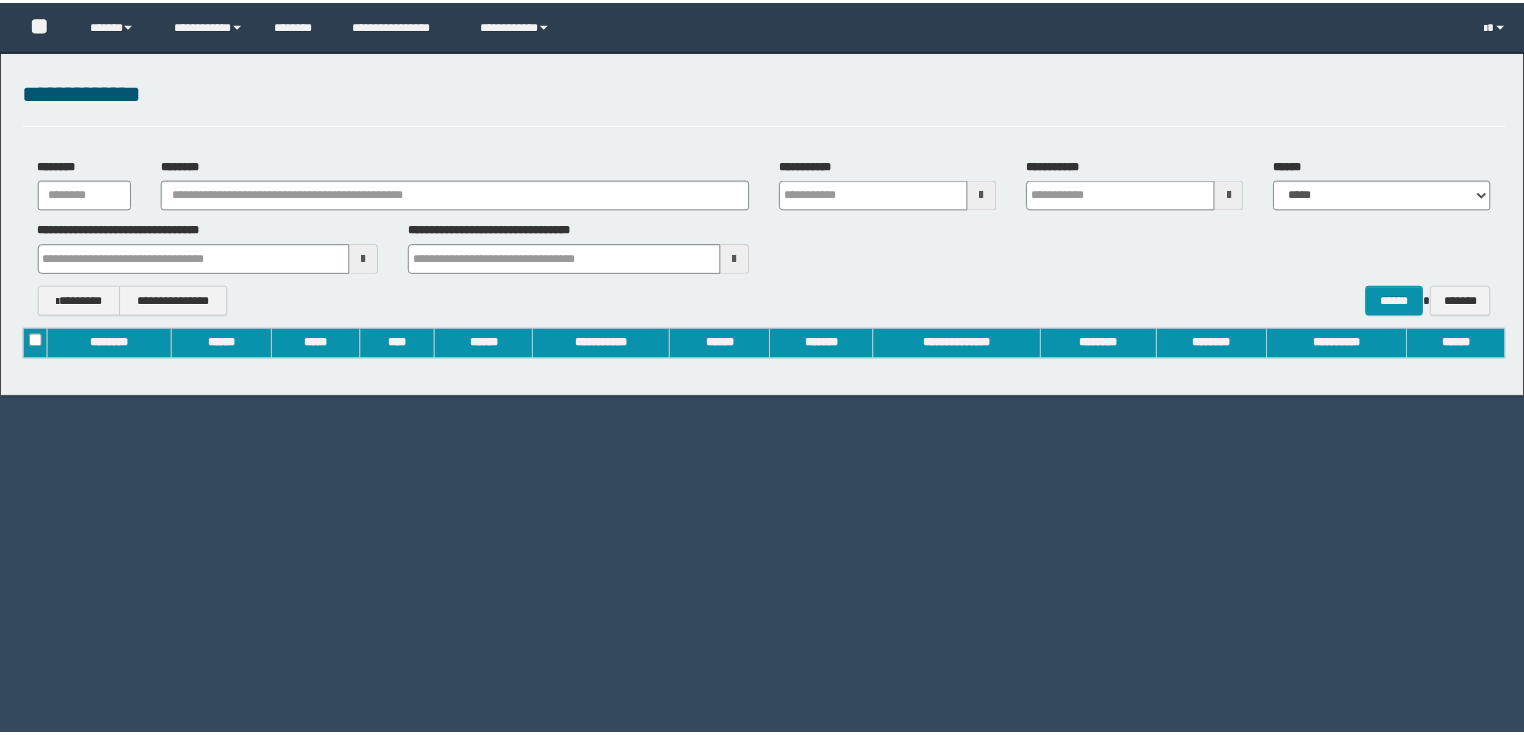 scroll, scrollTop: 0, scrollLeft: 0, axis: both 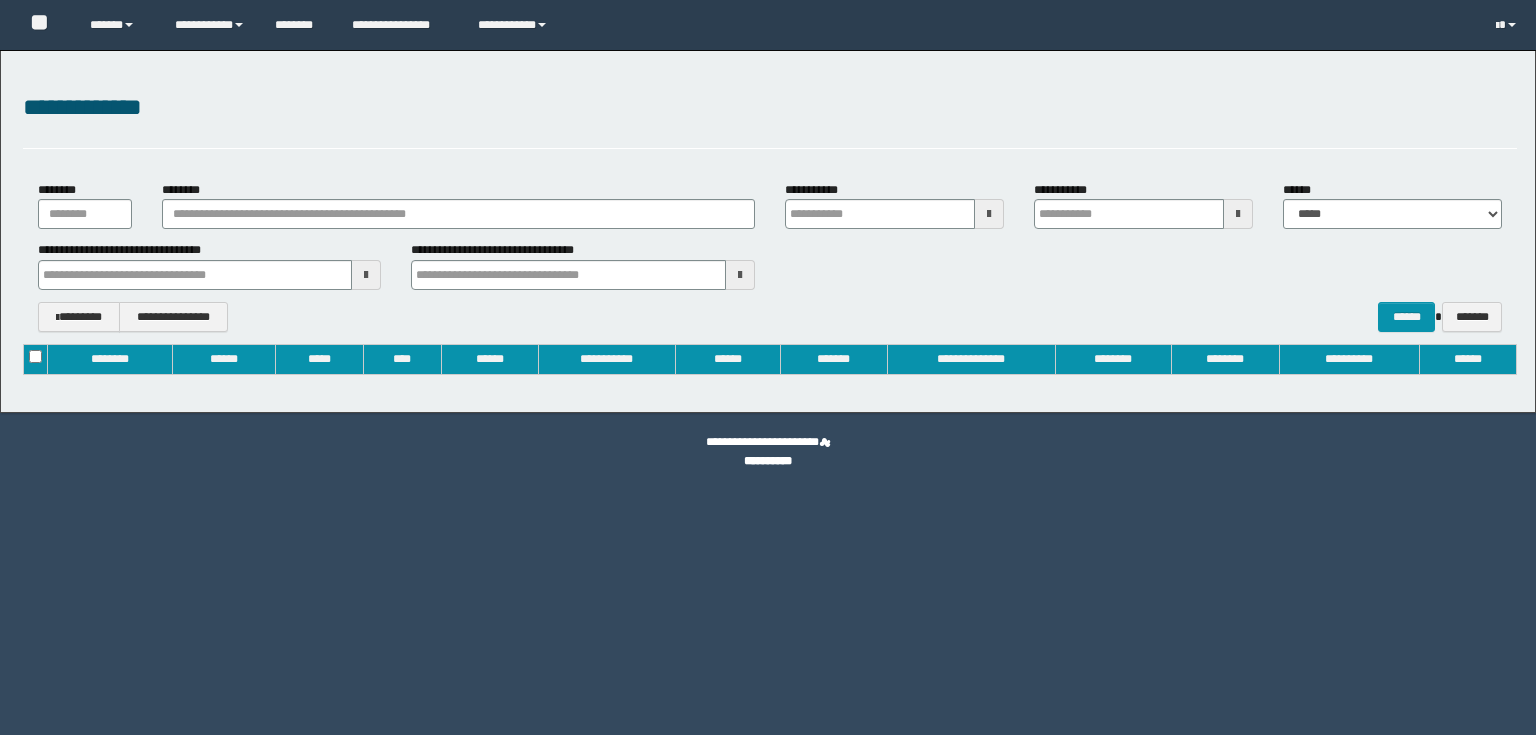 type on "**********" 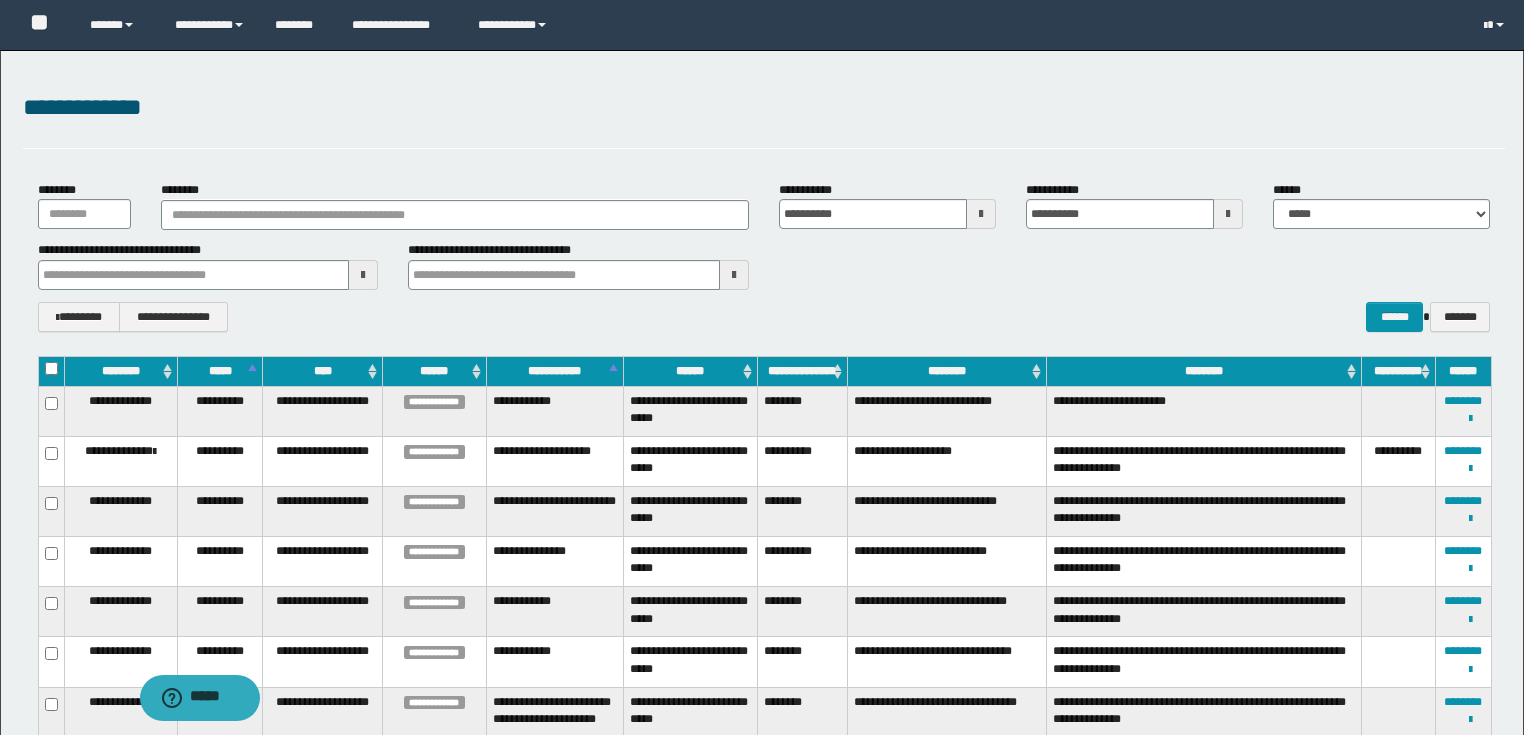 scroll, scrollTop: 0, scrollLeft: 0, axis: both 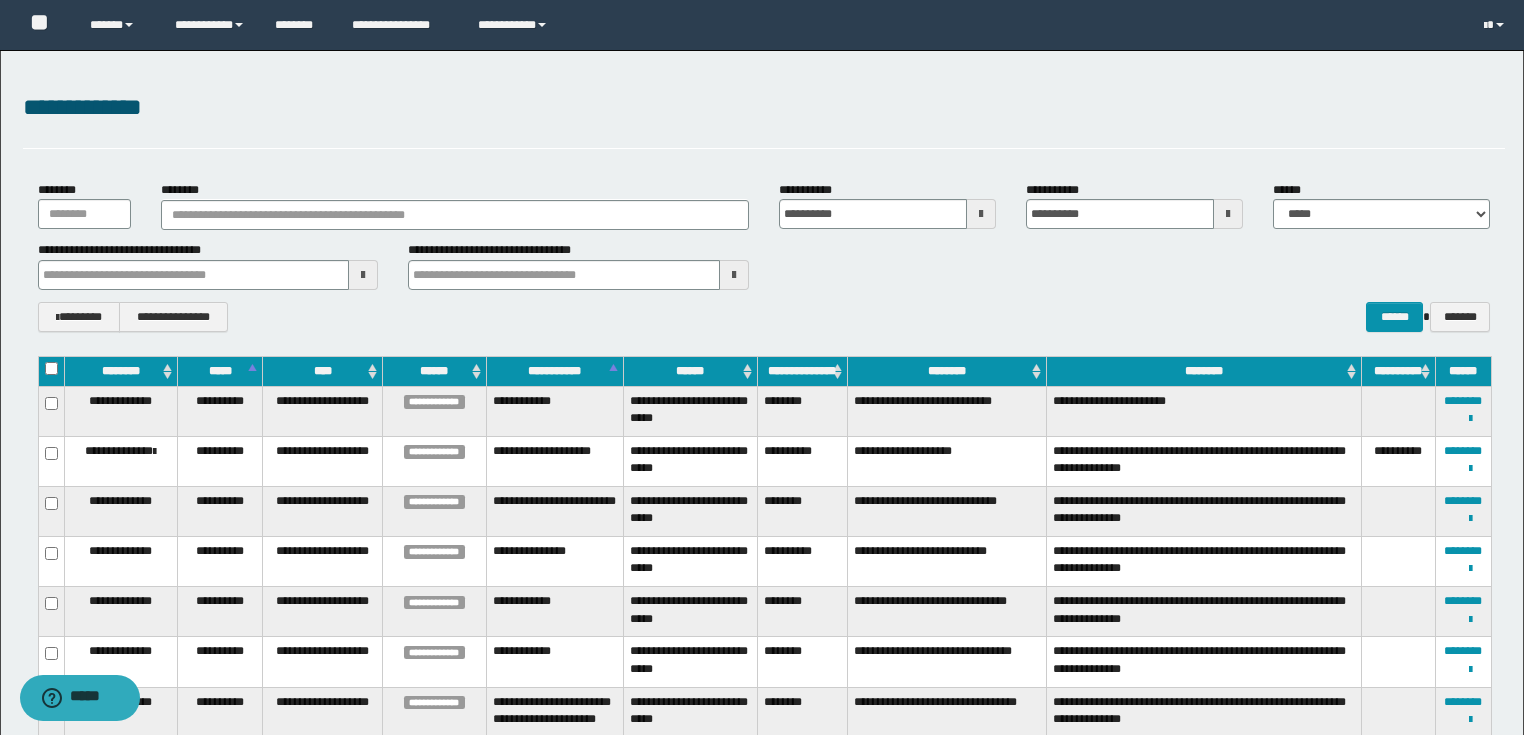 click at bounding box center [981, 214] 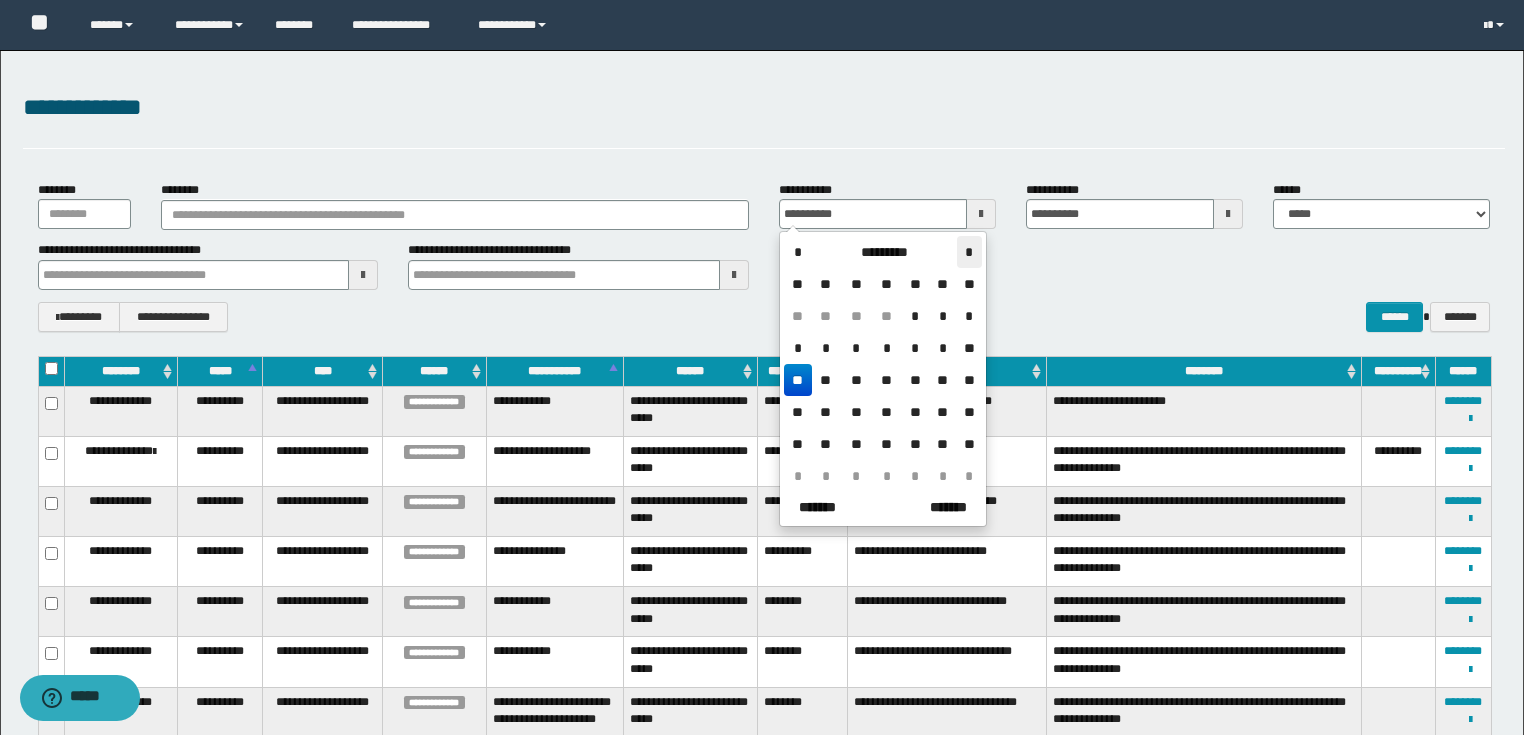 click on "*" at bounding box center [969, 252] 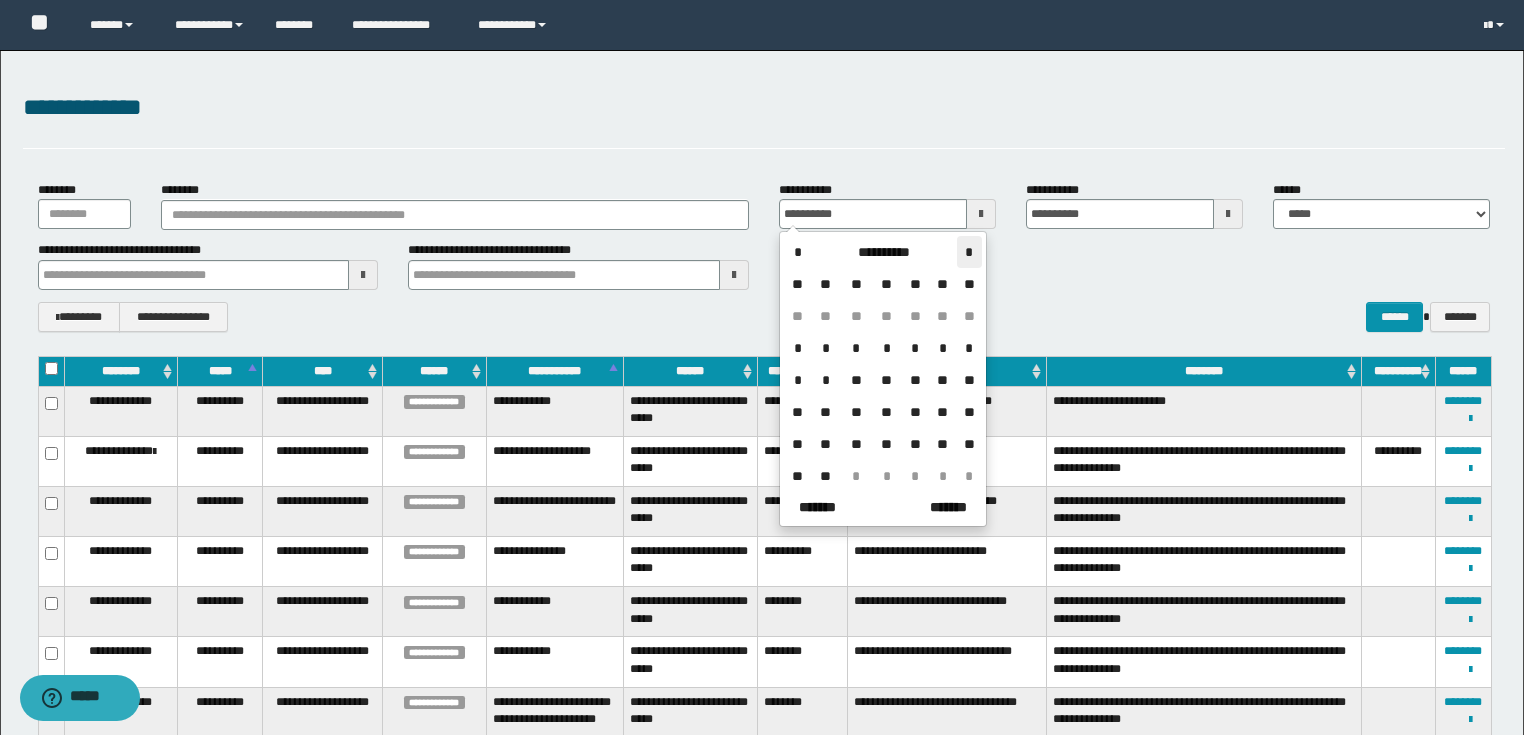 click on "*" at bounding box center (969, 252) 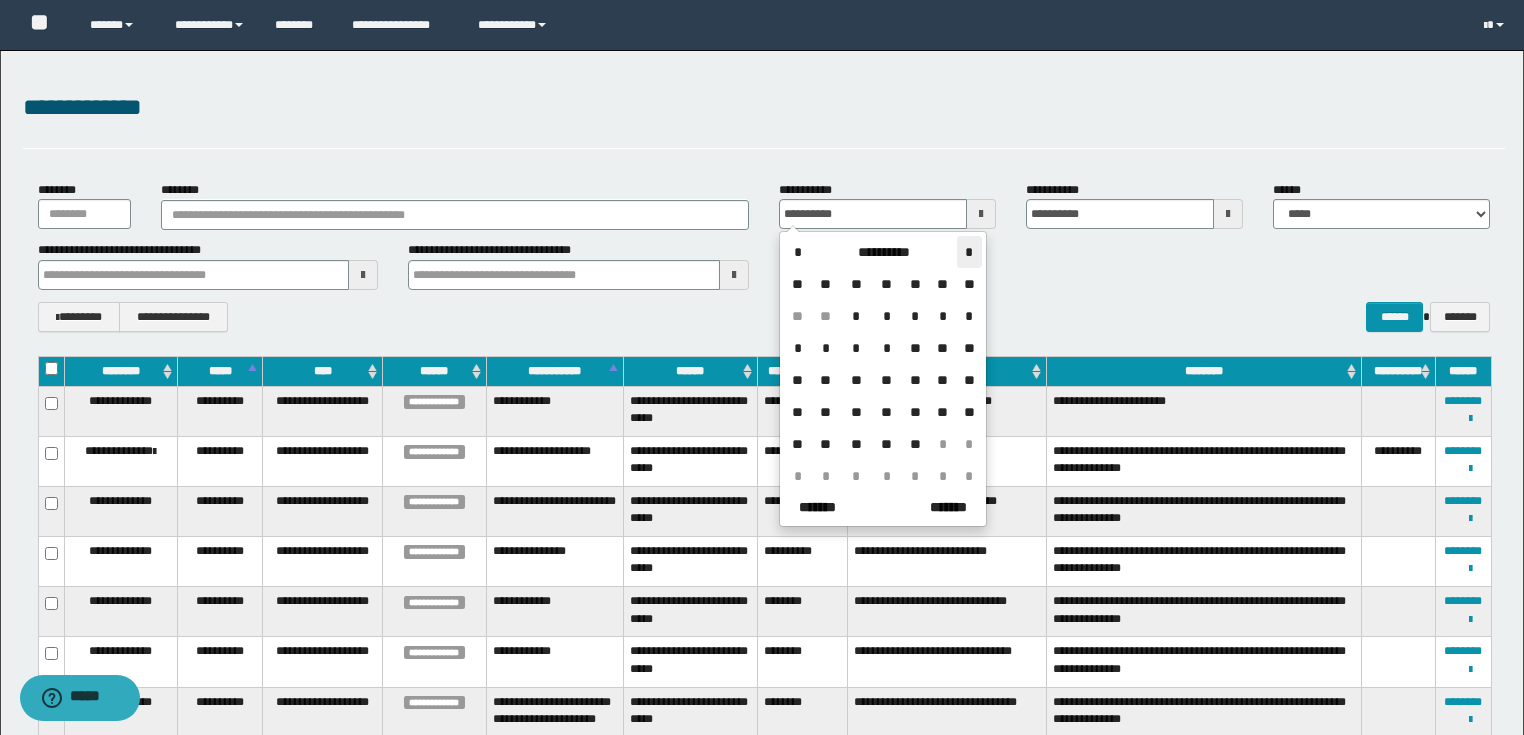 click on "*" at bounding box center (969, 252) 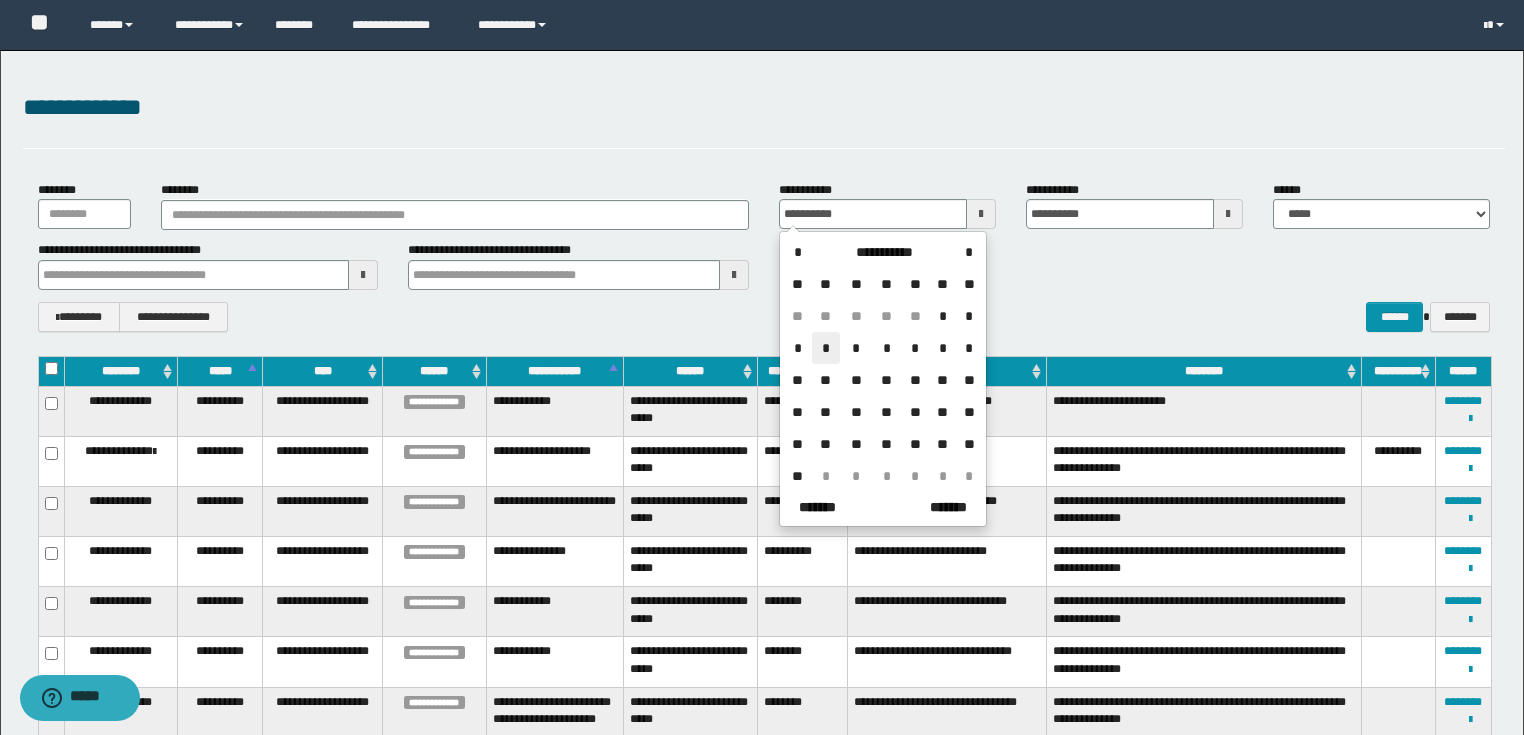 click on "*" at bounding box center (826, 348) 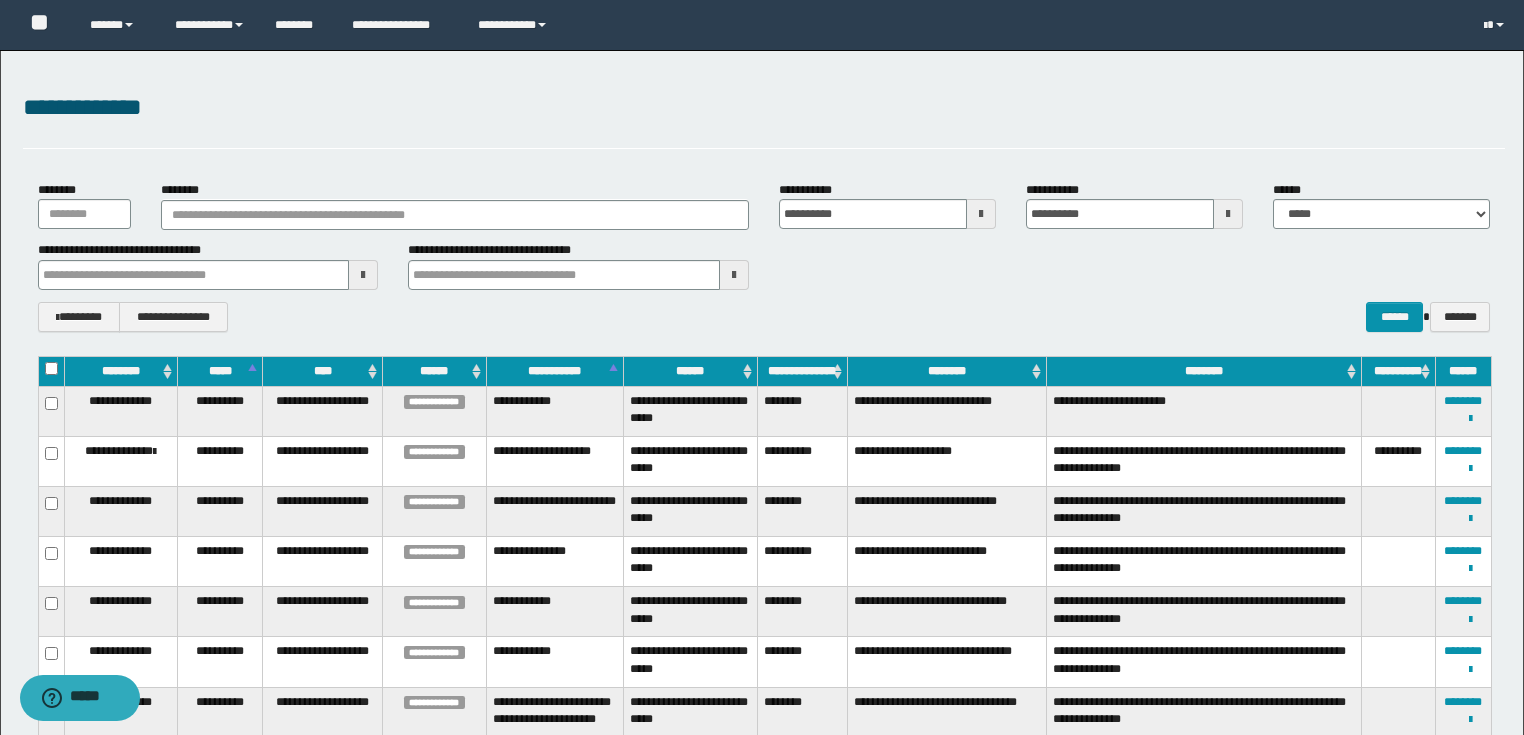 click at bounding box center (1228, 214) 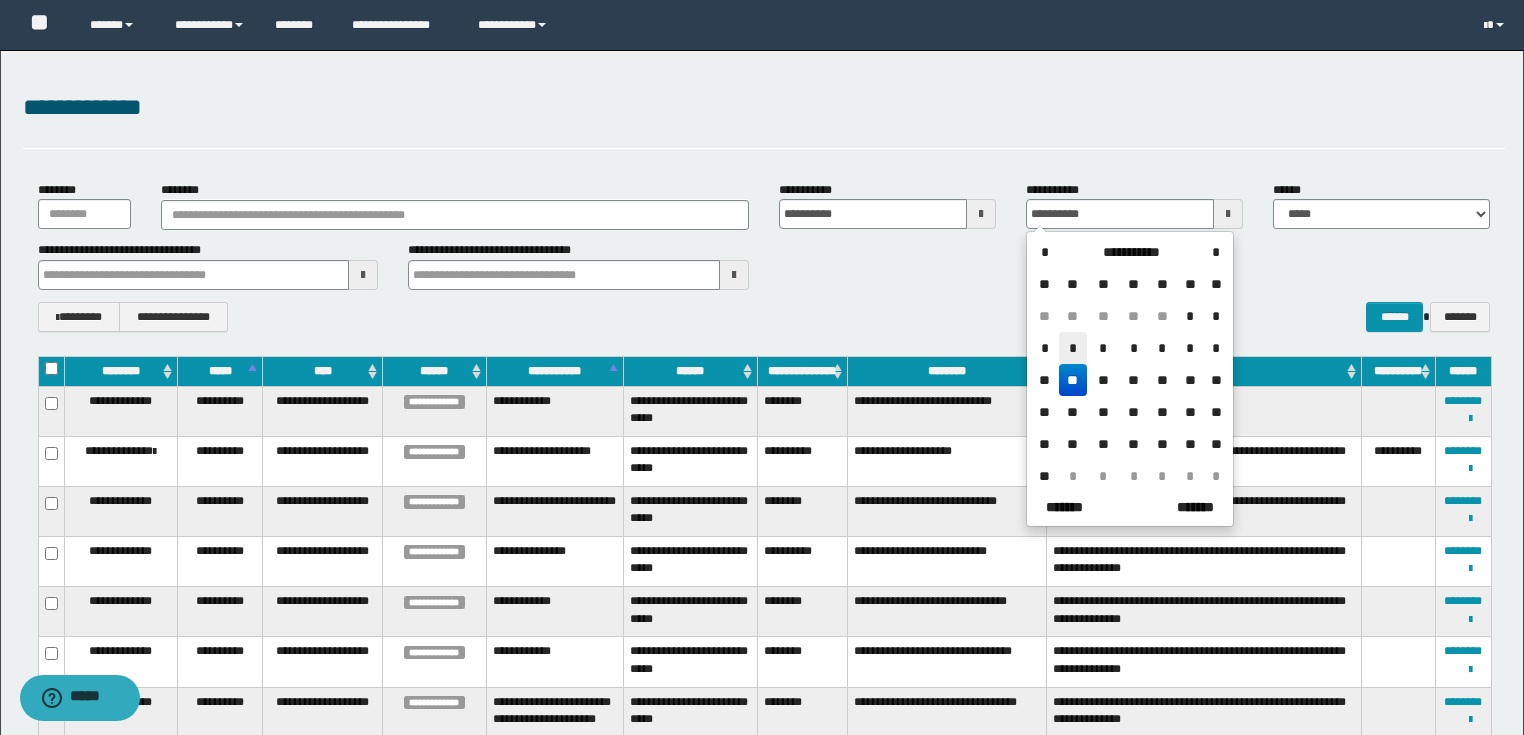 click on "*" at bounding box center (1073, 348) 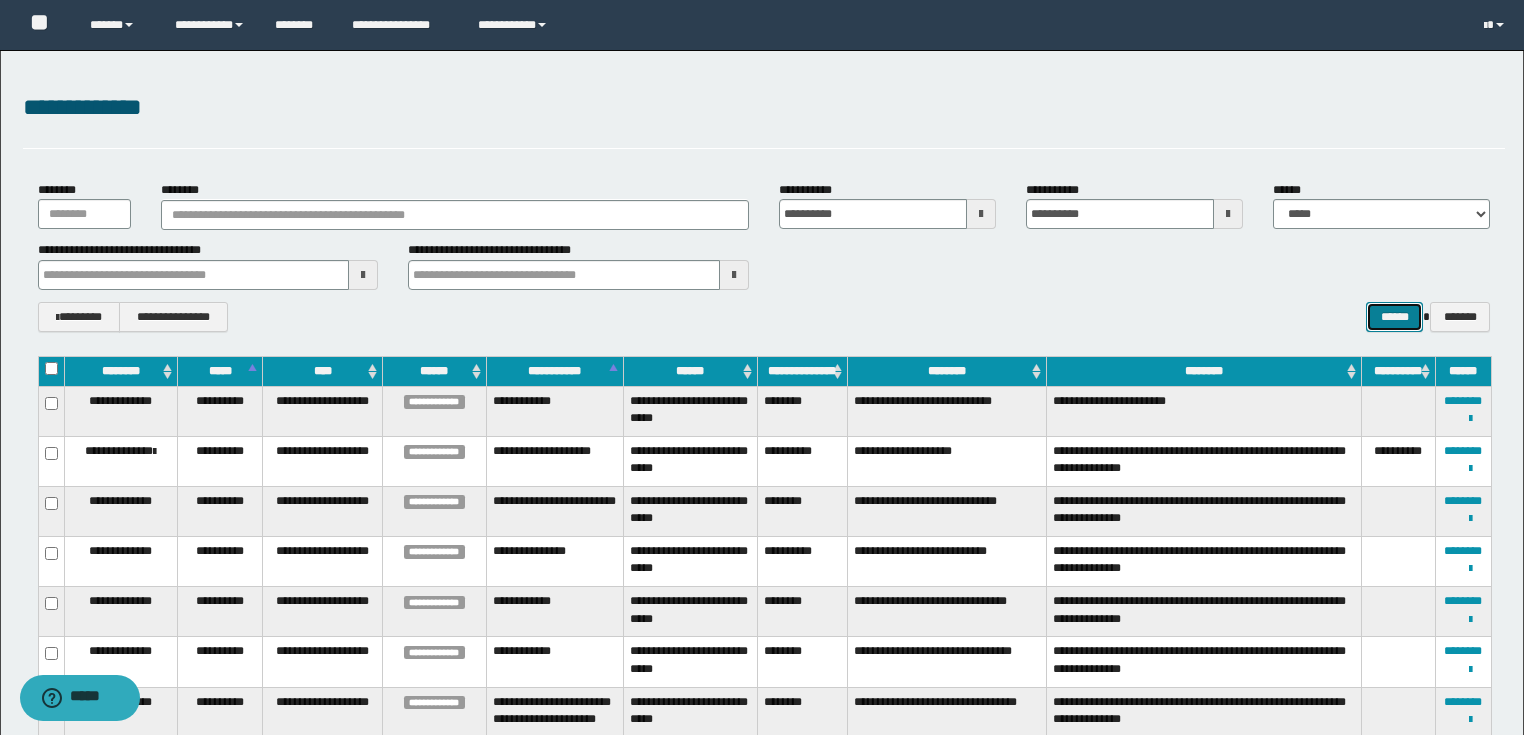 click on "******" at bounding box center [1394, 317] 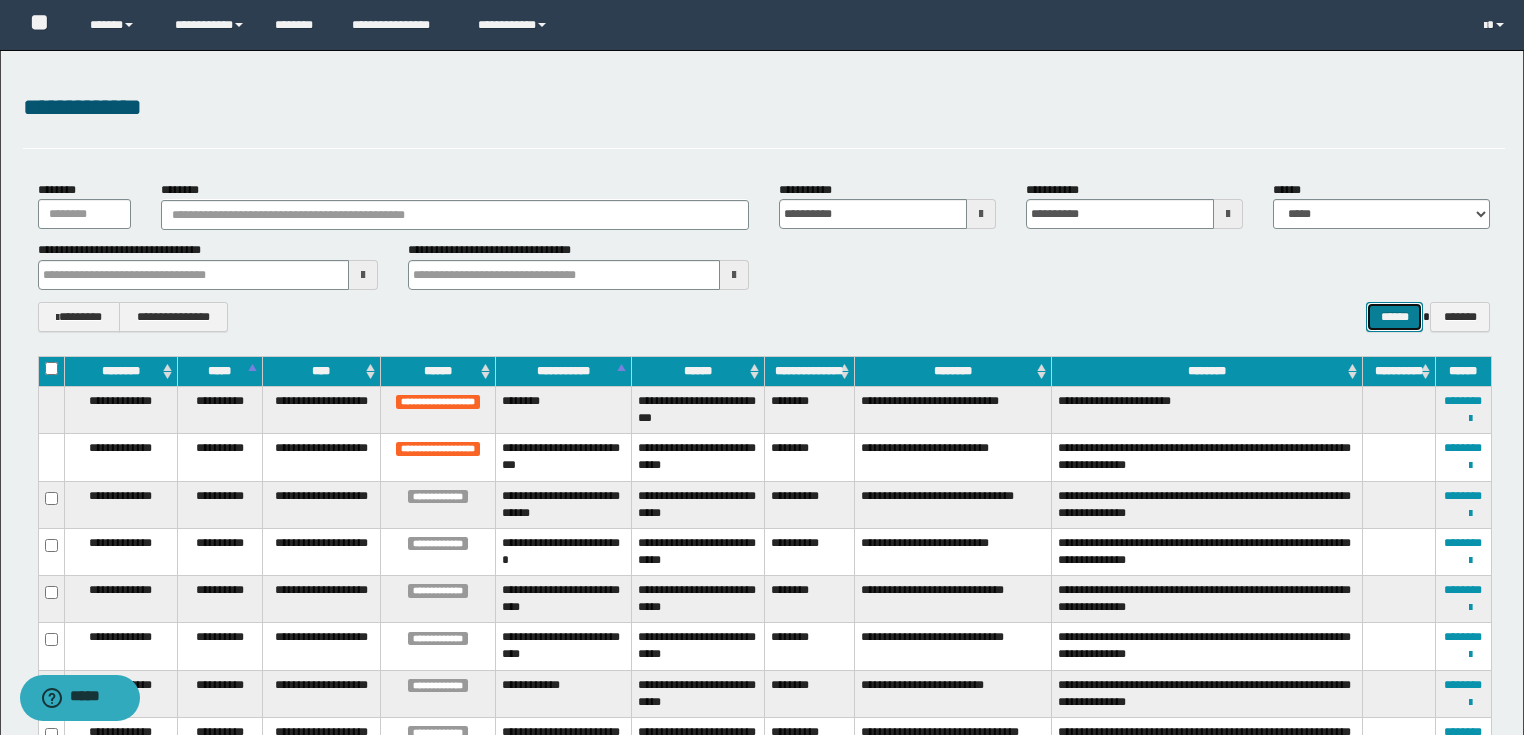 scroll, scrollTop: 160, scrollLeft: 0, axis: vertical 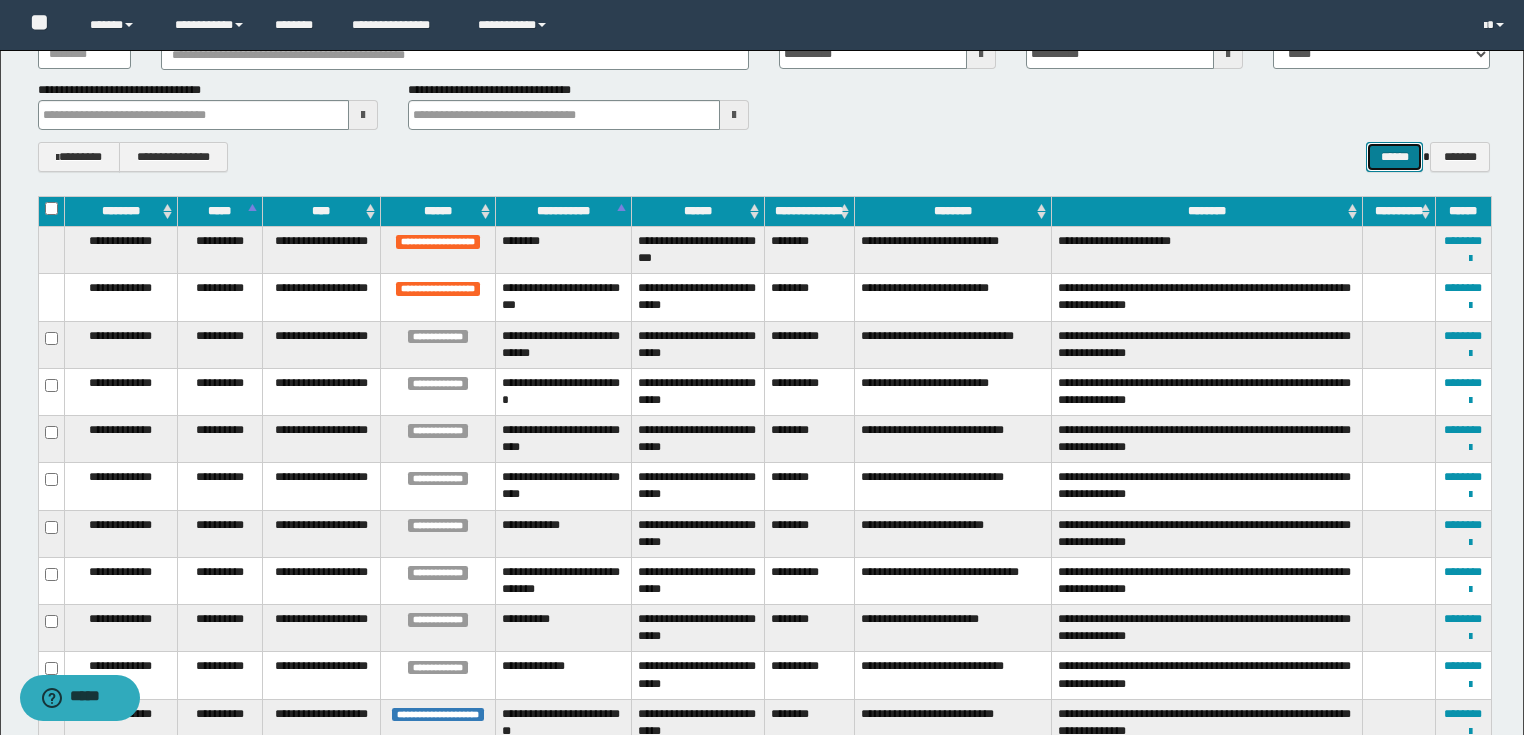 type 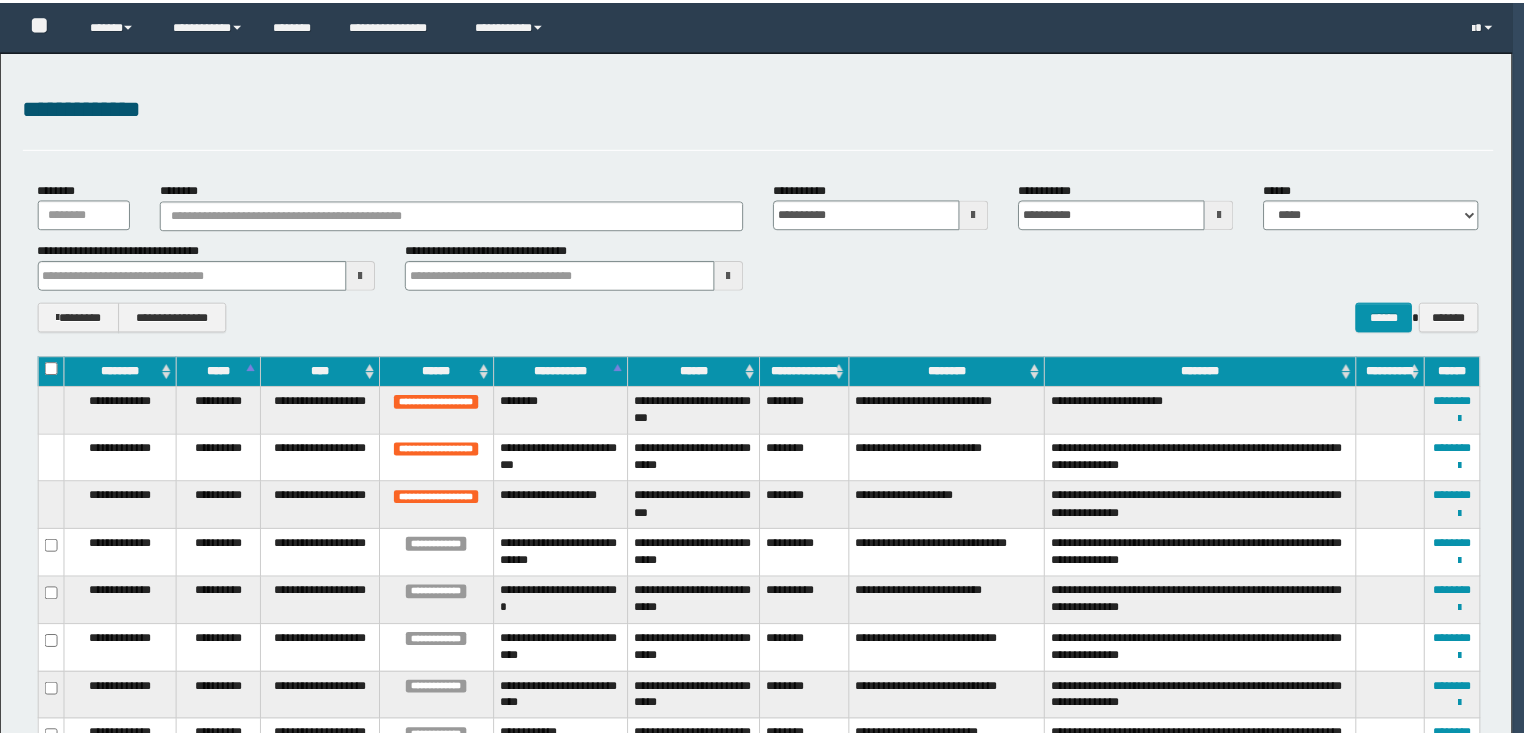 scroll, scrollTop: 0, scrollLeft: 0, axis: both 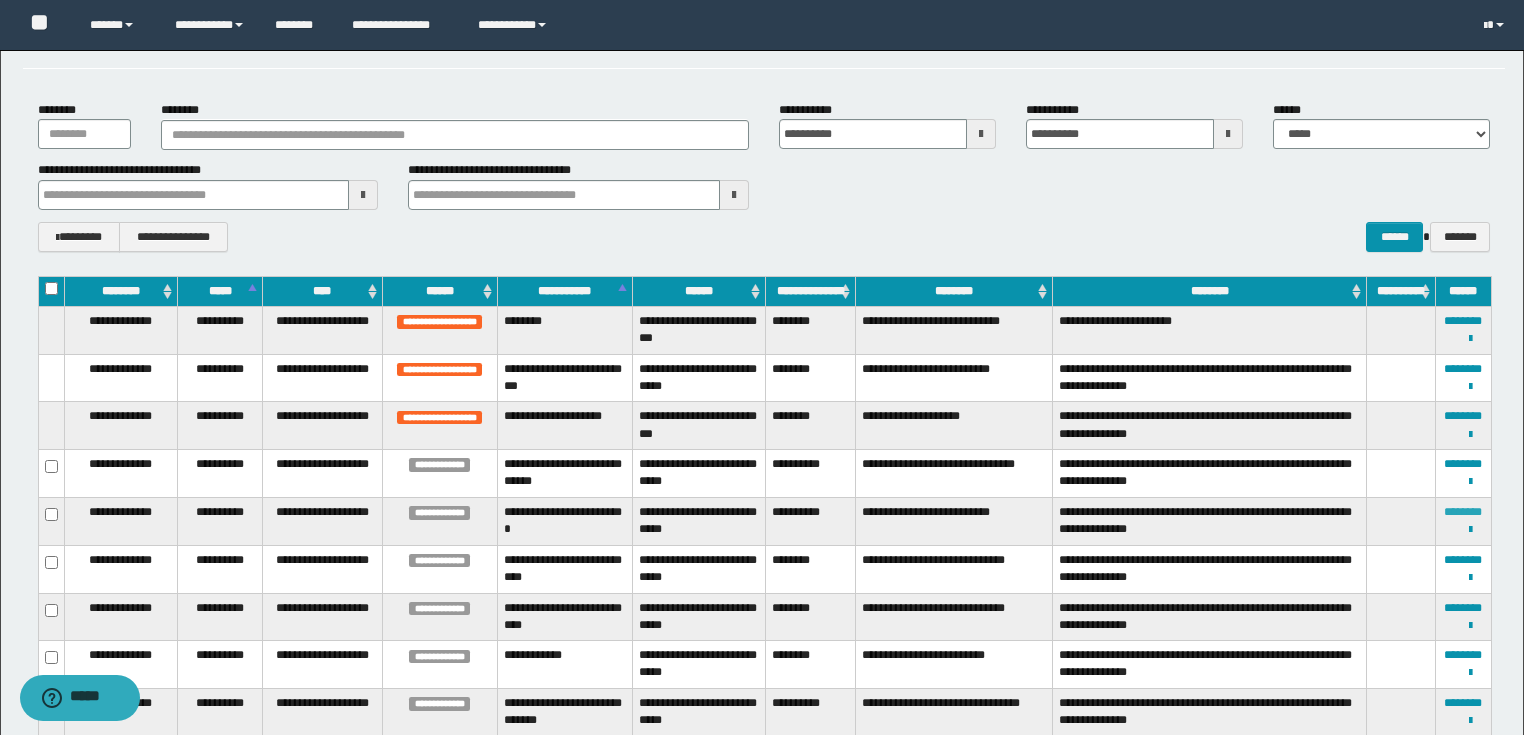 click on "********" at bounding box center [1463, 512] 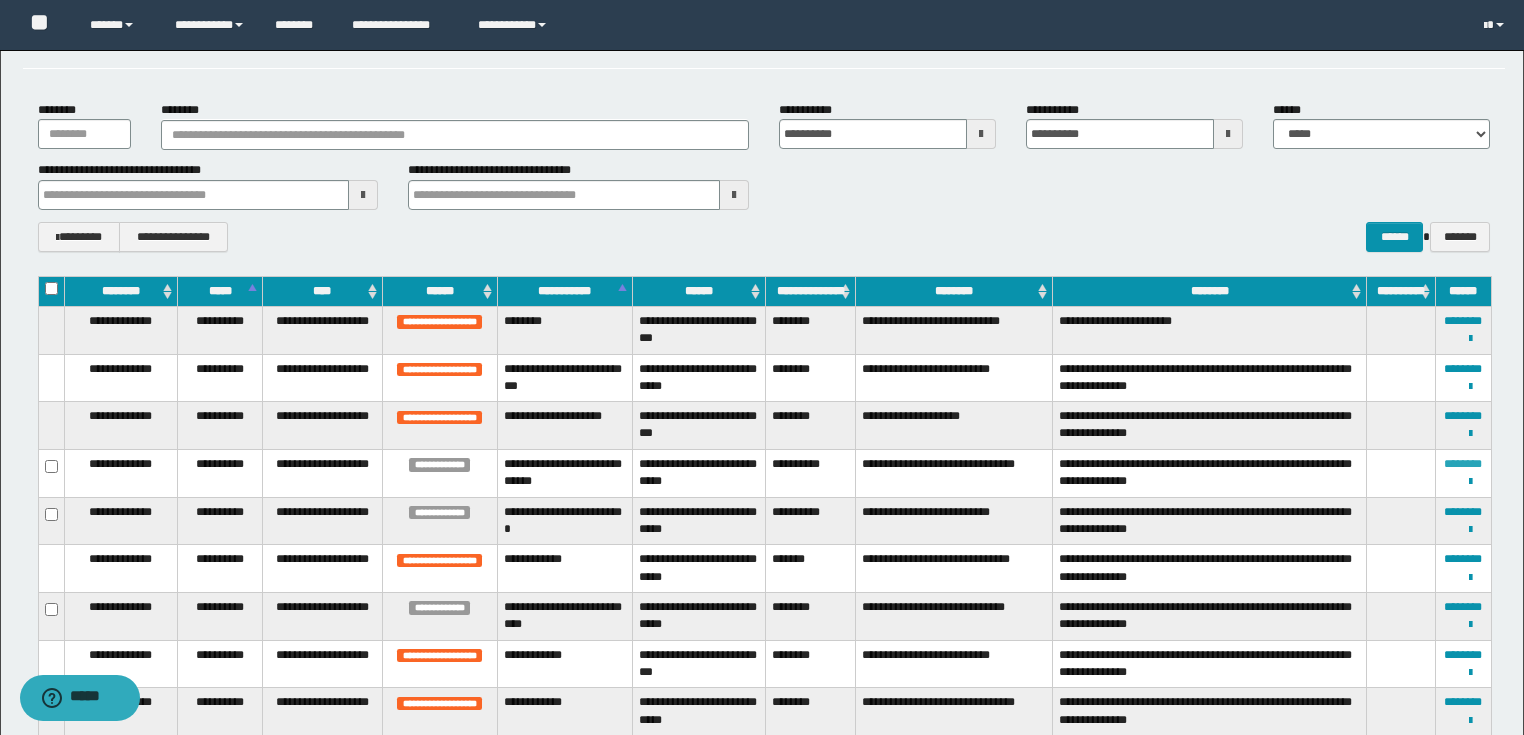 click on "********" at bounding box center (1463, 464) 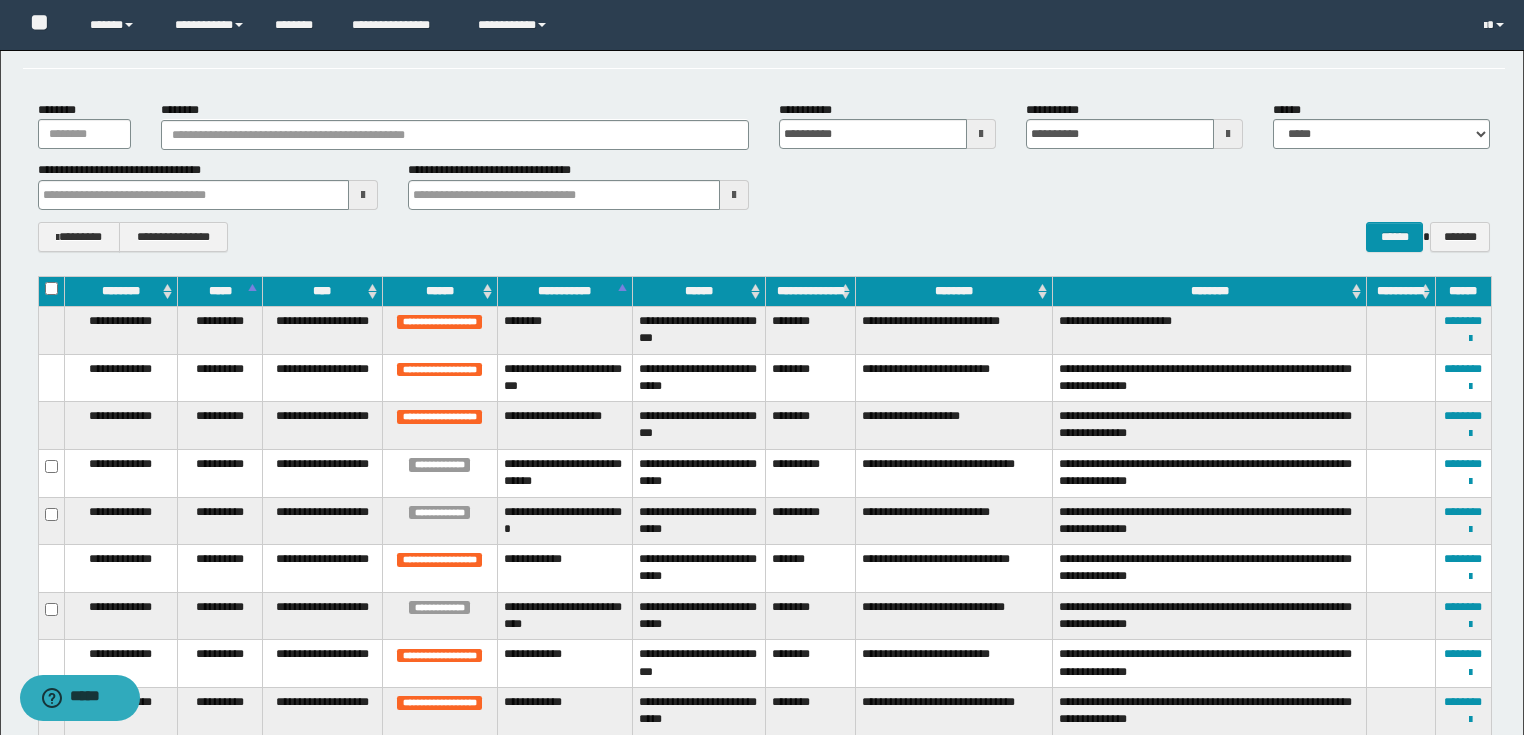 scroll, scrollTop: 160, scrollLeft: 0, axis: vertical 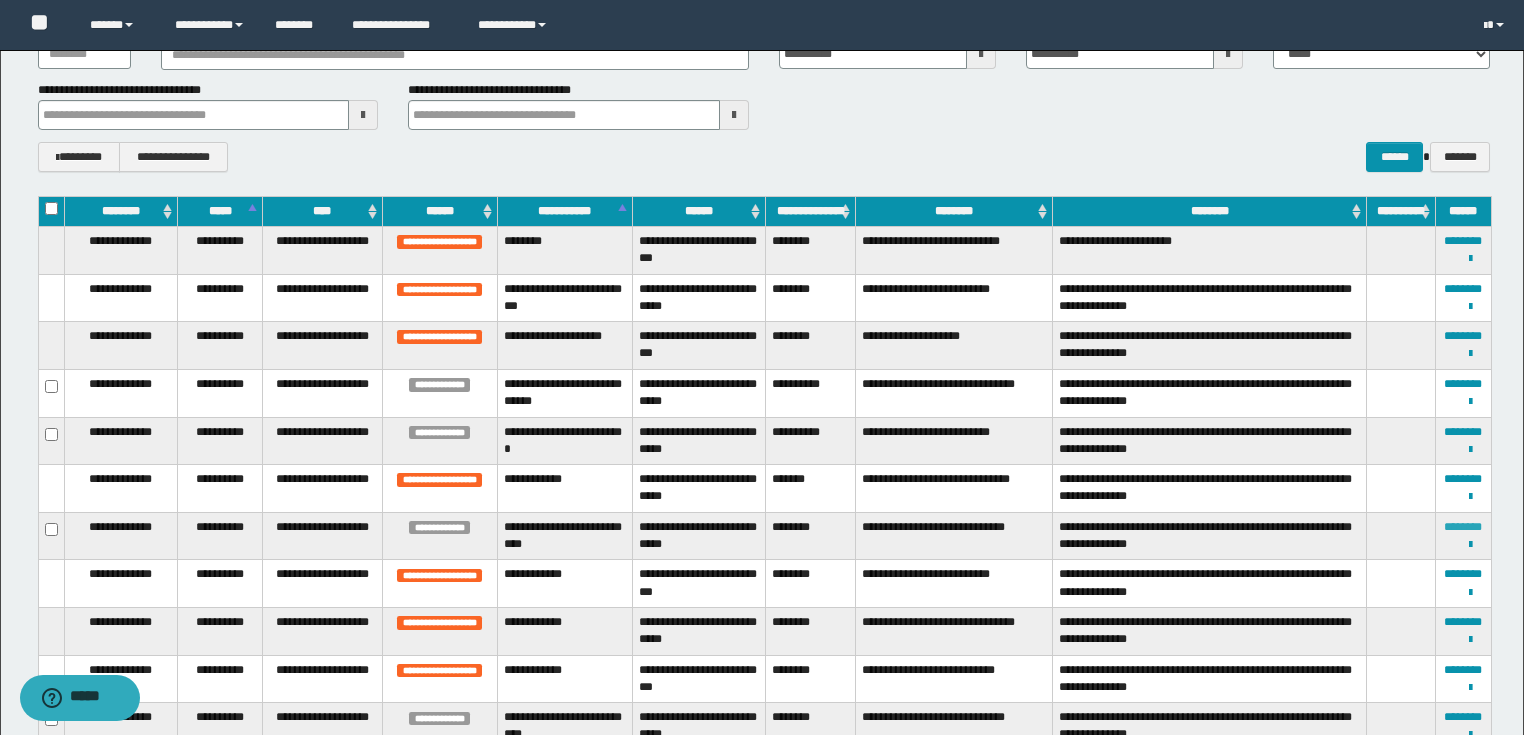 click on "********" at bounding box center (1463, 527) 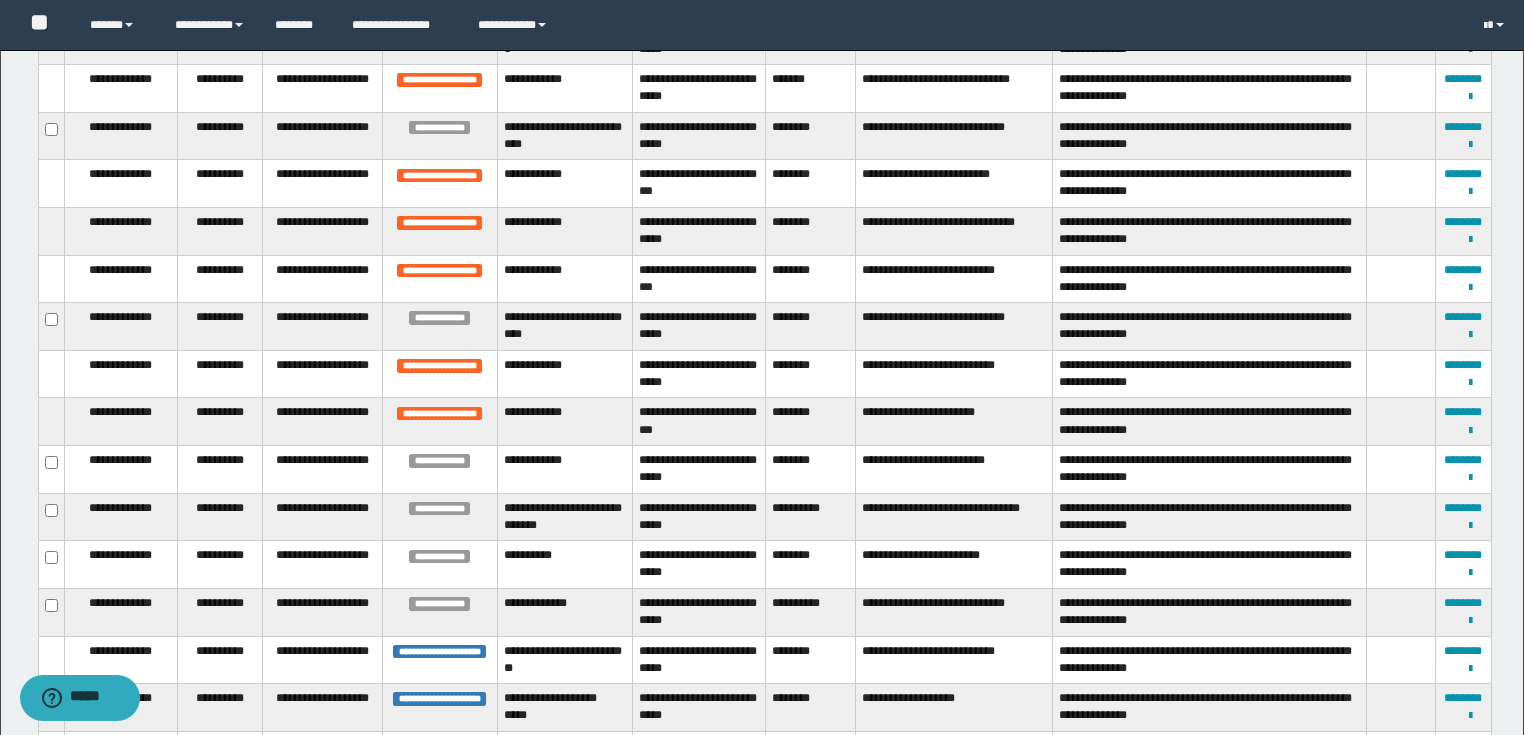 scroll, scrollTop: 640, scrollLeft: 0, axis: vertical 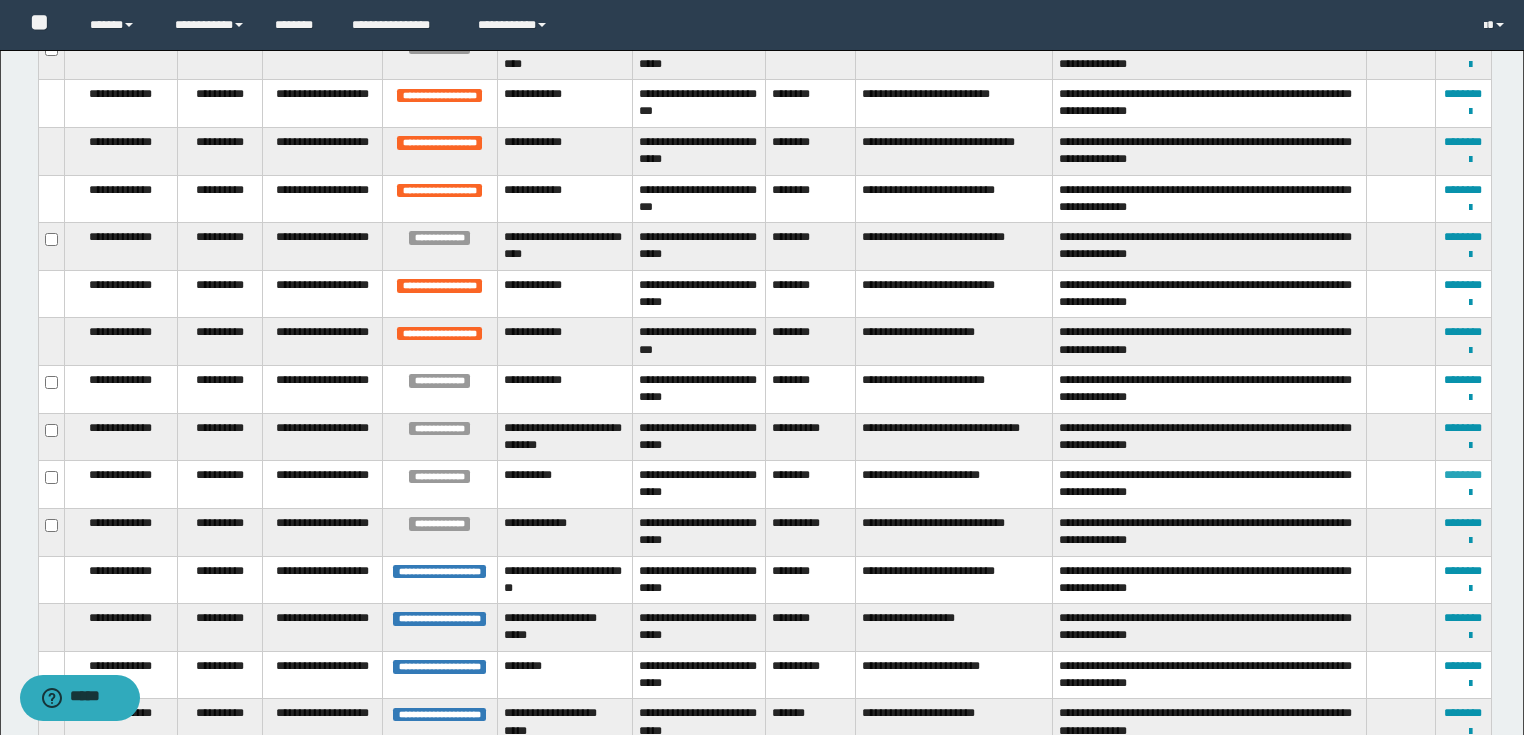 click on "********" at bounding box center (1463, 475) 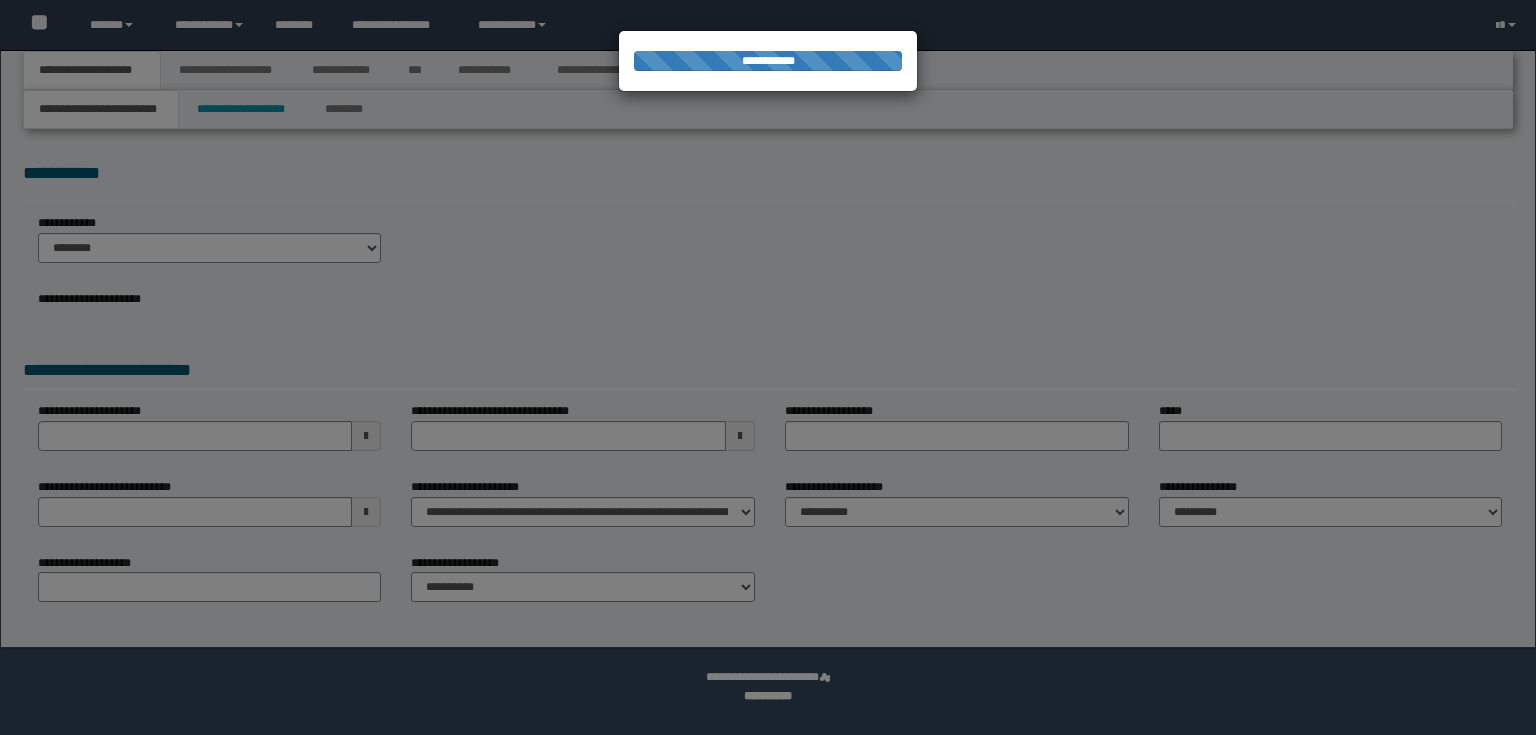 scroll, scrollTop: 0, scrollLeft: 0, axis: both 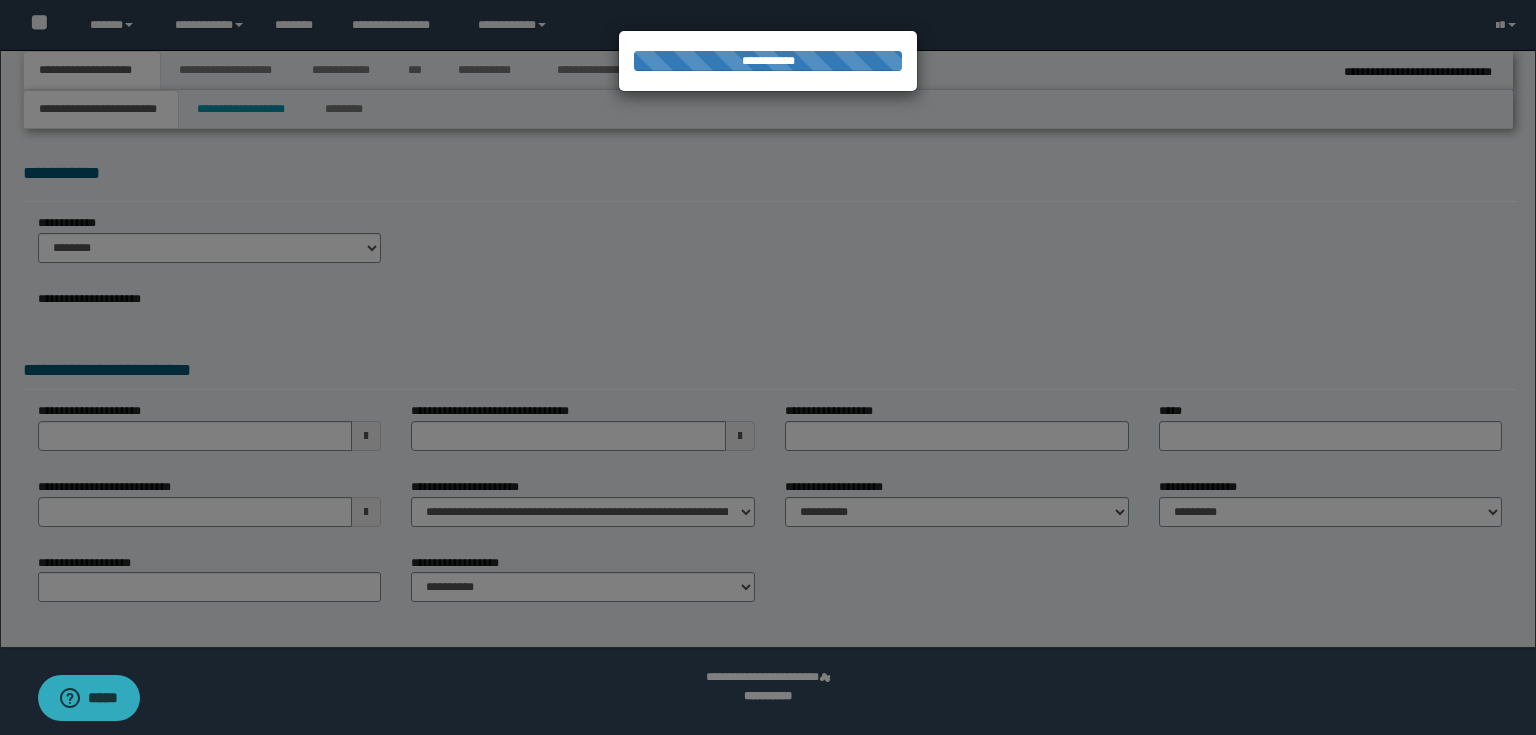 select on "*" 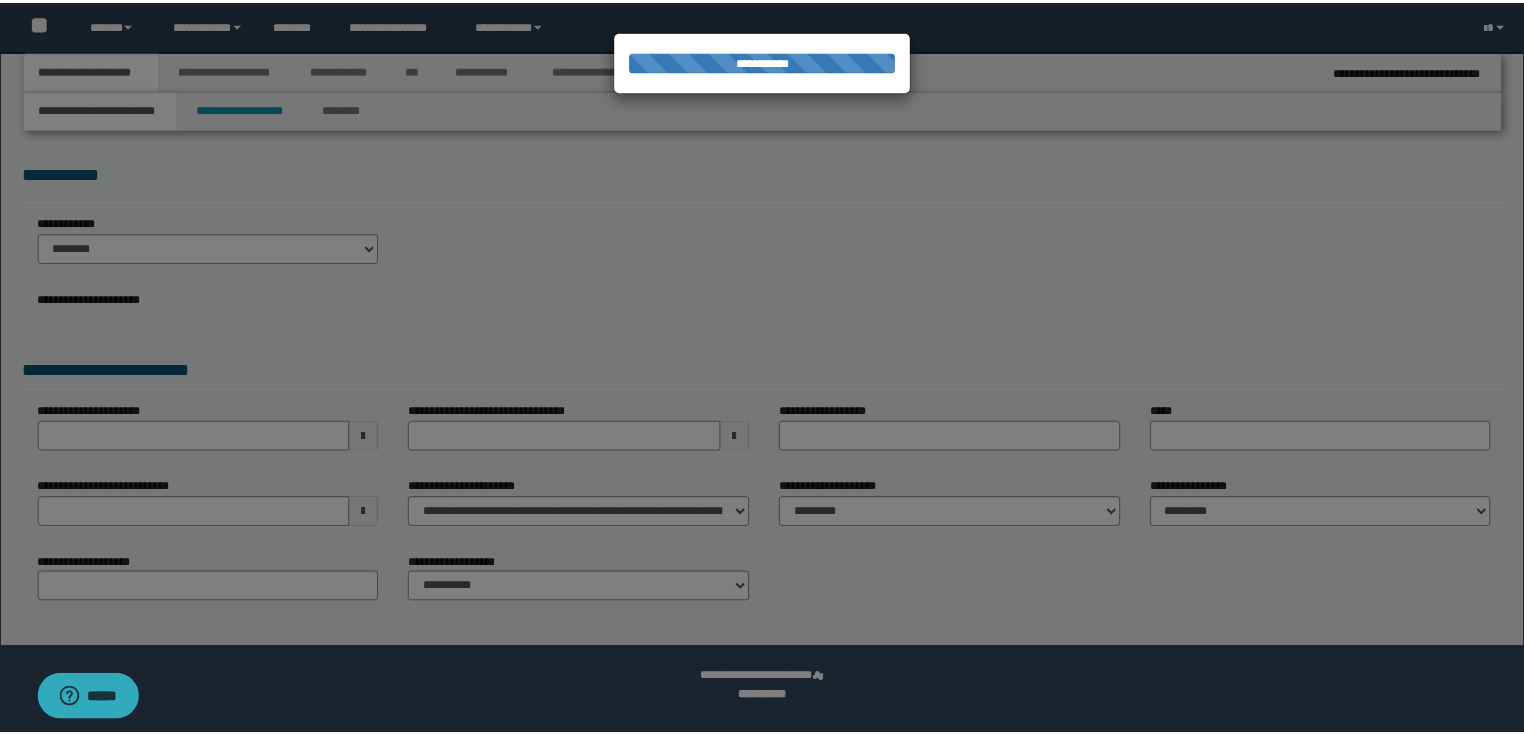scroll, scrollTop: 0, scrollLeft: 0, axis: both 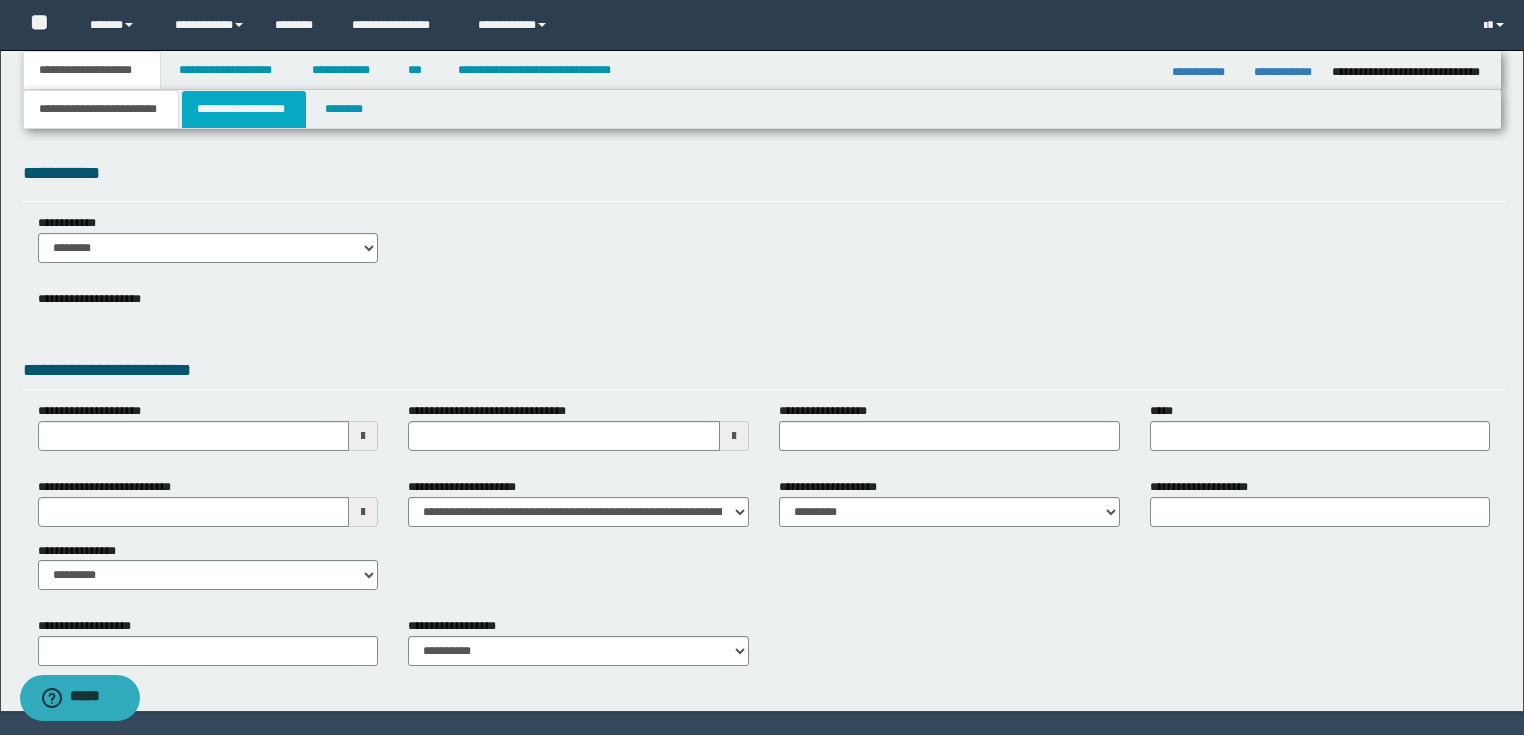 click on "**********" at bounding box center [244, 109] 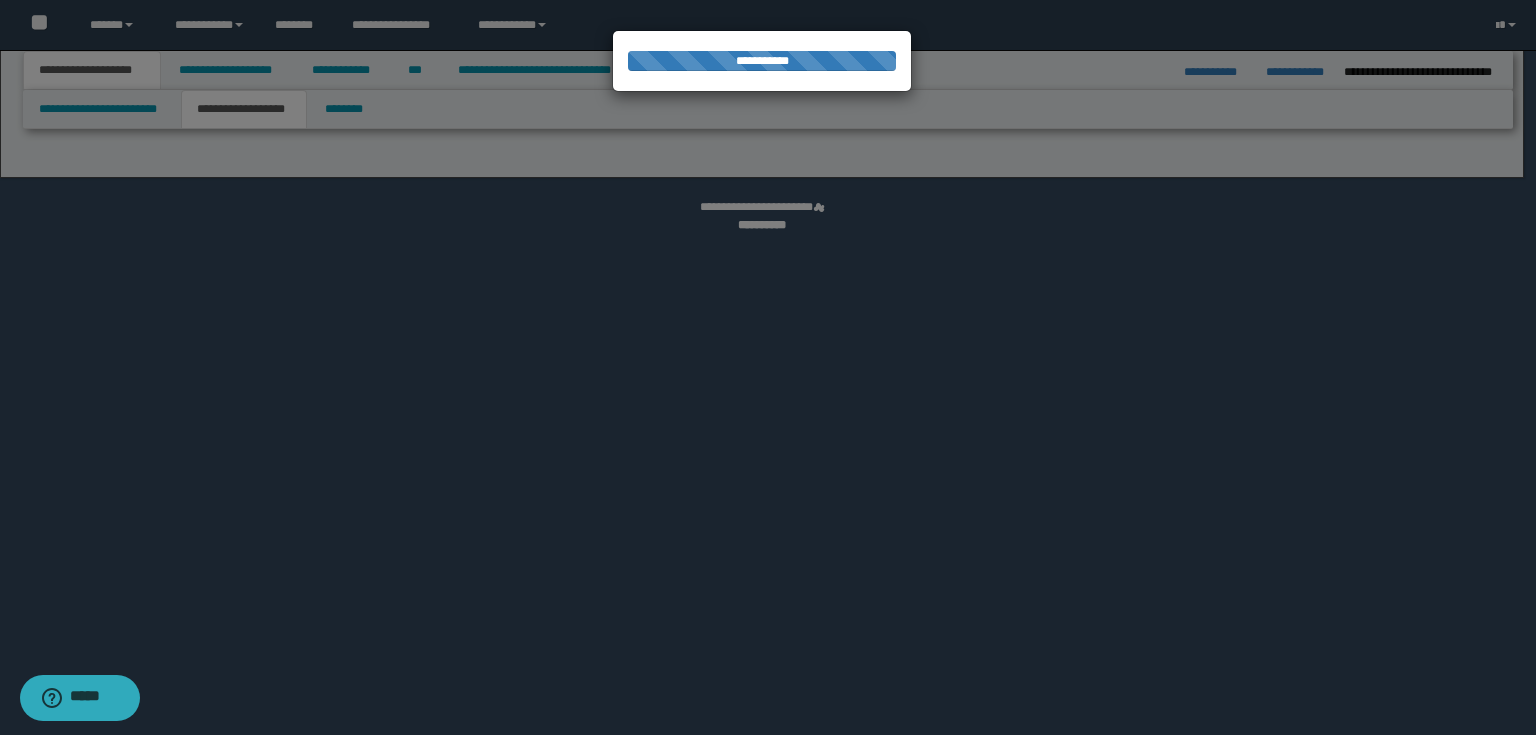 select on "*" 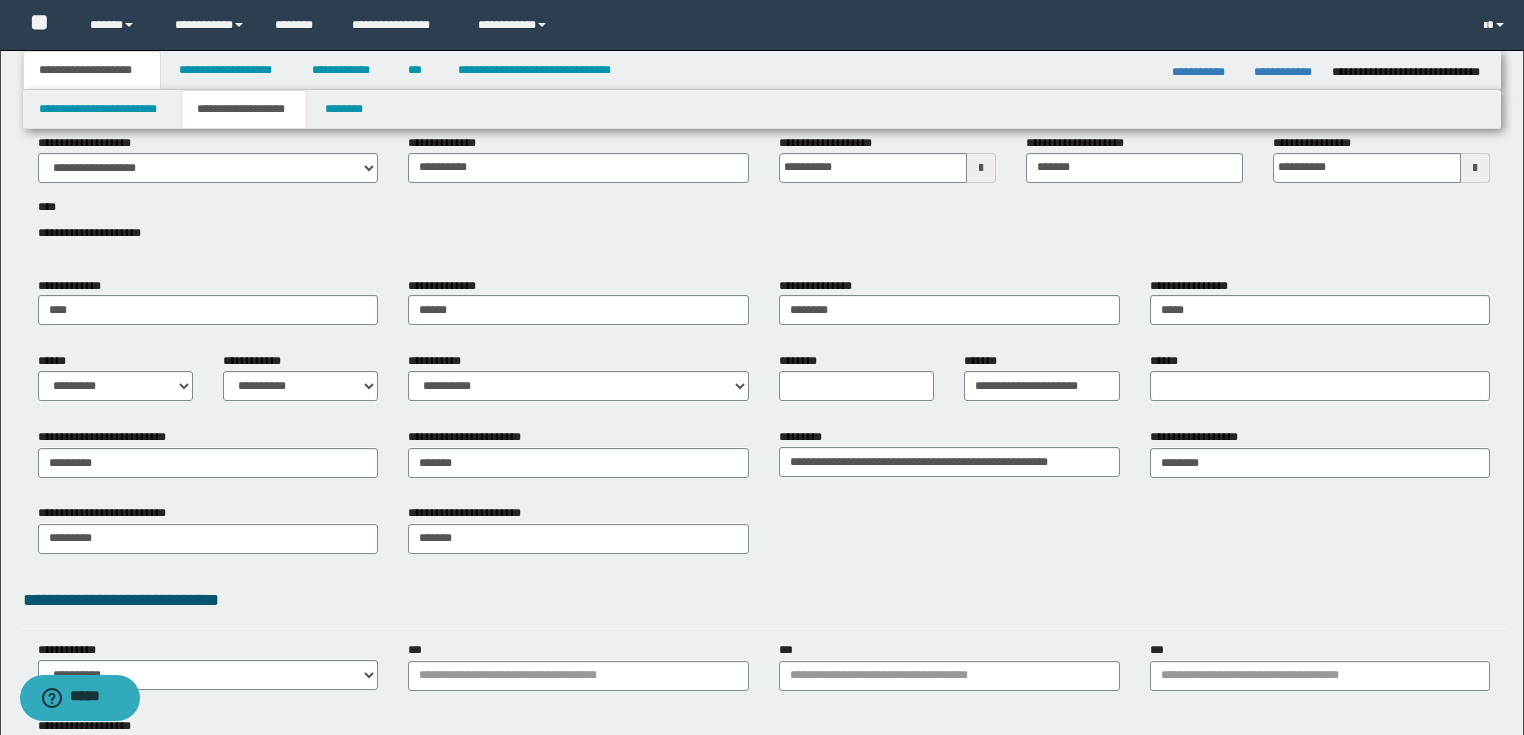 scroll, scrollTop: 0, scrollLeft: 0, axis: both 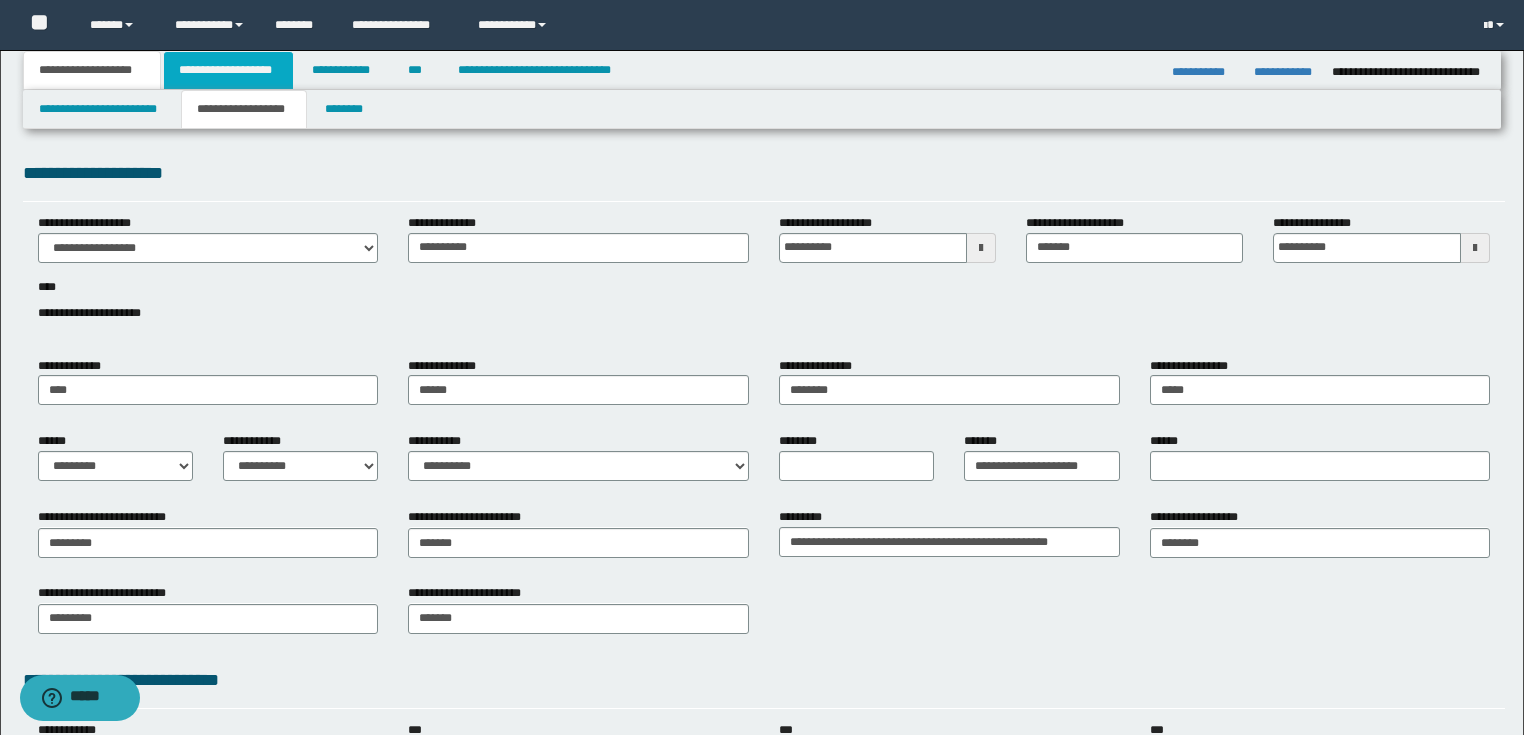 click on "**********" at bounding box center [228, 70] 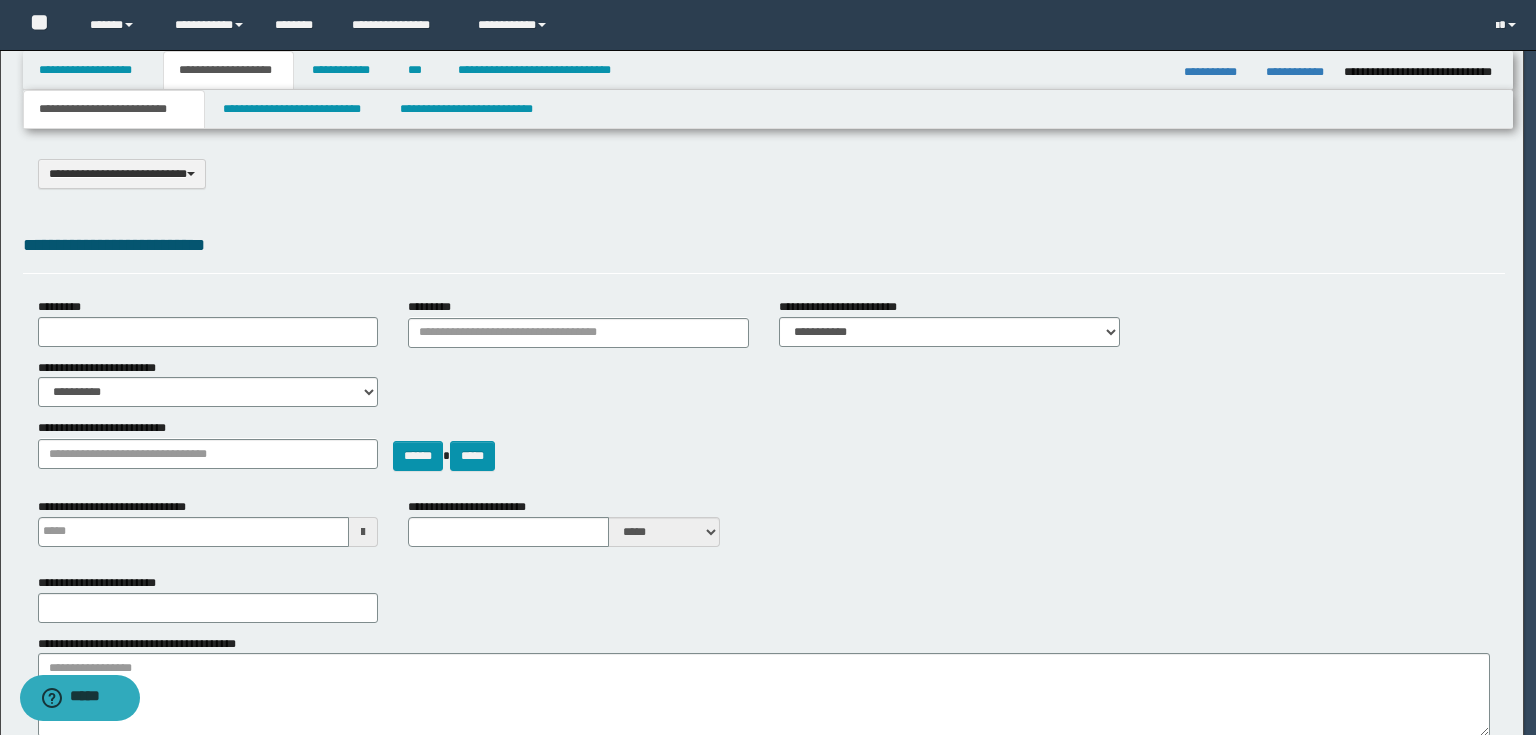 select on "*" 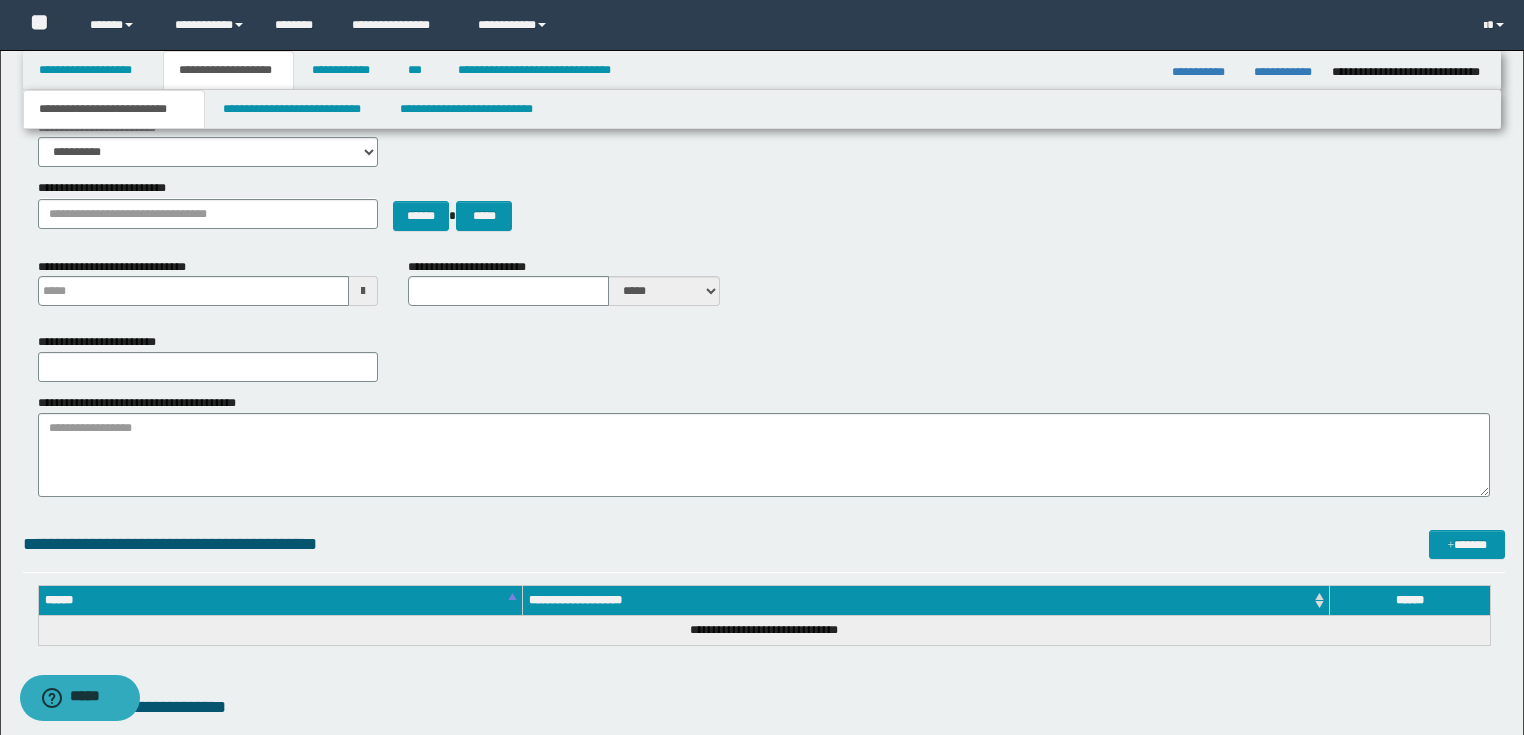 scroll, scrollTop: 80, scrollLeft: 0, axis: vertical 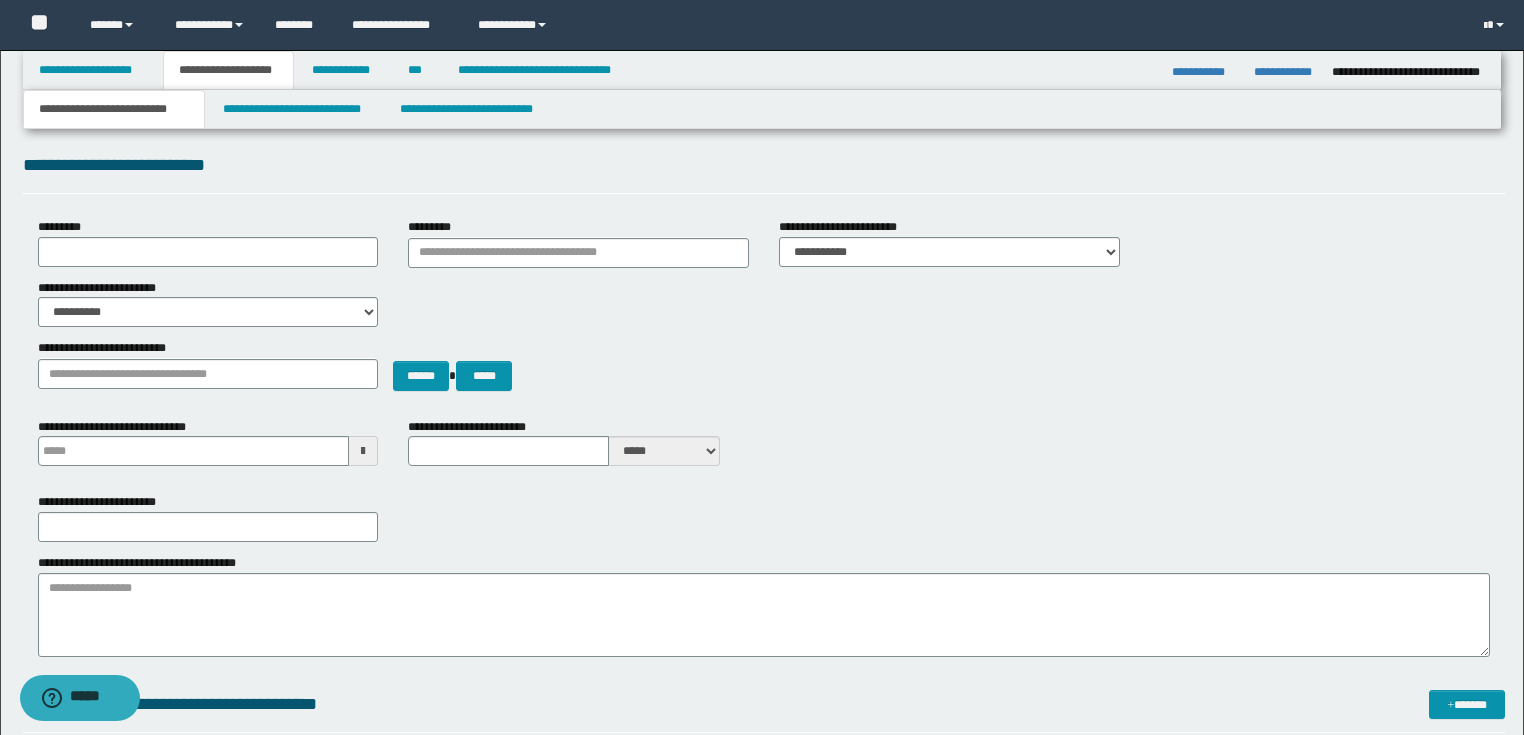 type 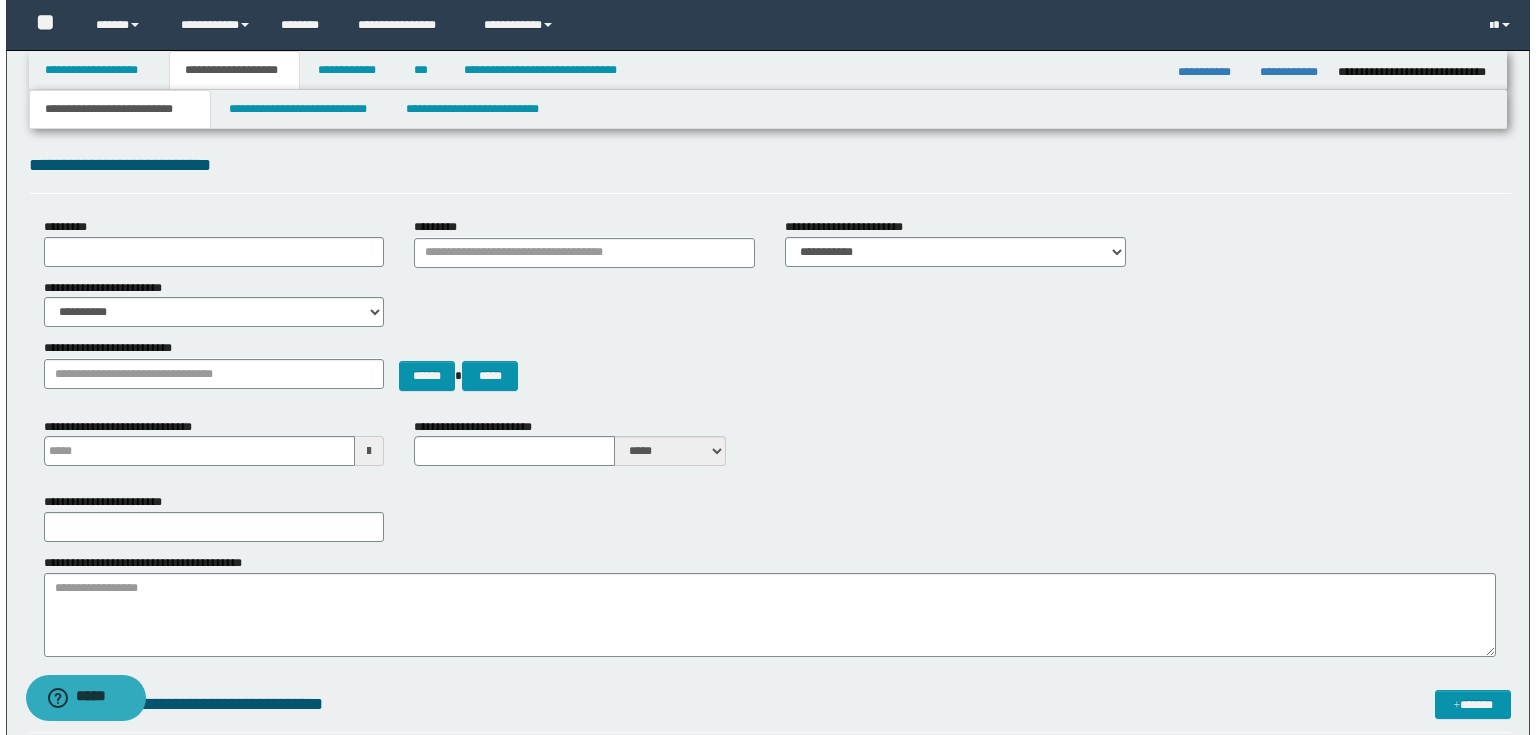 scroll, scrollTop: 0, scrollLeft: 0, axis: both 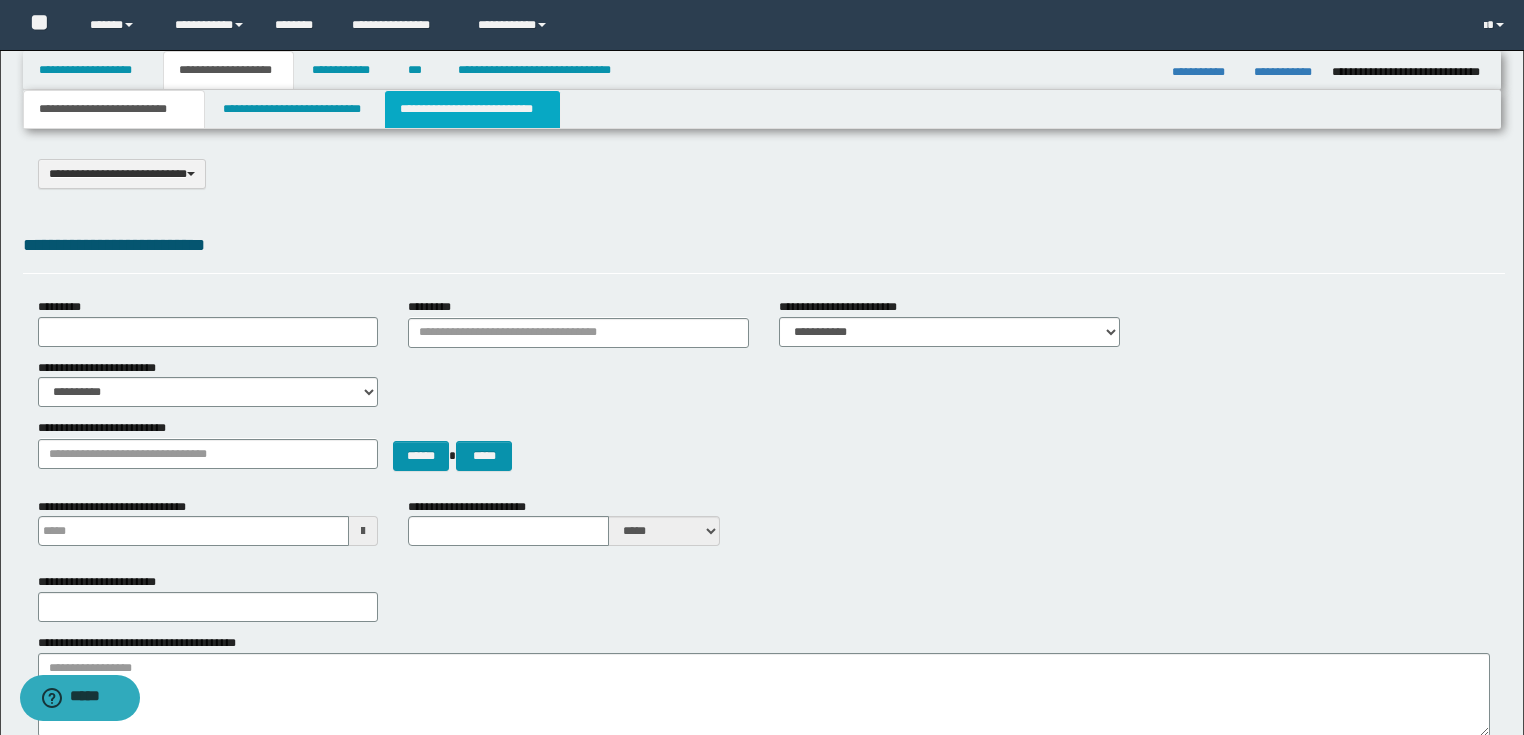click on "**********" at bounding box center (472, 109) 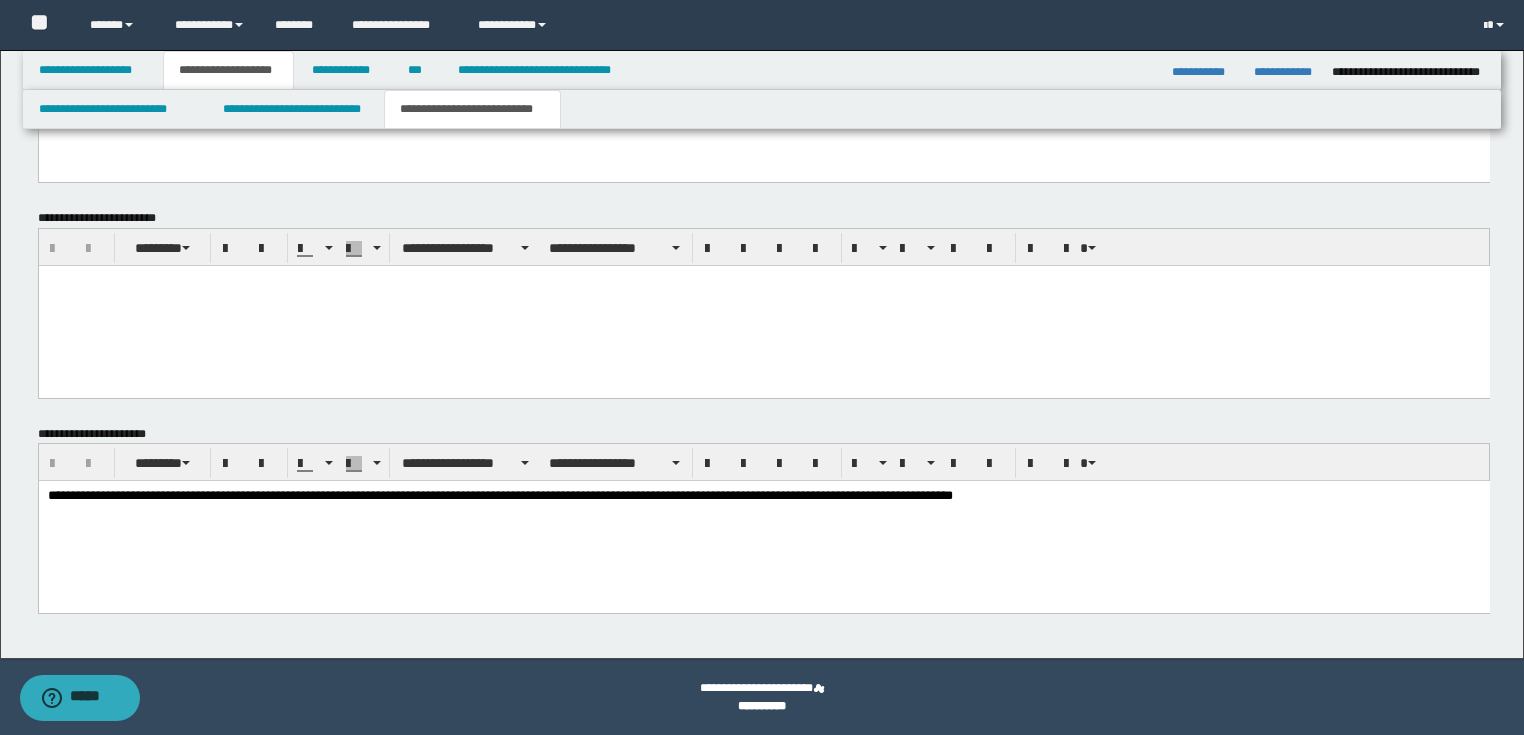 scroll, scrollTop: 616, scrollLeft: 0, axis: vertical 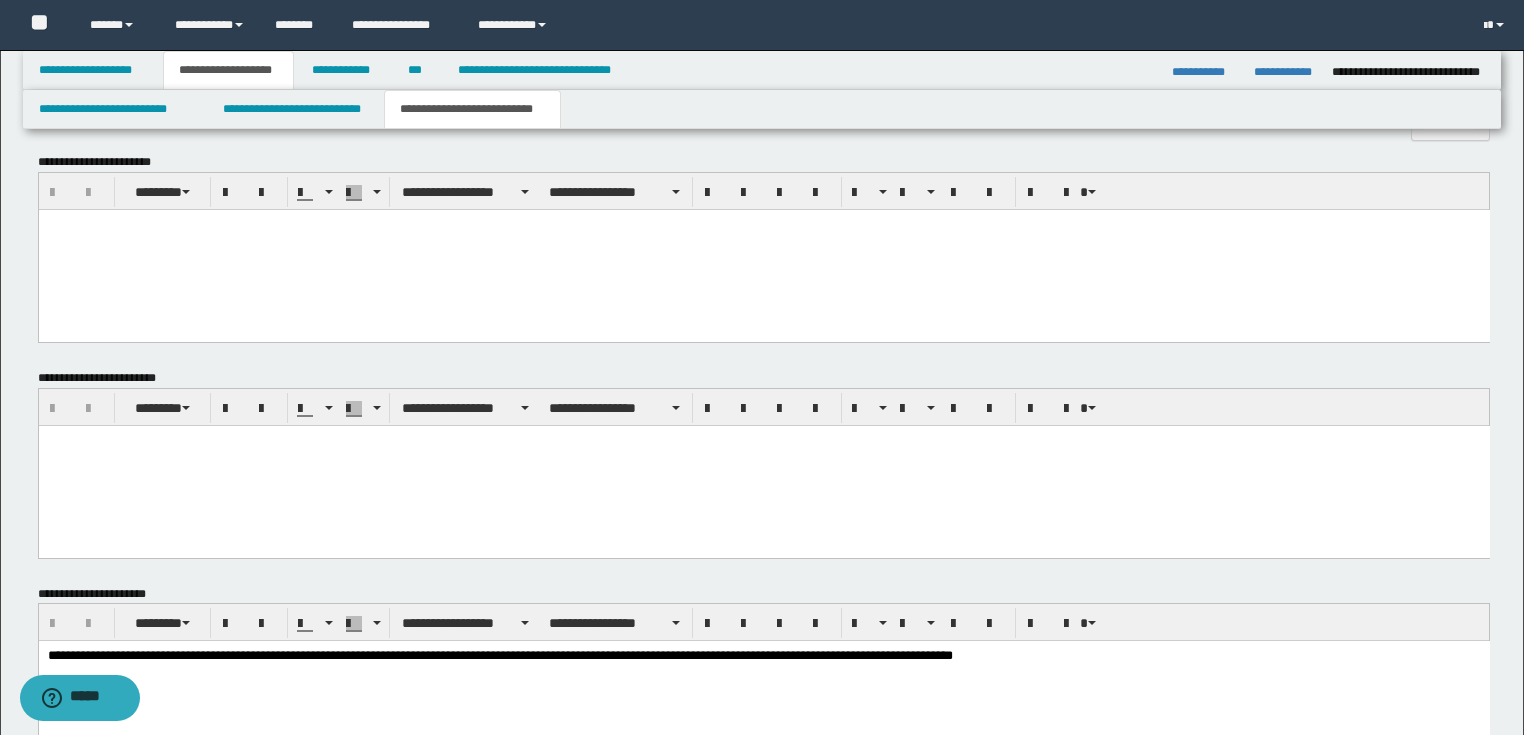 click at bounding box center (763, 465) 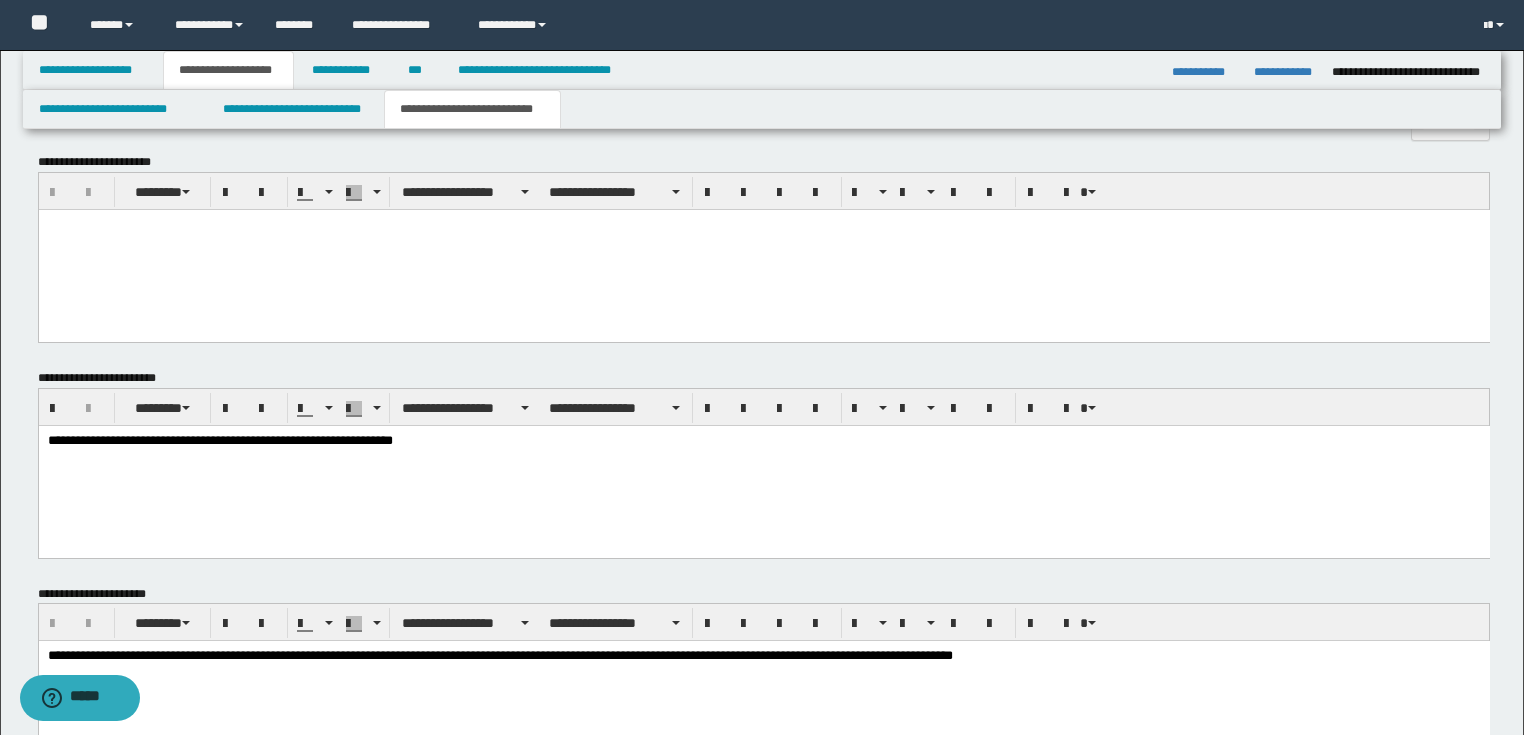 click on "**********" at bounding box center [763, 441] 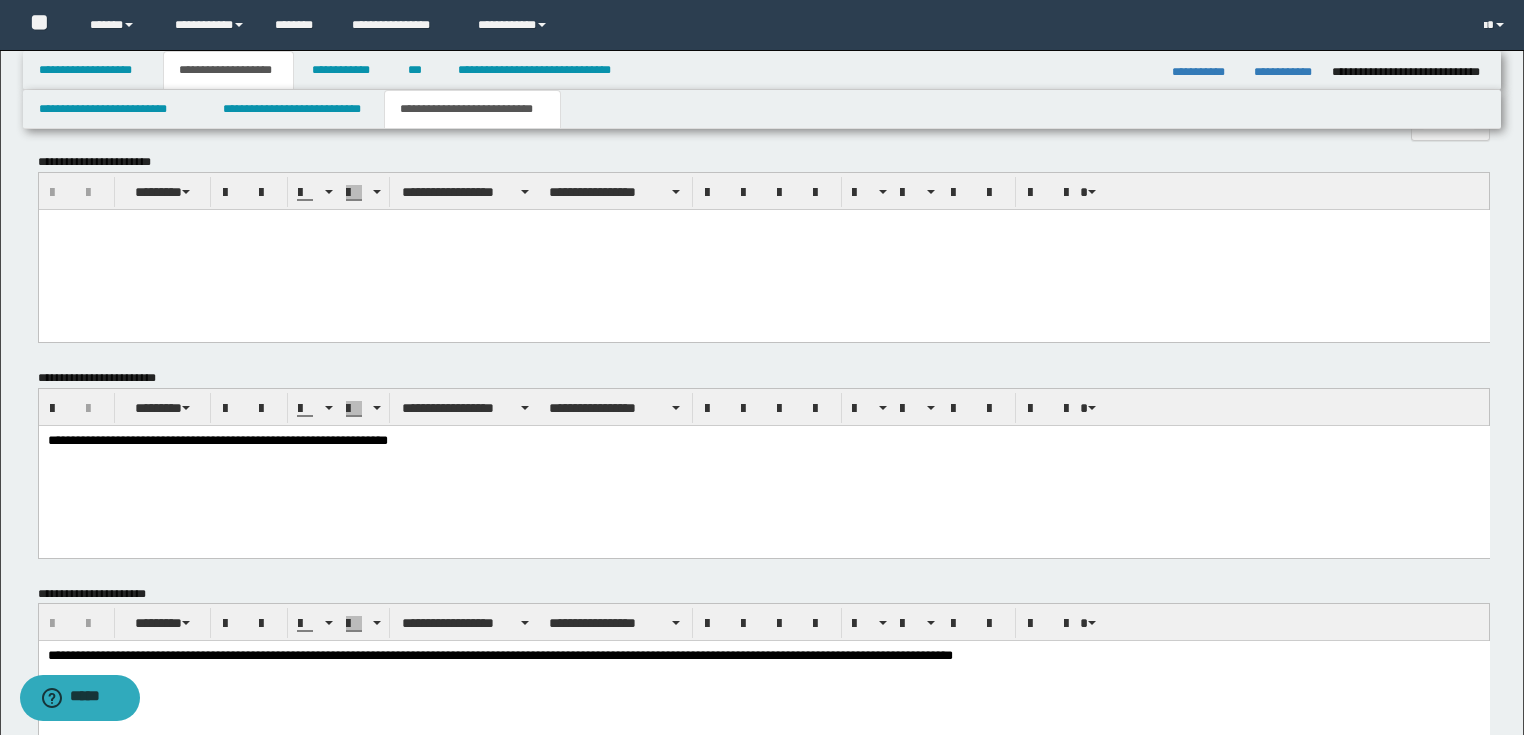 click on "**********" at bounding box center (763, 466) 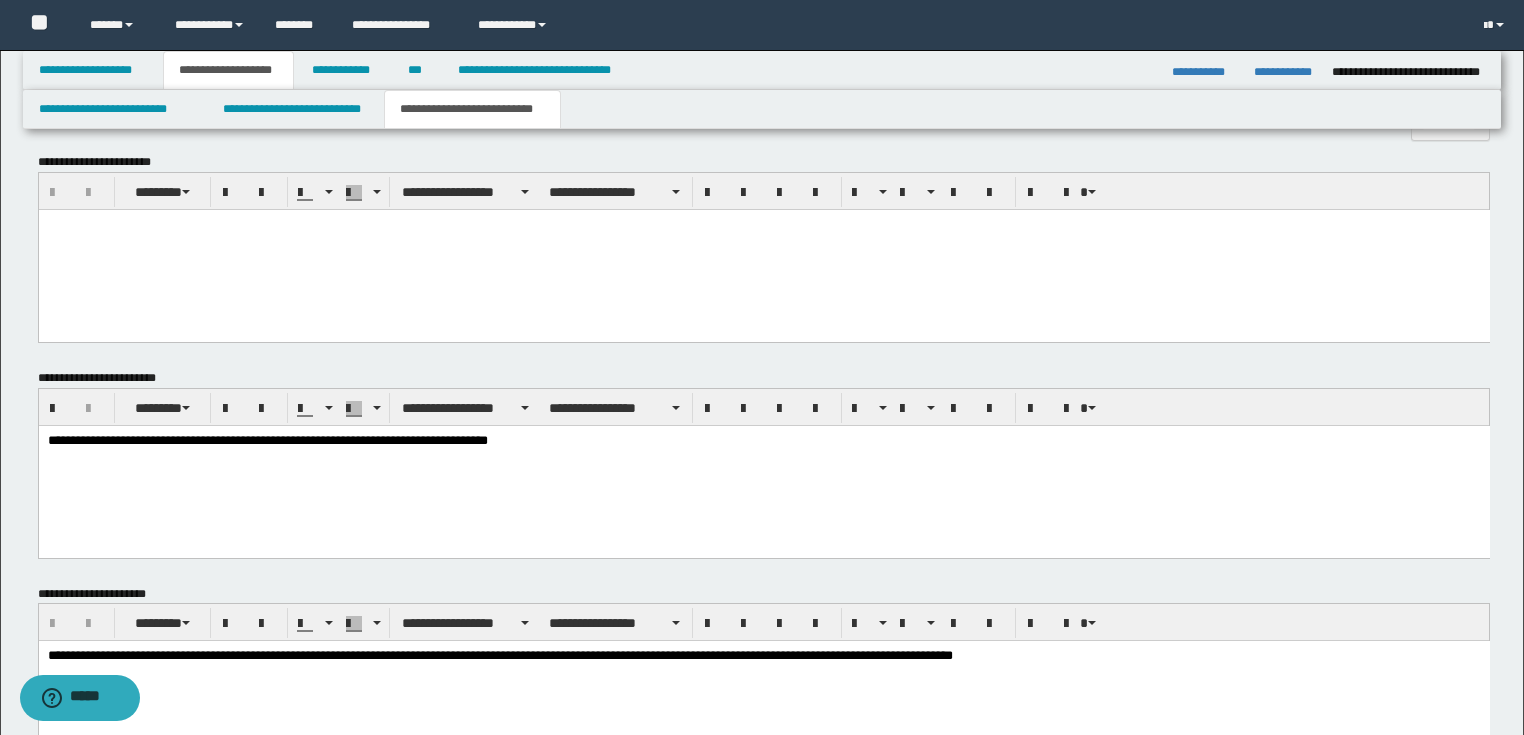 click on "**********" at bounding box center (763, 441) 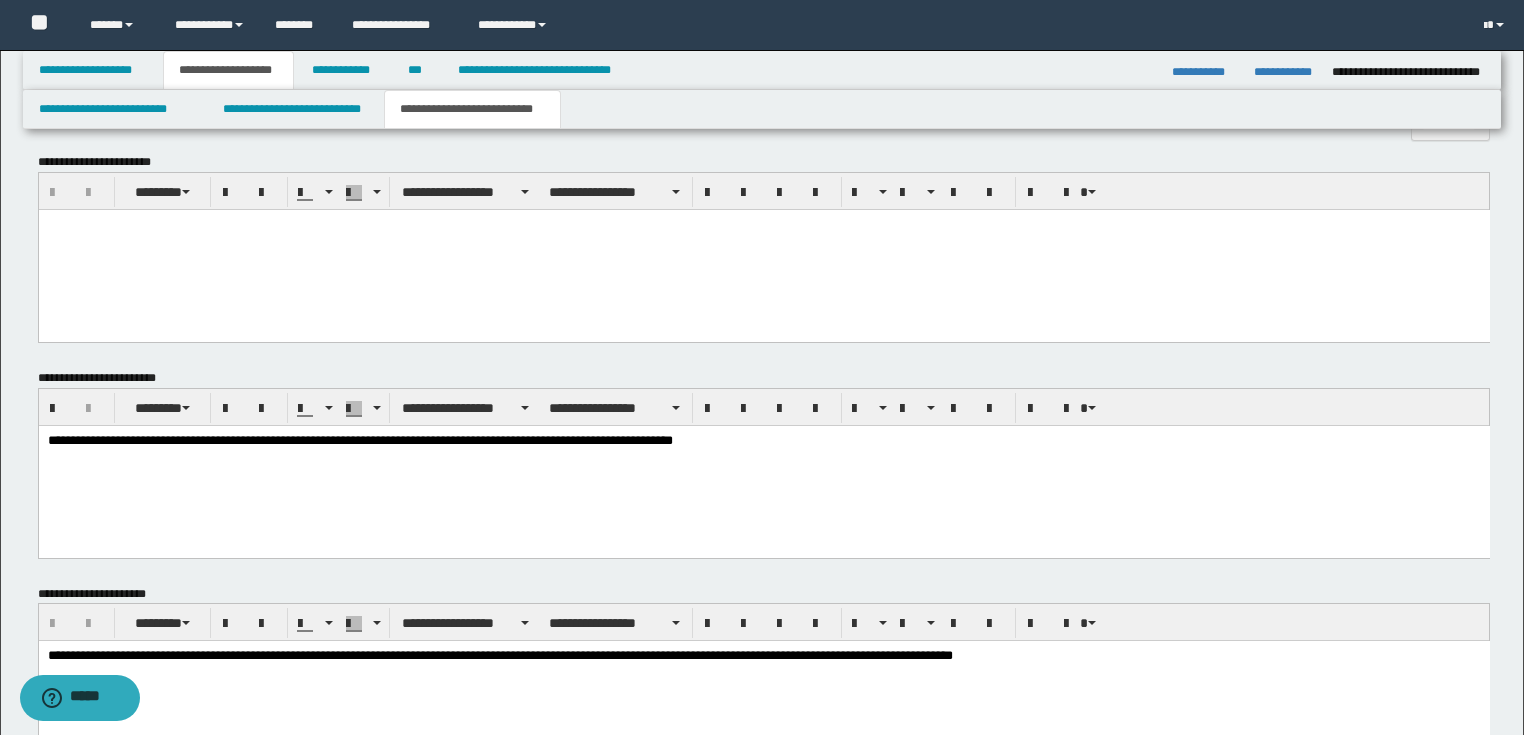 click on "**********" at bounding box center (763, 441) 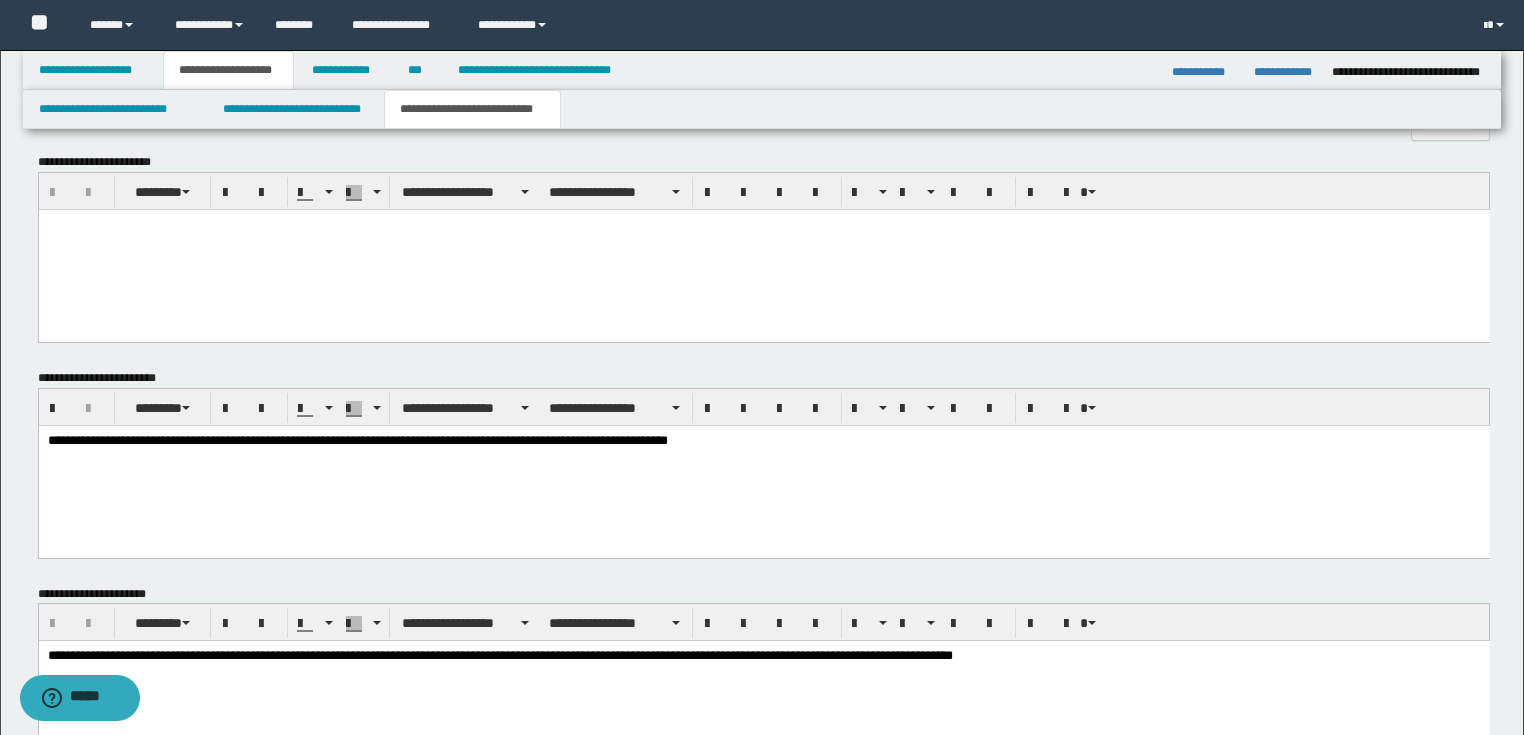 click on "**********" at bounding box center [763, 441] 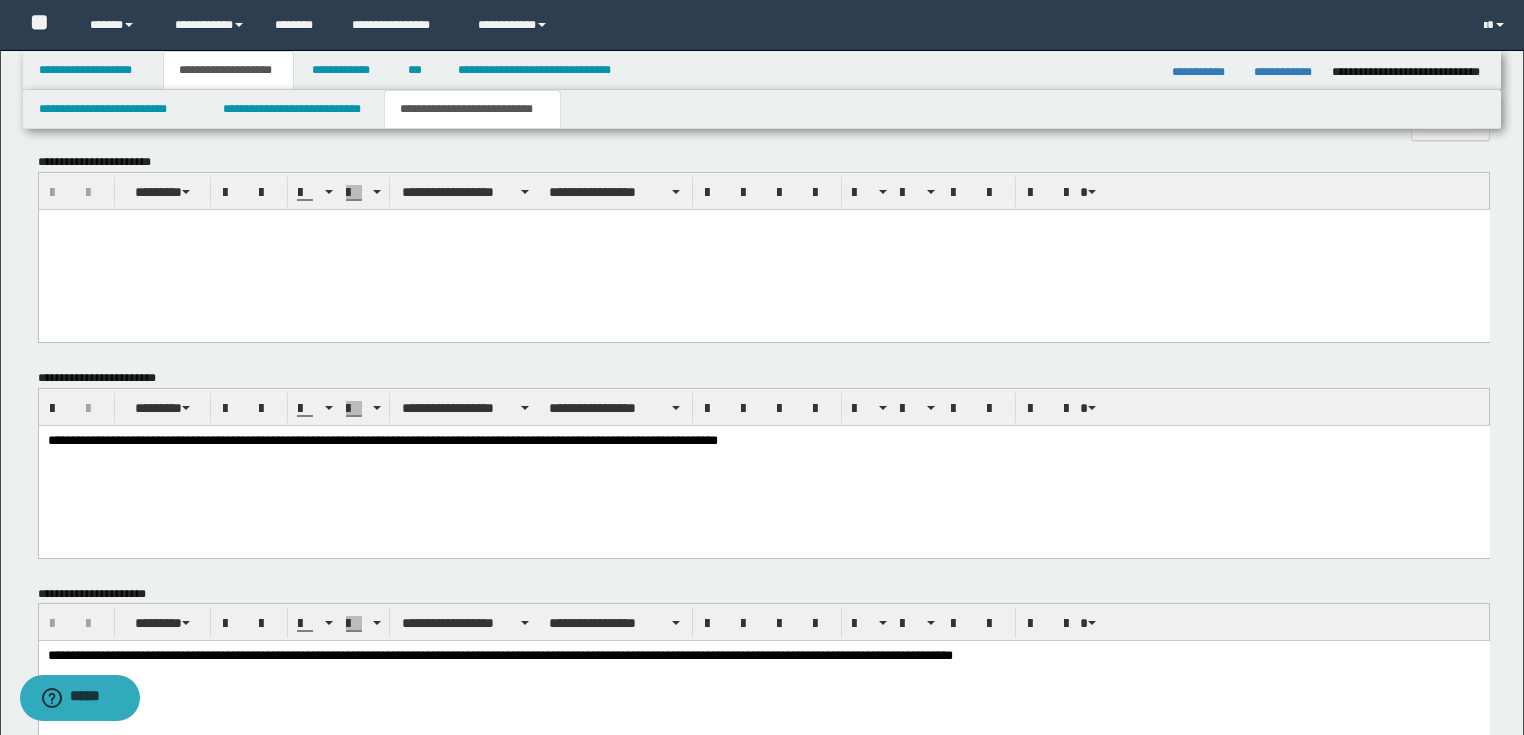 click on "**********" at bounding box center [763, 441] 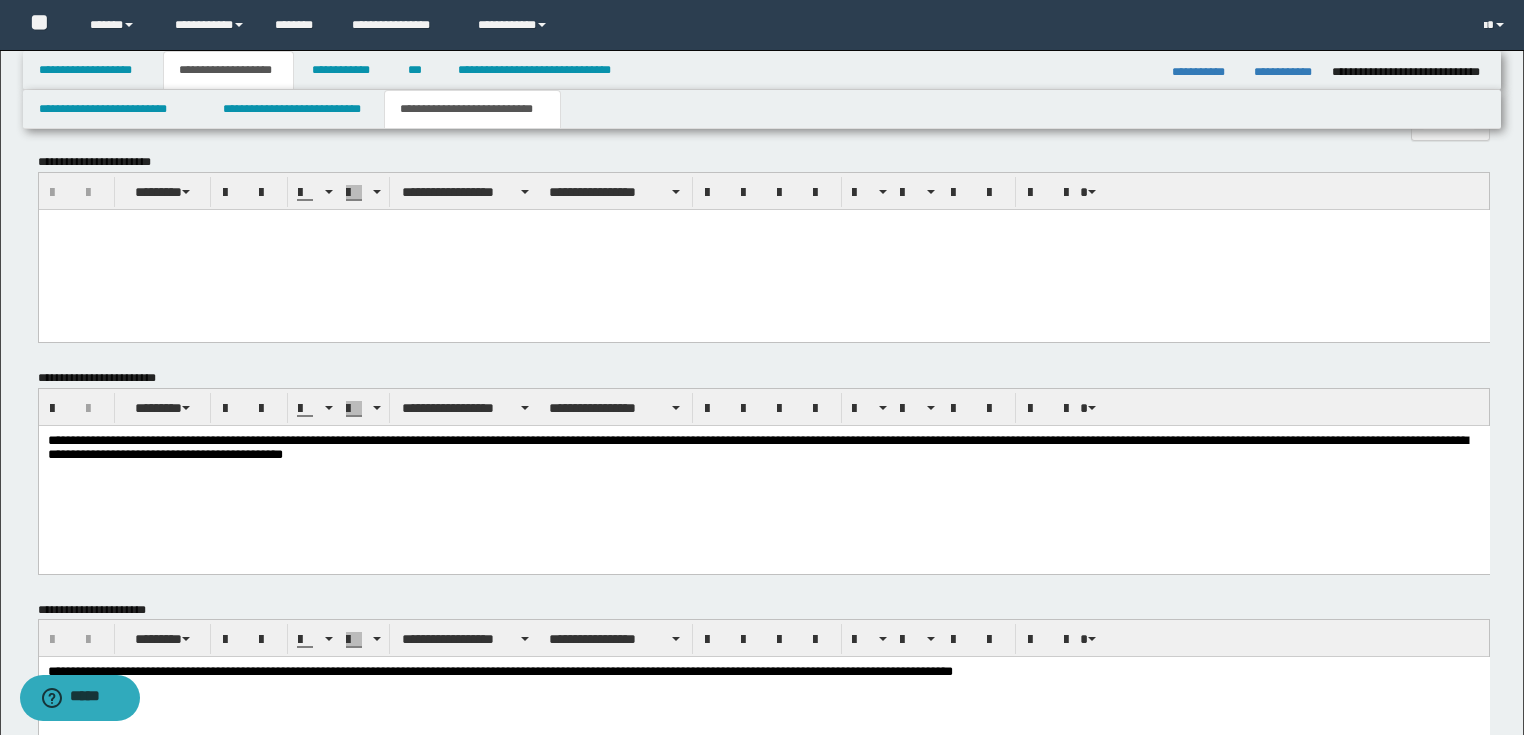 click on "**********" at bounding box center (763, 449) 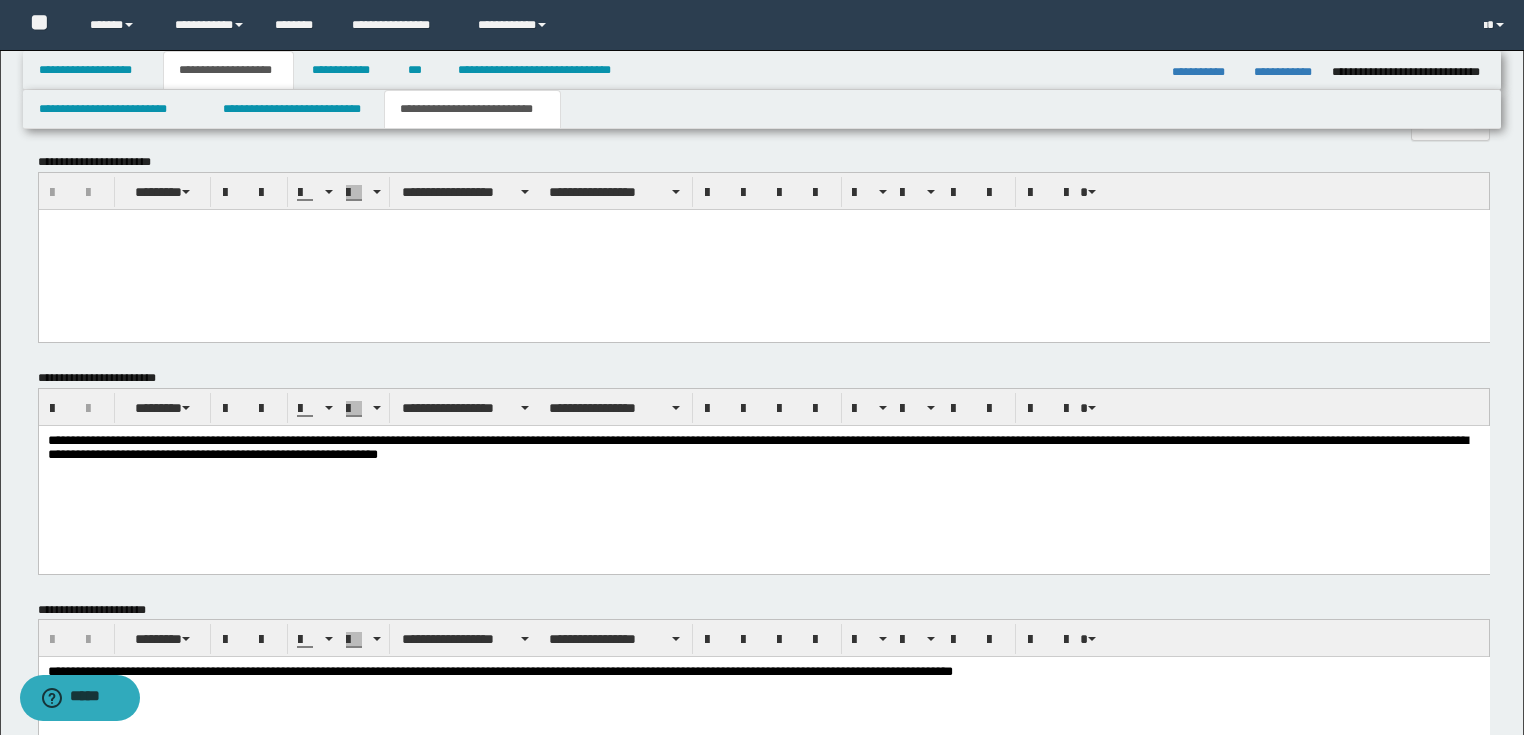 click on "**********" at bounding box center (763, 449) 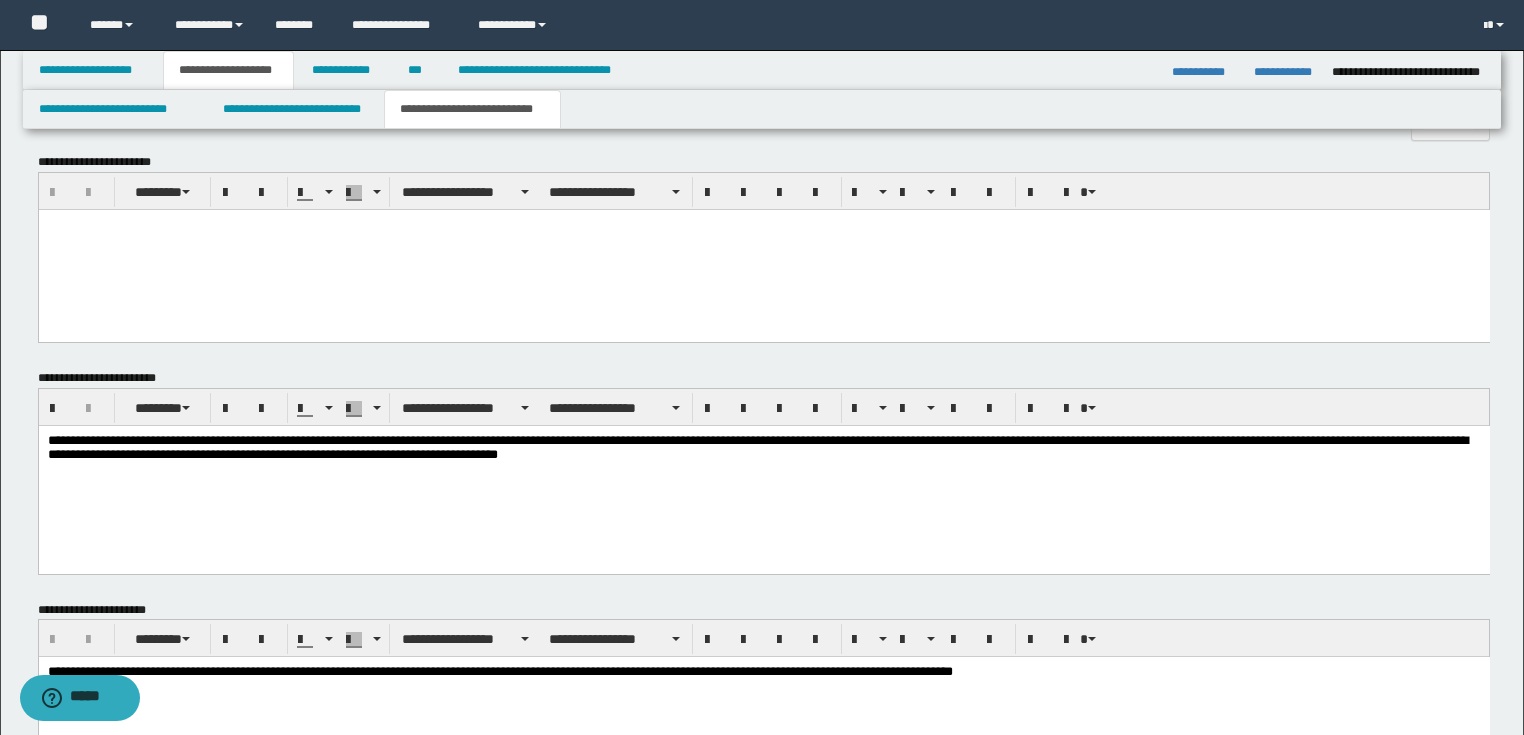 click on "**********" at bounding box center (763, 449) 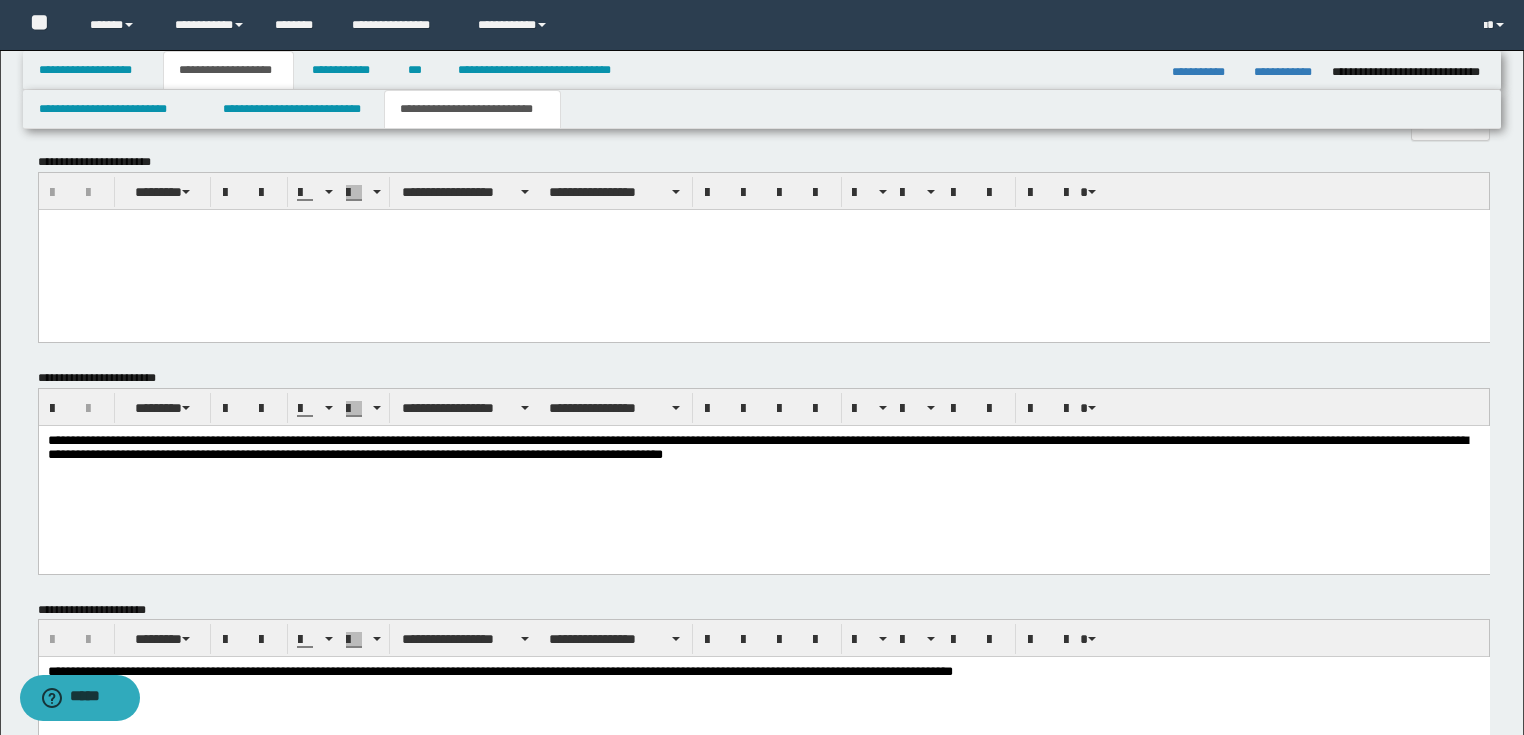 click on "**********" at bounding box center [763, 449] 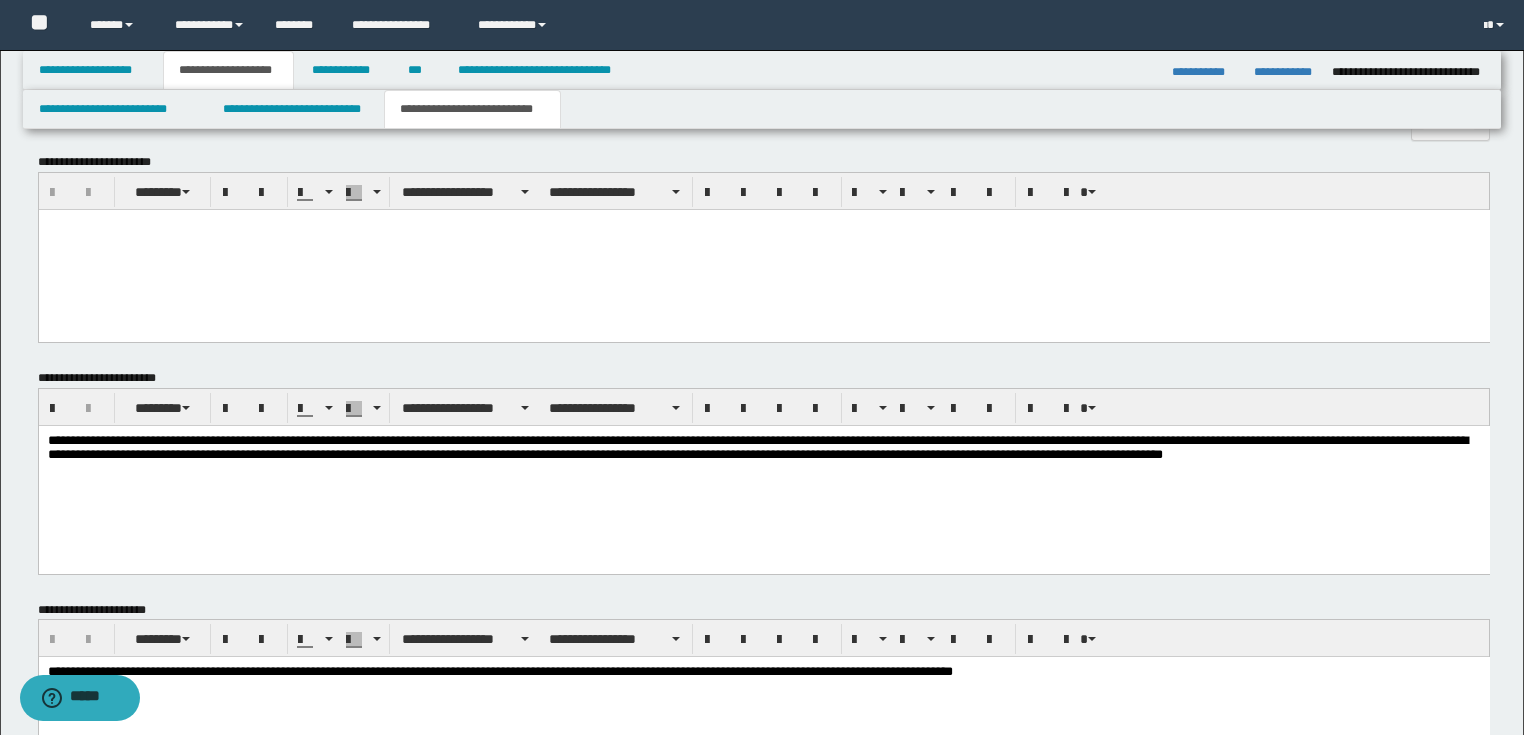 click on "**********" at bounding box center (763, 449) 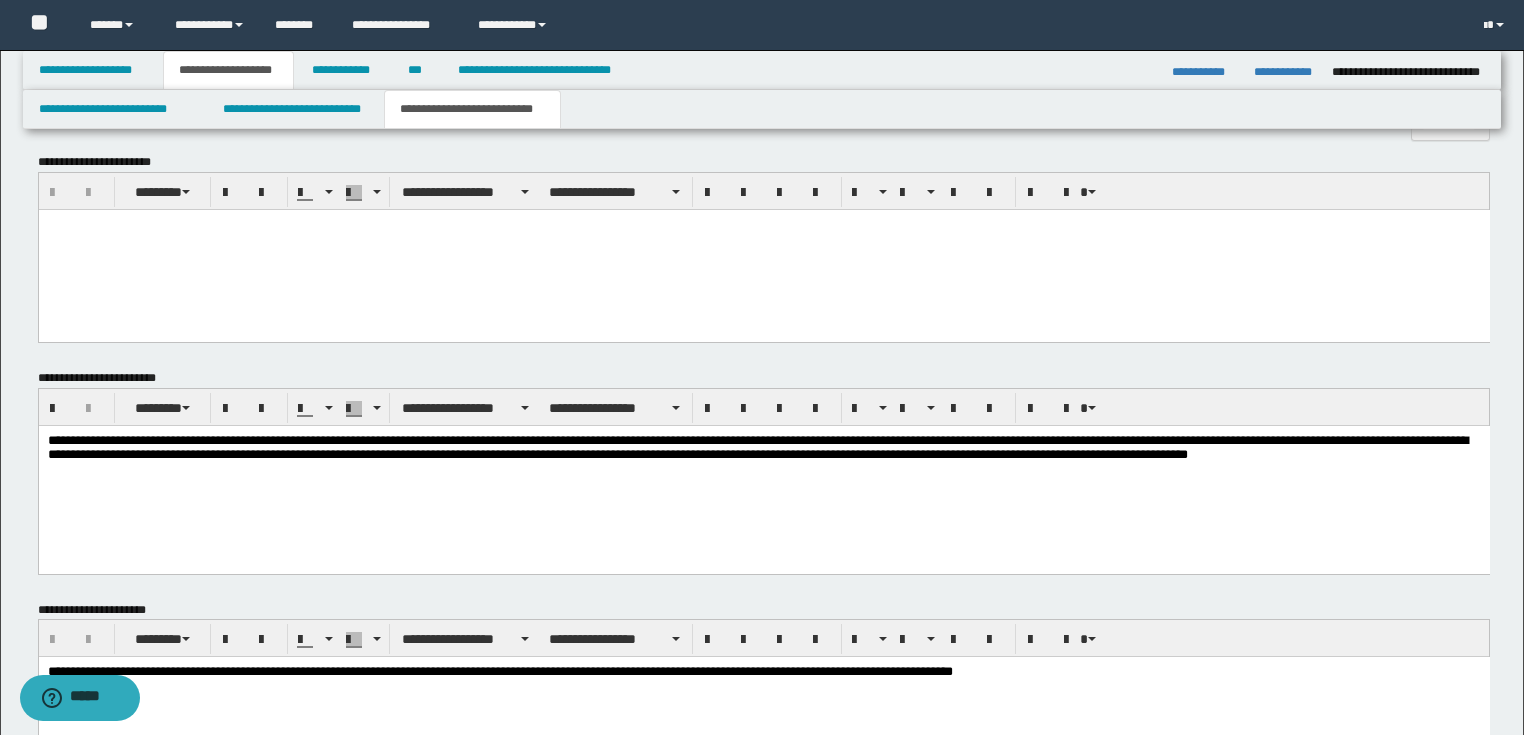 click on "**********" at bounding box center (763, 449) 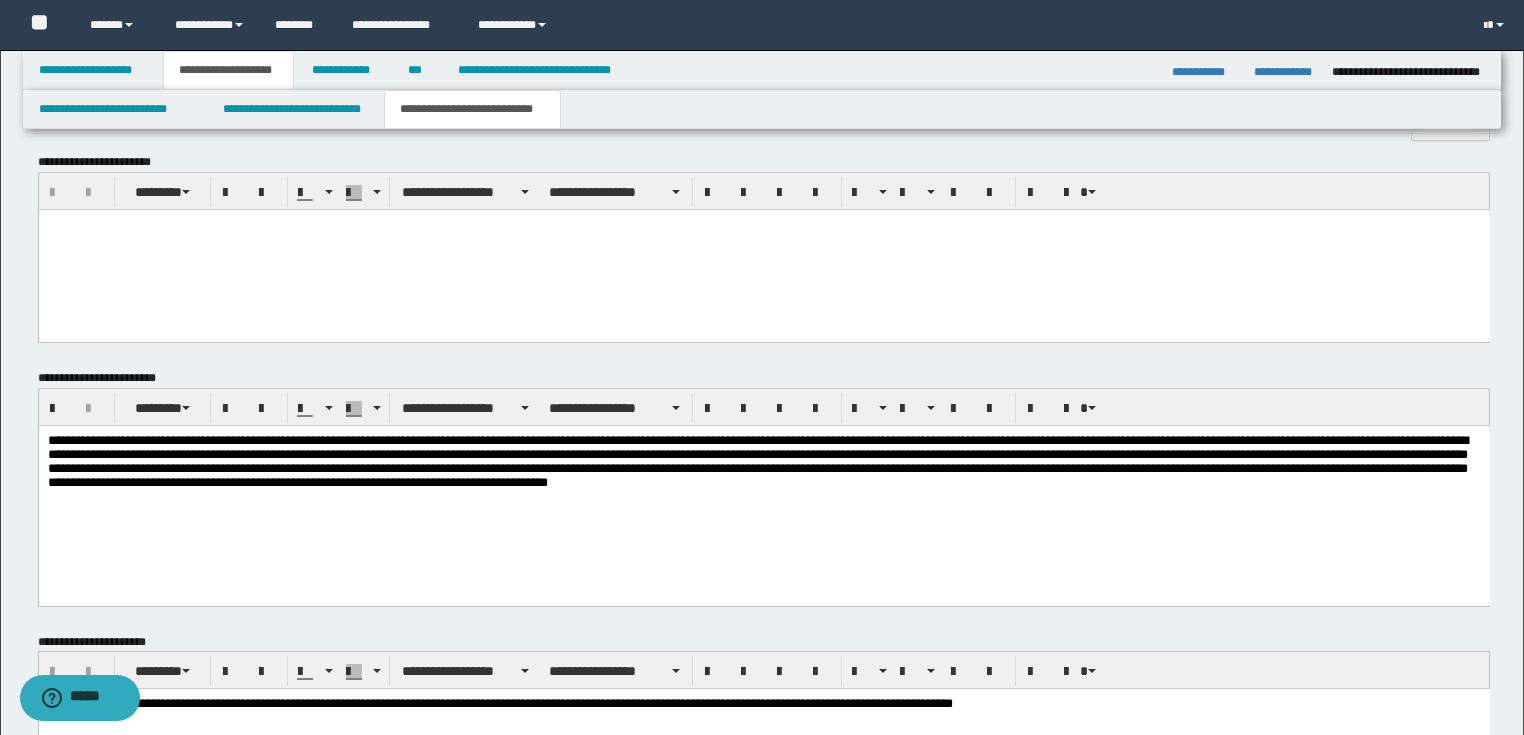 click on "**********" at bounding box center (763, 465) 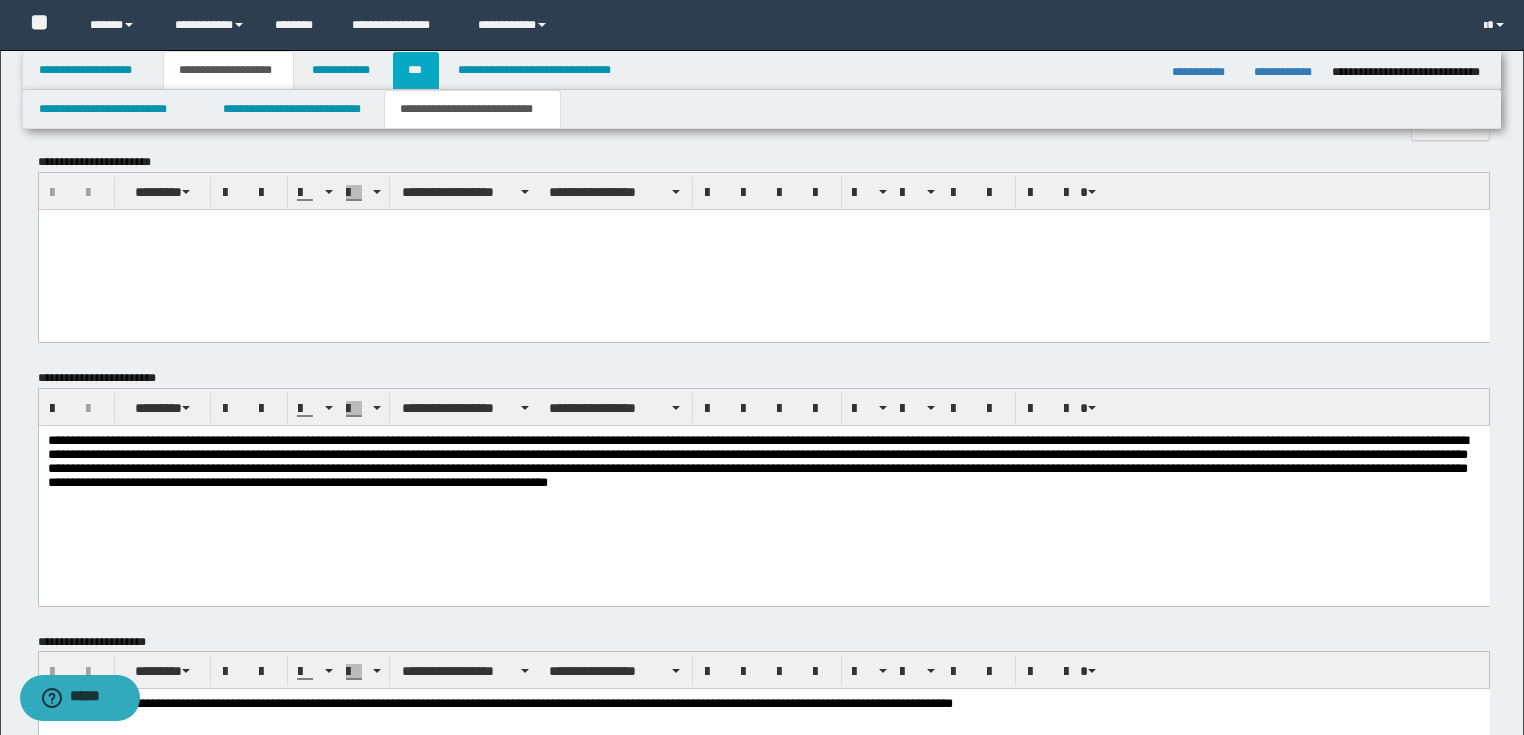 click on "***" at bounding box center [416, 70] 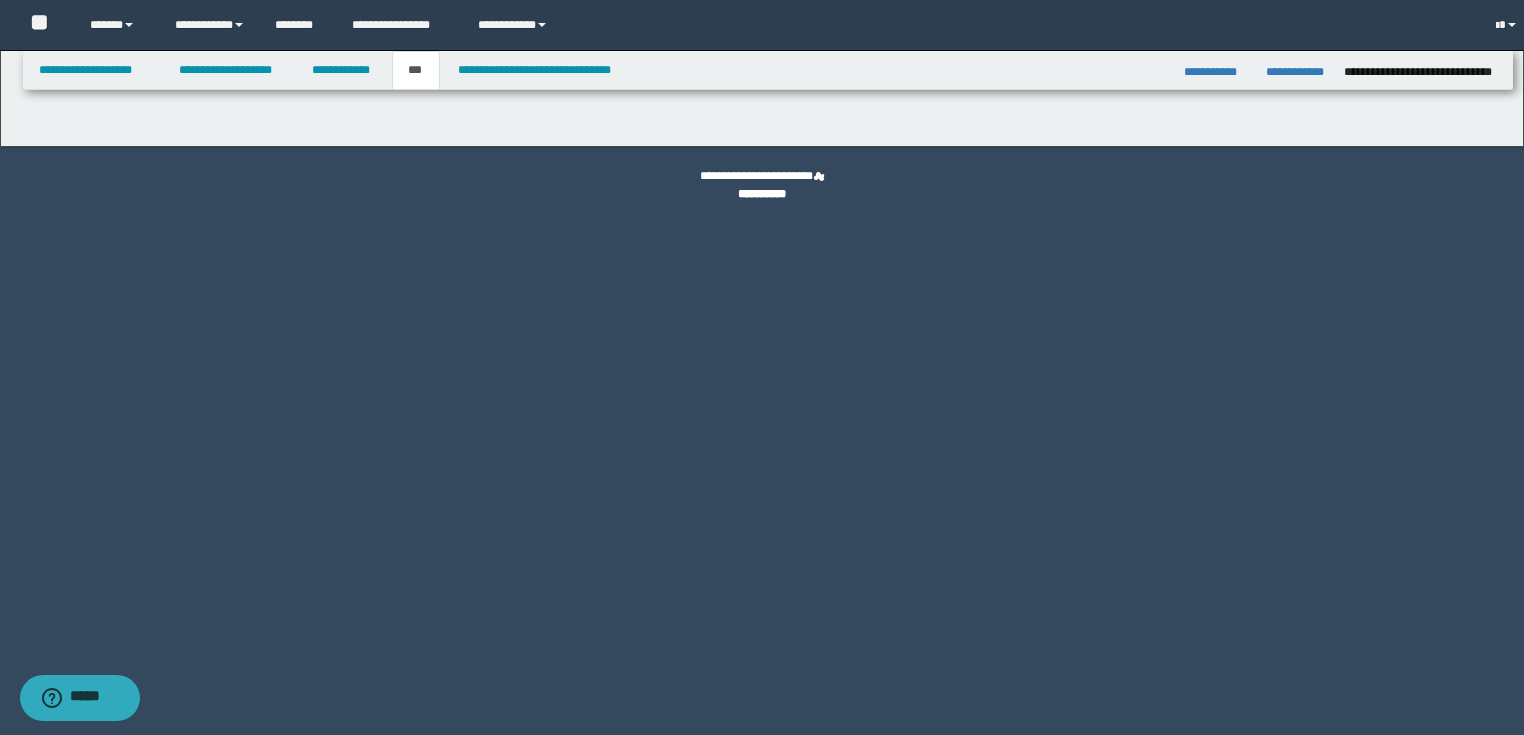 scroll, scrollTop: 0, scrollLeft: 0, axis: both 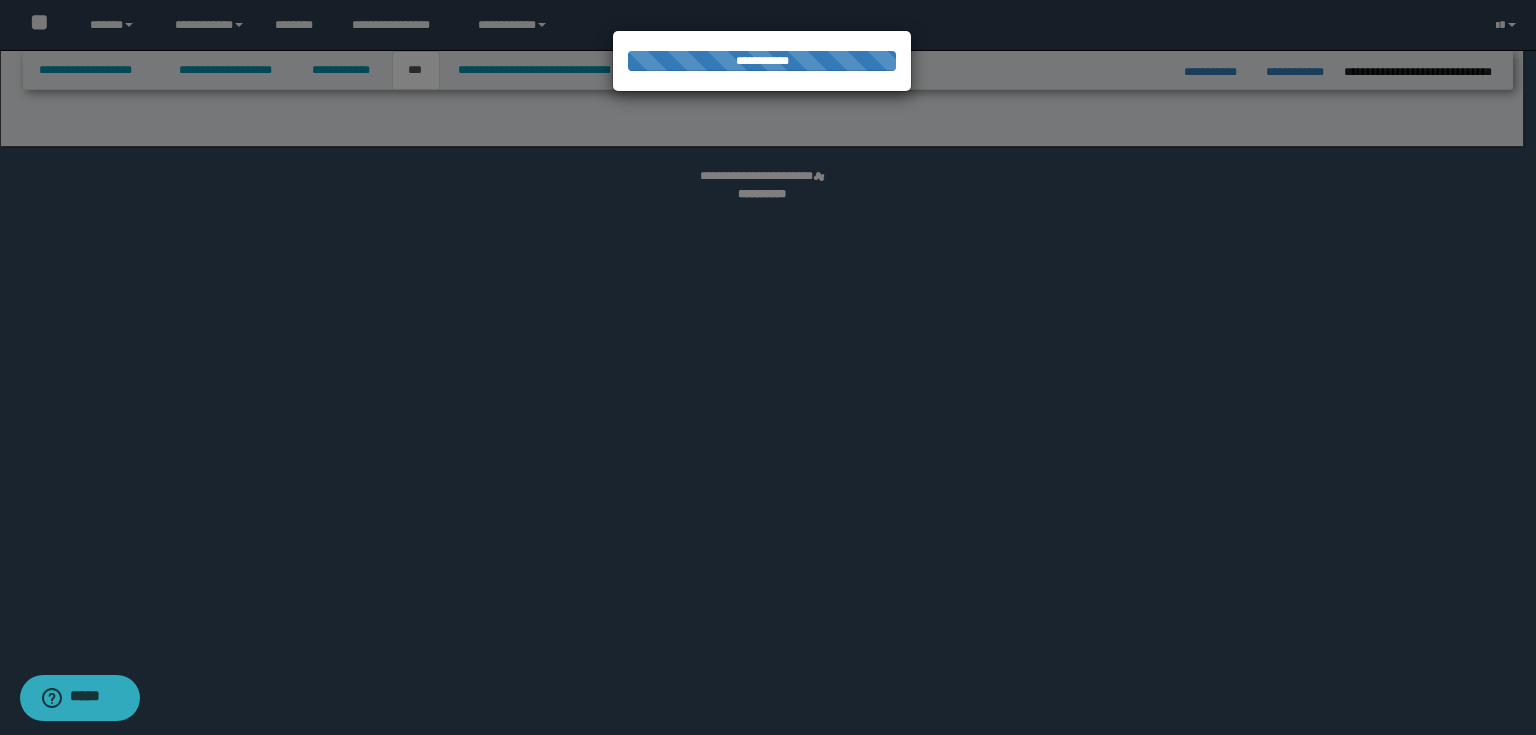 select on "***" 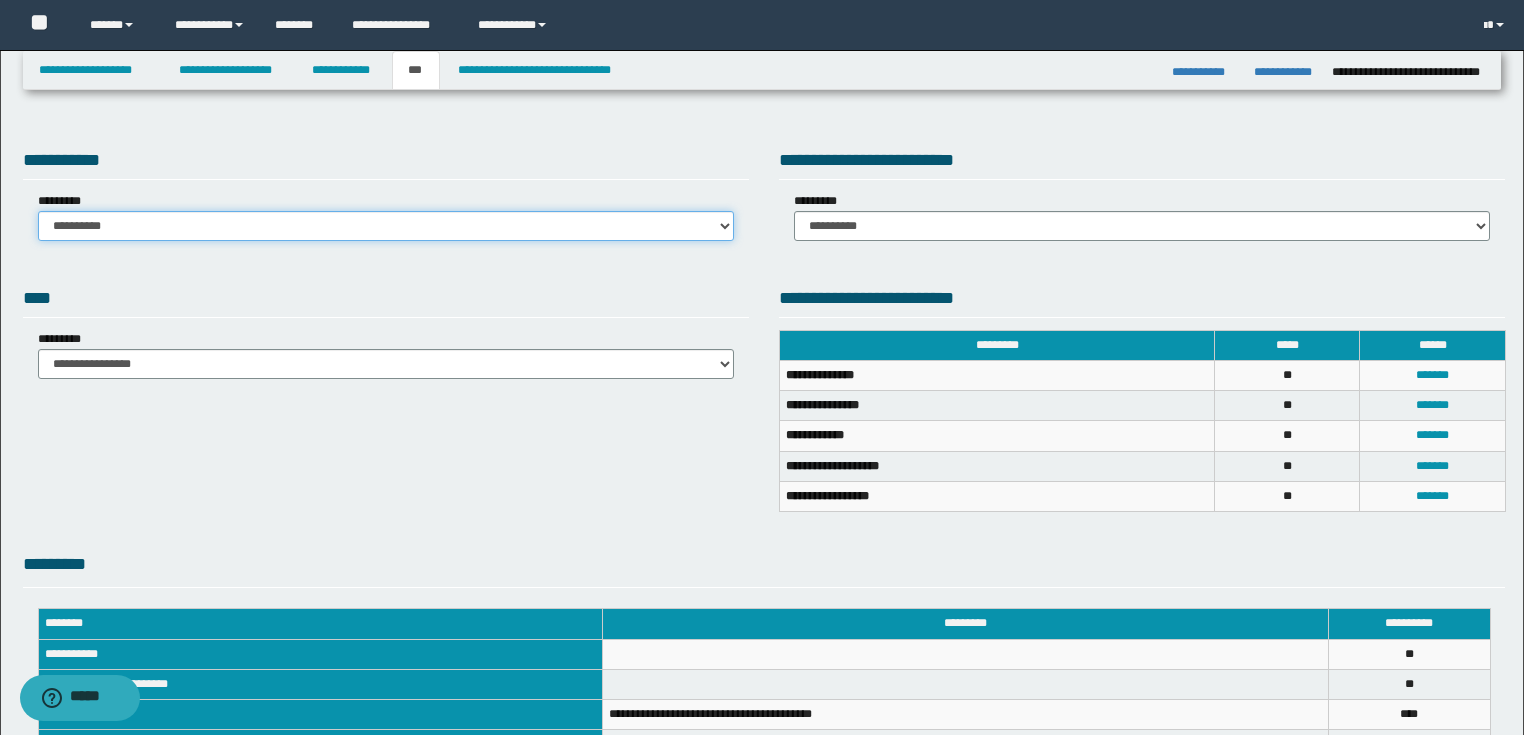 click on "**********" at bounding box center [386, 226] 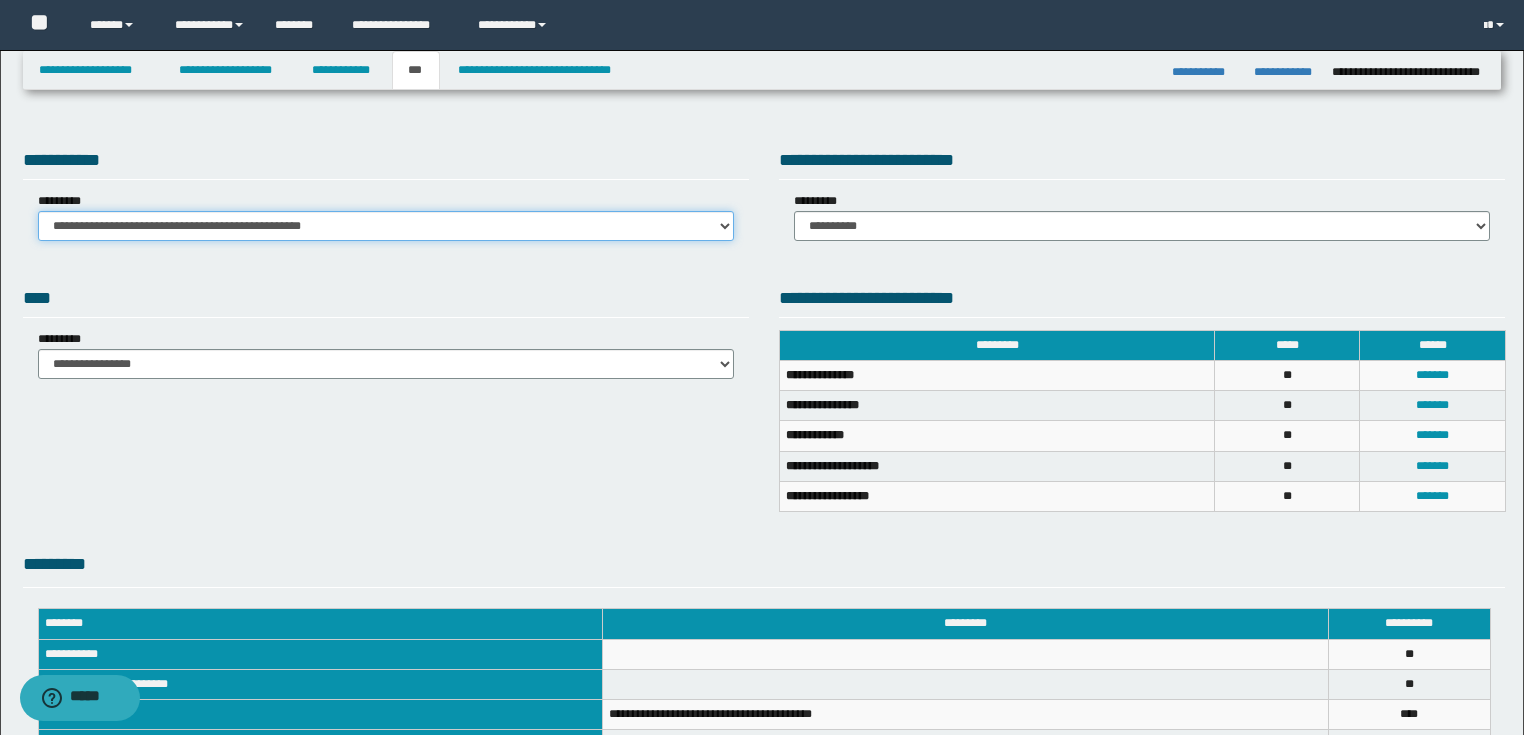 click on "**********" at bounding box center (386, 226) 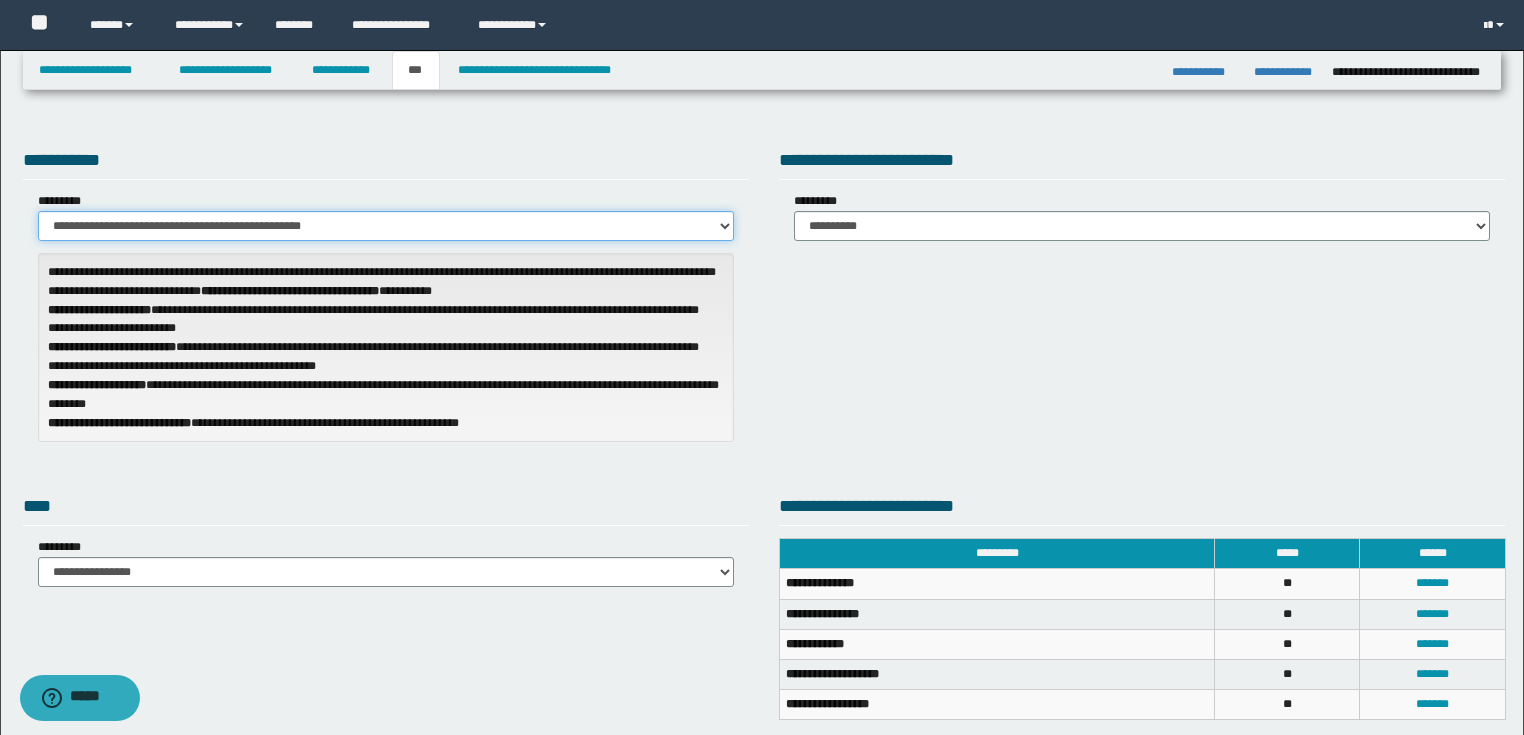 click on "**********" at bounding box center (386, 226) 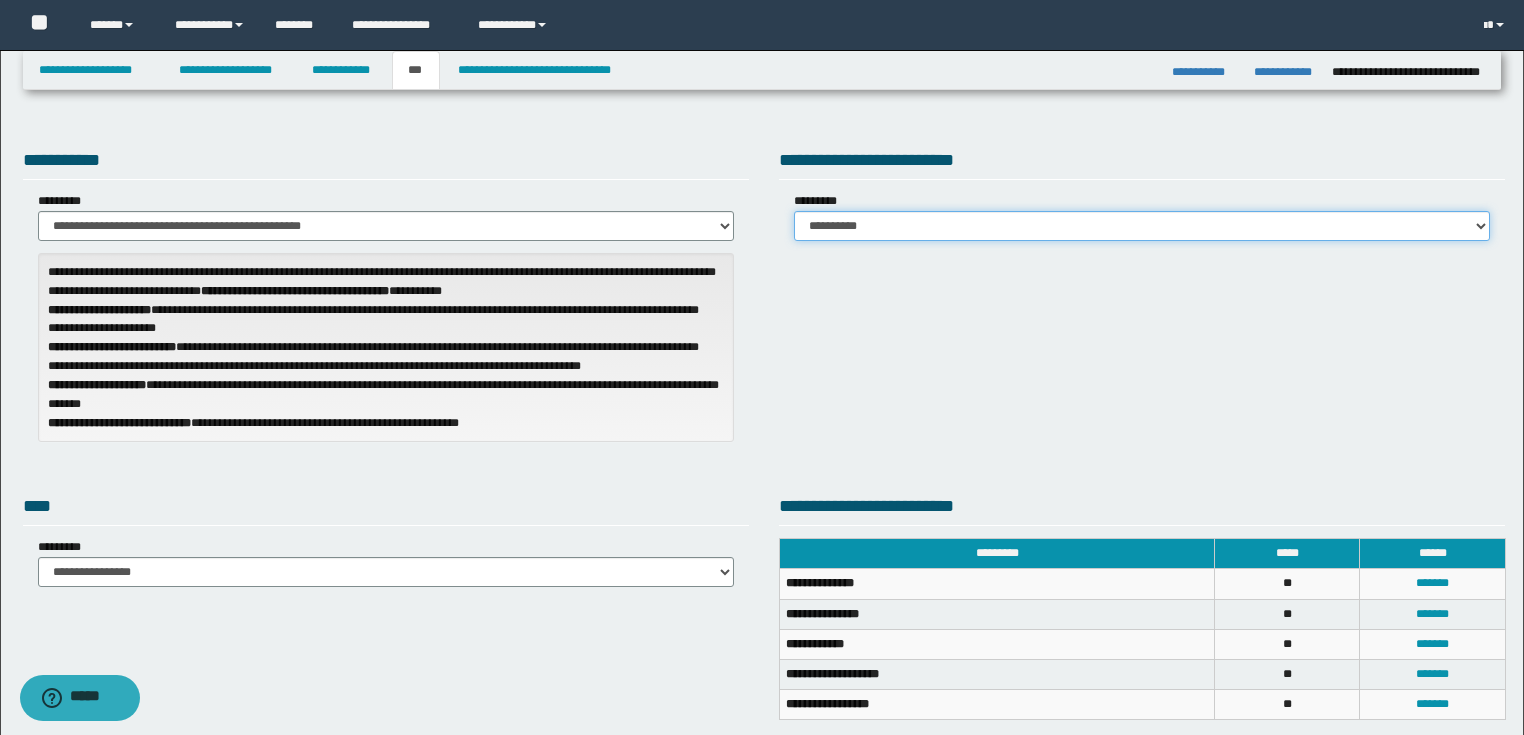 click on "**********" at bounding box center [1142, 226] 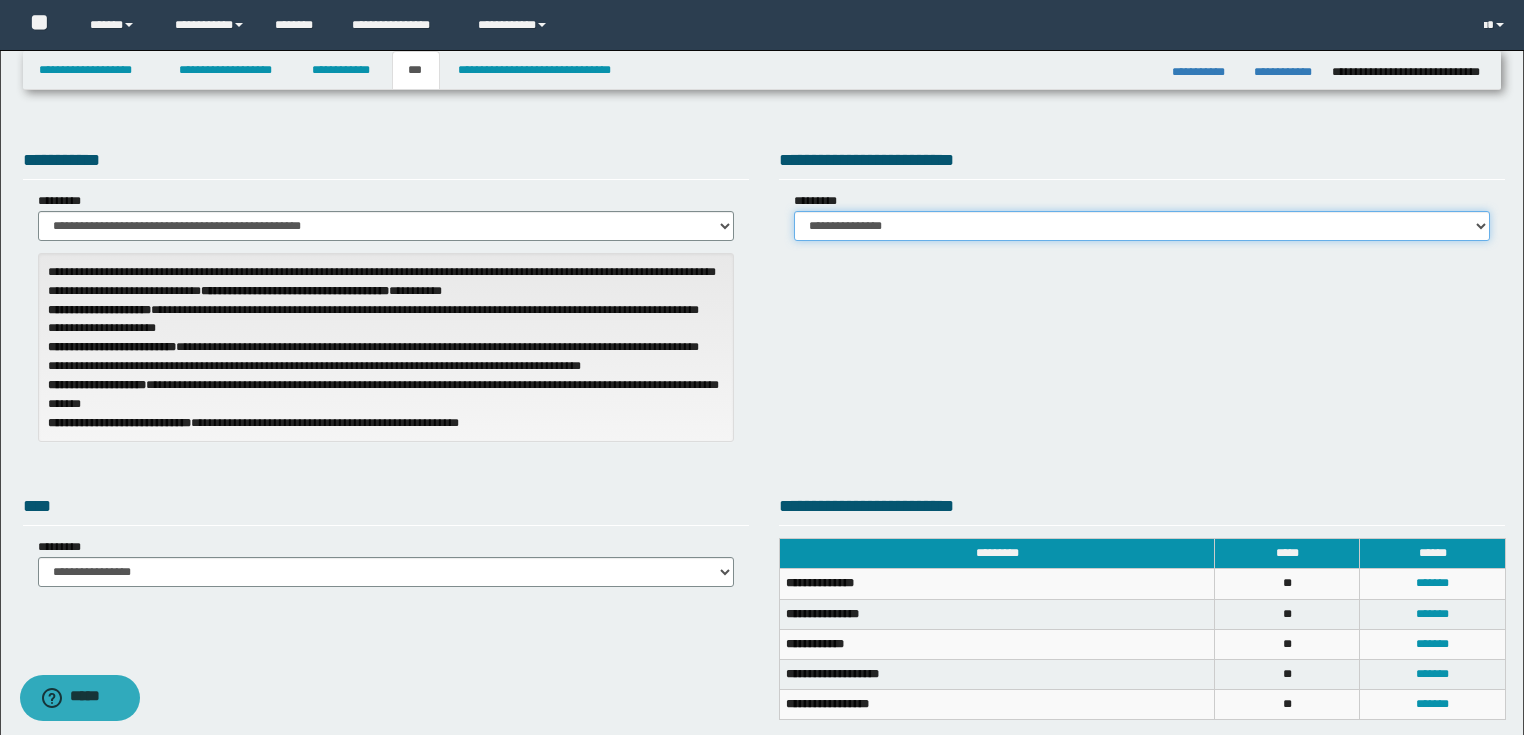 click on "**********" at bounding box center [1142, 226] 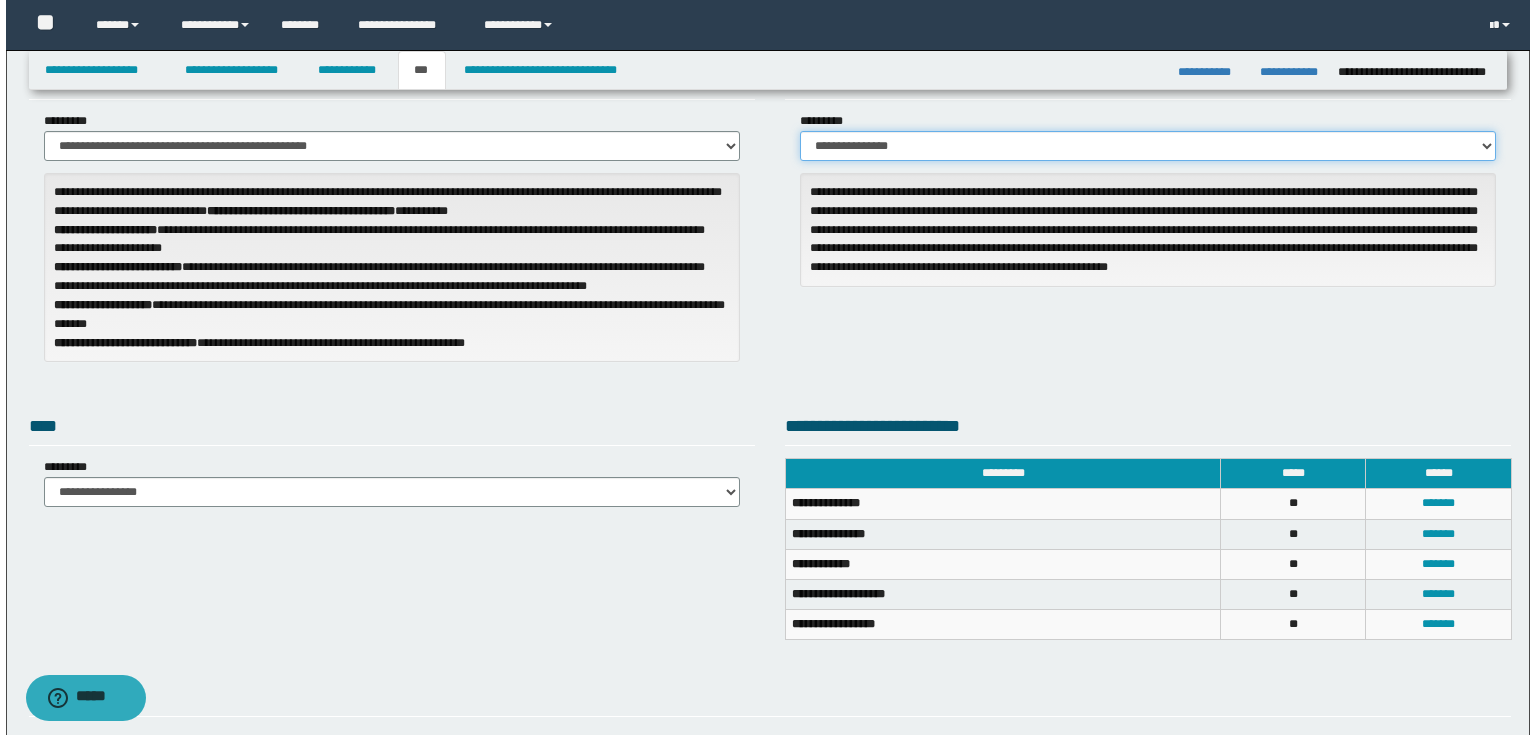 scroll, scrollTop: 160, scrollLeft: 0, axis: vertical 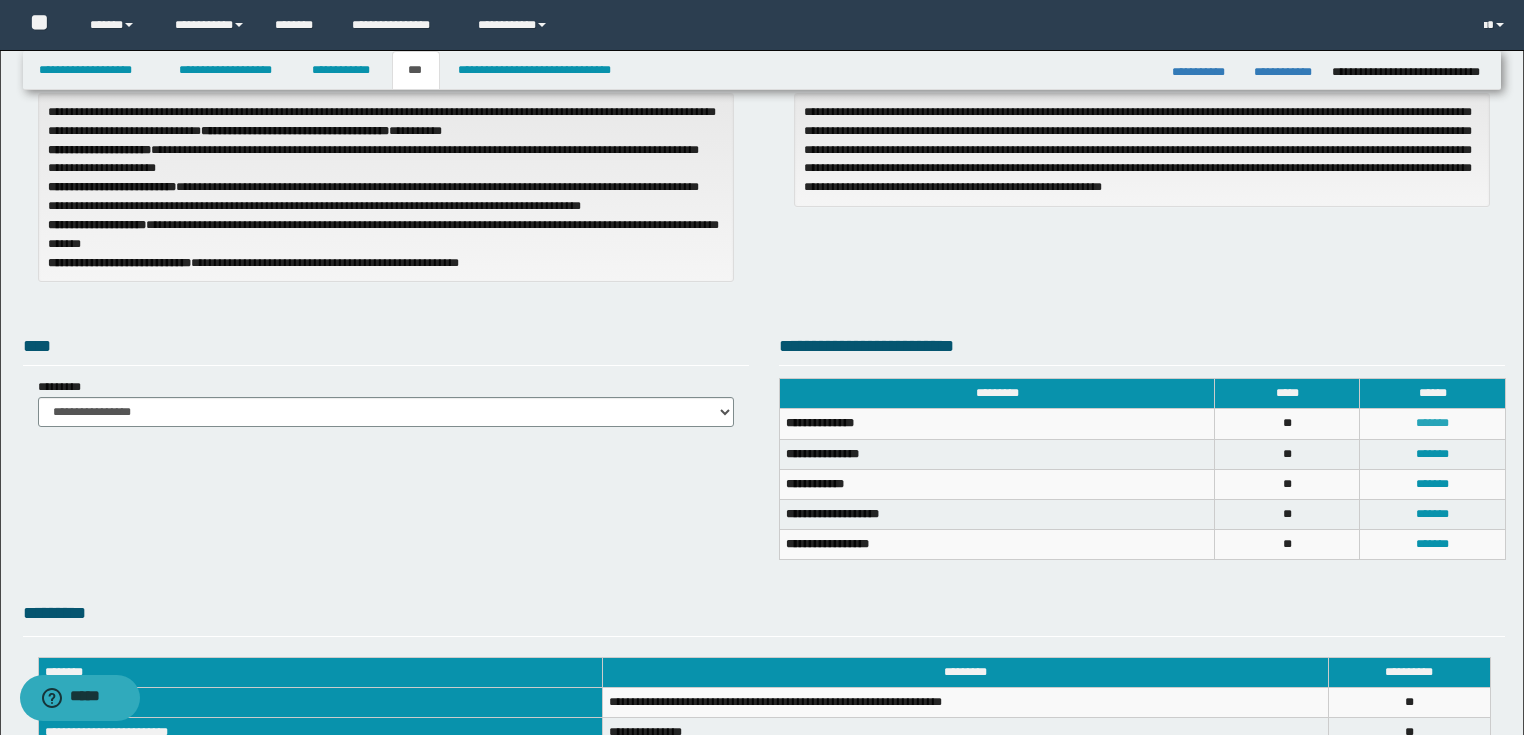 click on "*******" at bounding box center [1432, 423] 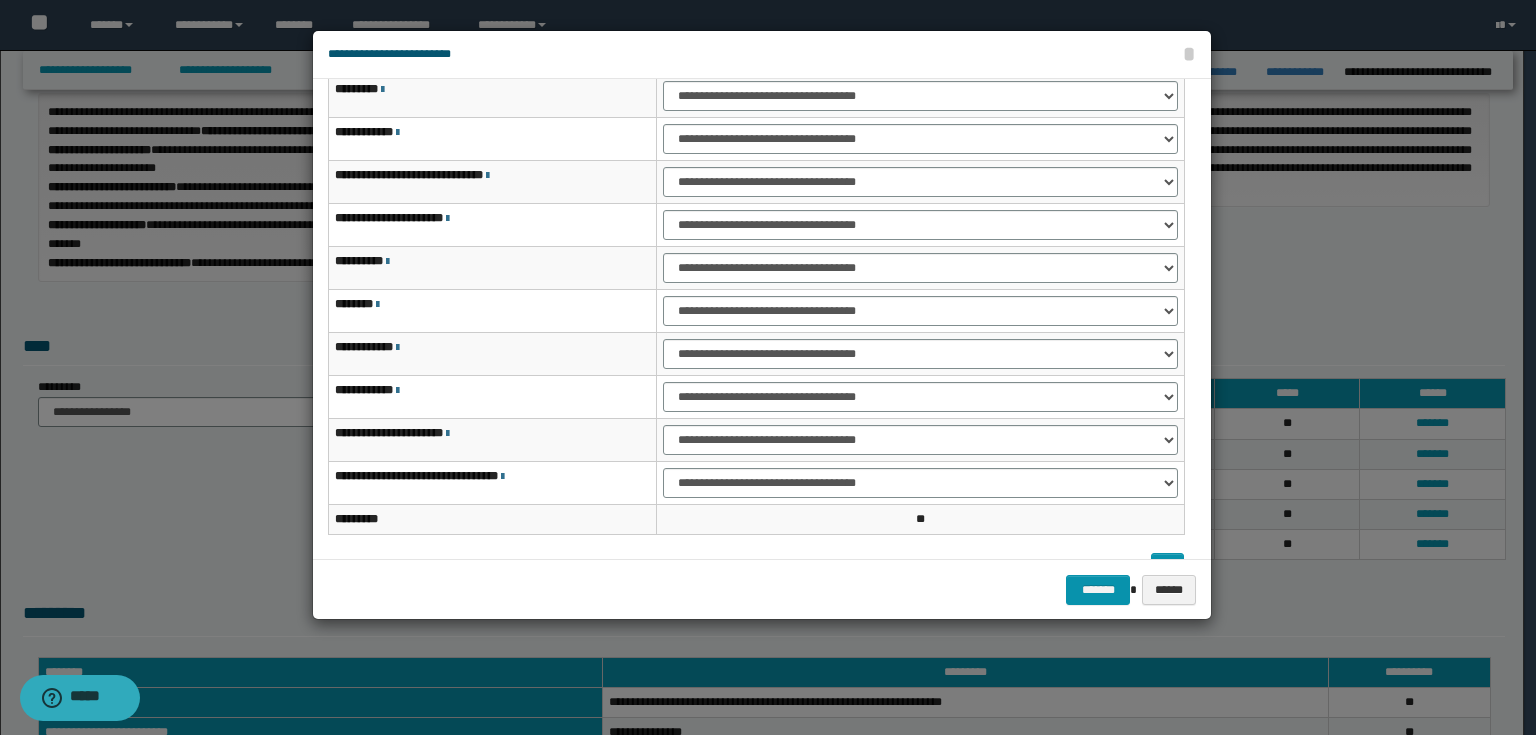 scroll, scrollTop: 118, scrollLeft: 0, axis: vertical 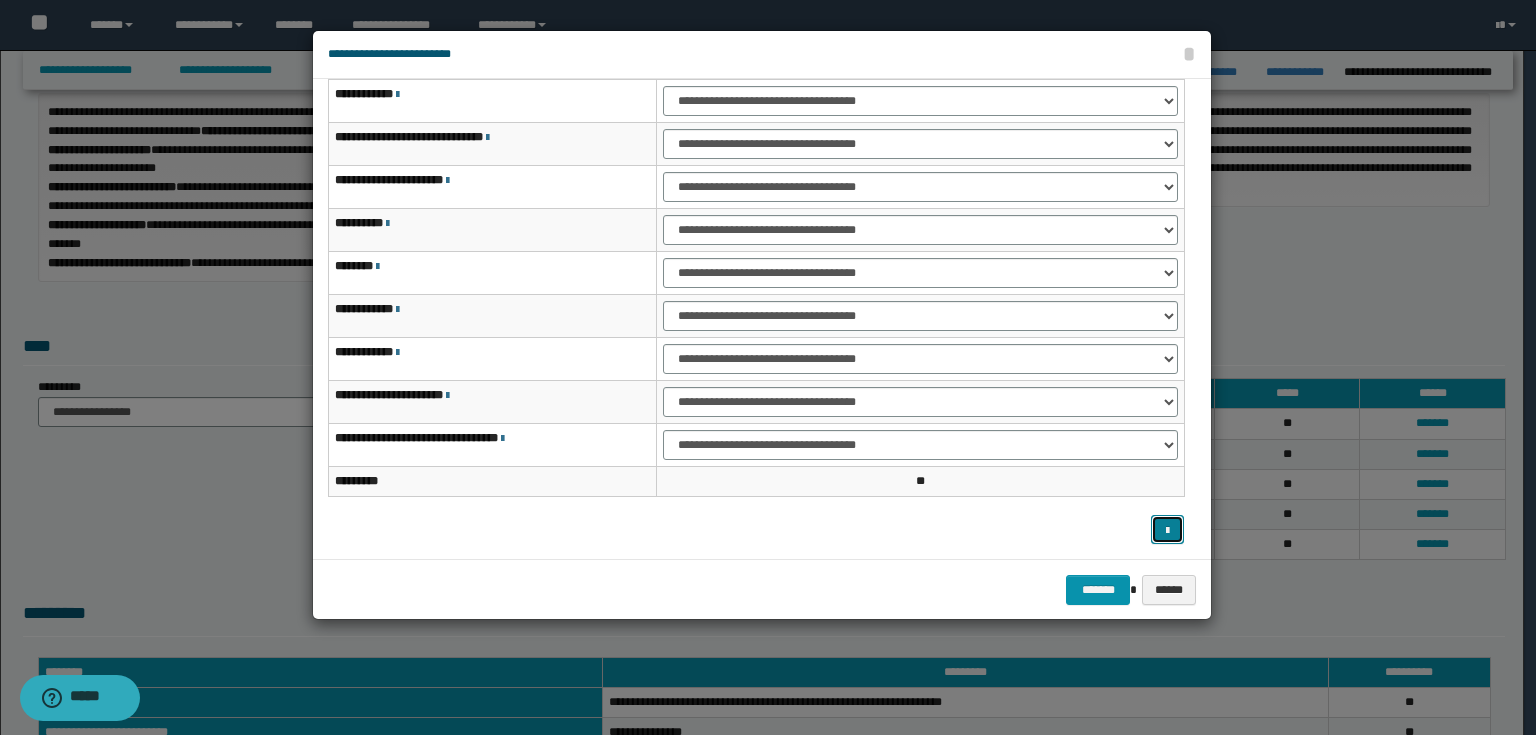 click at bounding box center [1167, 531] 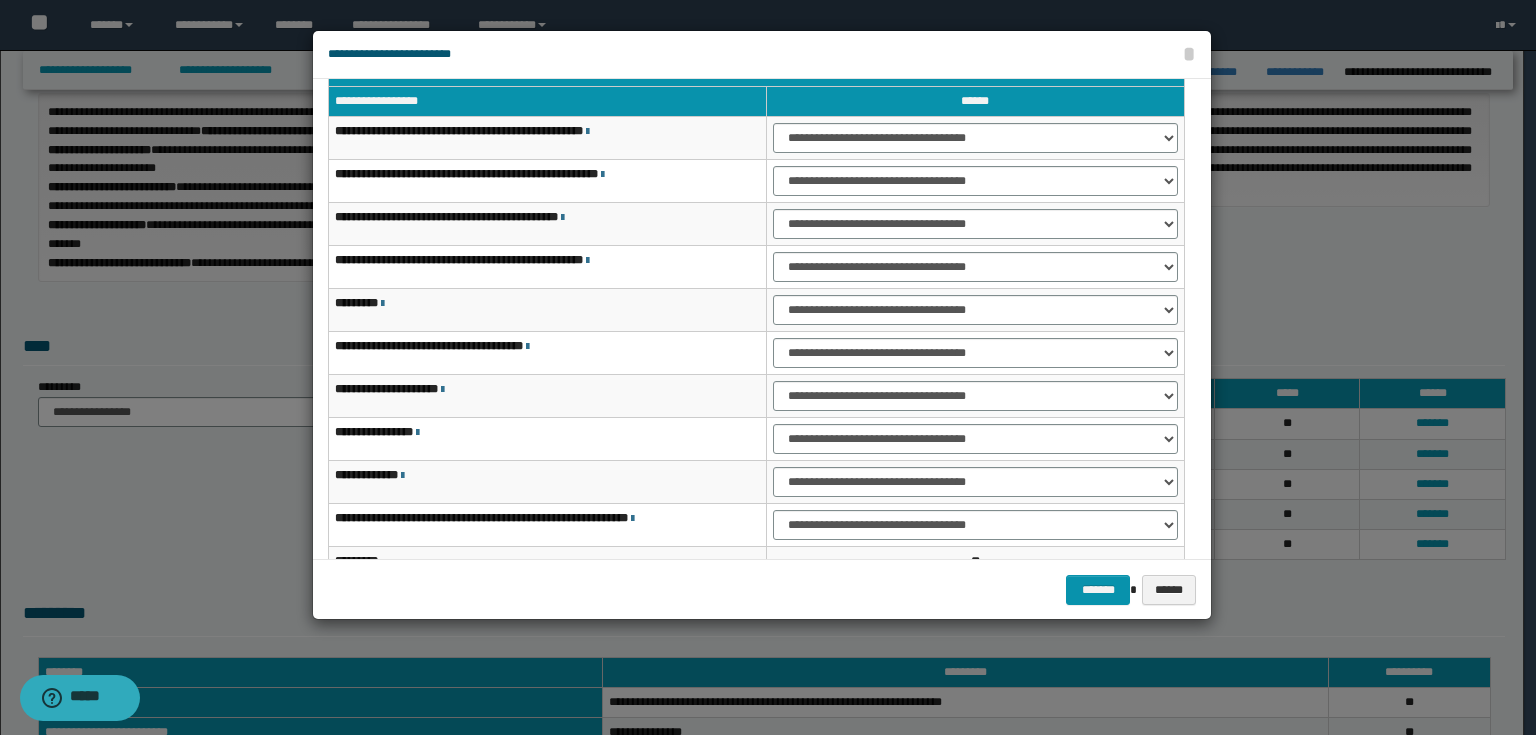 scroll, scrollTop: 118, scrollLeft: 0, axis: vertical 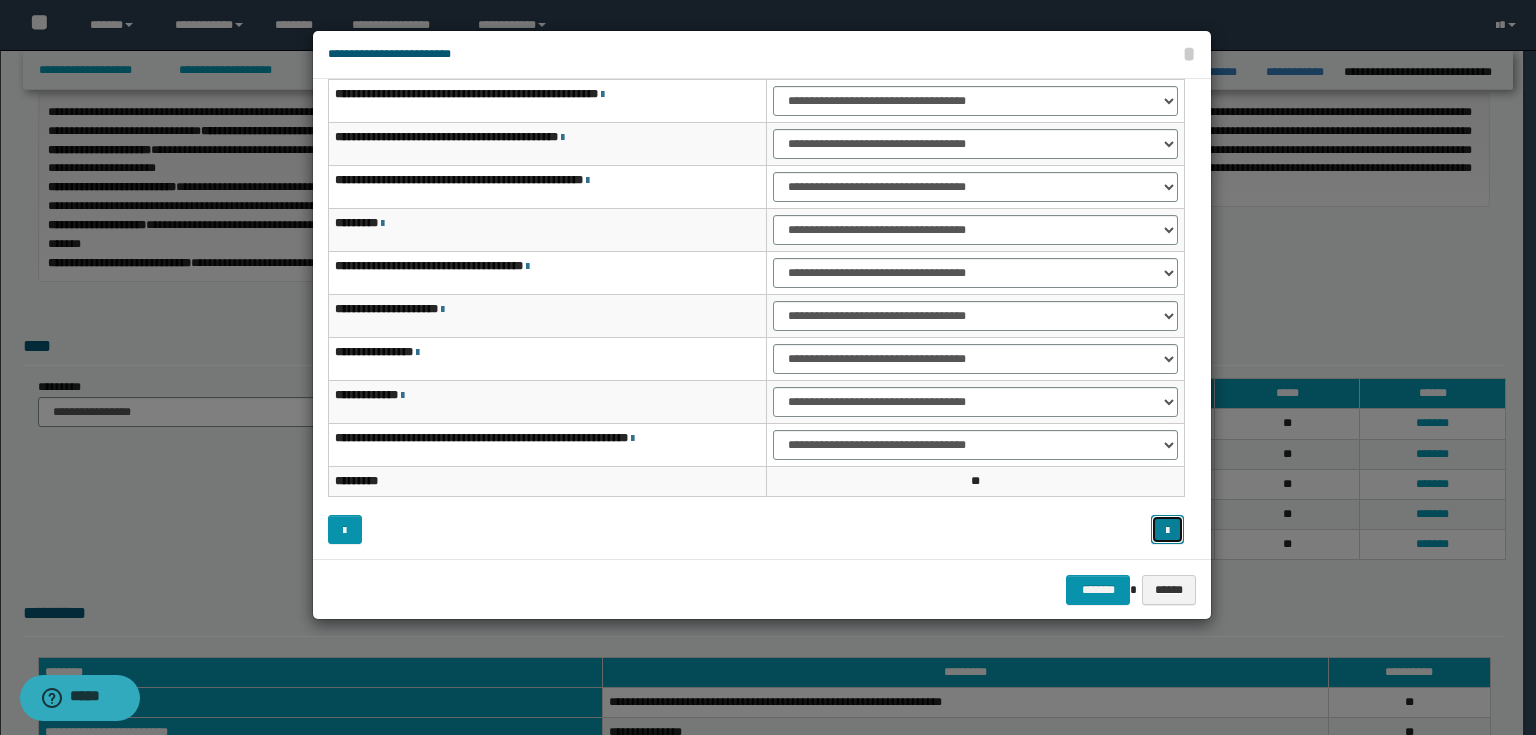 click at bounding box center [1167, 531] 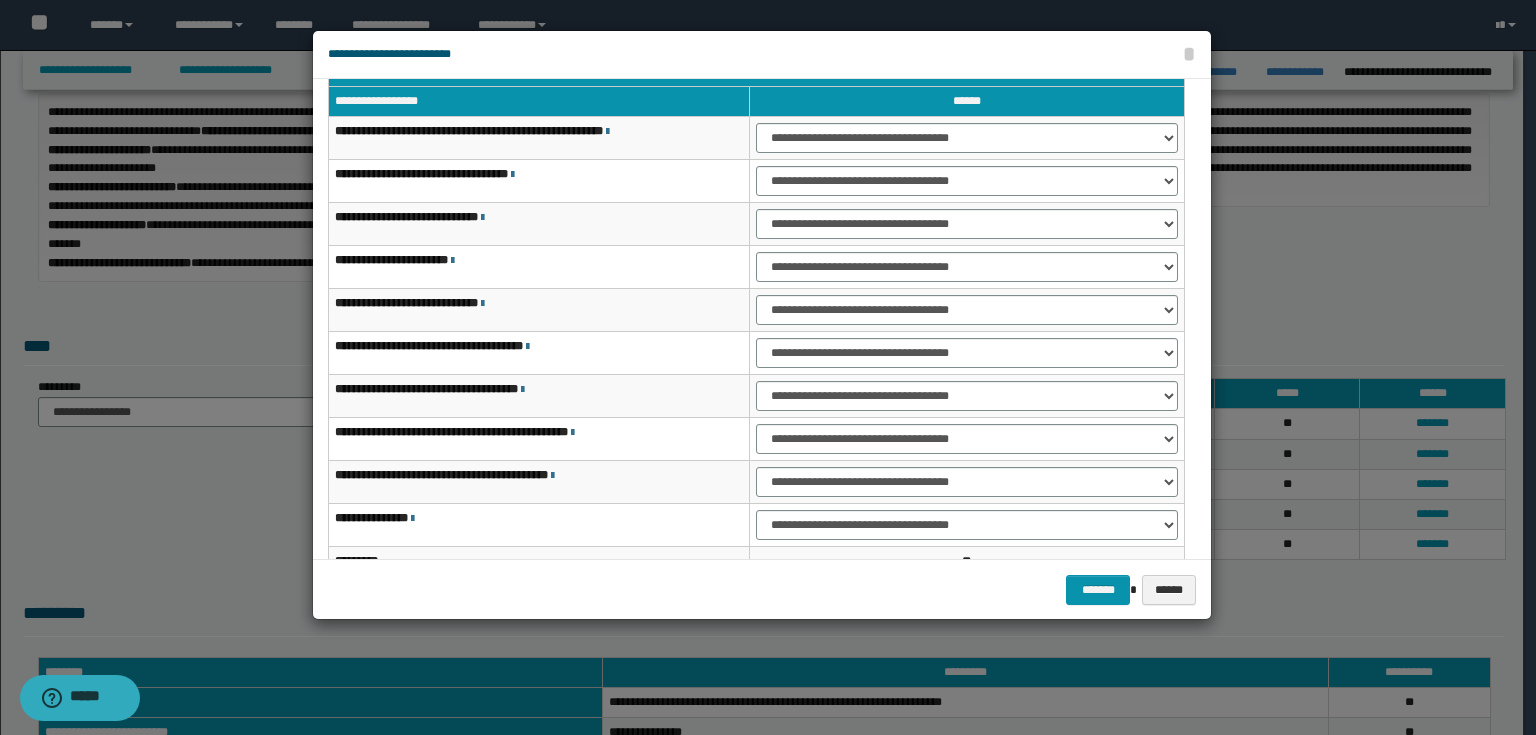 scroll, scrollTop: 0, scrollLeft: 0, axis: both 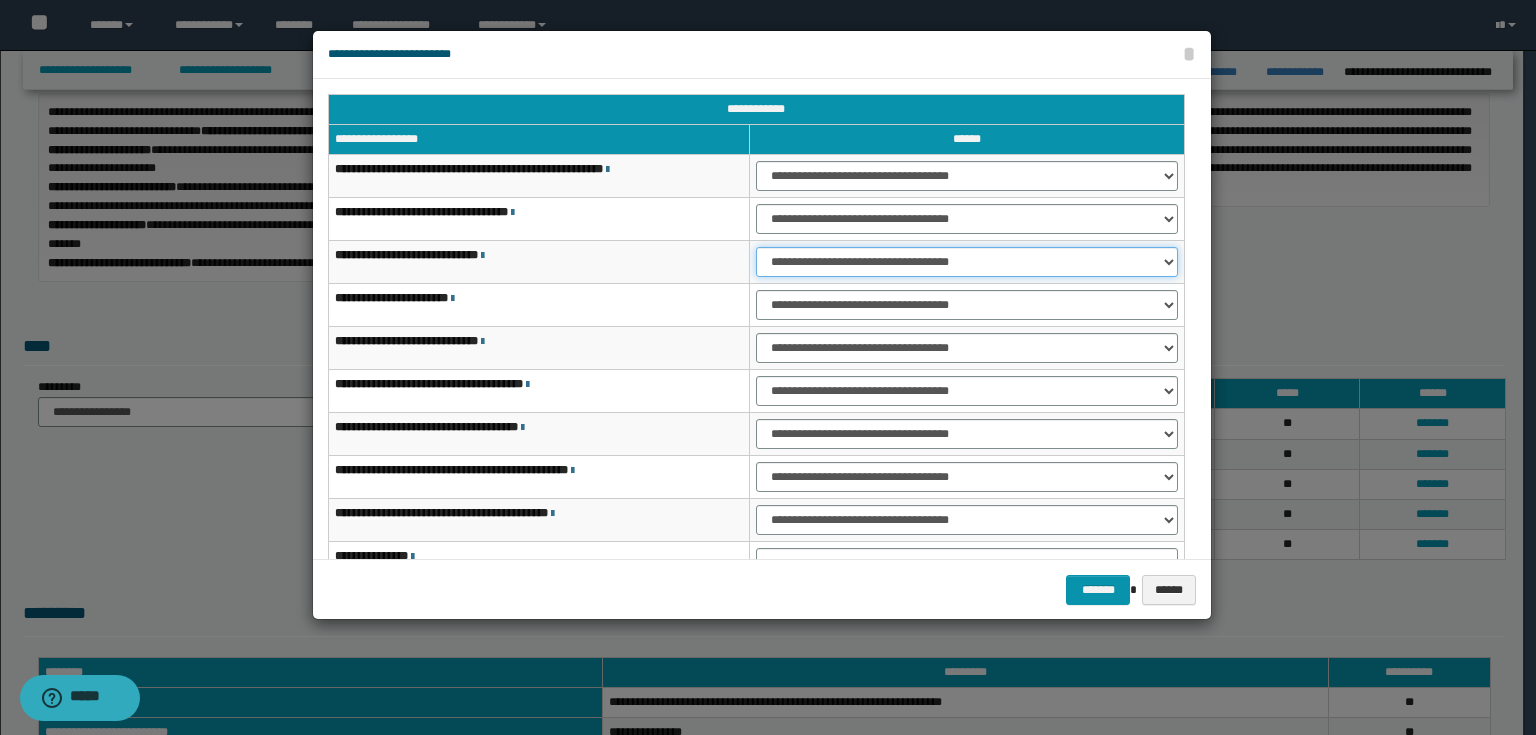 click on "**********" at bounding box center (967, 262) 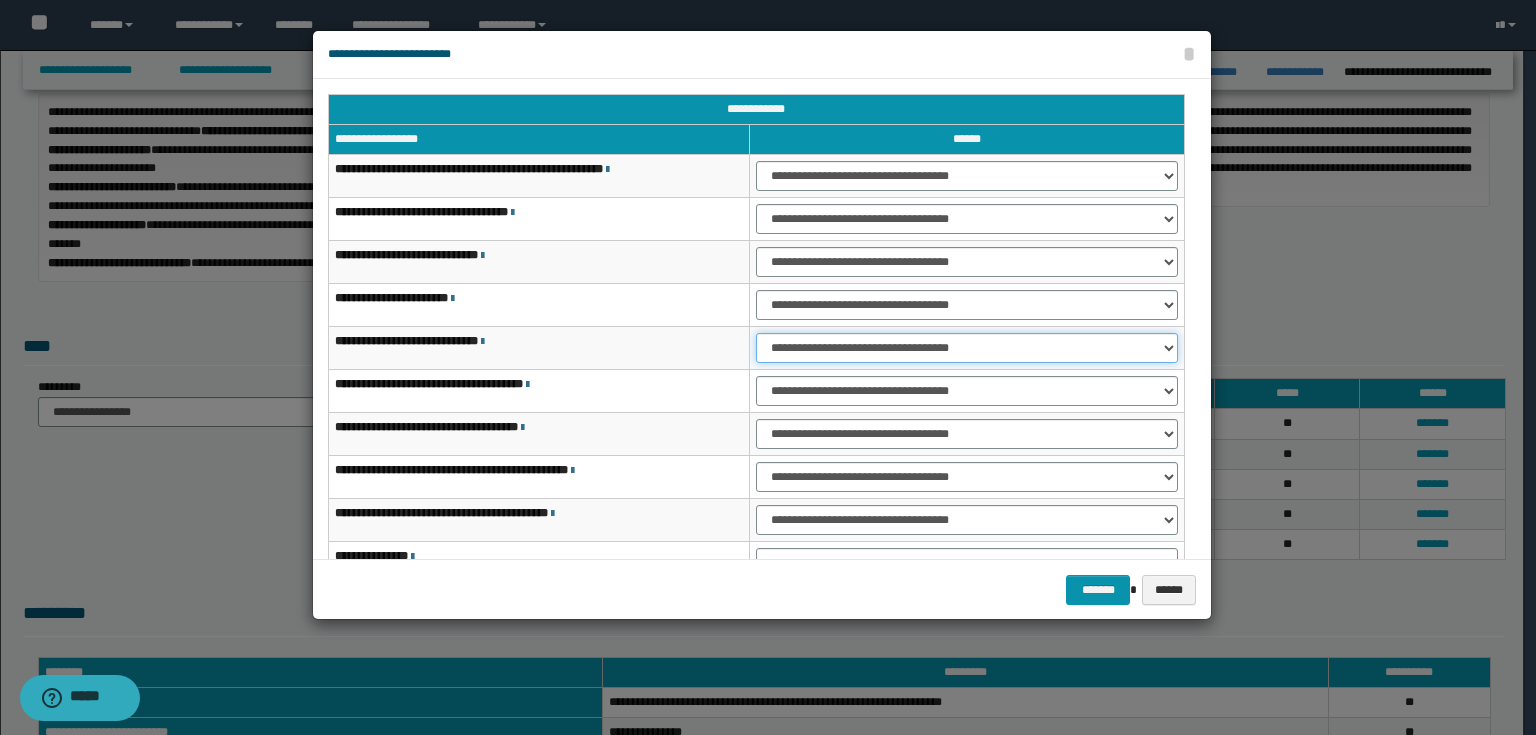 drag, startPoint x: 838, startPoint y: 332, endPoint x: 838, endPoint y: 354, distance: 22 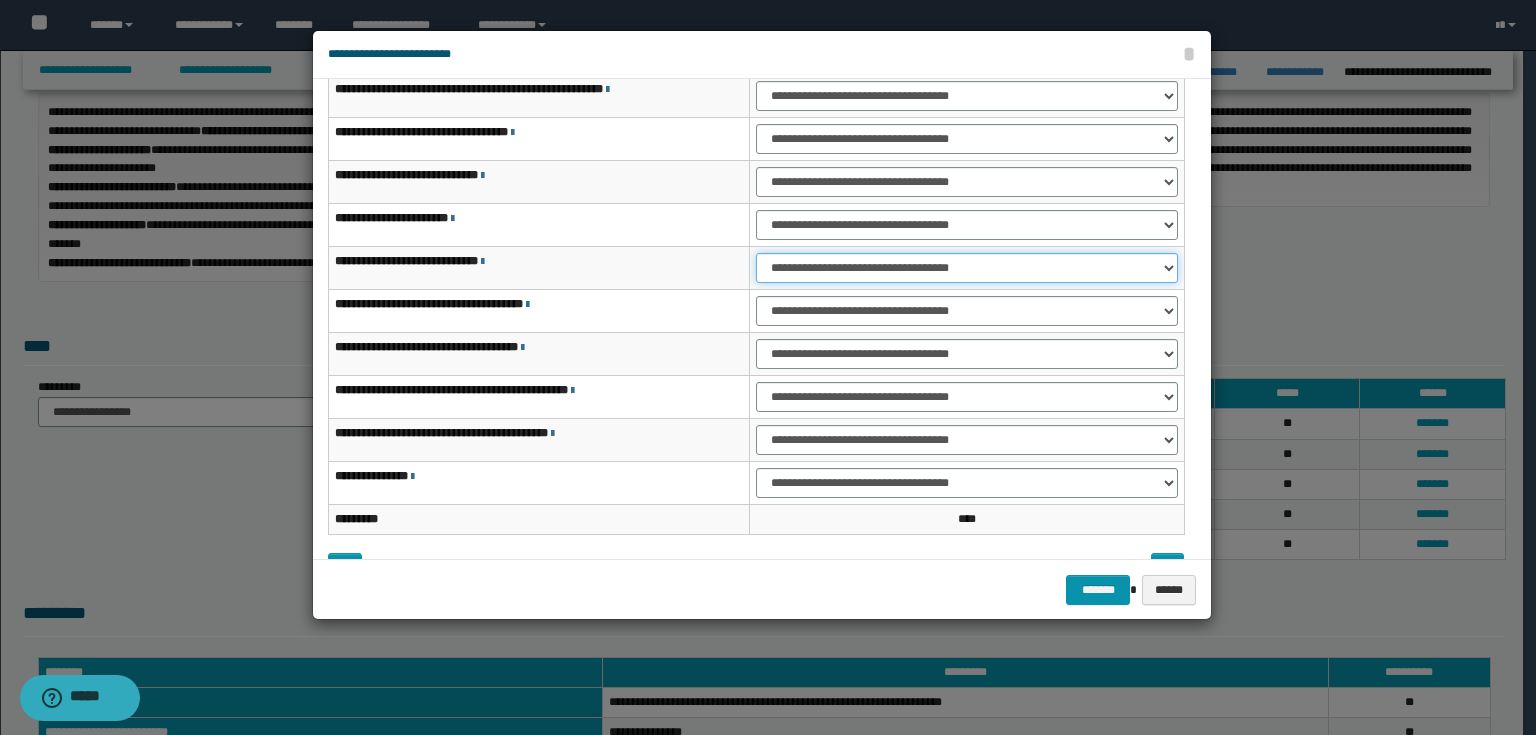 scroll, scrollTop: 118, scrollLeft: 0, axis: vertical 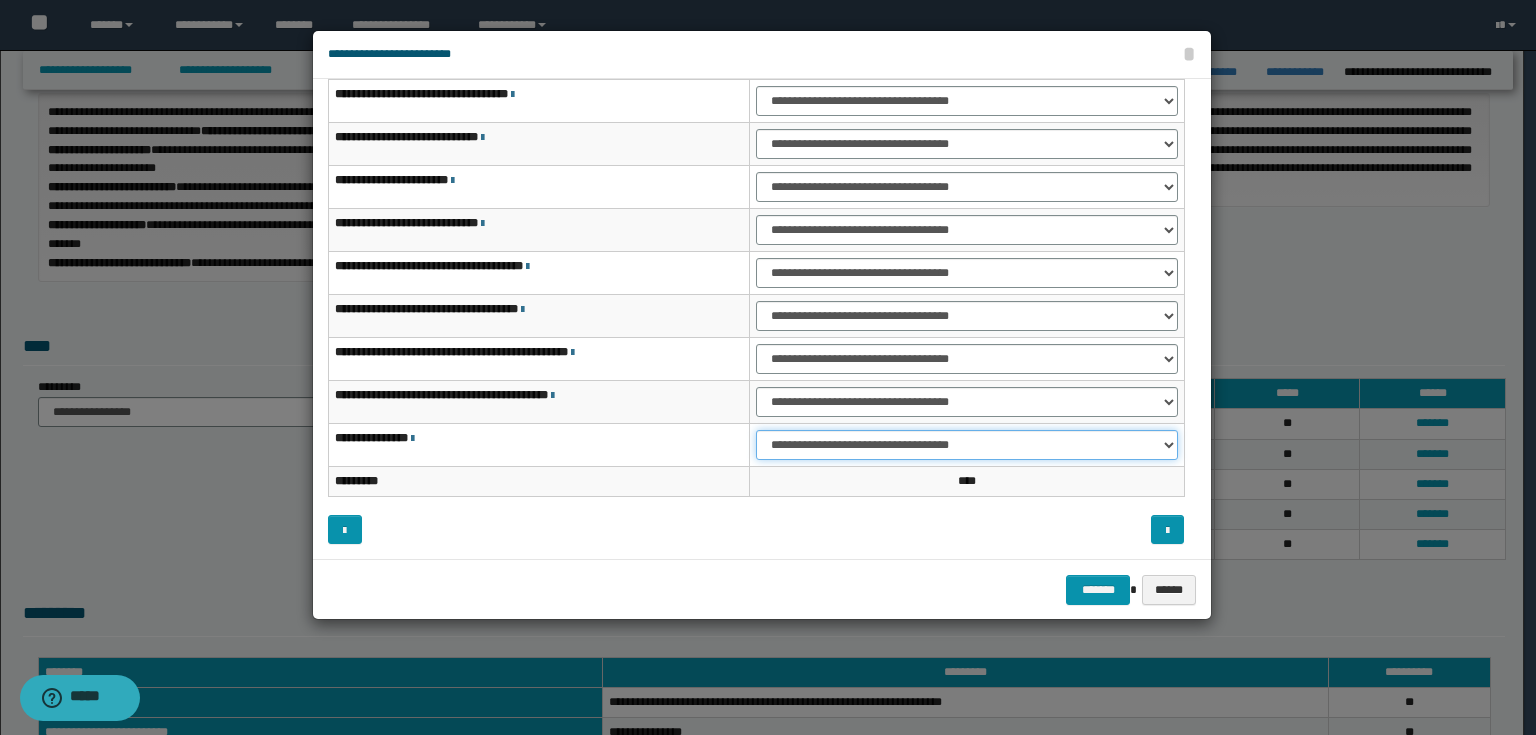 click on "**********" at bounding box center (967, 445) 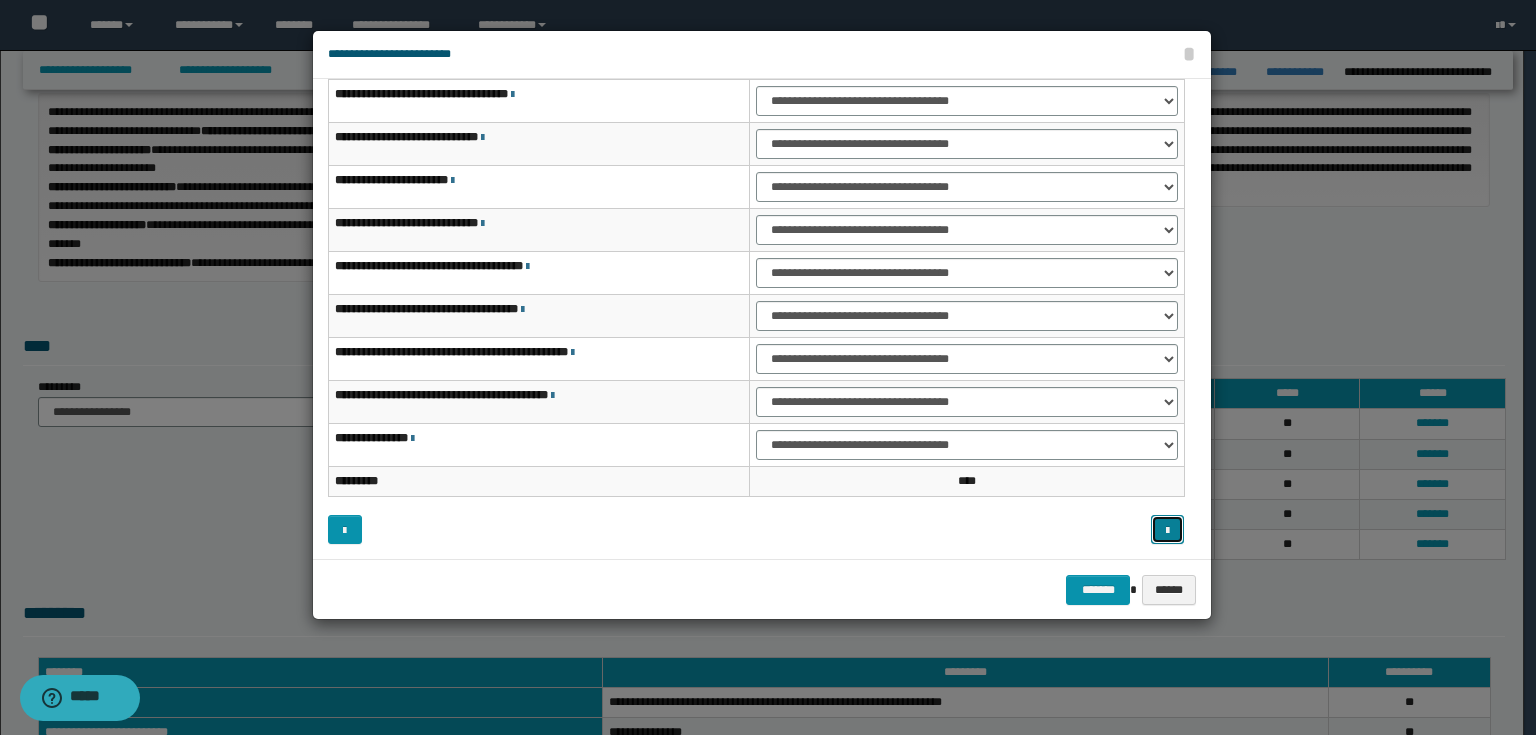 click at bounding box center (1167, 531) 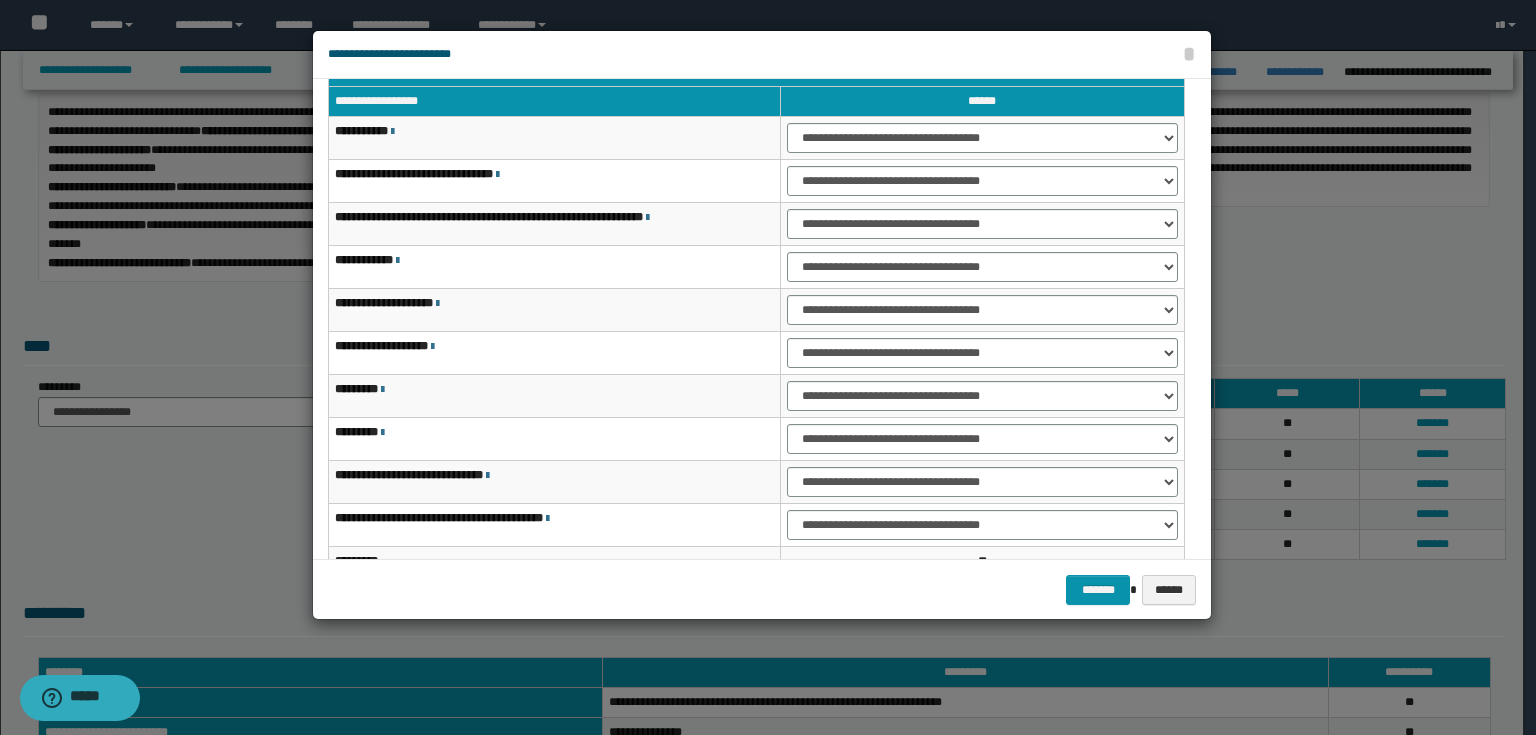 scroll, scrollTop: 118, scrollLeft: 0, axis: vertical 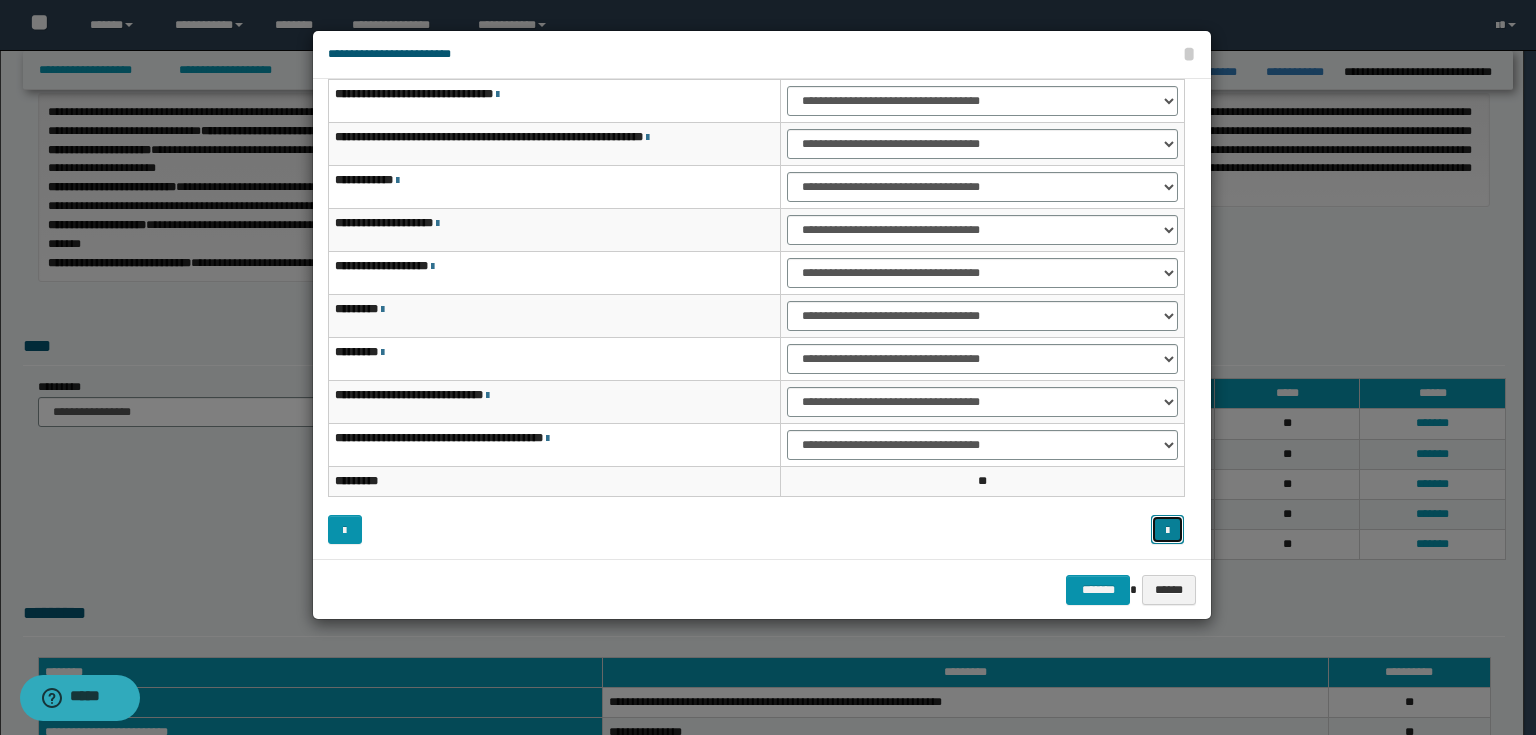 click at bounding box center [1167, 531] 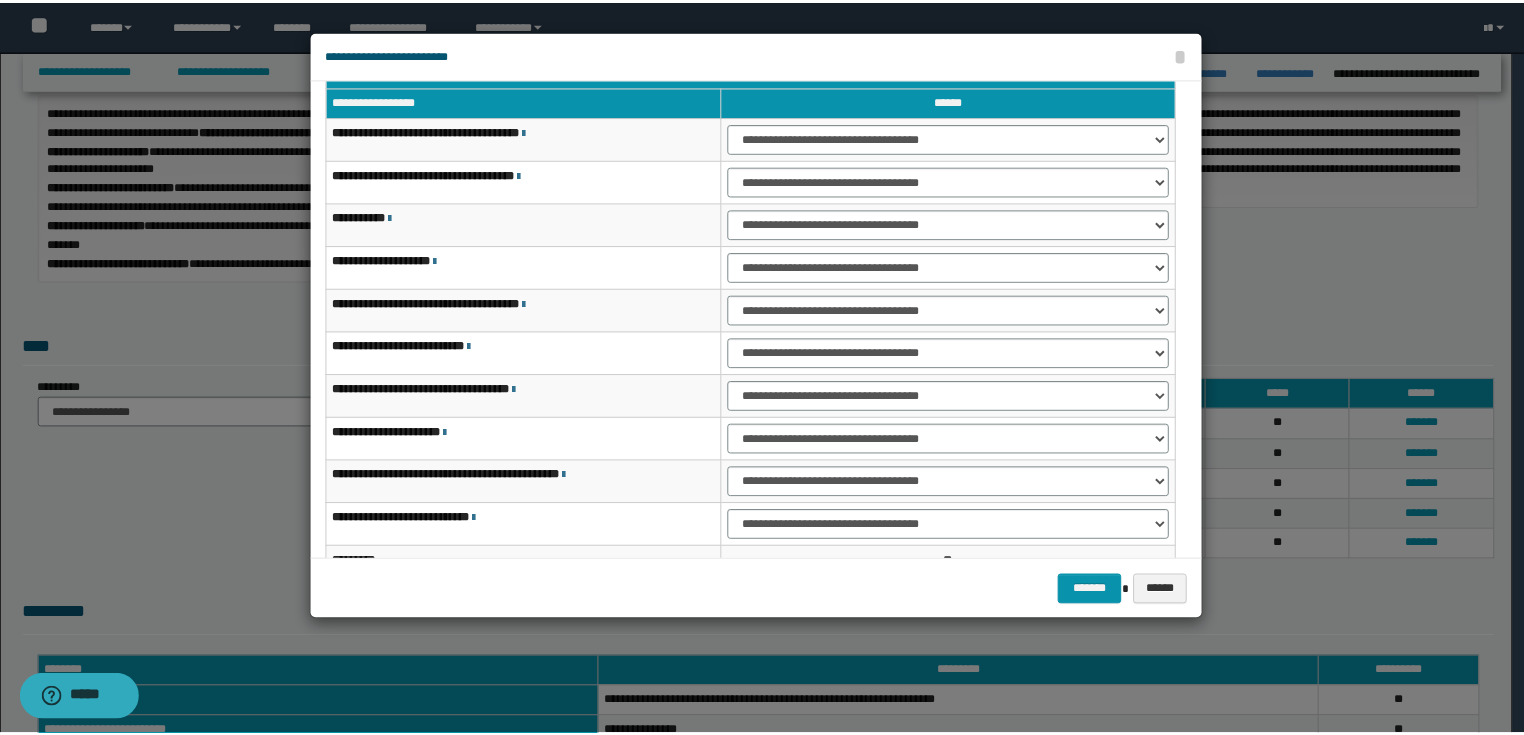 scroll, scrollTop: 118, scrollLeft: 0, axis: vertical 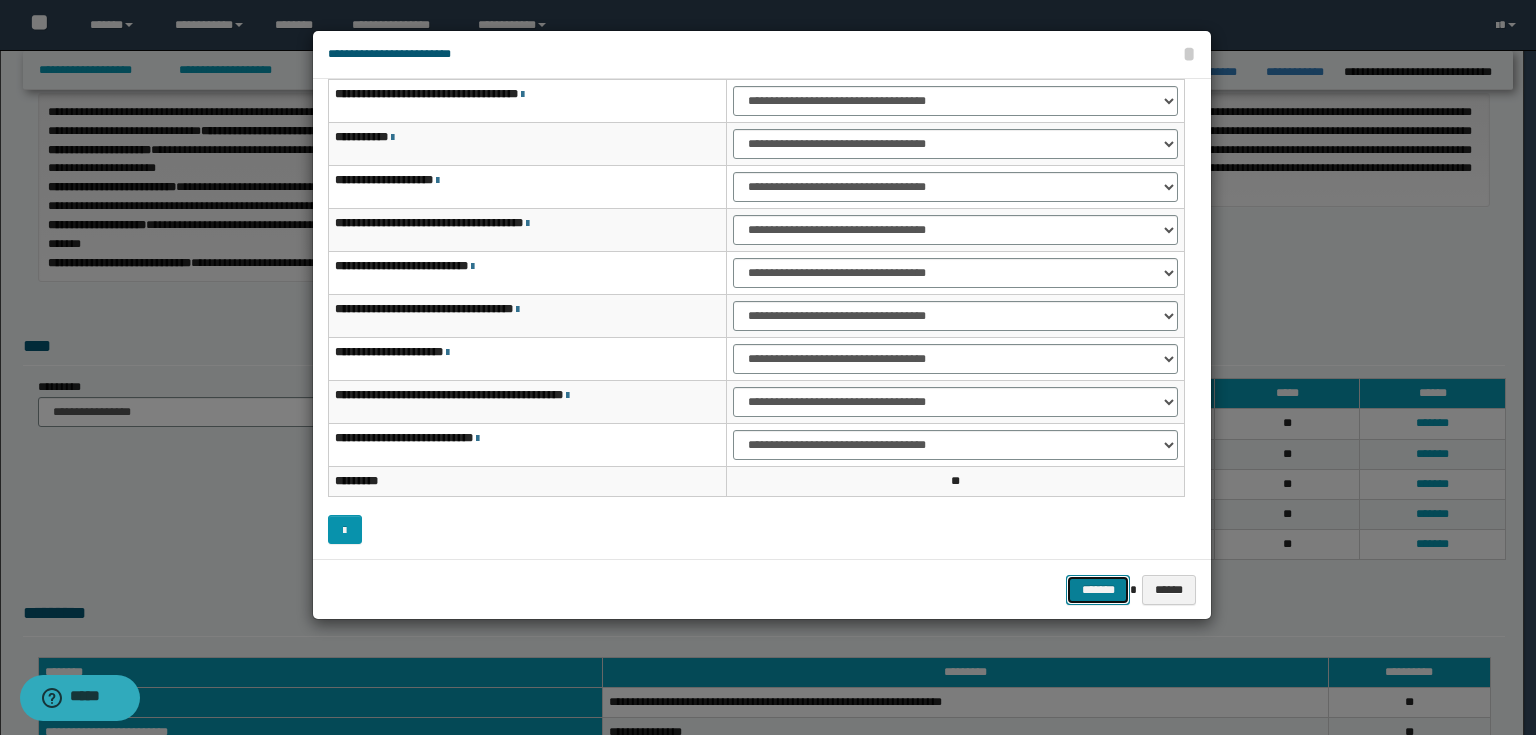 click on "*******" at bounding box center [1098, 590] 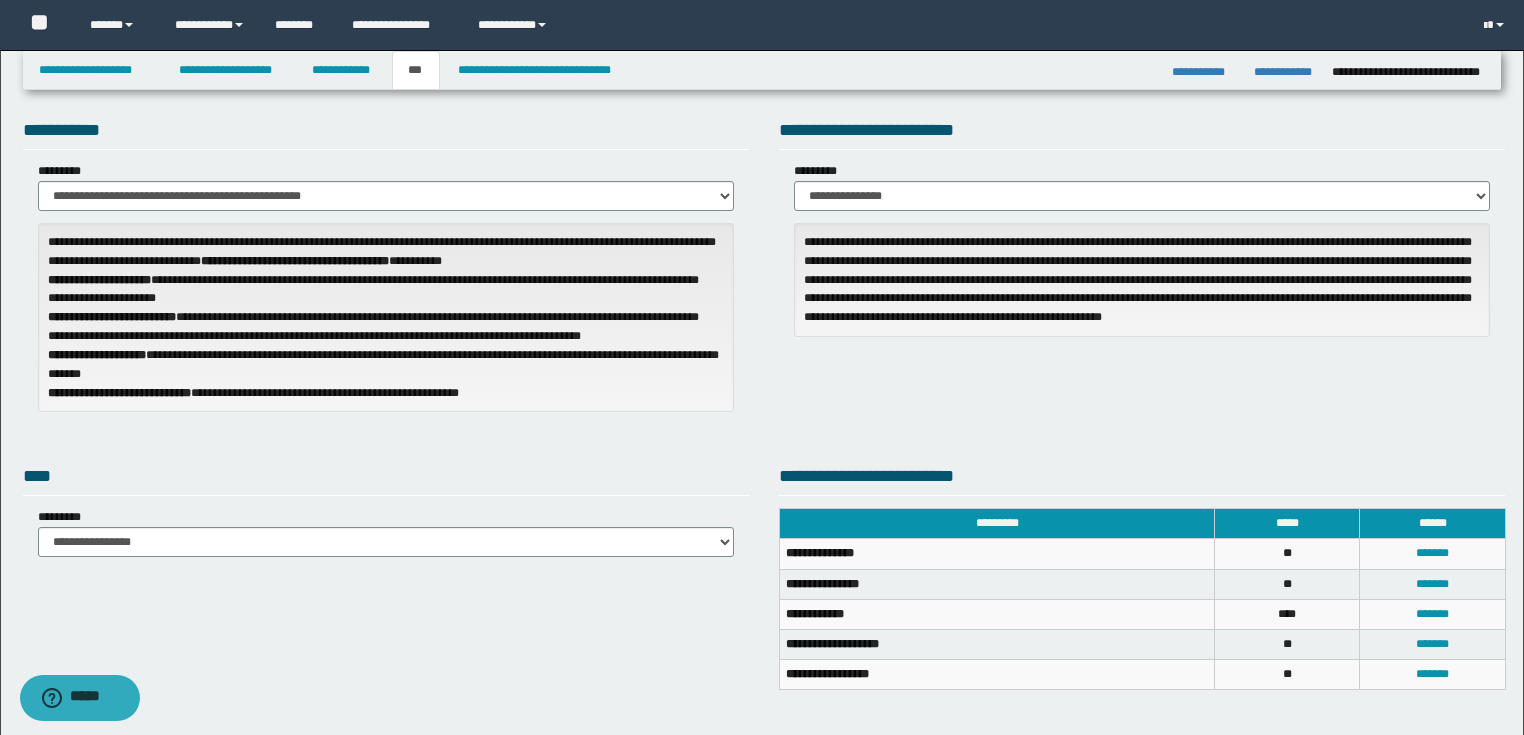 scroll, scrollTop: 0, scrollLeft: 0, axis: both 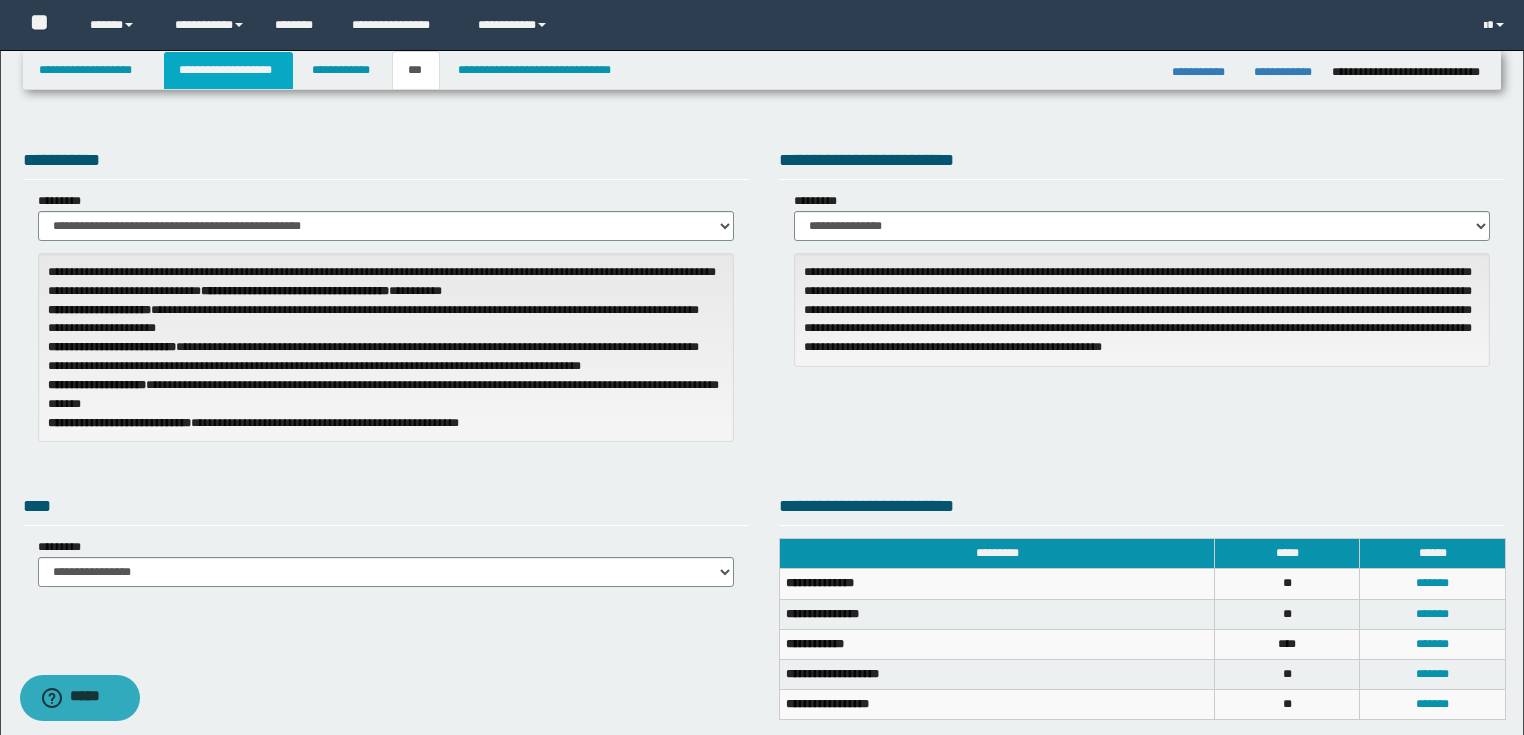 click on "**********" at bounding box center [228, 70] 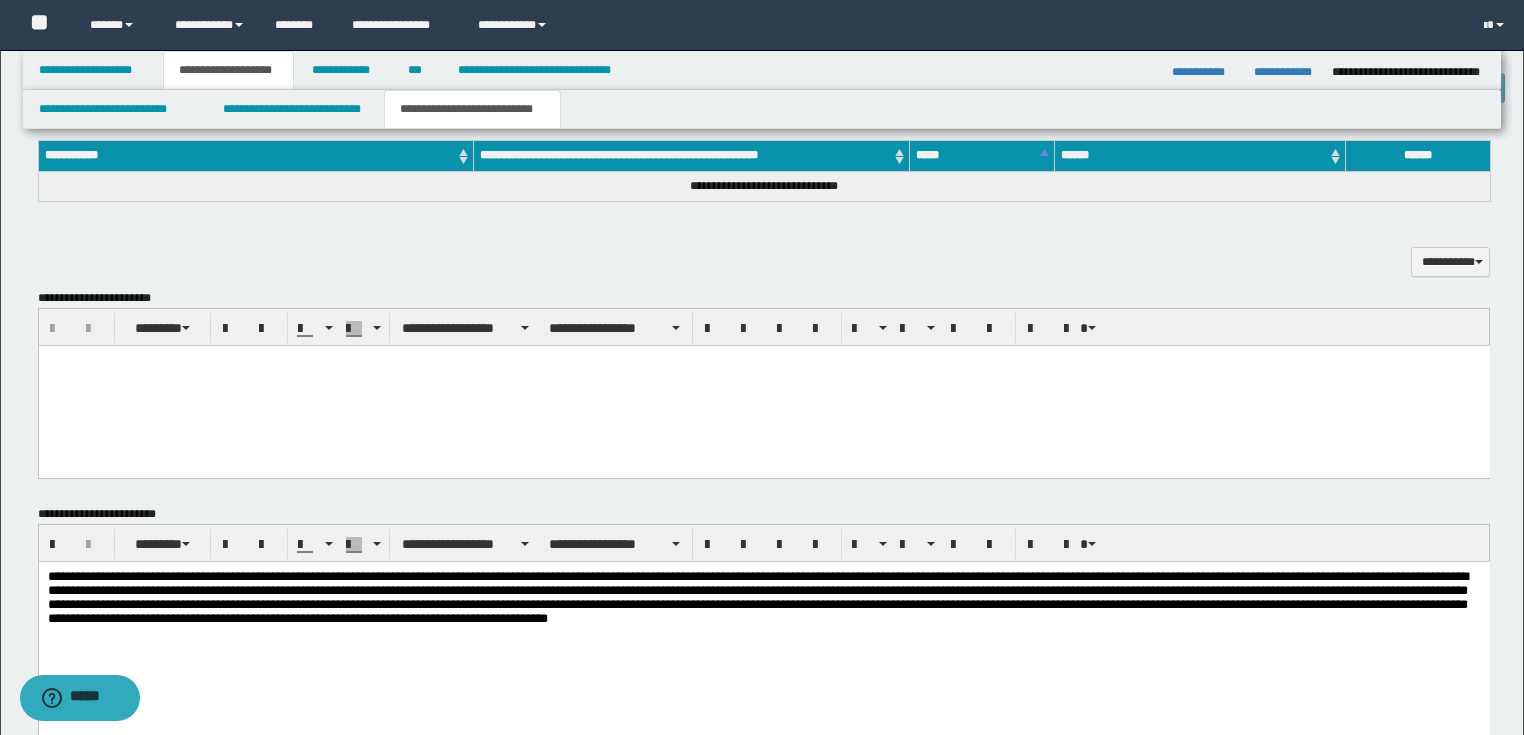 scroll, scrollTop: 720, scrollLeft: 0, axis: vertical 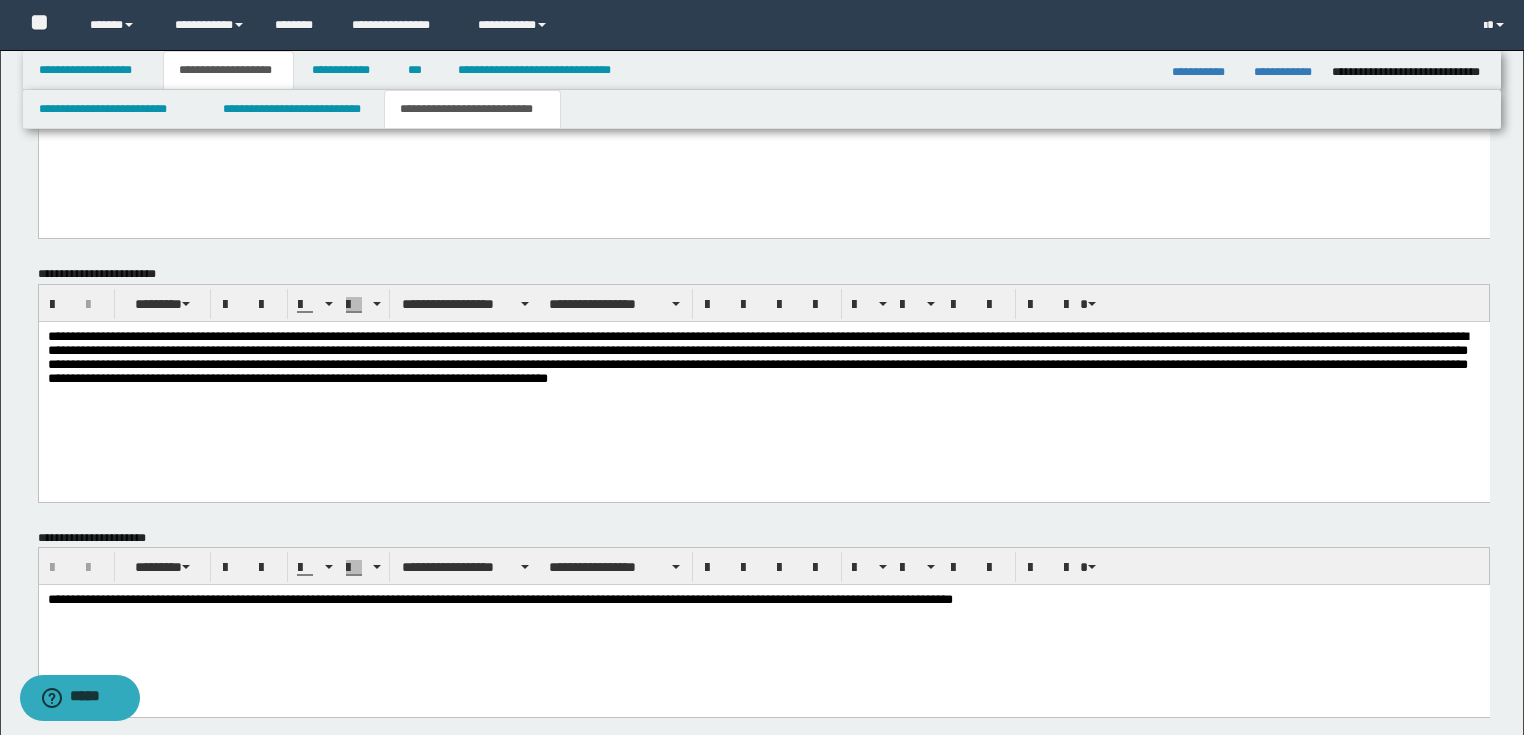 click on "**********" at bounding box center [763, 361] 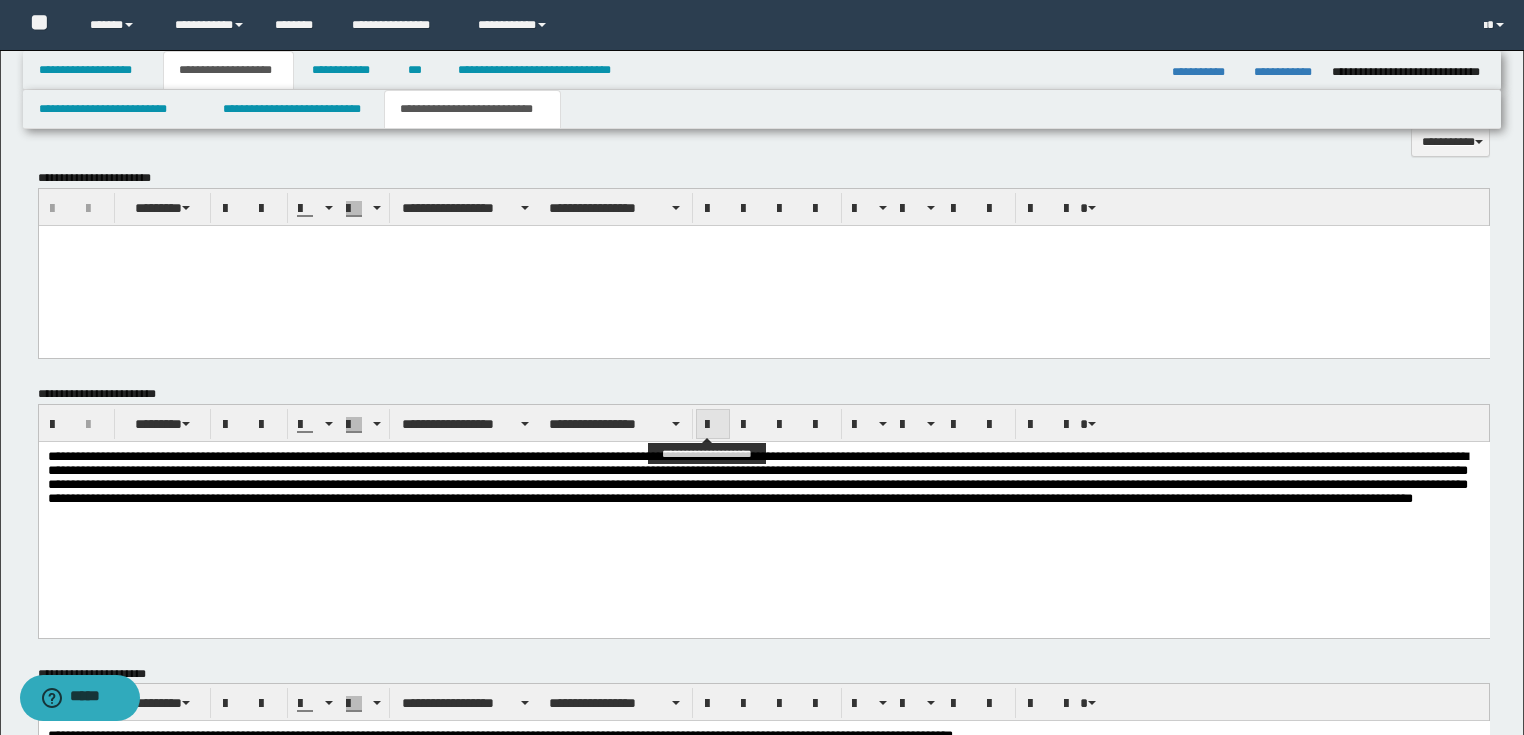 scroll, scrollTop: 680, scrollLeft: 0, axis: vertical 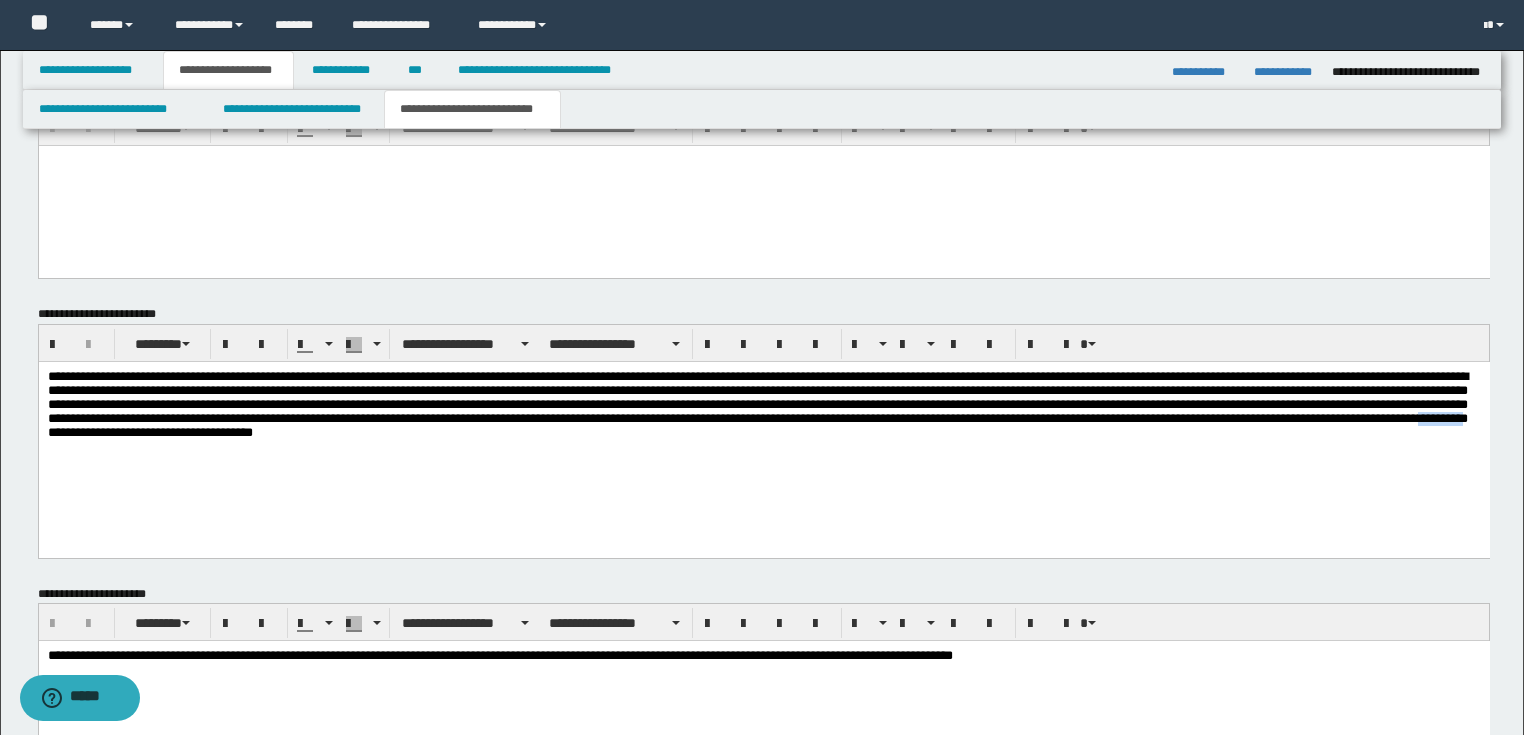 drag, startPoint x: 439, startPoint y: 440, endPoint x: 485, endPoint y: 436, distance: 46.173584 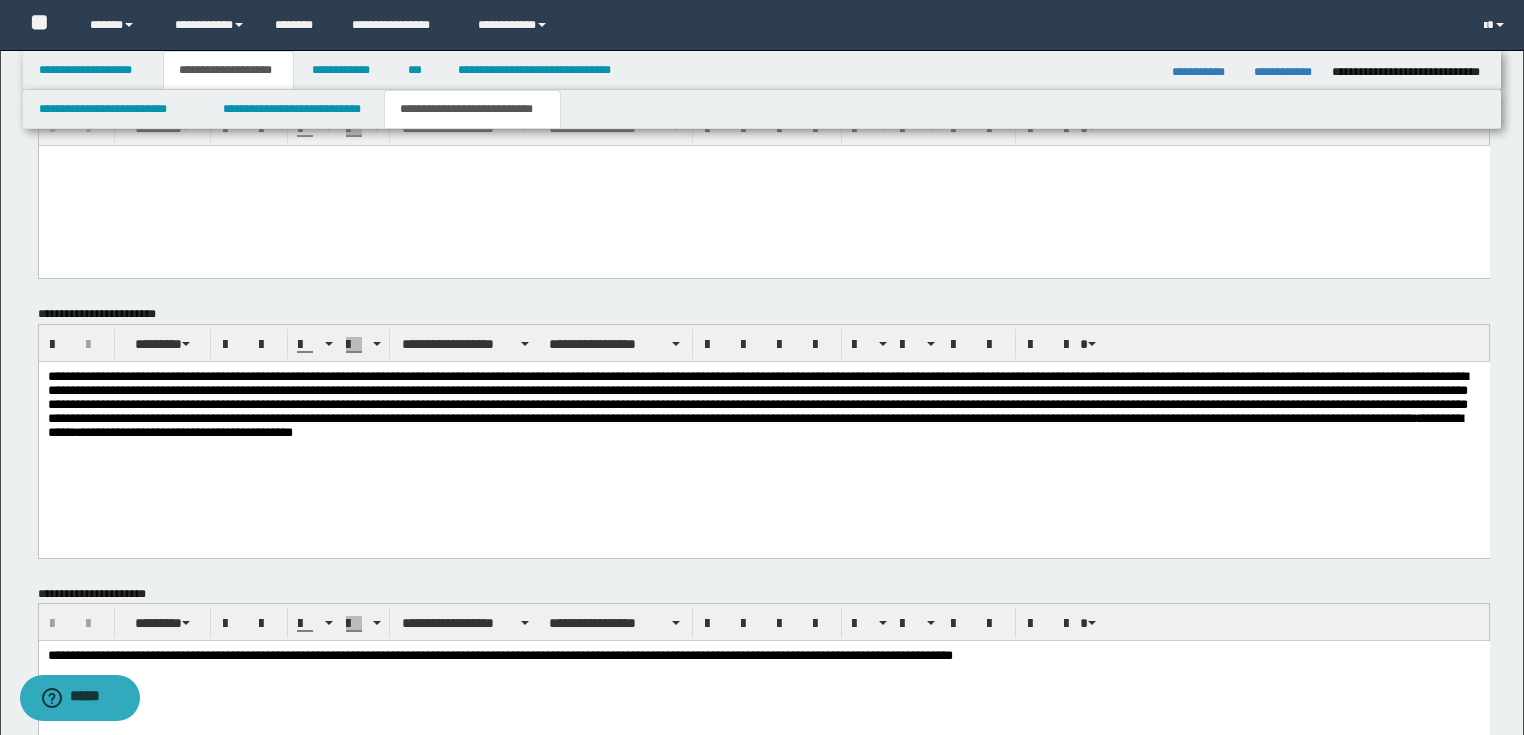 click on "**********" at bounding box center [763, 409] 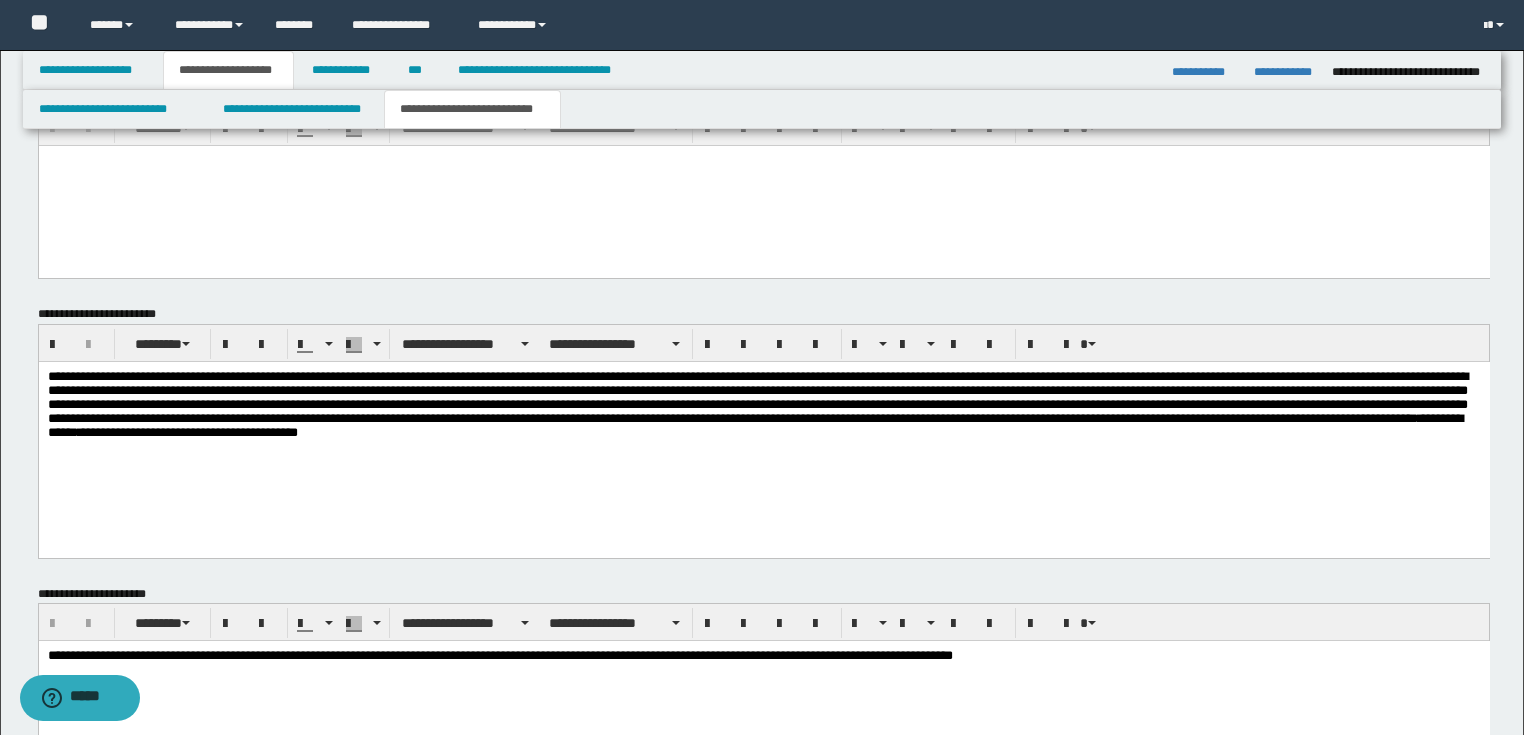 click on "**********" at bounding box center [763, 409] 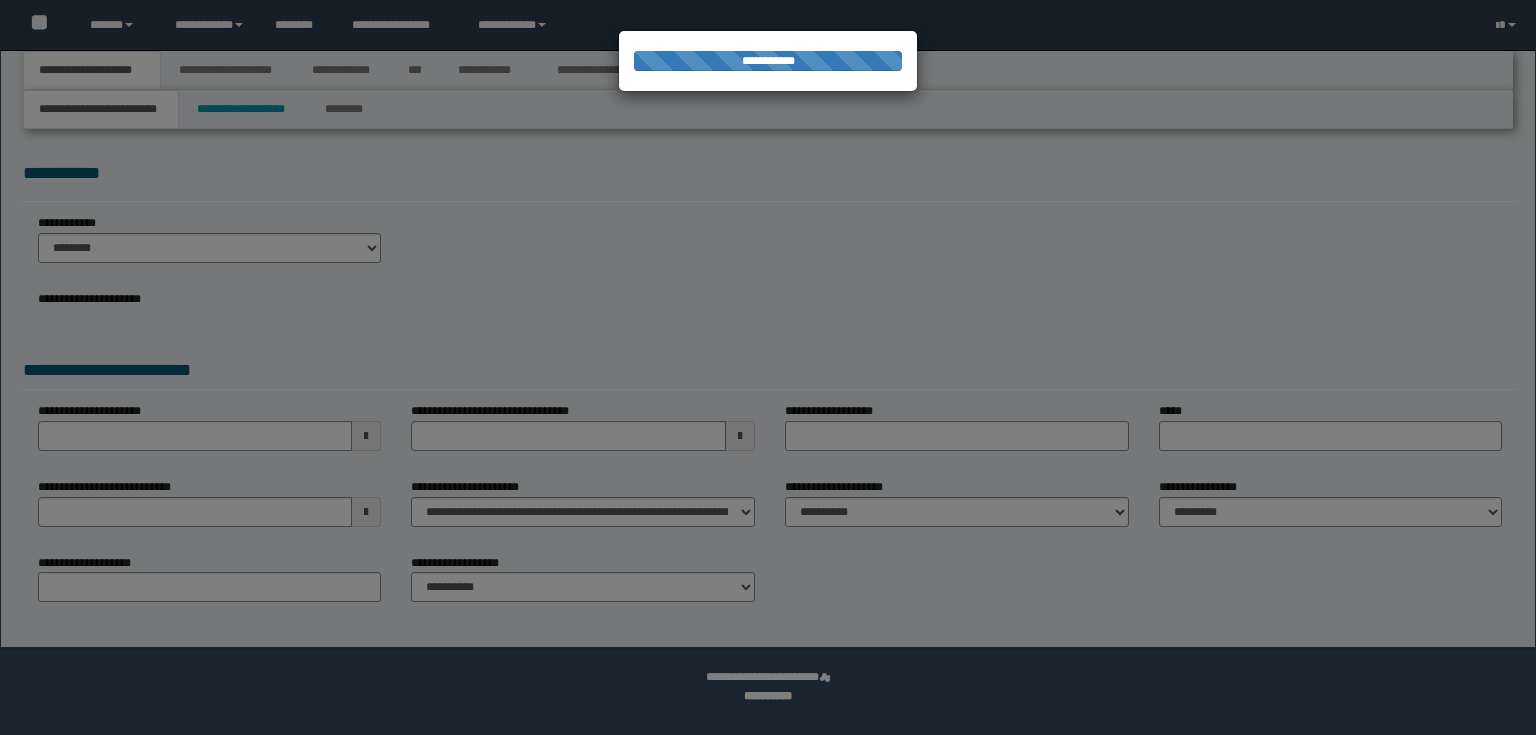 scroll, scrollTop: 0, scrollLeft: 0, axis: both 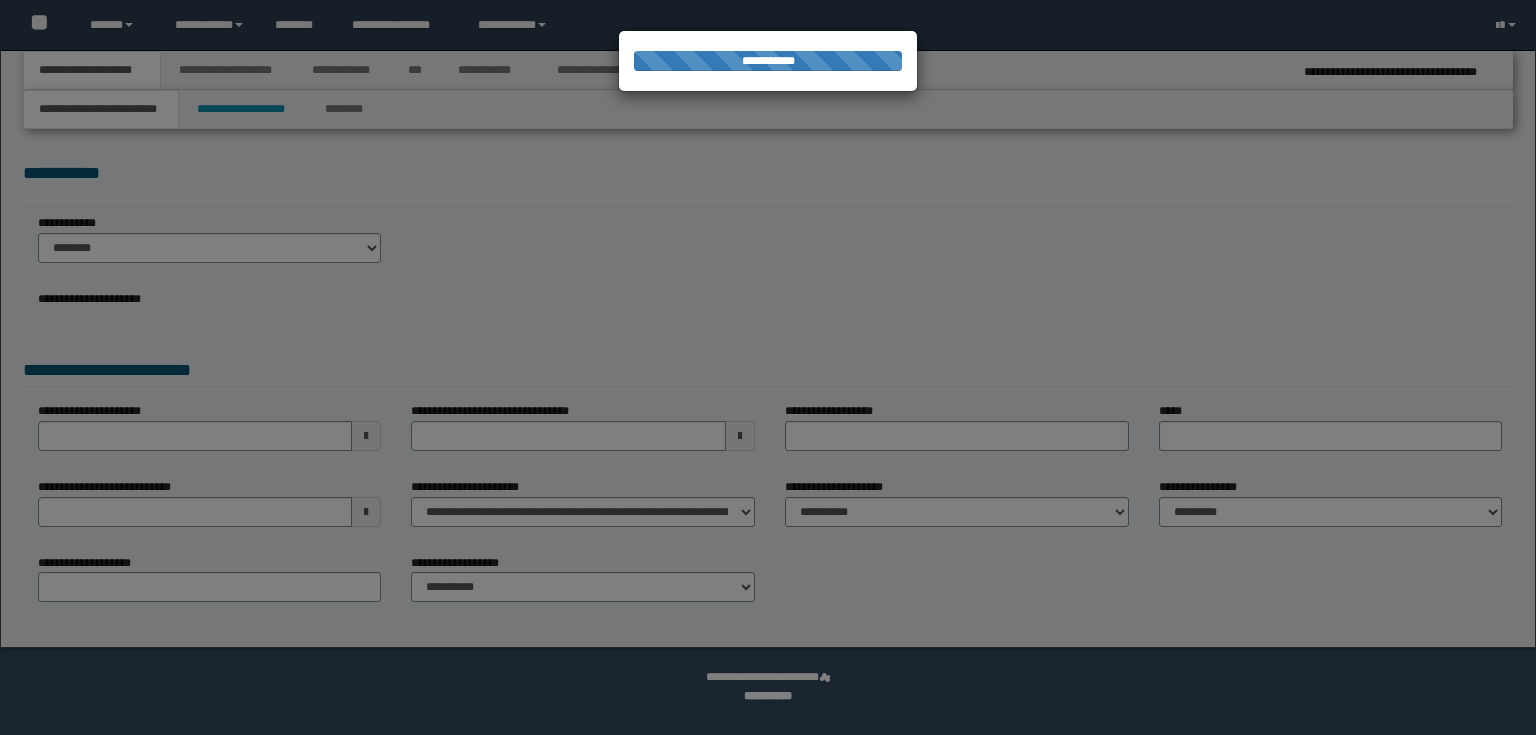 select on "*" 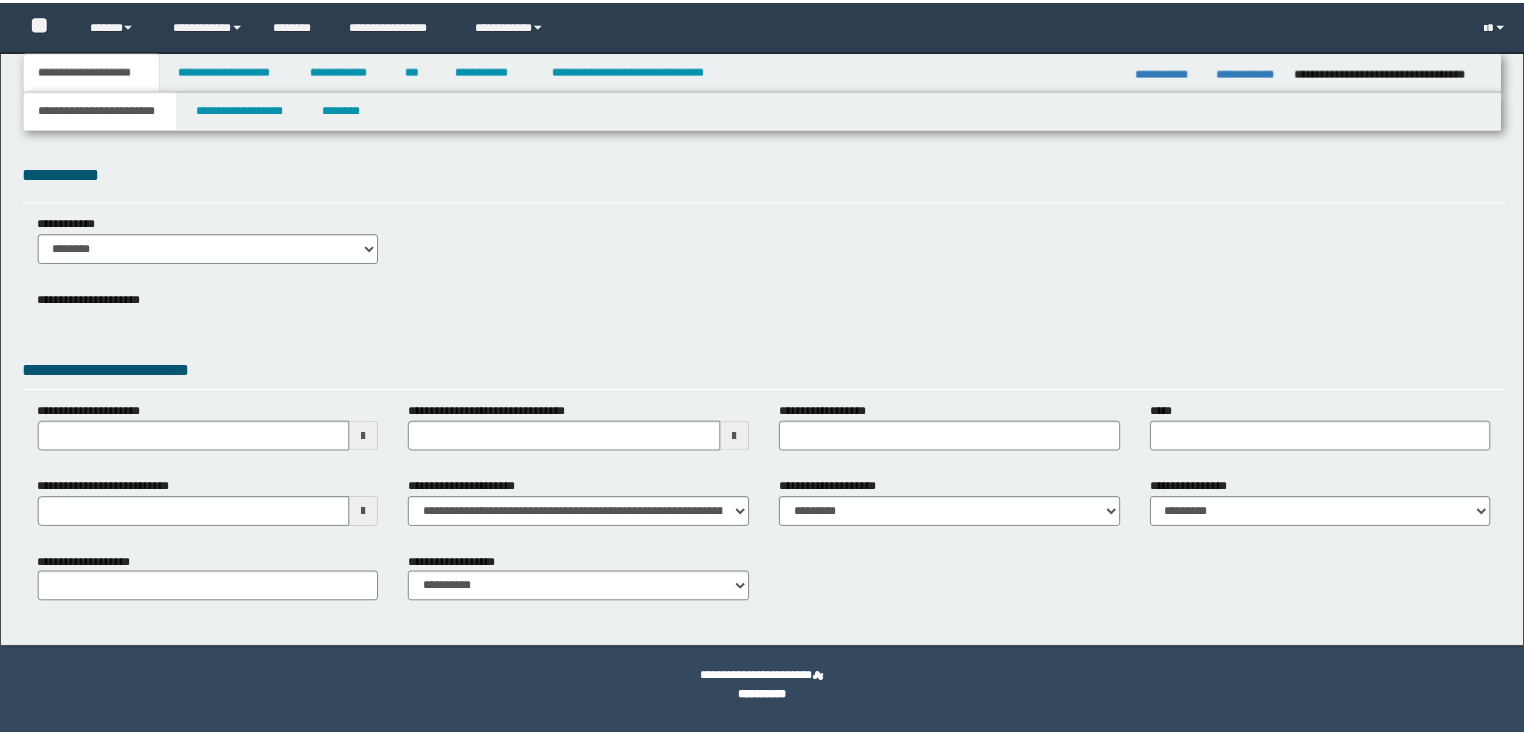 scroll, scrollTop: 0, scrollLeft: 0, axis: both 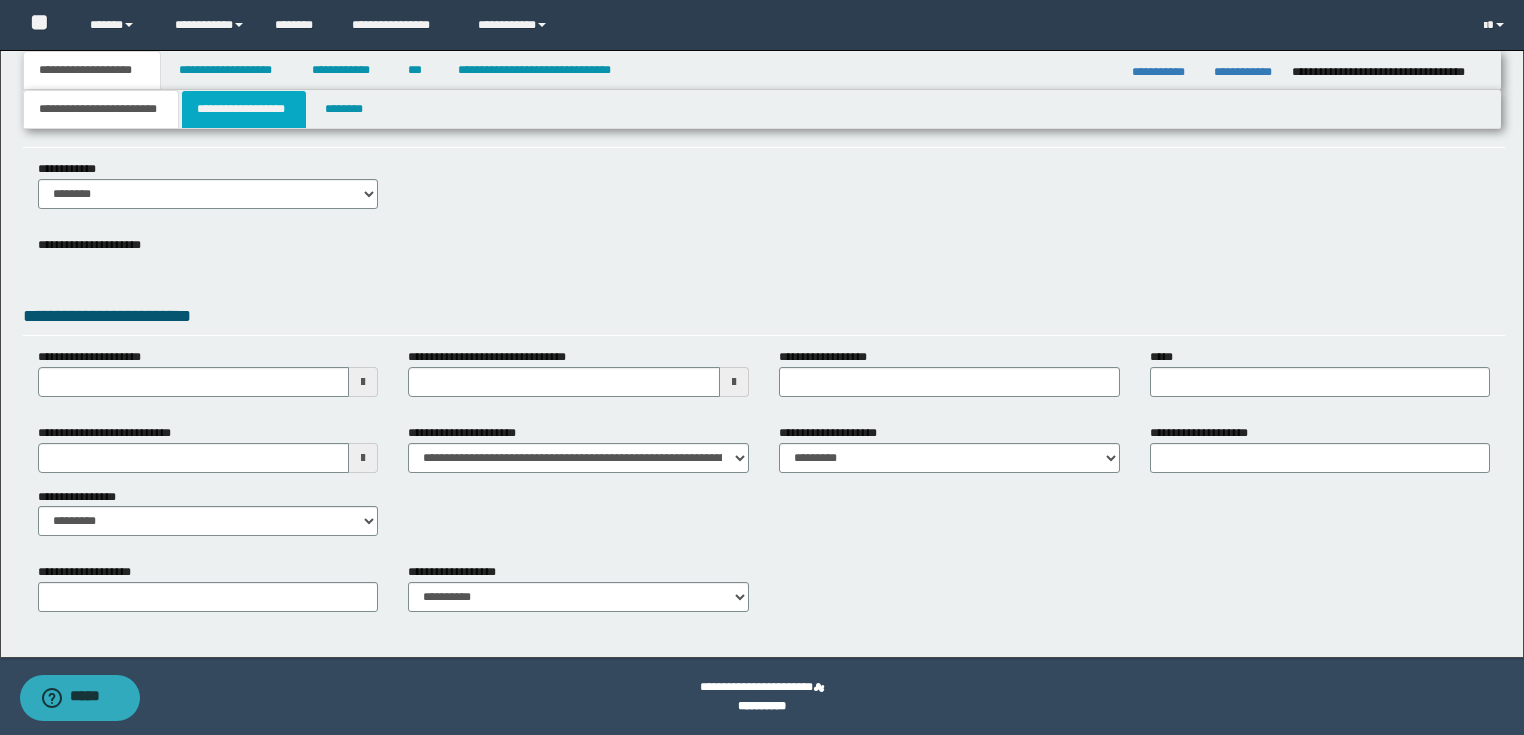 click on "**********" at bounding box center (244, 109) 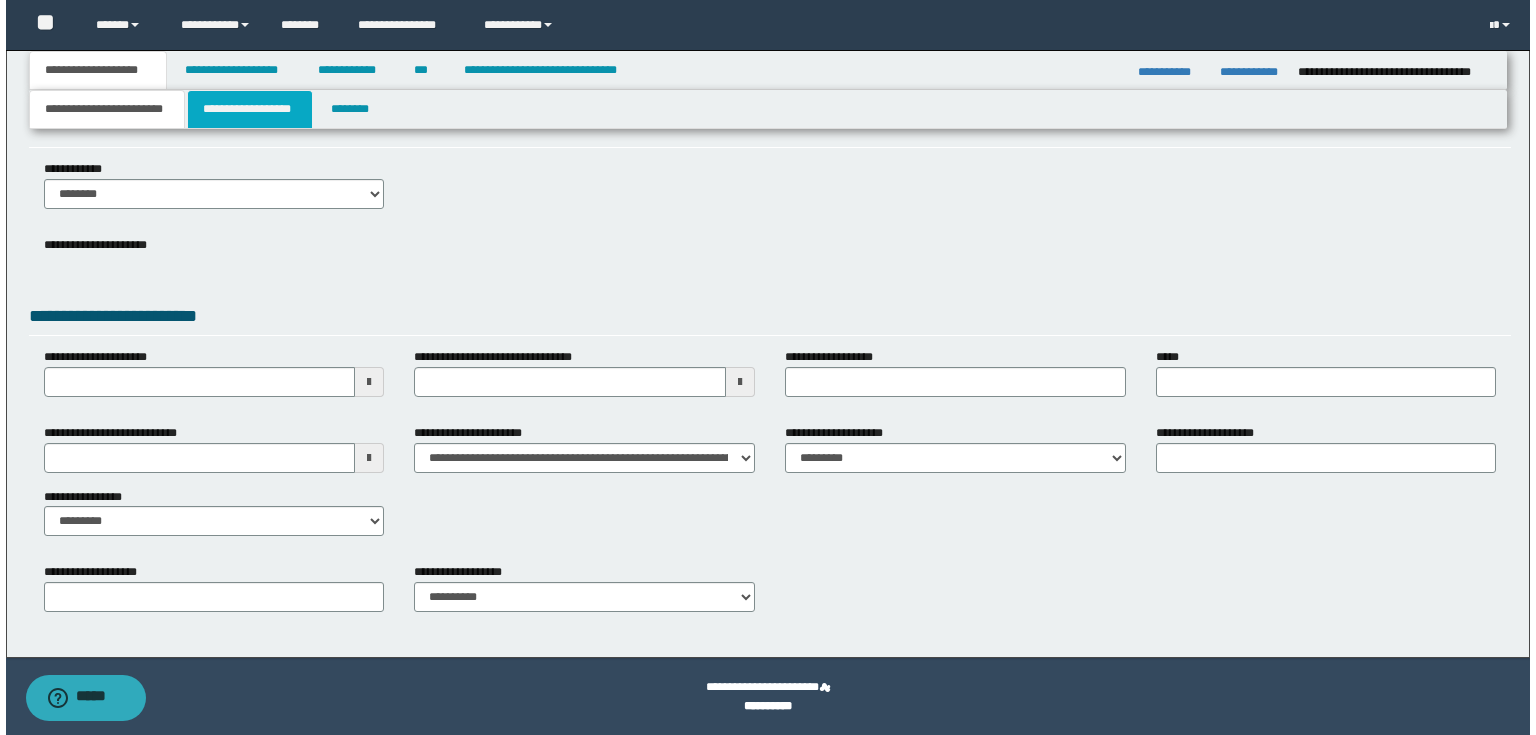 scroll, scrollTop: 0, scrollLeft: 0, axis: both 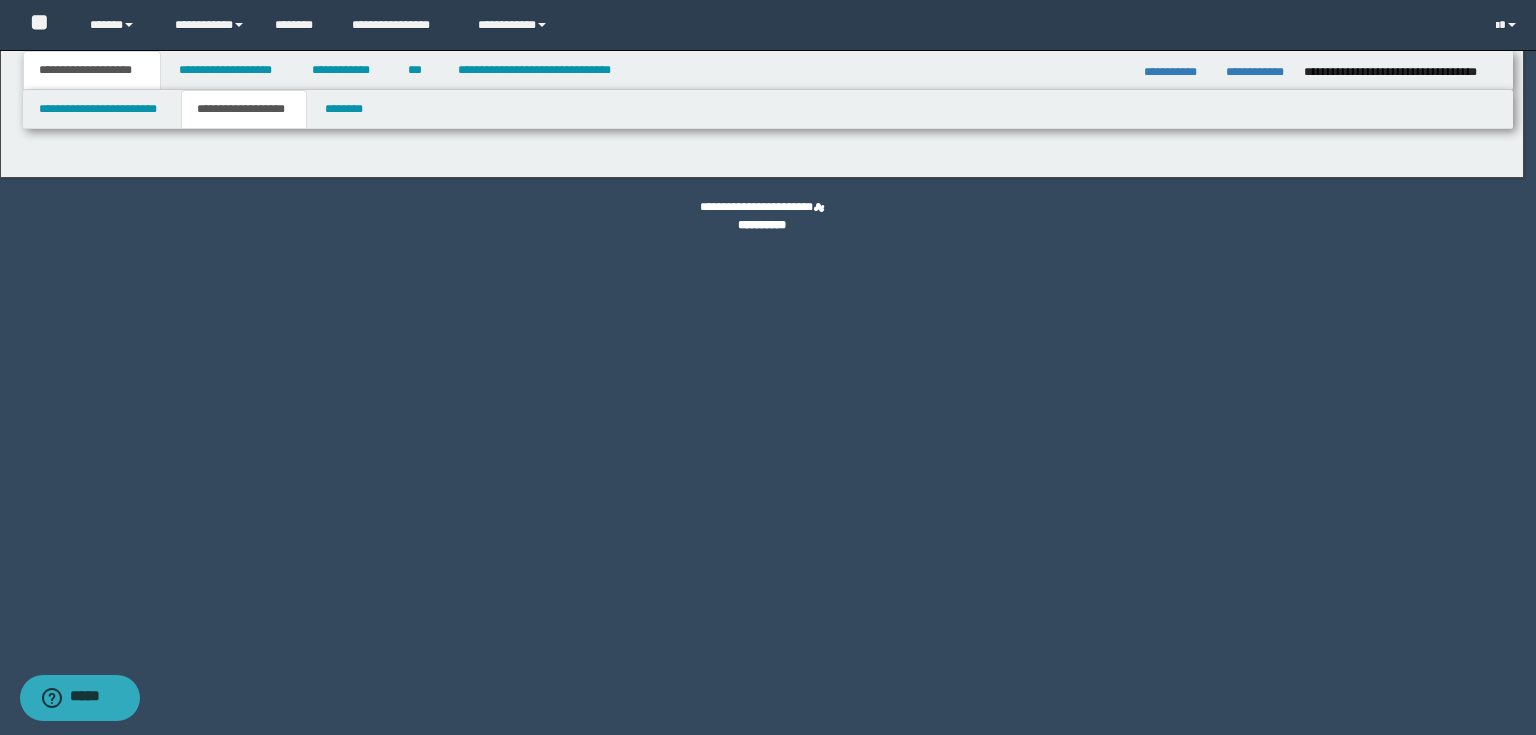 type on "**********" 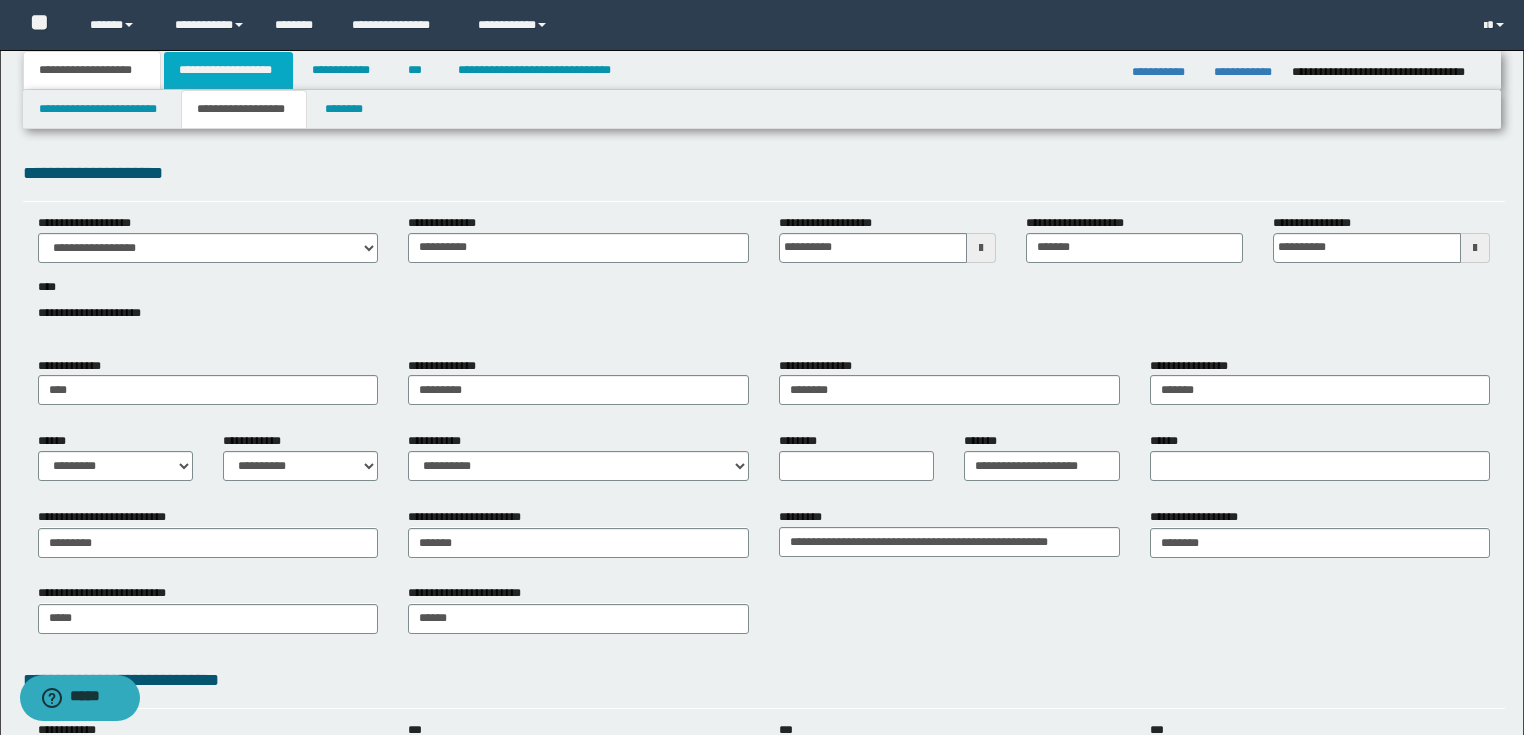 click on "**********" at bounding box center [228, 70] 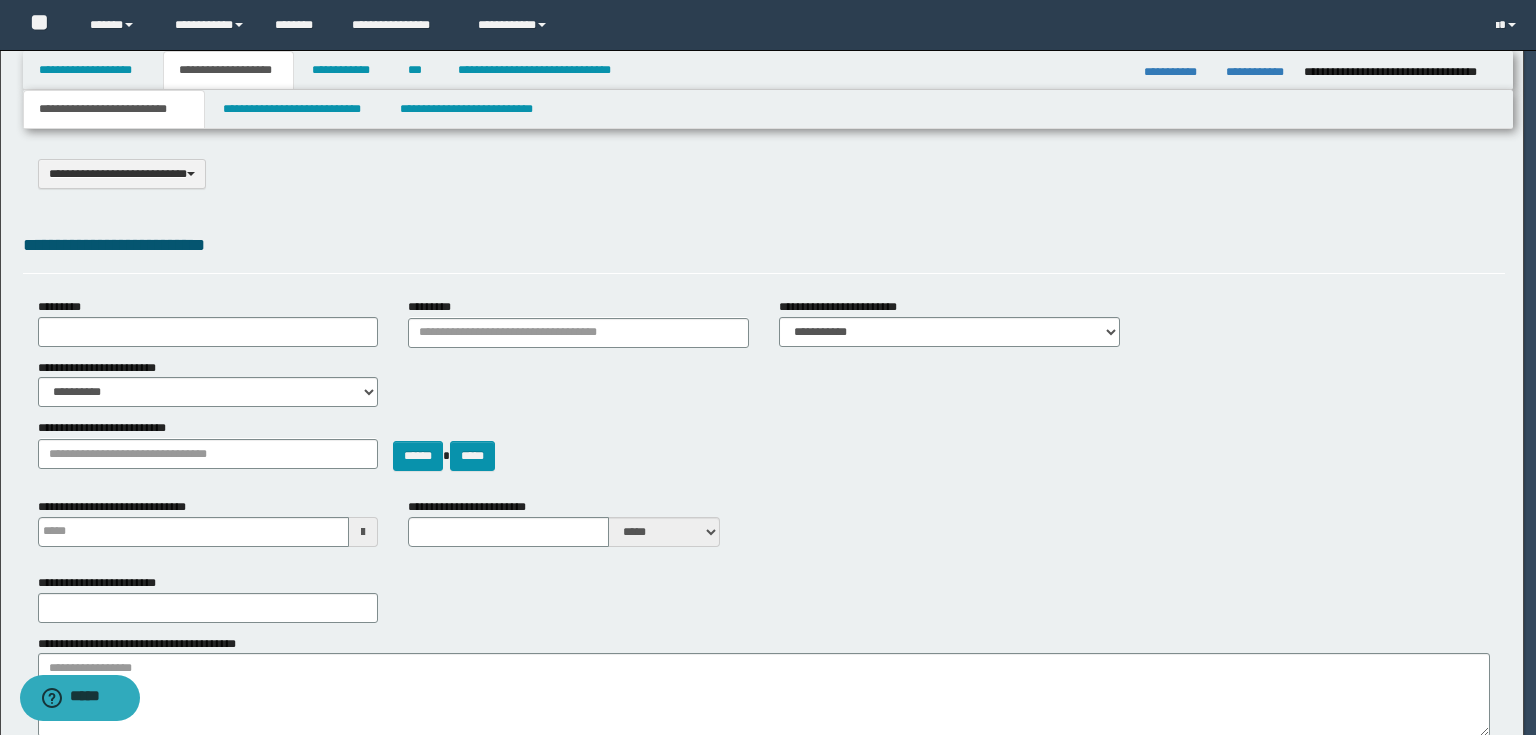 select on "*" 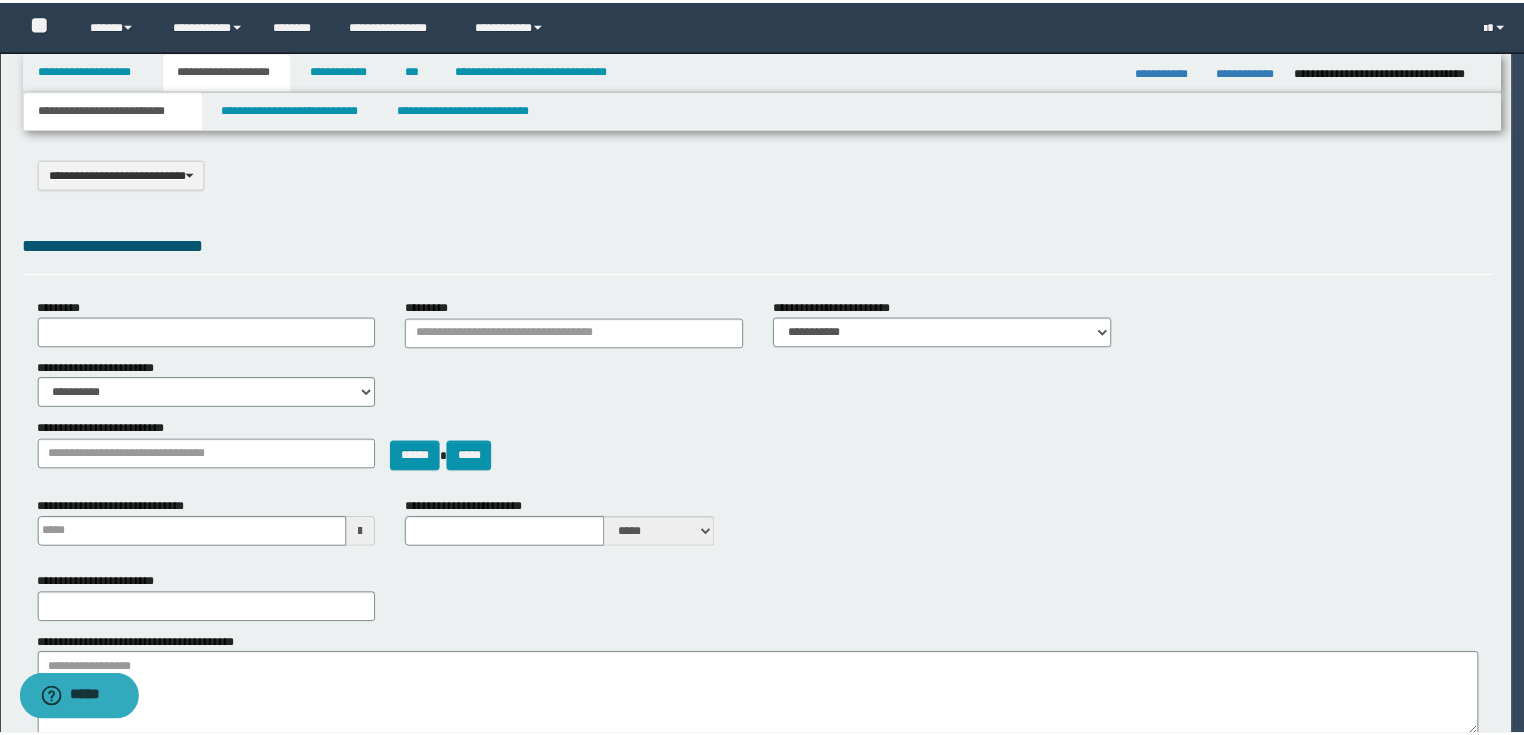 scroll, scrollTop: 0, scrollLeft: 0, axis: both 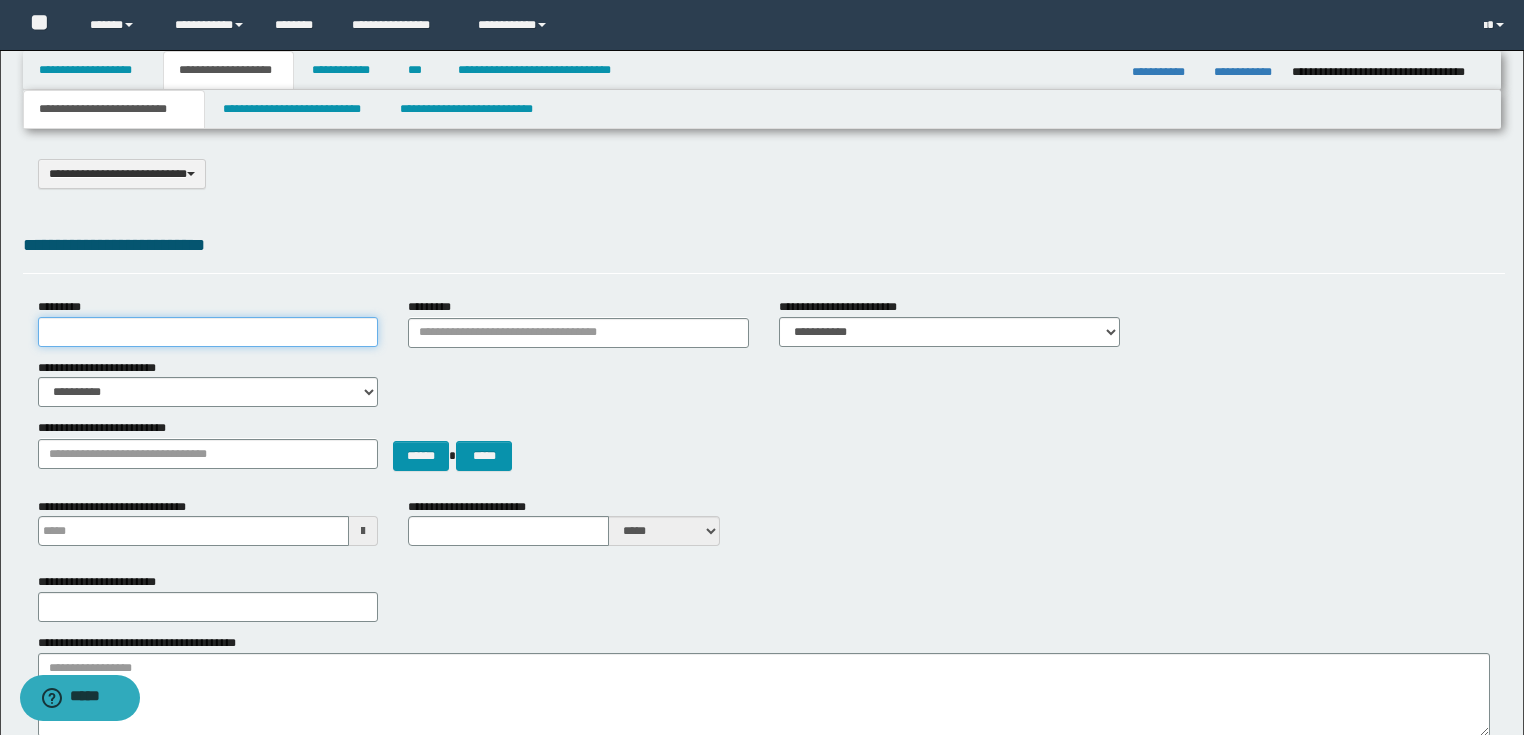click on "*********" at bounding box center (208, 332) 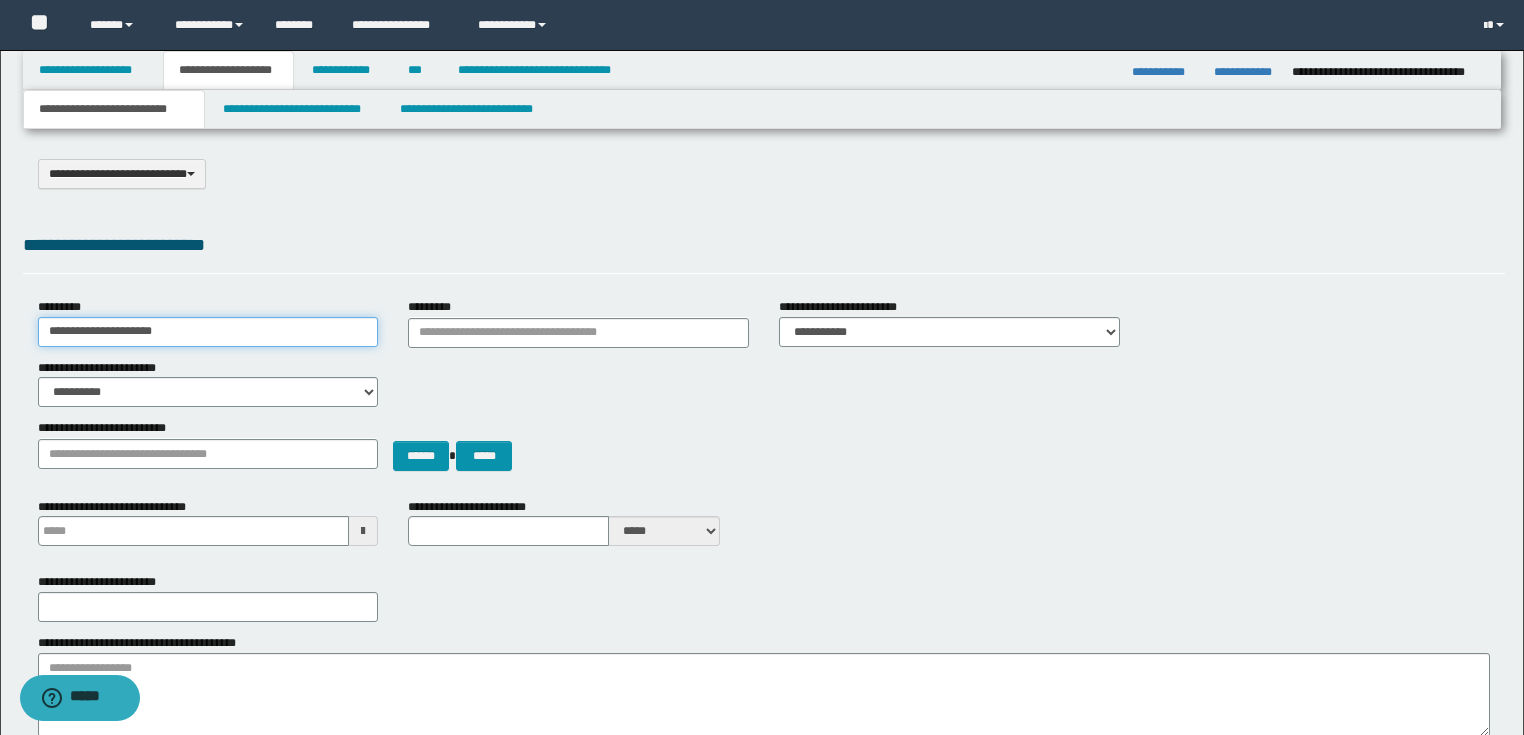 type on "**********" 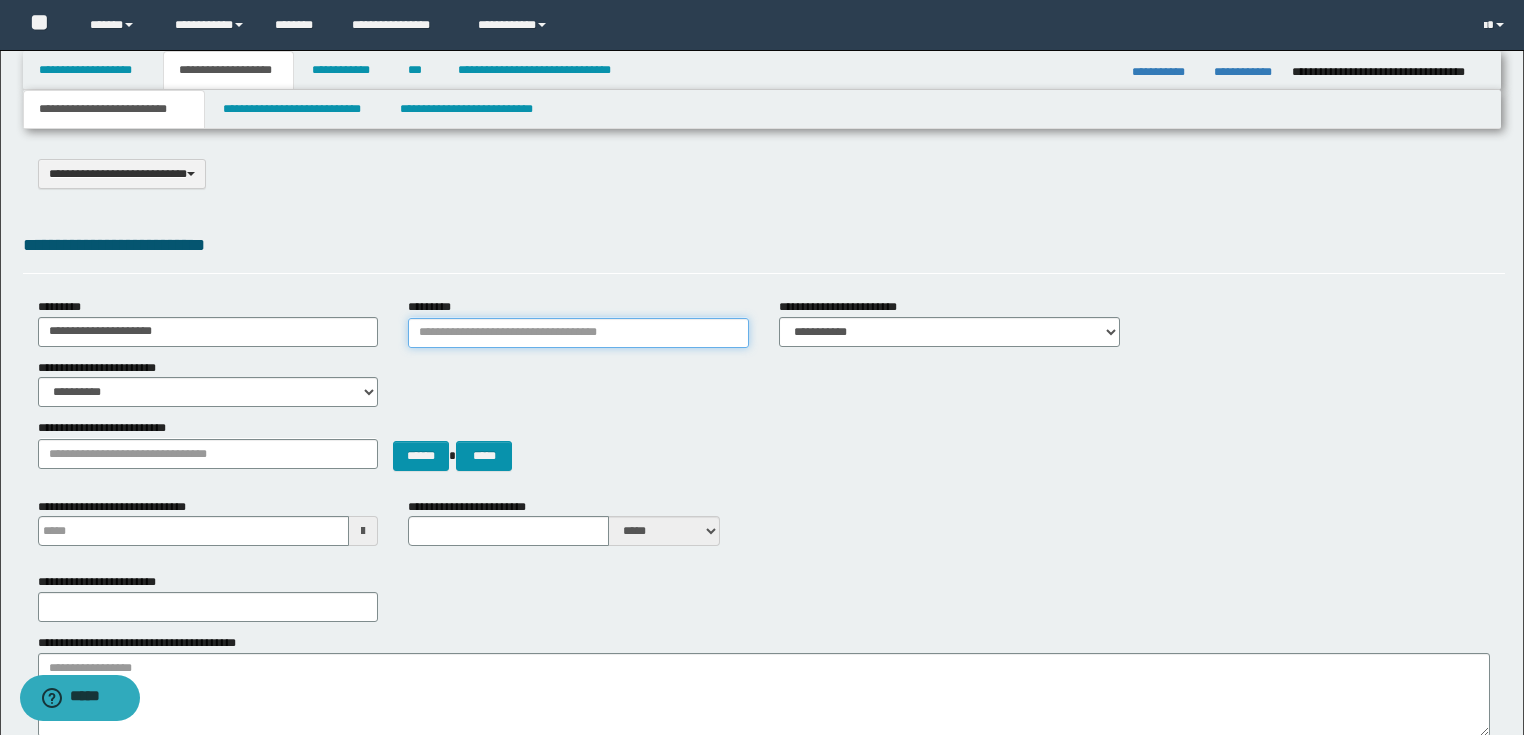 click on "*********" at bounding box center (578, 333) 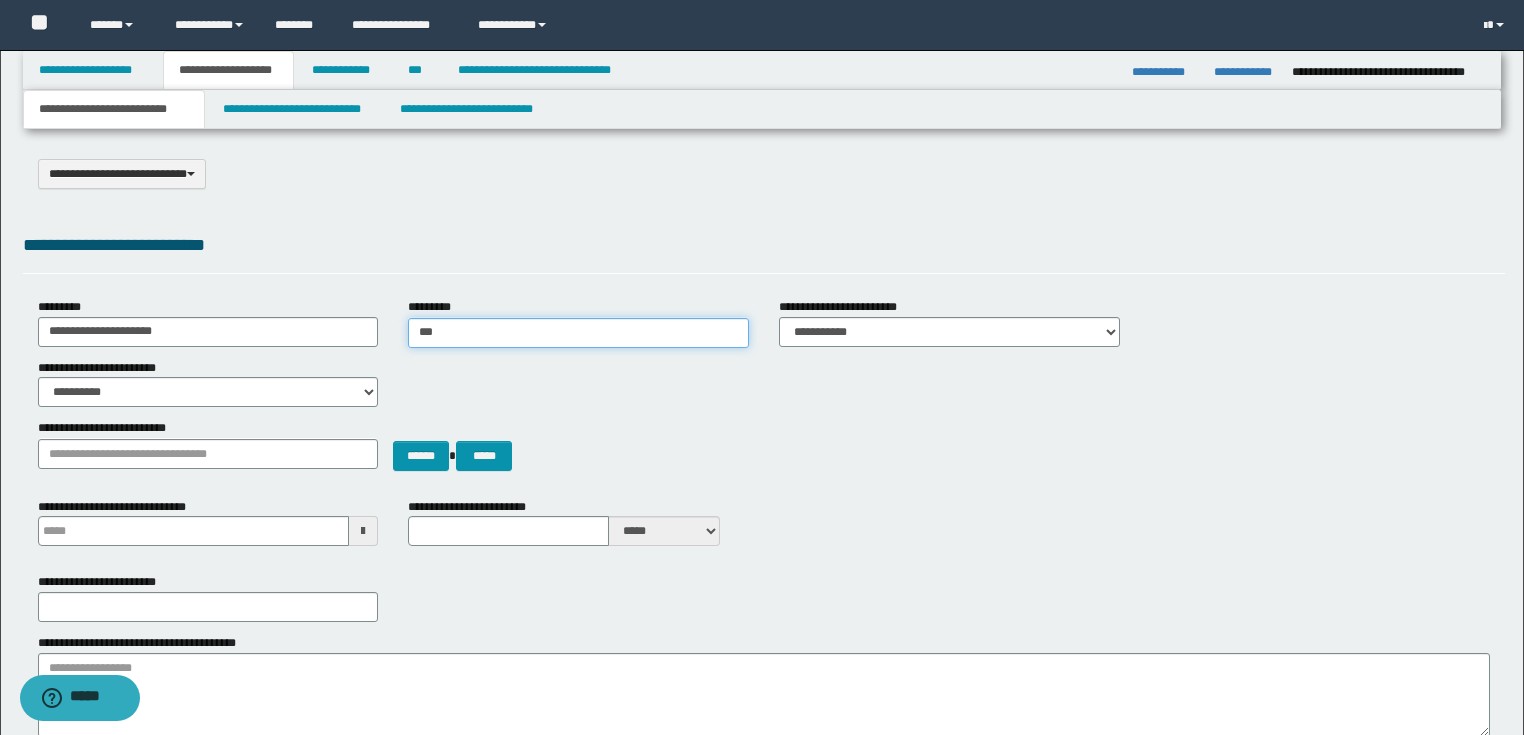 type on "****" 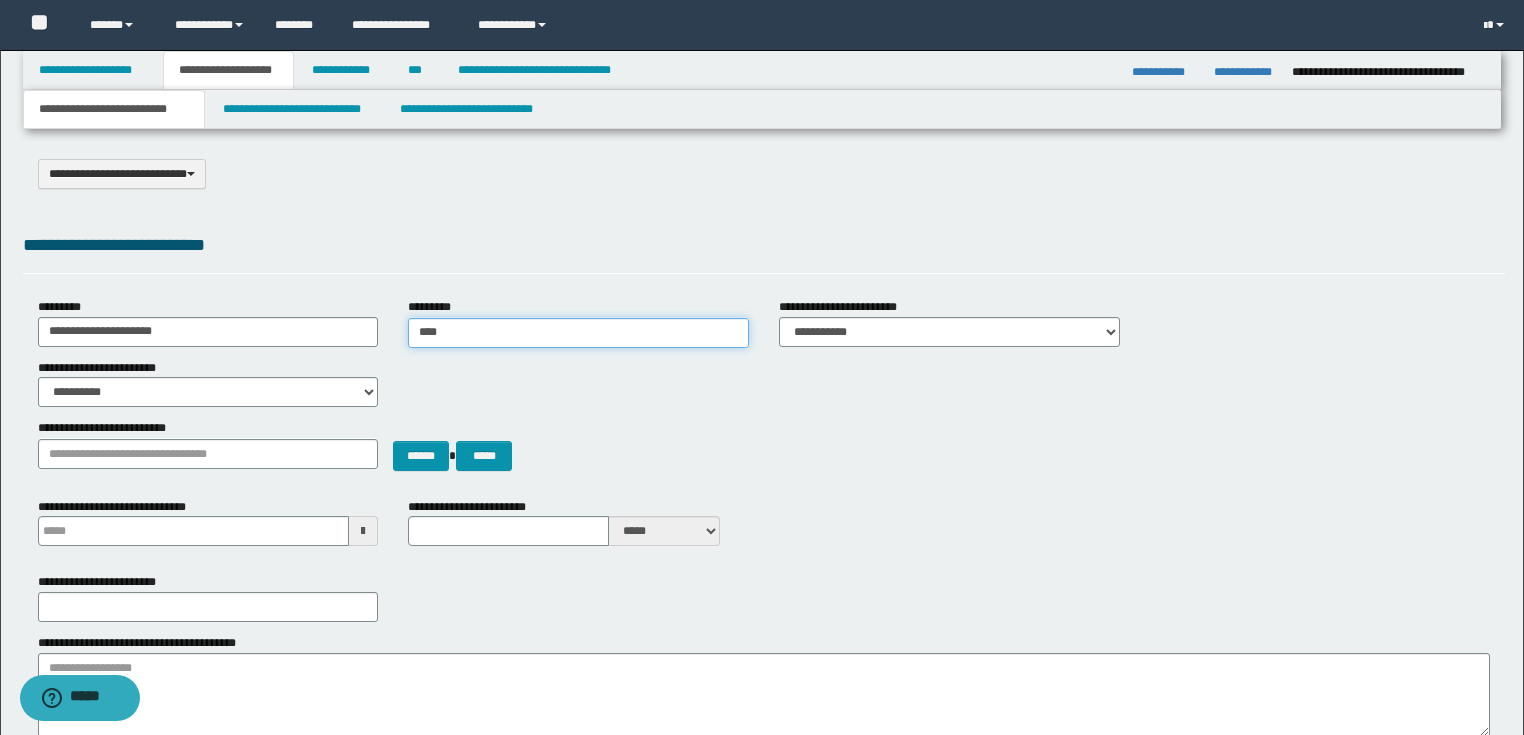 type on "****" 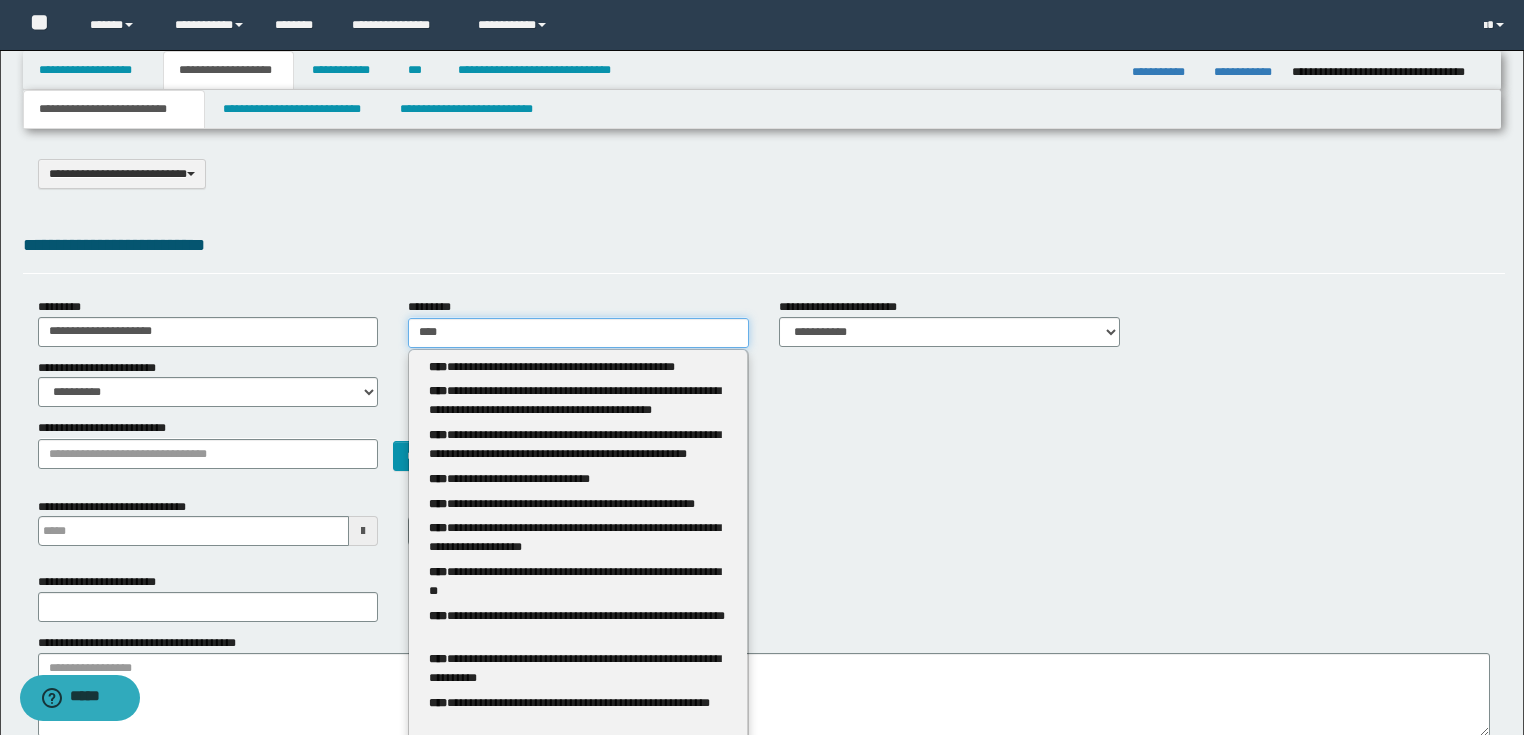 type 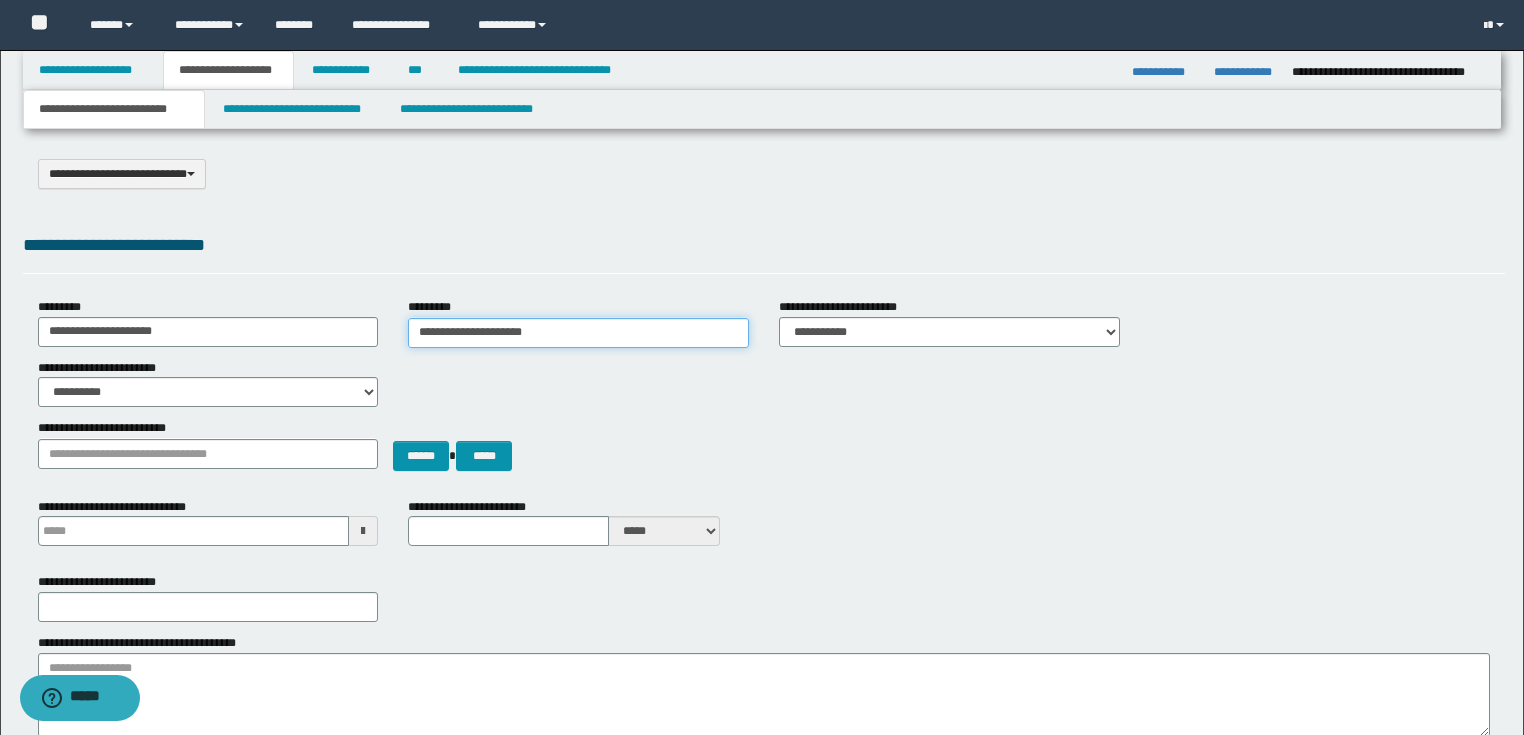 scroll, scrollTop: 160, scrollLeft: 0, axis: vertical 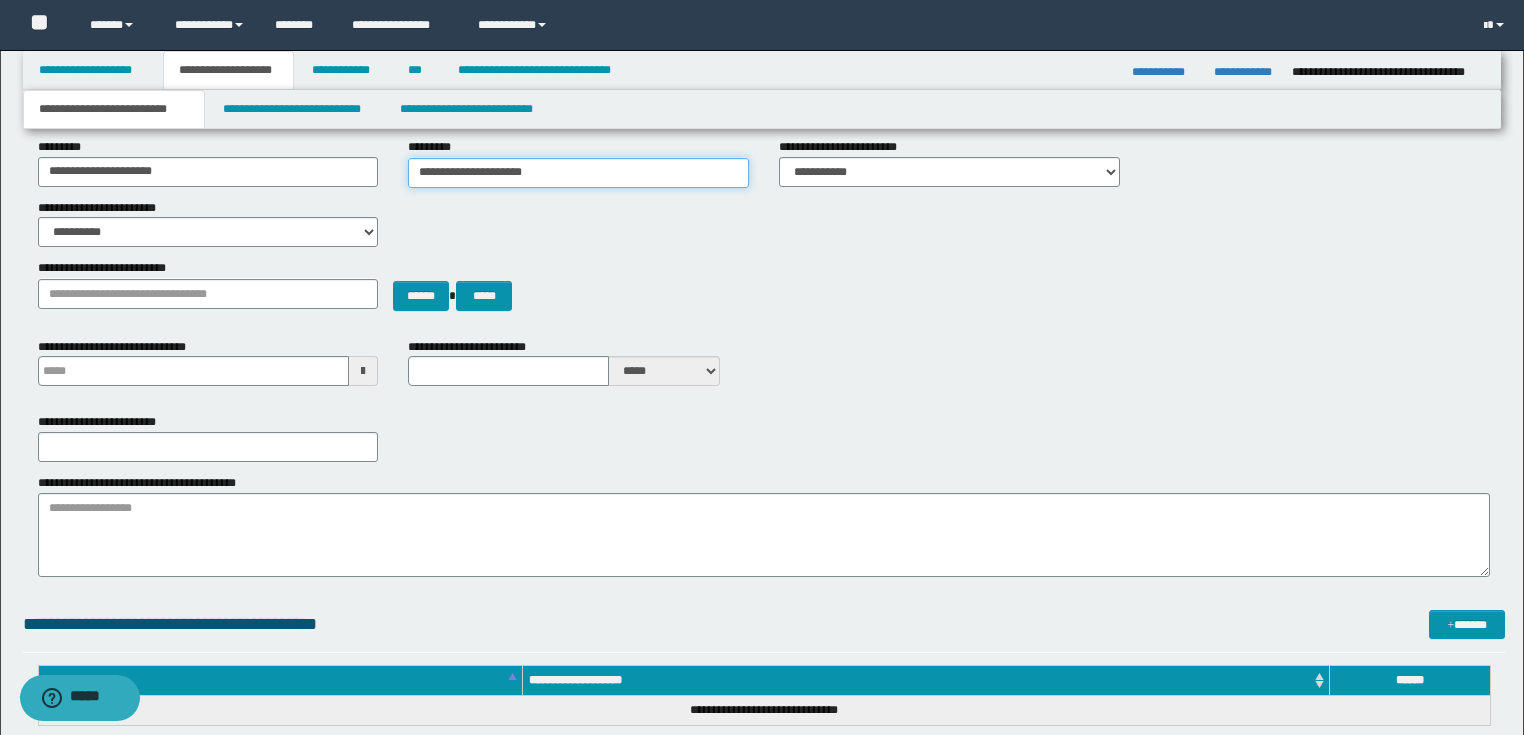 type on "**********" 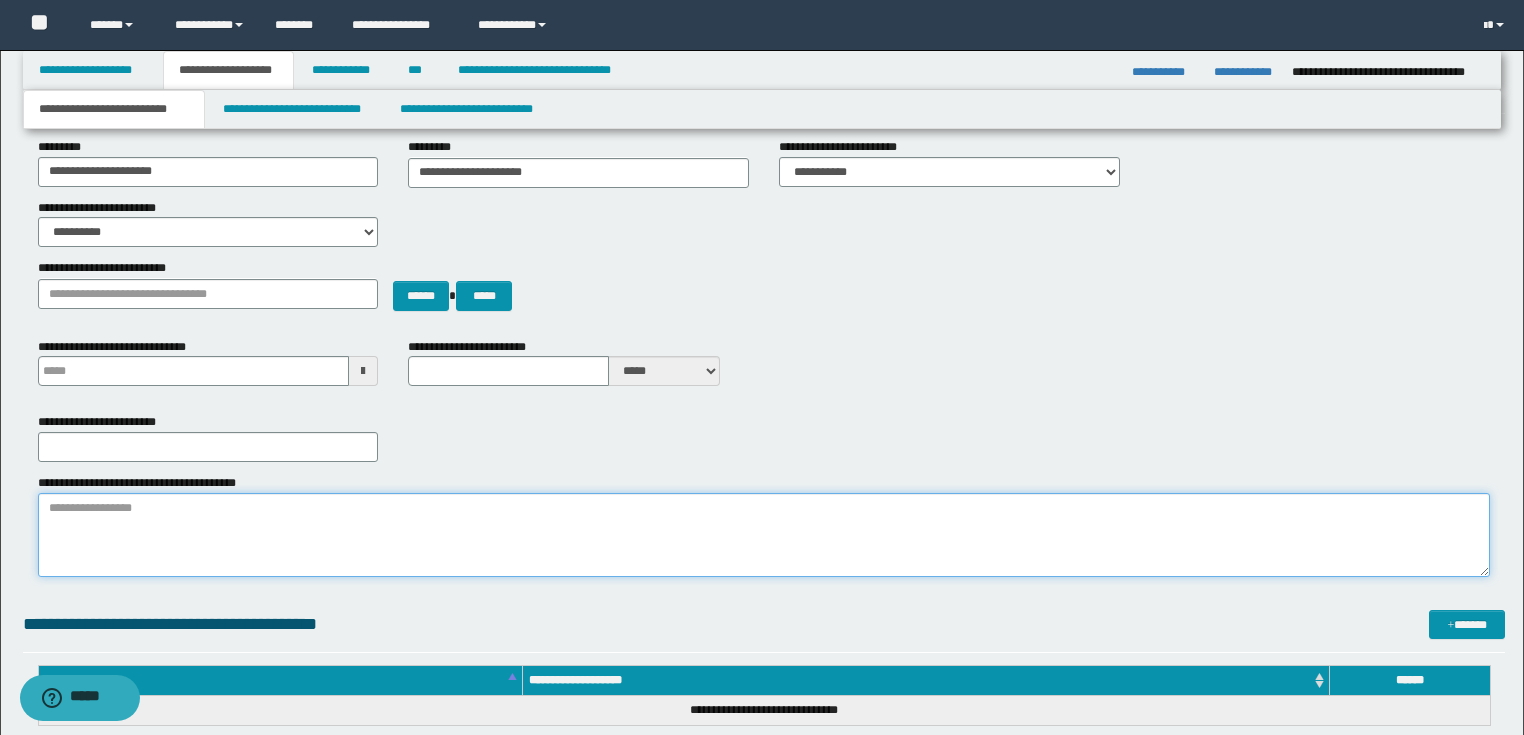 click on "**********" at bounding box center (764, 535) 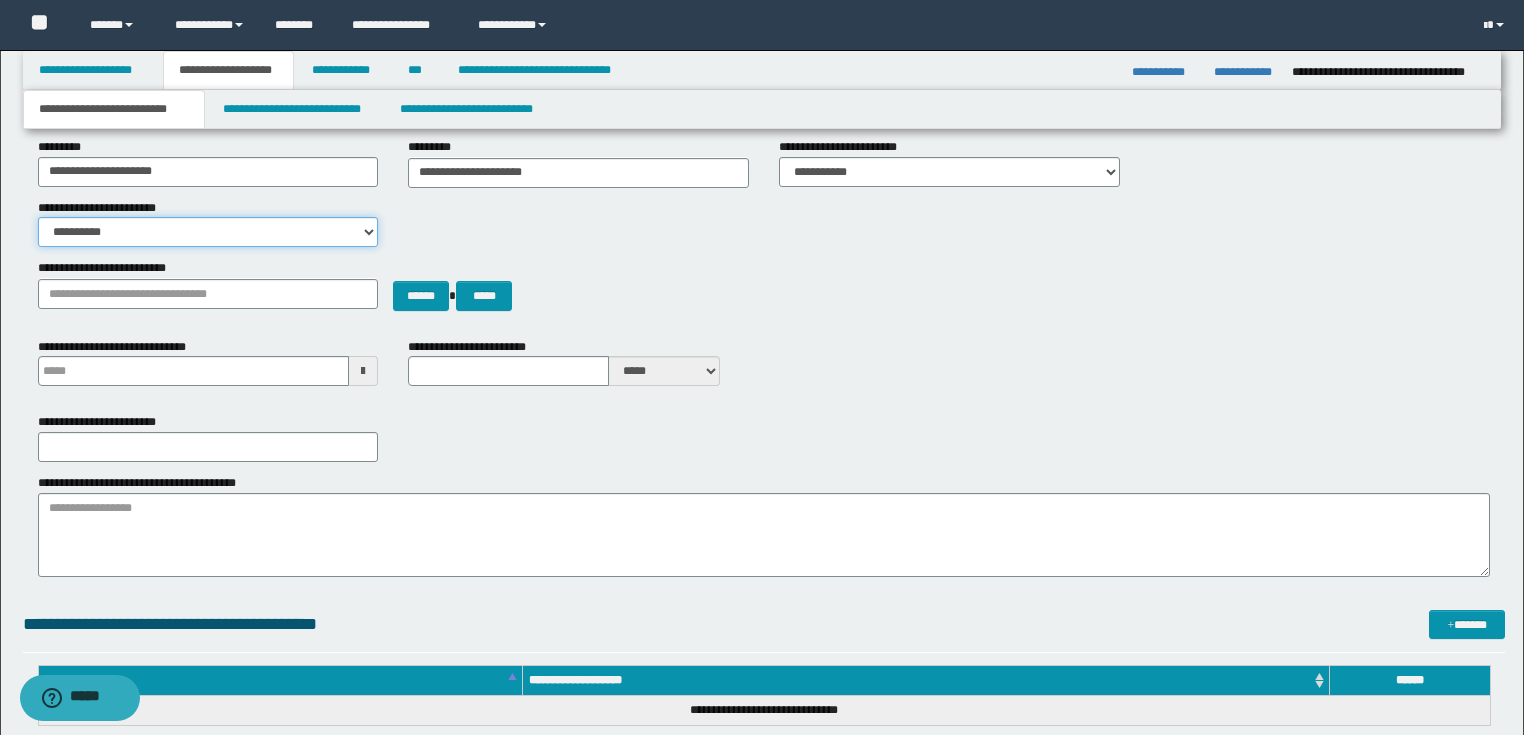 click on "**********" at bounding box center (208, 232) 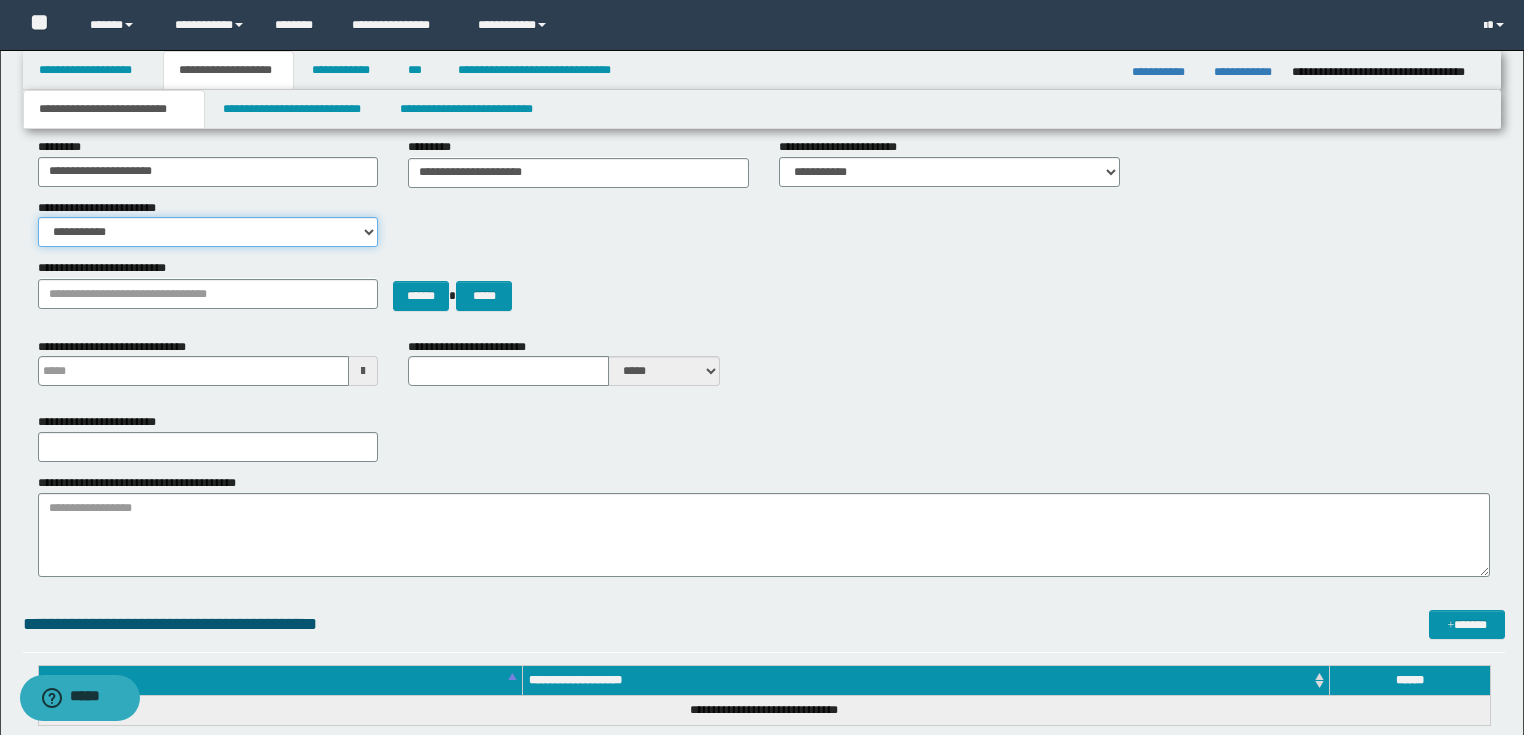 click on "**********" at bounding box center [208, 232] 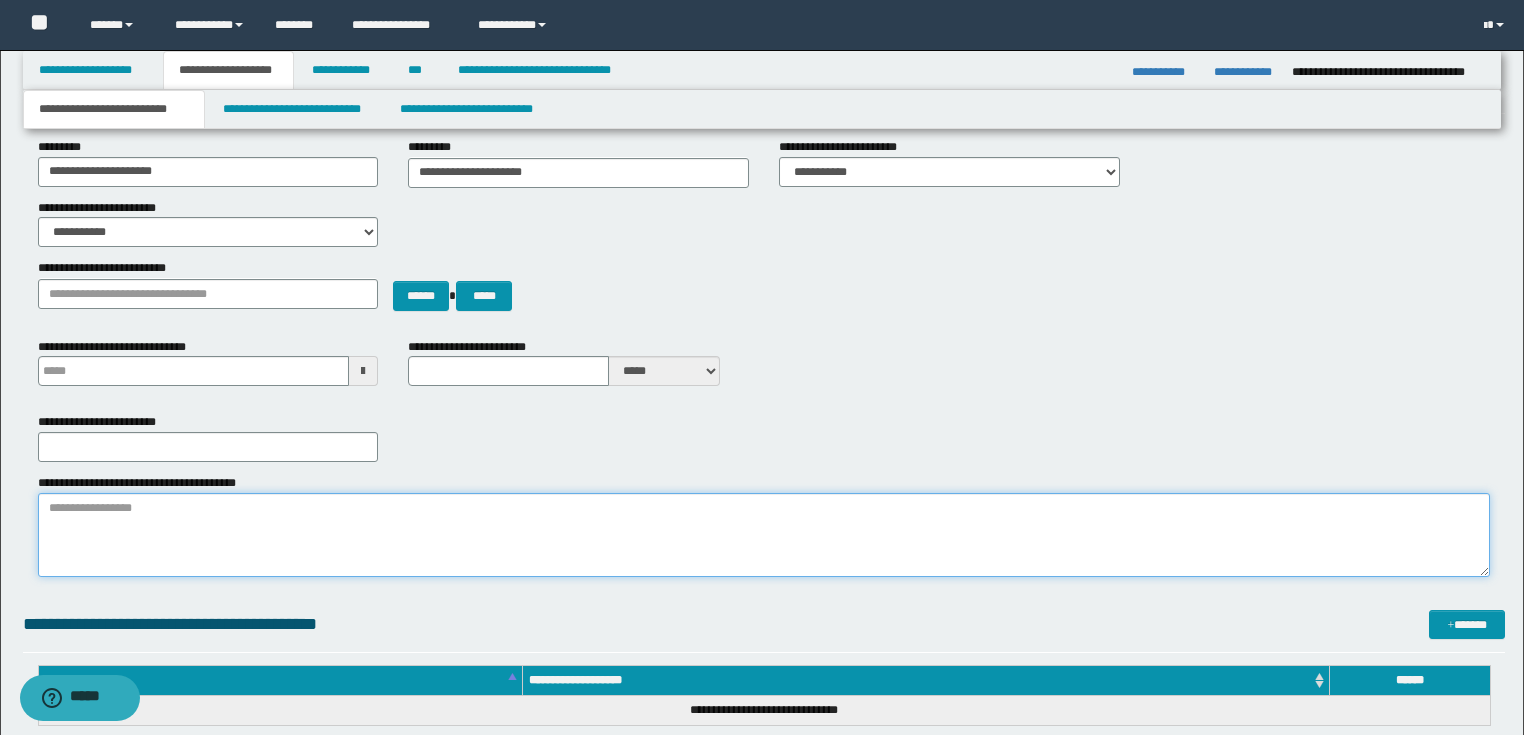 click on "**********" at bounding box center (764, 535) 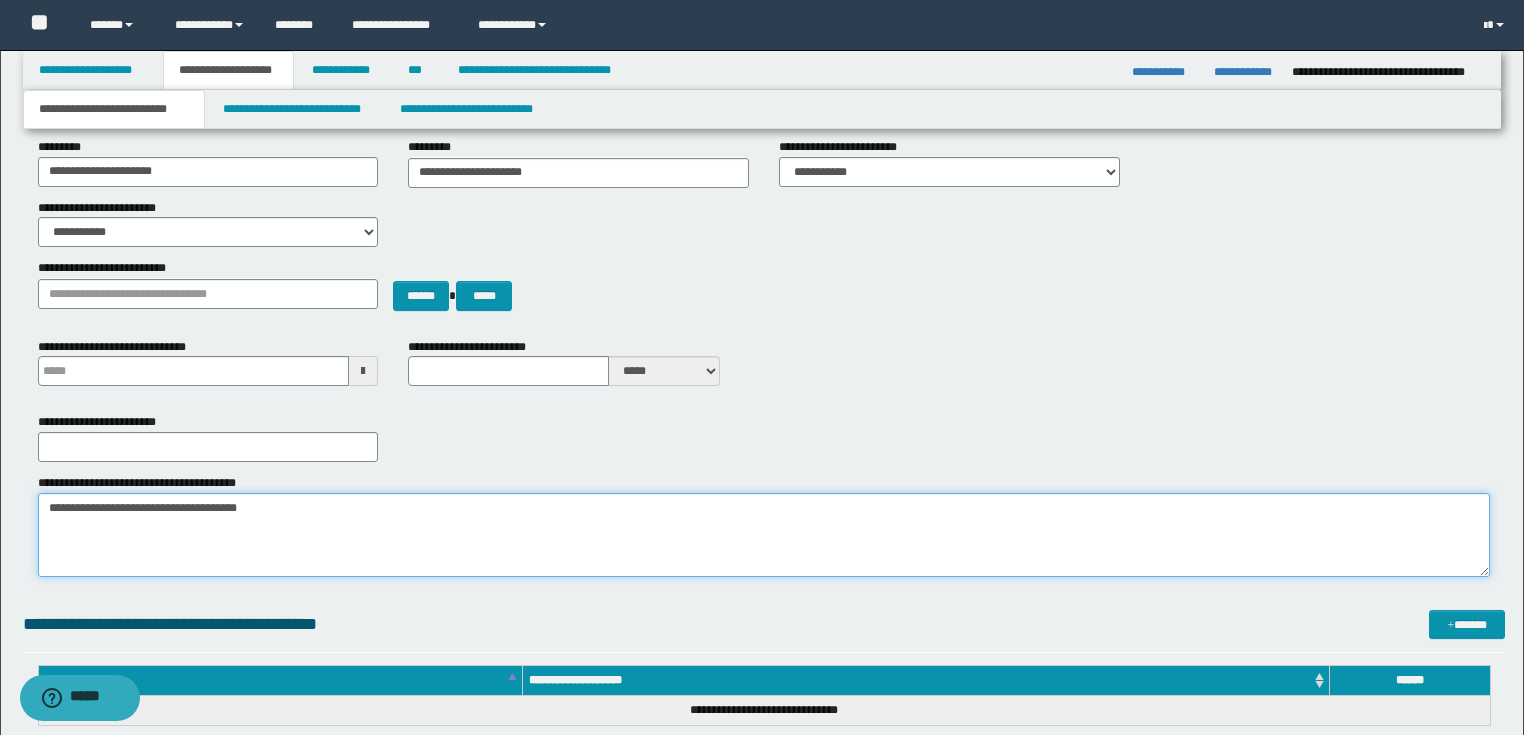 click on "**********" at bounding box center (764, 535) 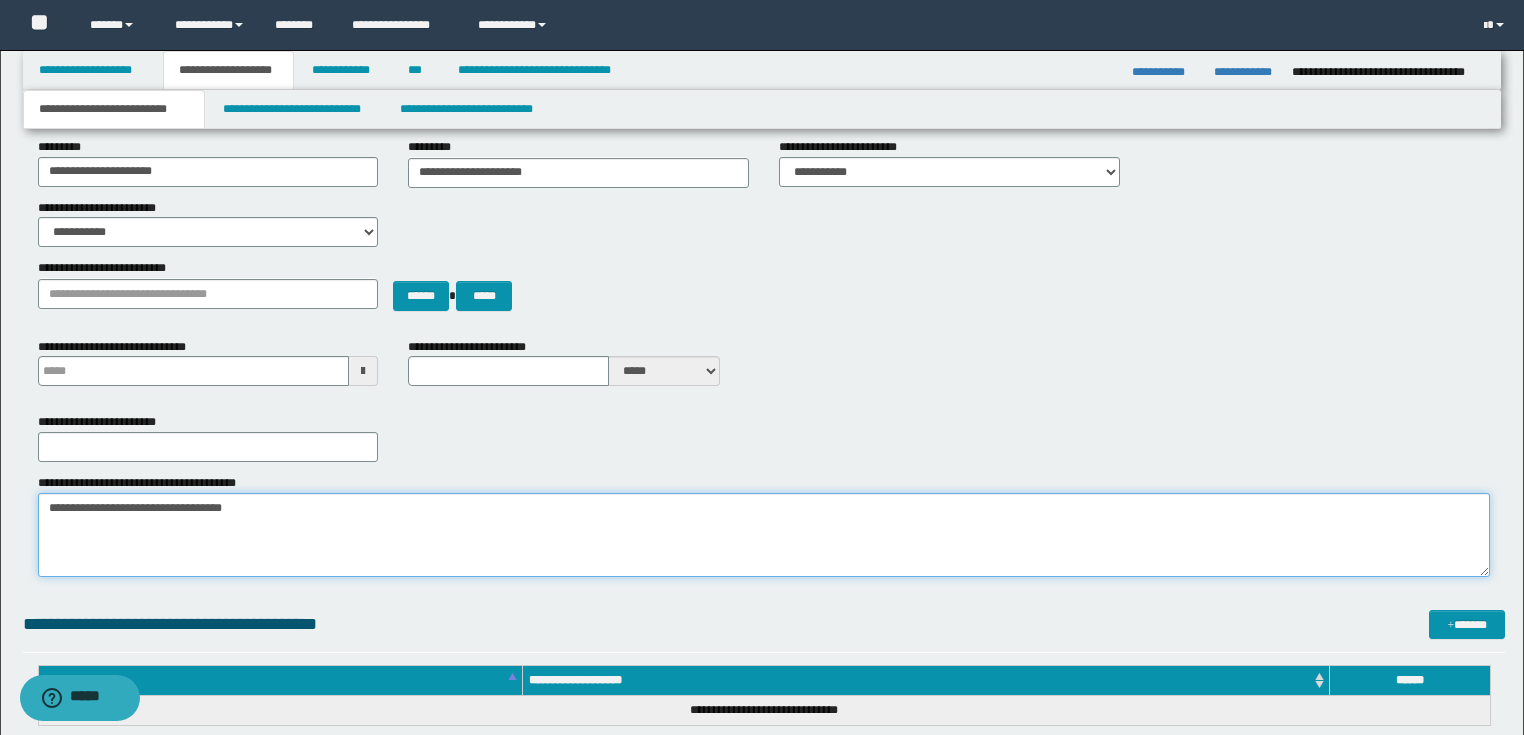 click on "**********" at bounding box center (764, 535) 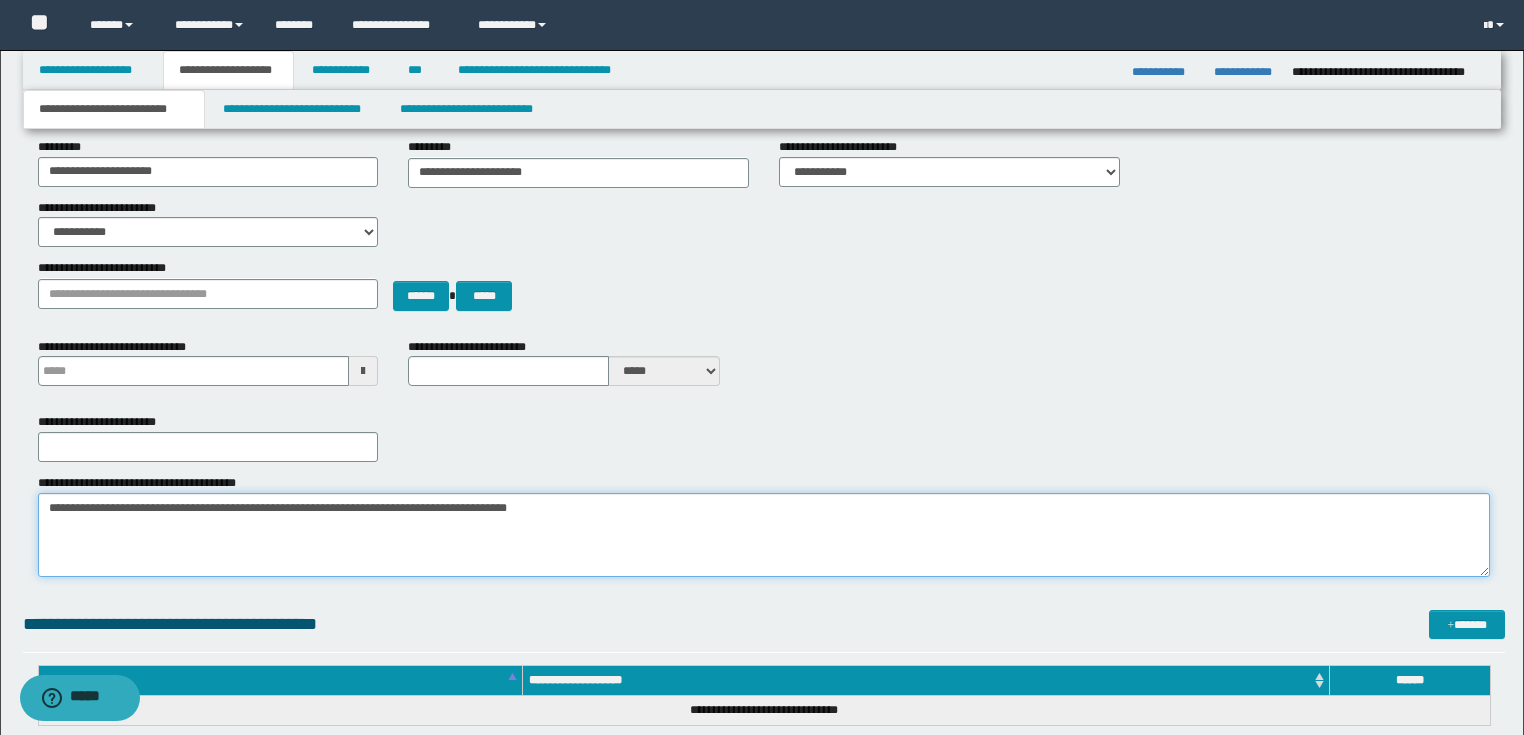 click on "**********" at bounding box center (764, 535) 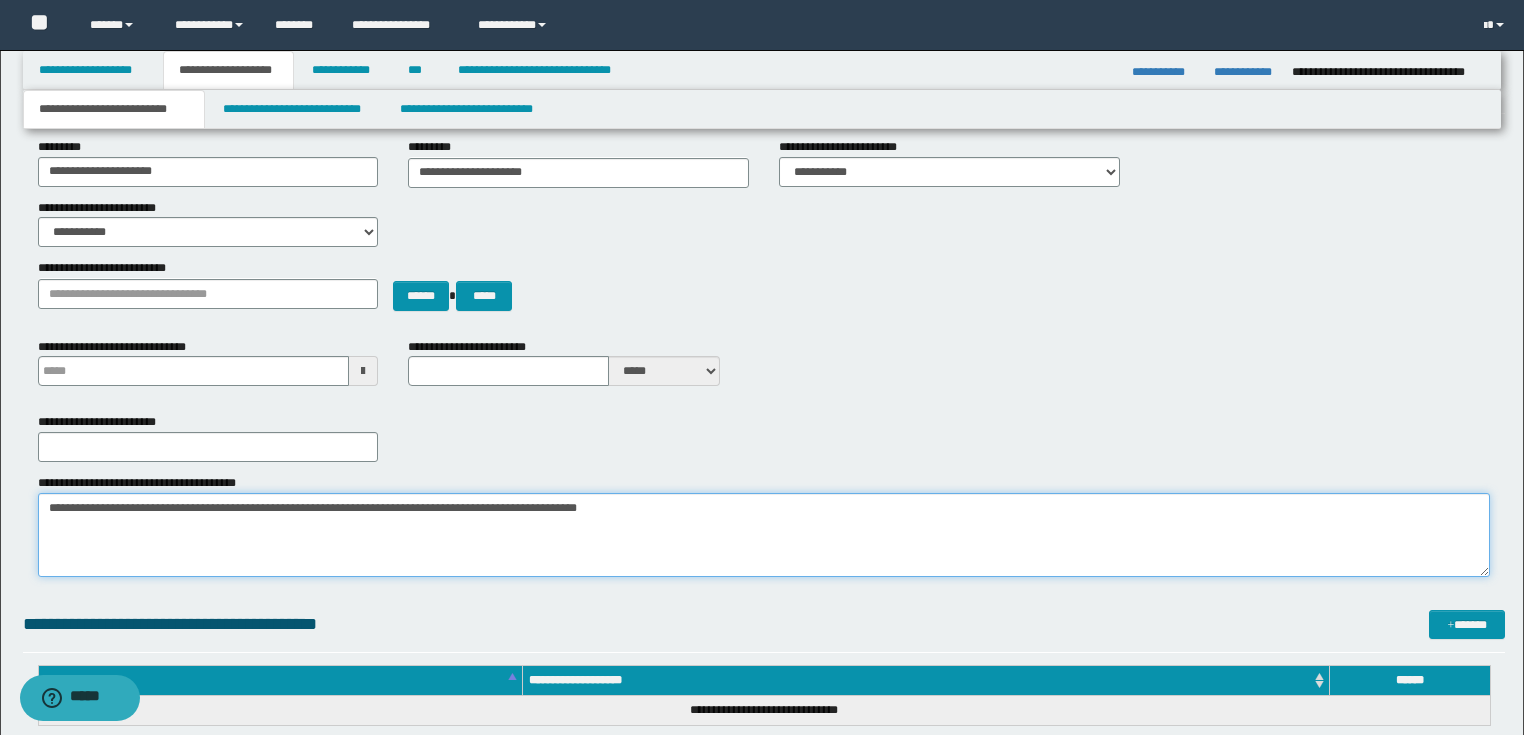 click on "**********" at bounding box center (764, 535) 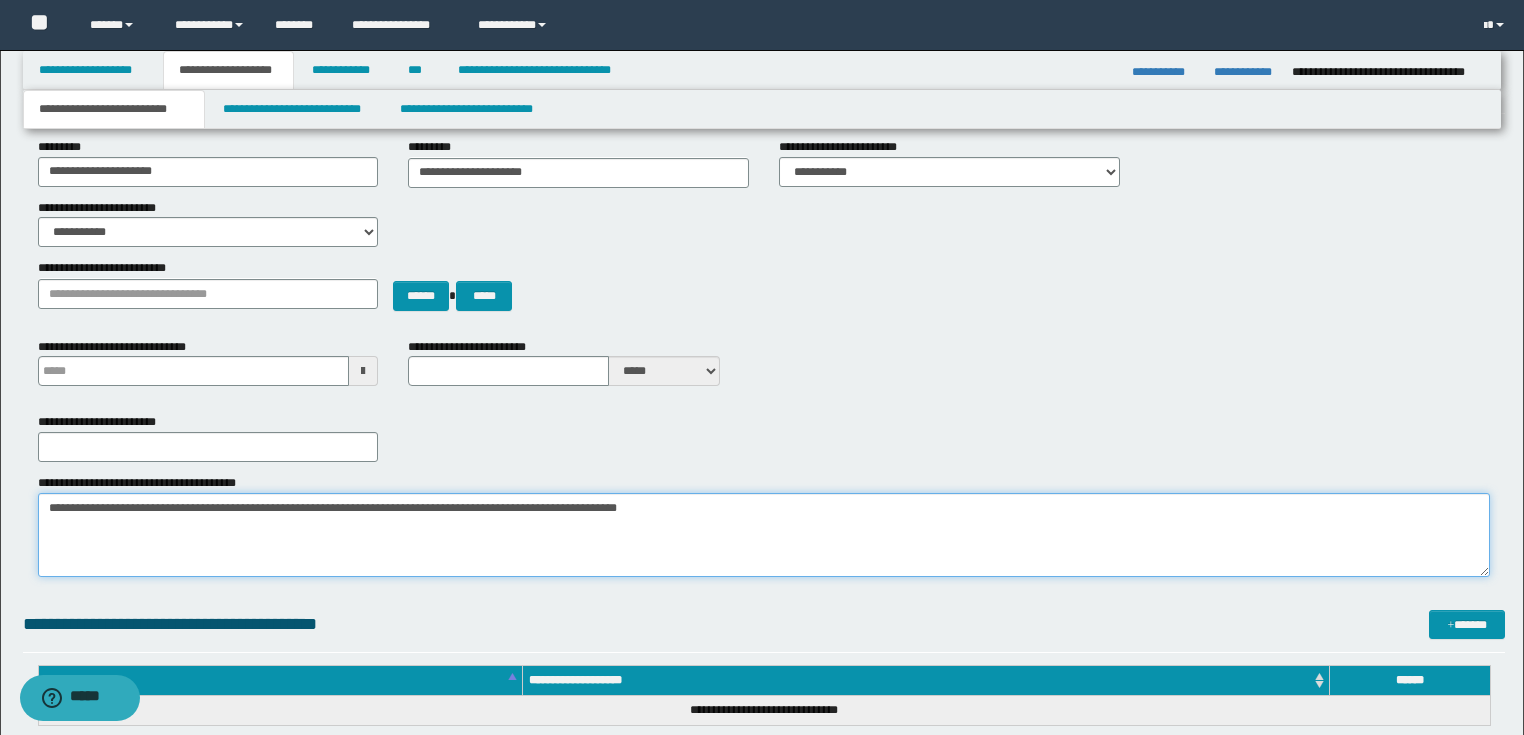 click on "**********" at bounding box center [764, 535] 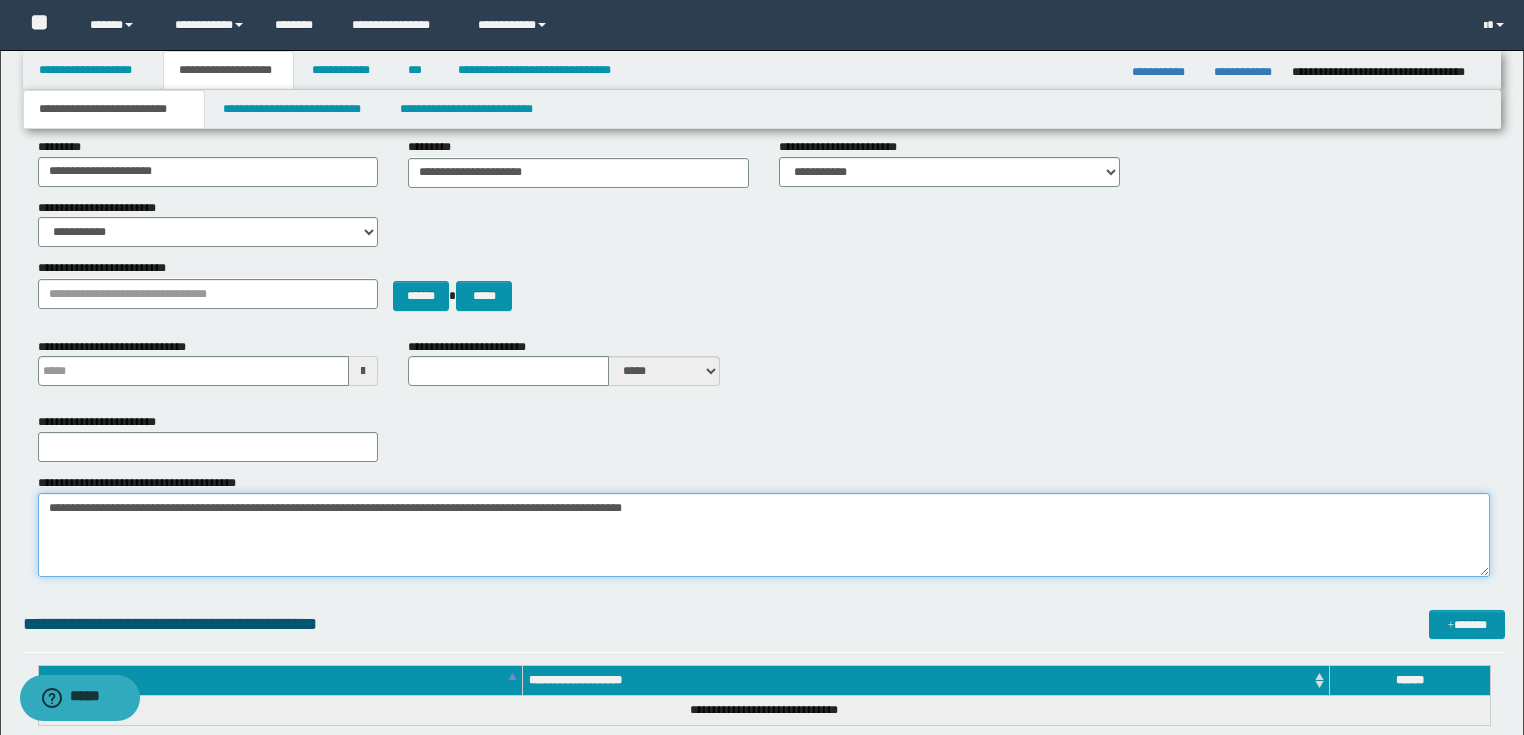 type 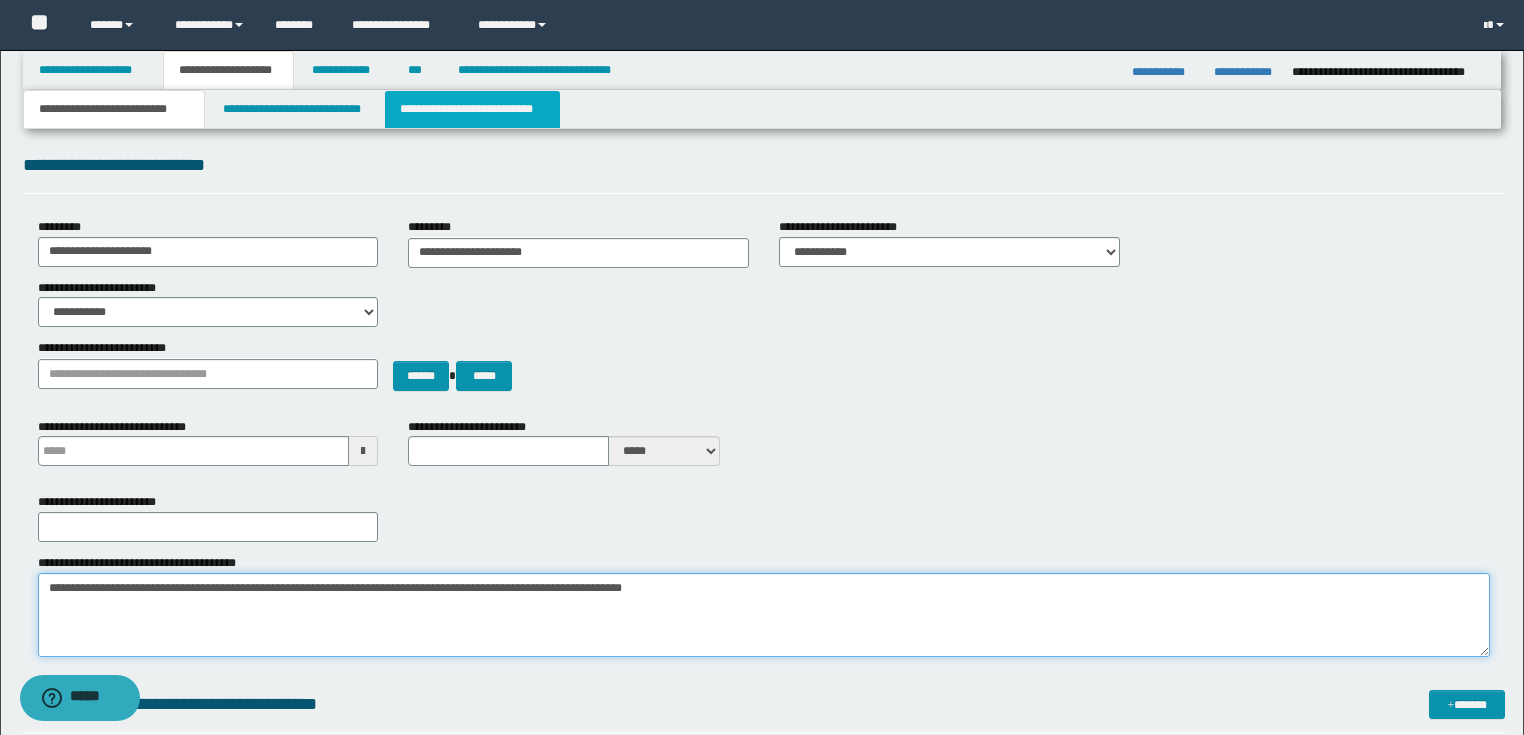 type on "**********" 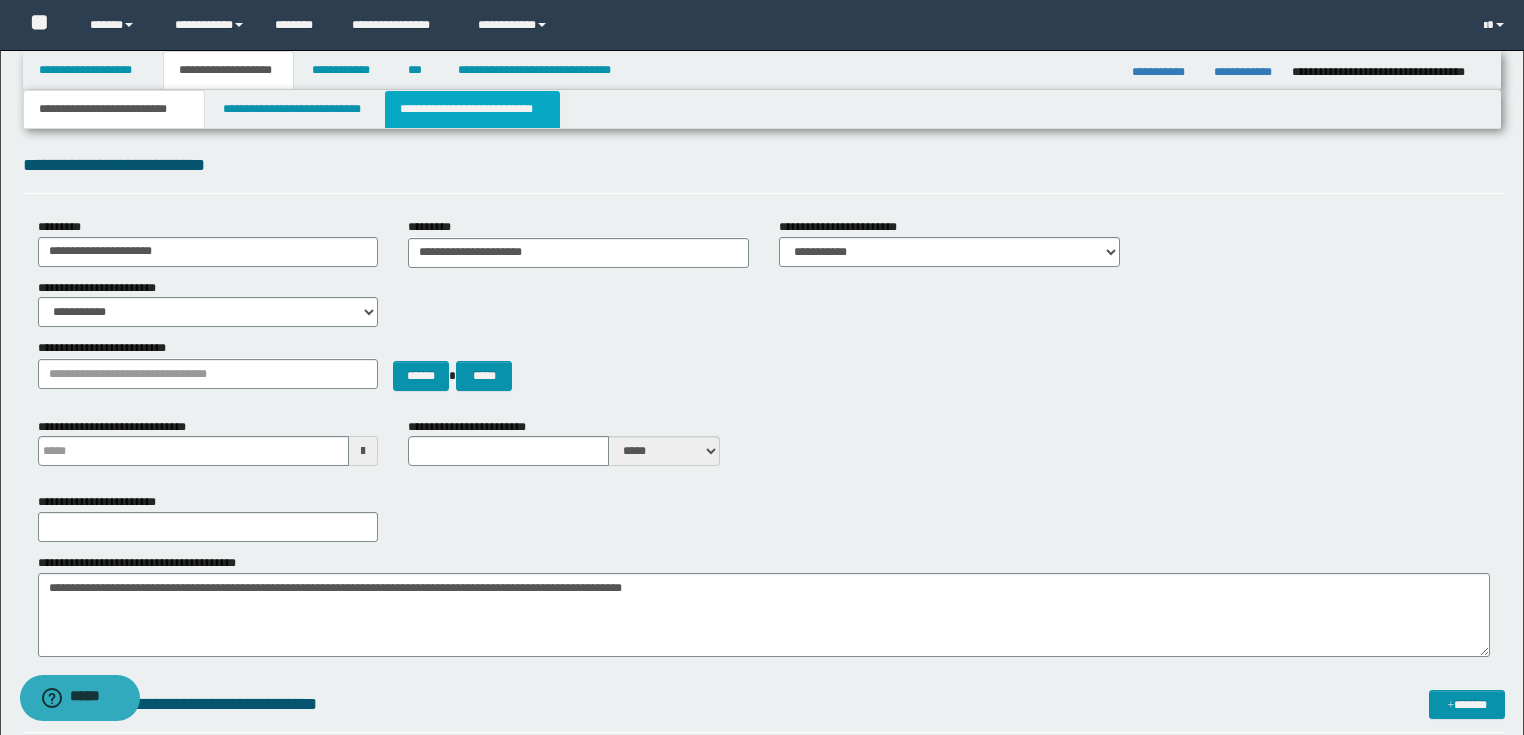 click on "**********" at bounding box center (472, 109) 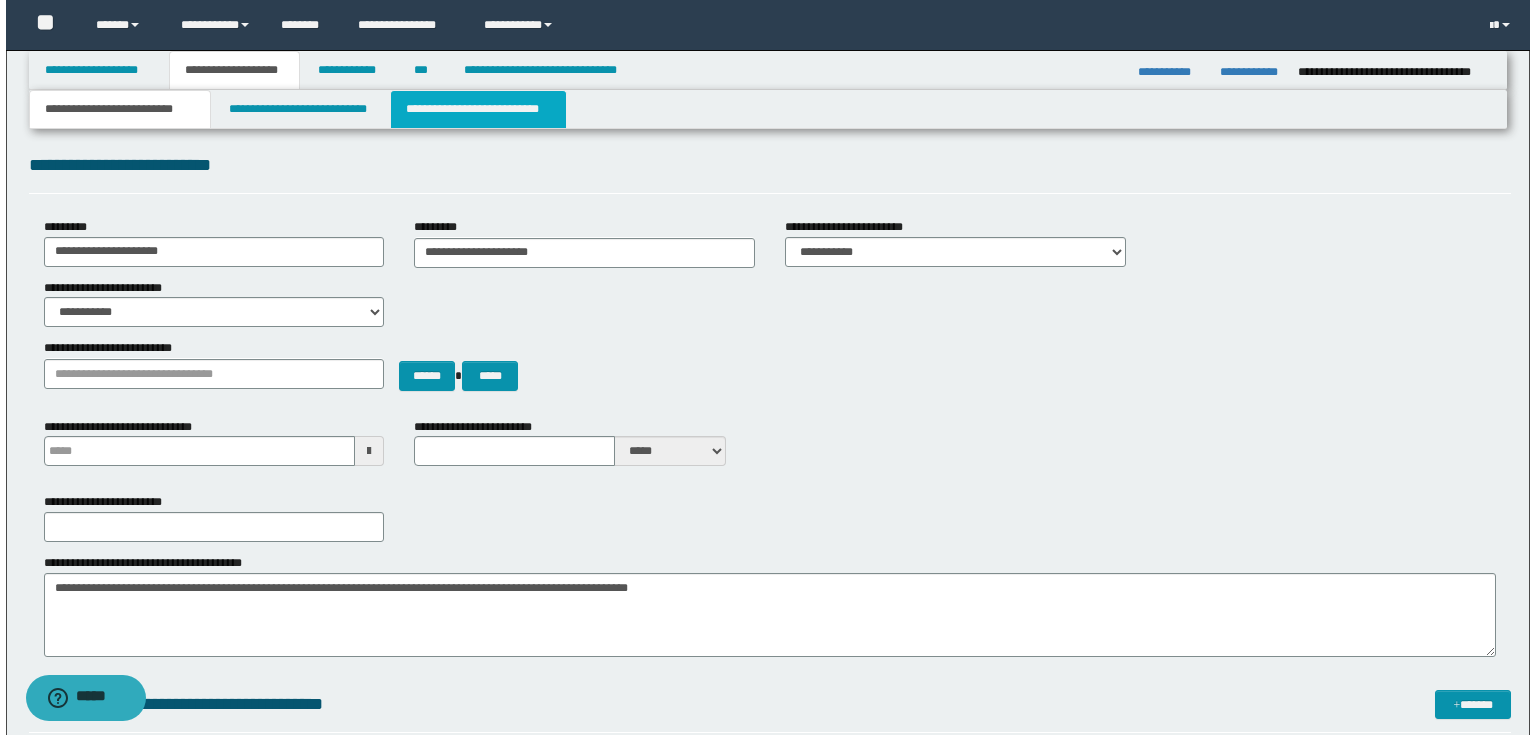 scroll, scrollTop: 0, scrollLeft: 0, axis: both 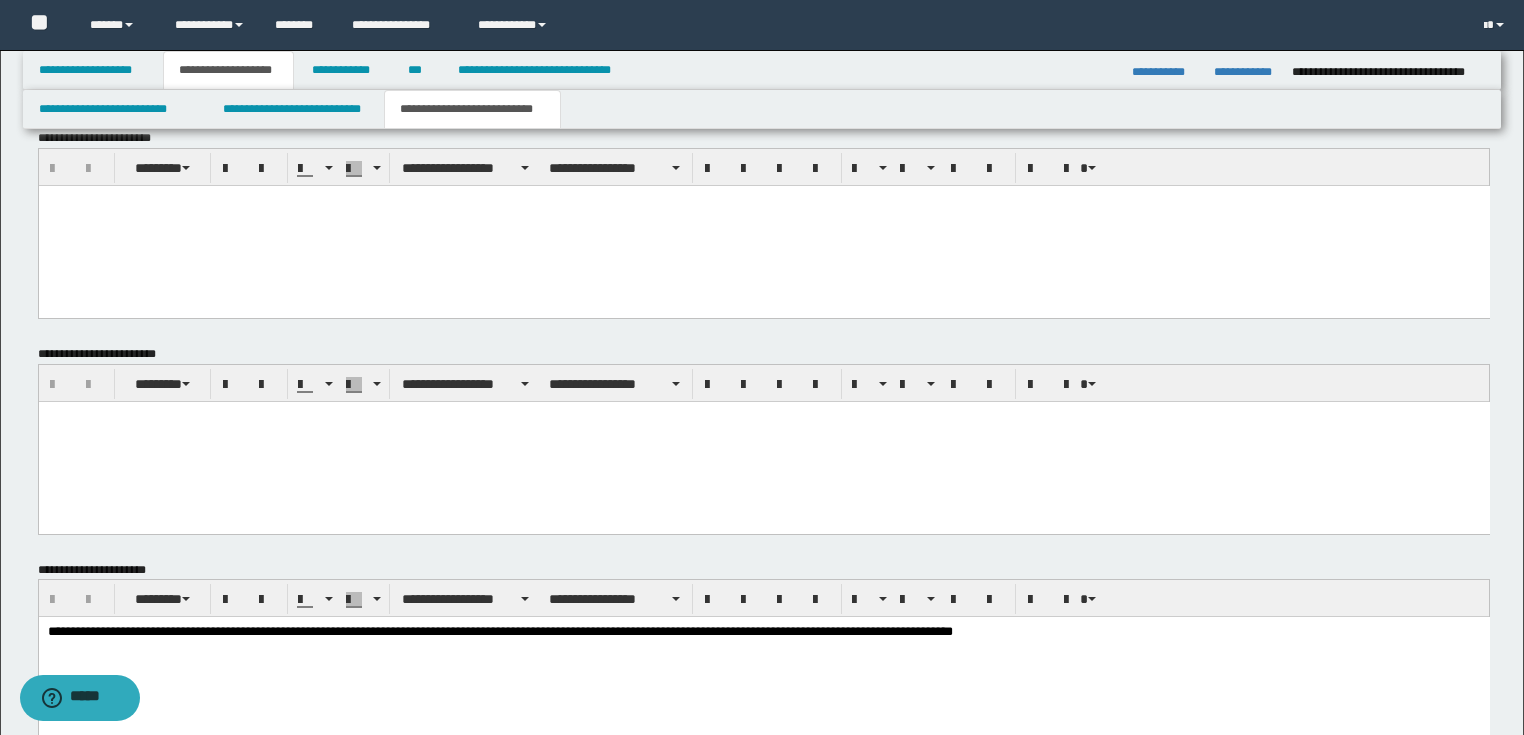 click at bounding box center (763, 441) 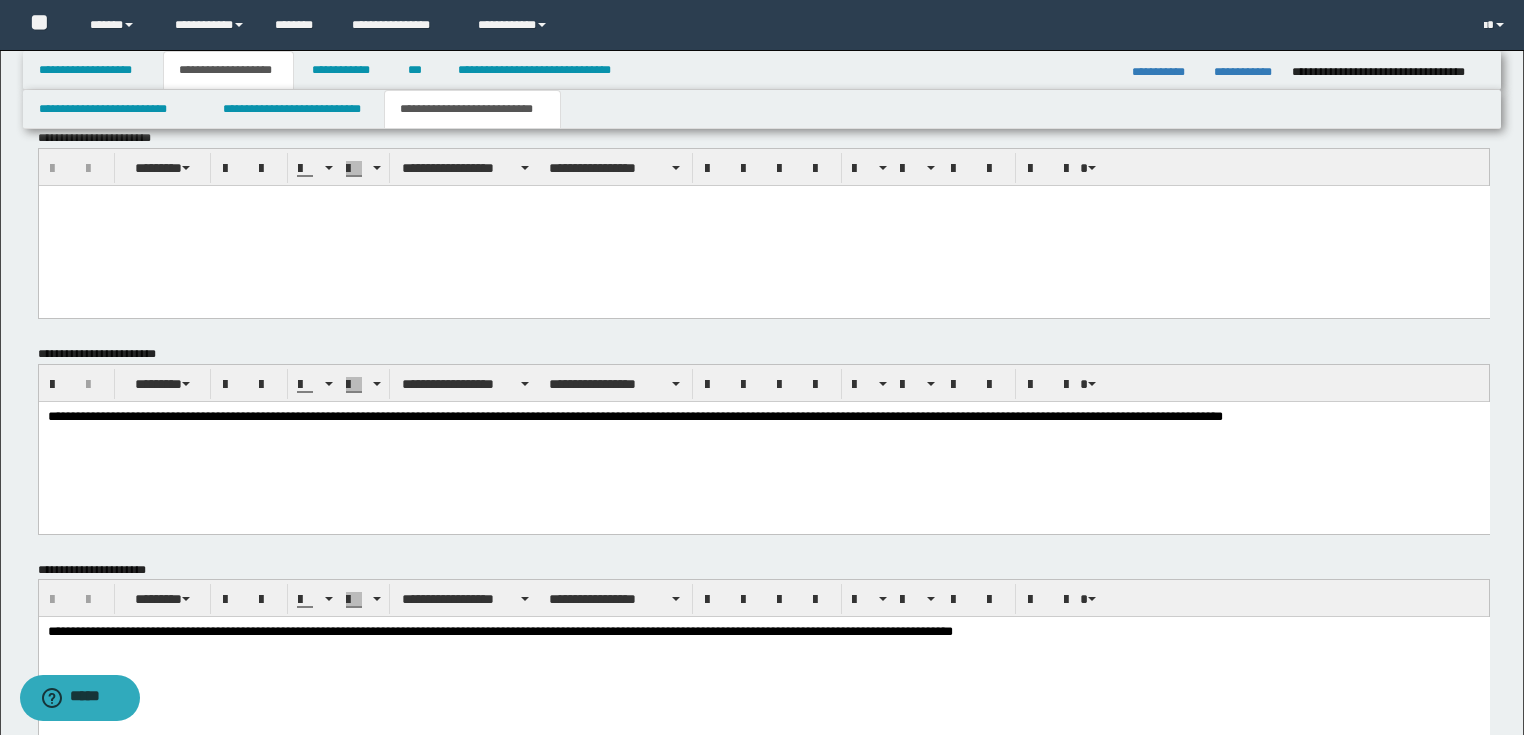 click on "**********" at bounding box center (763, 417) 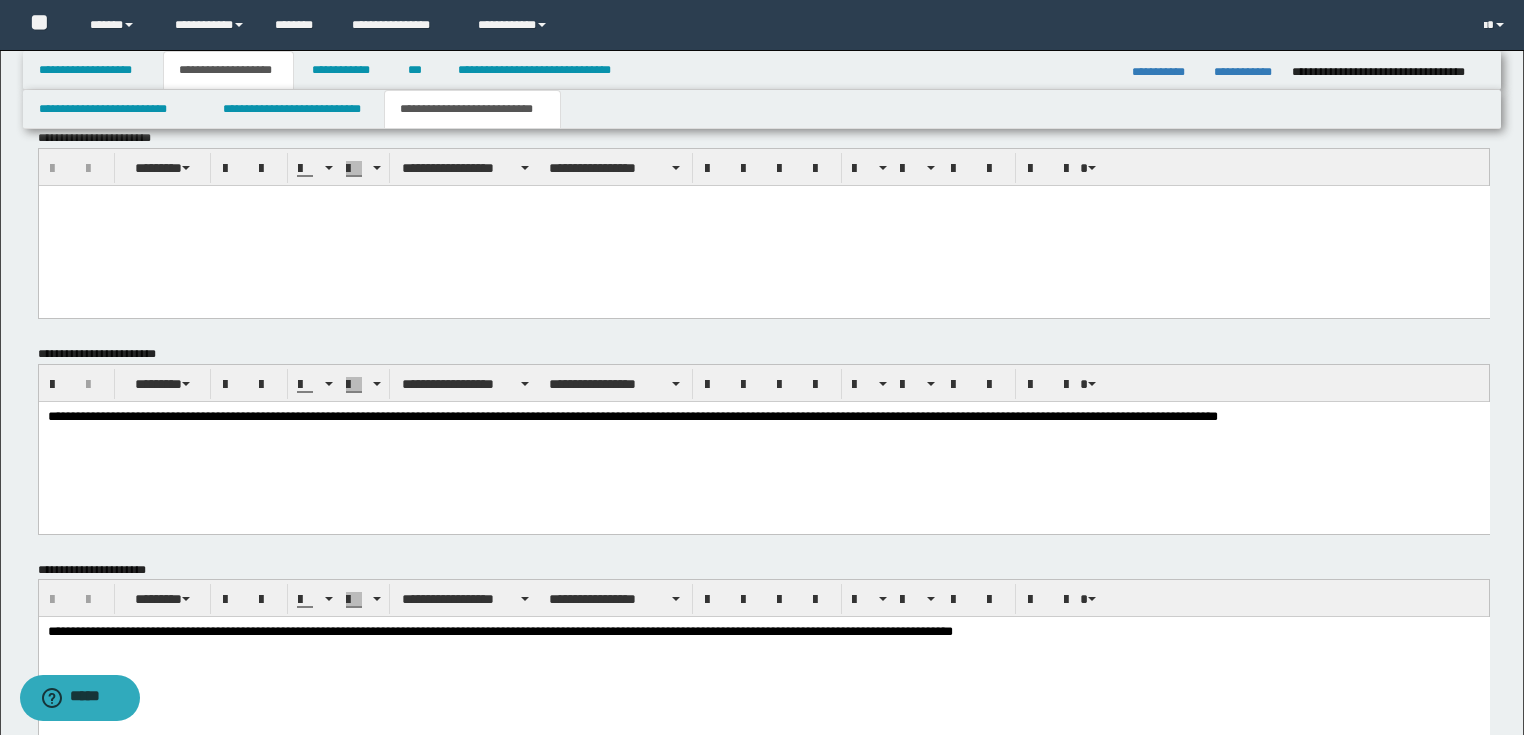 click on "**********" at bounding box center (763, 442) 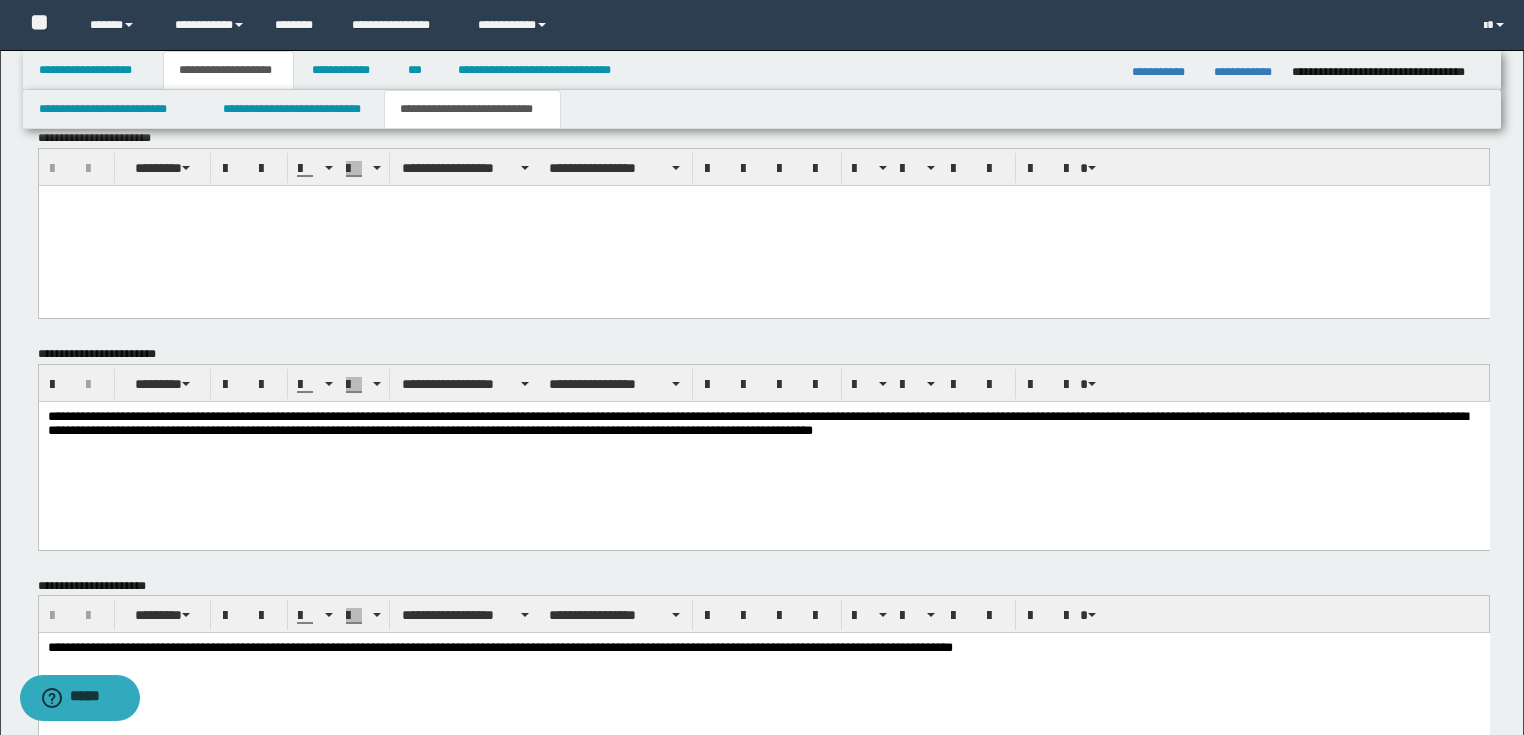 click on "**********" at bounding box center (763, 425) 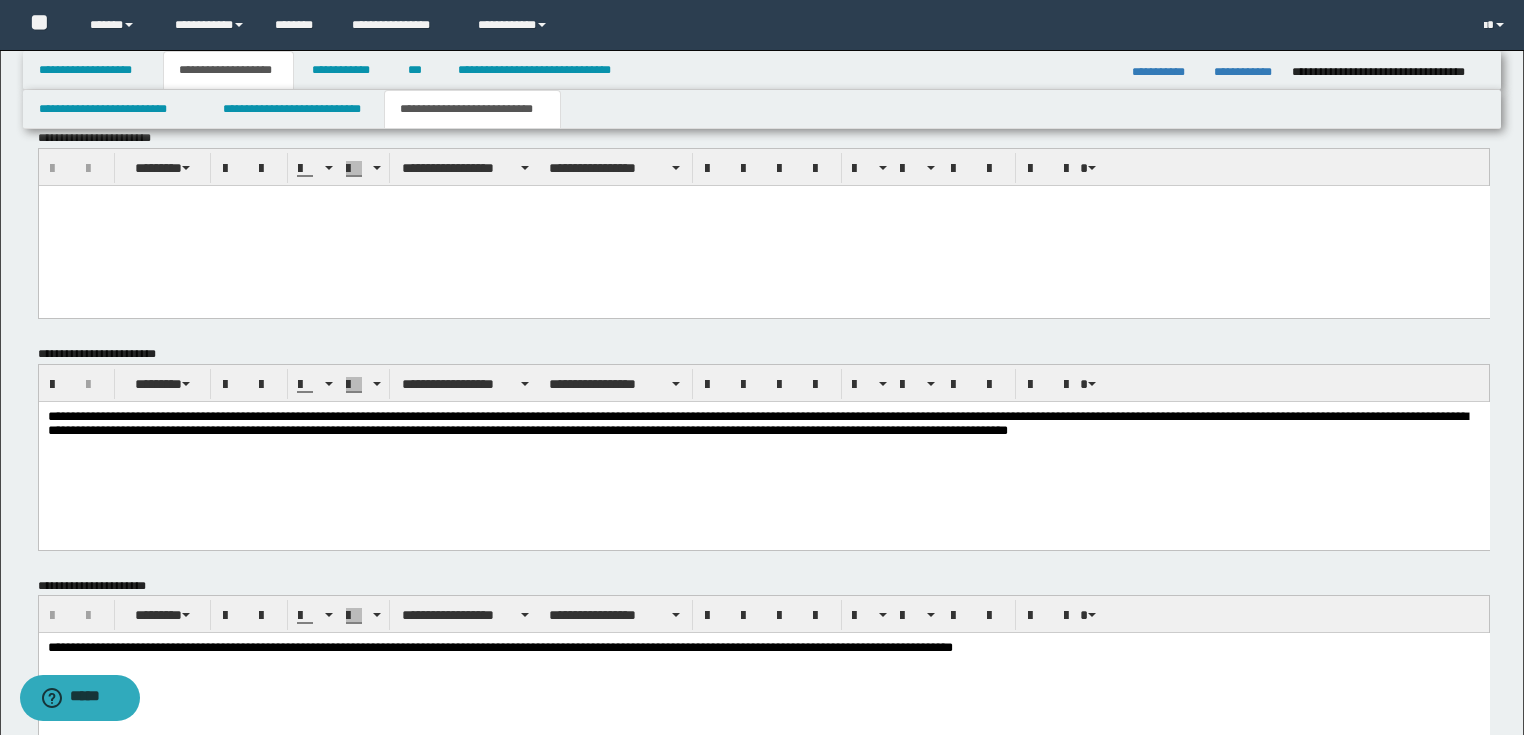 click on "**********" at bounding box center (763, 425) 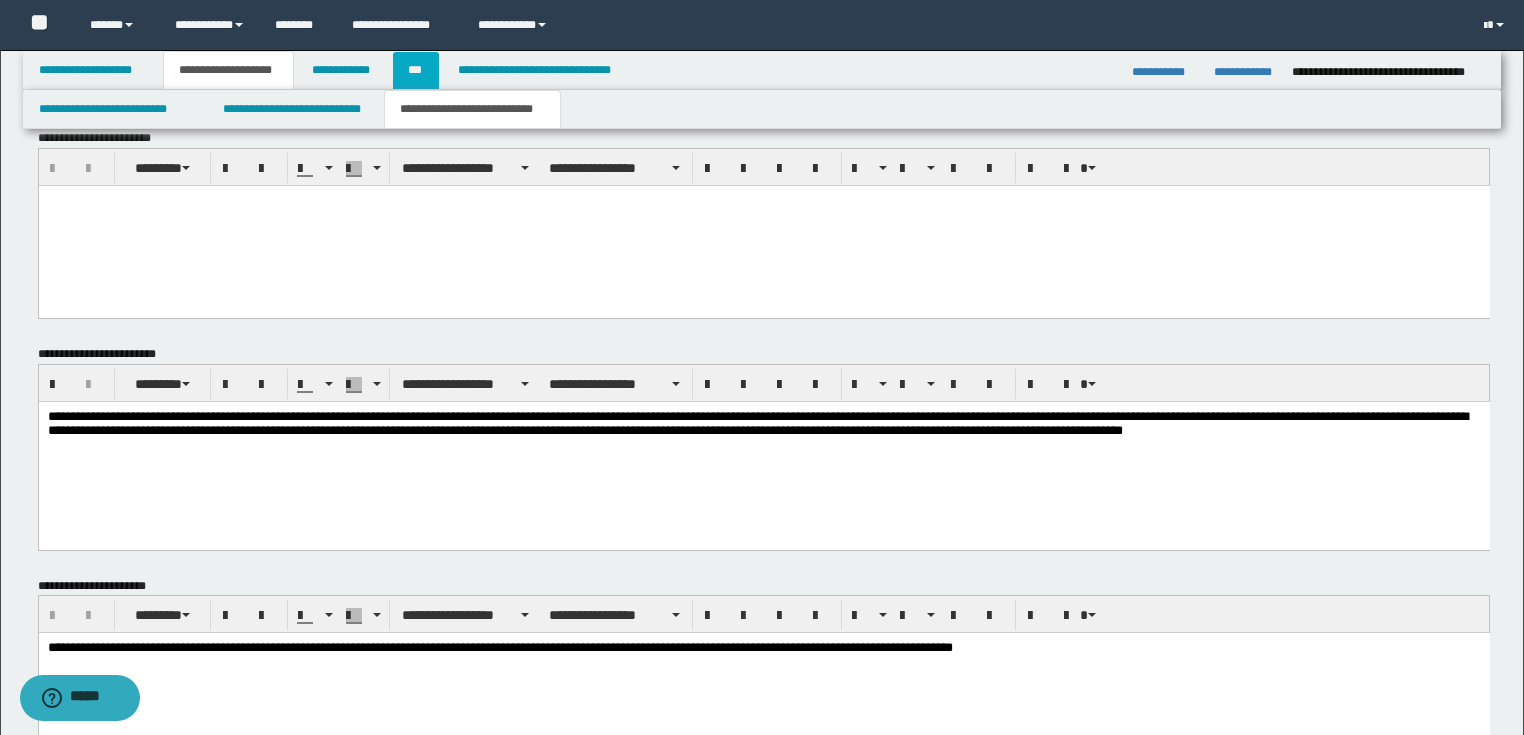 click on "***" at bounding box center (416, 70) 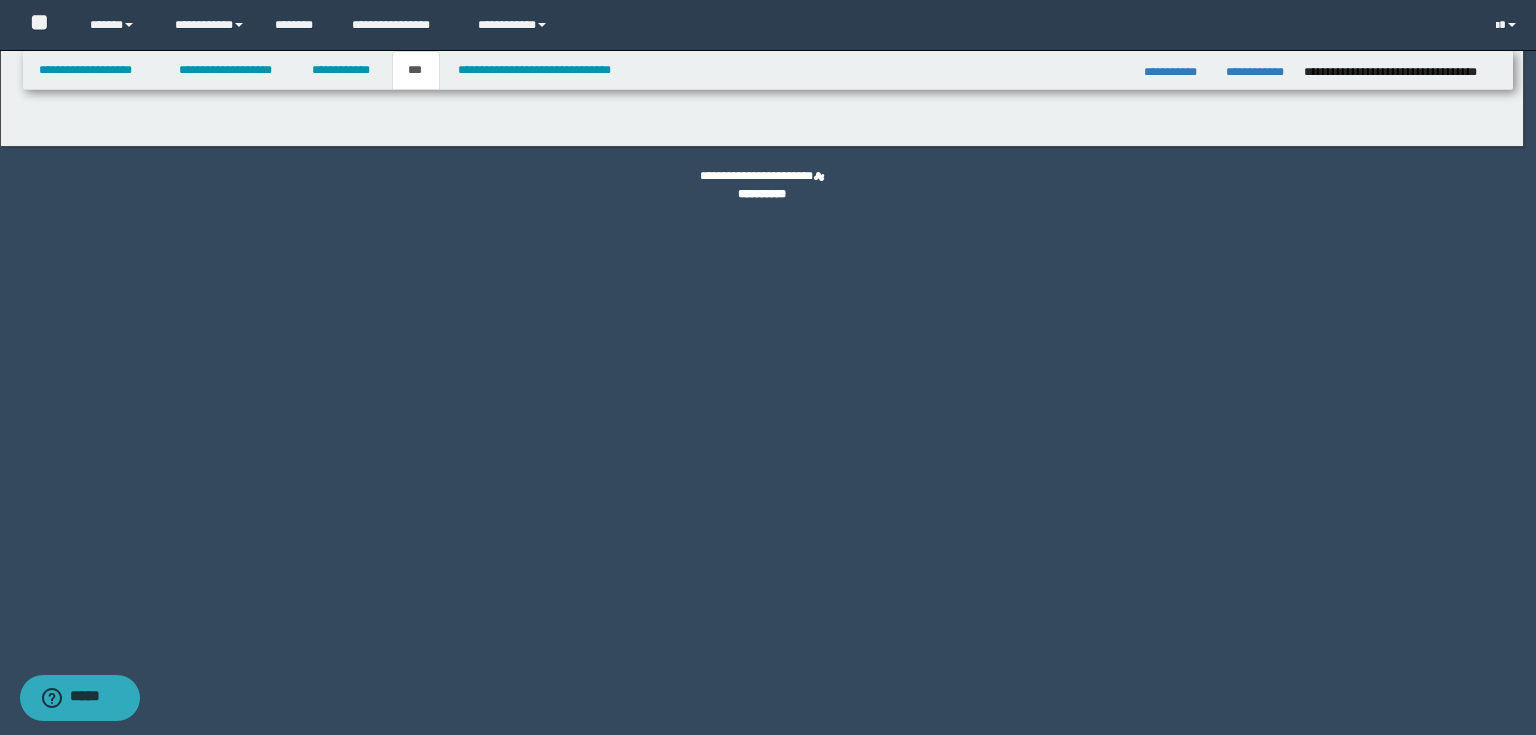select on "*" 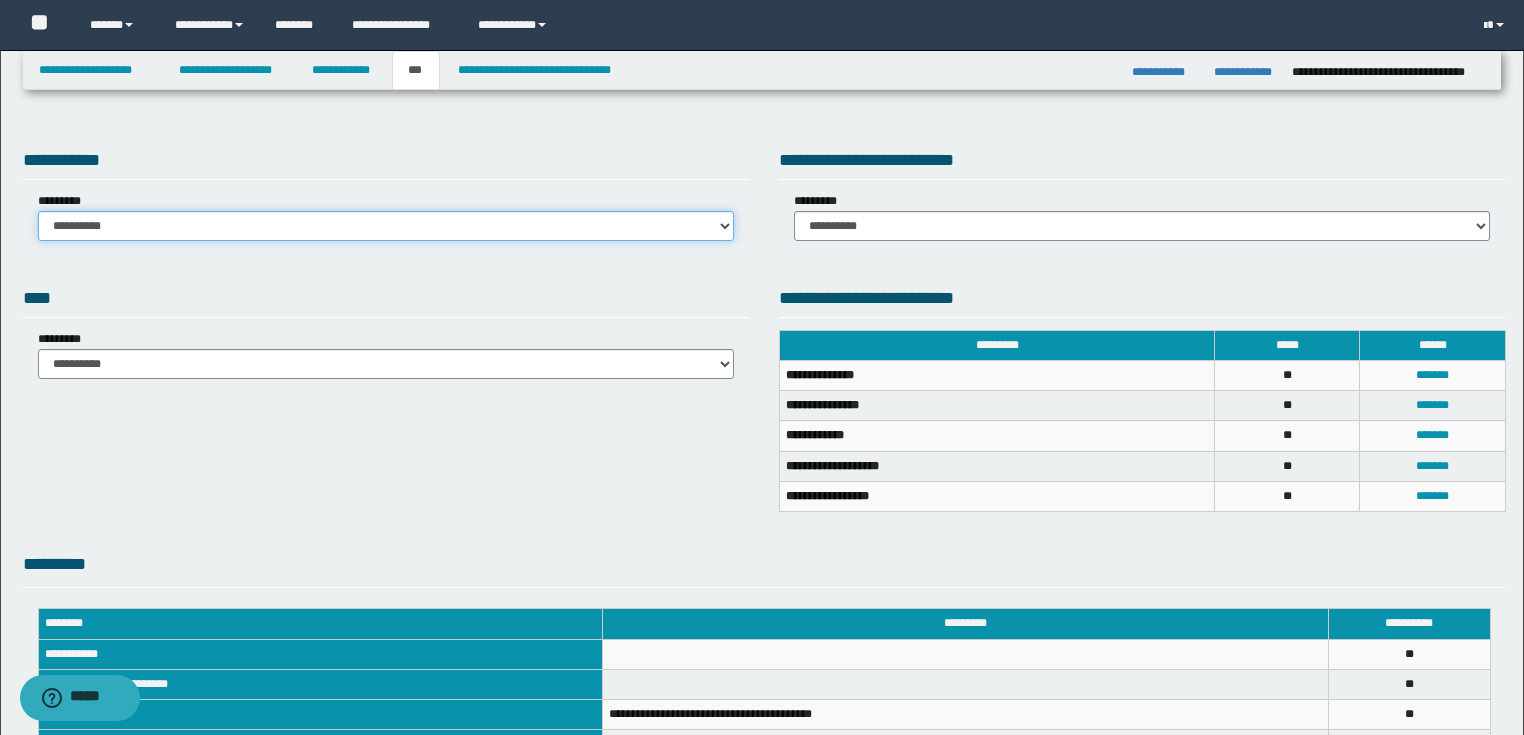 click on "**********" at bounding box center [386, 226] 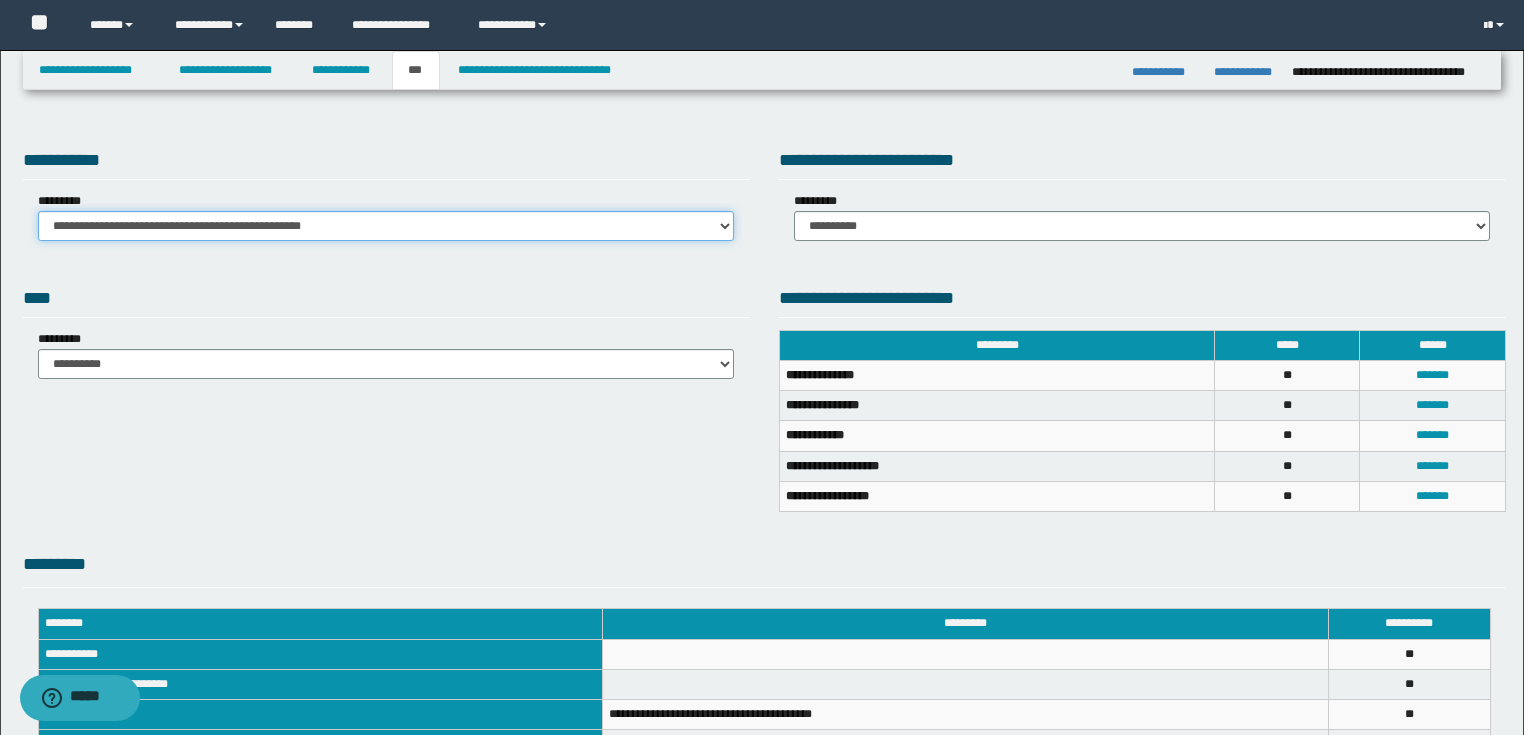 click on "**********" at bounding box center [386, 226] 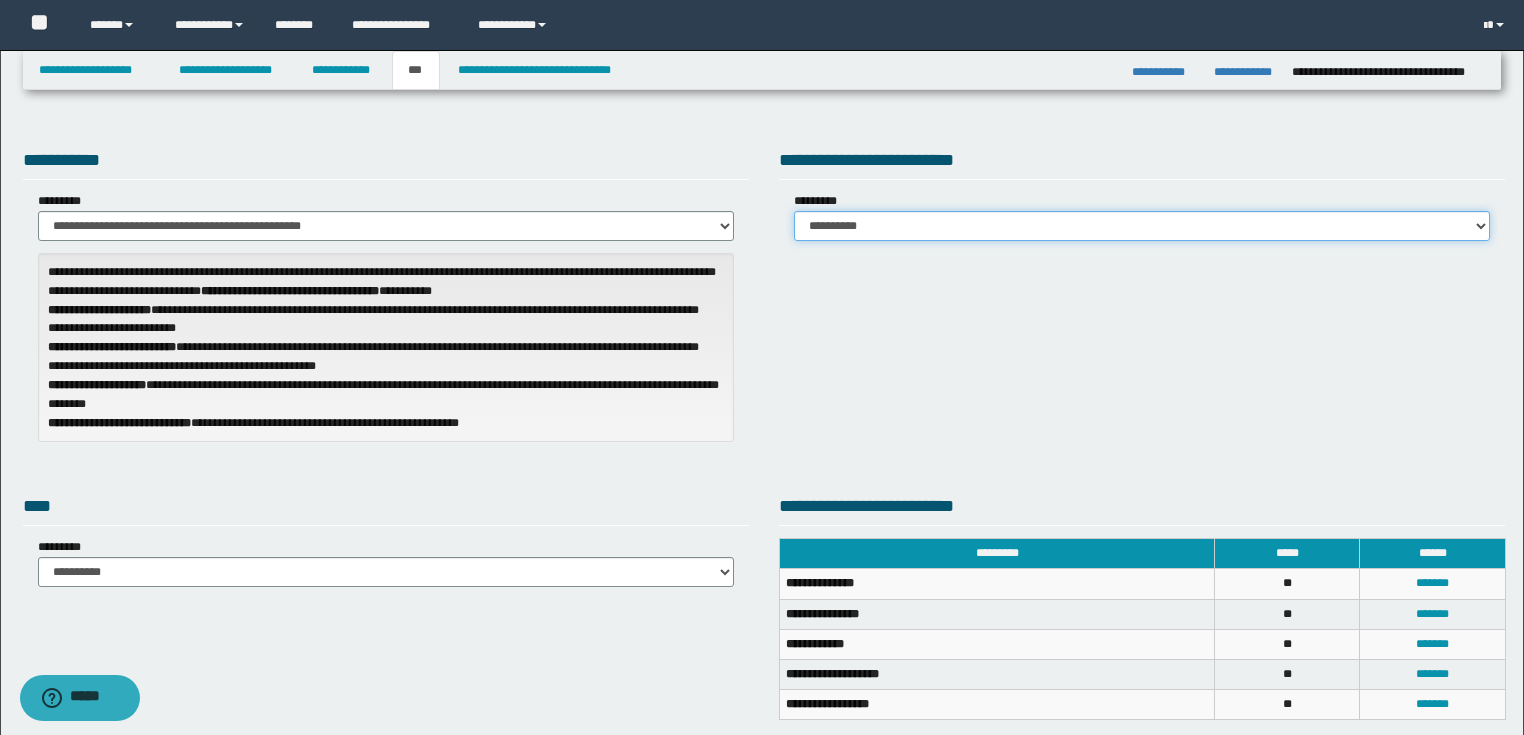 click on "**********" at bounding box center (1142, 226) 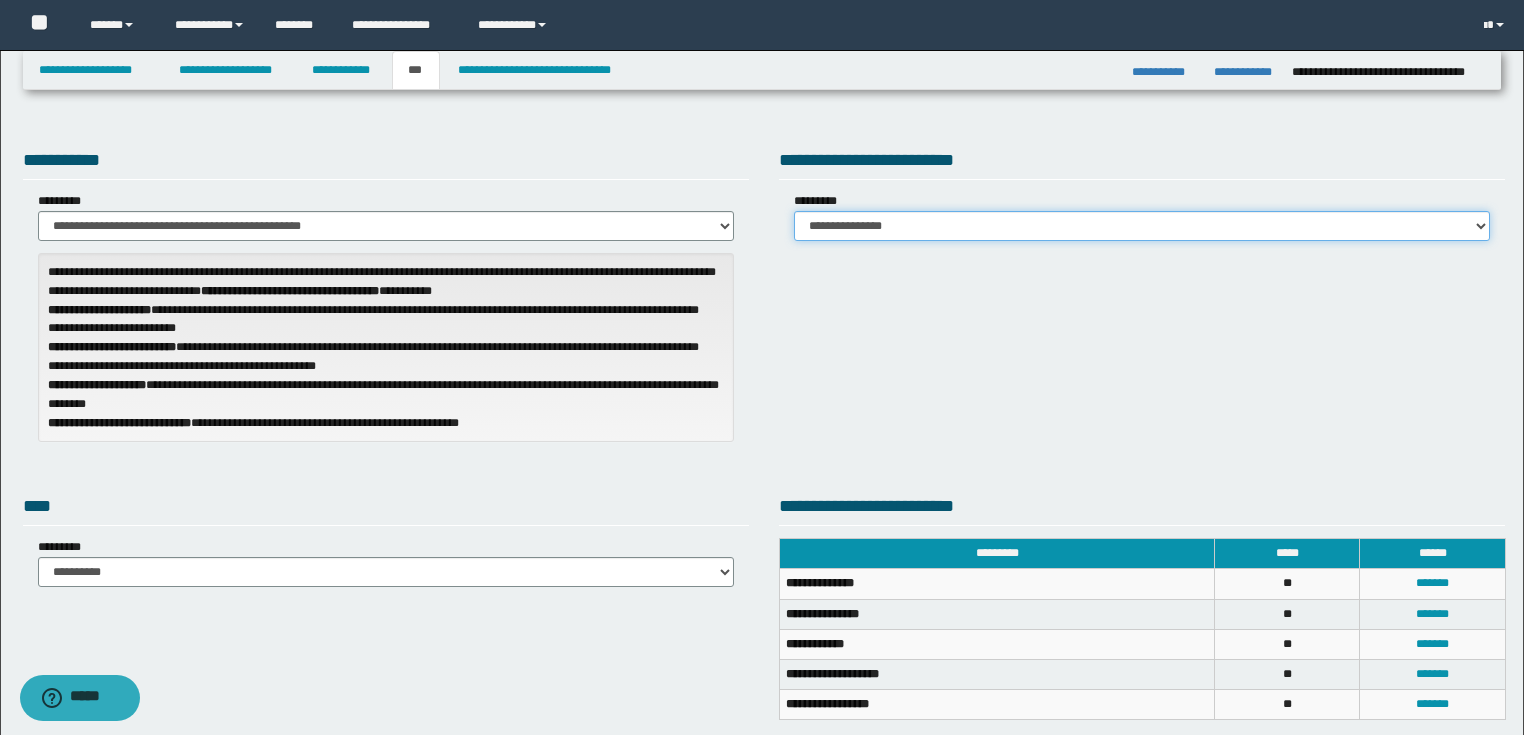 click on "**********" at bounding box center [1142, 226] 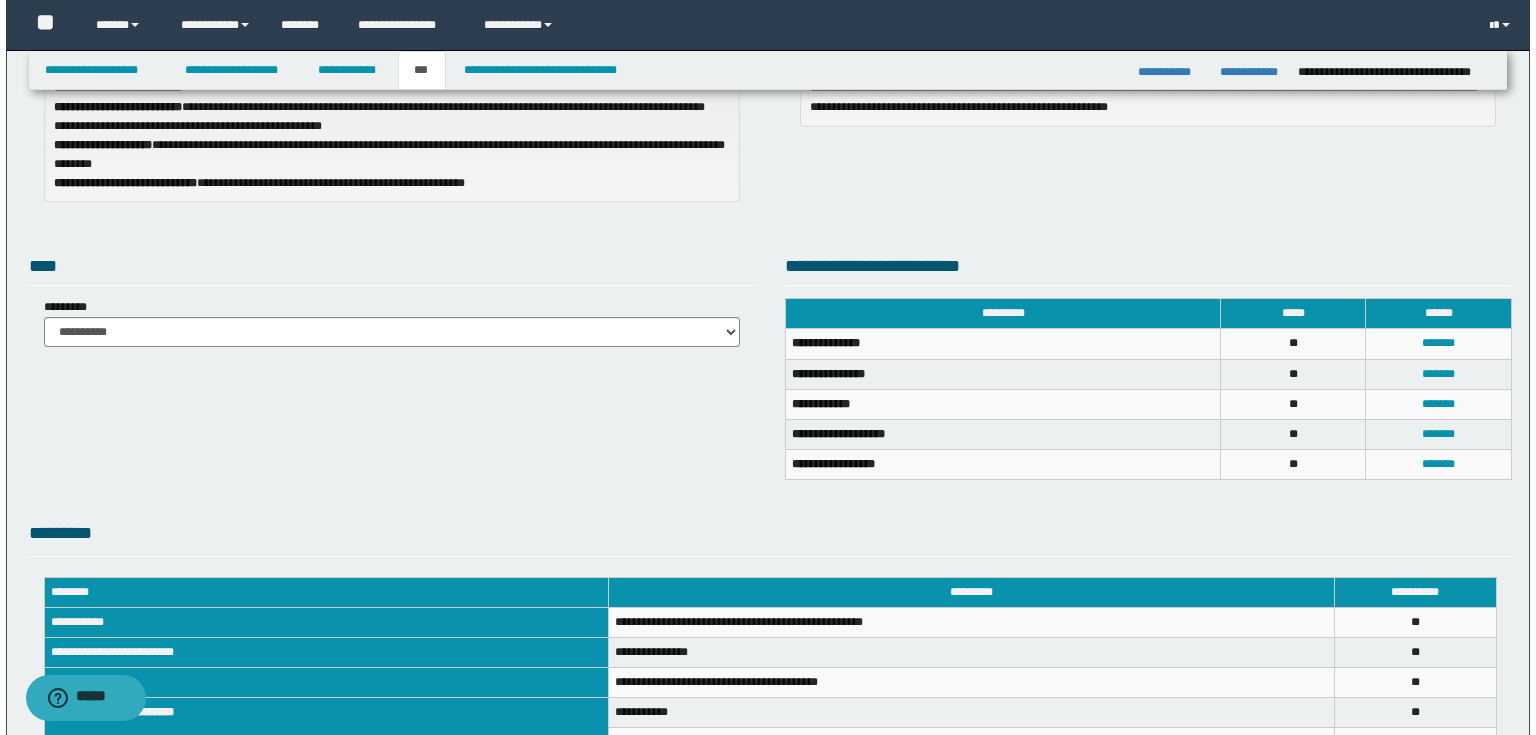 scroll, scrollTop: 320, scrollLeft: 0, axis: vertical 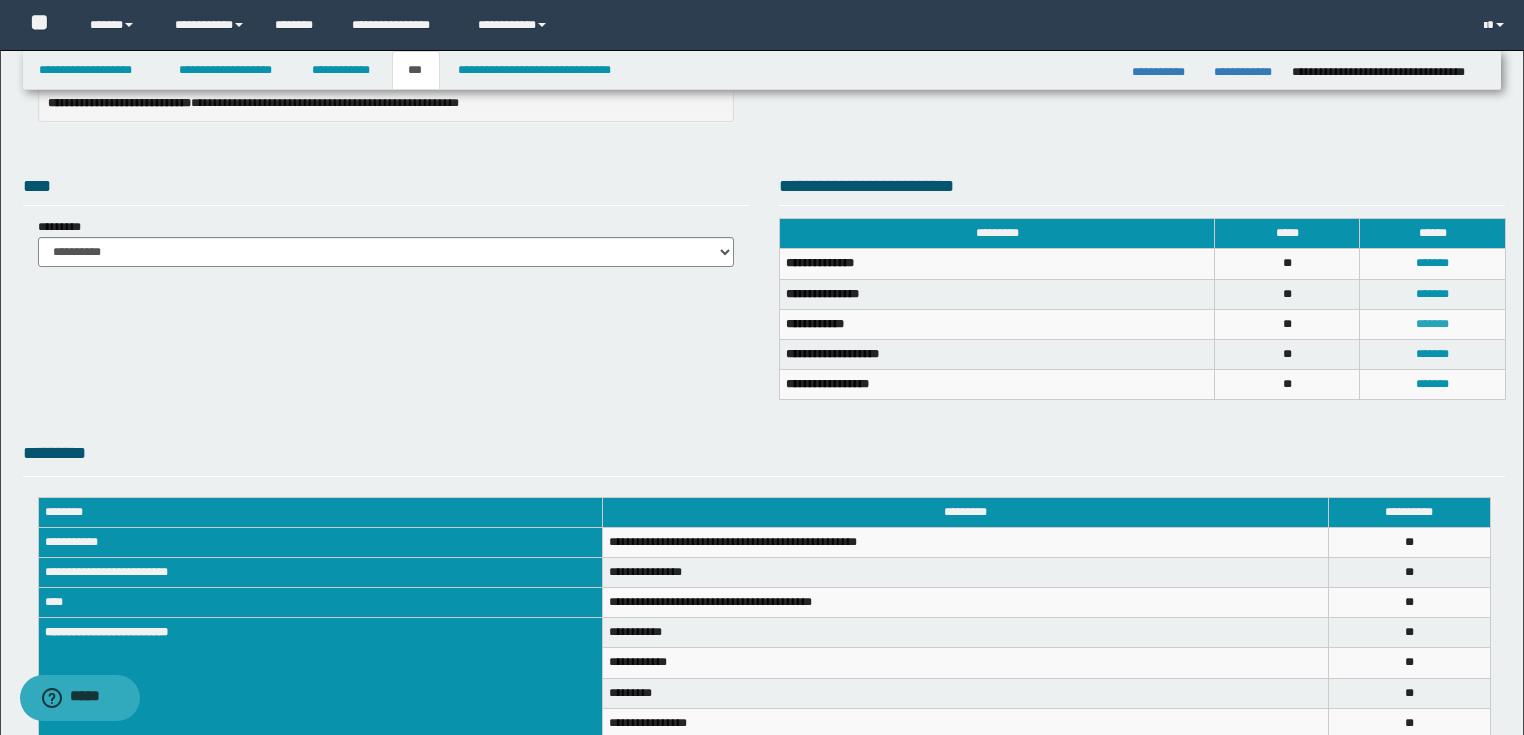 click on "*******" at bounding box center (1432, 324) 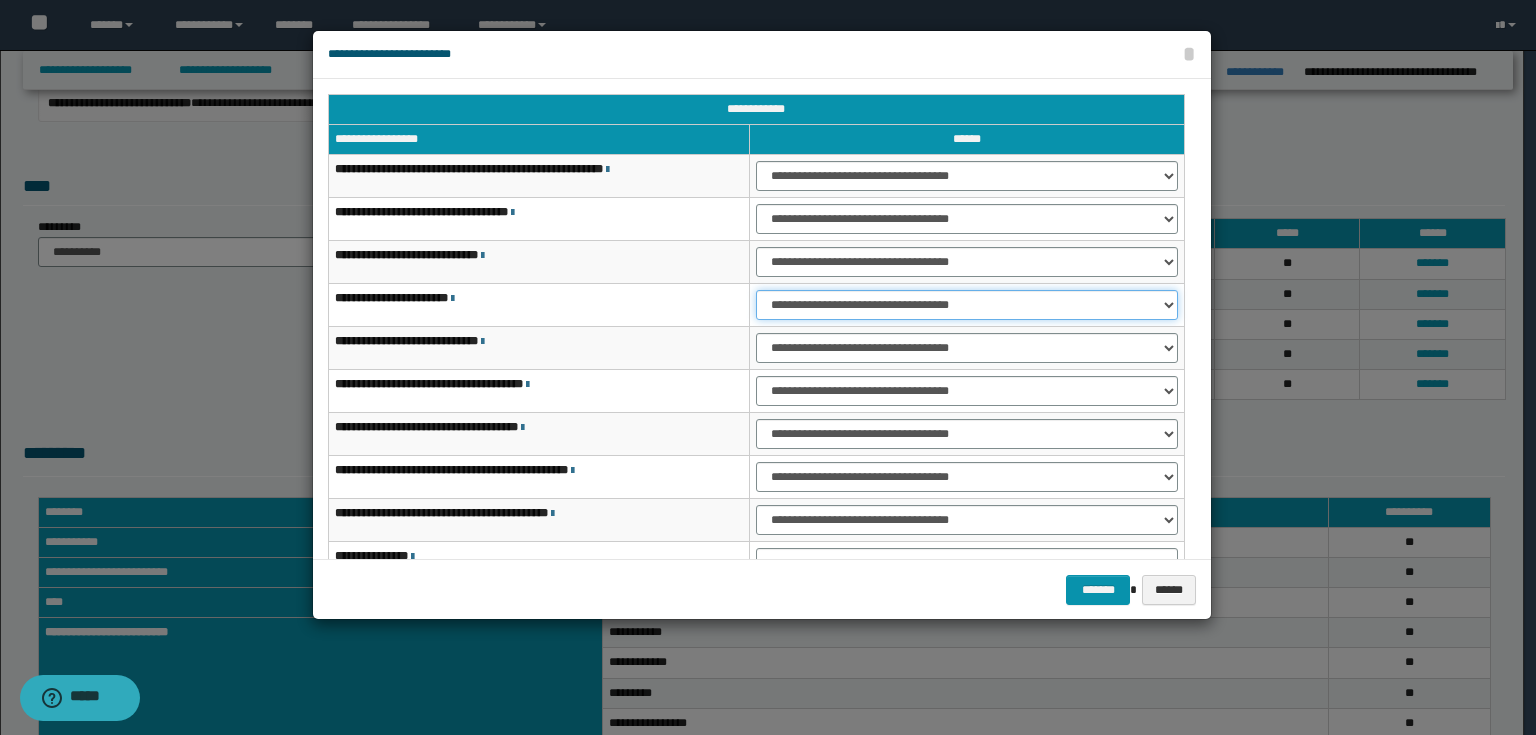 click on "**********" at bounding box center (967, 305) 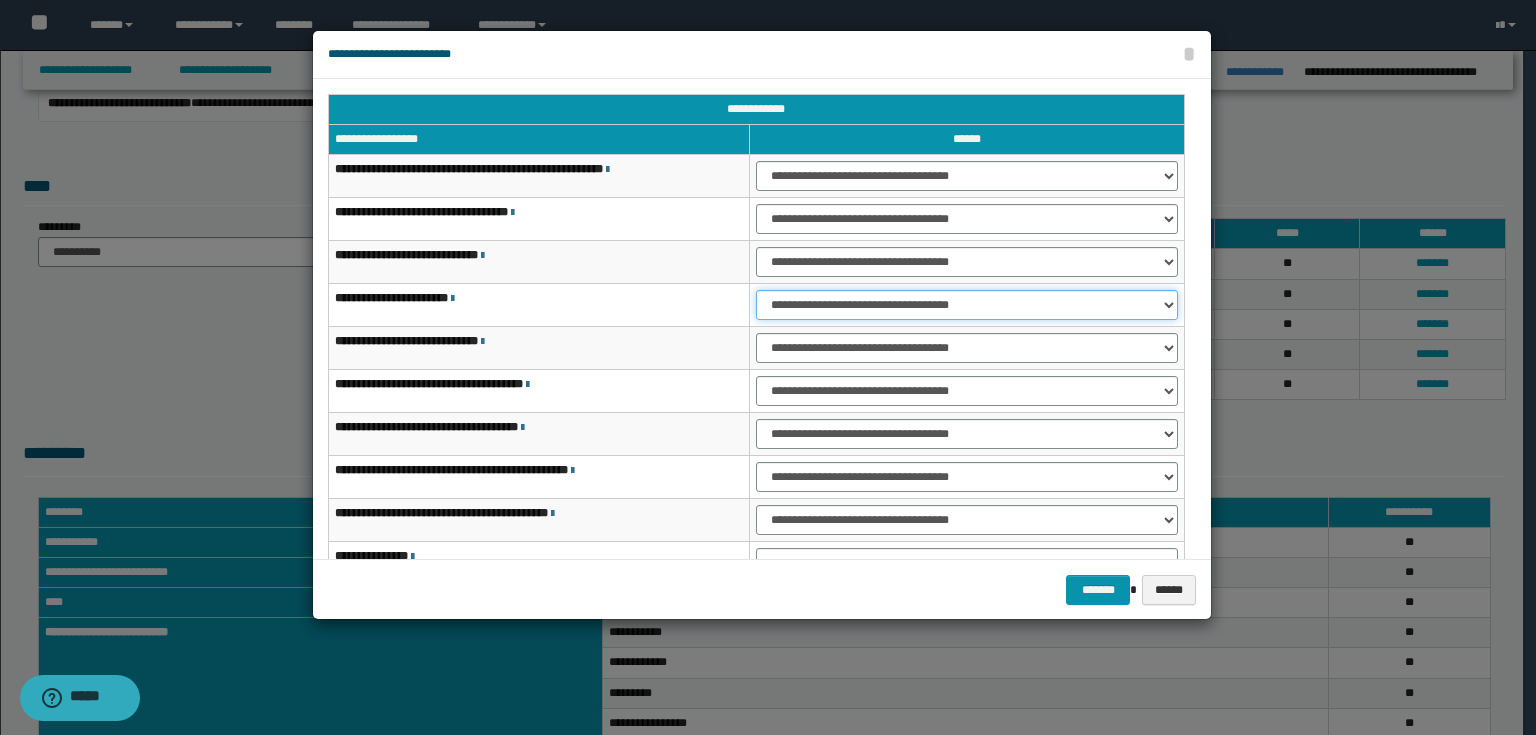 select on "***" 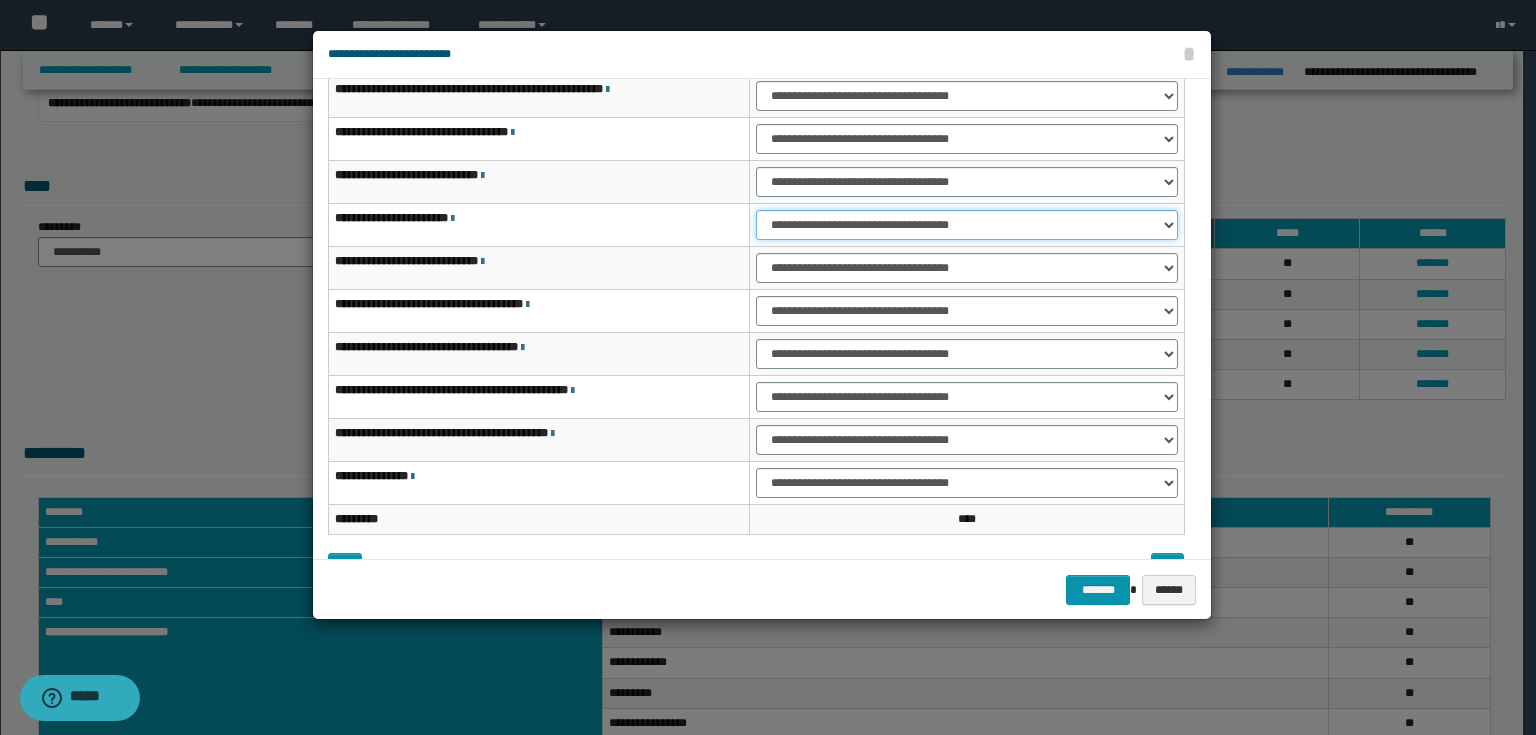 scroll, scrollTop: 118, scrollLeft: 0, axis: vertical 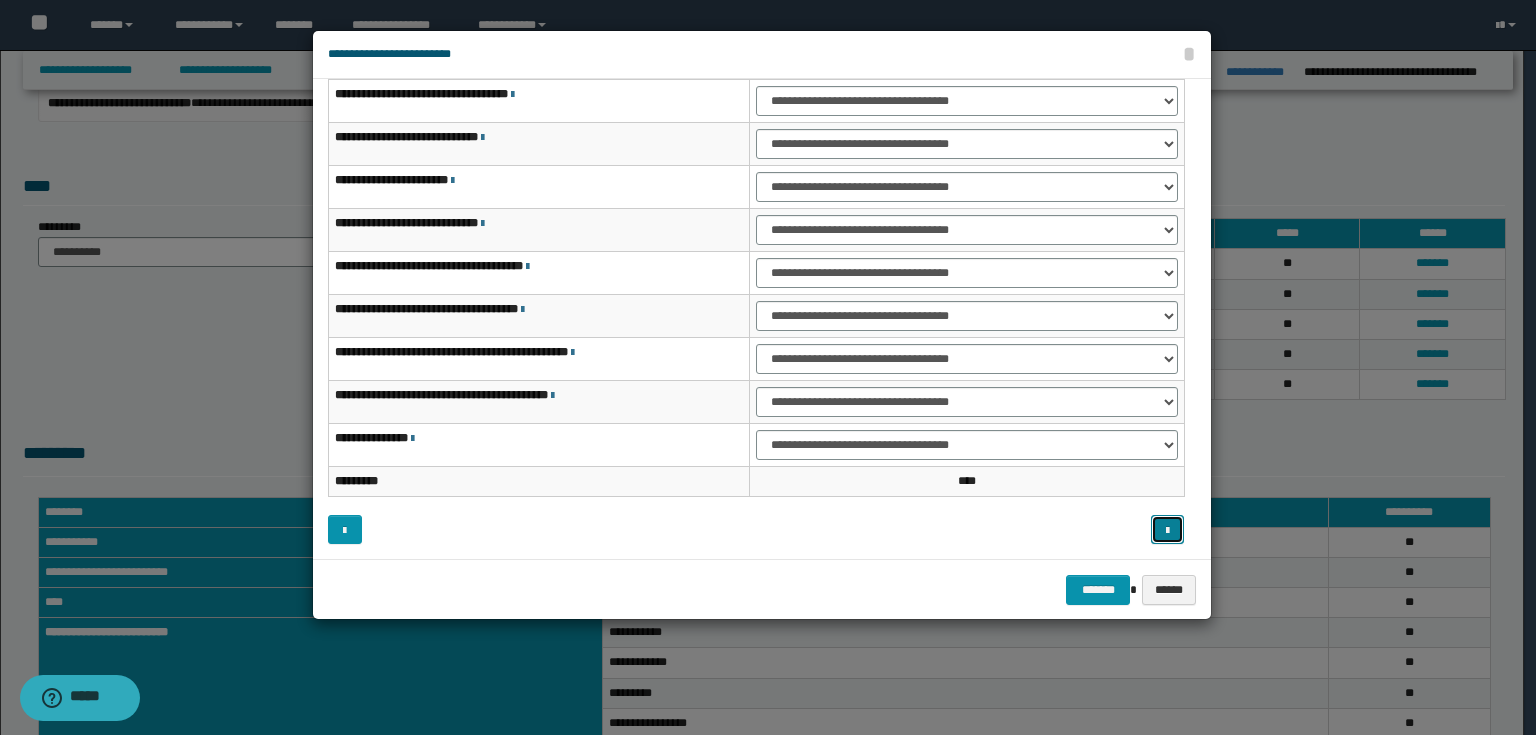 click at bounding box center [1167, 531] 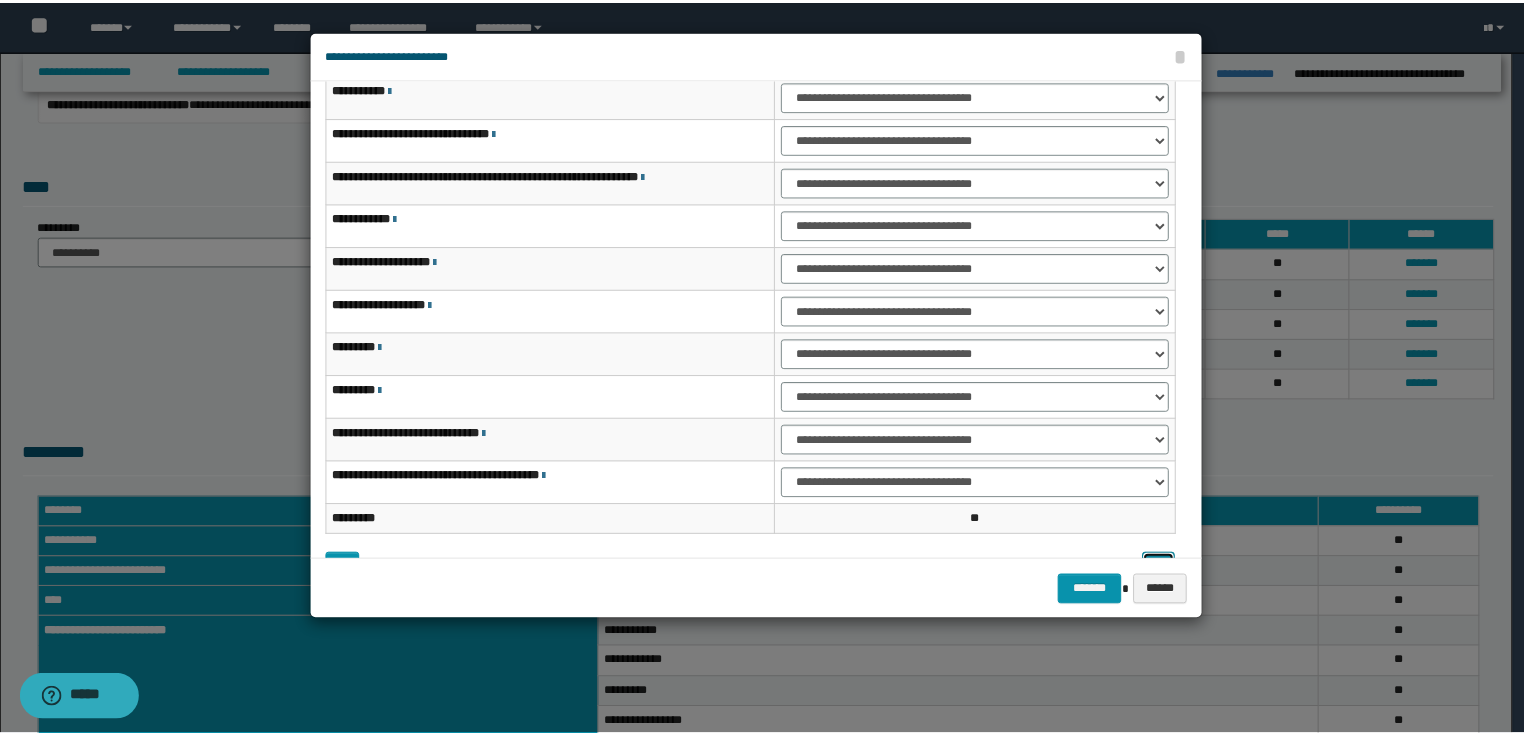 scroll, scrollTop: 118, scrollLeft: 0, axis: vertical 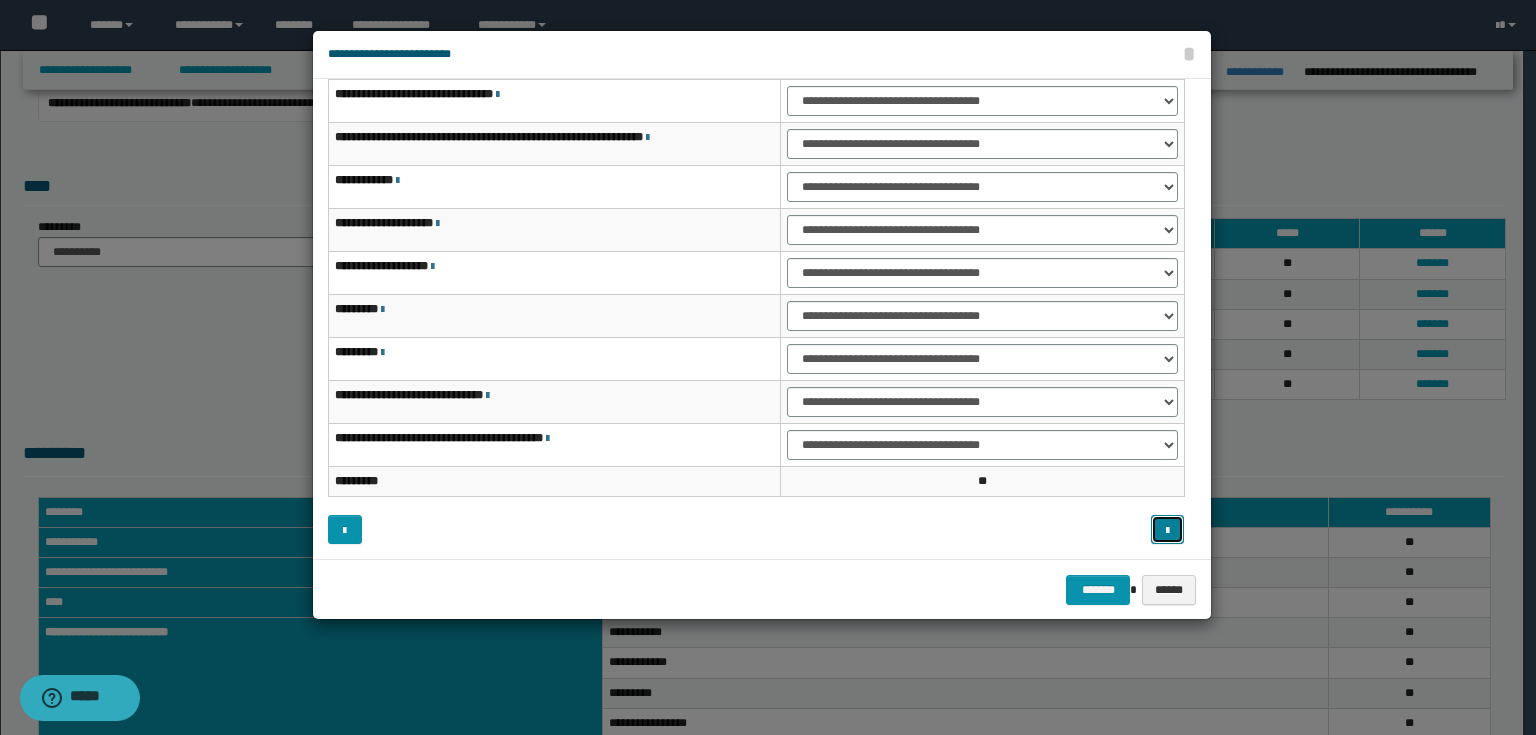 click at bounding box center [1167, 531] 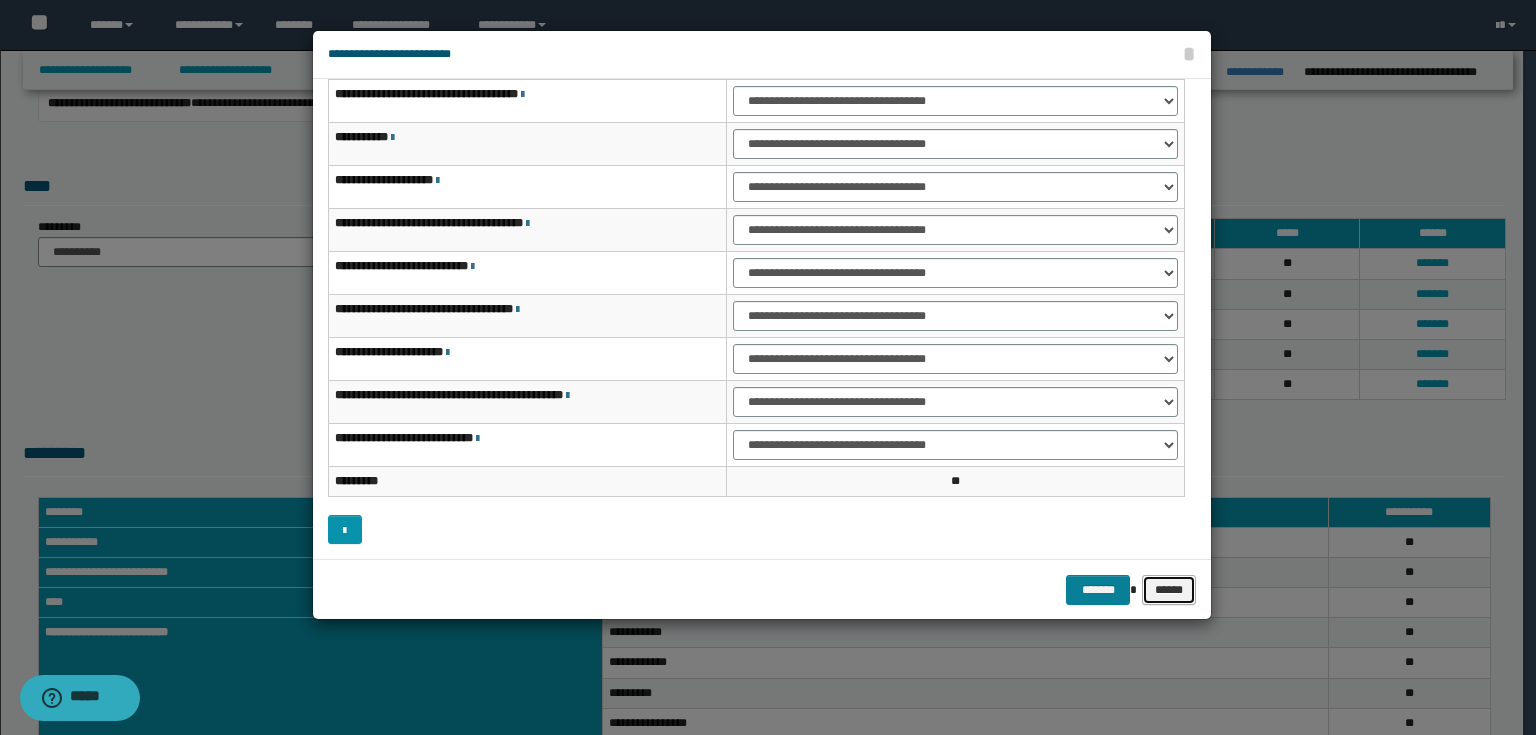 drag, startPoint x: 1127, startPoint y: 584, endPoint x: 1116, endPoint y: 581, distance: 11.401754 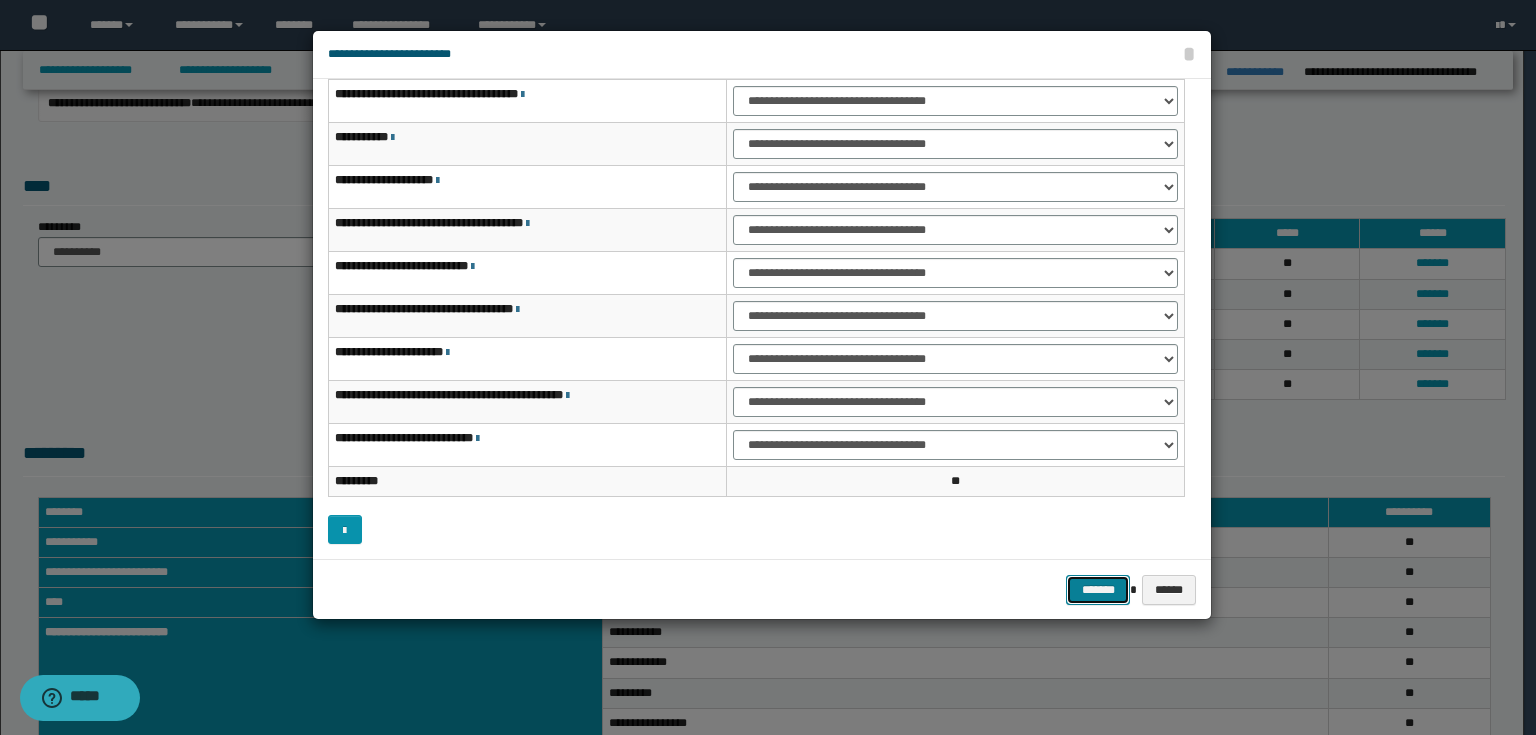 drag, startPoint x: 1116, startPoint y: 581, endPoint x: 1093, endPoint y: 593, distance: 25.942244 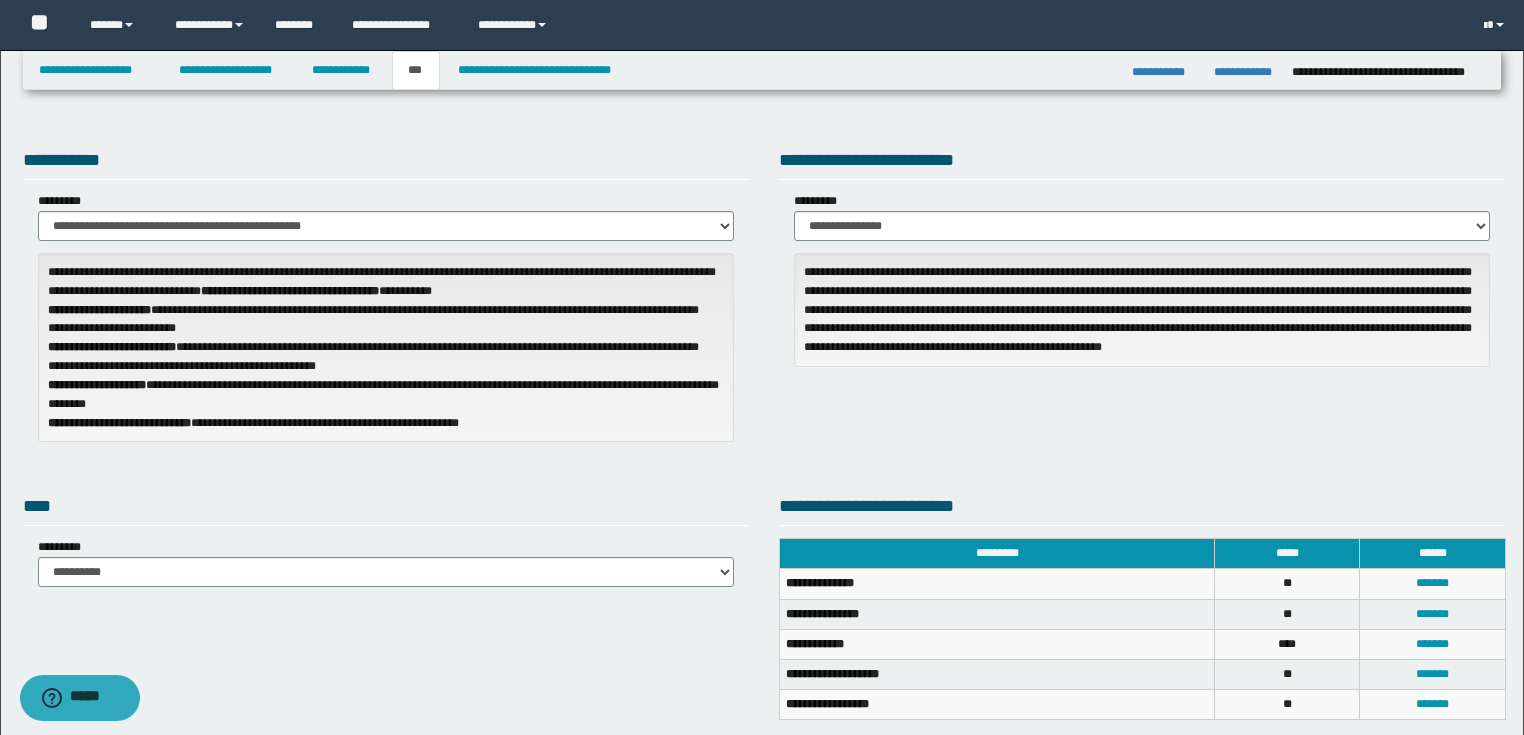 scroll, scrollTop: 160, scrollLeft: 0, axis: vertical 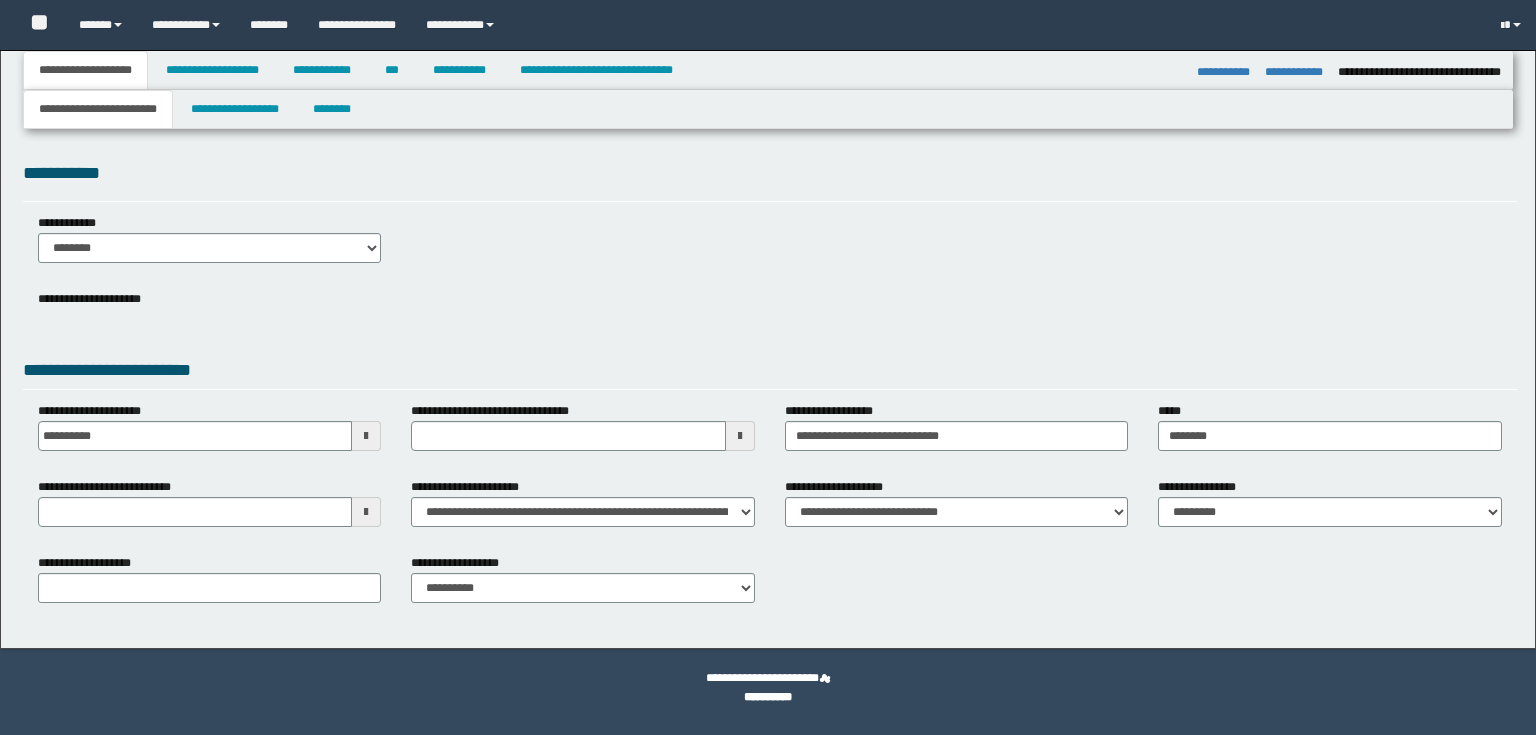 select on "*" 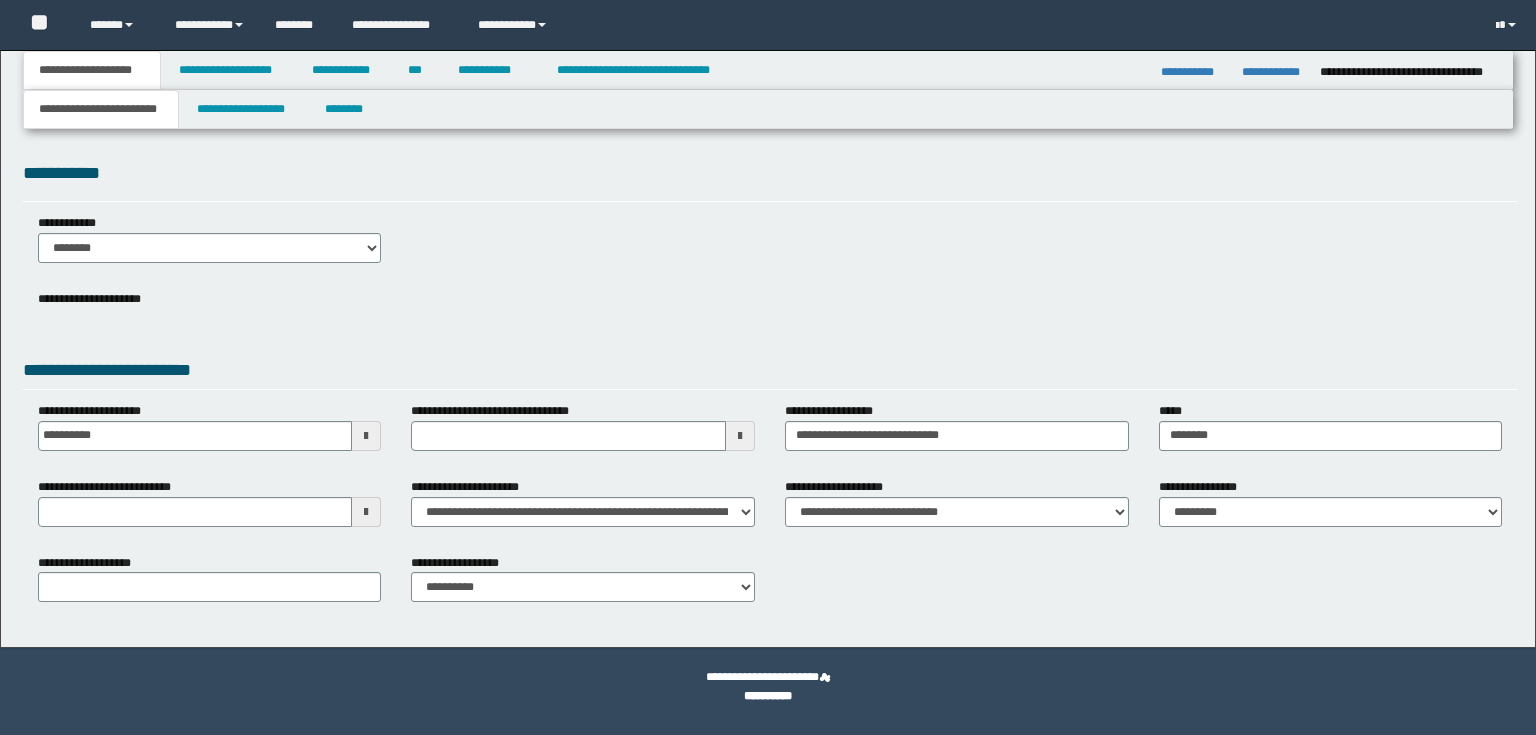 scroll, scrollTop: 0, scrollLeft: 0, axis: both 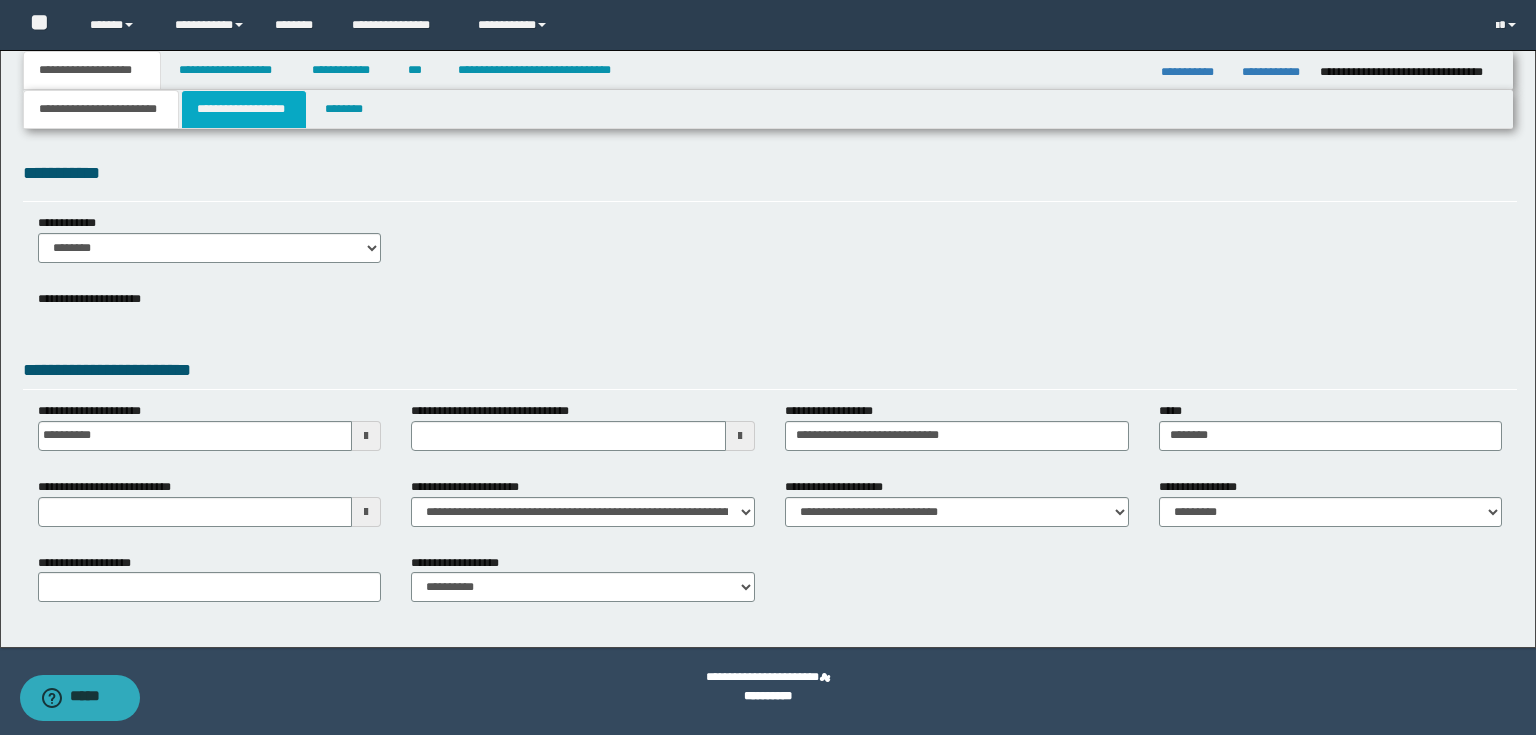 click on "**********" at bounding box center (244, 109) 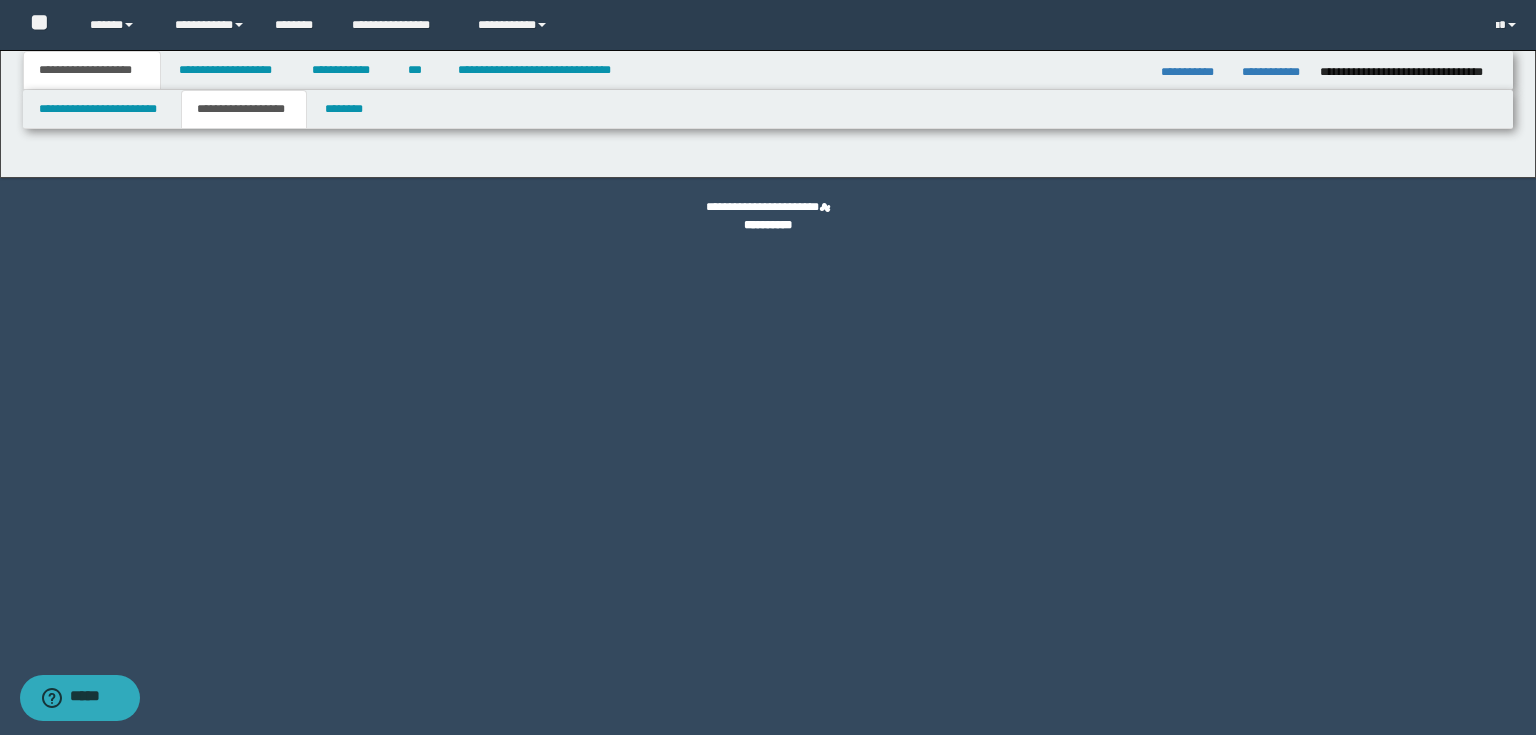 type on "********" 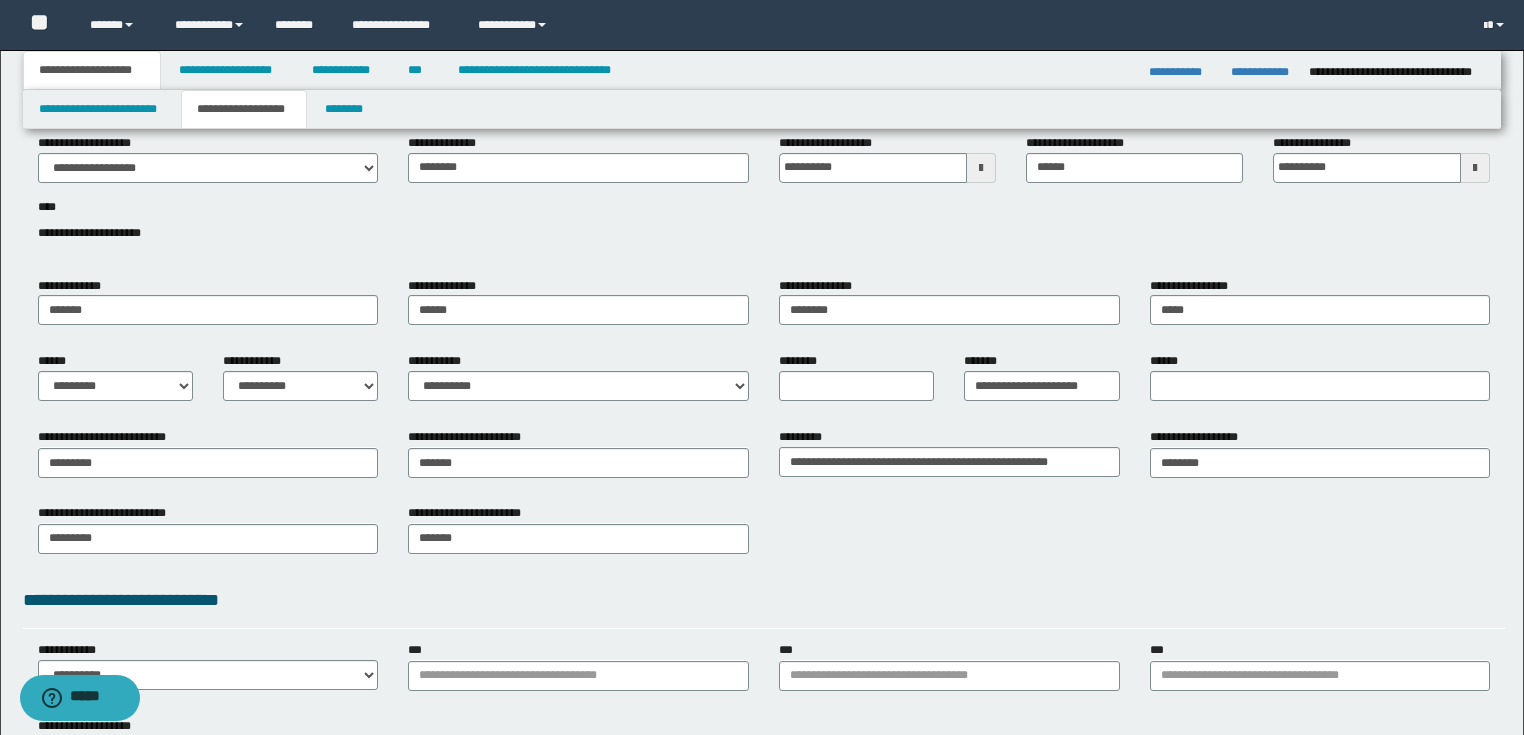 scroll, scrollTop: 0, scrollLeft: 0, axis: both 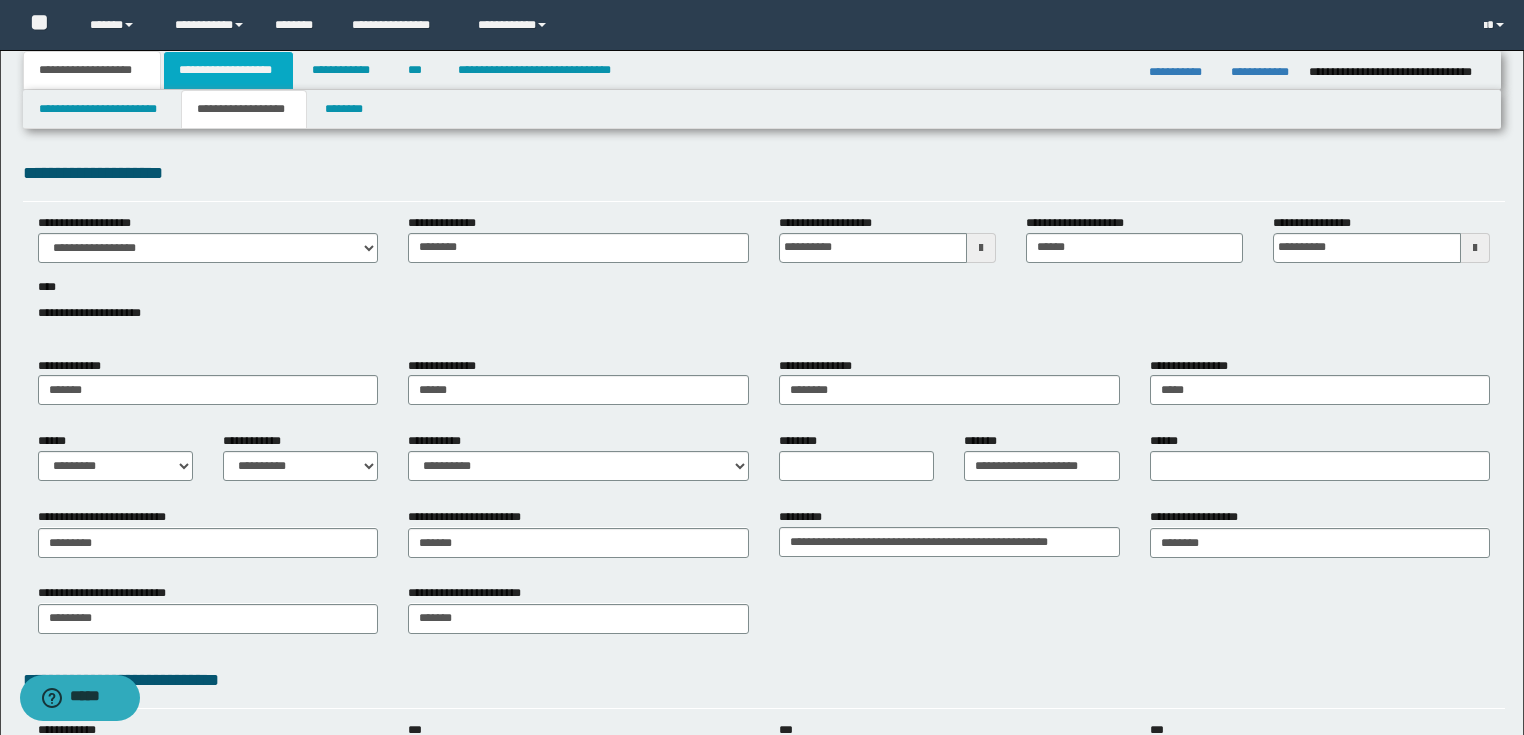 click on "**********" at bounding box center [228, 70] 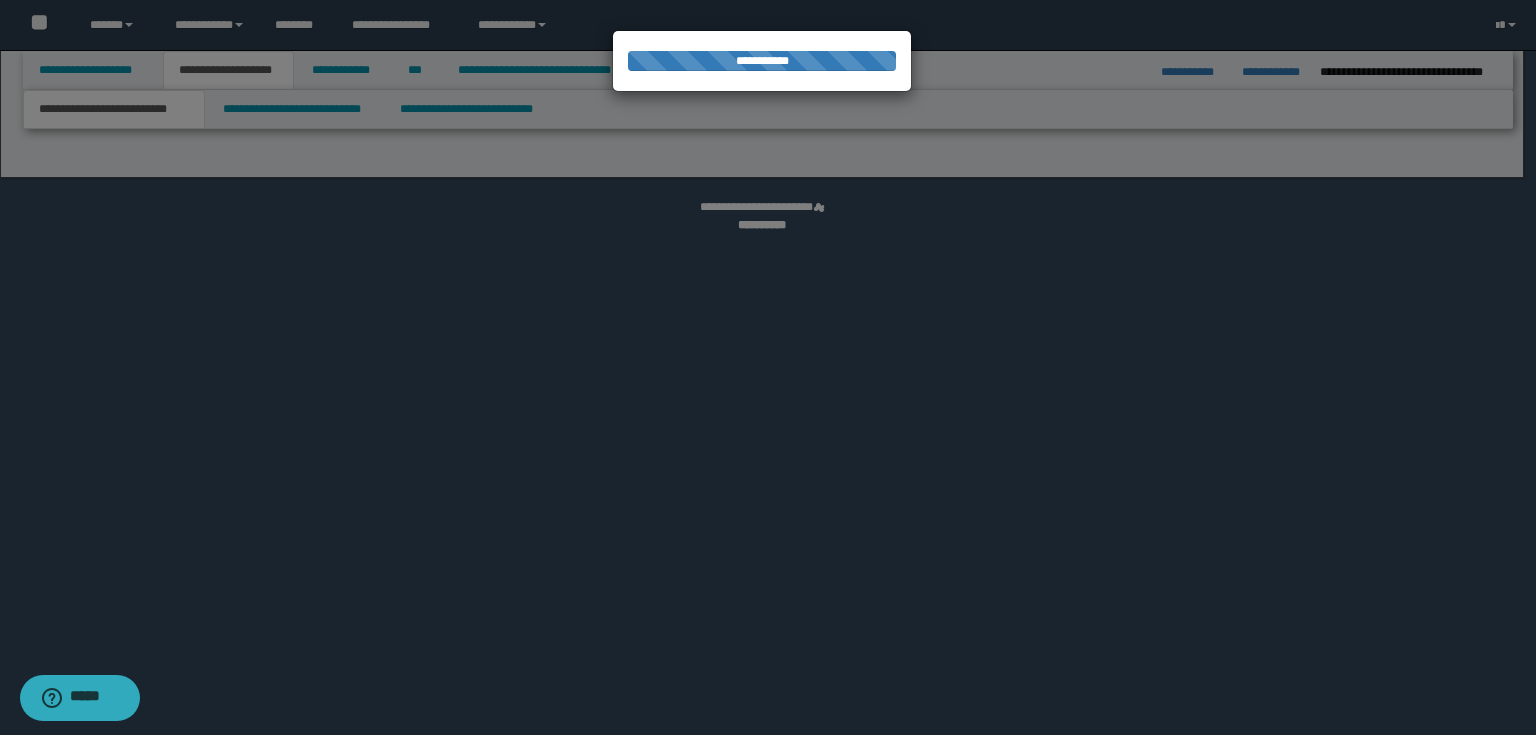 select on "*" 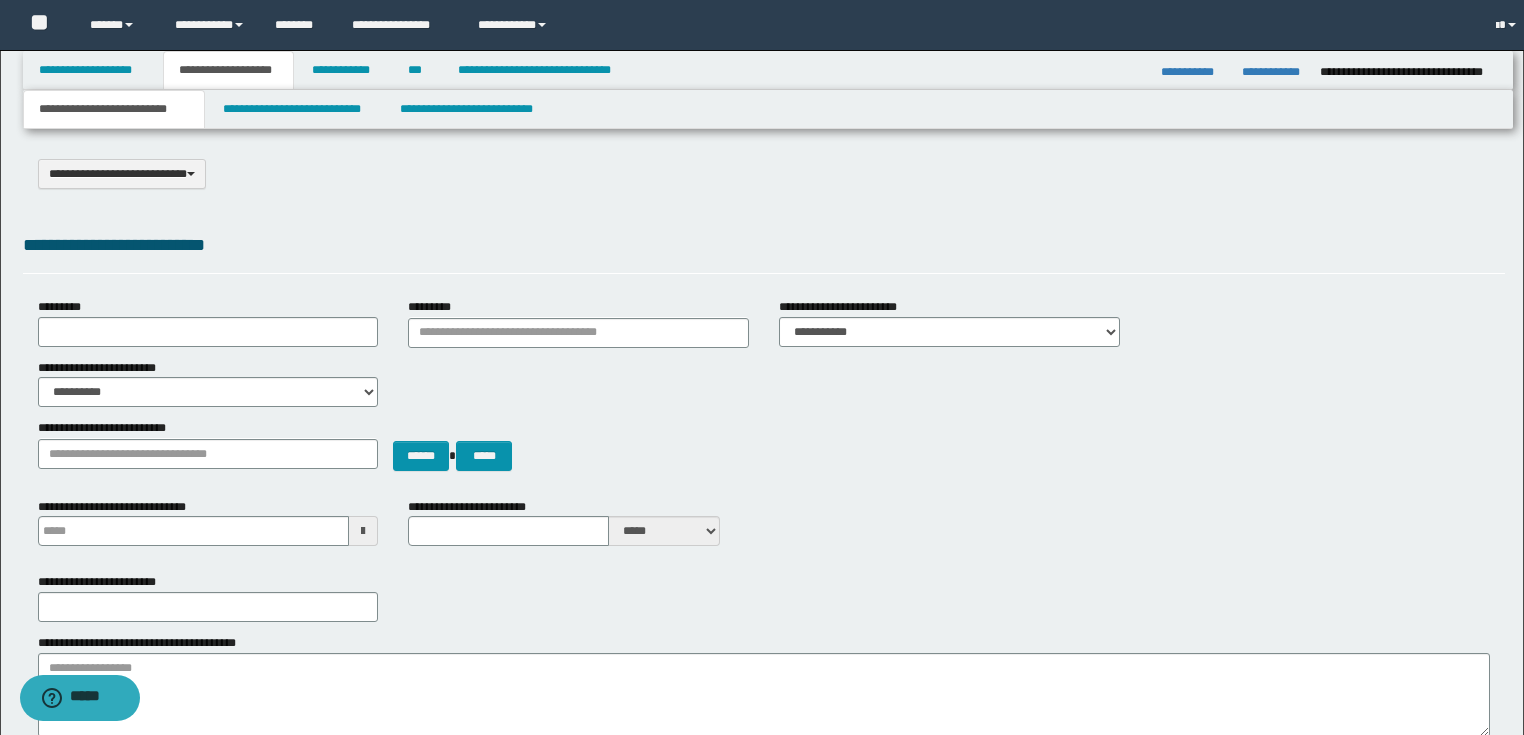scroll, scrollTop: 0, scrollLeft: 0, axis: both 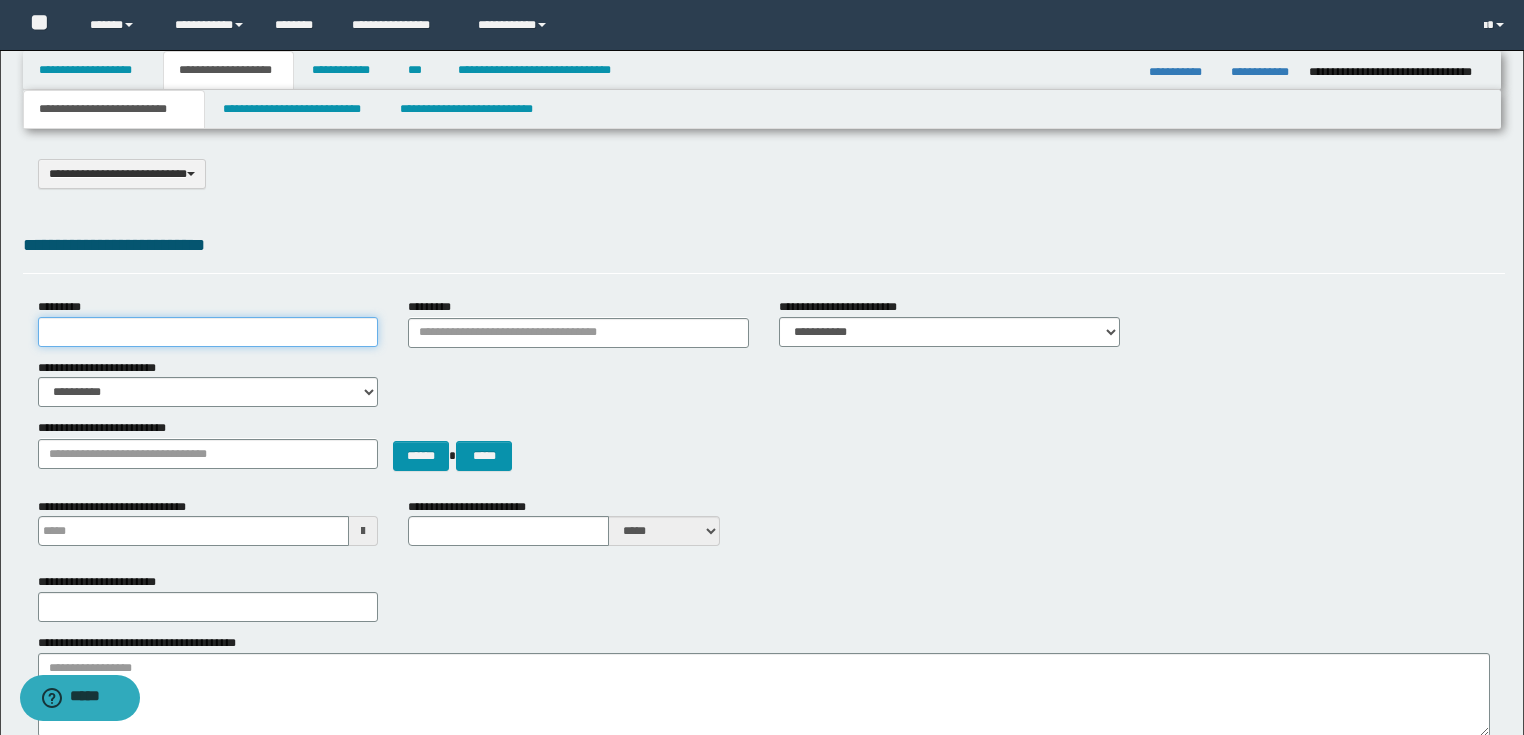 click on "*********" at bounding box center (208, 332) 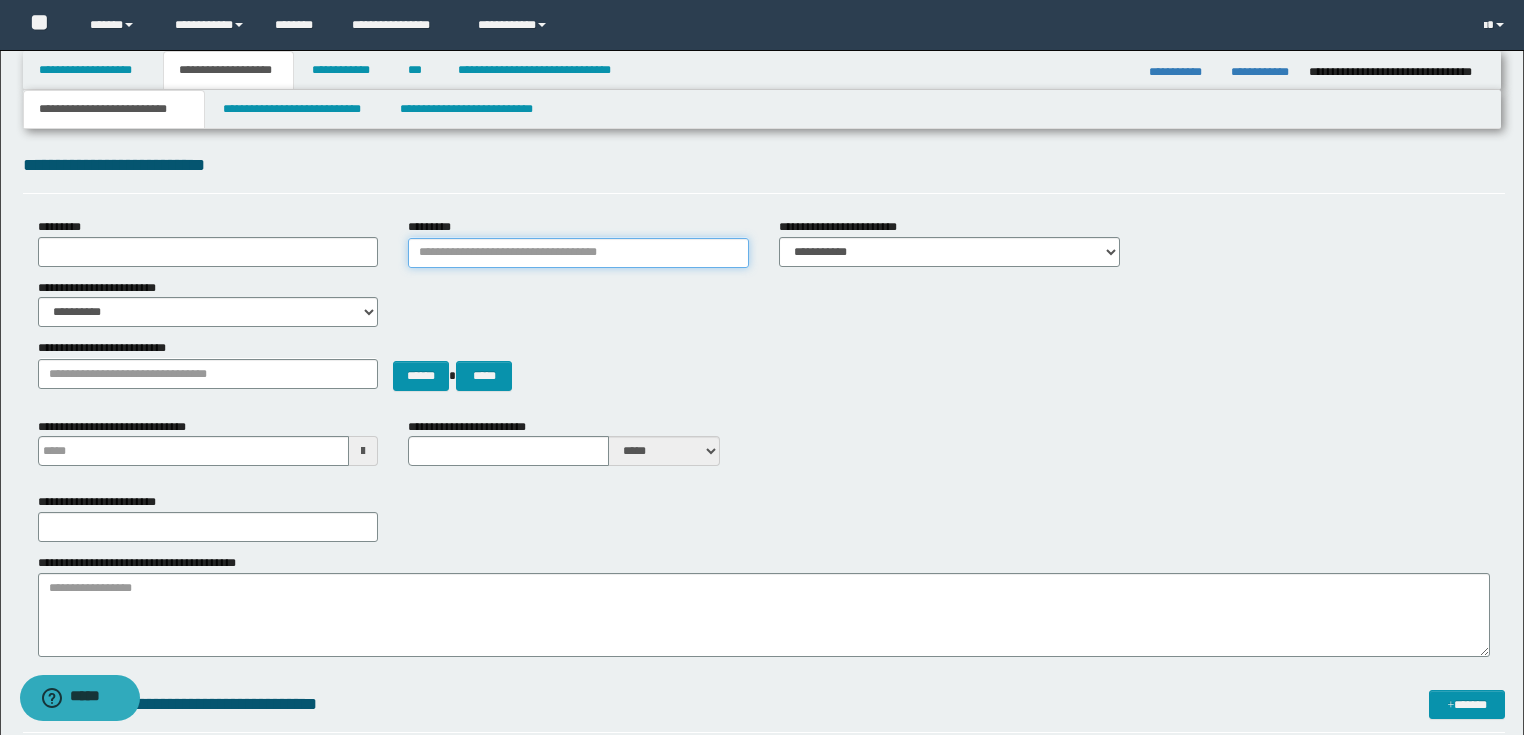 click on "*********" at bounding box center (578, 253) 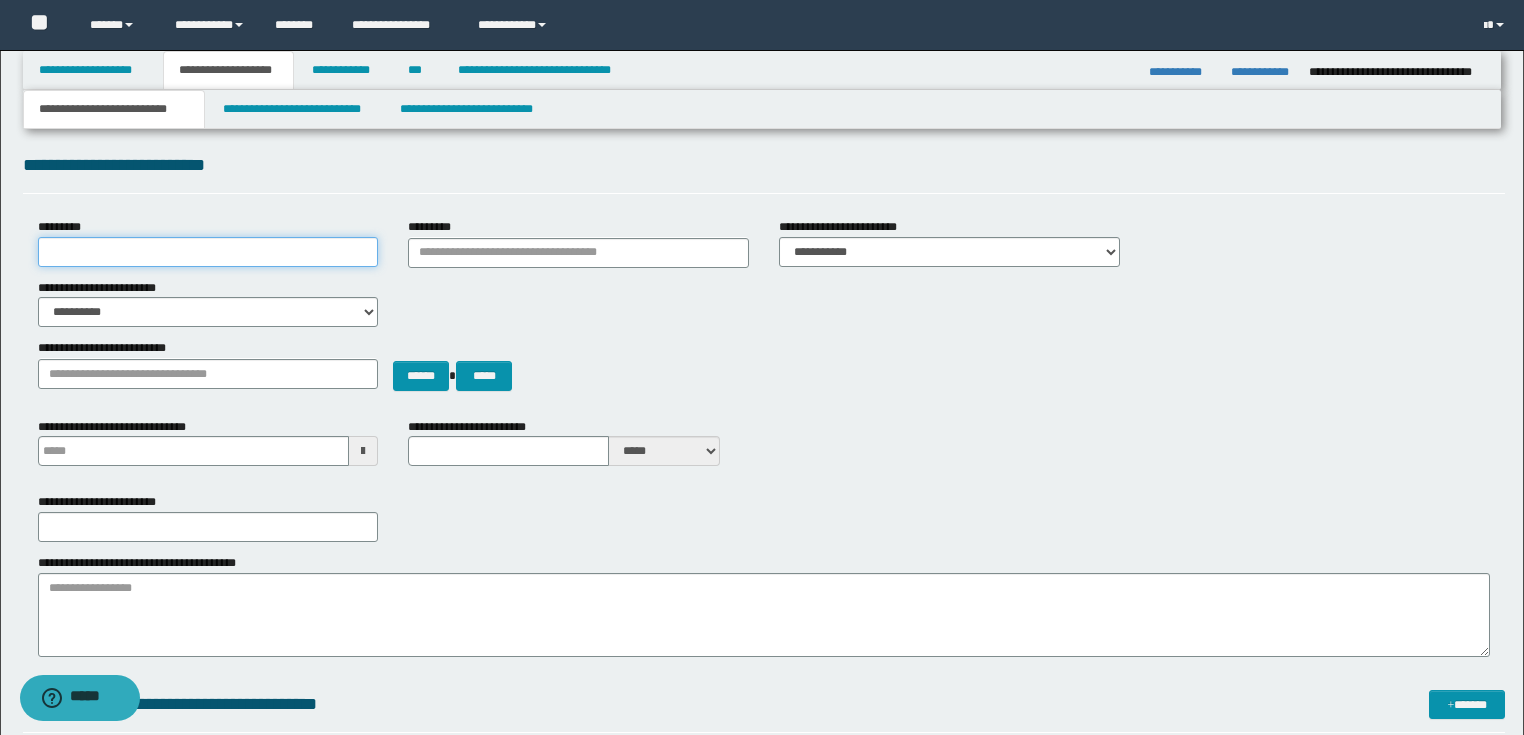click on "*********" at bounding box center (208, 252) 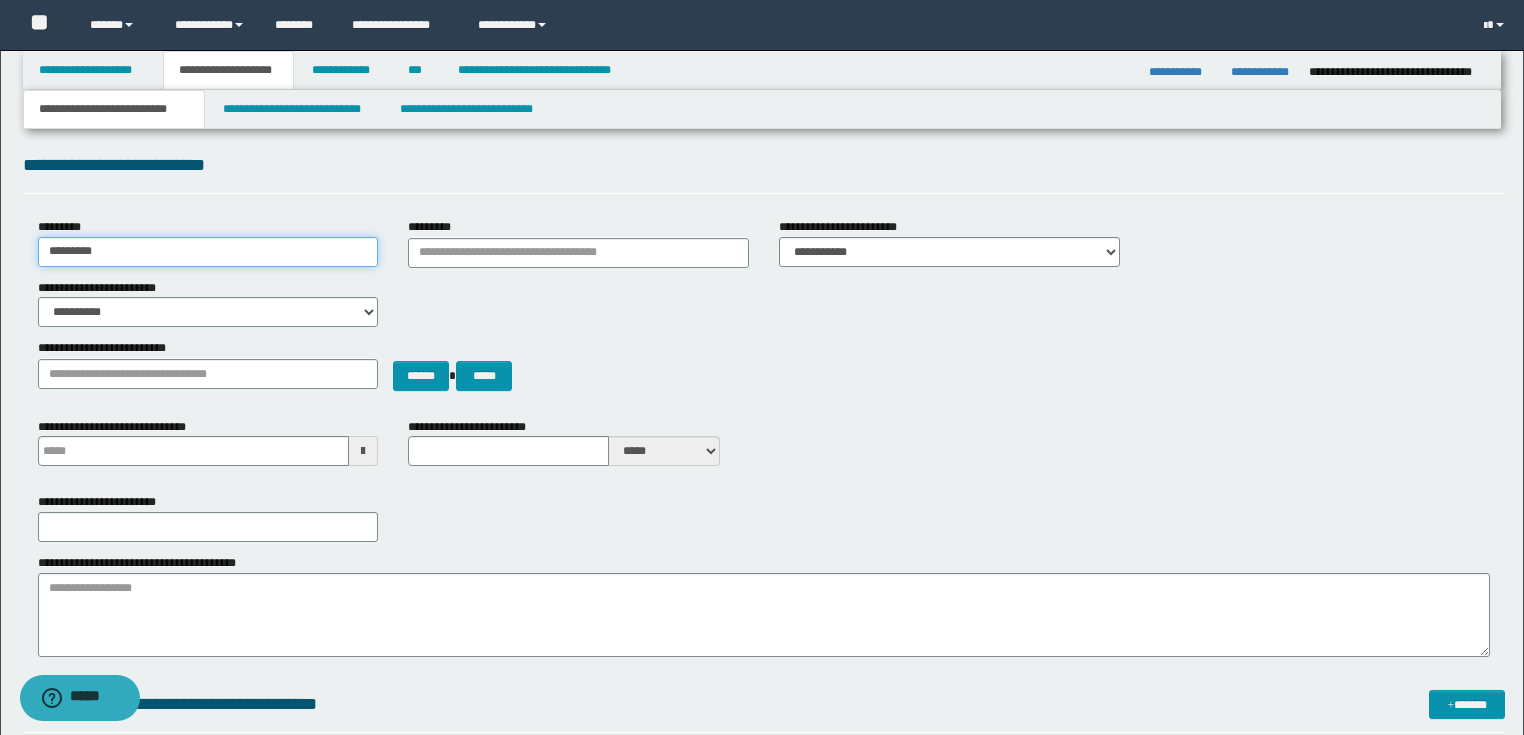 type on "*********" 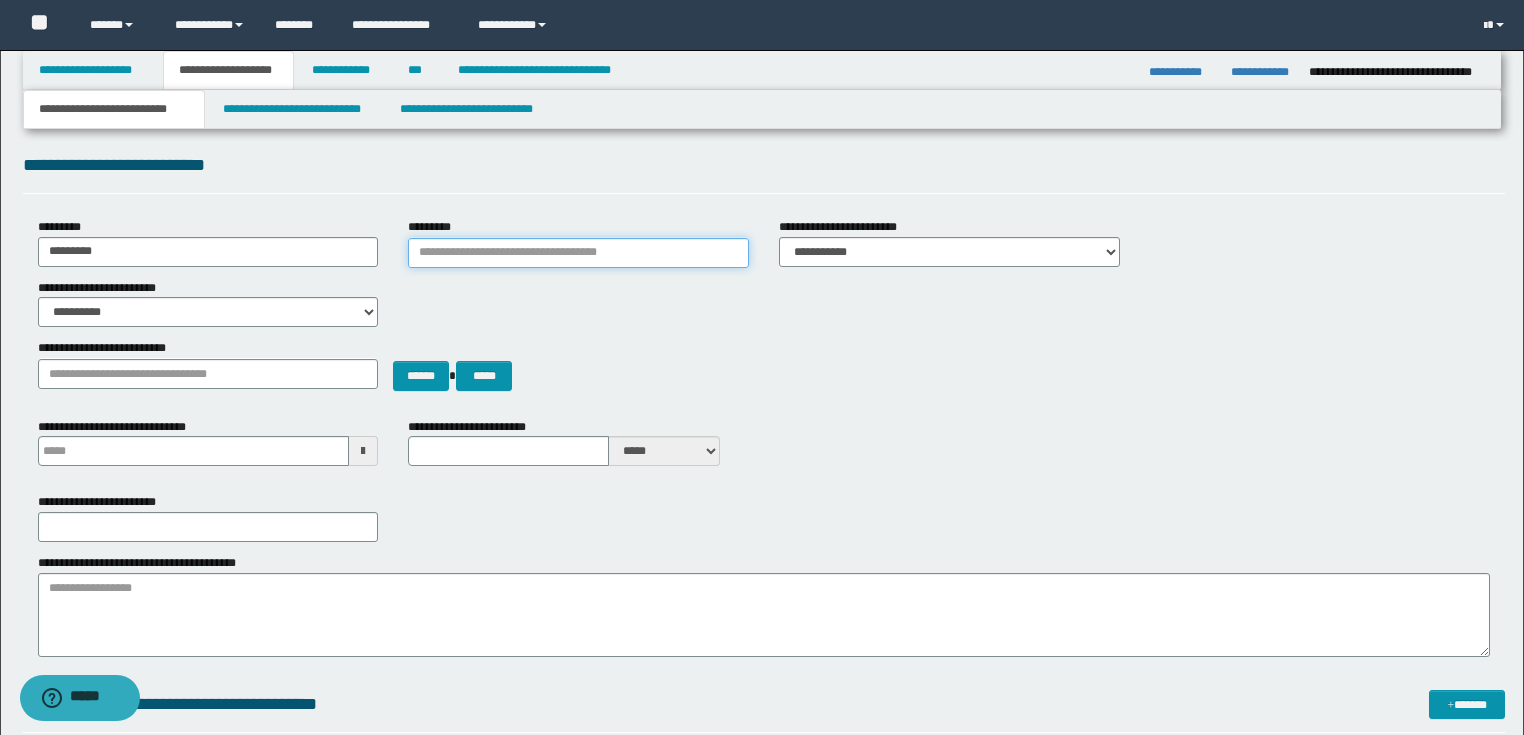 click on "*********" at bounding box center [578, 253] 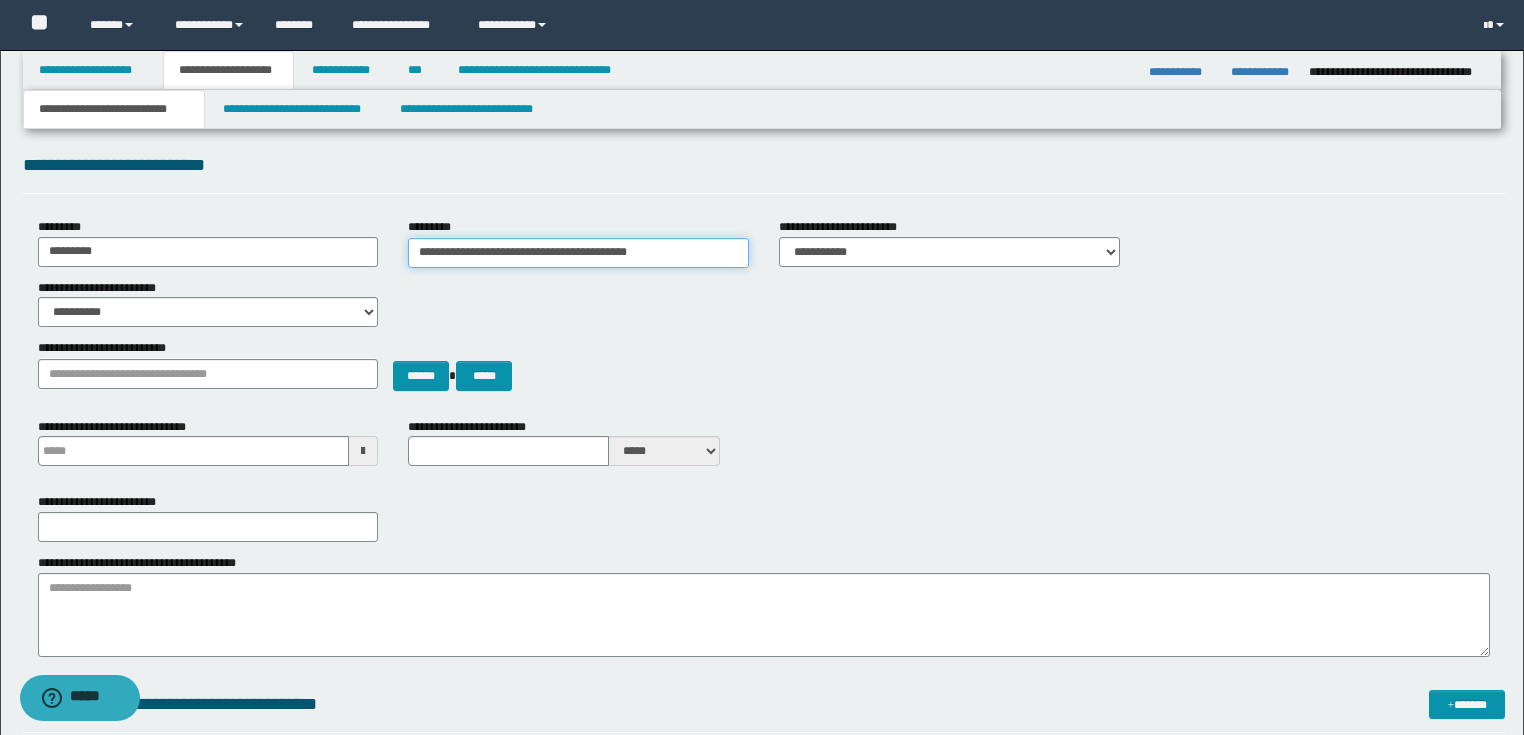 type on "**********" 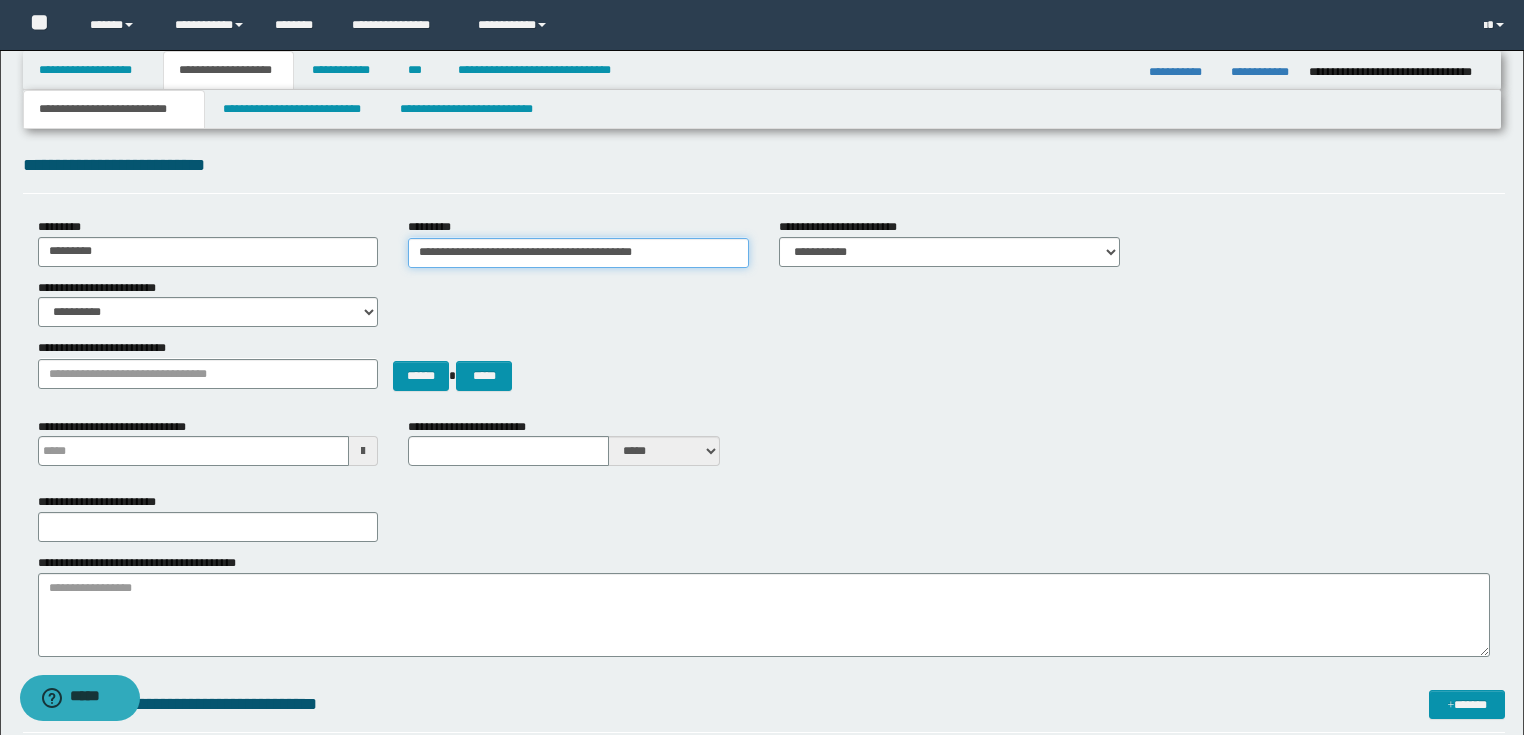 type 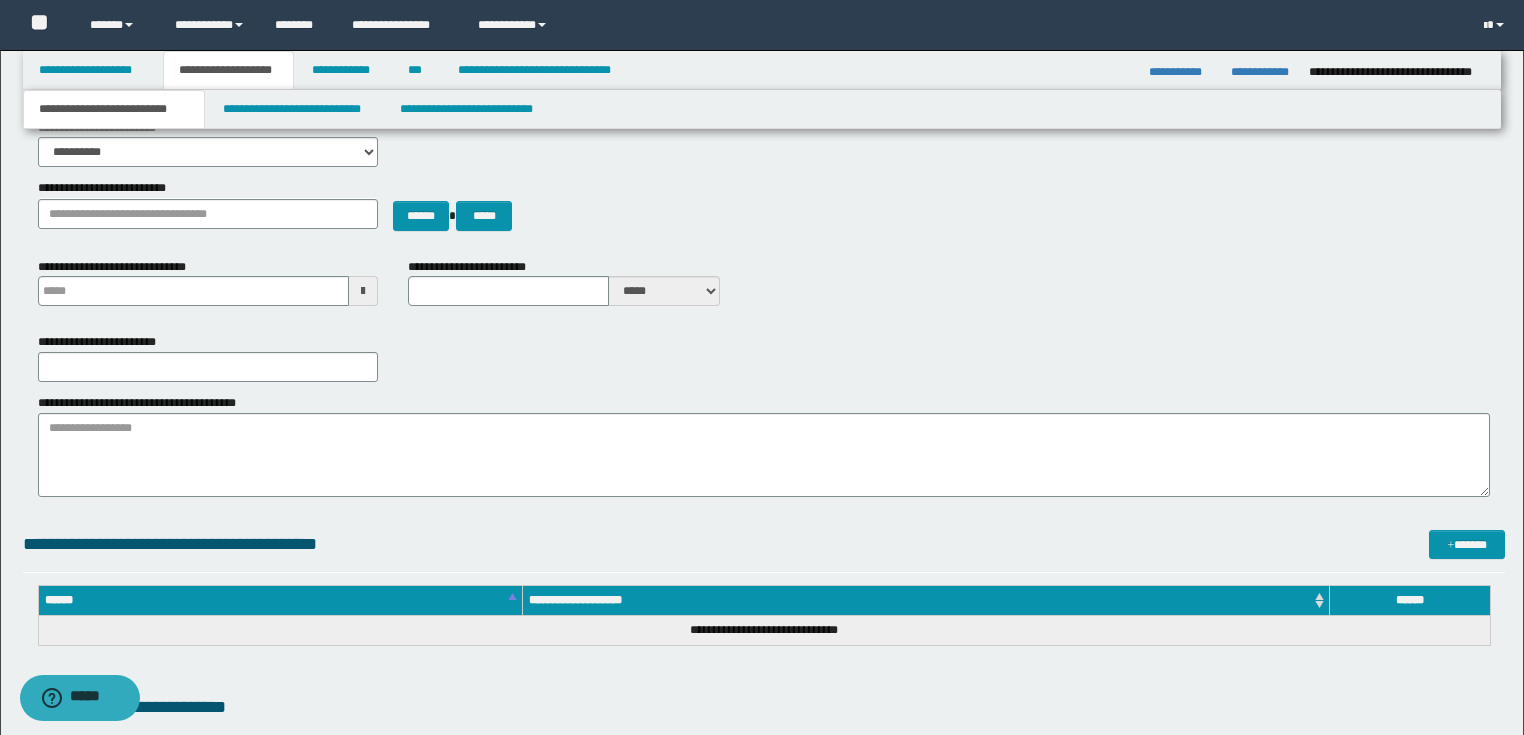 type on "**********" 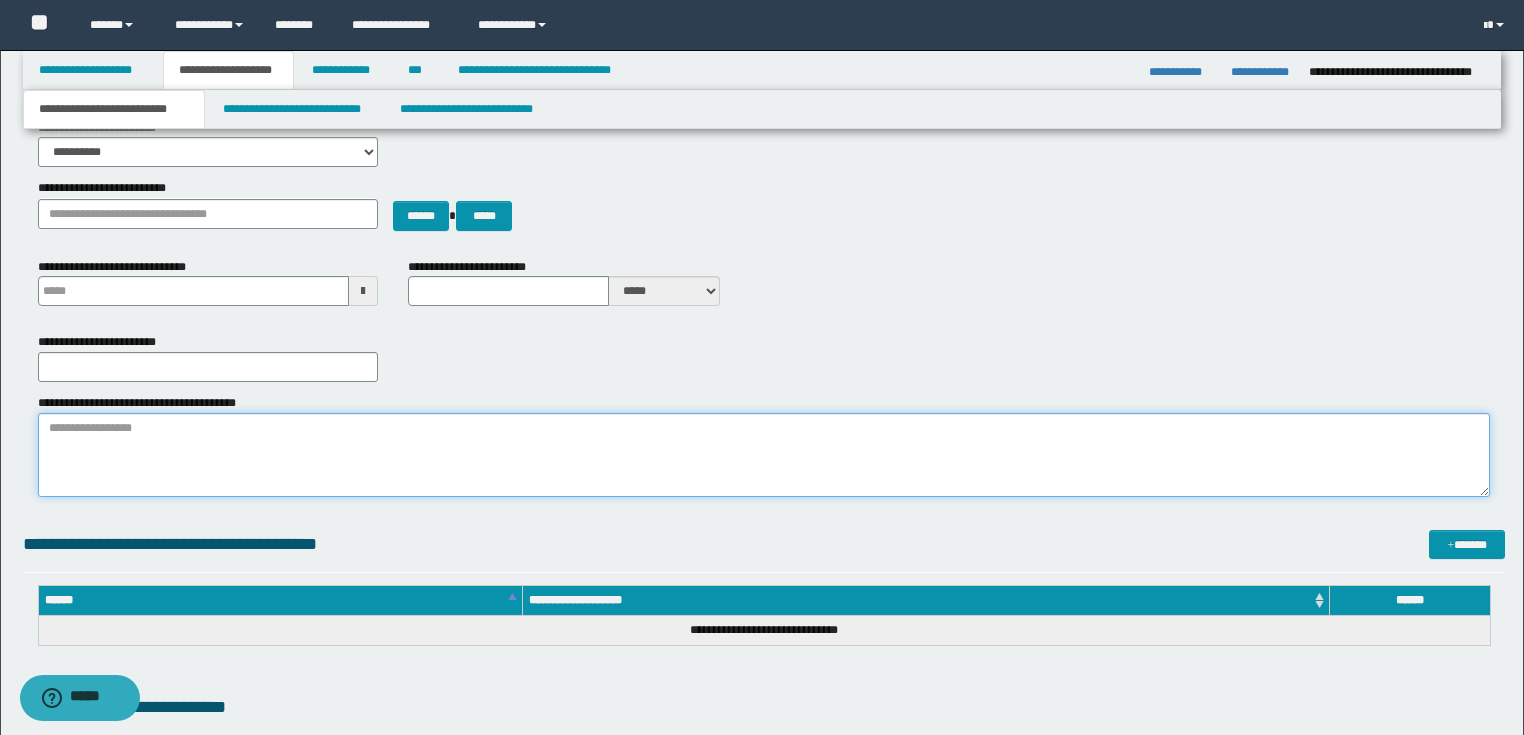 click on "**********" at bounding box center (764, 455) 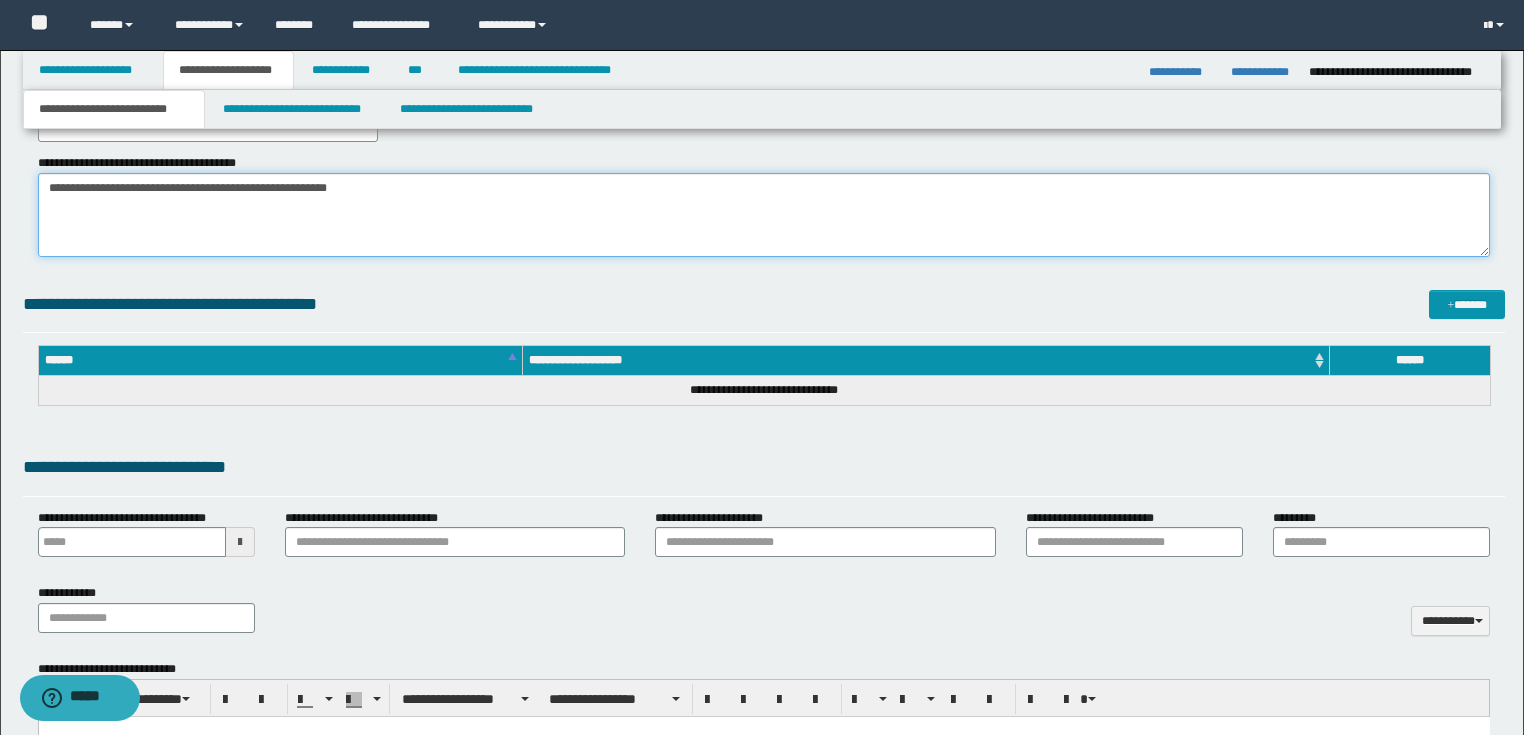 scroll, scrollTop: 0, scrollLeft: 0, axis: both 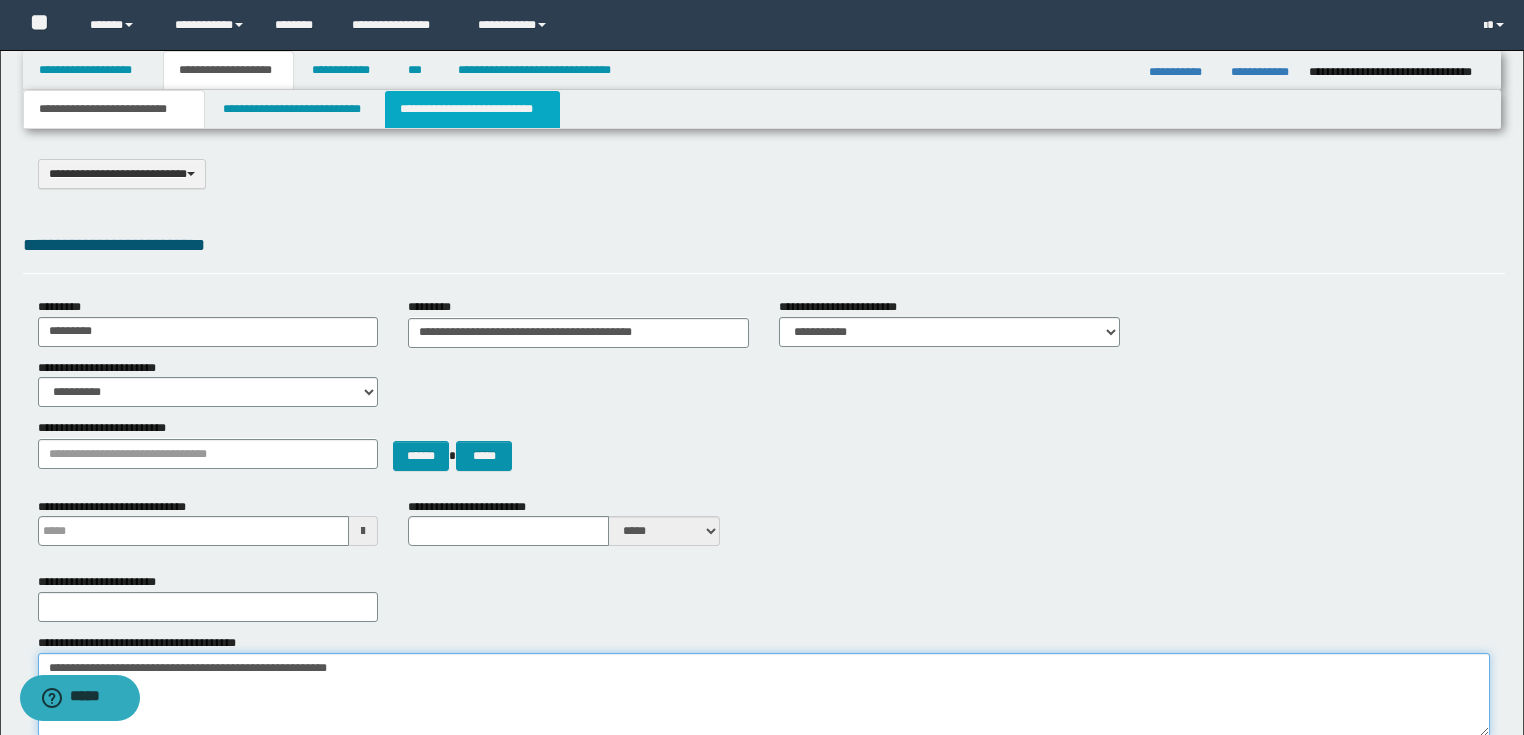 type on "**********" 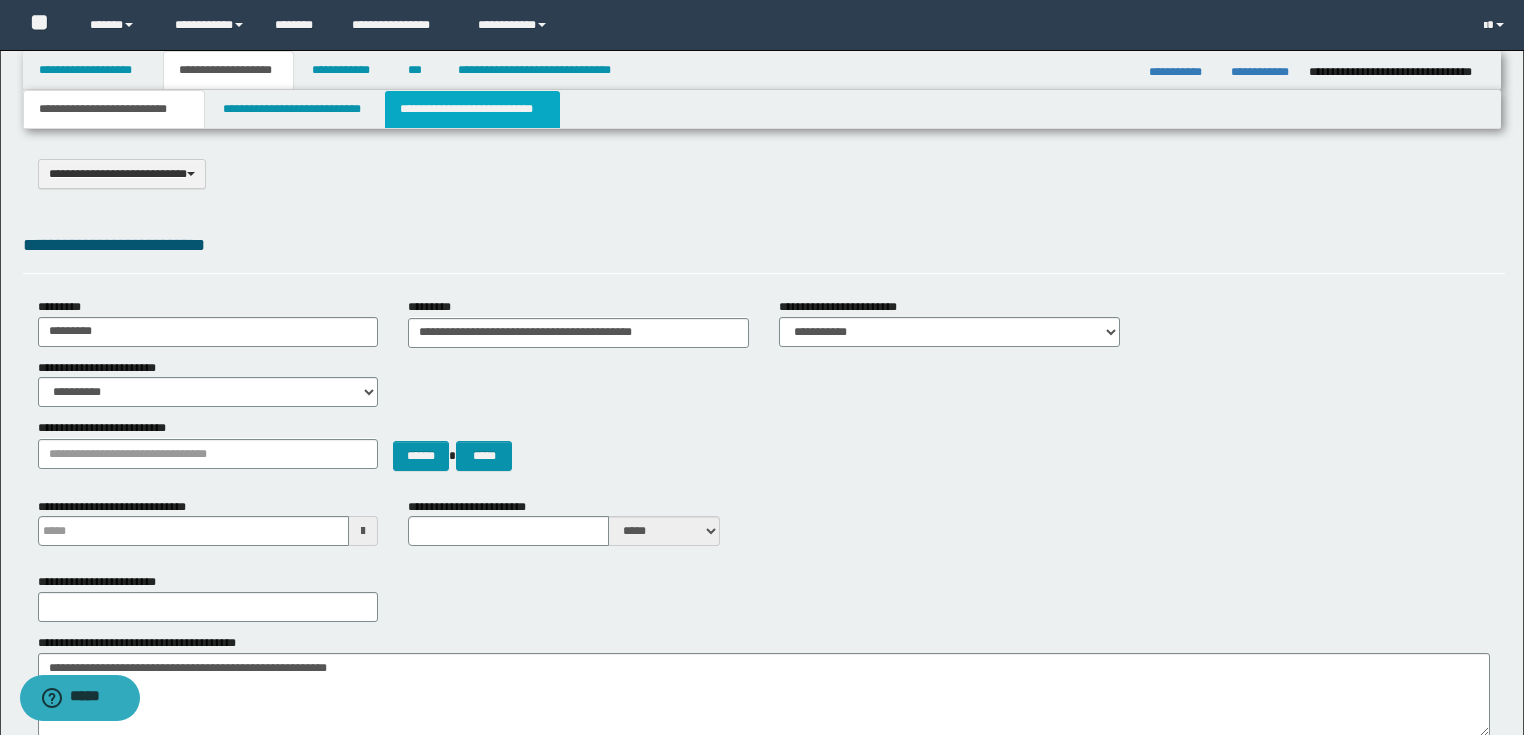 click on "**********" at bounding box center [472, 109] 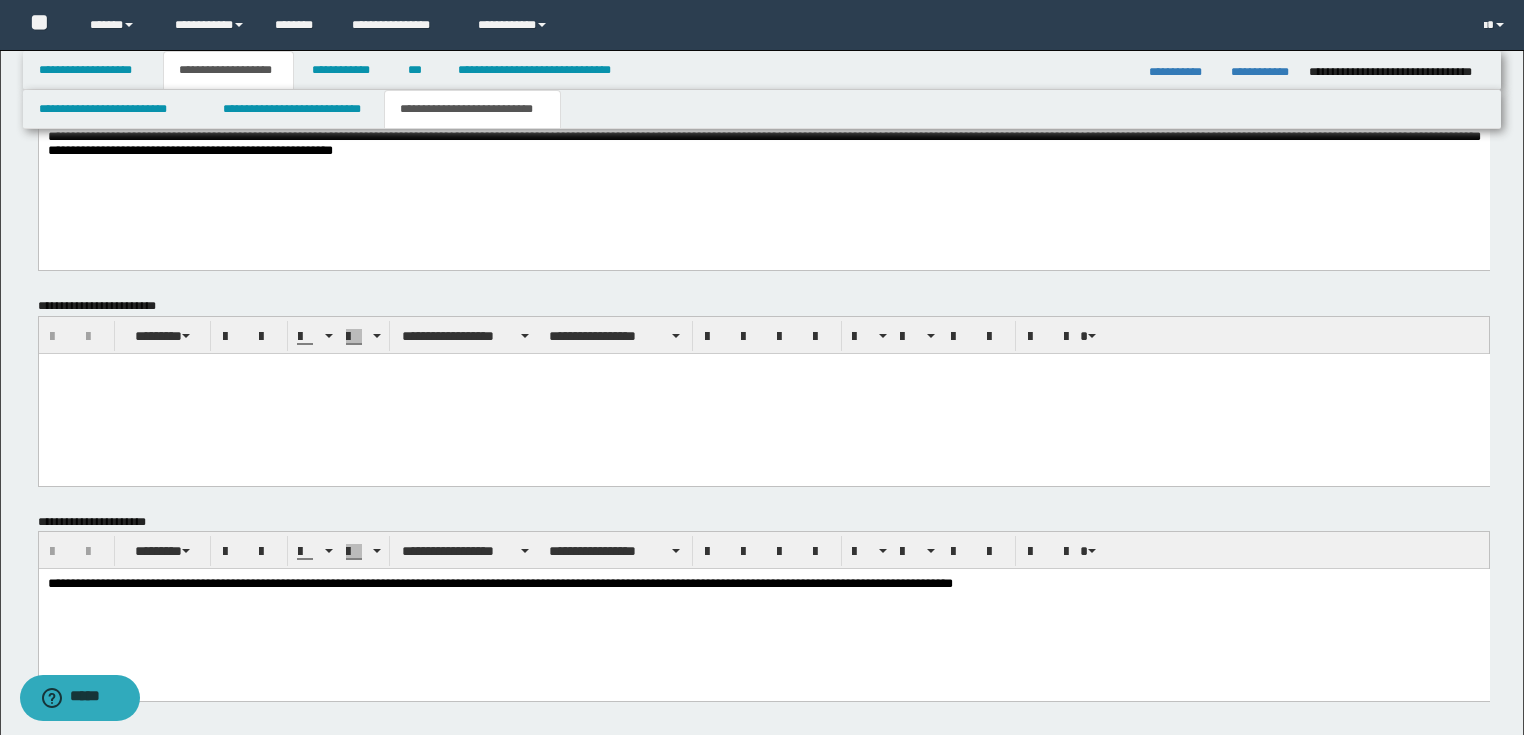 scroll, scrollTop: 640, scrollLeft: 0, axis: vertical 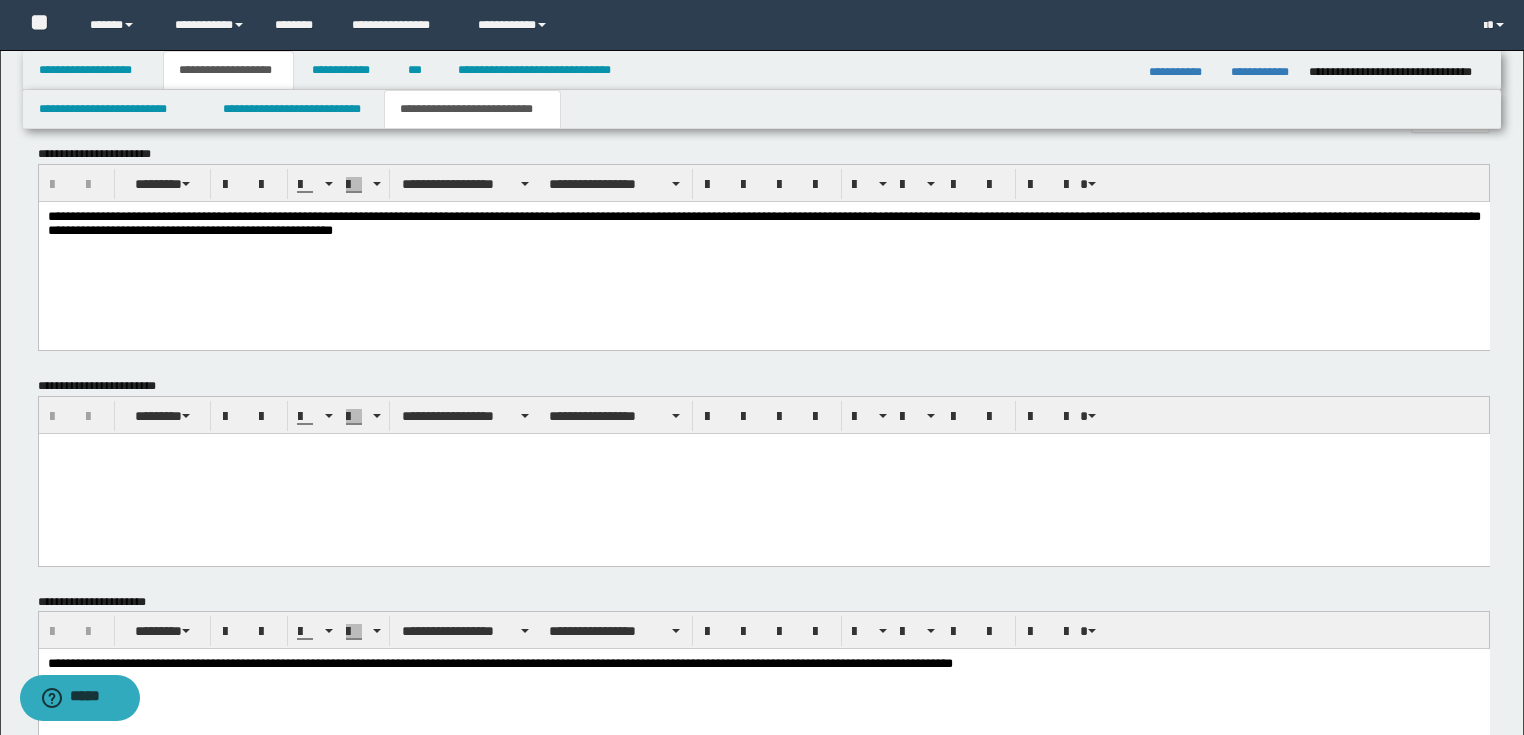 click at bounding box center (763, 473) 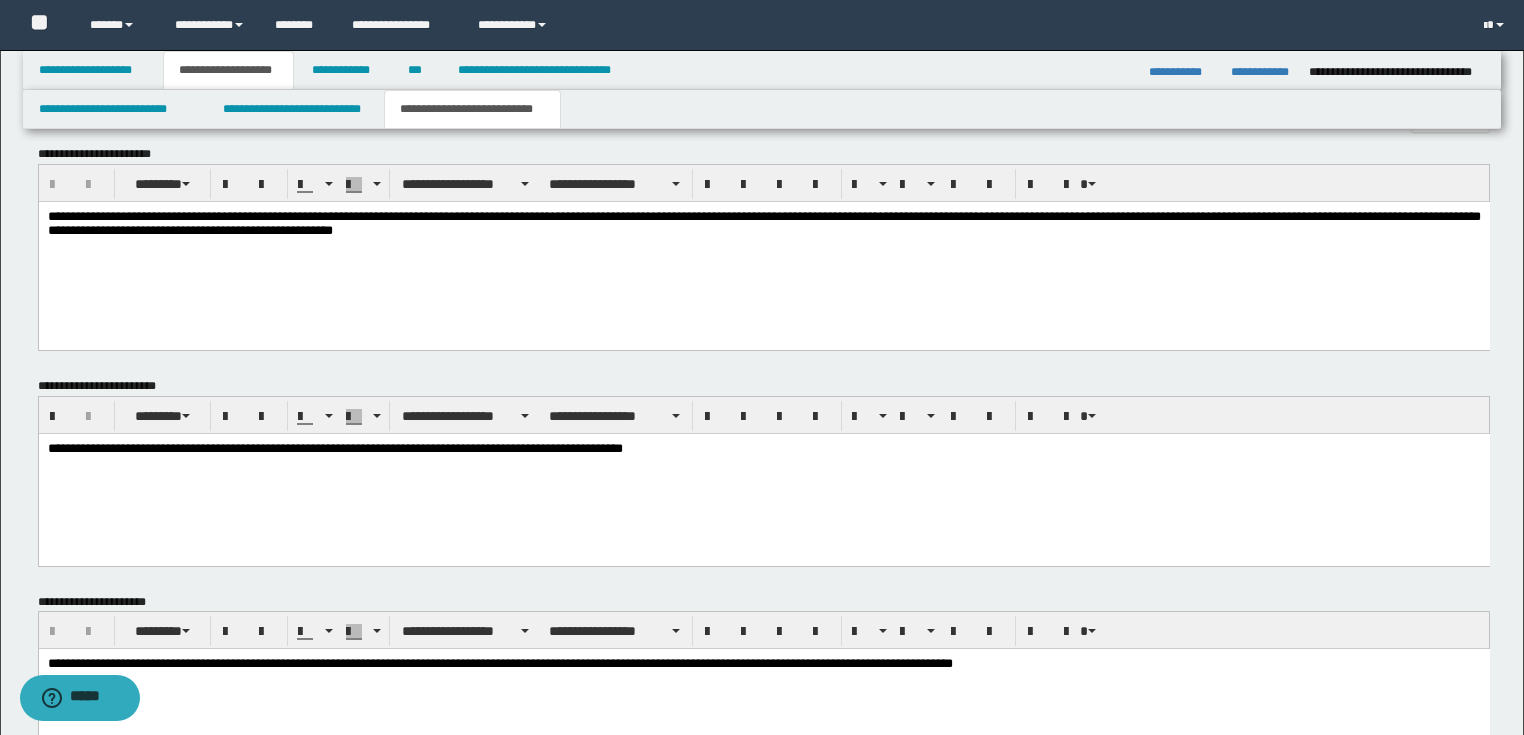 drag, startPoint x: 328, startPoint y: 448, endPoint x: 344, endPoint y: 456, distance: 17.888544 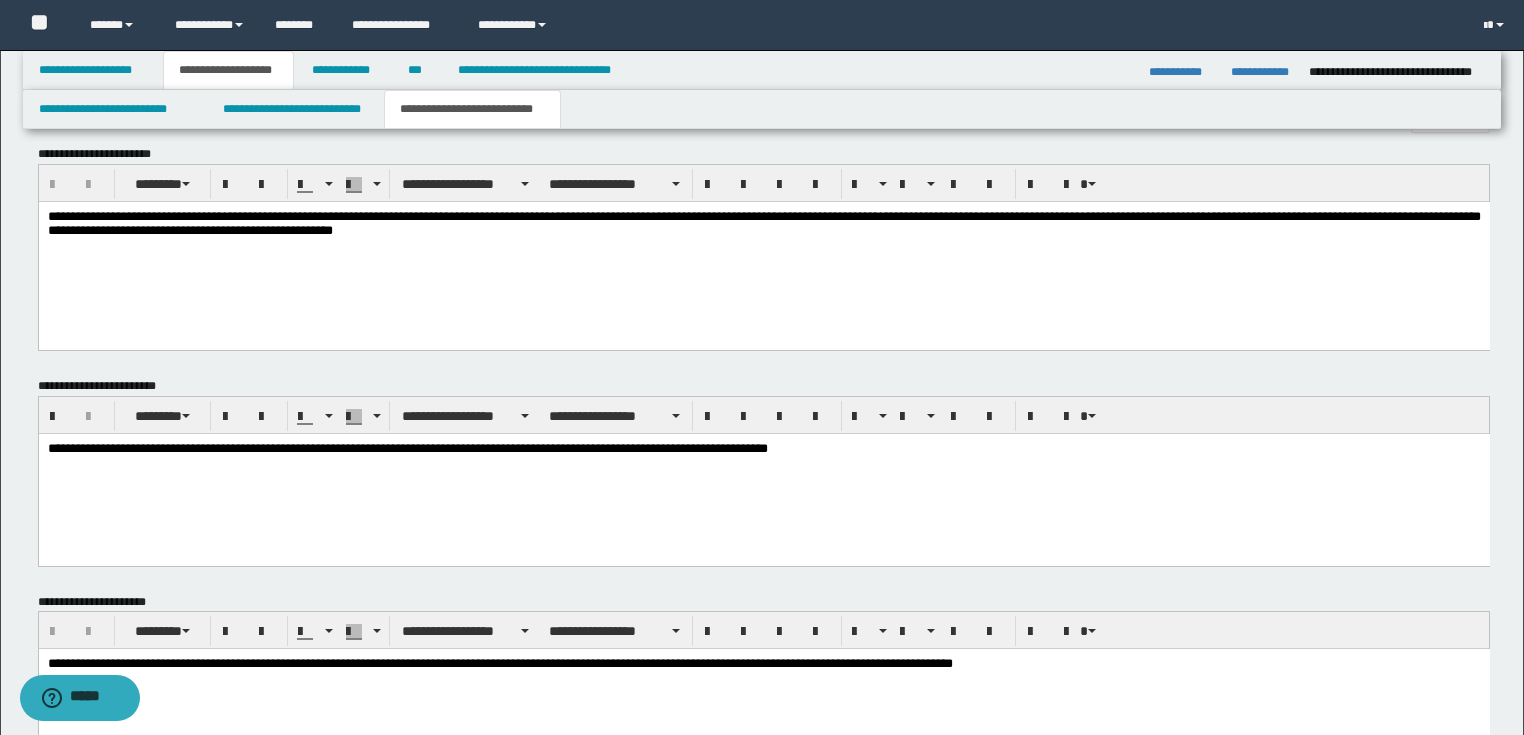 click on "**********" at bounding box center [763, 449] 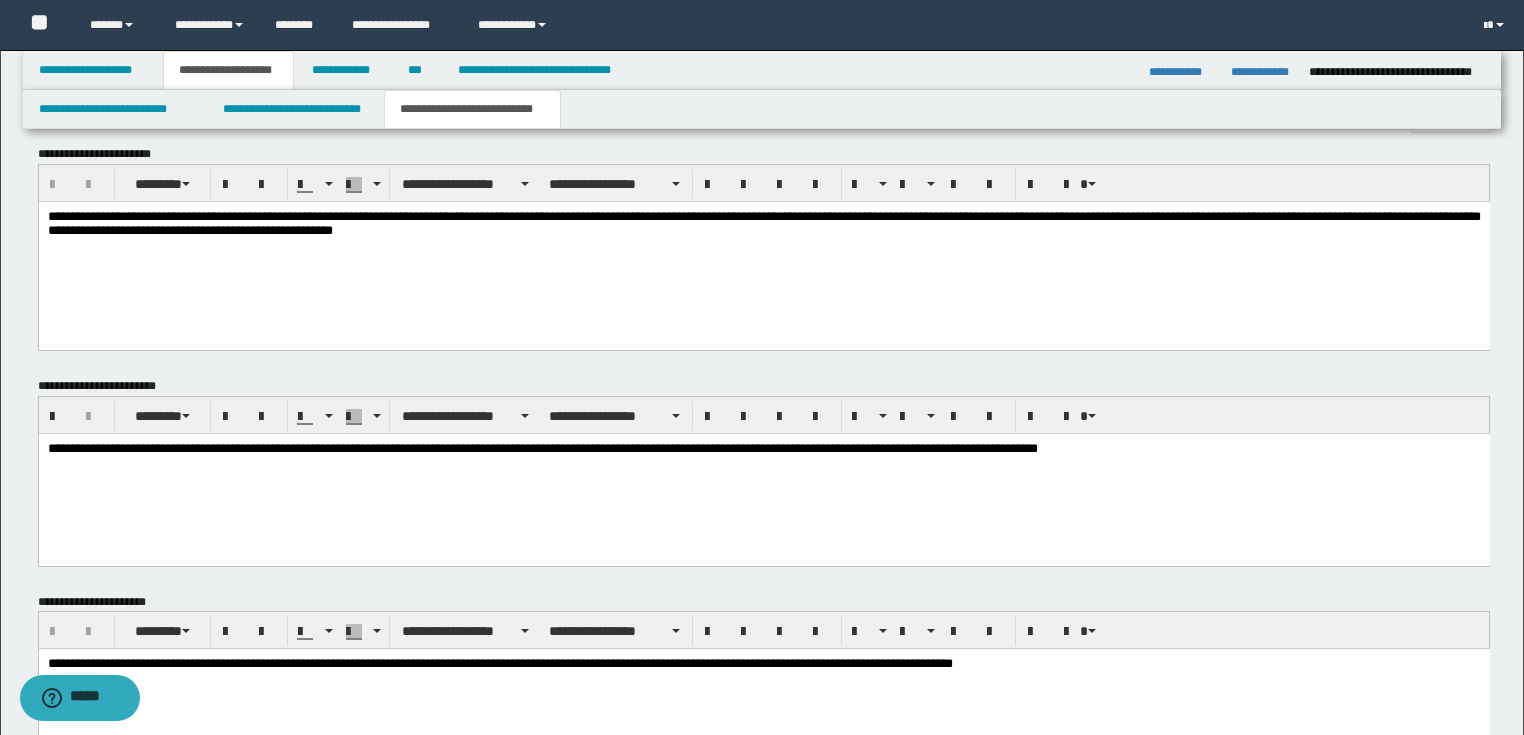 click on "**********" at bounding box center [763, 449] 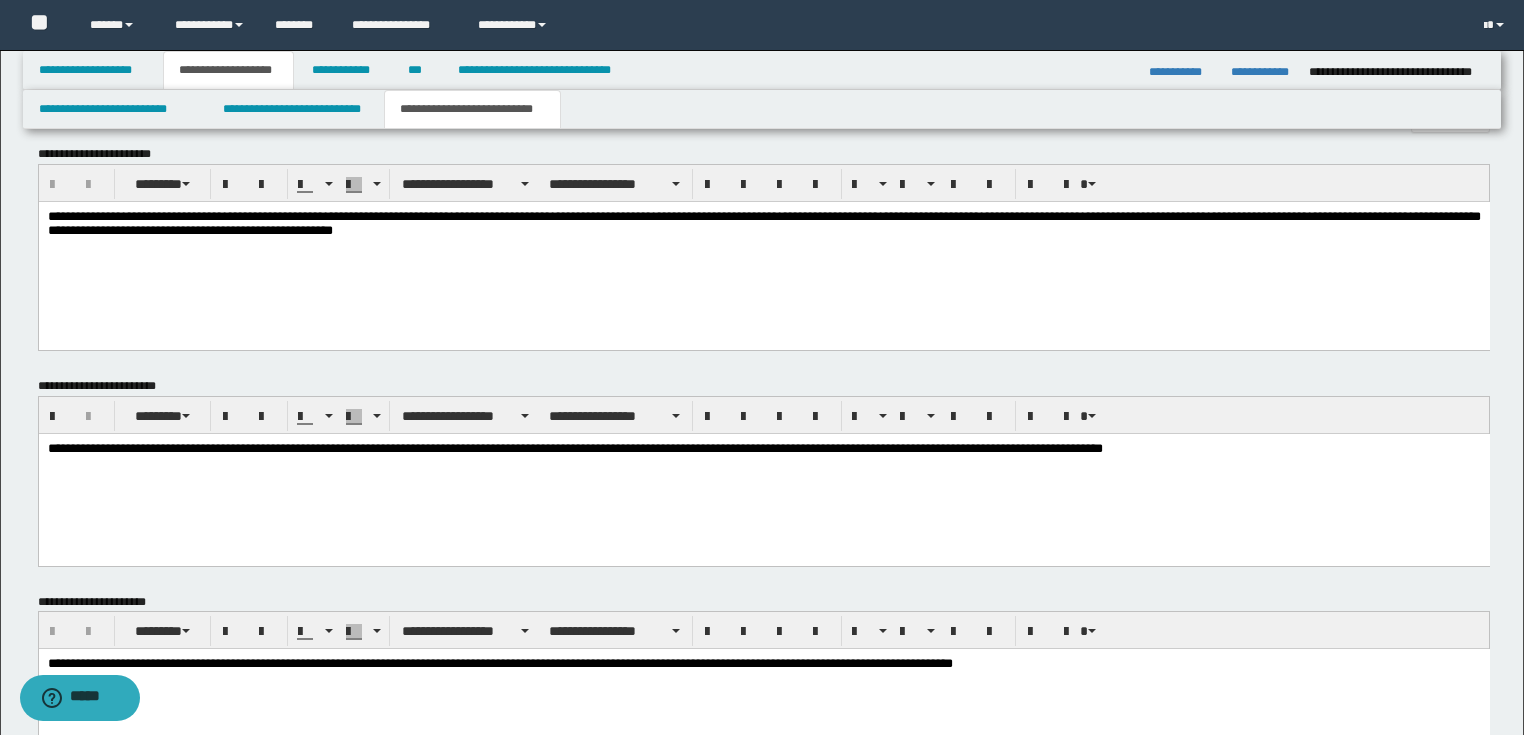 click on "**********" at bounding box center (763, 449) 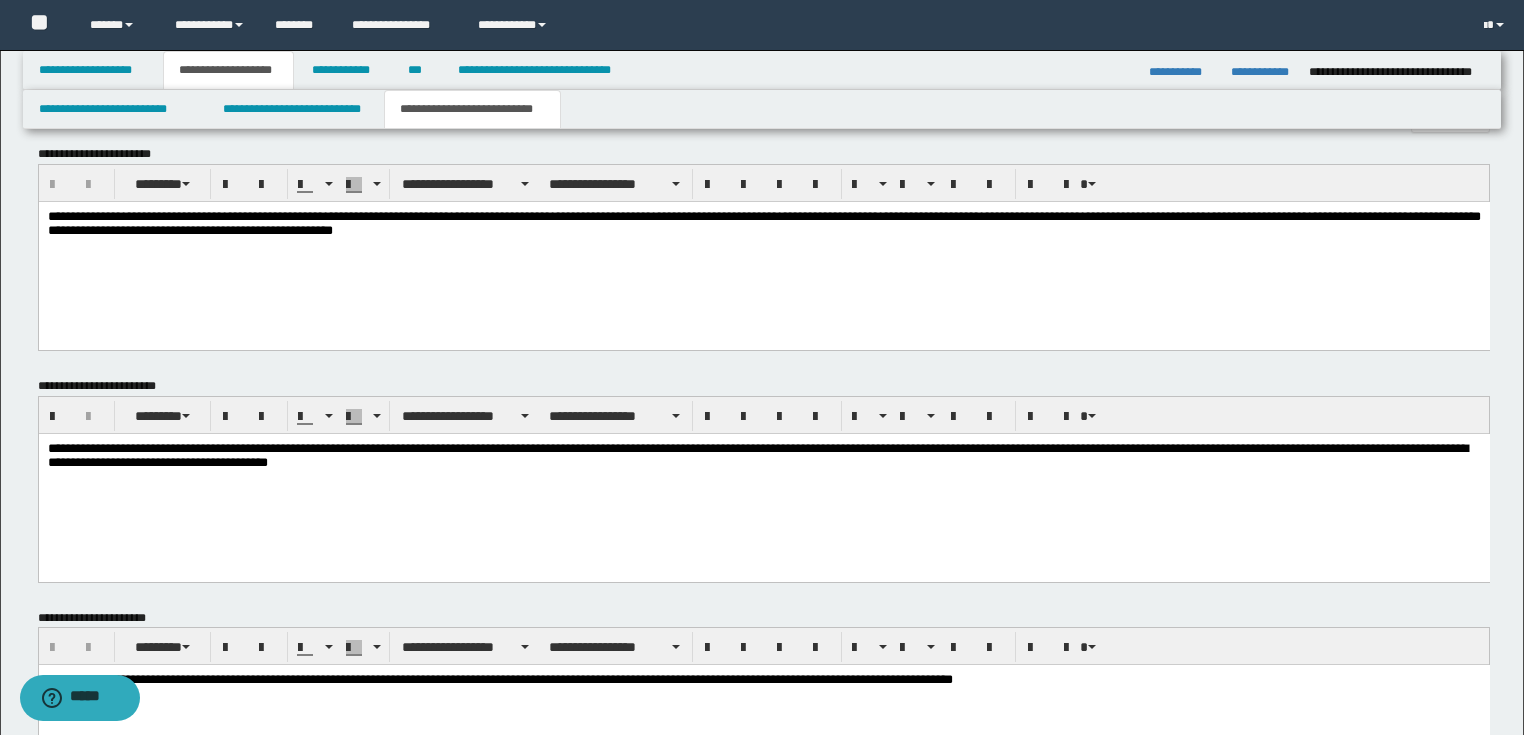 click on "**********" at bounding box center (763, 457) 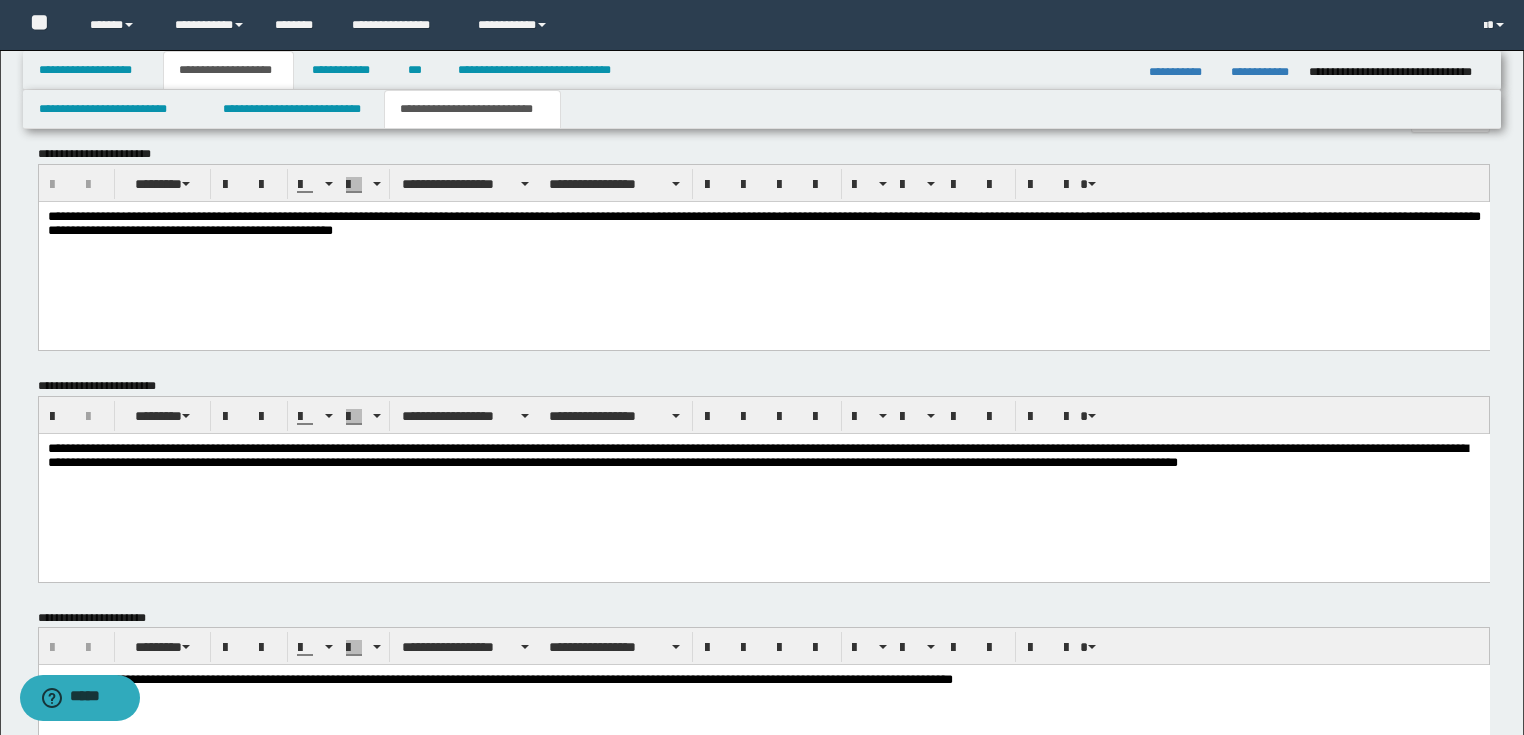 click on "**********" at bounding box center [763, 482] 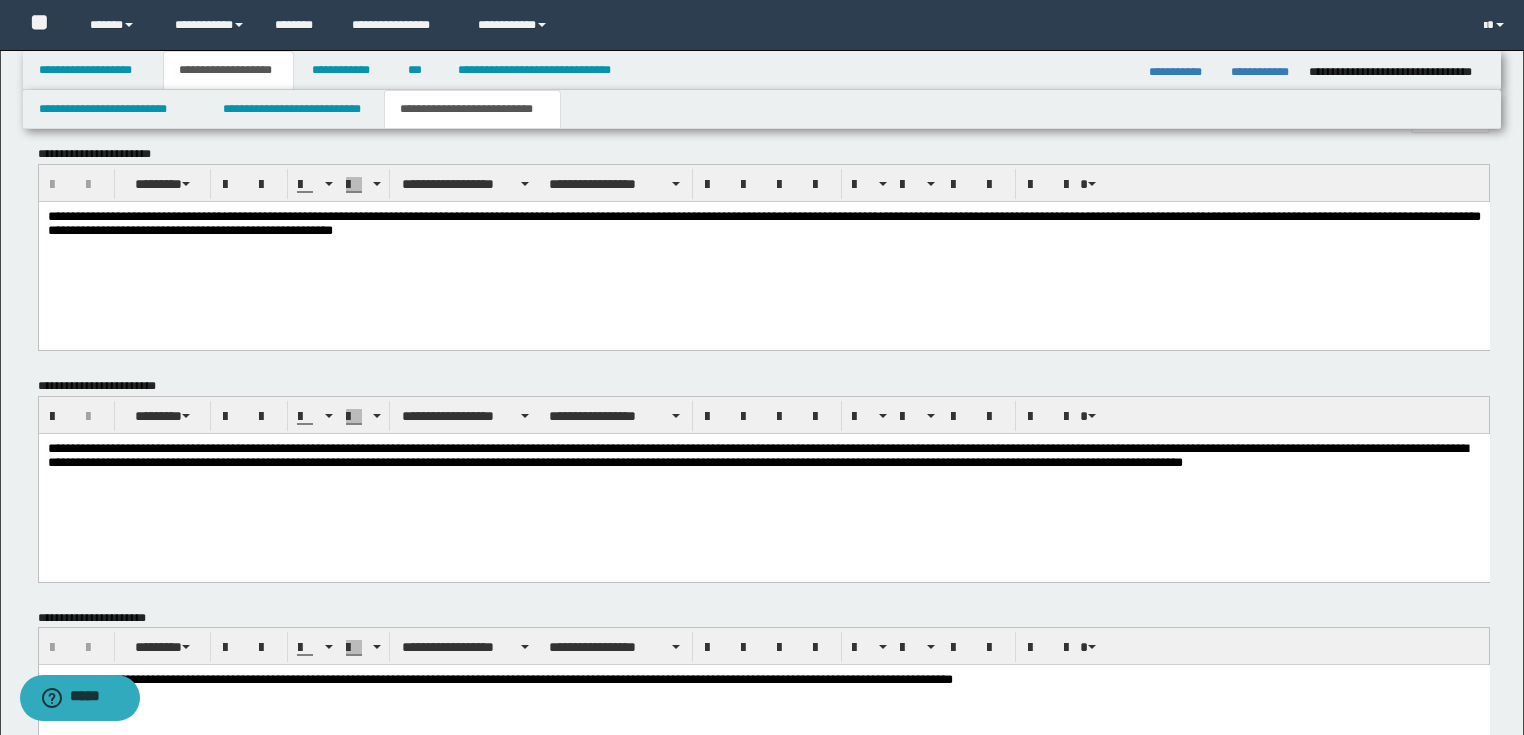 click on "**********" at bounding box center [763, 457] 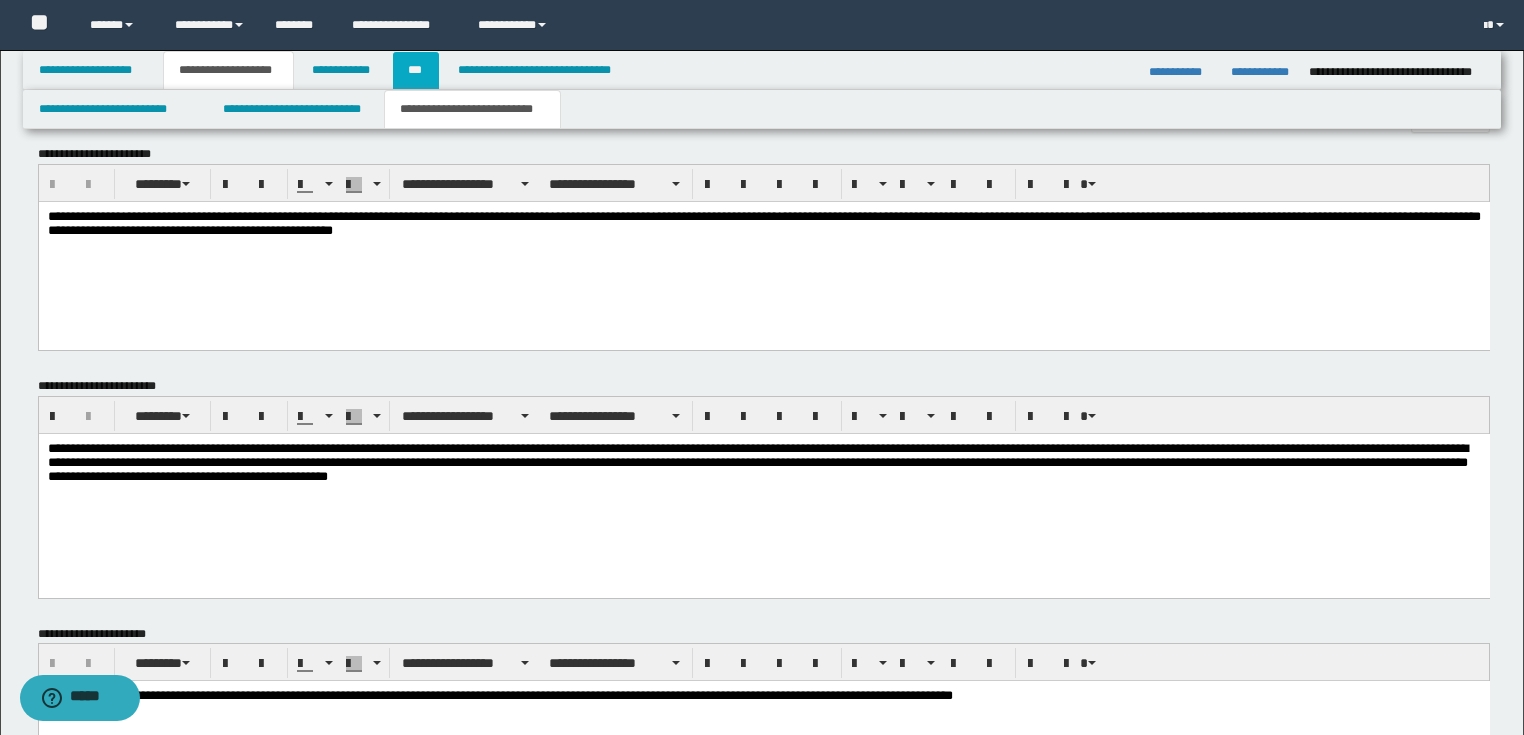 click on "***" at bounding box center (416, 70) 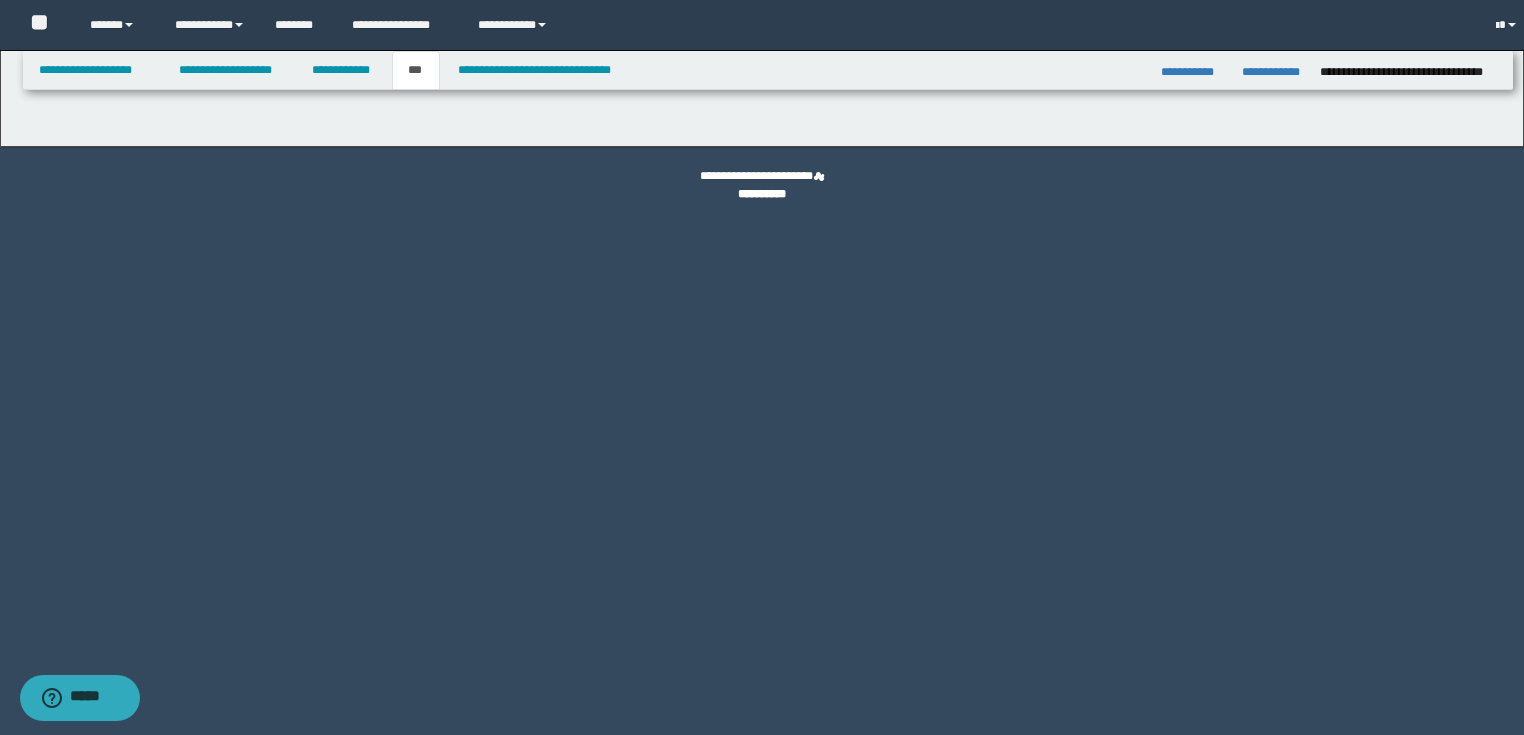scroll, scrollTop: 0, scrollLeft: 0, axis: both 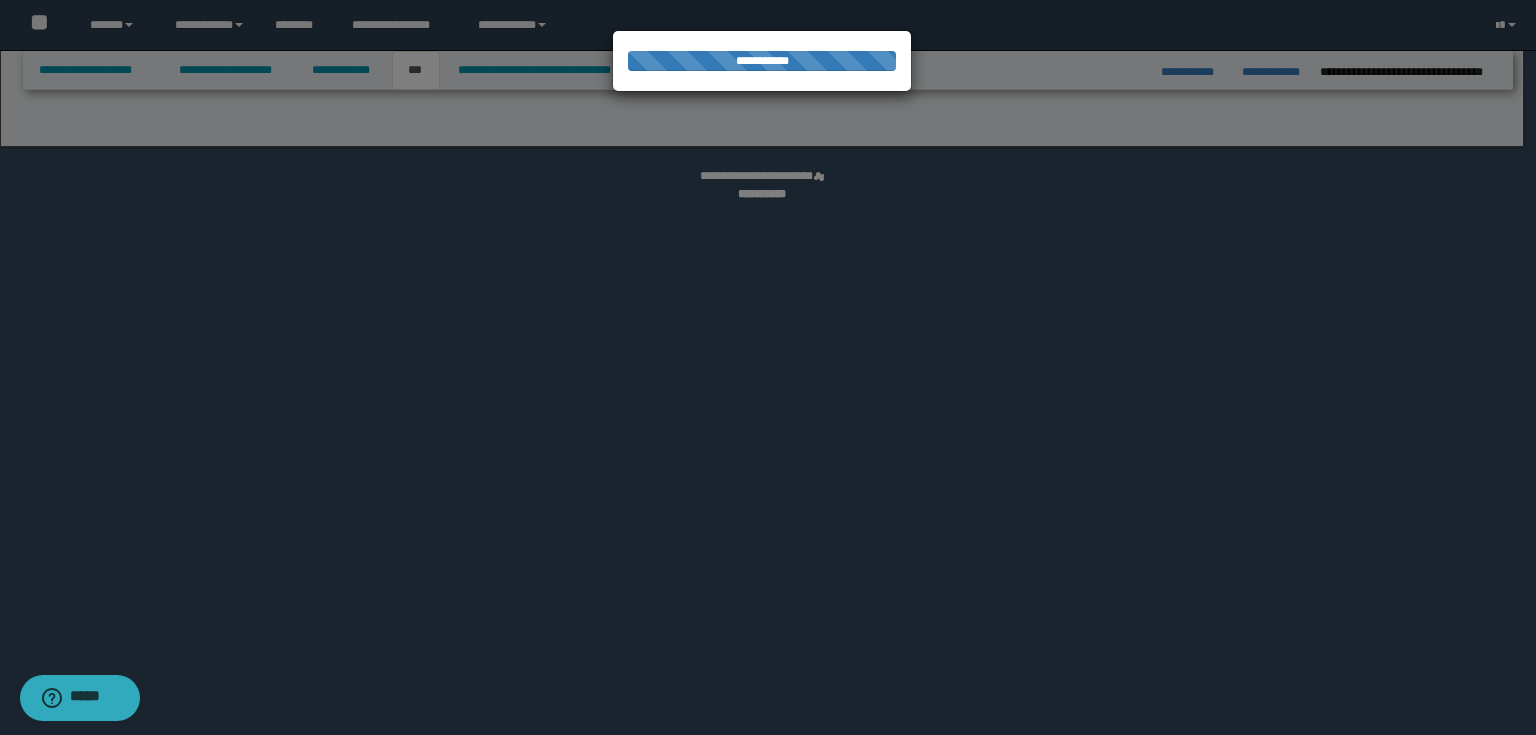 select on "*" 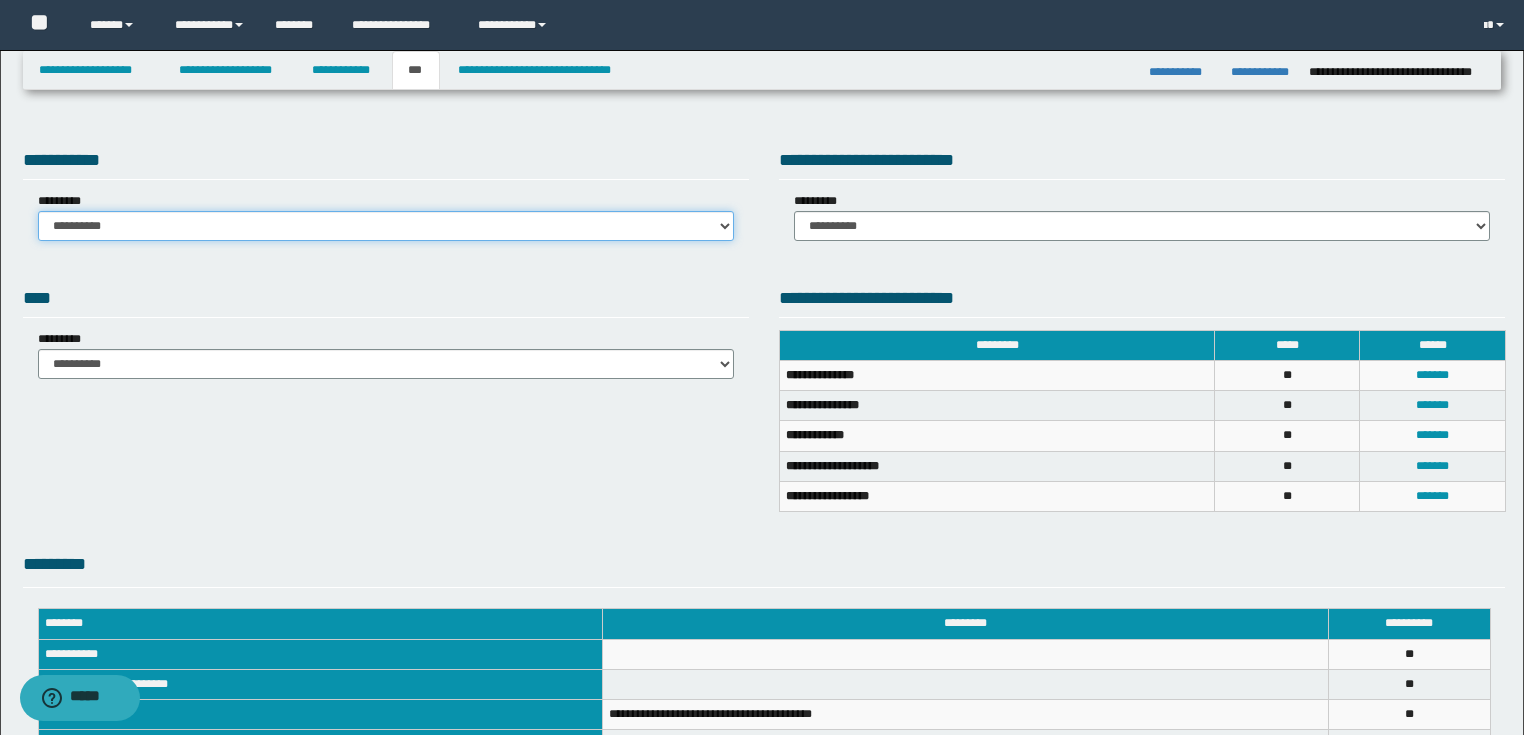 click on "**********" at bounding box center [386, 226] 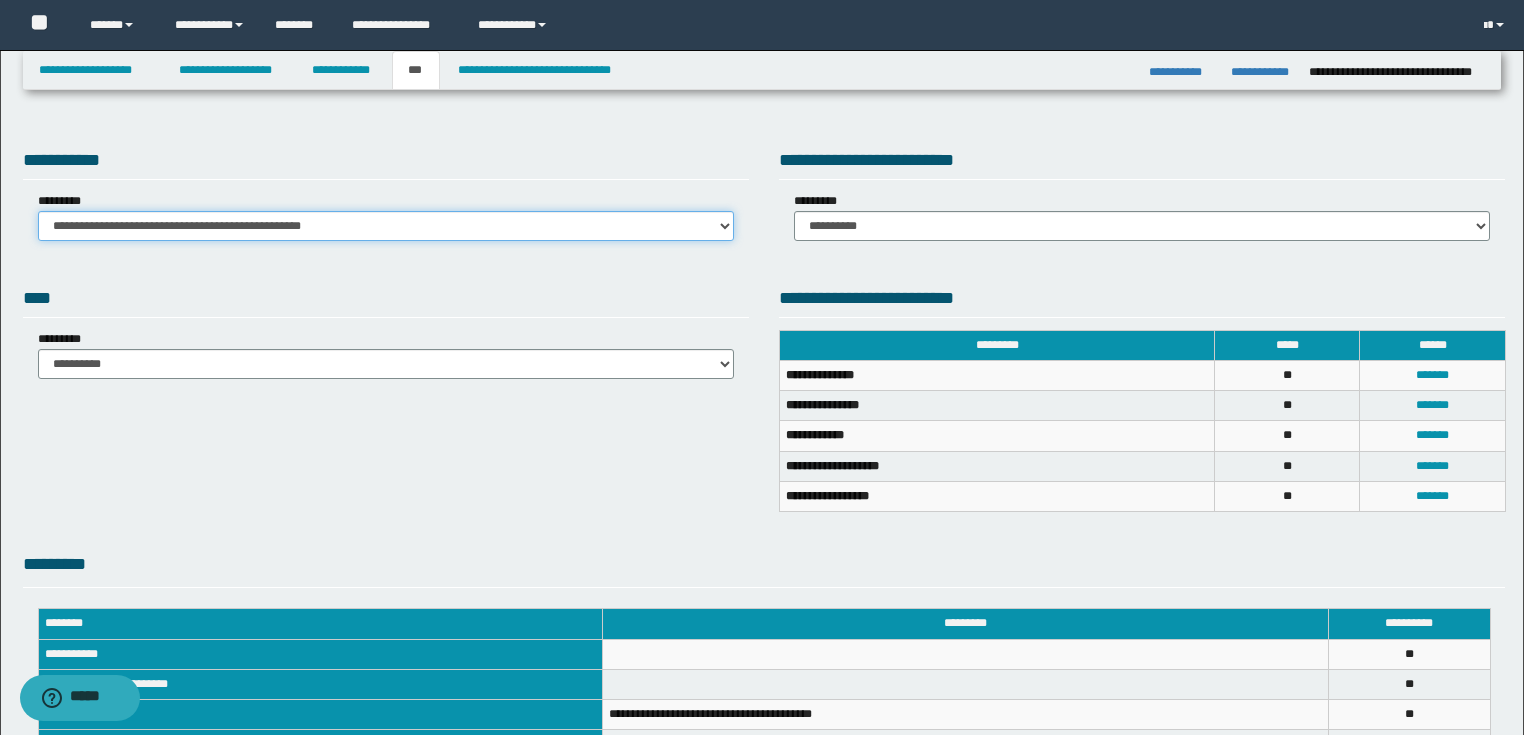 click on "**********" at bounding box center (386, 226) 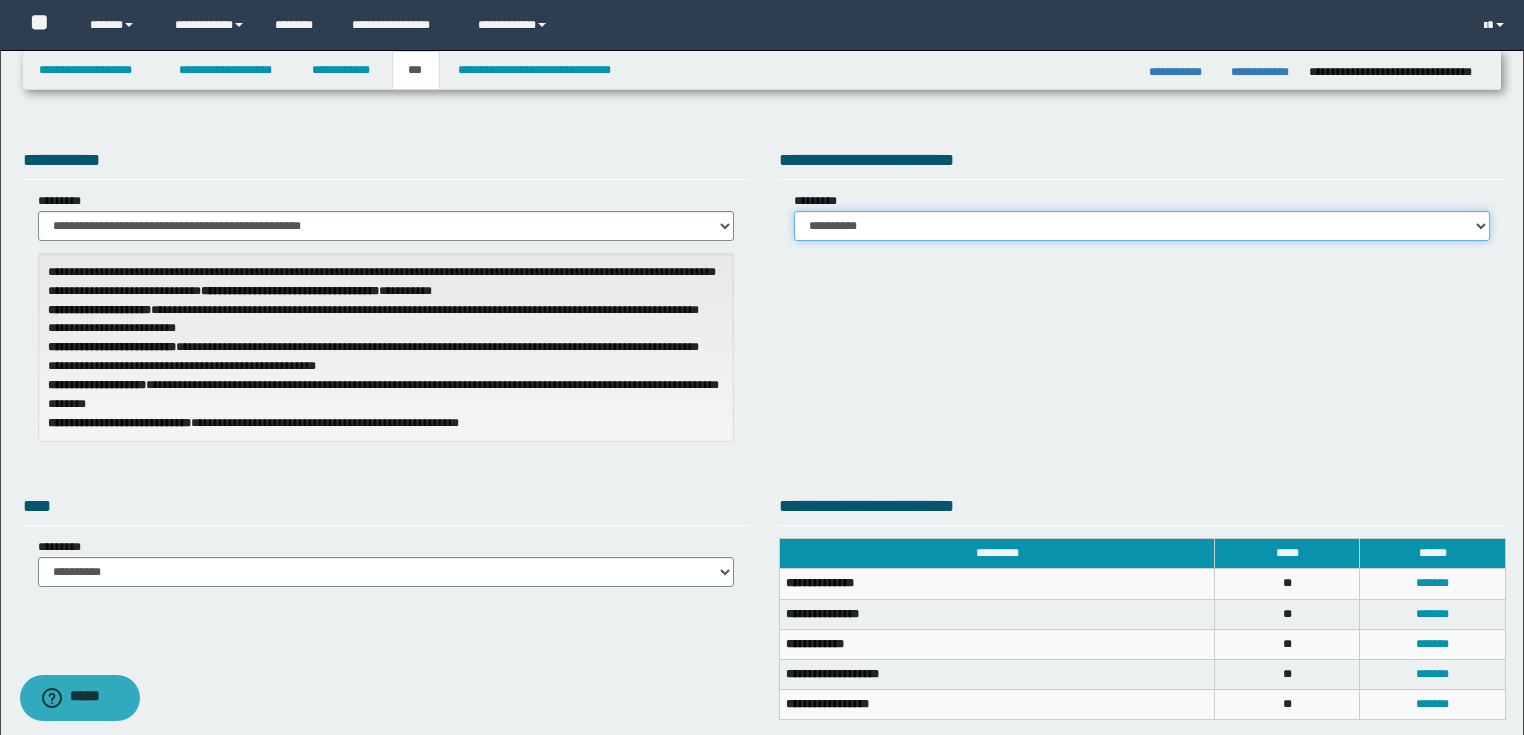 click on "**********" at bounding box center (1142, 226) 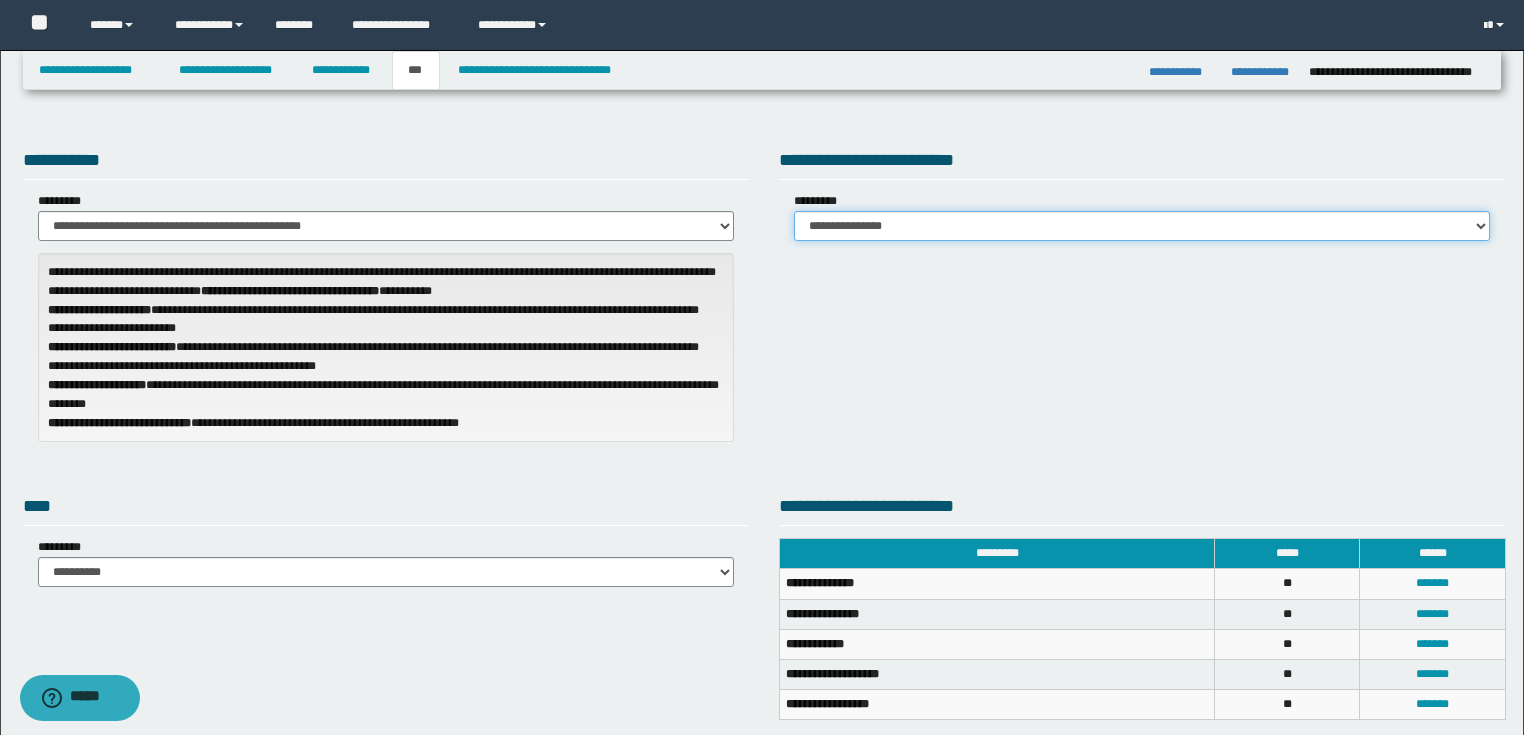 click on "**********" at bounding box center [1142, 226] 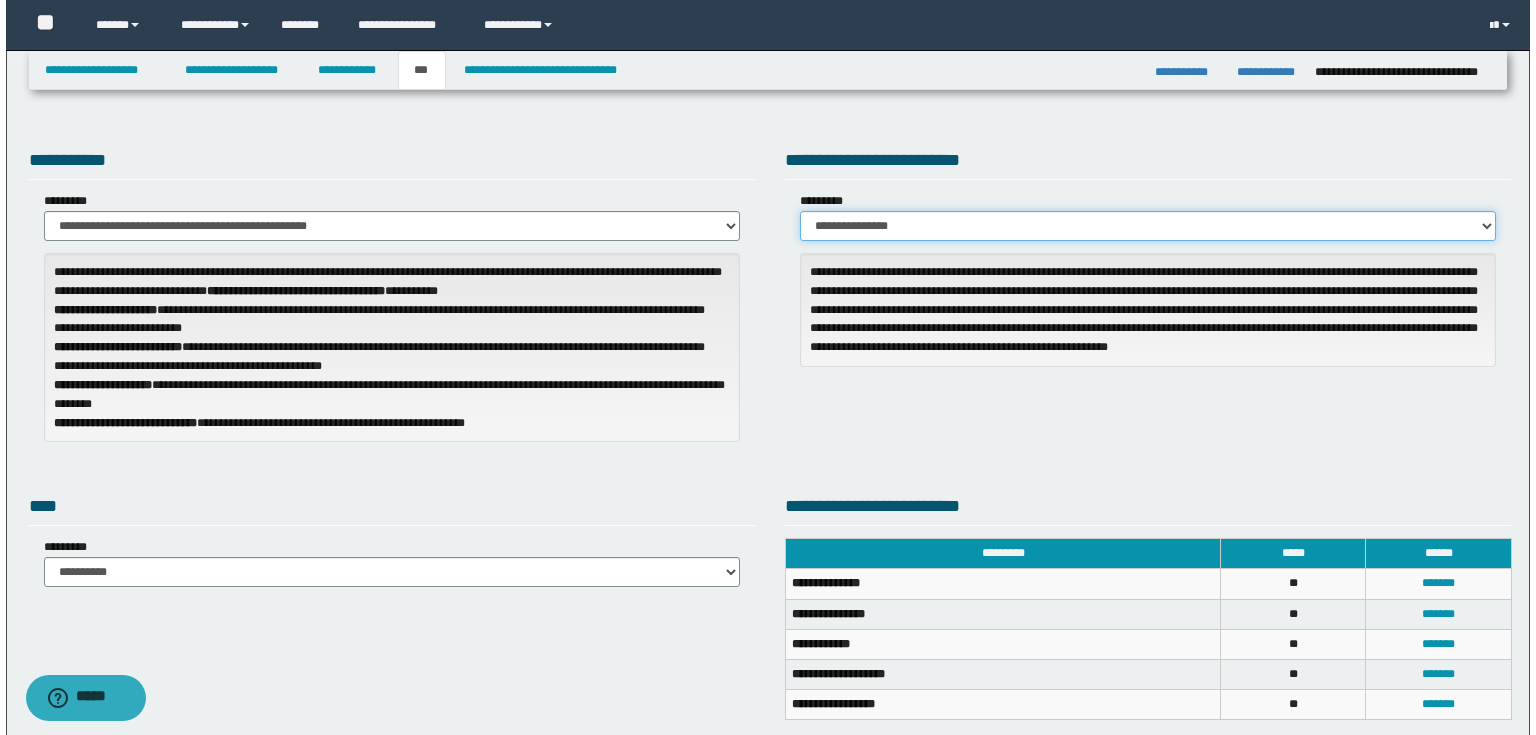 scroll, scrollTop: 160, scrollLeft: 0, axis: vertical 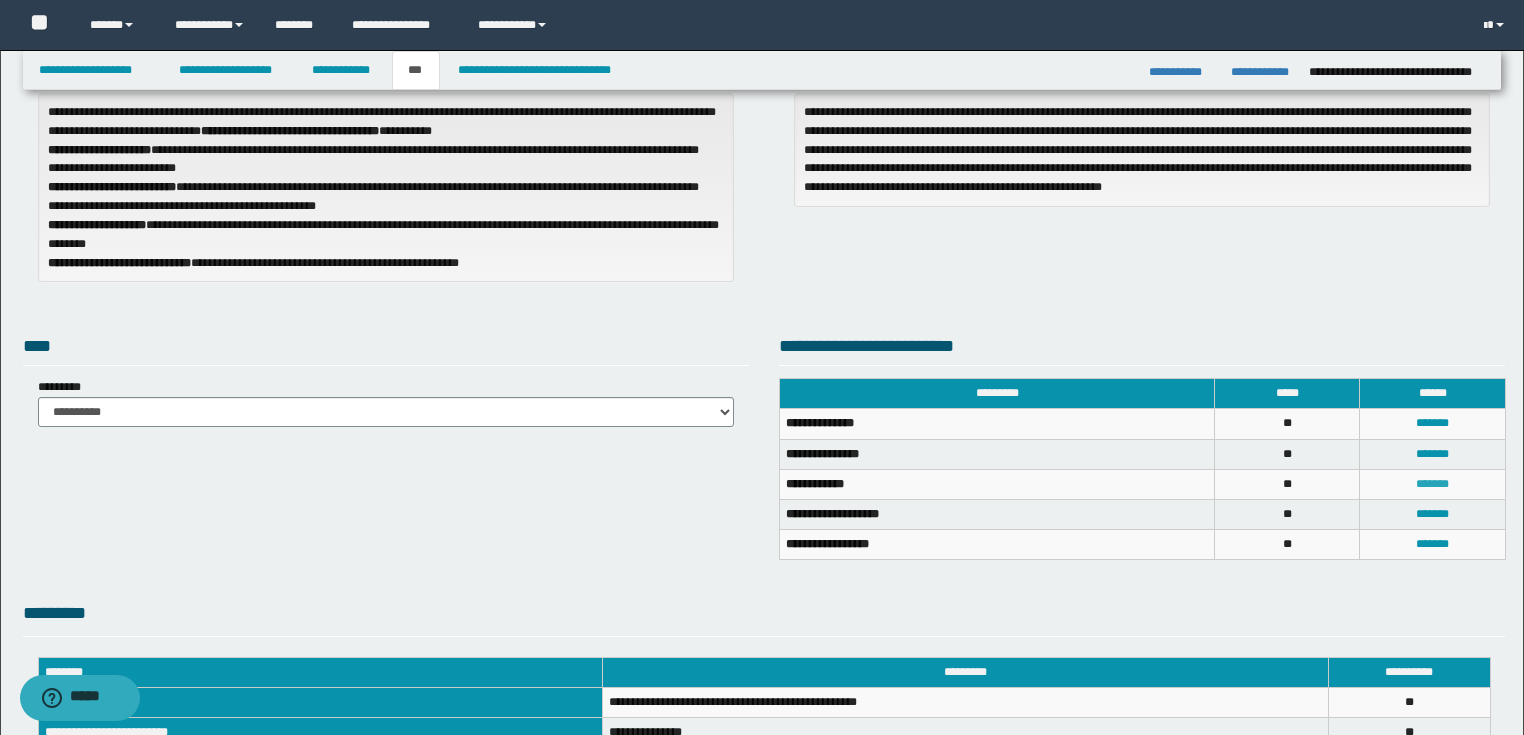 click on "*******" at bounding box center [1432, 484] 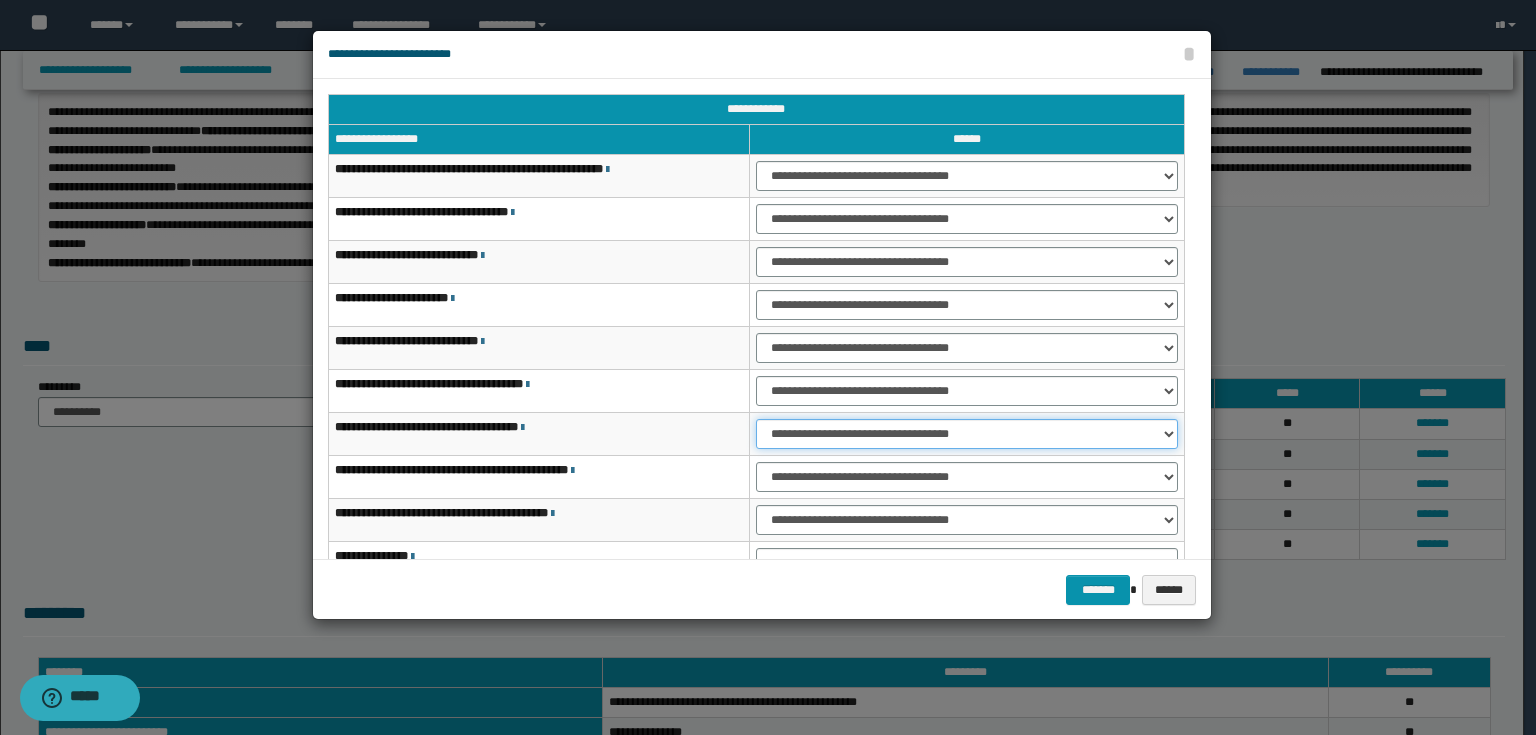 click on "**********" at bounding box center (967, 434) 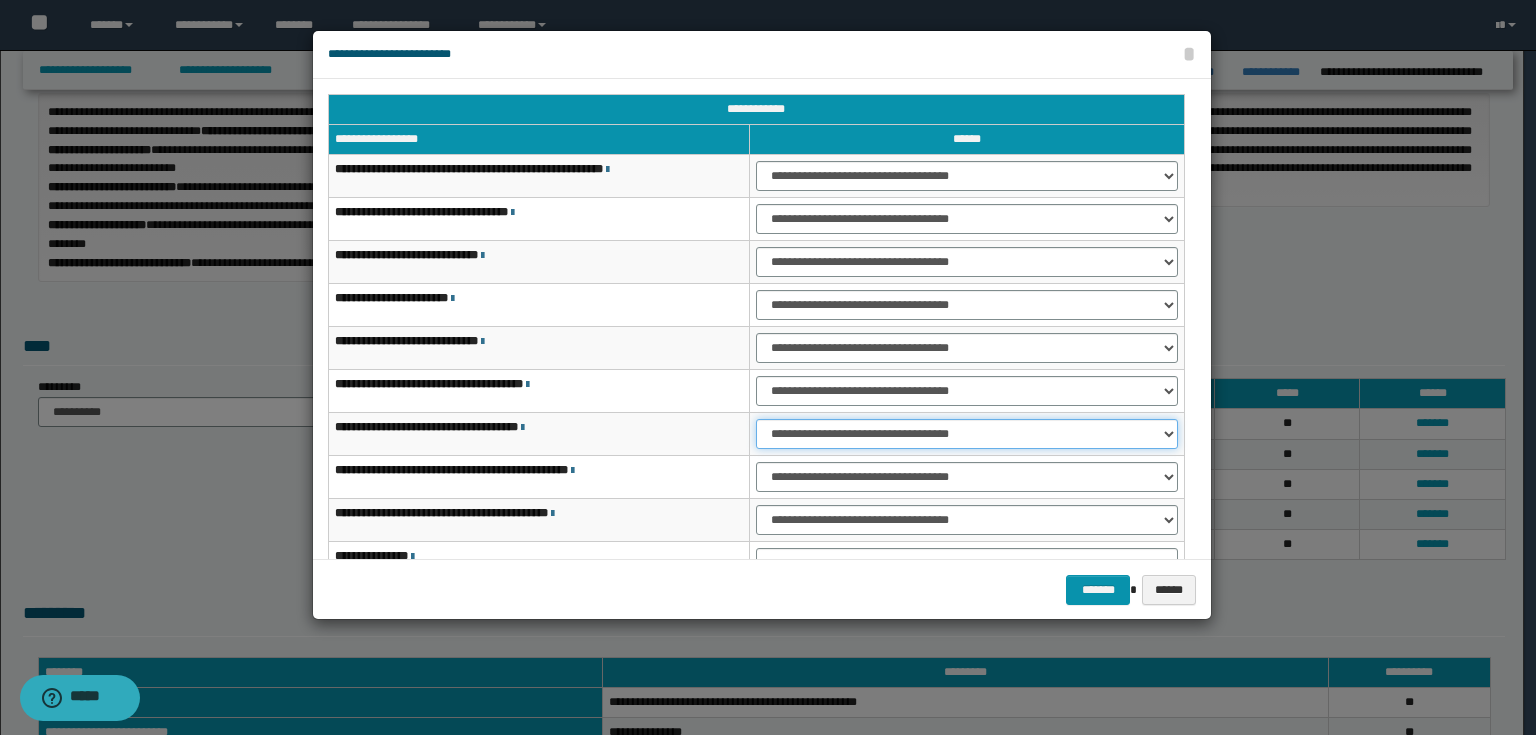 select on "***" 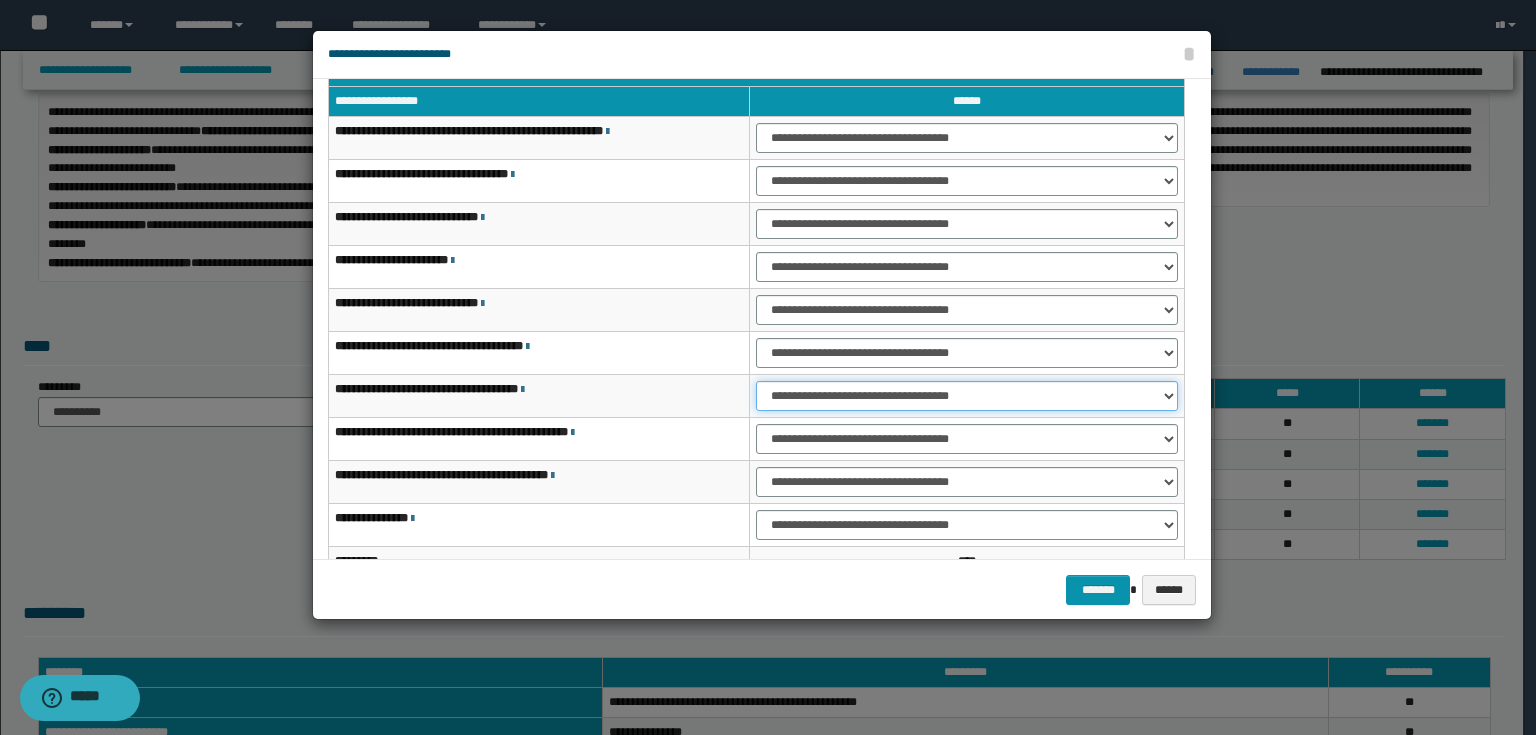 scroll, scrollTop: 118, scrollLeft: 0, axis: vertical 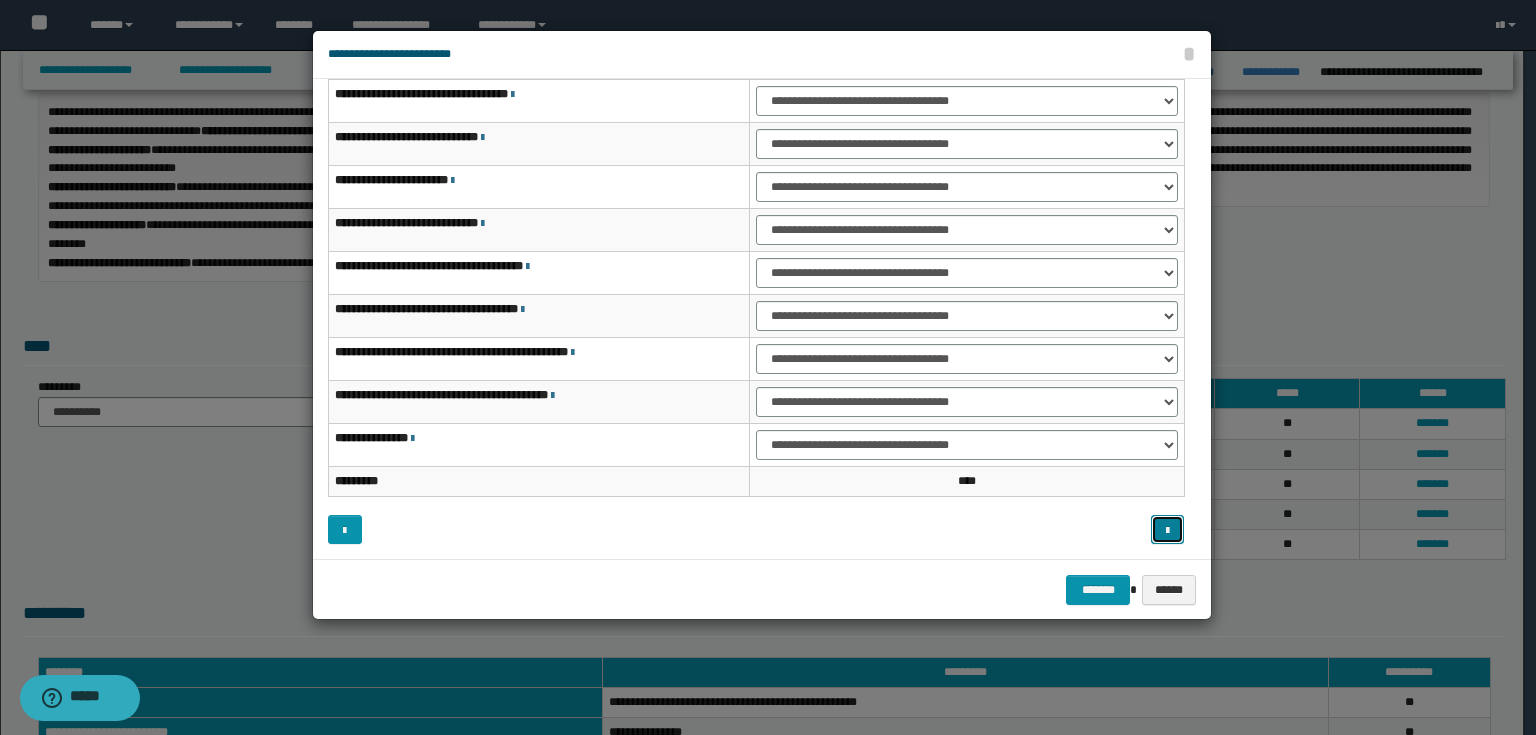 click at bounding box center (1167, 531) 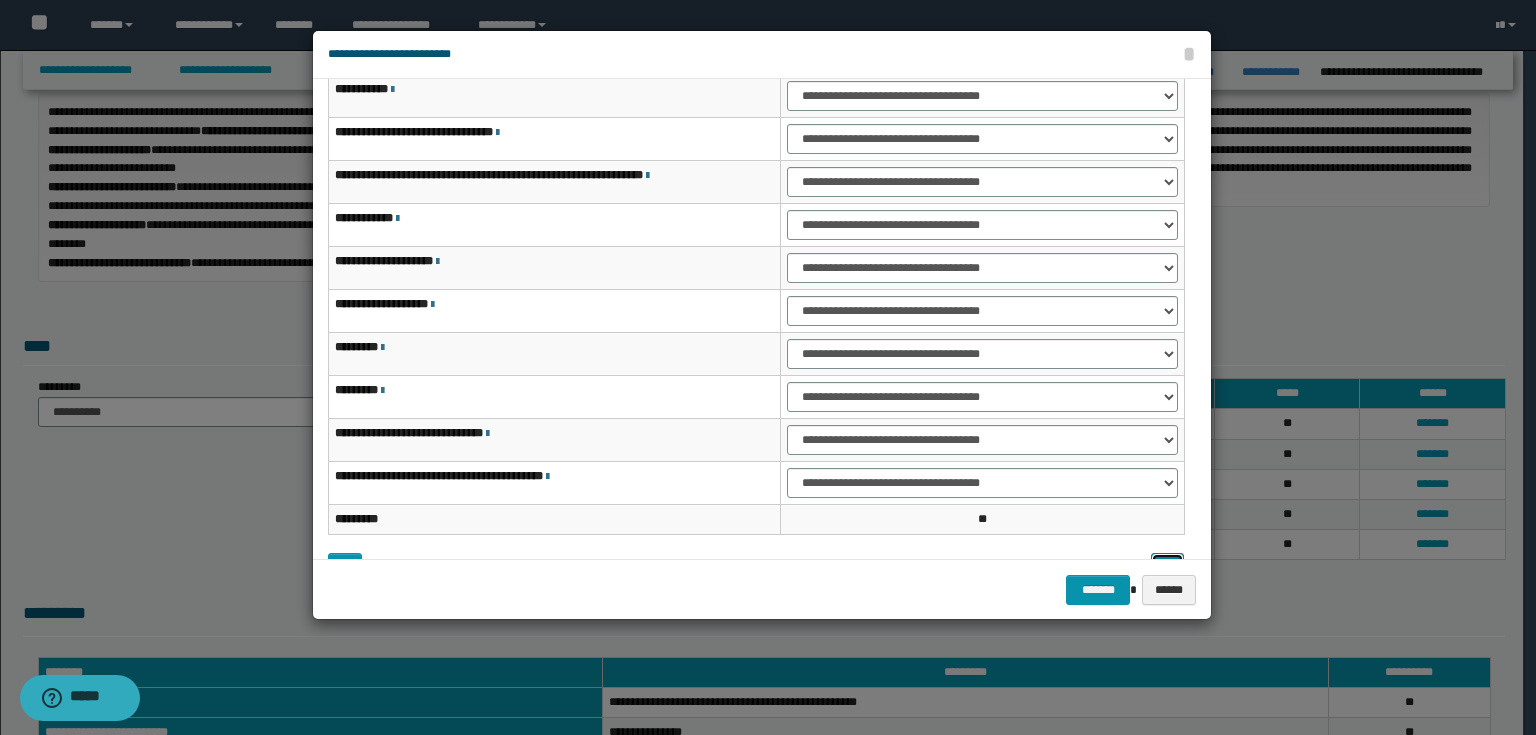 scroll, scrollTop: 118, scrollLeft: 0, axis: vertical 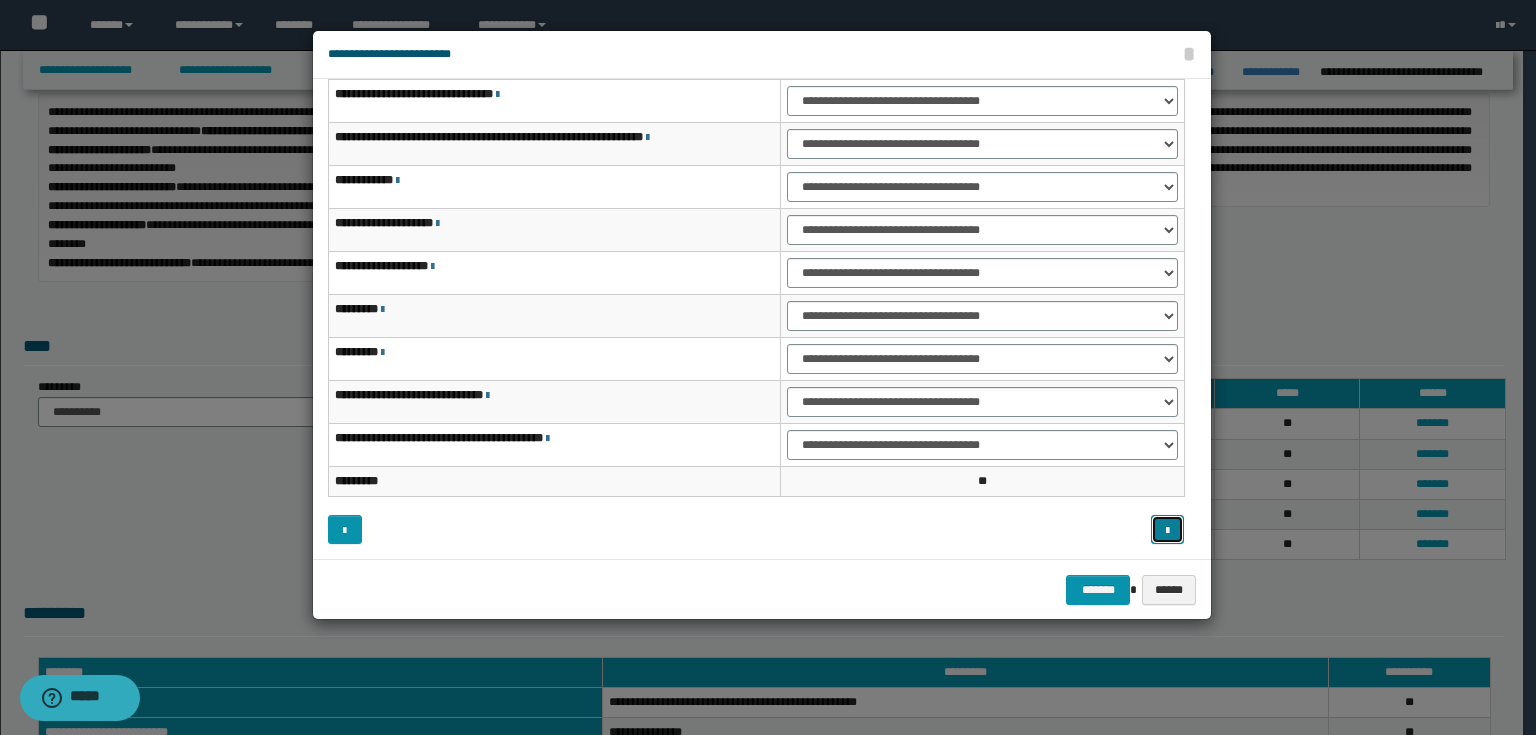 click at bounding box center (1168, 530) 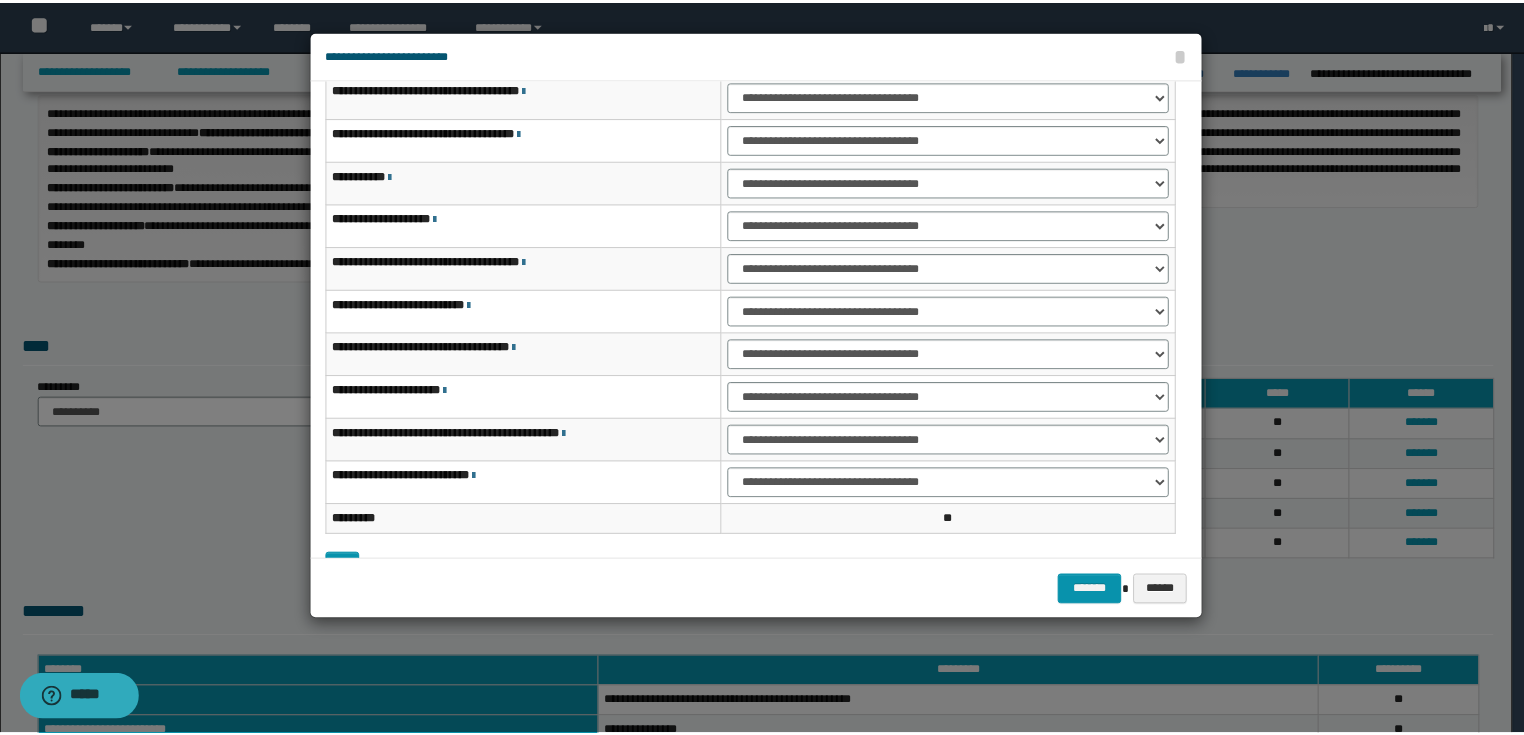 scroll, scrollTop: 118, scrollLeft: 0, axis: vertical 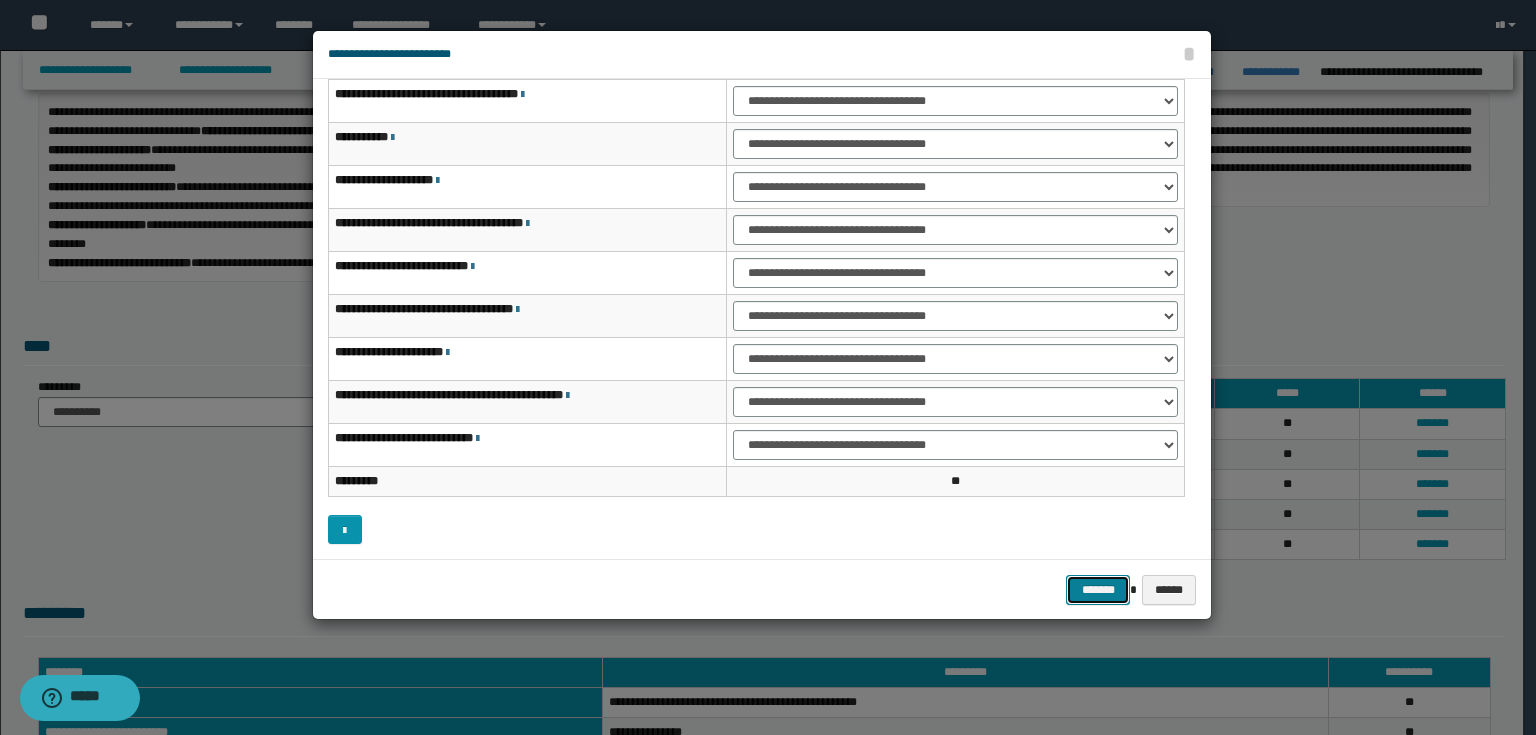 click on "*******" at bounding box center [1098, 590] 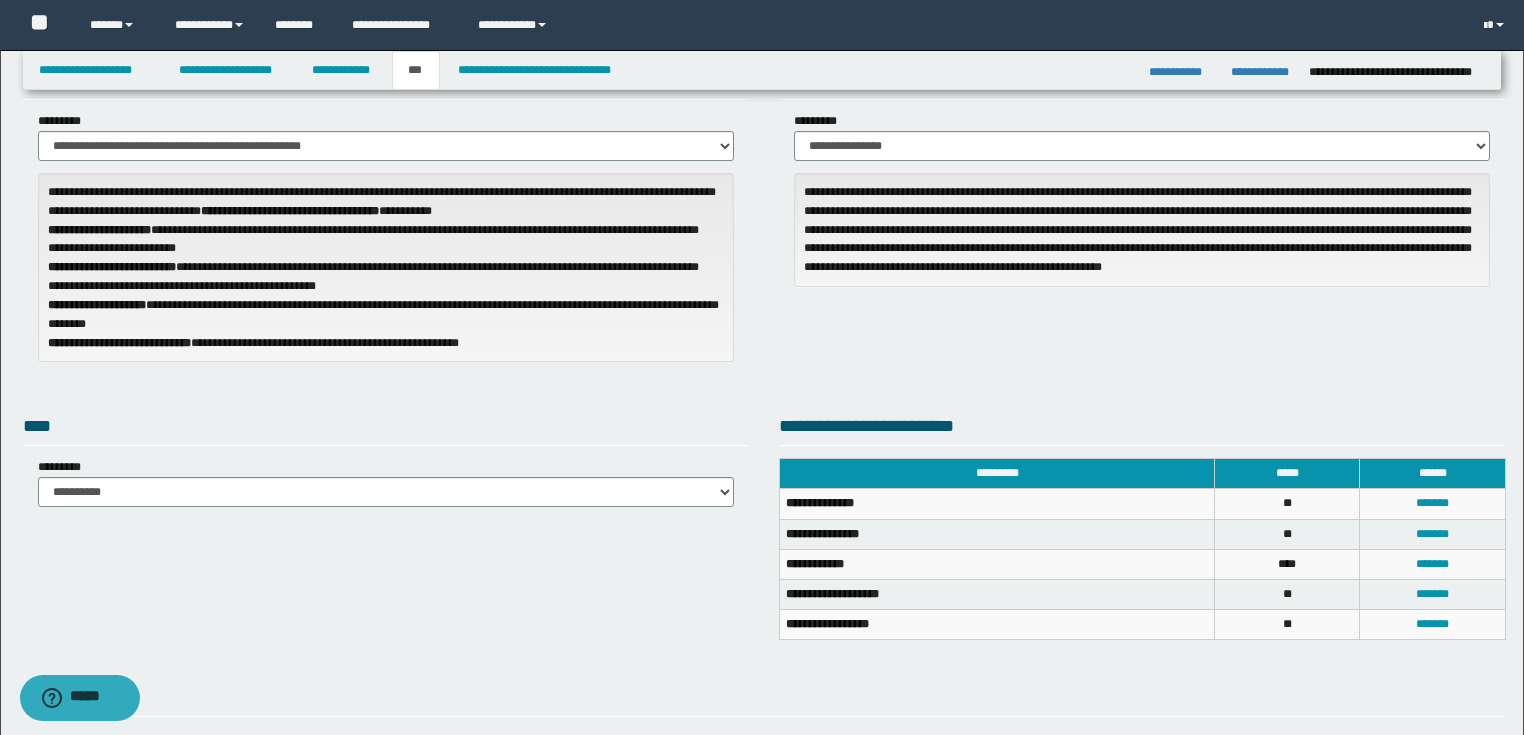 scroll, scrollTop: 0, scrollLeft: 0, axis: both 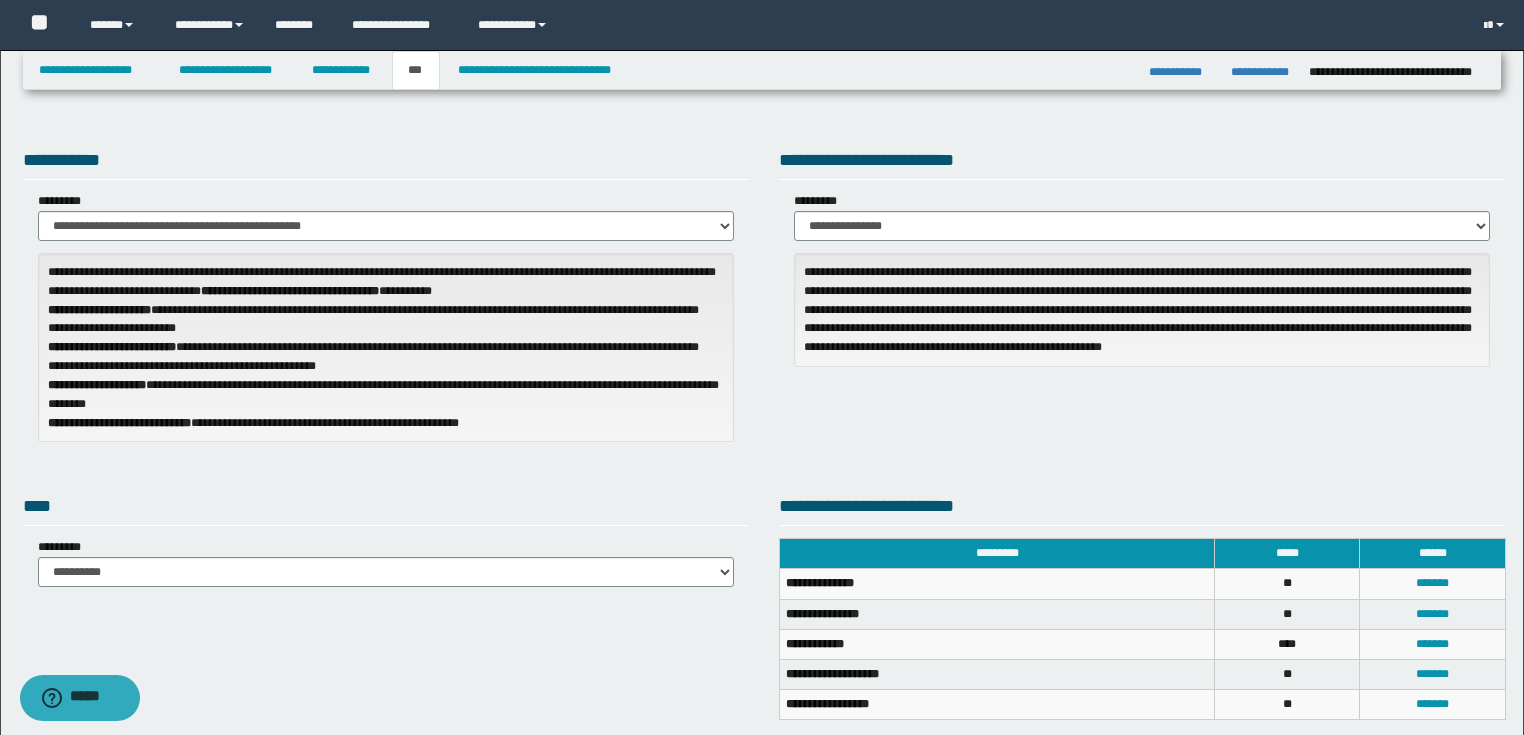 drag, startPoint x: 690, startPoint y: 556, endPoint x: 636, endPoint y: 536, distance: 57.58472 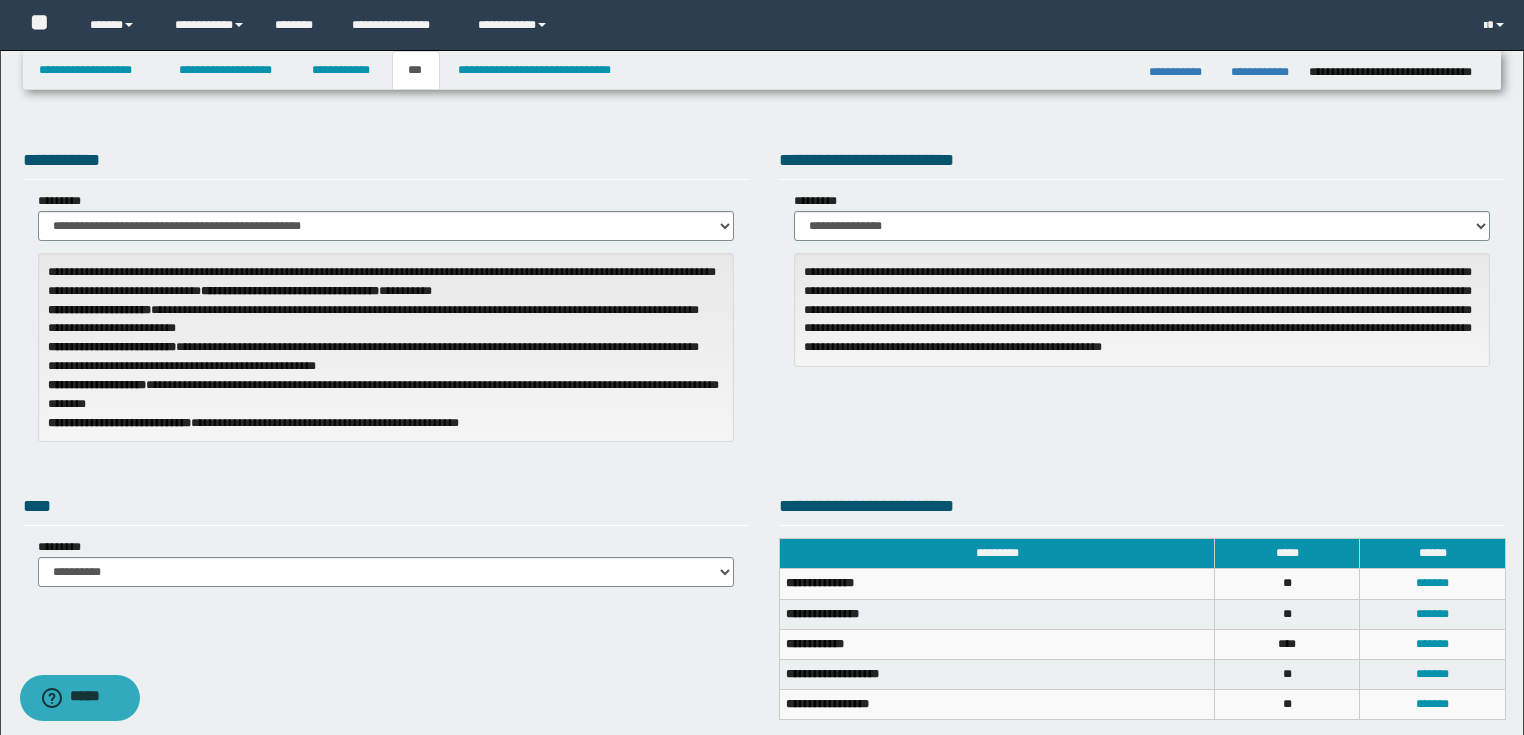 drag, startPoint x: 636, startPoint y: 536, endPoint x: 498, endPoint y: 497, distance: 143.40501 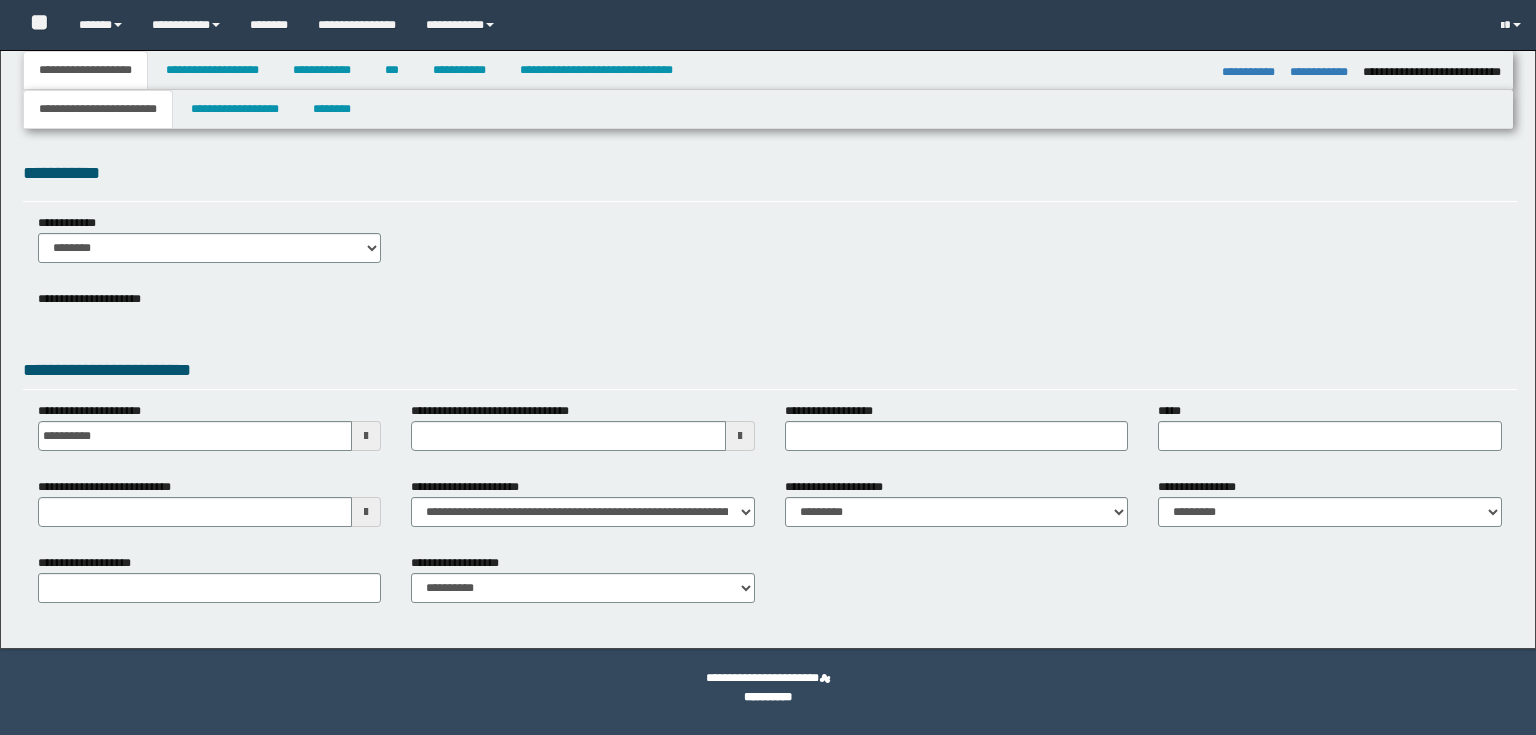 select on "*" 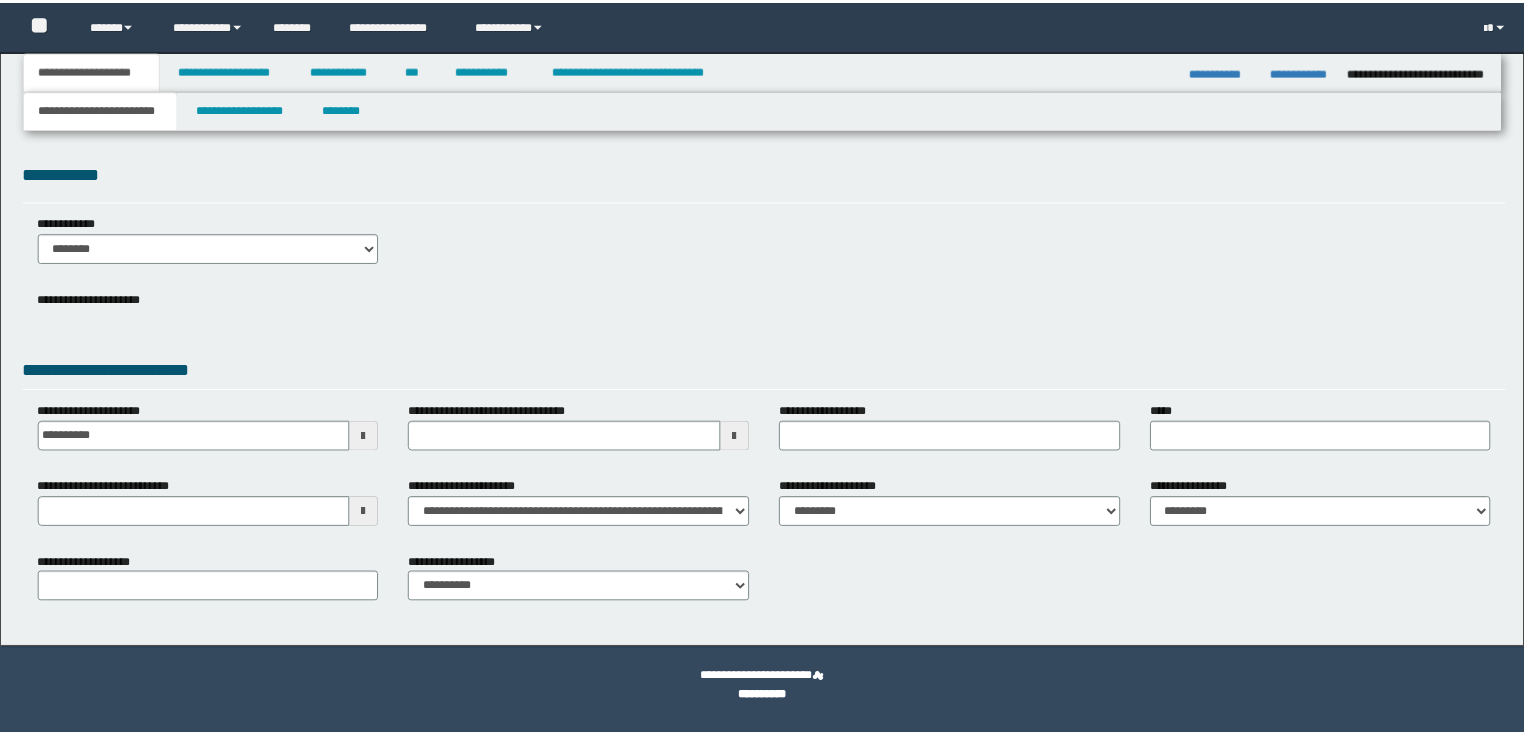 scroll, scrollTop: 0, scrollLeft: 0, axis: both 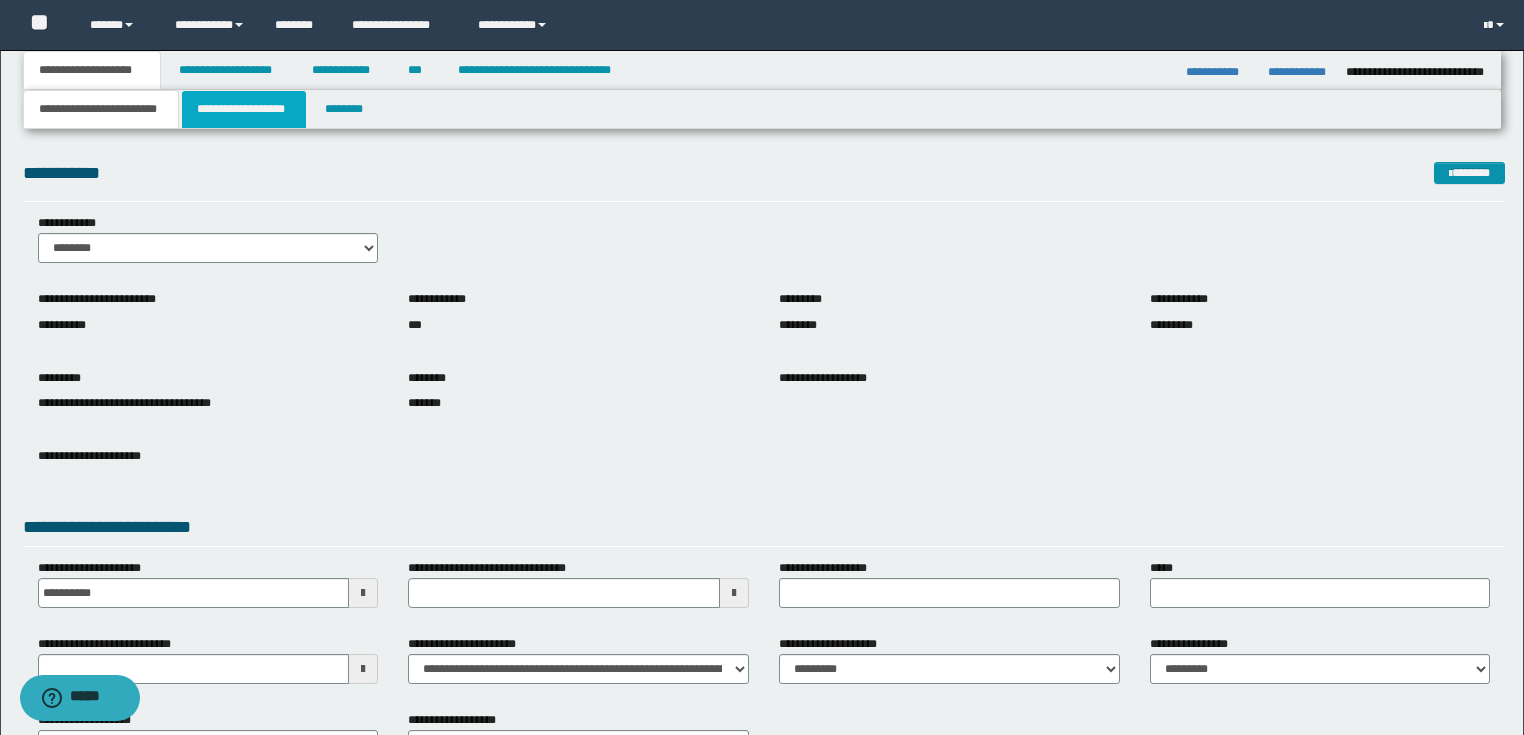 click on "**********" at bounding box center [244, 109] 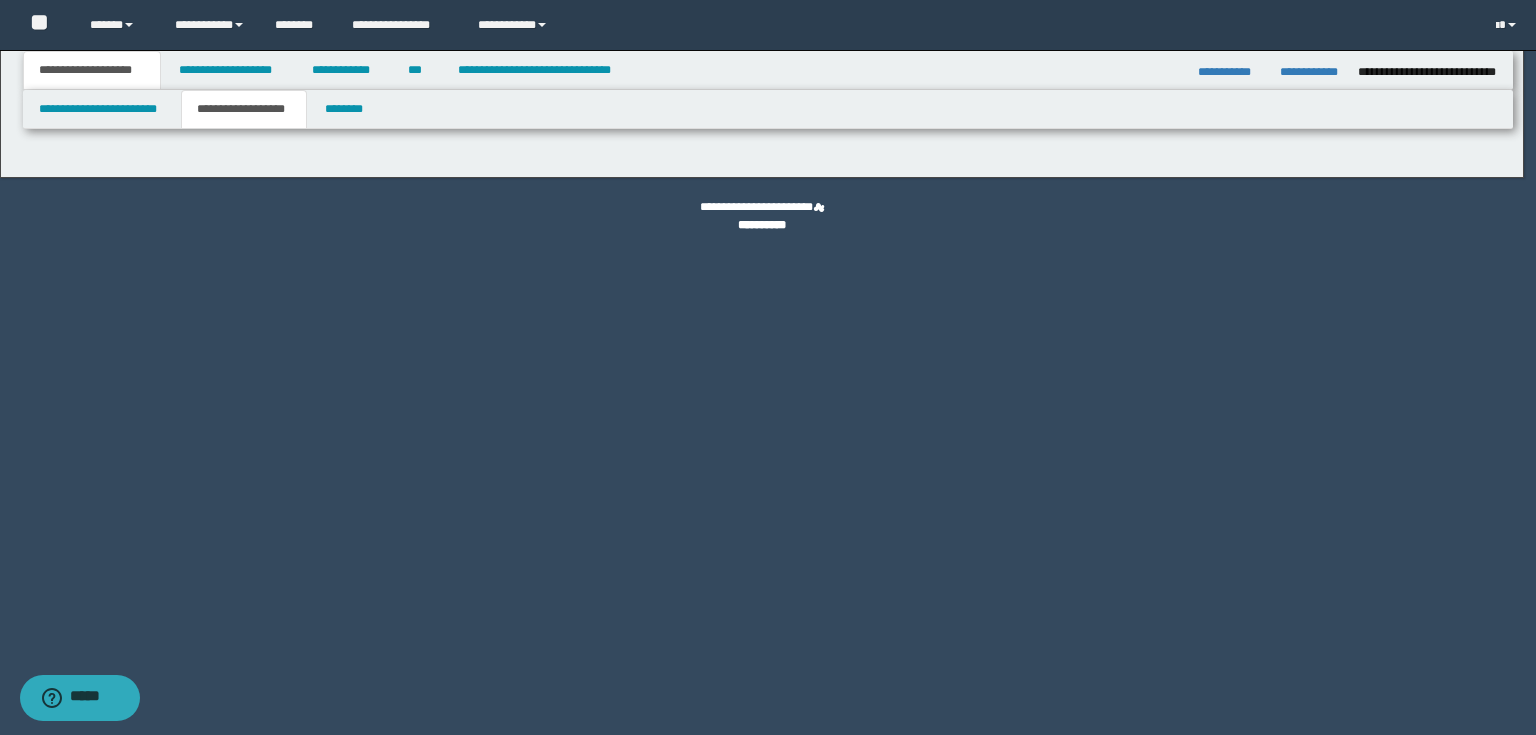 type on "********" 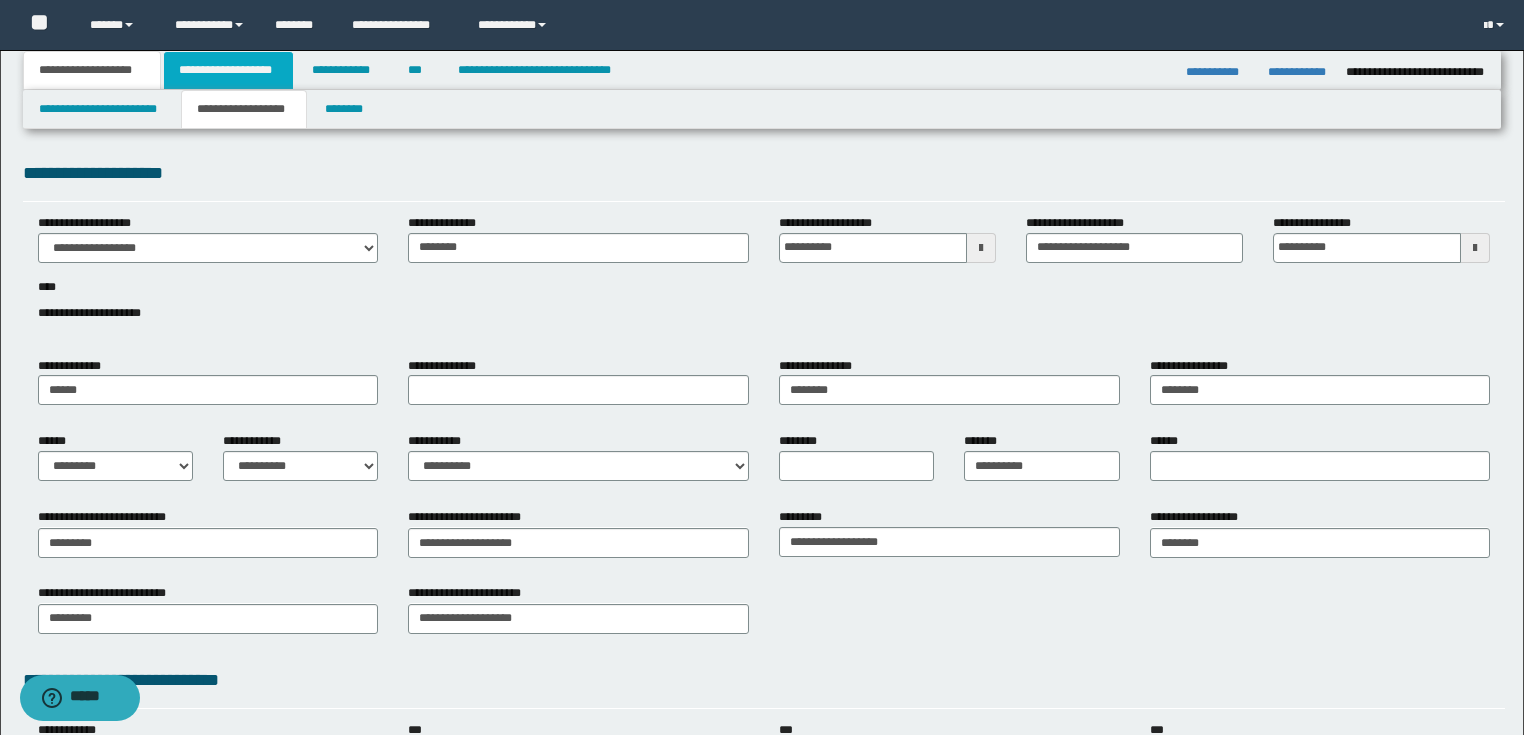 click on "**********" at bounding box center [228, 70] 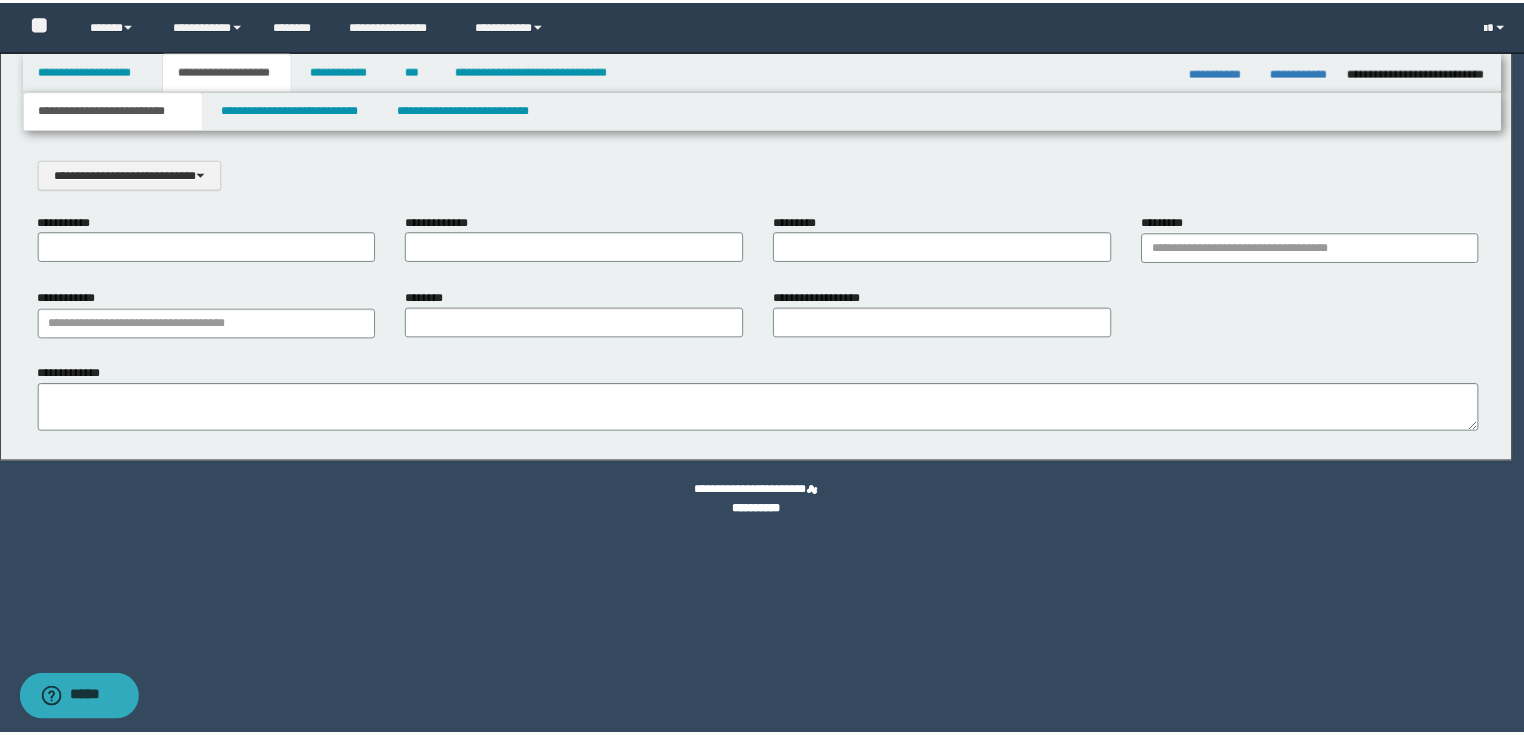 scroll, scrollTop: 0, scrollLeft: 0, axis: both 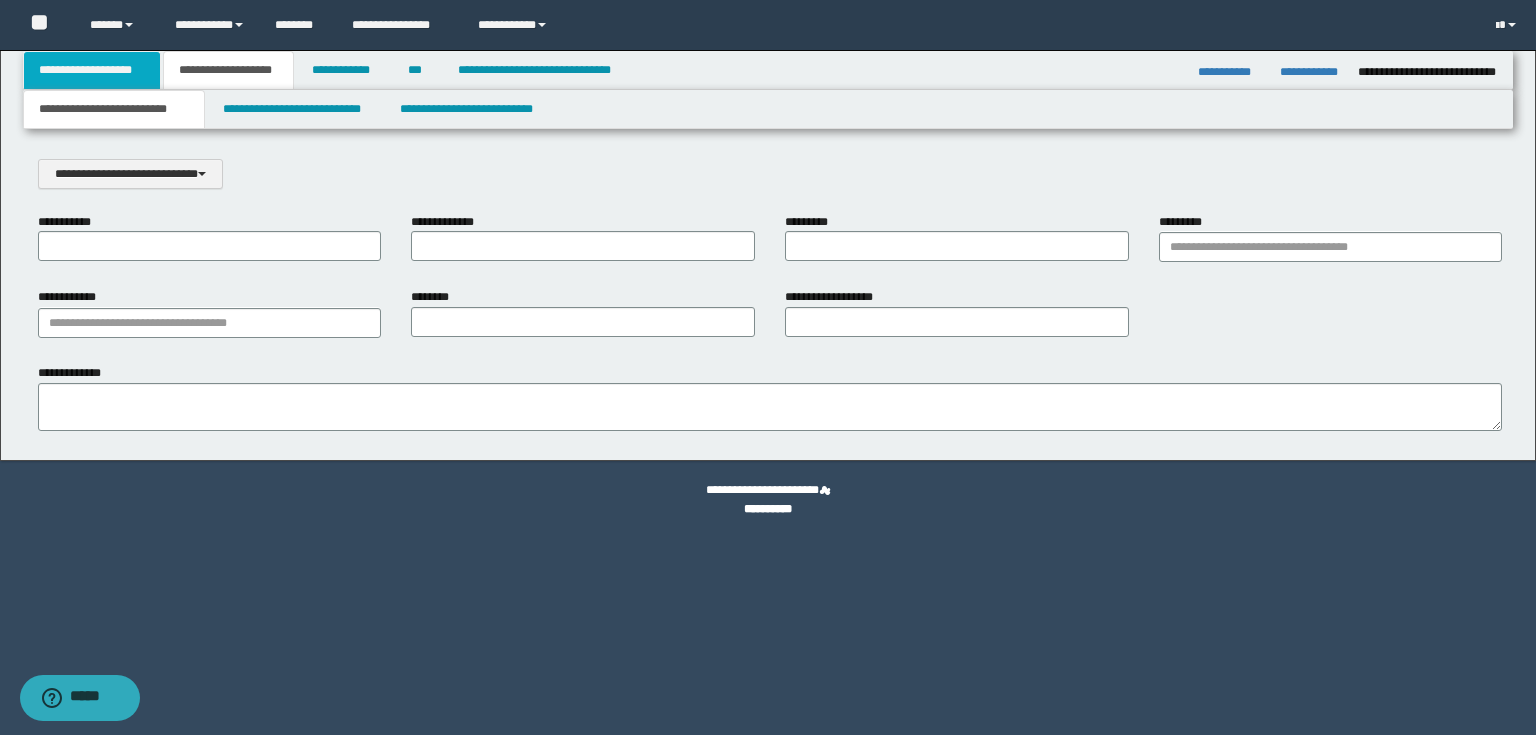 click on "**********" at bounding box center (92, 70) 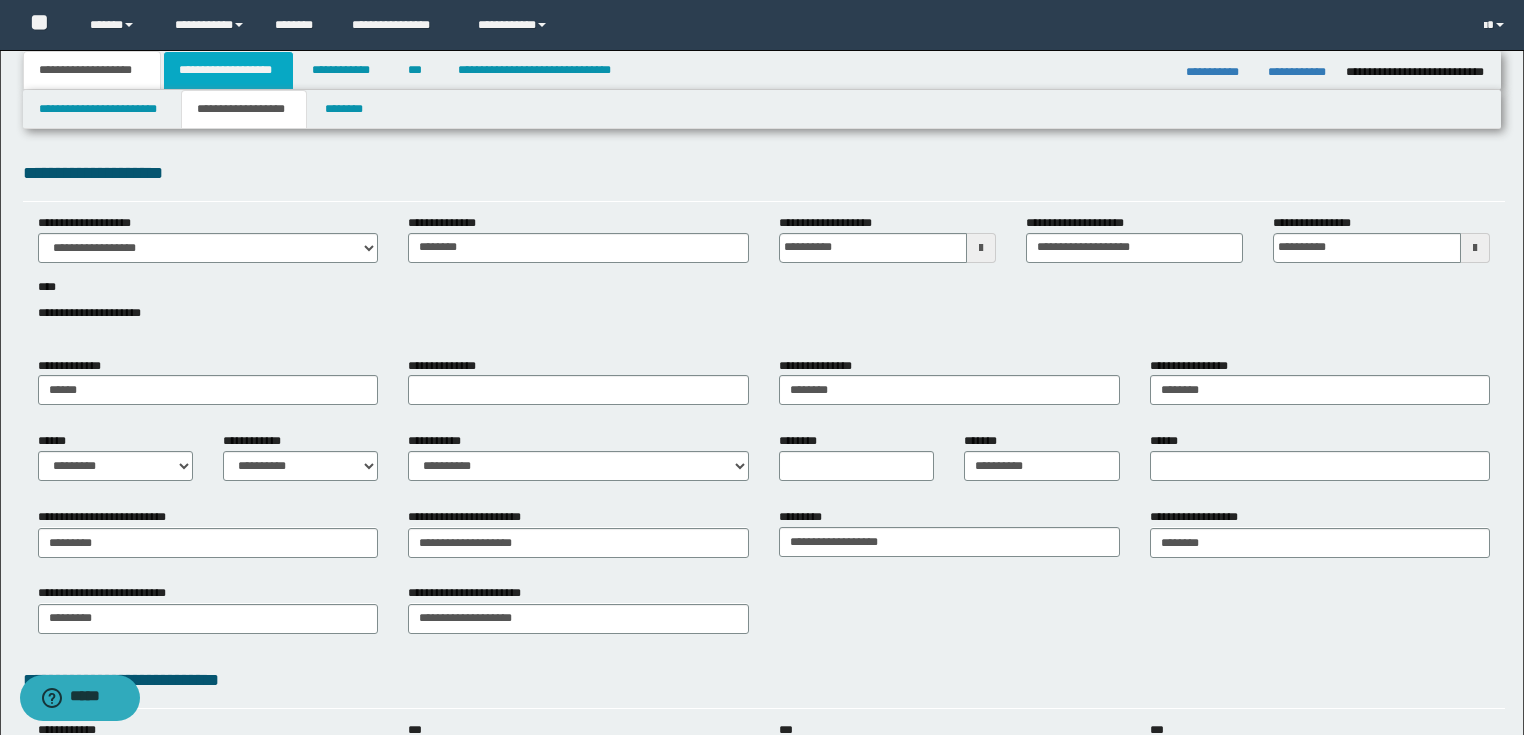 click on "**********" at bounding box center (228, 70) 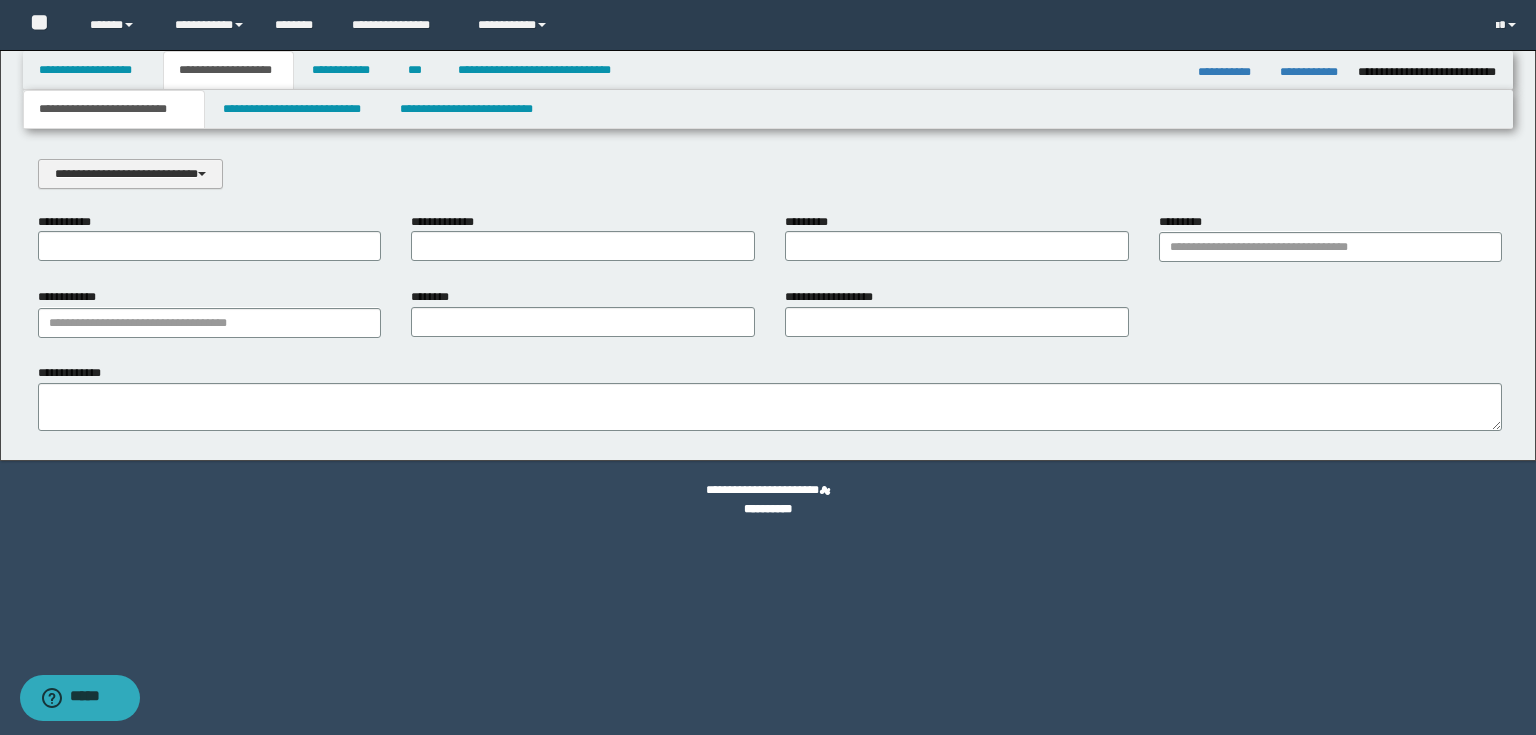 click at bounding box center [202, 174] 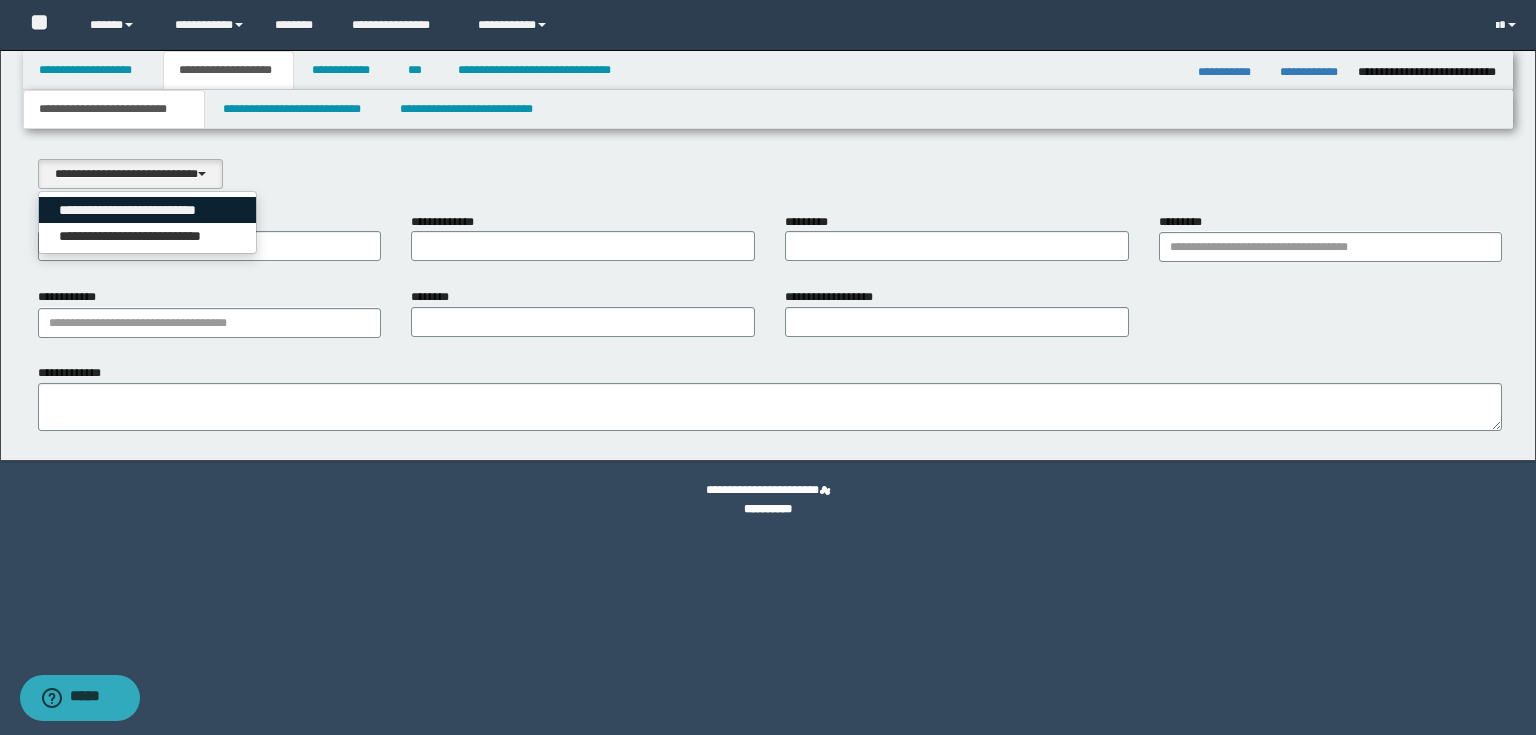 click on "**********" at bounding box center [148, 210] 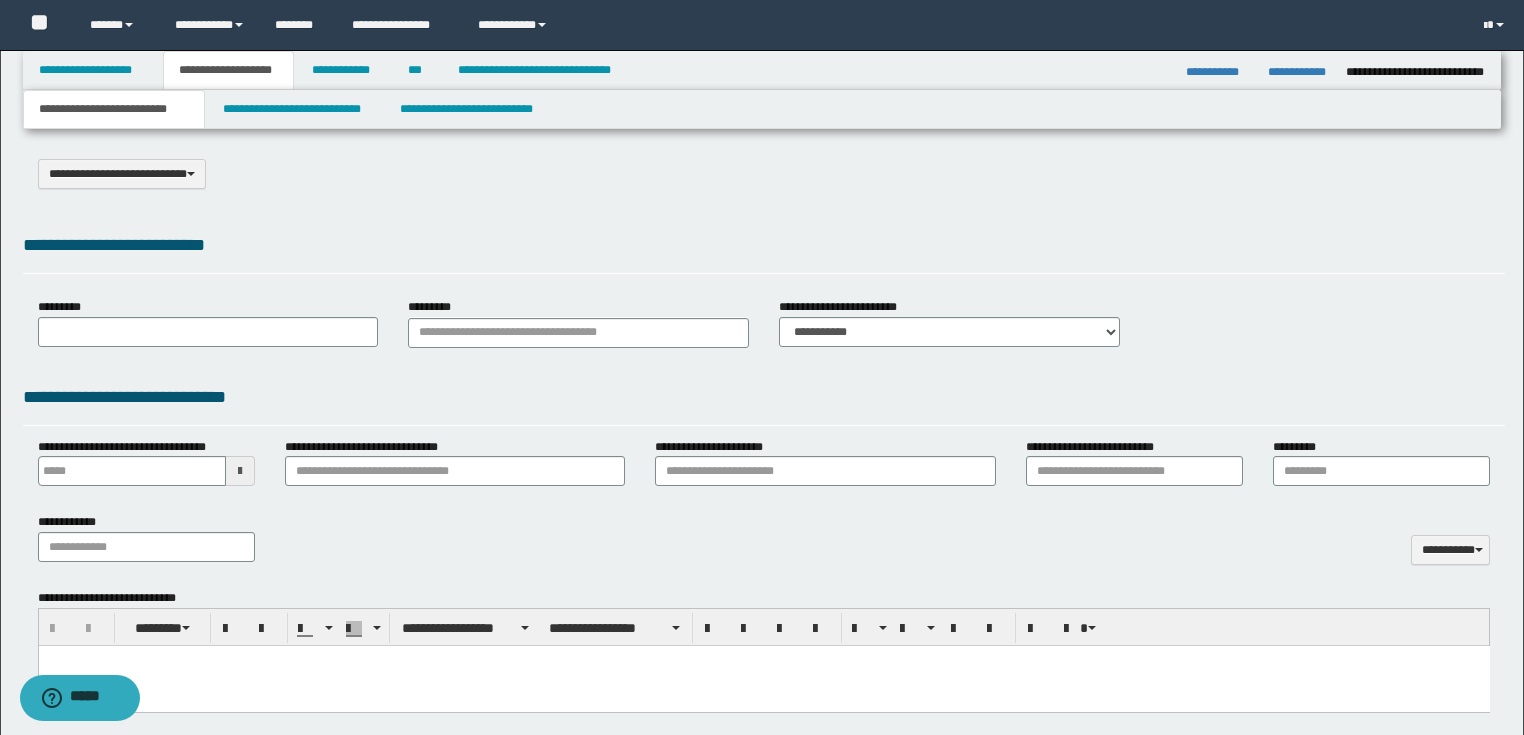 select on "*" 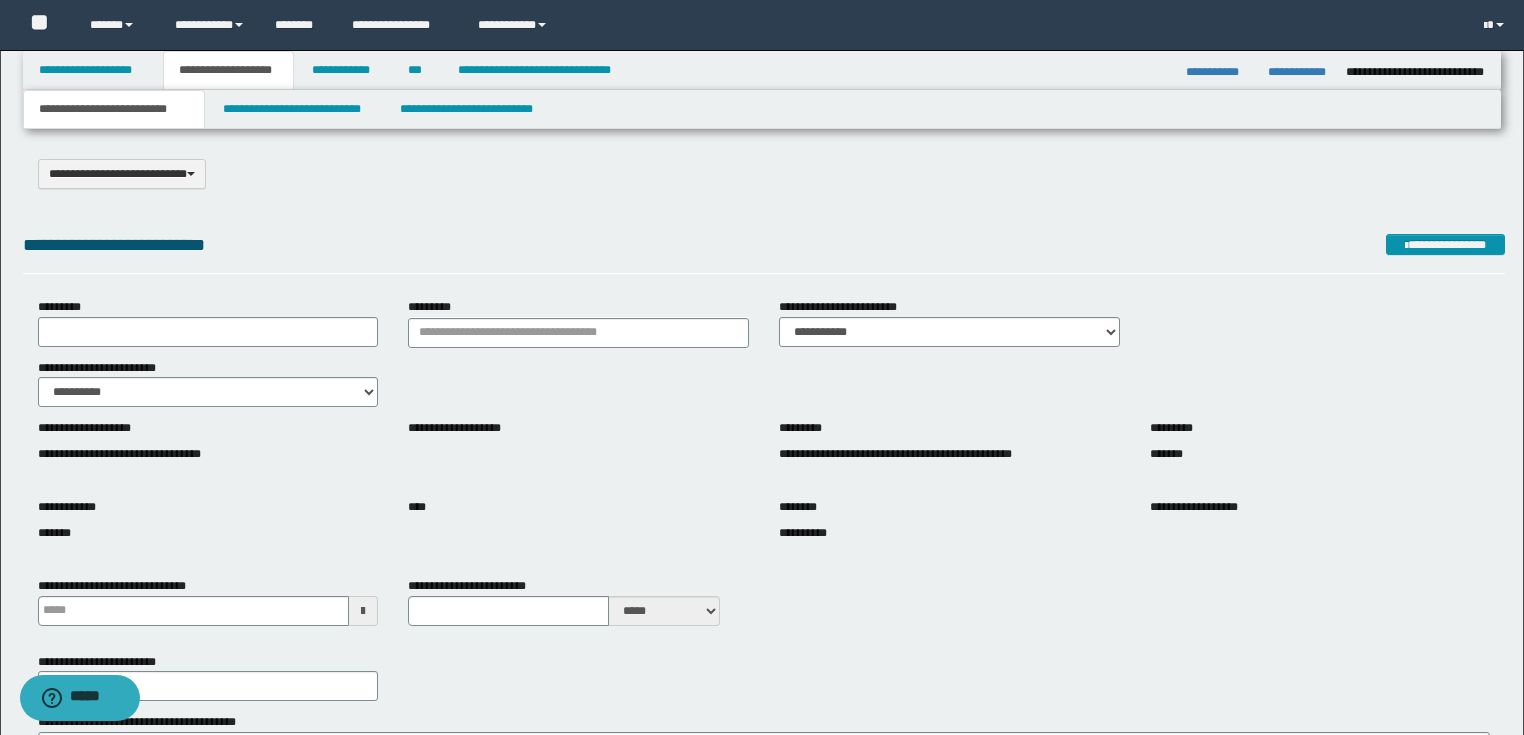 scroll, scrollTop: 80, scrollLeft: 0, axis: vertical 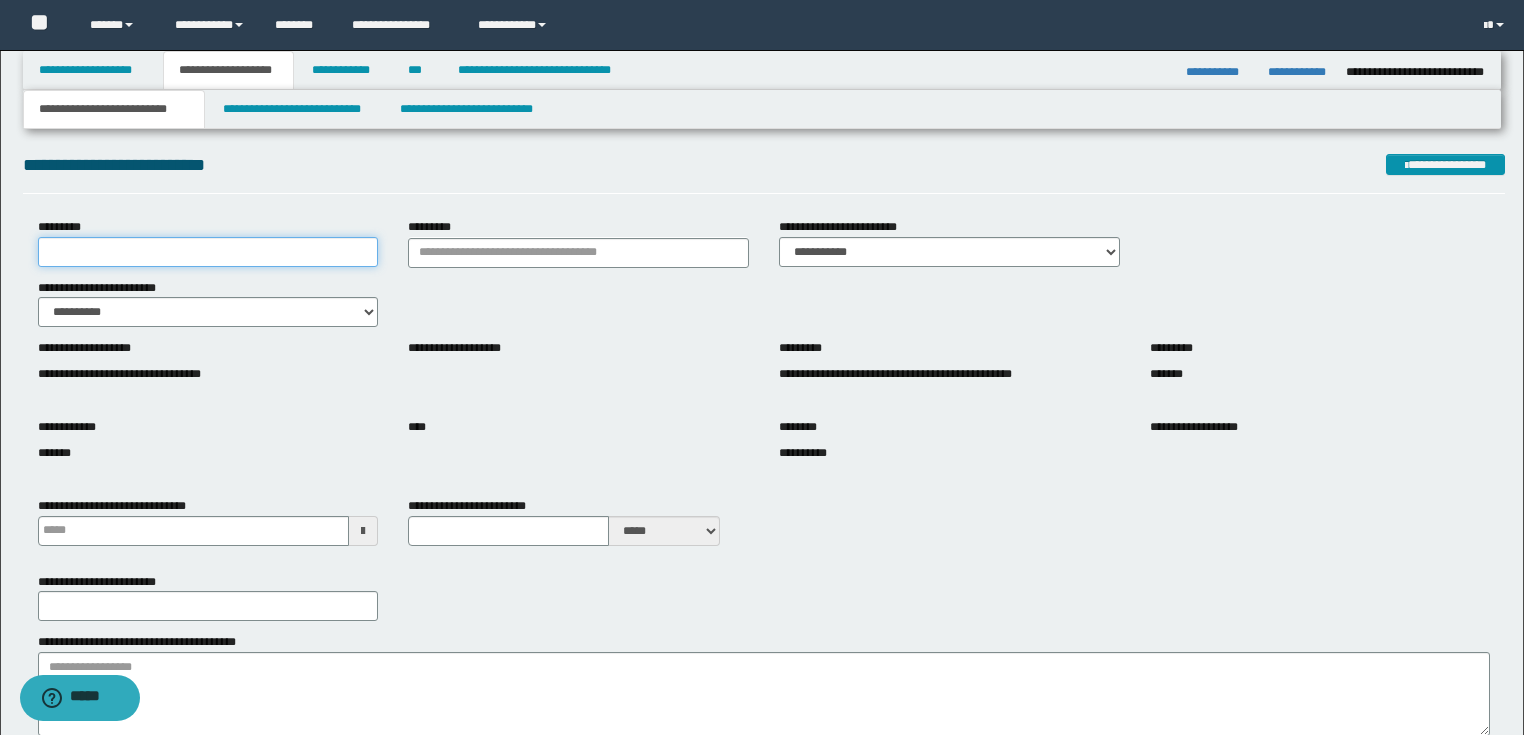 click on "*********" at bounding box center (208, 252) 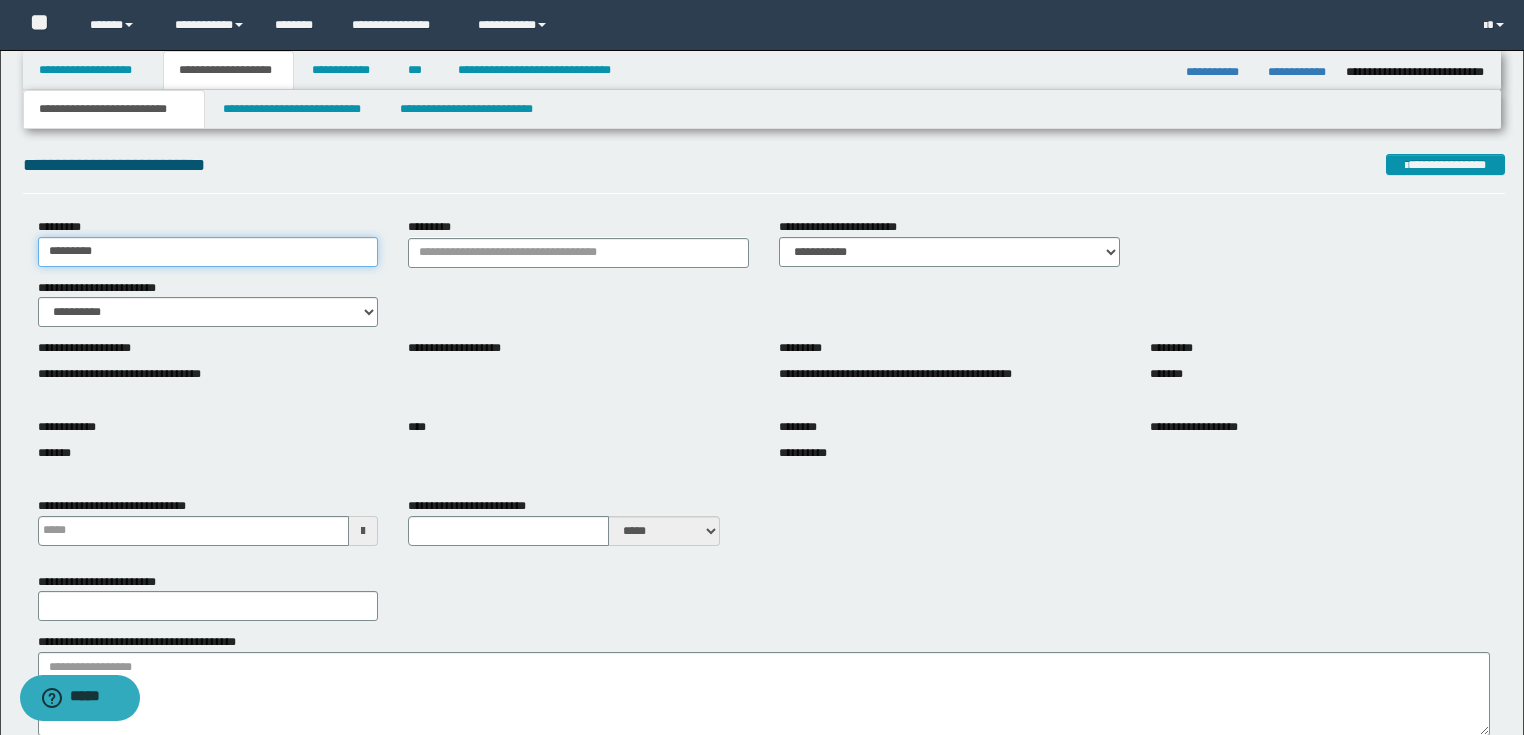 type on "**********" 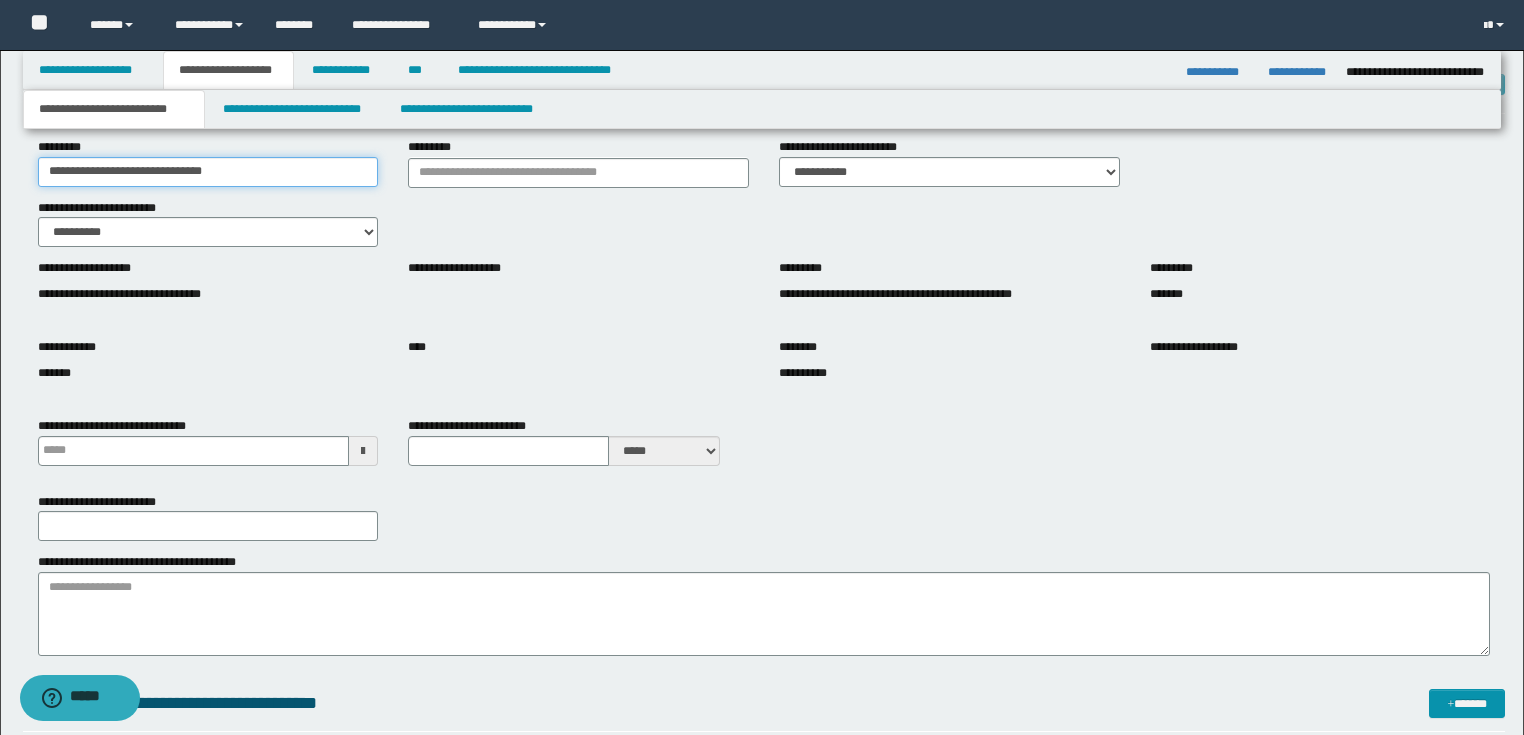 scroll, scrollTop: 240, scrollLeft: 0, axis: vertical 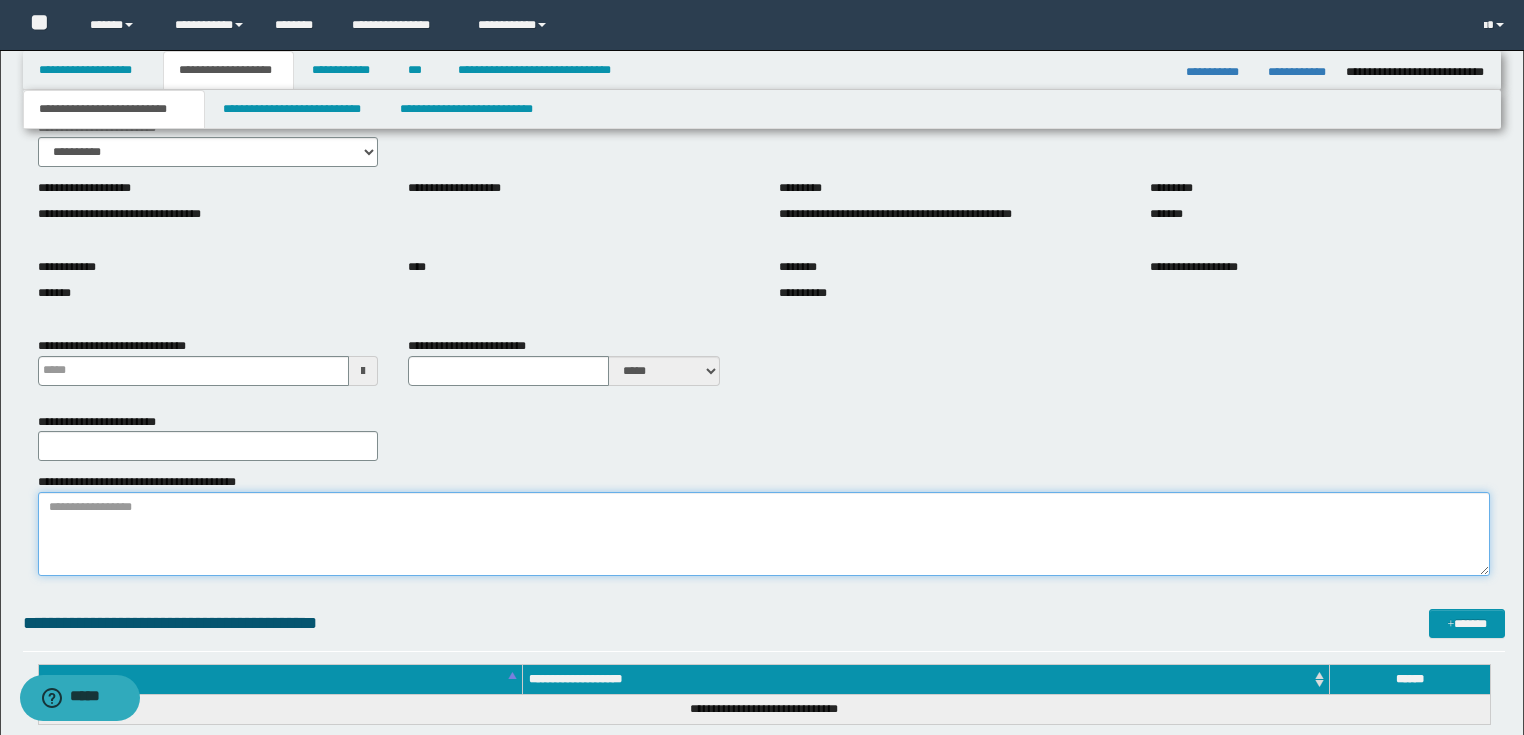 click on "**********" at bounding box center (764, 534) 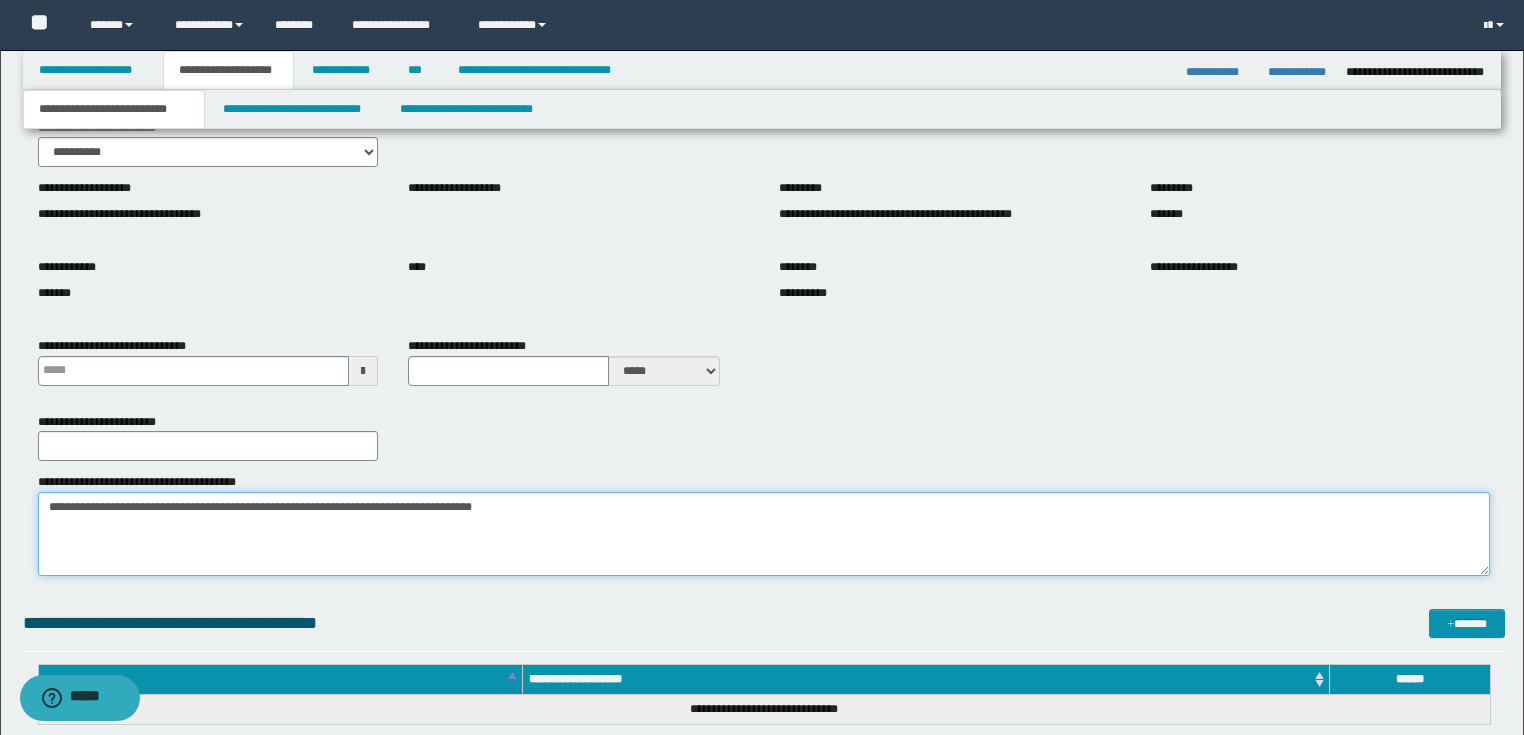 scroll, scrollTop: 0, scrollLeft: 0, axis: both 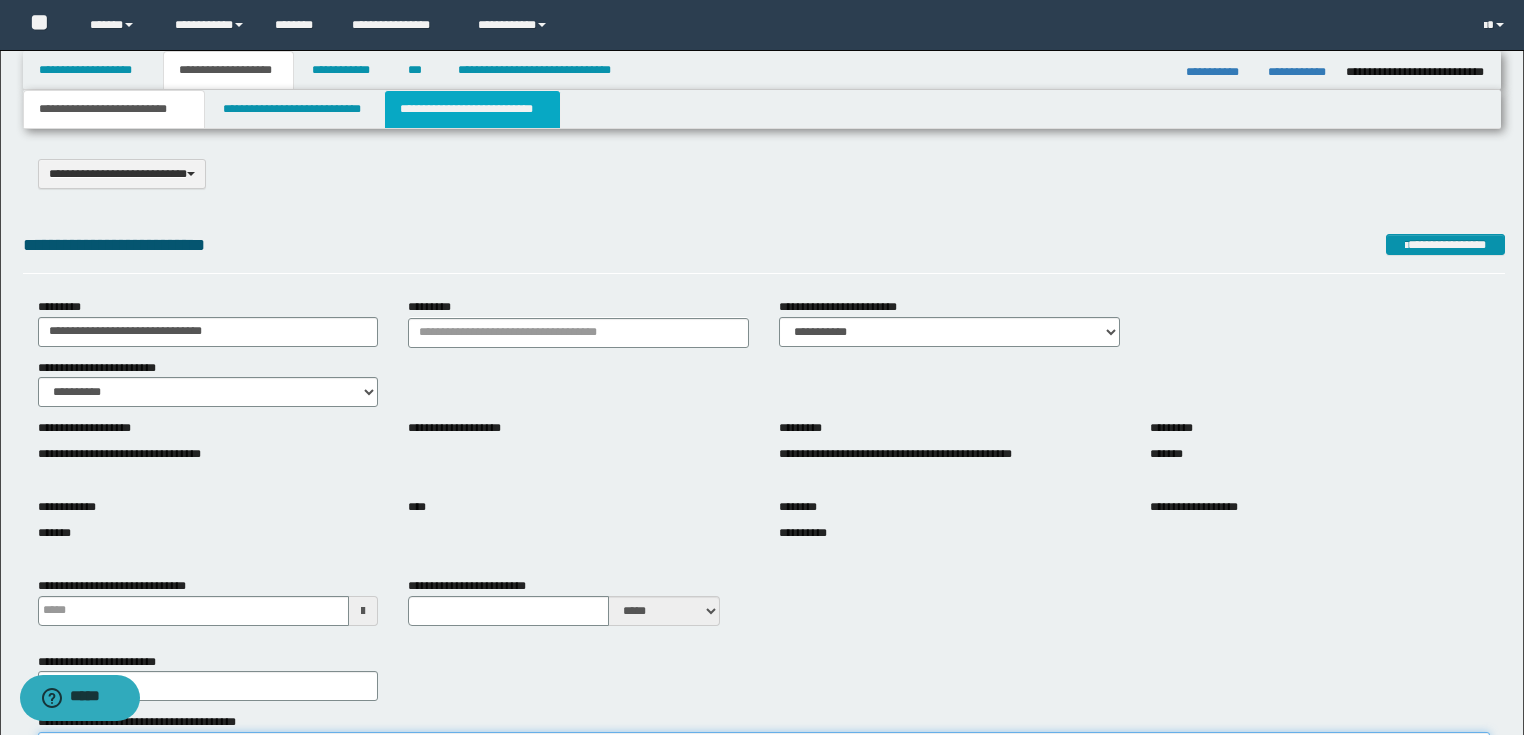 type on "**********" 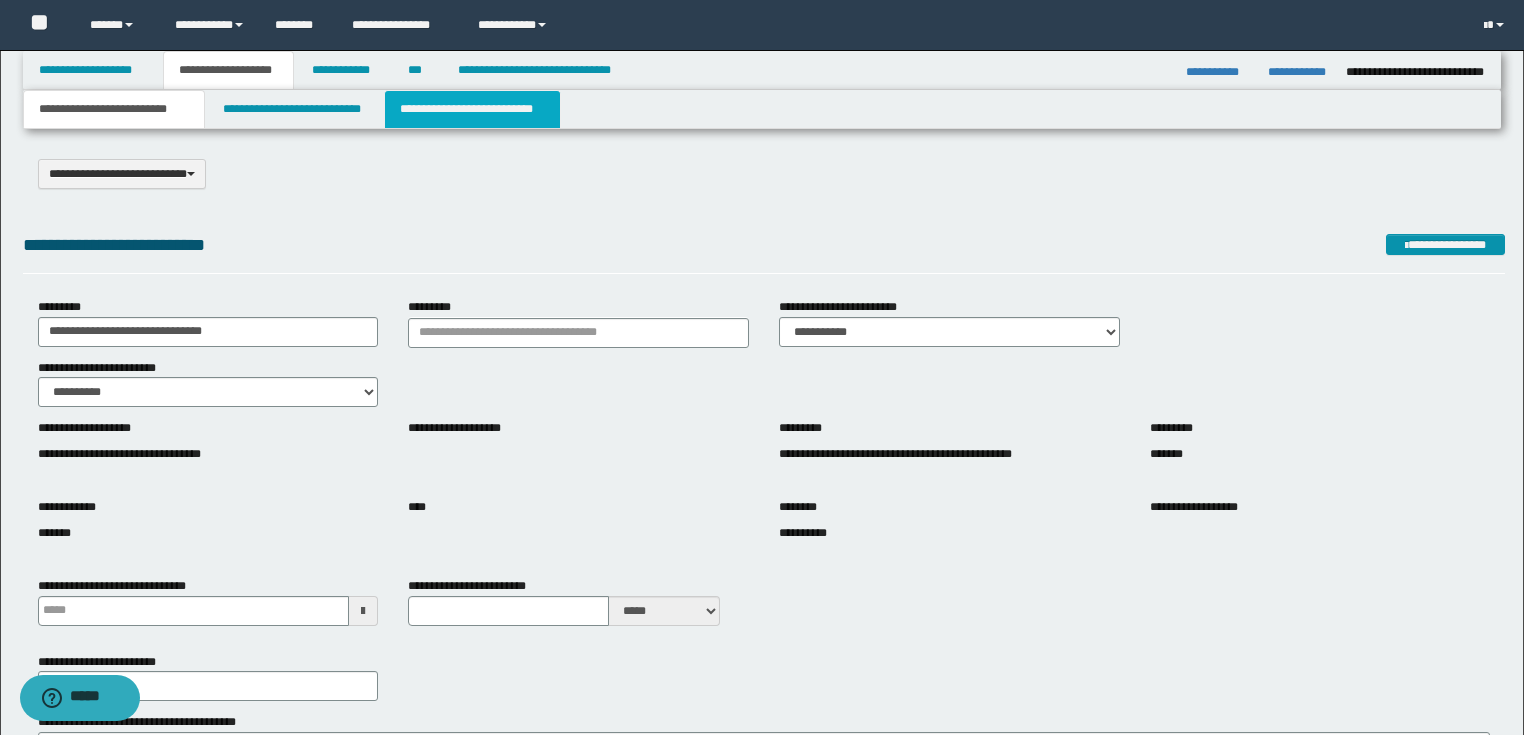 click on "**********" at bounding box center (472, 109) 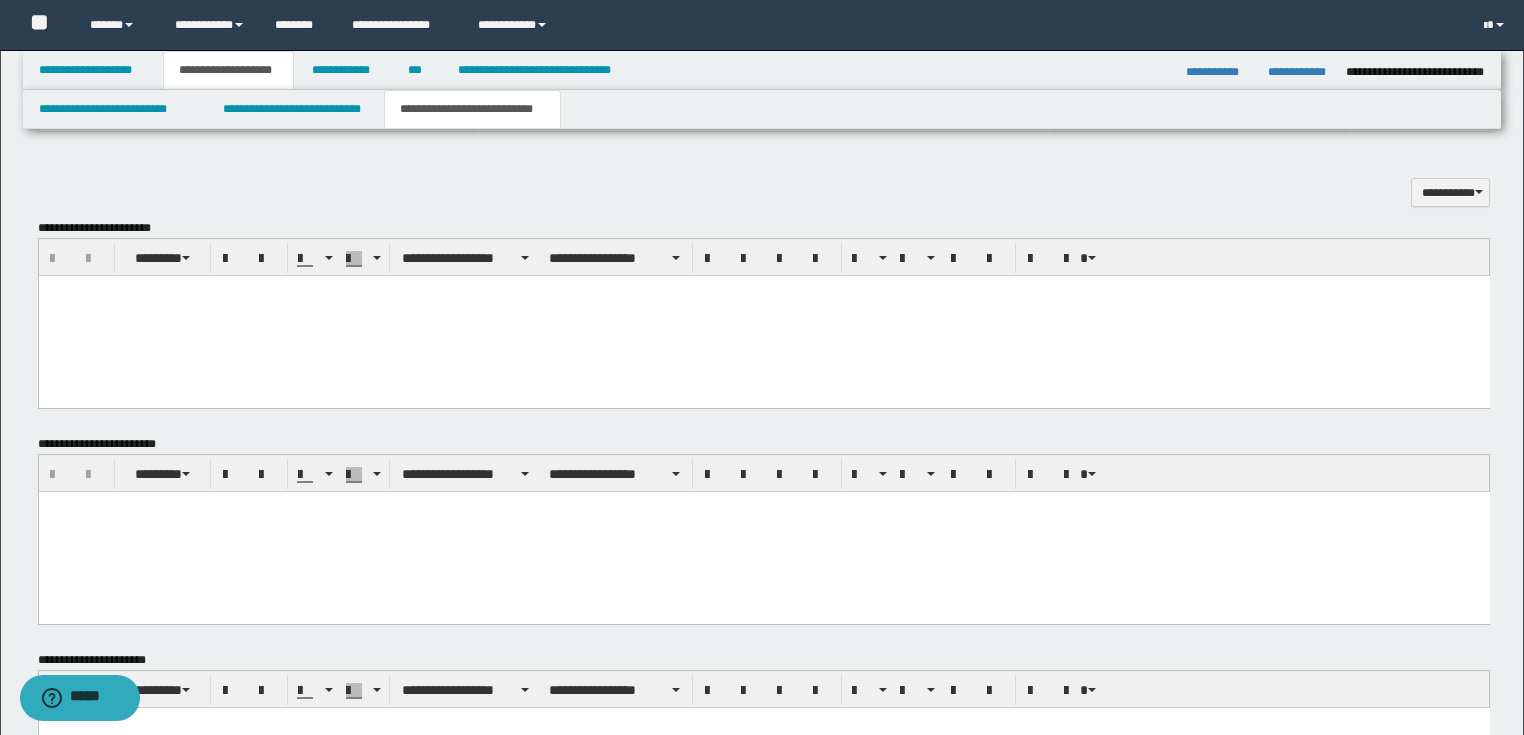 scroll, scrollTop: 720, scrollLeft: 0, axis: vertical 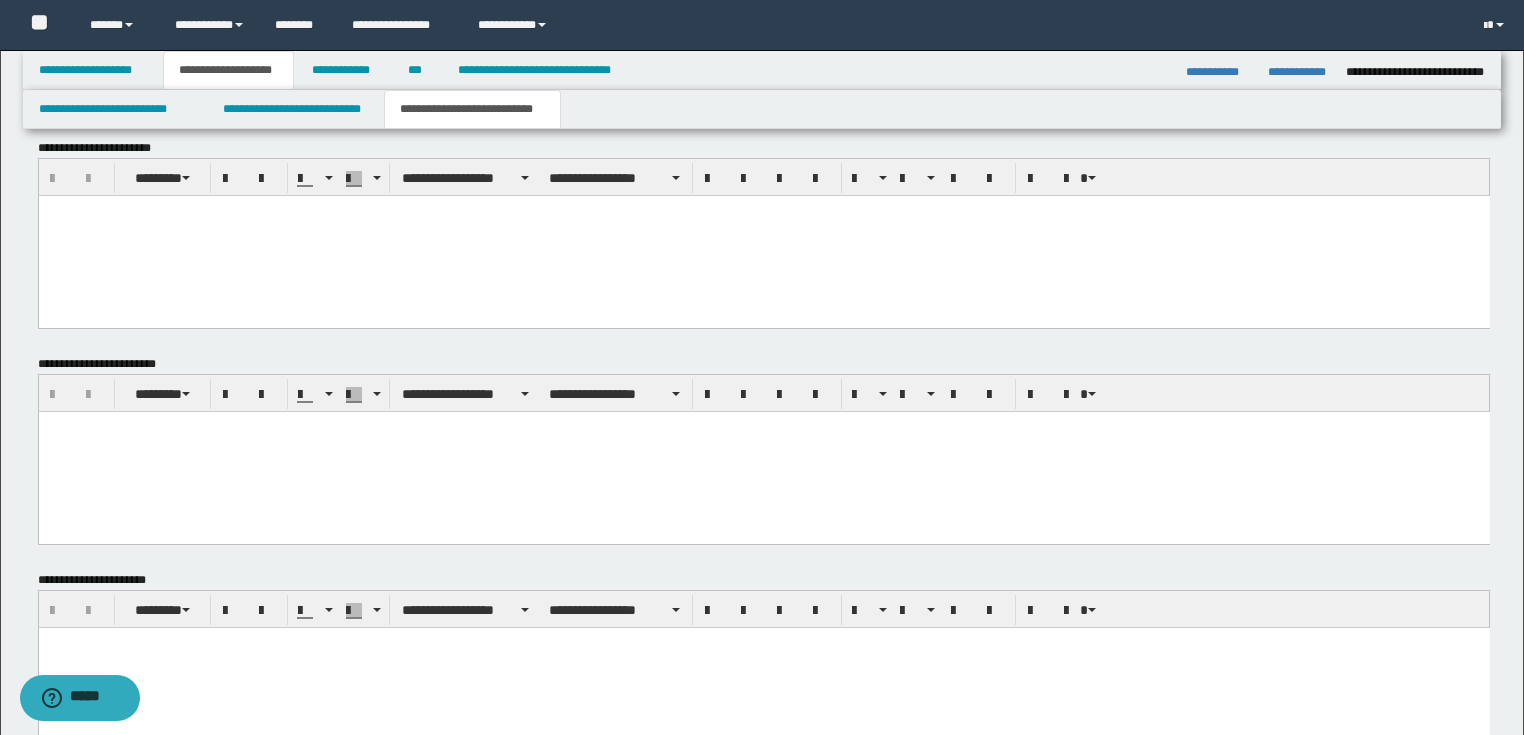 click at bounding box center (763, 452) 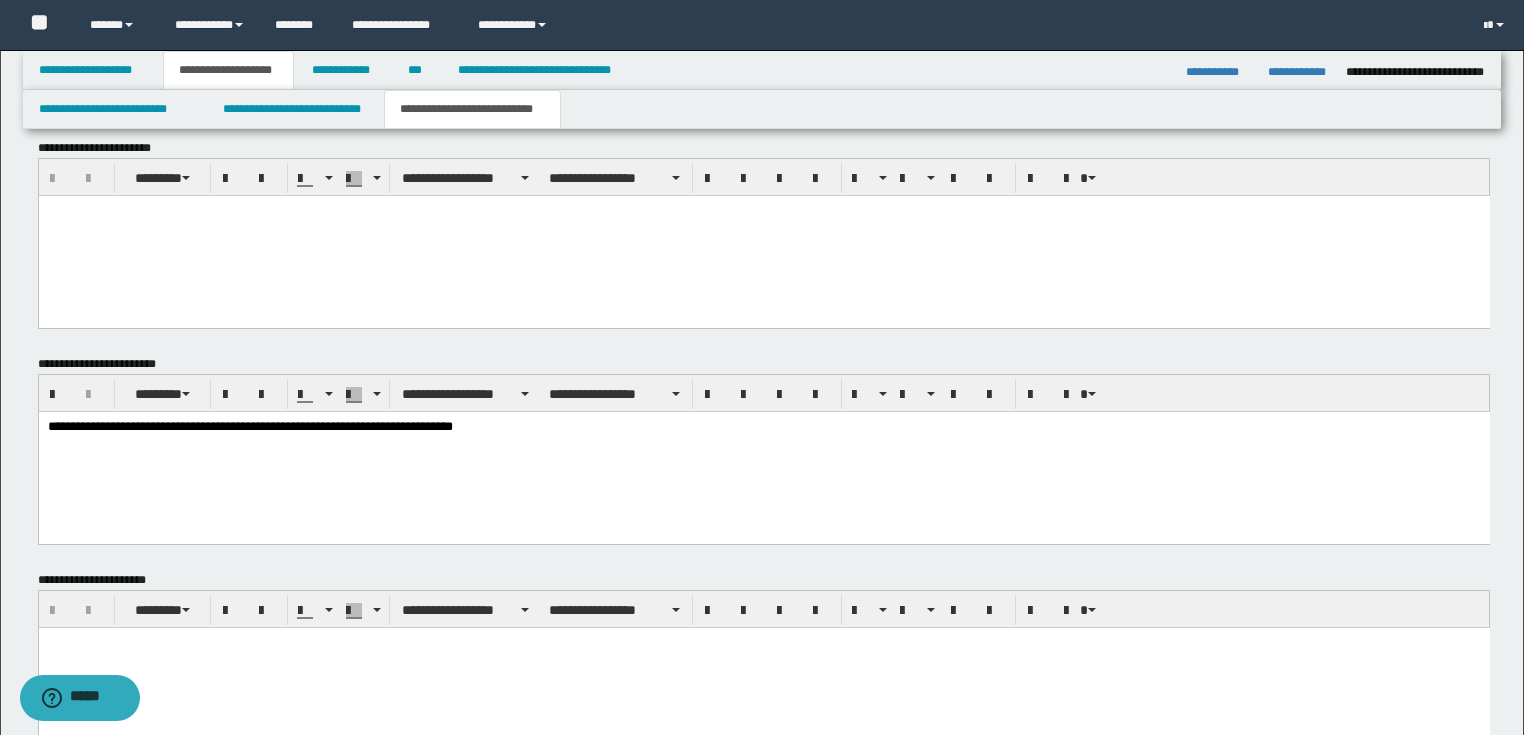 click on "**********" at bounding box center [763, 428] 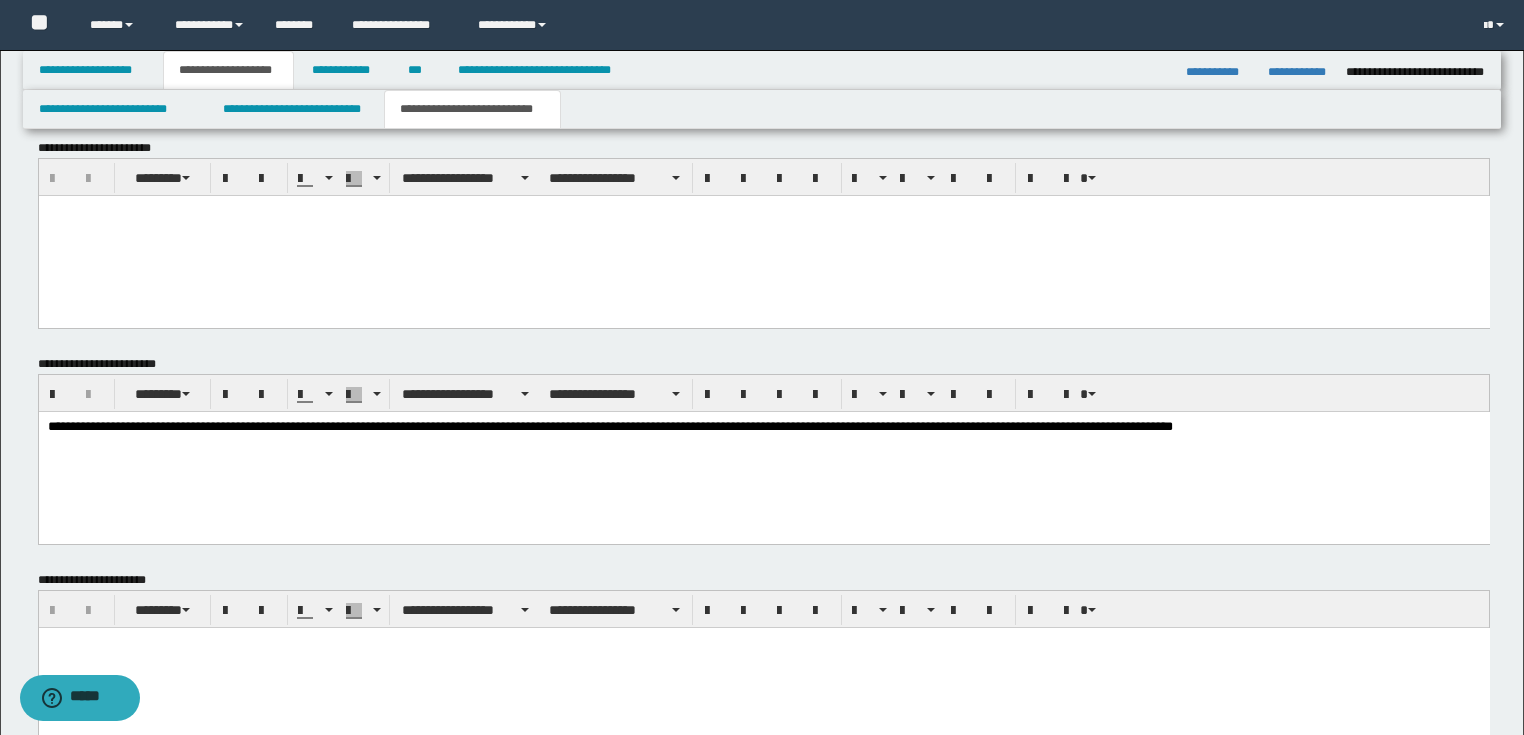 click on "**********" at bounding box center (763, 428) 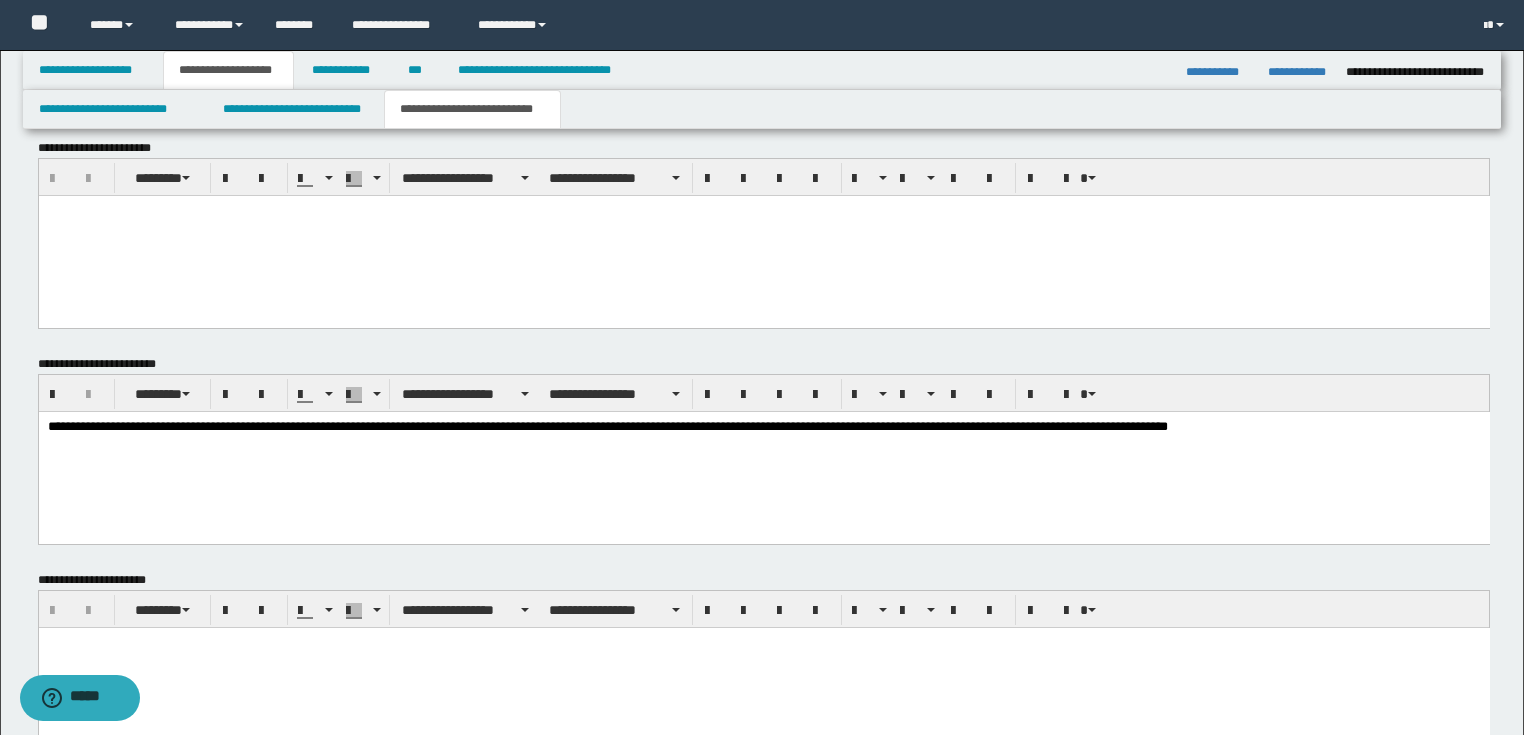 click on "**********" at bounding box center (763, 428) 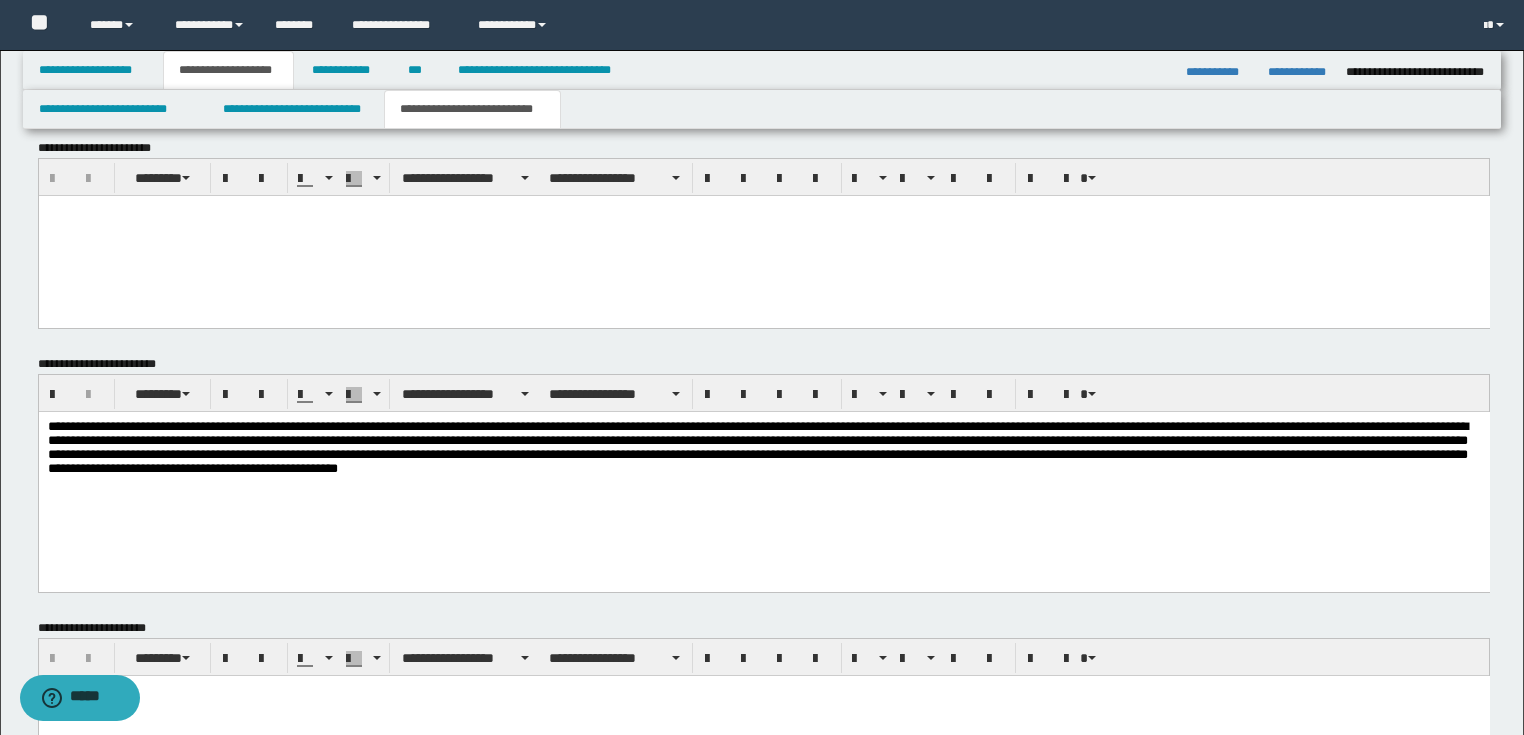 click on "**********" at bounding box center (763, 452) 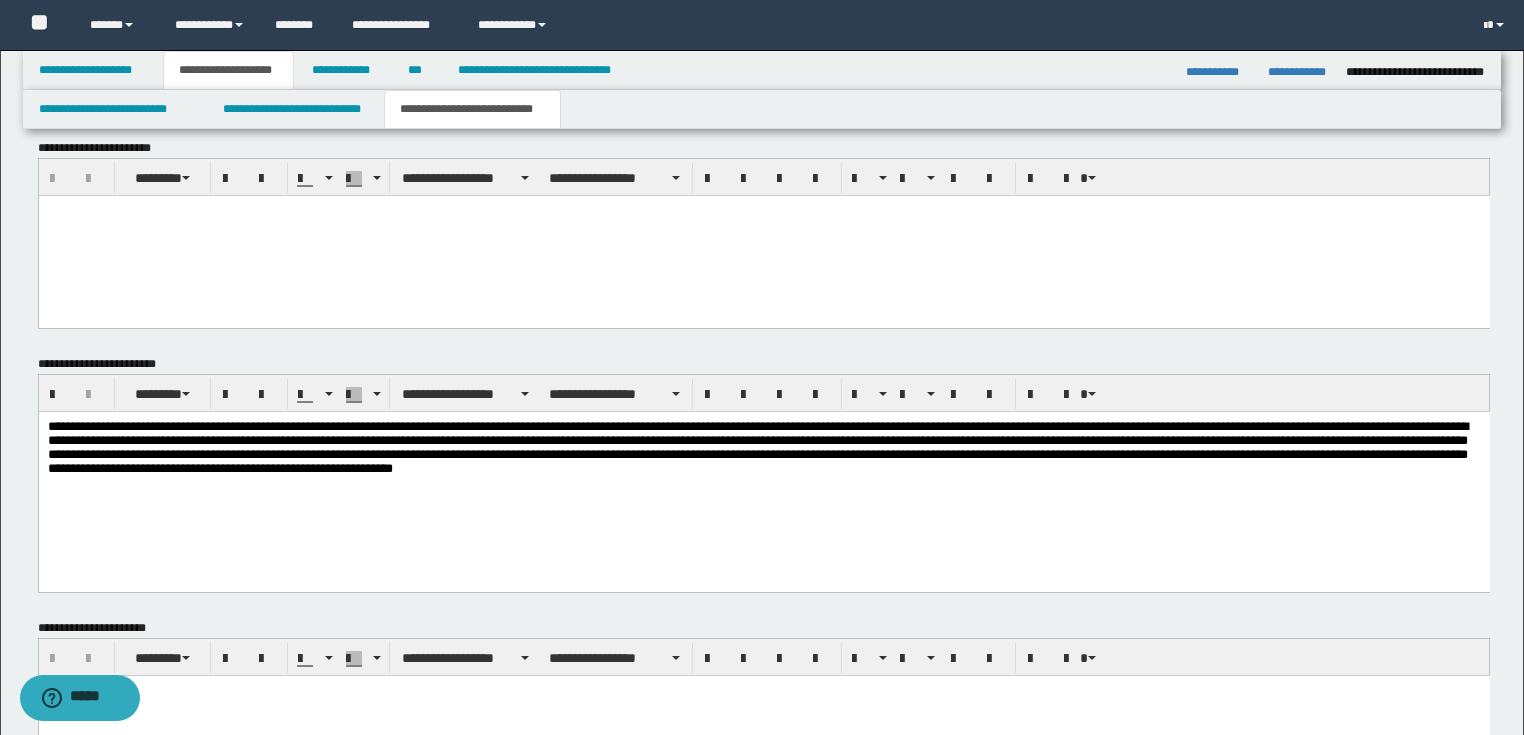 click on "**********" at bounding box center [763, 452] 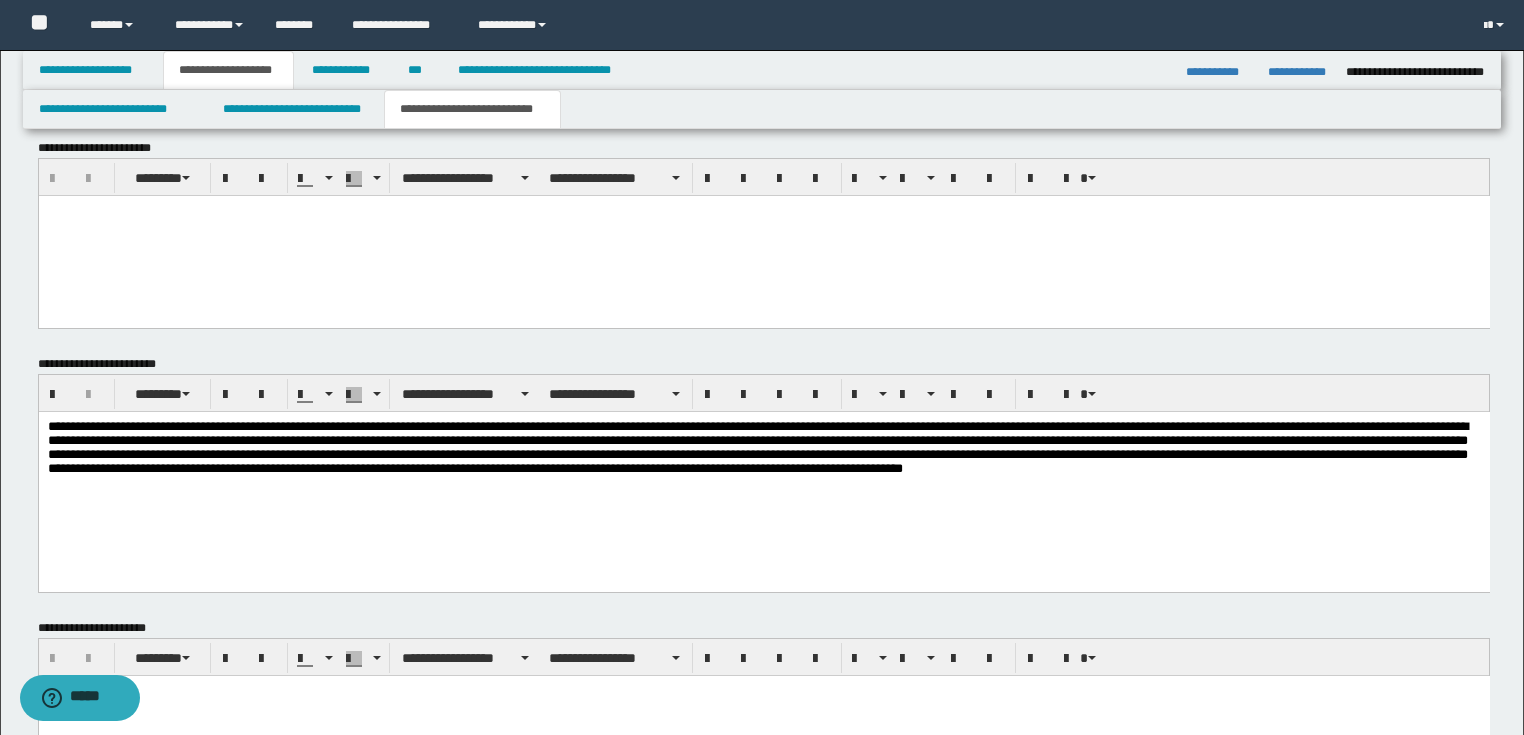 click at bounding box center (763, 477) 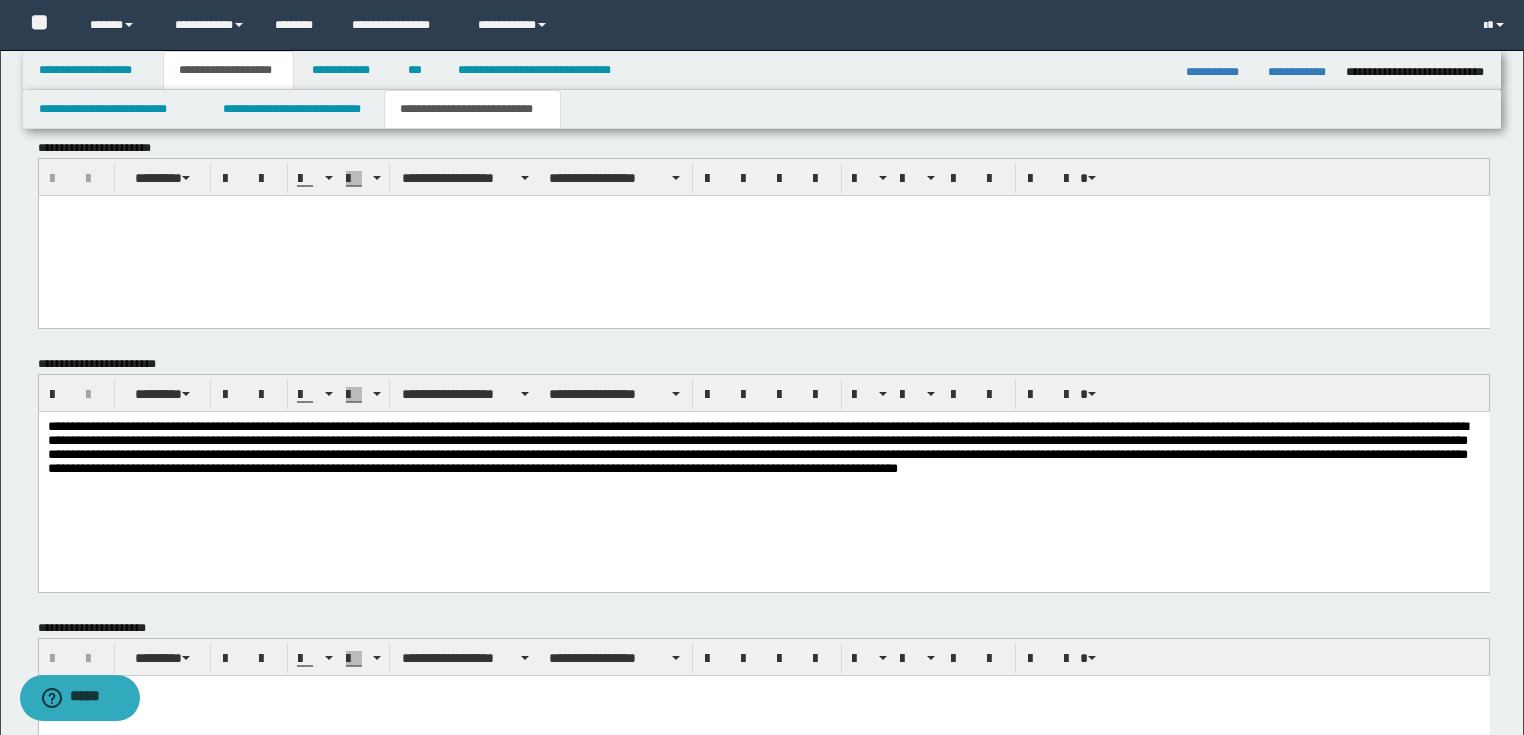 click at bounding box center (763, 452) 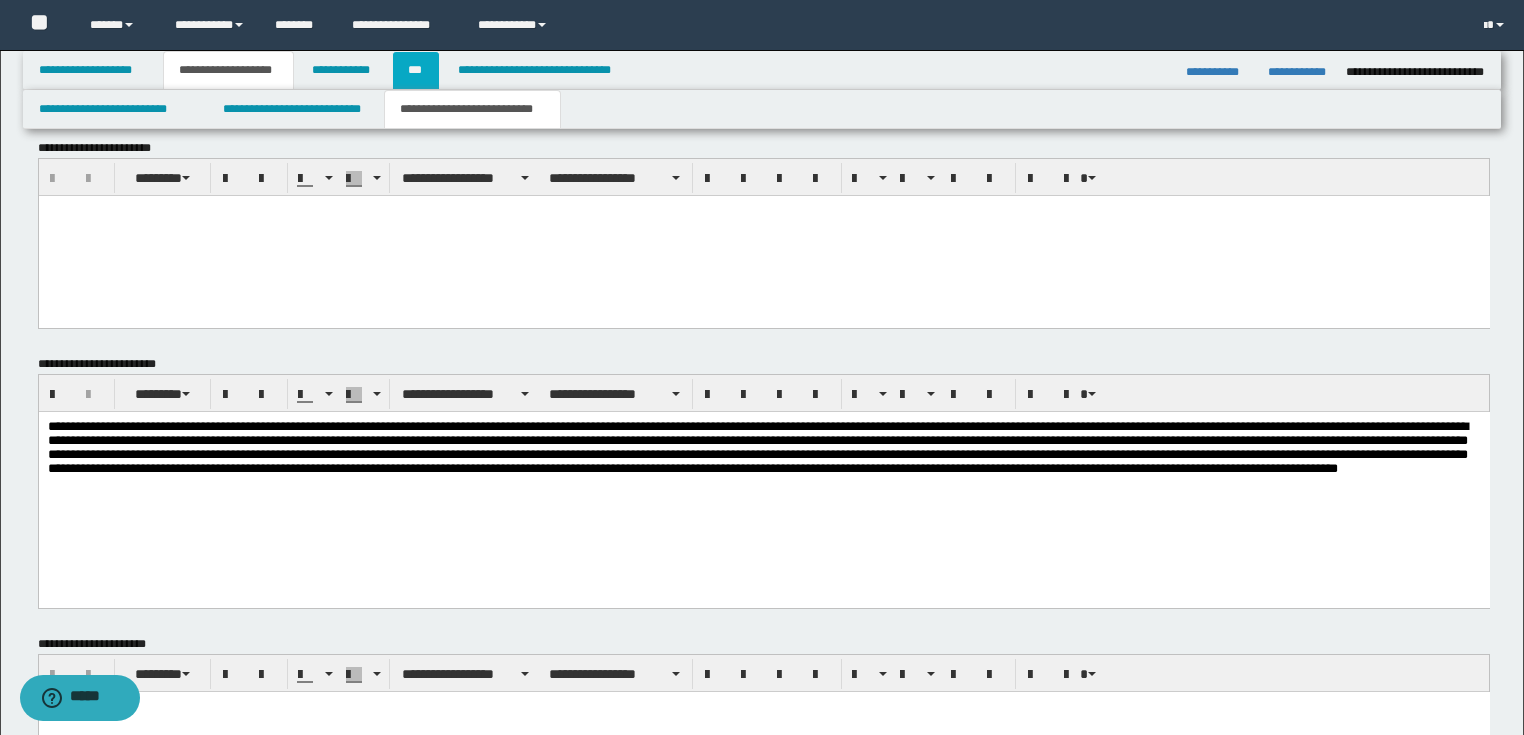 click on "***" at bounding box center (416, 70) 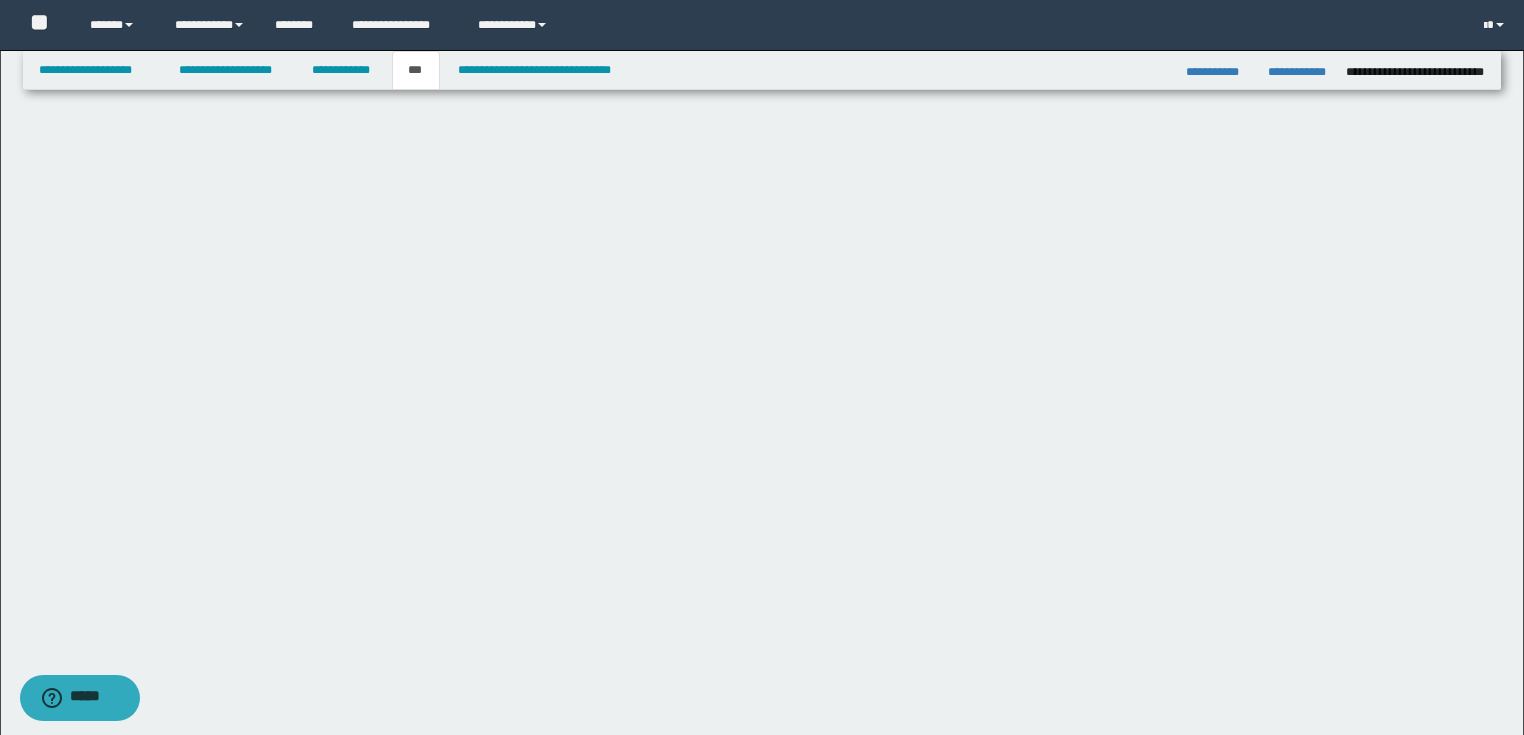 scroll, scrollTop: 0, scrollLeft: 0, axis: both 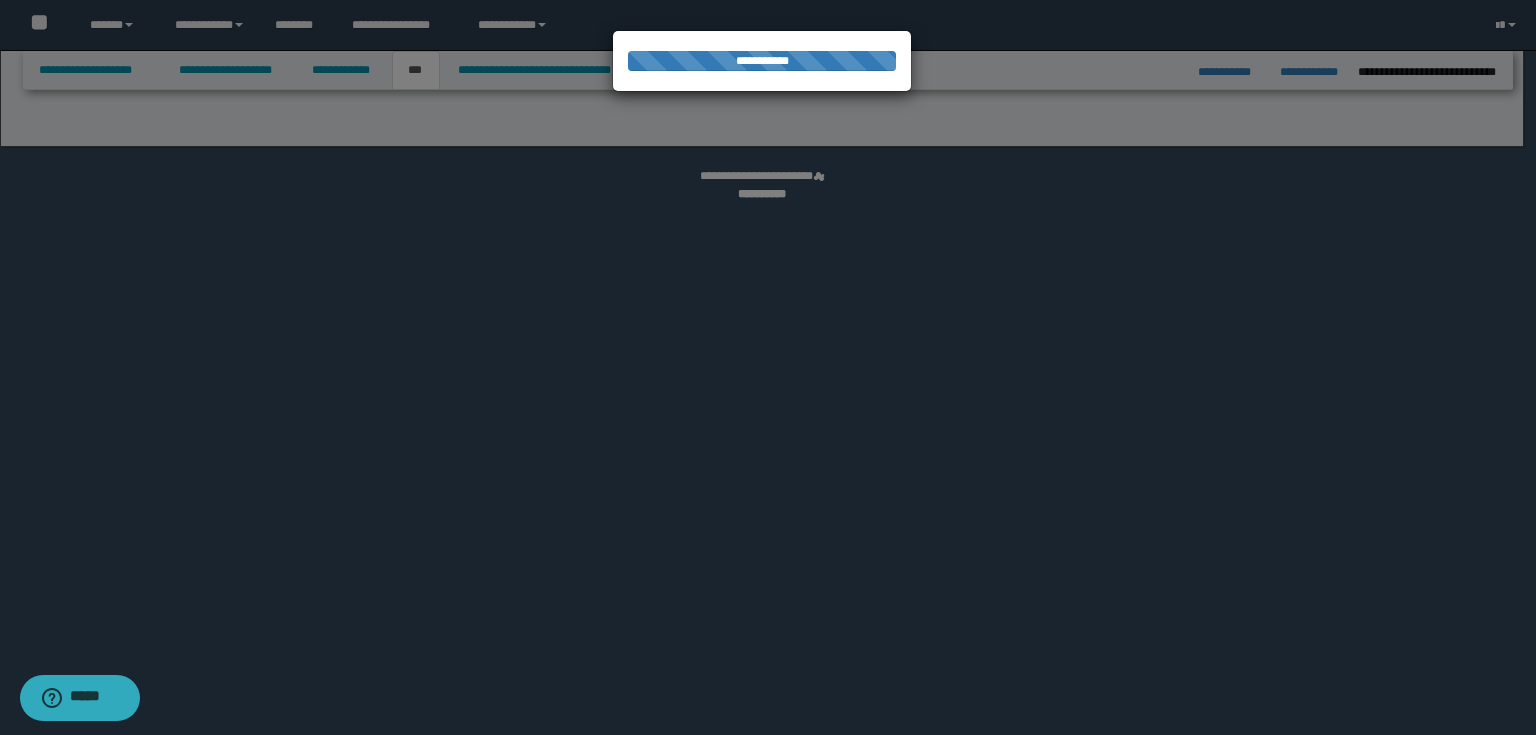 select on "***" 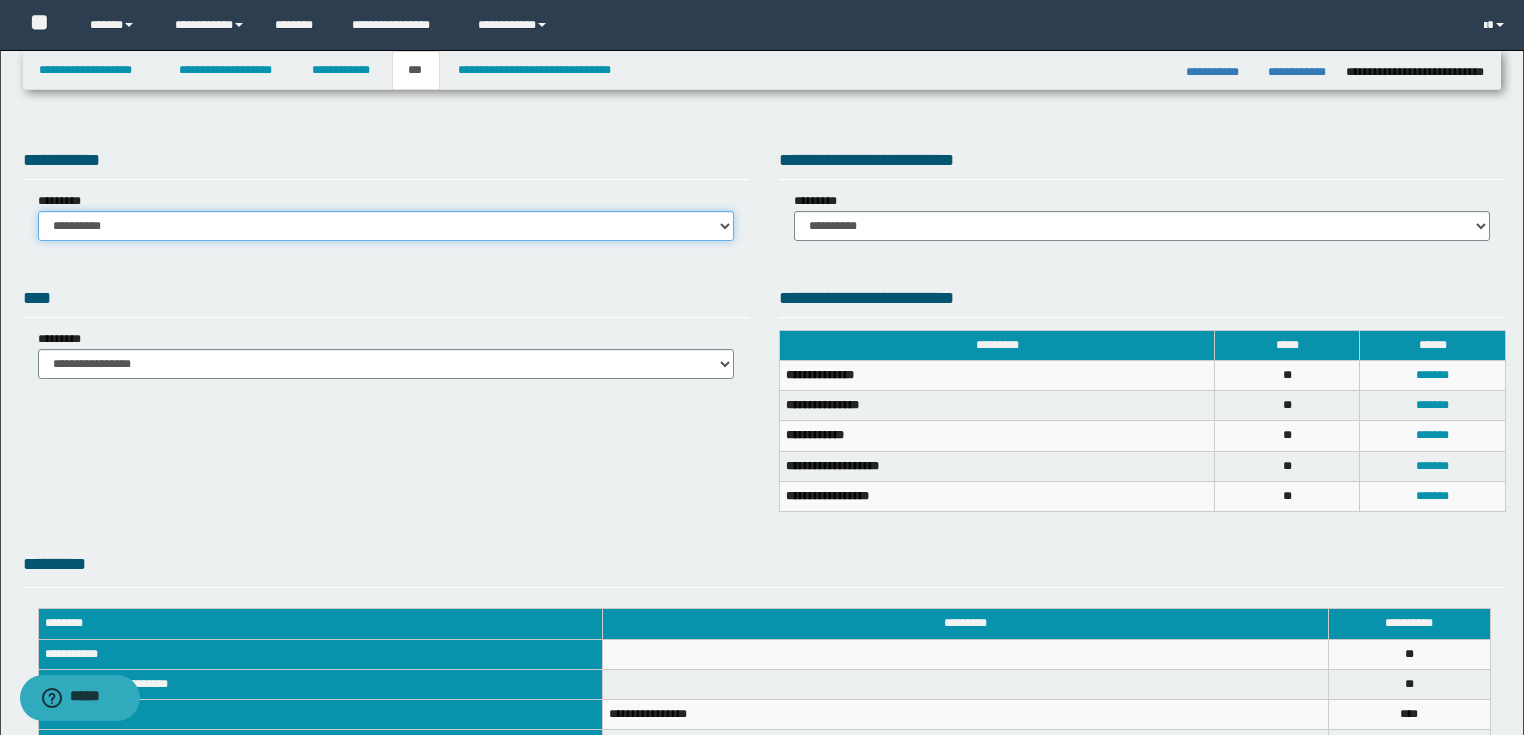 click on "**********" at bounding box center [386, 226] 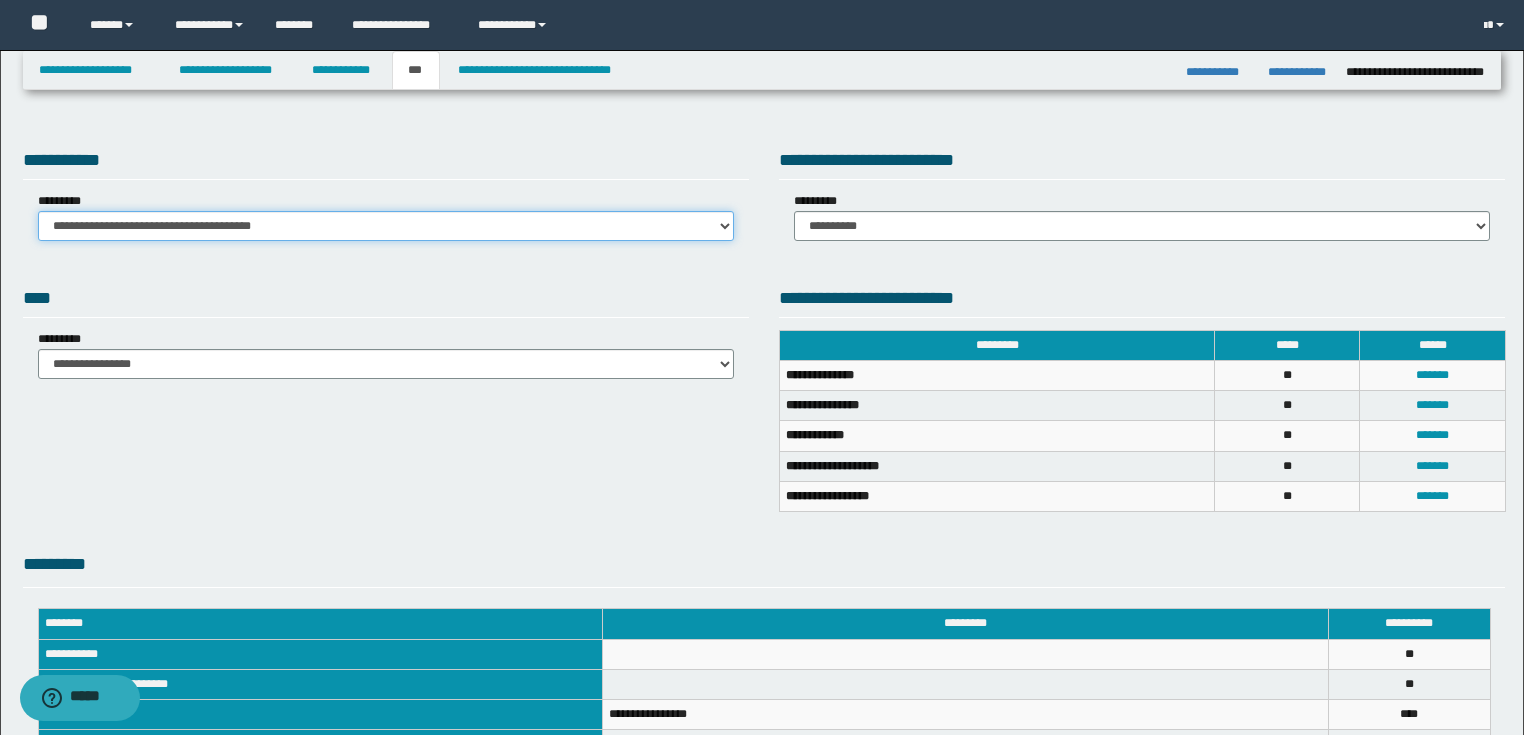click on "**********" at bounding box center (386, 226) 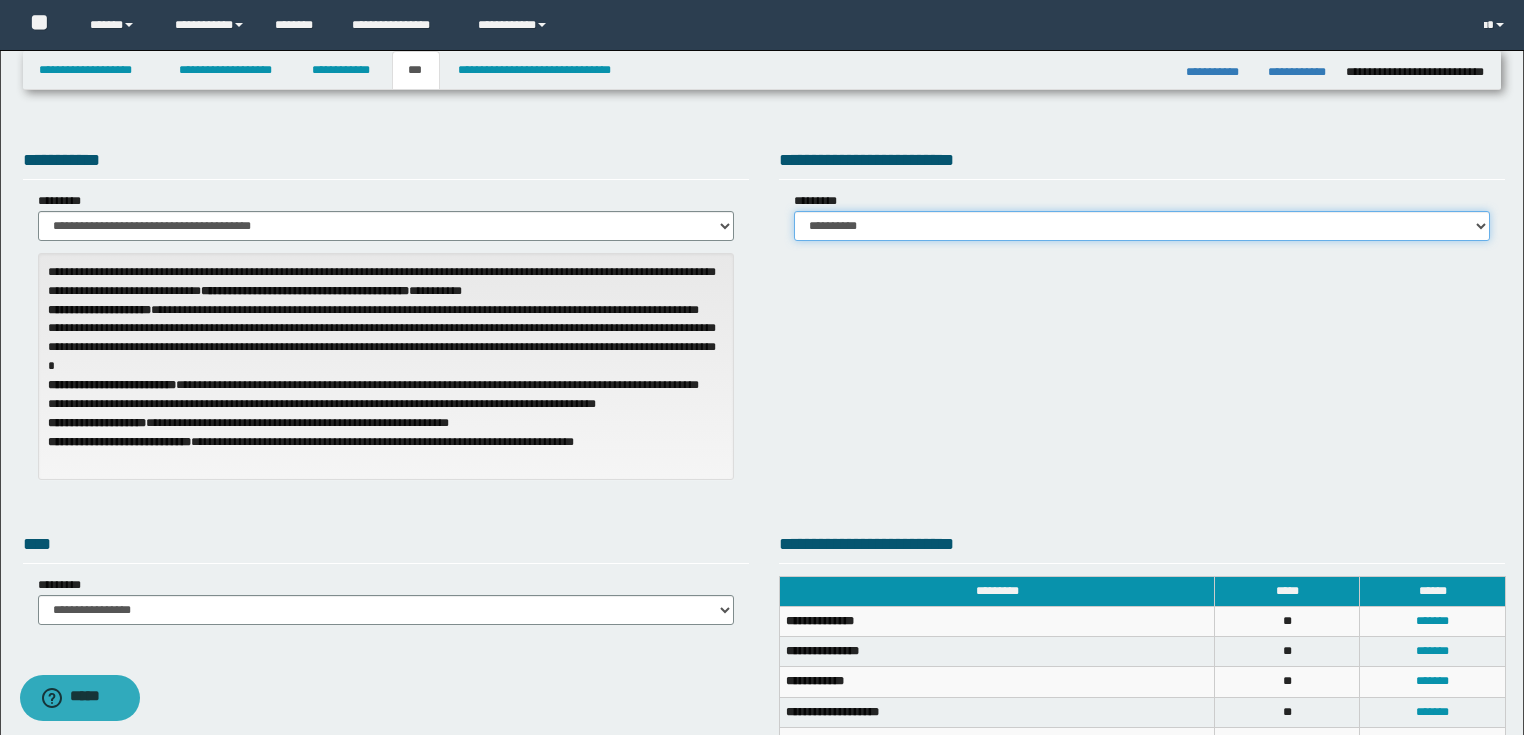 click on "**********" at bounding box center [1142, 226] 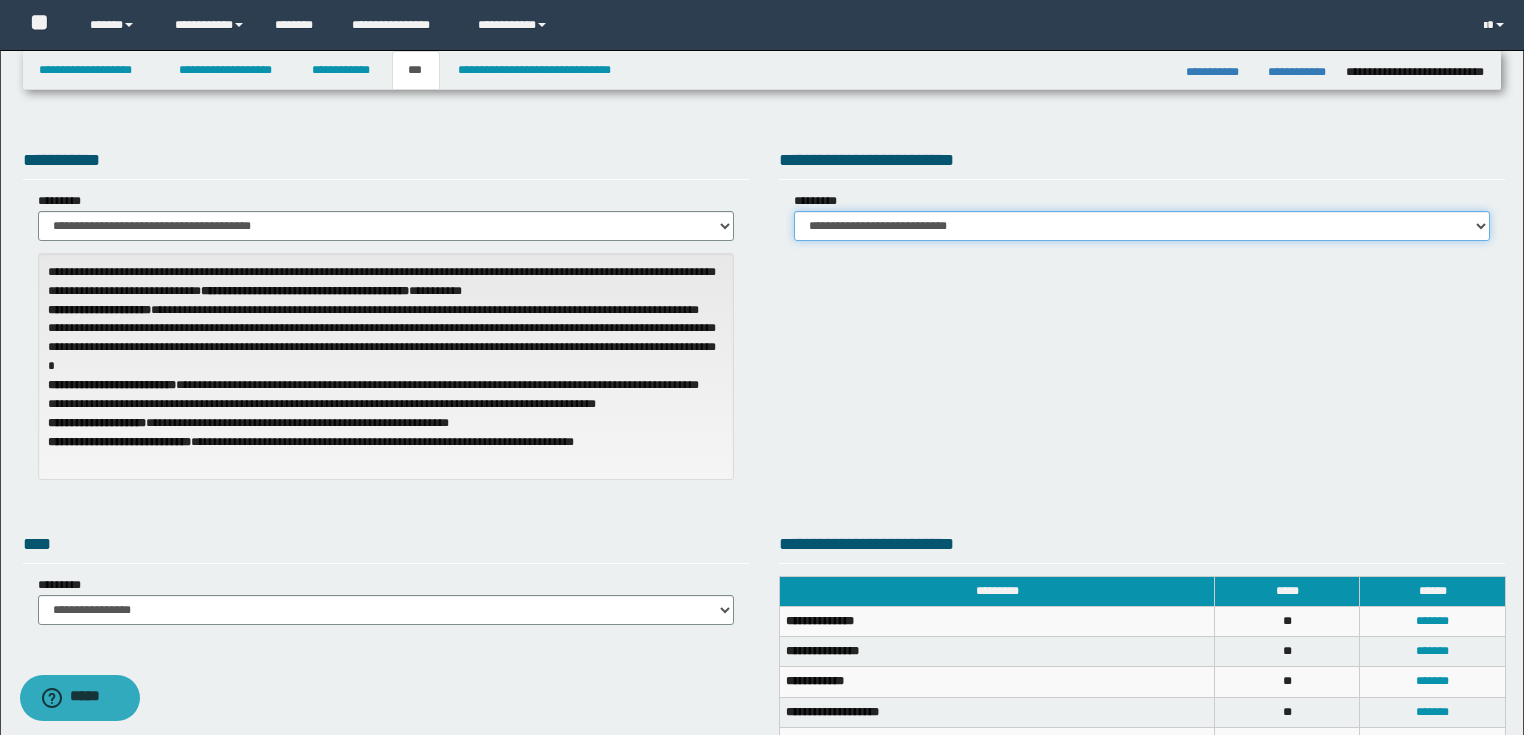 click on "**********" at bounding box center (1142, 226) 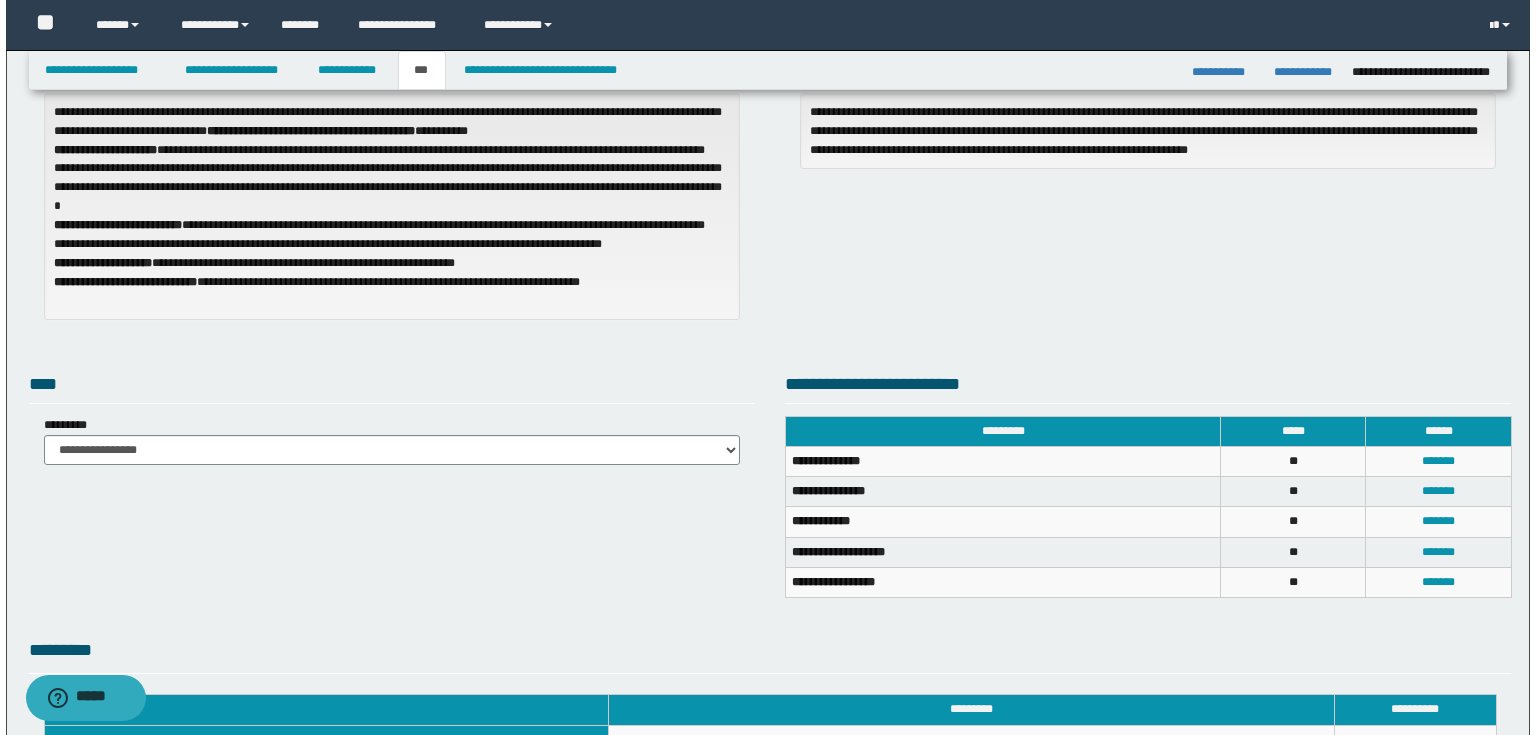 scroll, scrollTop: 240, scrollLeft: 0, axis: vertical 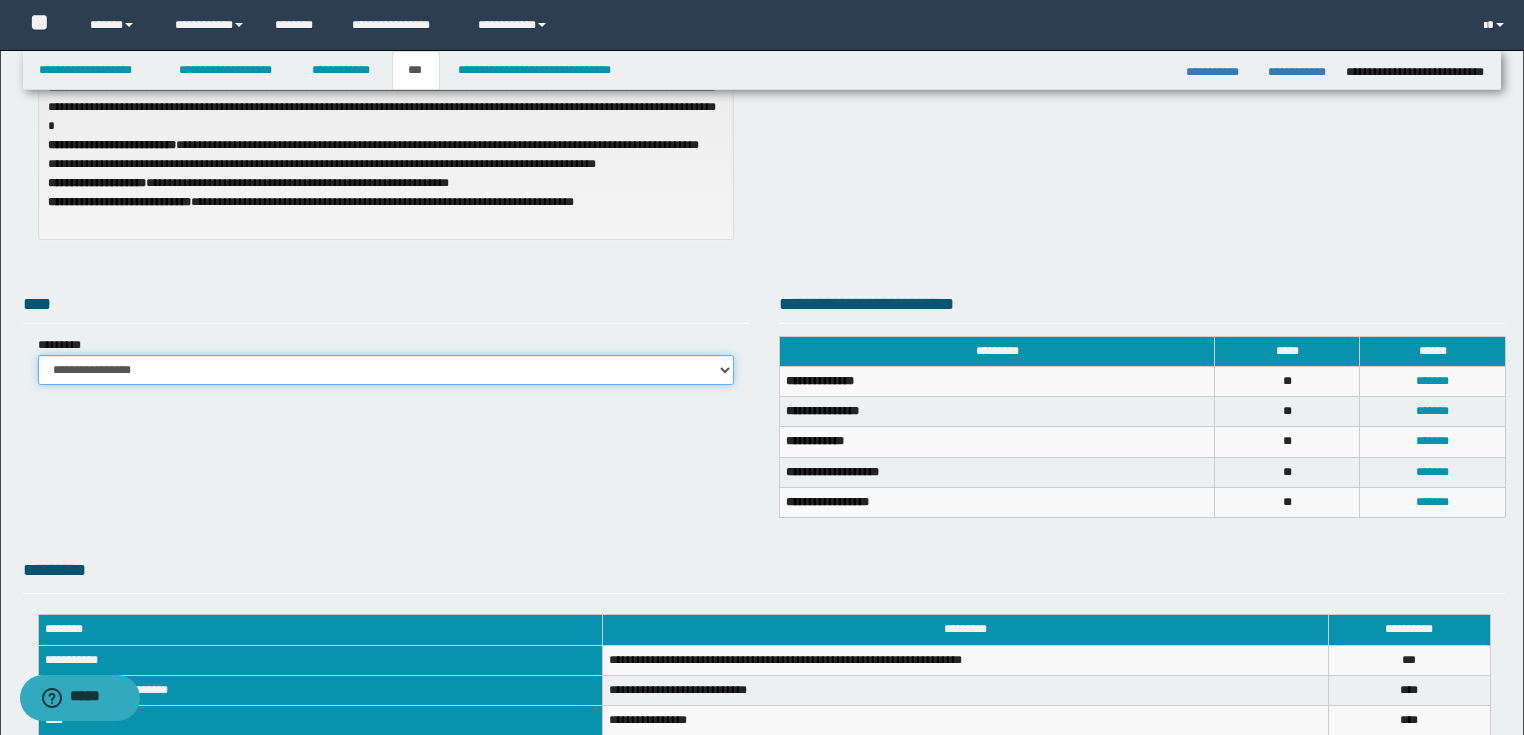 click on "**********" at bounding box center [386, 370] 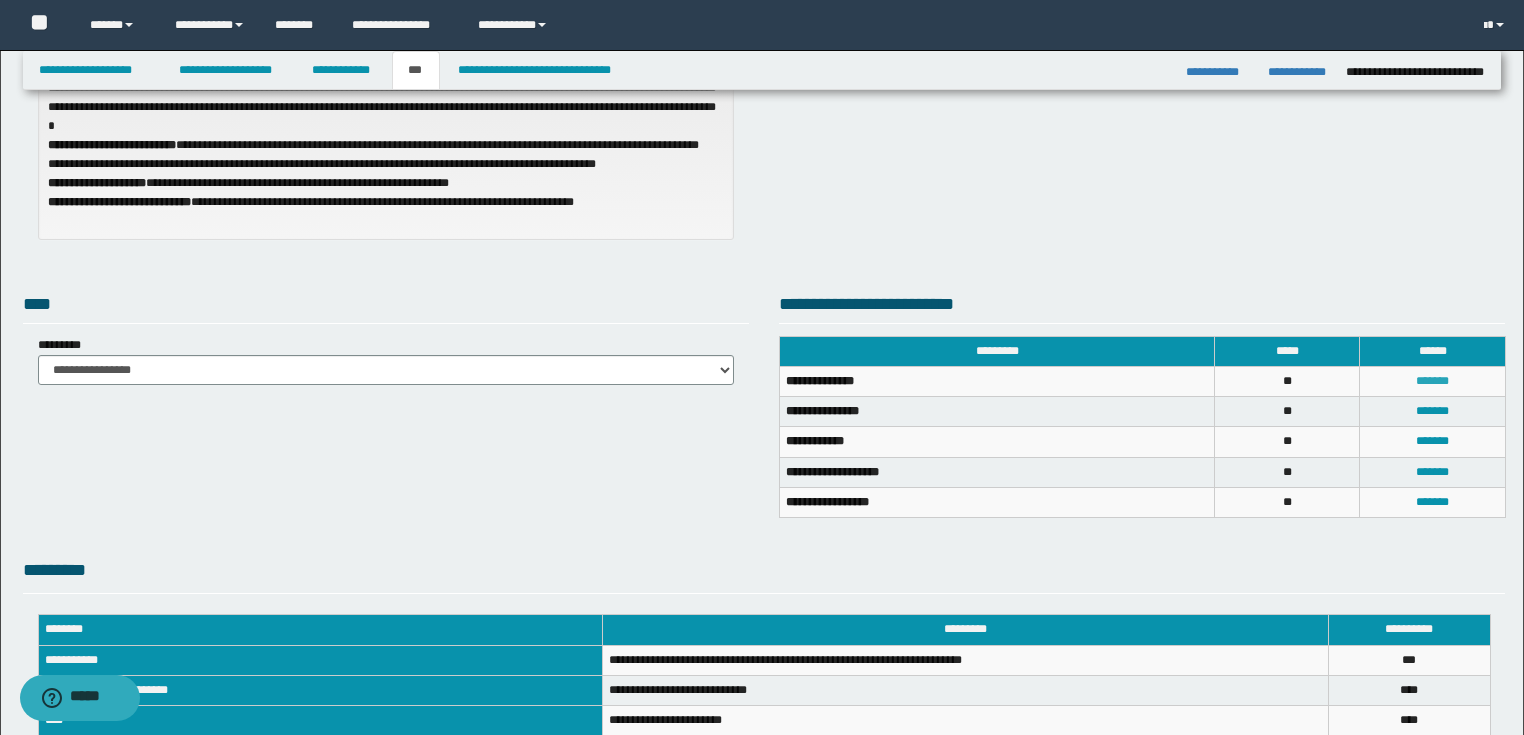 click on "*******" at bounding box center (1432, 381) 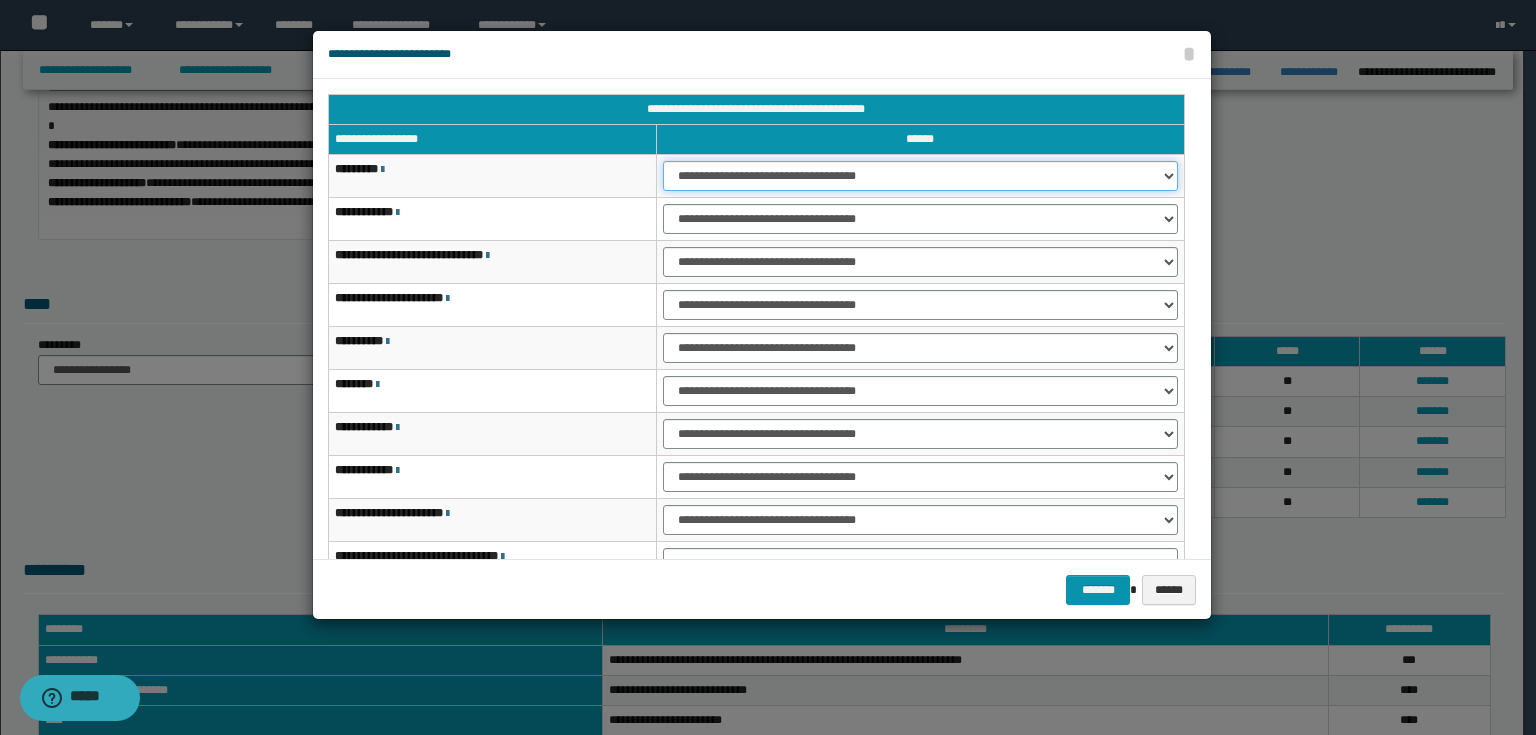 click on "**********" at bounding box center [920, 176] 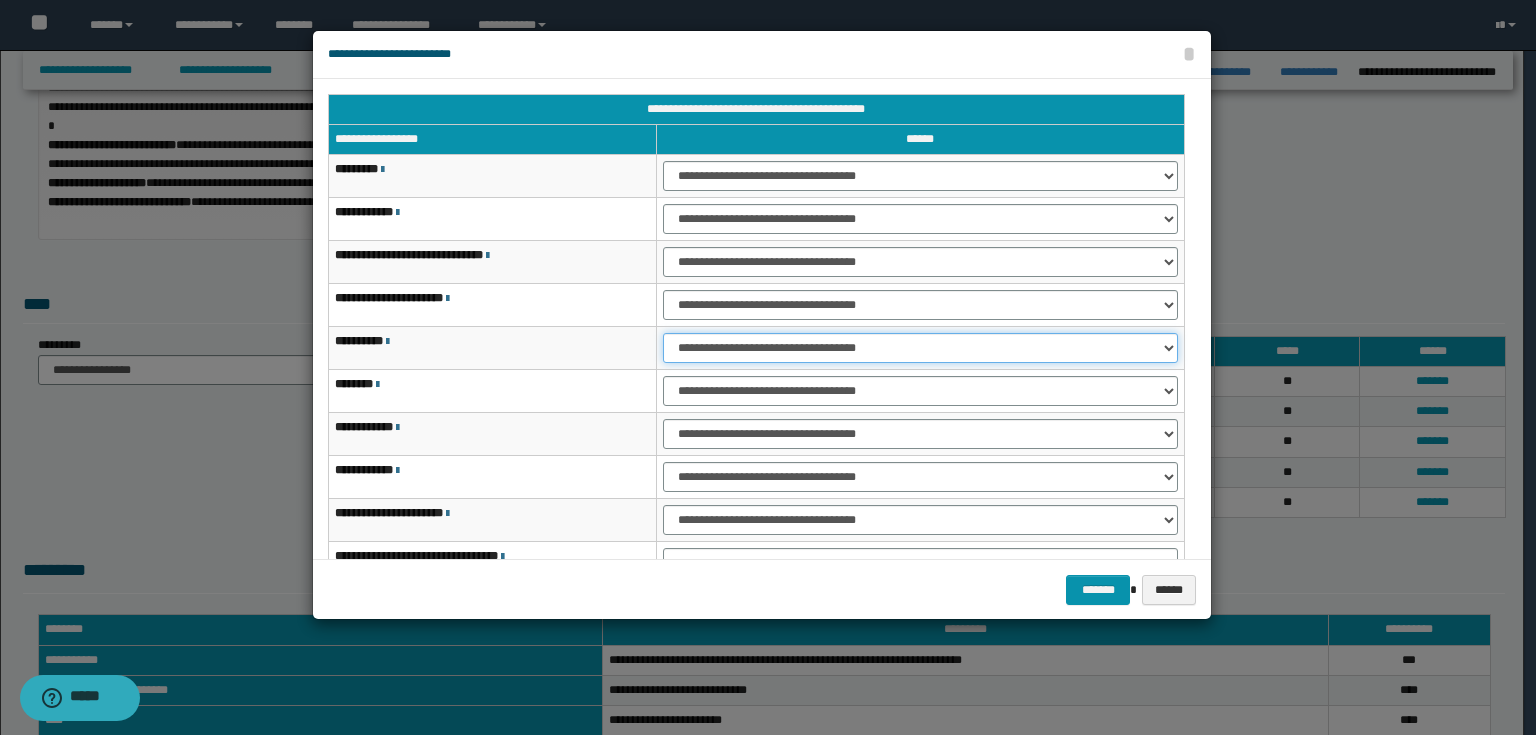 click on "**********" at bounding box center (920, 348) 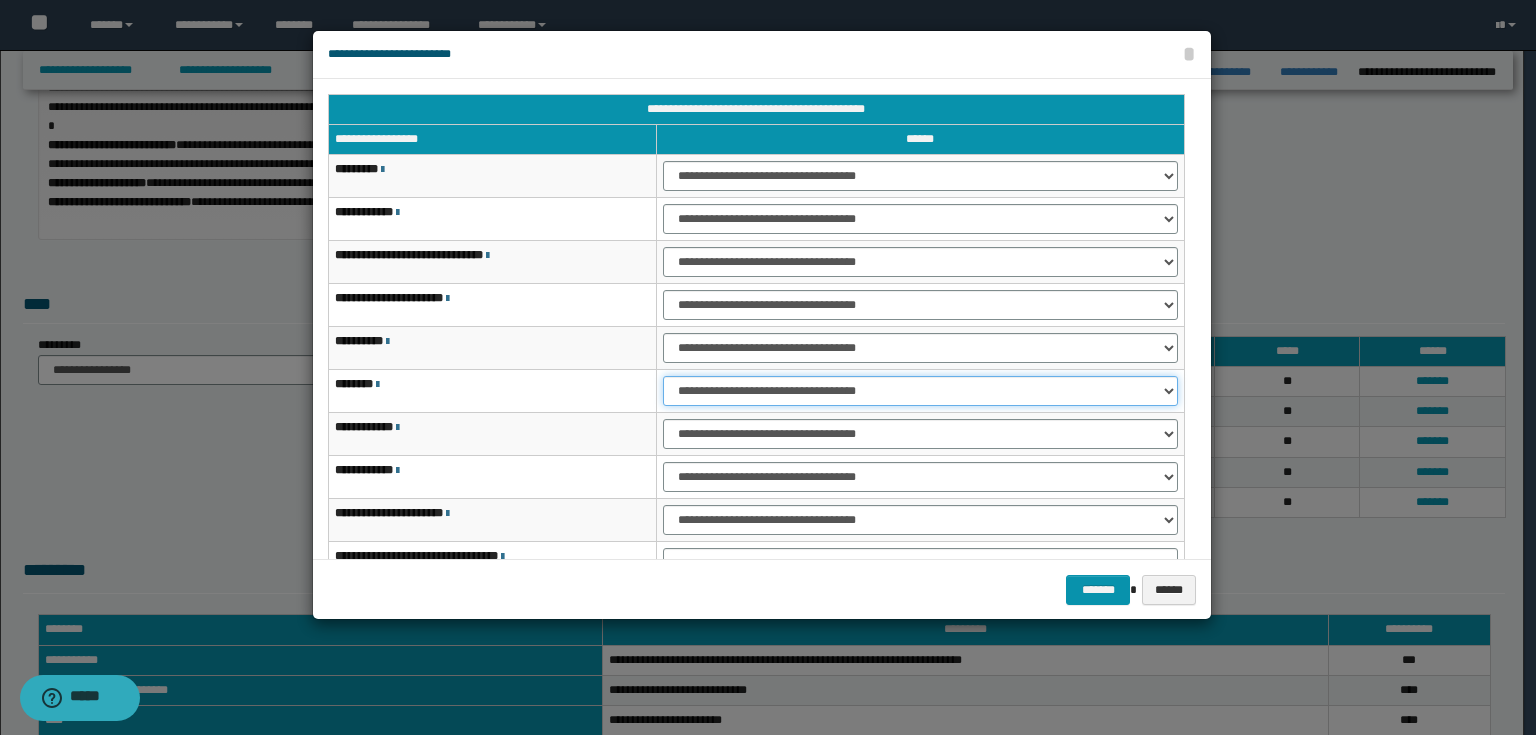 click on "**********" at bounding box center (920, 391) 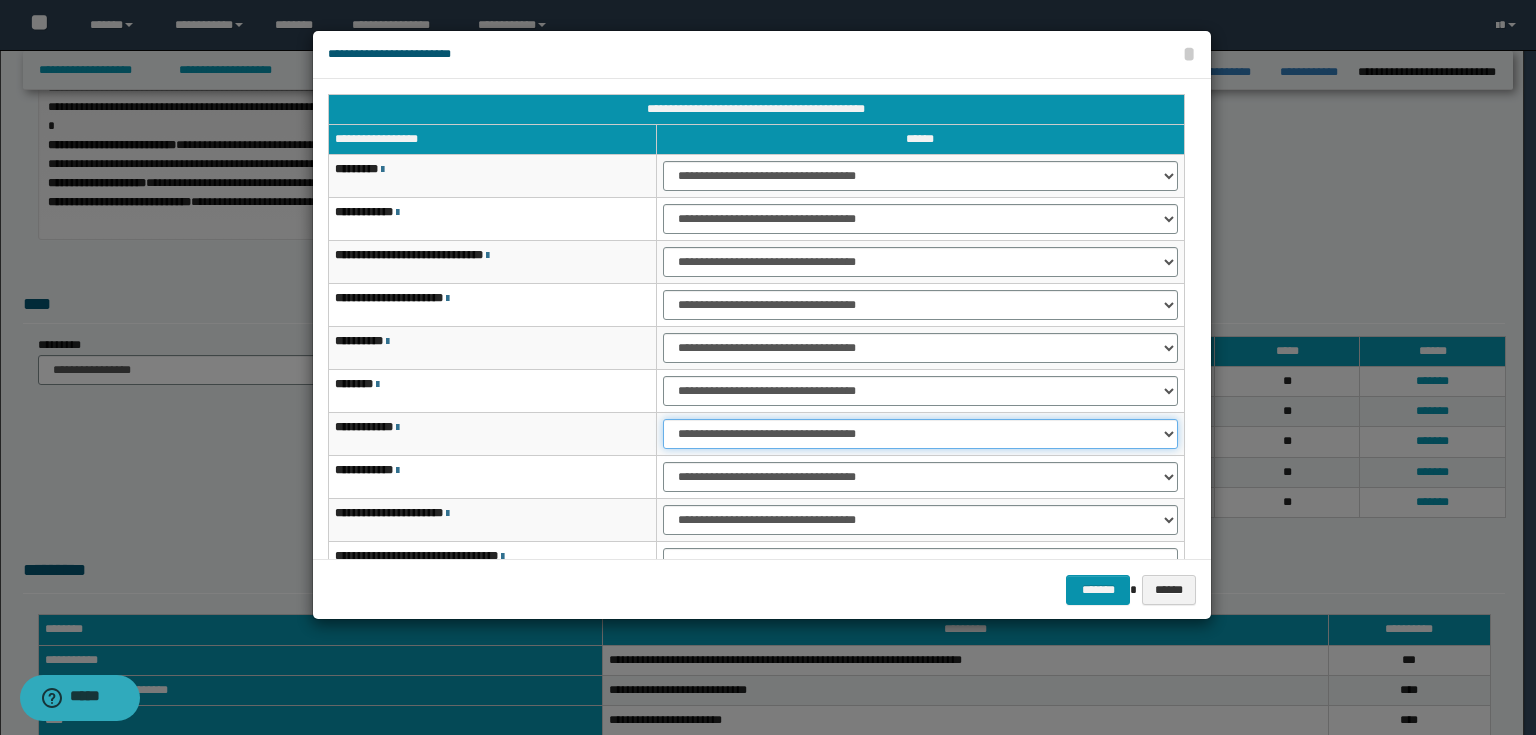 click on "**********" at bounding box center (920, 434) 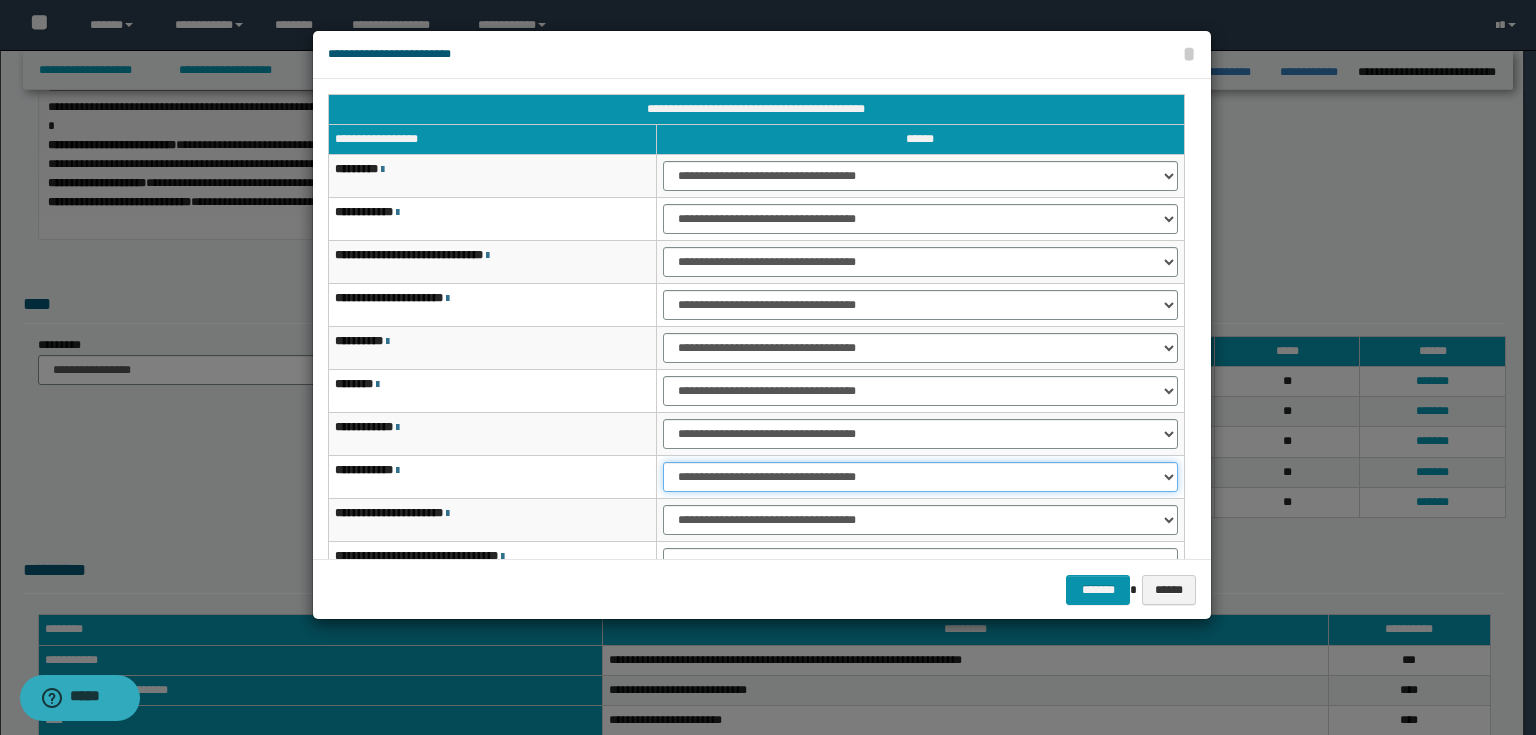 click on "**********" at bounding box center (920, 477) 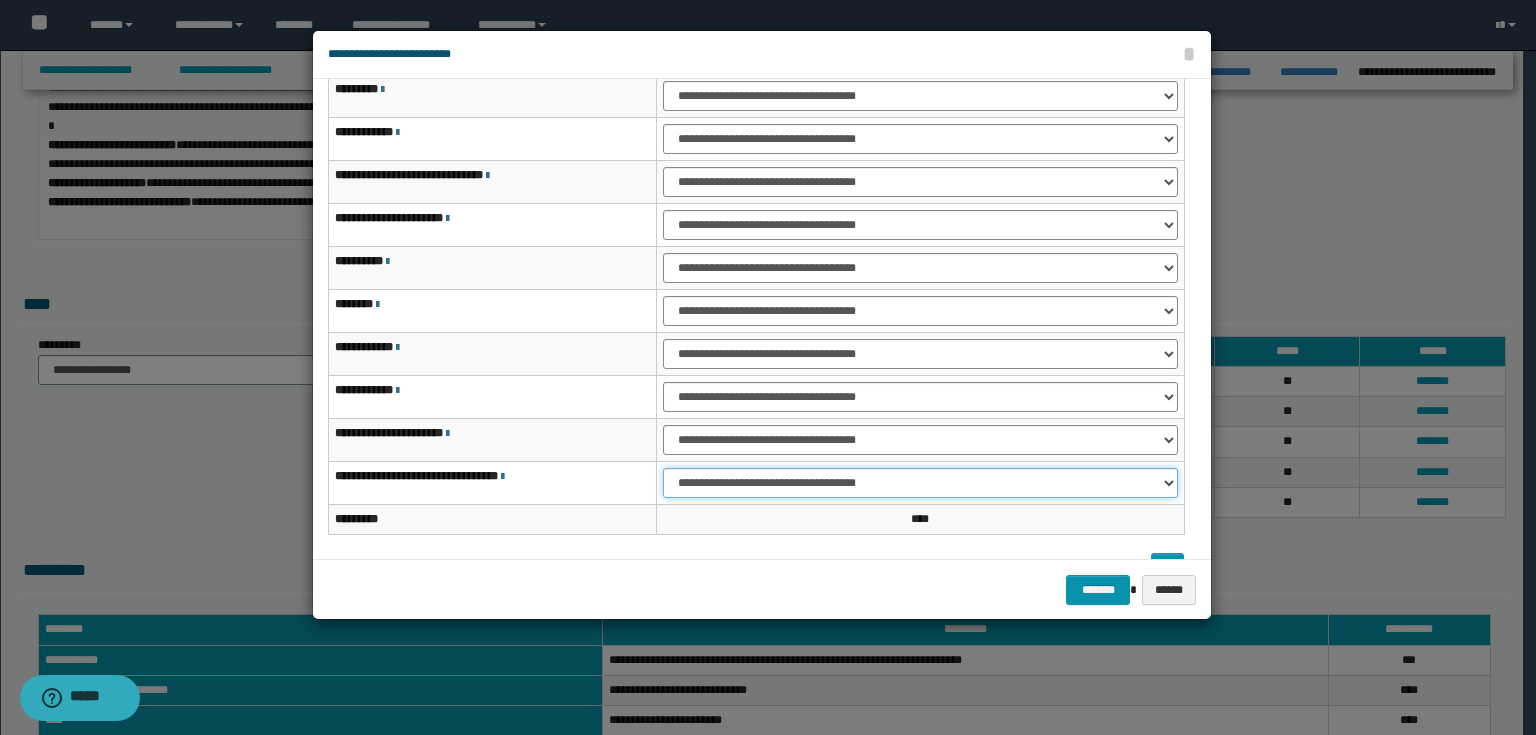click on "**********" at bounding box center (920, 483) 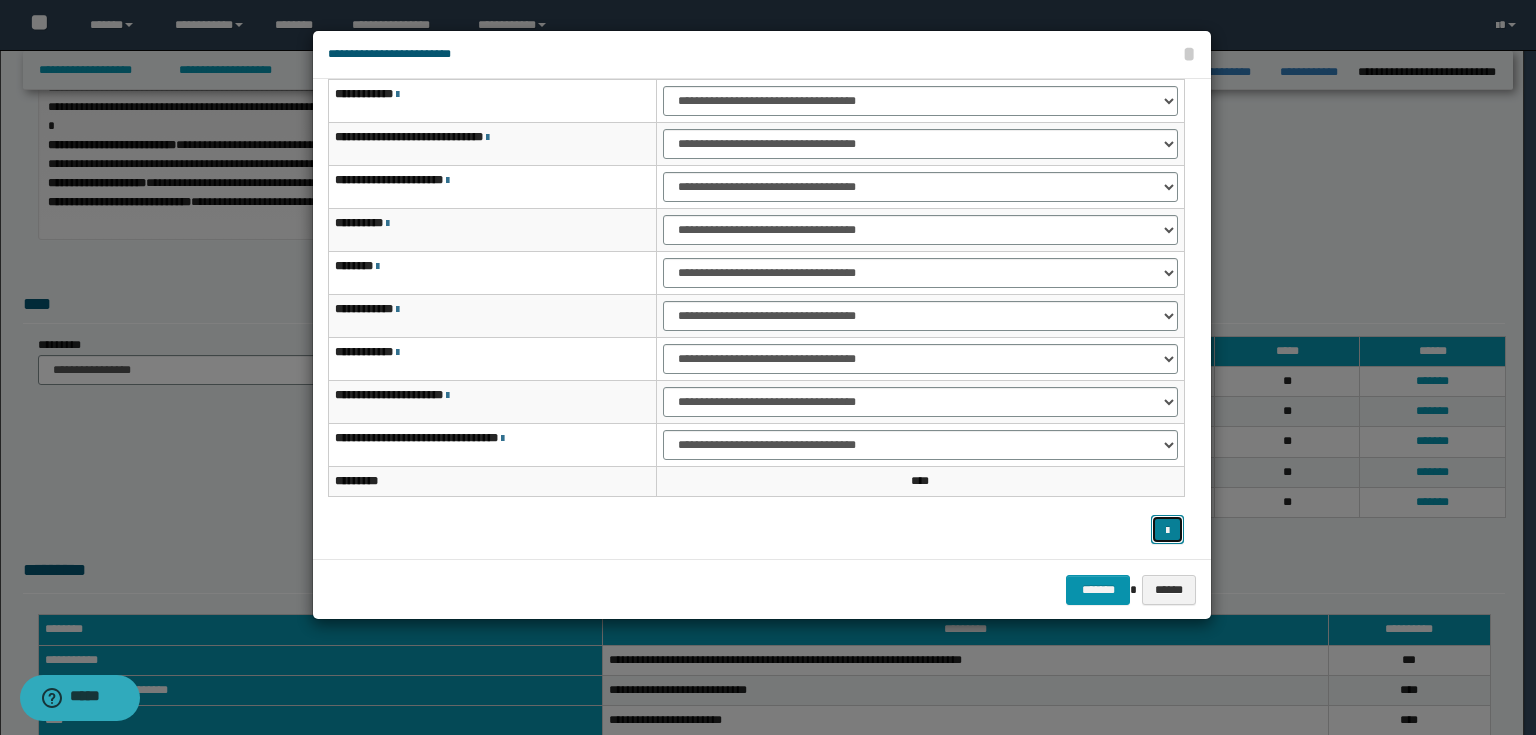 click at bounding box center [1167, 531] 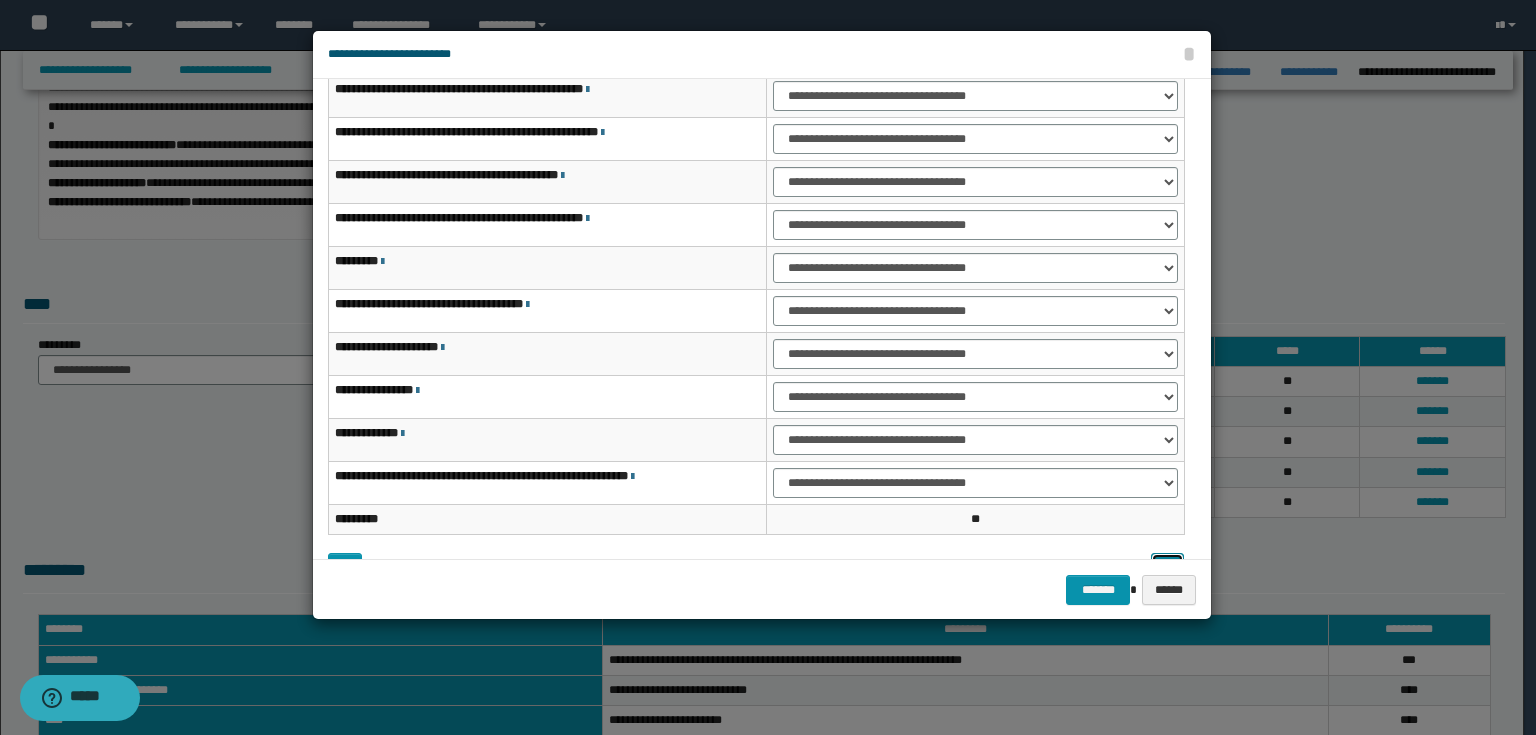 scroll, scrollTop: 118, scrollLeft: 0, axis: vertical 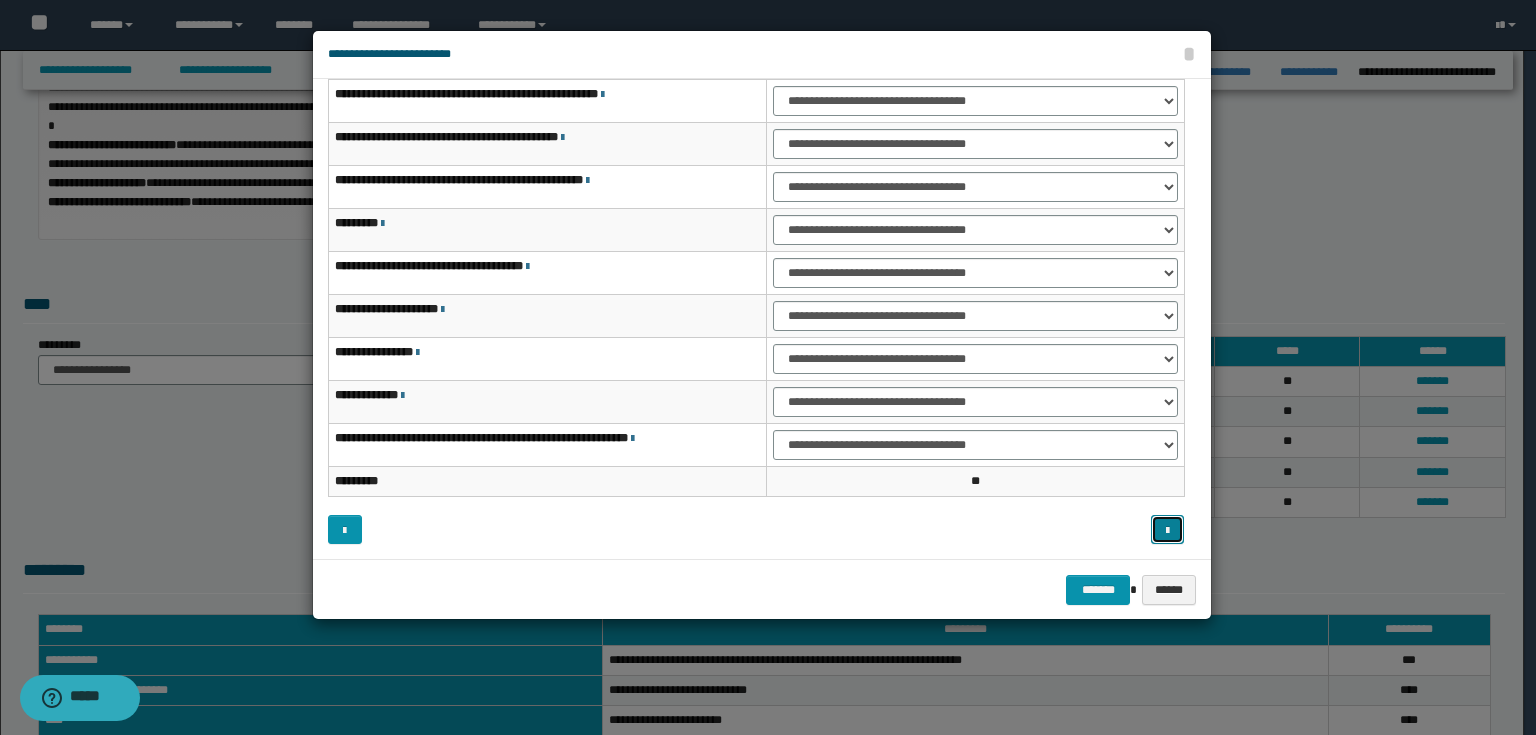 click at bounding box center [1167, 531] 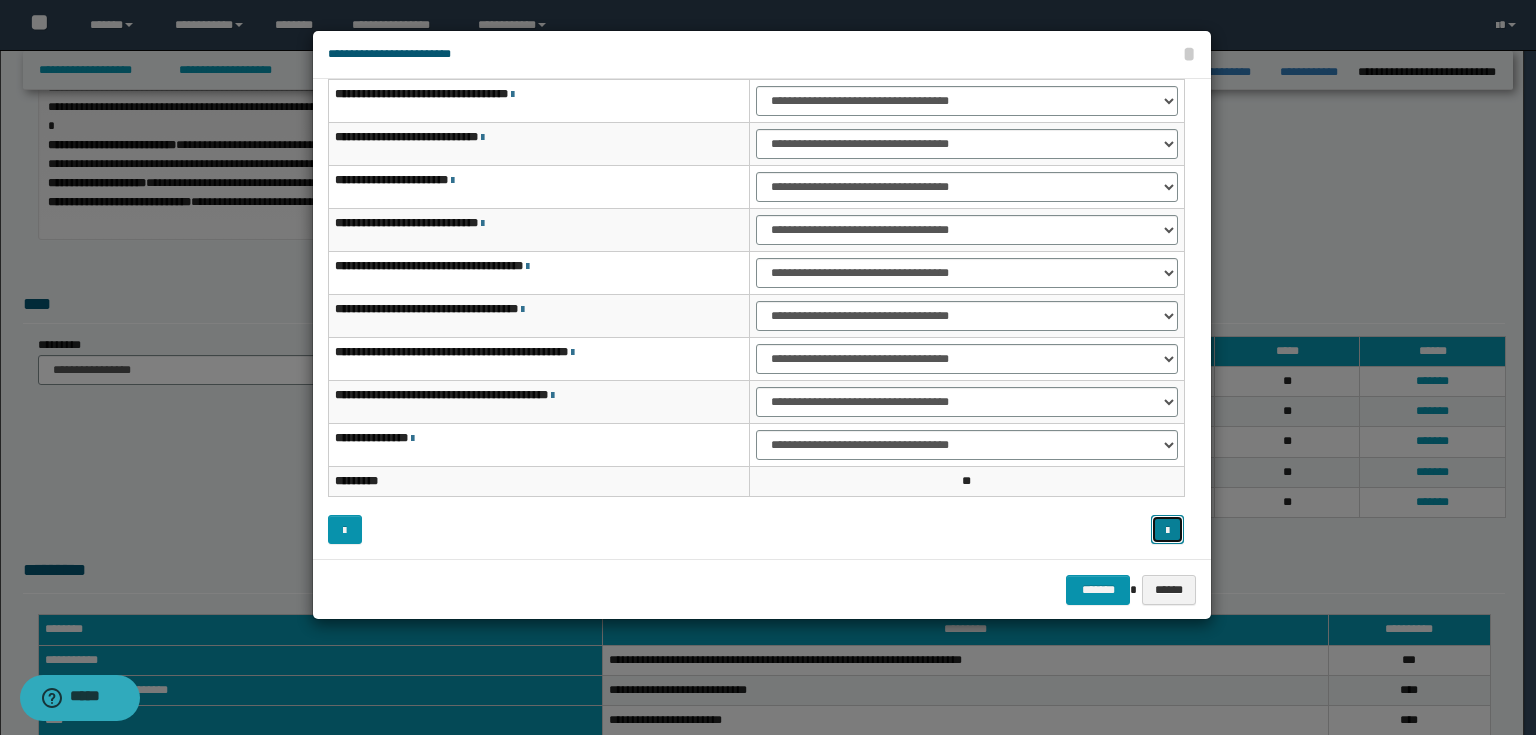 scroll, scrollTop: 0, scrollLeft: 0, axis: both 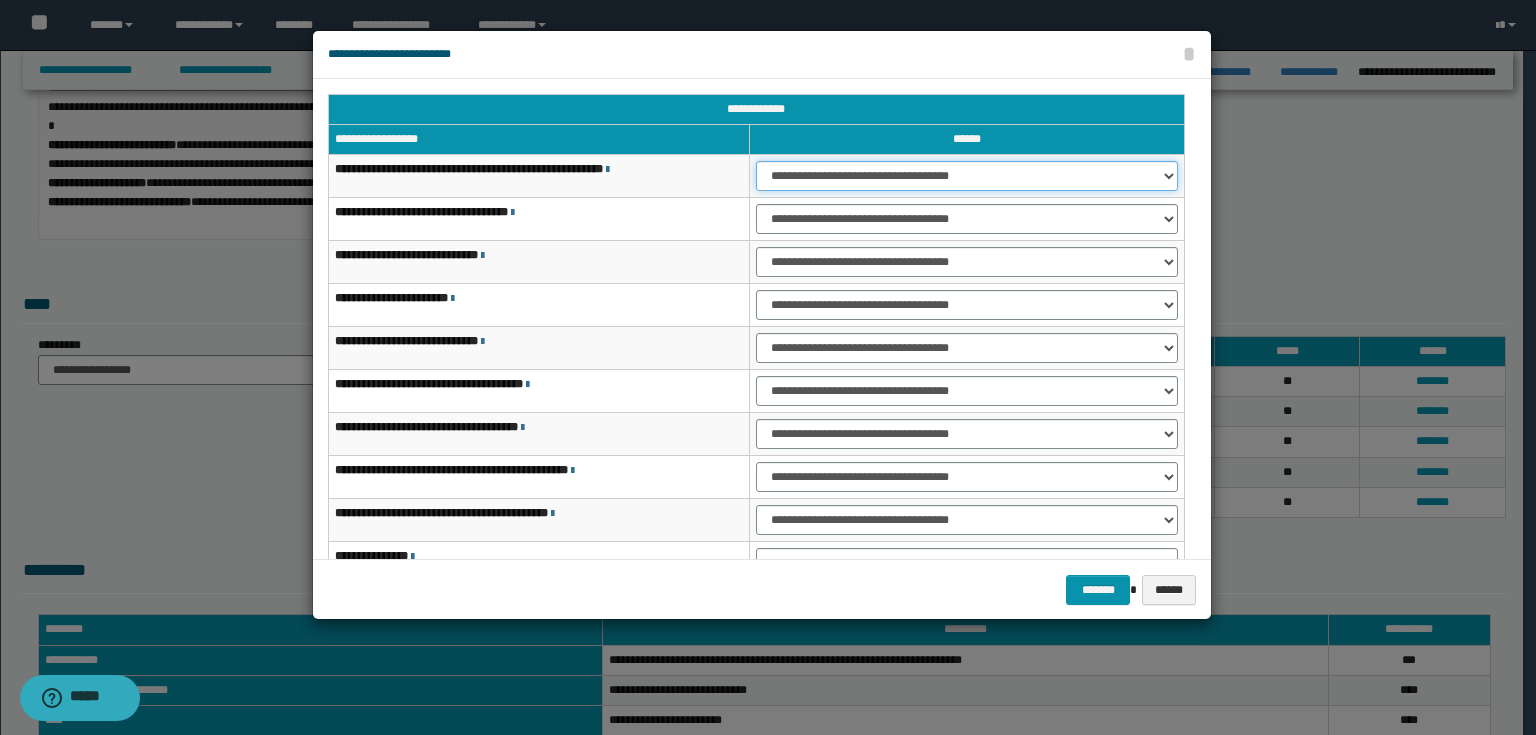 click on "**********" at bounding box center (967, 176) 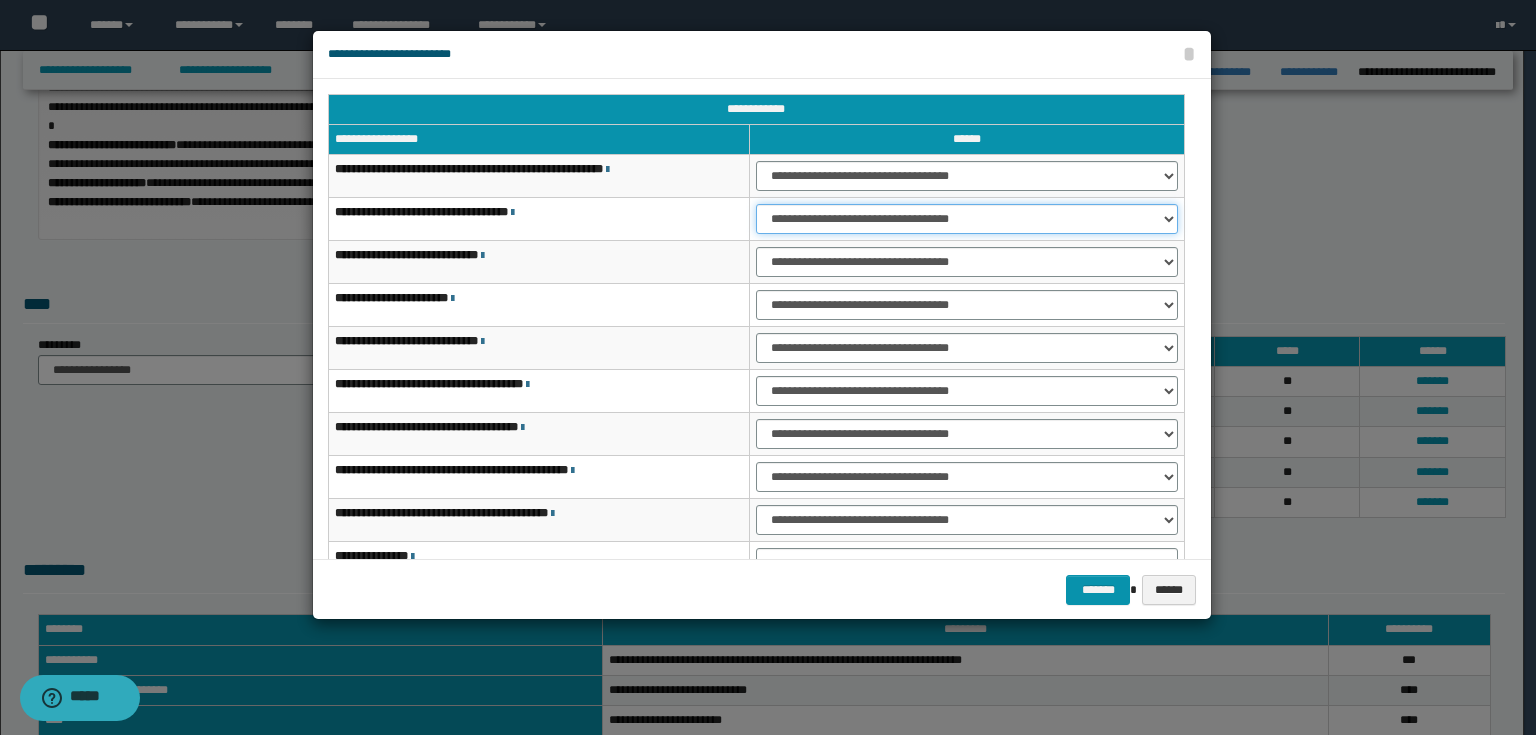 click on "**********" at bounding box center [967, 219] 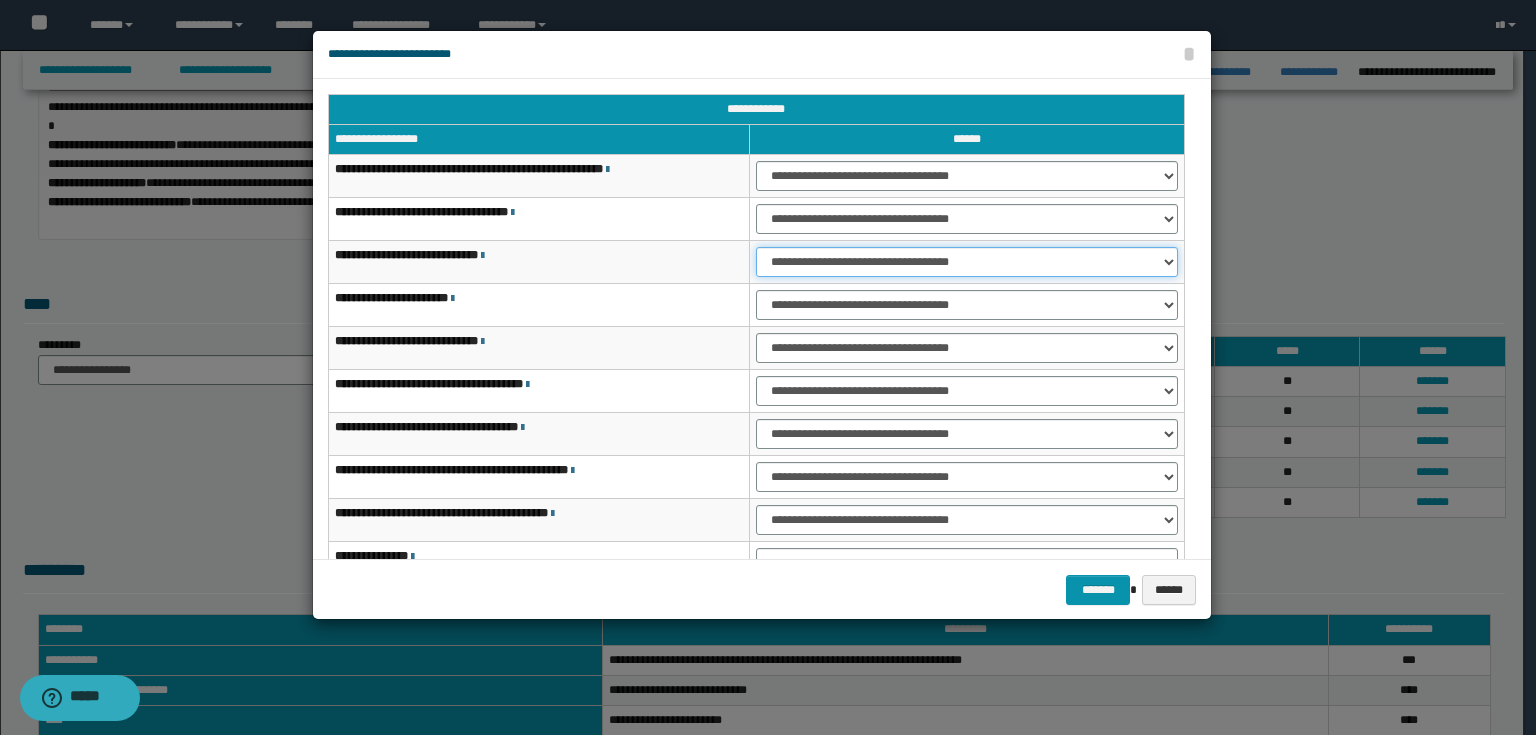 click on "**********" at bounding box center (967, 262) 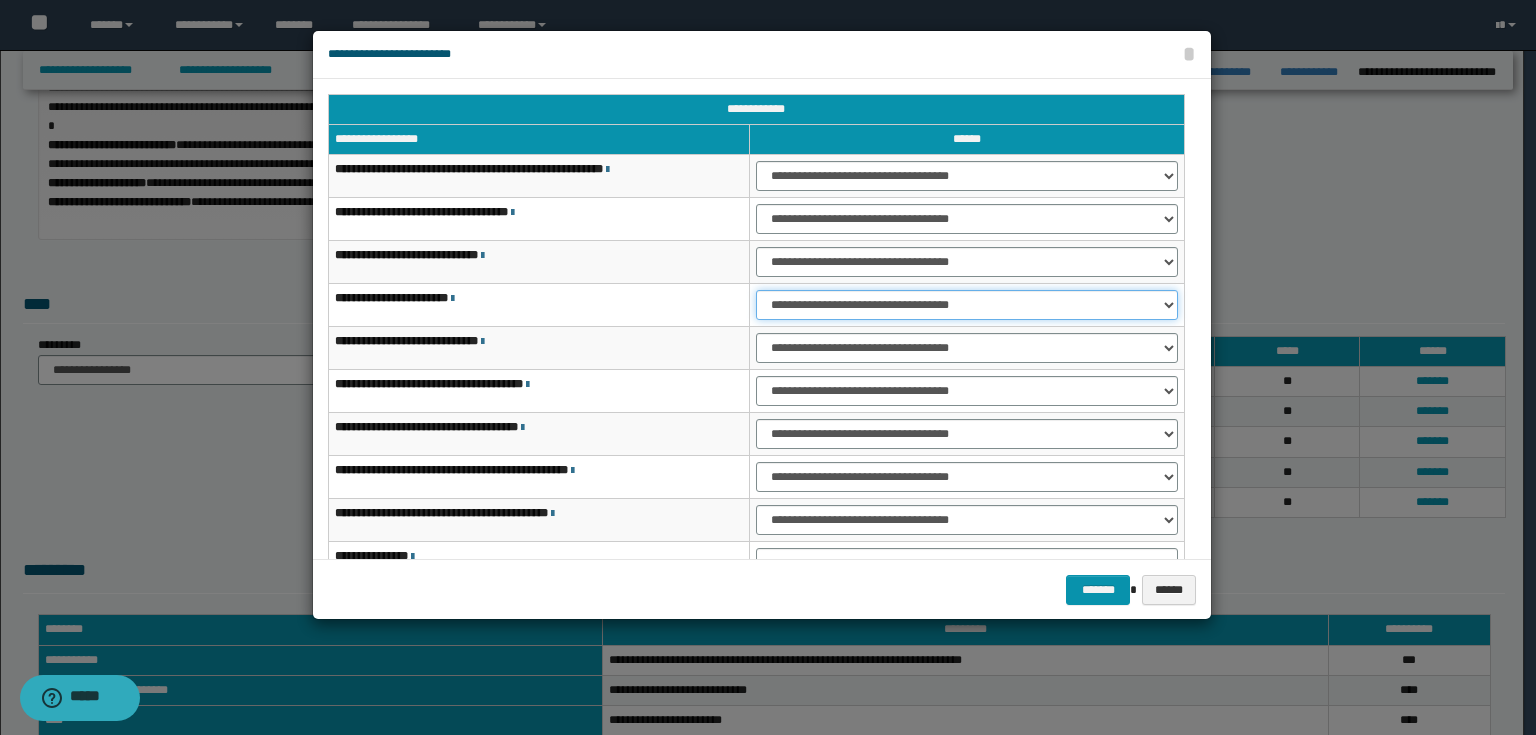 click on "**********" at bounding box center (967, 305) 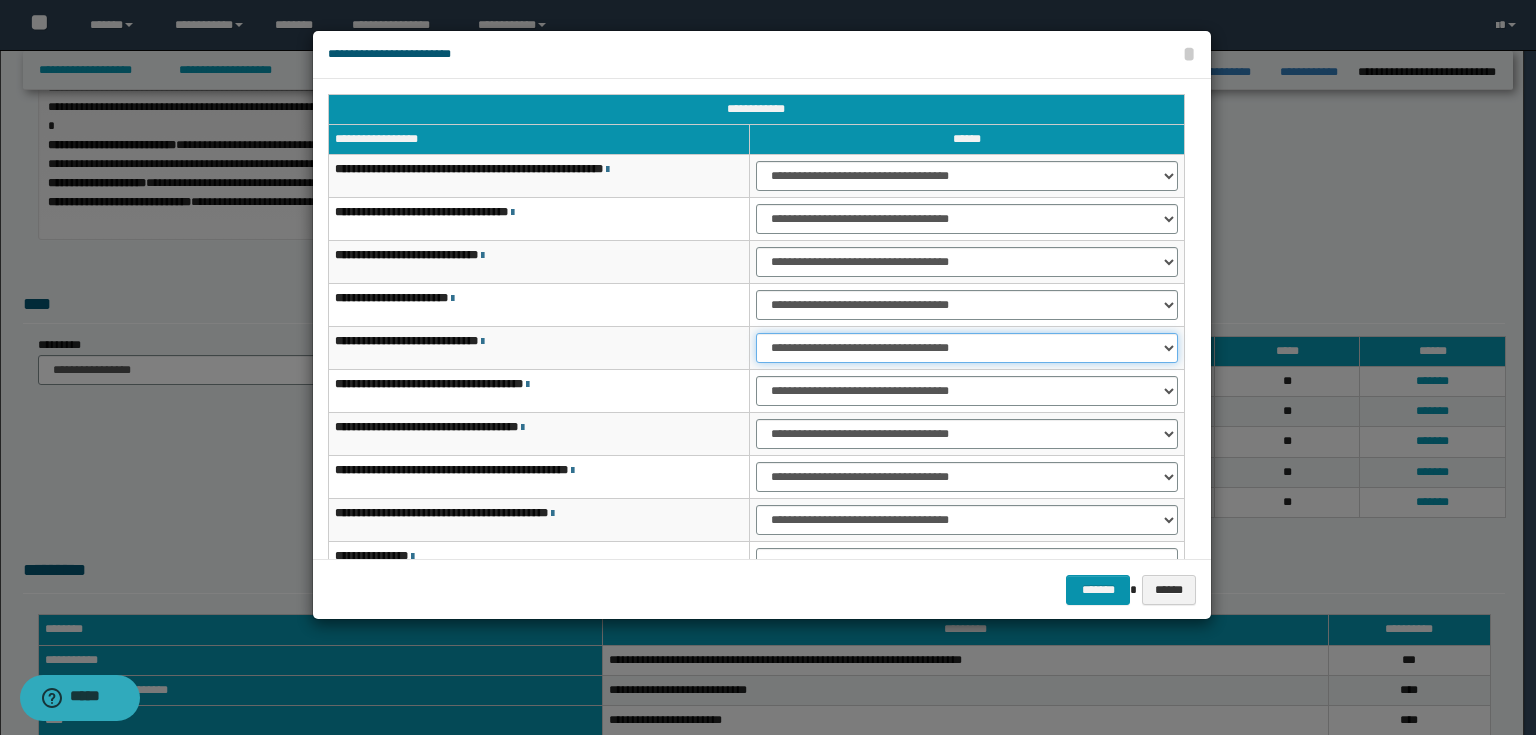 click on "**********" at bounding box center (967, 348) 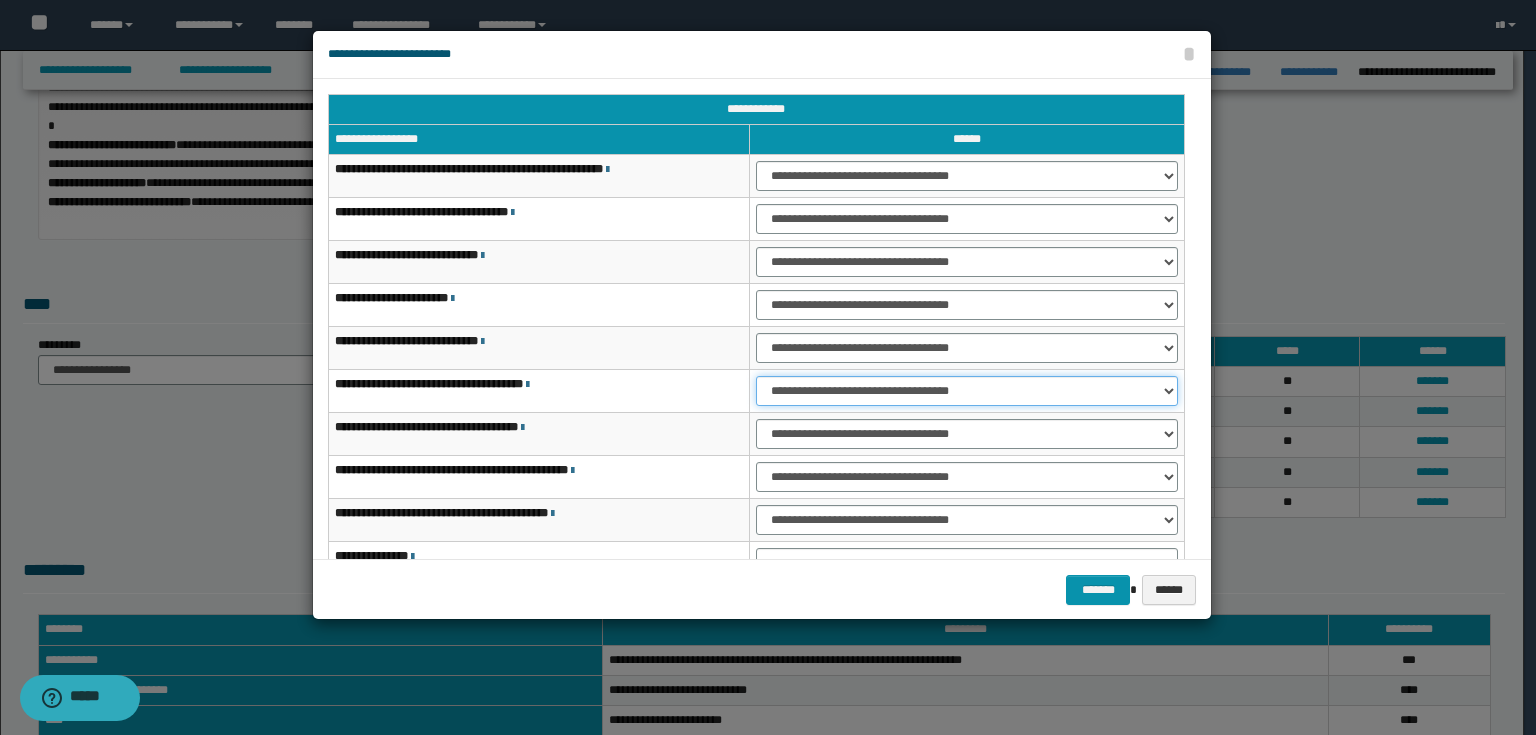 click on "**********" at bounding box center [967, 391] 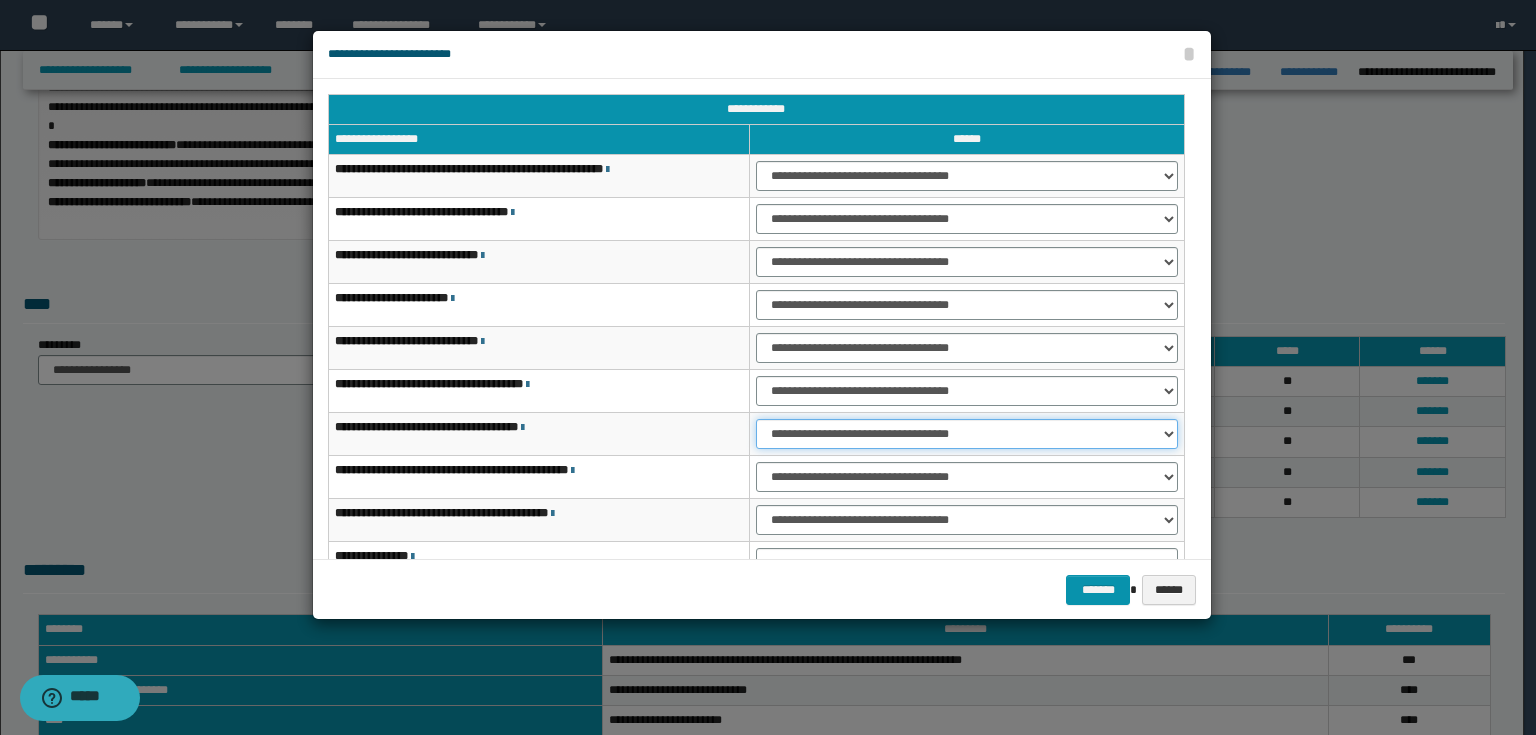 click on "**********" at bounding box center [967, 434] 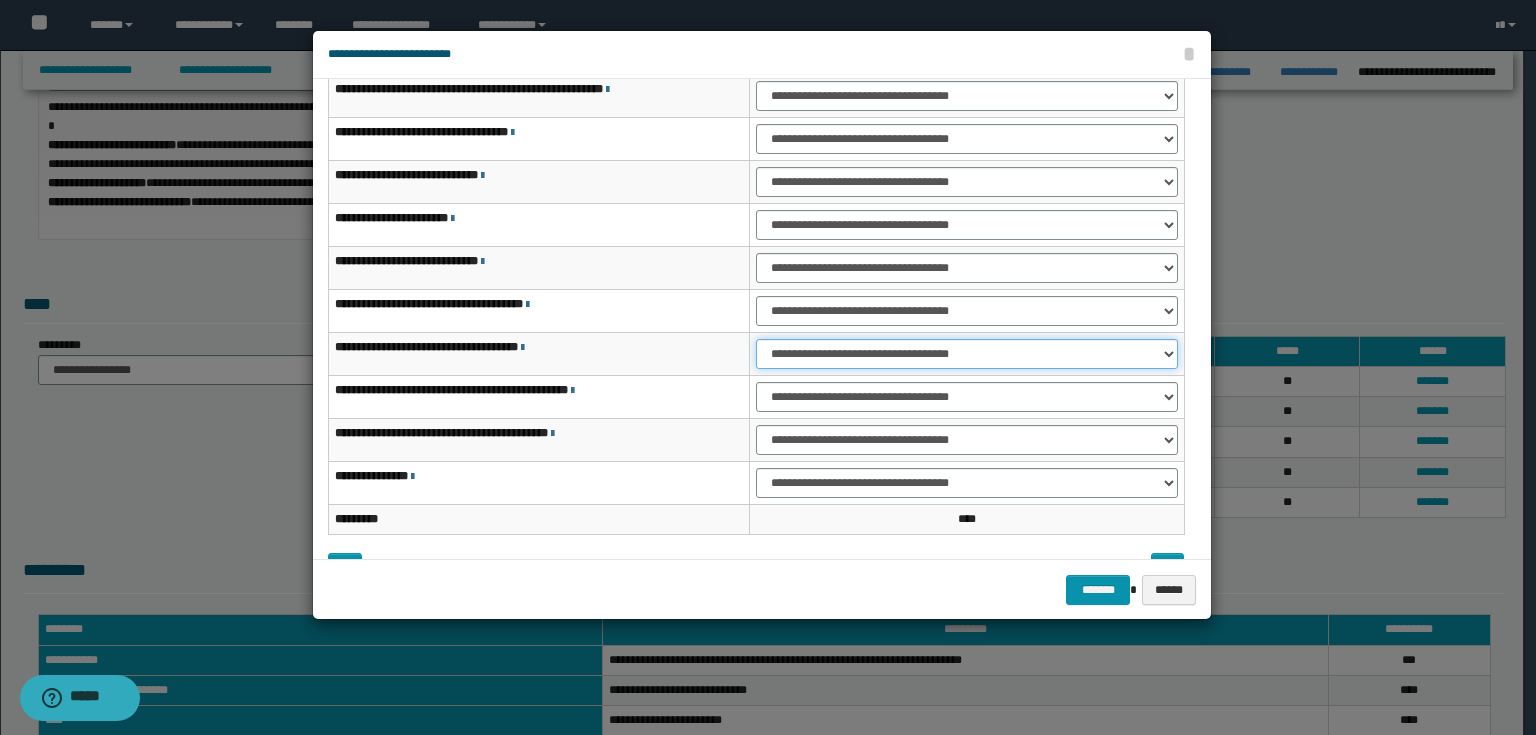 scroll, scrollTop: 118, scrollLeft: 0, axis: vertical 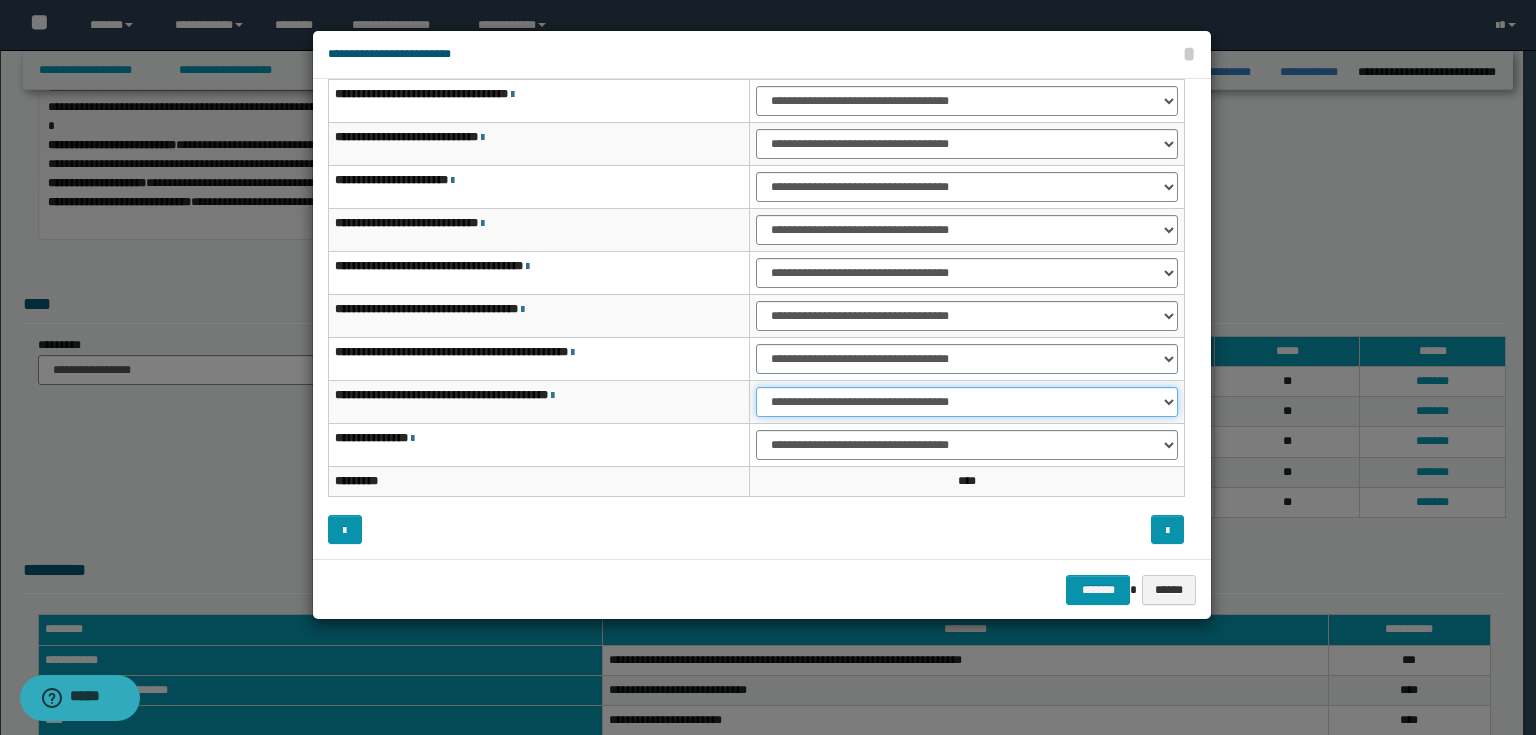click on "**********" at bounding box center (967, 402) 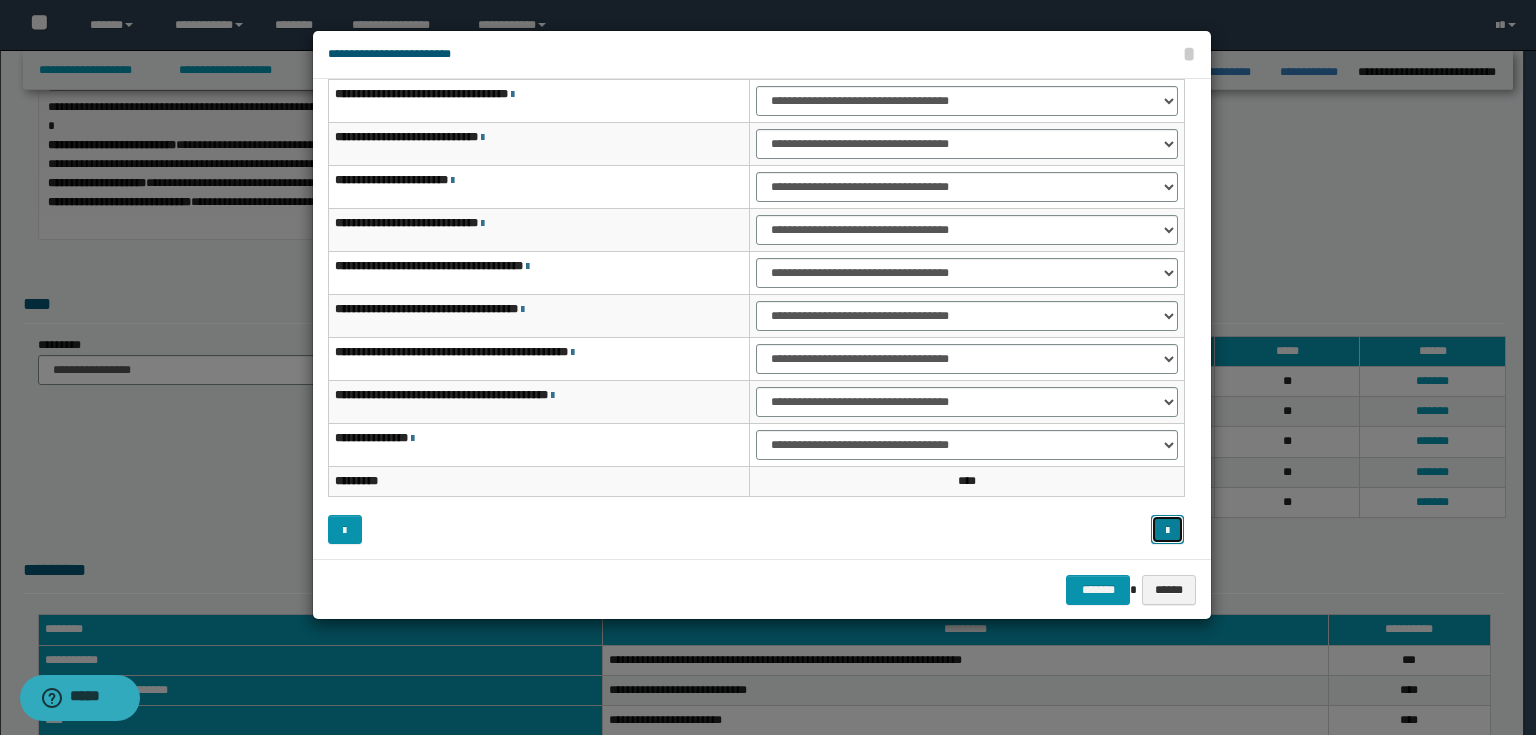 click at bounding box center (1167, 531) 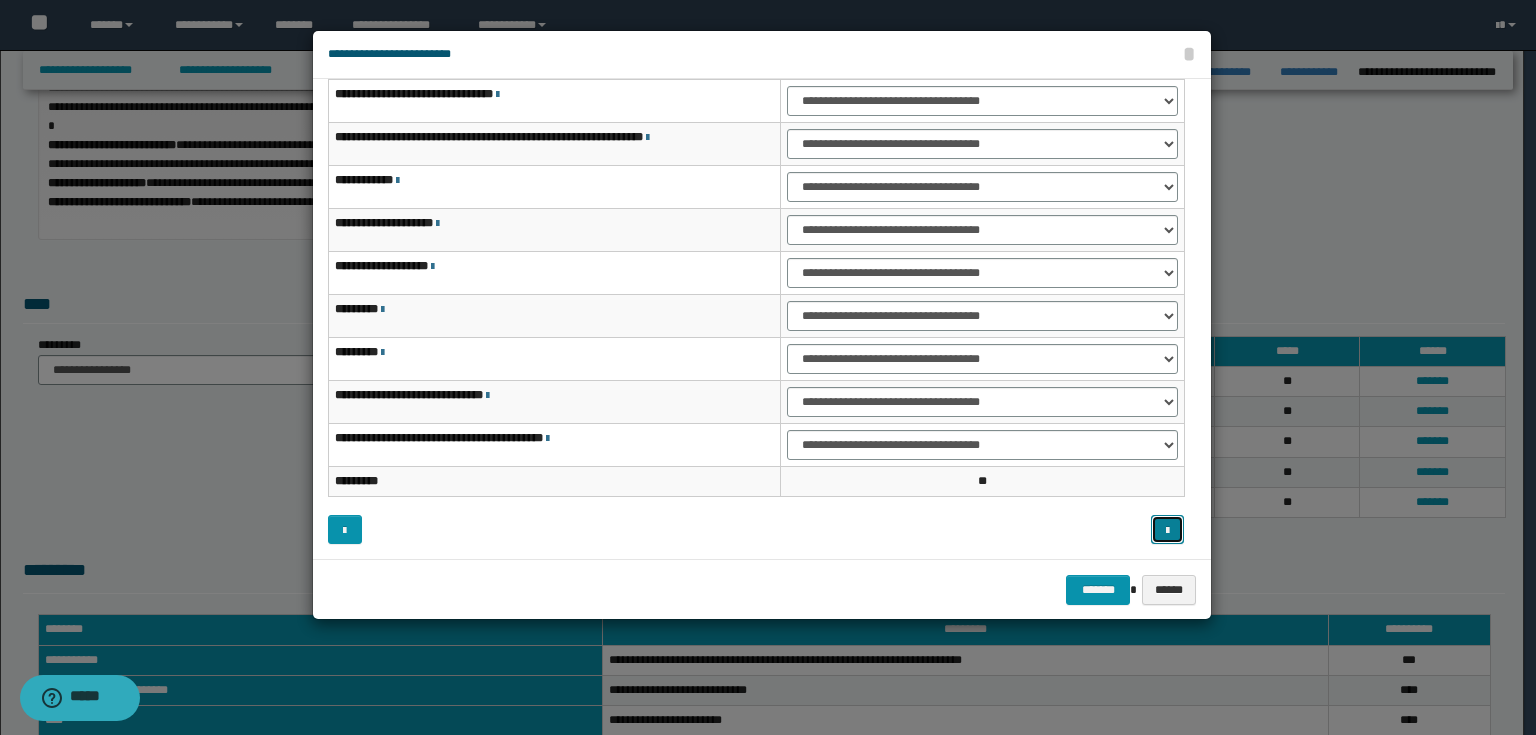 scroll, scrollTop: 38, scrollLeft: 0, axis: vertical 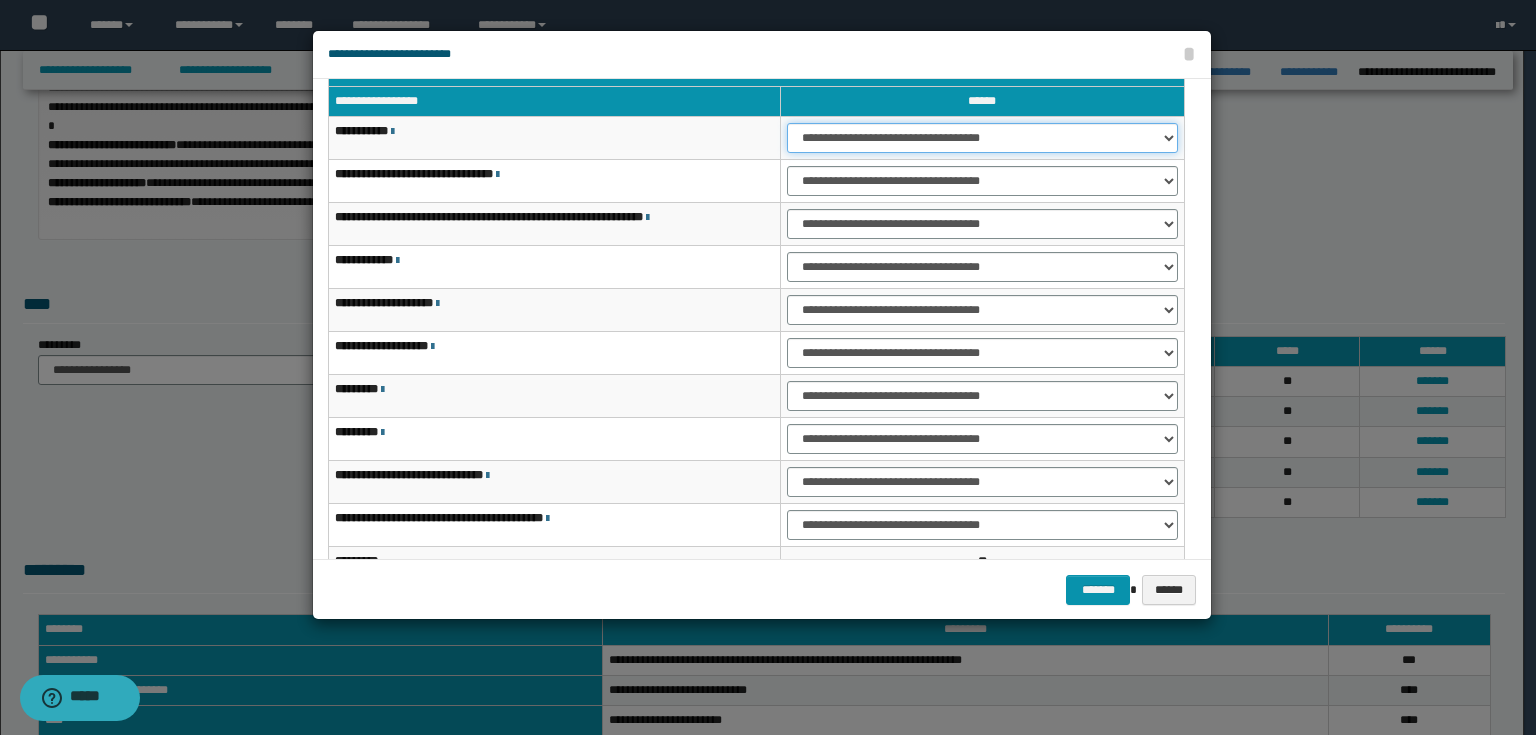 click on "**********" at bounding box center (982, 138) 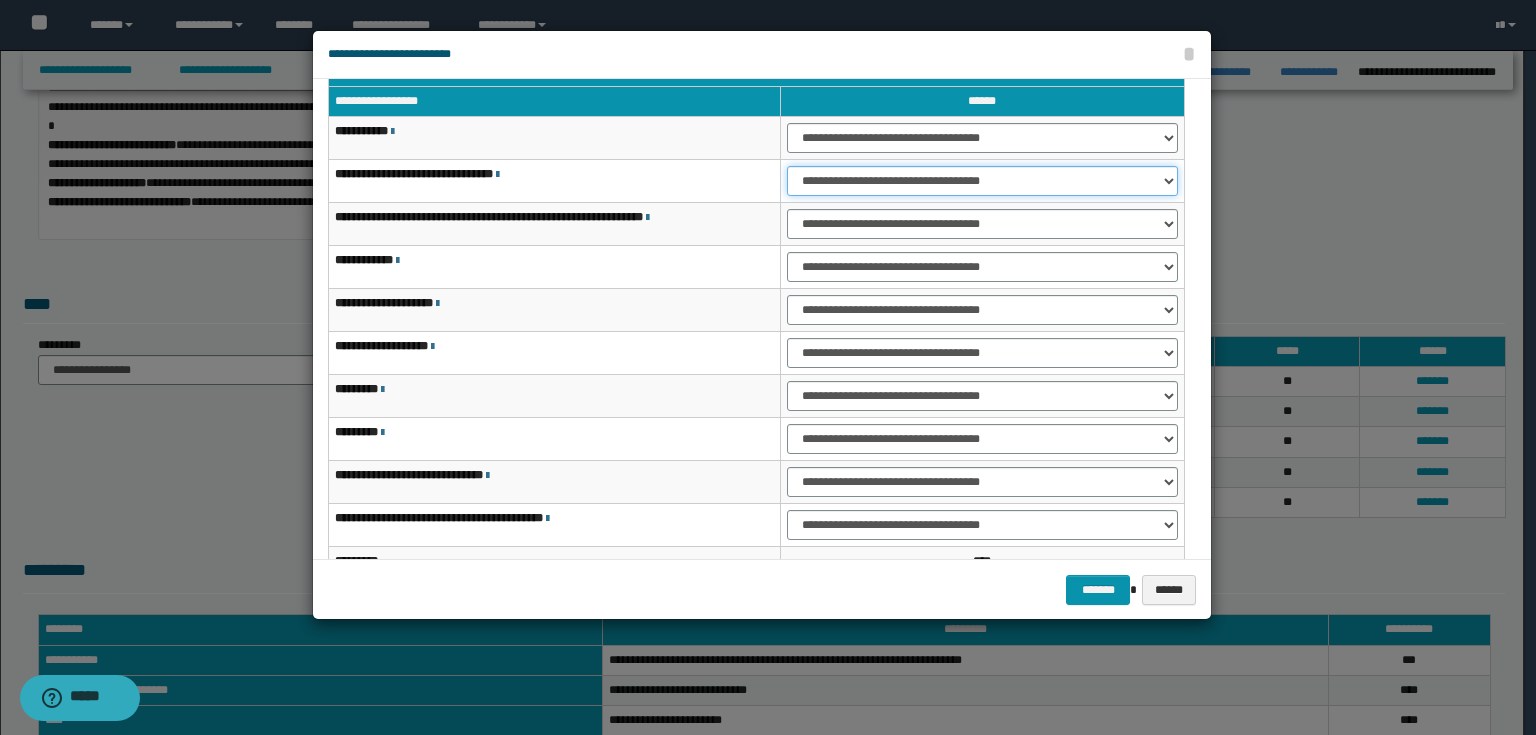 click on "**********" at bounding box center (982, 181) 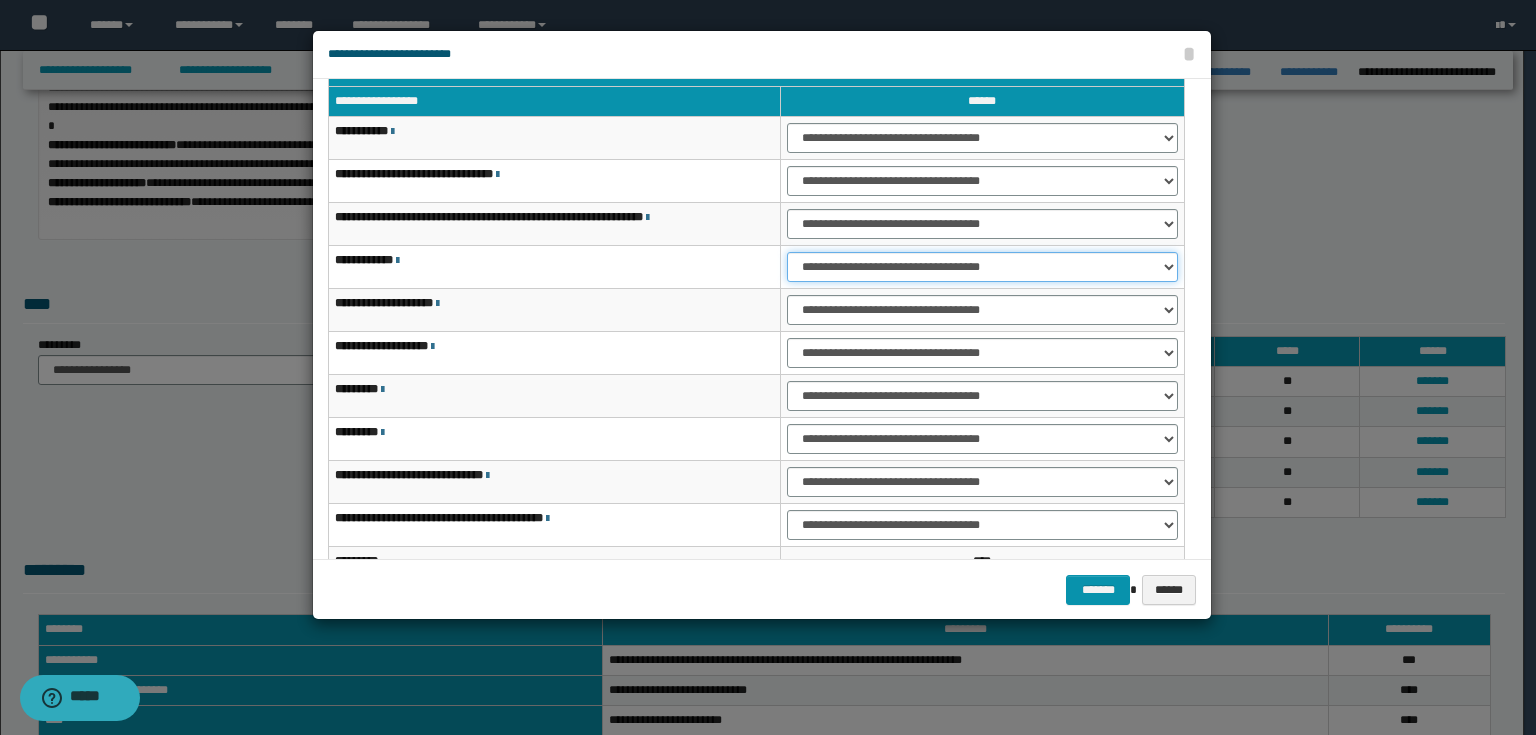 click on "**********" at bounding box center [982, 267] 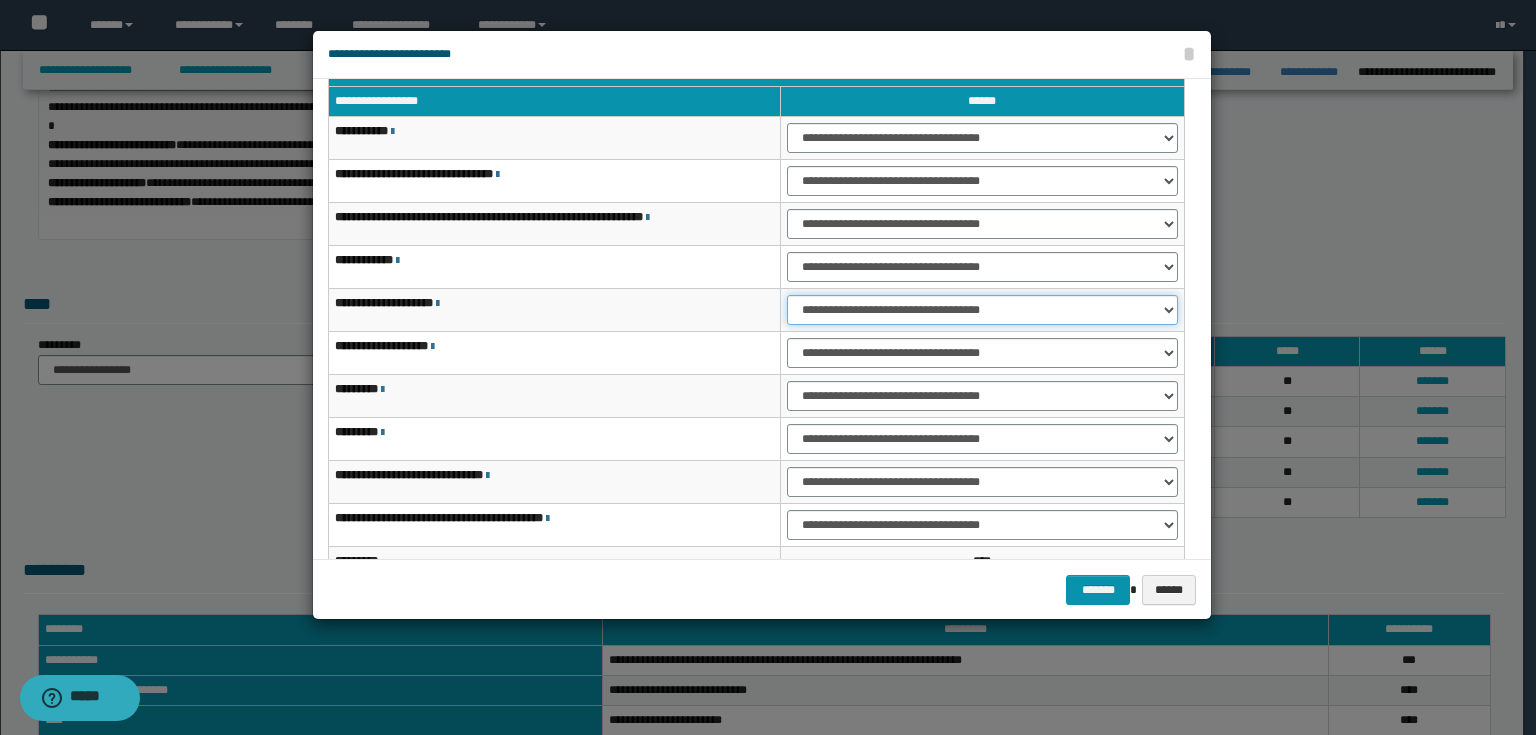 click on "**********" at bounding box center (982, 310) 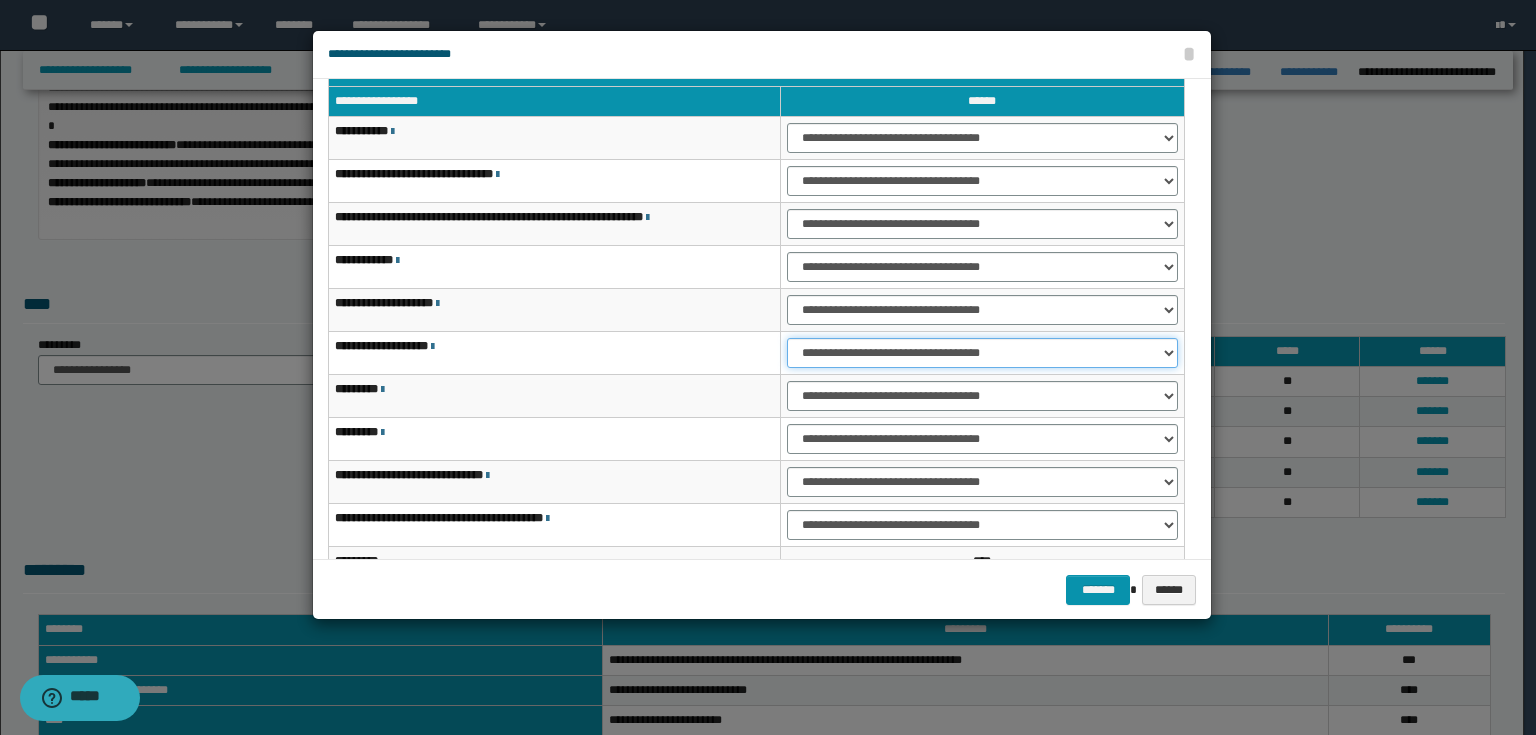 click on "**********" at bounding box center [982, 353] 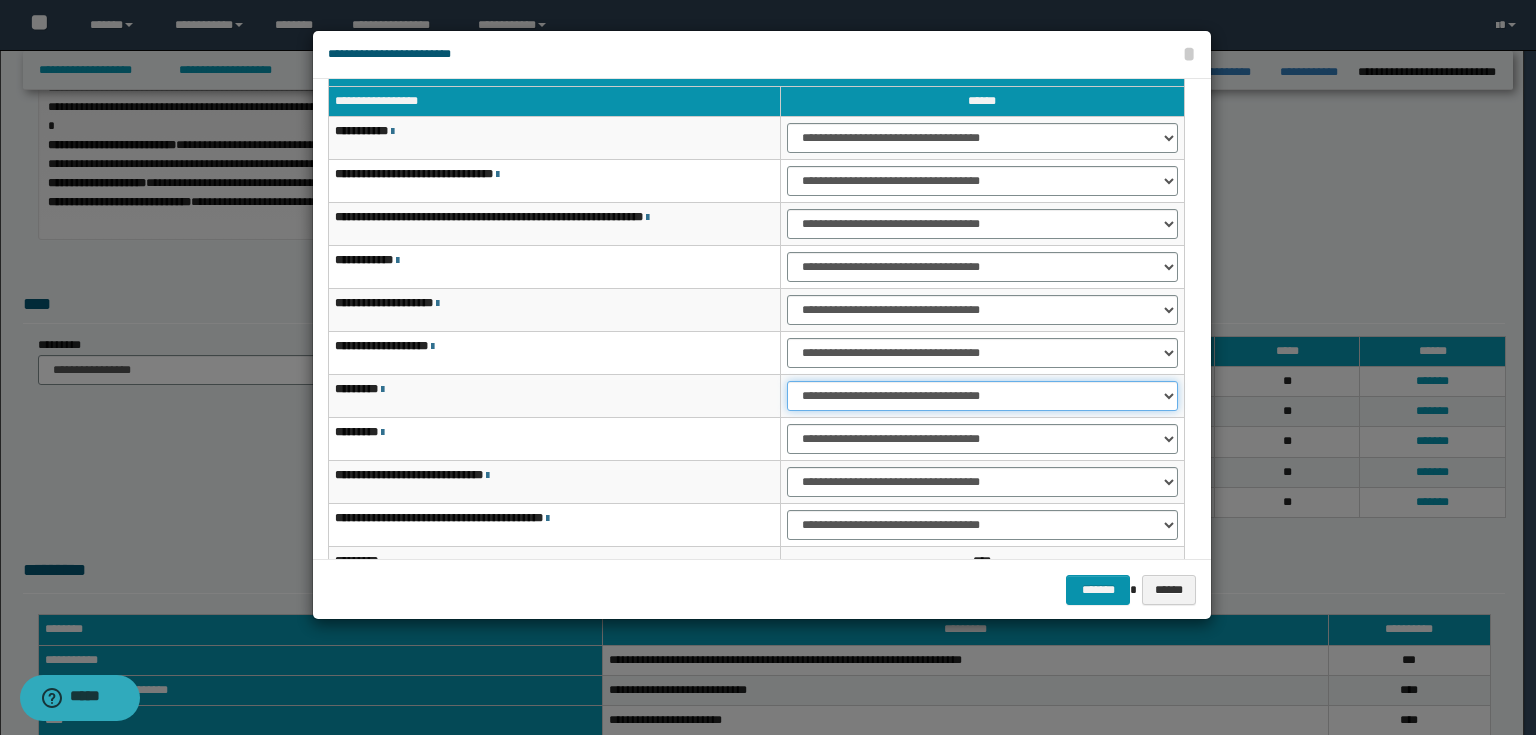 click on "**********" at bounding box center [982, 396] 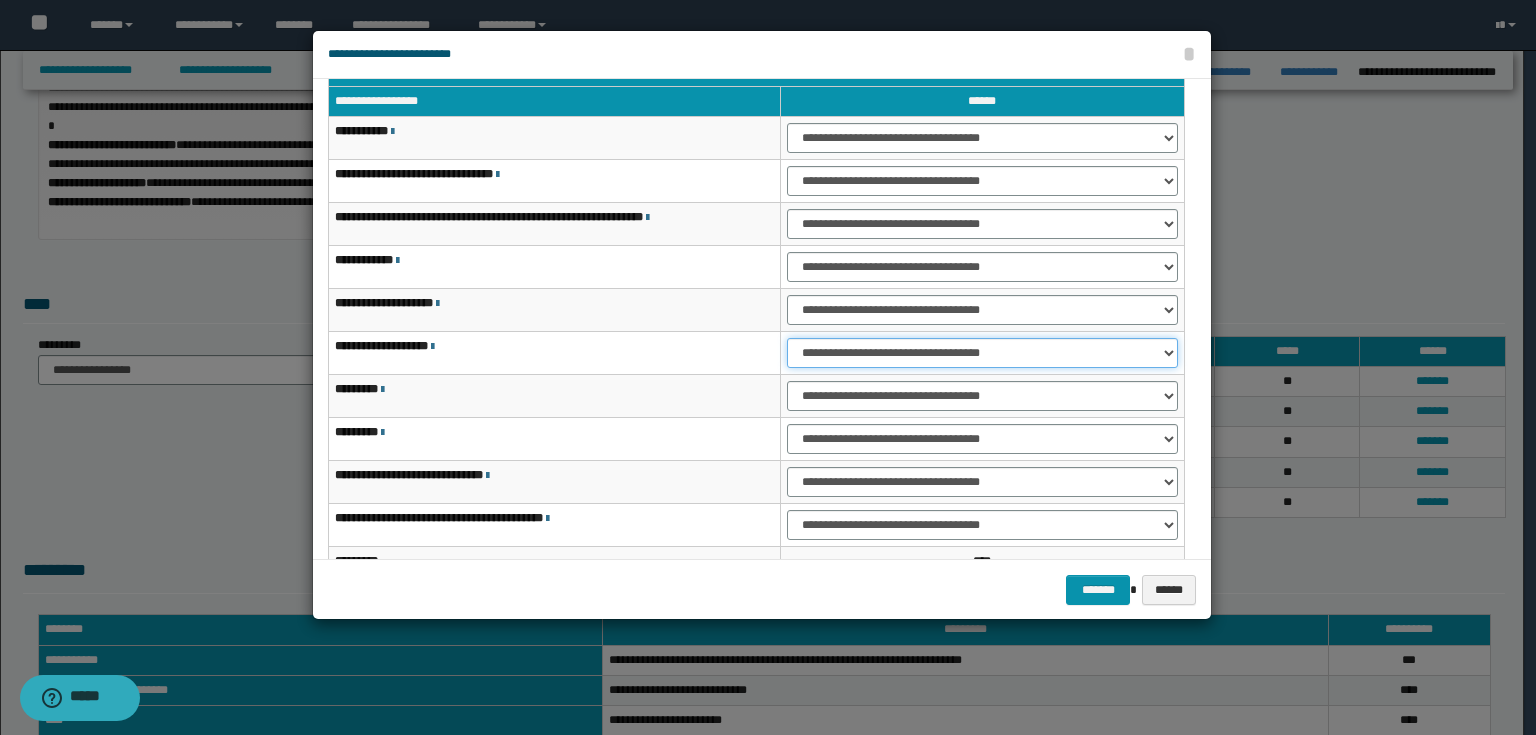 click on "**********" at bounding box center [982, 353] 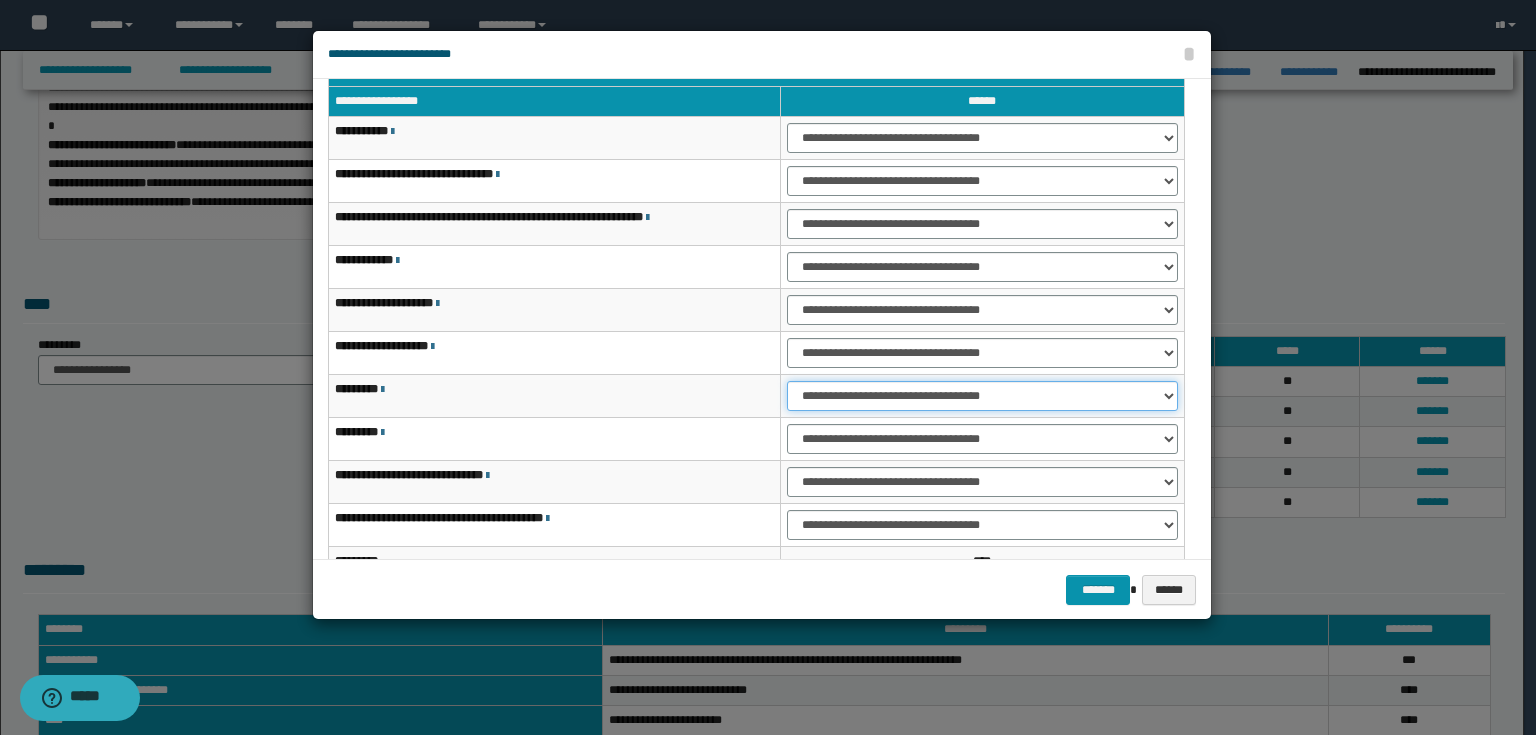 click on "**********" at bounding box center (982, 396) 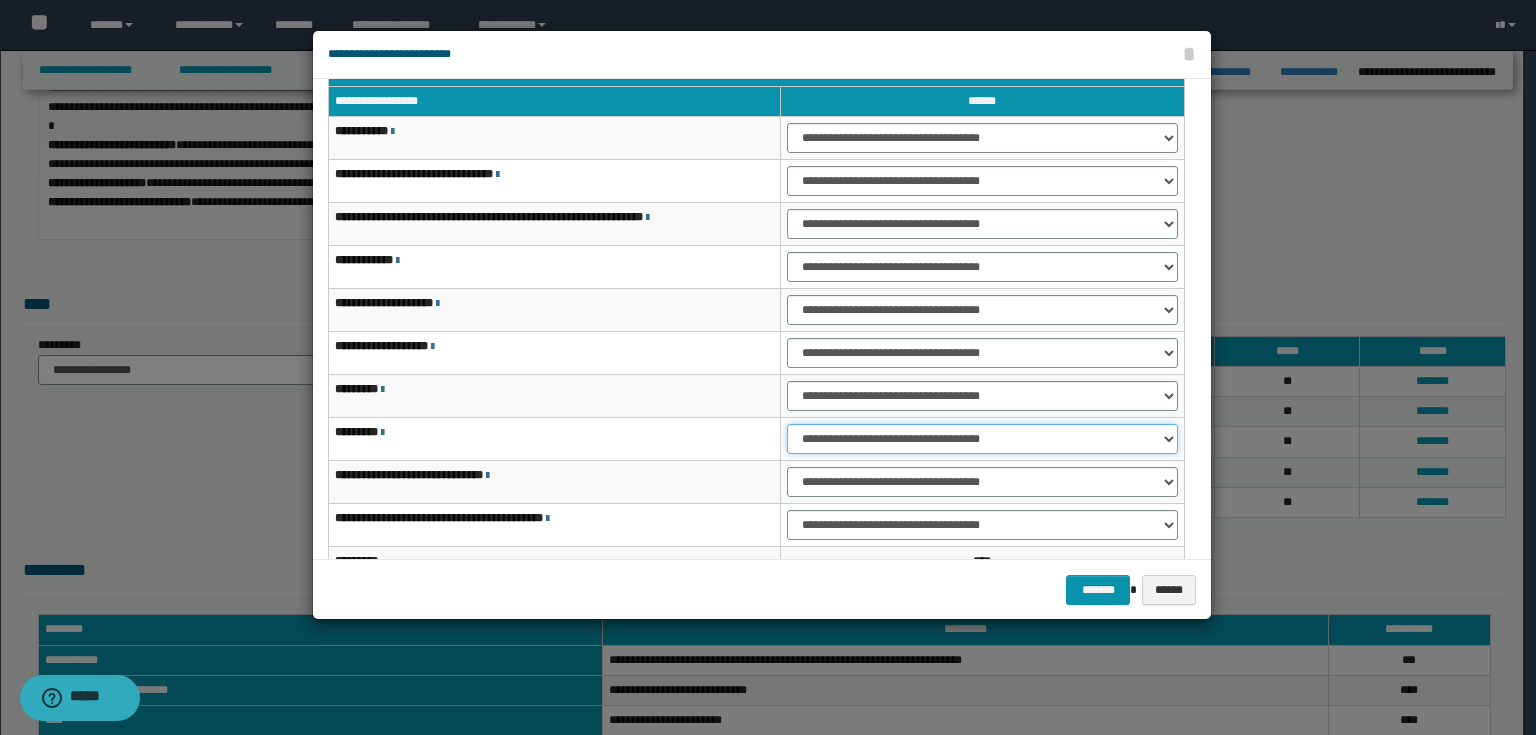 click on "**********" at bounding box center (982, 439) 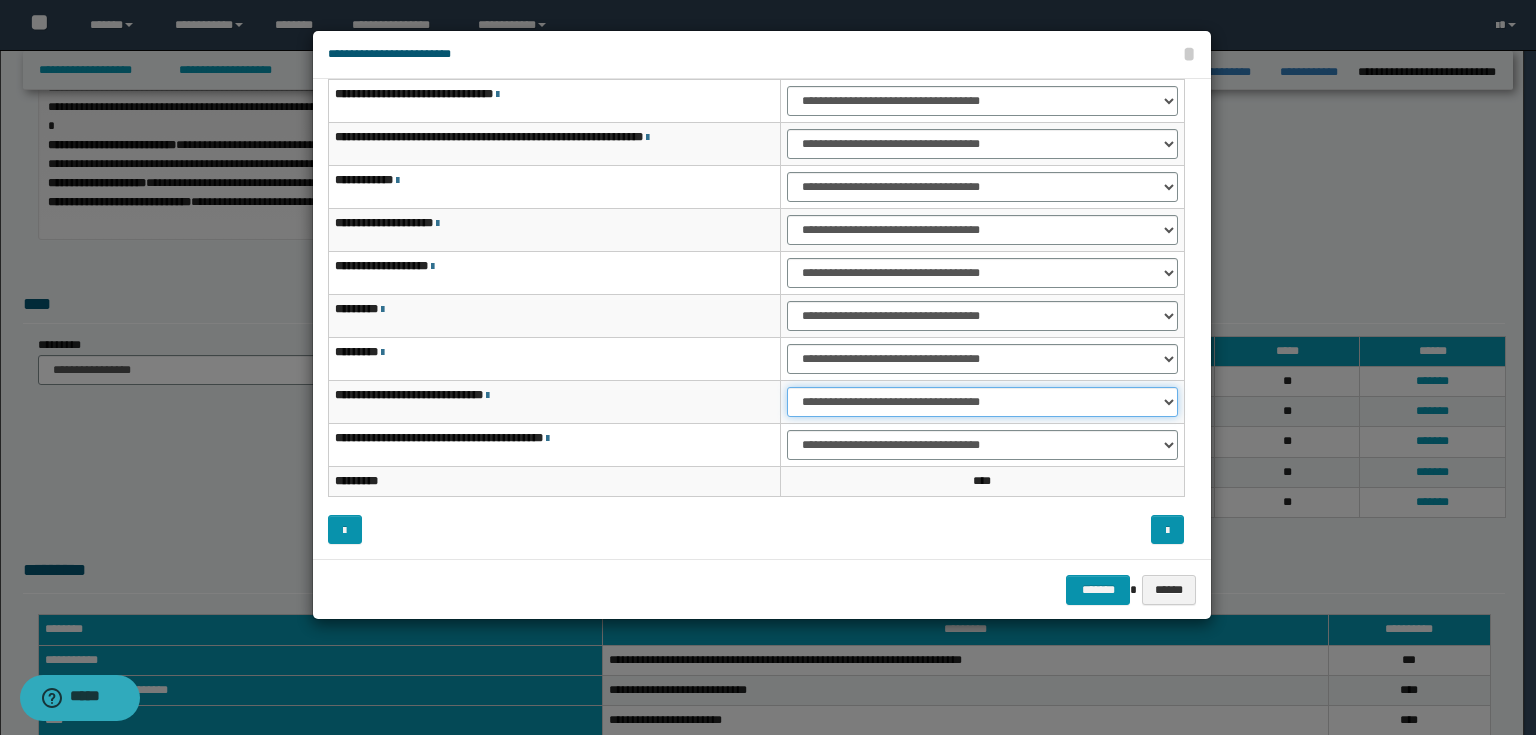click on "**********" at bounding box center (982, 402) 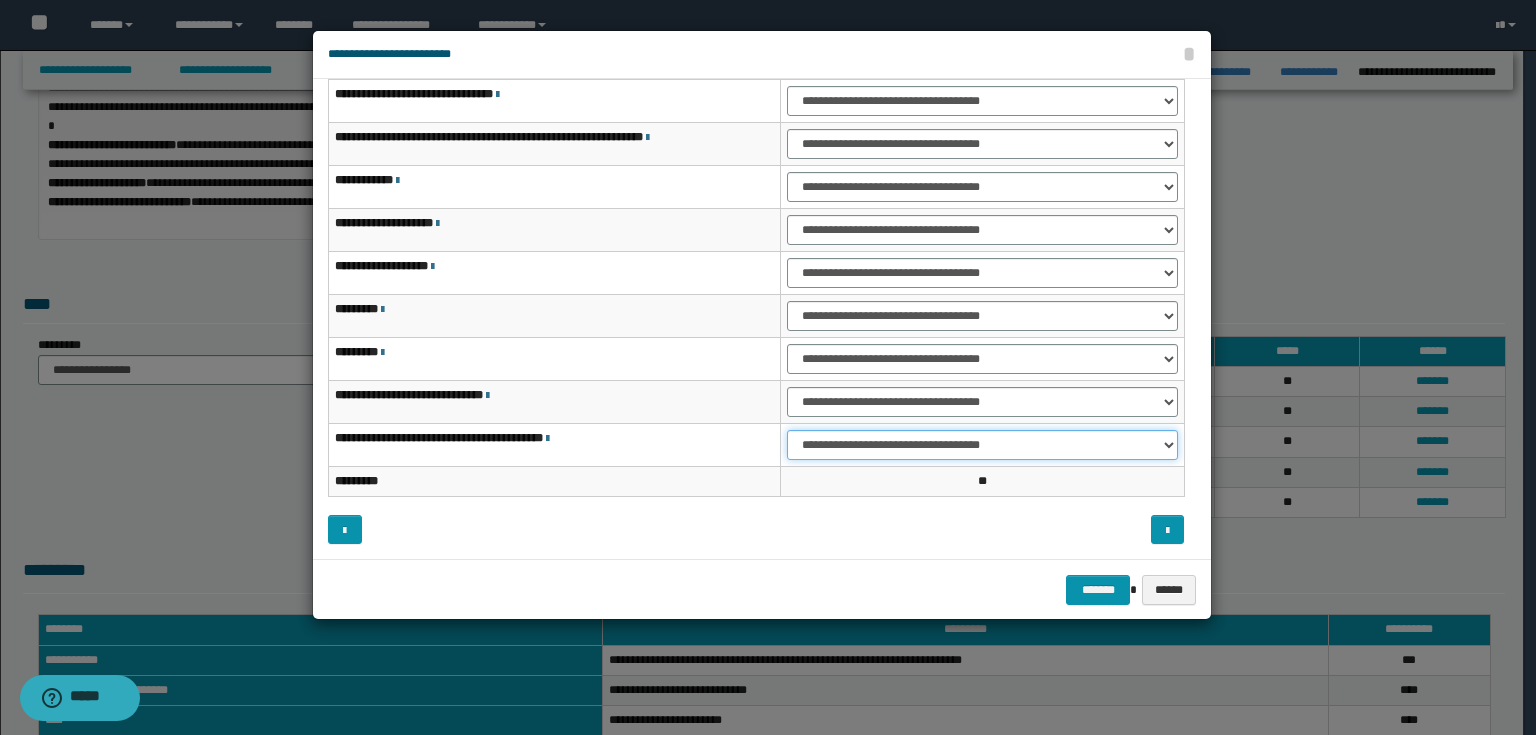 click on "**********" at bounding box center (982, 445) 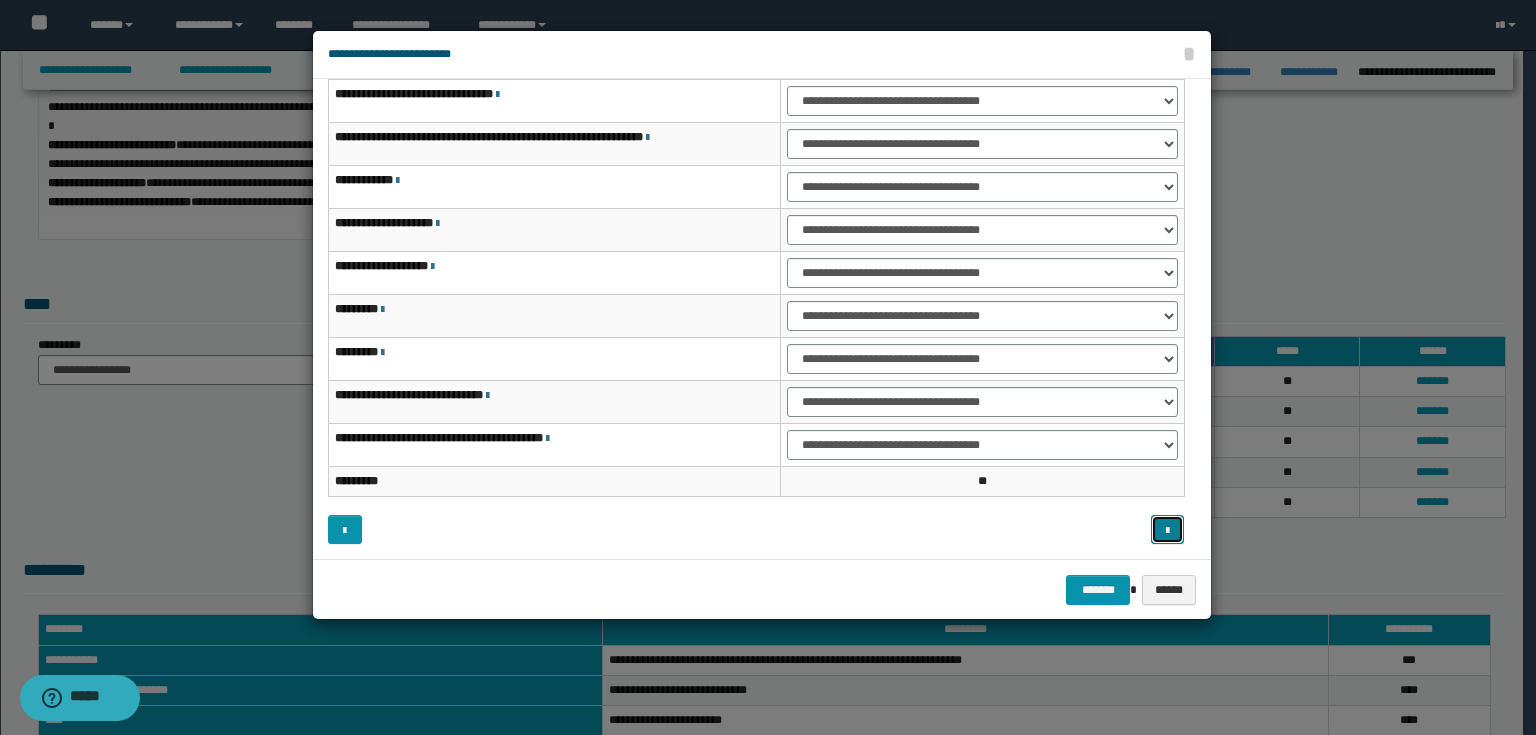click at bounding box center (1167, 531) 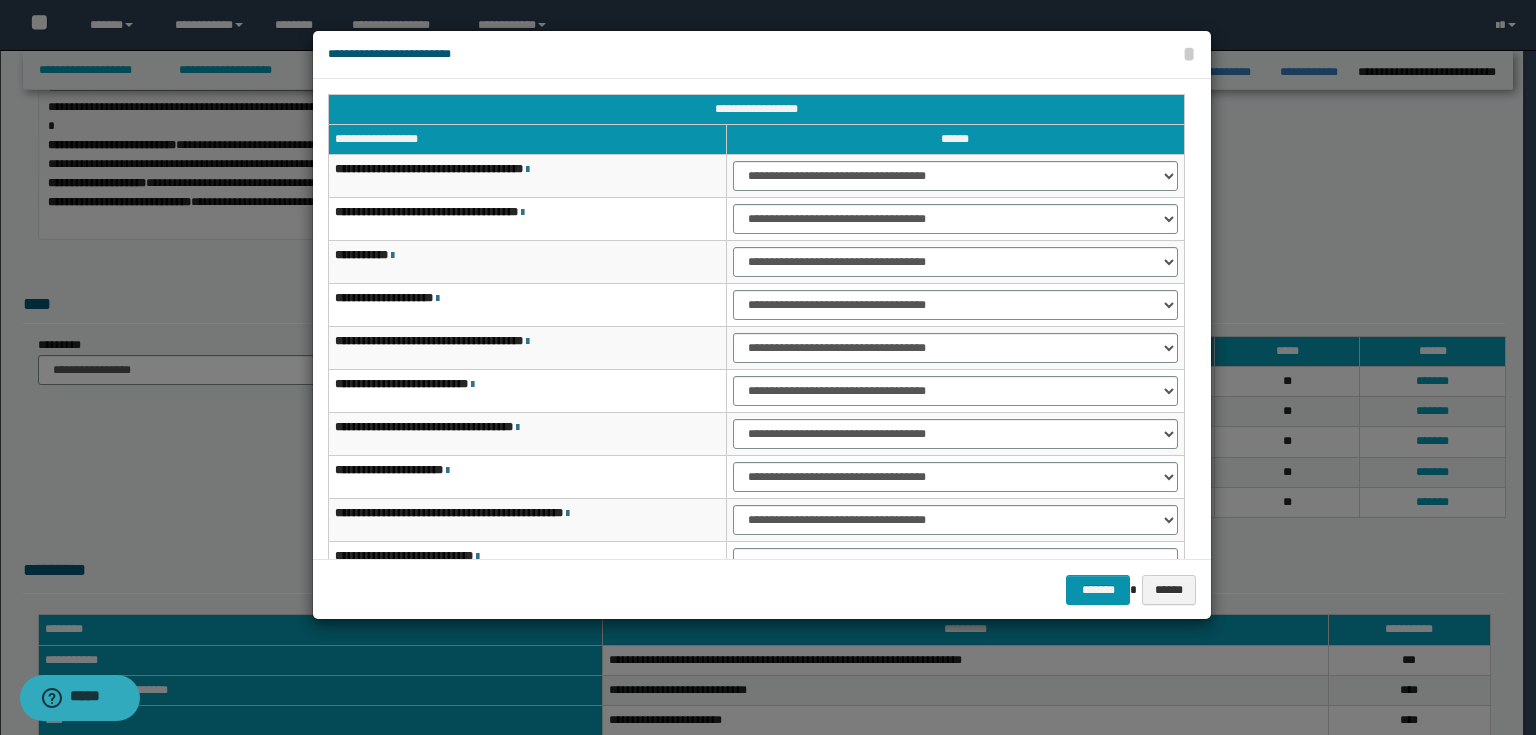 scroll, scrollTop: 80, scrollLeft: 0, axis: vertical 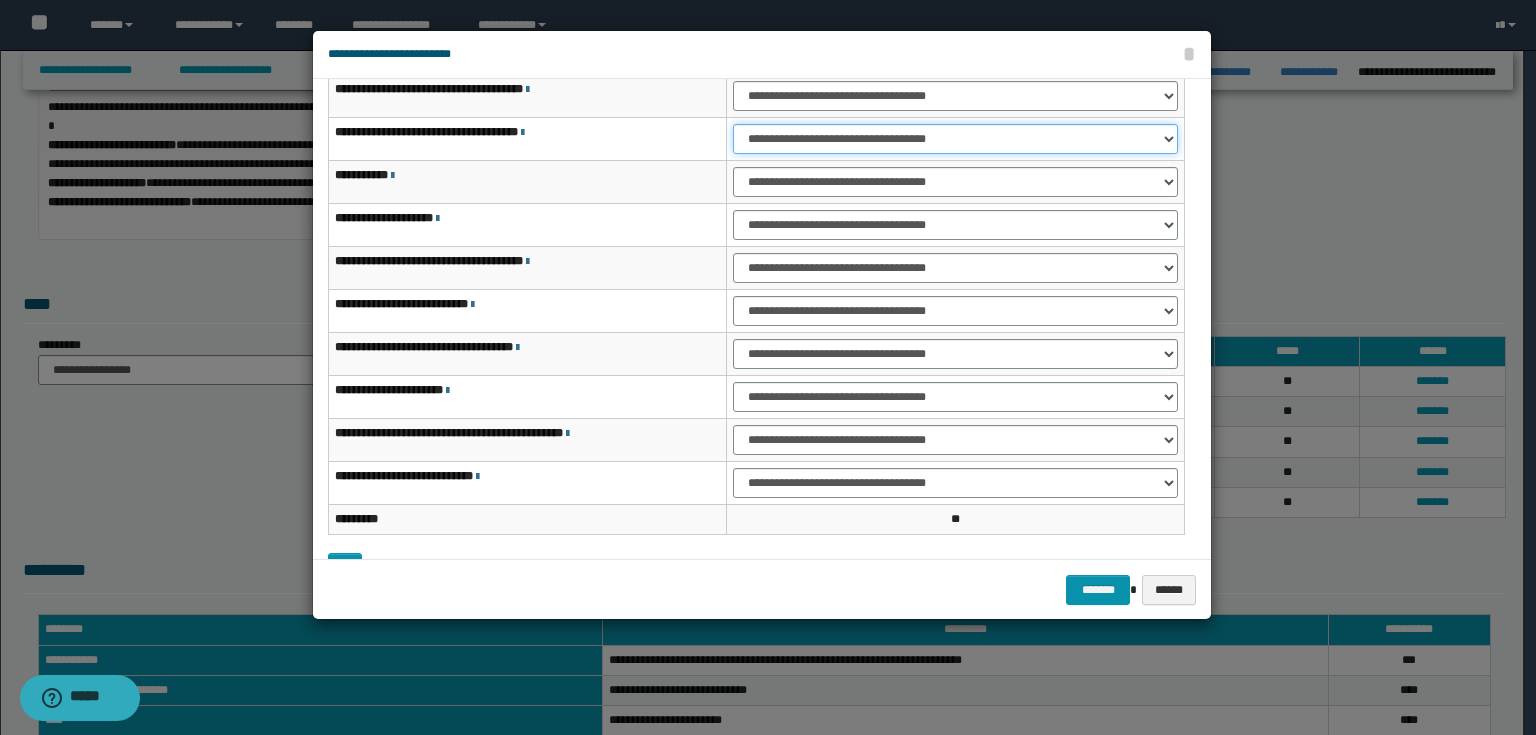 click on "**********" at bounding box center (955, 139) 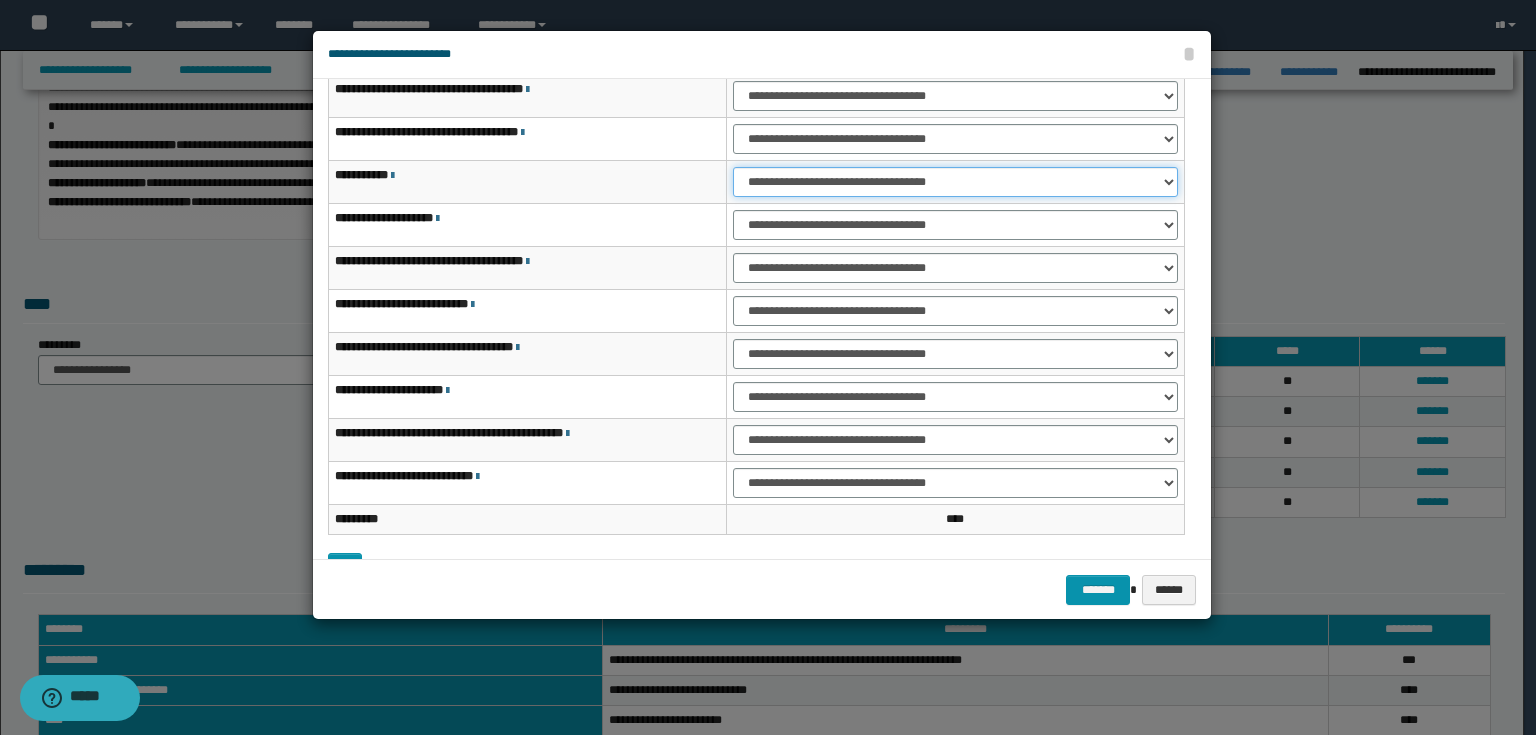 click on "**********" at bounding box center (955, 182) 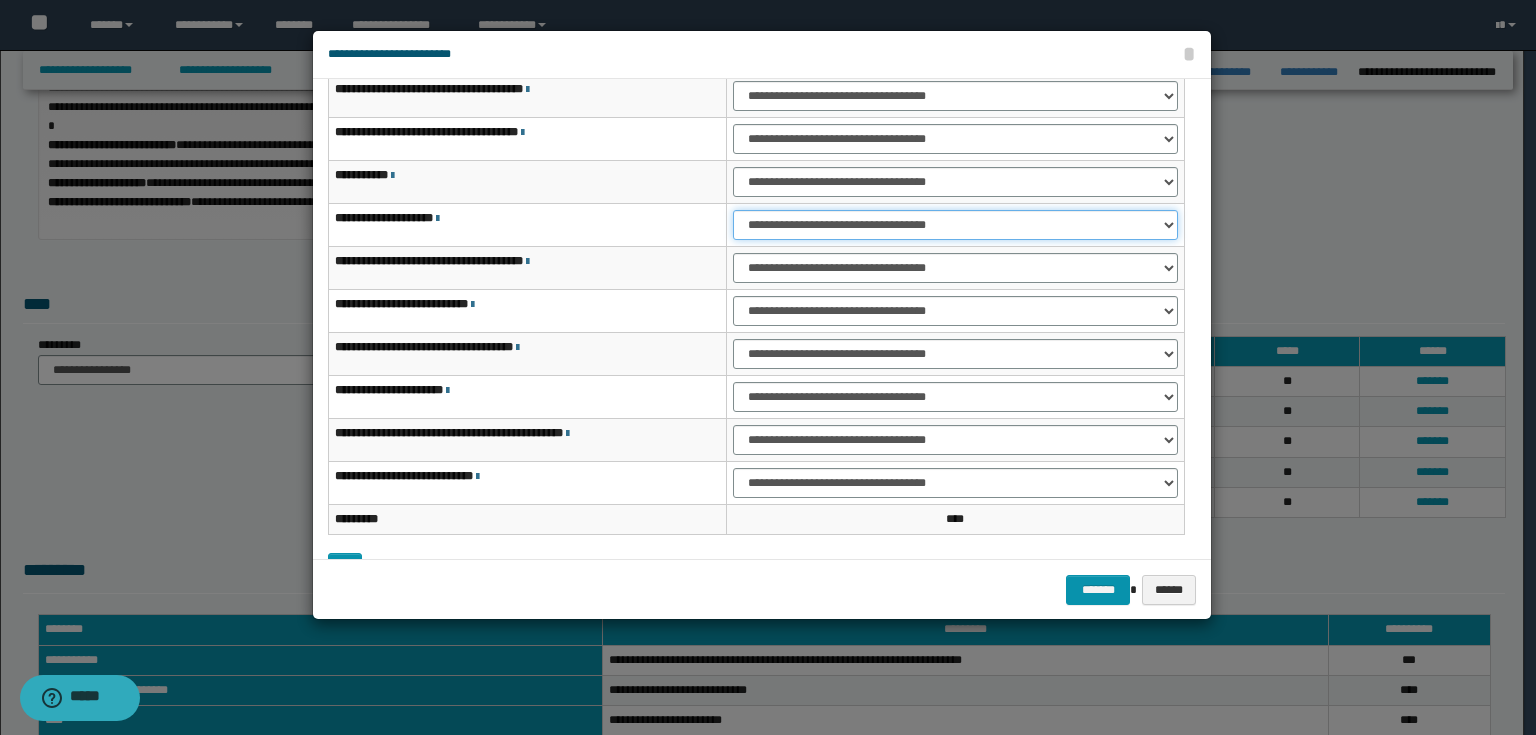 click on "**********" at bounding box center (955, 225) 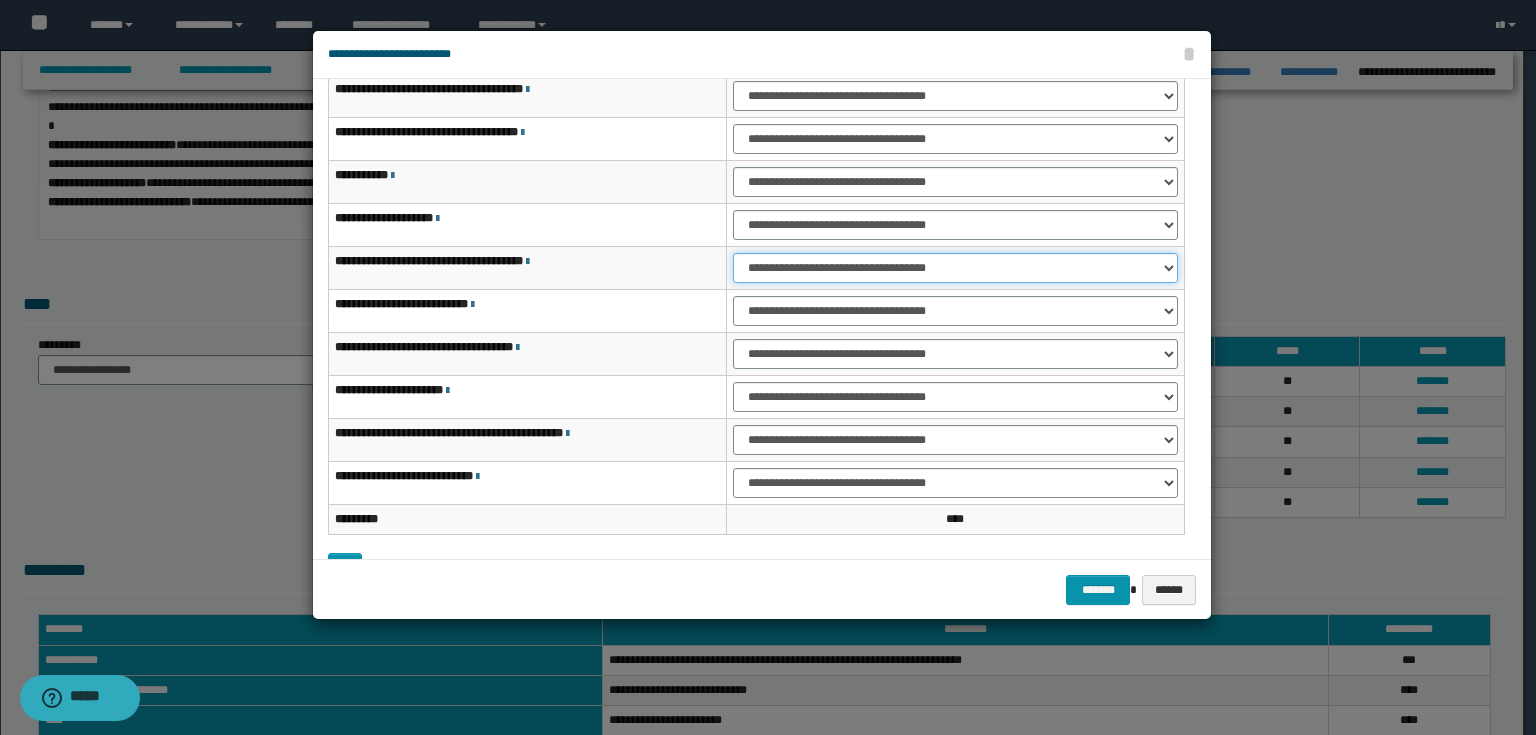click on "**********" at bounding box center [955, 268] 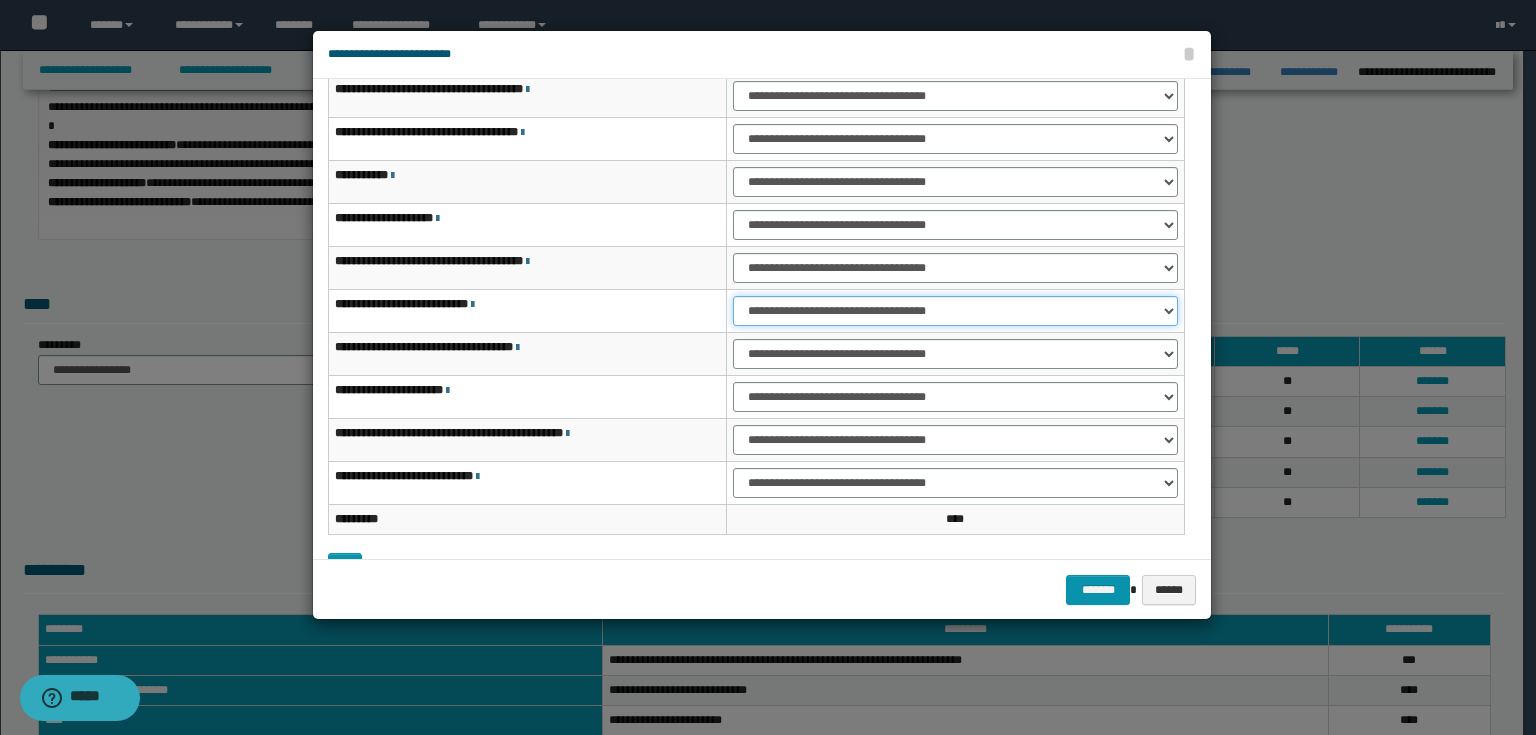 click on "**********" at bounding box center [955, 311] 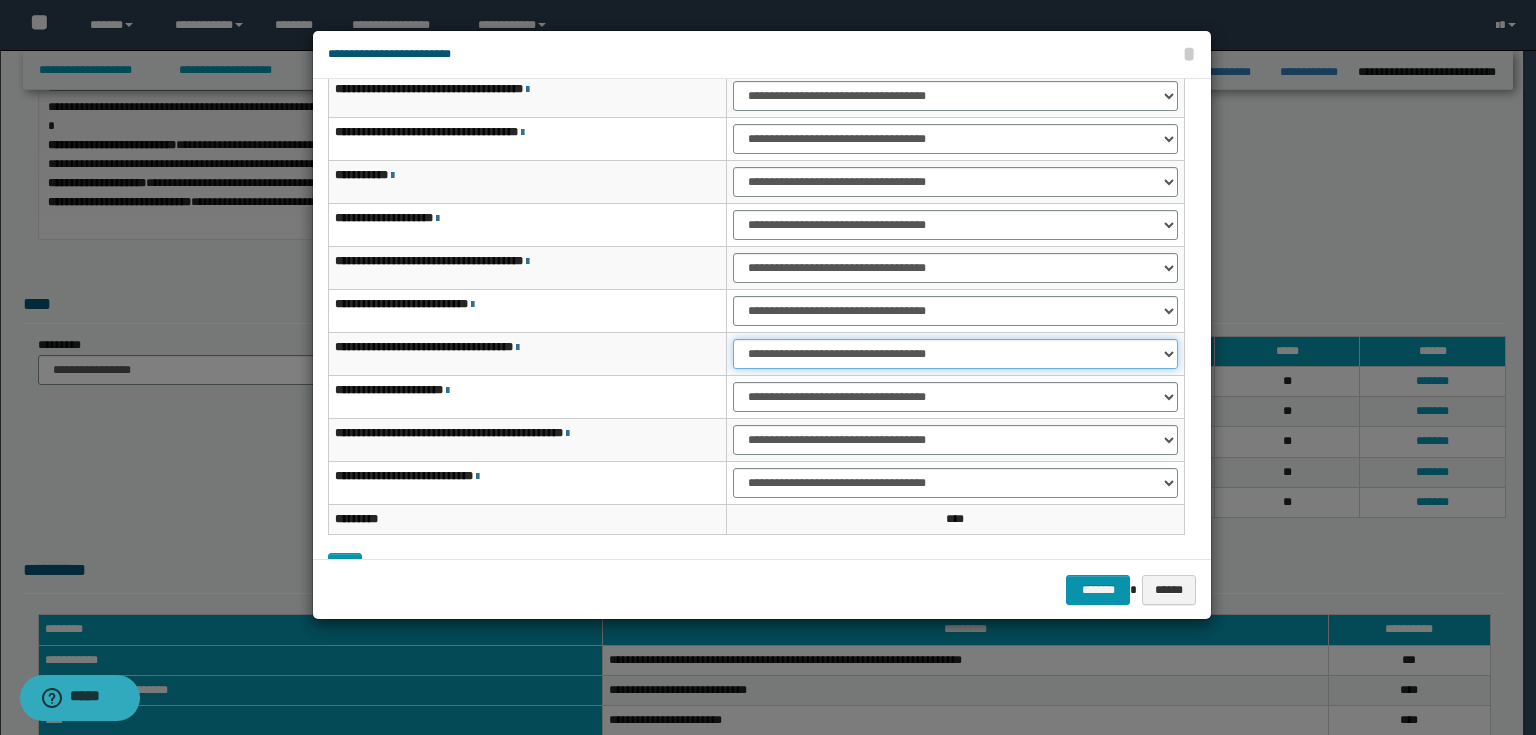 click on "**********" at bounding box center (955, 354) 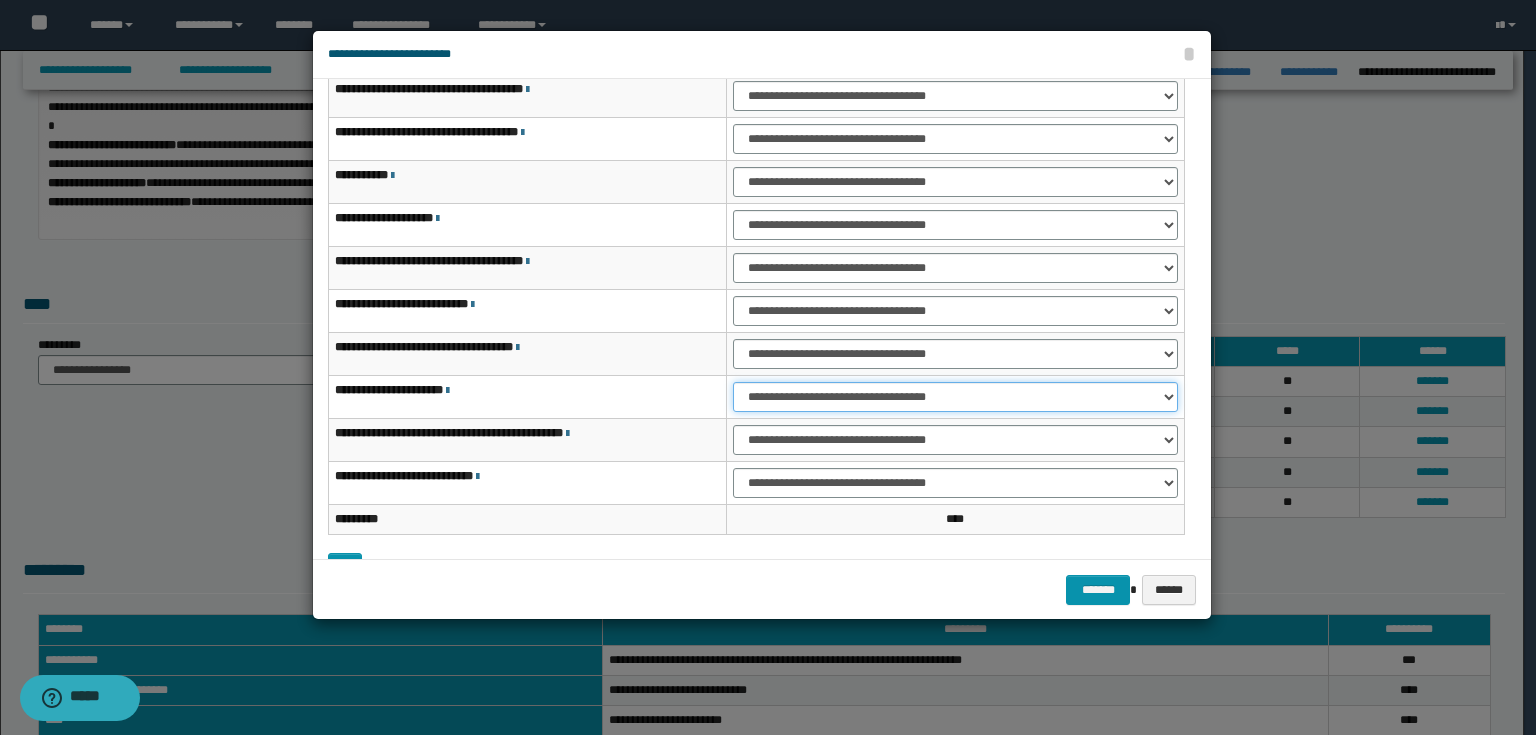 click on "**********" at bounding box center [955, 397] 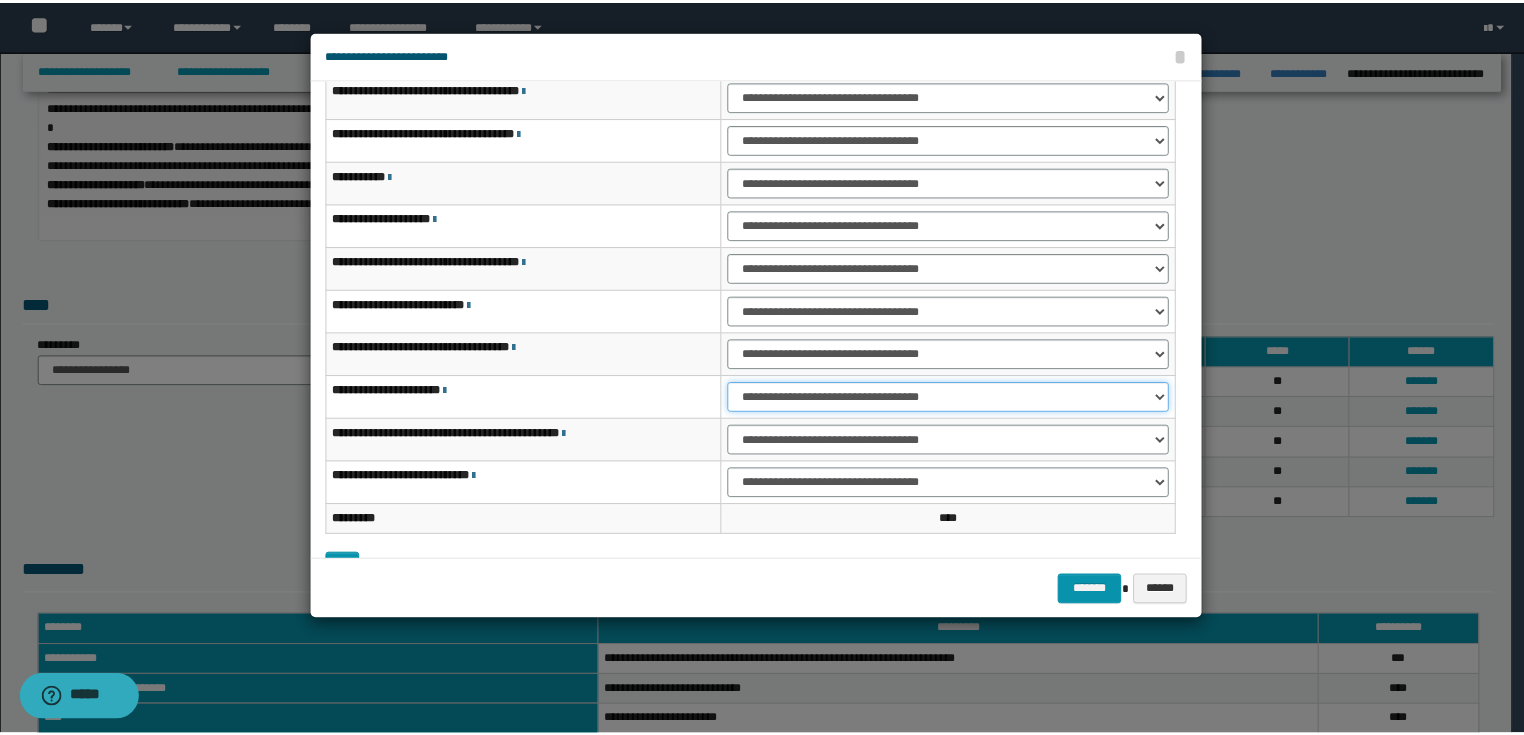 scroll, scrollTop: 118, scrollLeft: 0, axis: vertical 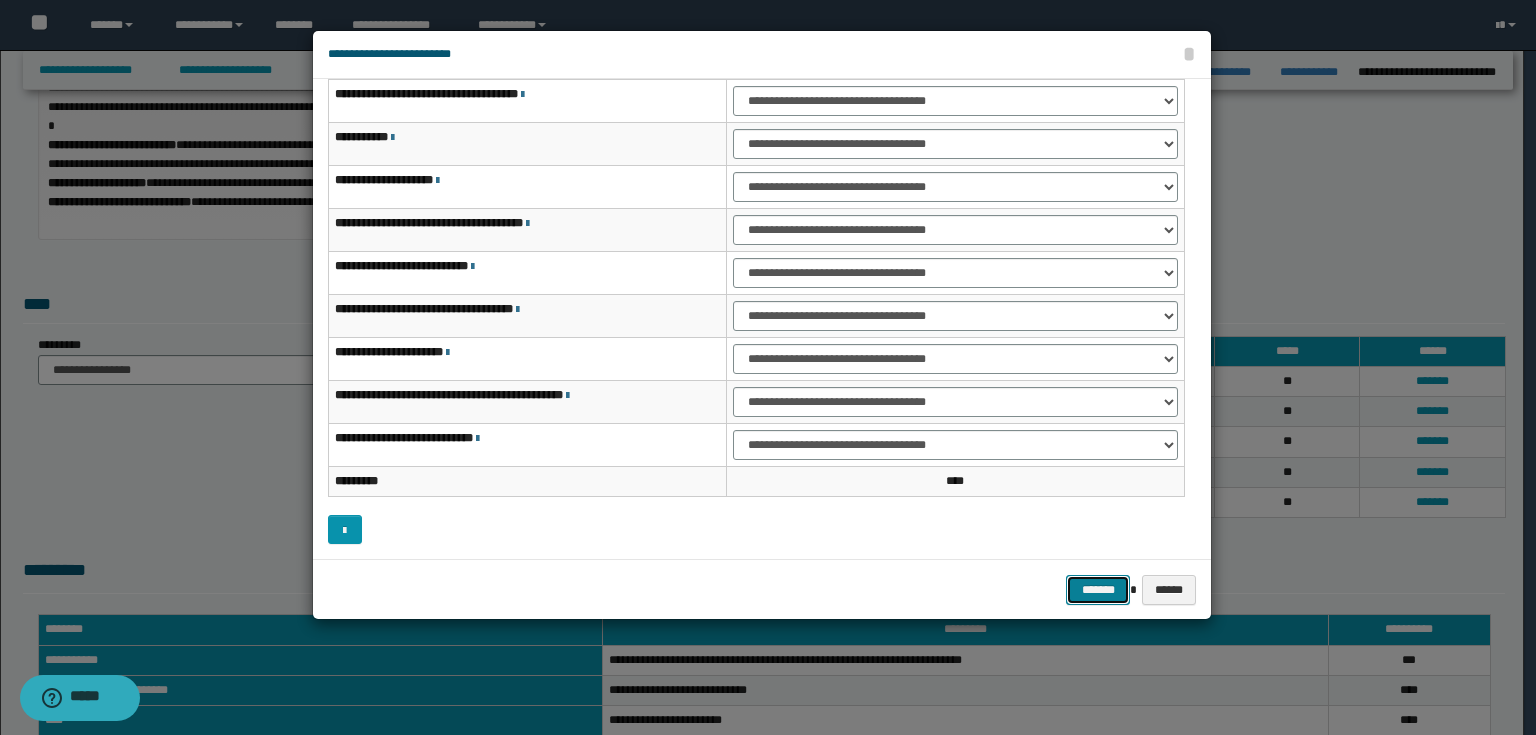 click on "*******" at bounding box center [1098, 590] 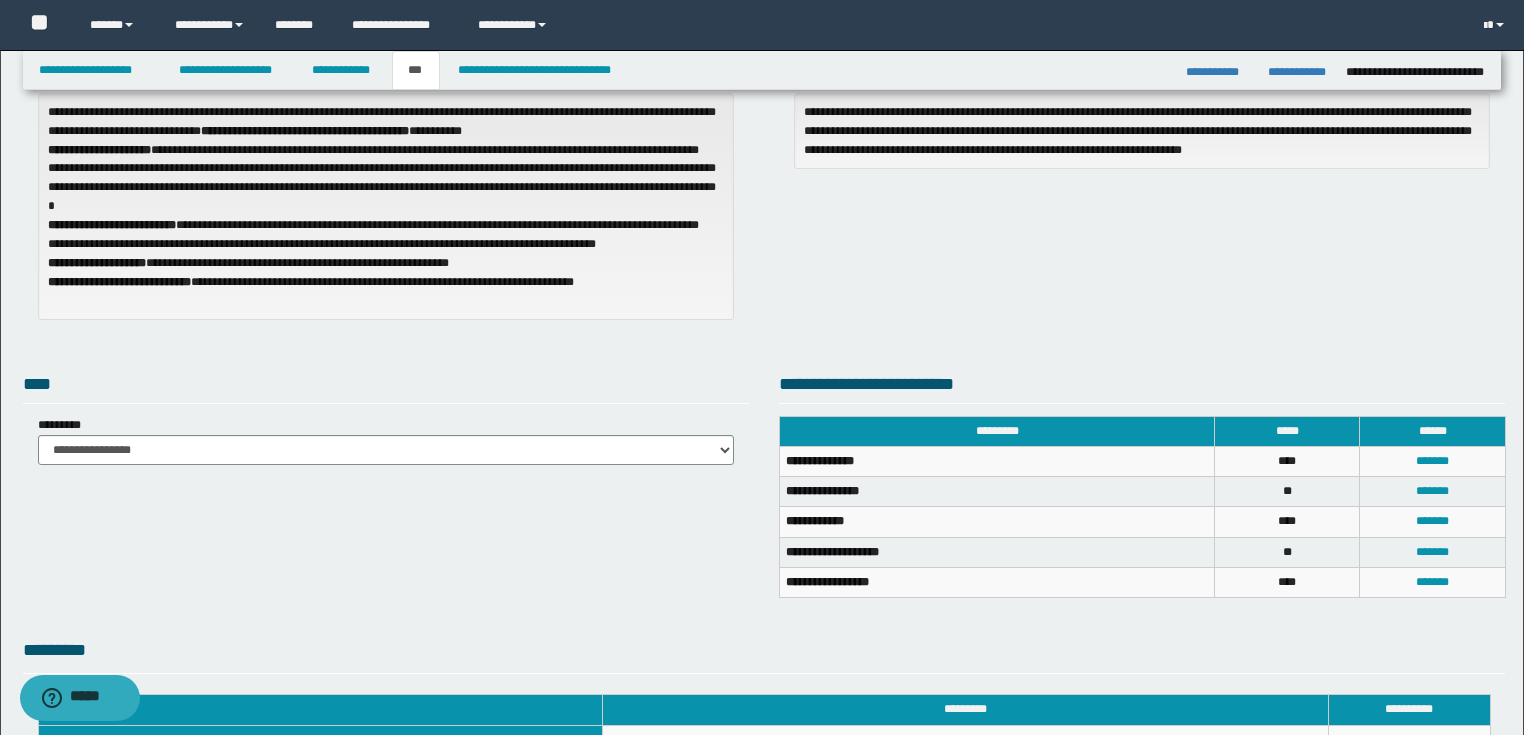 scroll, scrollTop: 240, scrollLeft: 0, axis: vertical 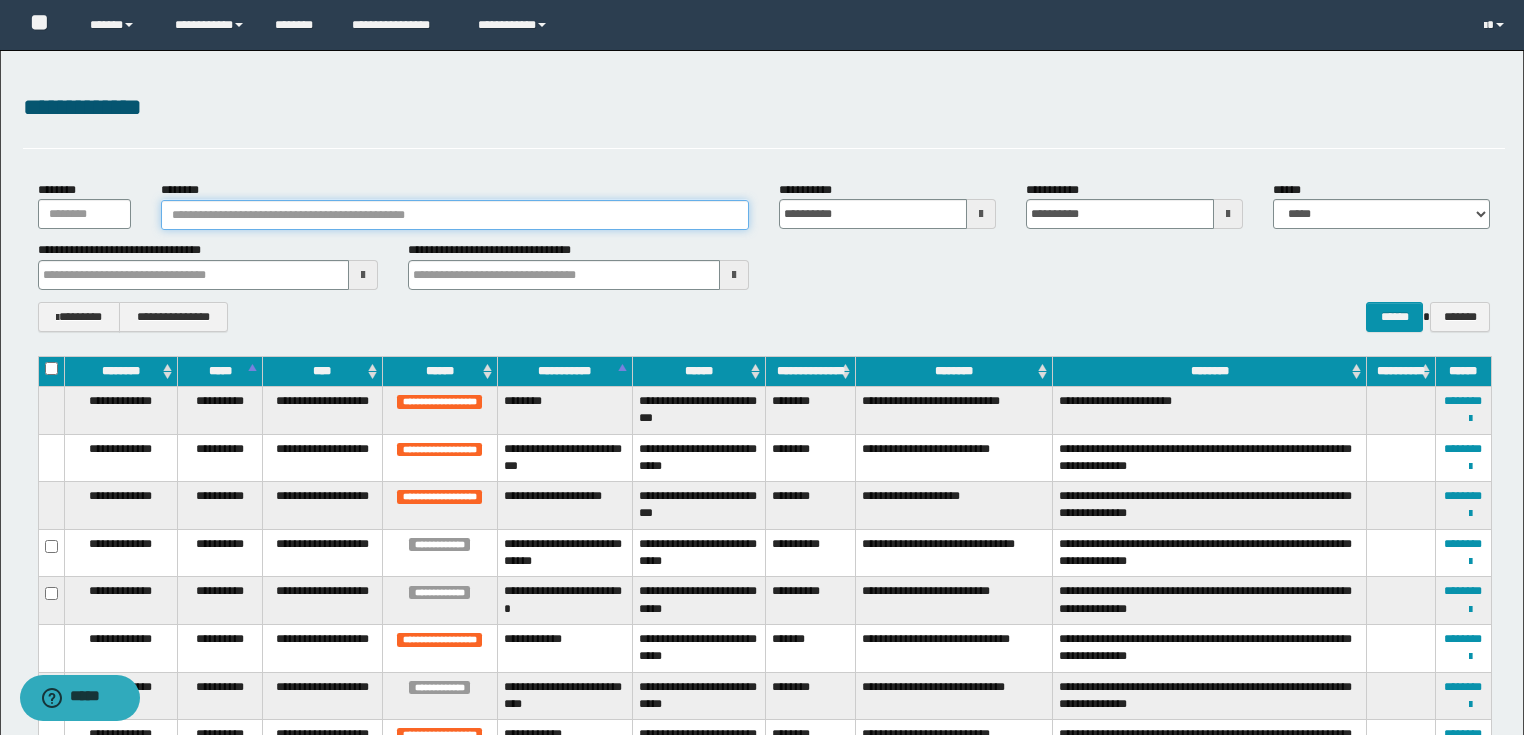 click on "********" at bounding box center [455, 215] 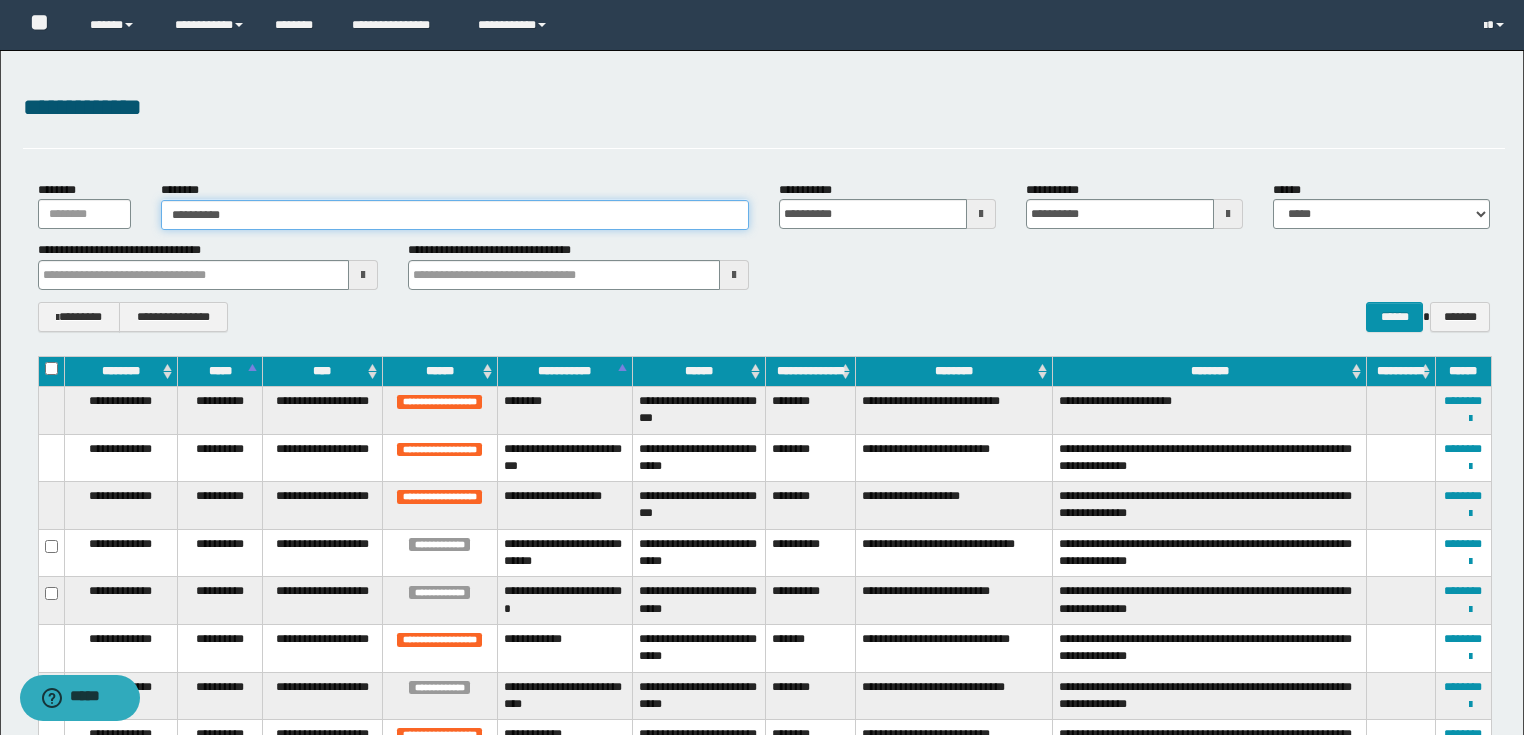 type on "**********" 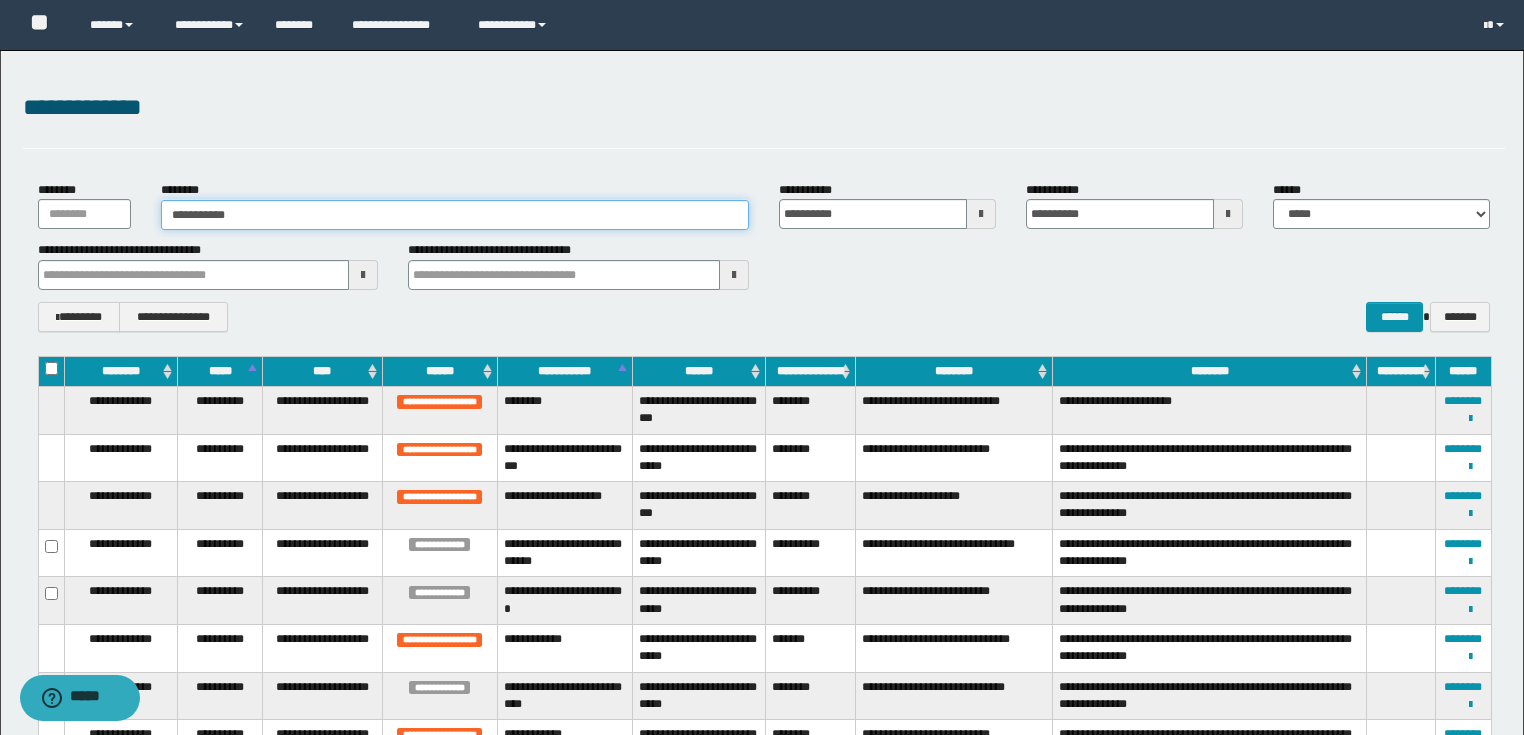 type on "**********" 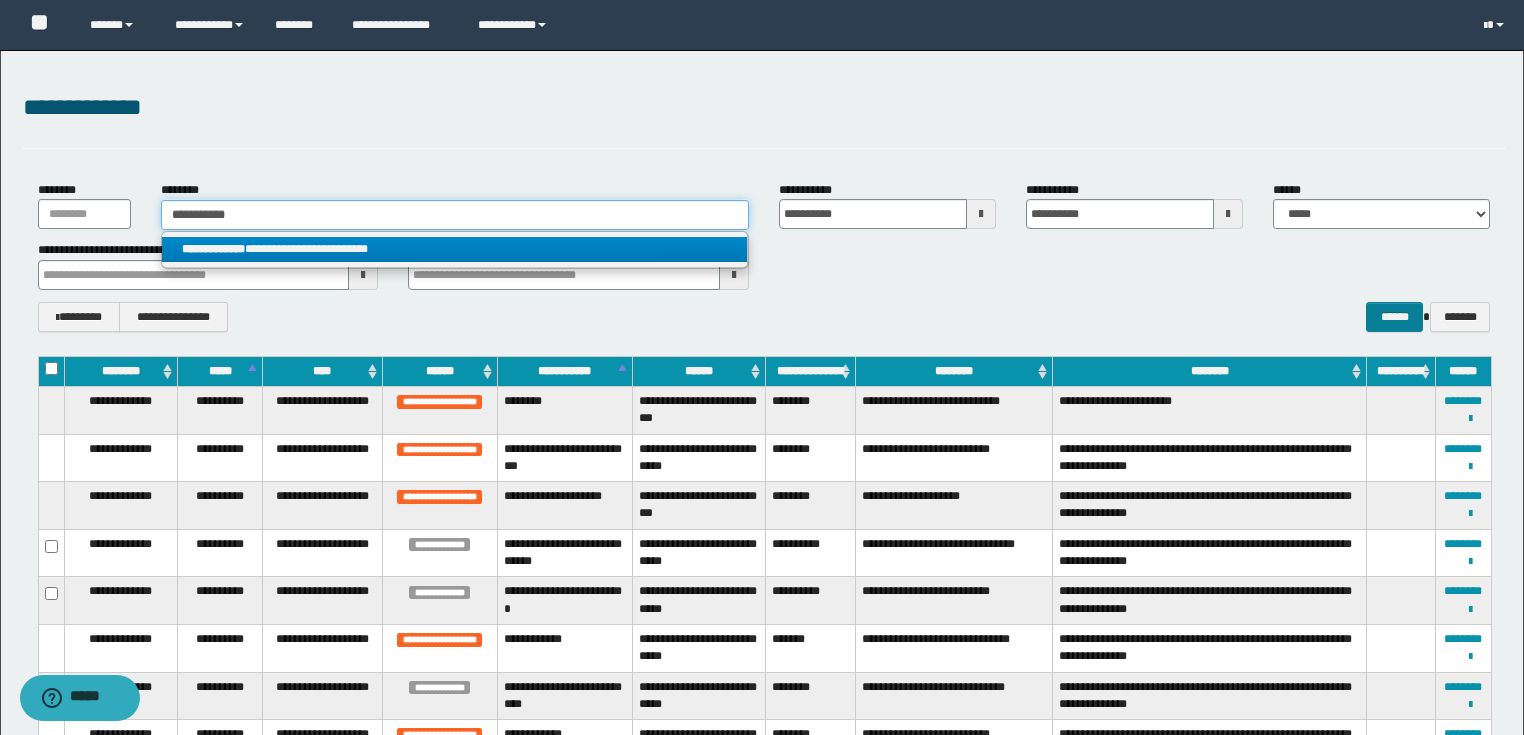 type on "**********" 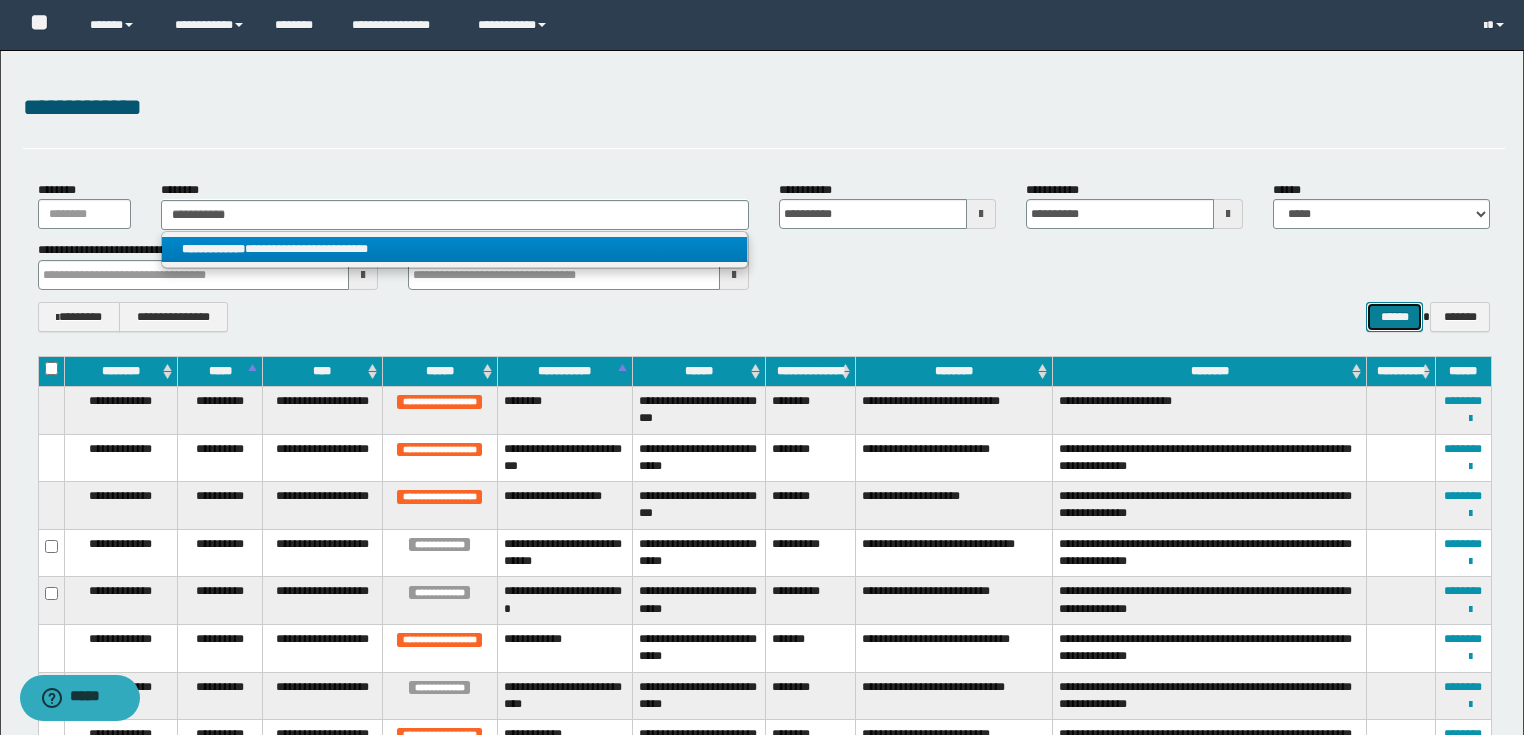 type 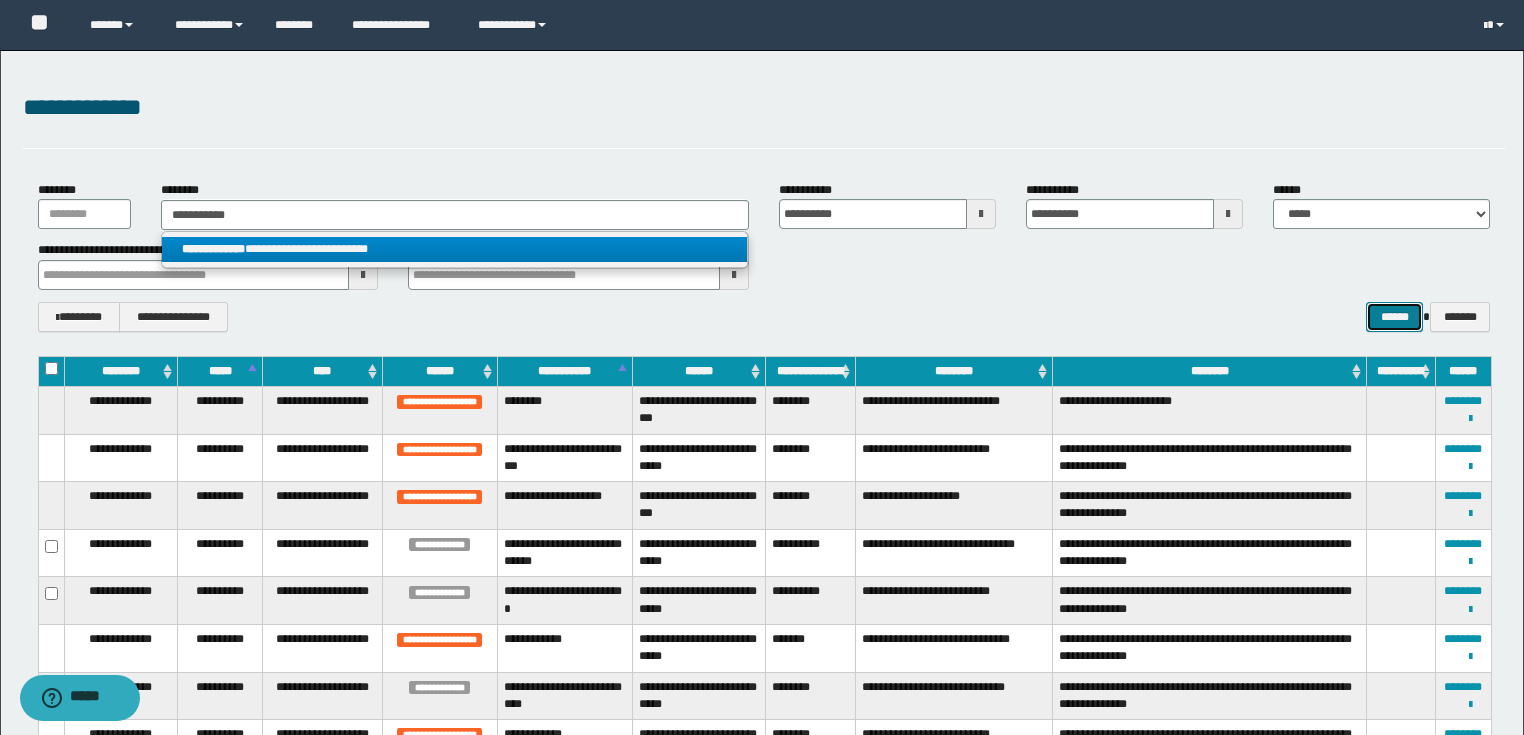 click on "******" at bounding box center [1394, 317] 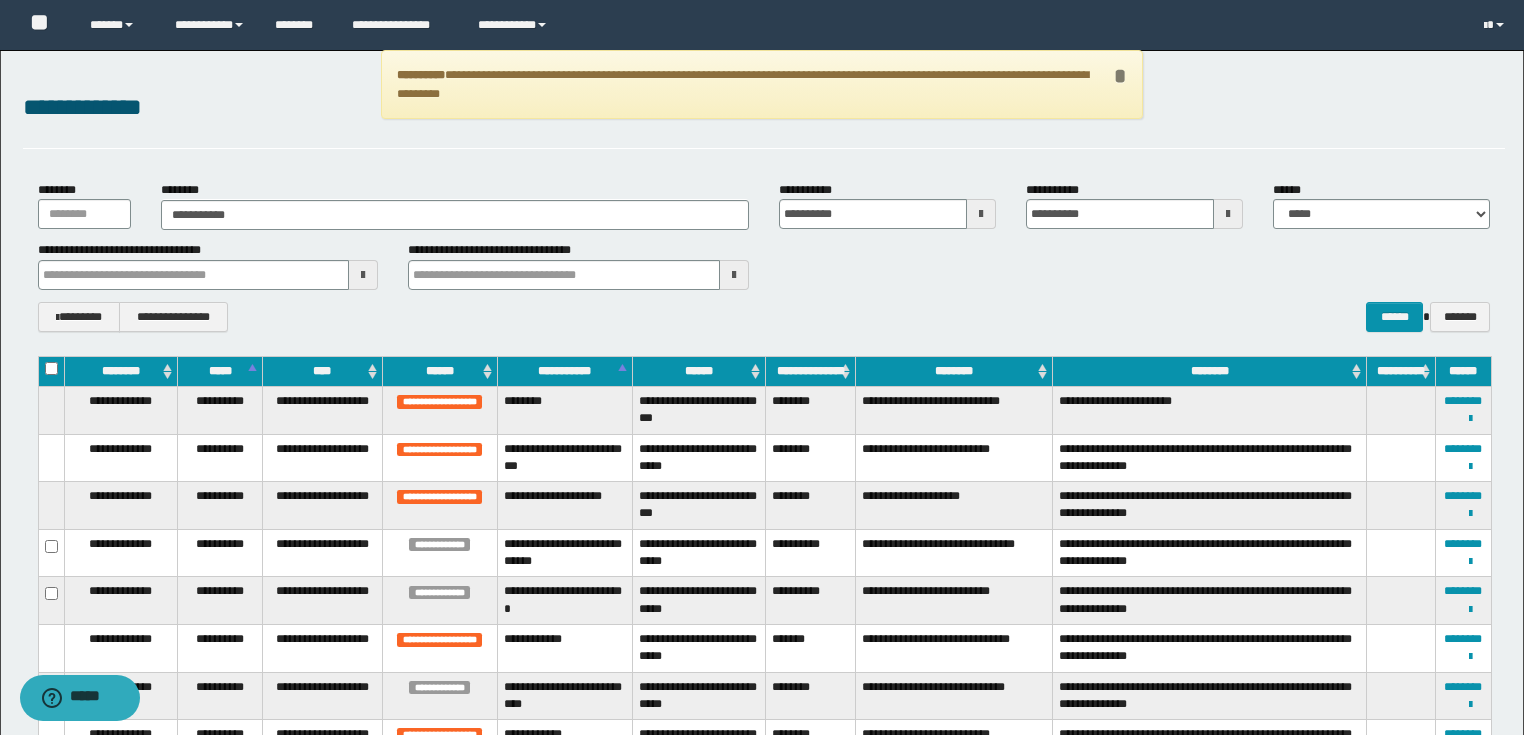 click on "*" at bounding box center (1119, 76) 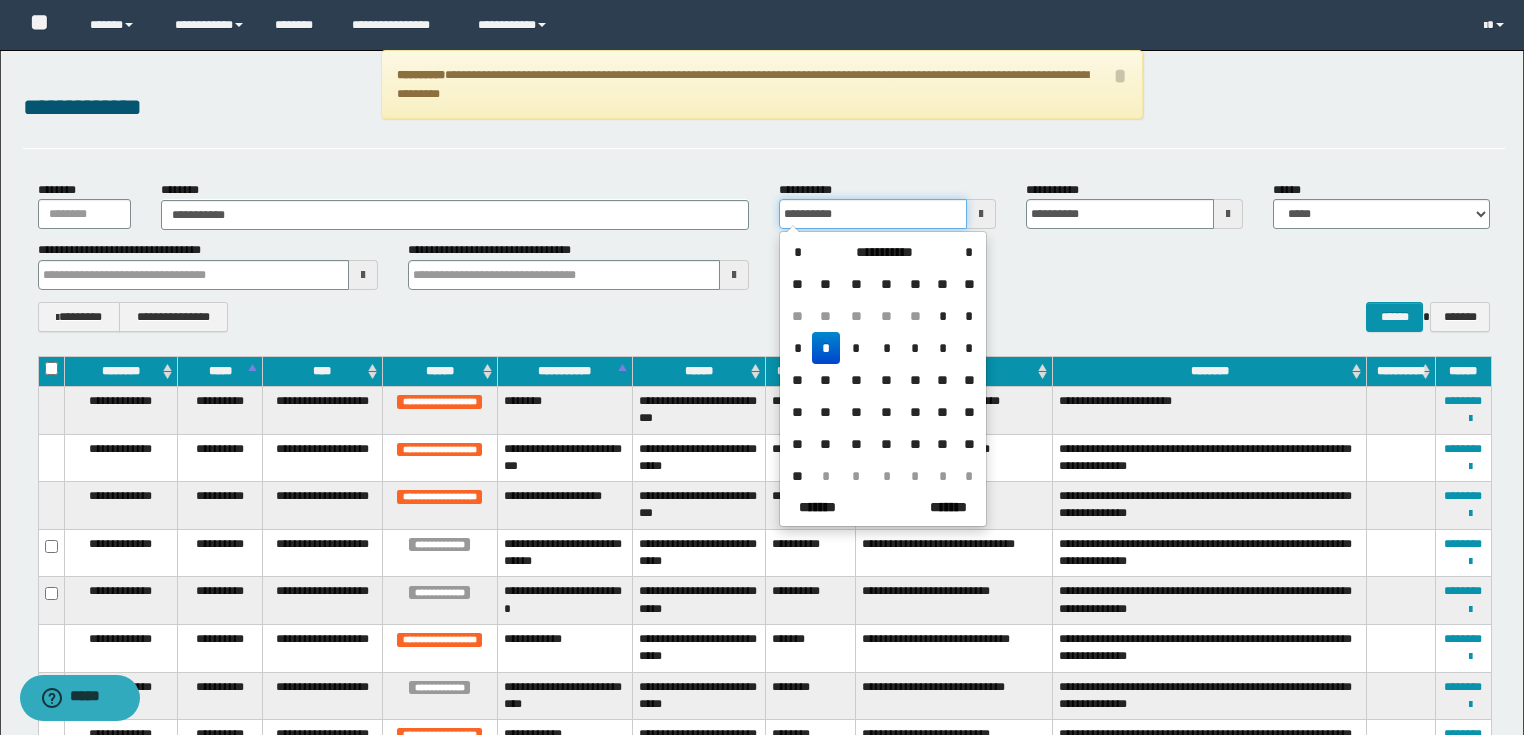 click on "**********" at bounding box center [873, 214] 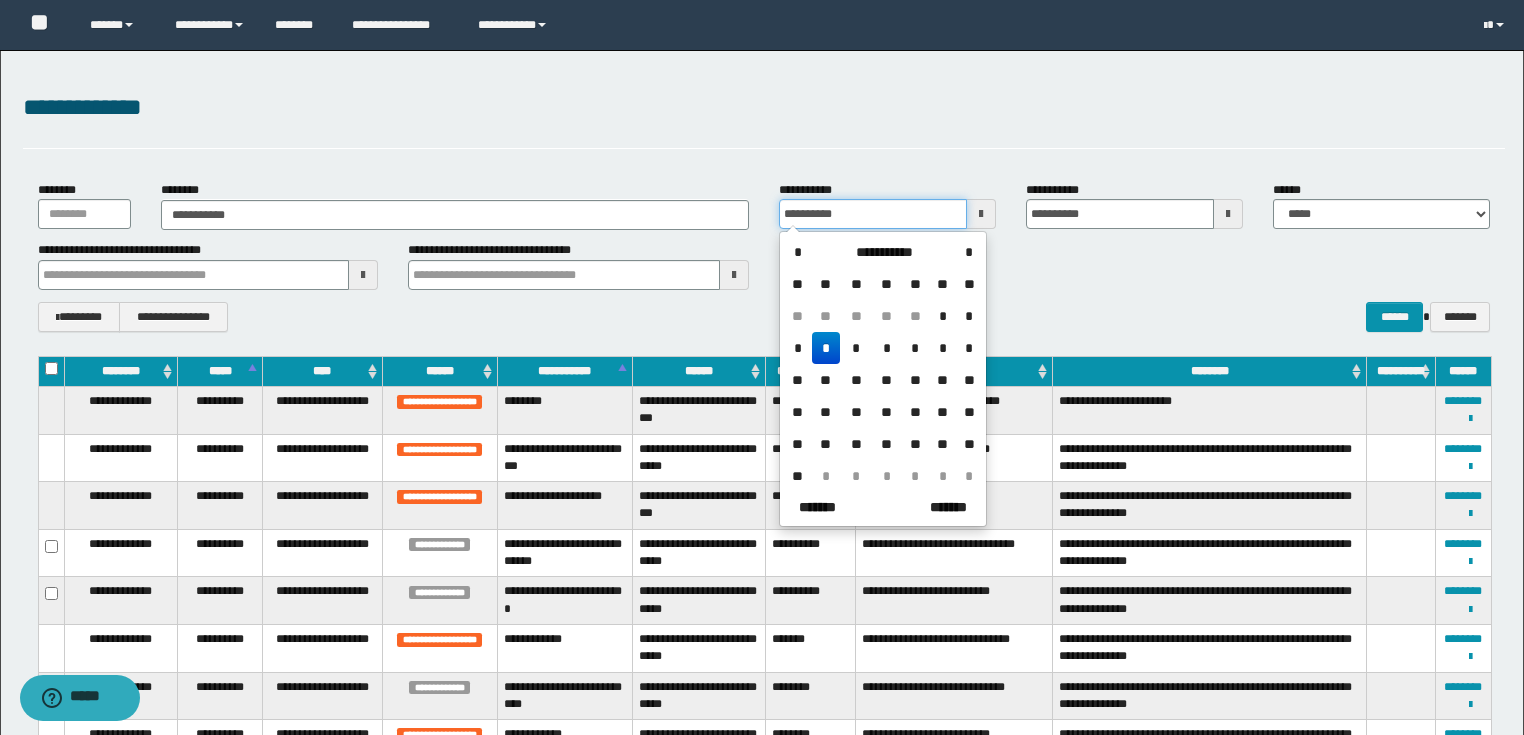 drag, startPoint x: 901, startPoint y: 210, endPoint x: 750, endPoint y: 219, distance: 151.26797 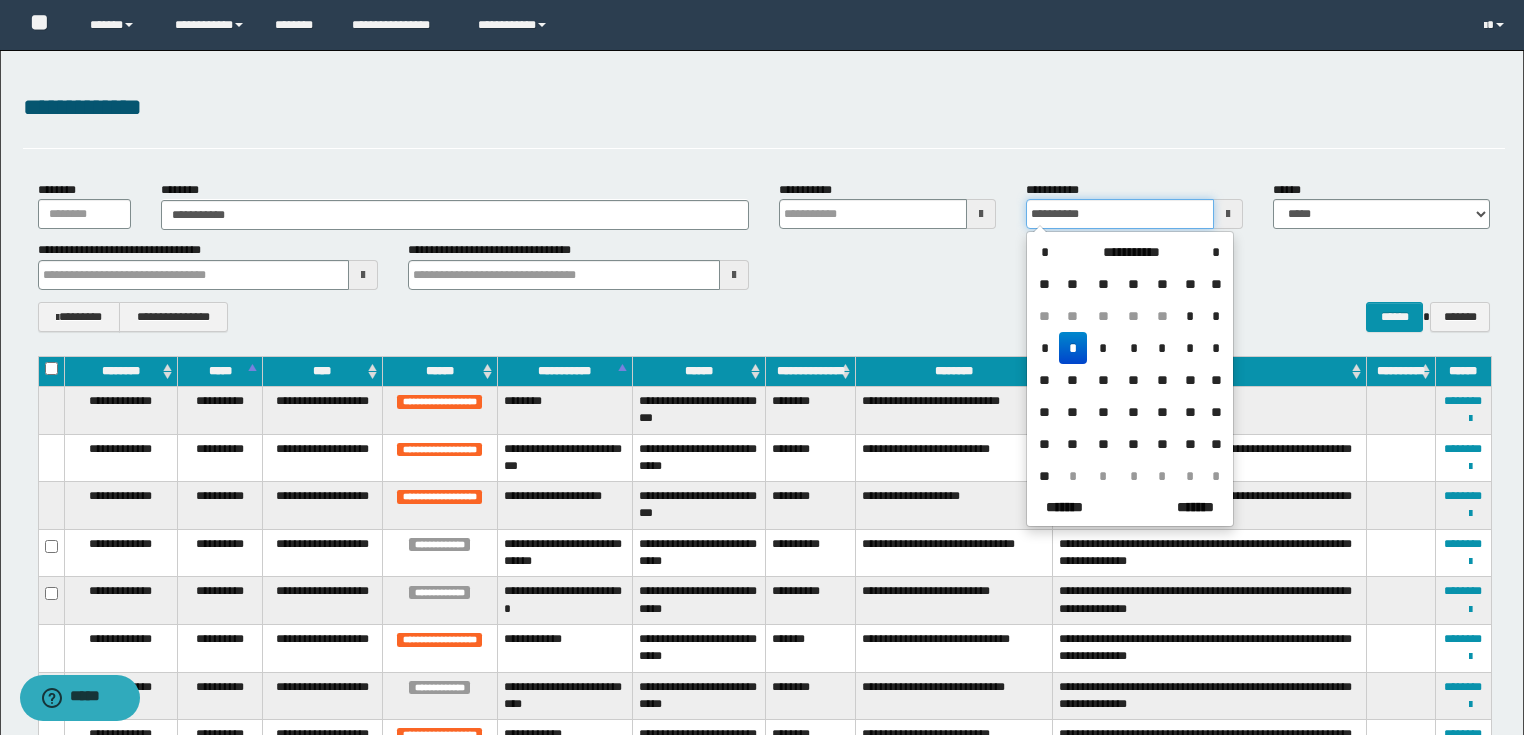 drag, startPoint x: 1136, startPoint y: 204, endPoint x: 1015, endPoint y: 184, distance: 122.641754 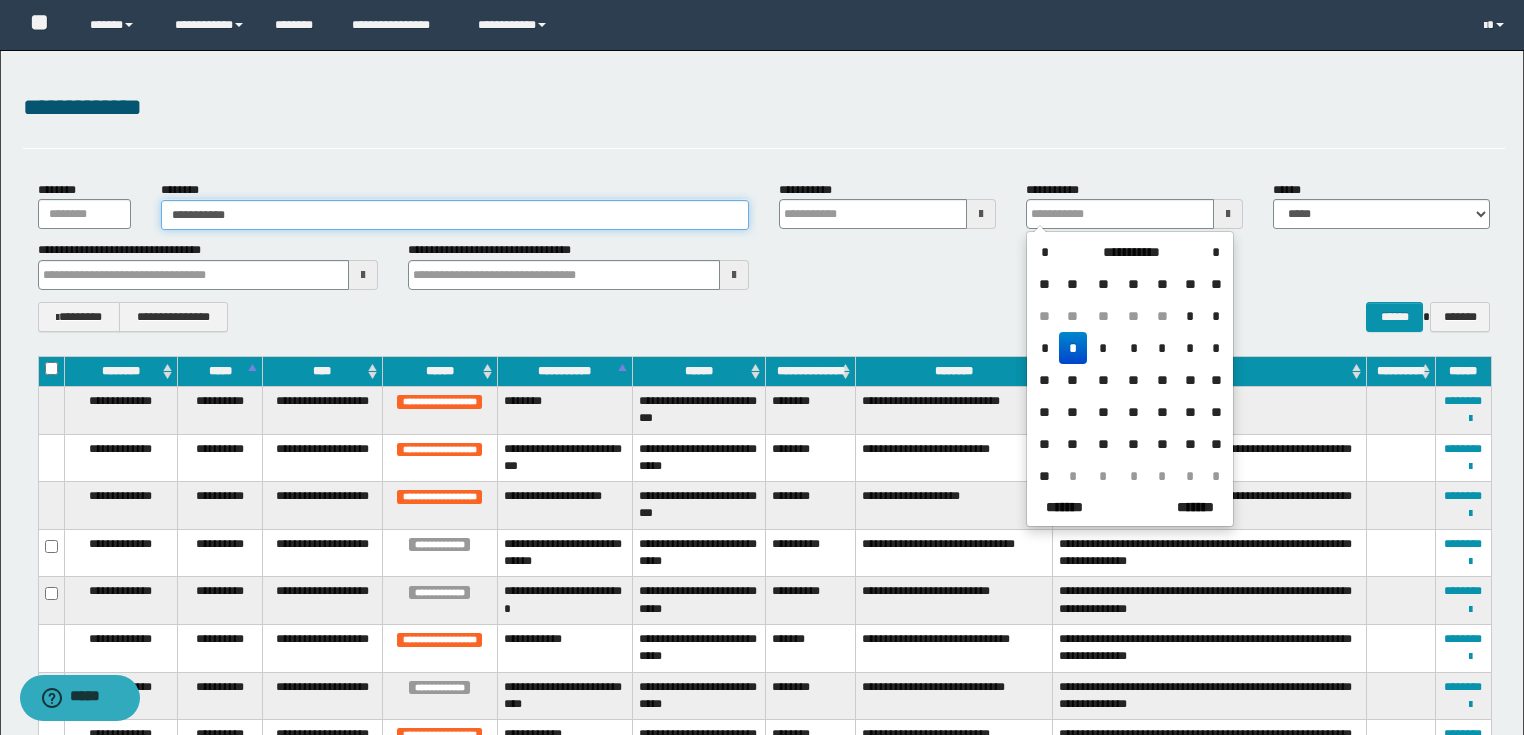 type on "**********" 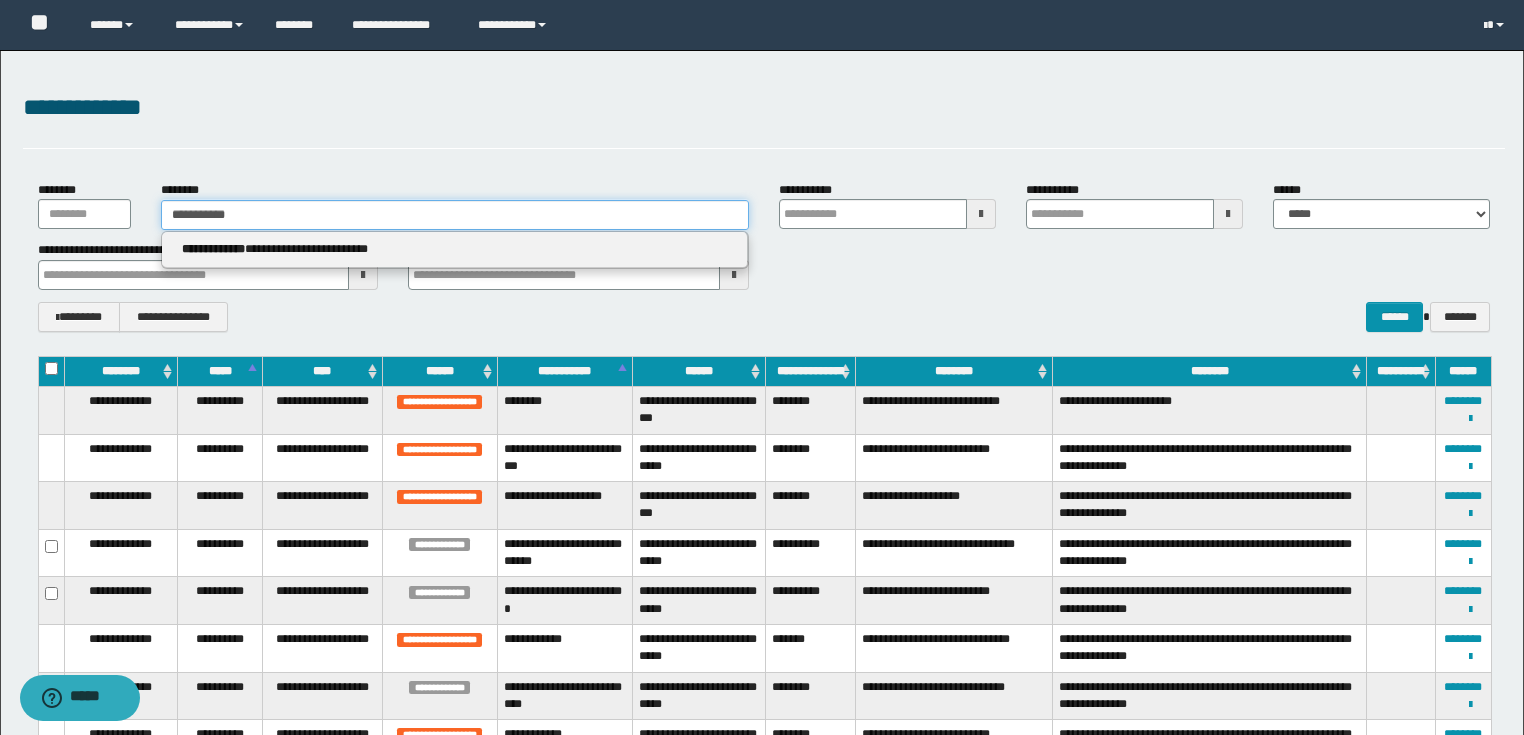 click on "**********" at bounding box center (455, 215) 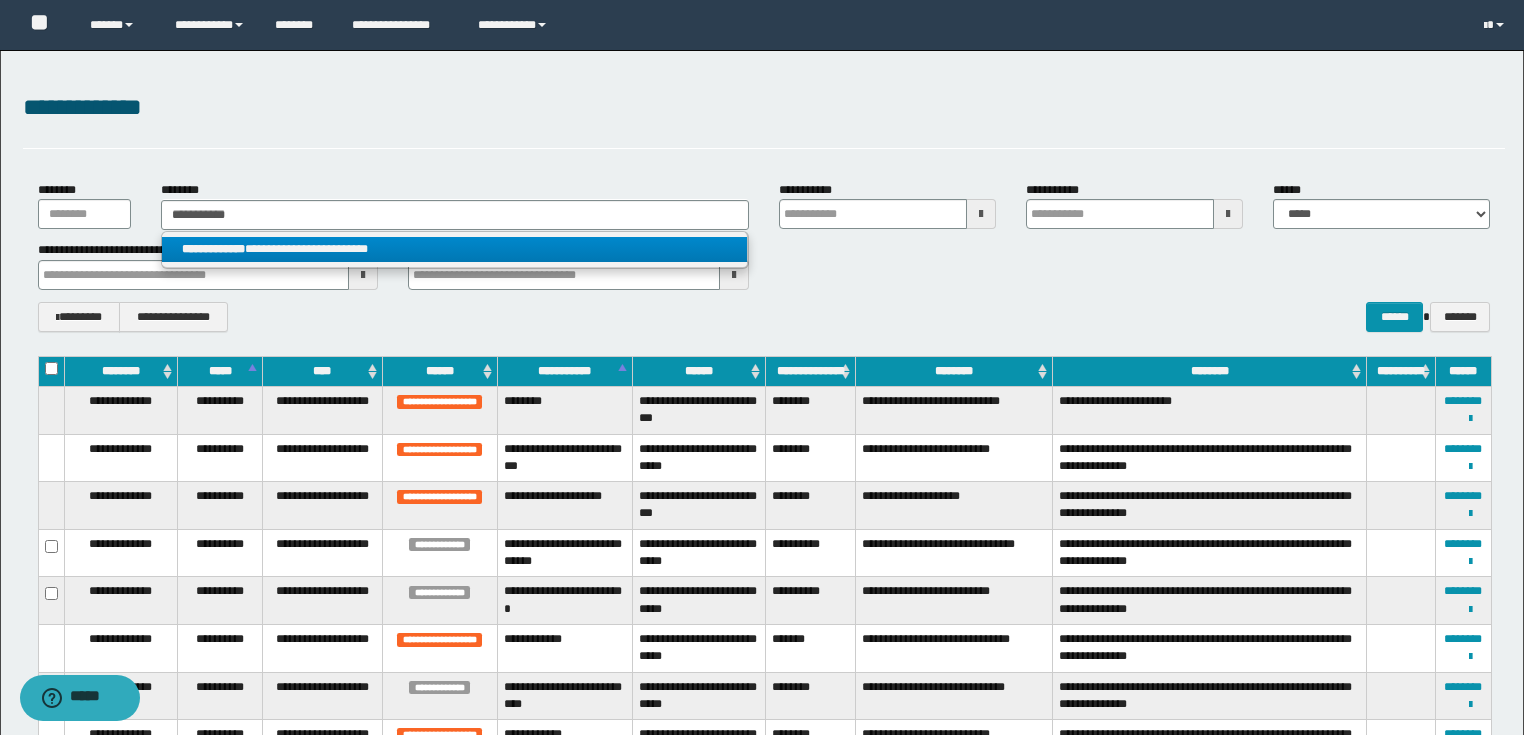 click on "**********" at bounding box center (454, 249) 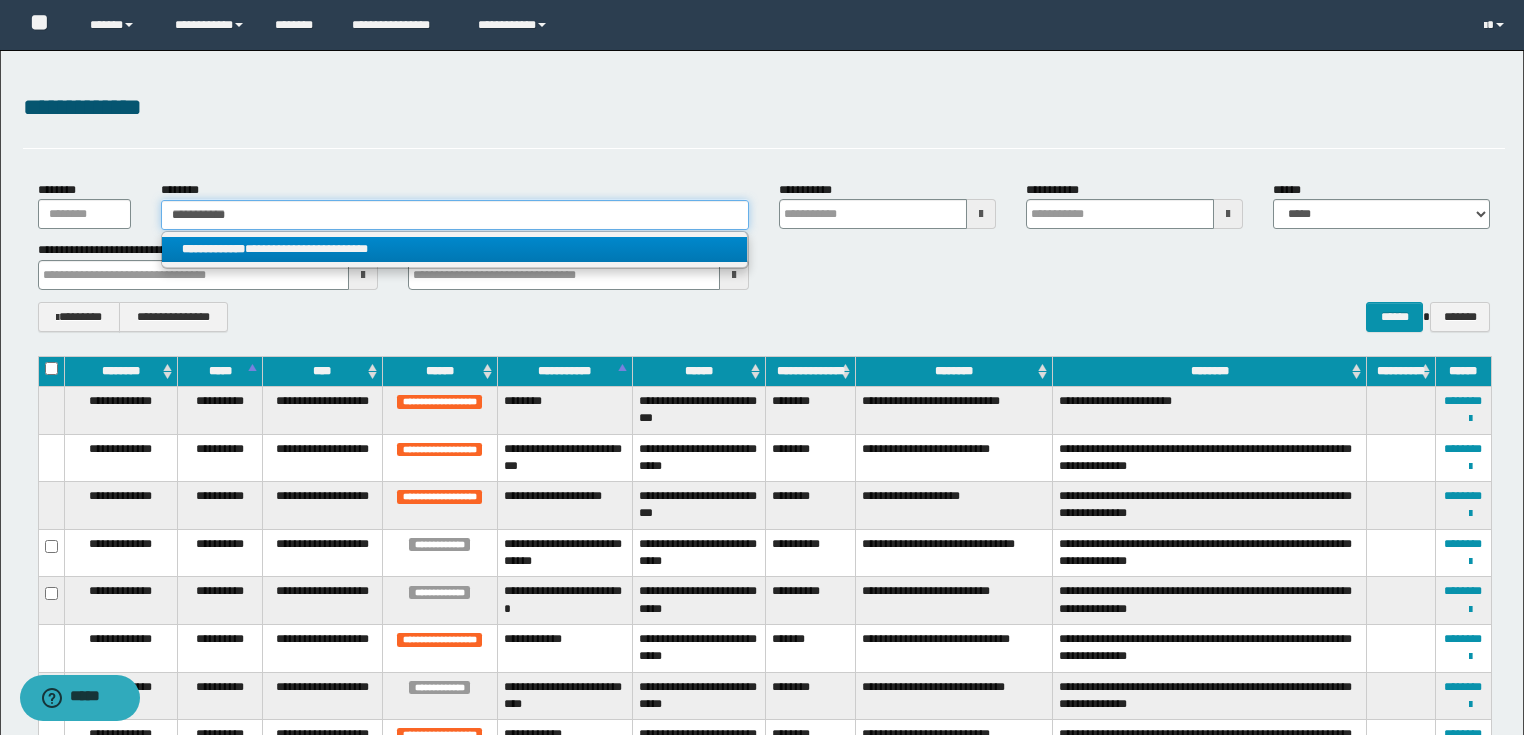 type 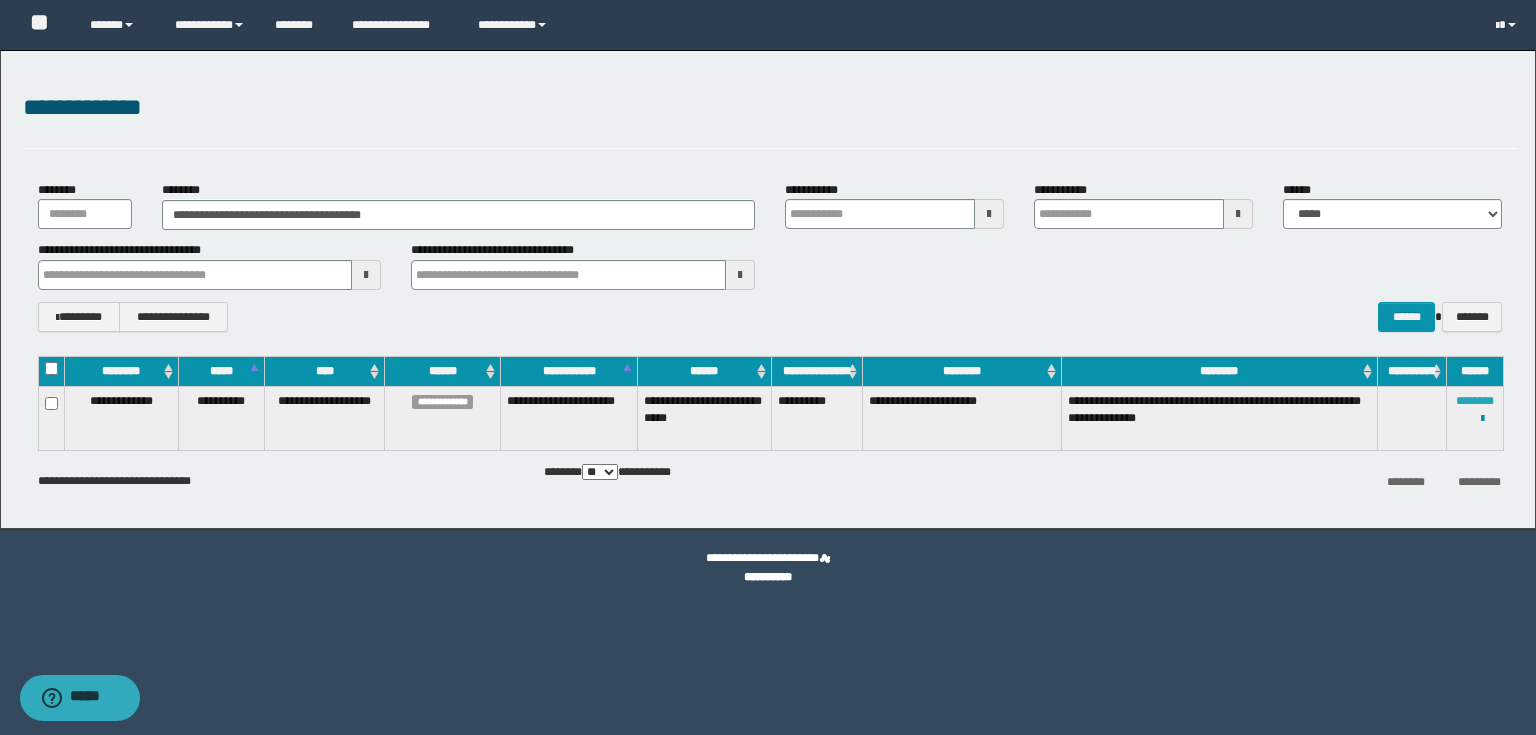 click on "********" at bounding box center [1475, 401] 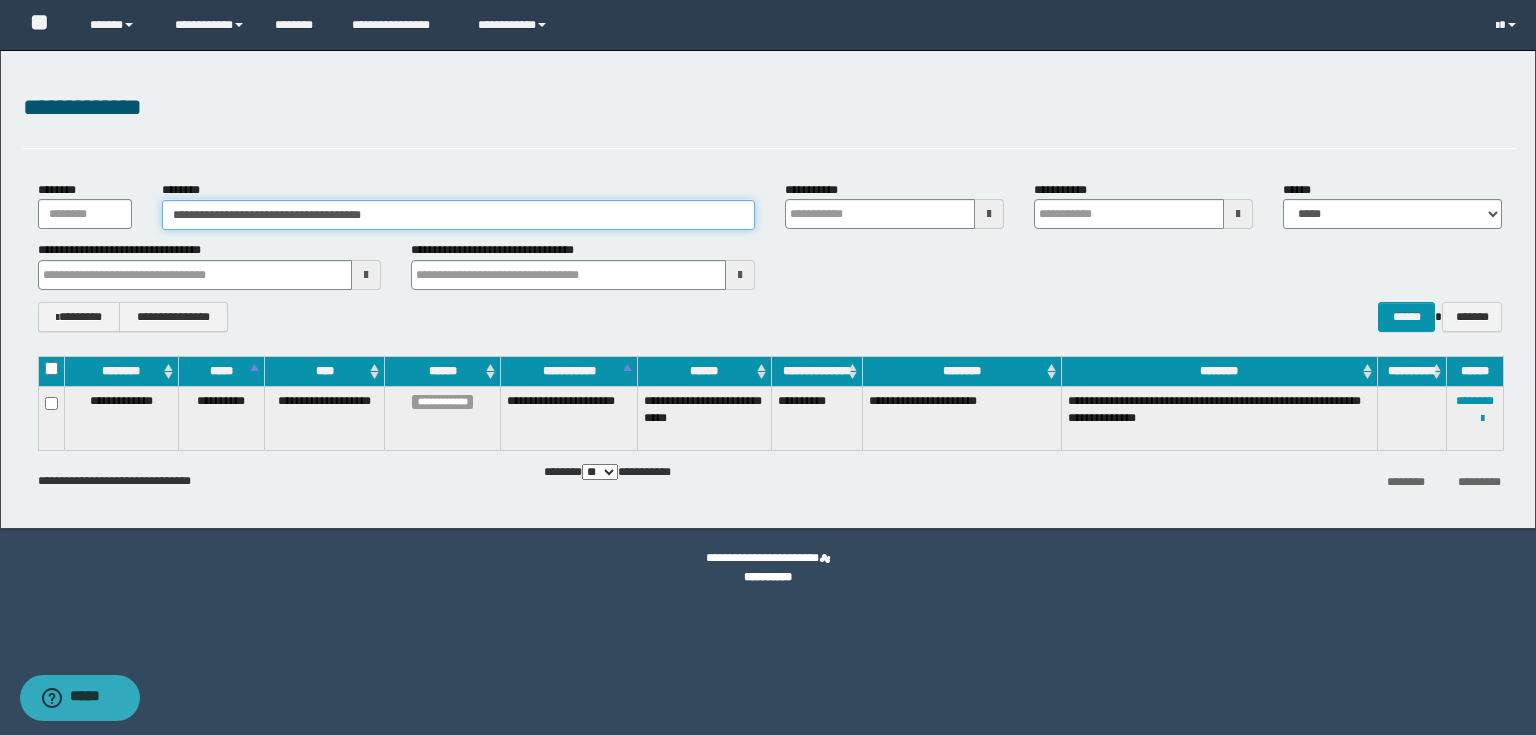drag, startPoint x: 428, startPoint y: 209, endPoint x: 72, endPoint y: 170, distance: 358.12985 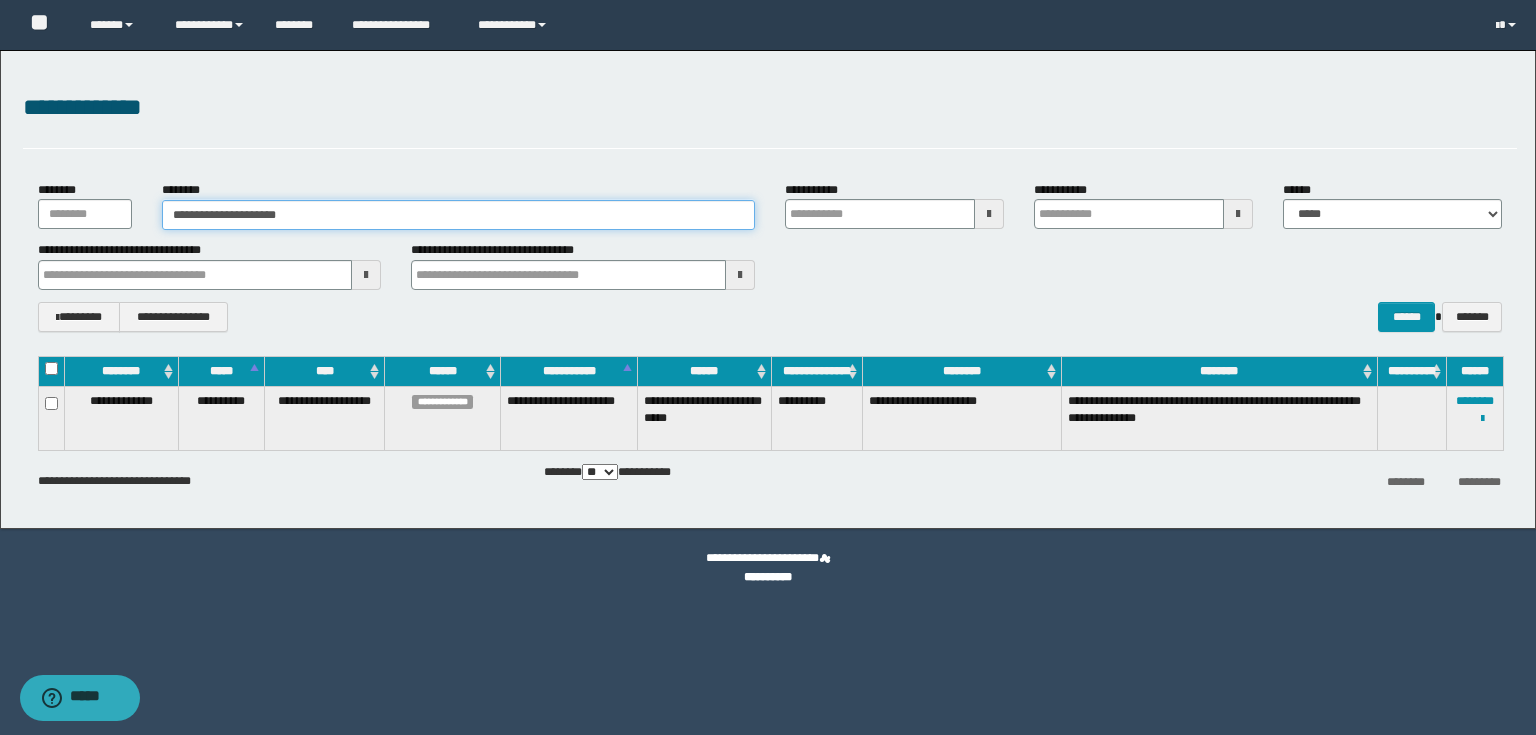 type on "**********" 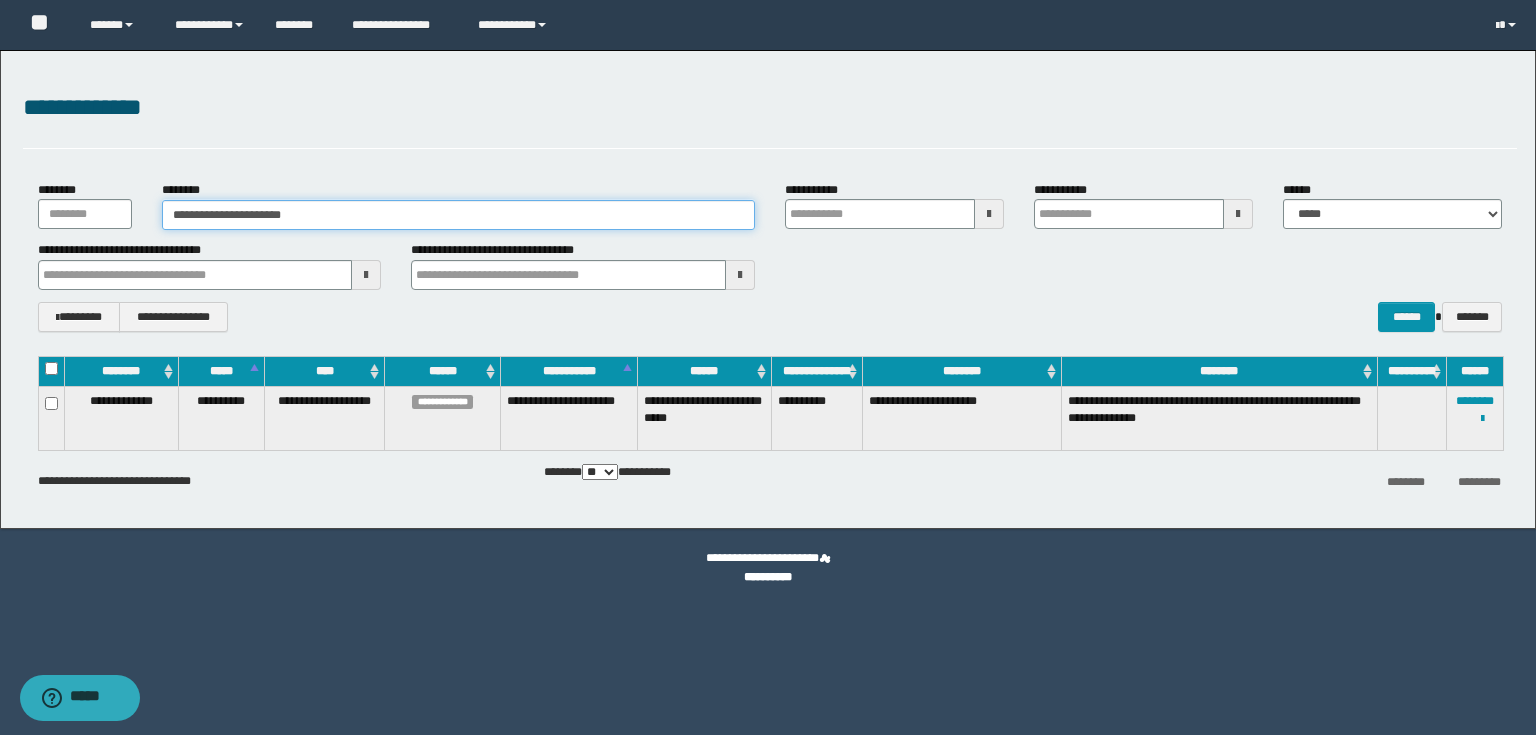 type on "**********" 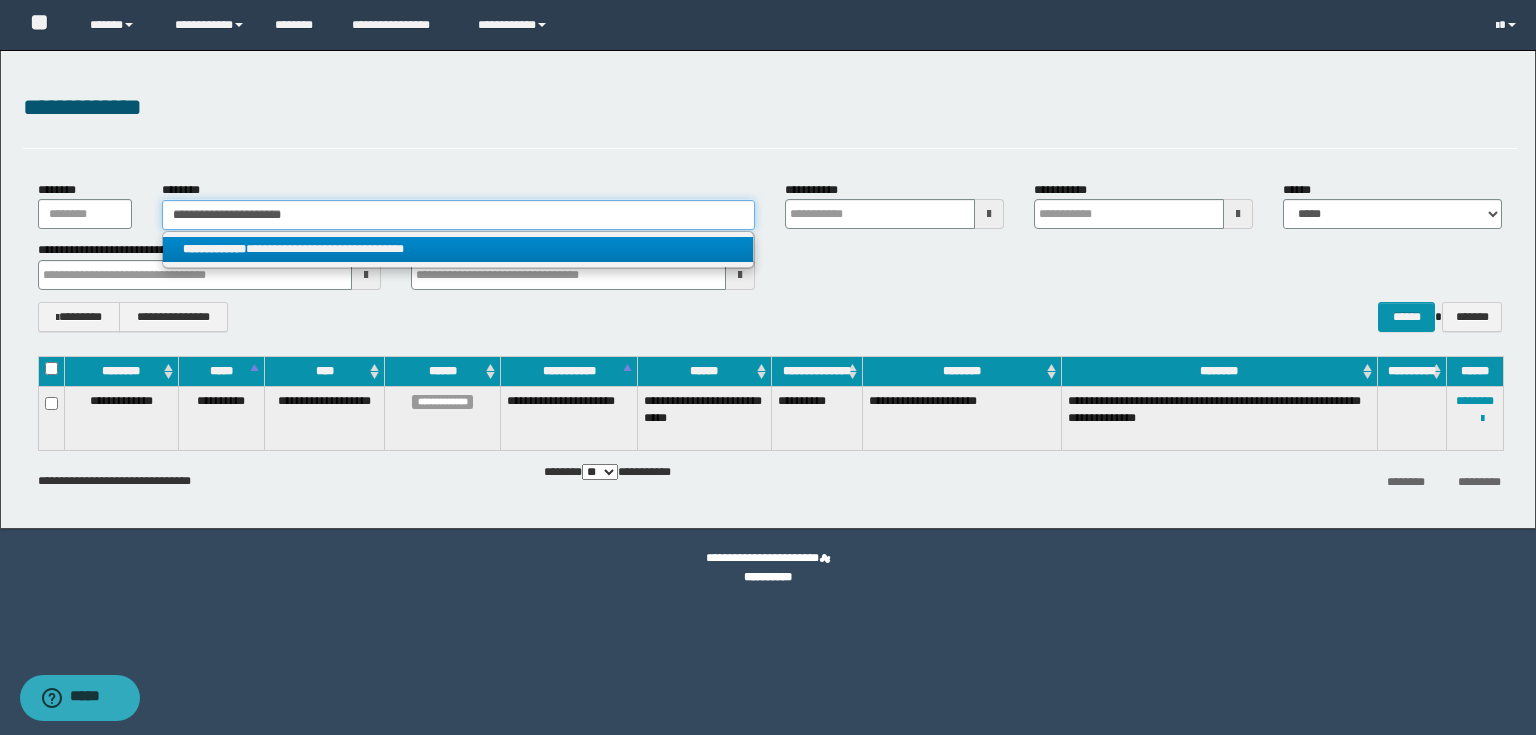 type on "**********" 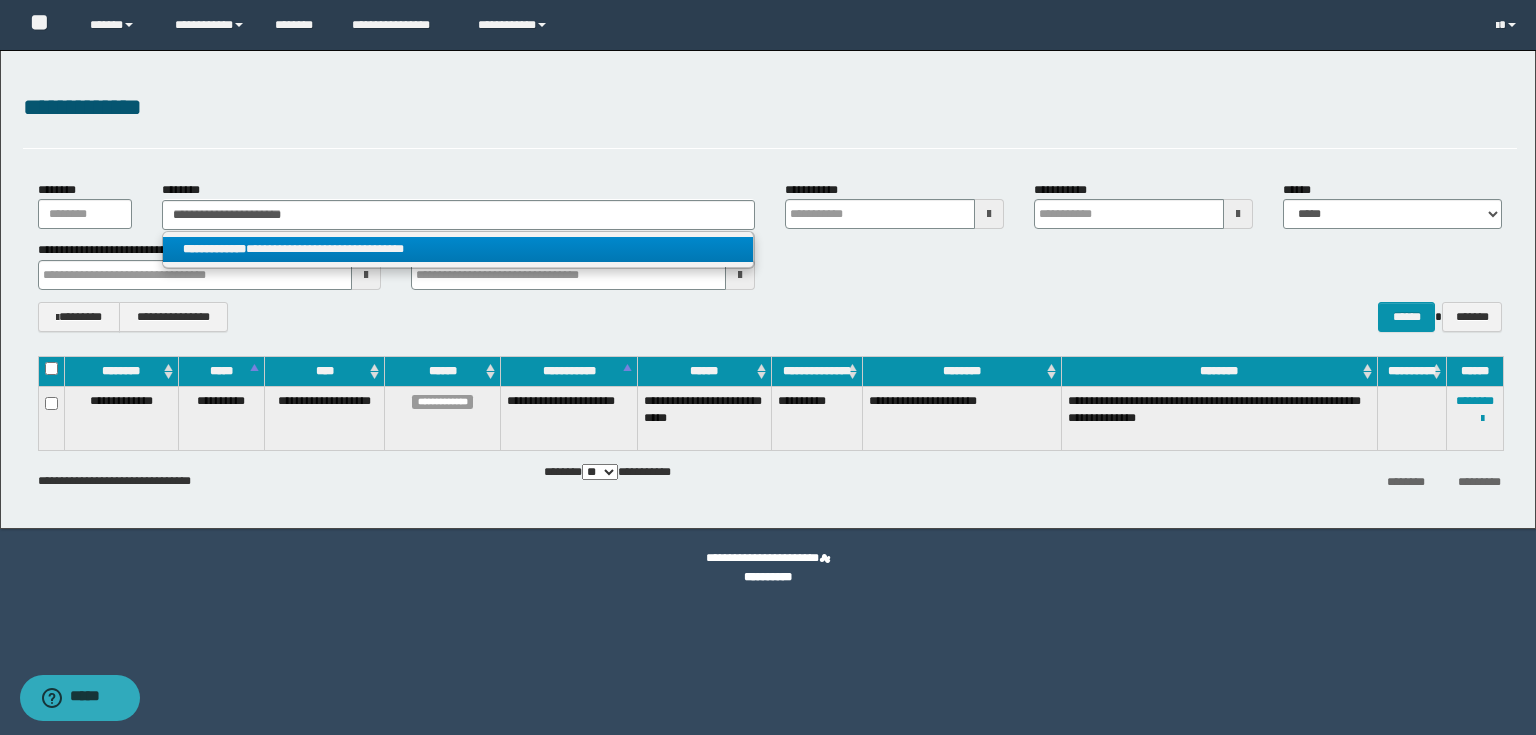 click on "**********" at bounding box center (214, 249) 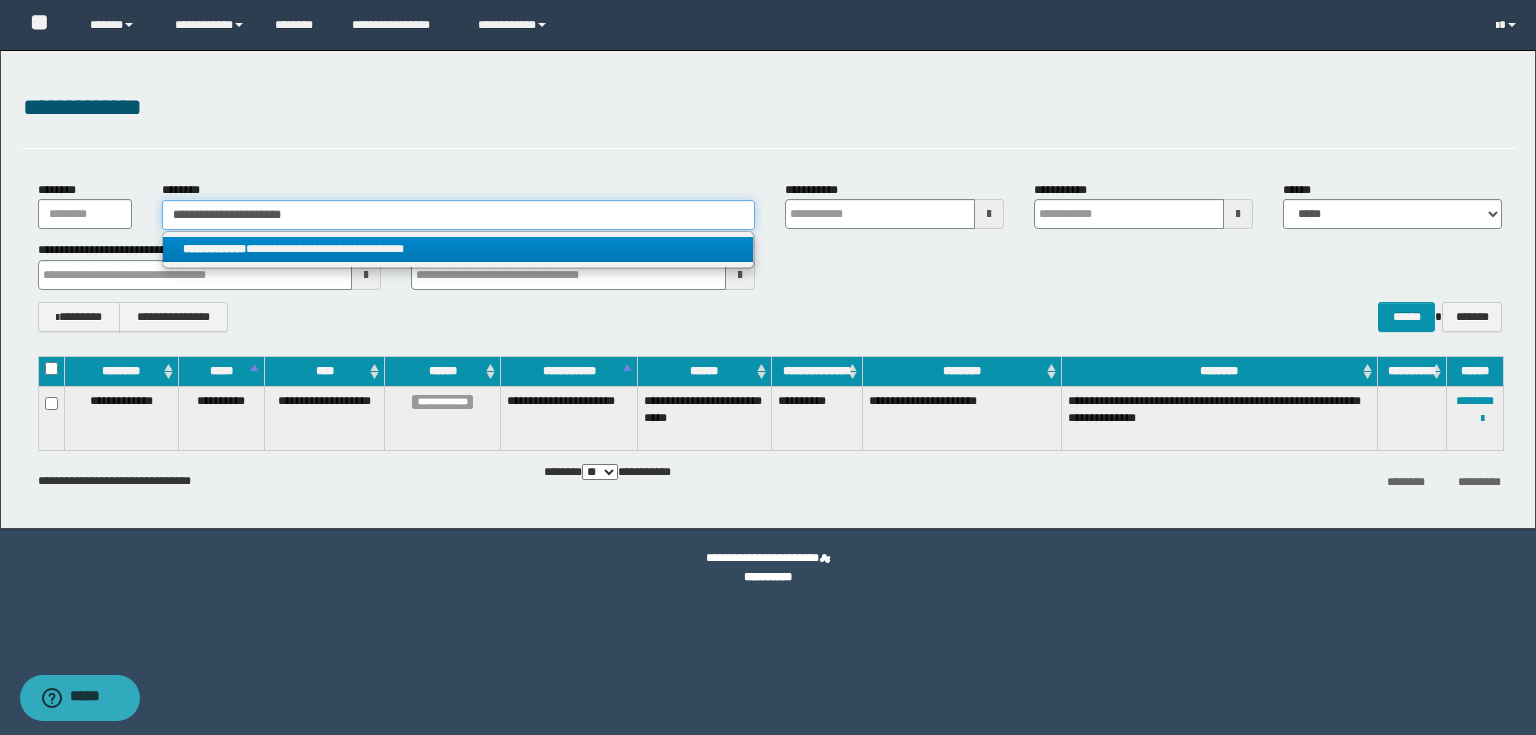 type 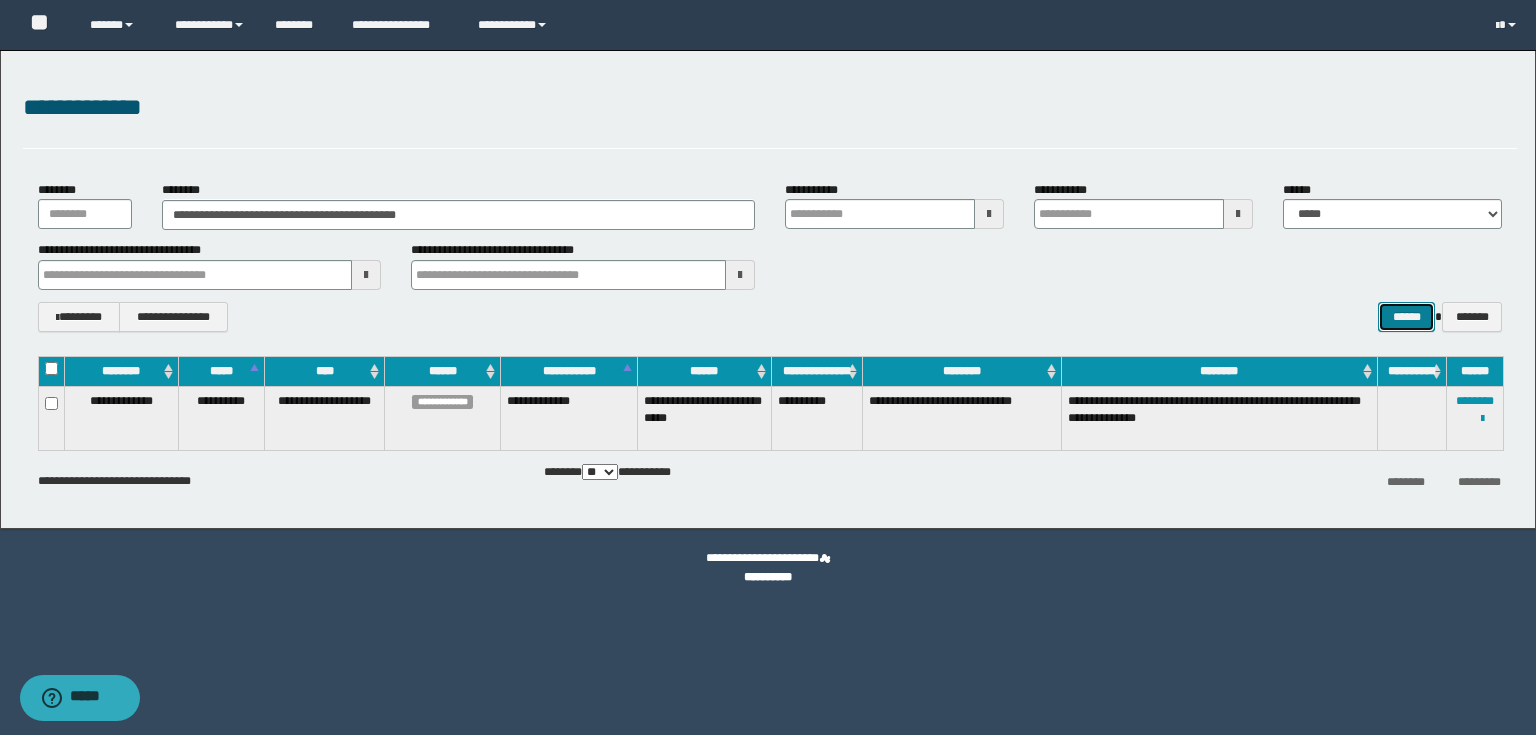 click on "******" at bounding box center [1406, 317] 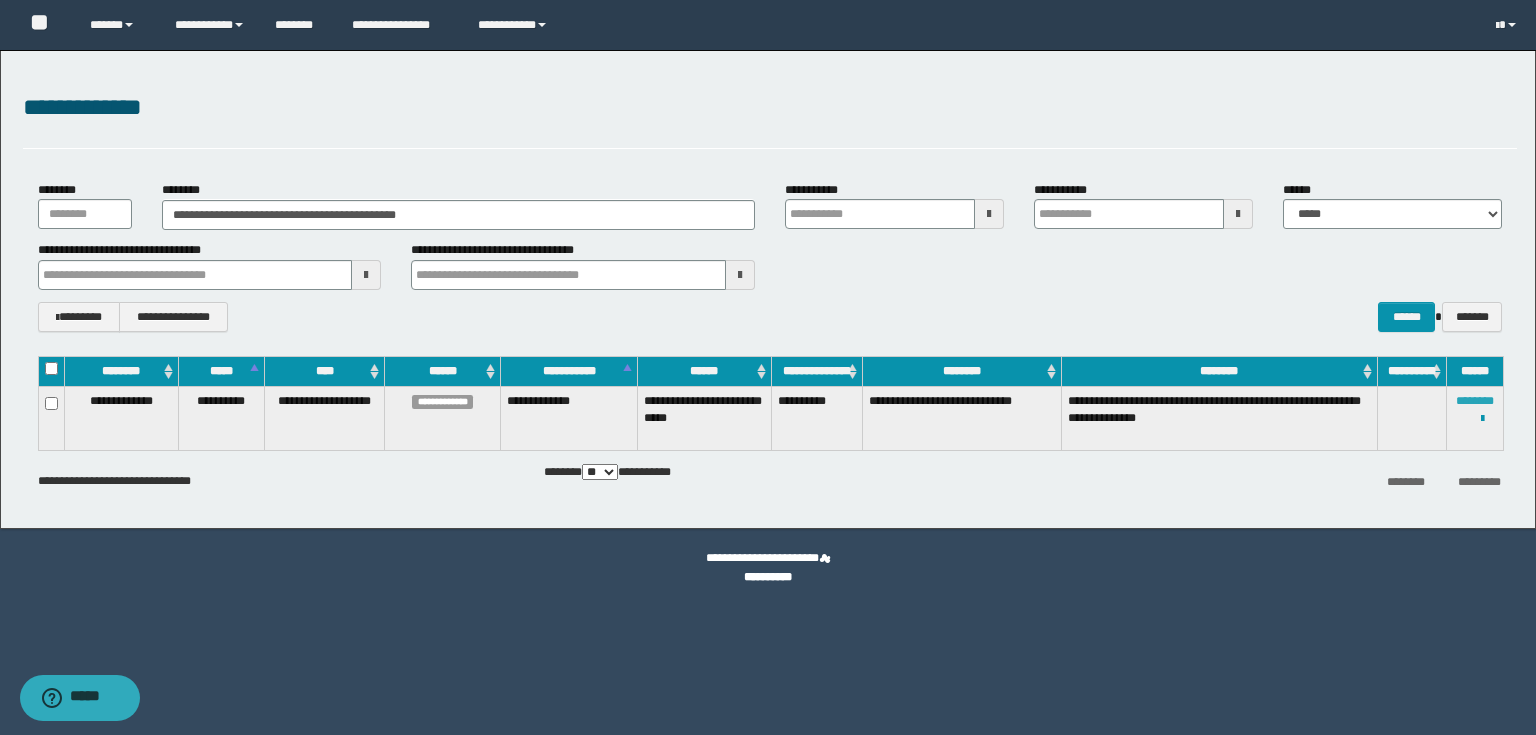 click on "********" at bounding box center (1475, 401) 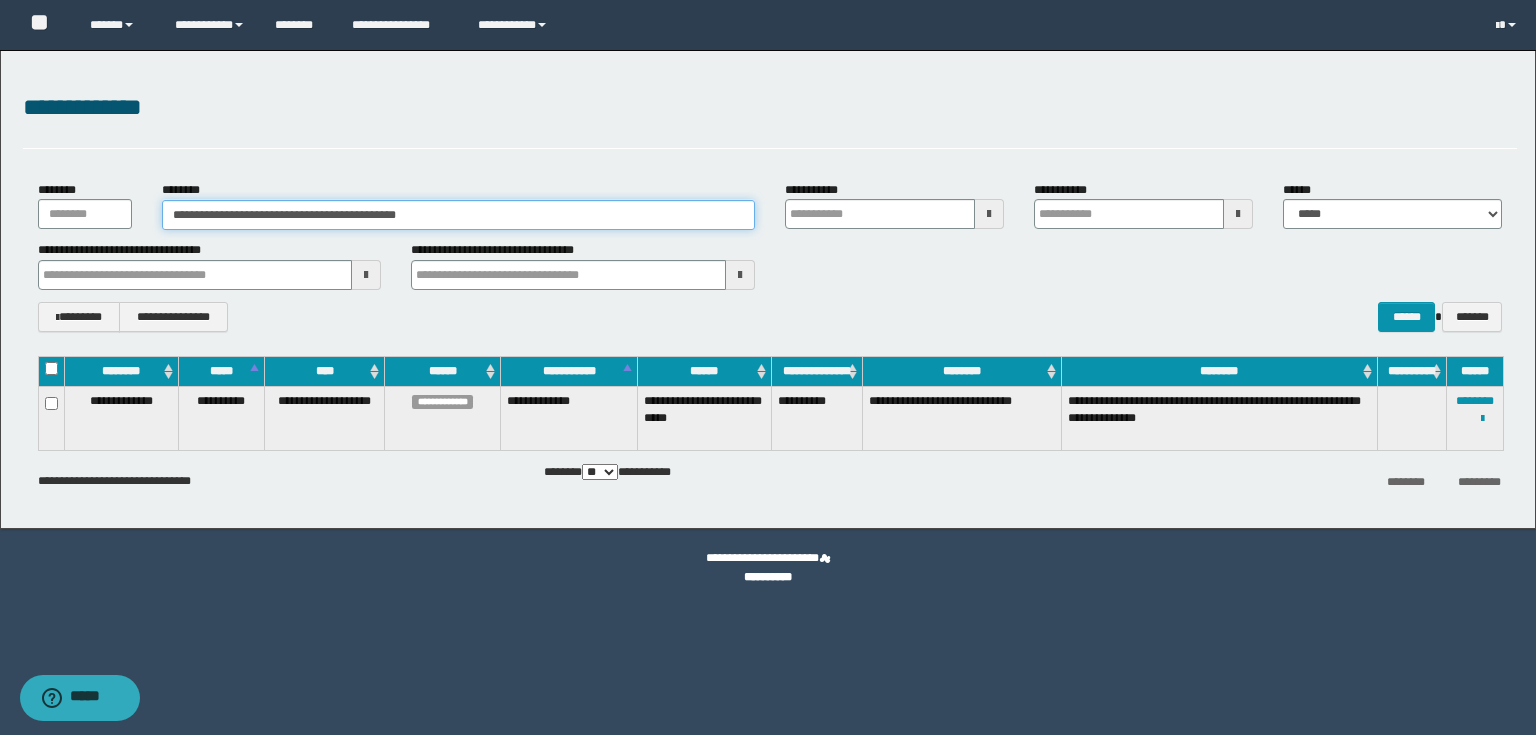 drag, startPoint x: 447, startPoint y: 217, endPoint x: 136, endPoint y: 232, distance: 311.3615 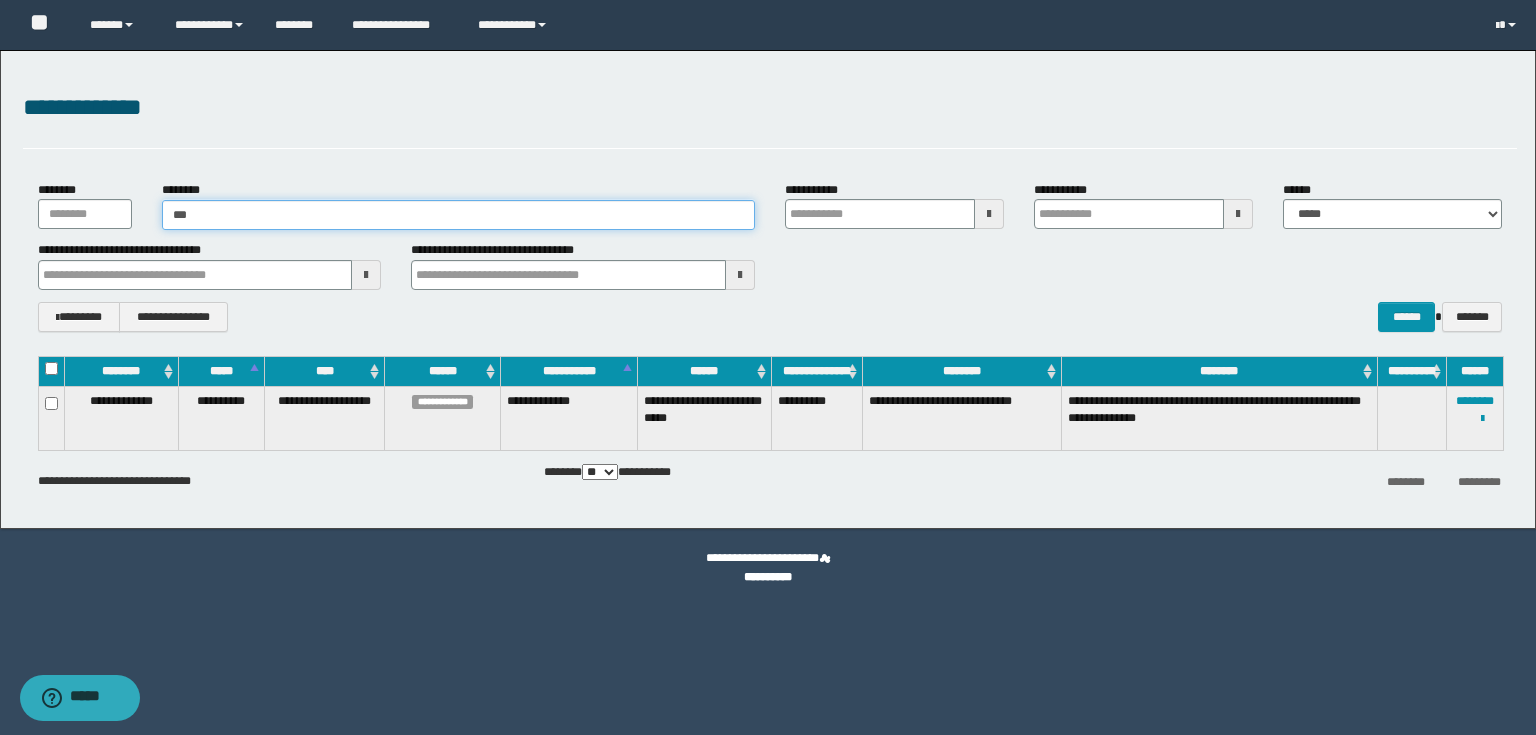 type on "****" 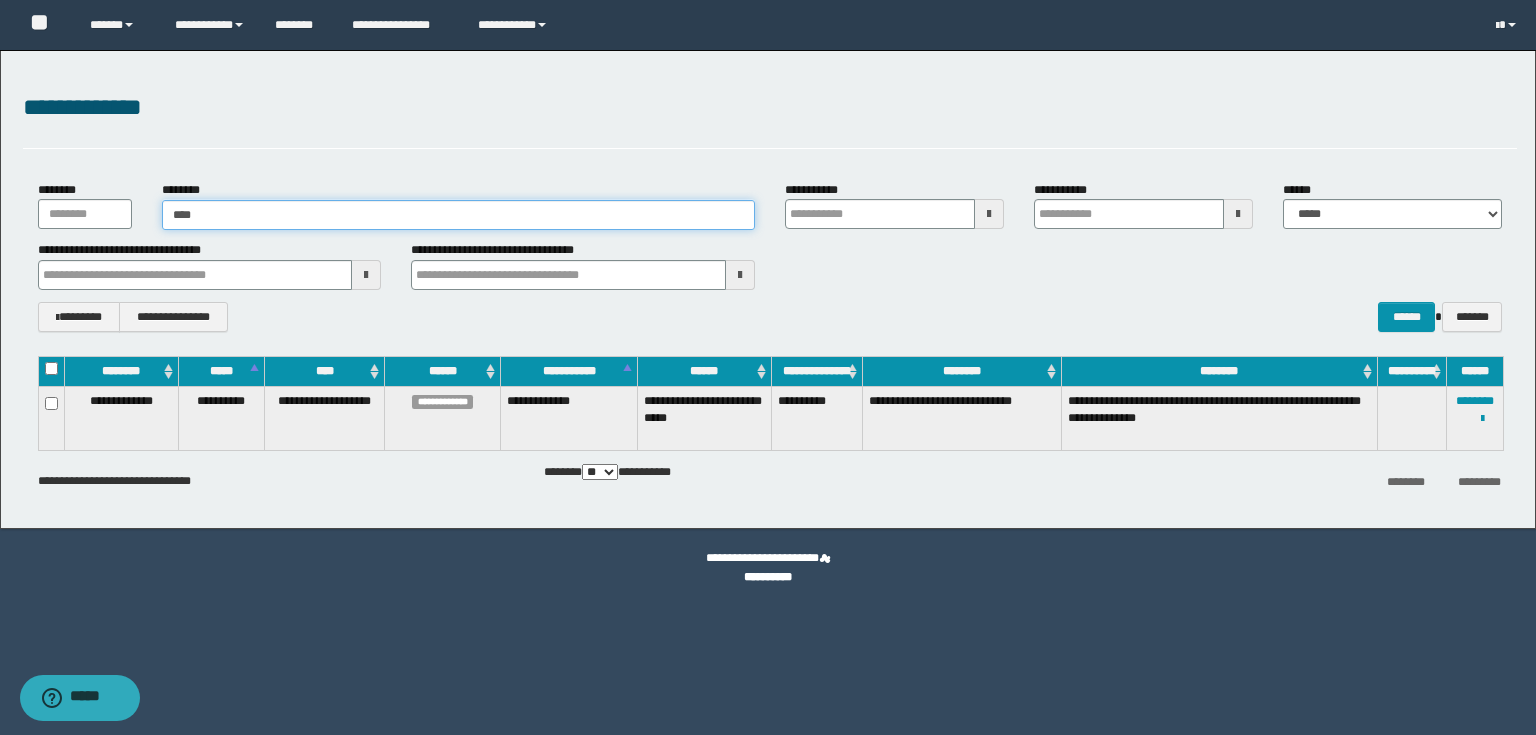 type on "****" 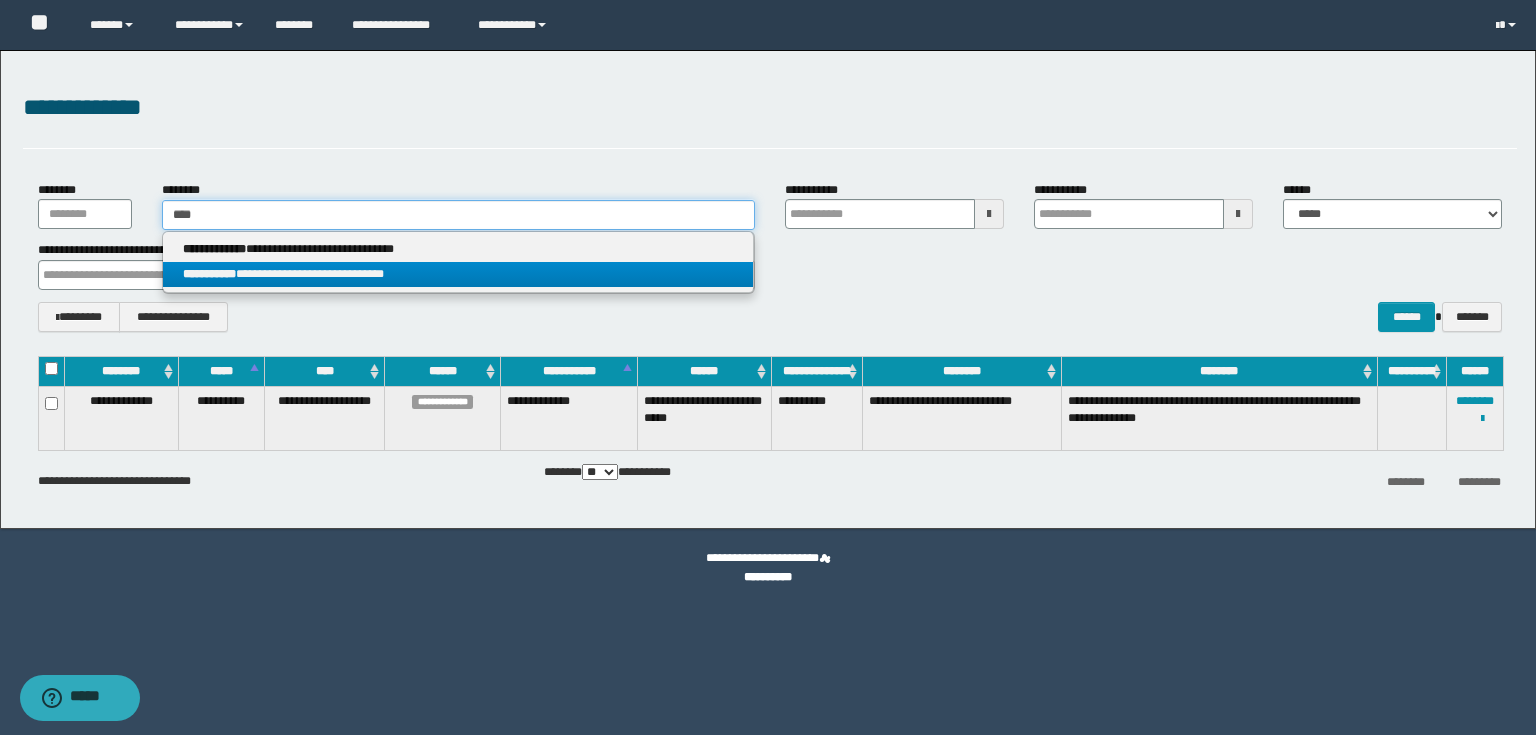 type on "****" 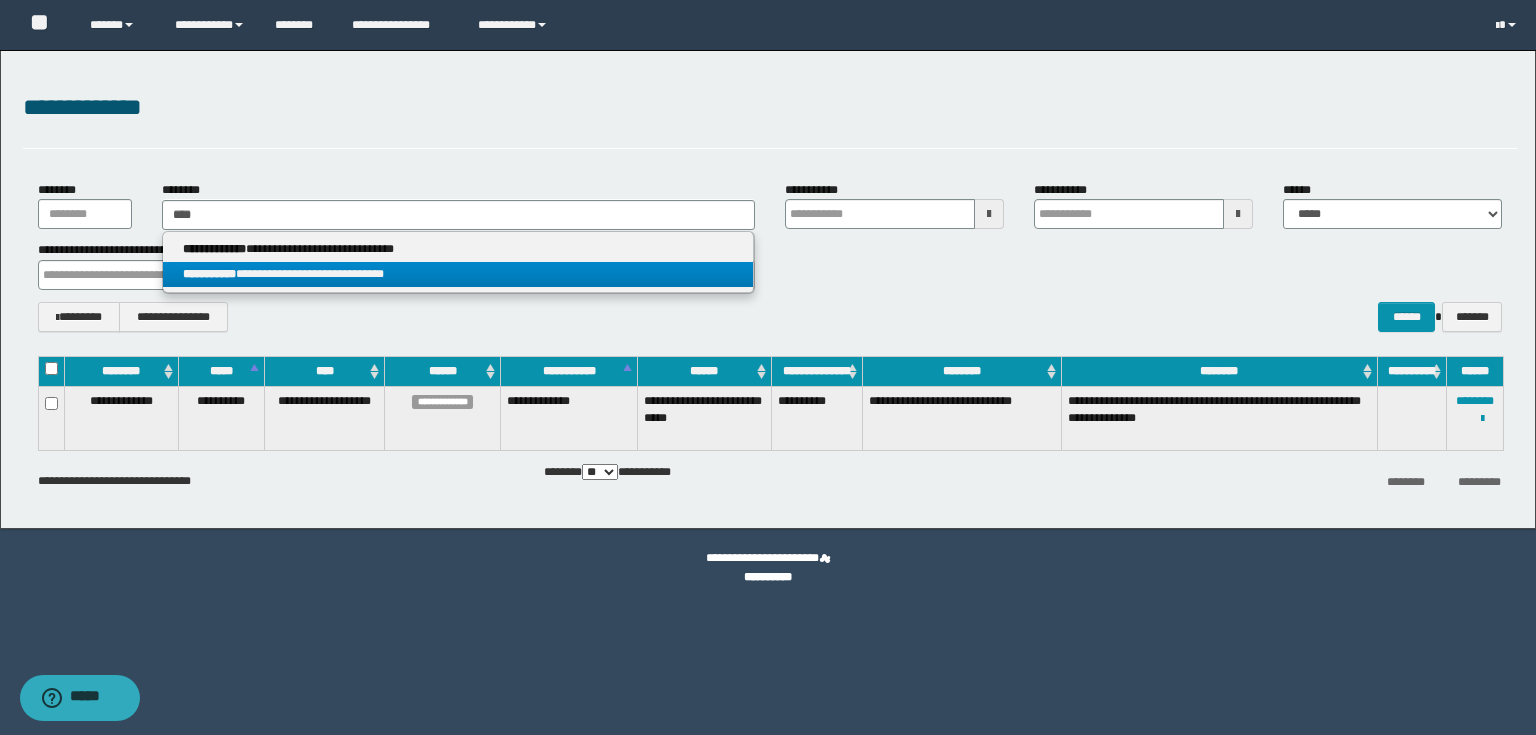 click on "**********" at bounding box center [458, 274] 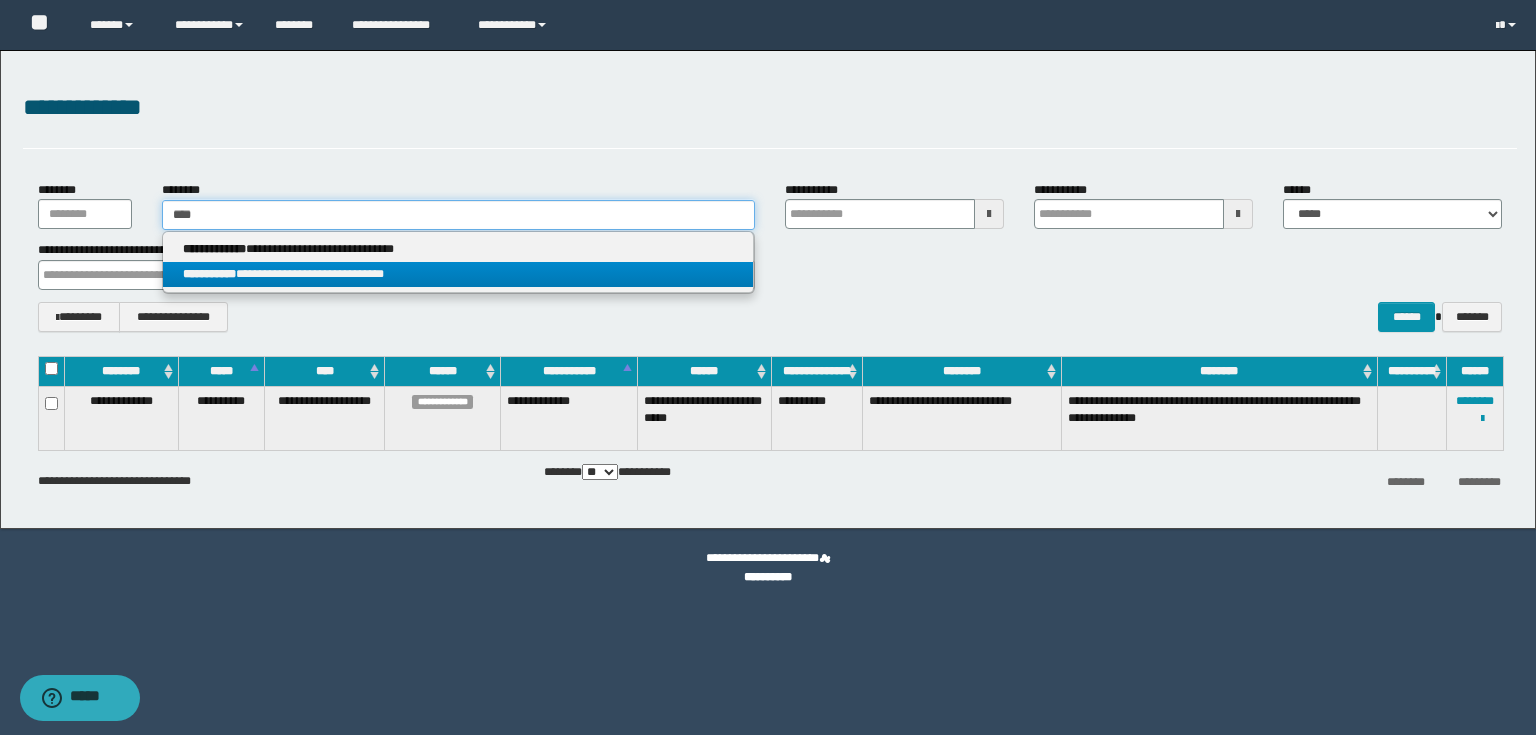 type 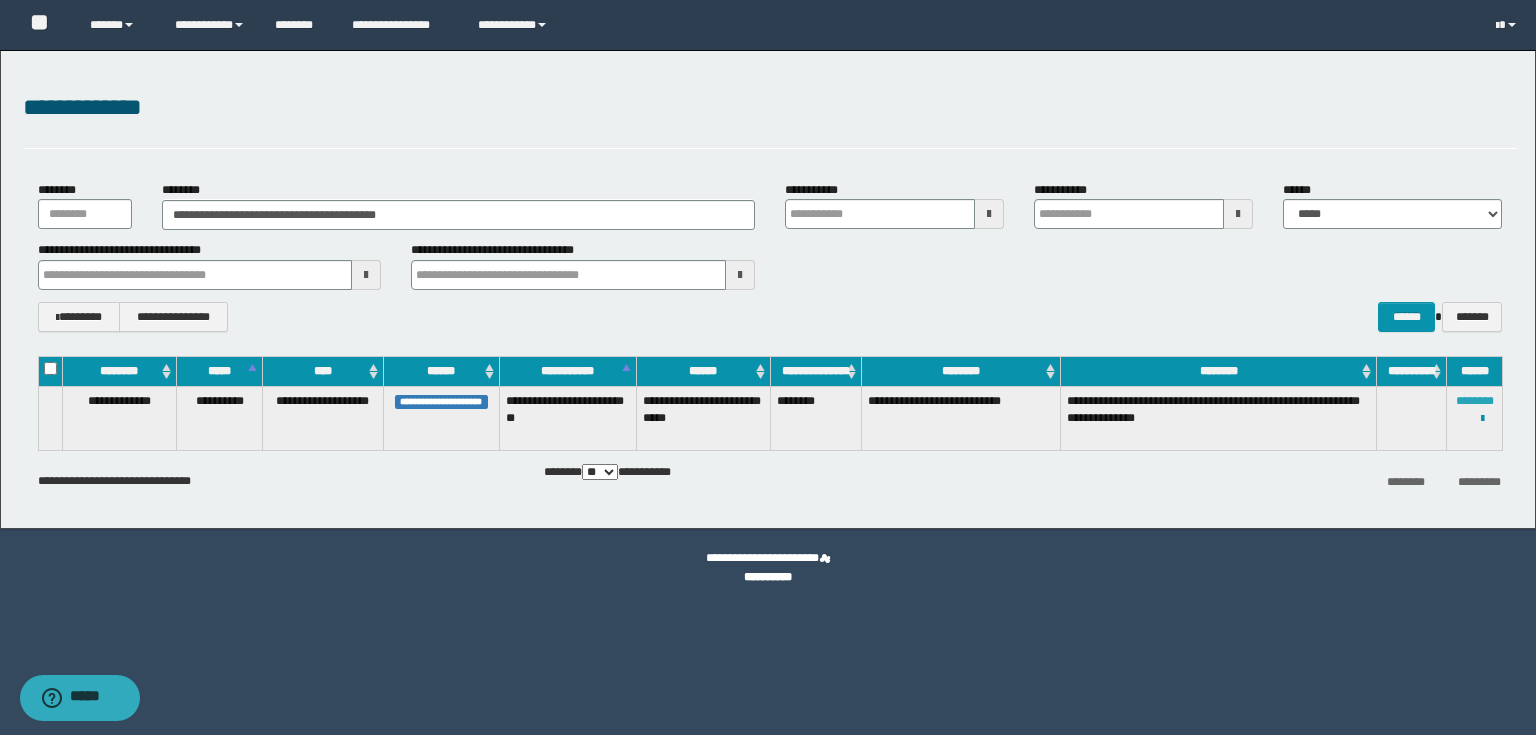 click on "********" at bounding box center [1475, 401] 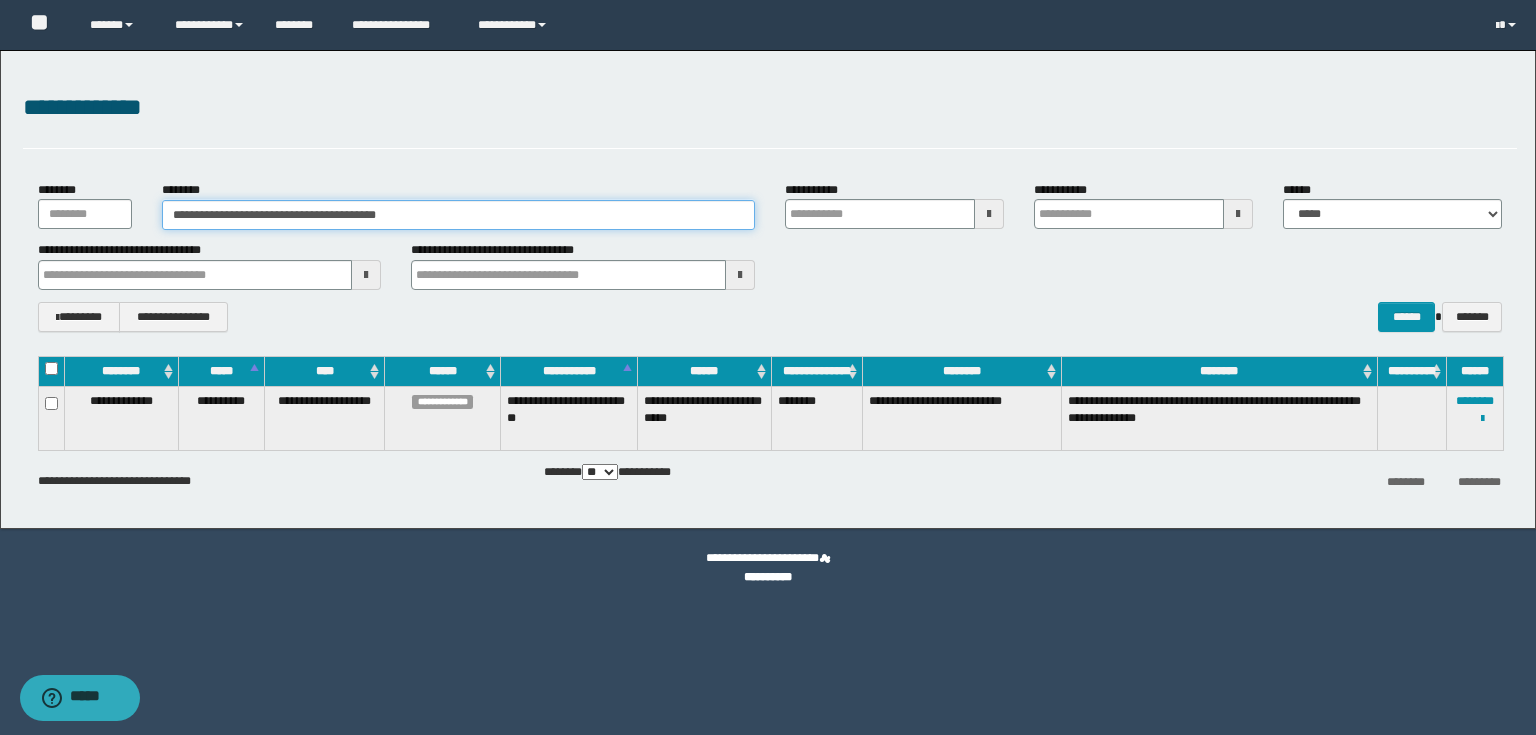 drag, startPoint x: 449, startPoint y: 214, endPoint x: 103, endPoint y: 149, distance: 352.05255 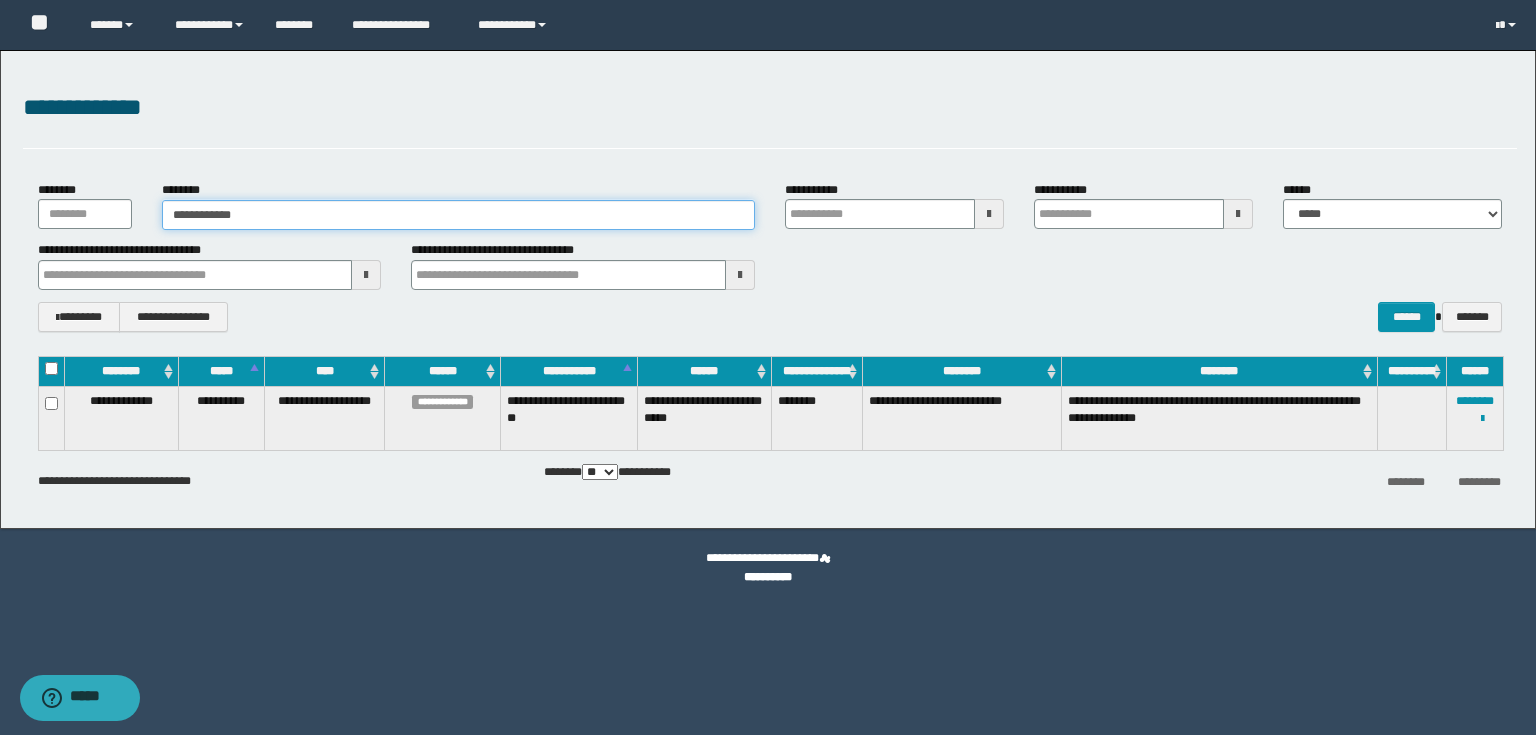 type on "**********" 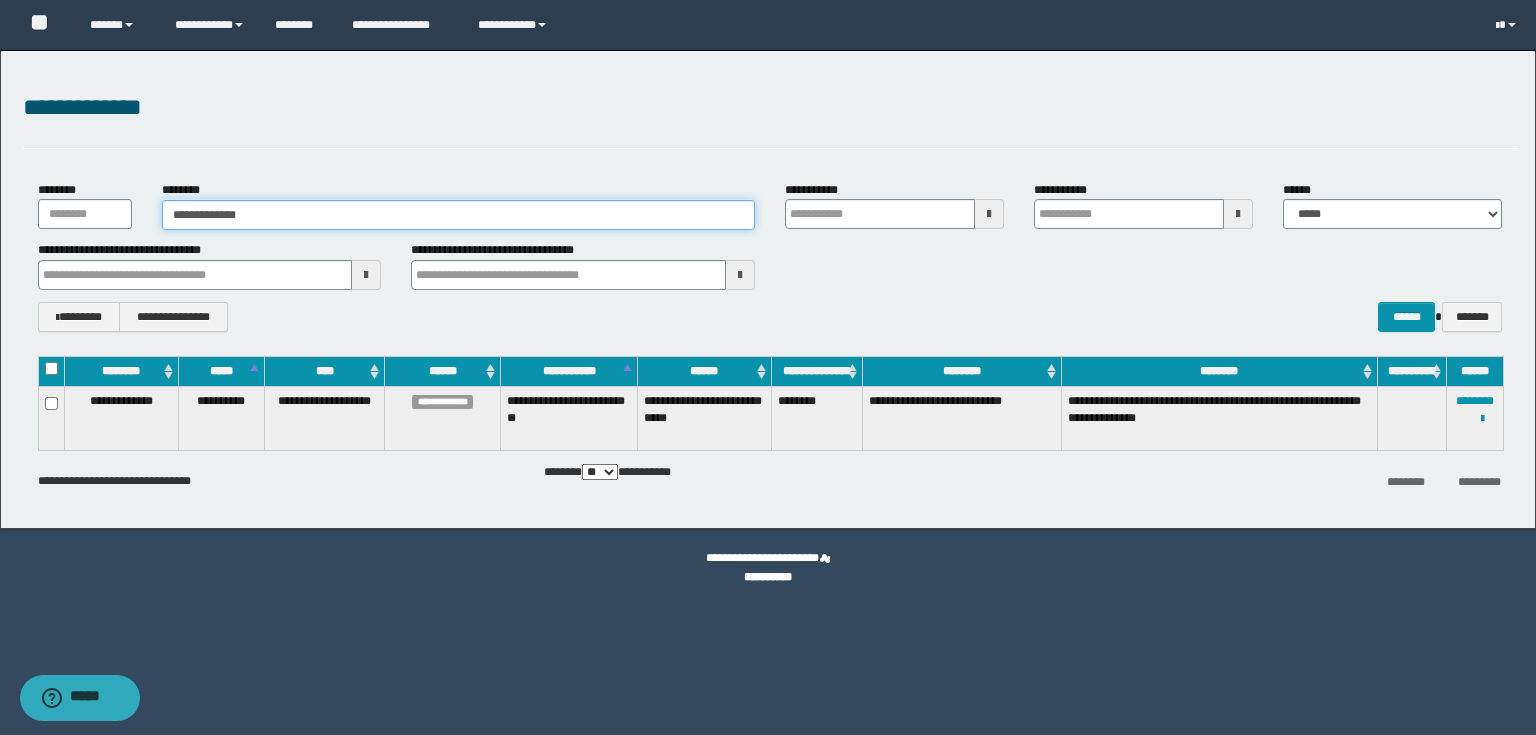 type on "**********" 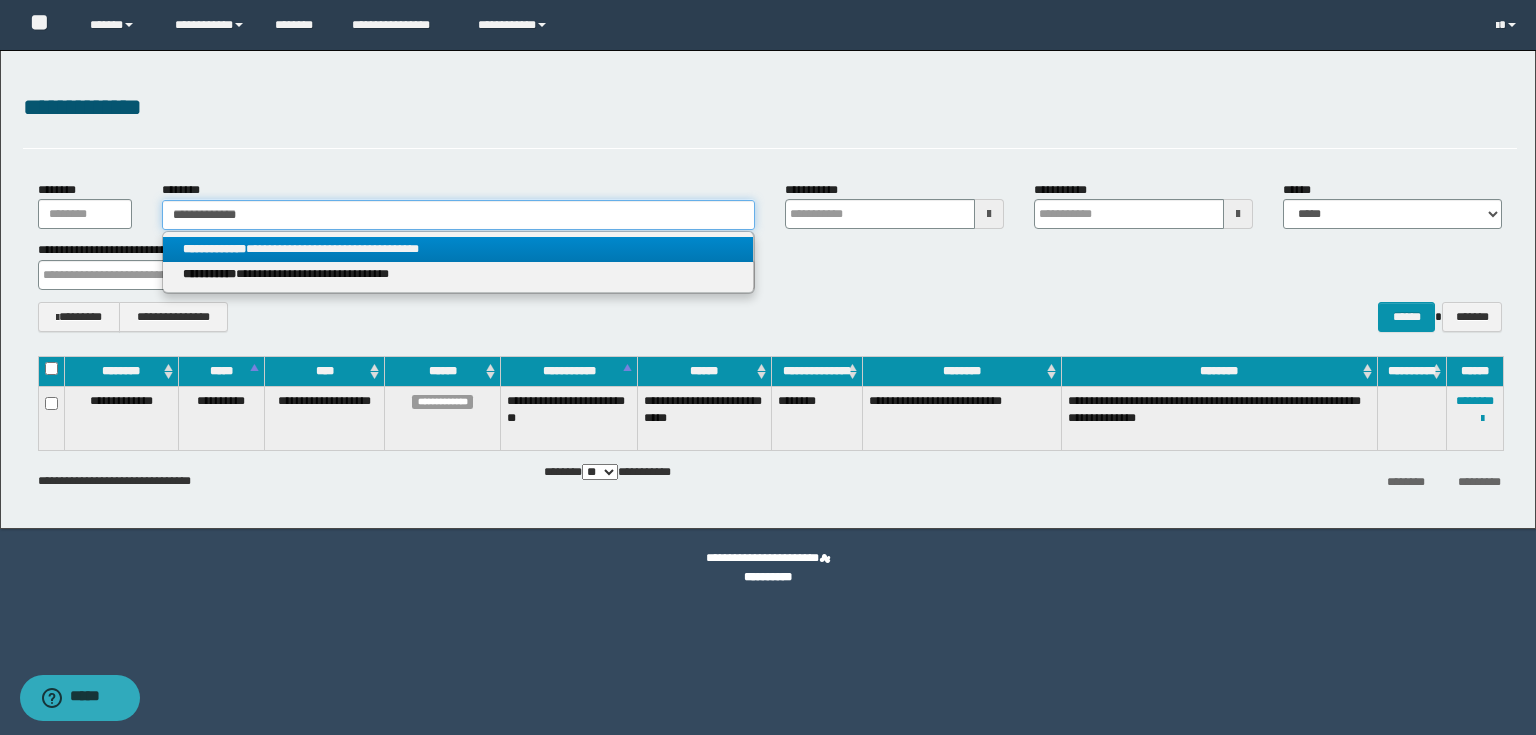 type on "**********" 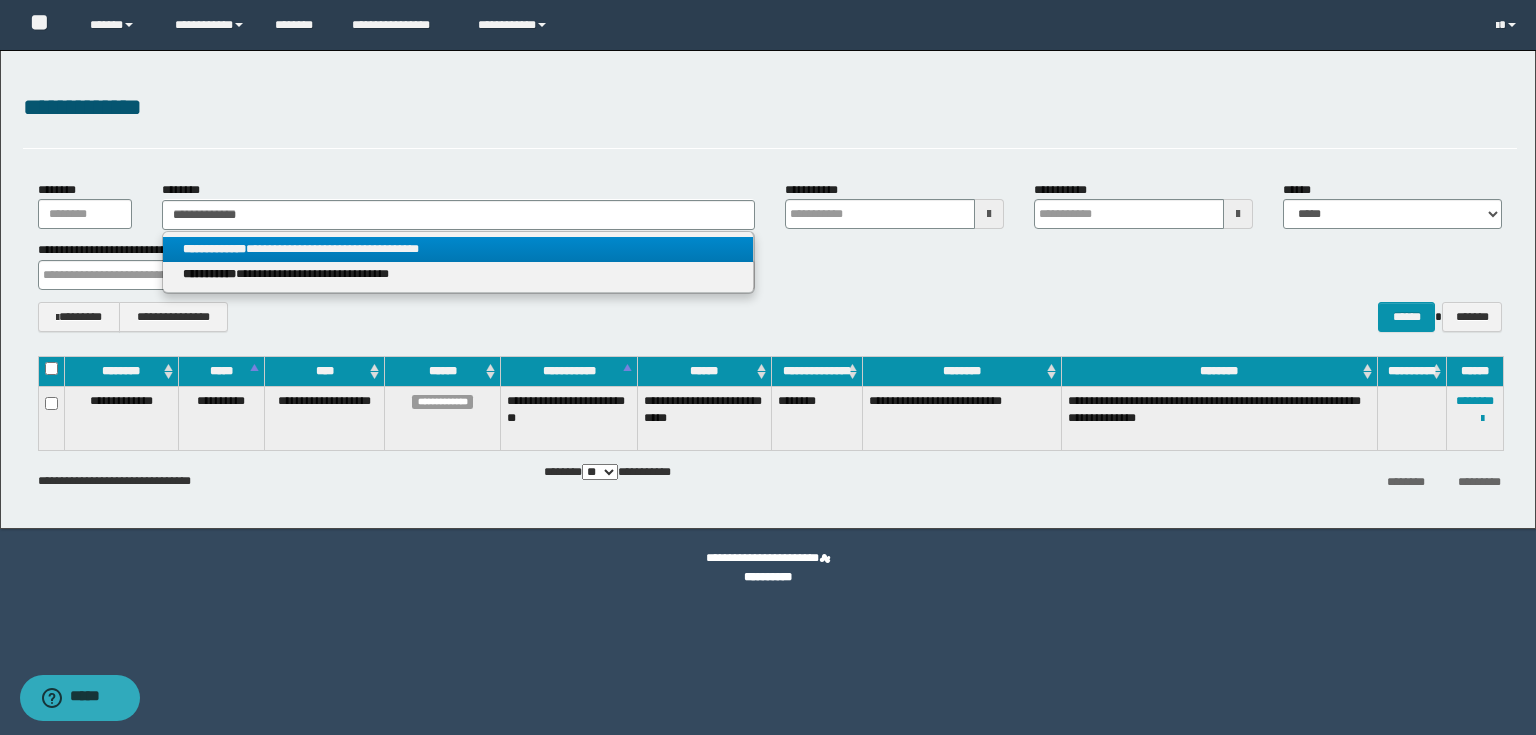 click on "**********" at bounding box center (458, 249) 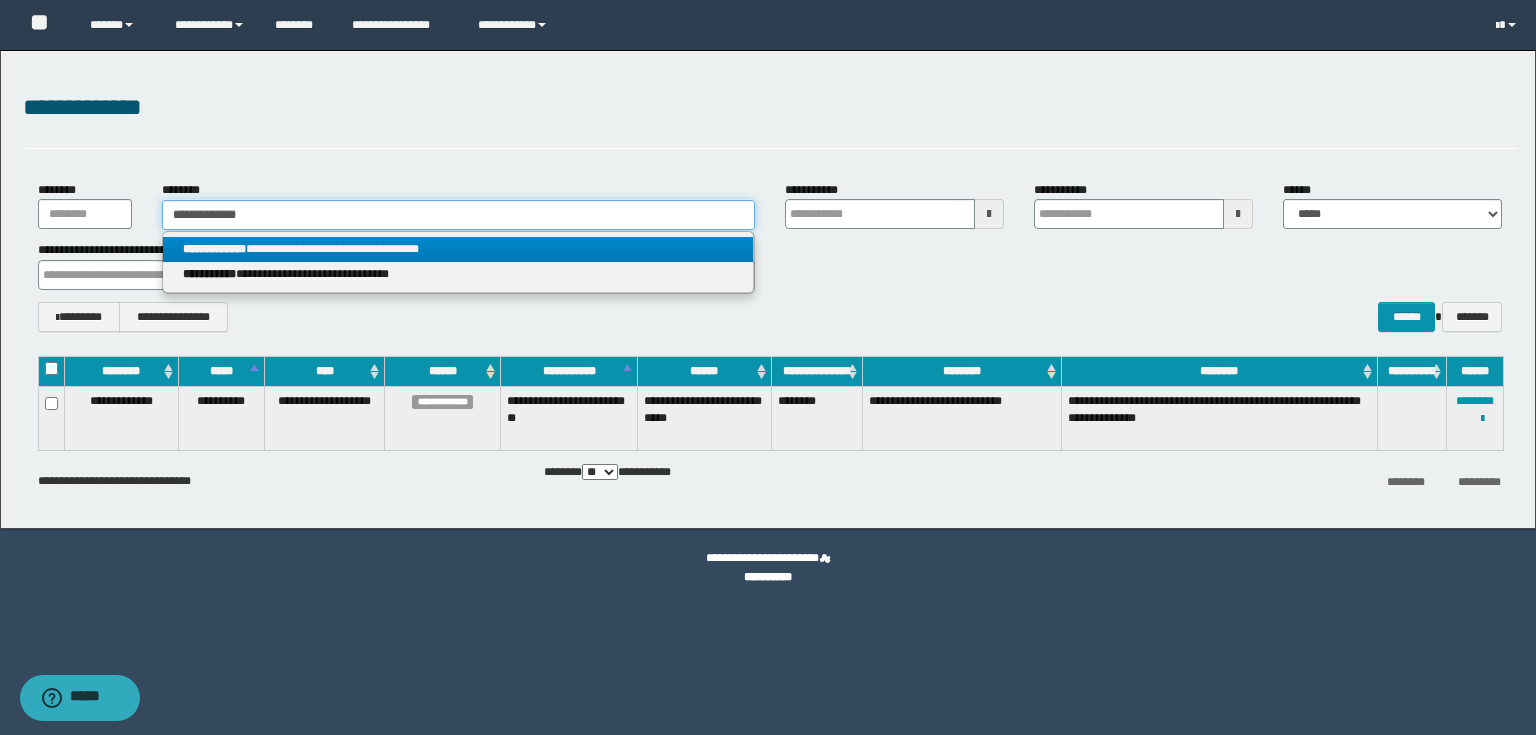 type 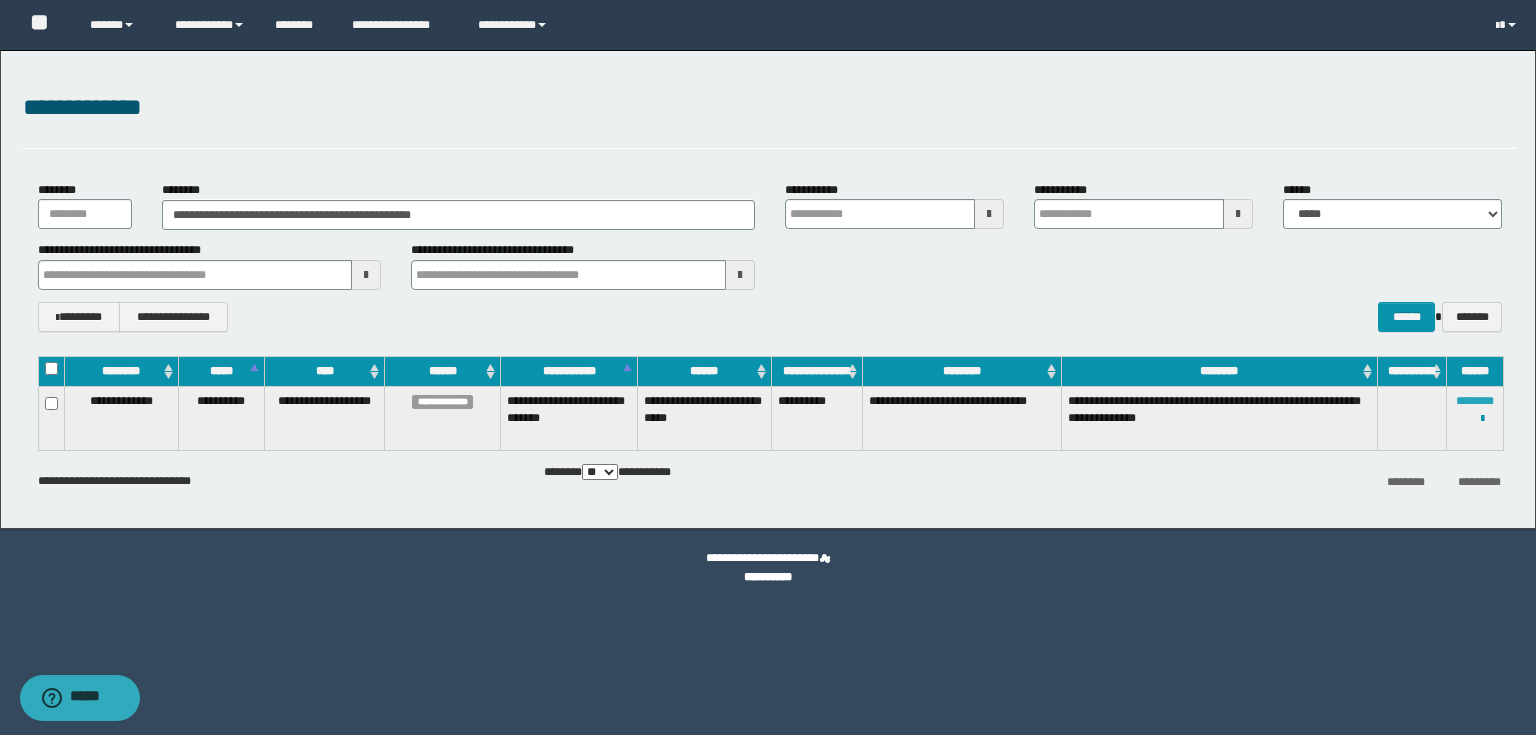 click on "********" at bounding box center [1475, 401] 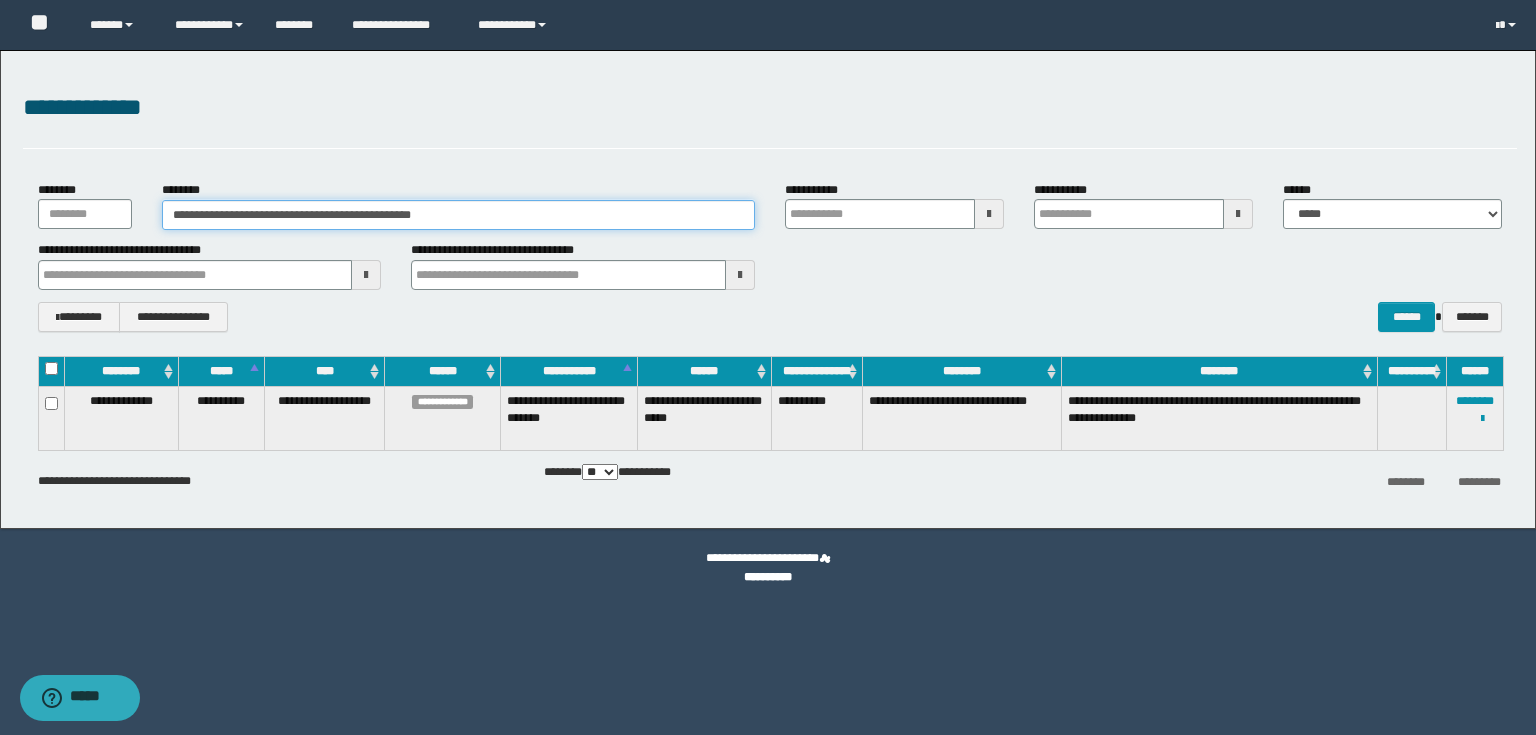 click on "**********" at bounding box center (458, 215) 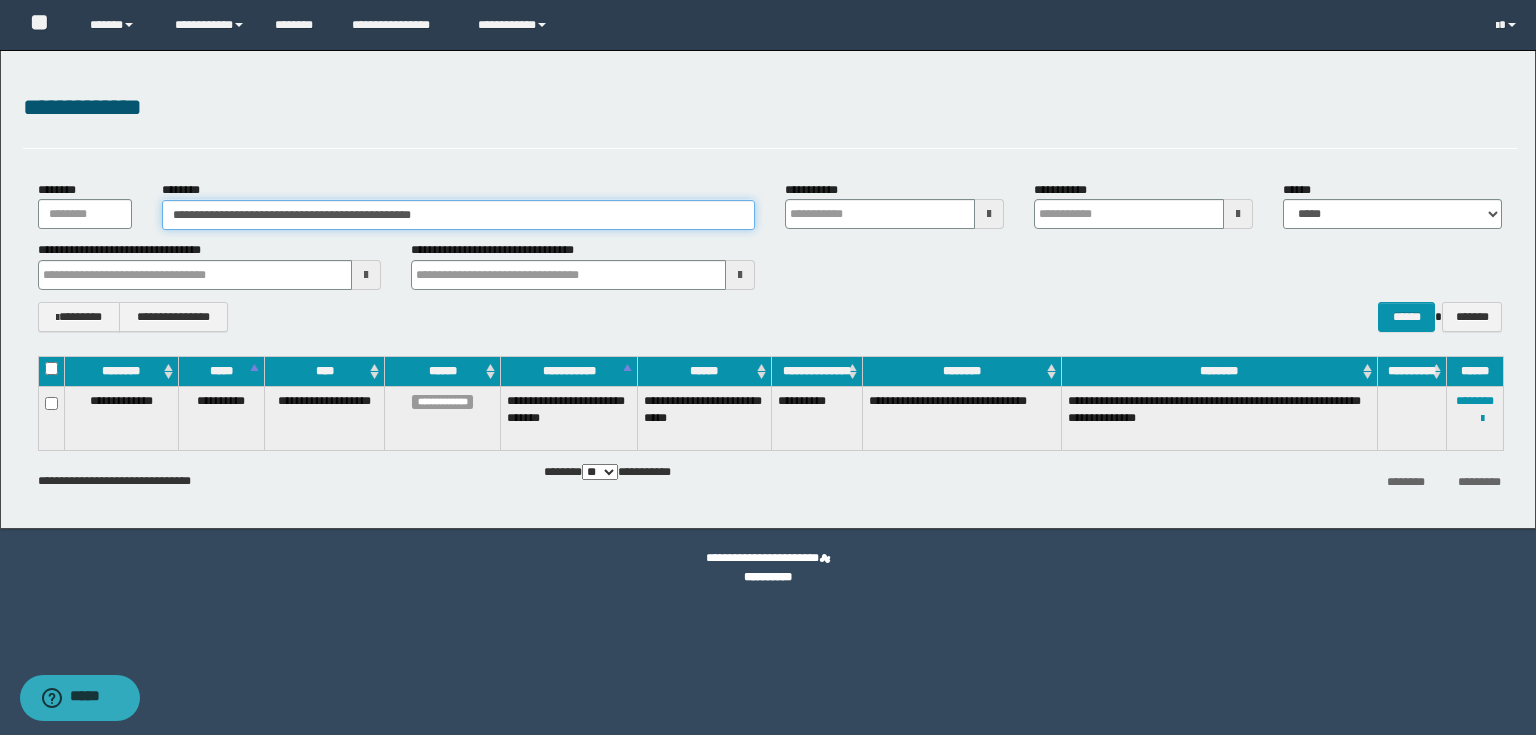 drag, startPoint x: 460, startPoint y: 218, endPoint x: 120, endPoint y: 176, distance: 342.5843 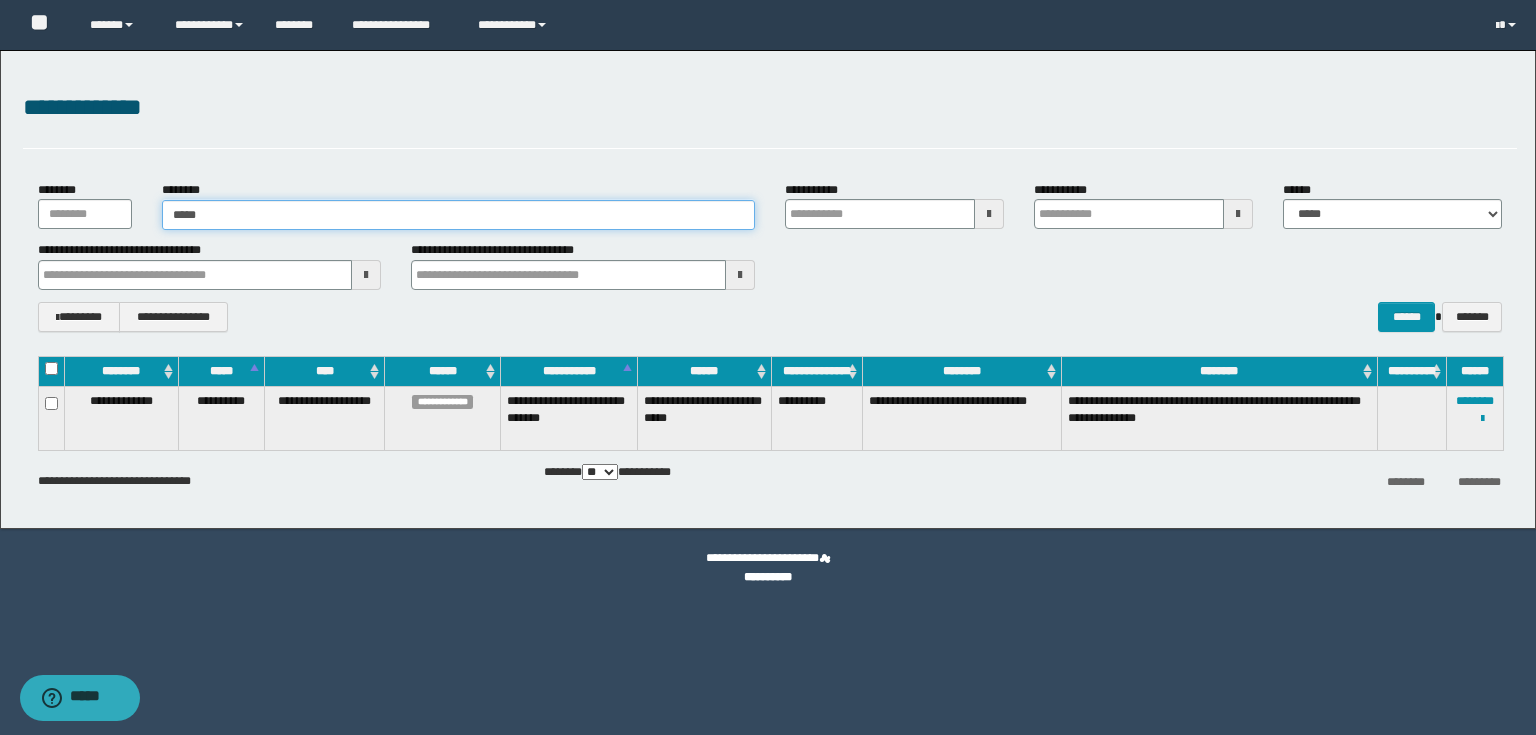 type on "******" 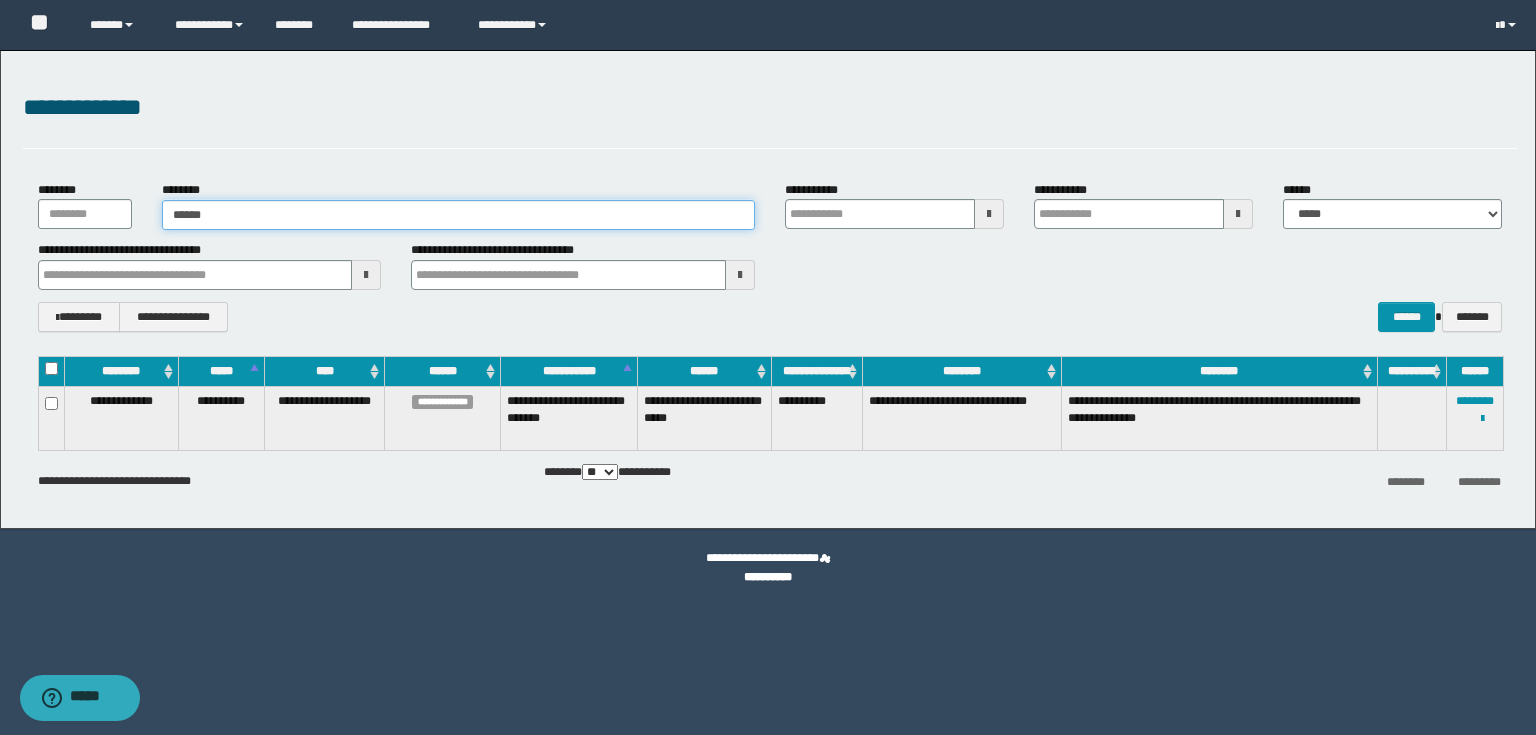 type on "******" 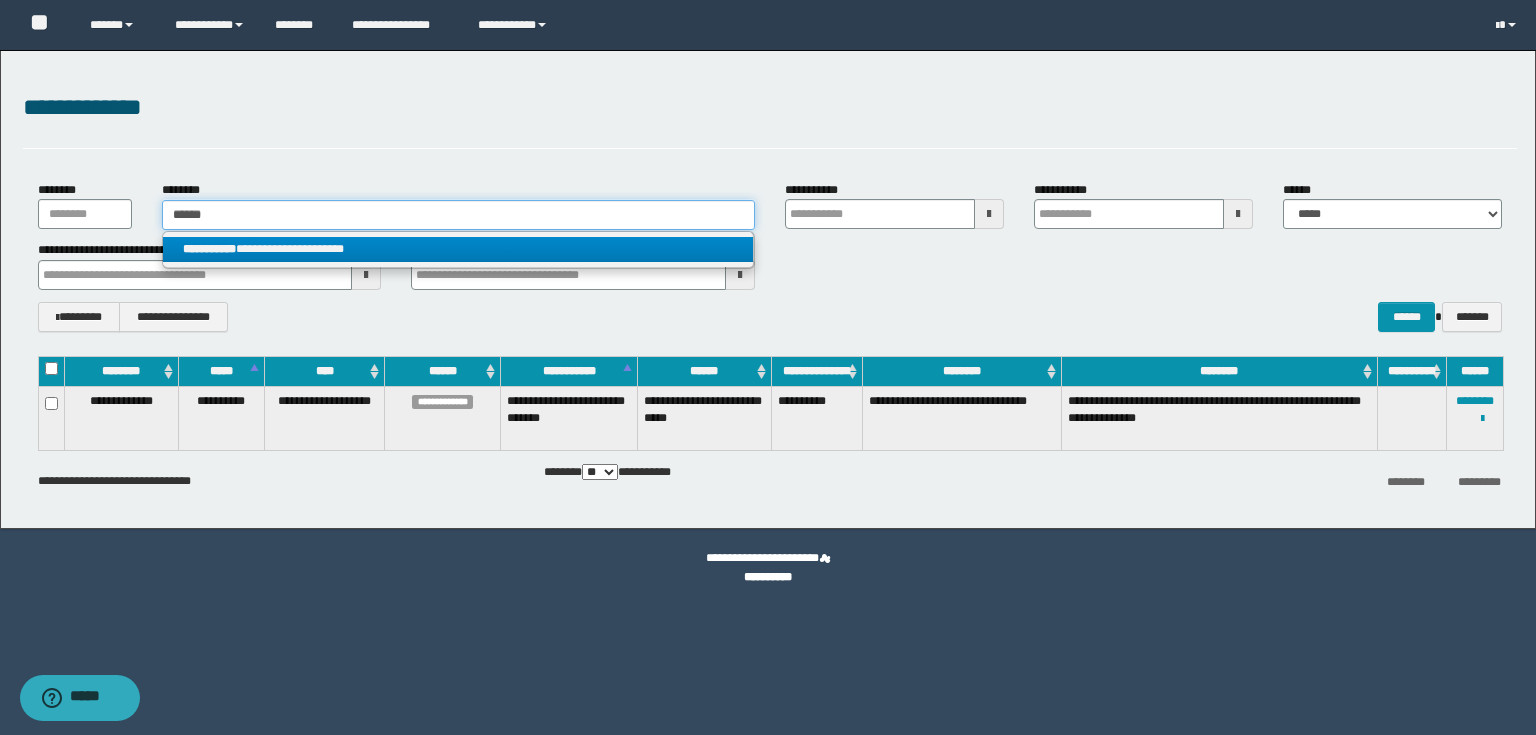 type on "******" 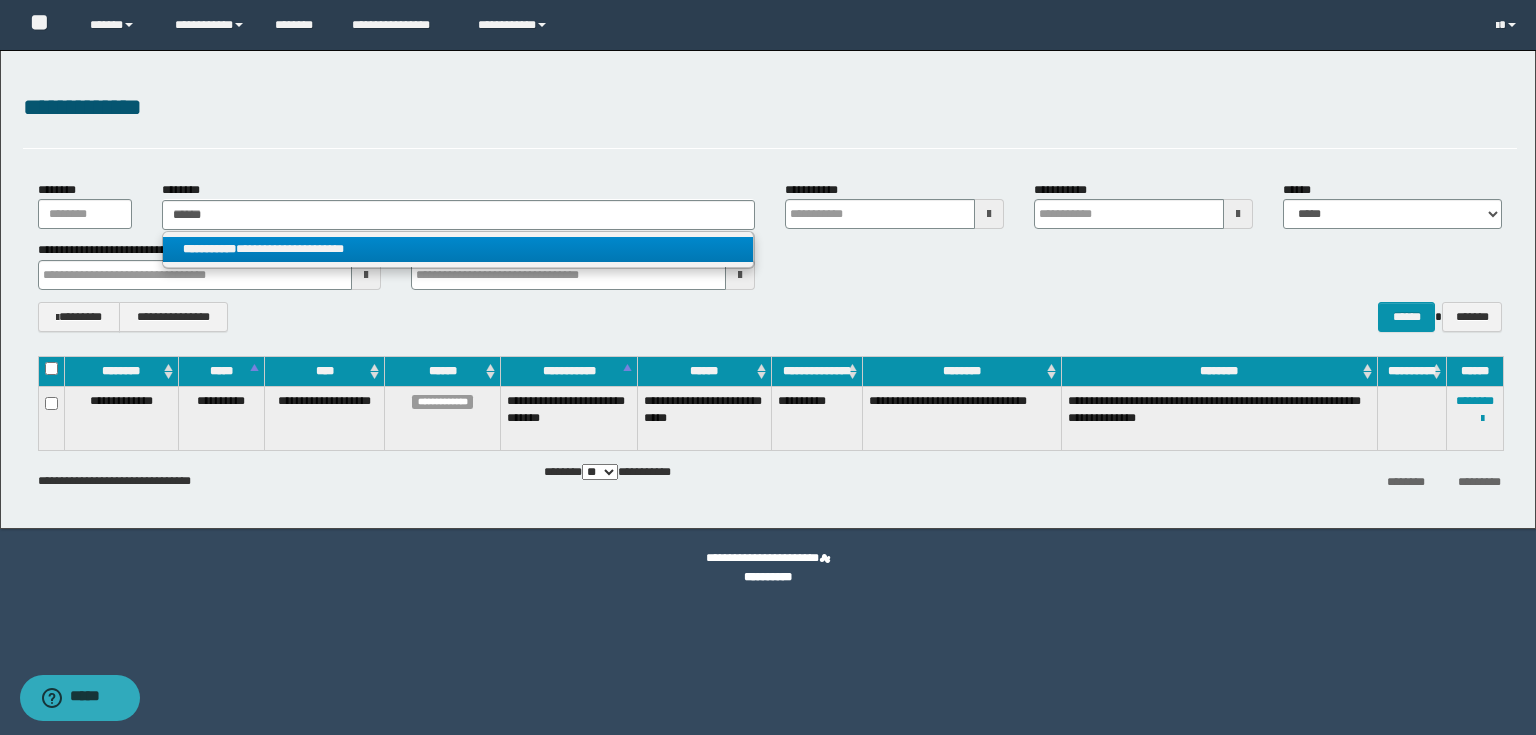 click on "**********" at bounding box center [209, 249] 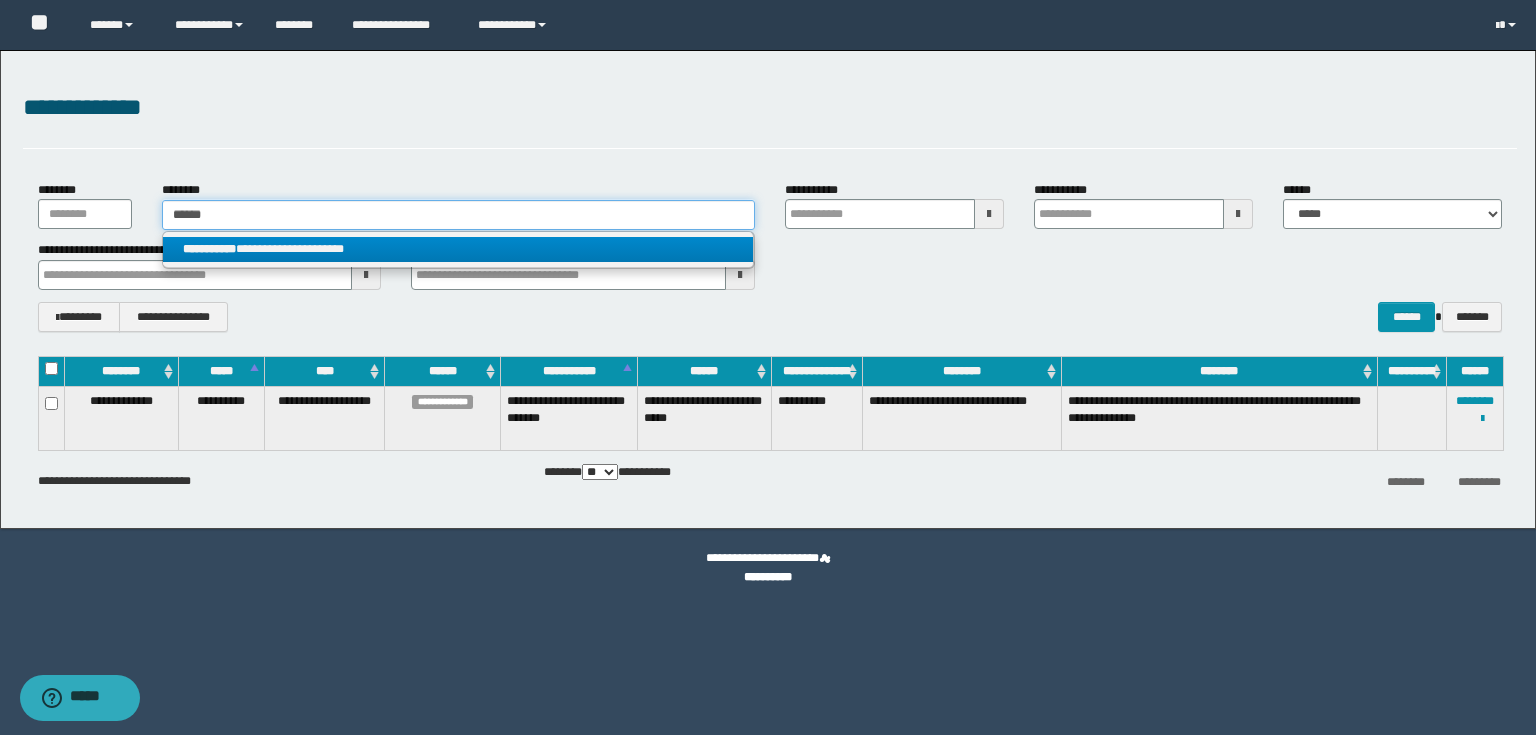 type 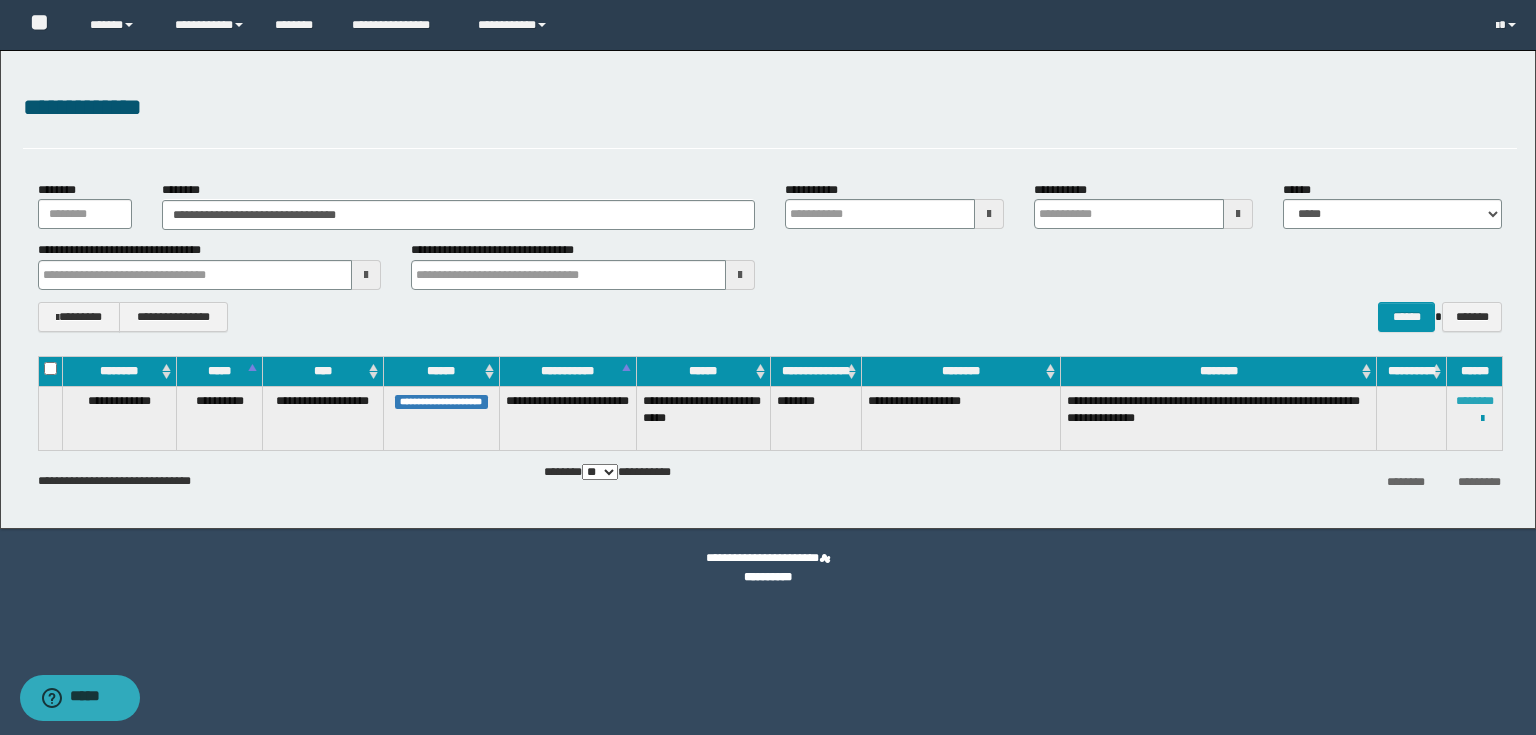 click on "********" at bounding box center (1475, 401) 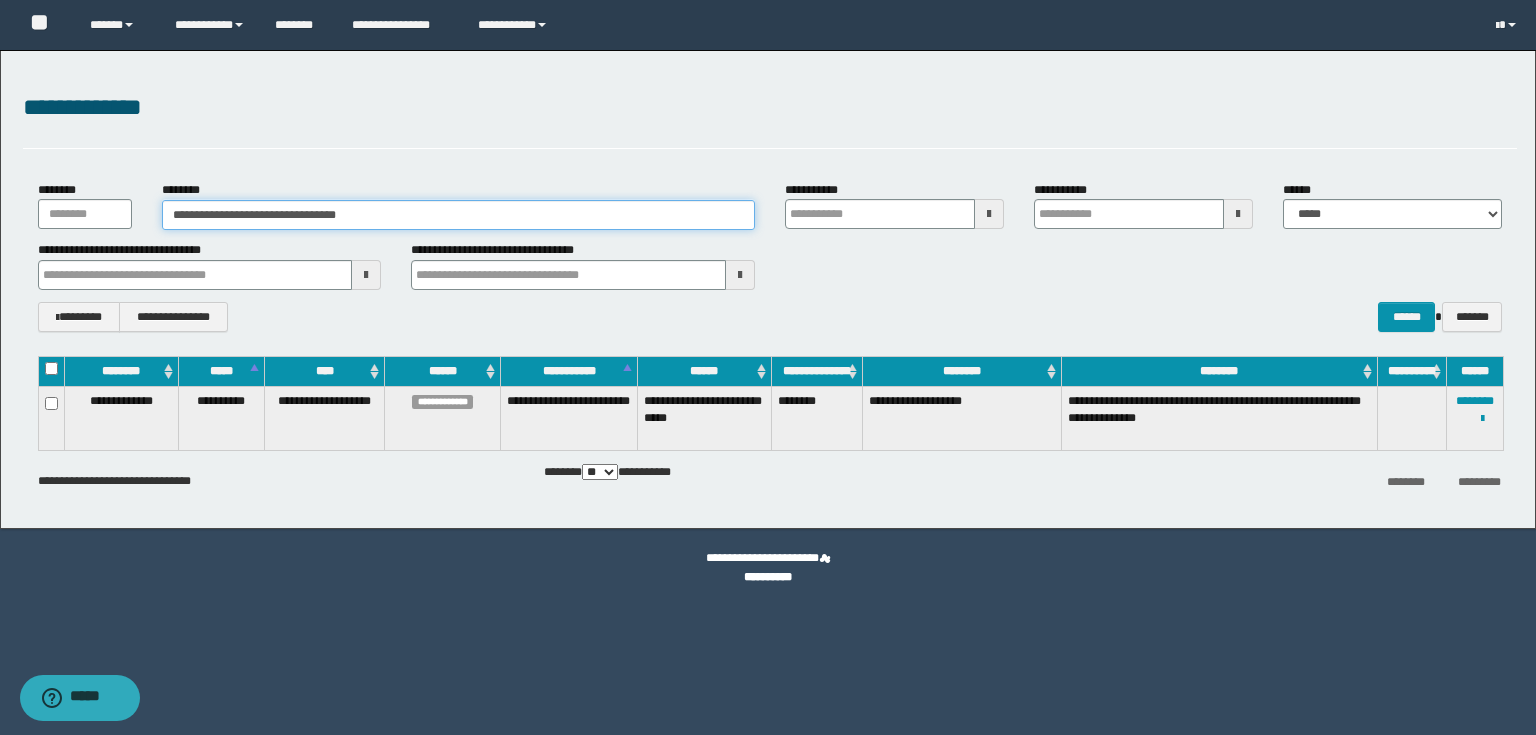 click on "**********" at bounding box center [458, 215] 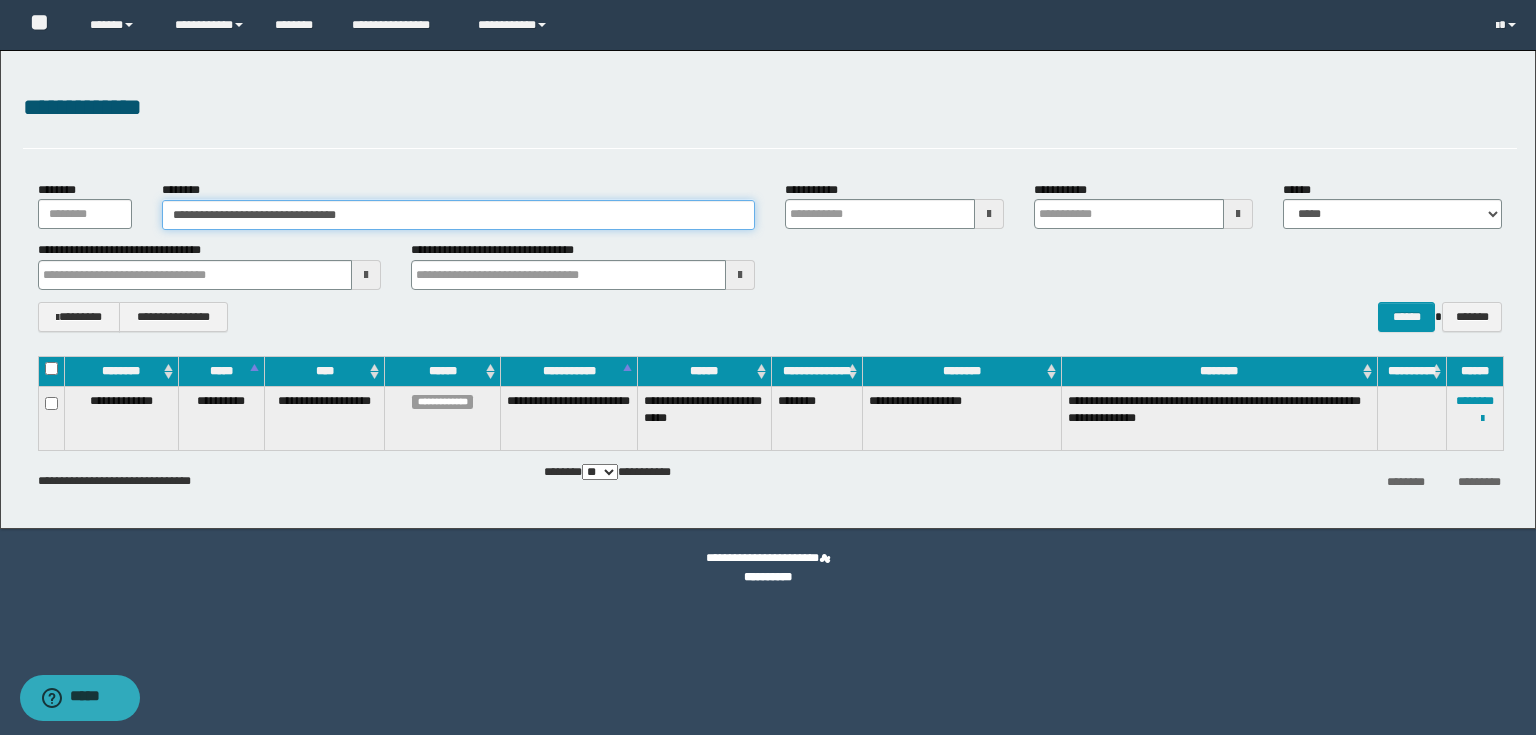drag, startPoint x: 440, startPoint y: 215, endPoint x: 126, endPoint y: 184, distance: 315.52655 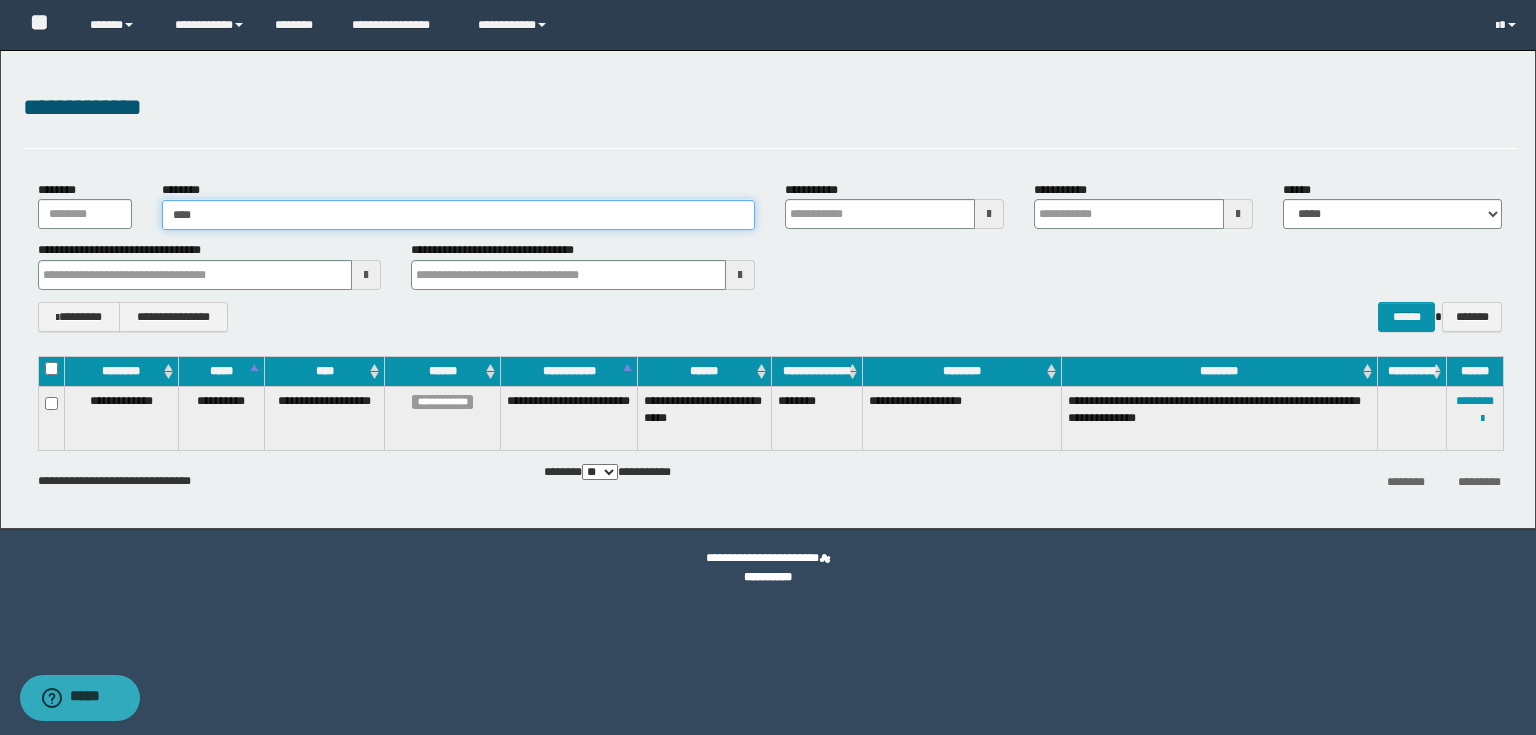 type on "****" 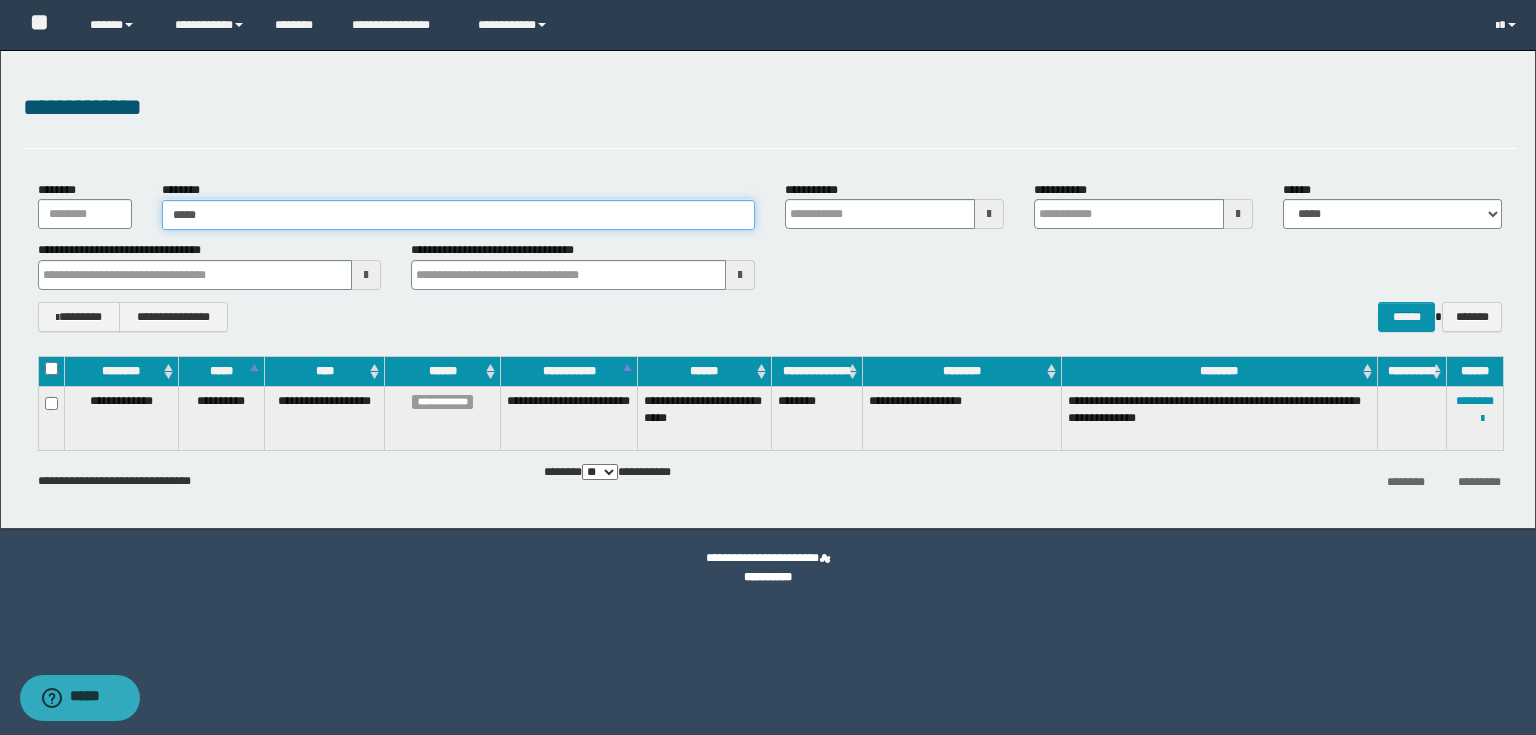 type on "****" 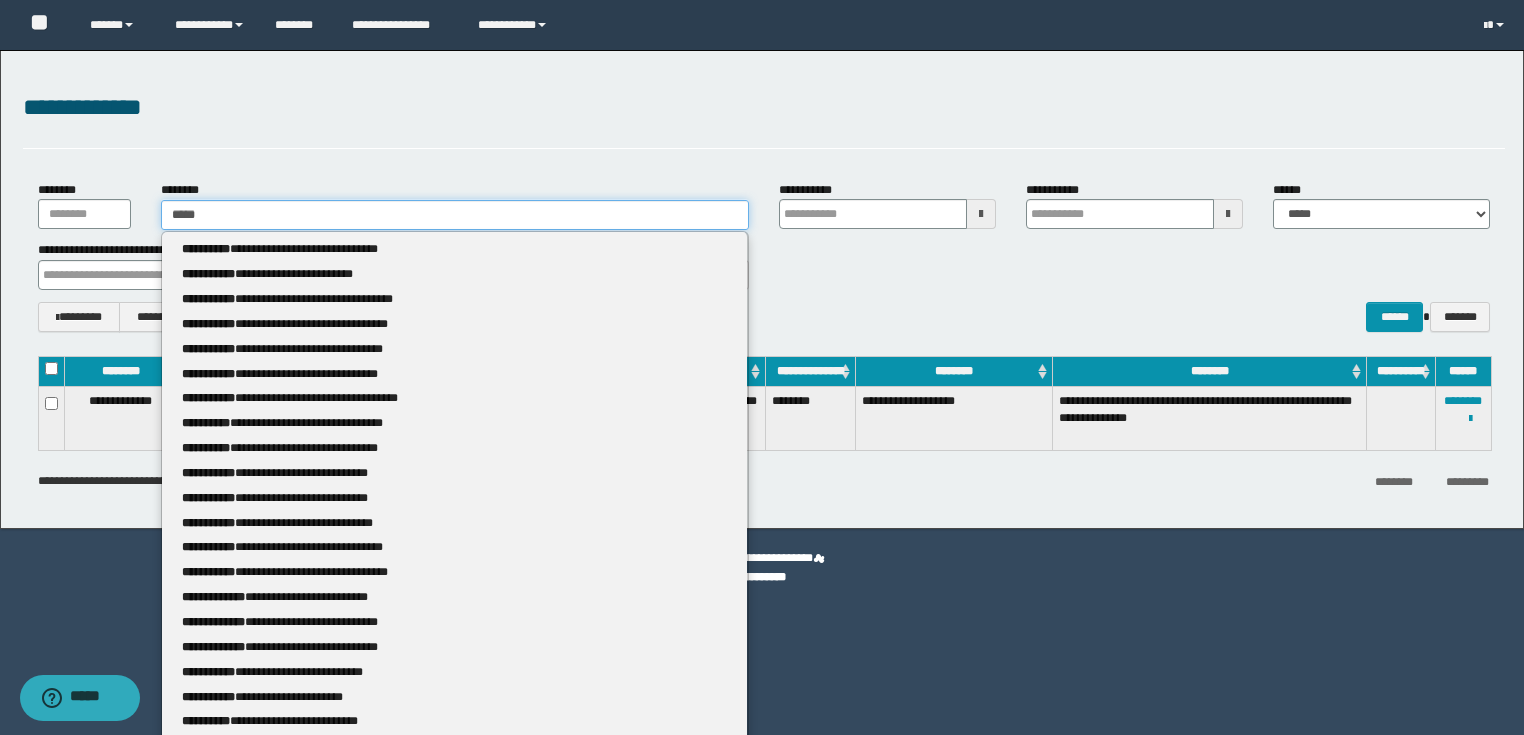 type 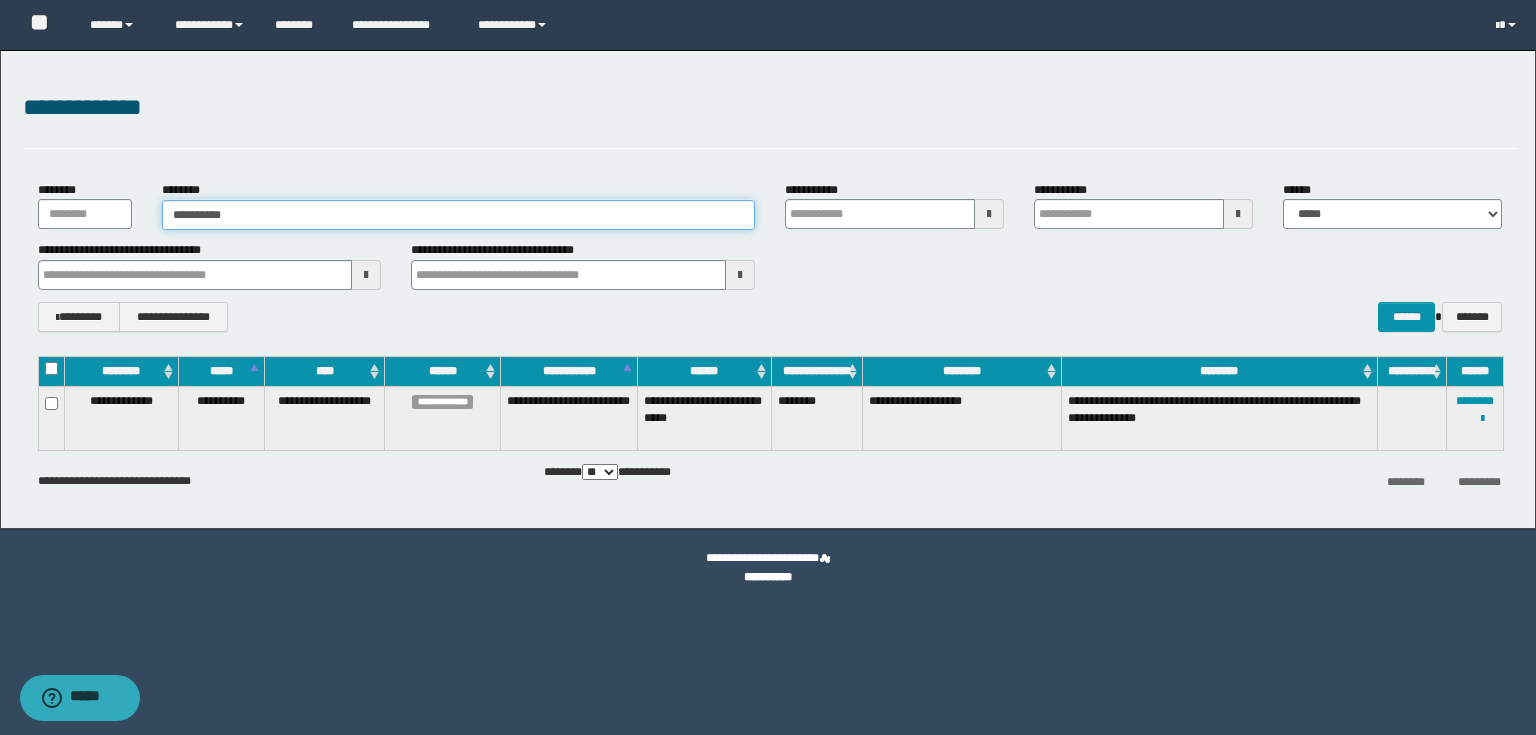 type on "**********" 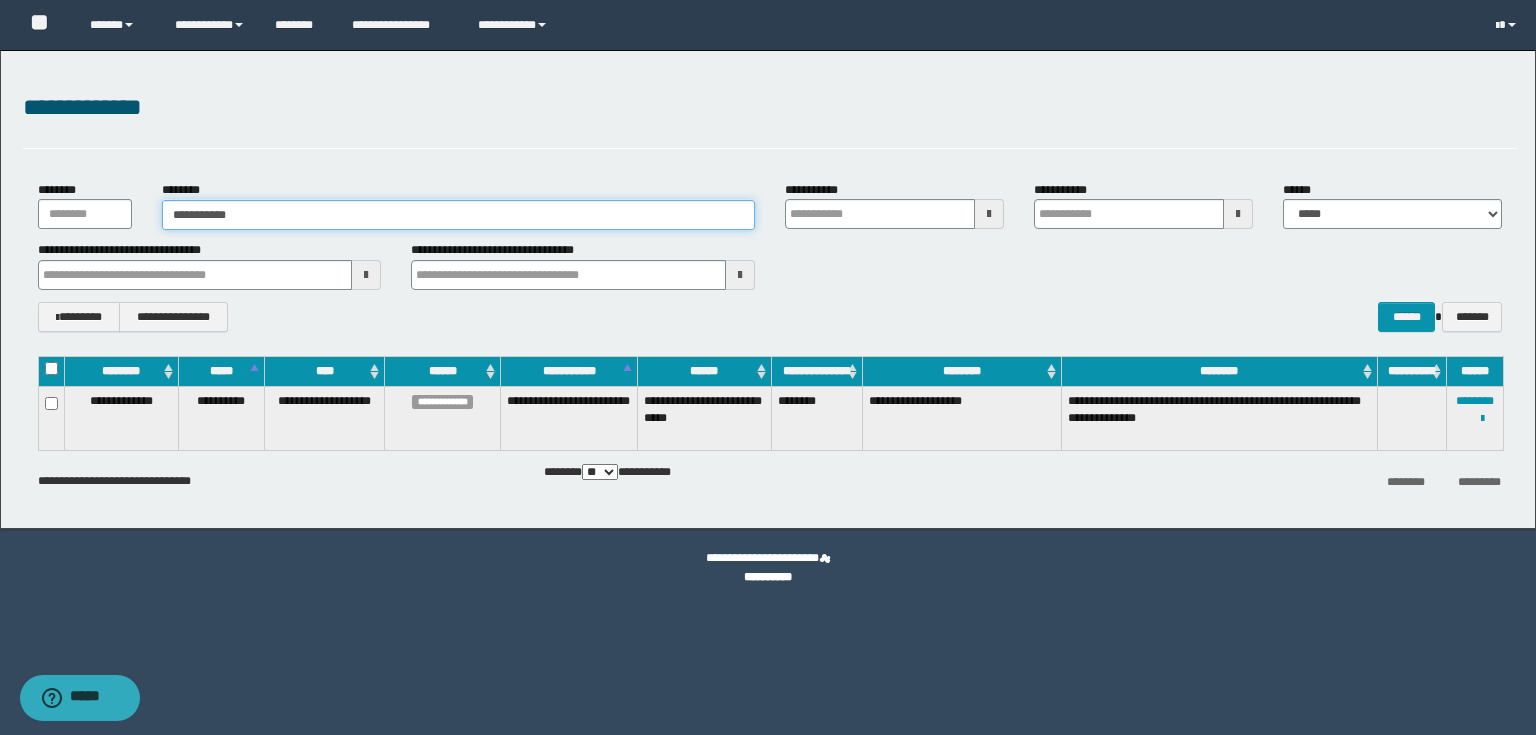 type on "**********" 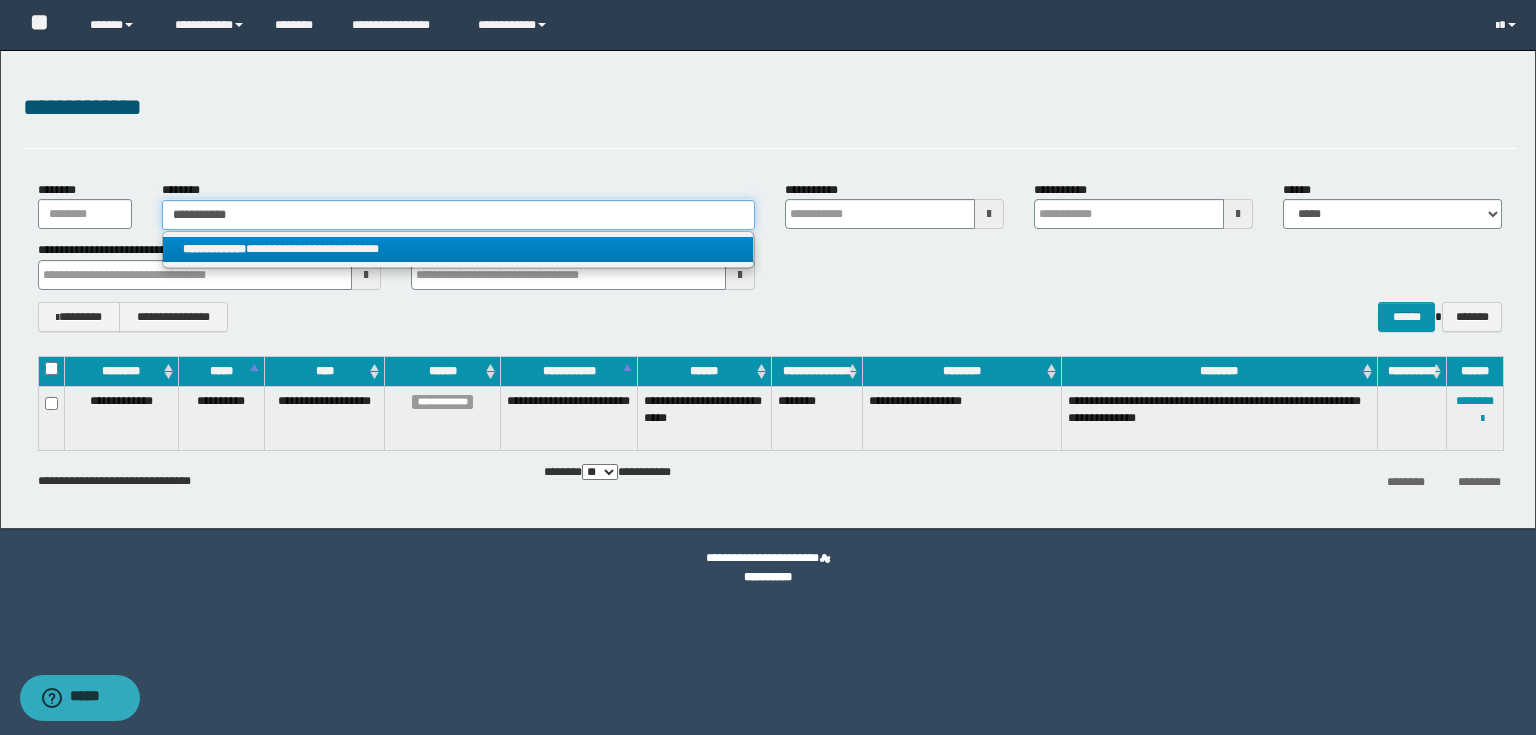 type on "**********" 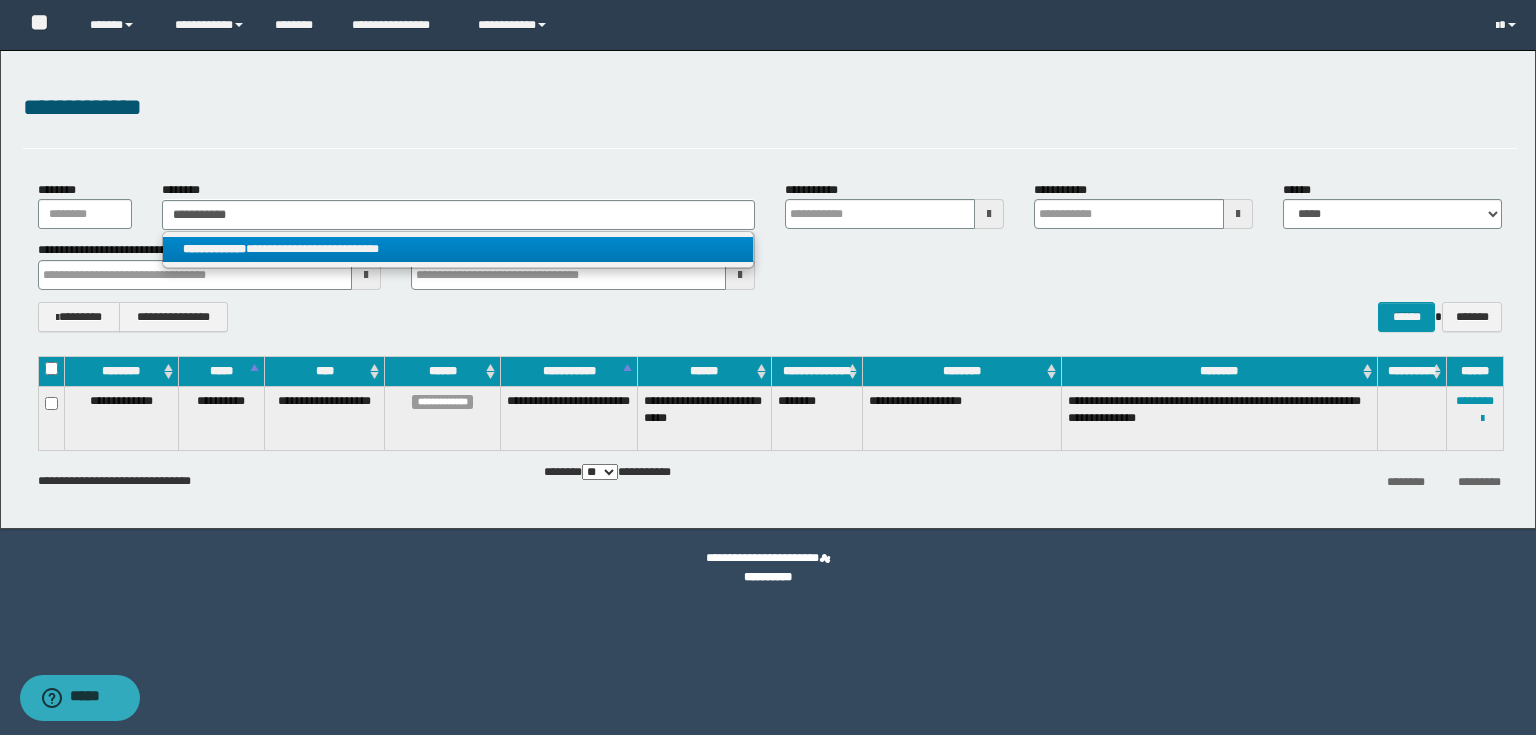 click on "**********" at bounding box center [214, 249] 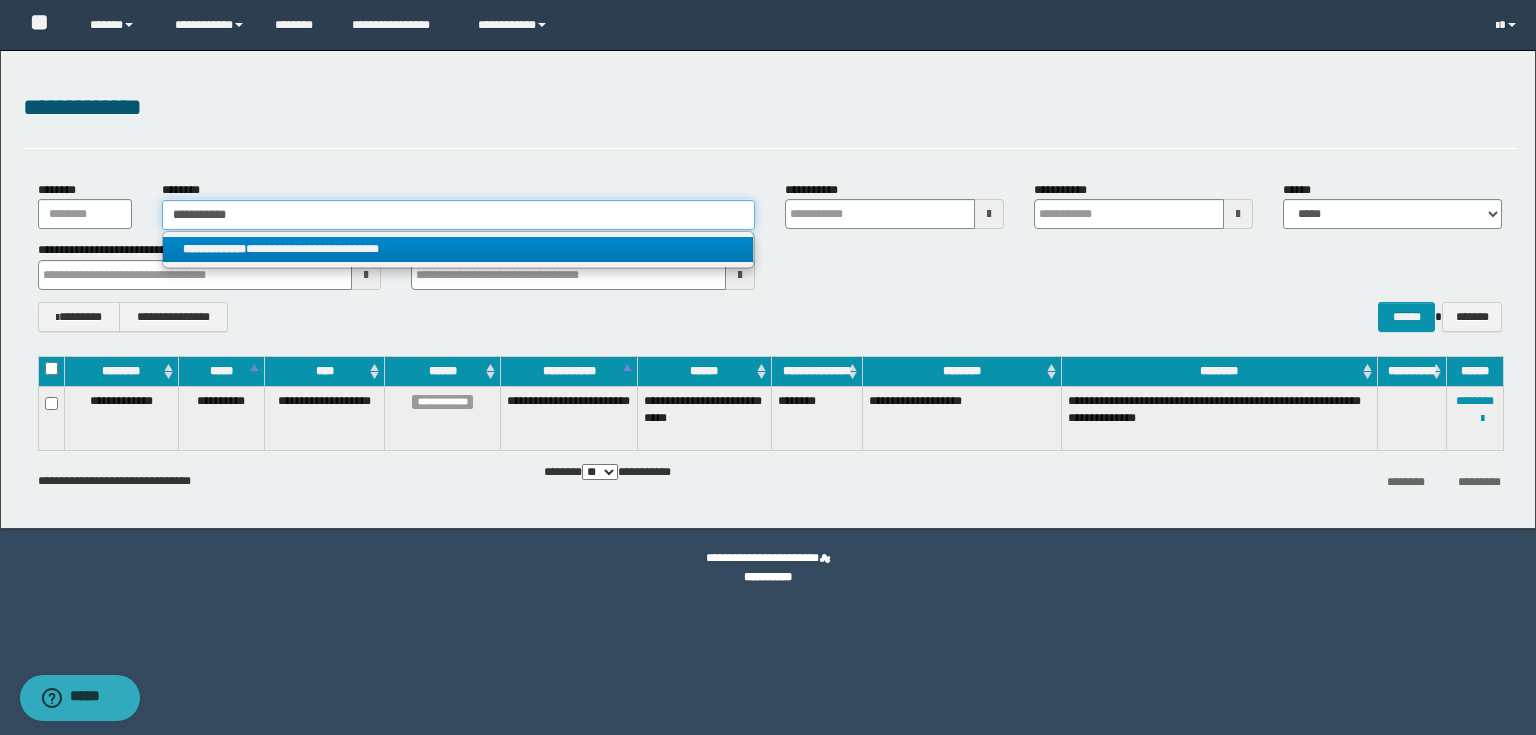type 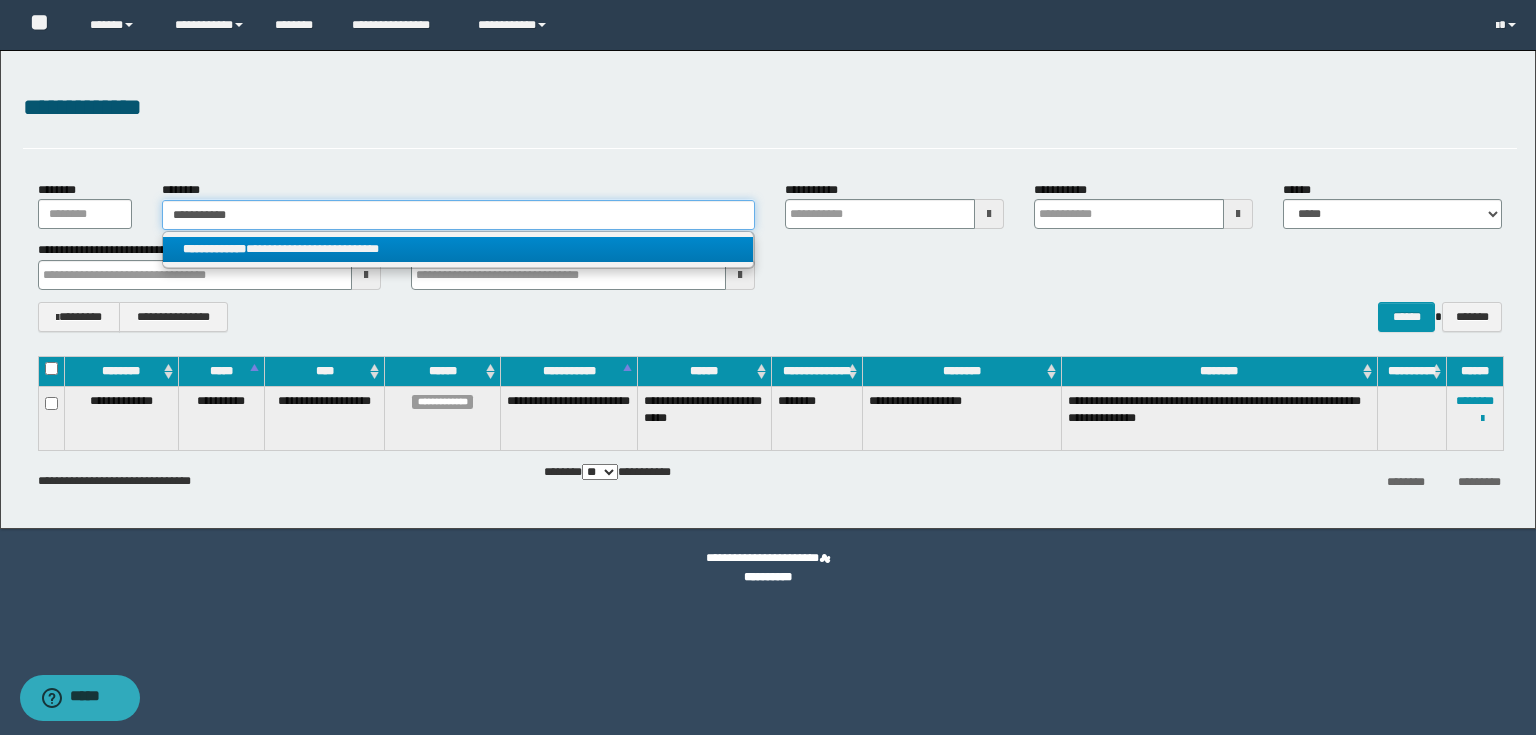 type on "**********" 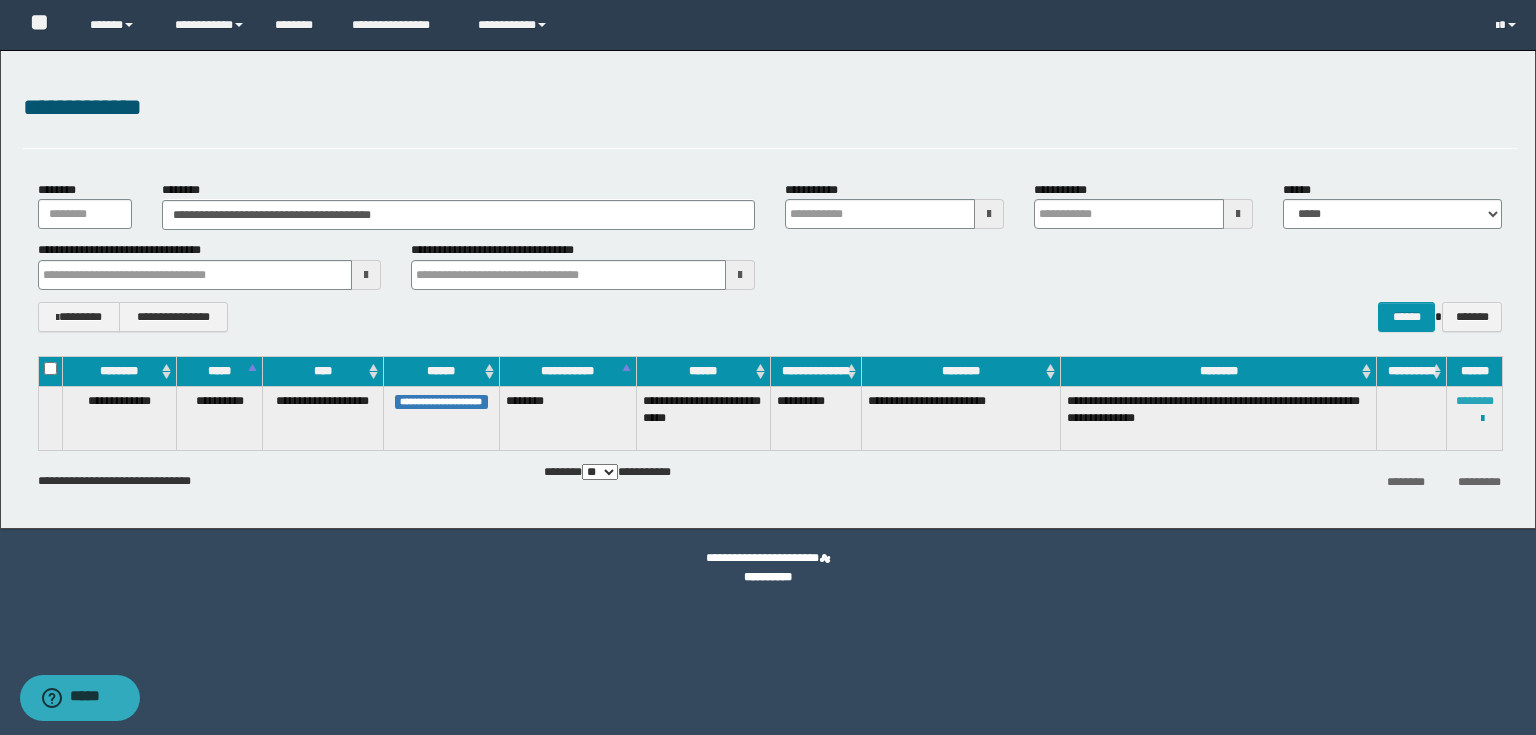 click on "********" at bounding box center [1475, 401] 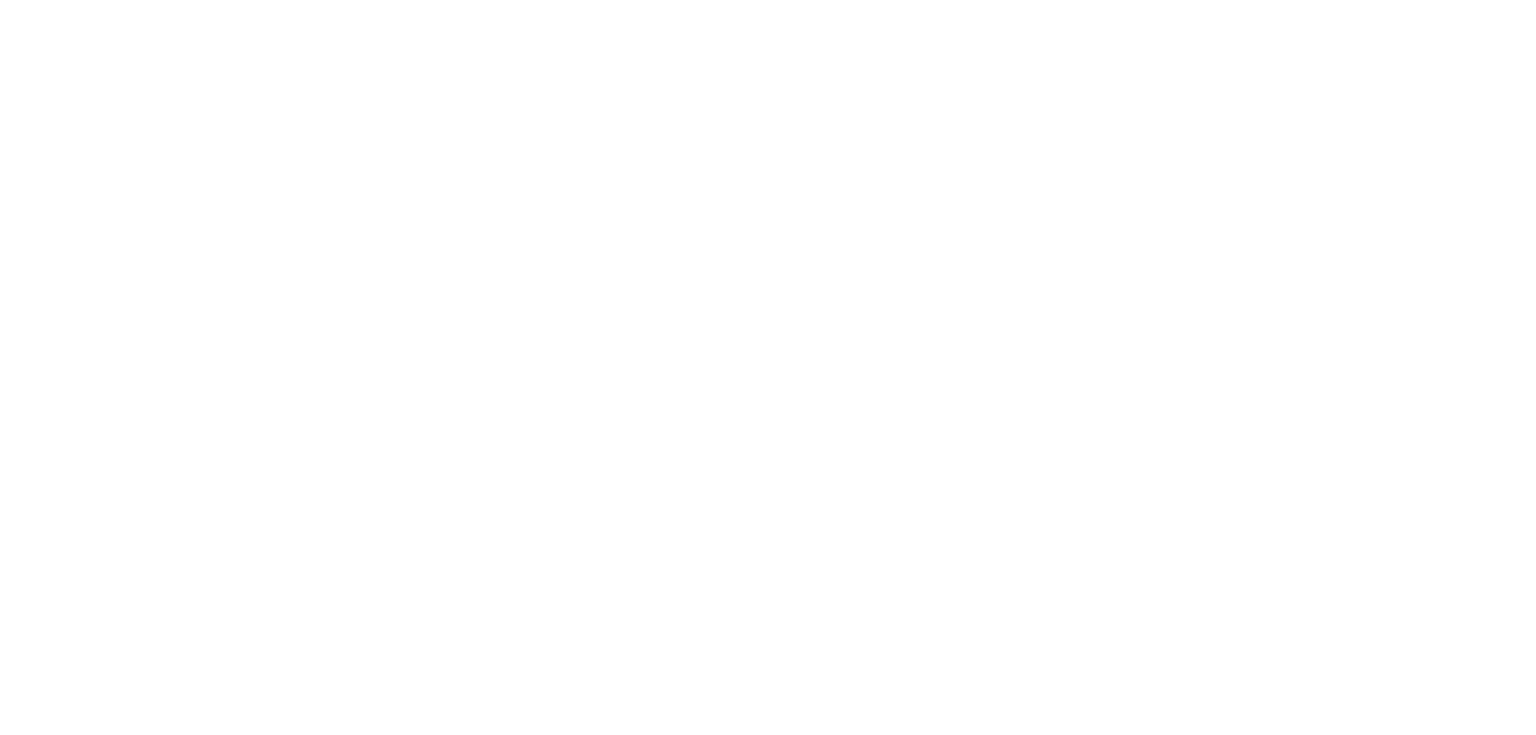 scroll, scrollTop: 0, scrollLeft: 0, axis: both 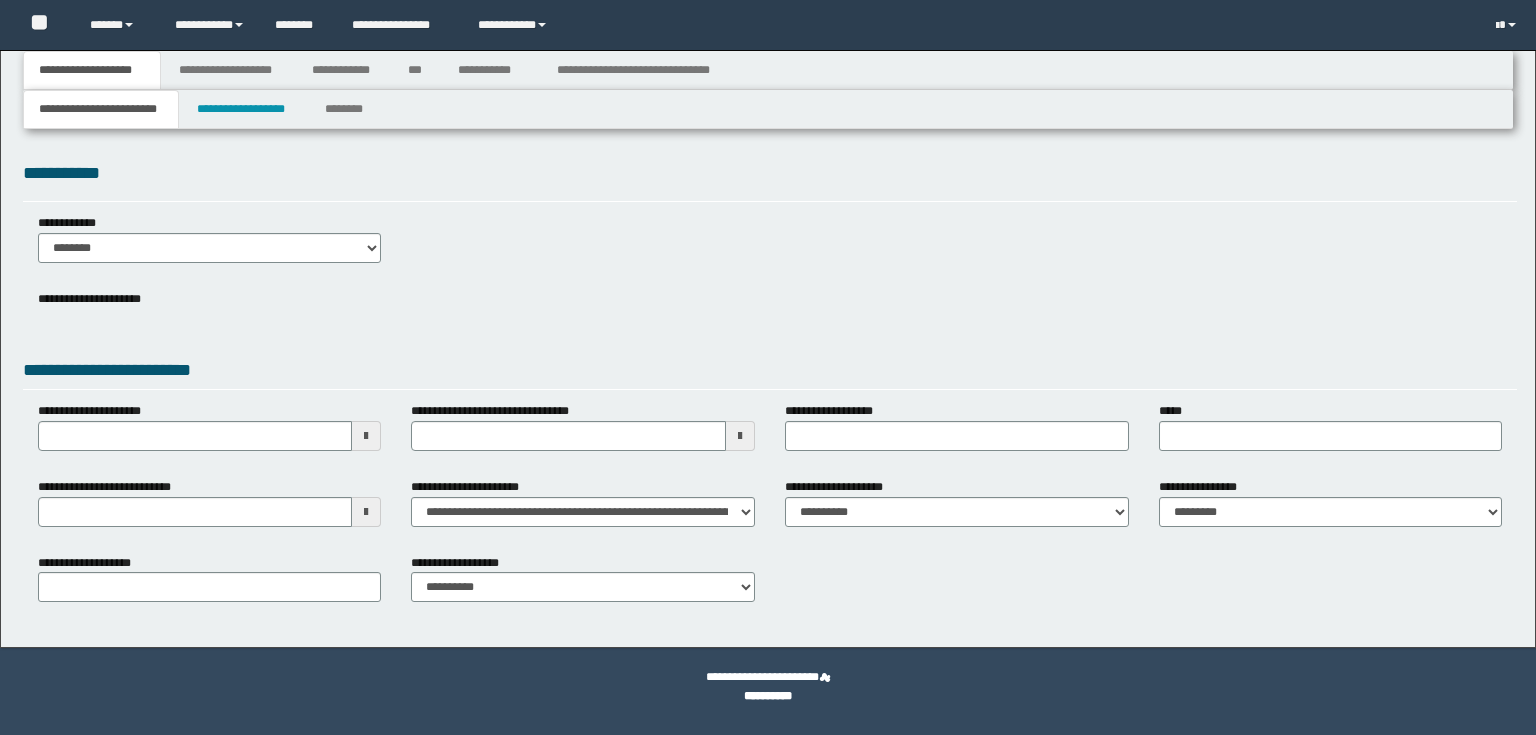 type 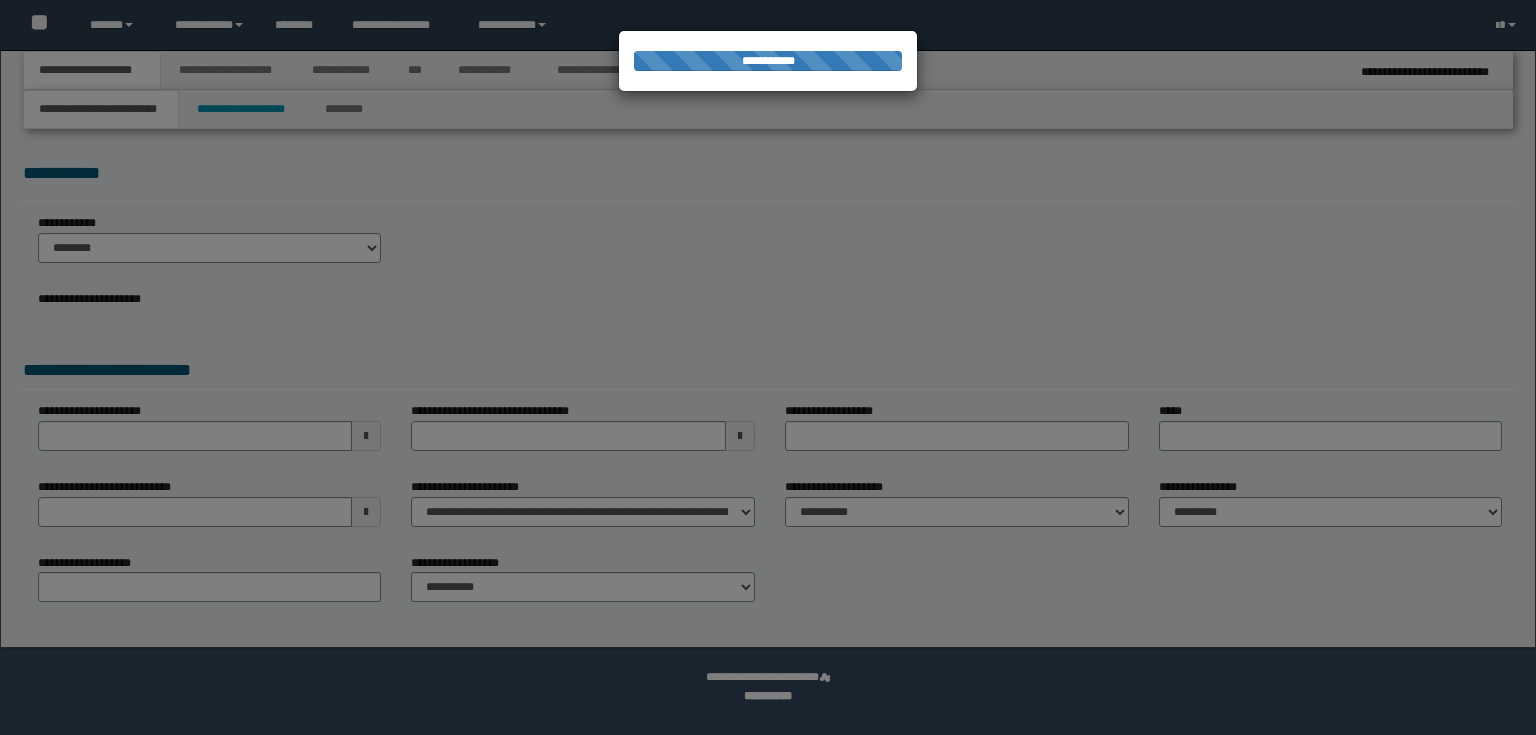 select on "*" 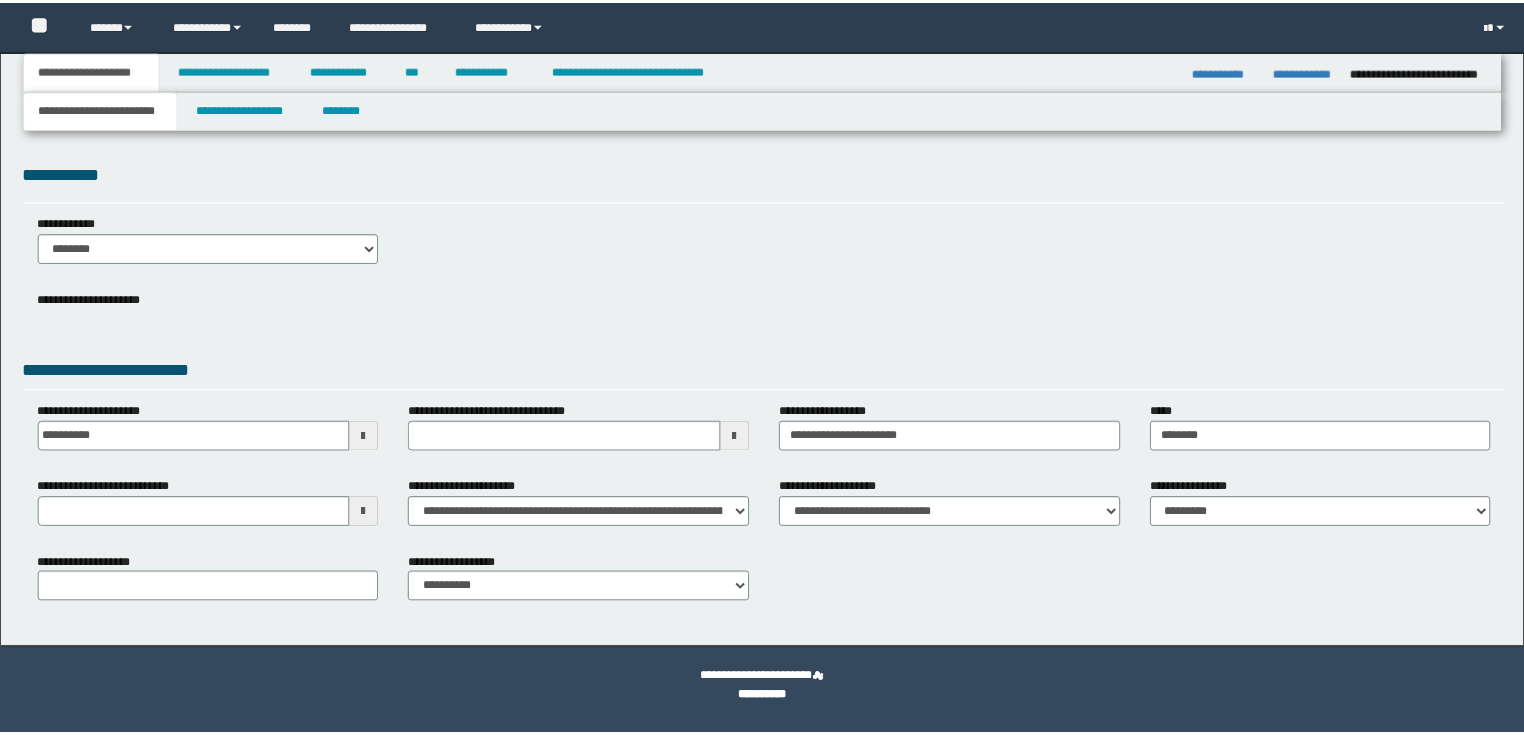 scroll, scrollTop: 0, scrollLeft: 0, axis: both 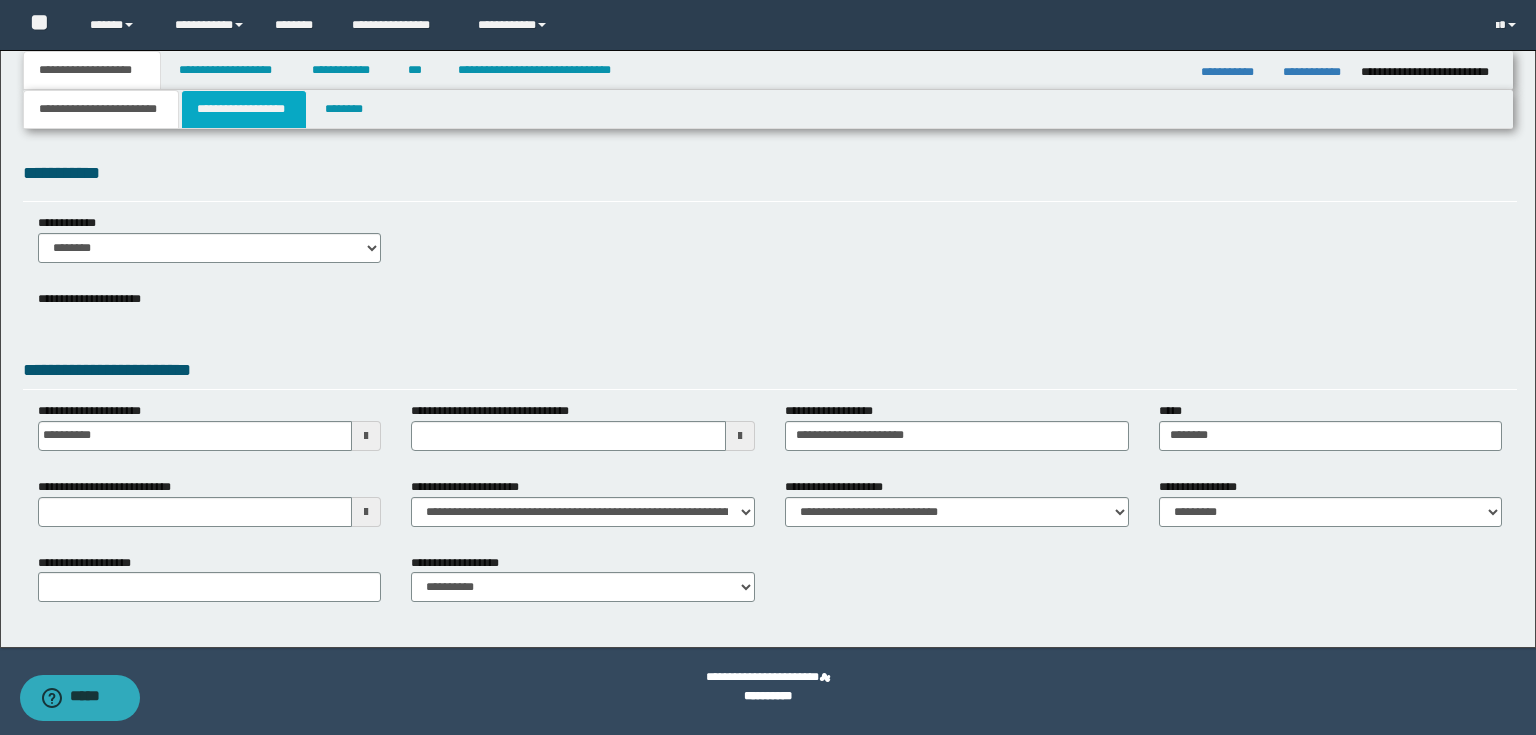 click on "**********" at bounding box center (244, 109) 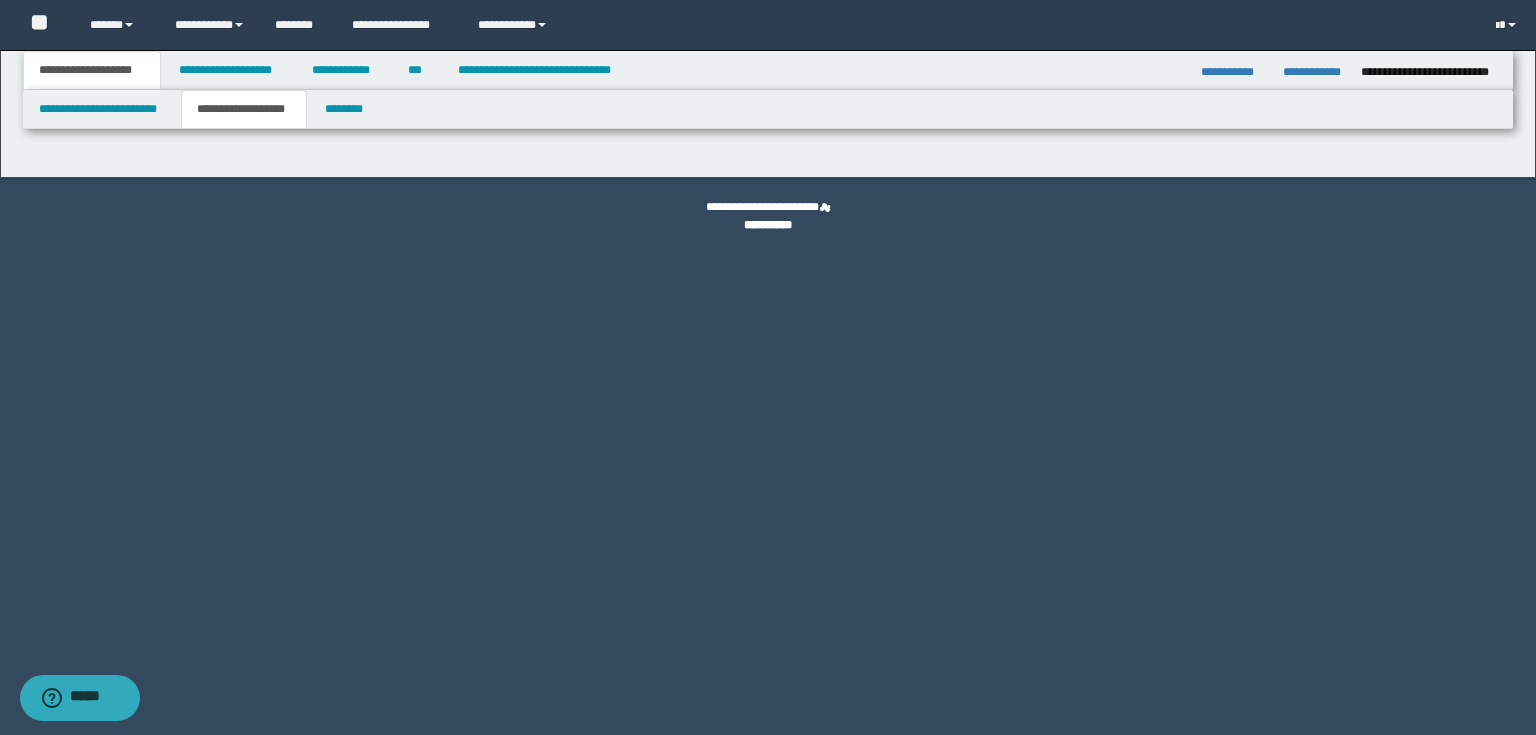 type on "**********" 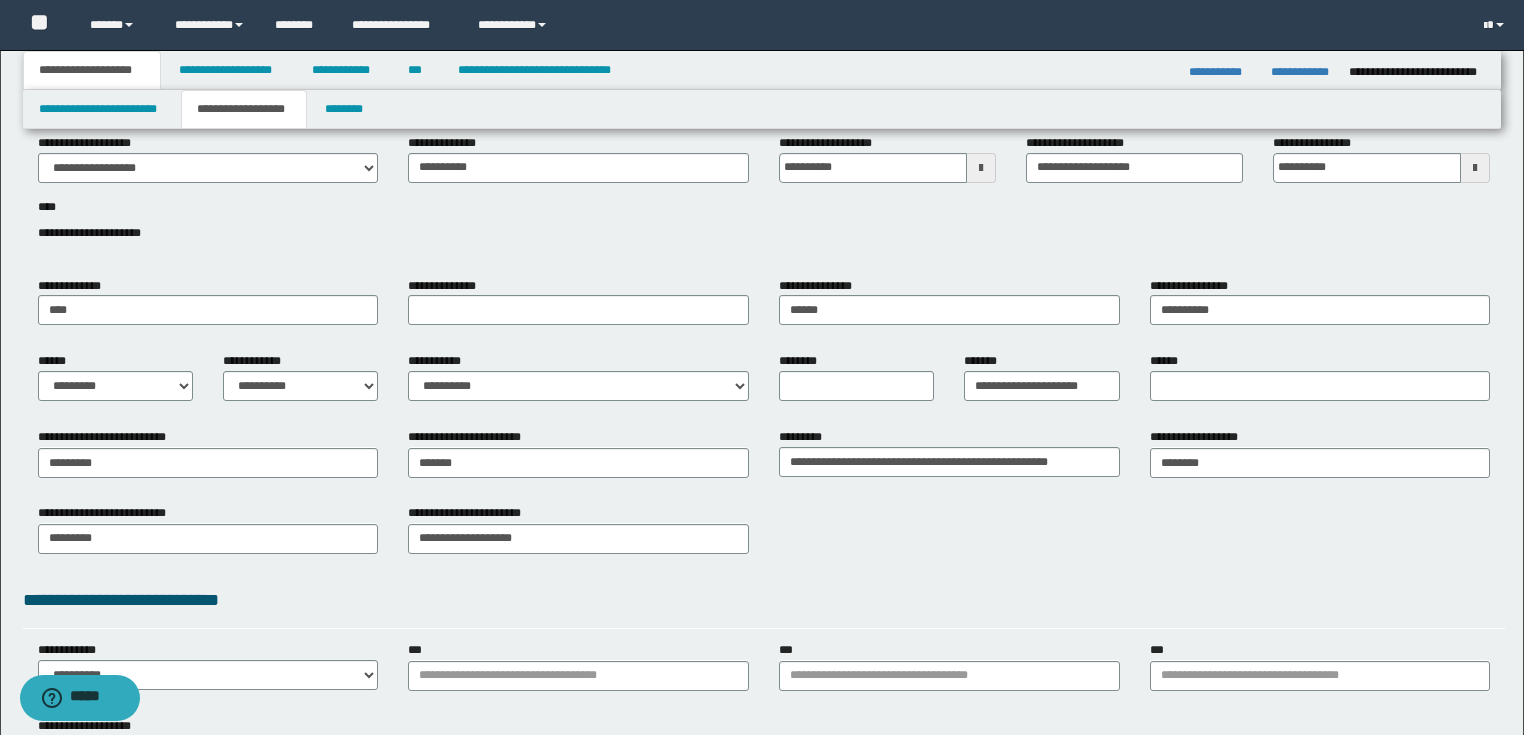 scroll, scrollTop: 0, scrollLeft: 0, axis: both 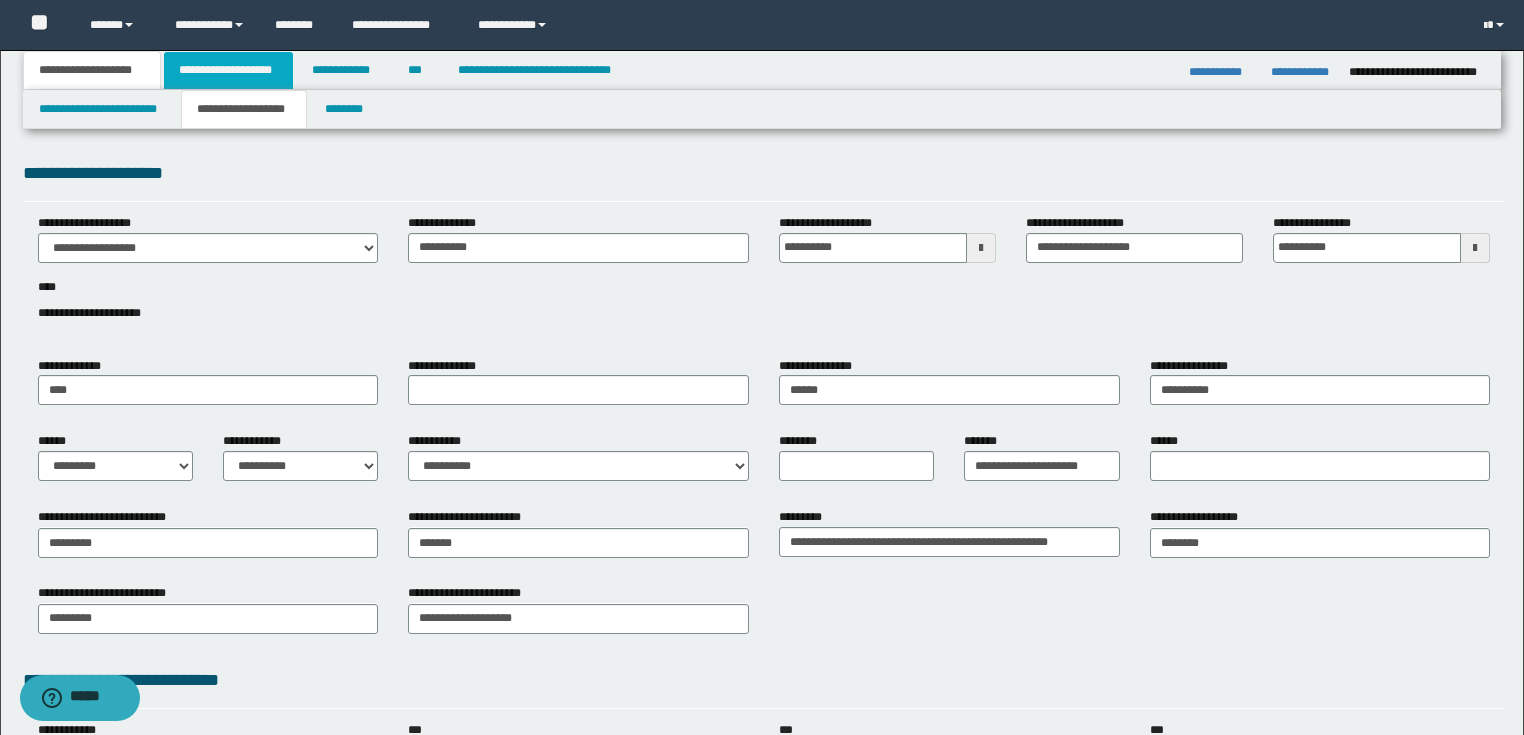 click on "**********" at bounding box center (228, 70) 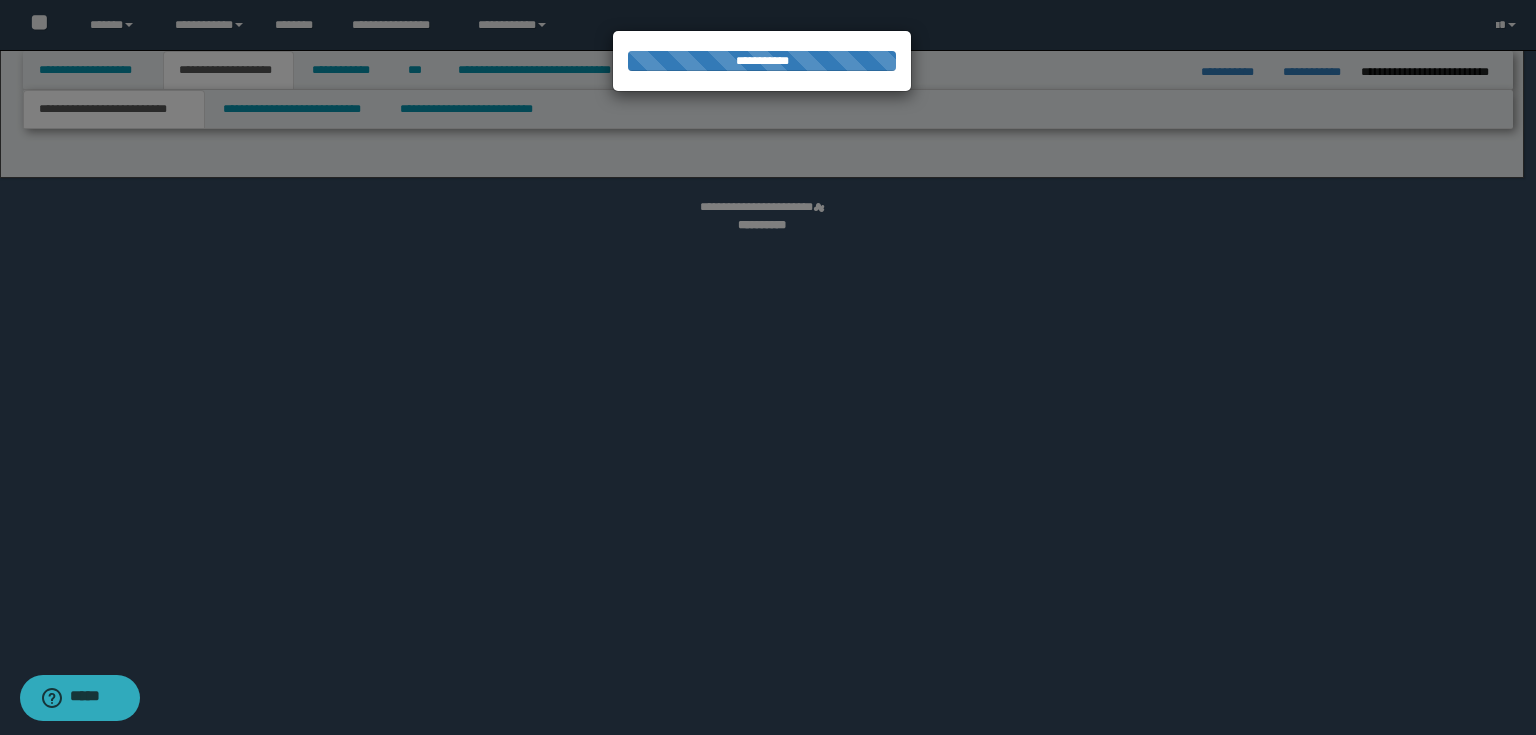 select on "*" 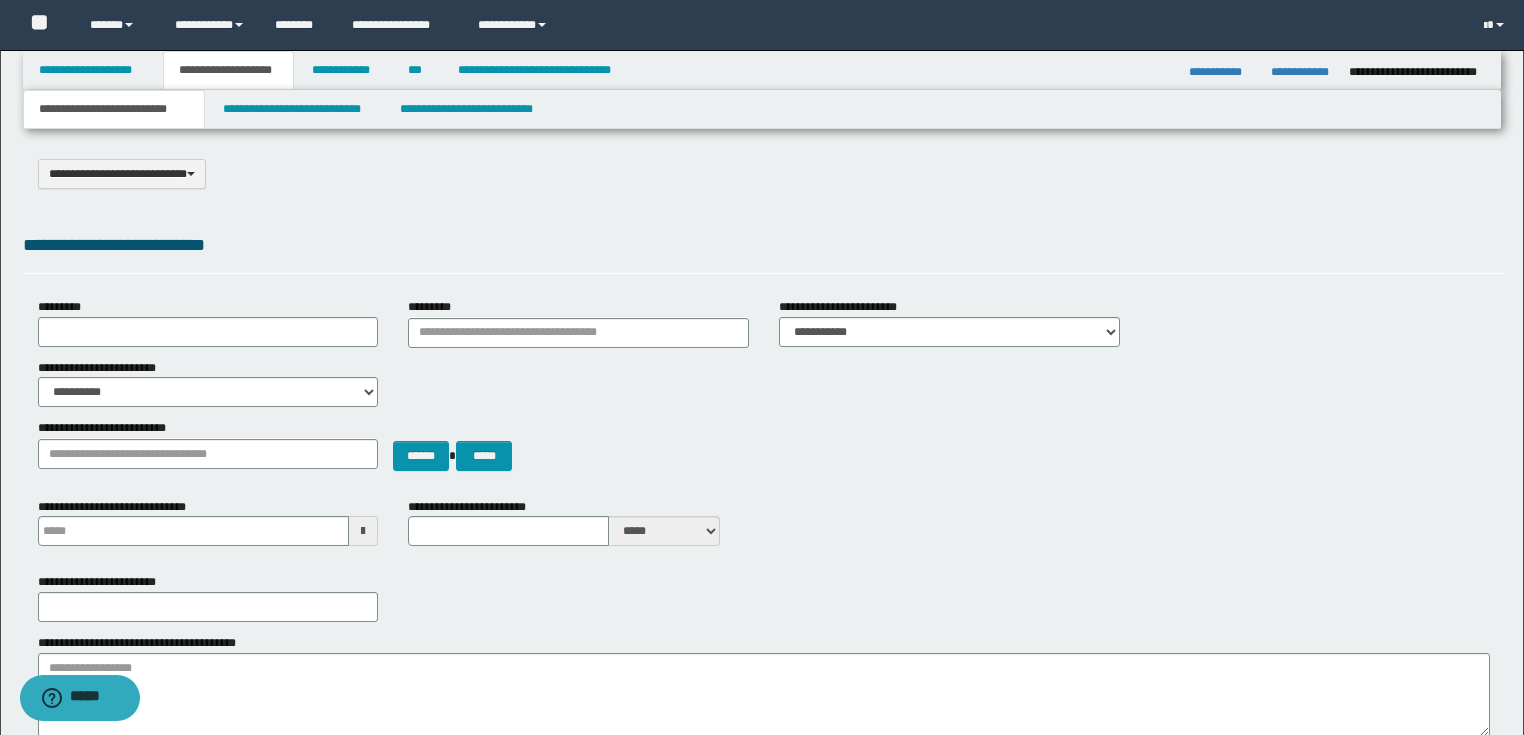 scroll, scrollTop: 80, scrollLeft: 0, axis: vertical 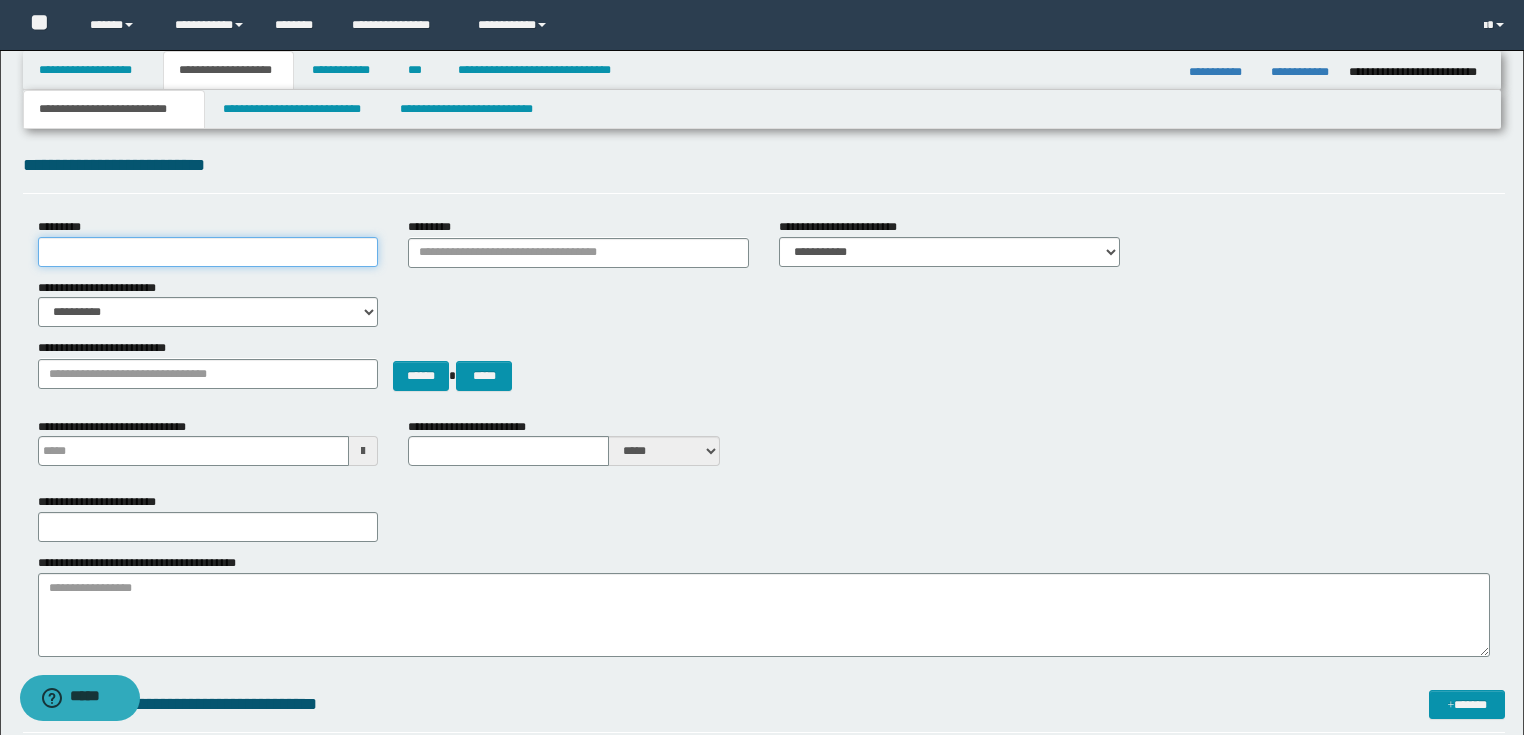 click on "*********" at bounding box center (208, 252) 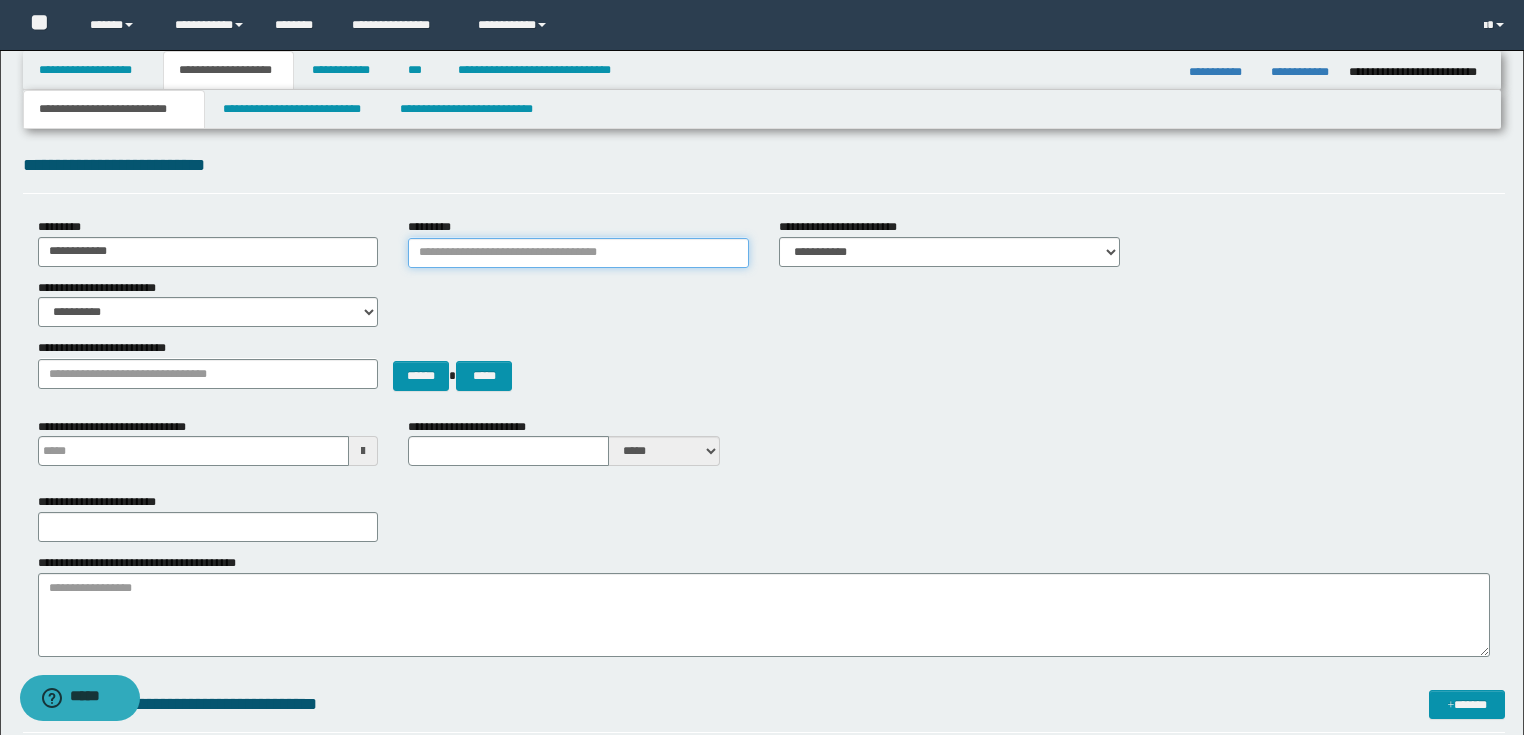 click on "*********" at bounding box center (578, 253) 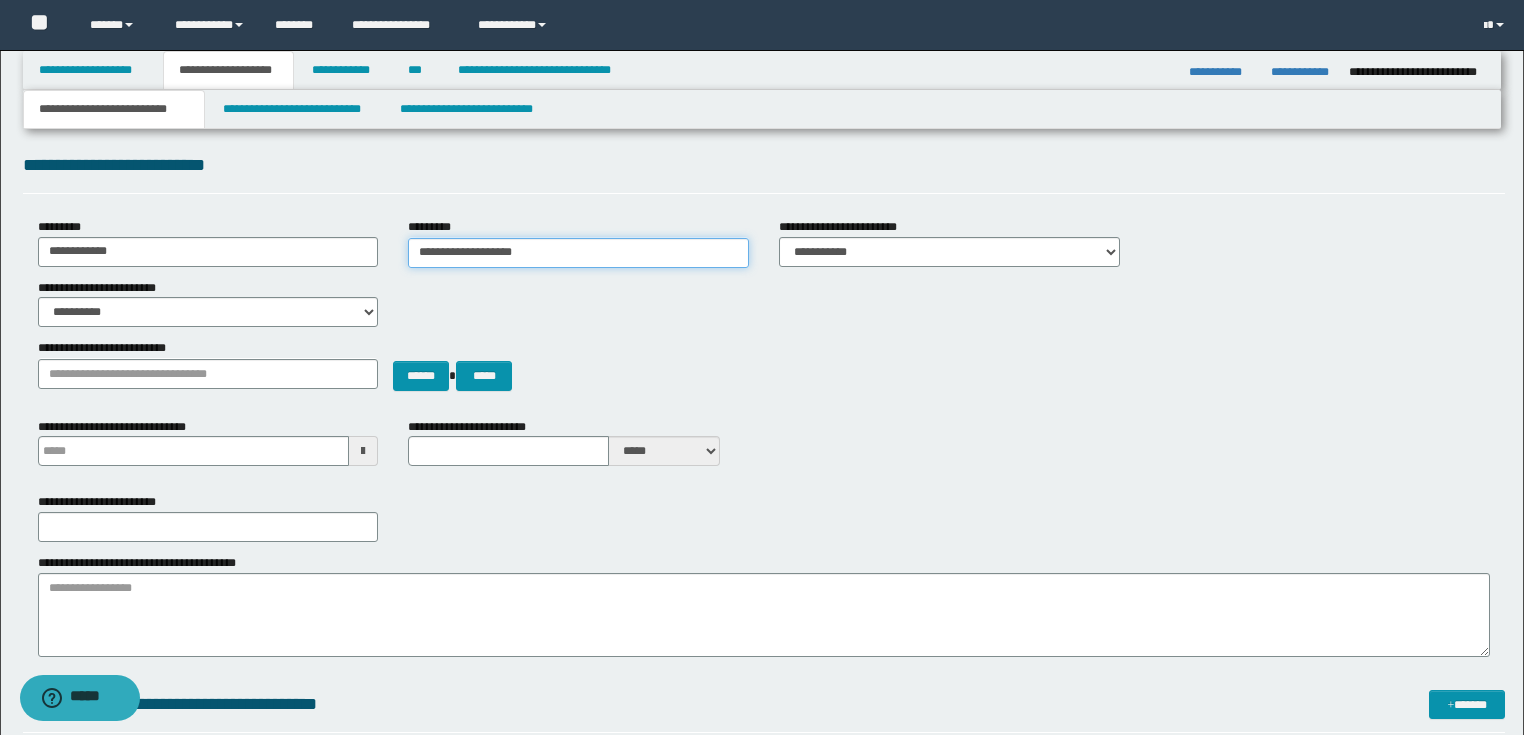 type on "**********" 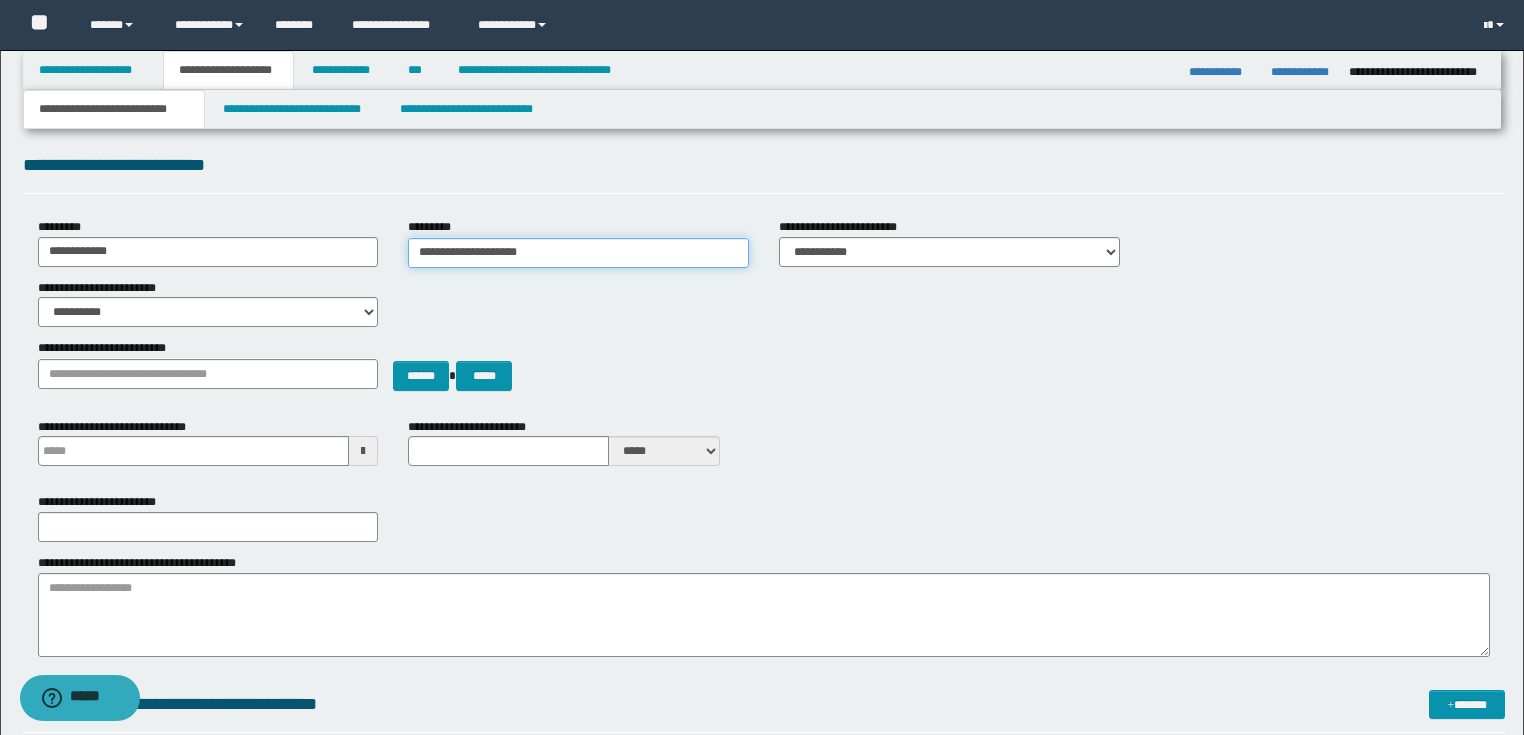 type 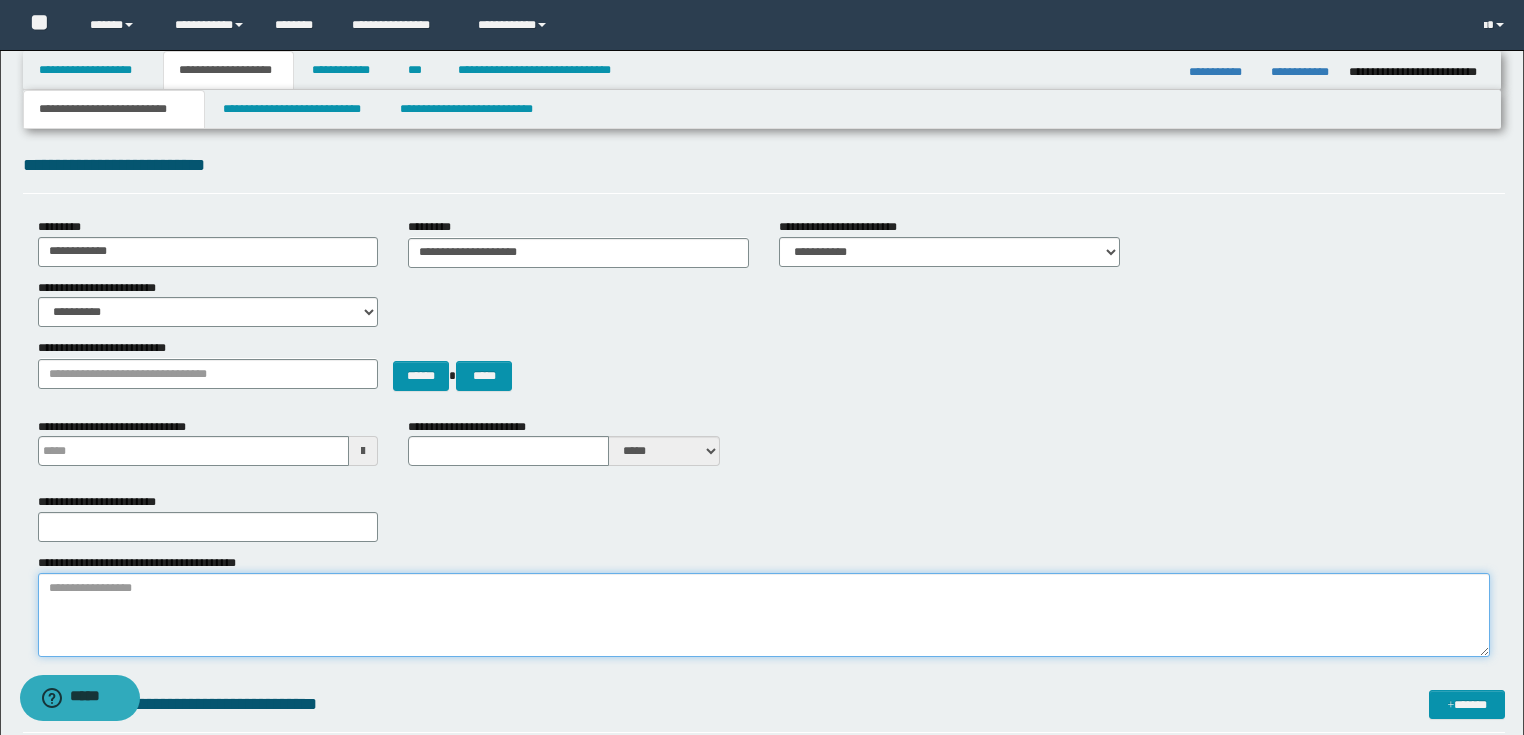 click on "**********" at bounding box center [764, 615] 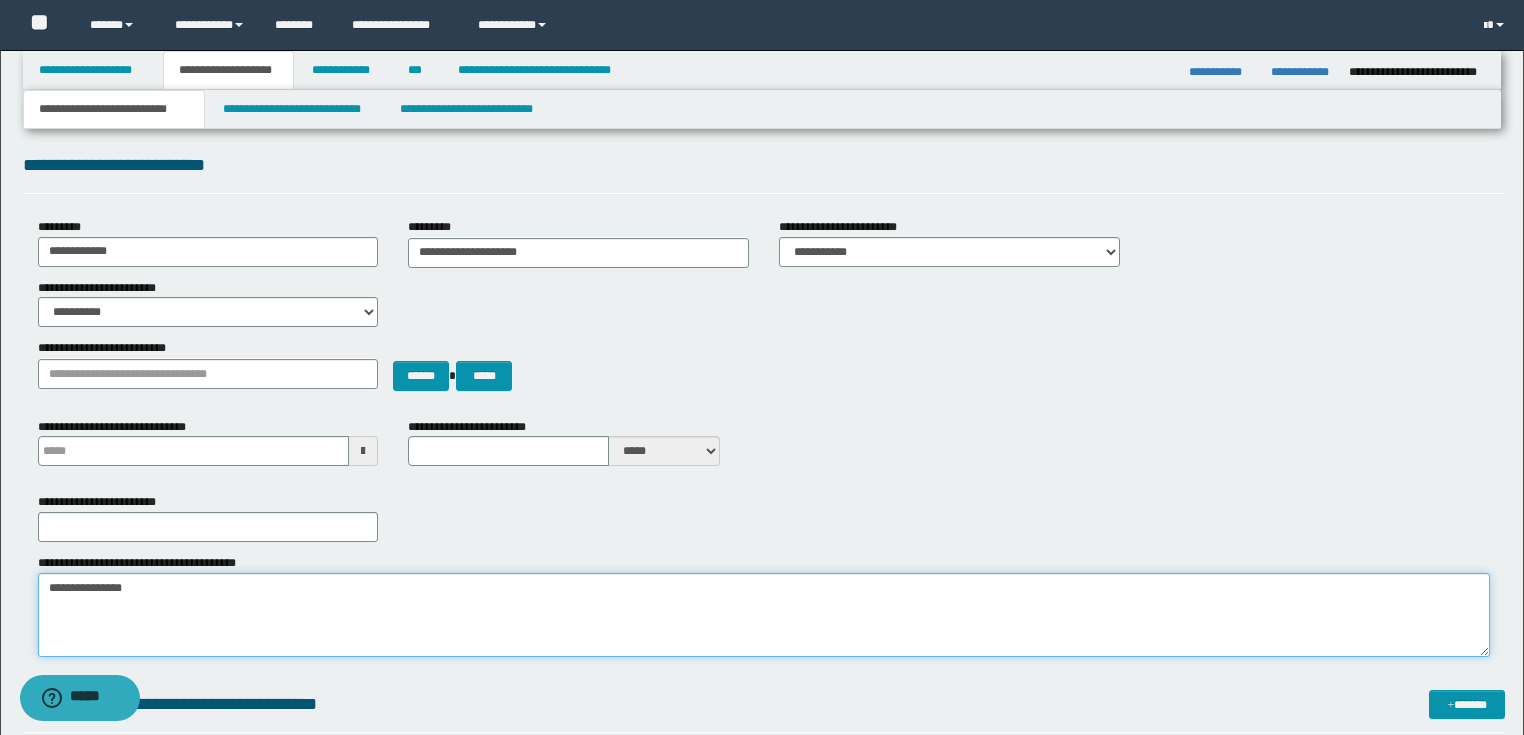 type on "**********" 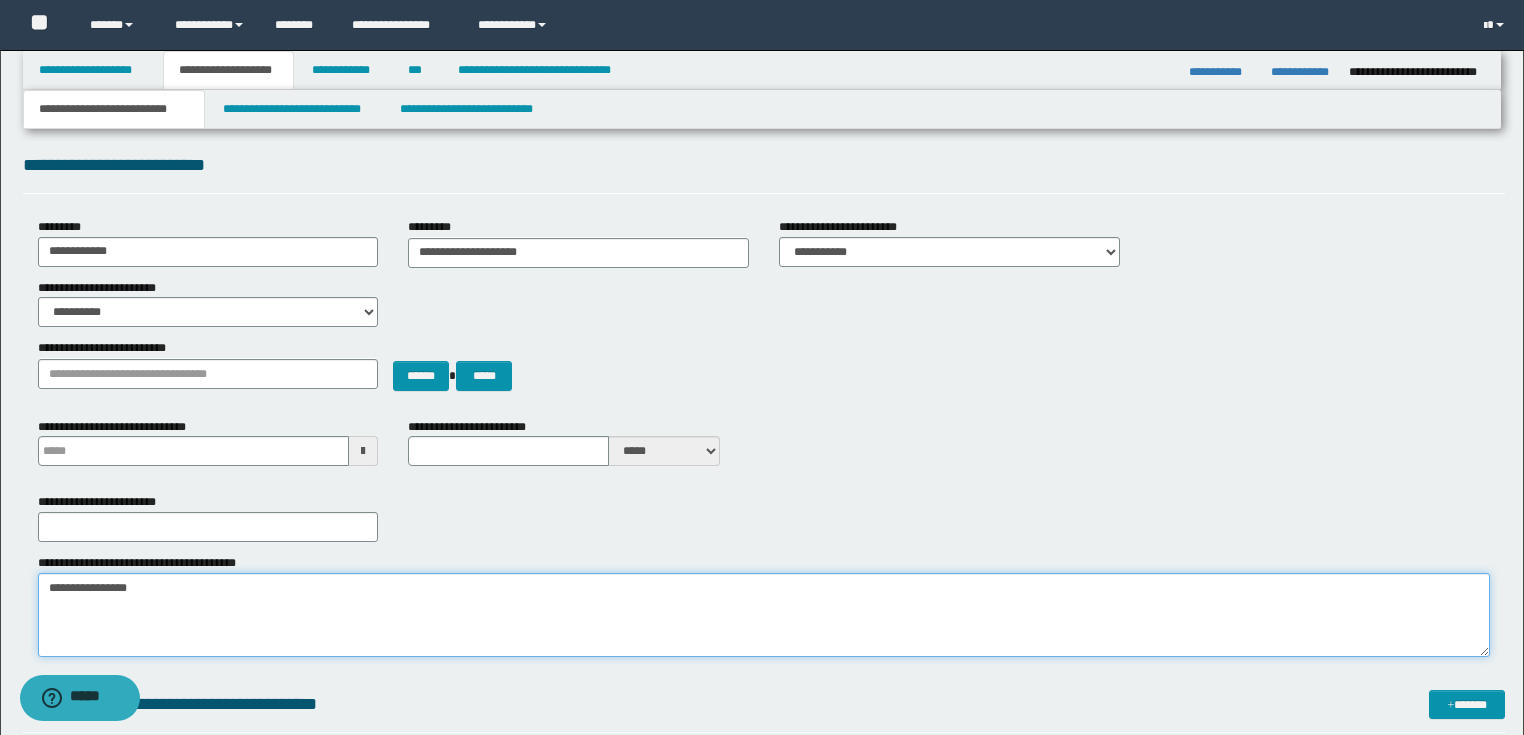 type 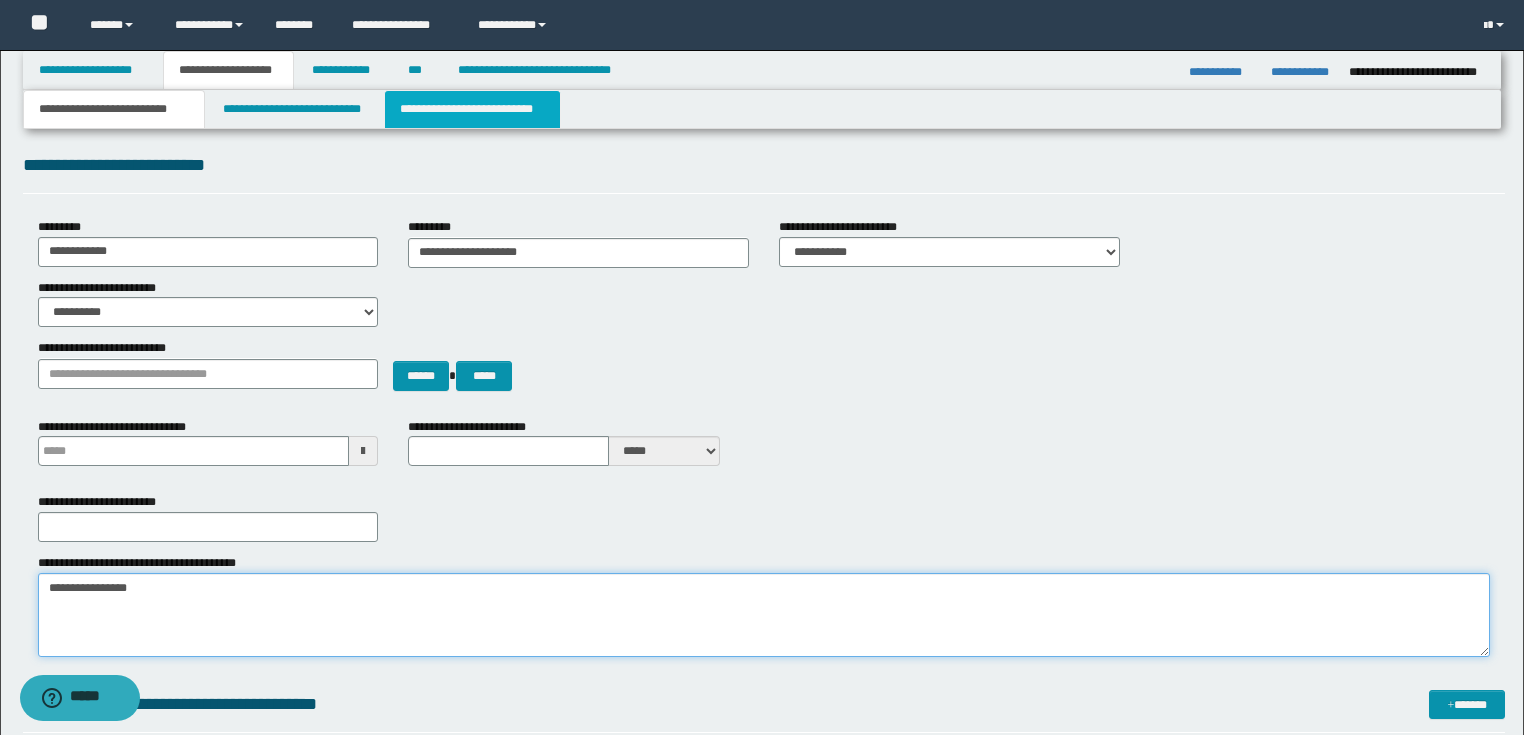 type on "**********" 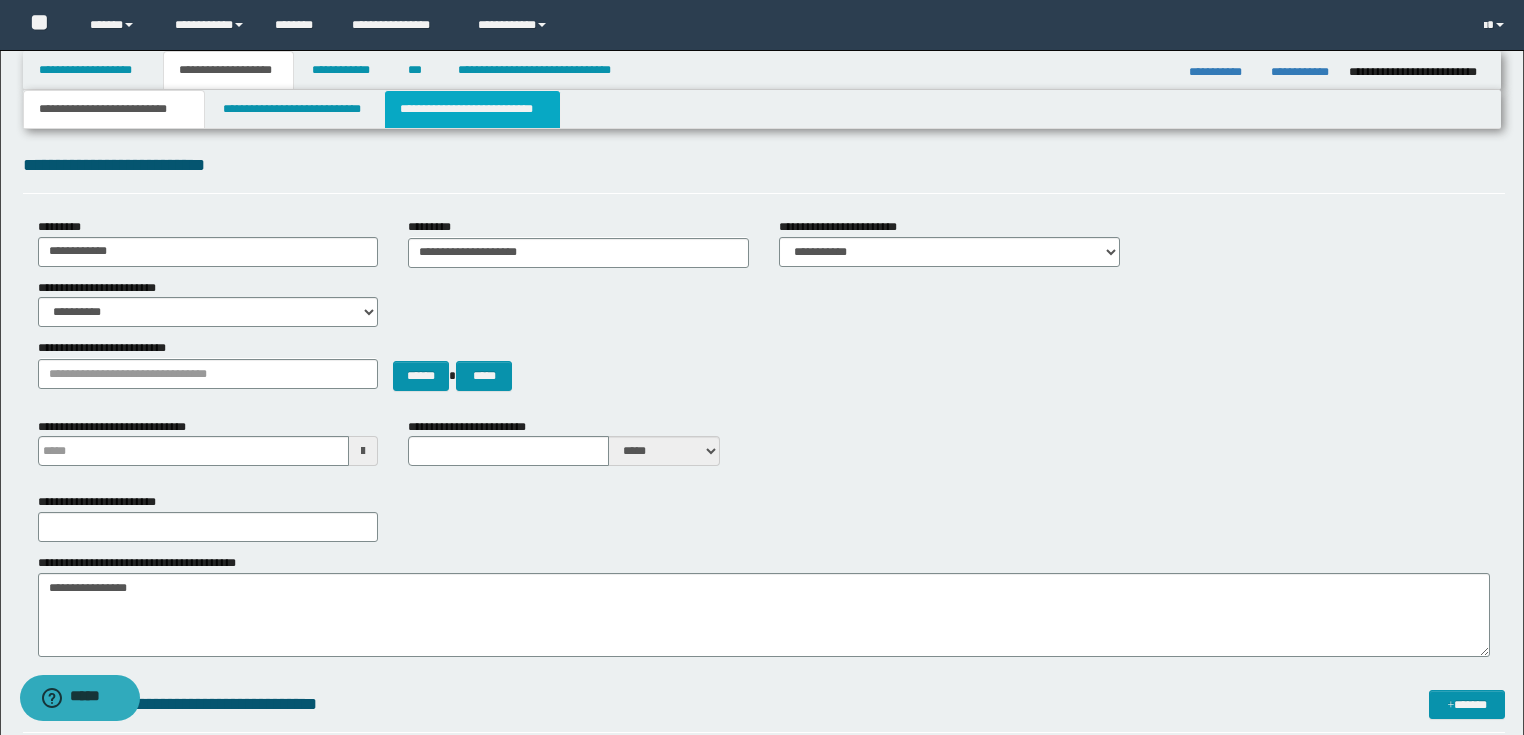 click on "**********" at bounding box center [472, 109] 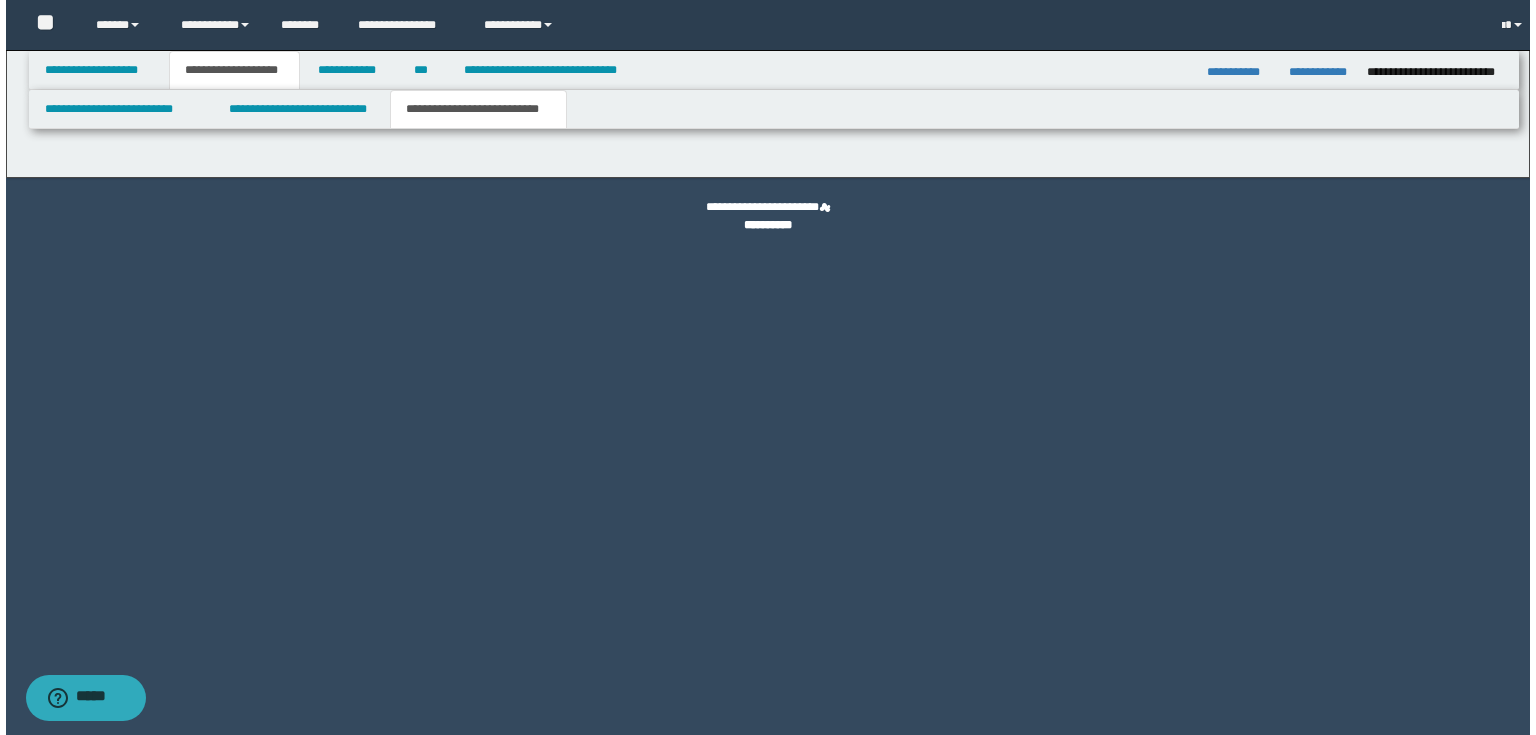scroll, scrollTop: 0, scrollLeft: 0, axis: both 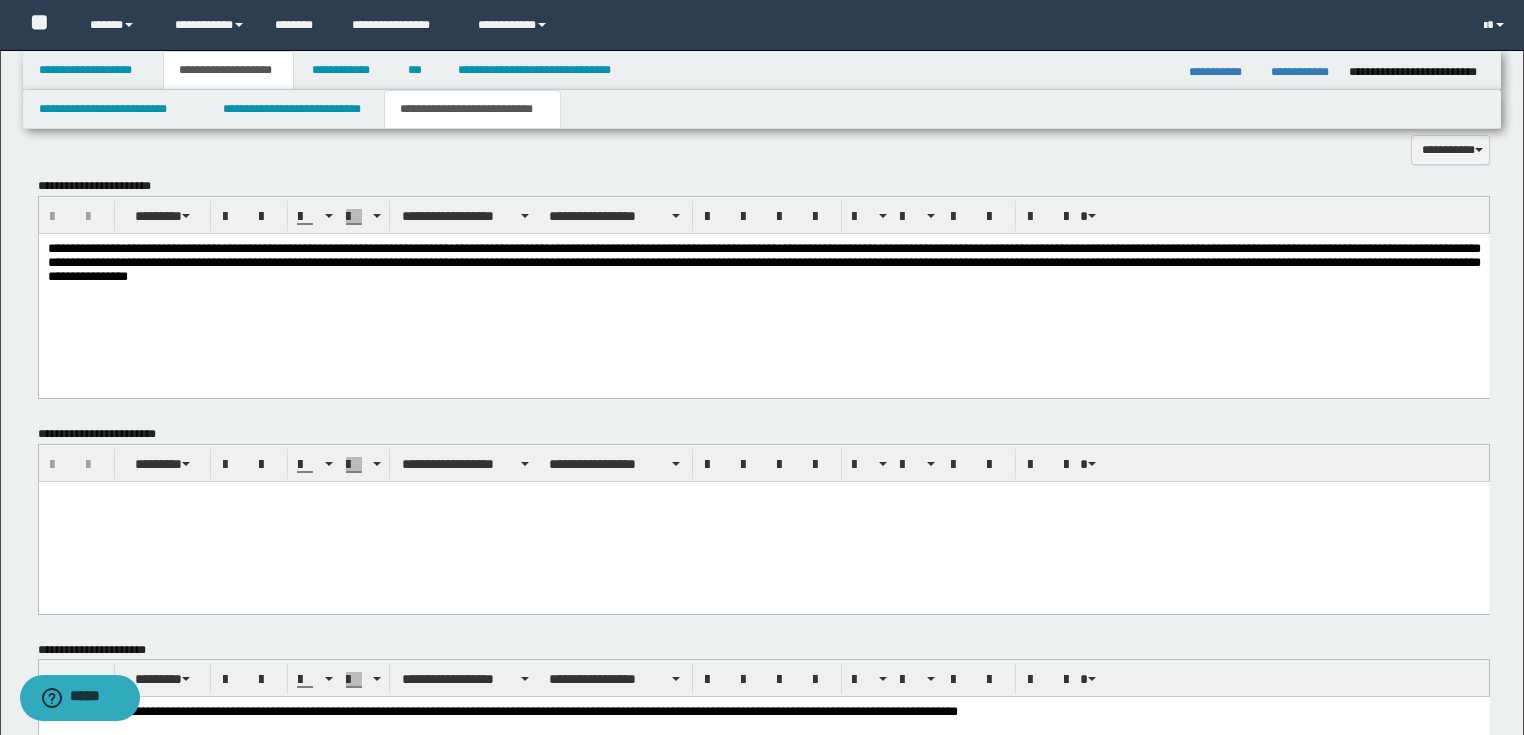 click at bounding box center (763, 521) 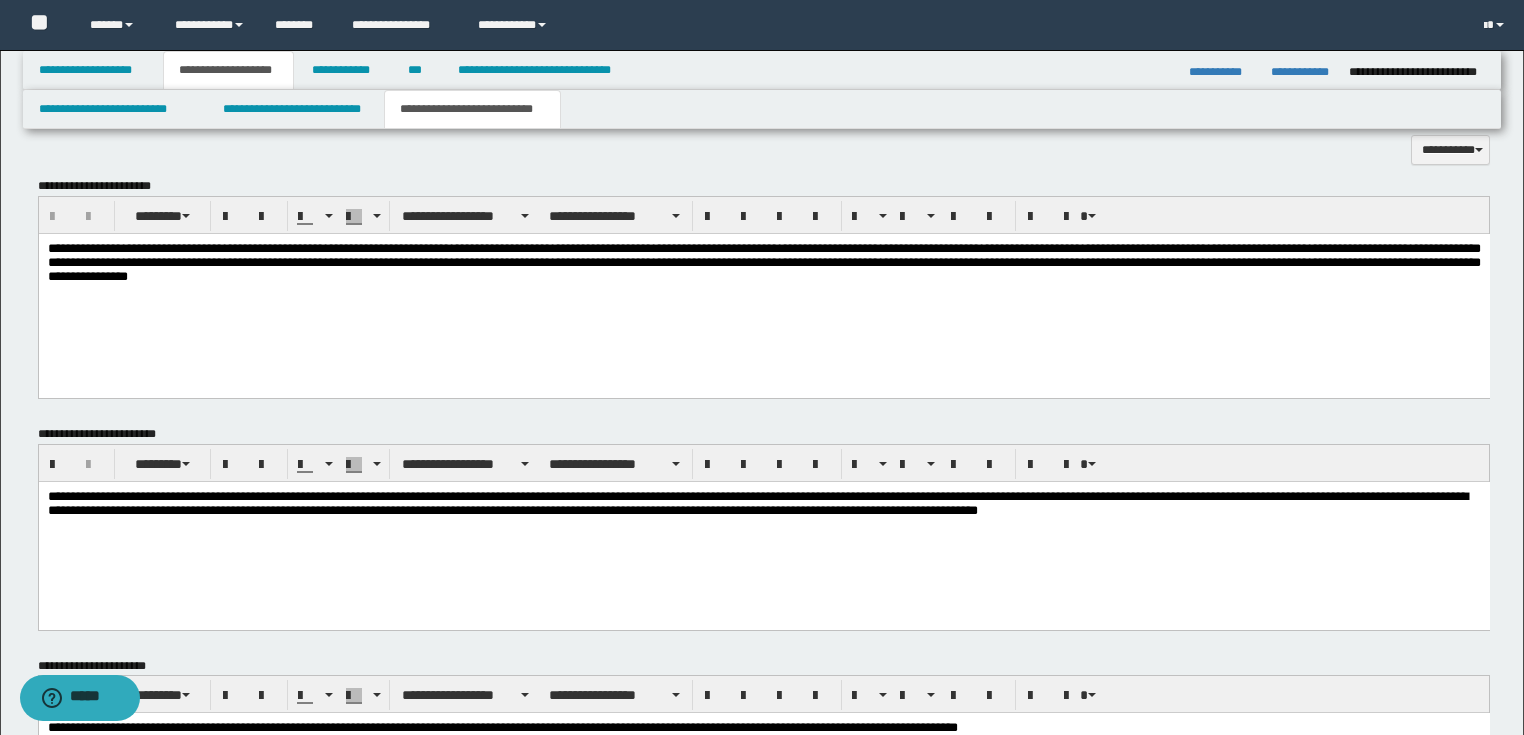 click on "**********" at bounding box center (763, 505) 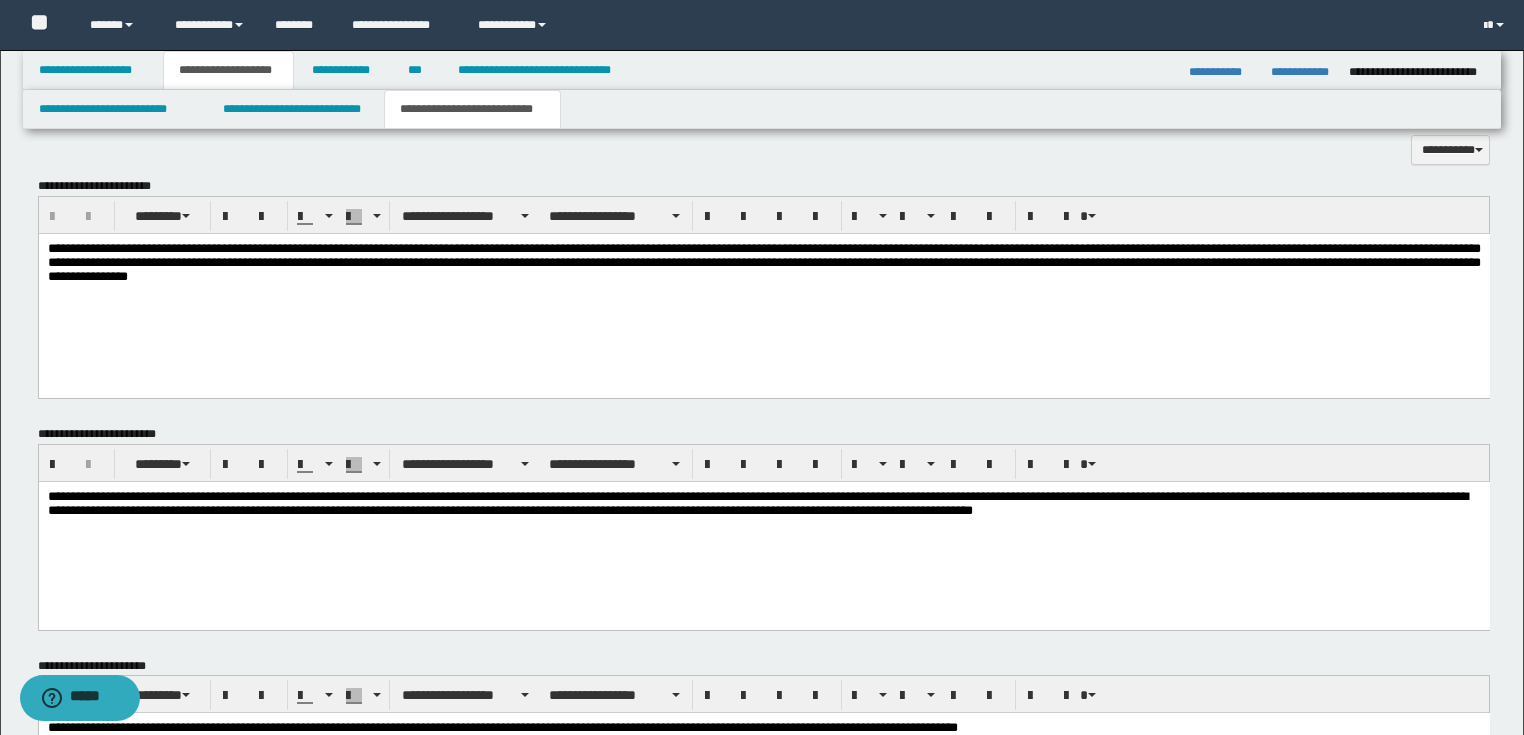 click on "**********" at bounding box center [763, 505] 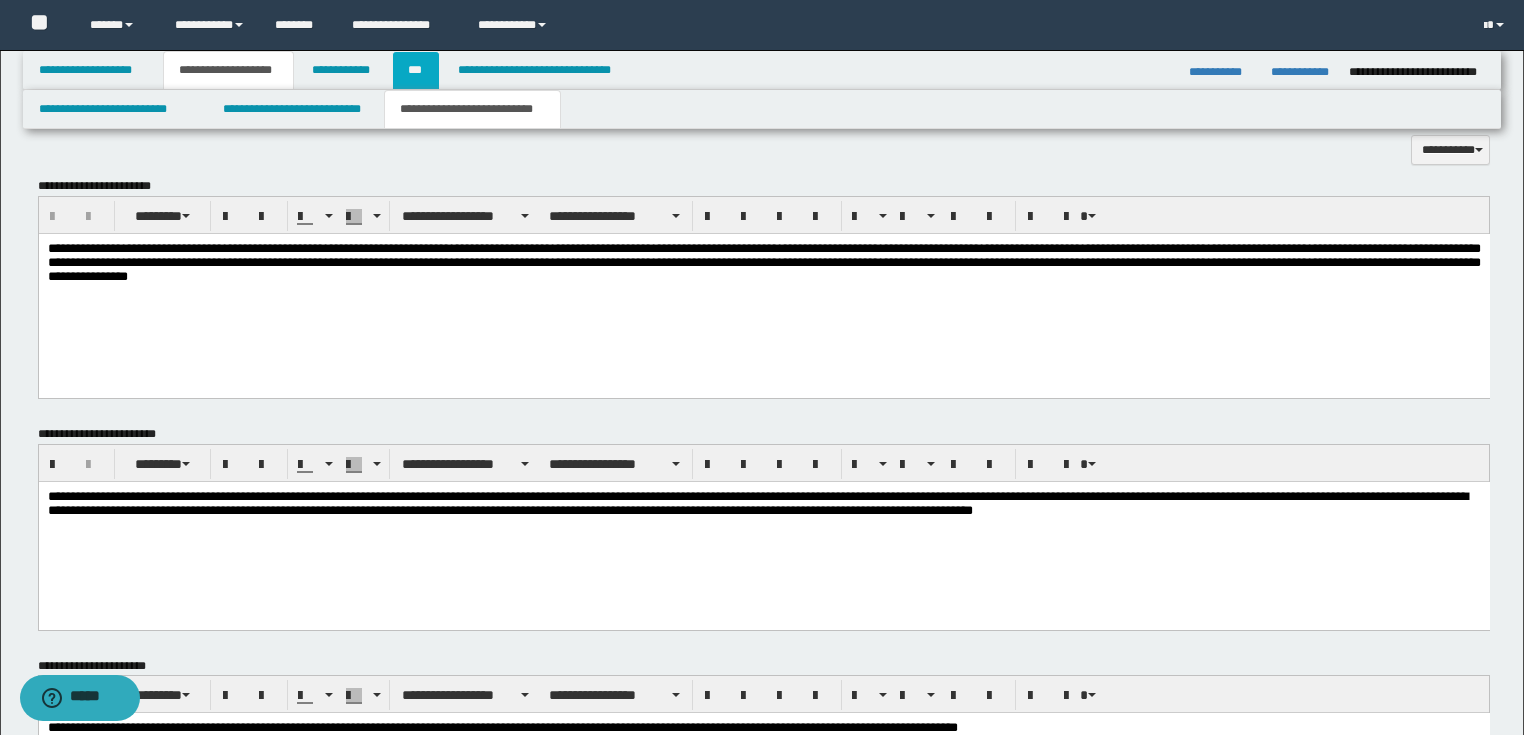 click on "***" at bounding box center (416, 70) 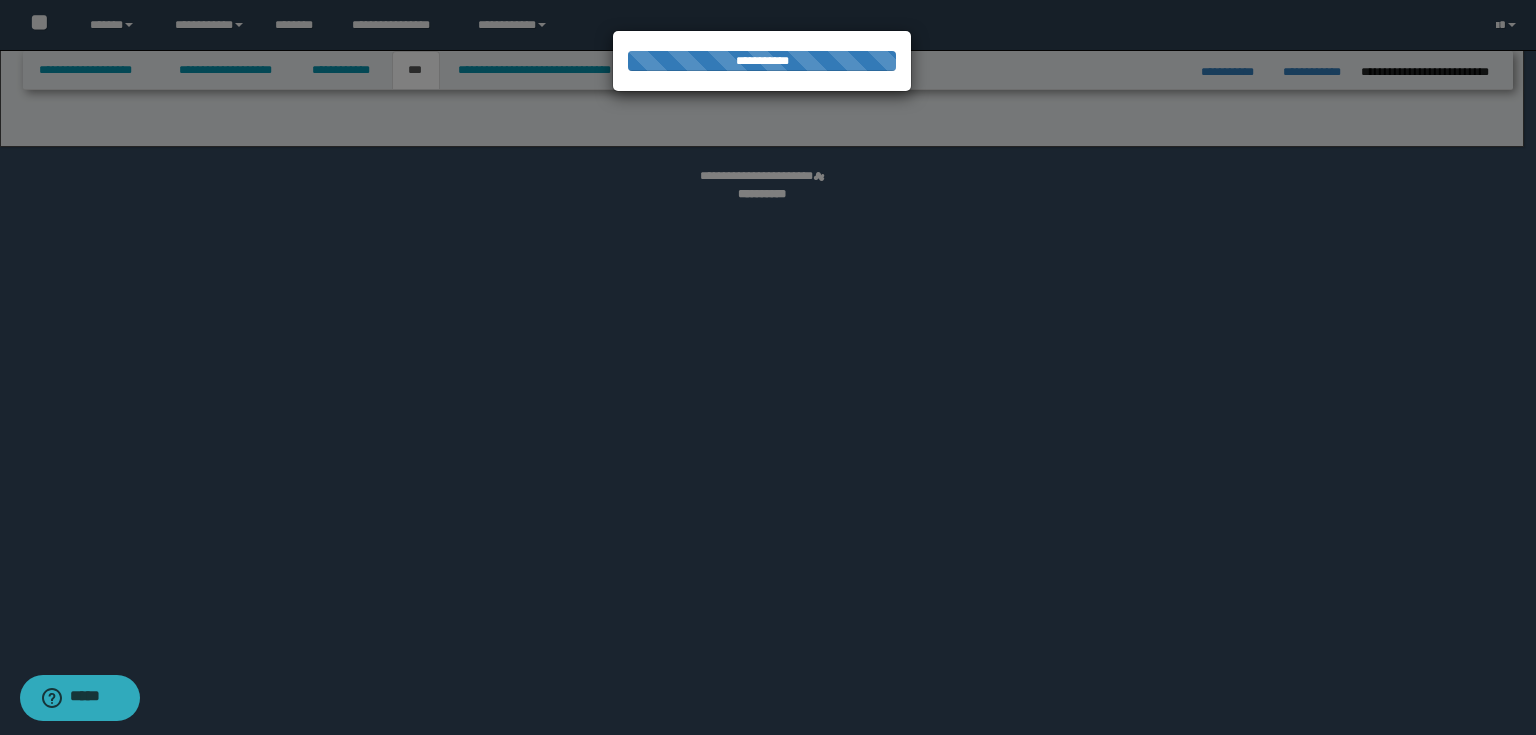 select on "*" 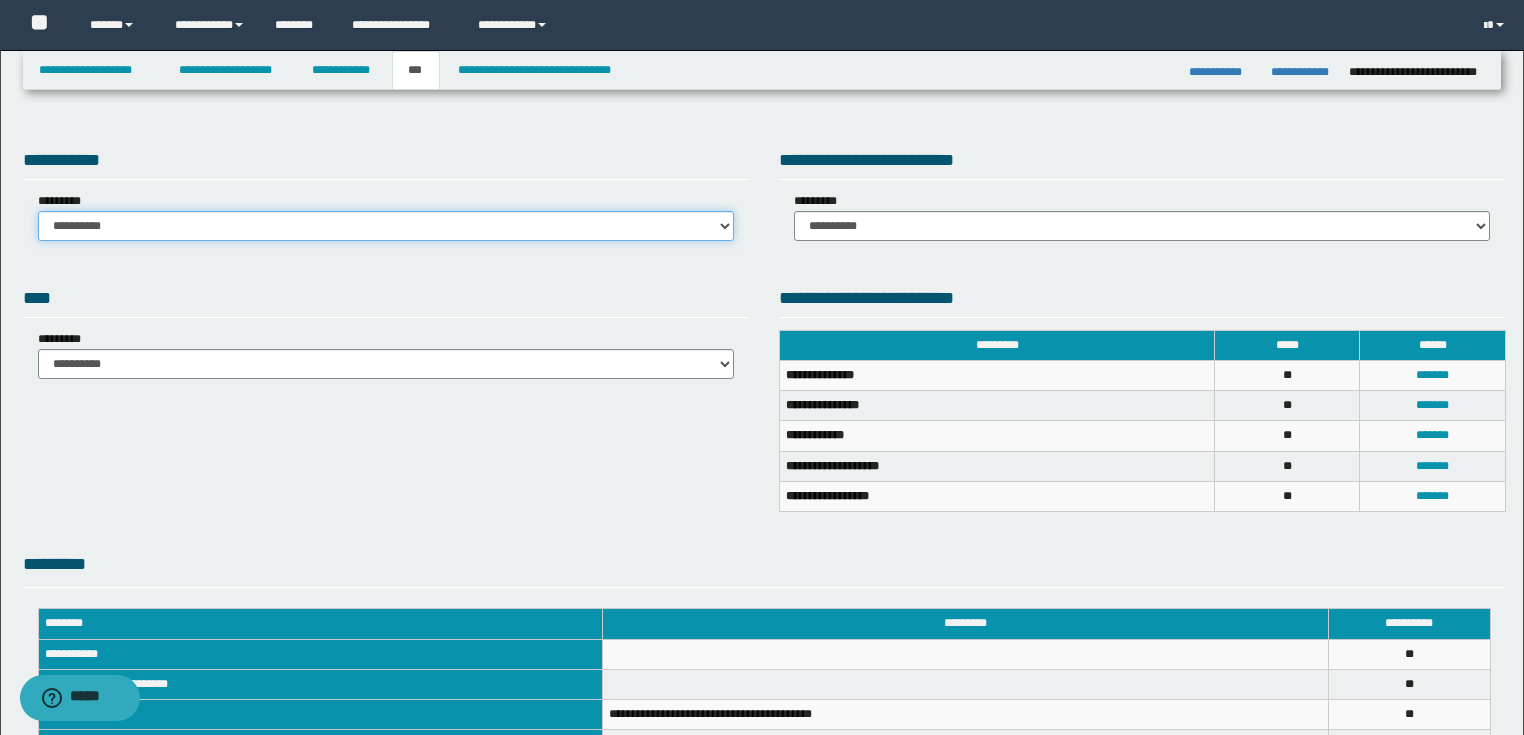 click on "**********" at bounding box center [386, 226] 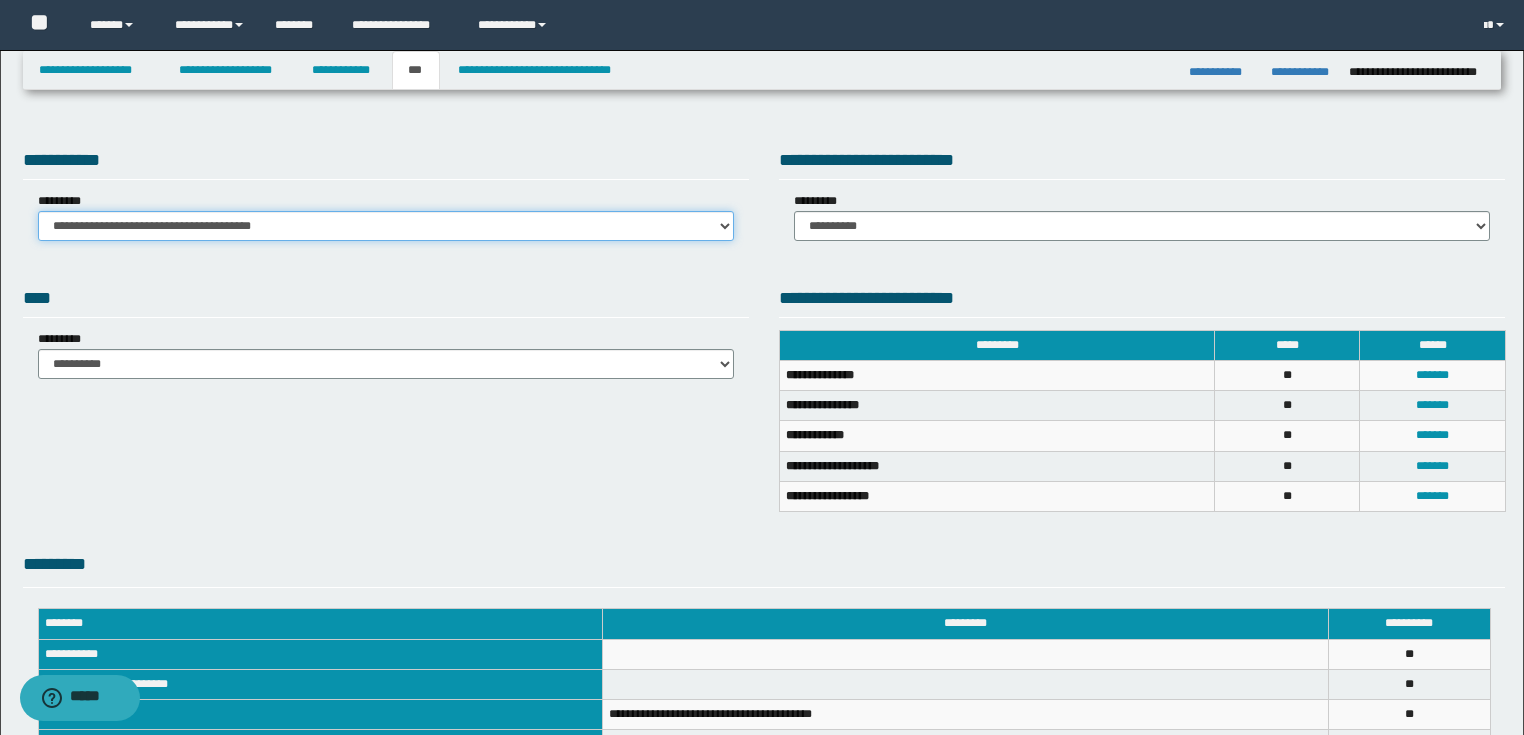 click on "**********" at bounding box center (386, 226) 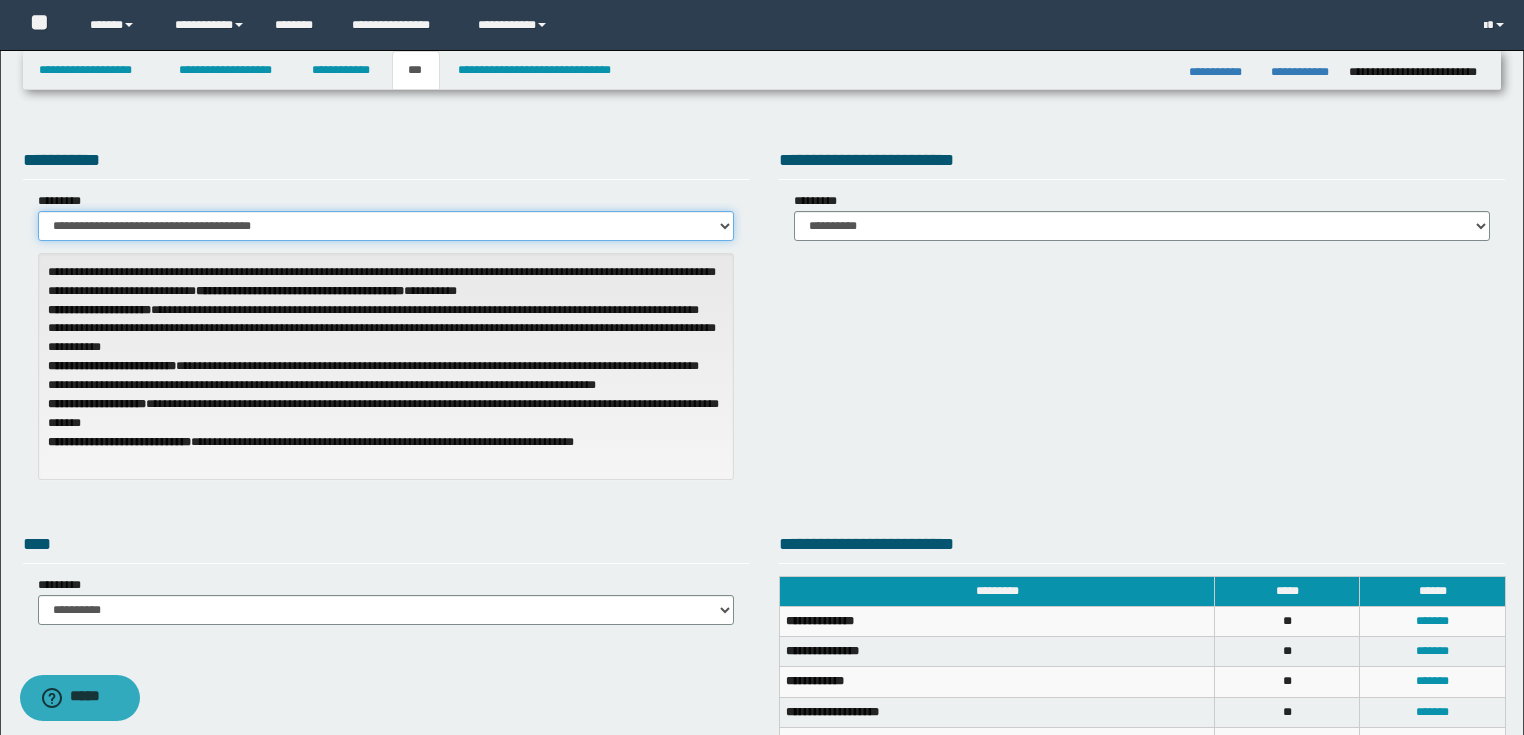 click on "**********" at bounding box center (386, 226) 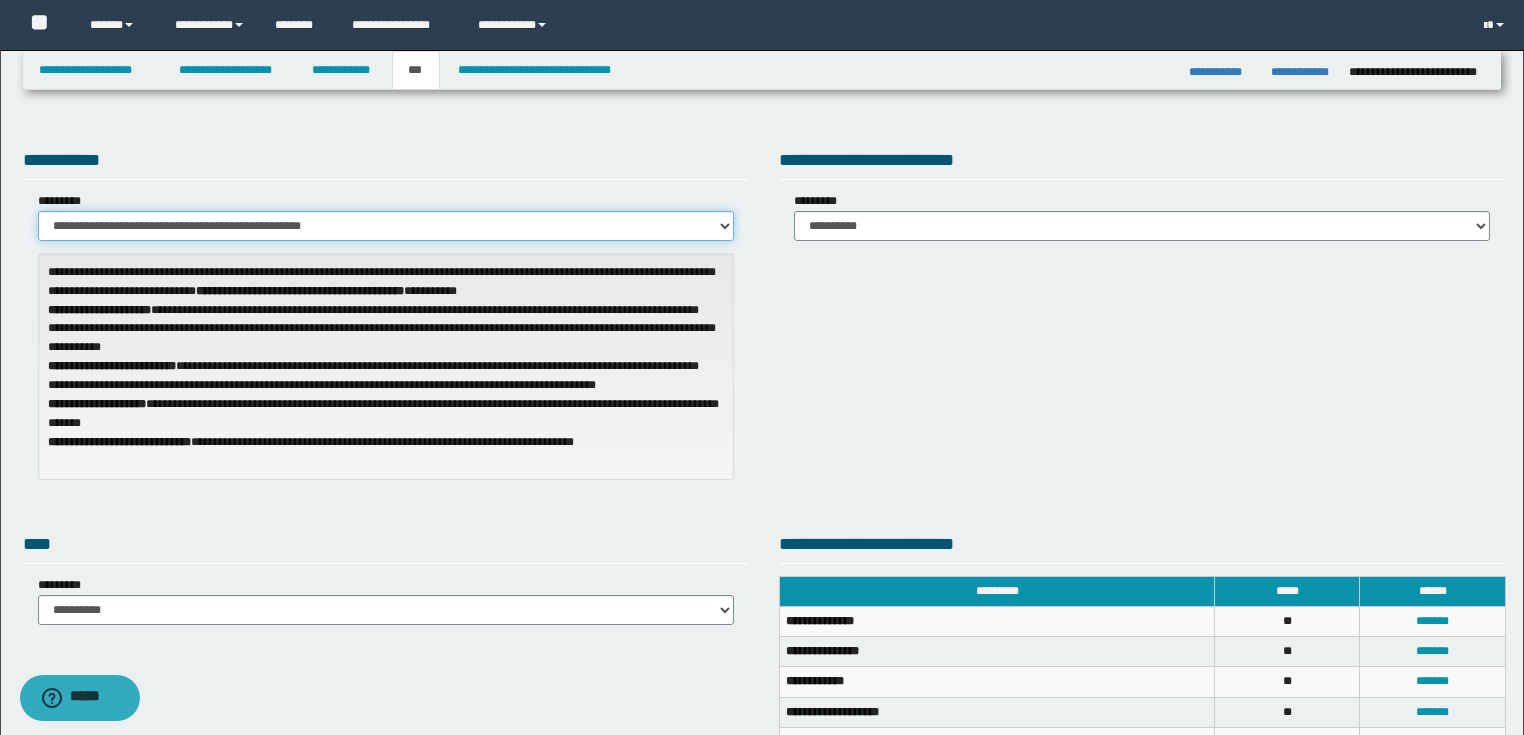 click on "**********" at bounding box center [386, 226] 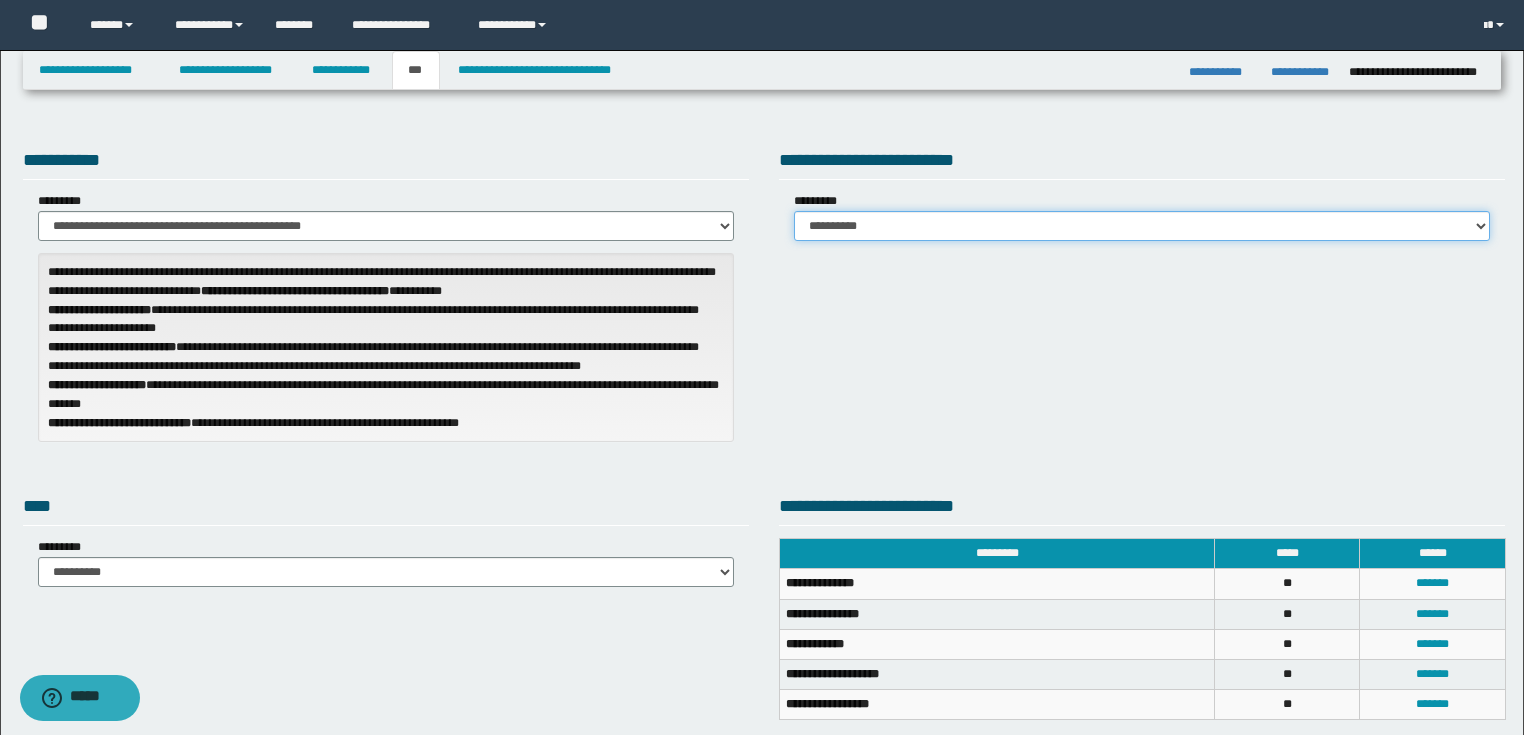 click on "**********" at bounding box center [1142, 226] 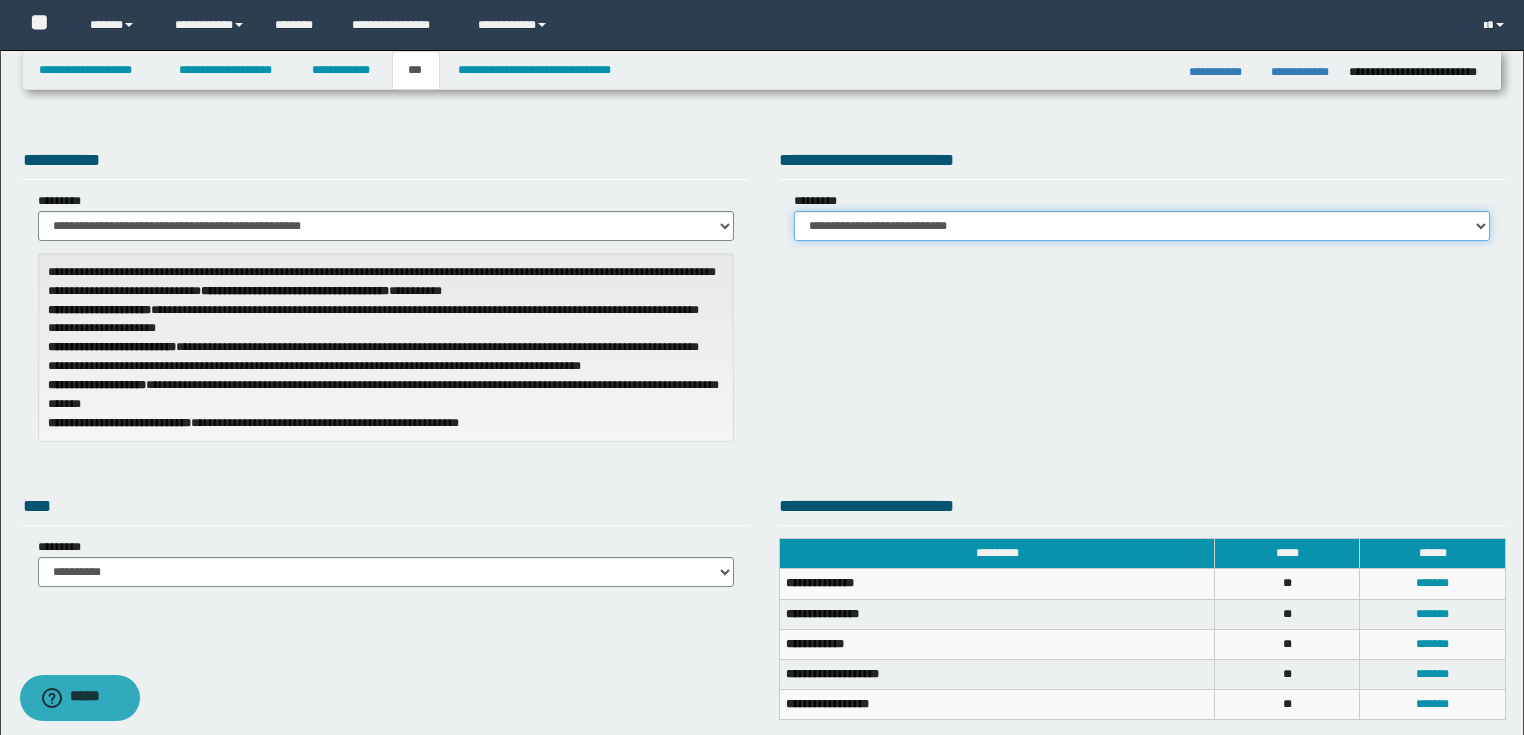 click on "**********" at bounding box center (1142, 226) 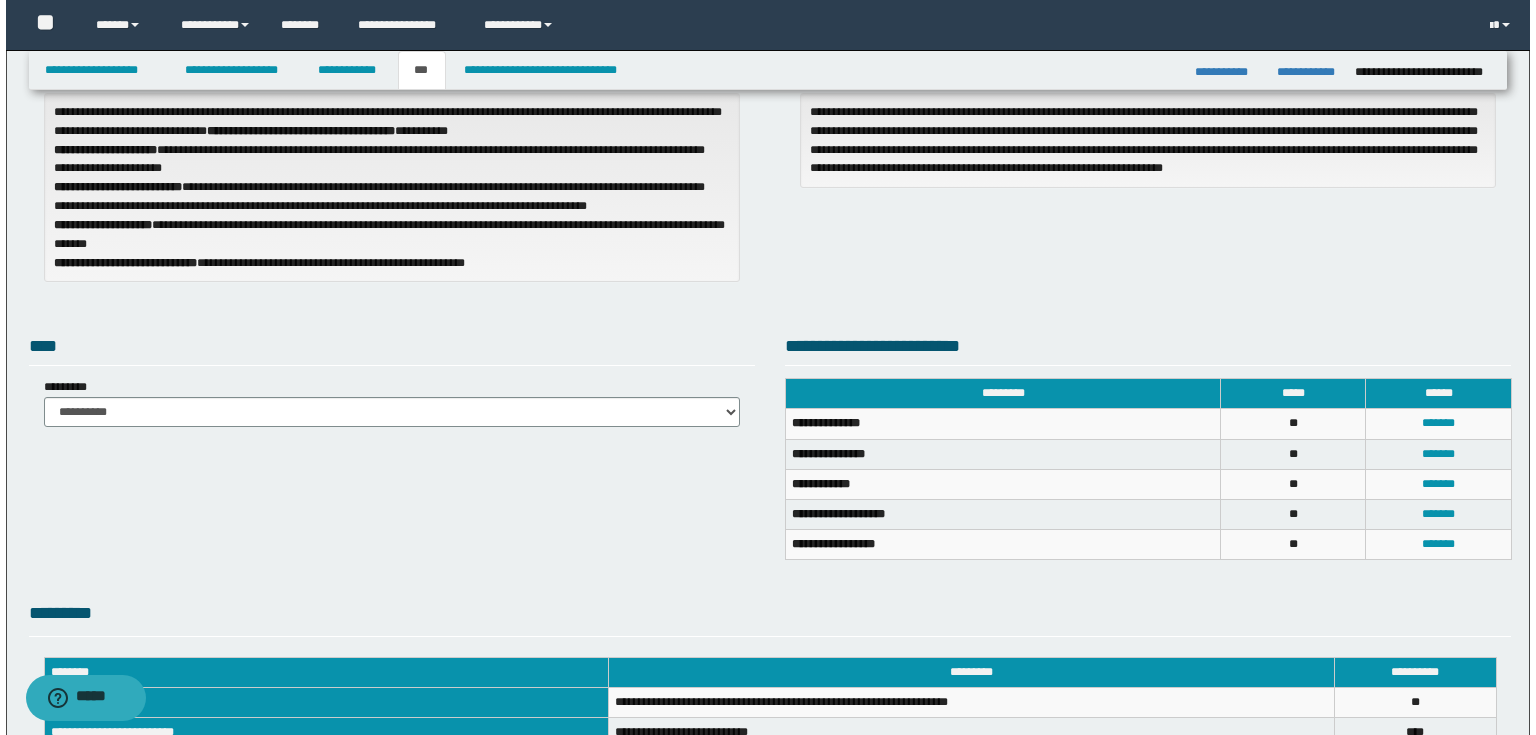 scroll, scrollTop: 240, scrollLeft: 0, axis: vertical 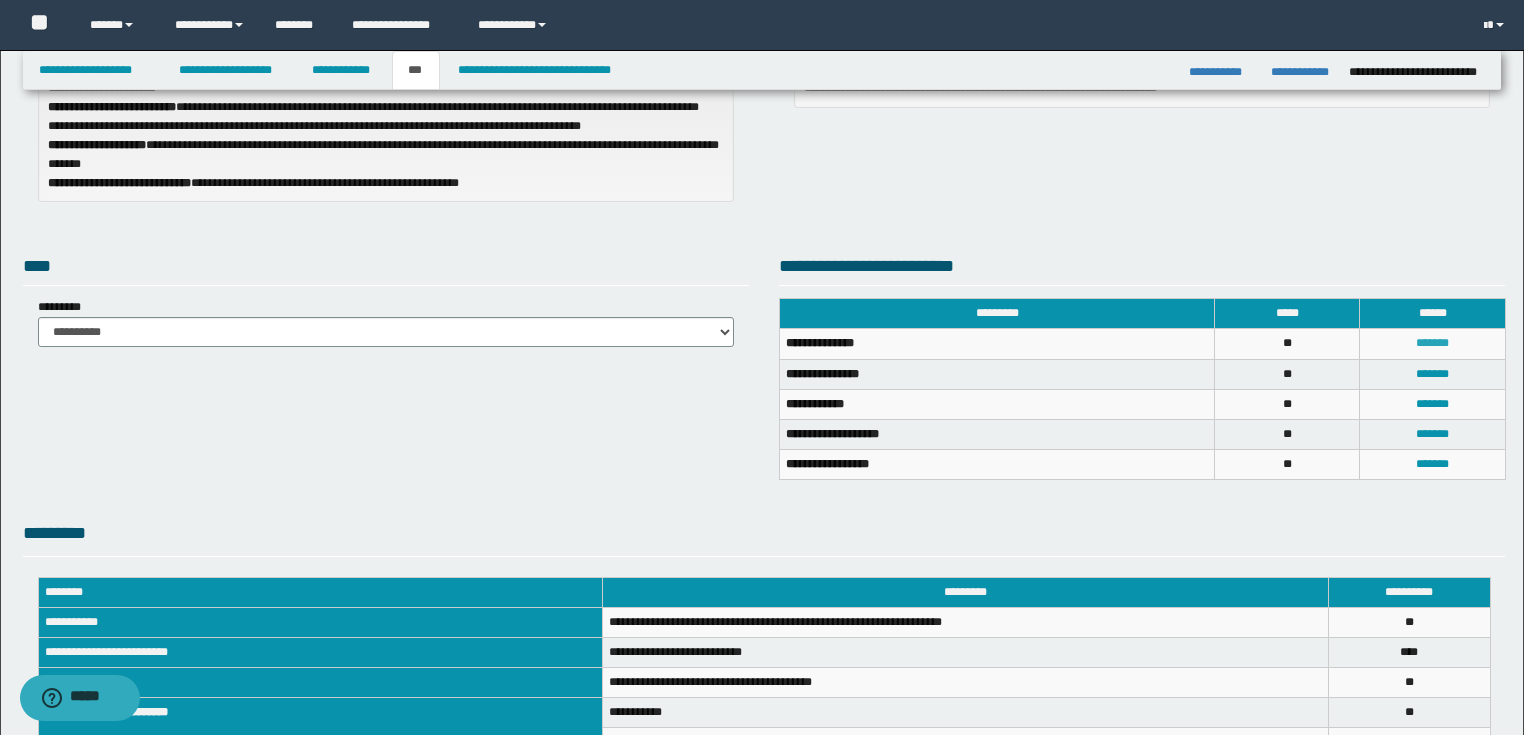 click on "*******" at bounding box center [1432, 343] 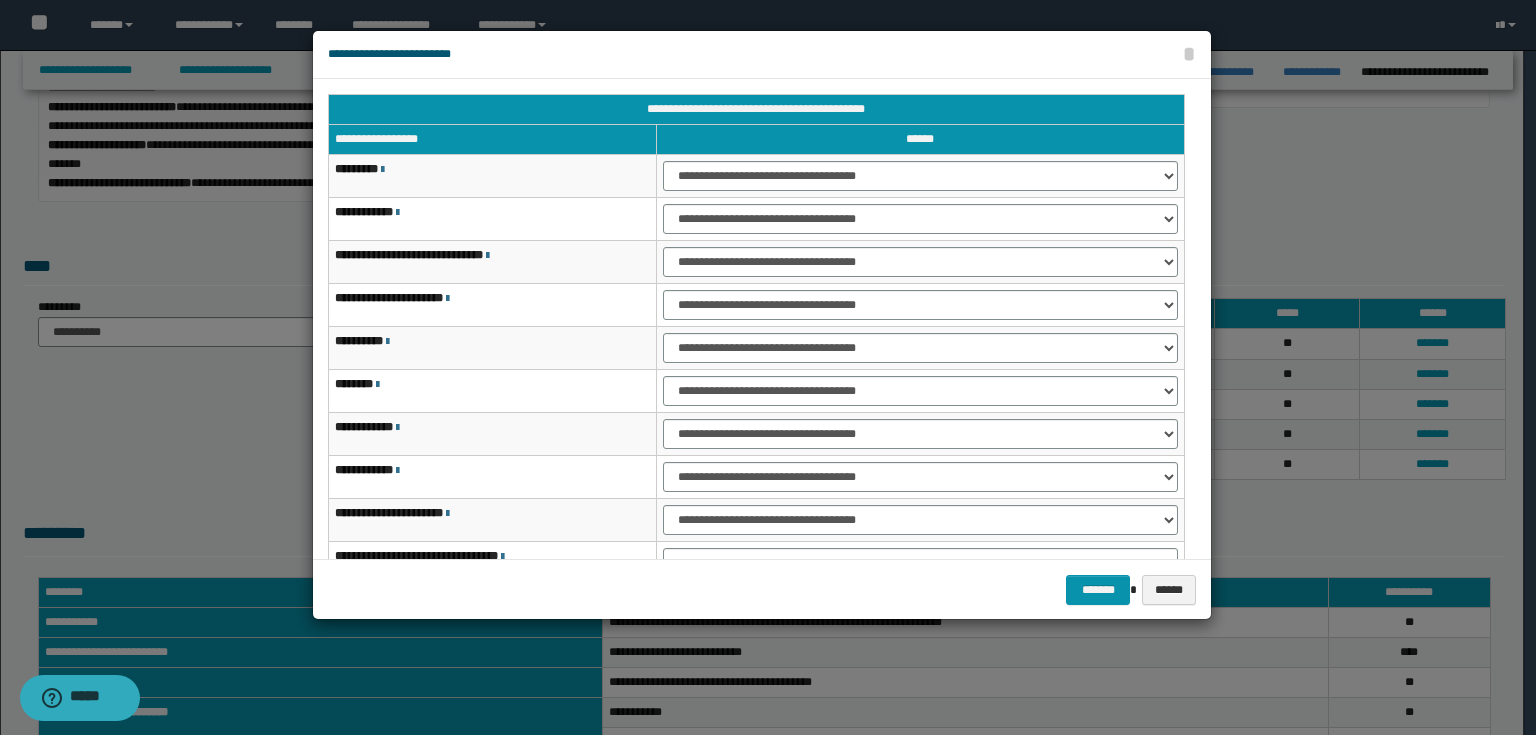 scroll, scrollTop: 118, scrollLeft: 0, axis: vertical 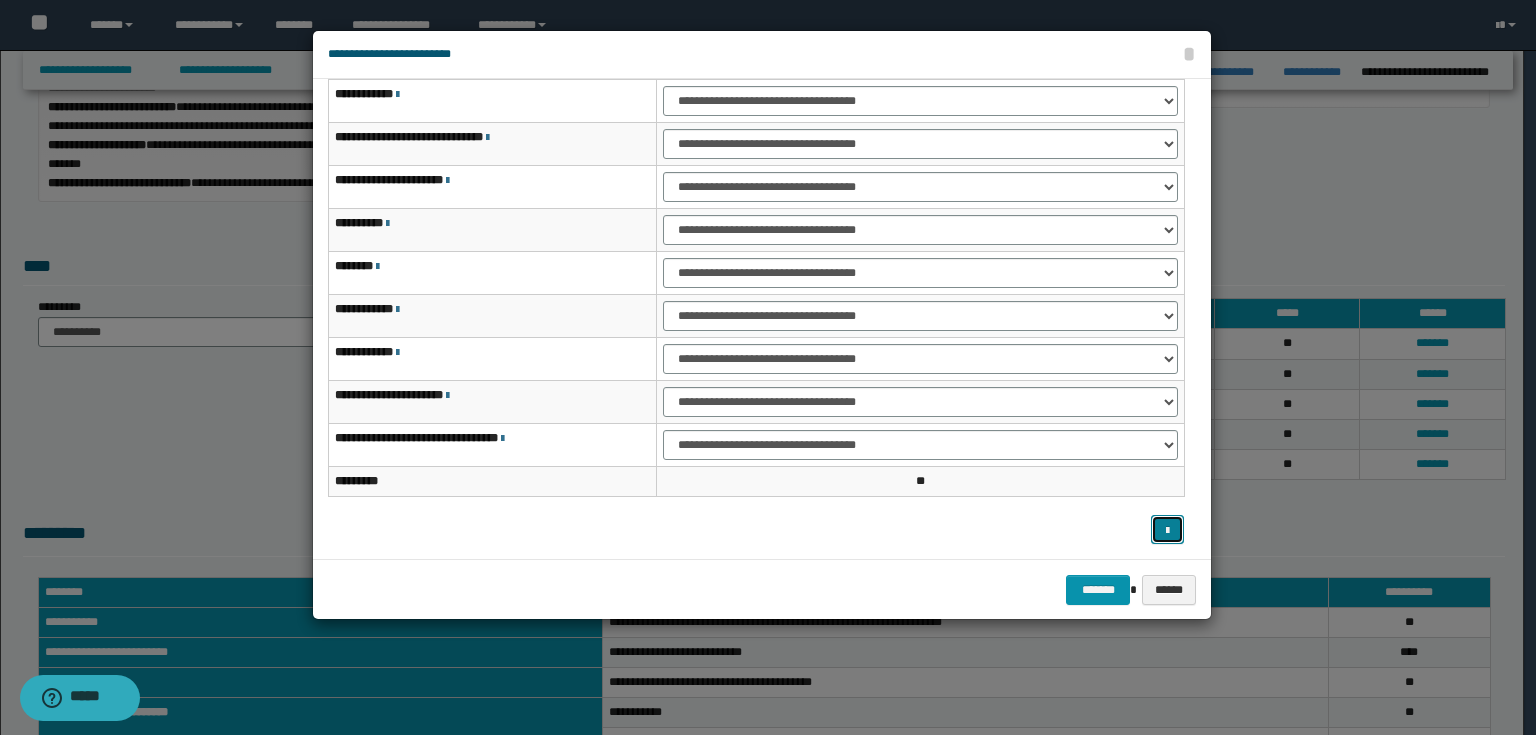 click at bounding box center (1168, 530) 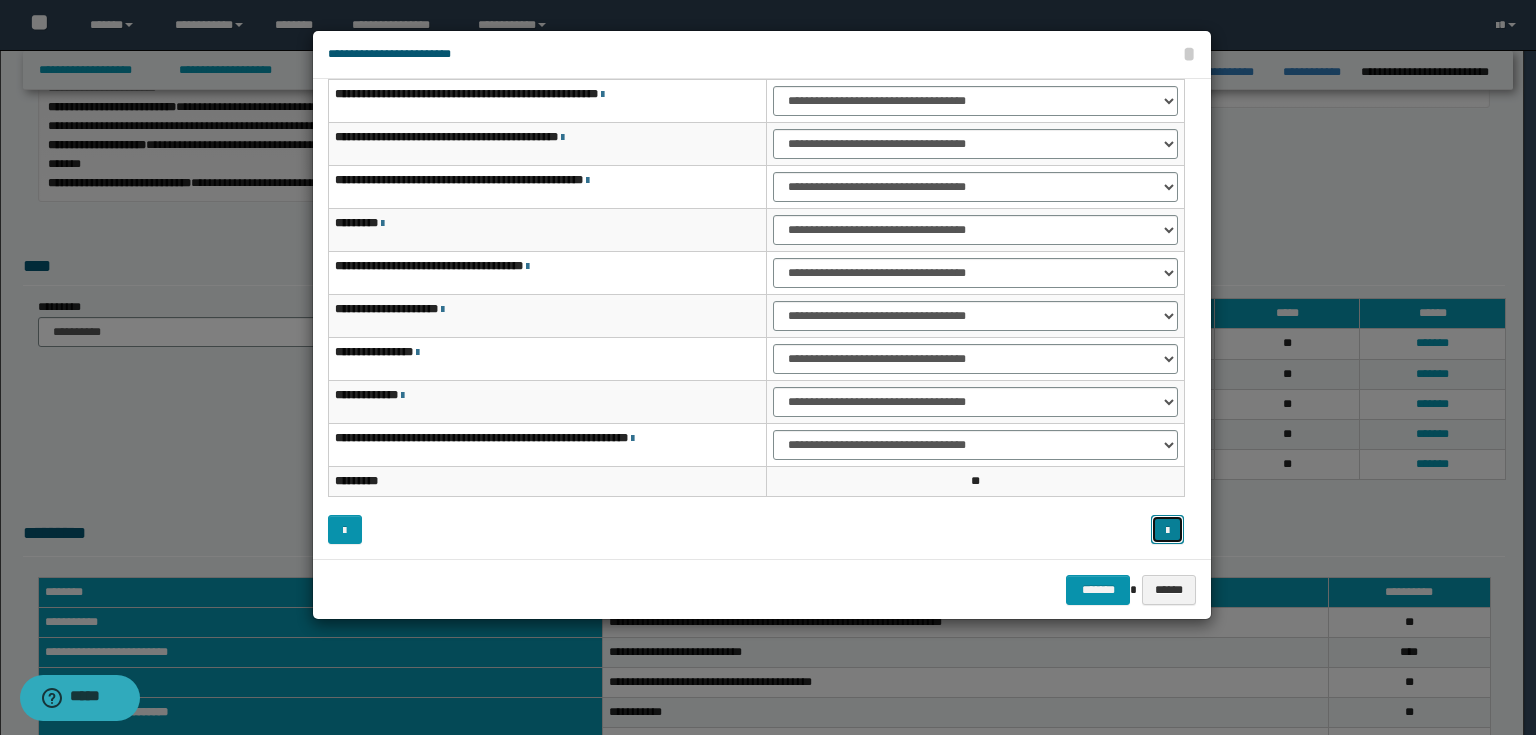 click at bounding box center (1168, 530) 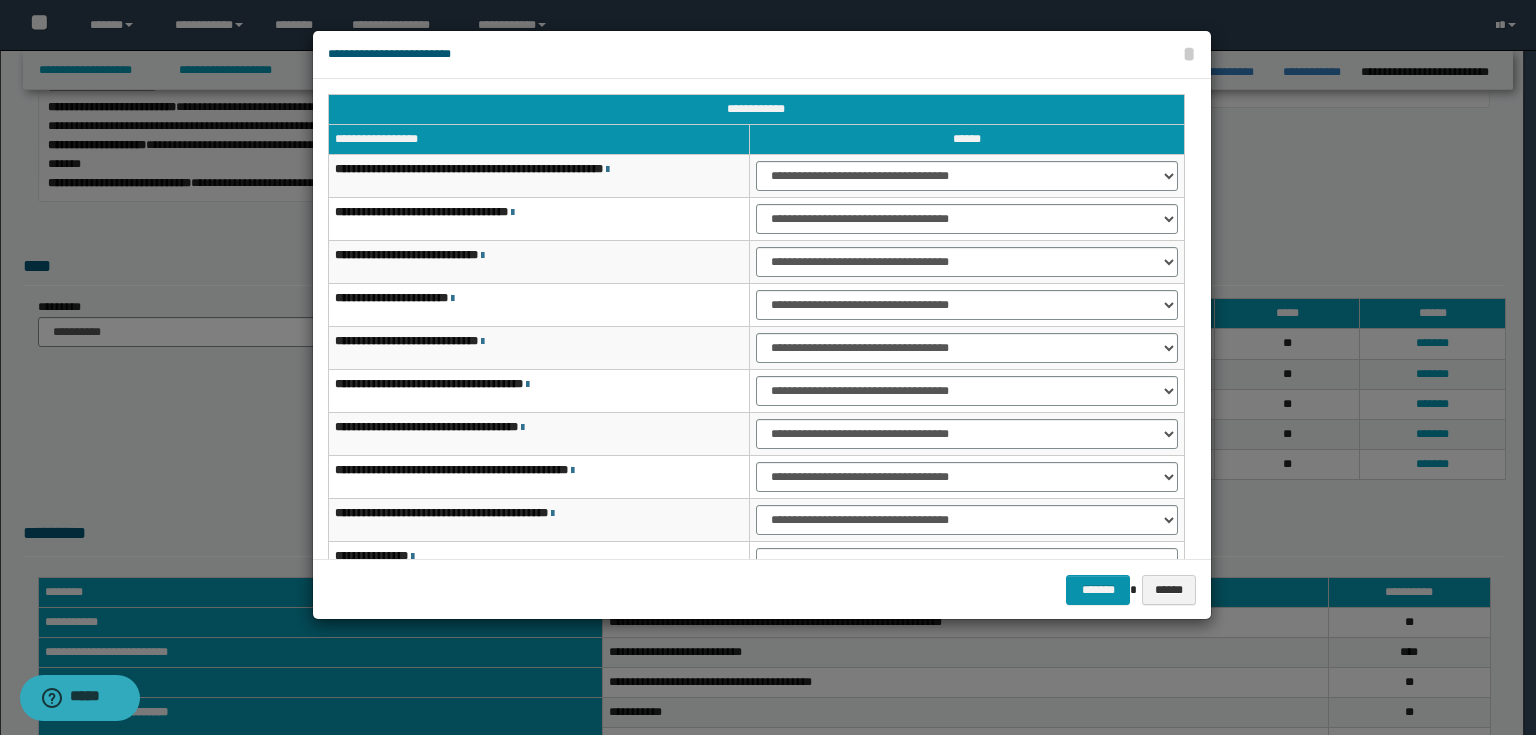 scroll, scrollTop: 80, scrollLeft: 0, axis: vertical 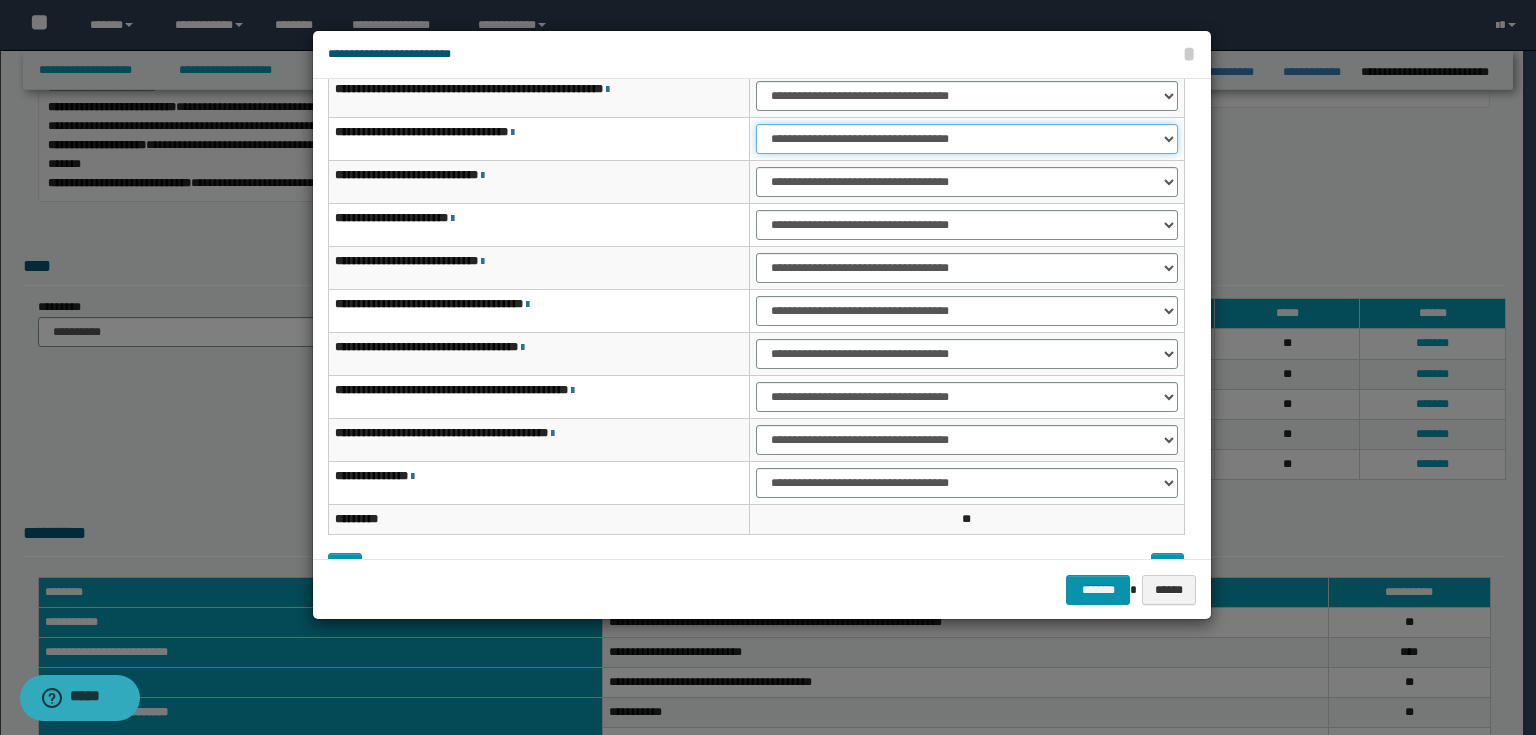 click on "**********" at bounding box center [967, 139] 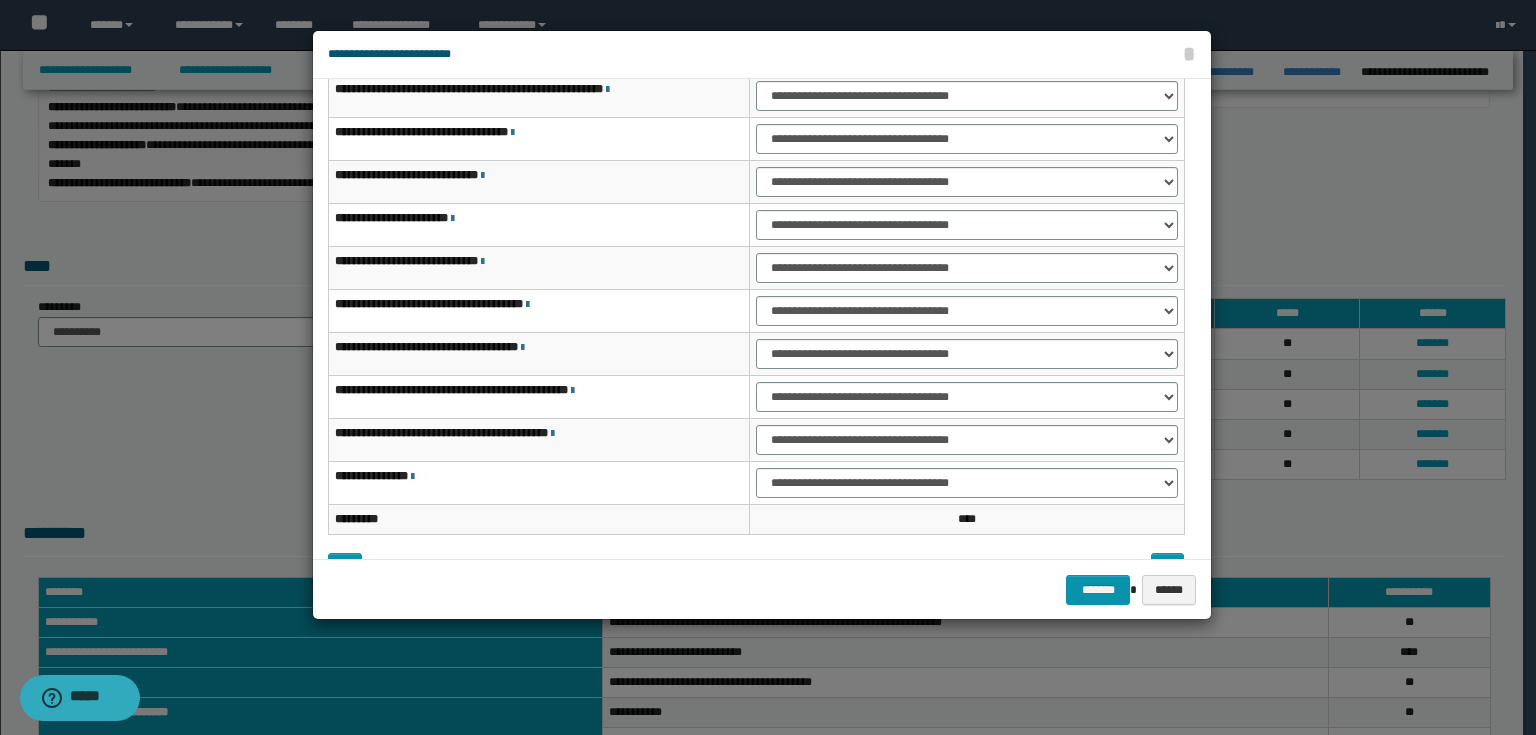 click on "**********" at bounding box center [967, 182] 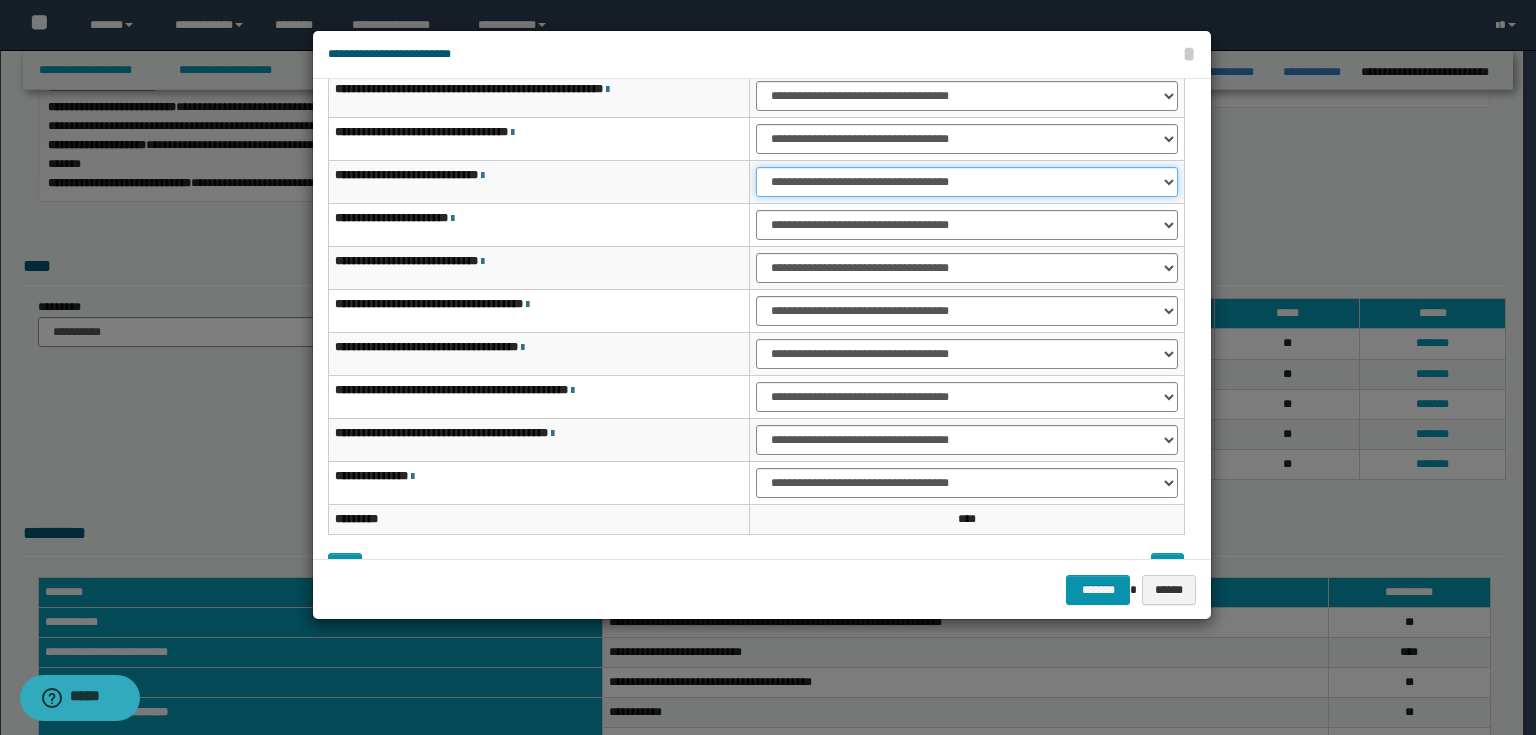 click on "**********" at bounding box center (967, 182) 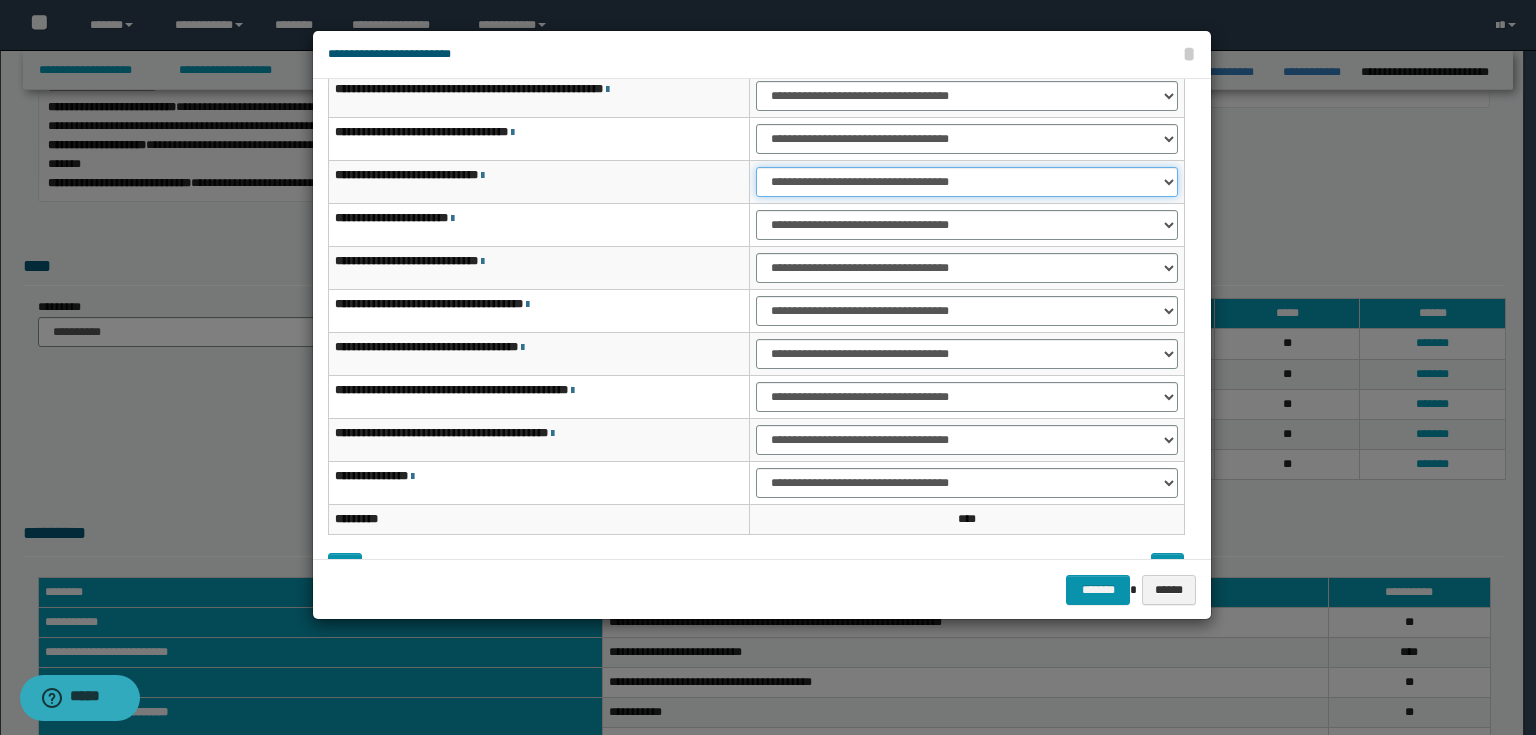 select on "***" 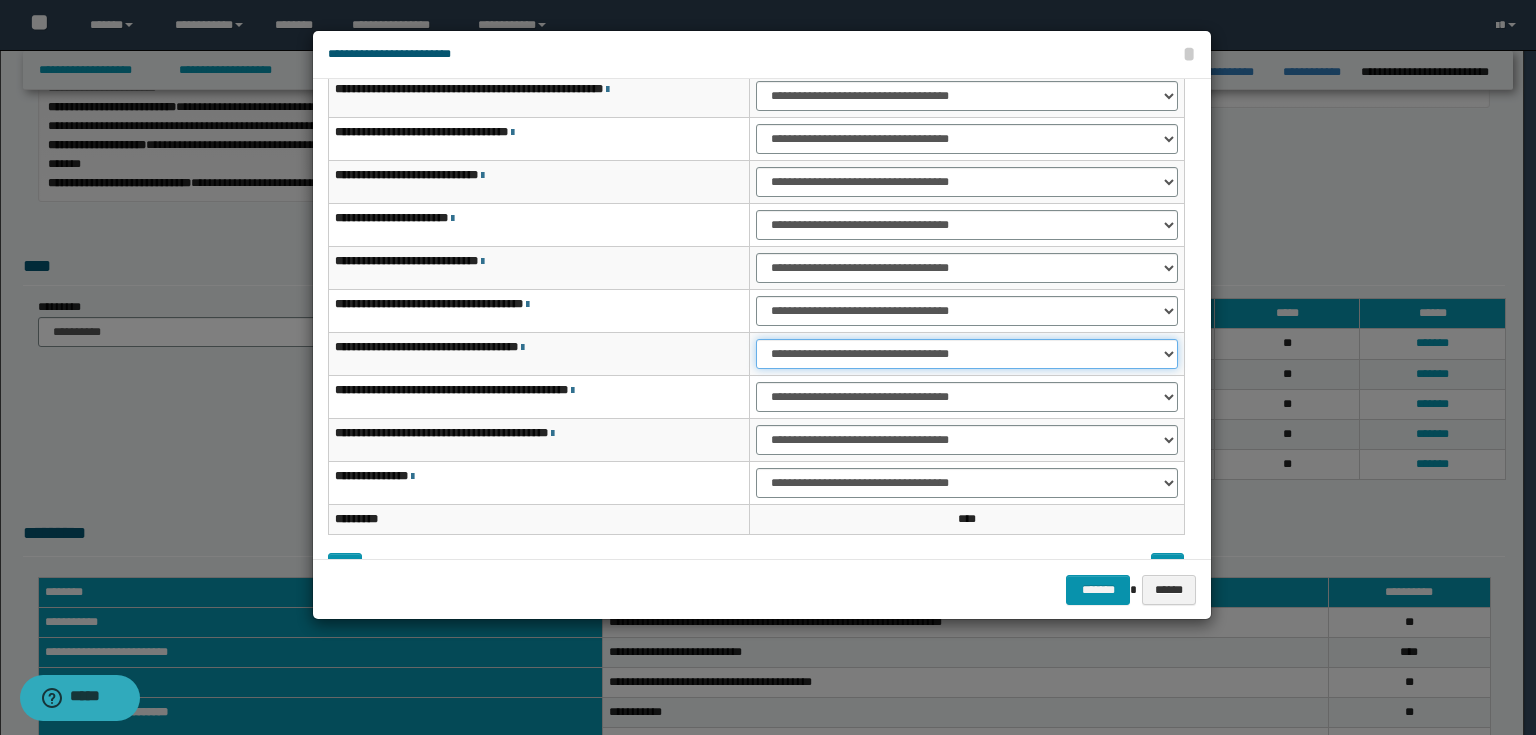 click on "**********" at bounding box center (967, 354) 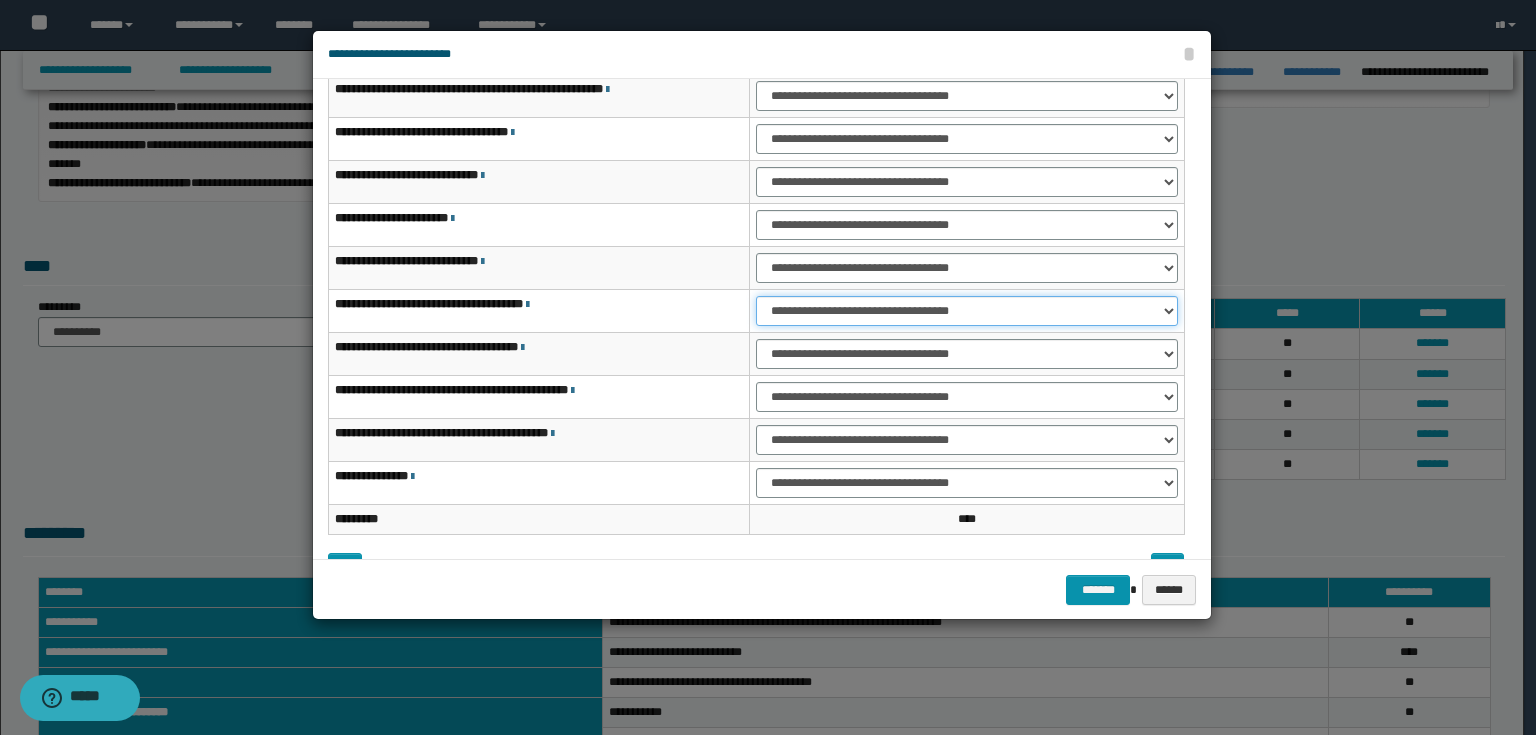 click on "**********" at bounding box center [967, 311] 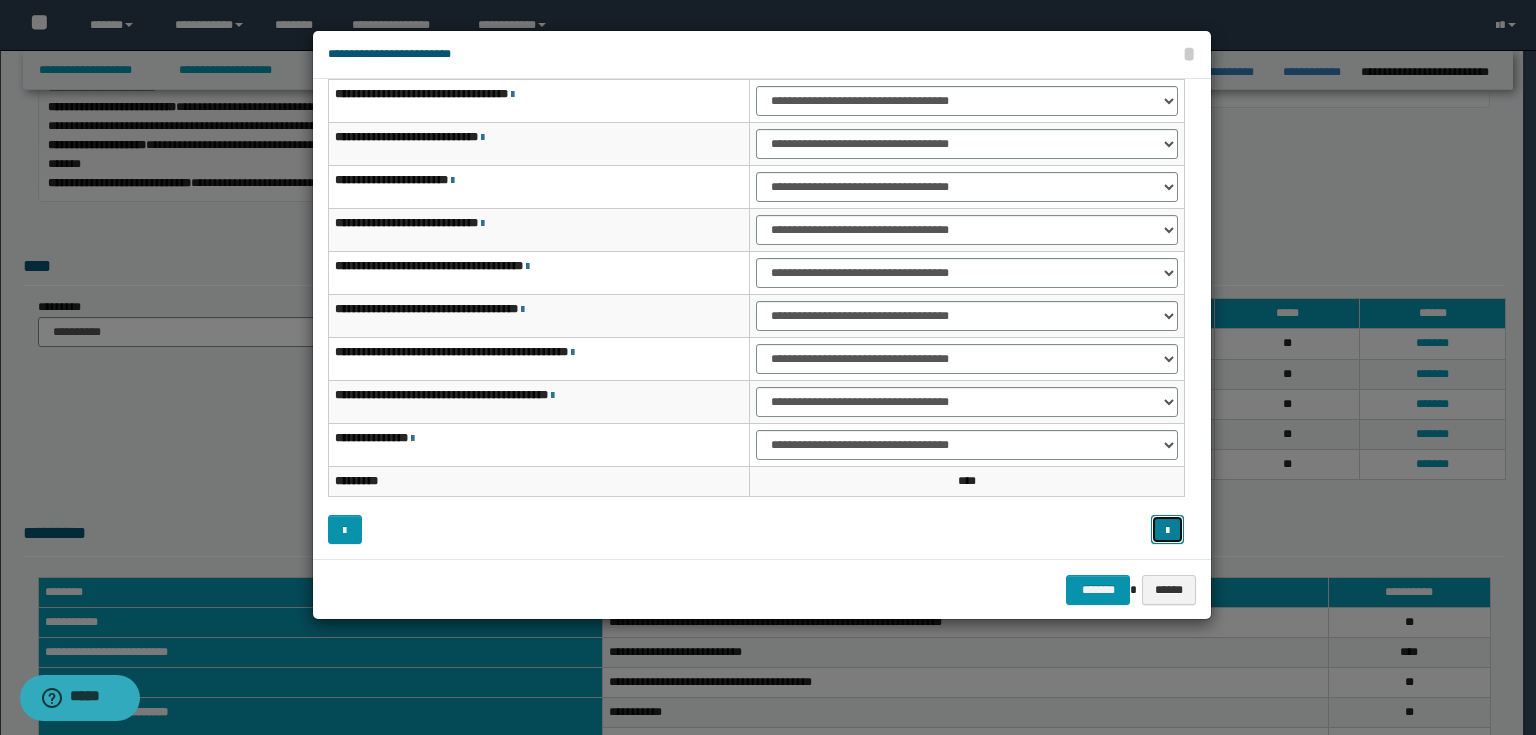 click at bounding box center (1168, 530) 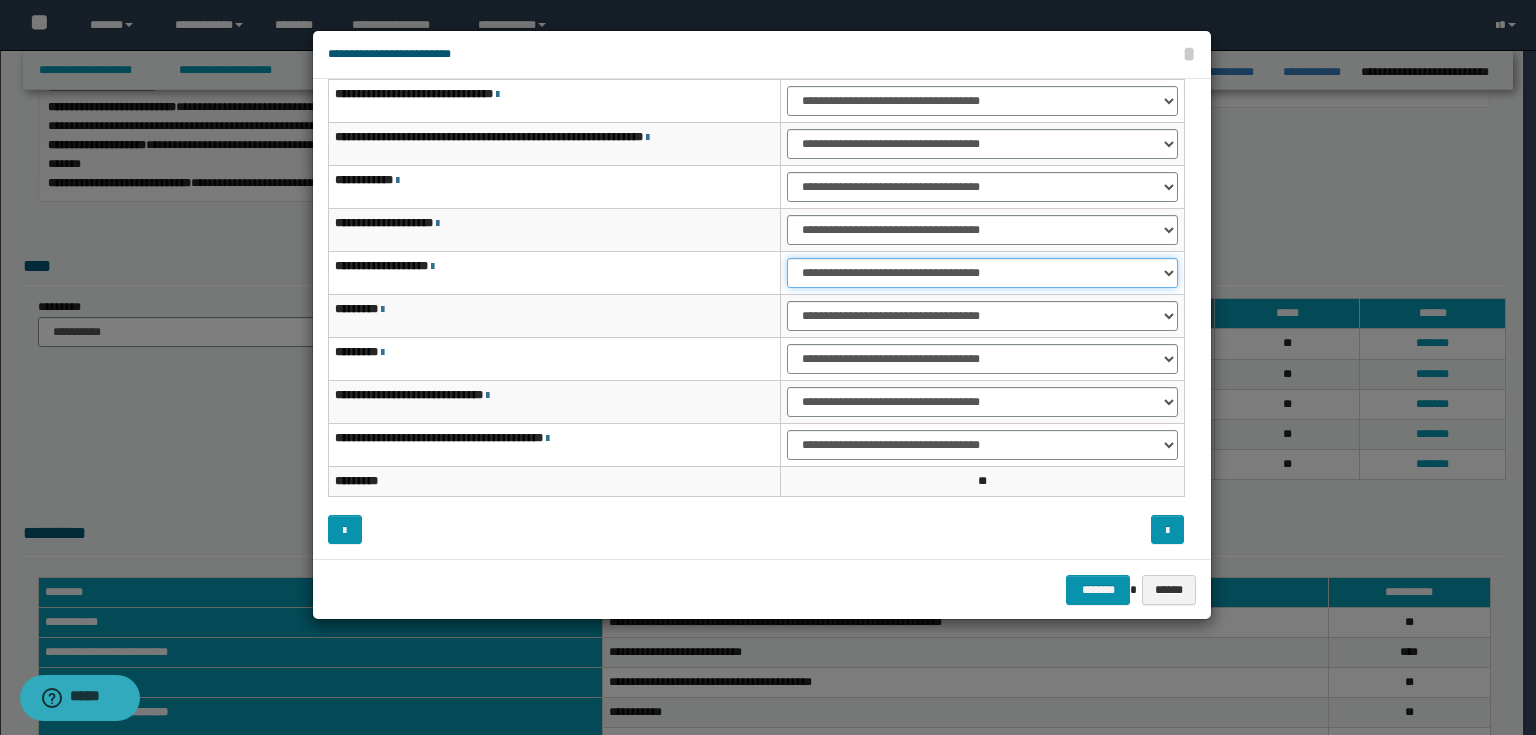 click on "**********" at bounding box center [982, 273] 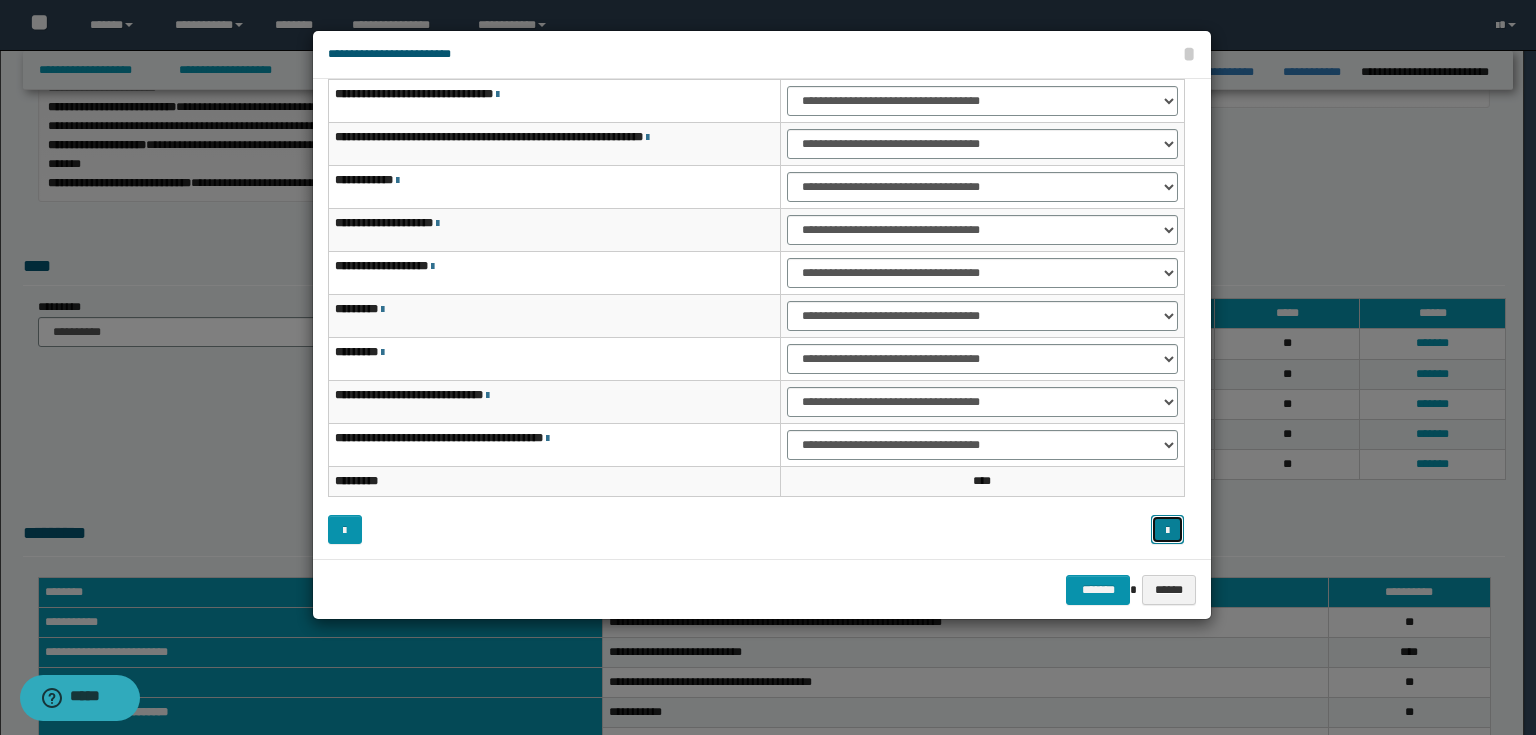 click at bounding box center [1168, 530] 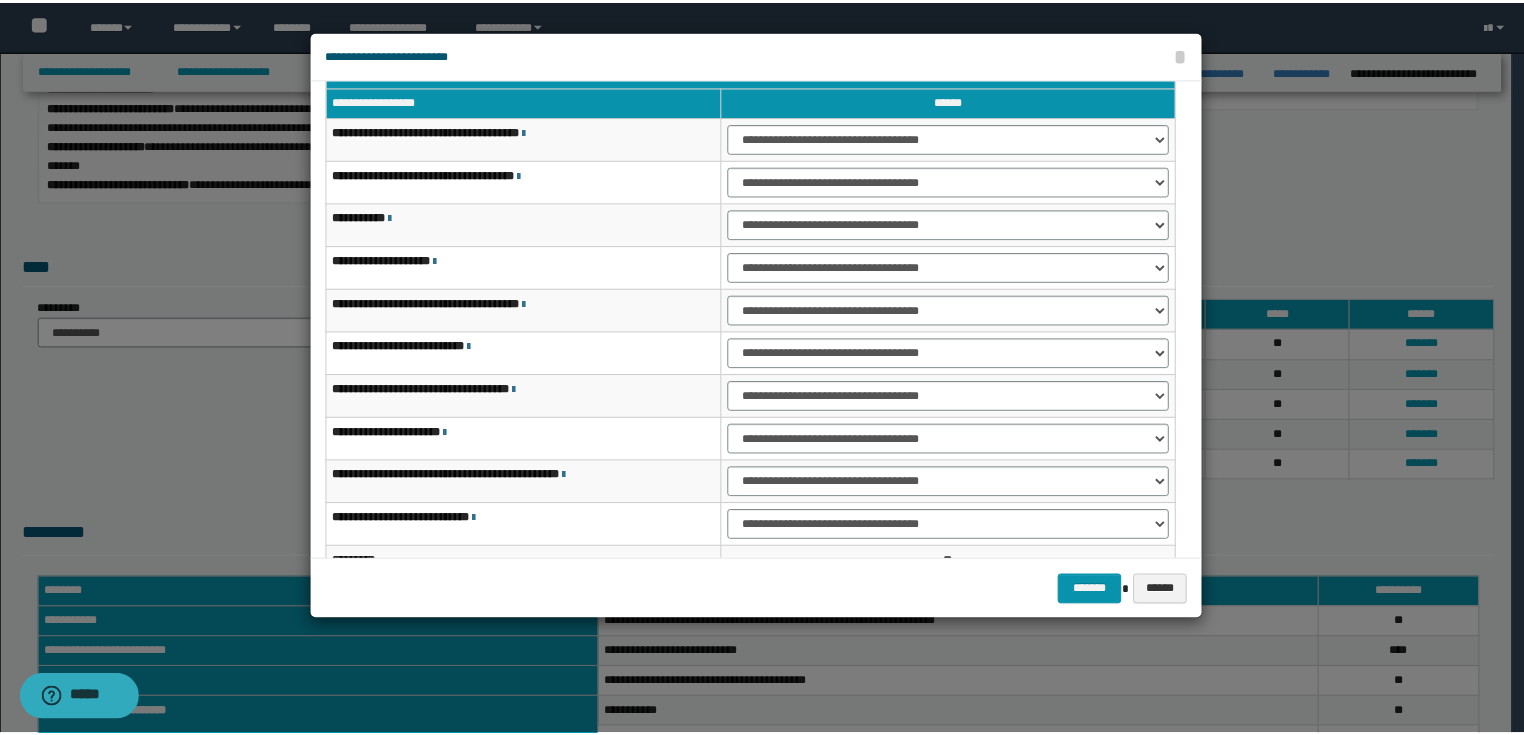 scroll, scrollTop: 118, scrollLeft: 0, axis: vertical 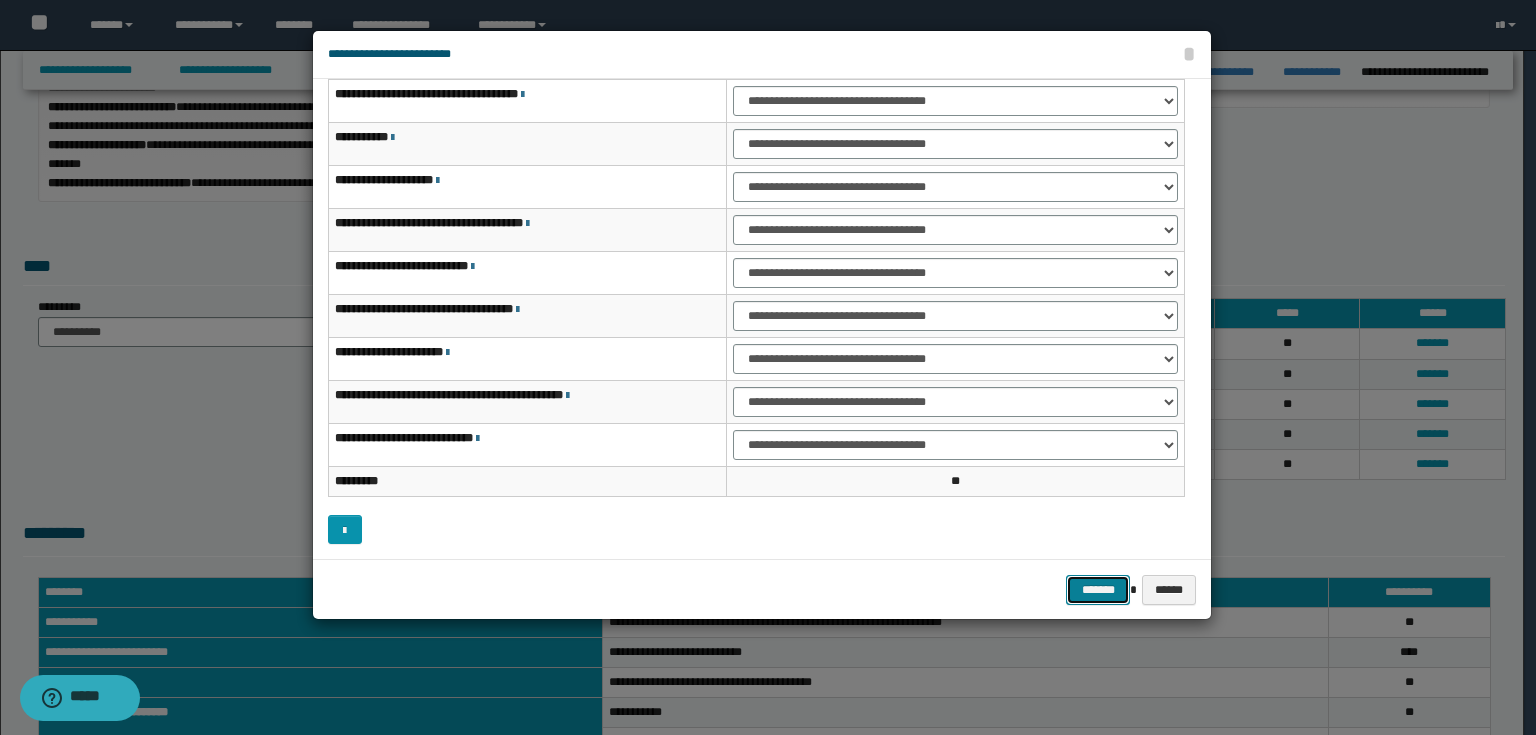 click on "*******" at bounding box center [1098, 590] 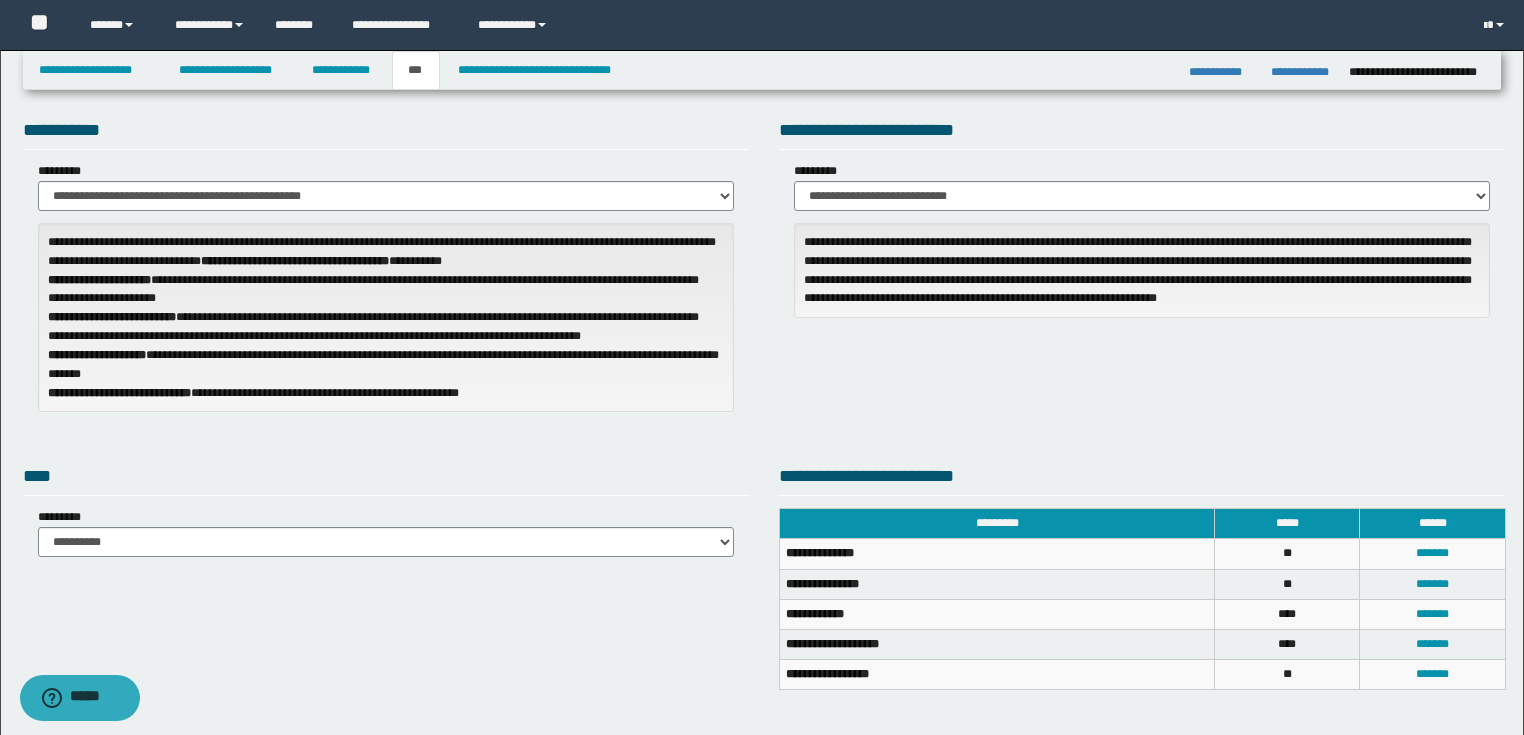 scroll, scrollTop: 0, scrollLeft: 0, axis: both 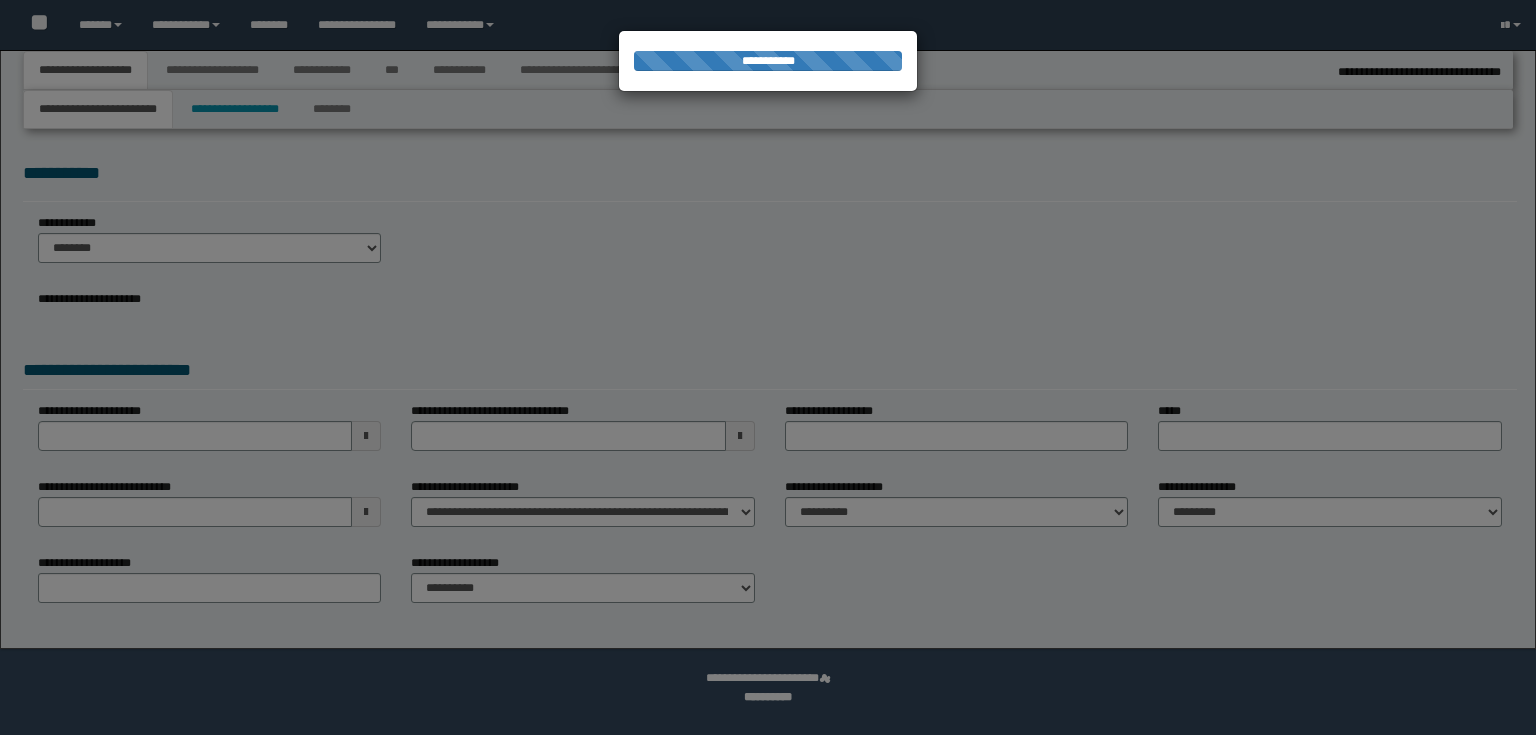 select on "*" 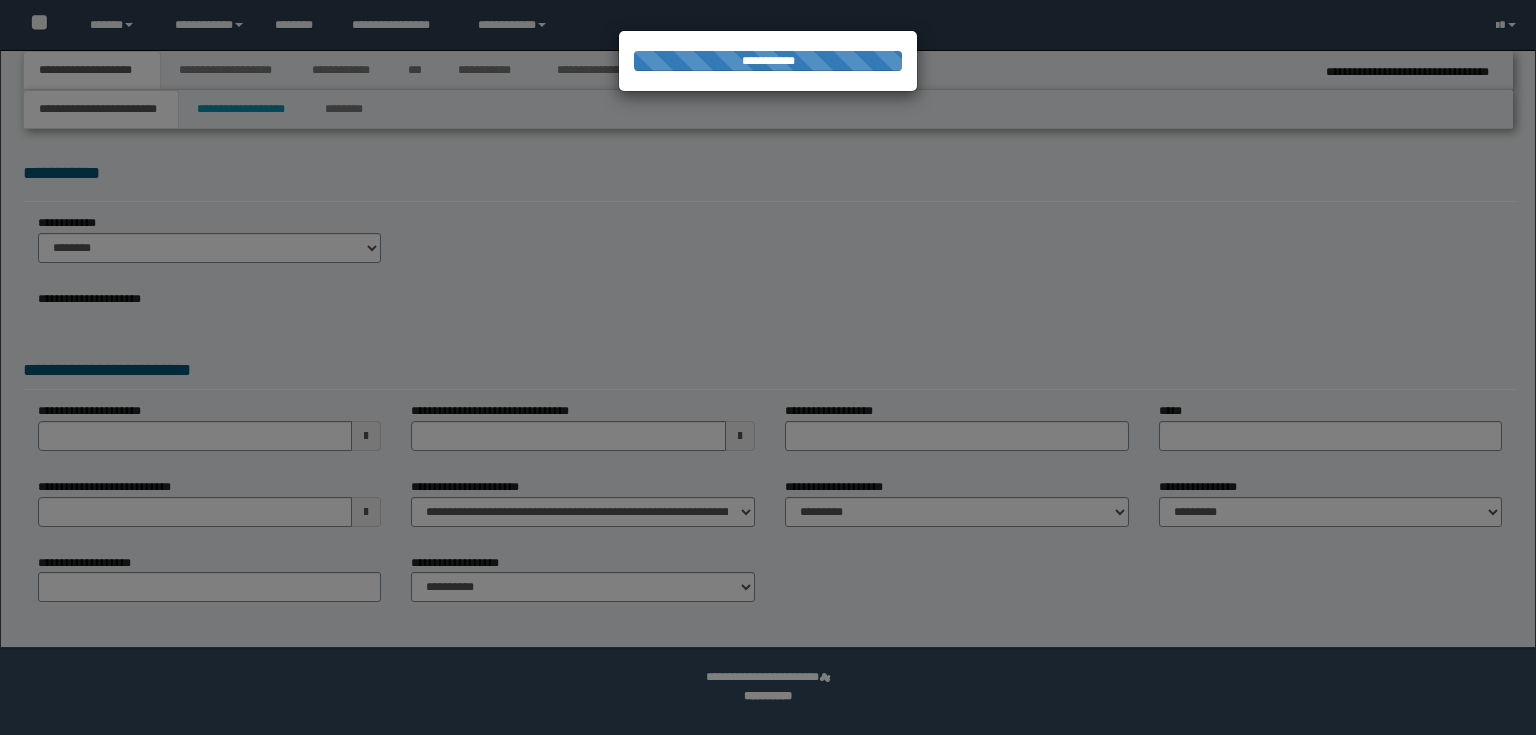 scroll, scrollTop: 0, scrollLeft: 0, axis: both 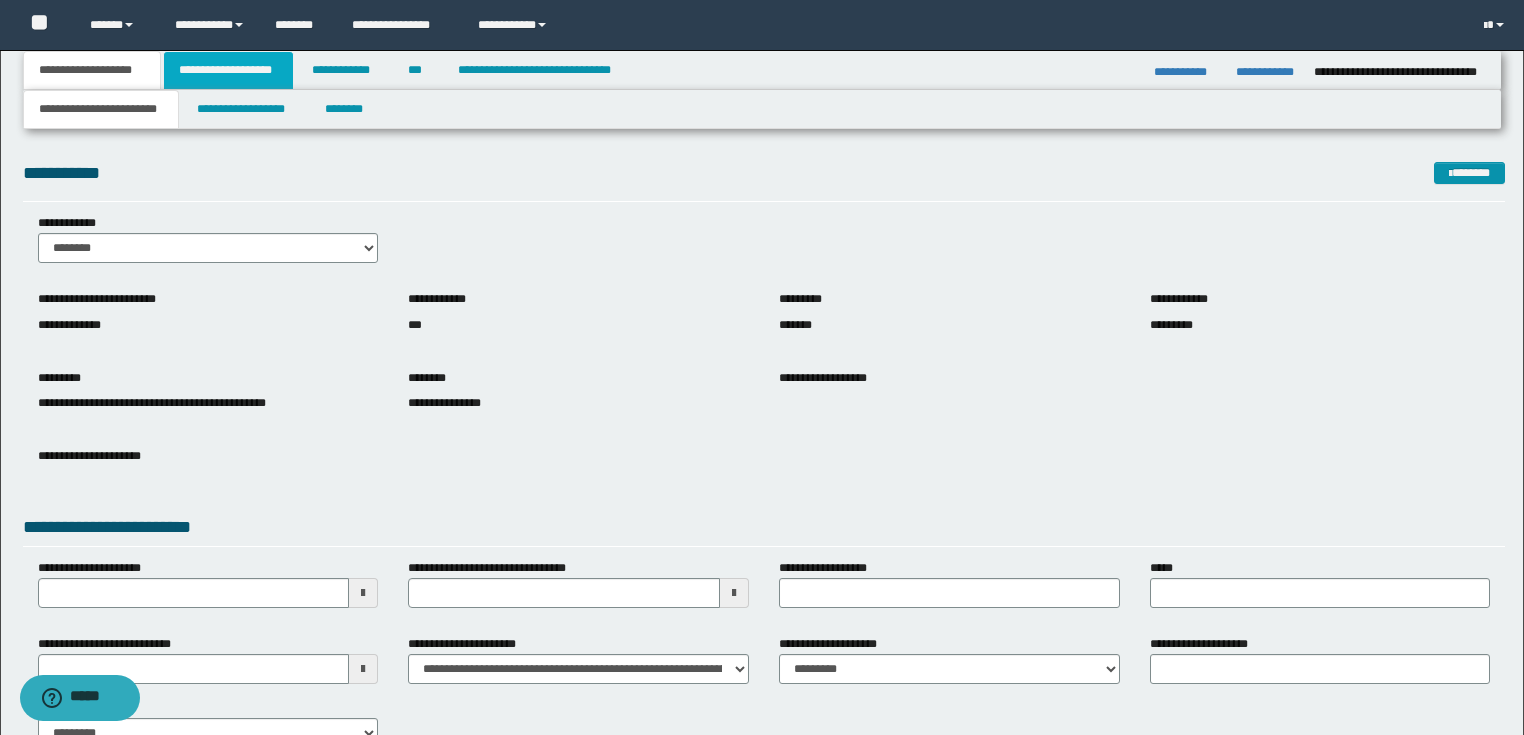 click on "**********" at bounding box center (228, 70) 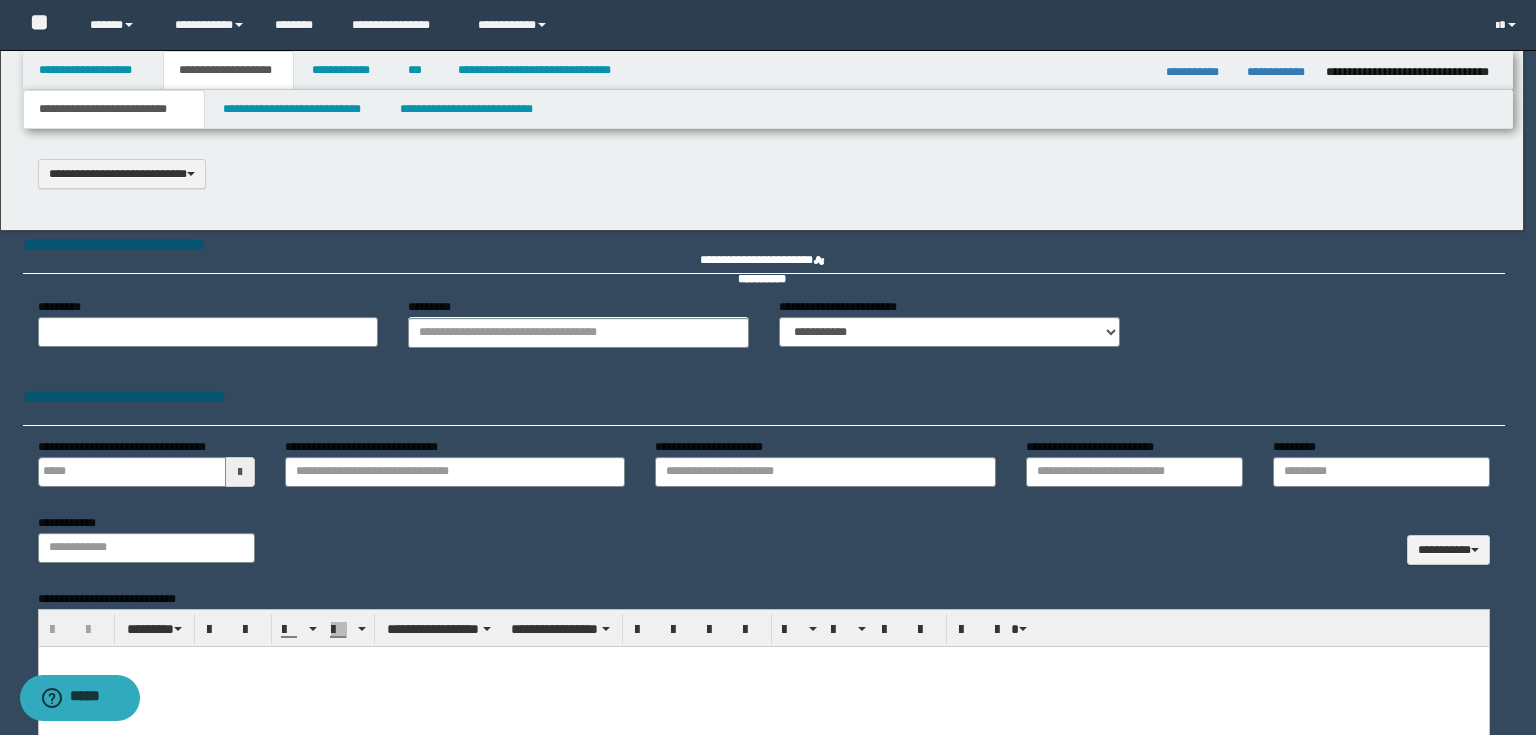 type 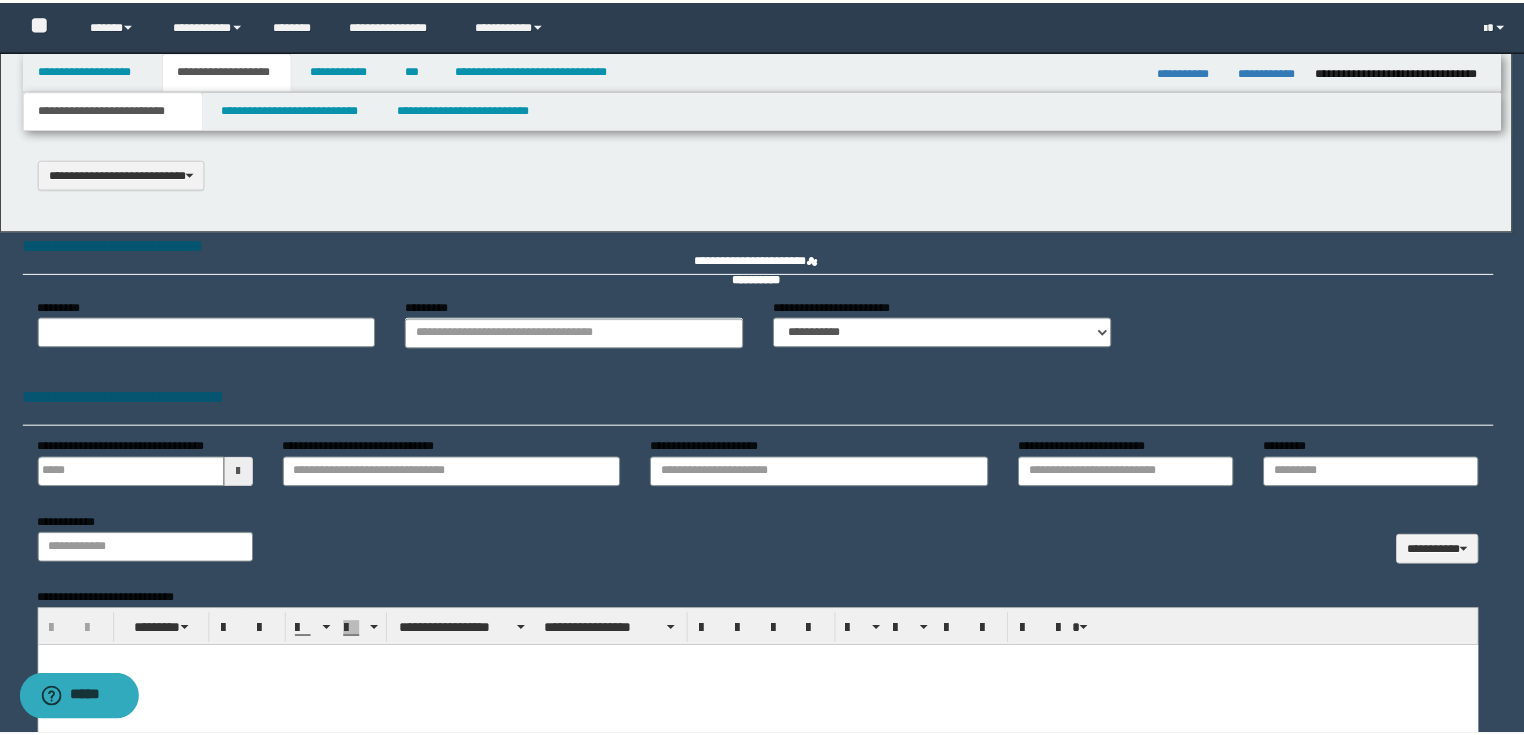 scroll, scrollTop: 0, scrollLeft: 0, axis: both 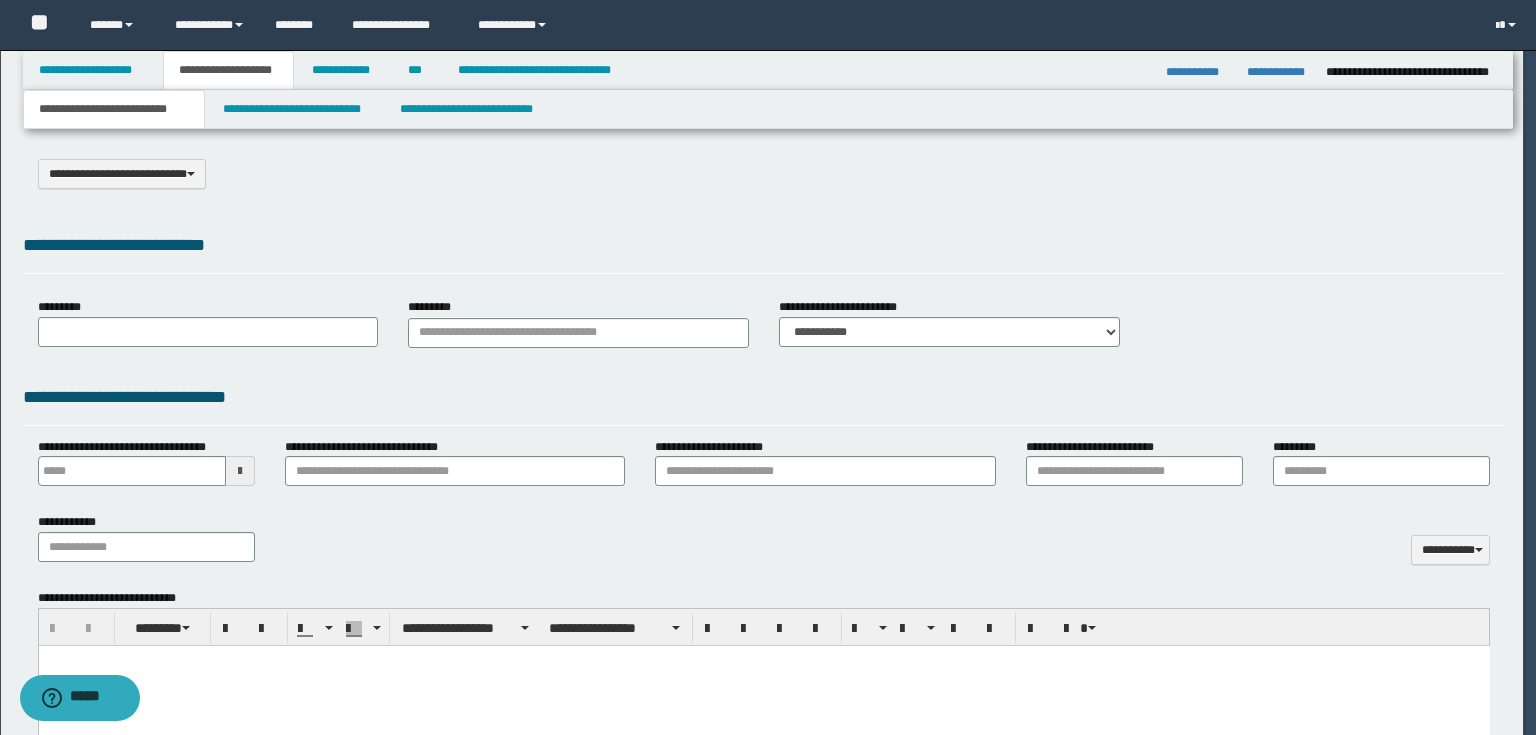 select on "*" 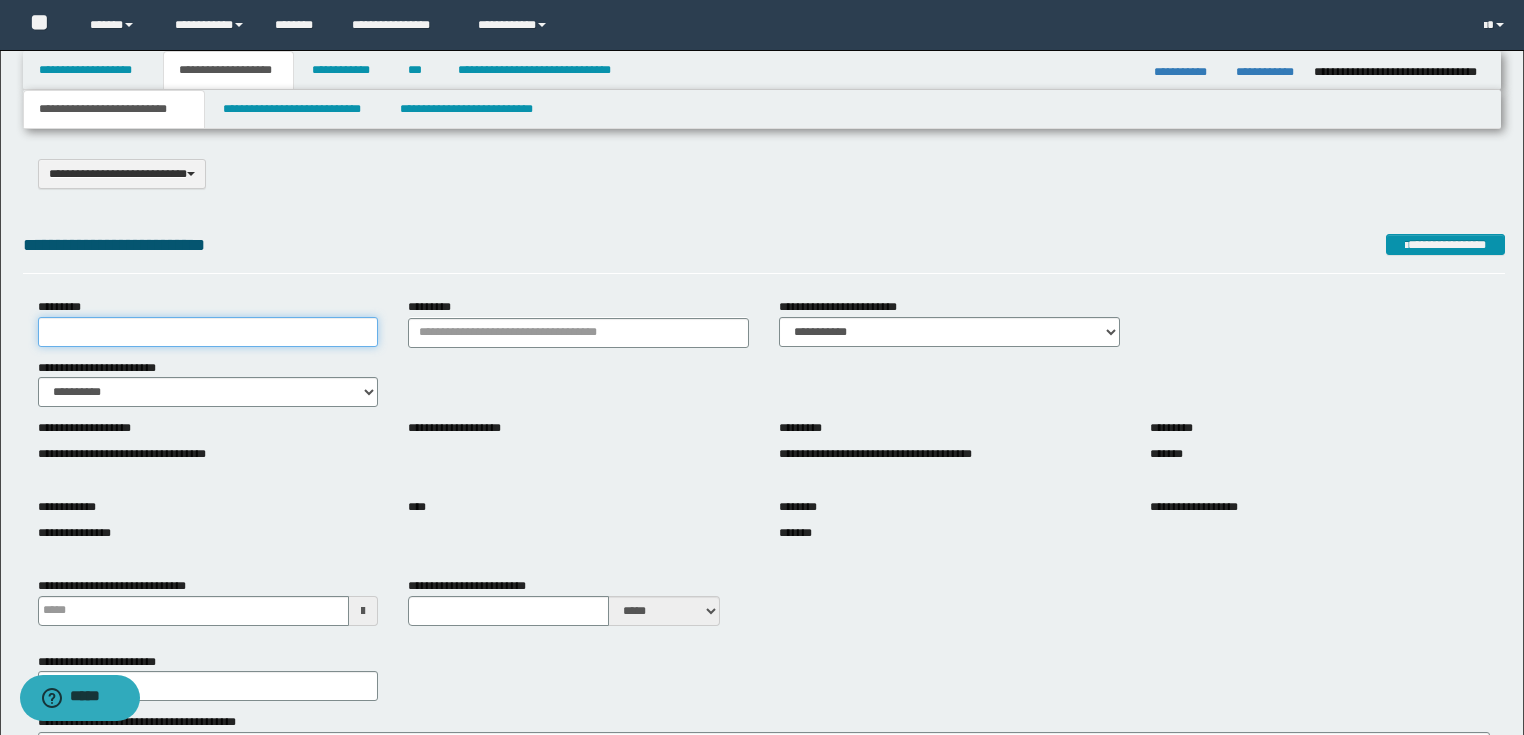 click on "*********" at bounding box center (208, 332) 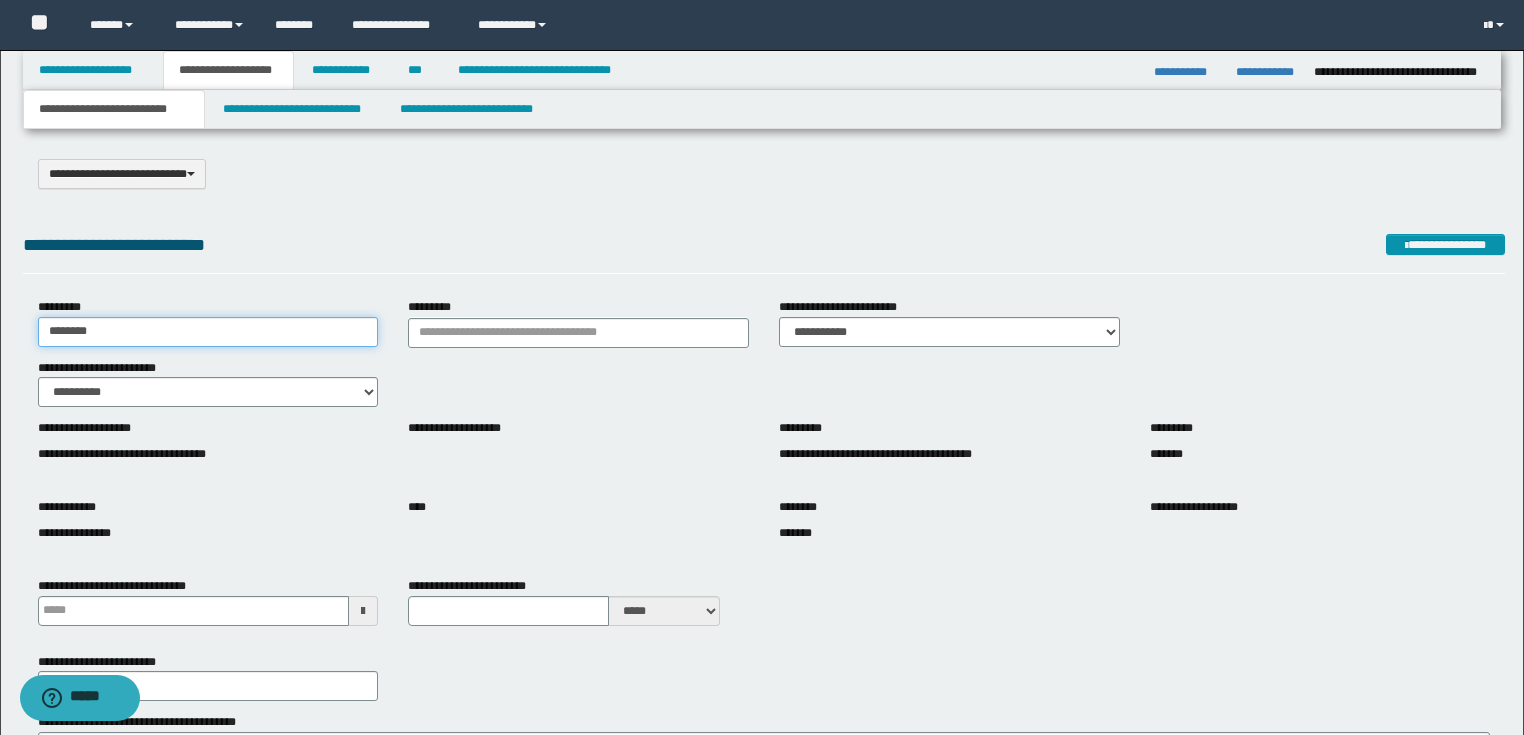 type on "********" 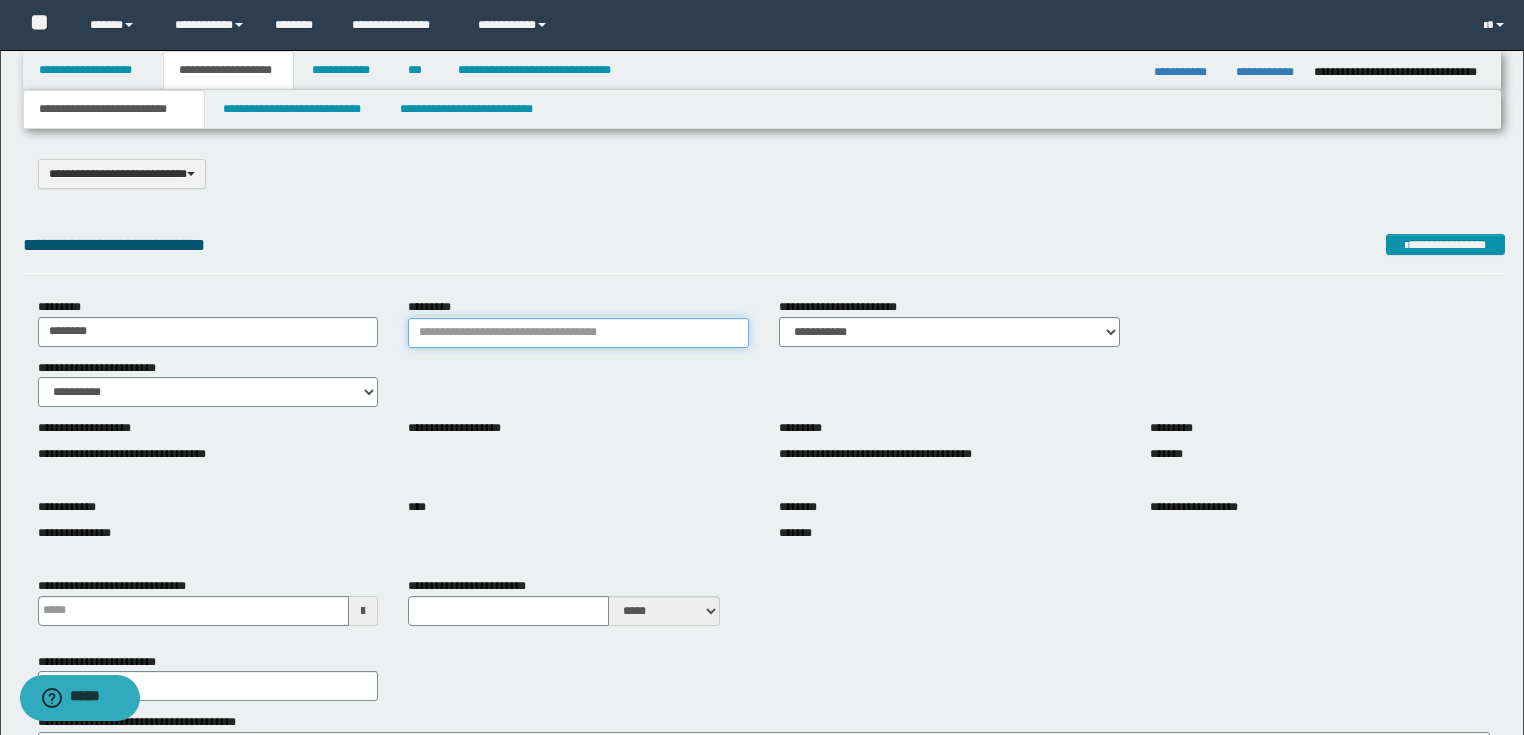 click on "*********" at bounding box center [578, 333] 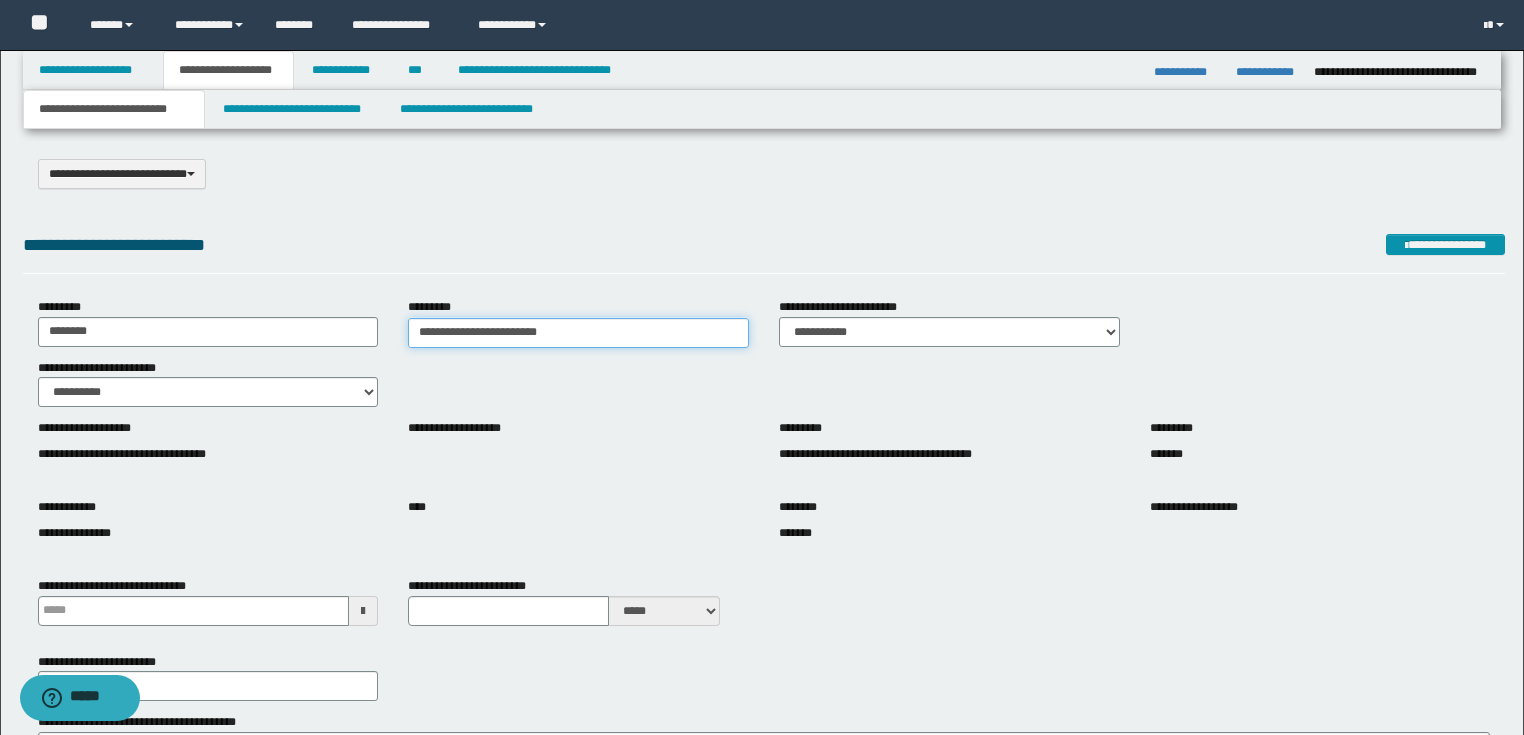 type on "**********" 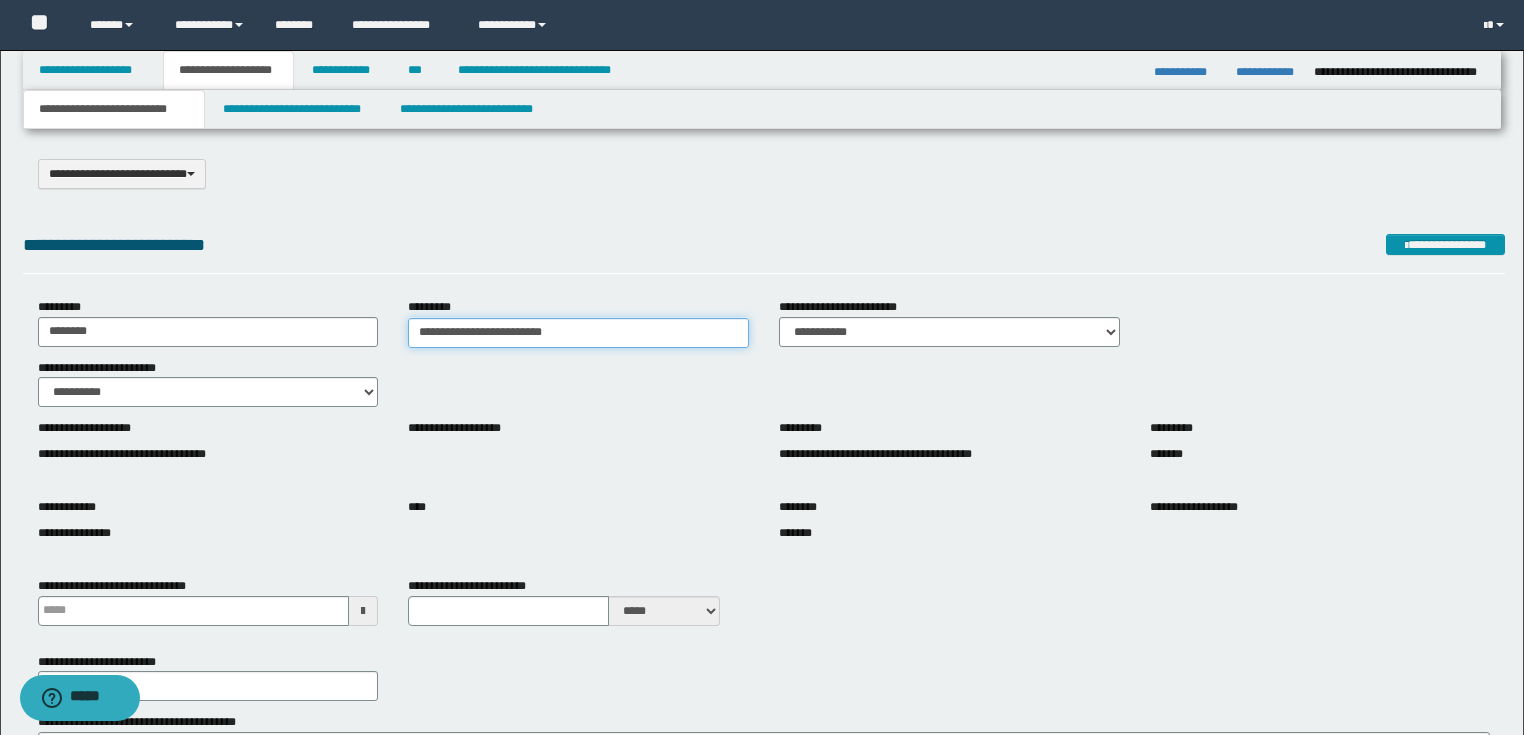 type 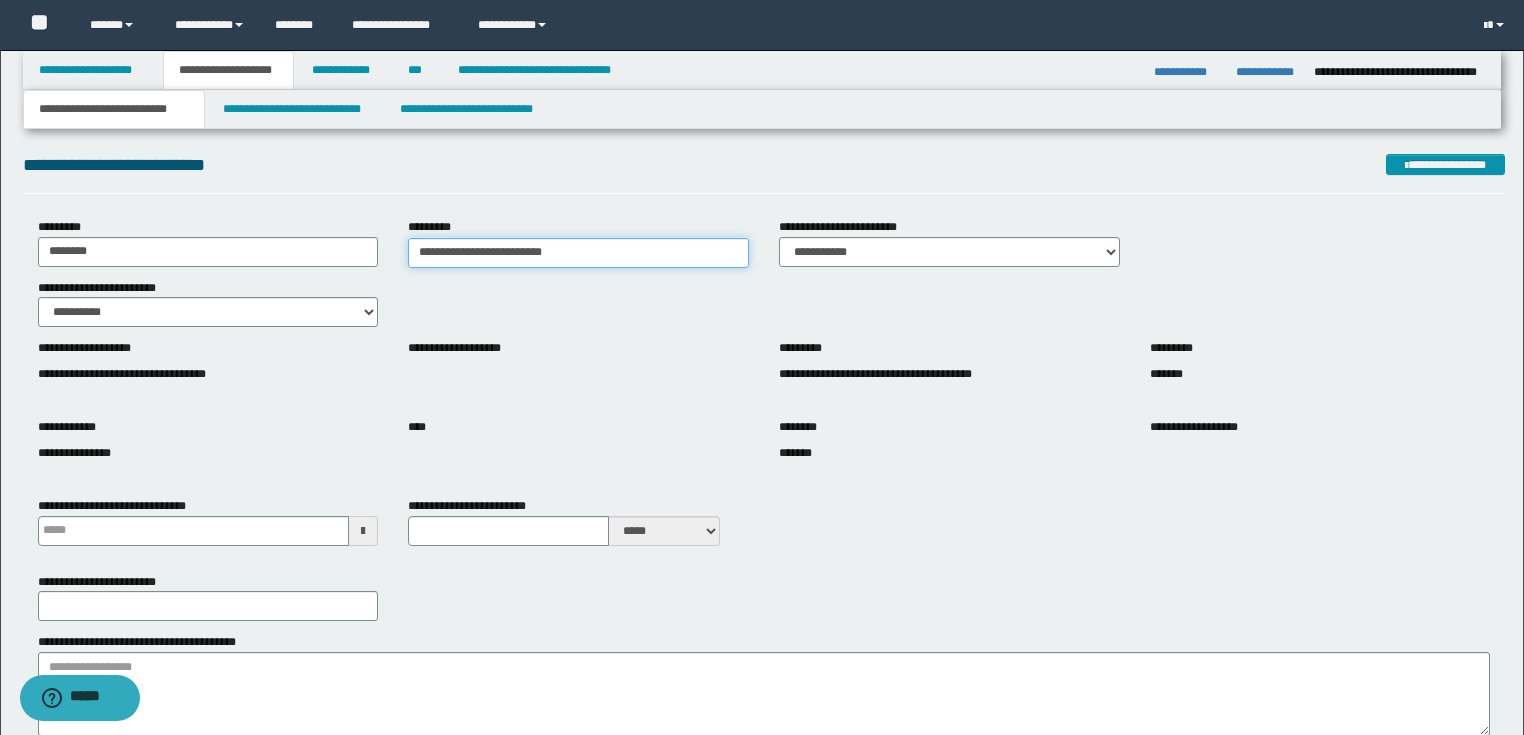 type on "**********" 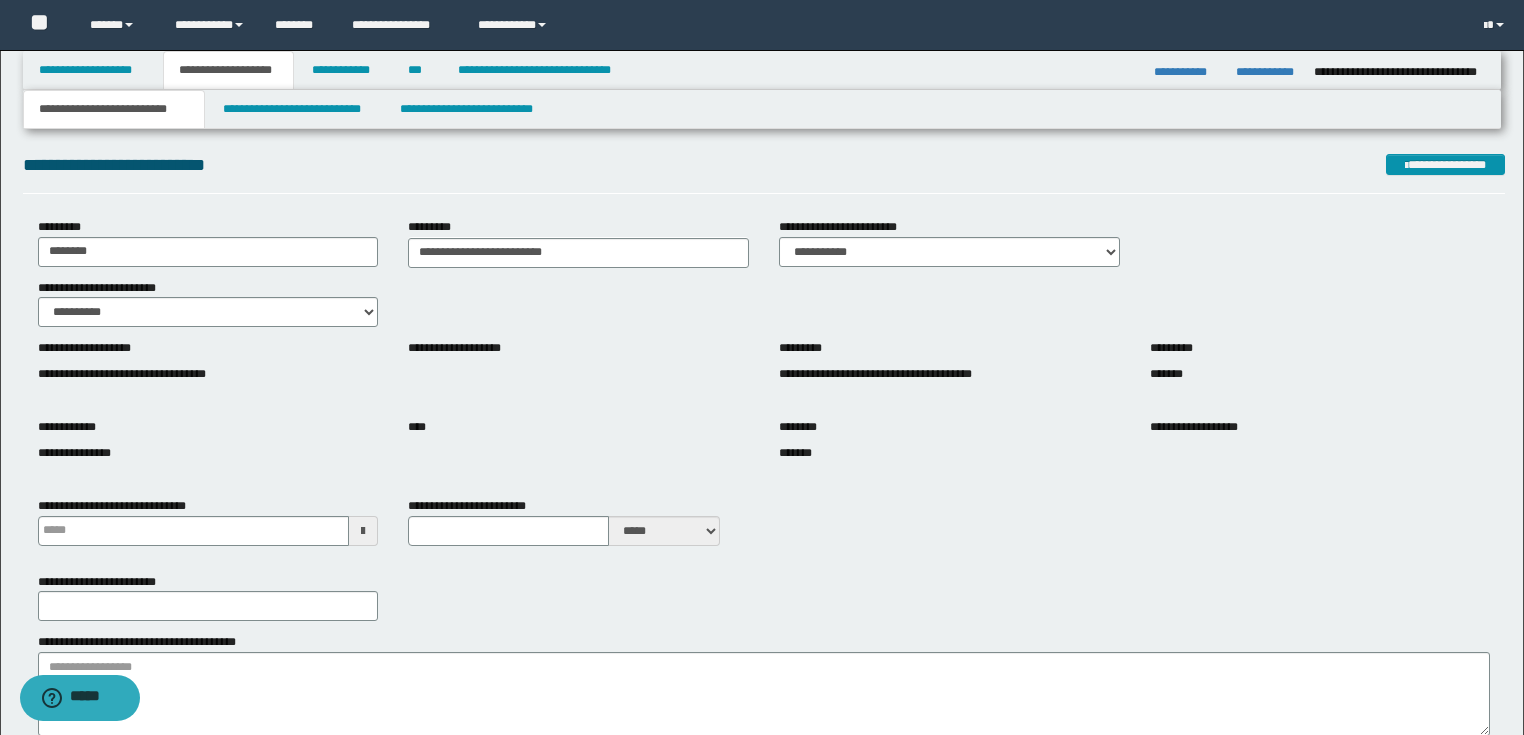 click on "**********" at bounding box center [208, 444] 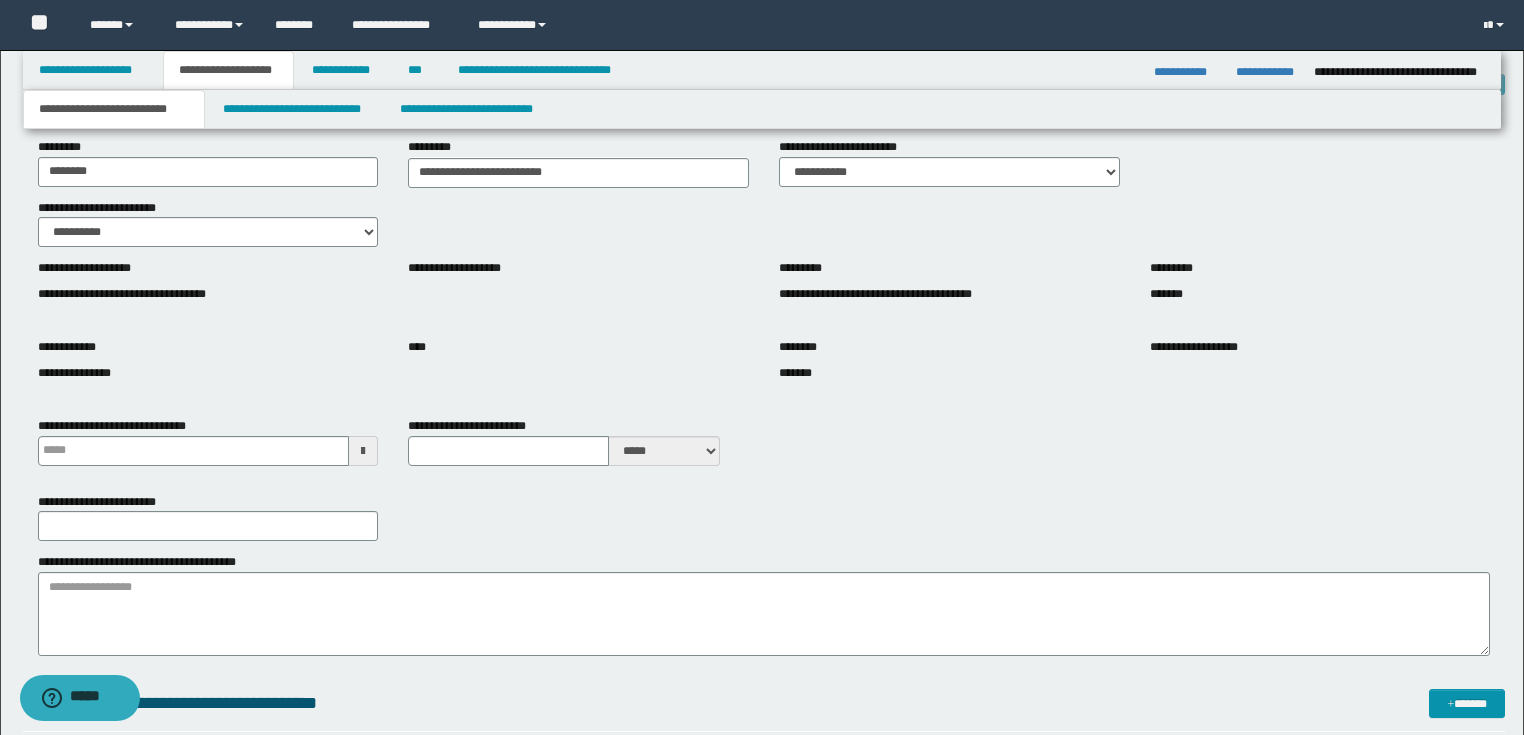 type 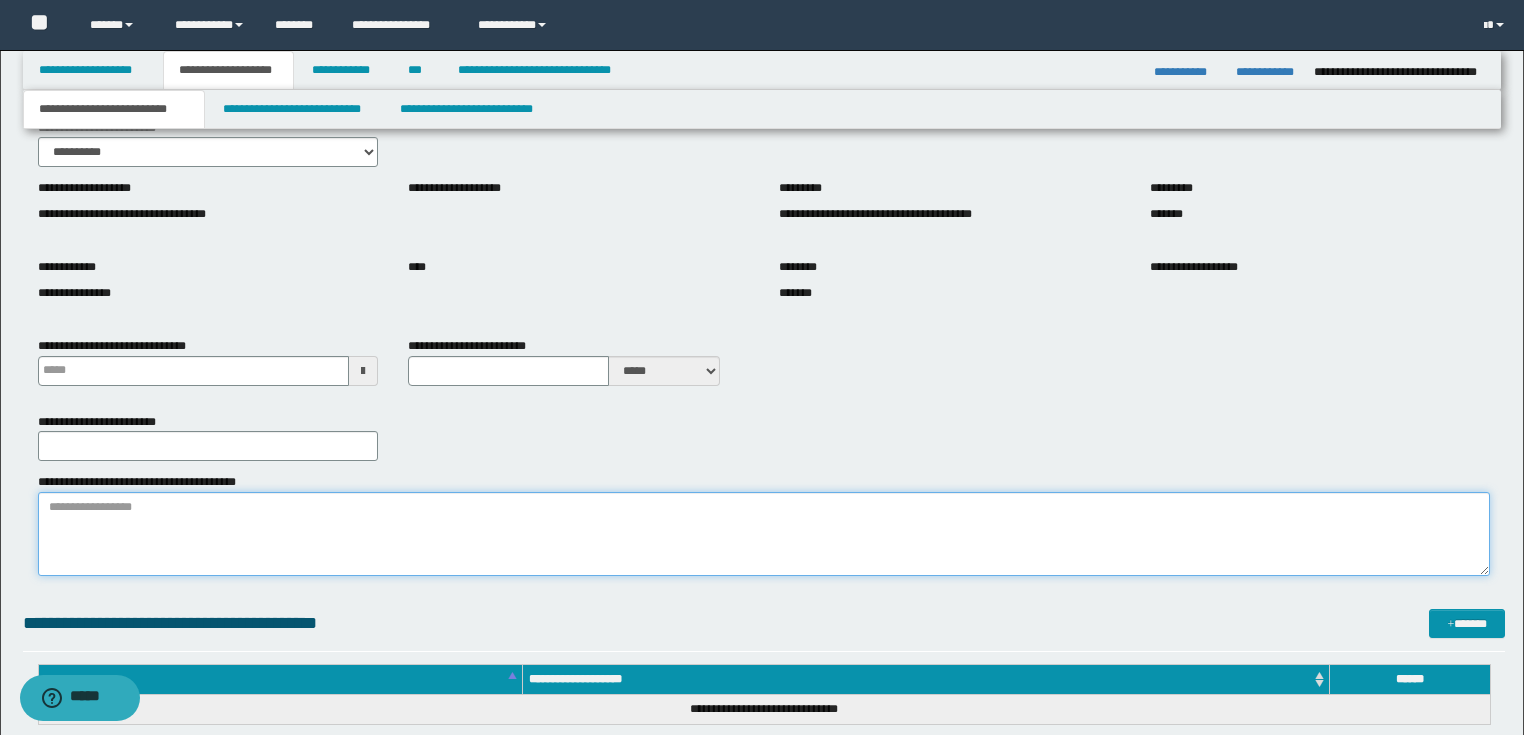 click on "**********" at bounding box center [764, 534] 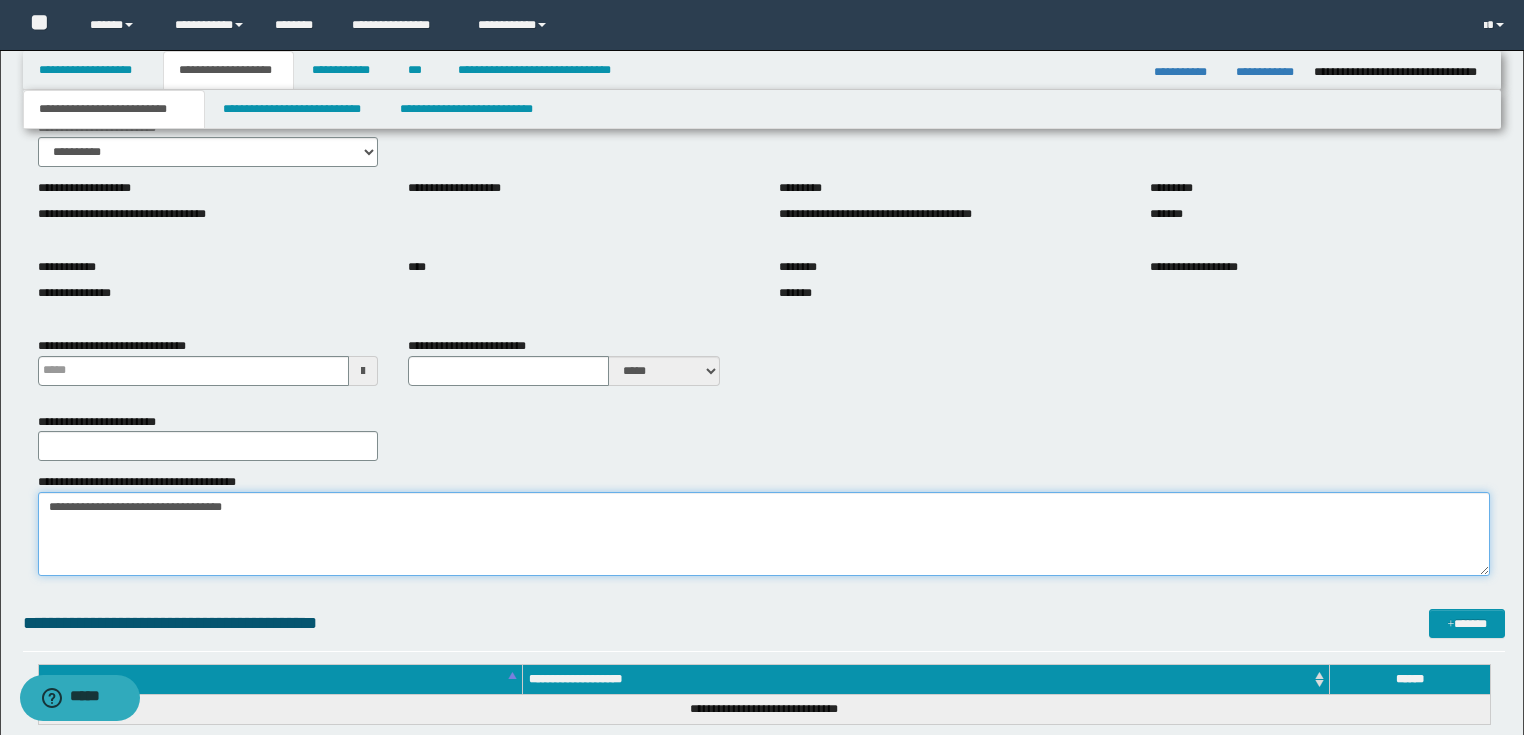 click on "**********" at bounding box center [764, 534] 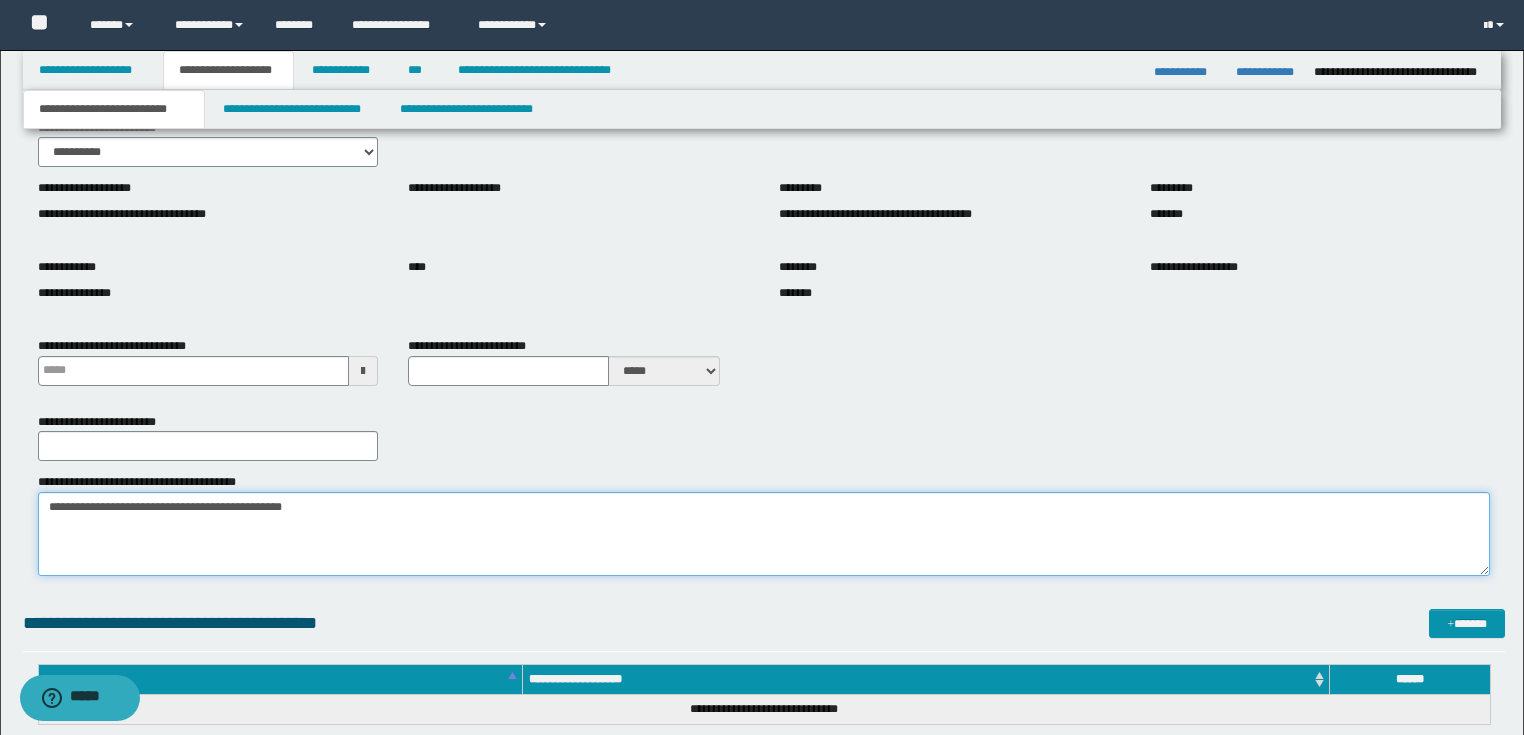 click on "**********" at bounding box center (764, 534) 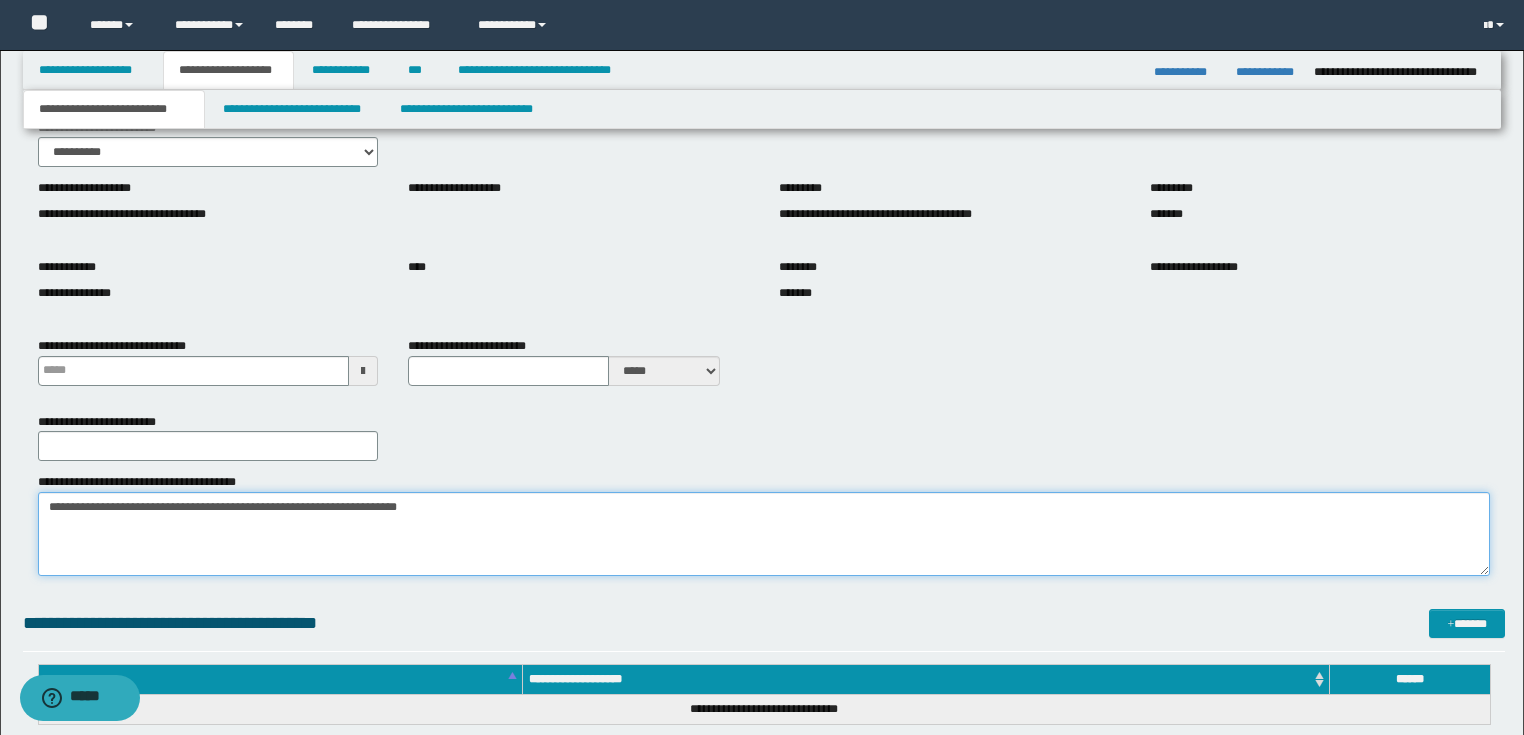 click on "**********" at bounding box center [764, 534] 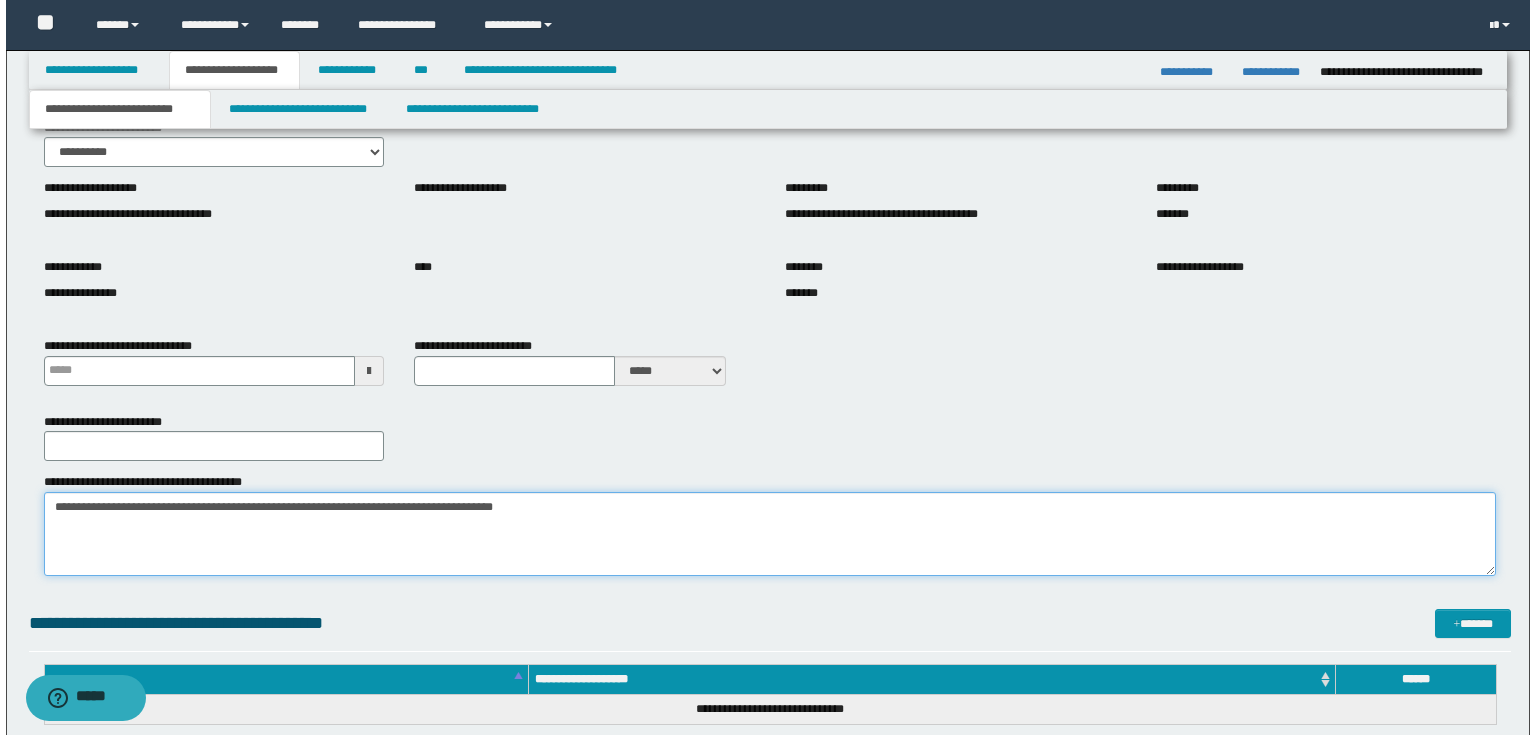 scroll, scrollTop: 0, scrollLeft: 0, axis: both 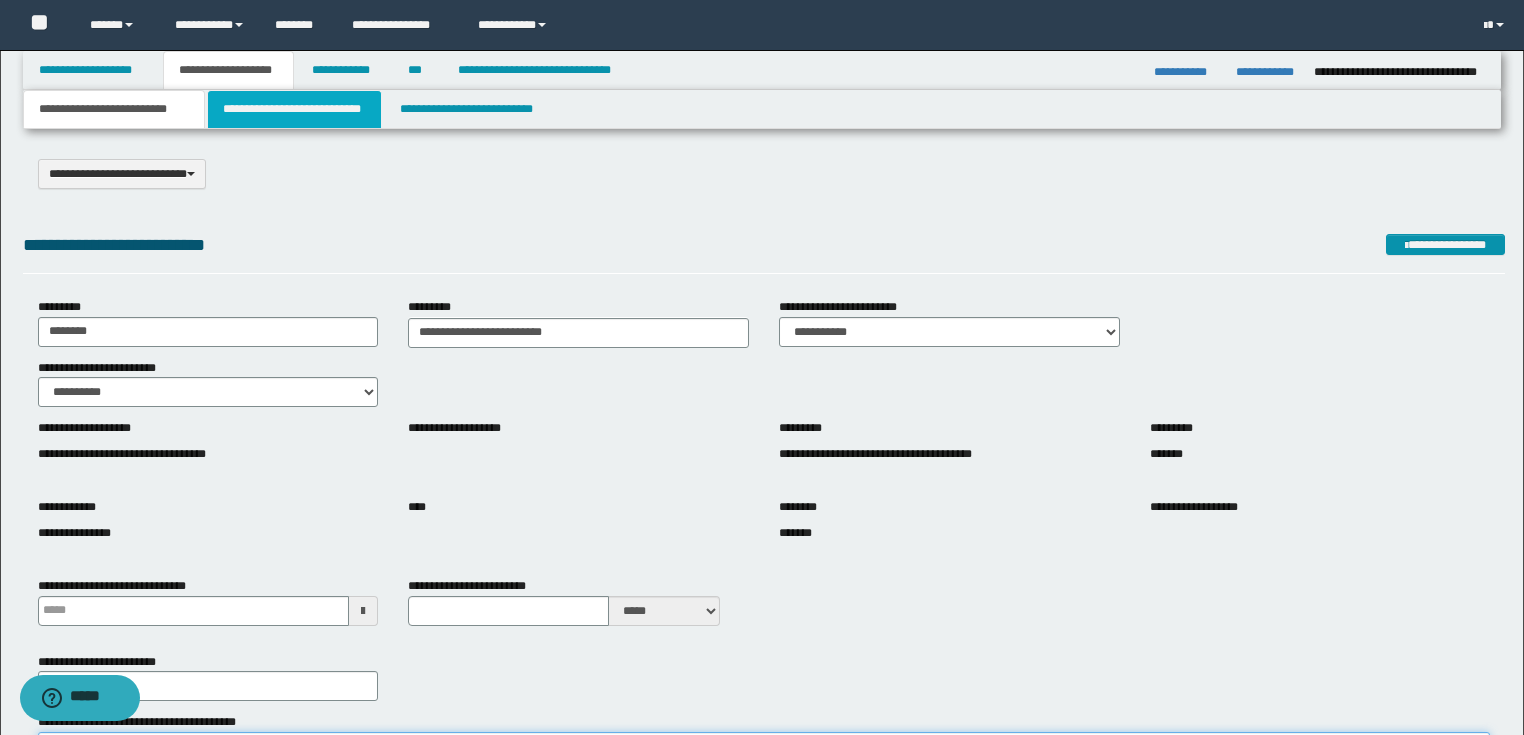 type on "**********" 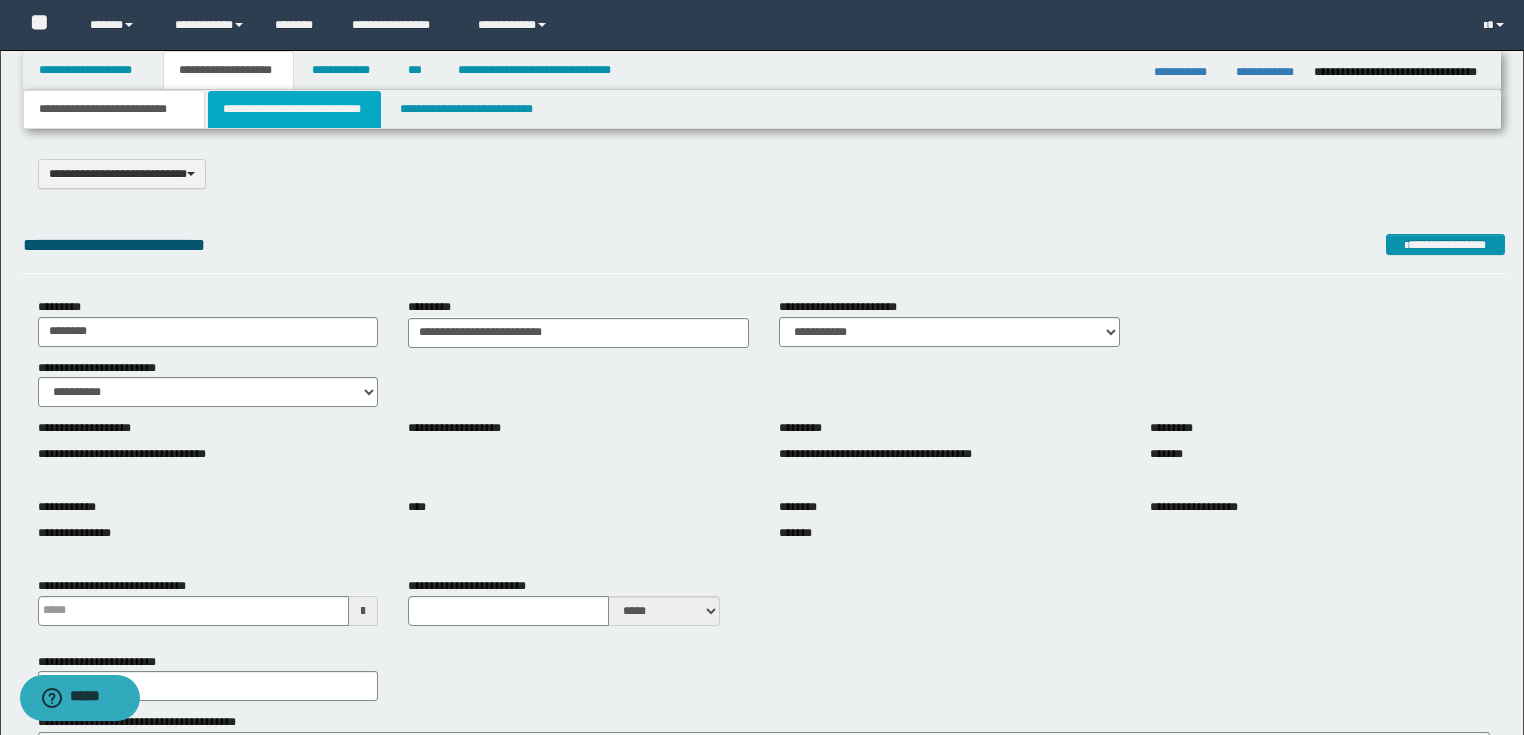 click on "**********" at bounding box center (294, 109) 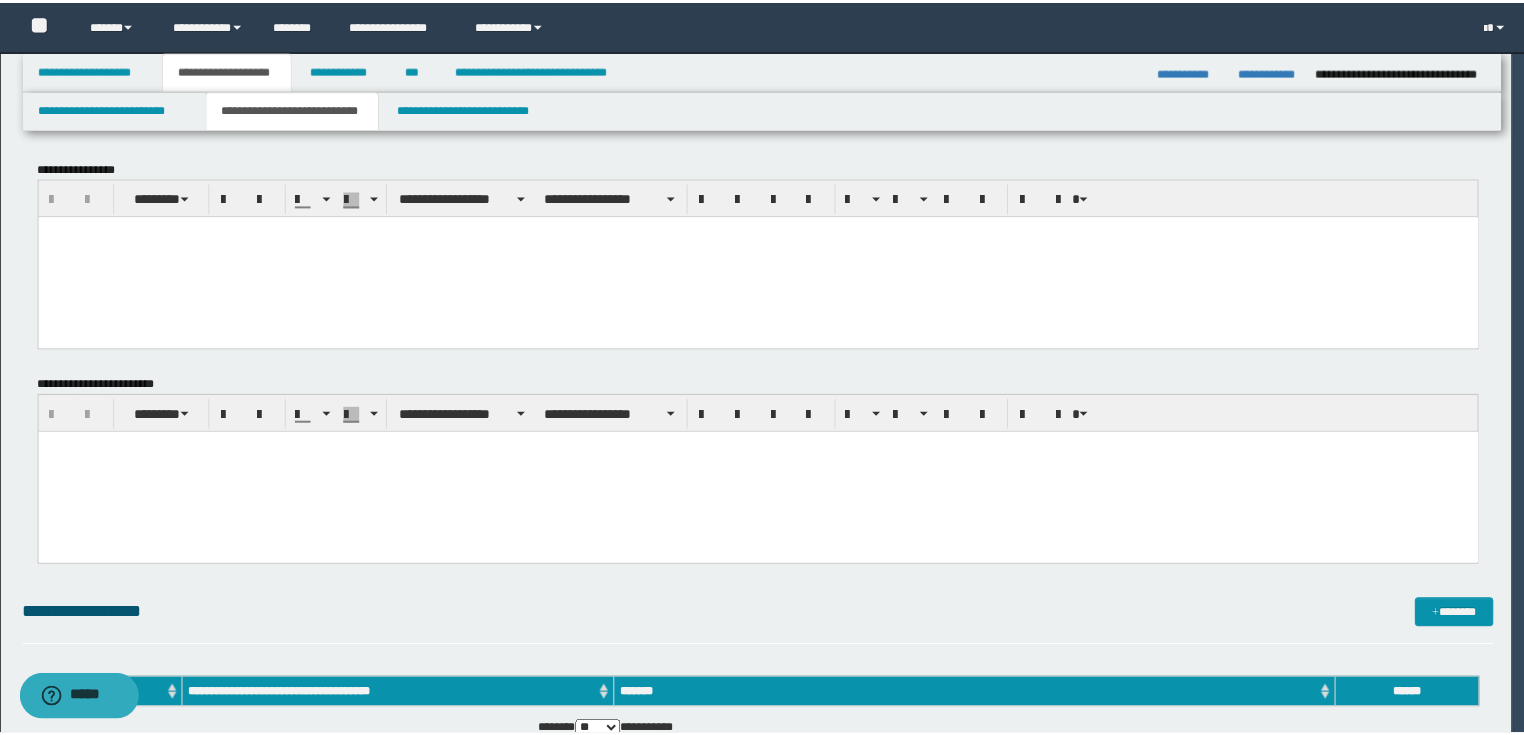 scroll, scrollTop: 0, scrollLeft: 0, axis: both 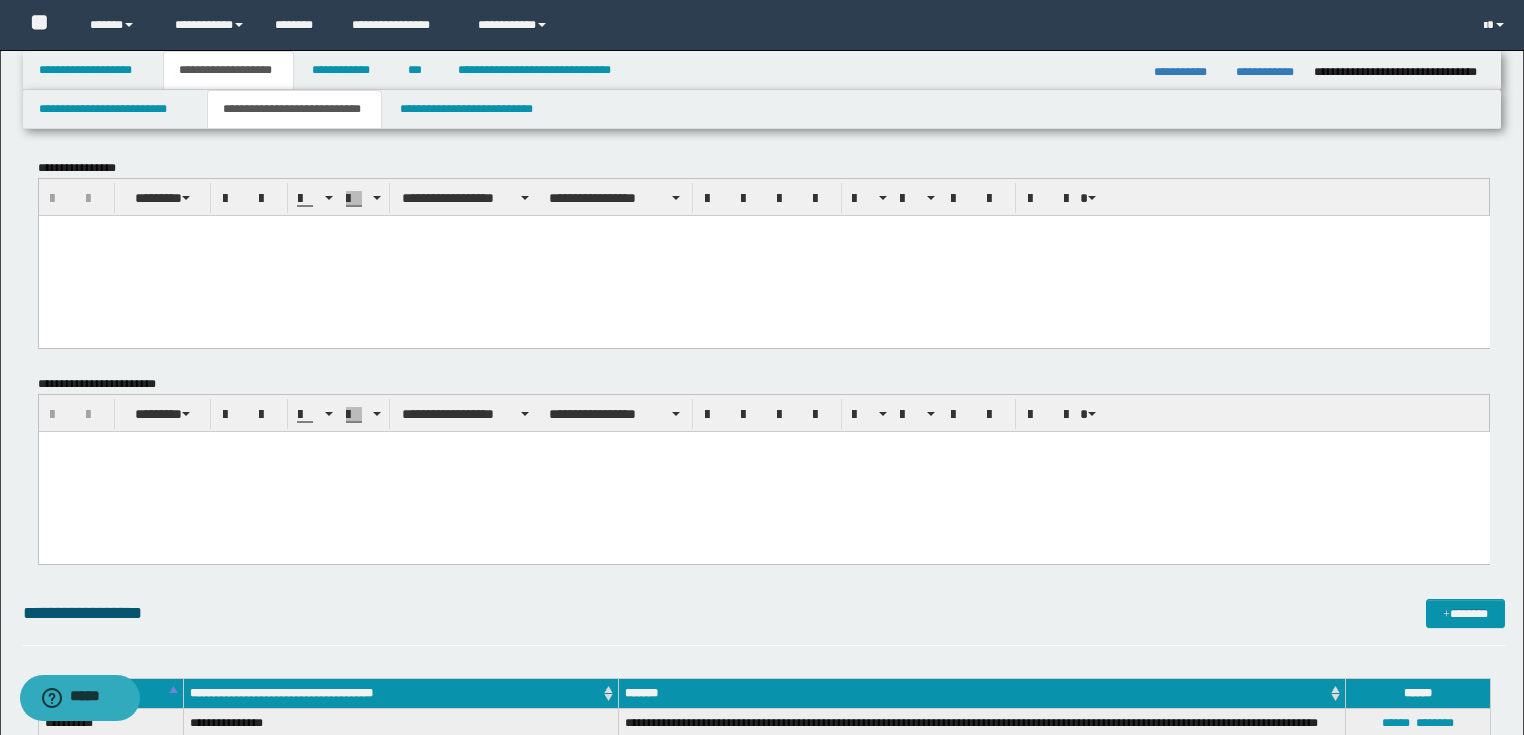 click on "**********" at bounding box center [228, 70] 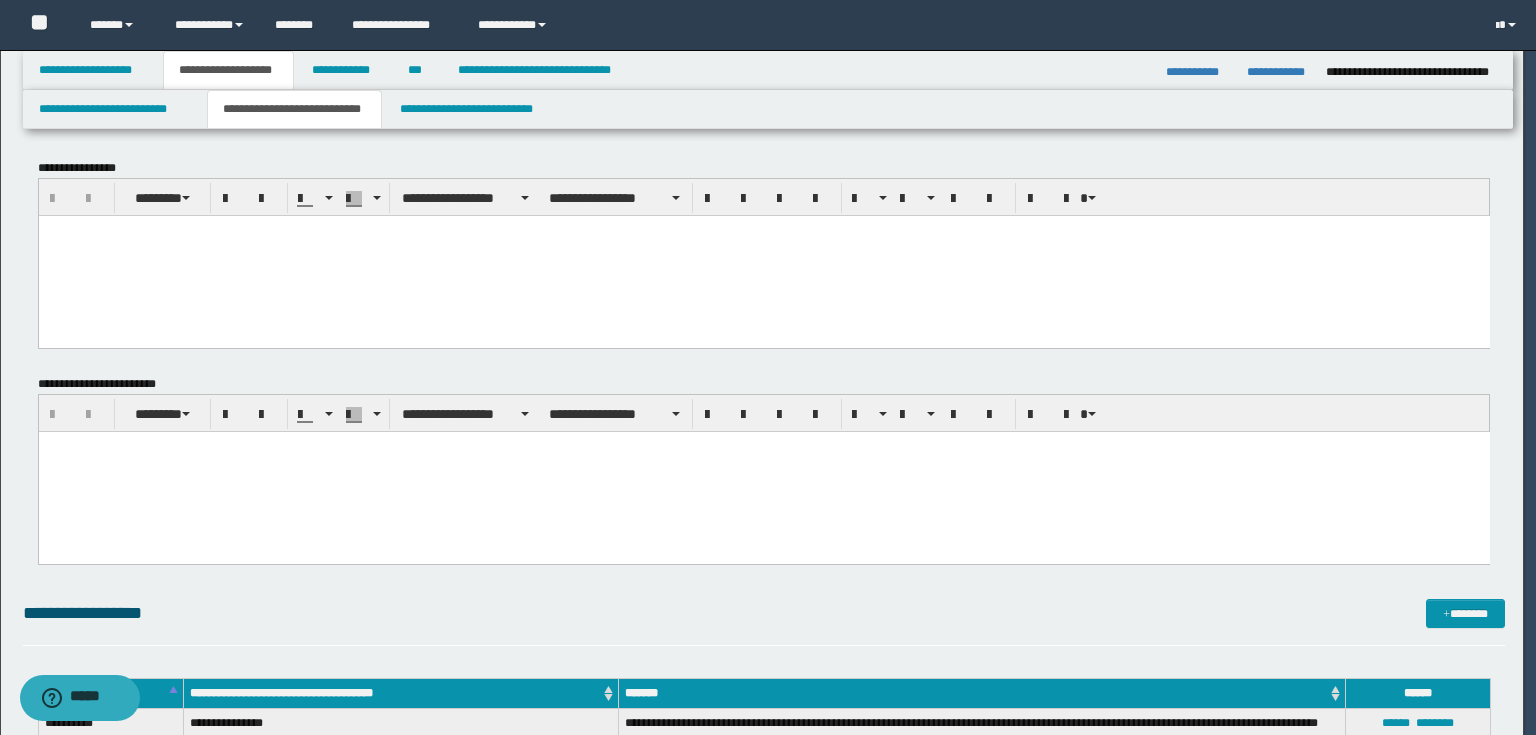 type 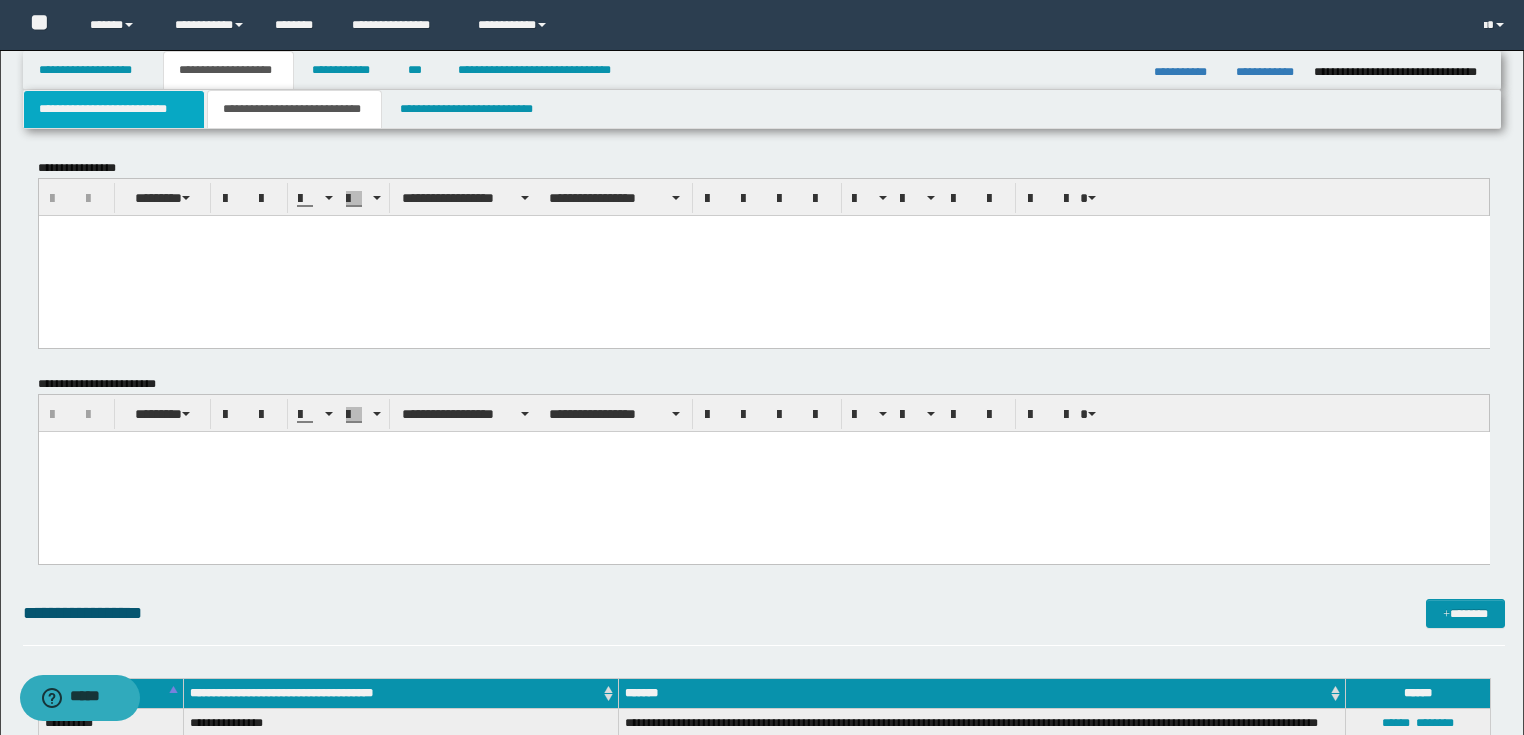 click on "**********" at bounding box center [114, 109] 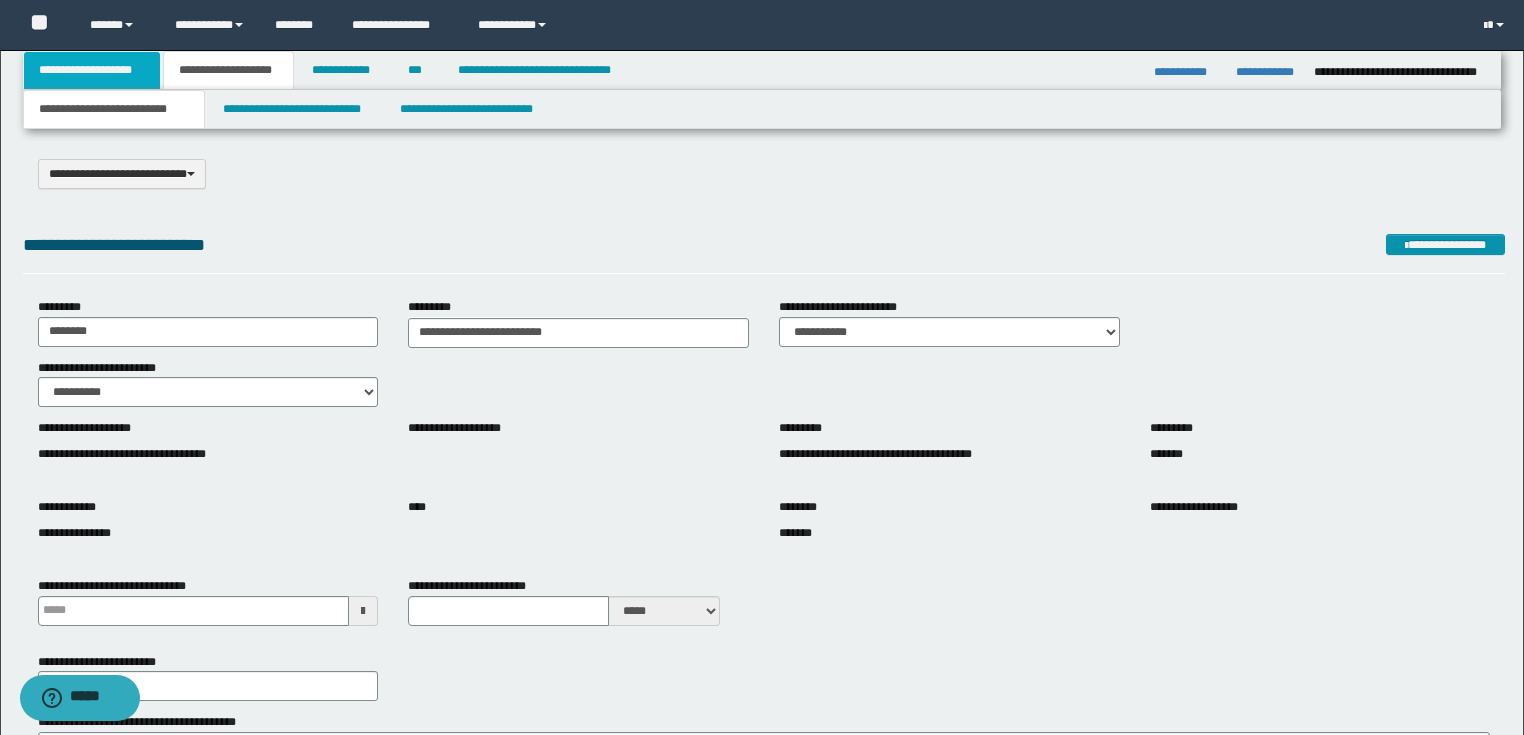 click on "**********" at bounding box center [92, 70] 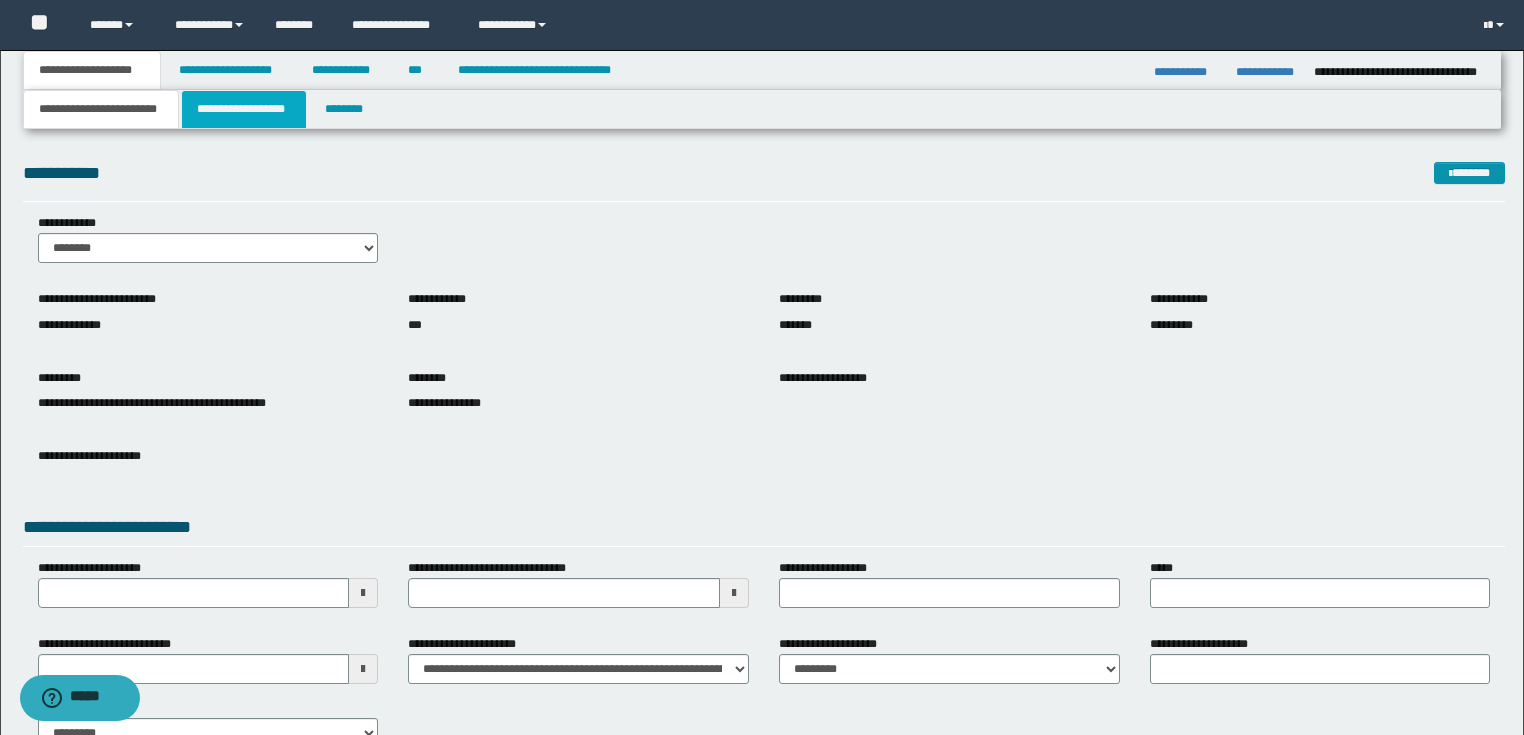 click on "**********" at bounding box center [244, 109] 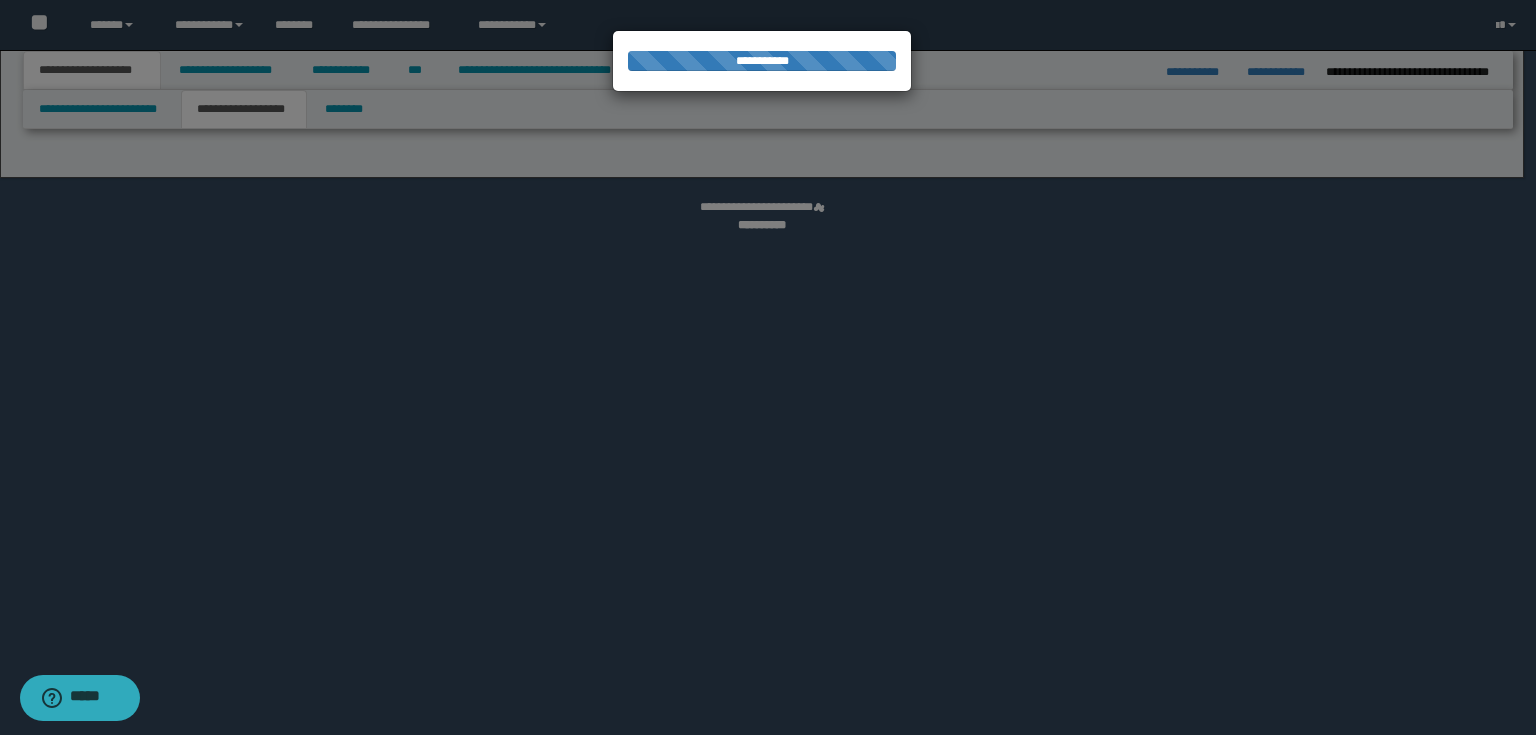 select on "*" 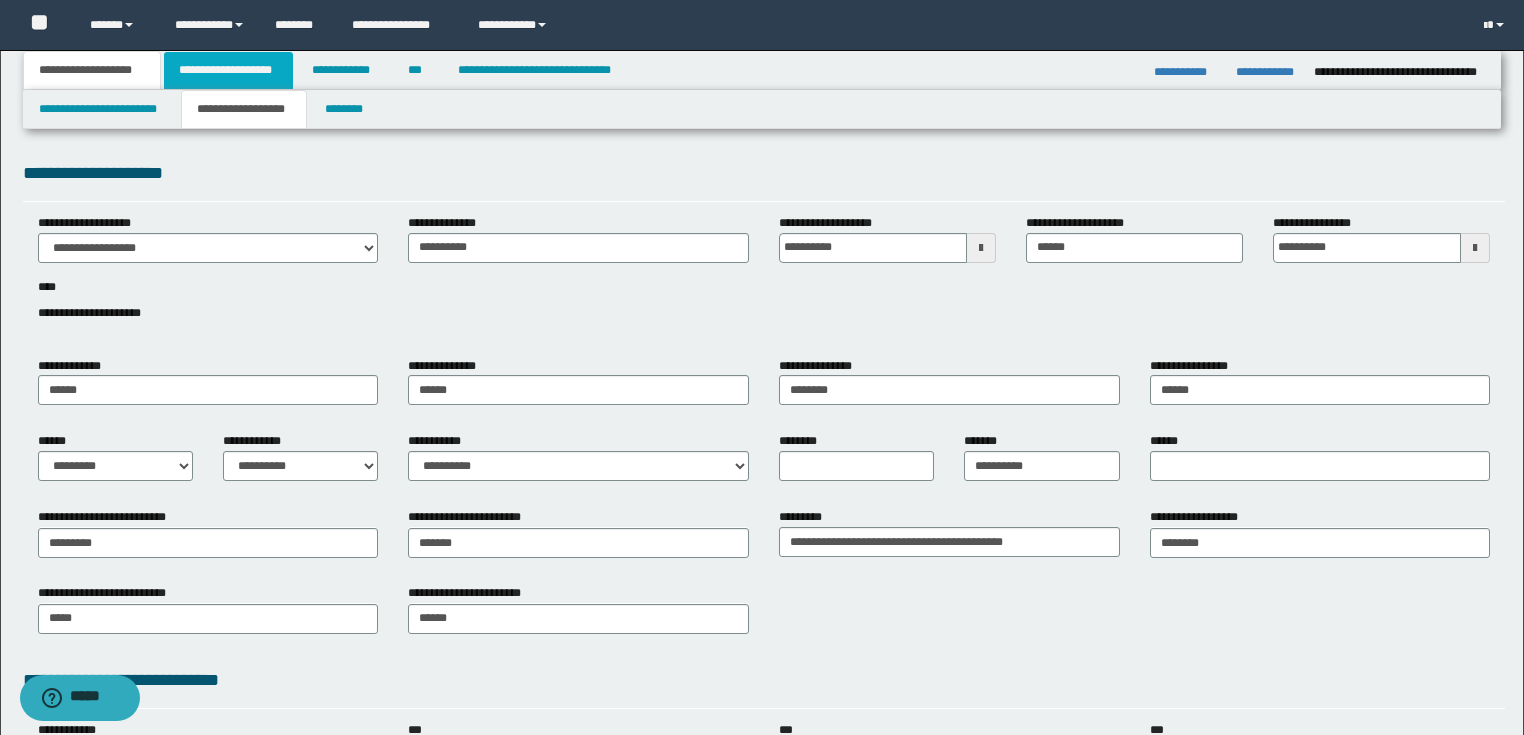 click on "**********" at bounding box center (228, 70) 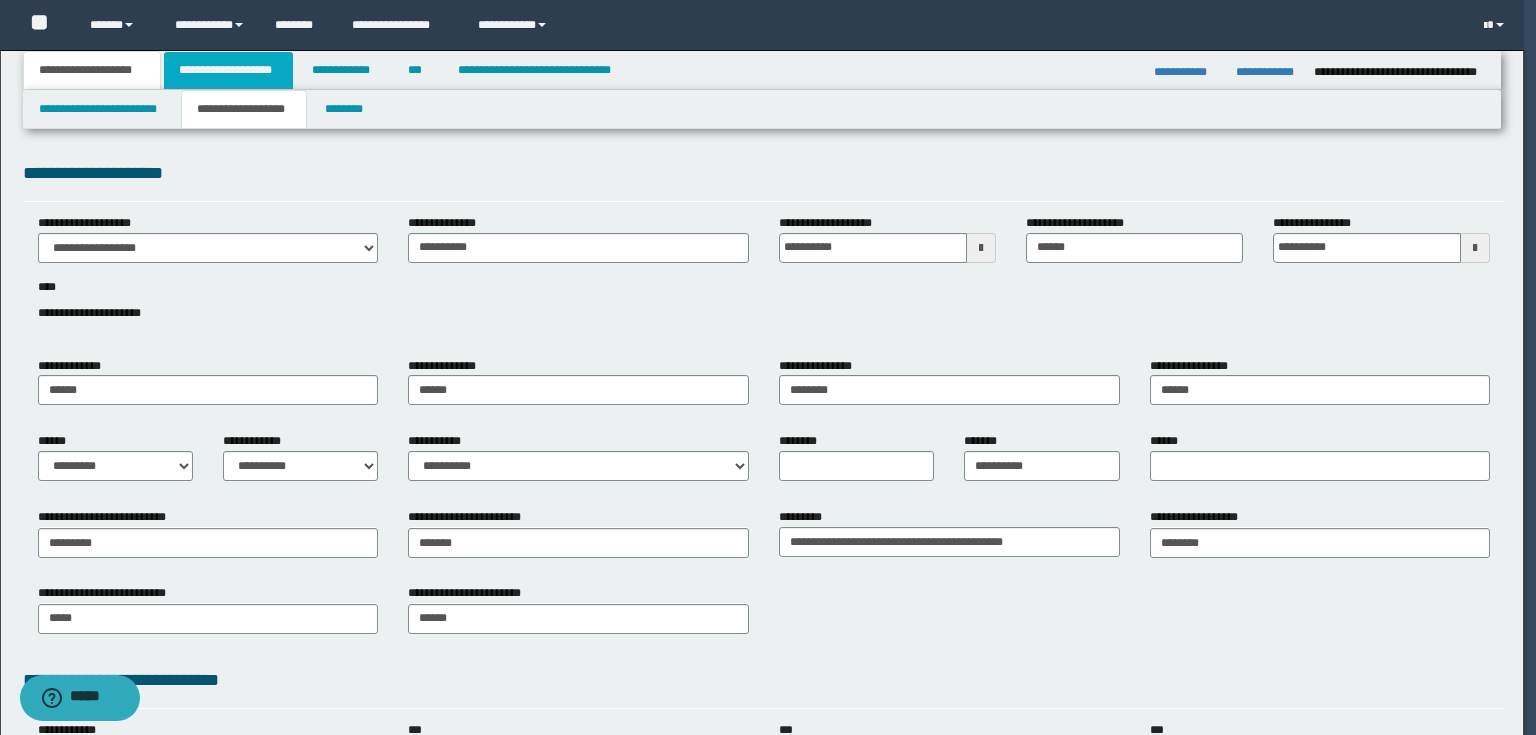 type 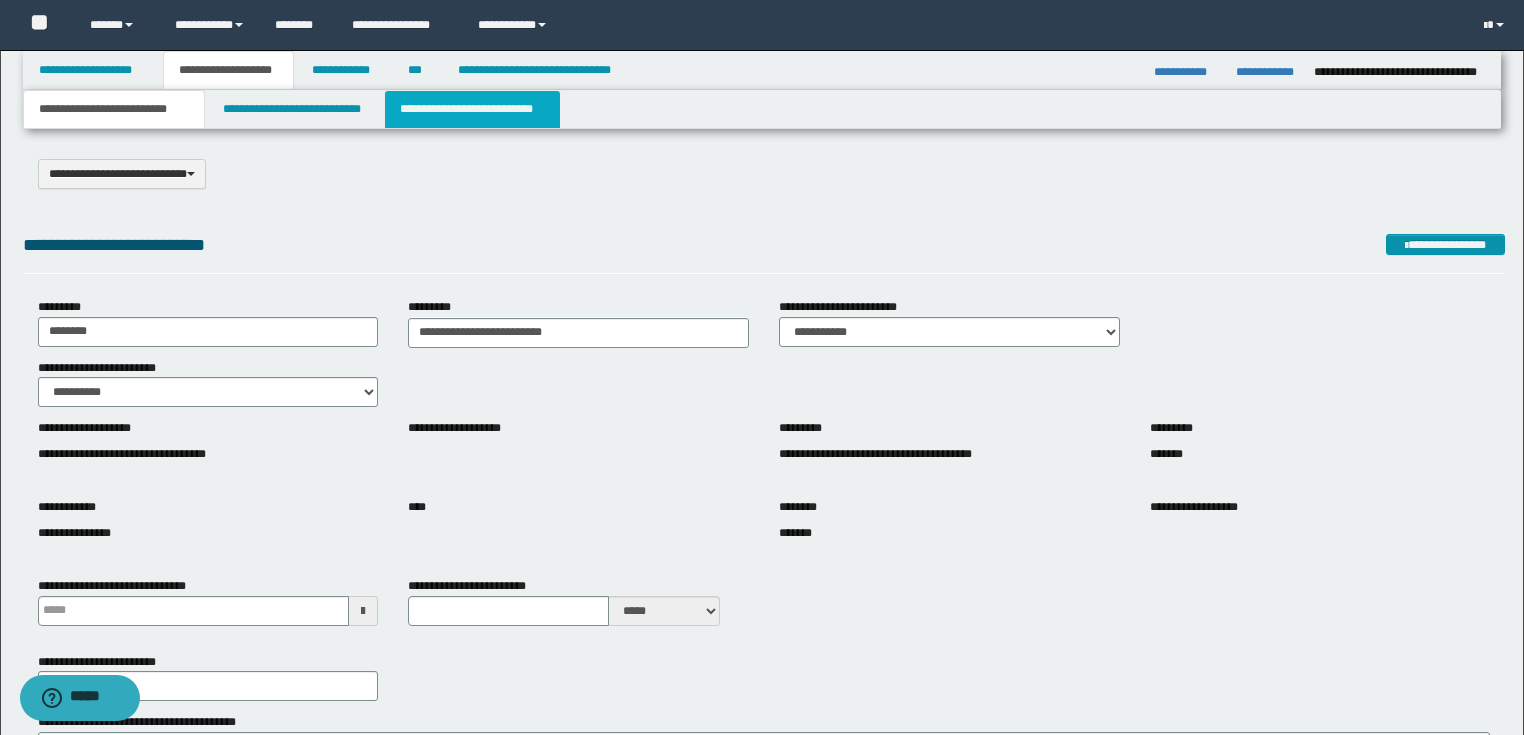 click on "**********" at bounding box center (472, 109) 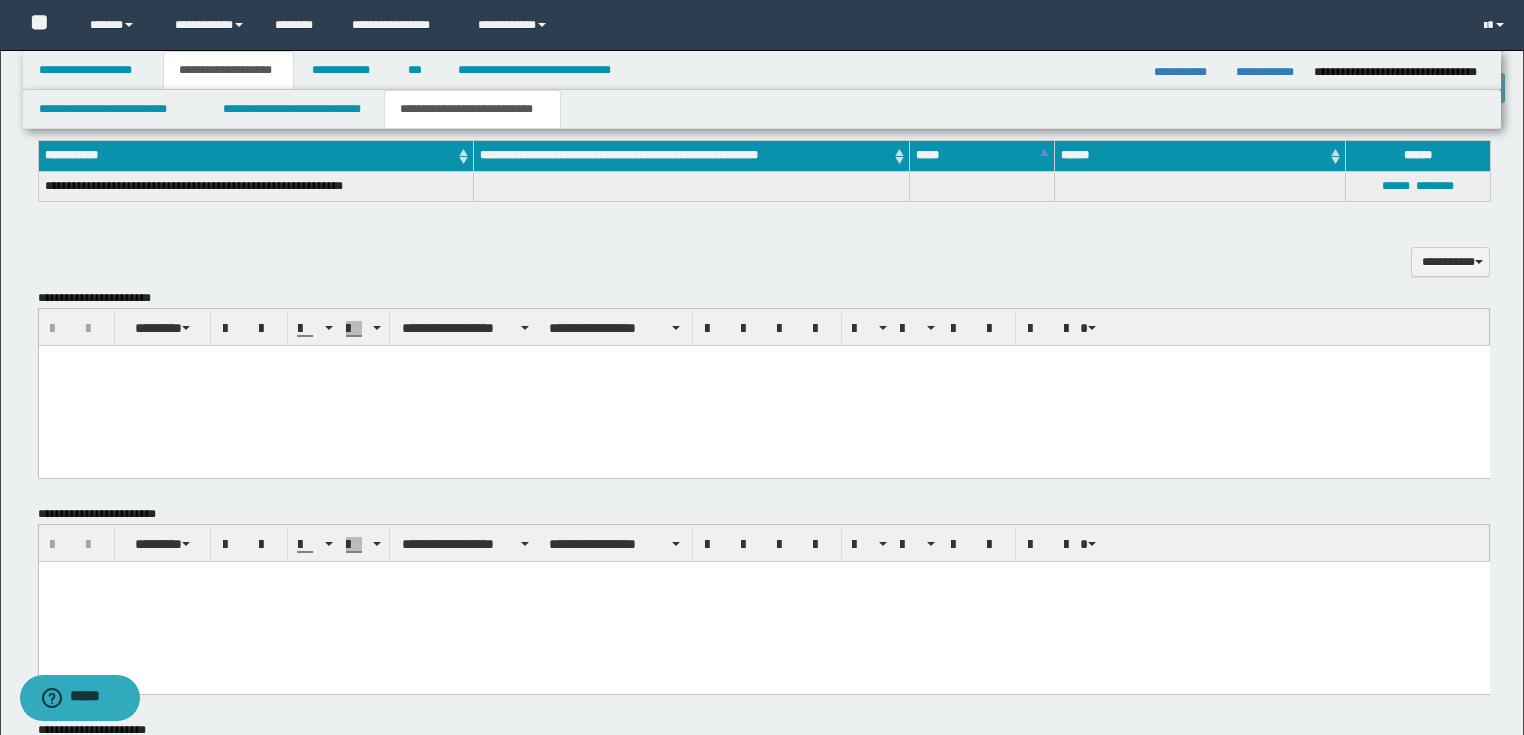 scroll, scrollTop: 560, scrollLeft: 0, axis: vertical 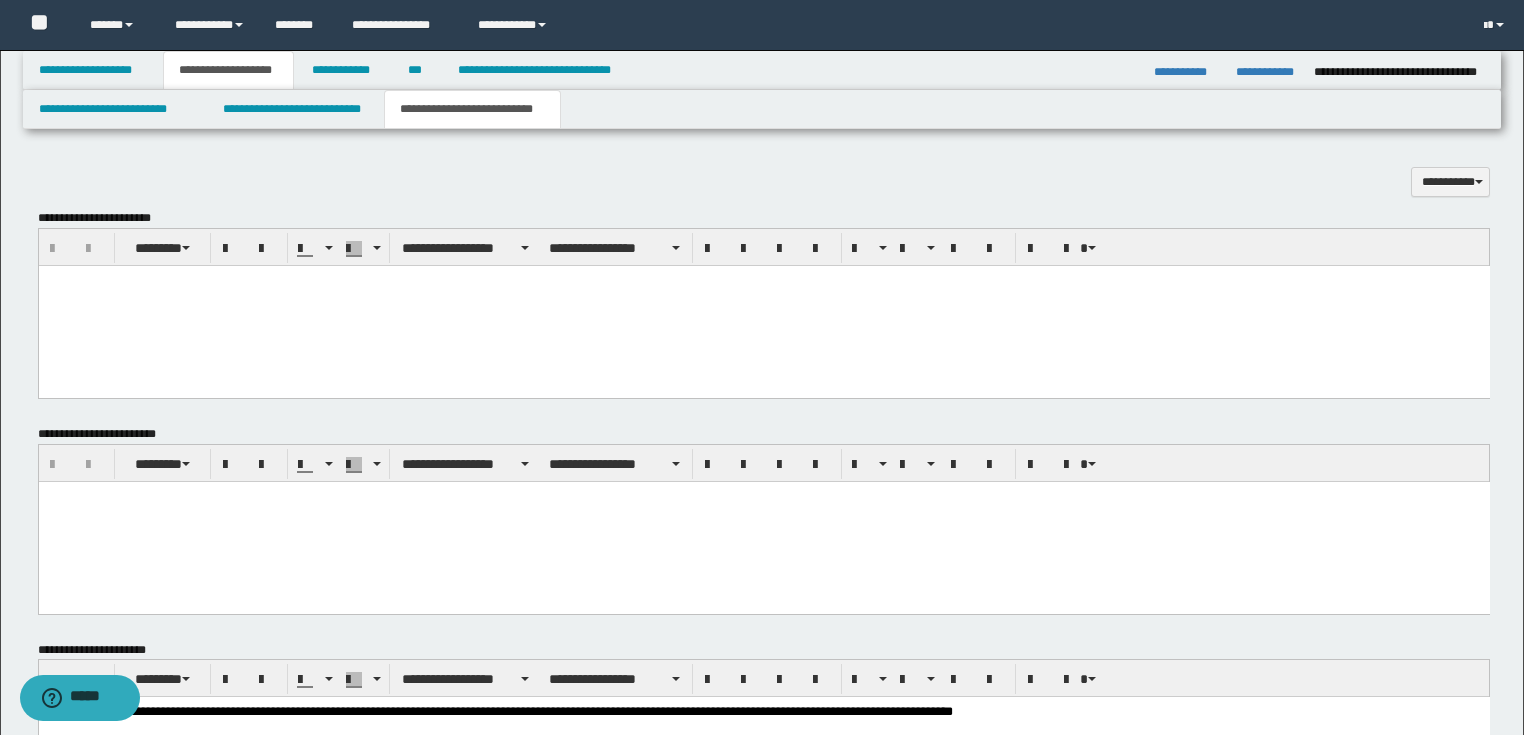 click at bounding box center [763, 496] 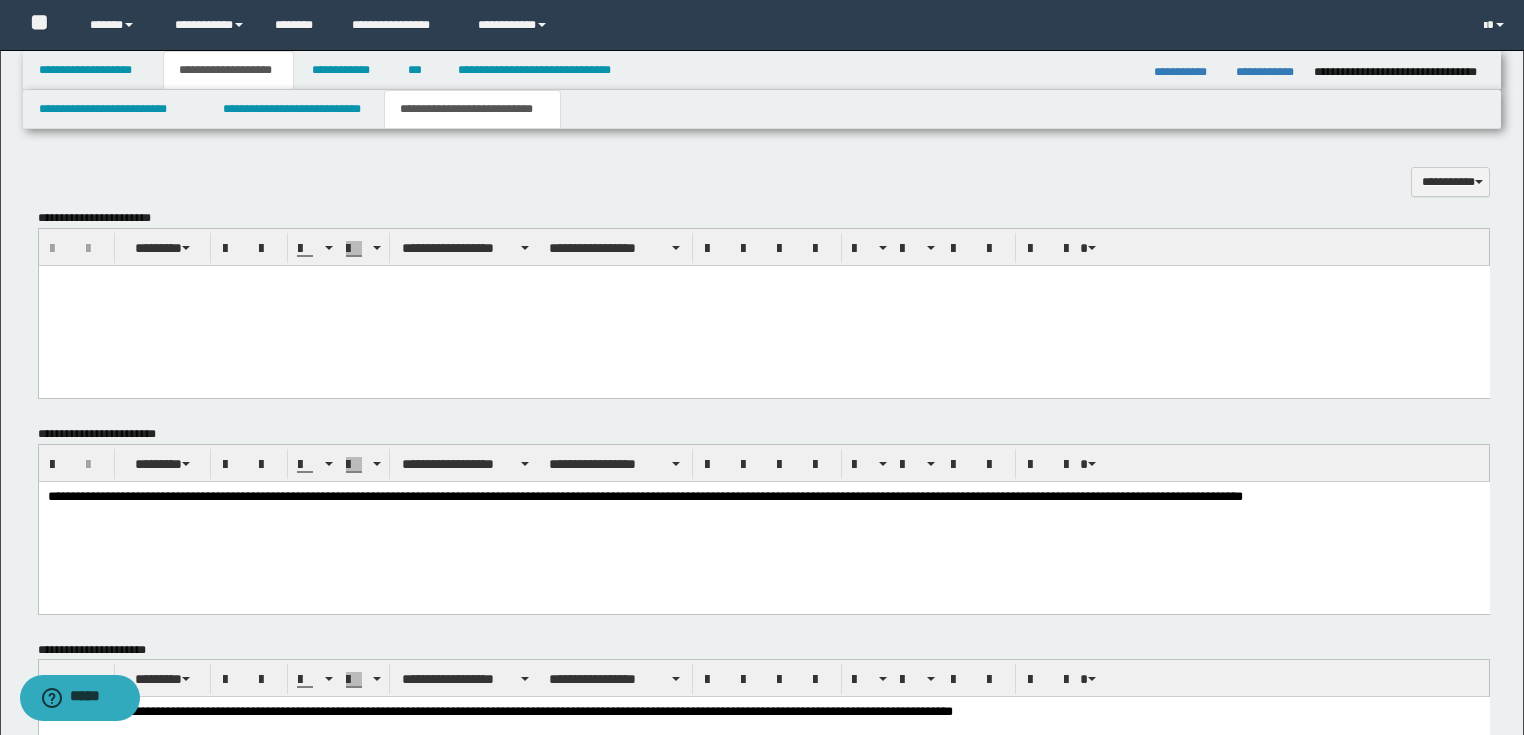 click on "**********" at bounding box center (763, 497) 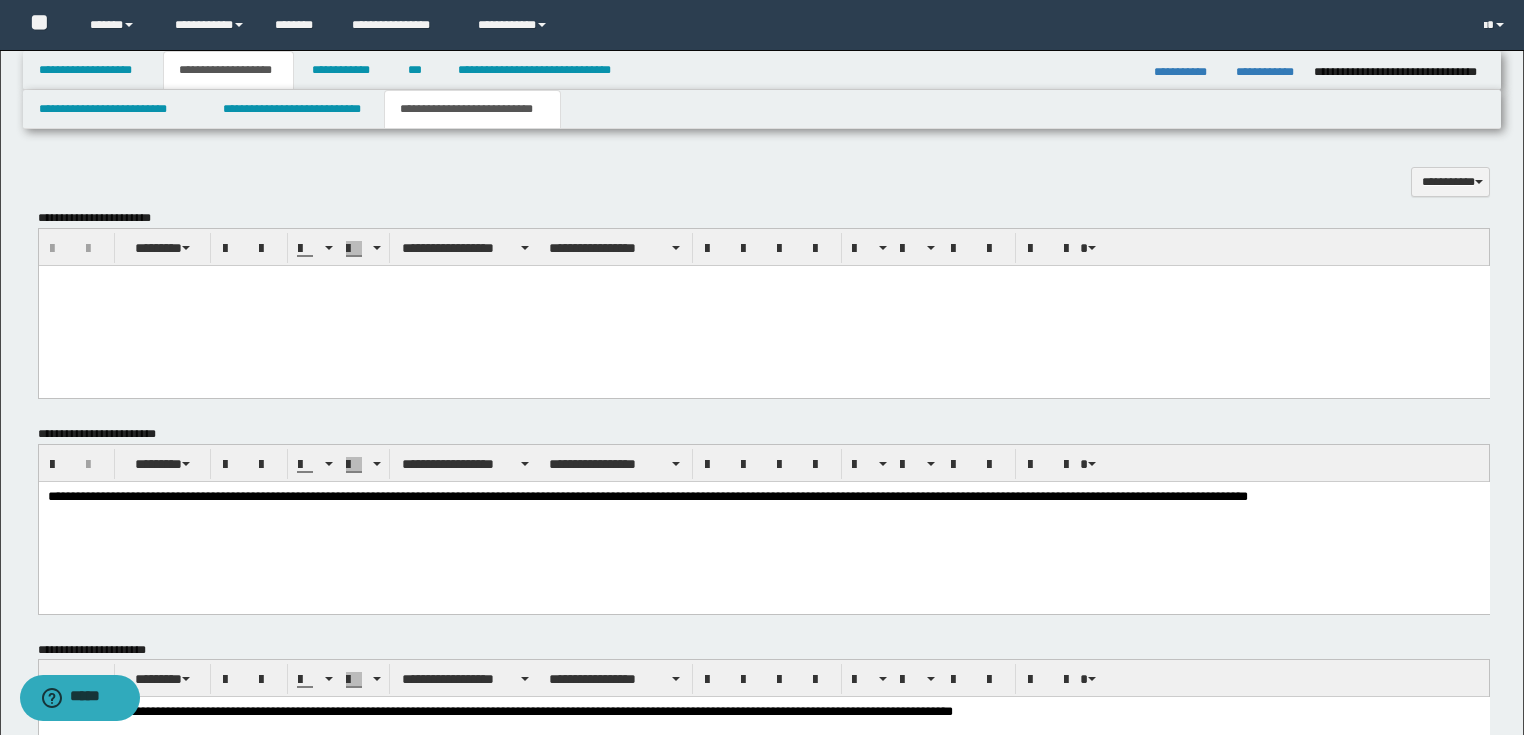 click on "**********" at bounding box center (763, 497) 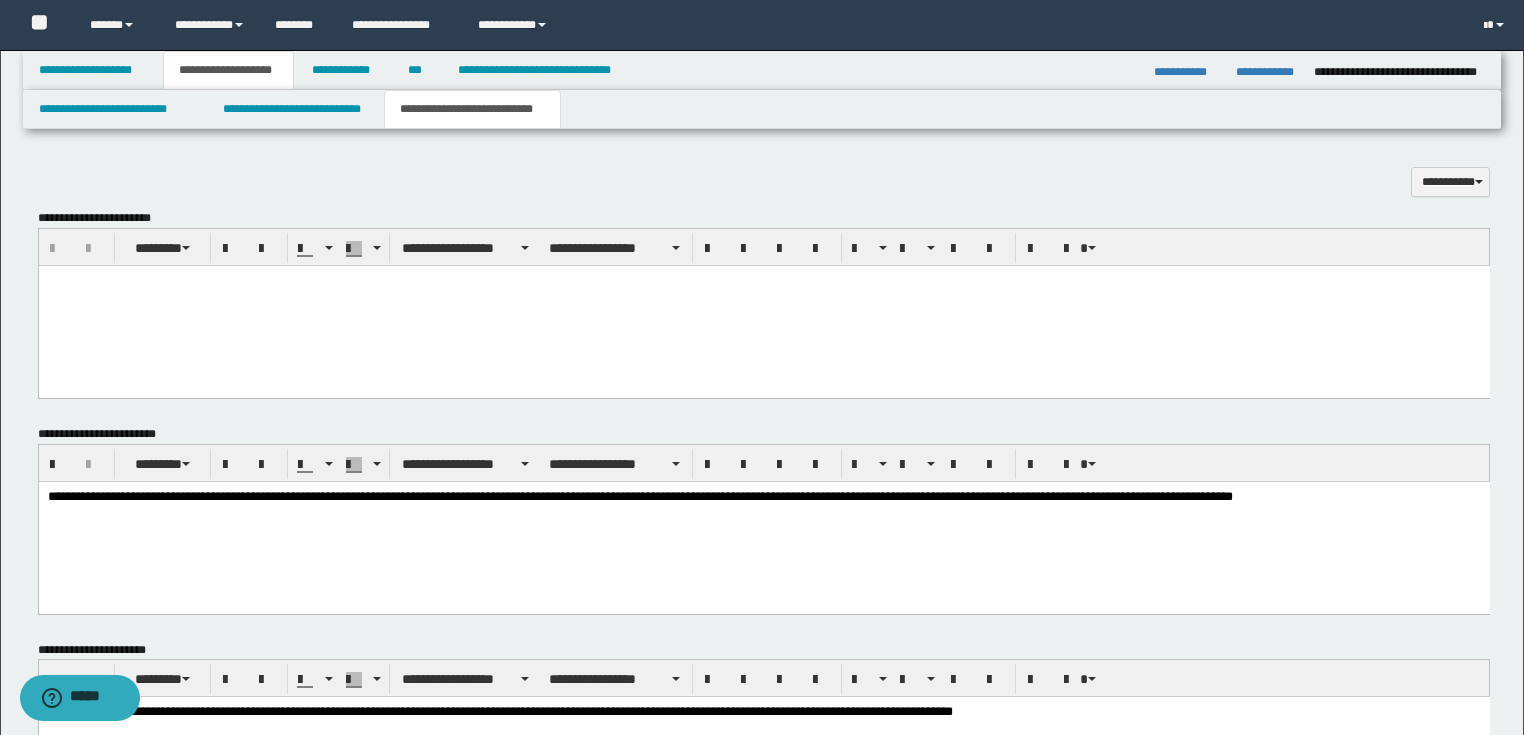 click on "**********" at bounding box center (763, 497) 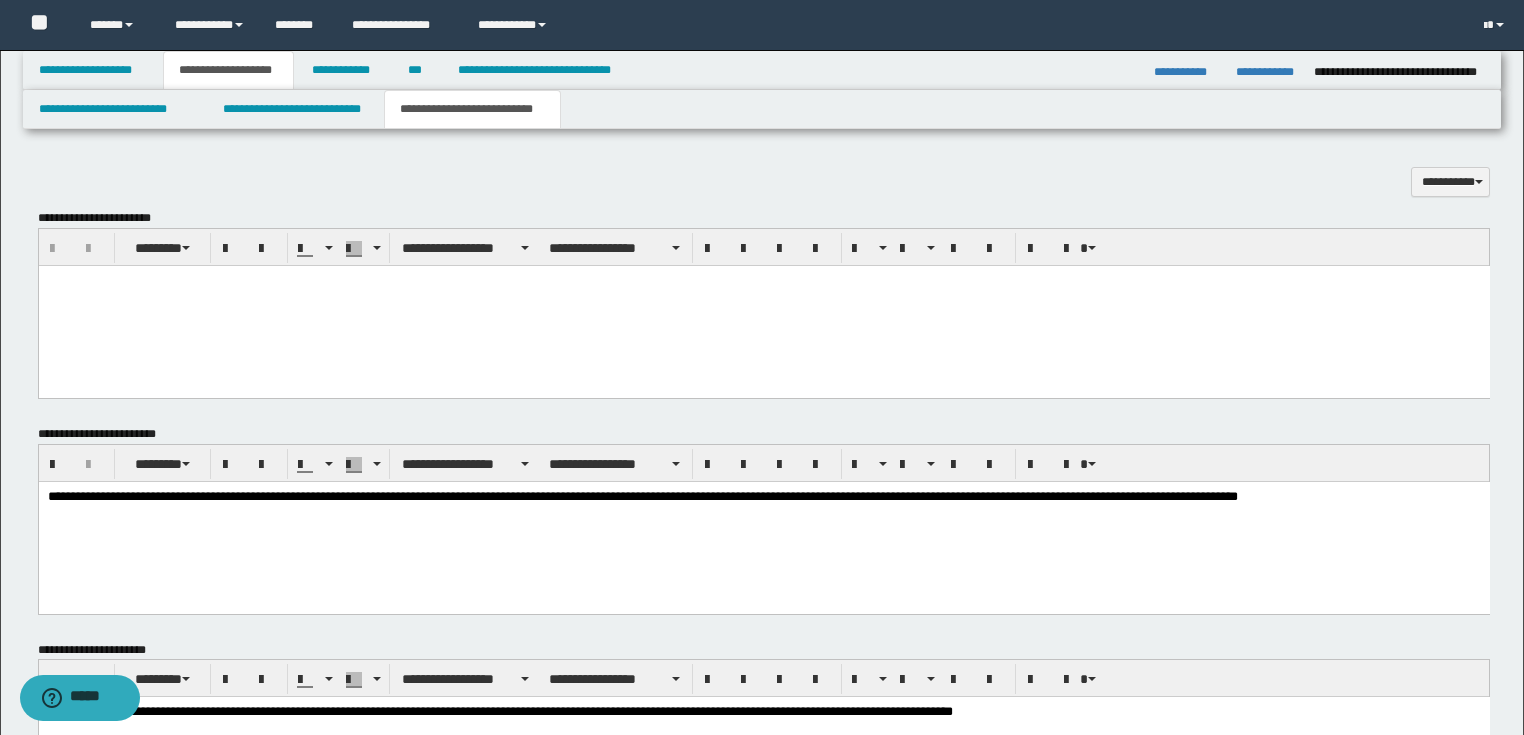 click on "**********" at bounding box center [763, 497] 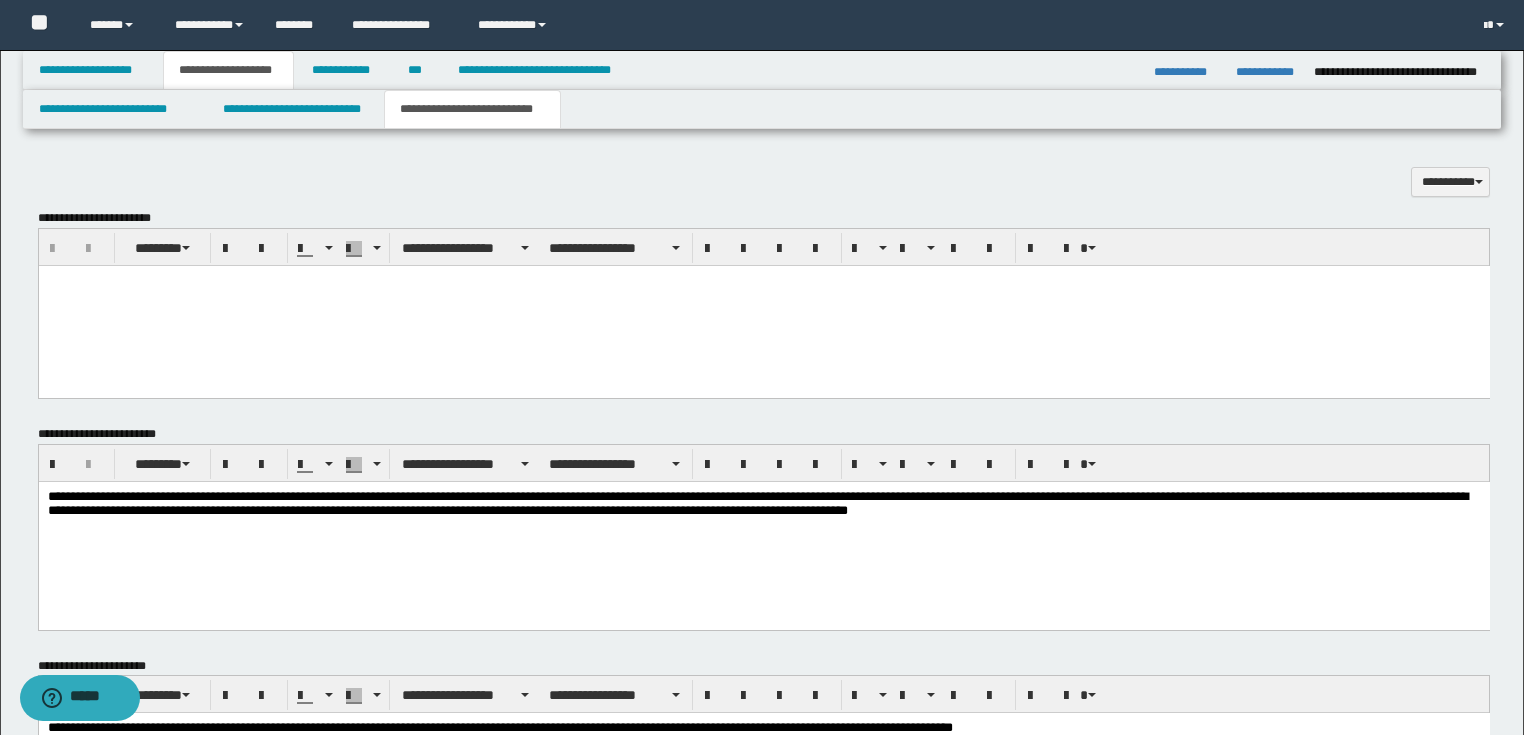 click on "**********" at bounding box center (763, 505) 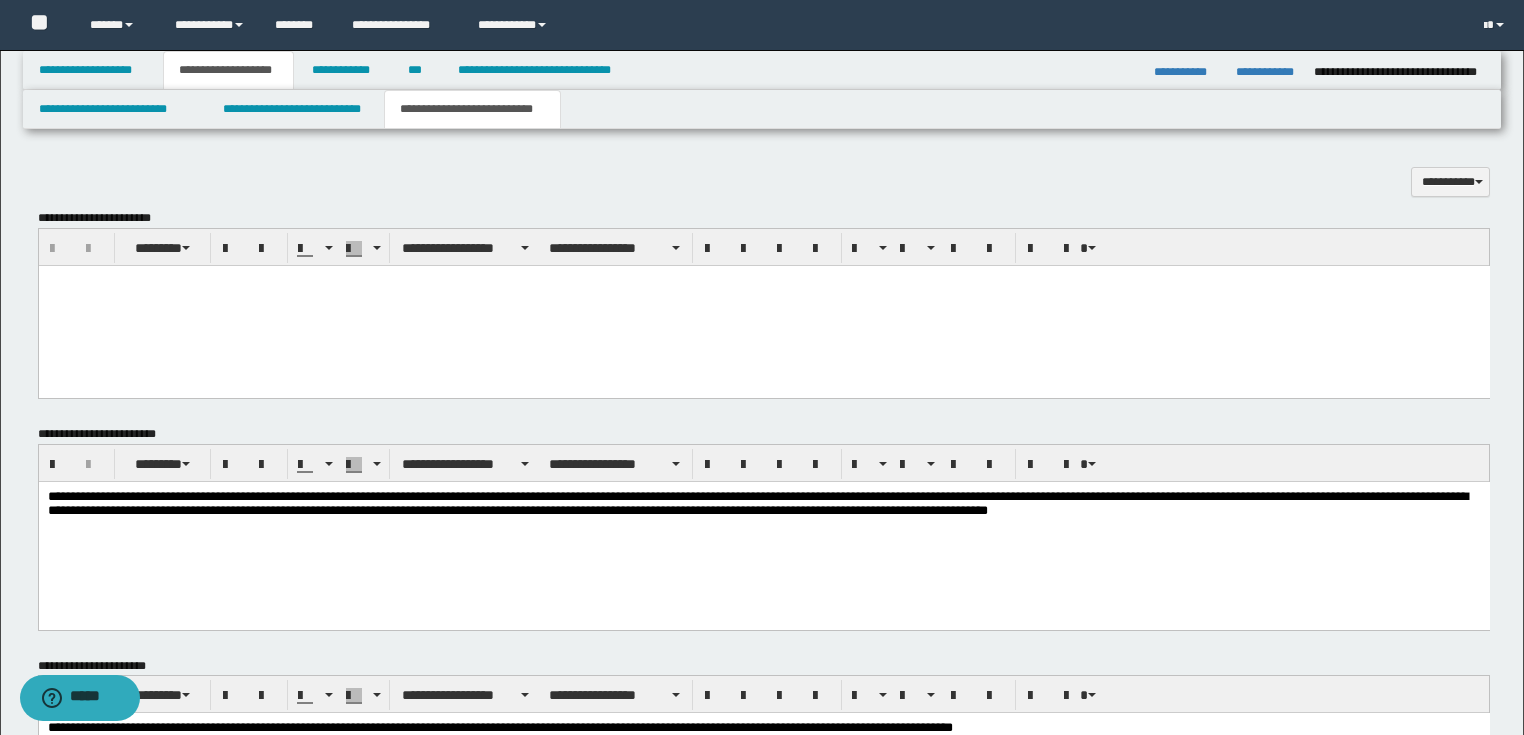 click on "**********" at bounding box center (763, 505) 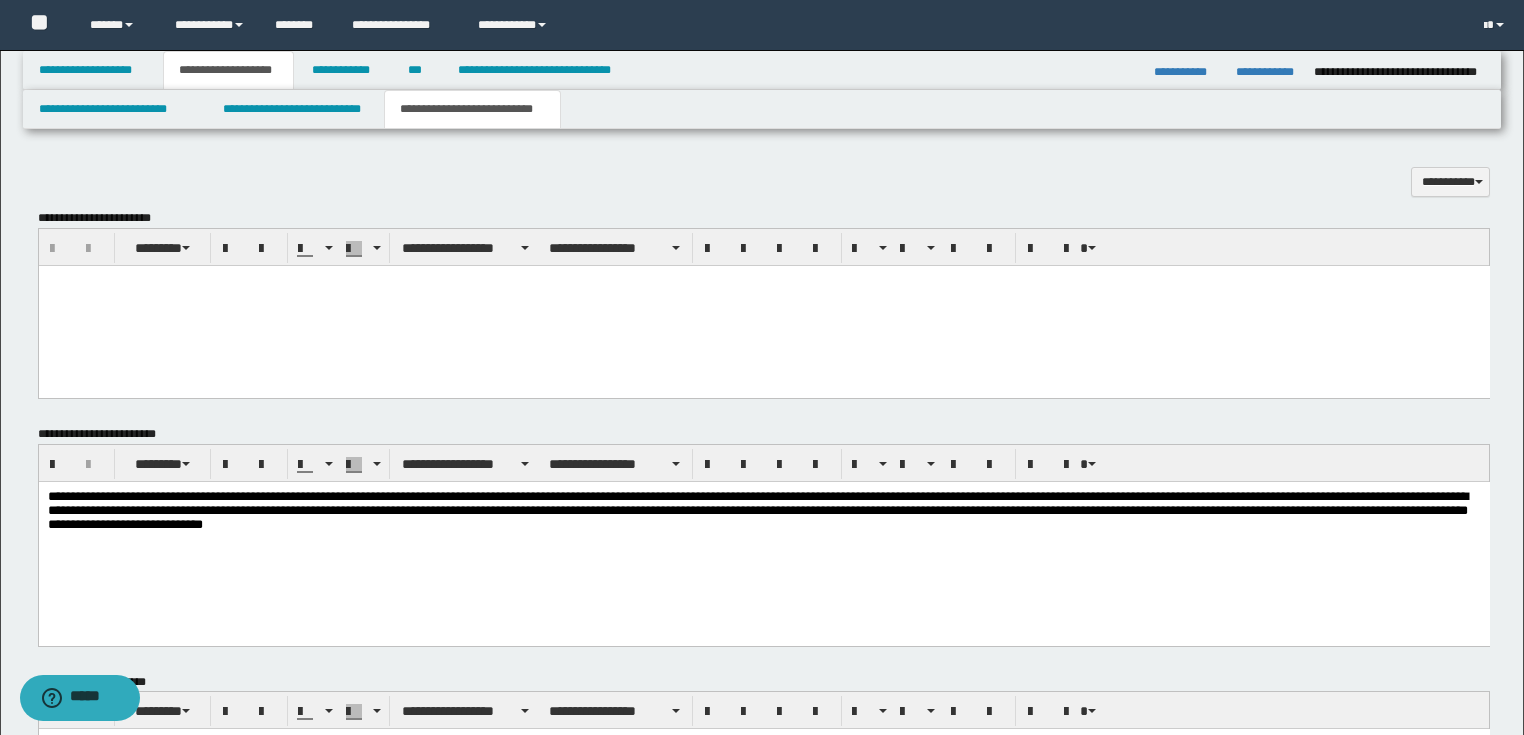 click on "**********" at bounding box center (763, 513) 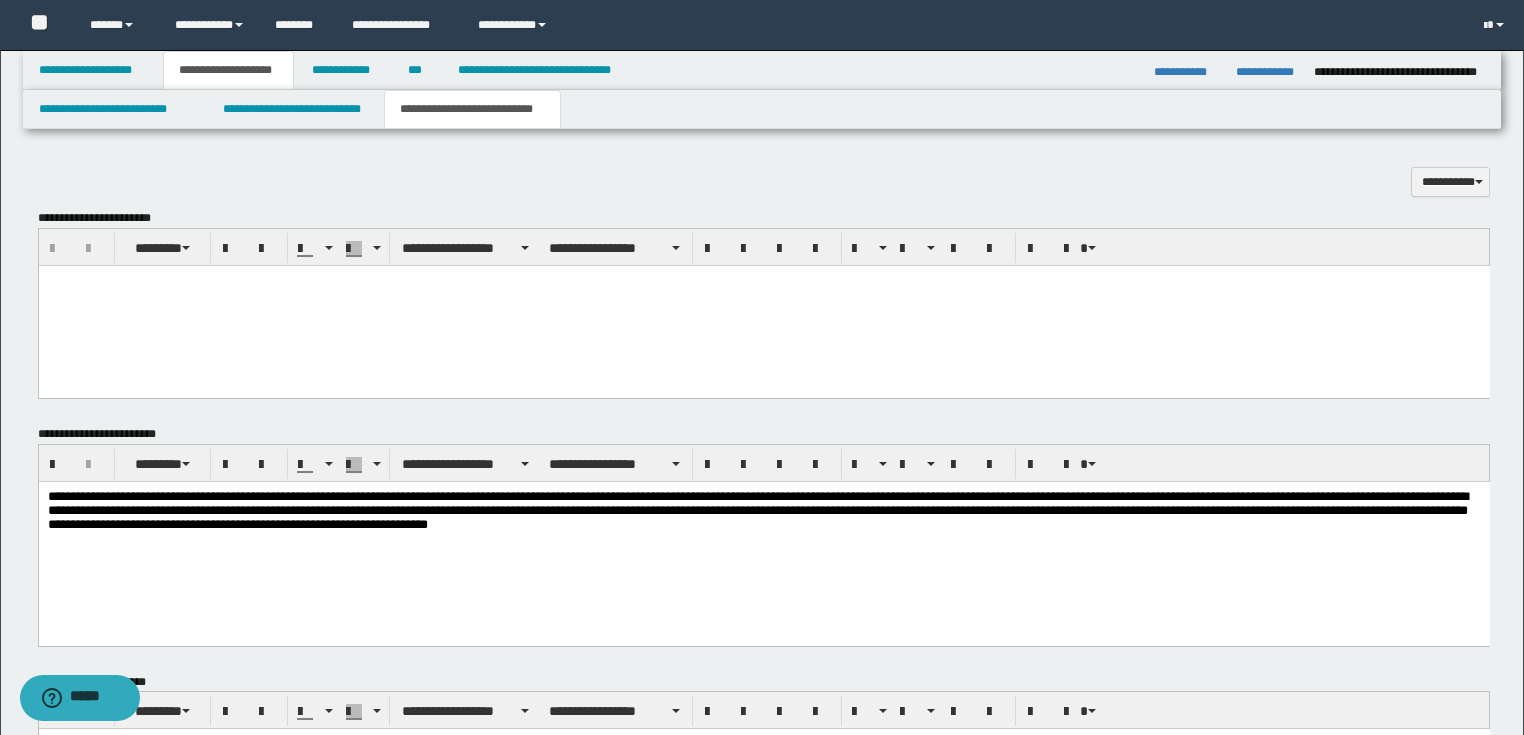 click on "**********" at bounding box center [763, 513] 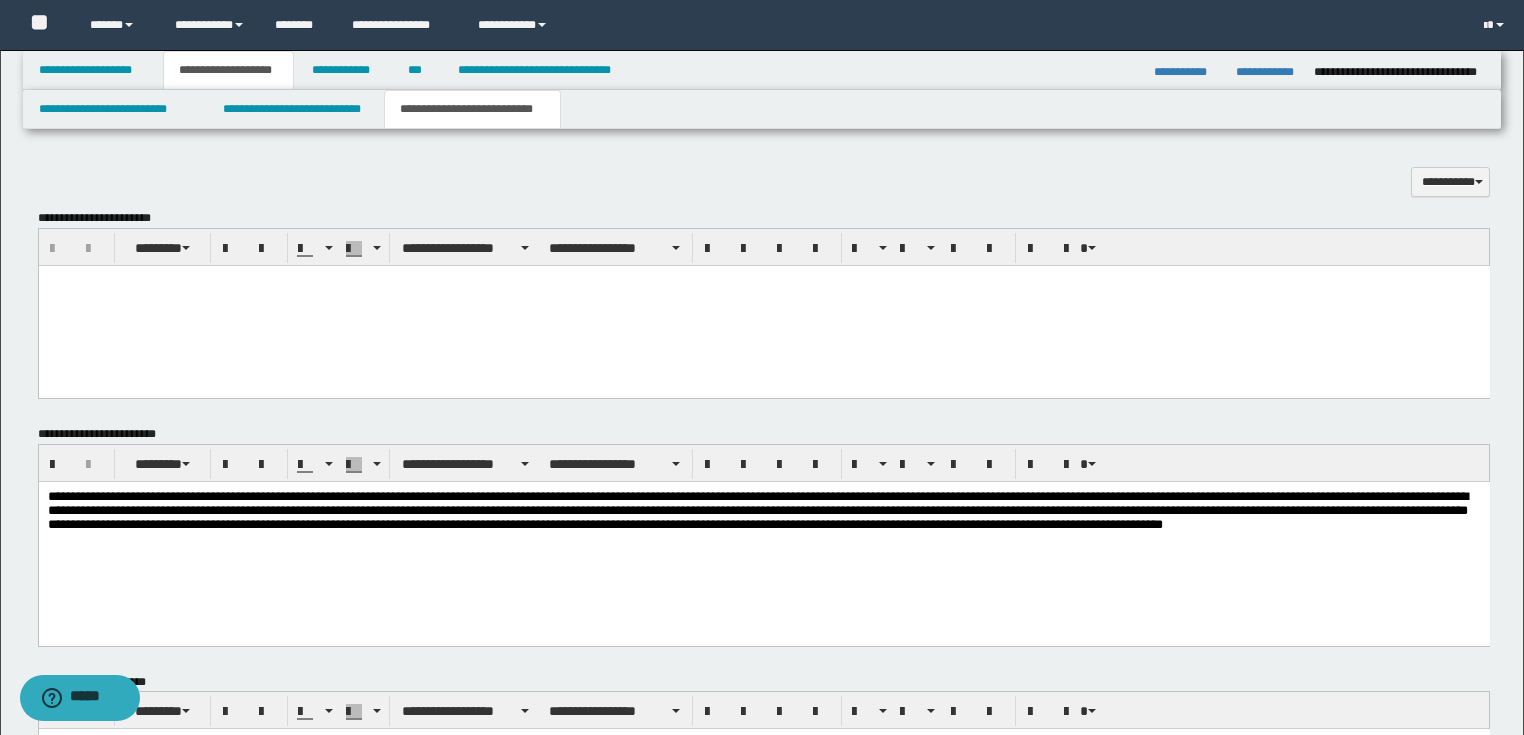click on "**********" at bounding box center [763, 513] 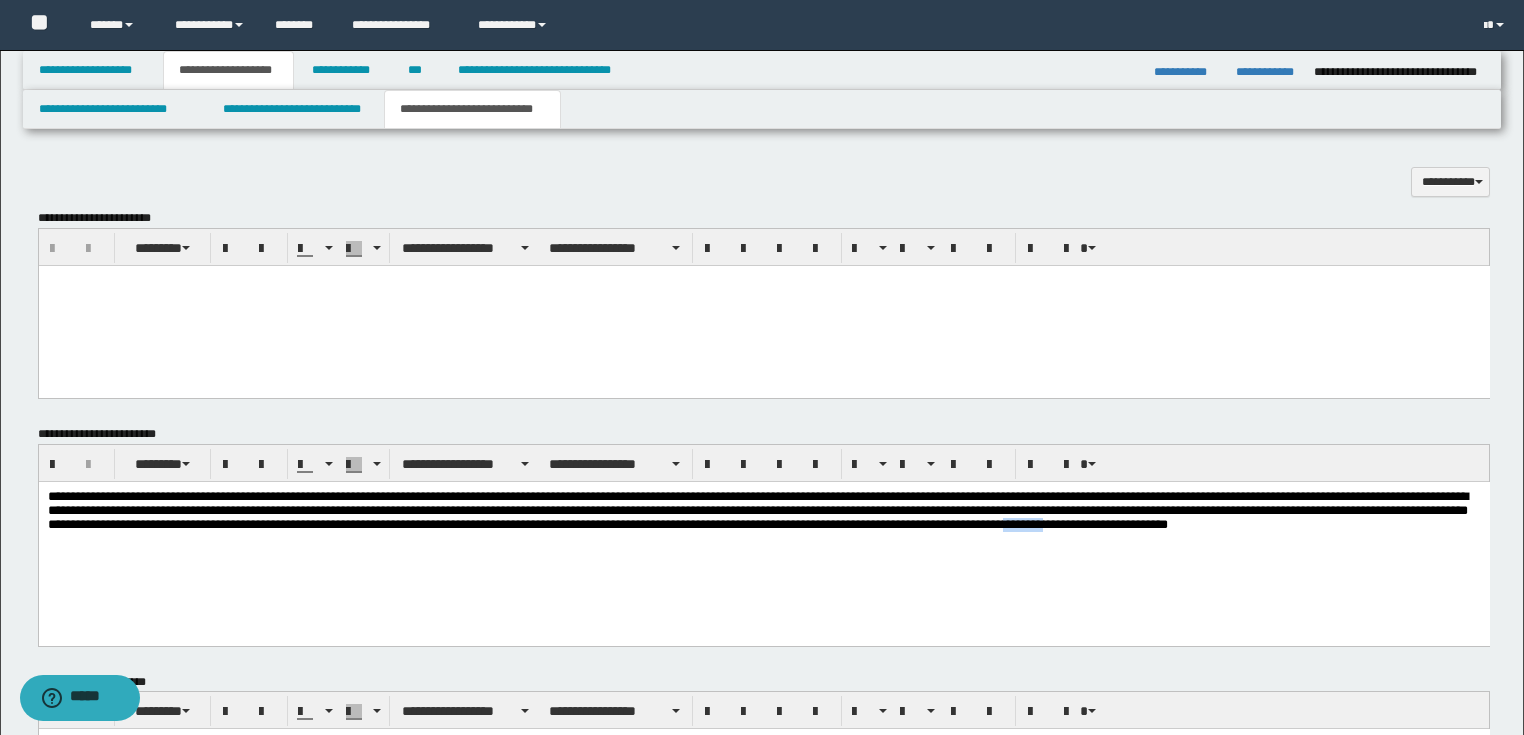 drag, startPoint x: 1290, startPoint y: 531, endPoint x: 1325, endPoint y: 527, distance: 35.22783 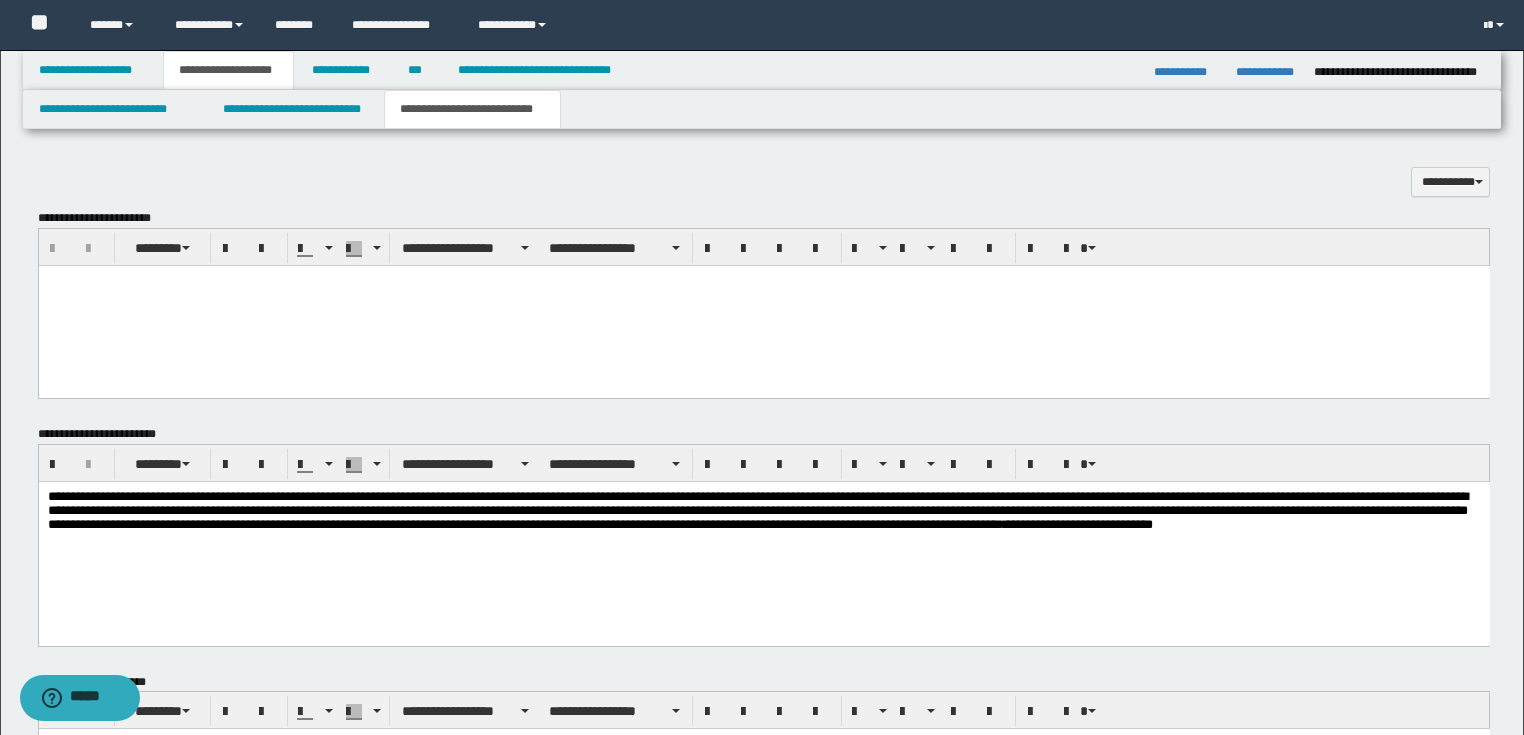 click on "**********" at bounding box center (763, 513) 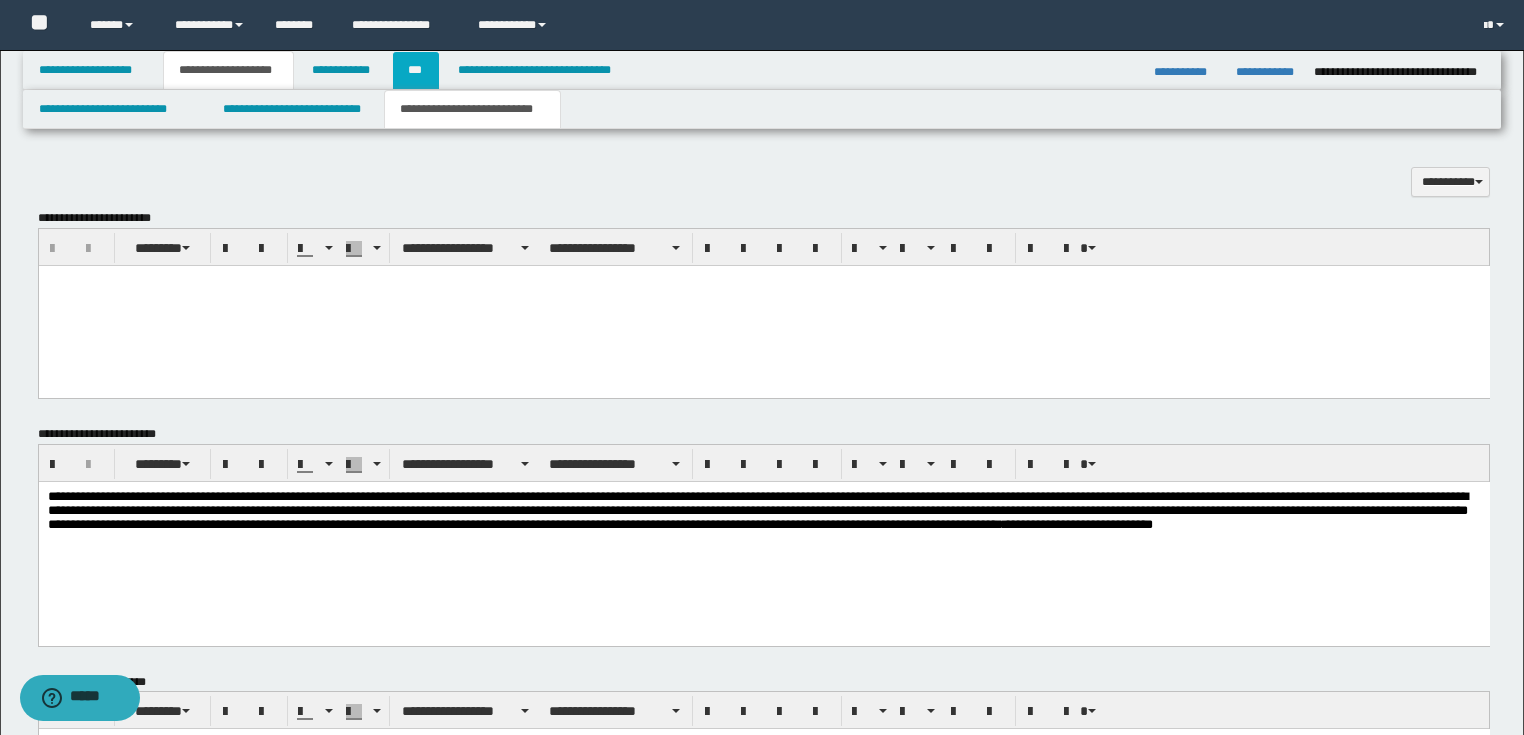 click on "***" at bounding box center [416, 70] 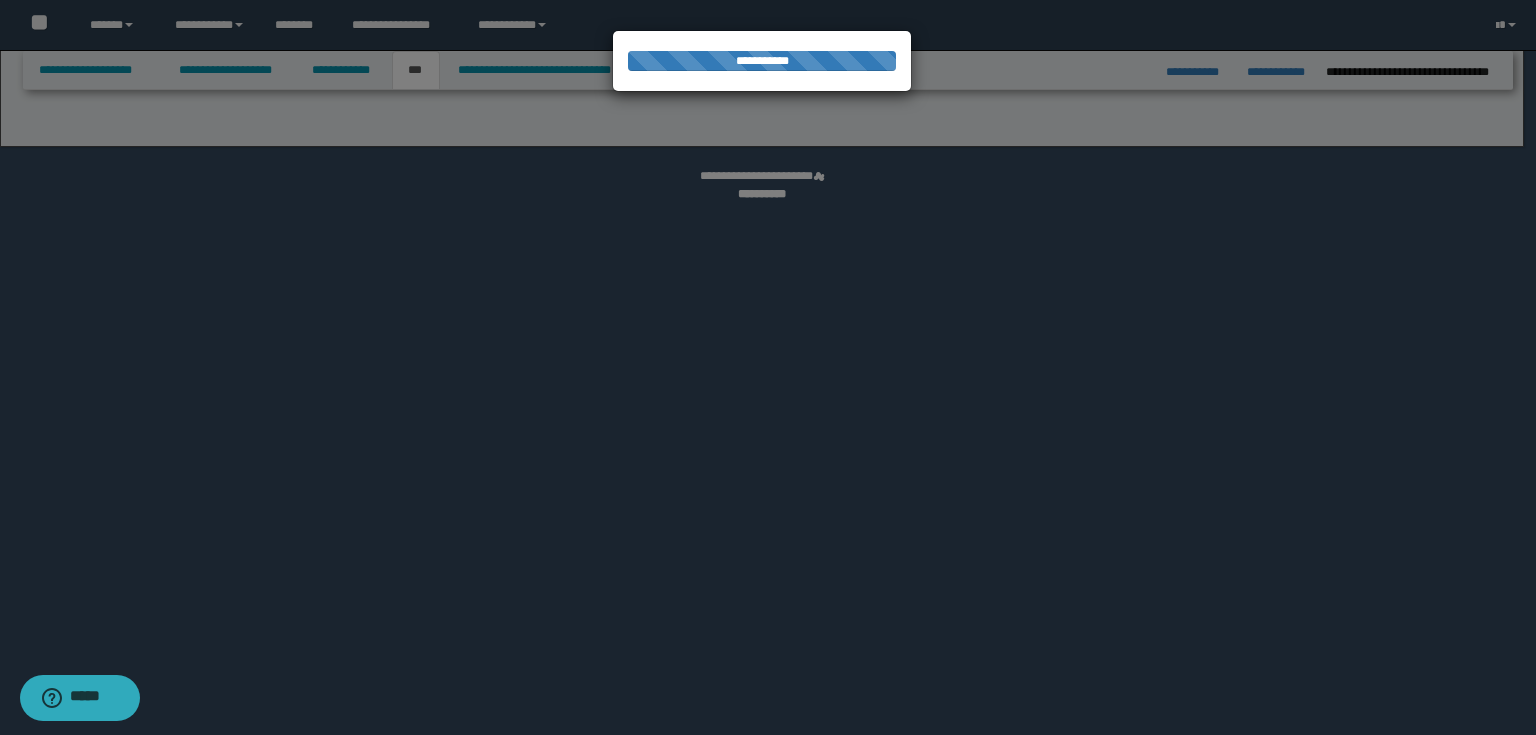 select on "***" 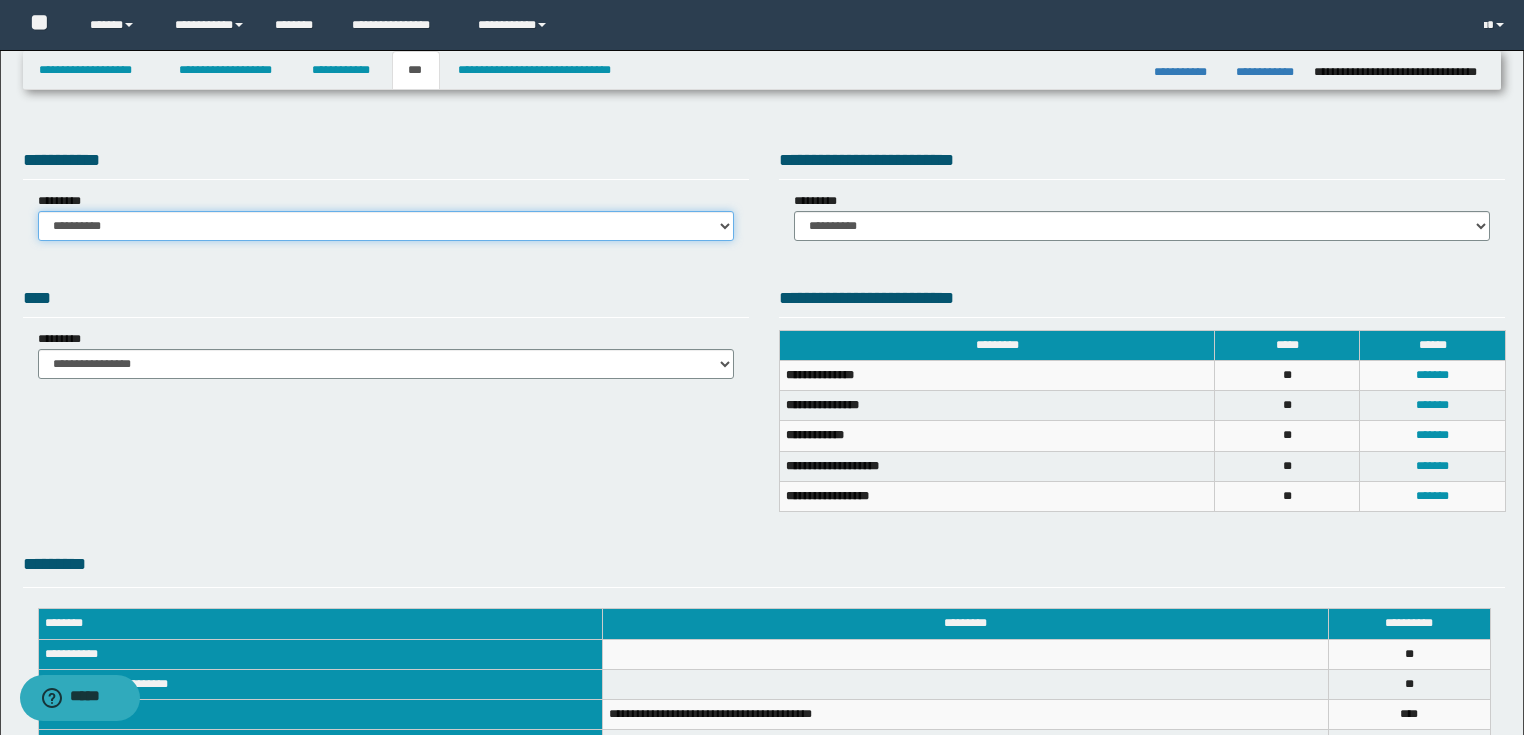 click on "**********" at bounding box center (386, 226) 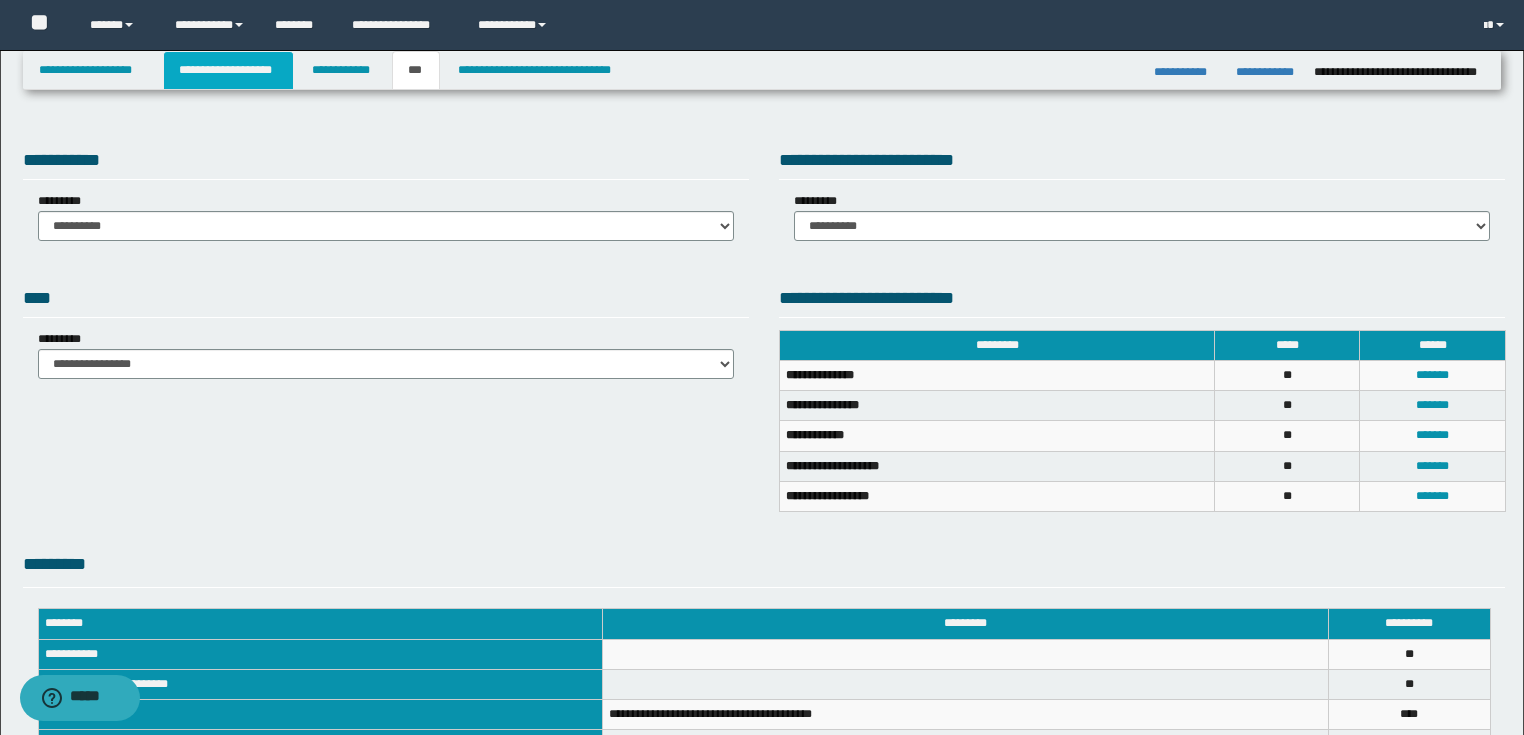 click on "**********" at bounding box center [228, 70] 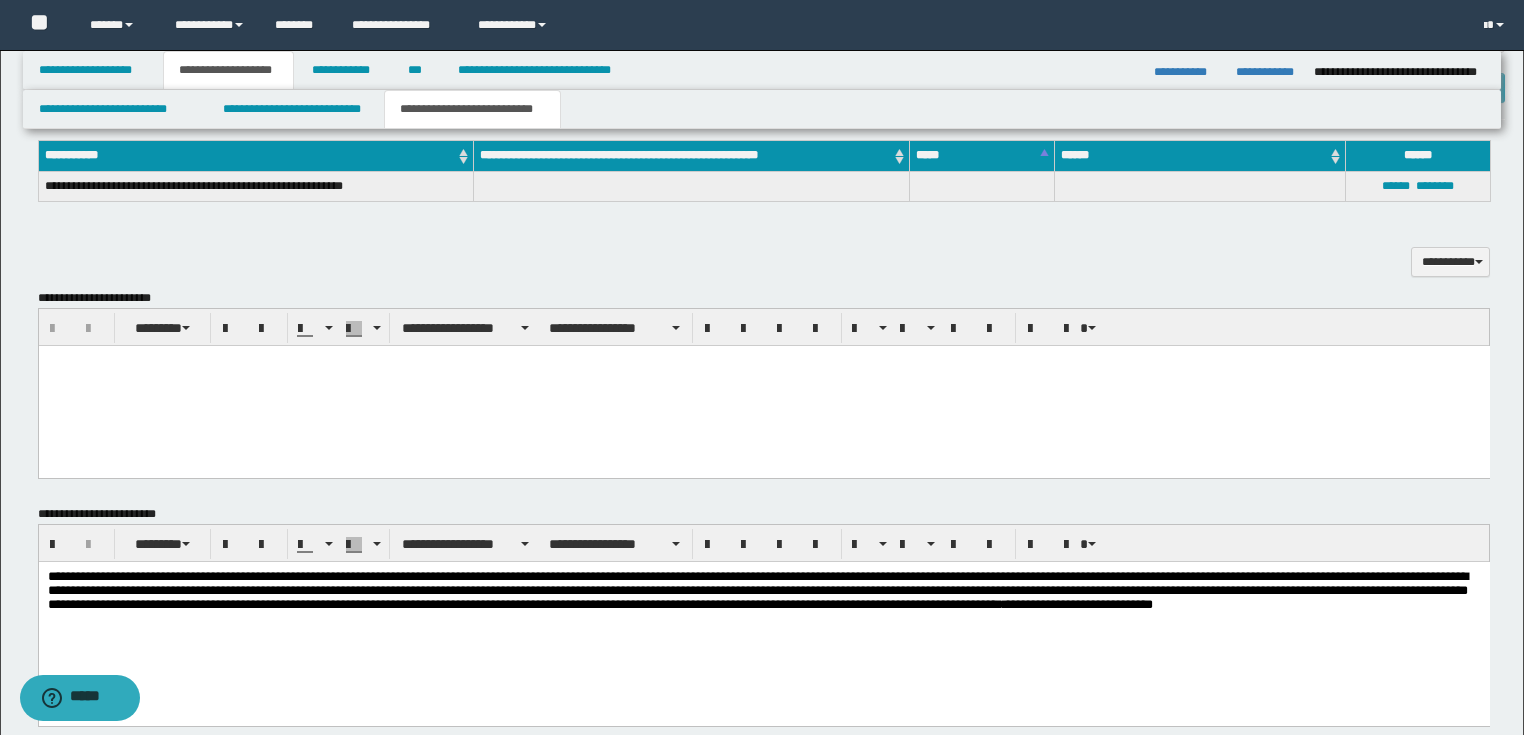 scroll, scrollTop: 560, scrollLeft: 0, axis: vertical 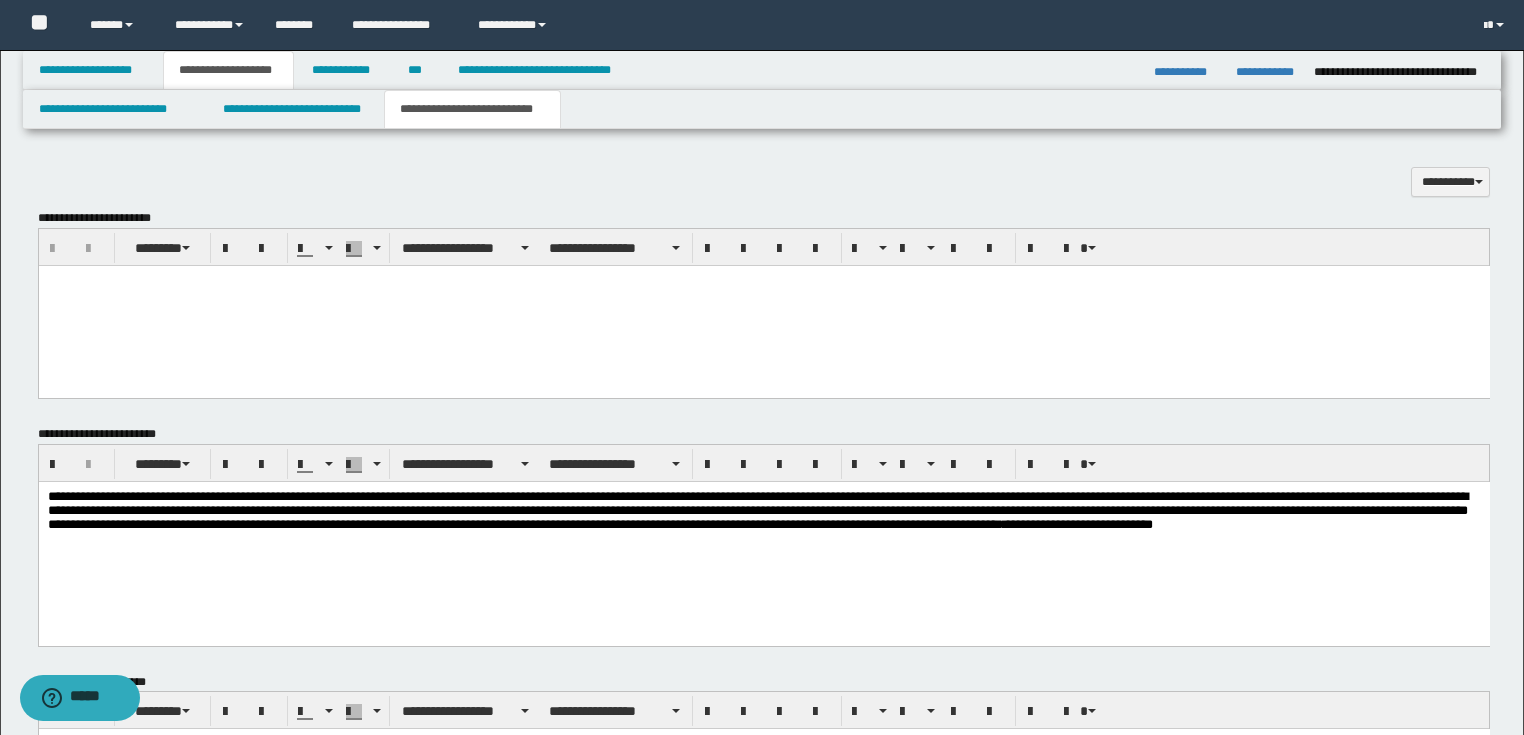 click on "**********" at bounding box center [763, 513] 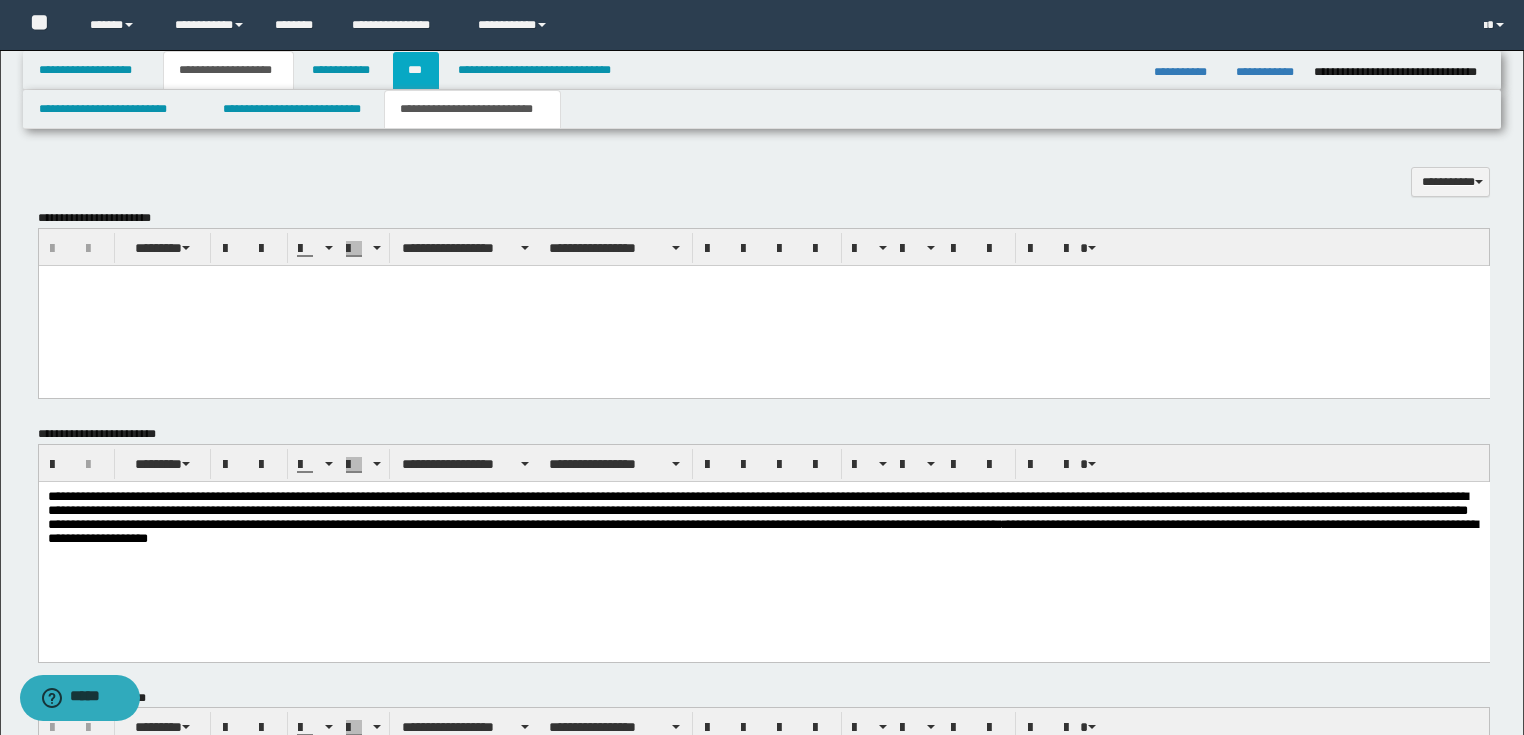click on "***" at bounding box center [416, 70] 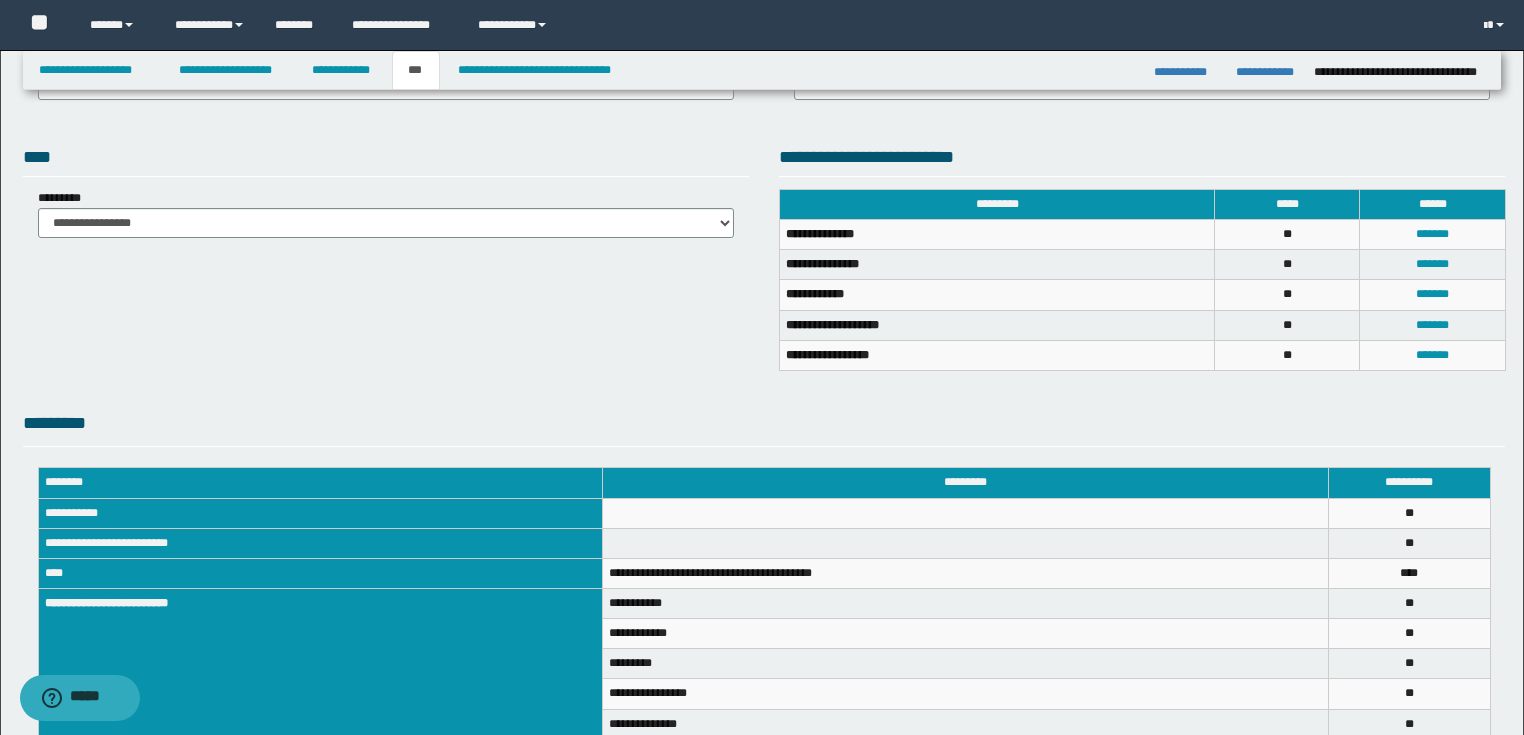 scroll, scrollTop: 0, scrollLeft: 0, axis: both 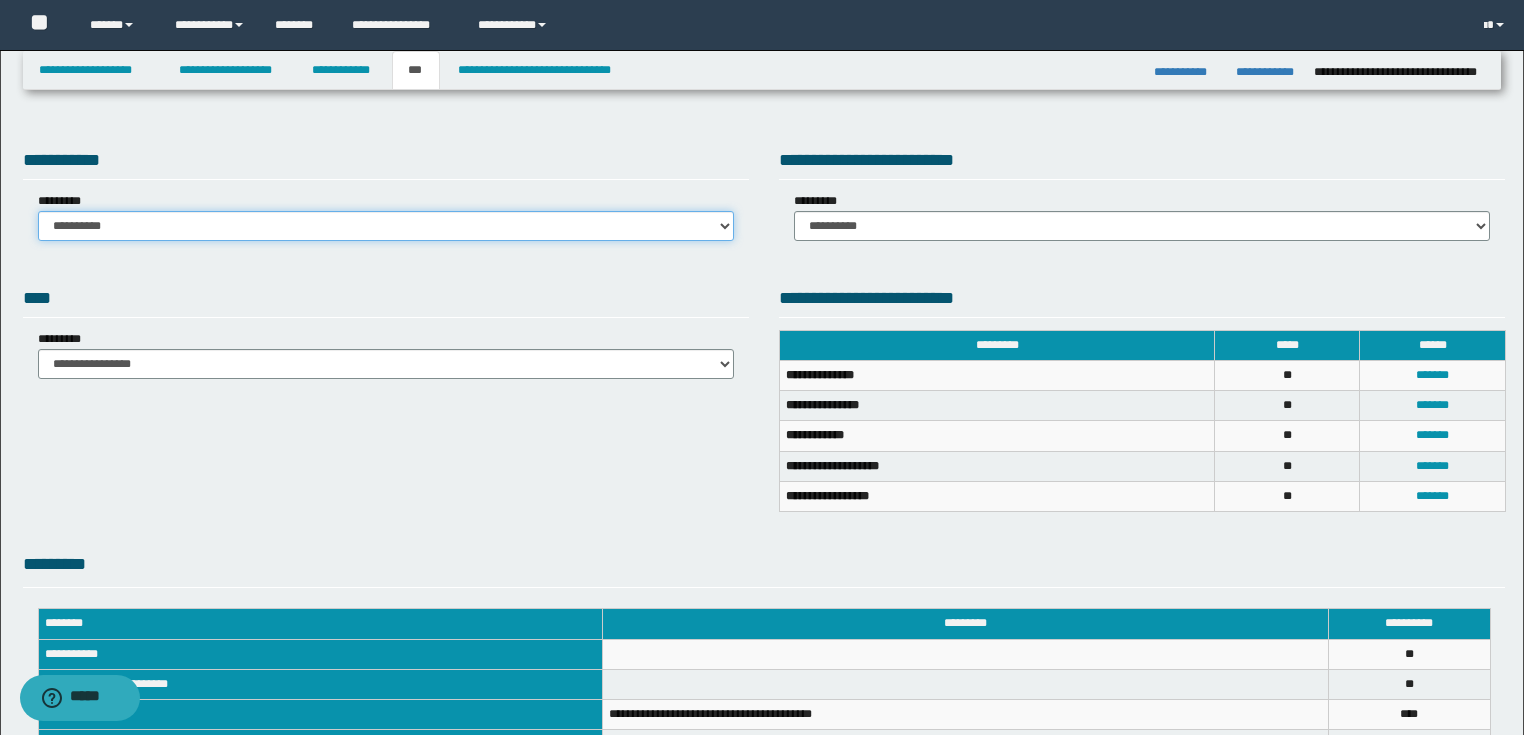 click on "**********" at bounding box center (386, 226) 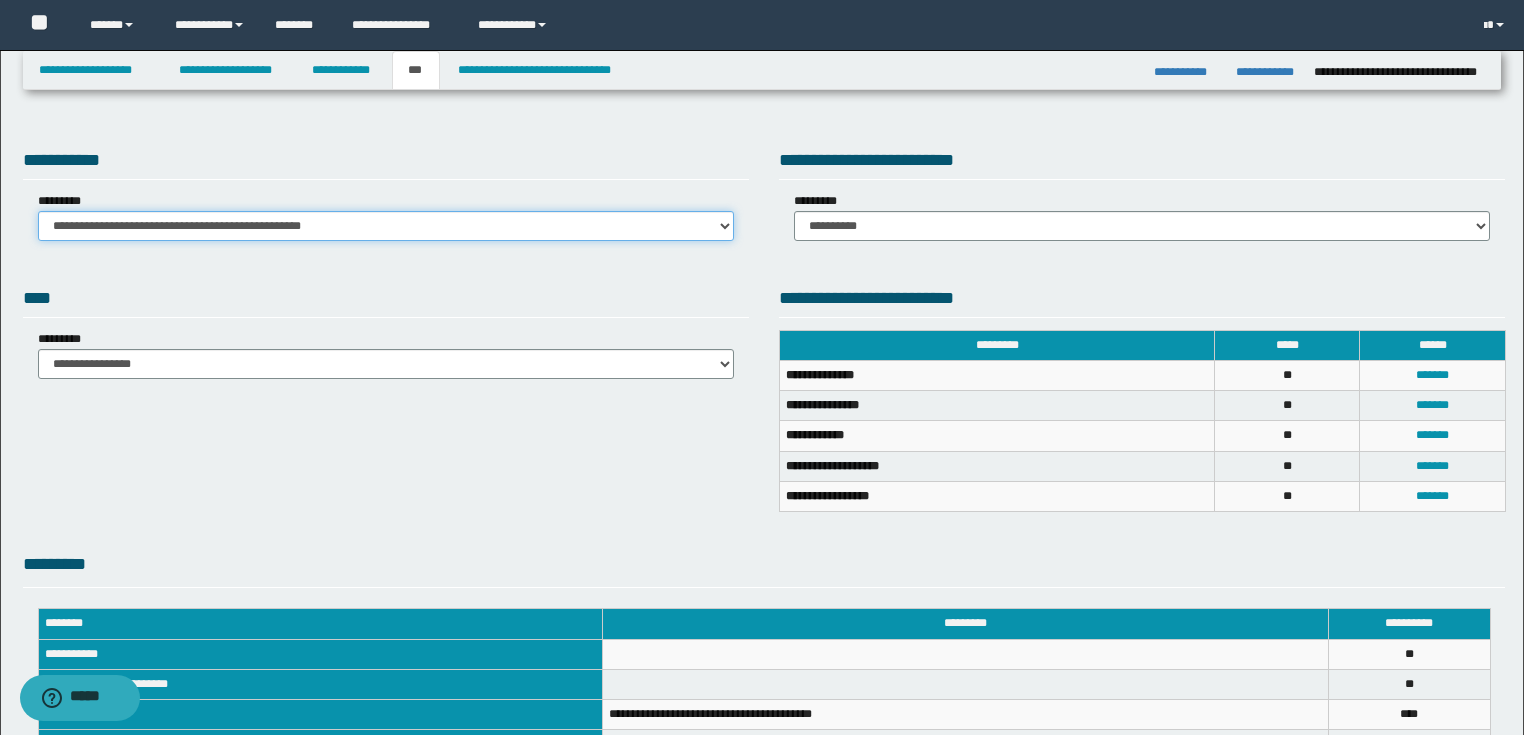click on "**********" at bounding box center (386, 226) 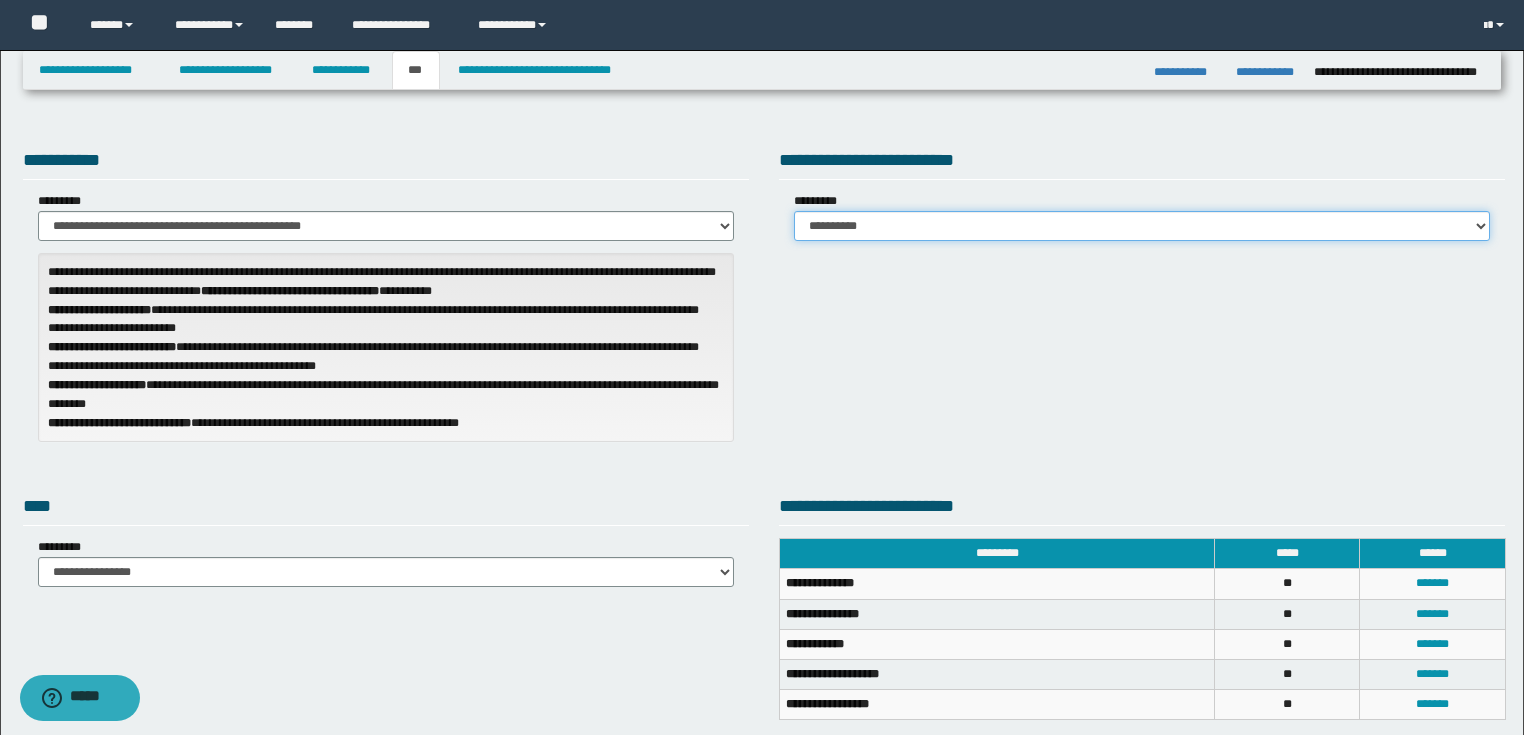 click on "**********" at bounding box center (1142, 226) 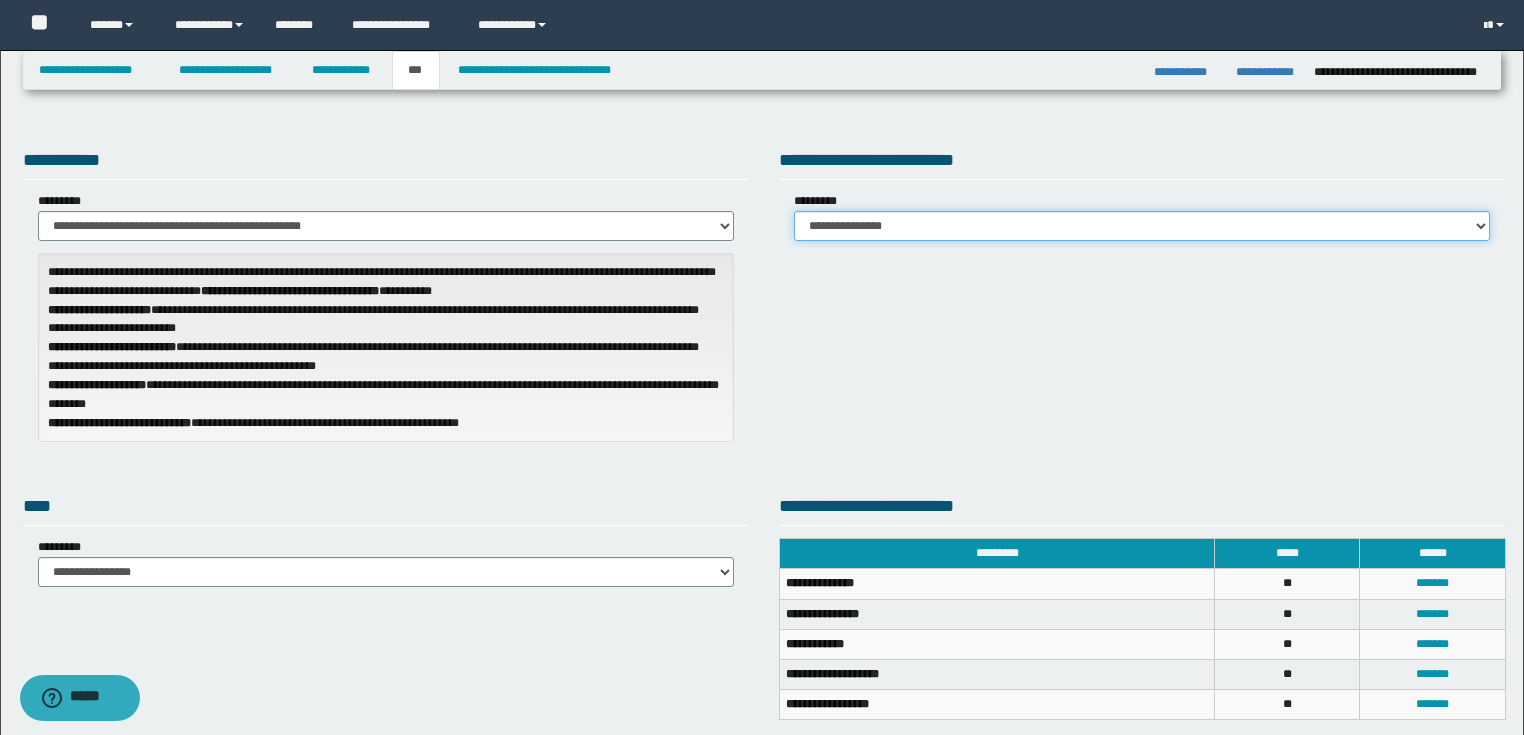 click on "**********" at bounding box center [1142, 226] 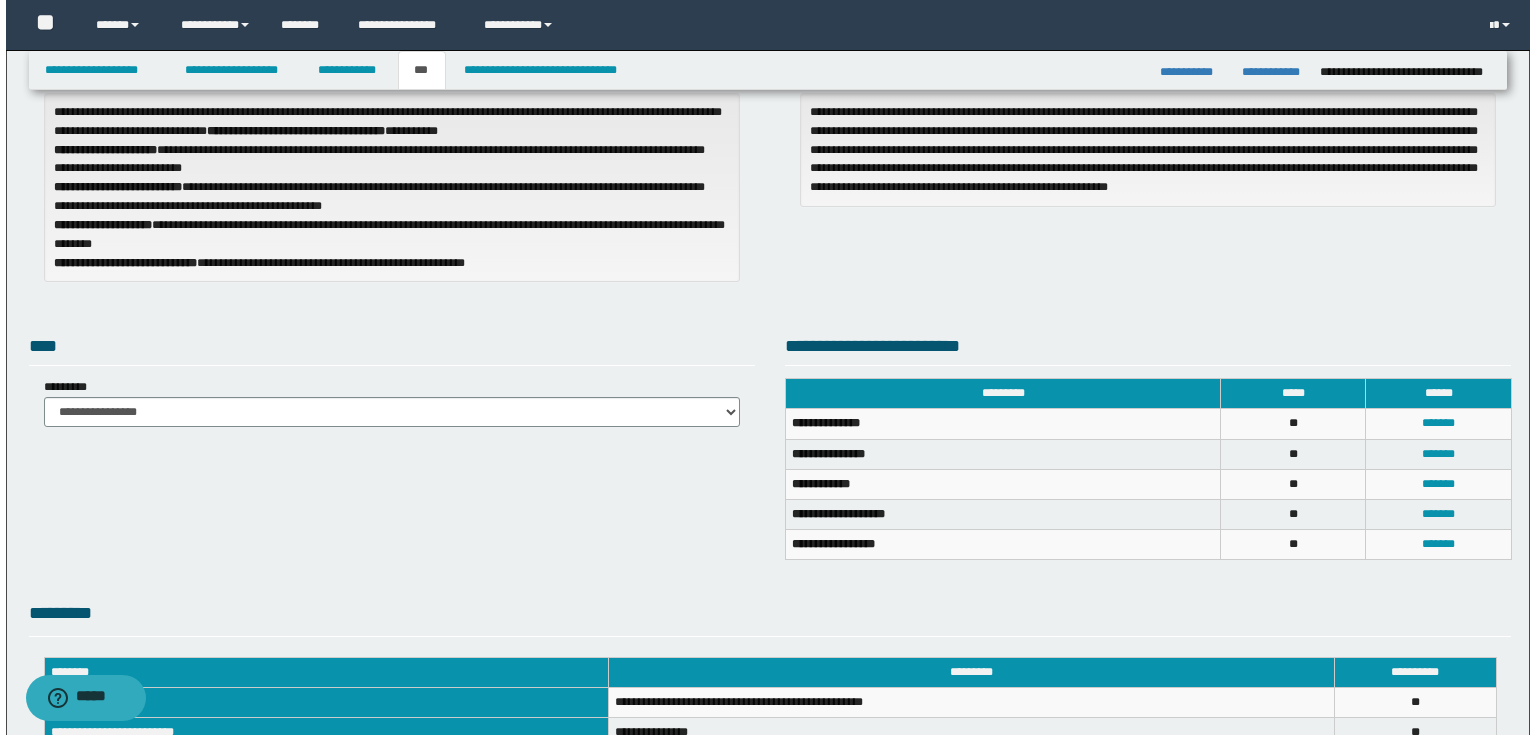scroll, scrollTop: 240, scrollLeft: 0, axis: vertical 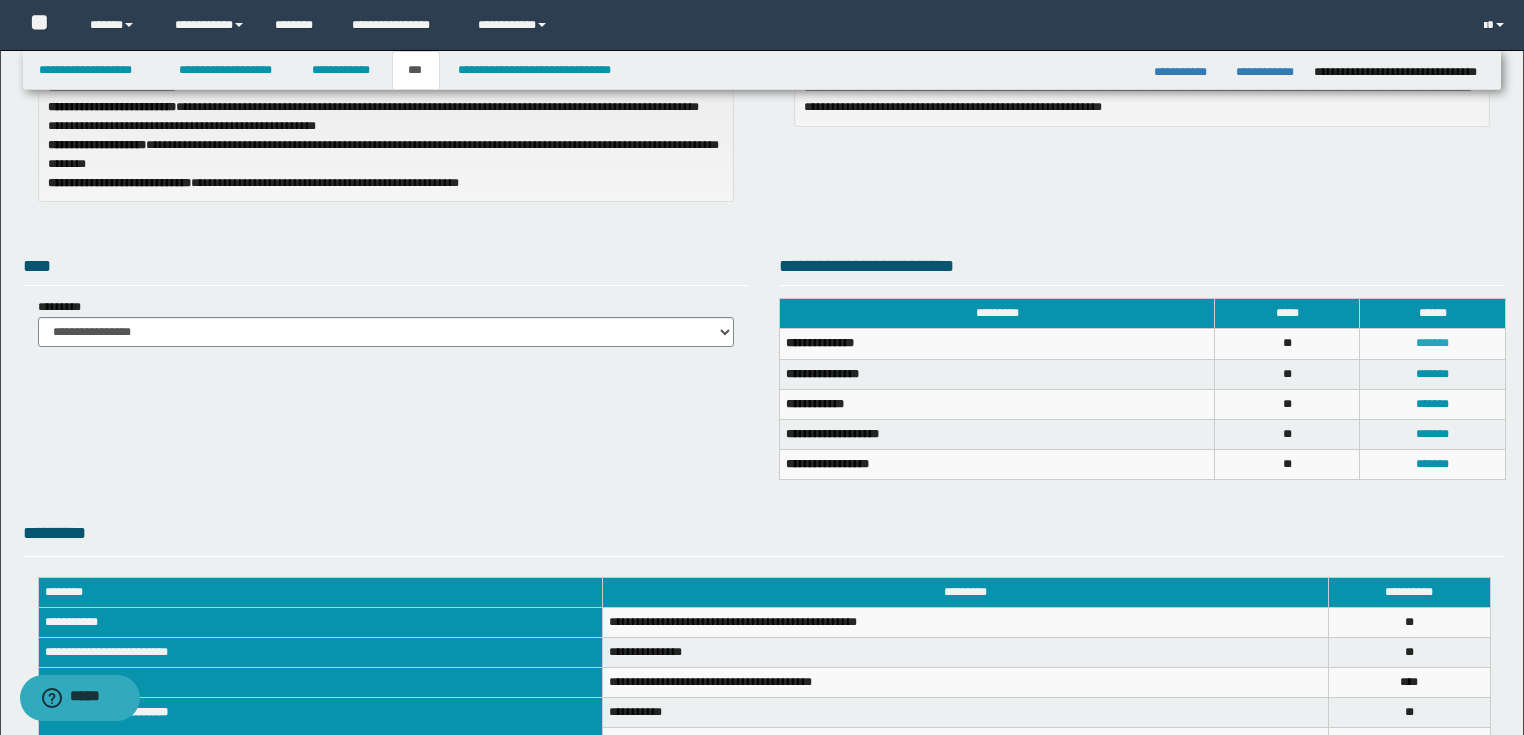click on "*******" at bounding box center [1432, 343] 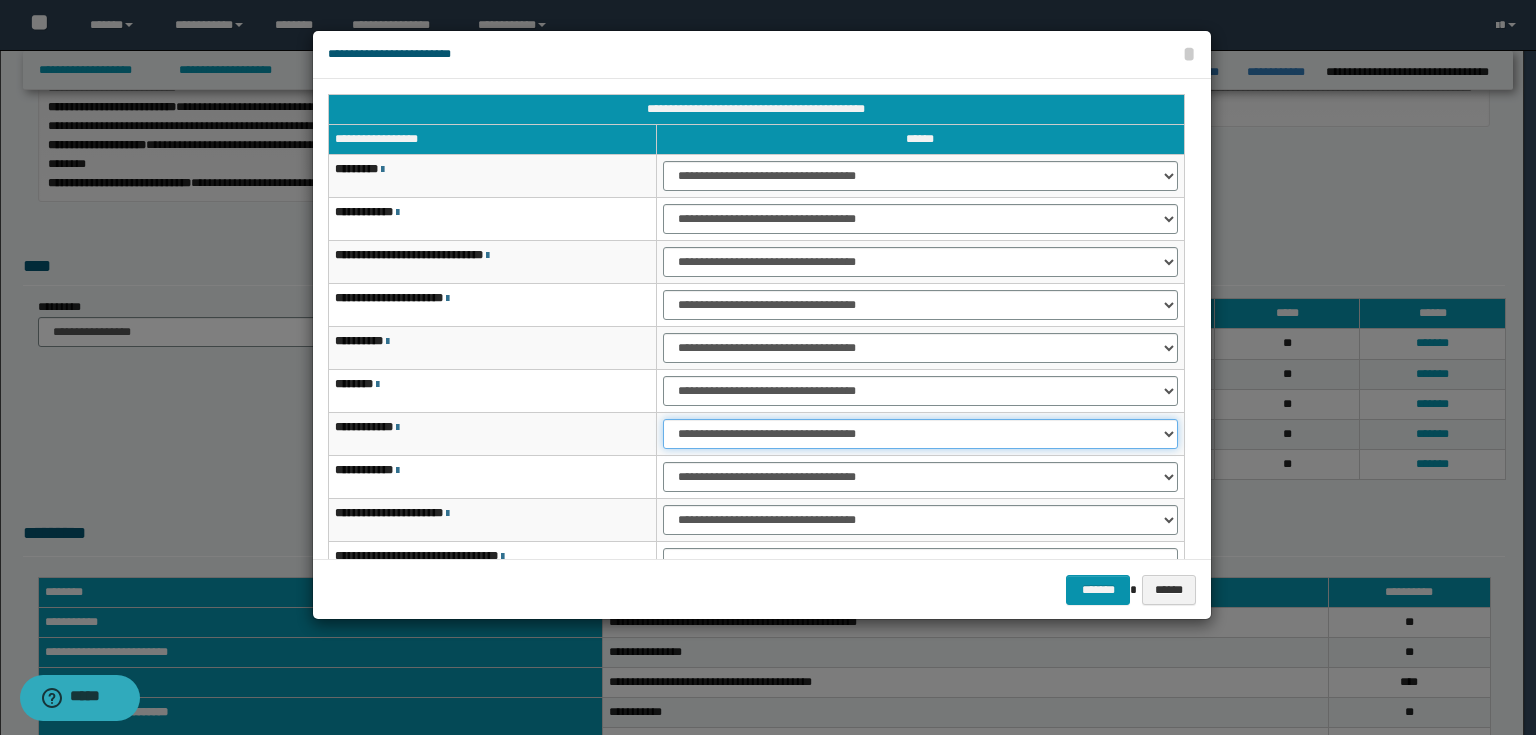 click on "**********" at bounding box center [920, 434] 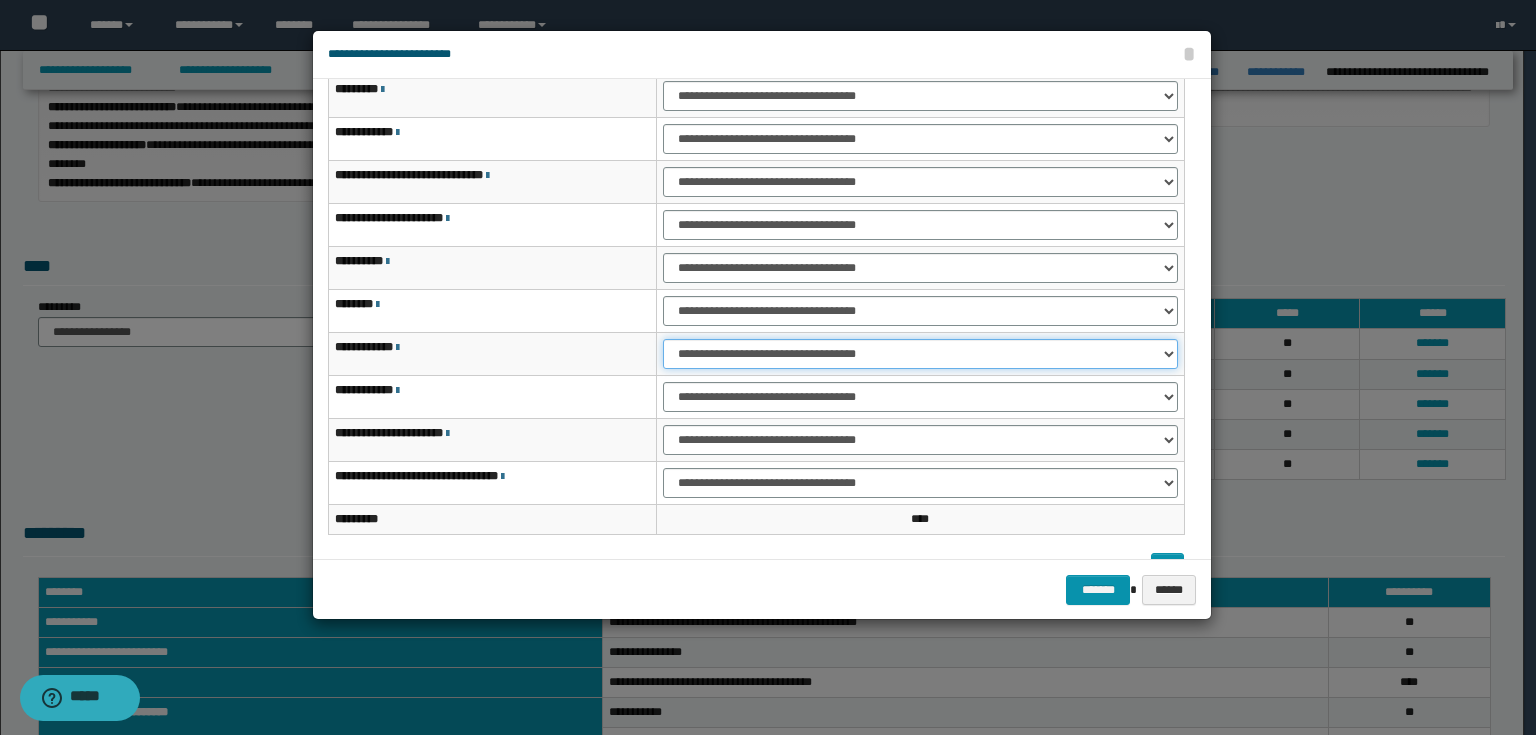 scroll, scrollTop: 118, scrollLeft: 0, axis: vertical 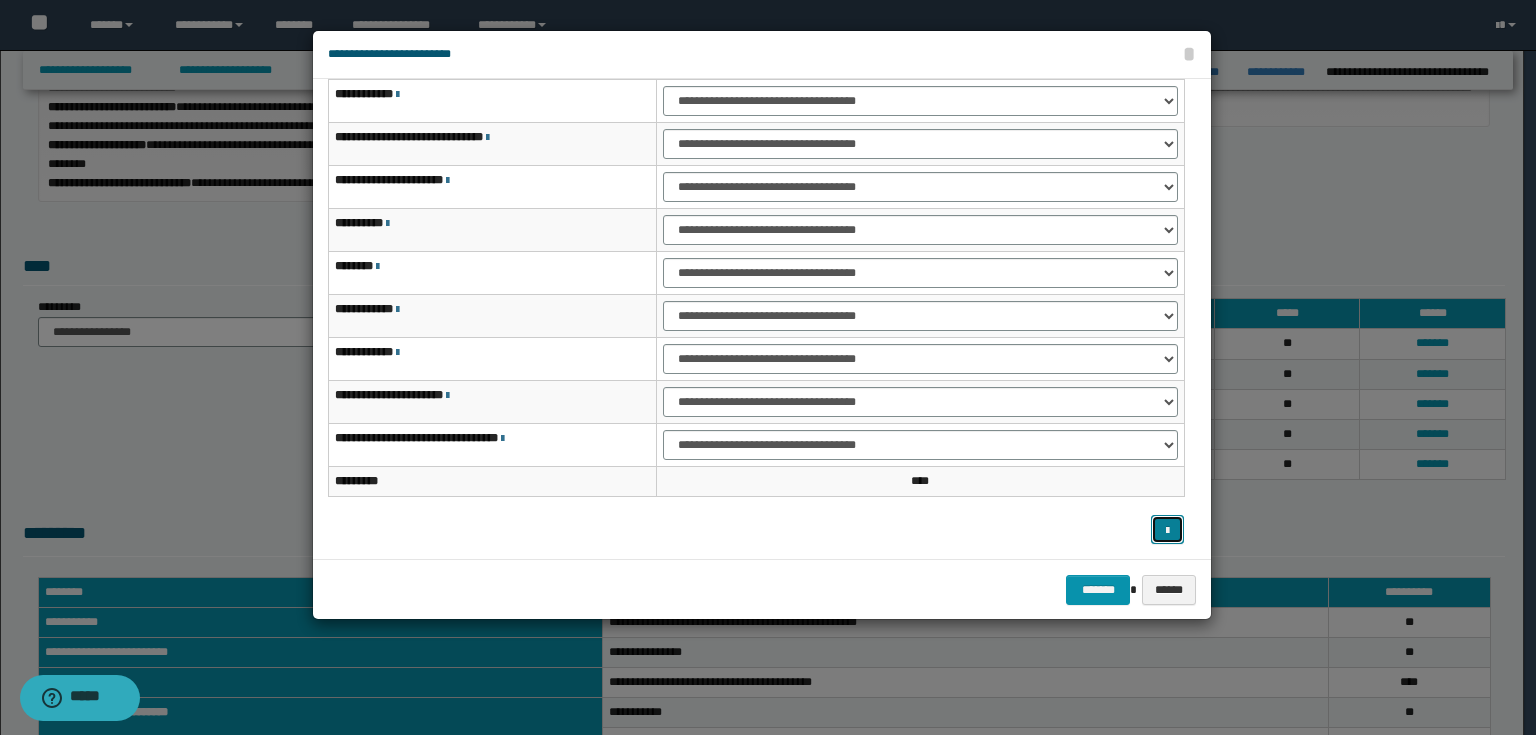 click at bounding box center (1167, 531) 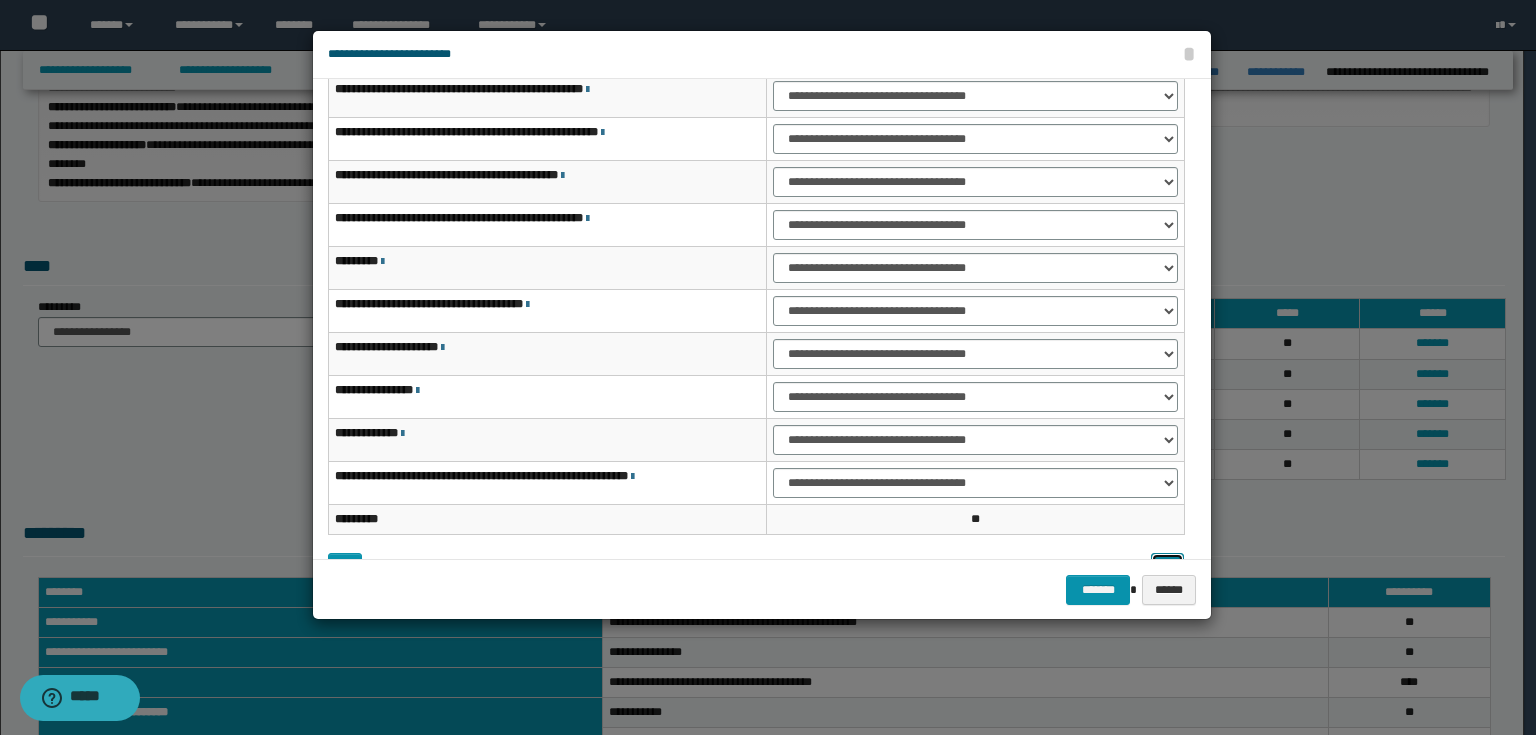 scroll, scrollTop: 118, scrollLeft: 0, axis: vertical 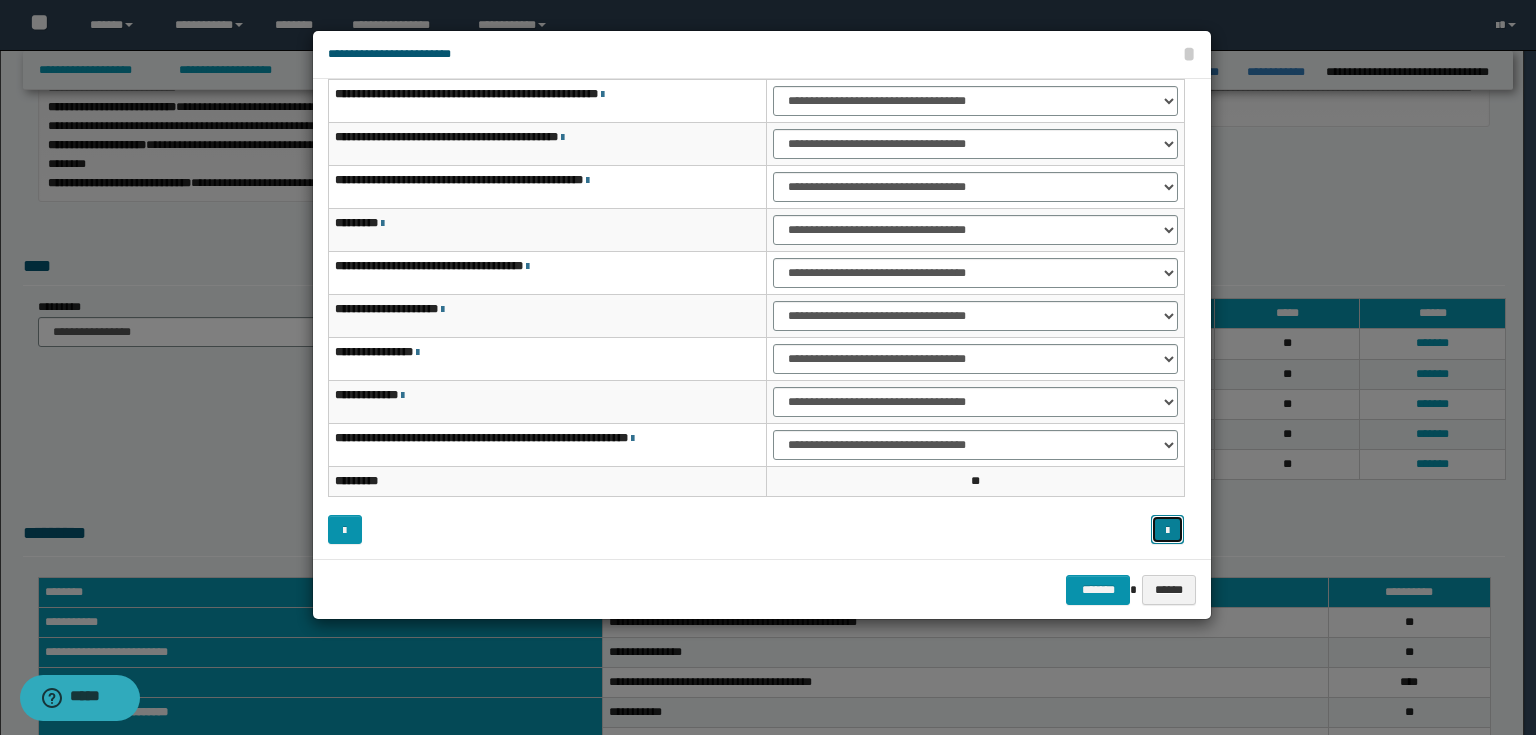 click at bounding box center [1168, 530] 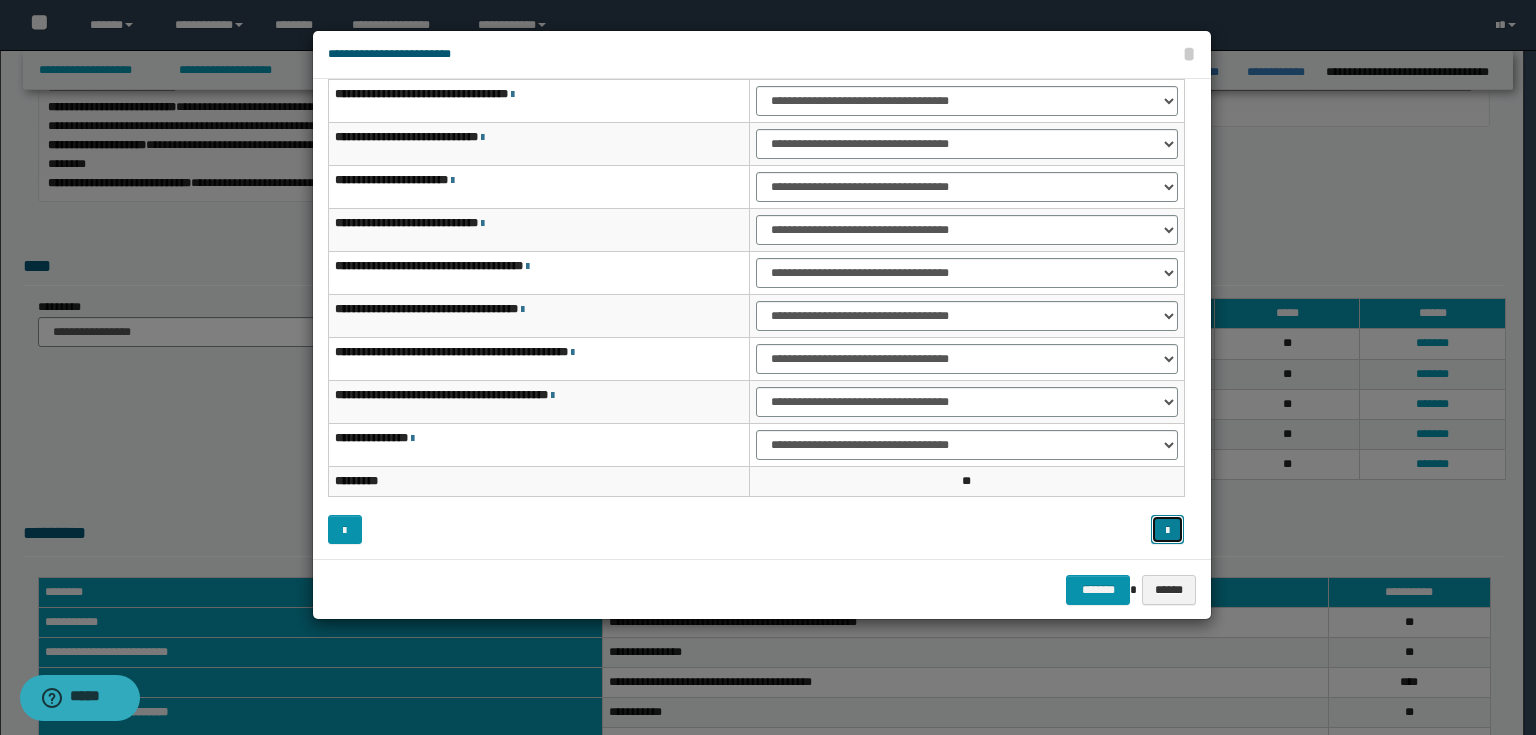 scroll, scrollTop: 38, scrollLeft: 0, axis: vertical 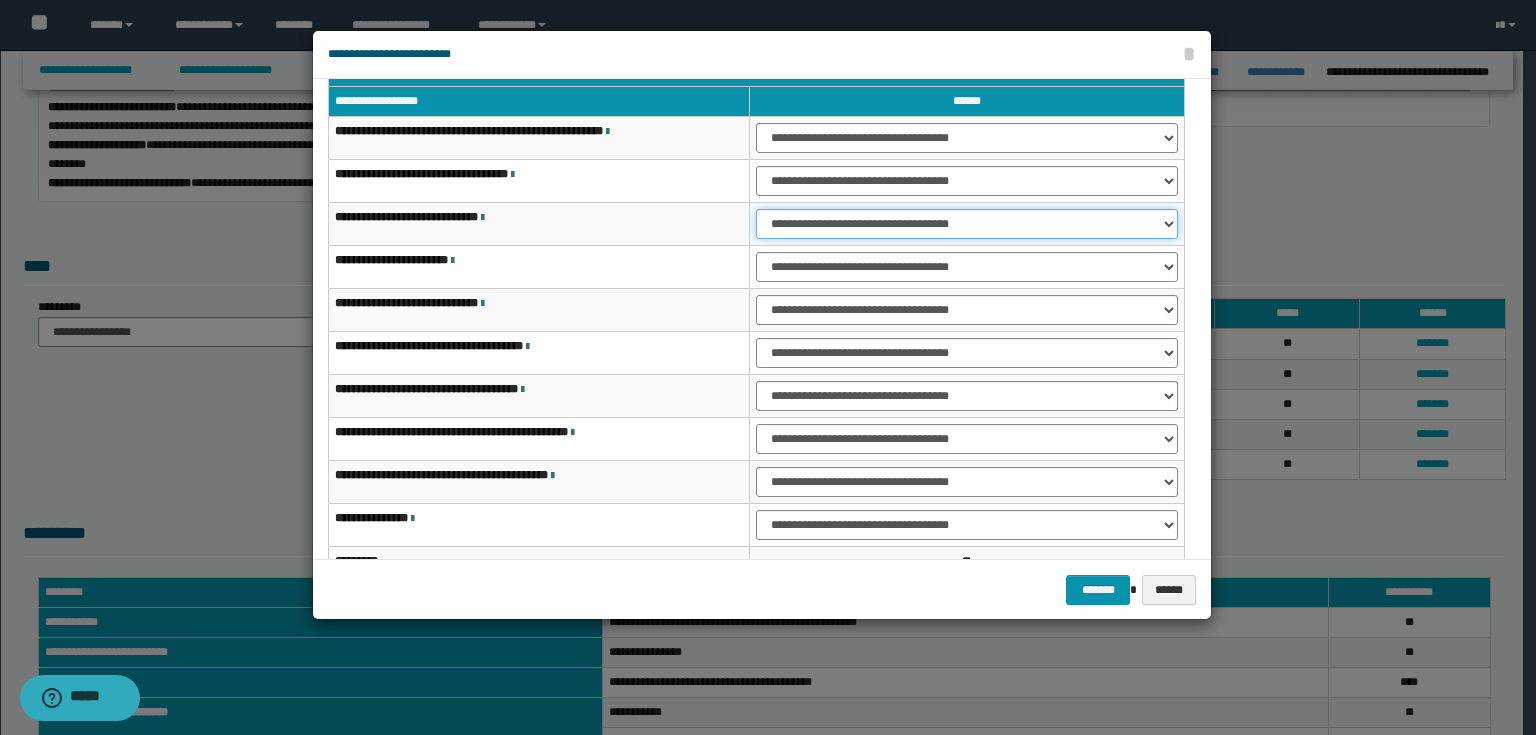 click on "**********" at bounding box center (967, 224) 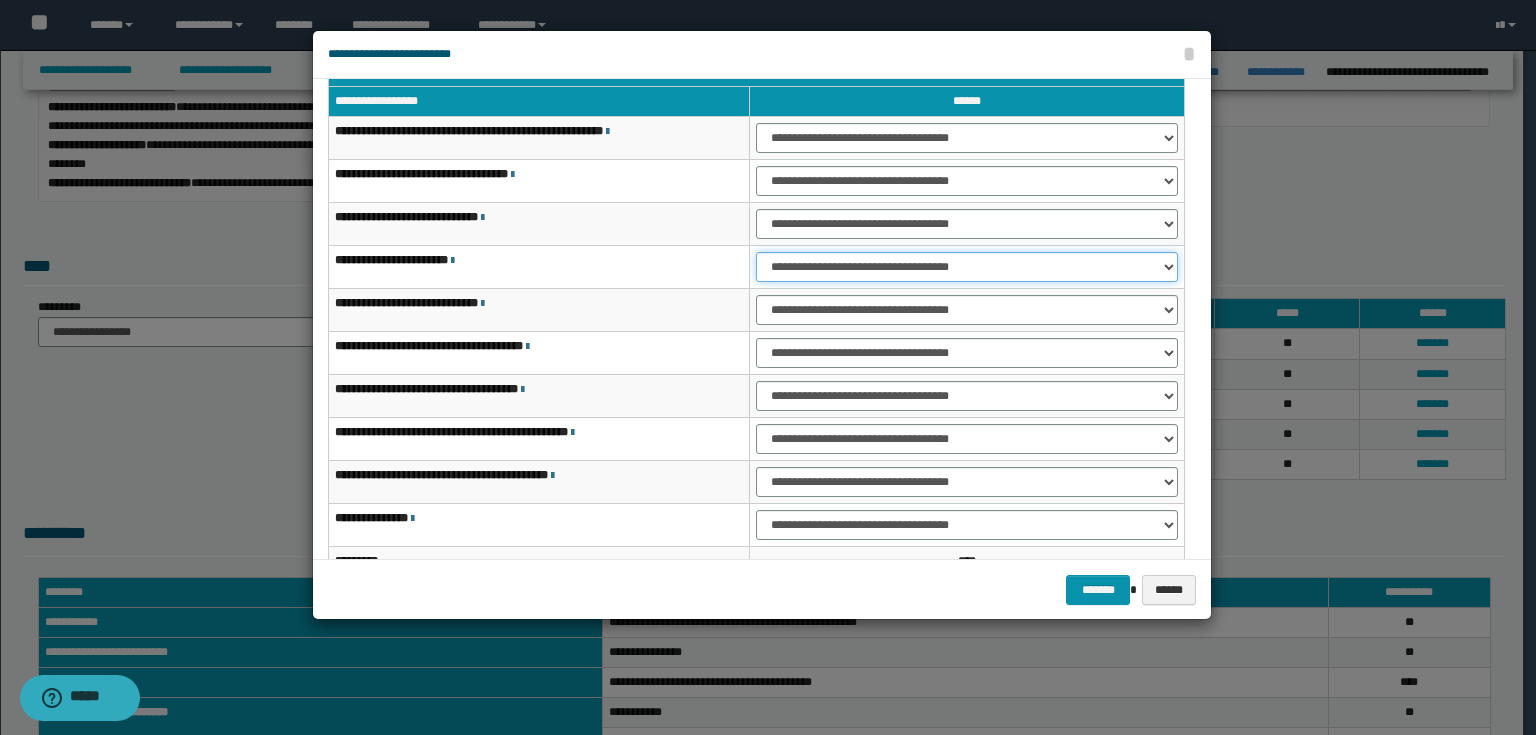 click on "**********" at bounding box center (967, 267) 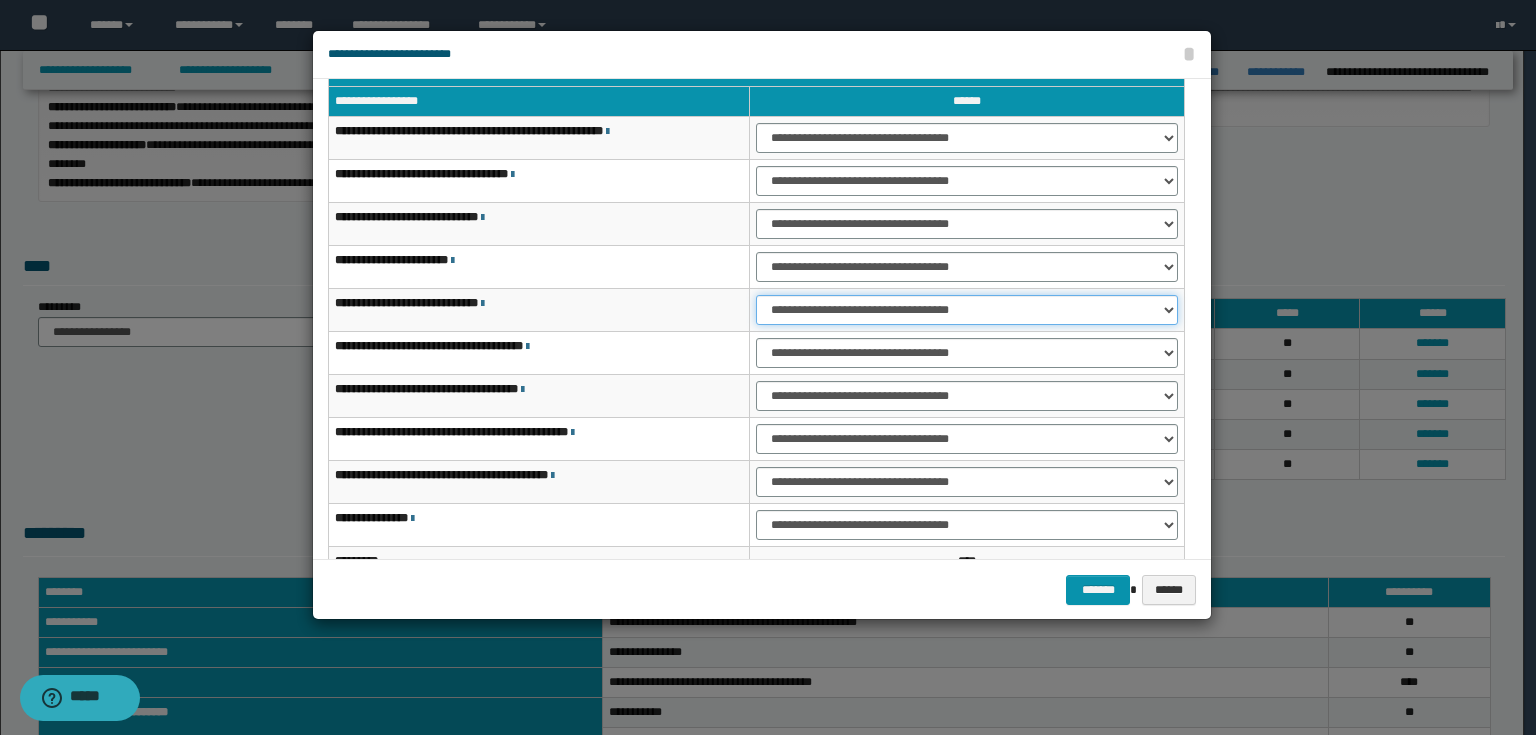 click on "**********" at bounding box center [967, 310] 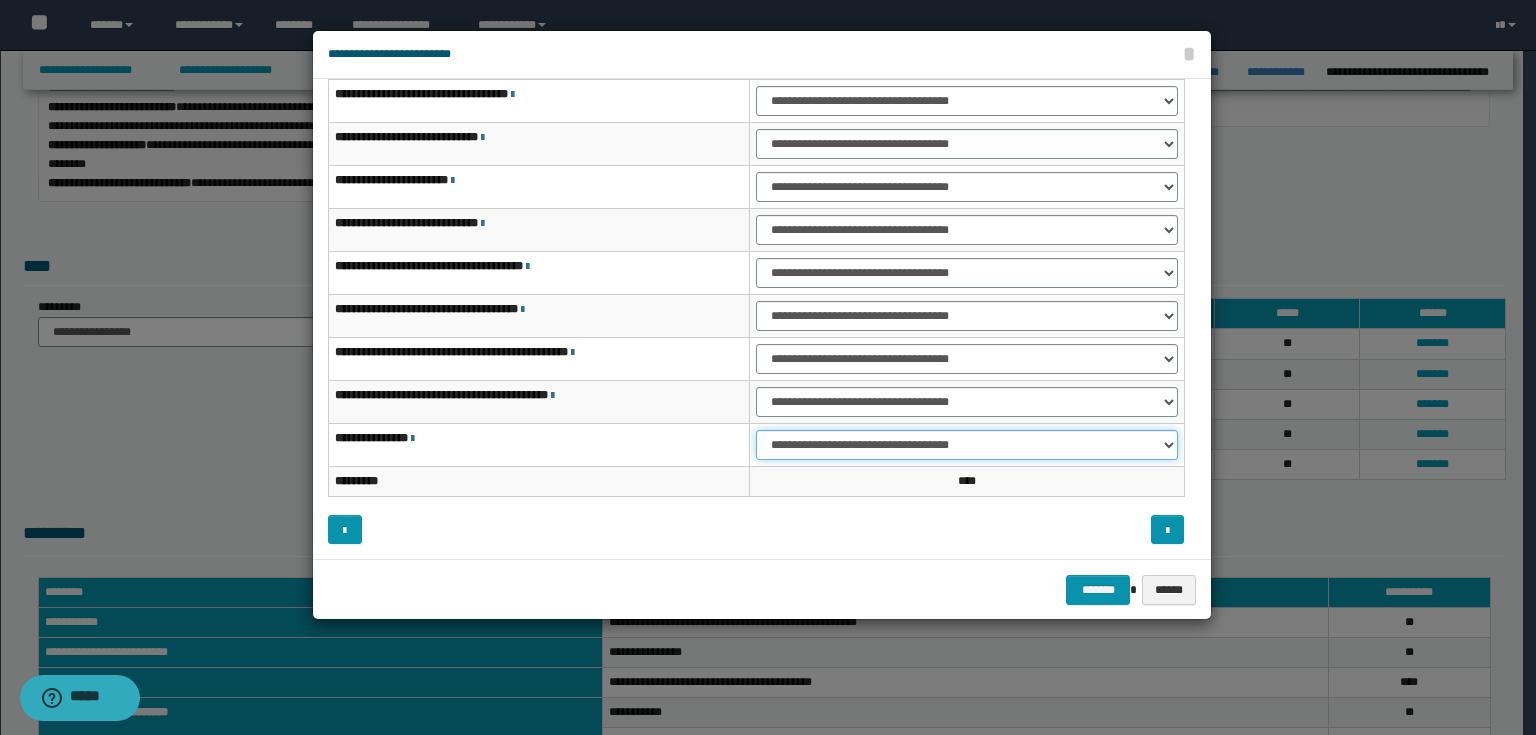 click on "**********" at bounding box center (967, 445) 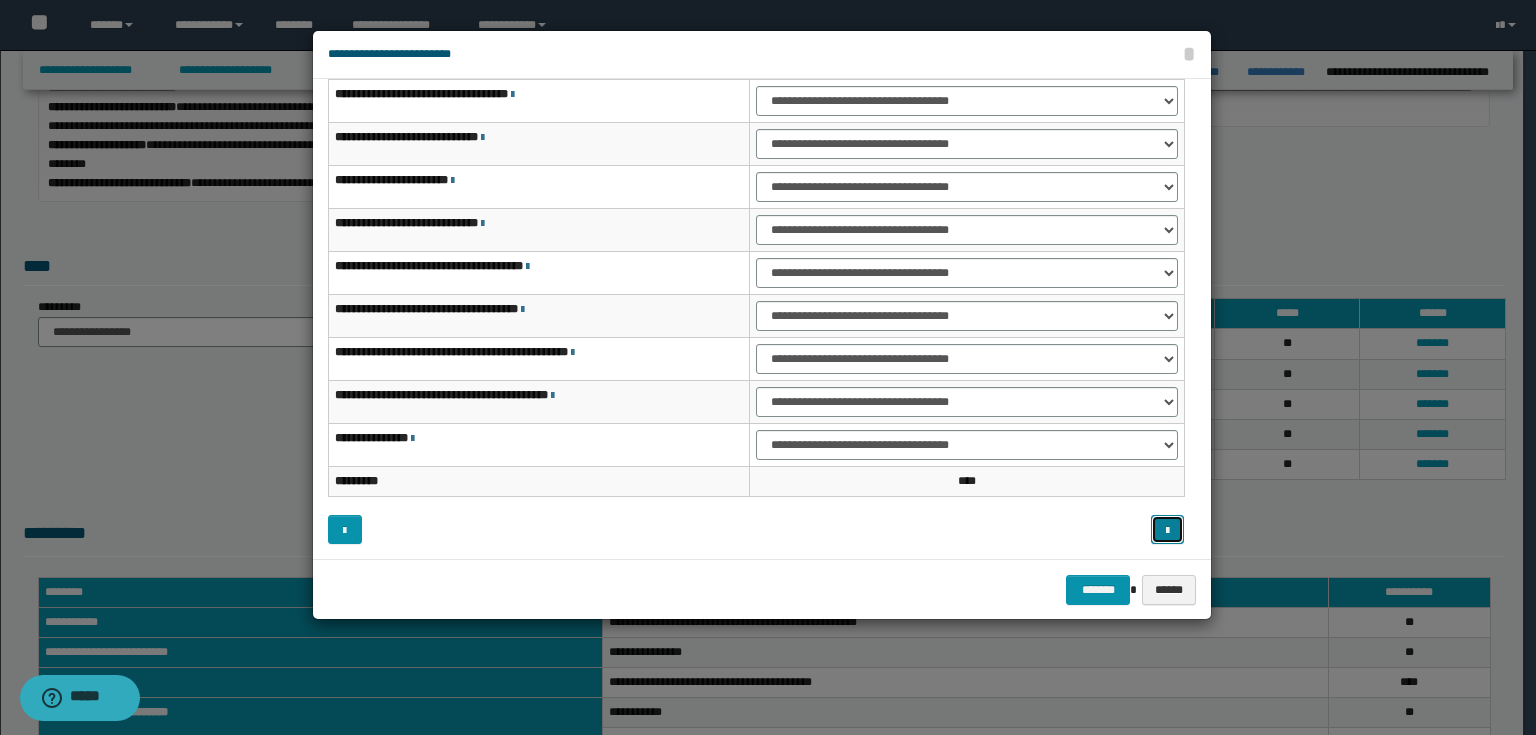 click at bounding box center (1168, 530) 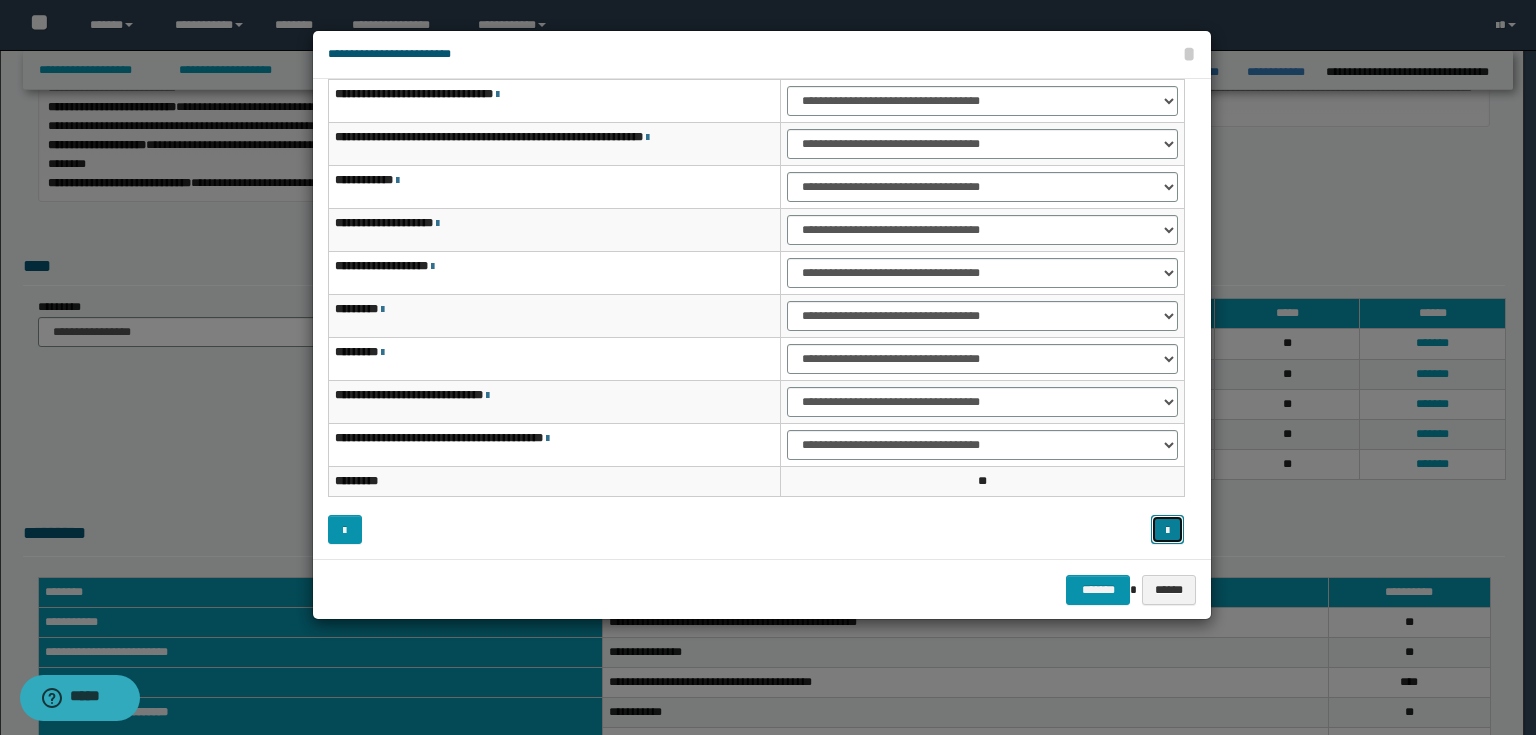 scroll, scrollTop: 38, scrollLeft: 0, axis: vertical 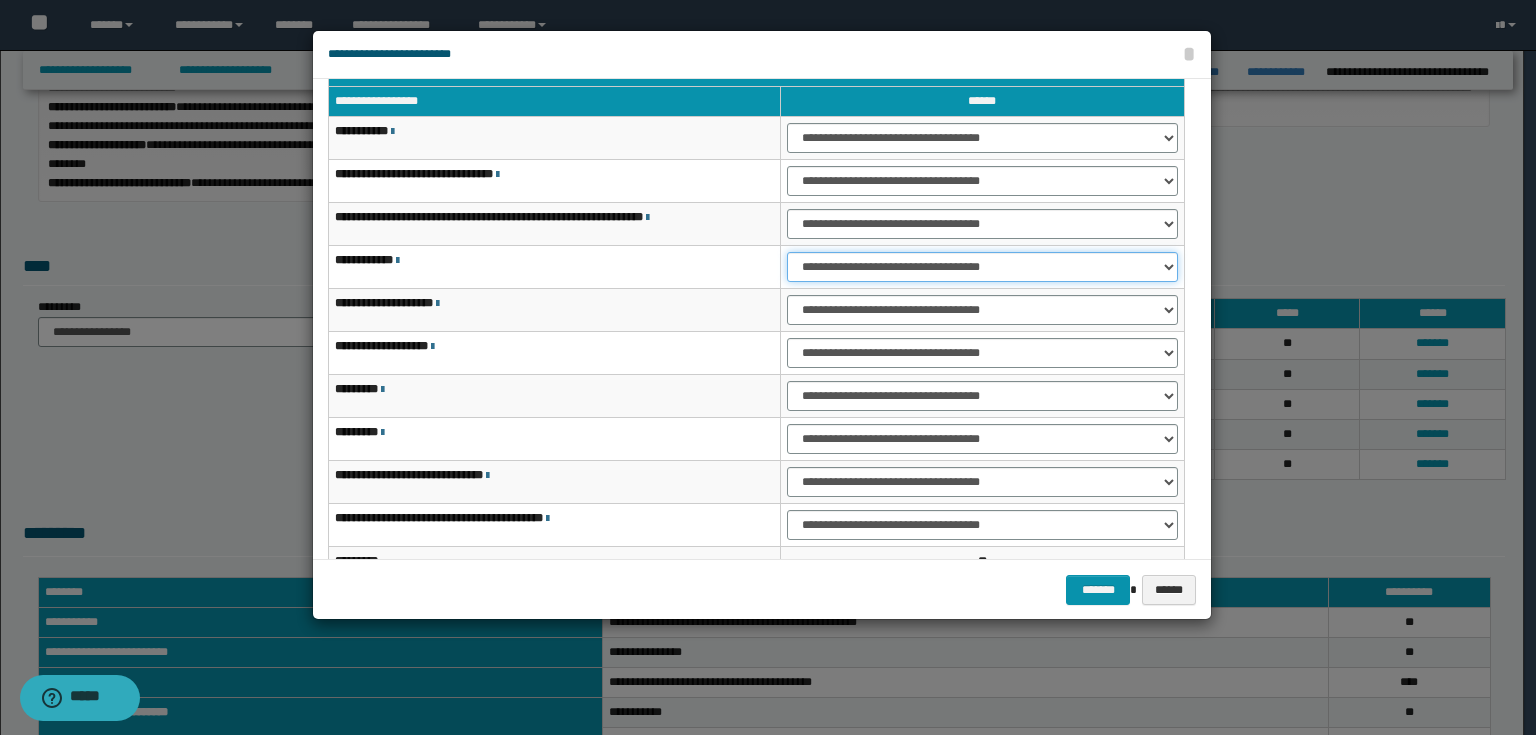 click on "**********" at bounding box center [982, 267] 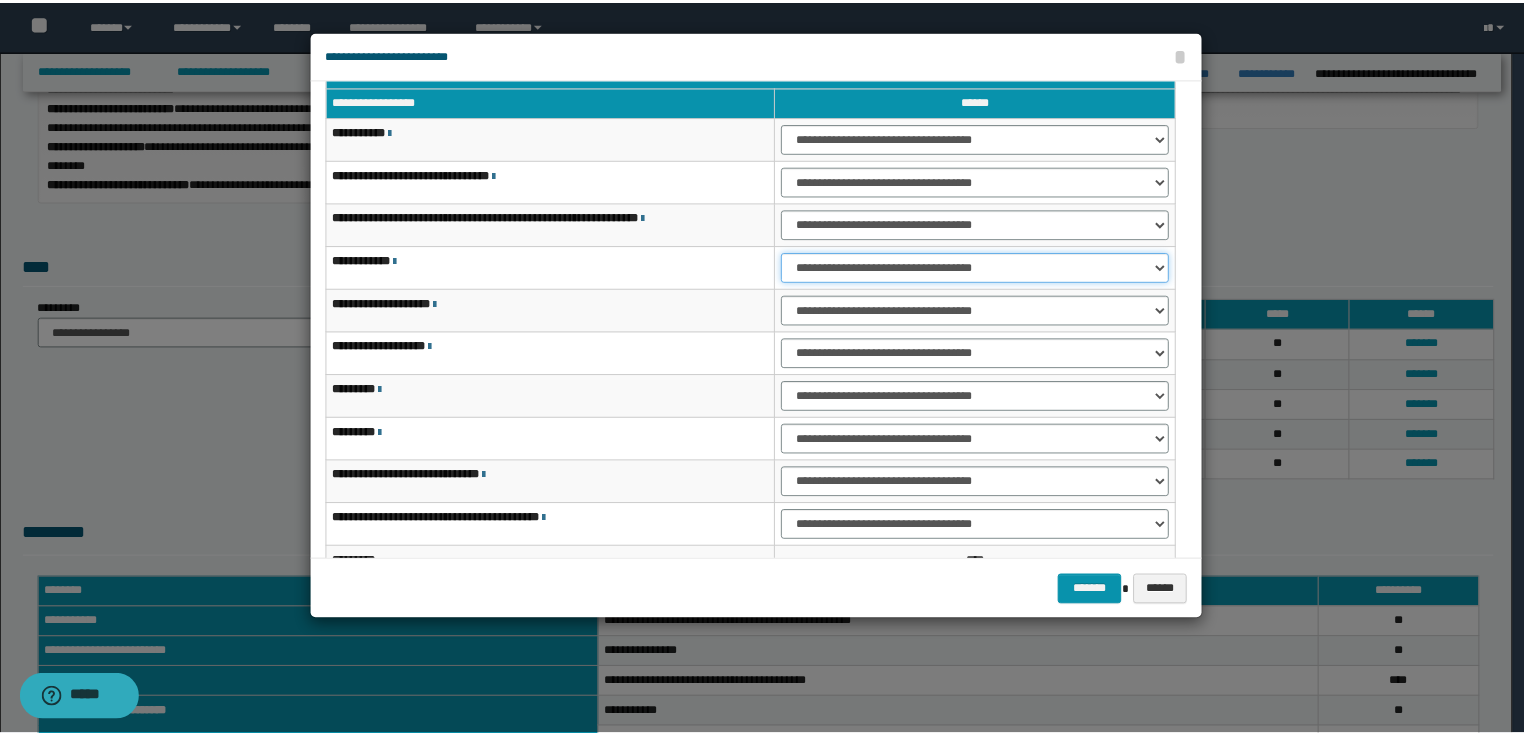 scroll, scrollTop: 118, scrollLeft: 0, axis: vertical 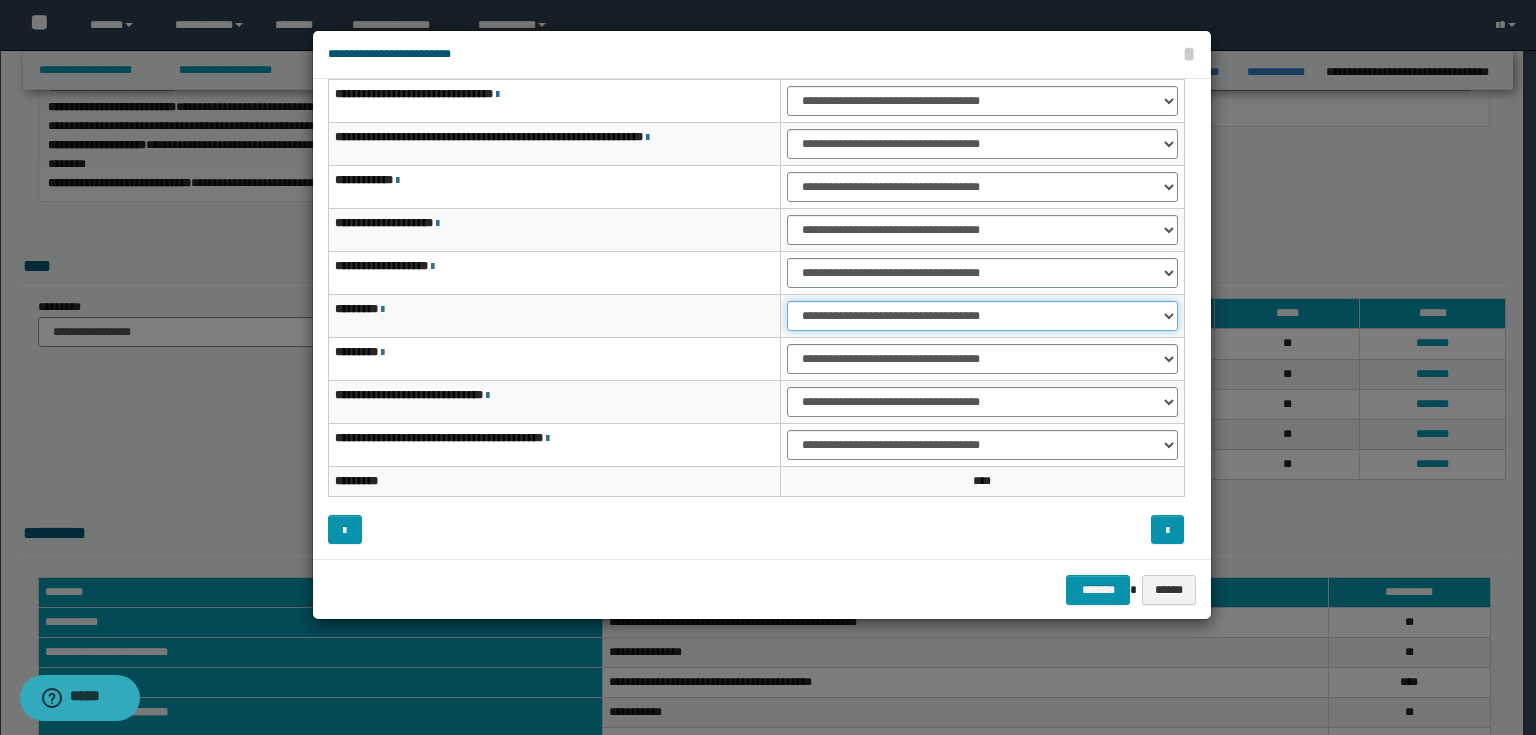 click on "**********" at bounding box center (982, 316) 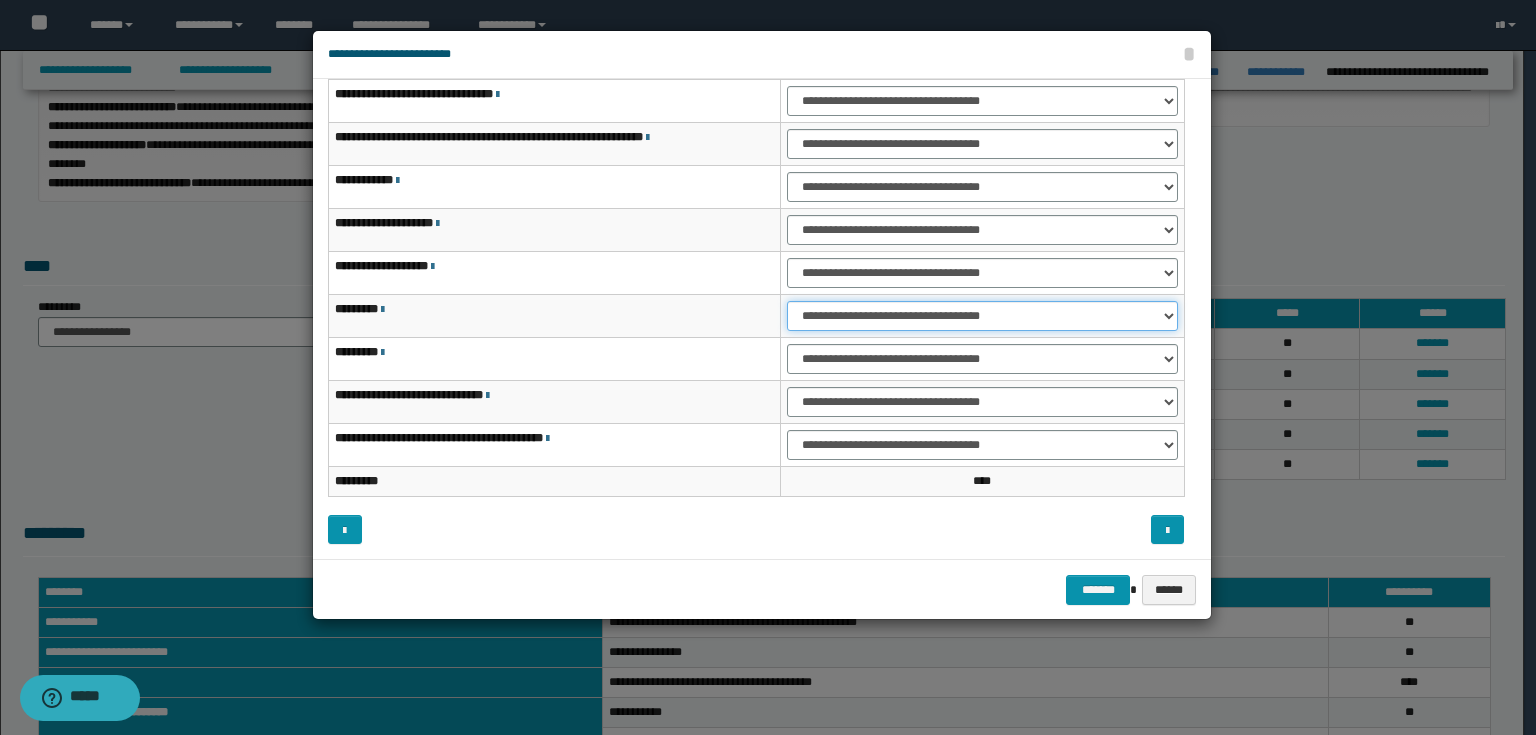 select on "***" 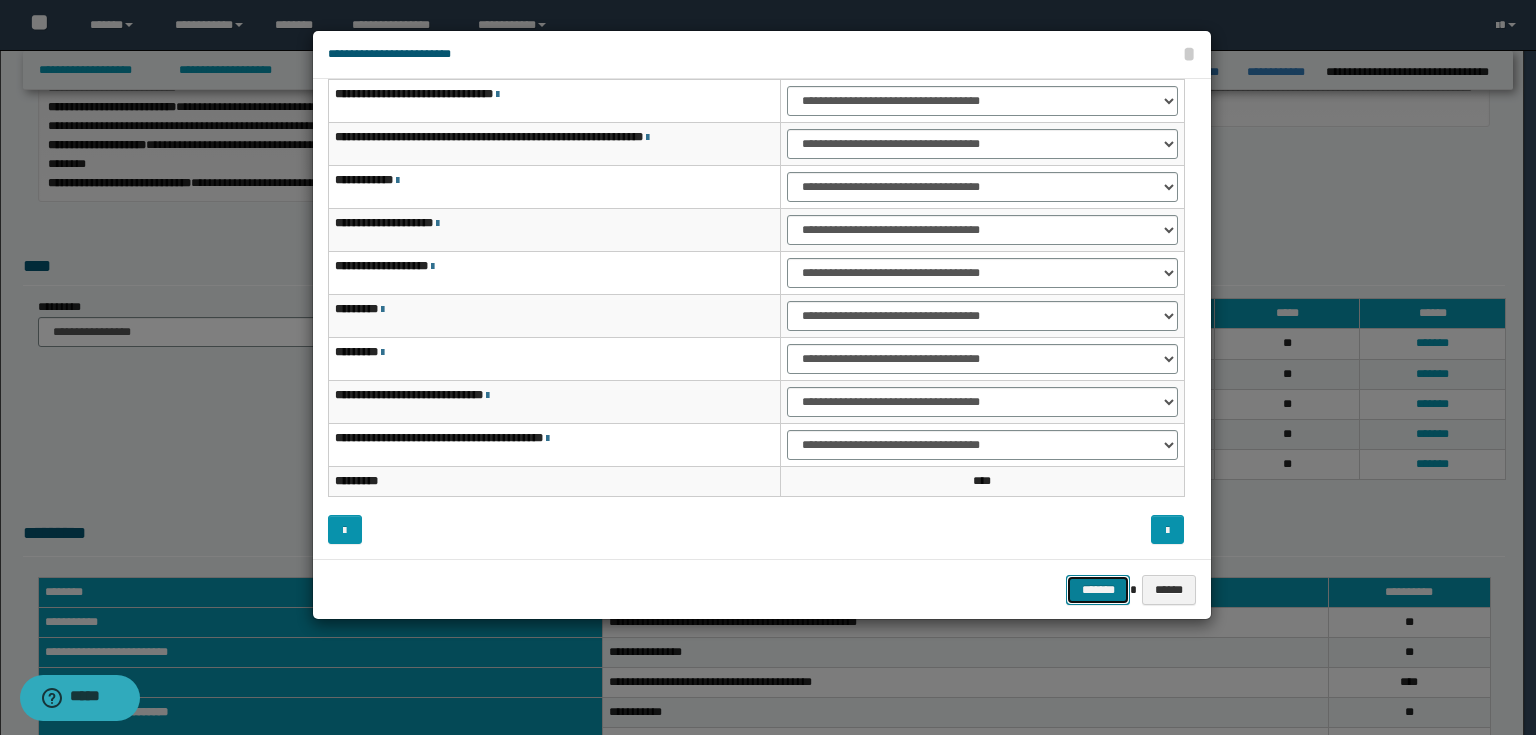 click on "*******" at bounding box center [1098, 590] 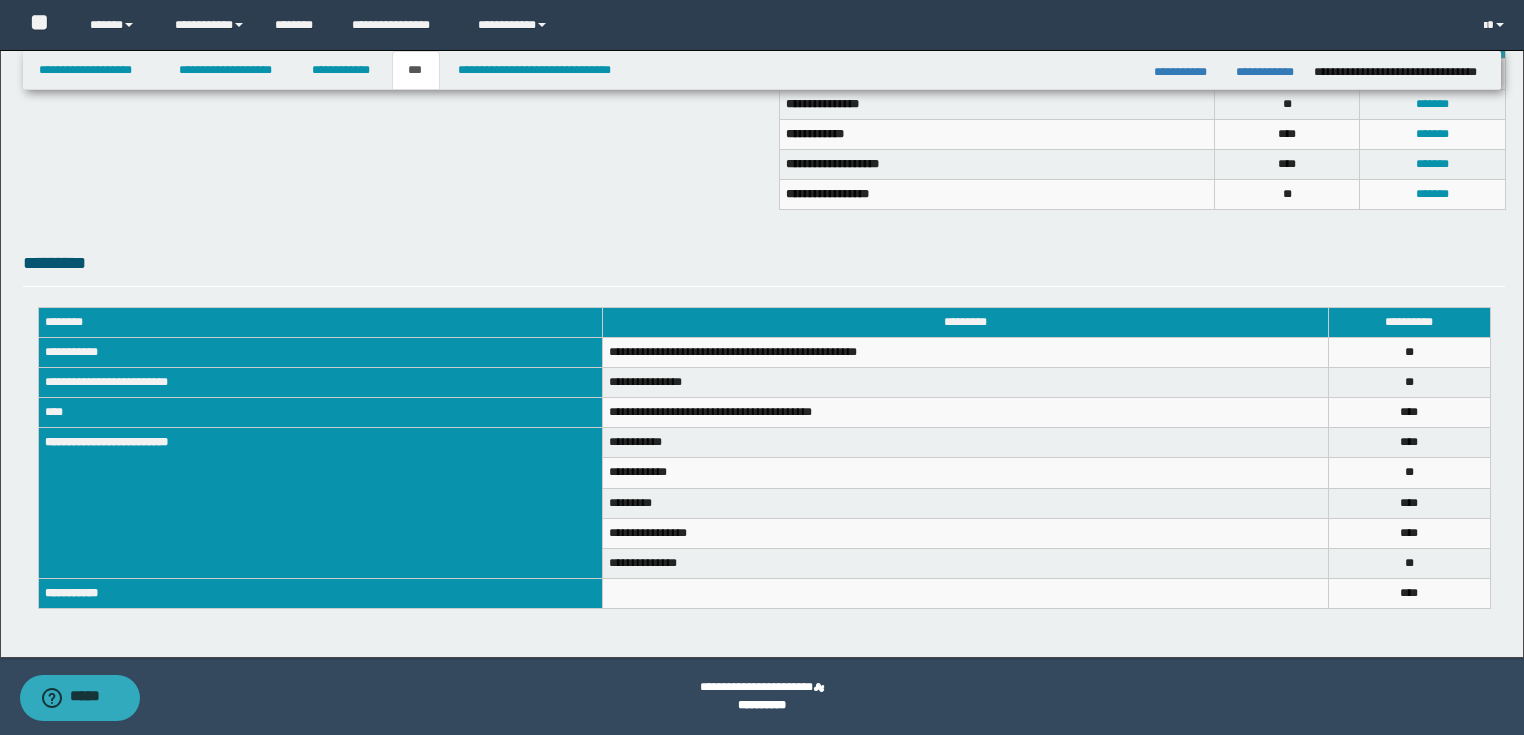 scroll, scrollTop: 430, scrollLeft: 0, axis: vertical 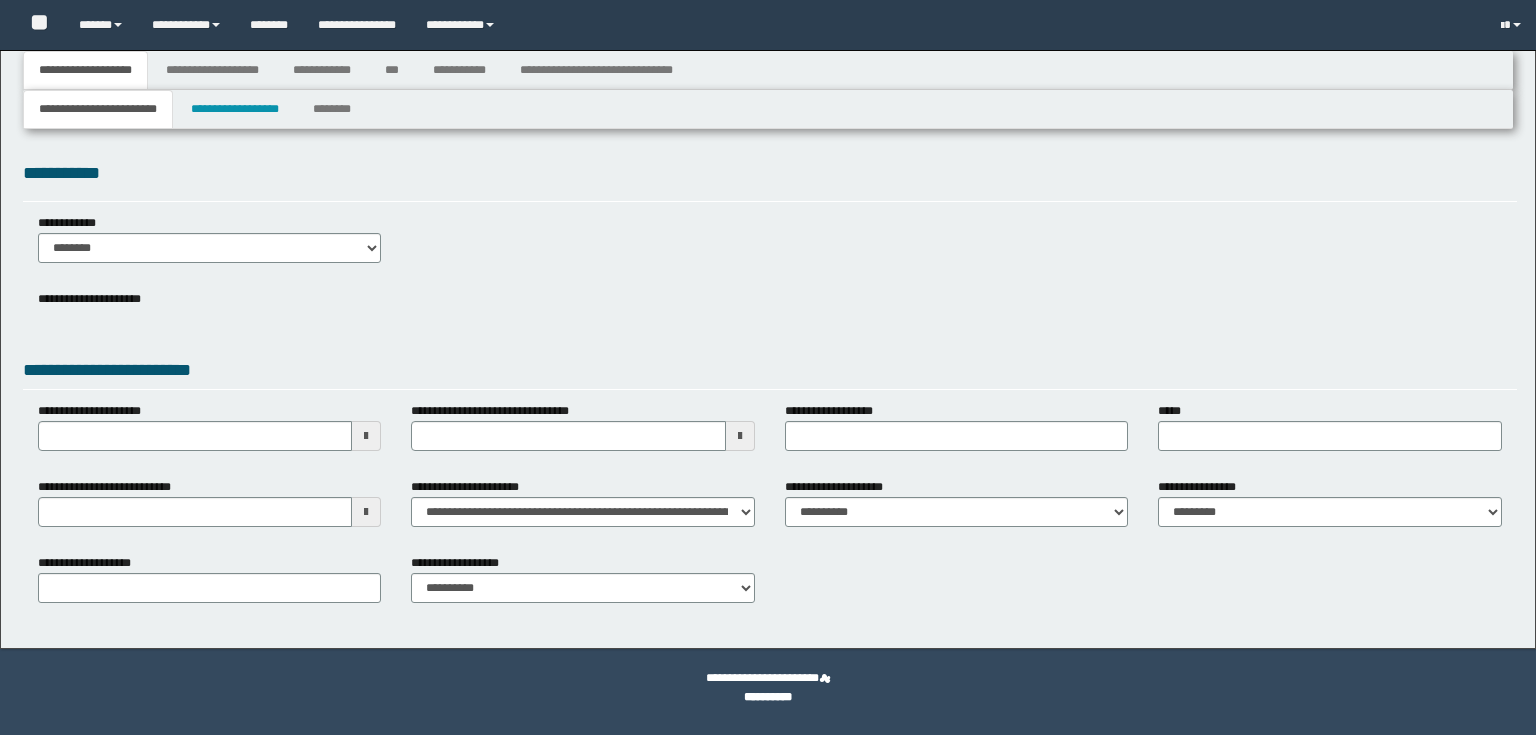 type 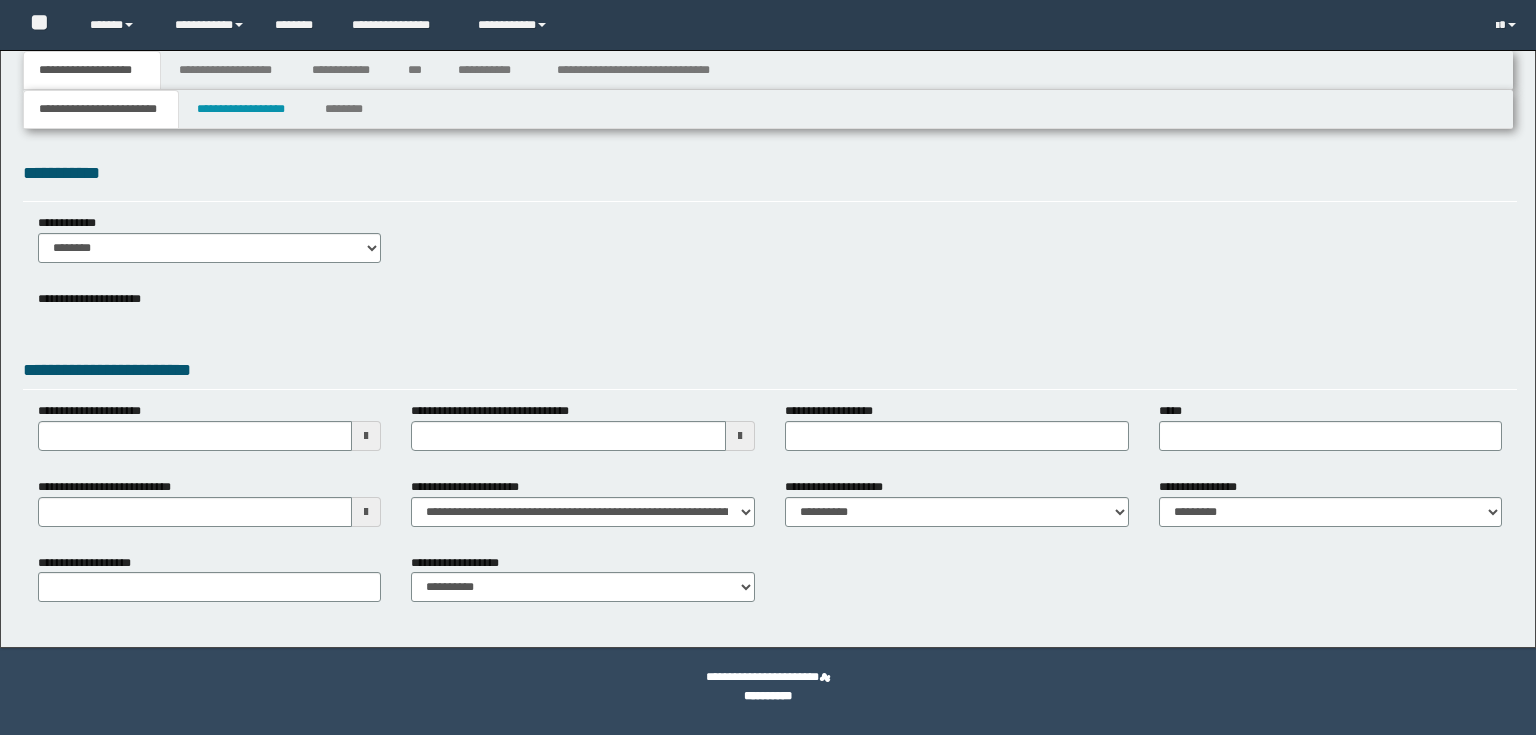 scroll, scrollTop: 0, scrollLeft: 0, axis: both 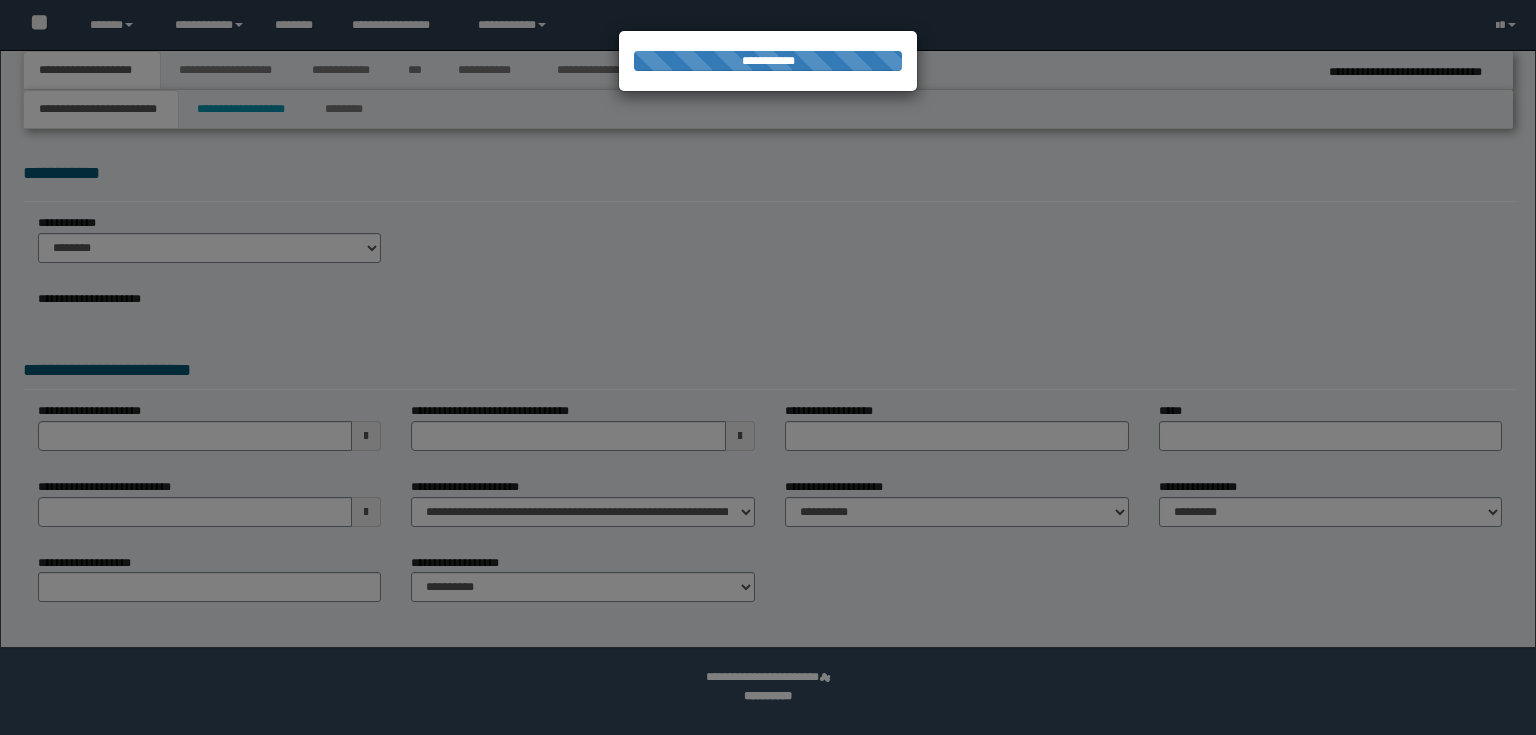 select on "*" 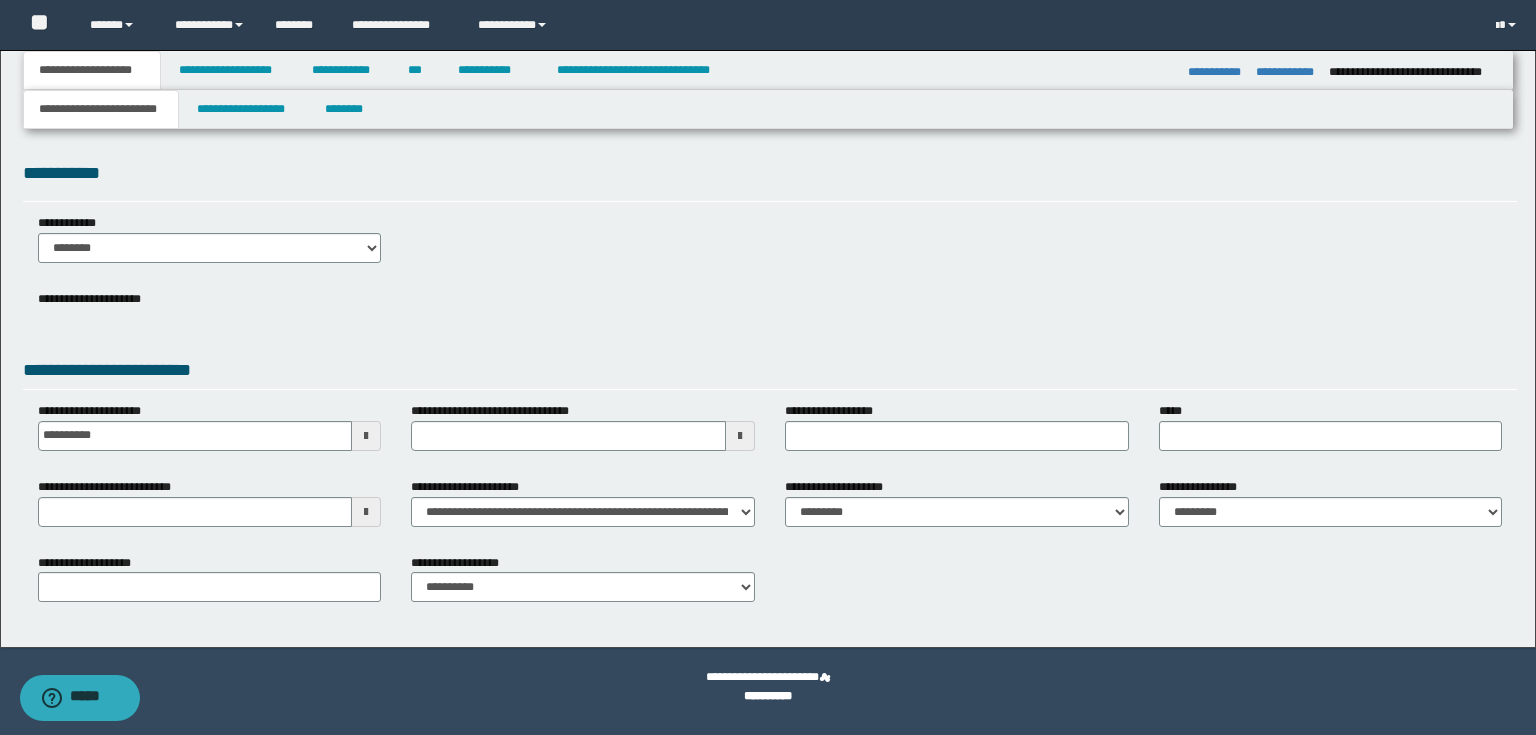 scroll, scrollTop: 0, scrollLeft: 0, axis: both 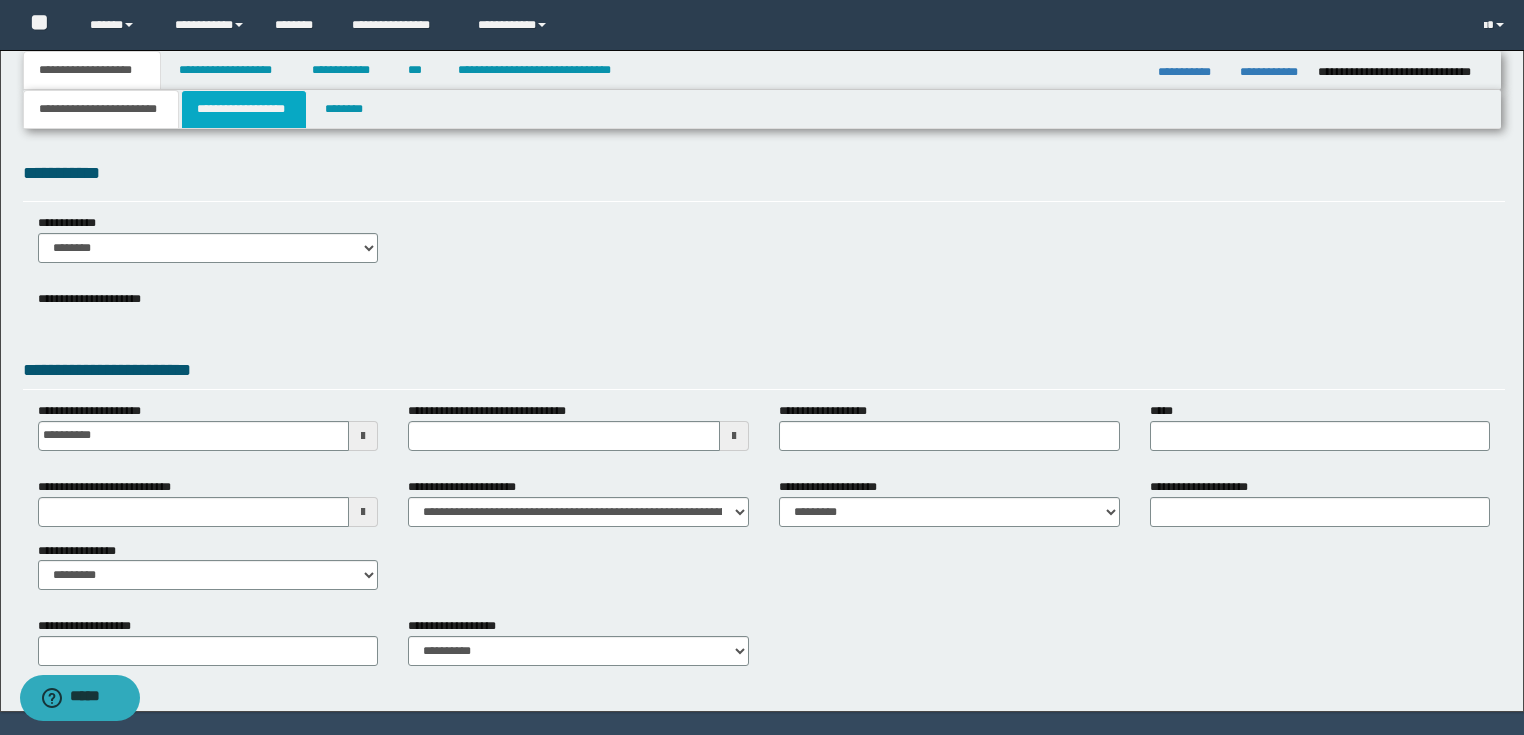 click on "**********" at bounding box center [244, 109] 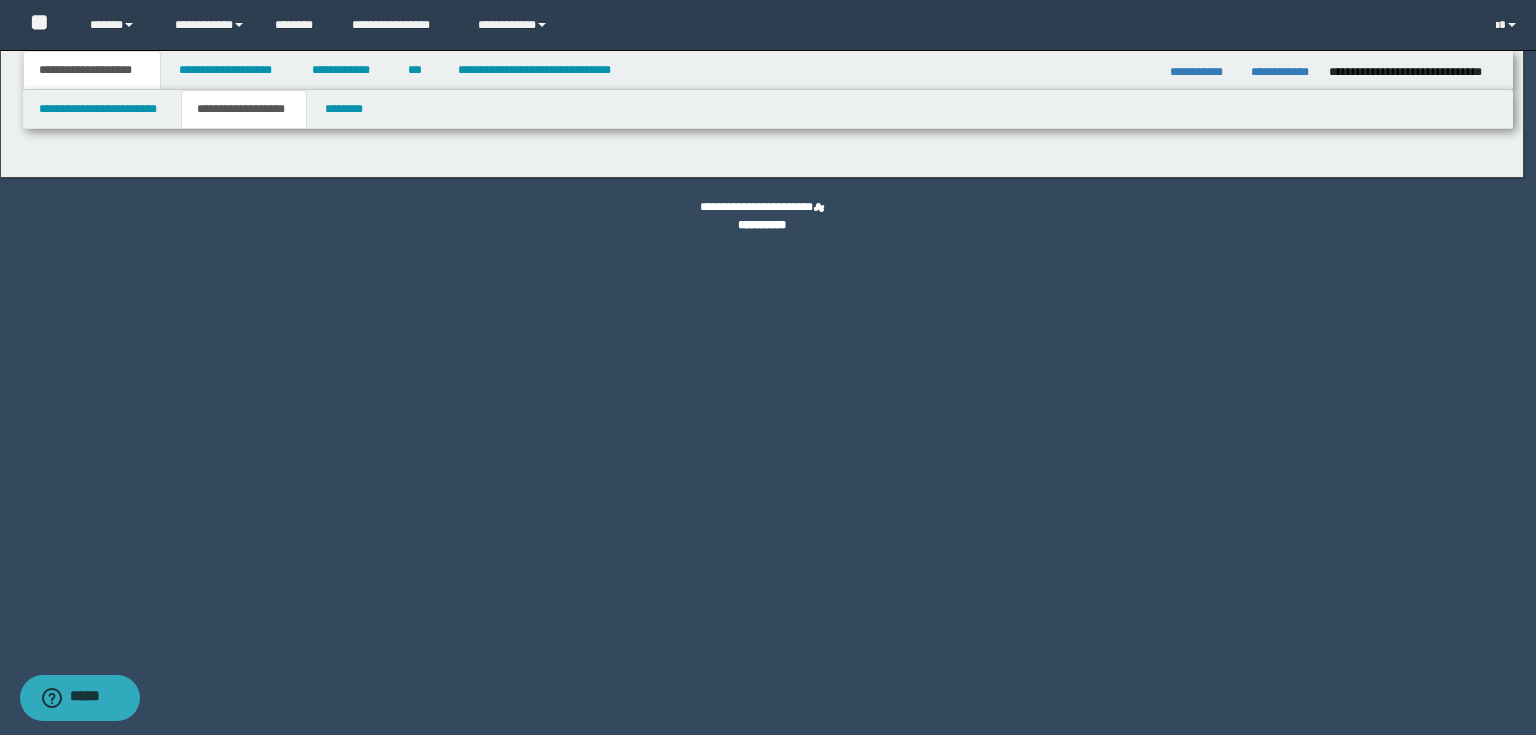 type on "********" 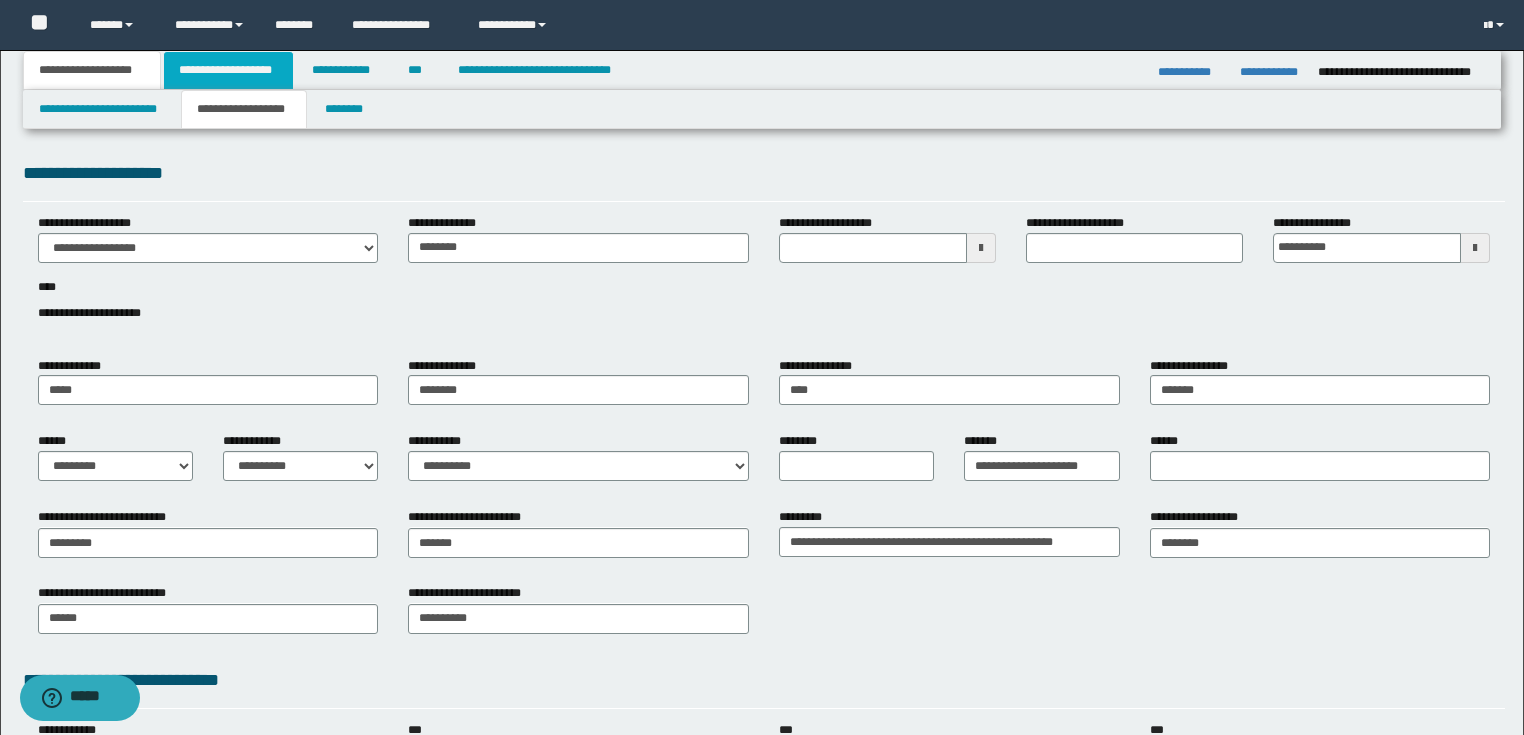 click on "**********" at bounding box center (228, 70) 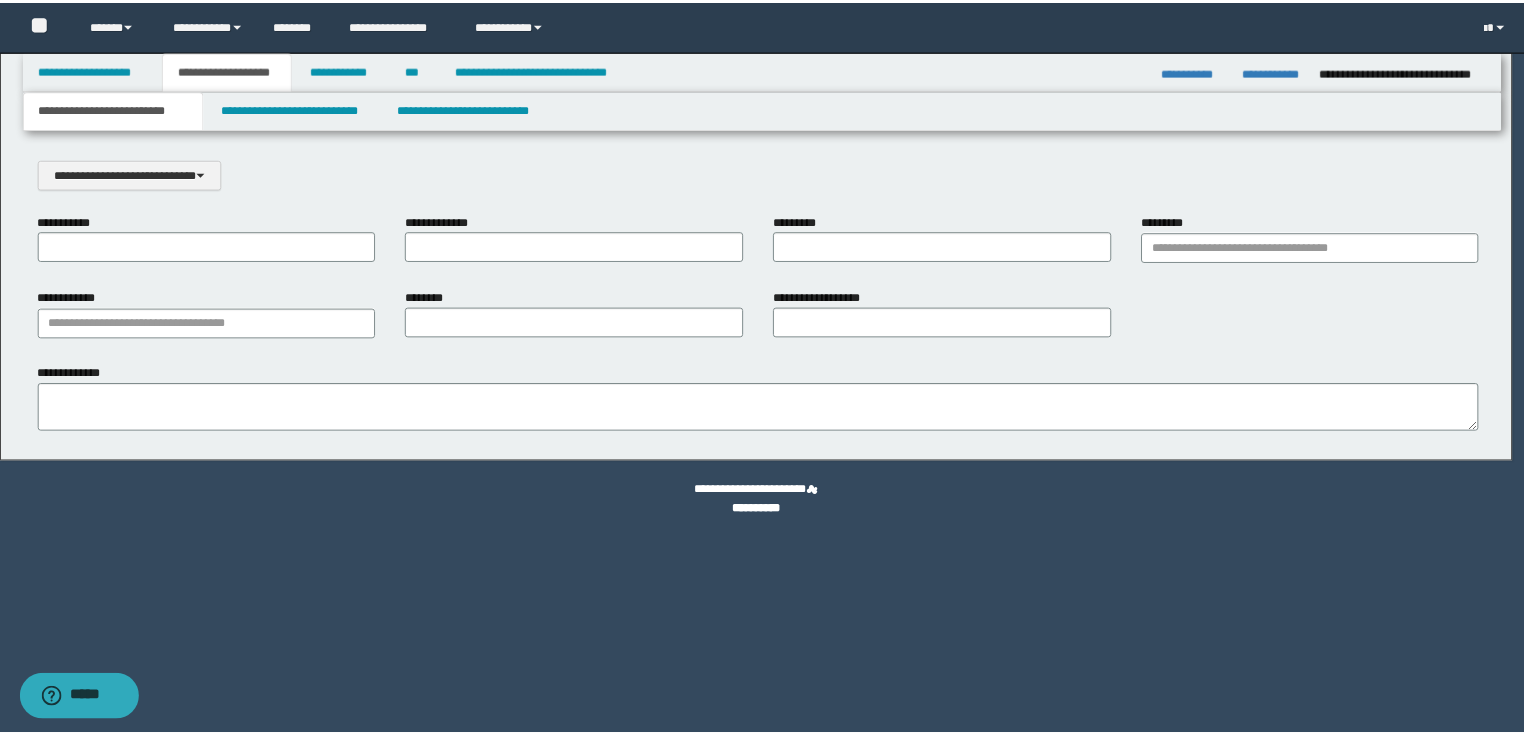 scroll, scrollTop: 0, scrollLeft: 0, axis: both 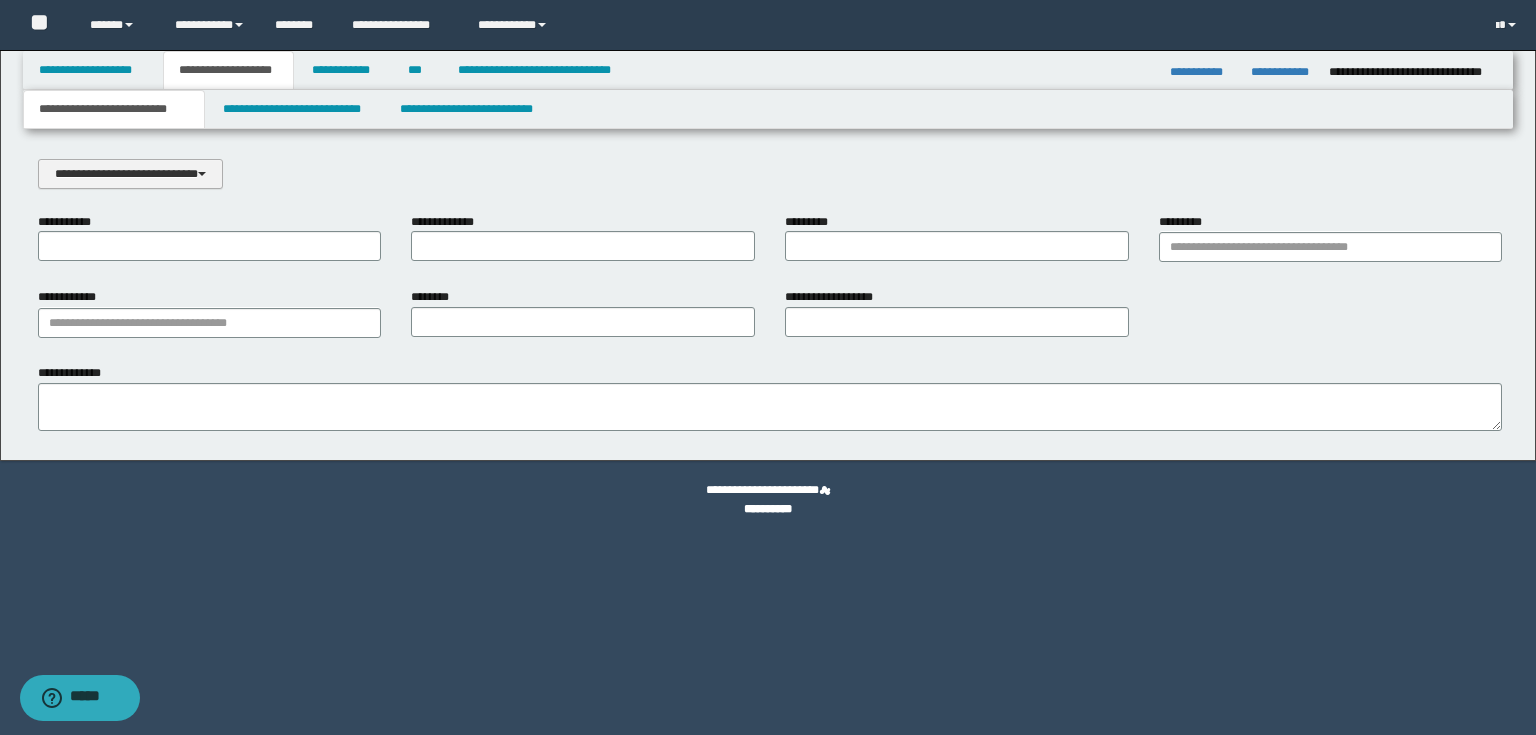 click on "**********" at bounding box center [130, 174] 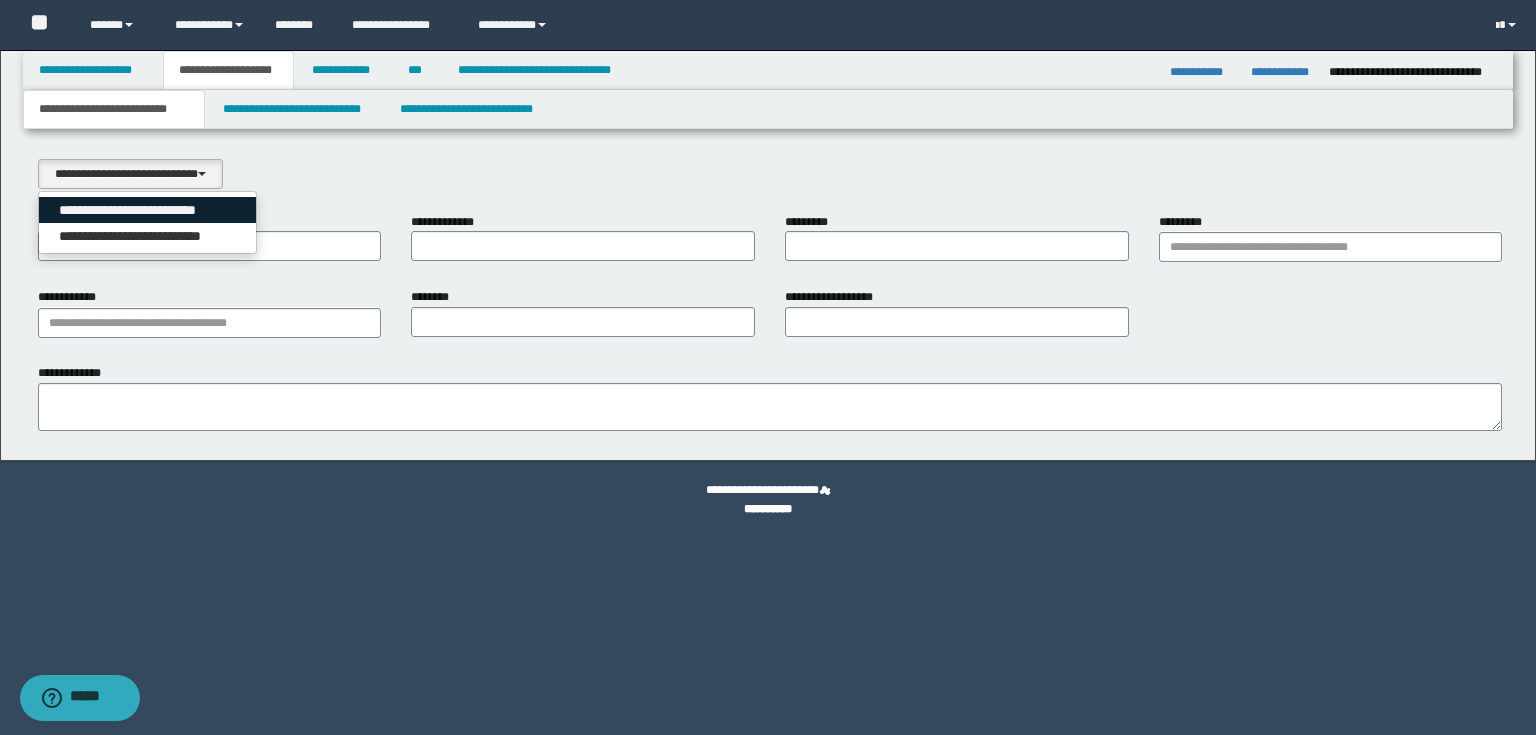click on "**********" at bounding box center (148, 210) 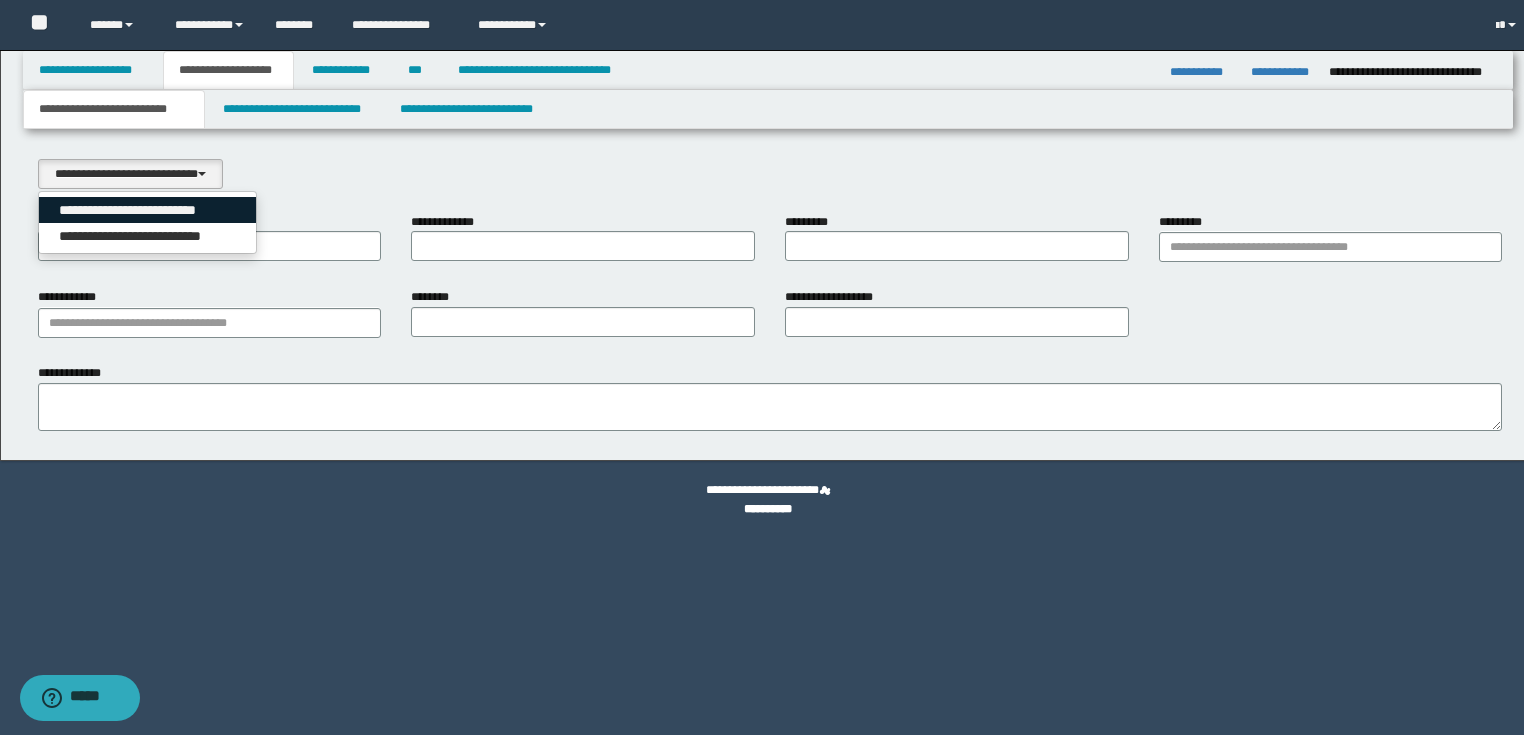 select on "*" 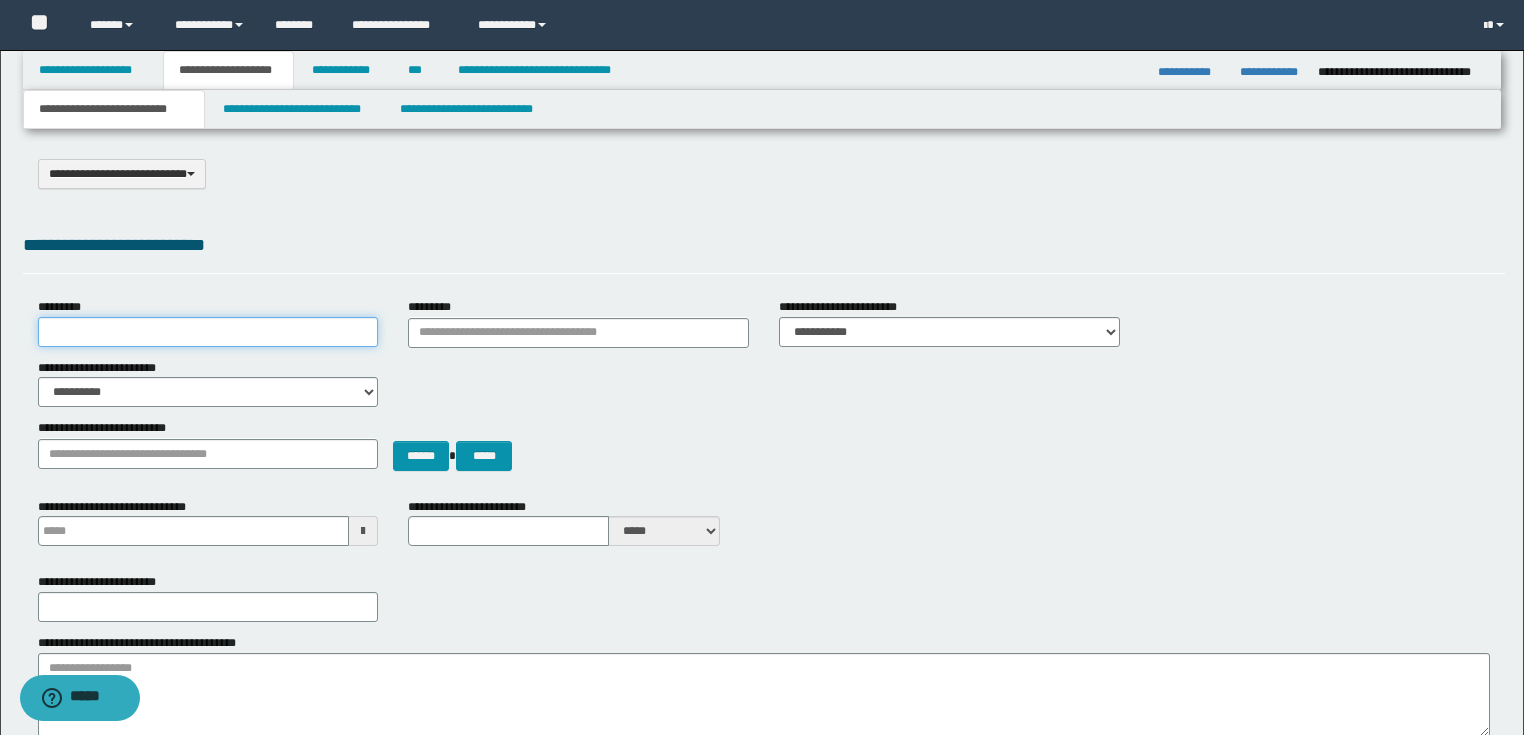 click on "*********" at bounding box center (208, 332) 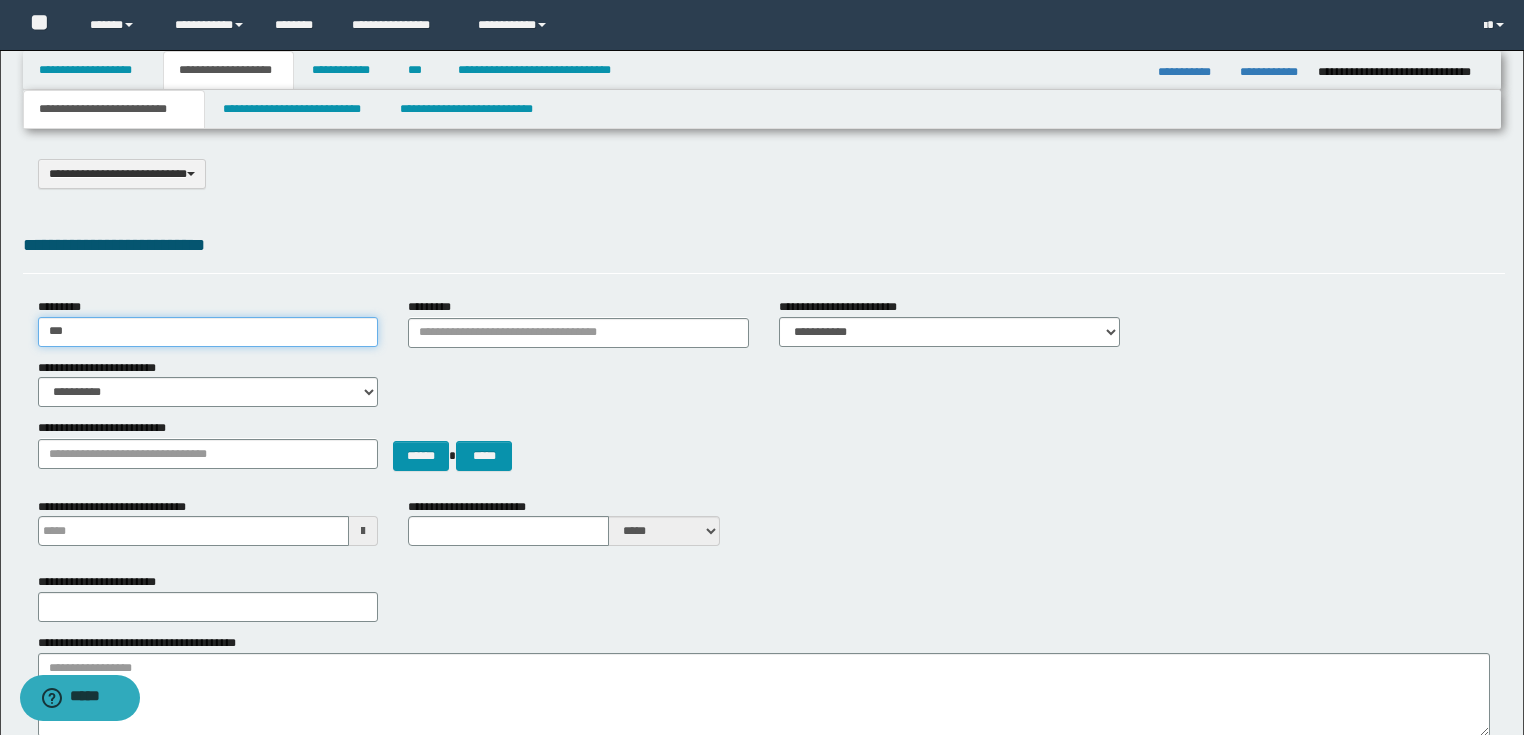 type on "********" 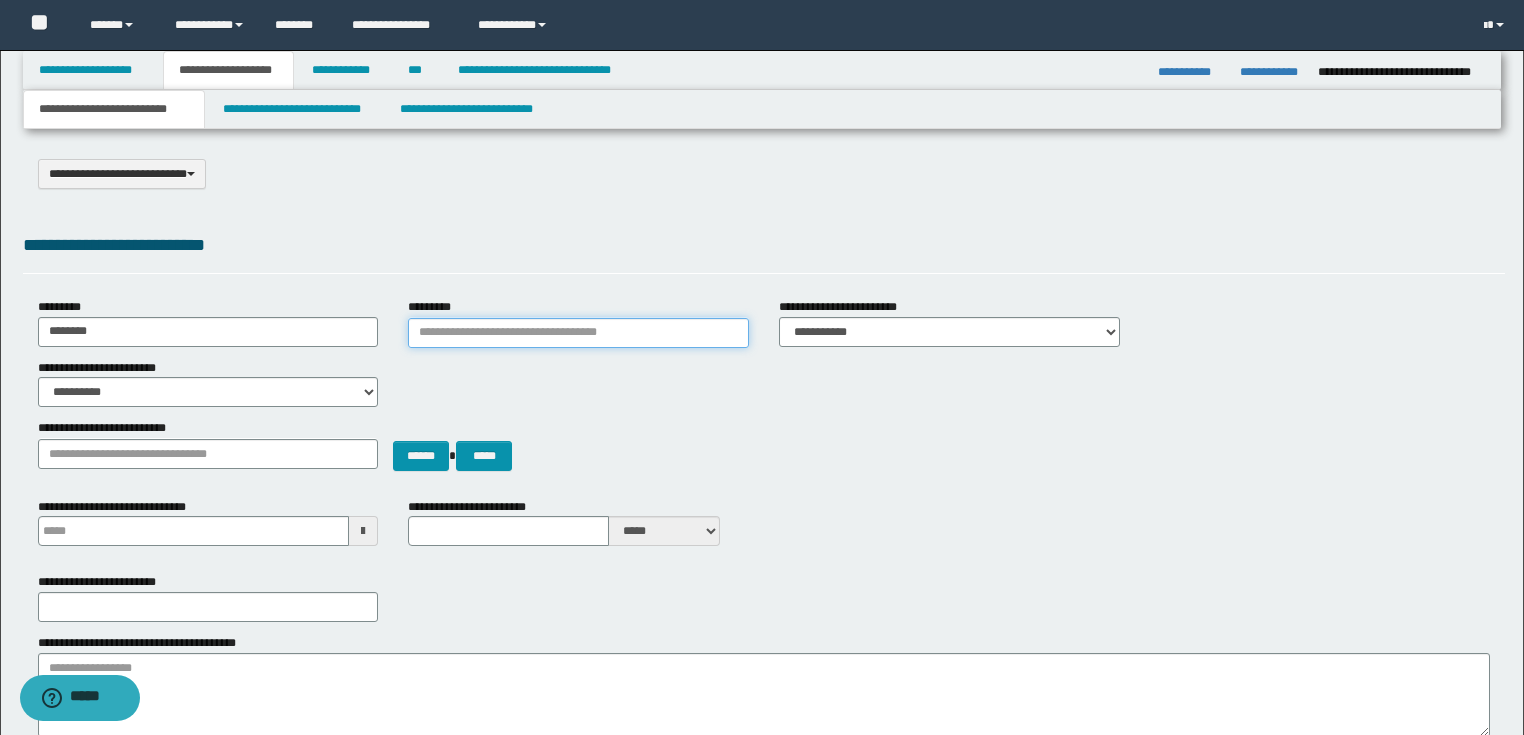 click on "*********" at bounding box center [578, 333] 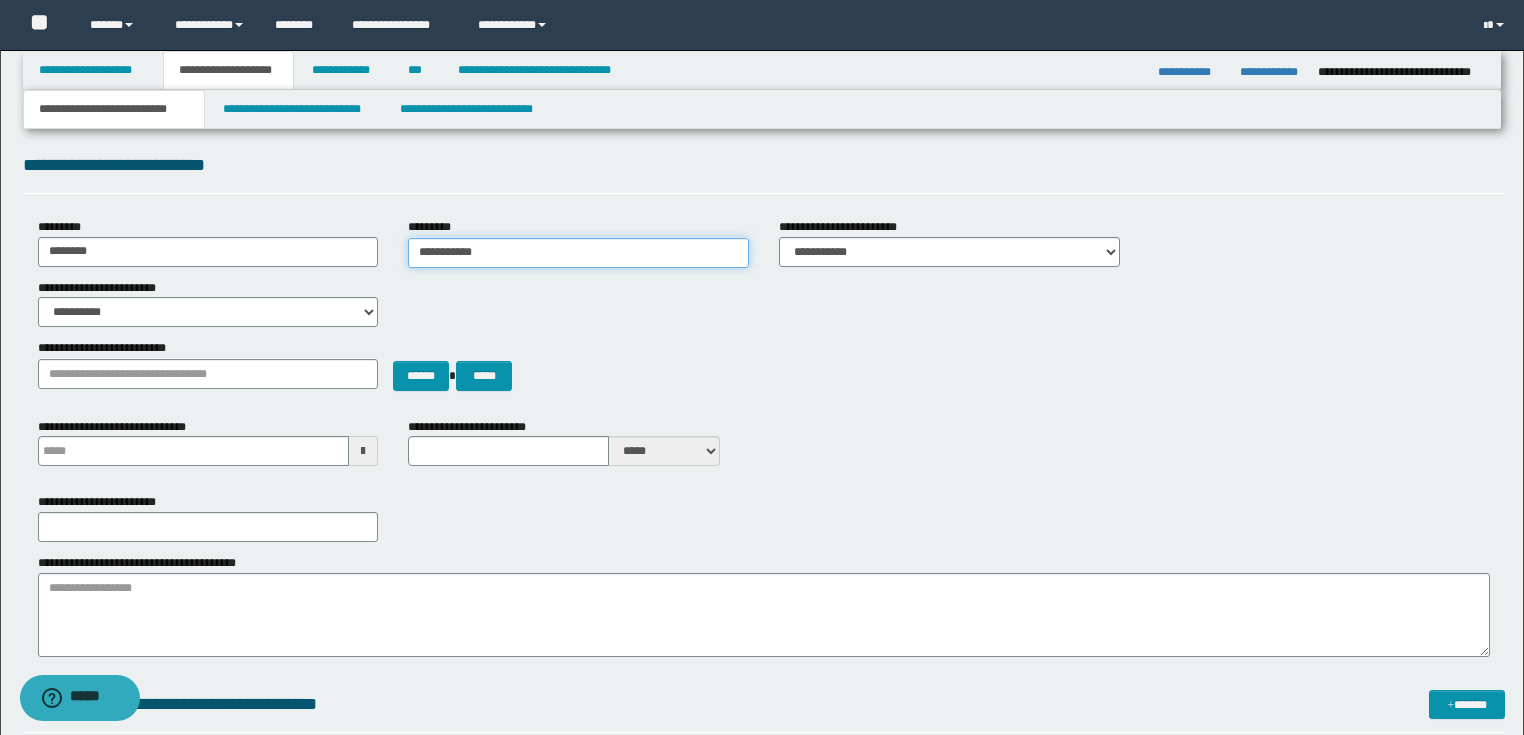 scroll, scrollTop: 160, scrollLeft: 0, axis: vertical 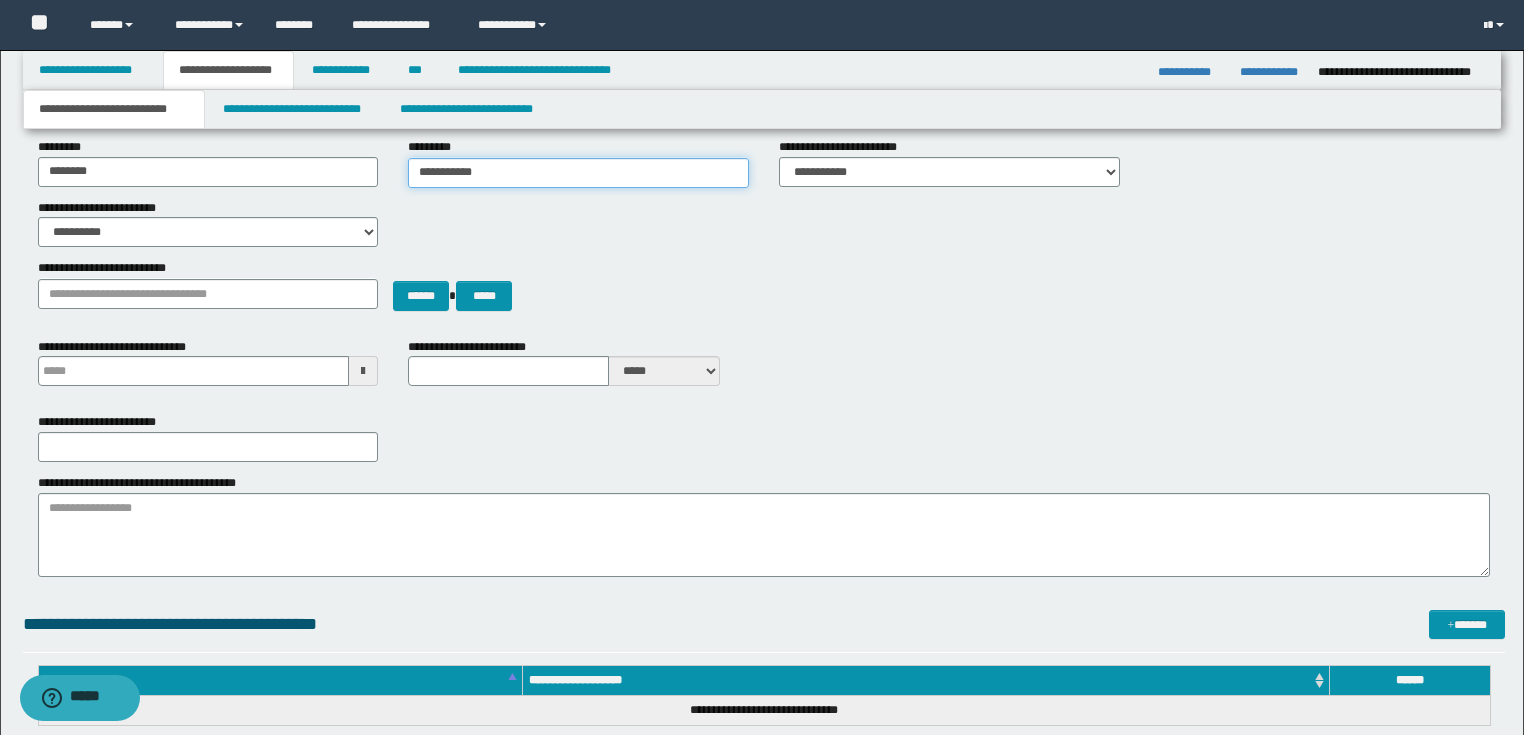 type on "**********" 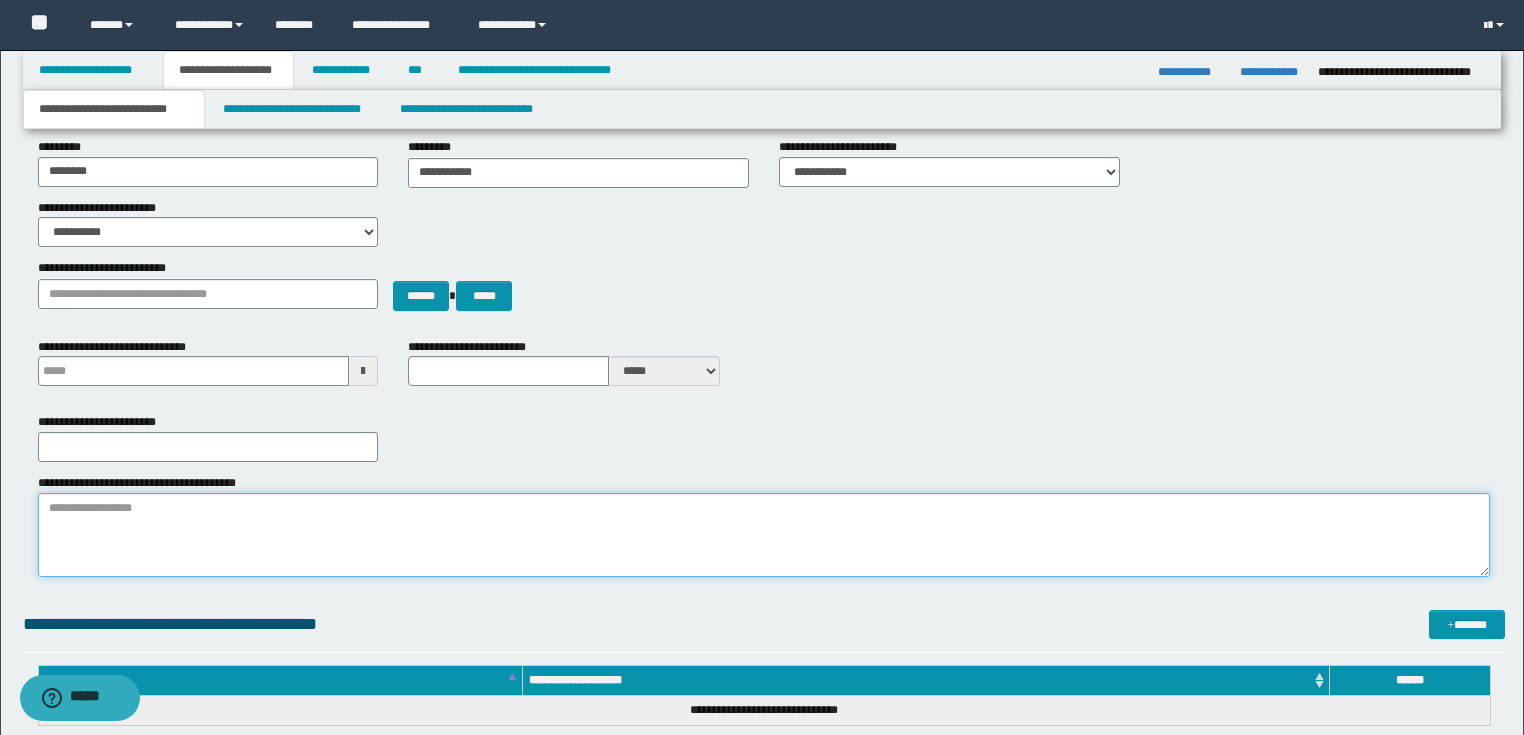 click on "**********" at bounding box center (764, 535) 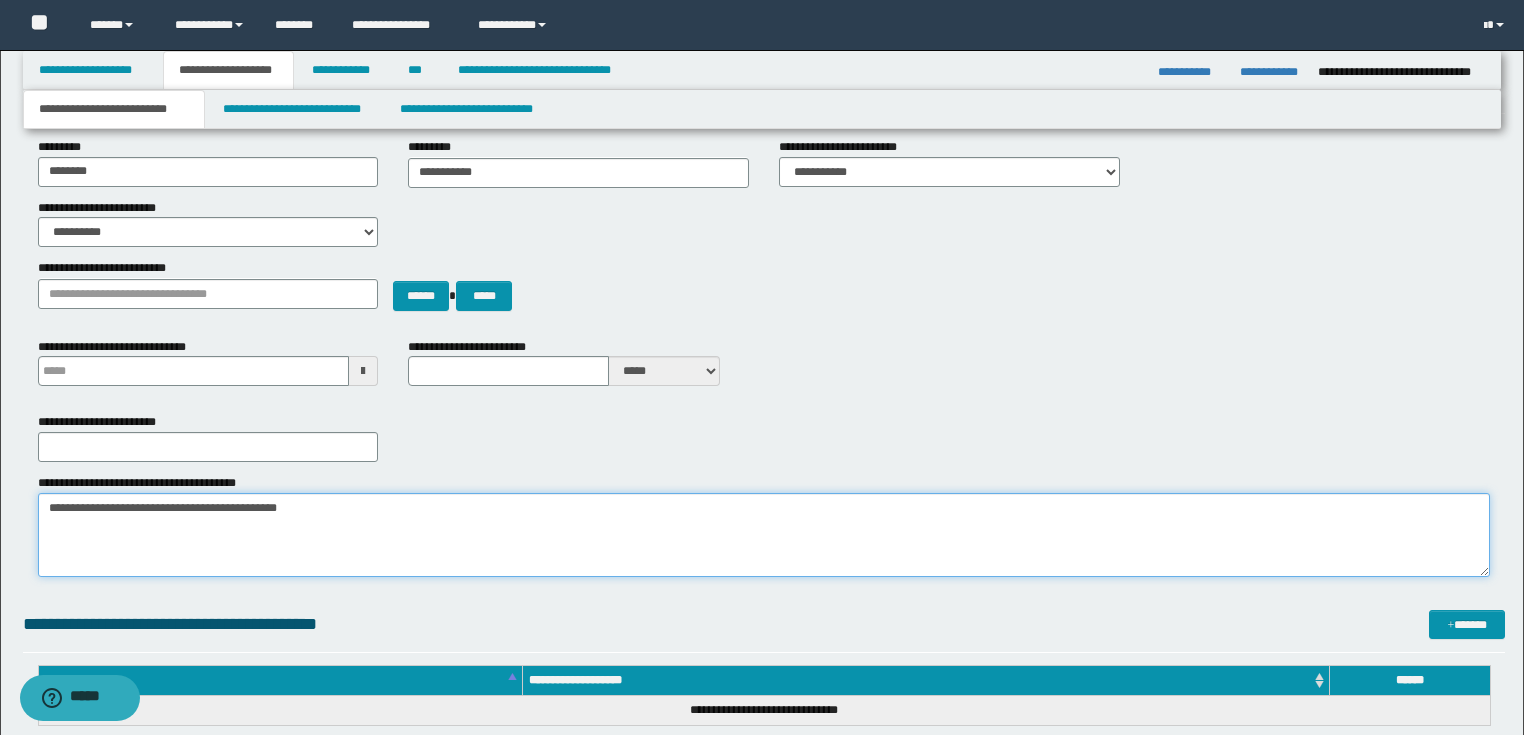 click on "**********" at bounding box center [764, 535] 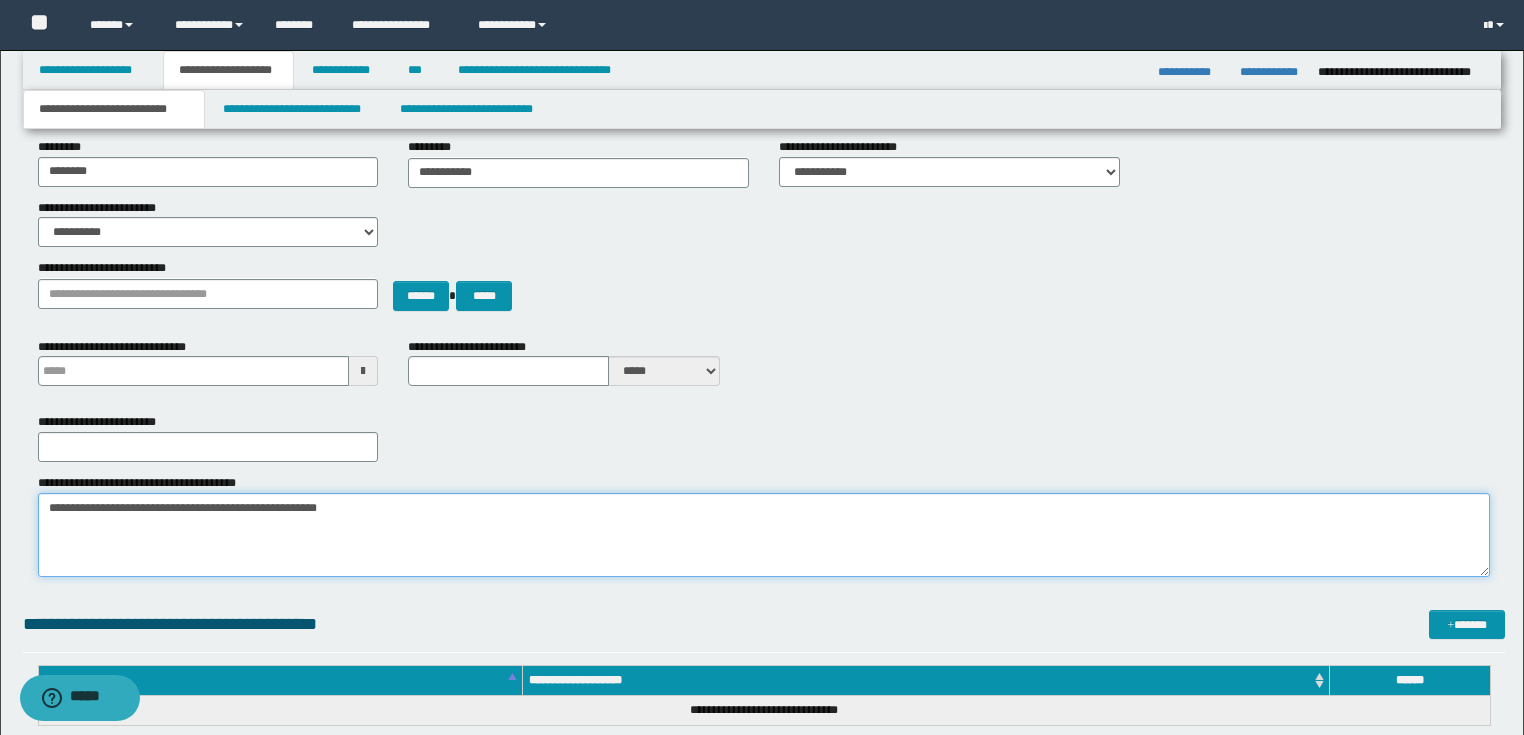 scroll, scrollTop: 80, scrollLeft: 0, axis: vertical 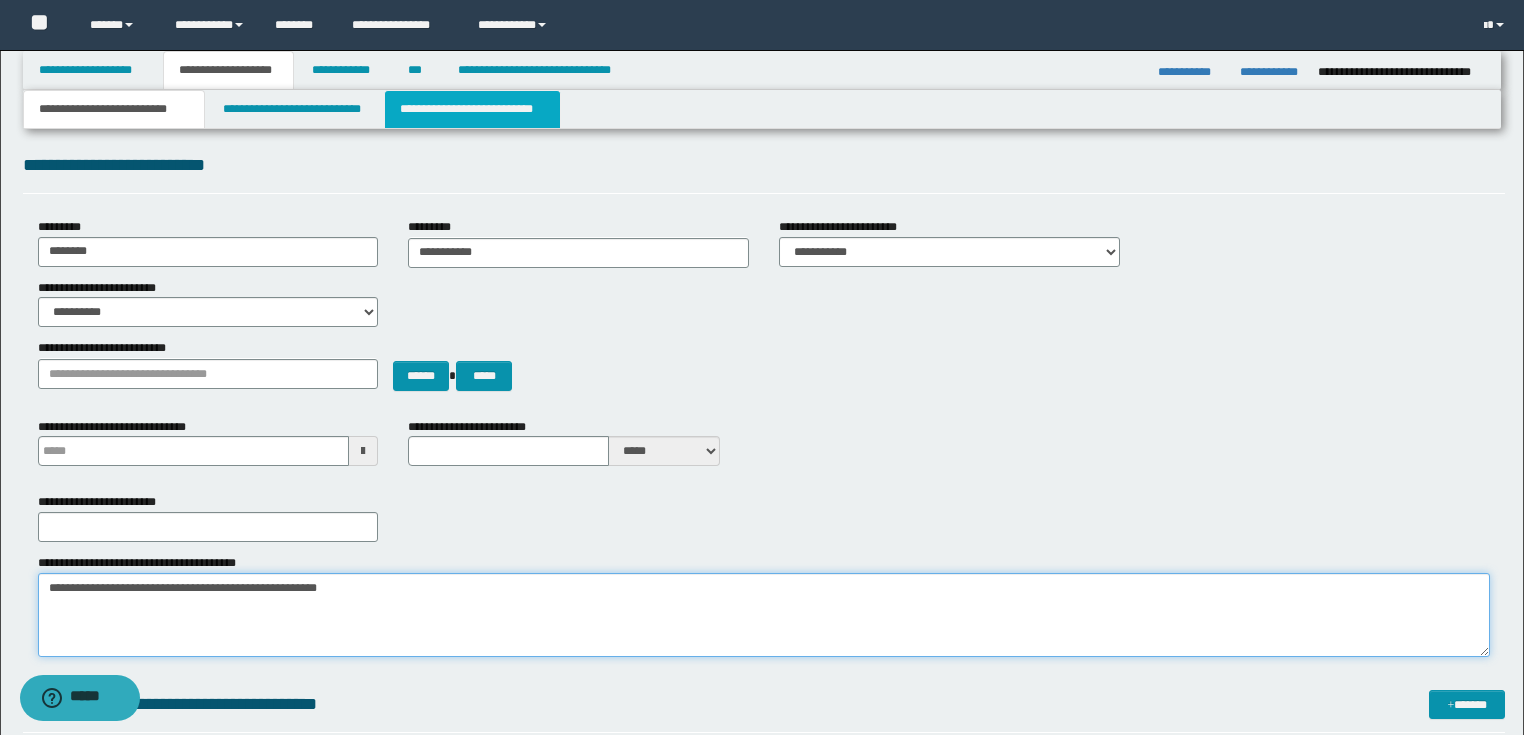 type on "**********" 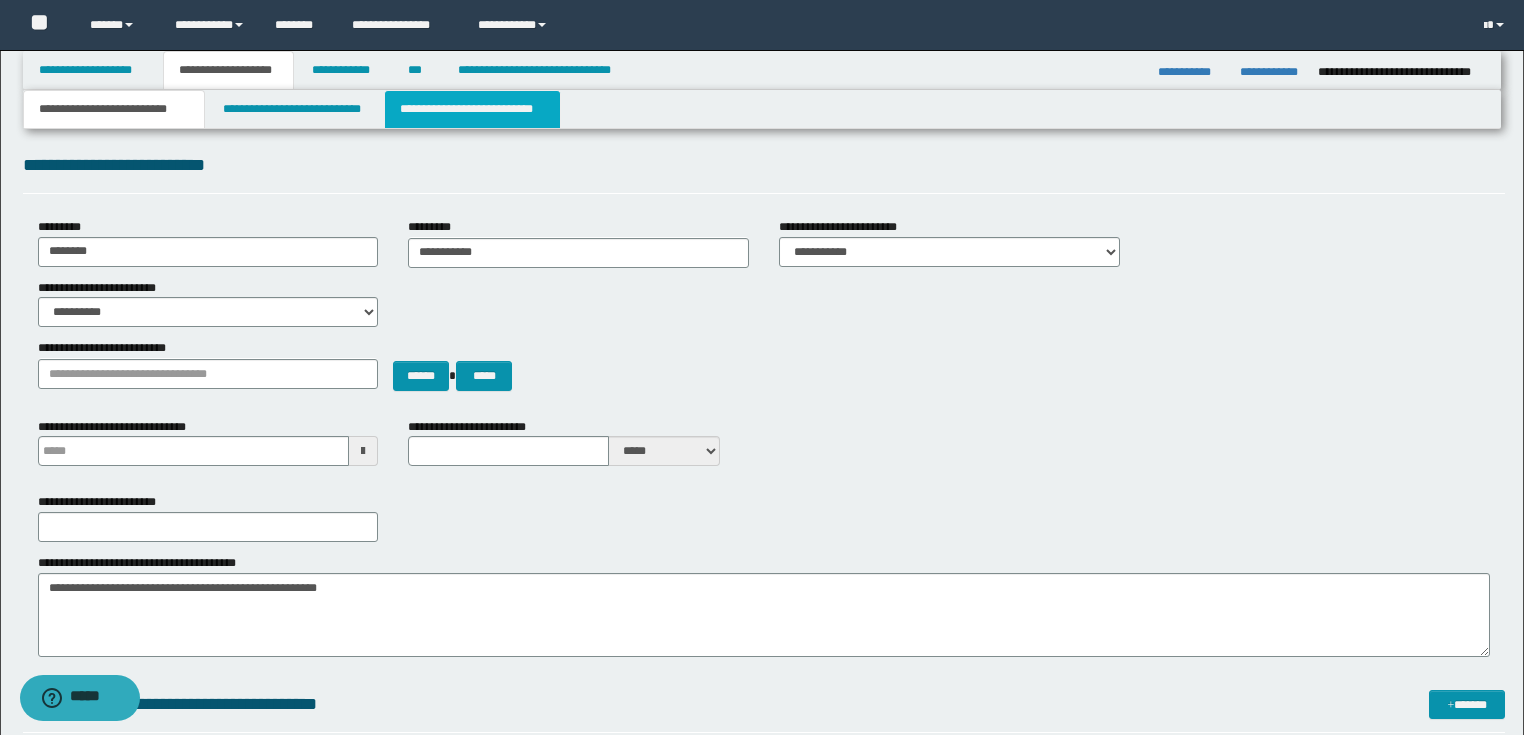 click on "**********" at bounding box center [472, 109] 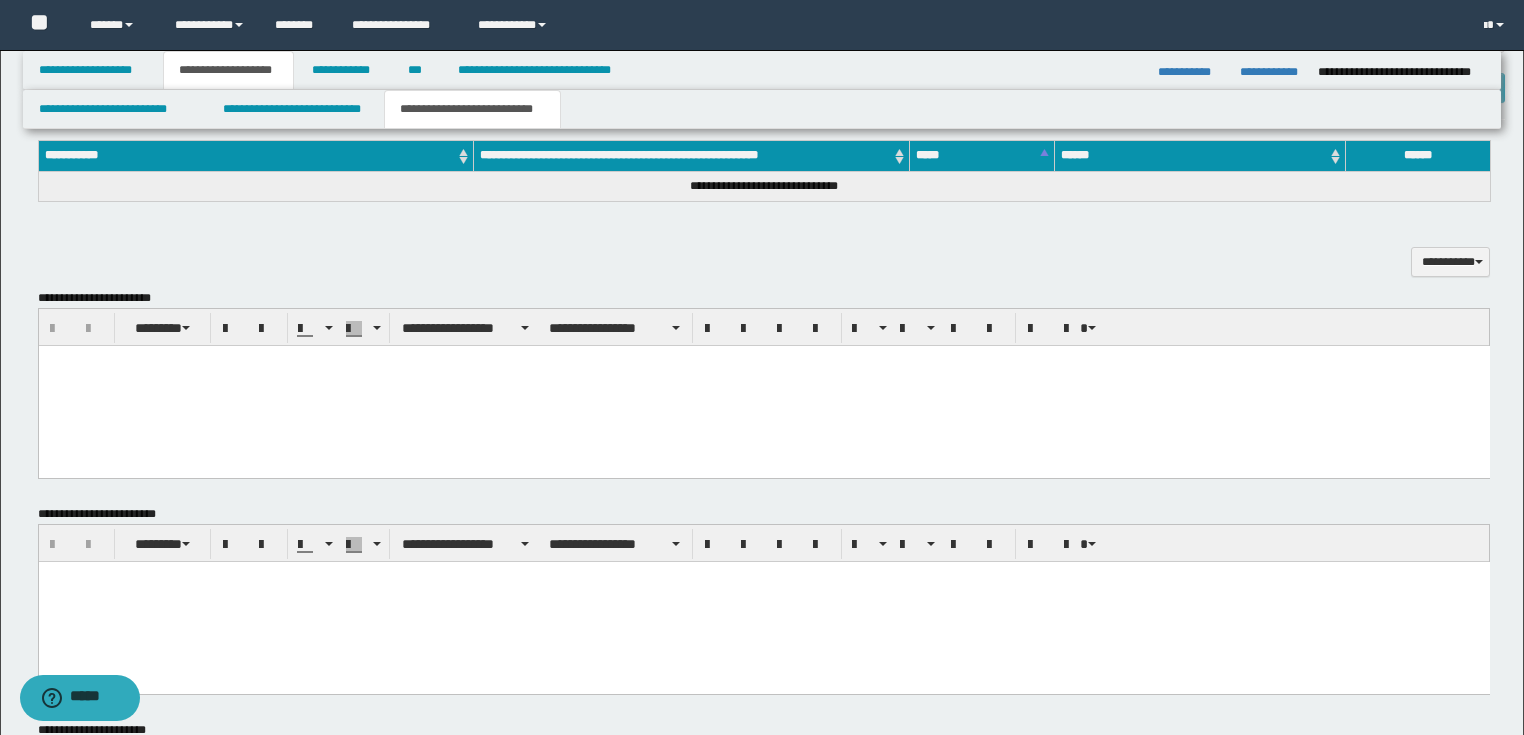 scroll, scrollTop: 560, scrollLeft: 0, axis: vertical 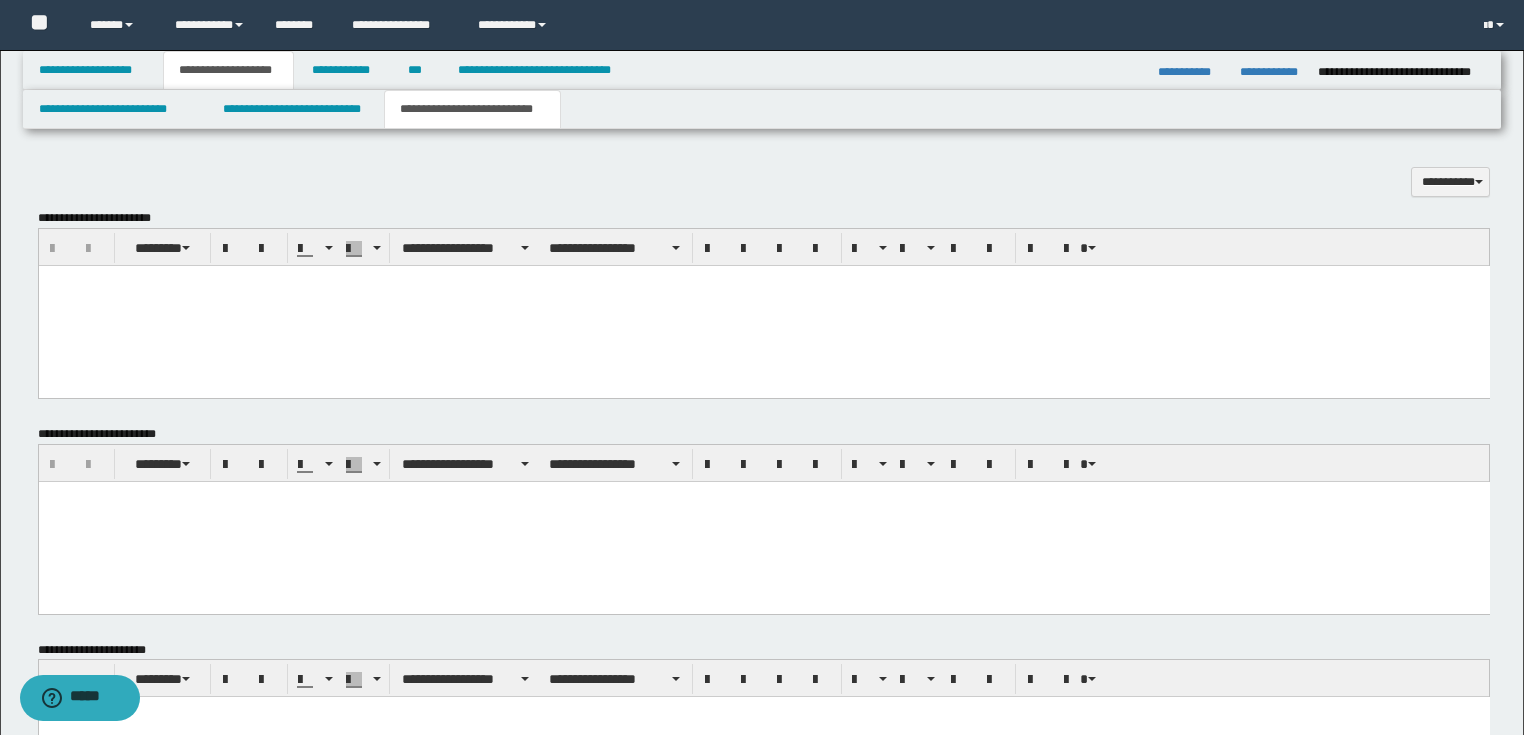 click at bounding box center [763, 521] 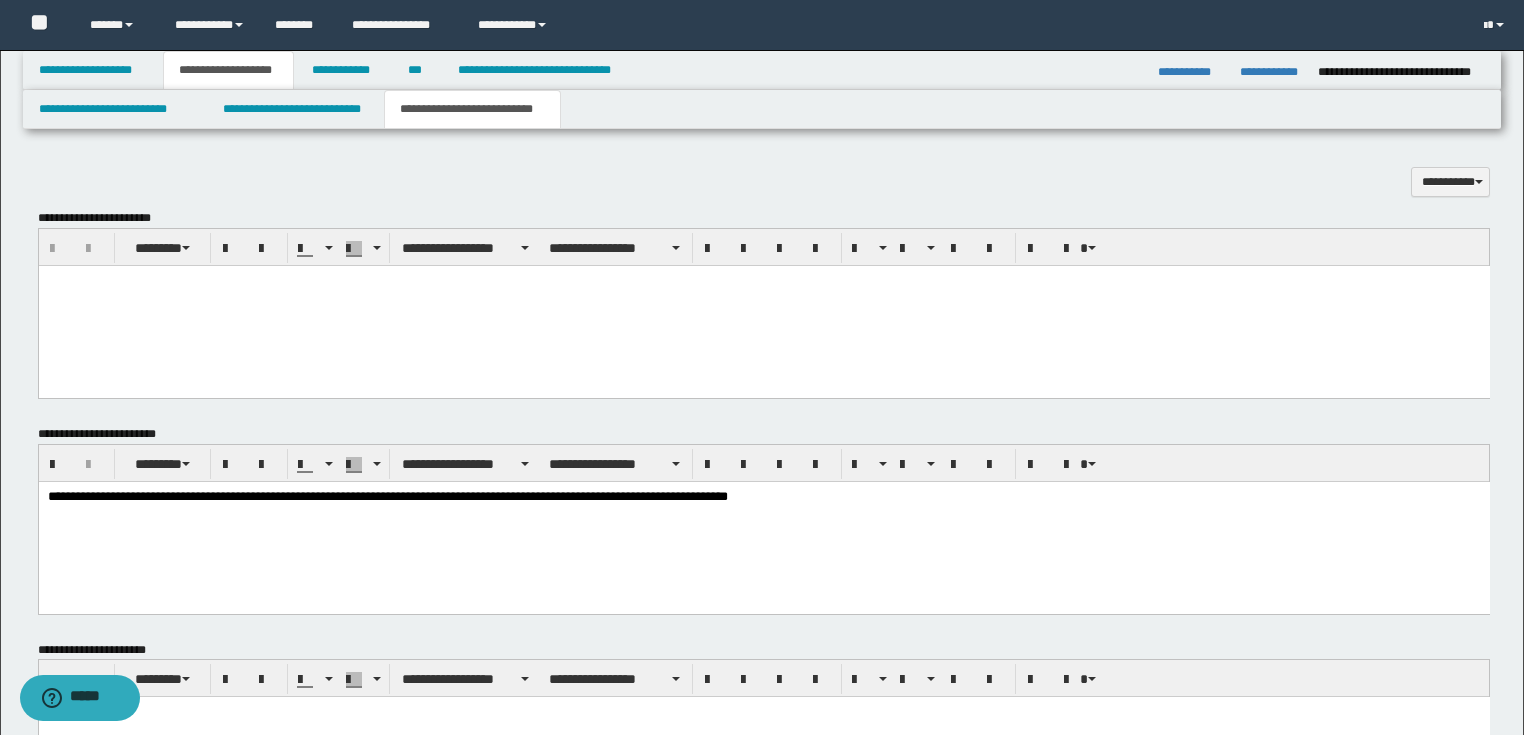 click on "**********" at bounding box center [763, 522] 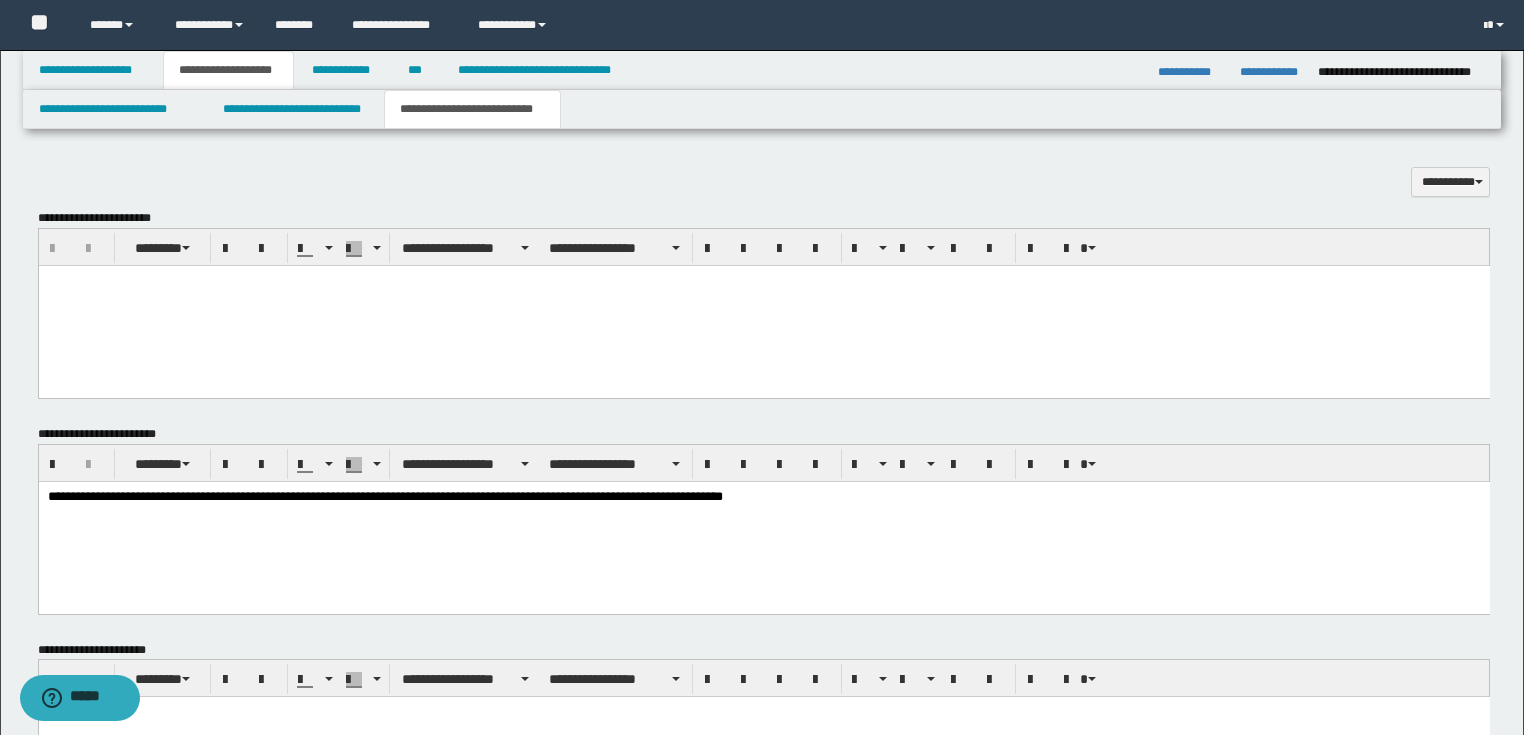 click on "**********" at bounding box center (763, 497) 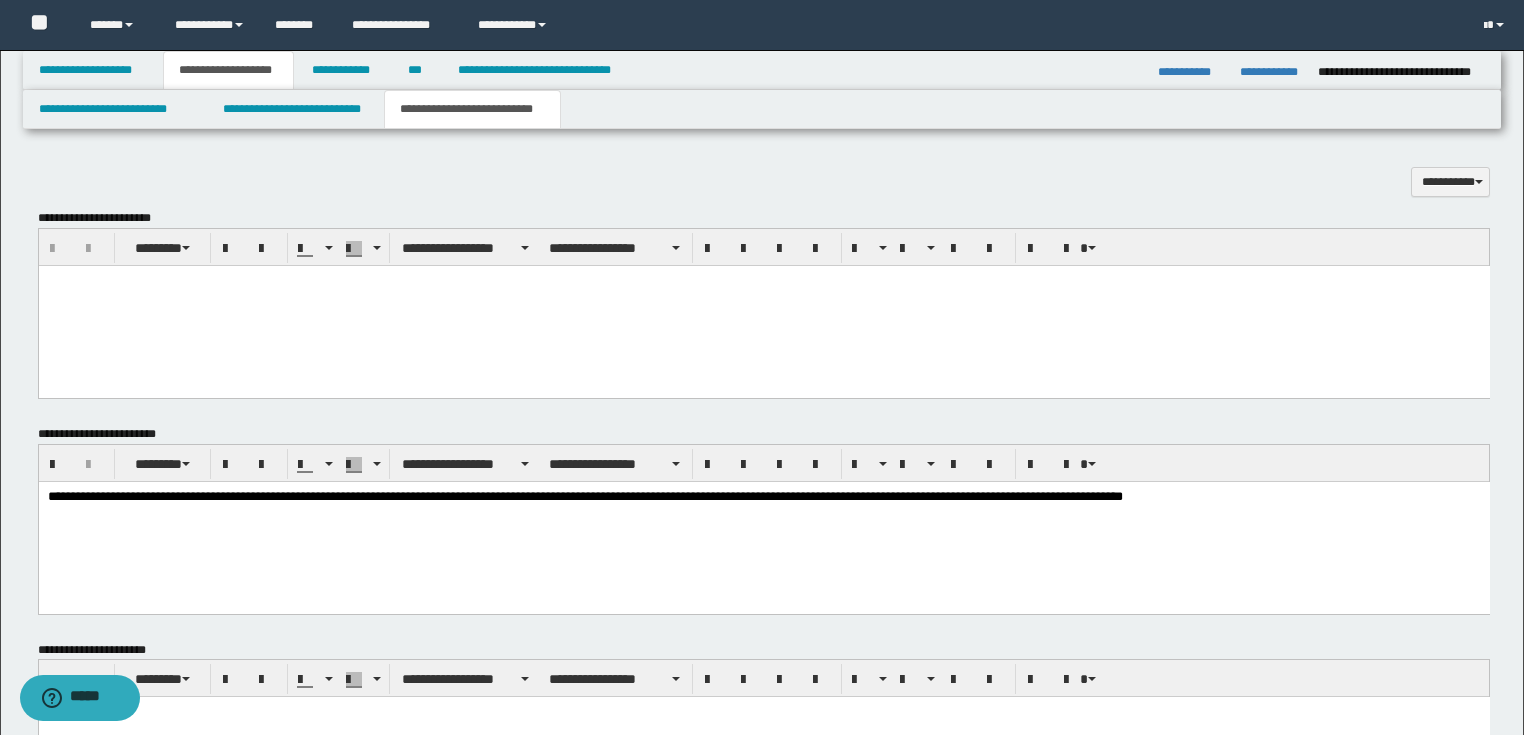 click on "**********" at bounding box center [763, 497] 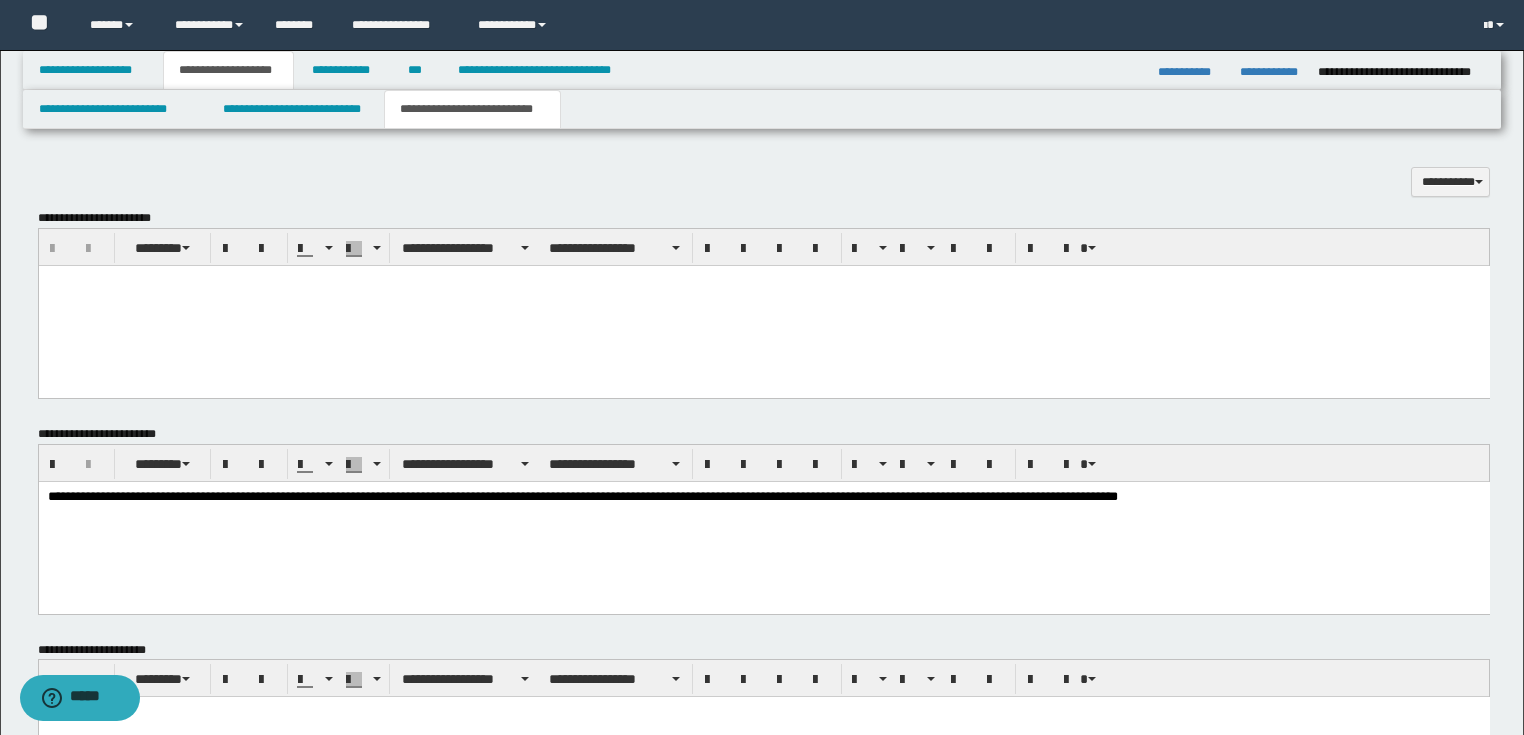 click on "**********" at bounding box center [763, 497] 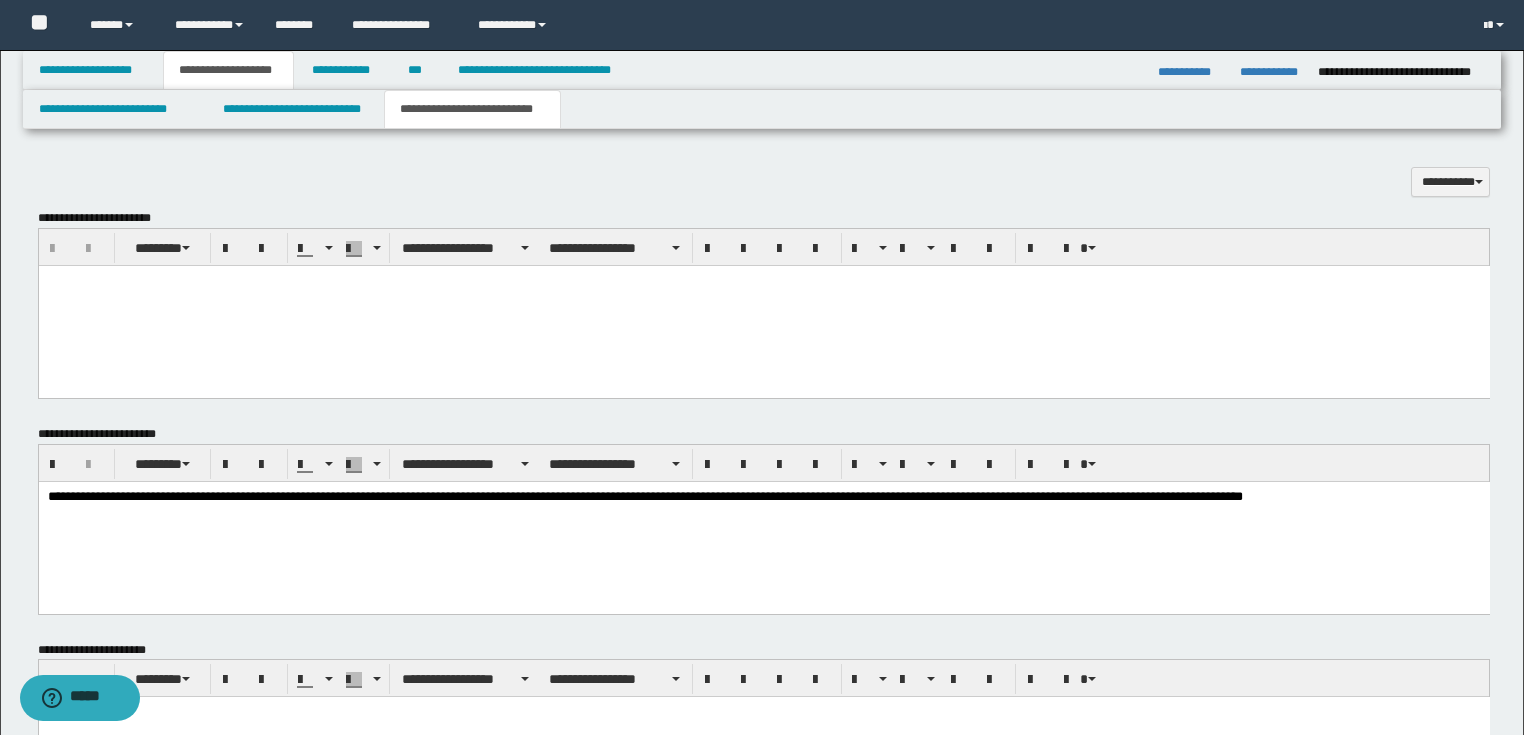 click on "**********" at bounding box center [763, 497] 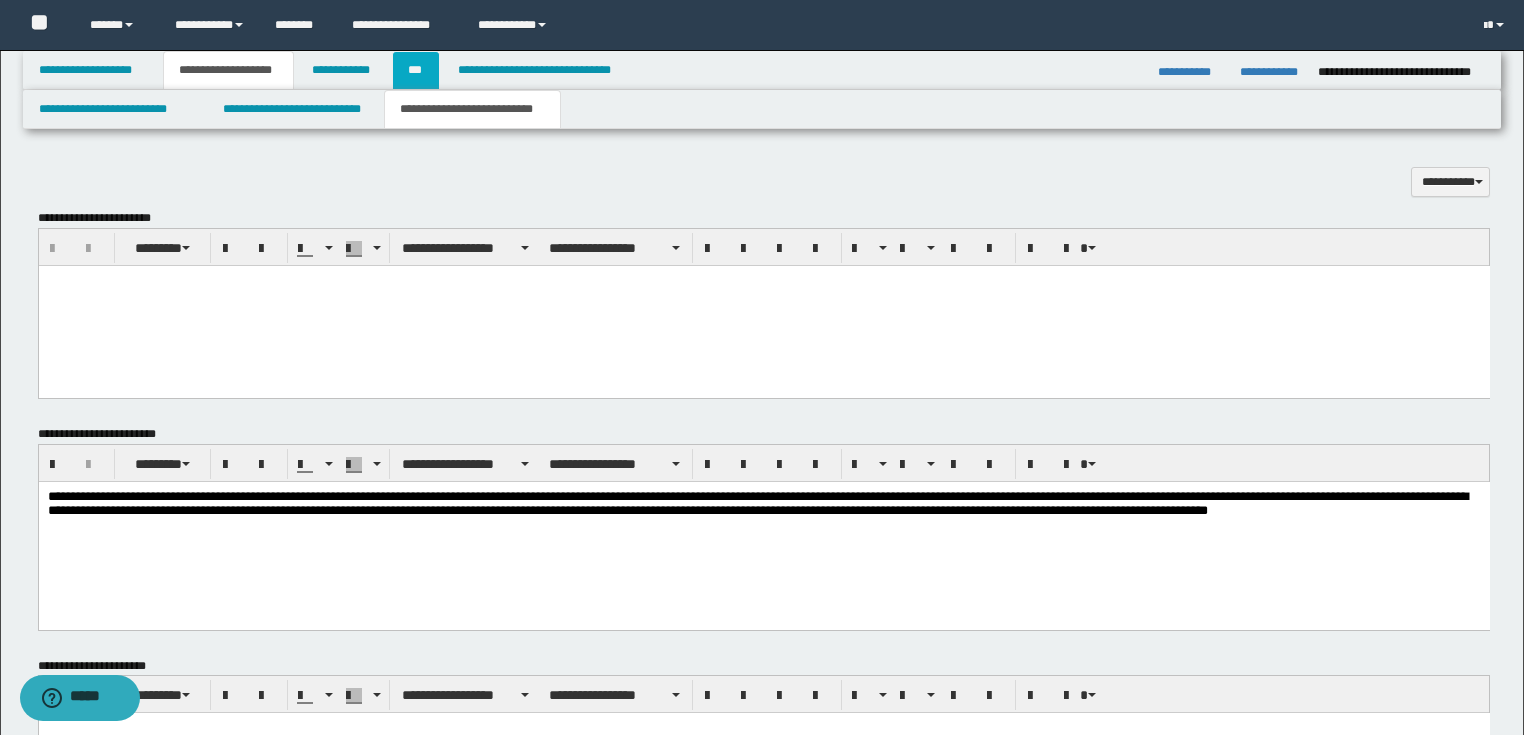 click on "***" at bounding box center (416, 70) 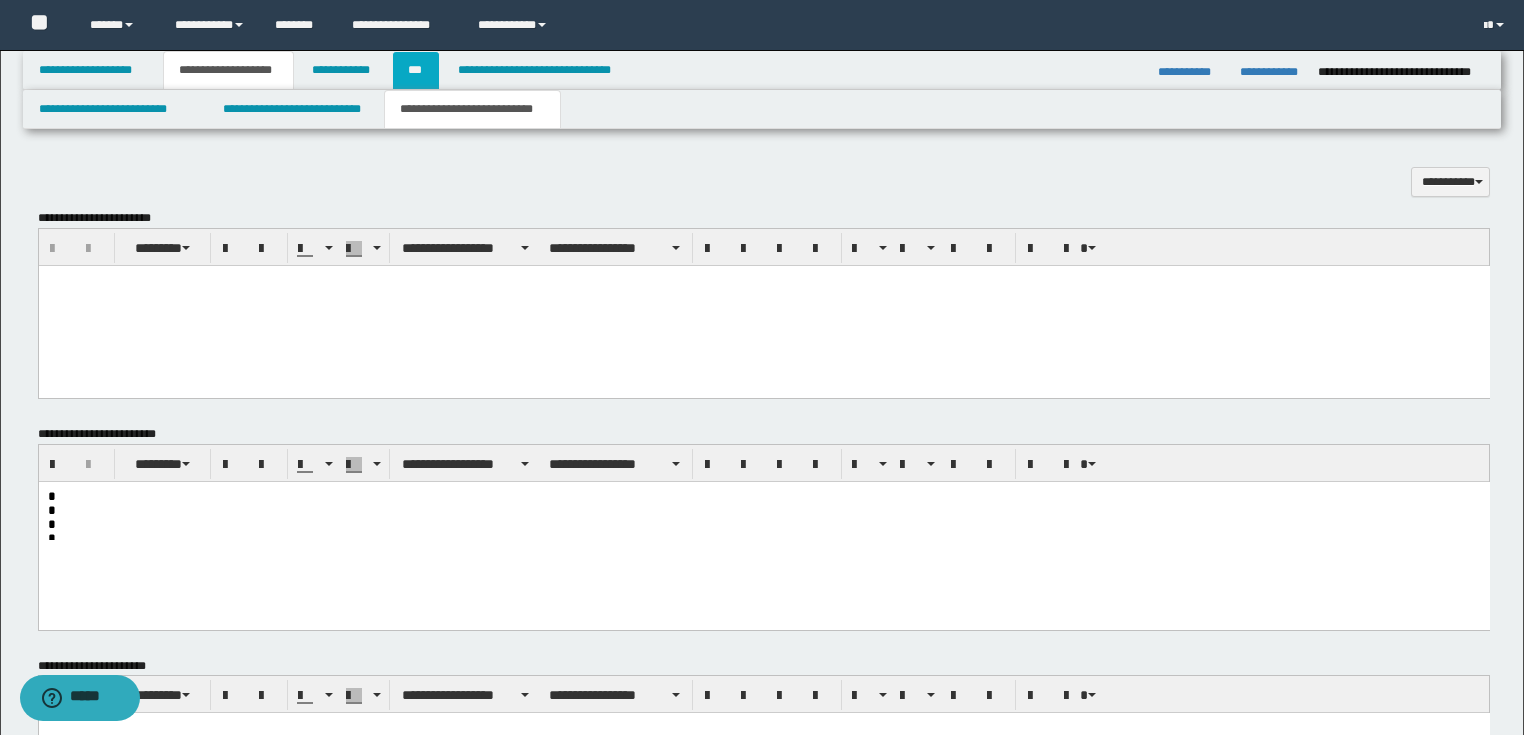 scroll, scrollTop: 0, scrollLeft: 0, axis: both 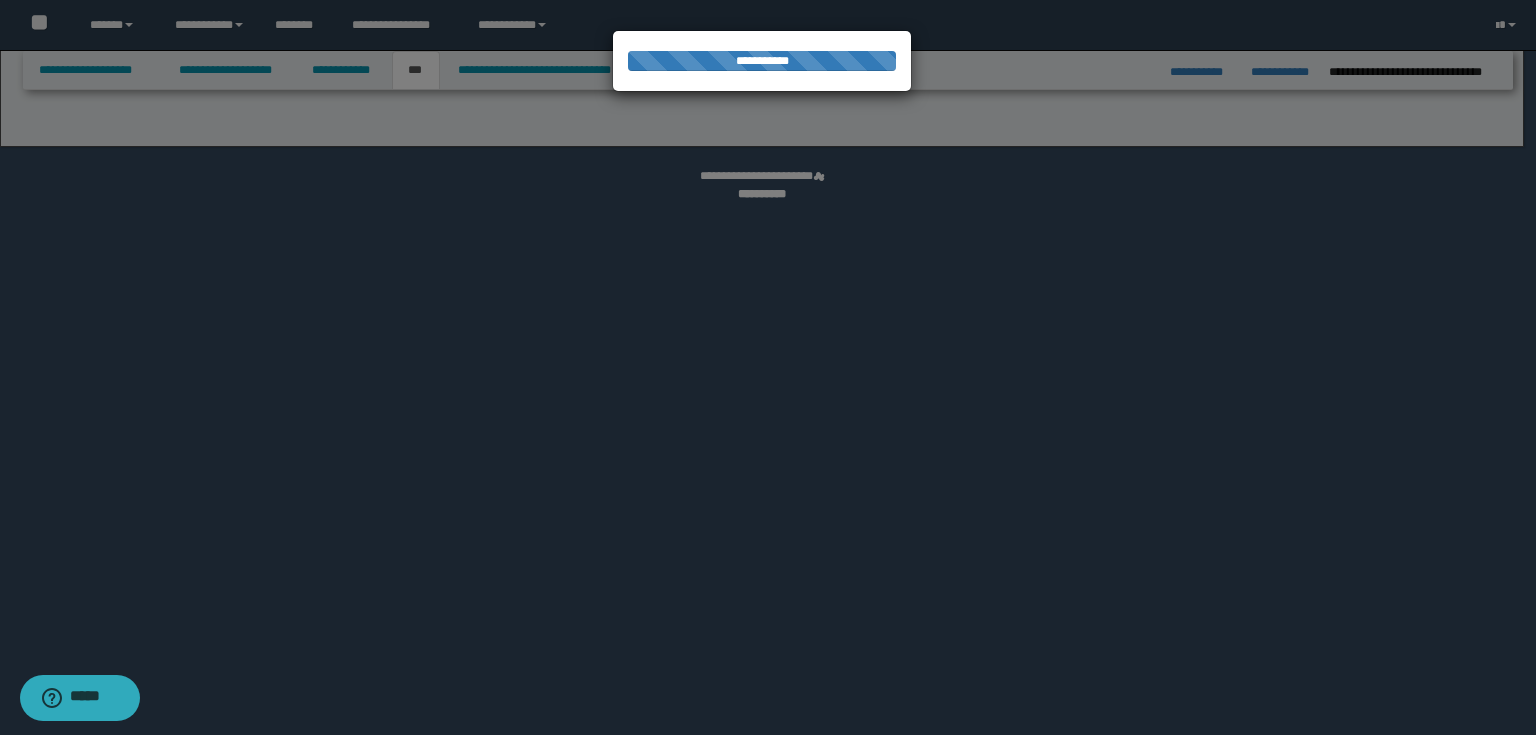 select on "***" 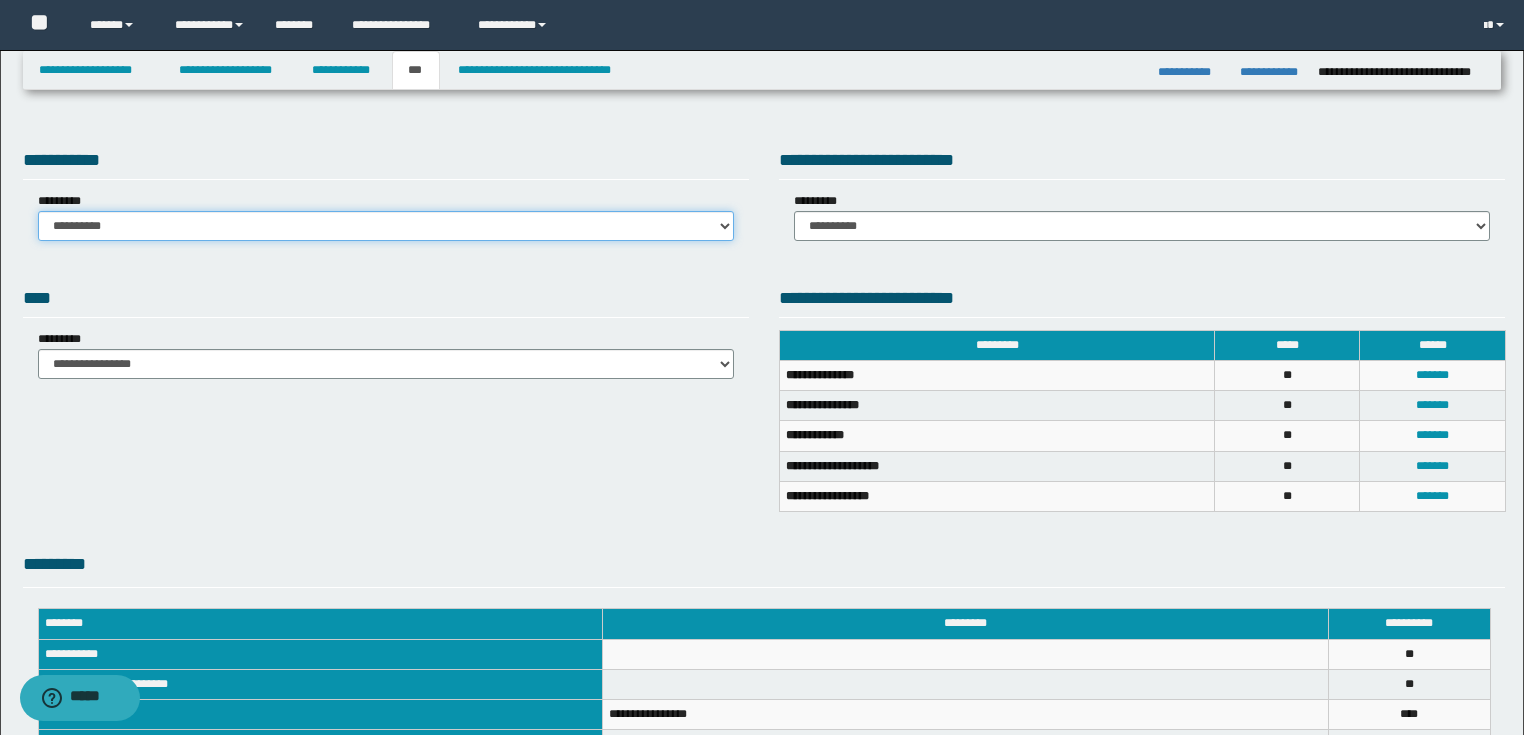 click on "**********" at bounding box center [386, 226] 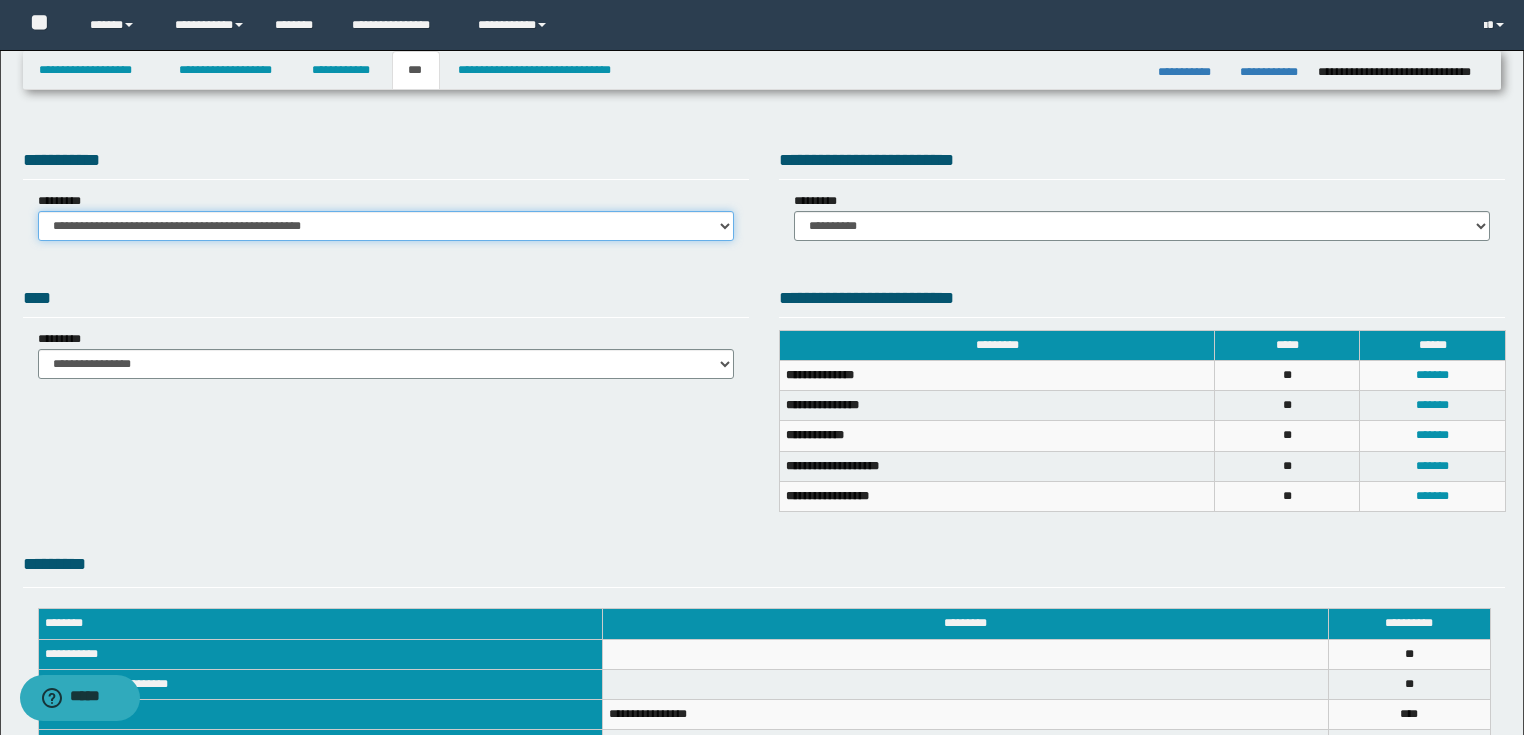 click on "**********" at bounding box center [386, 226] 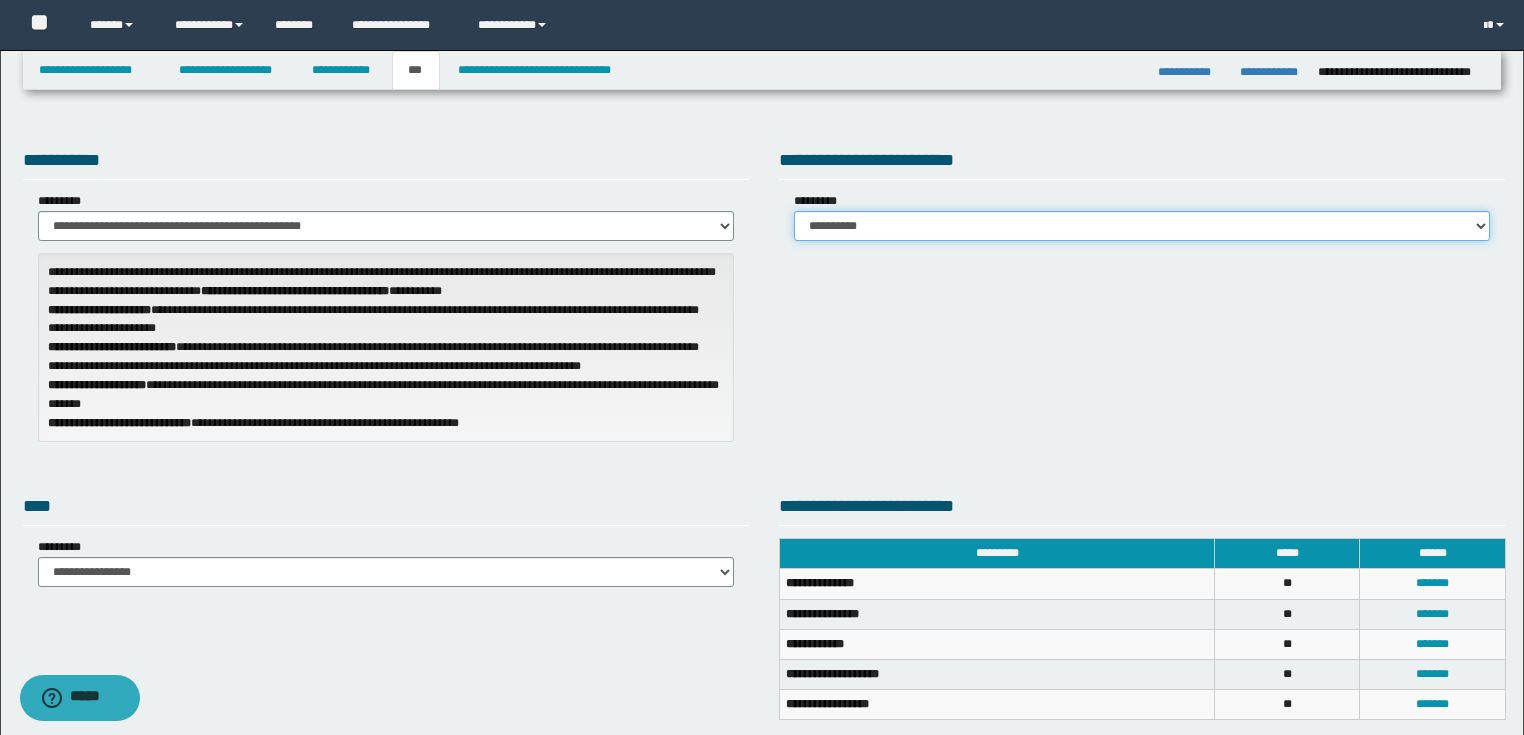 click on "**********" at bounding box center [1142, 226] 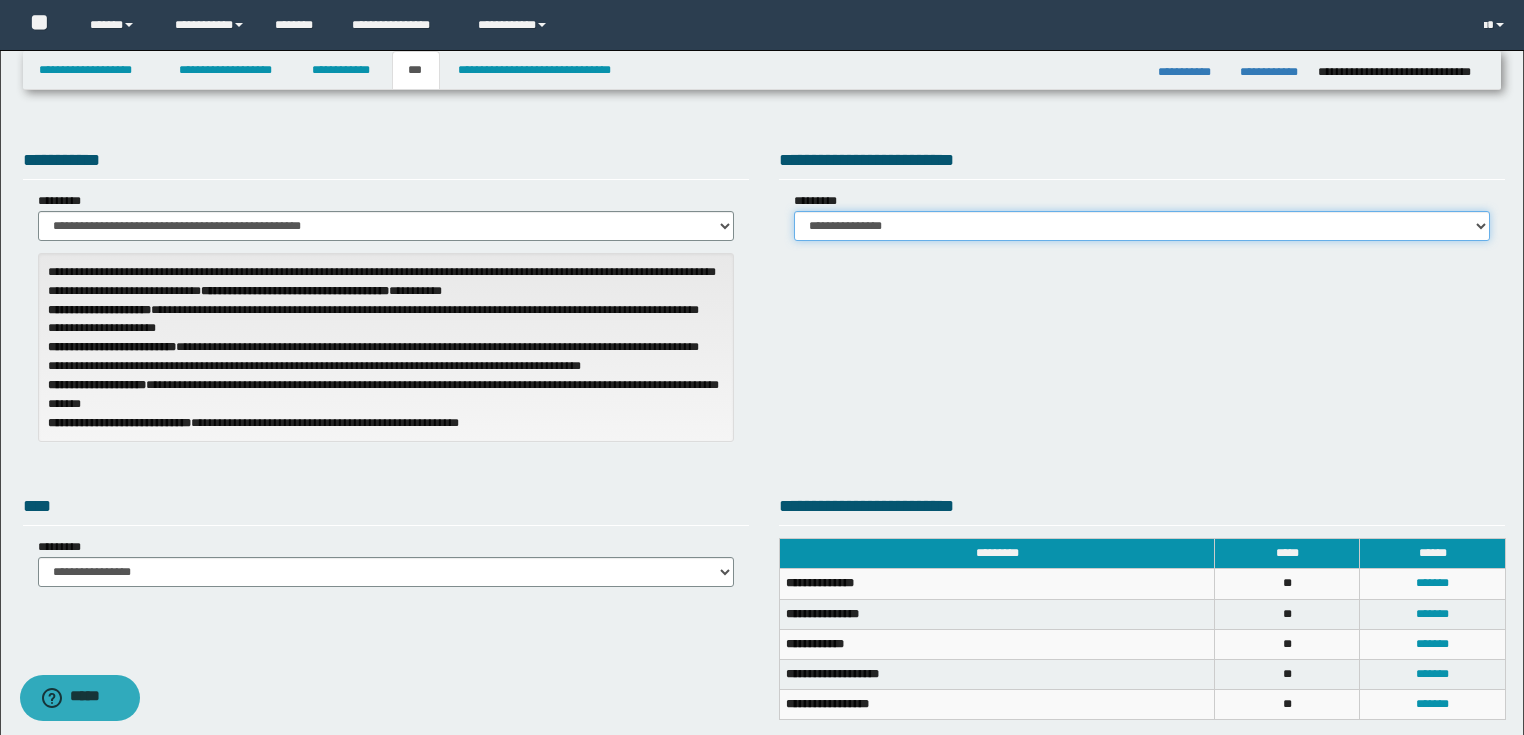 click on "**********" at bounding box center [1142, 226] 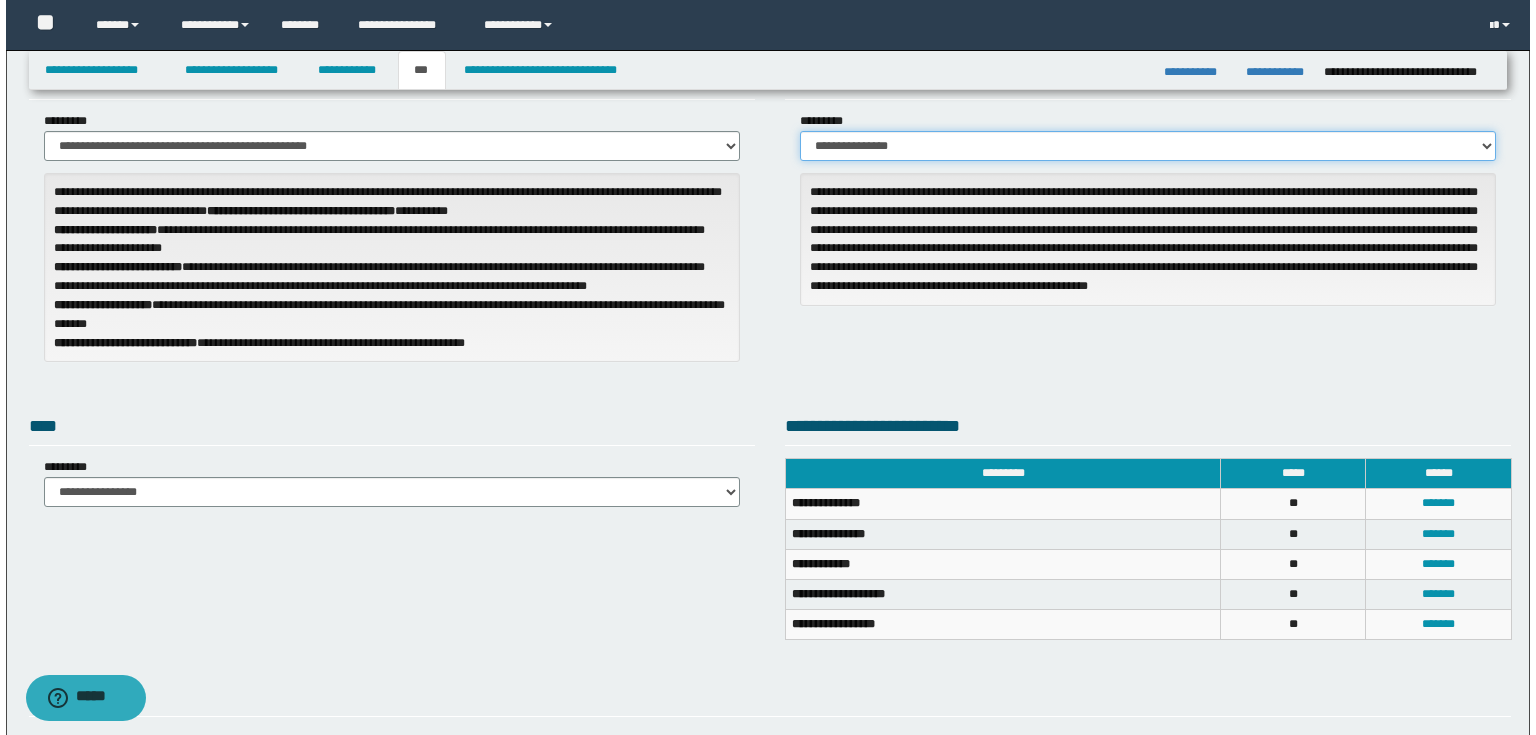 scroll, scrollTop: 240, scrollLeft: 0, axis: vertical 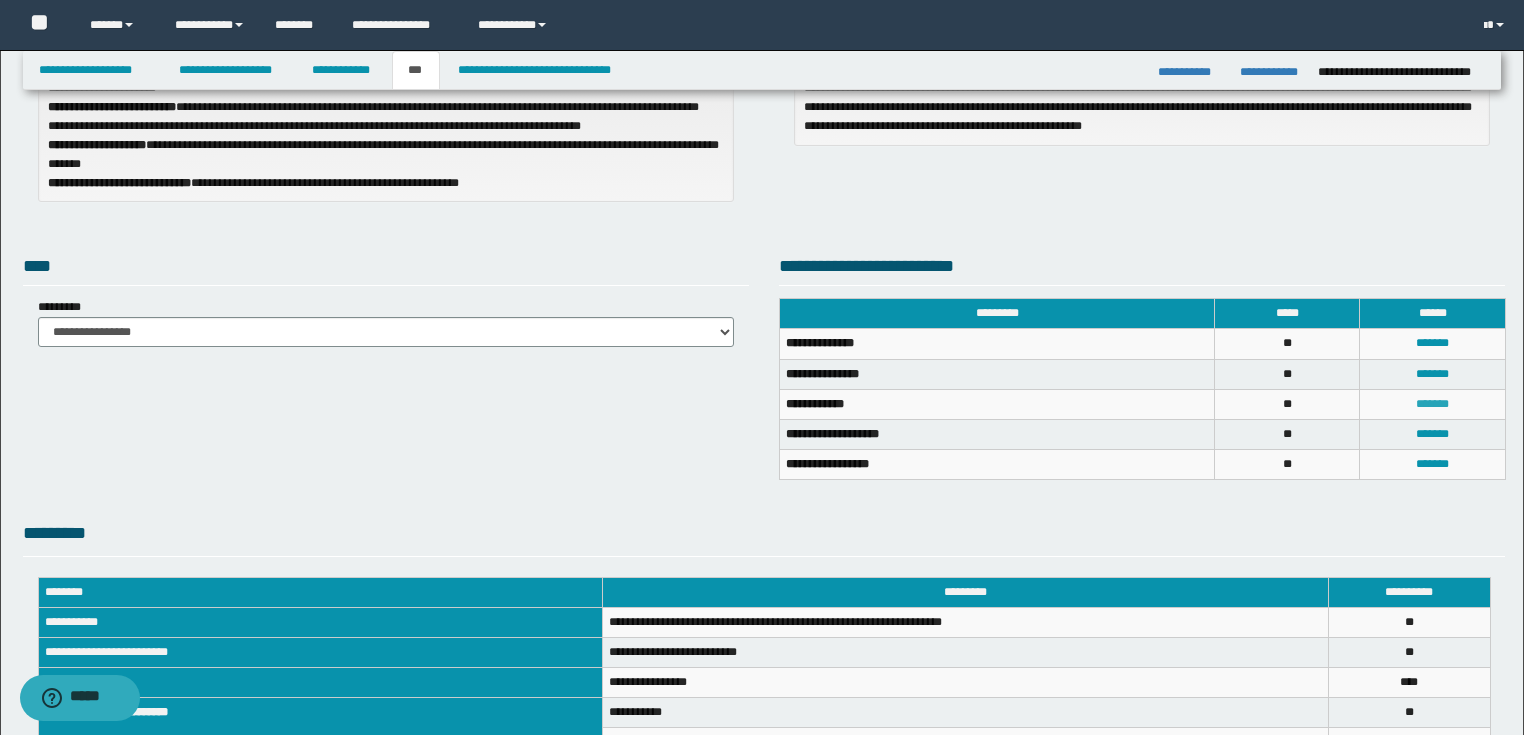 click on "*******" at bounding box center [1432, 404] 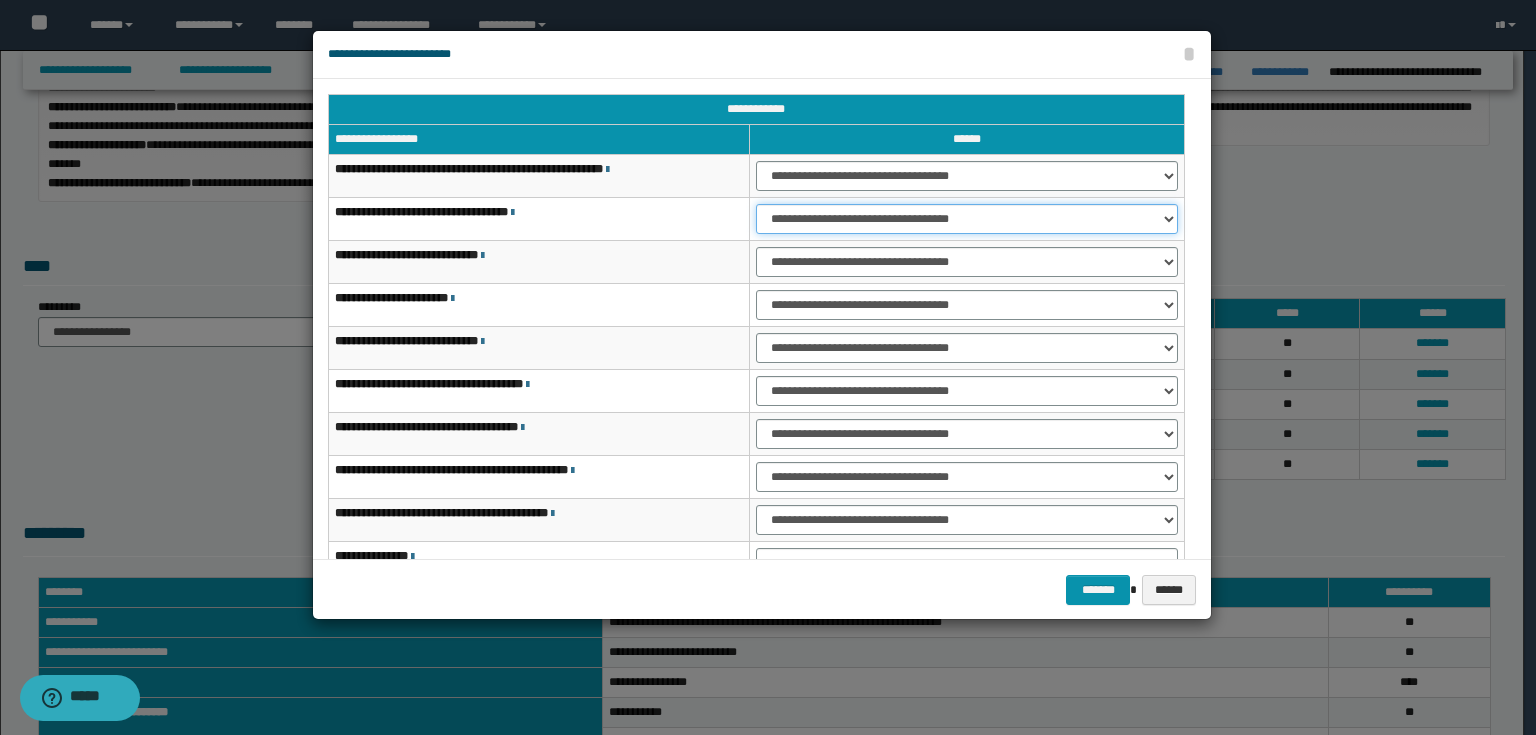 click on "**********" at bounding box center [967, 219] 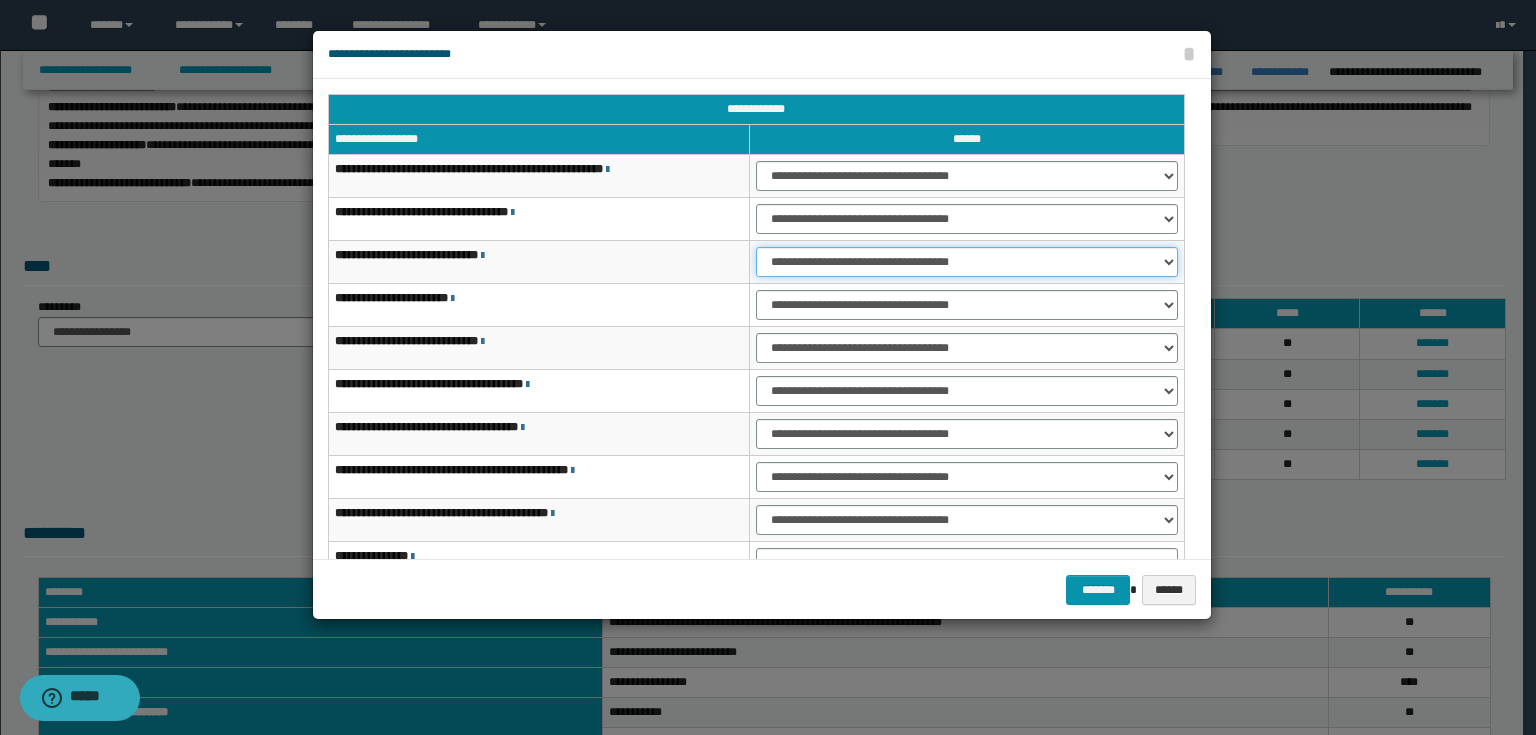 click on "**********" at bounding box center (967, 262) 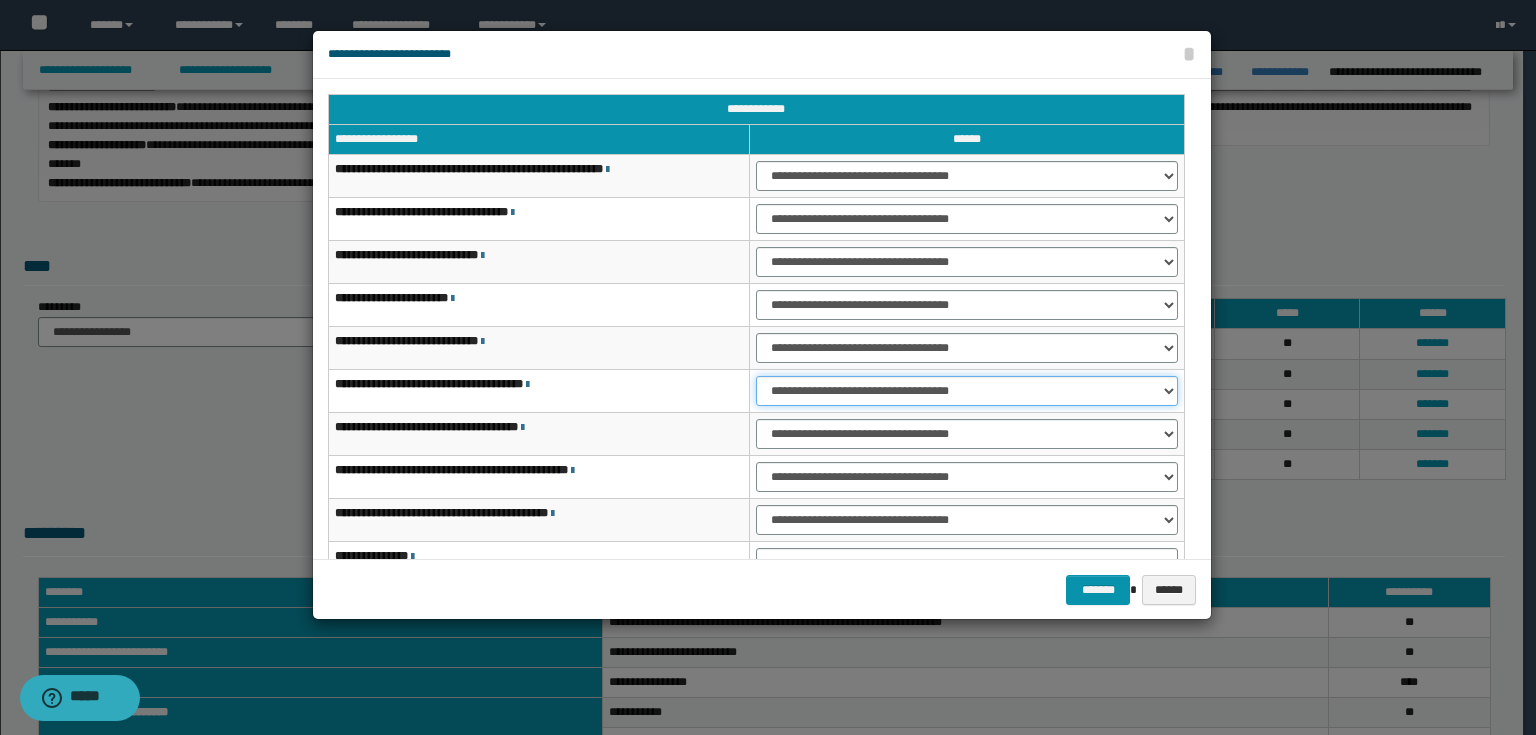 click on "**********" at bounding box center [967, 391] 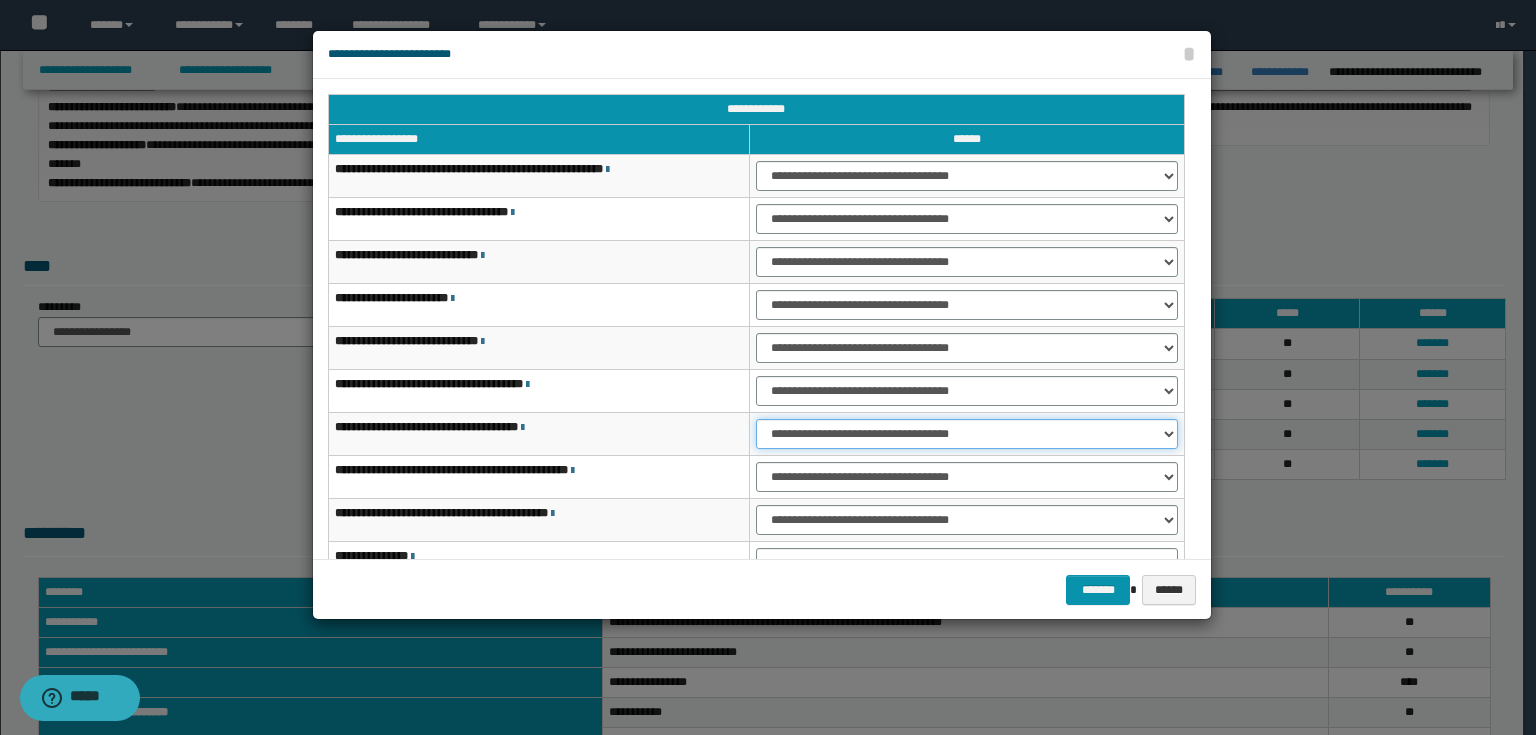 click on "**********" at bounding box center (967, 434) 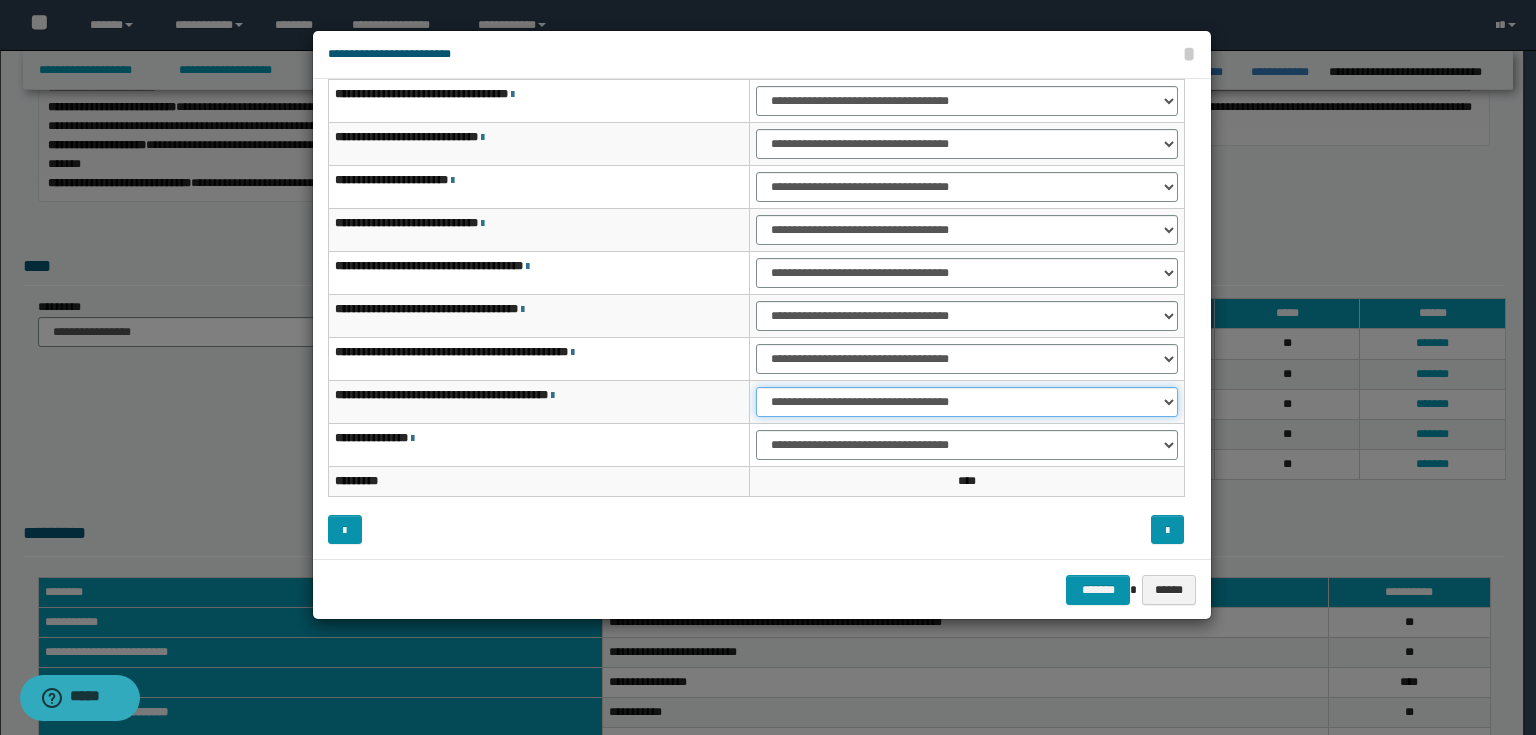 drag, startPoint x: 1056, startPoint y: 402, endPoint x: 1042, endPoint y: 402, distance: 14 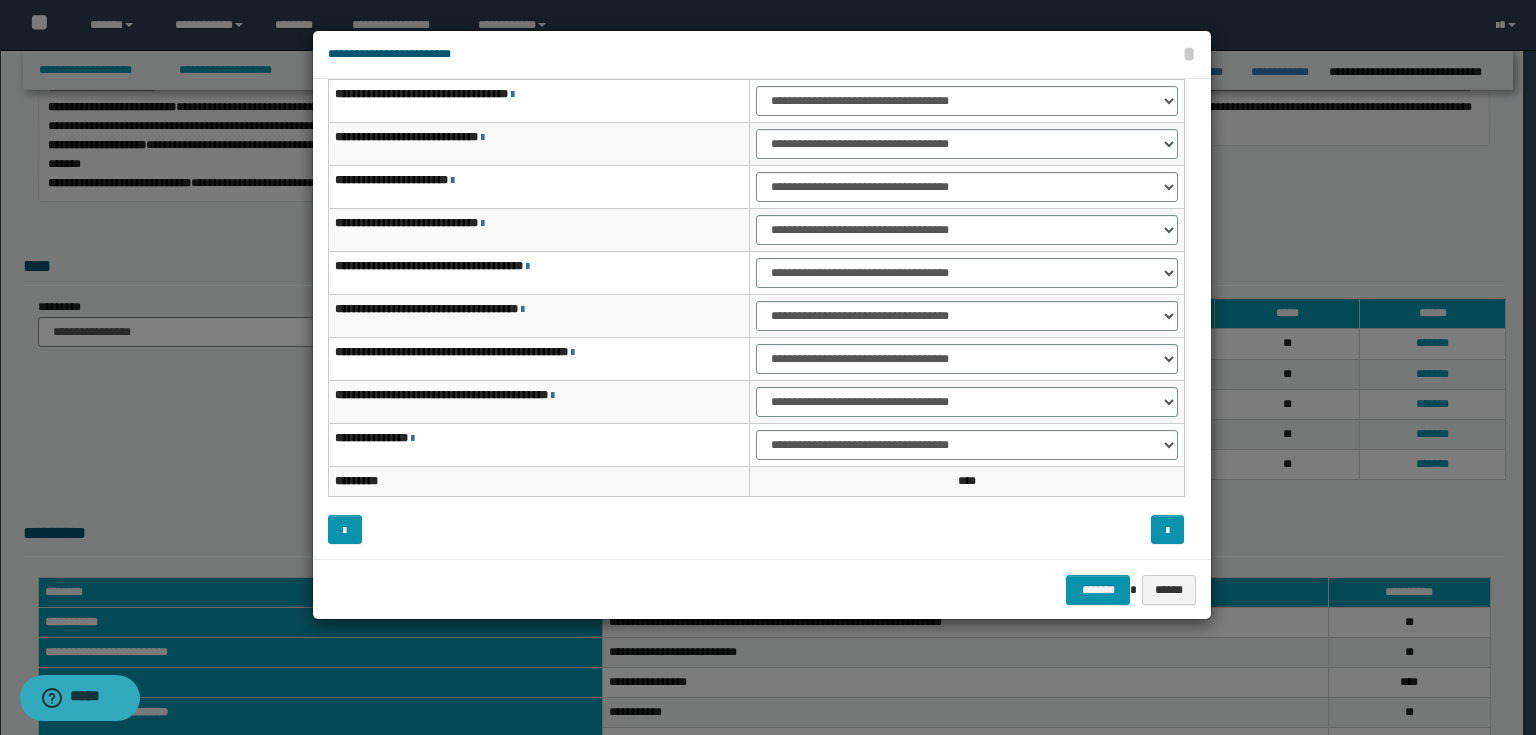 drag, startPoint x: 1042, startPoint y: 402, endPoint x: 733, endPoint y: 608, distance: 371.3718 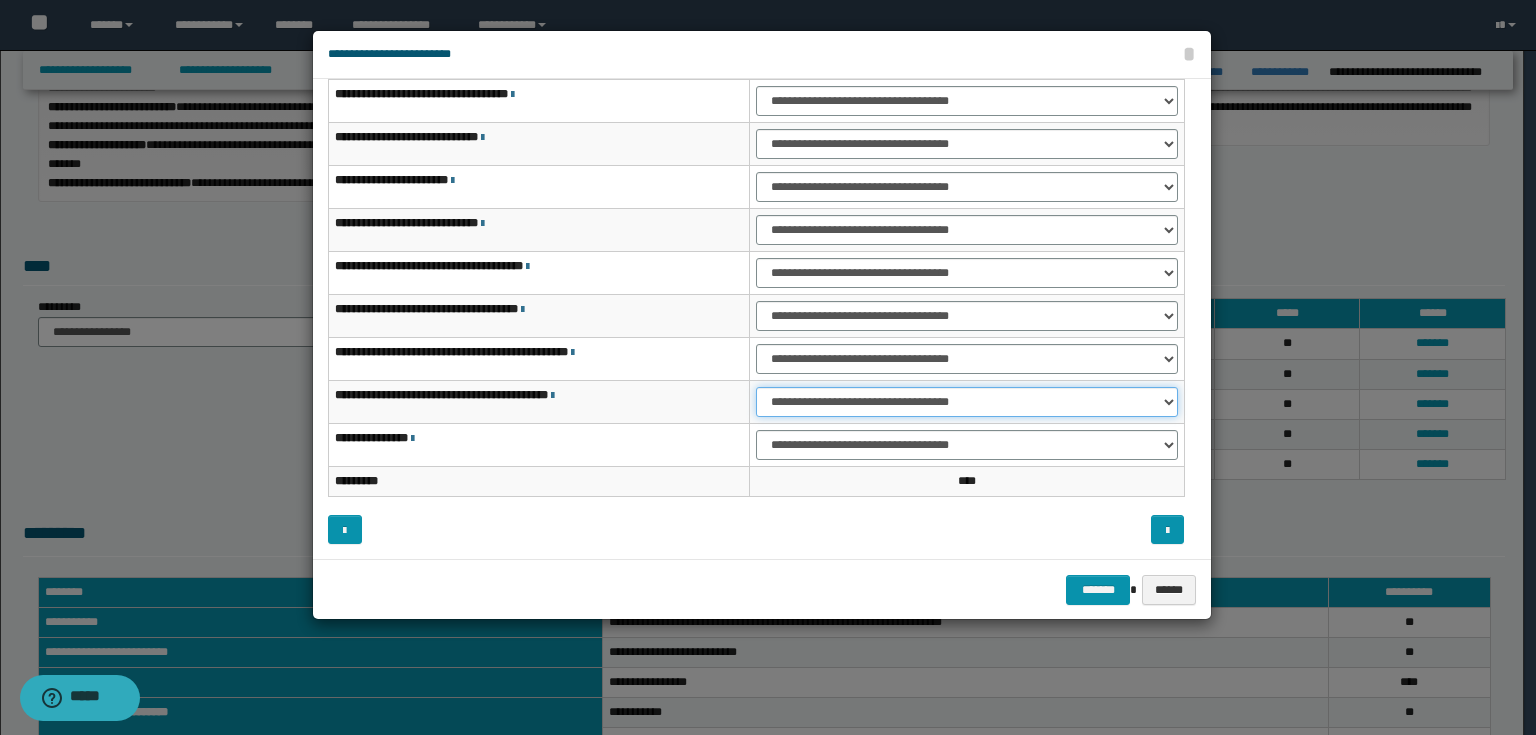 click on "**********" at bounding box center (967, 402) 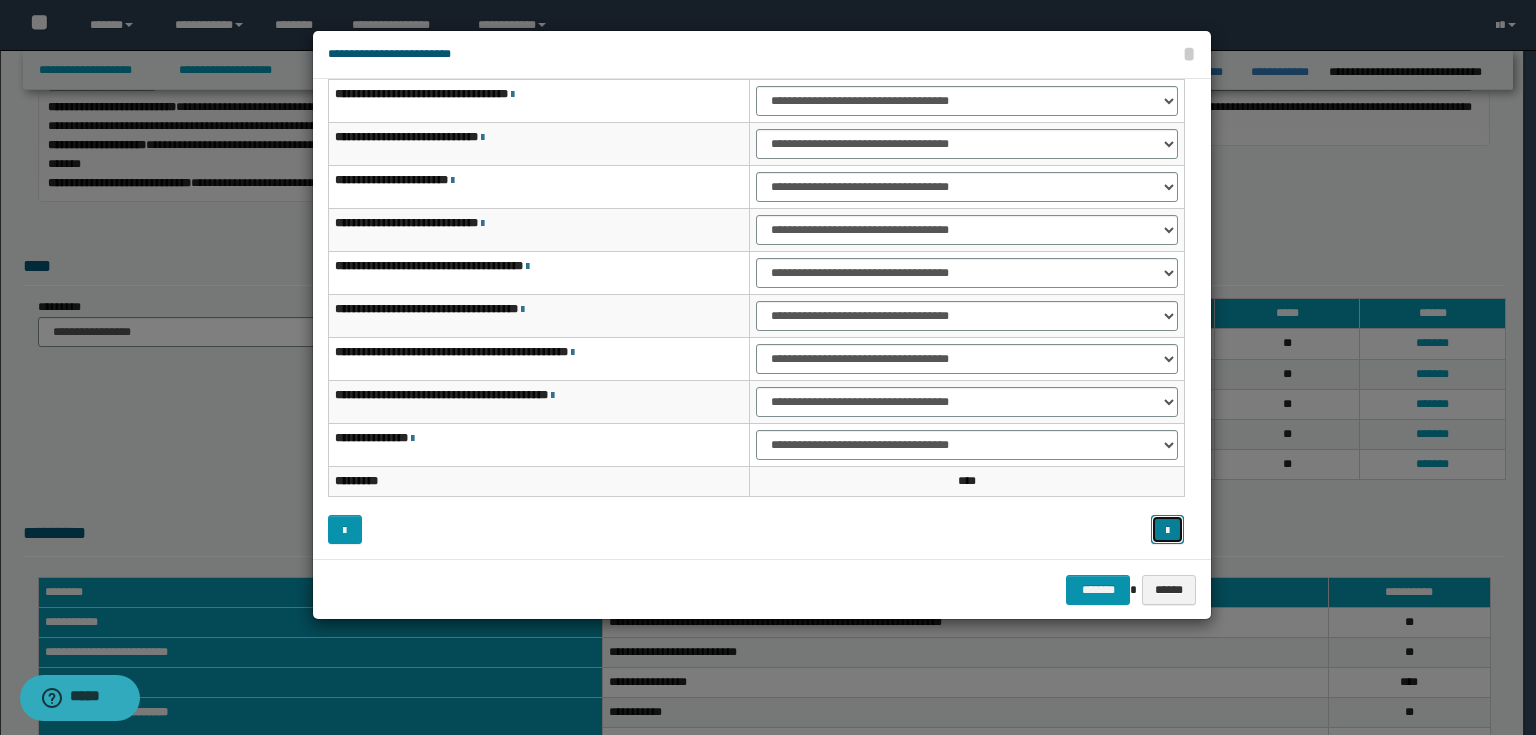 click at bounding box center (1168, 530) 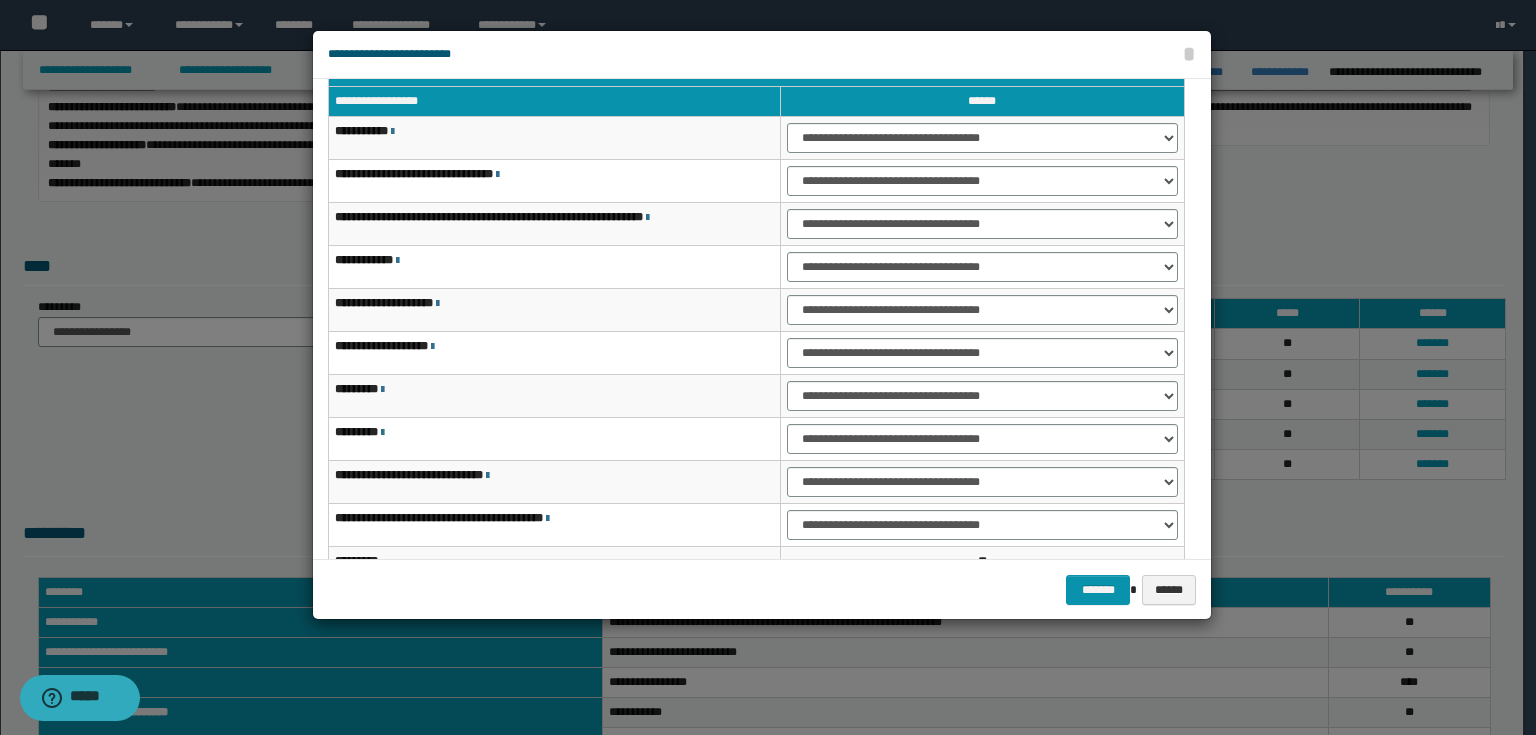 scroll, scrollTop: 0, scrollLeft: 0, axis: both 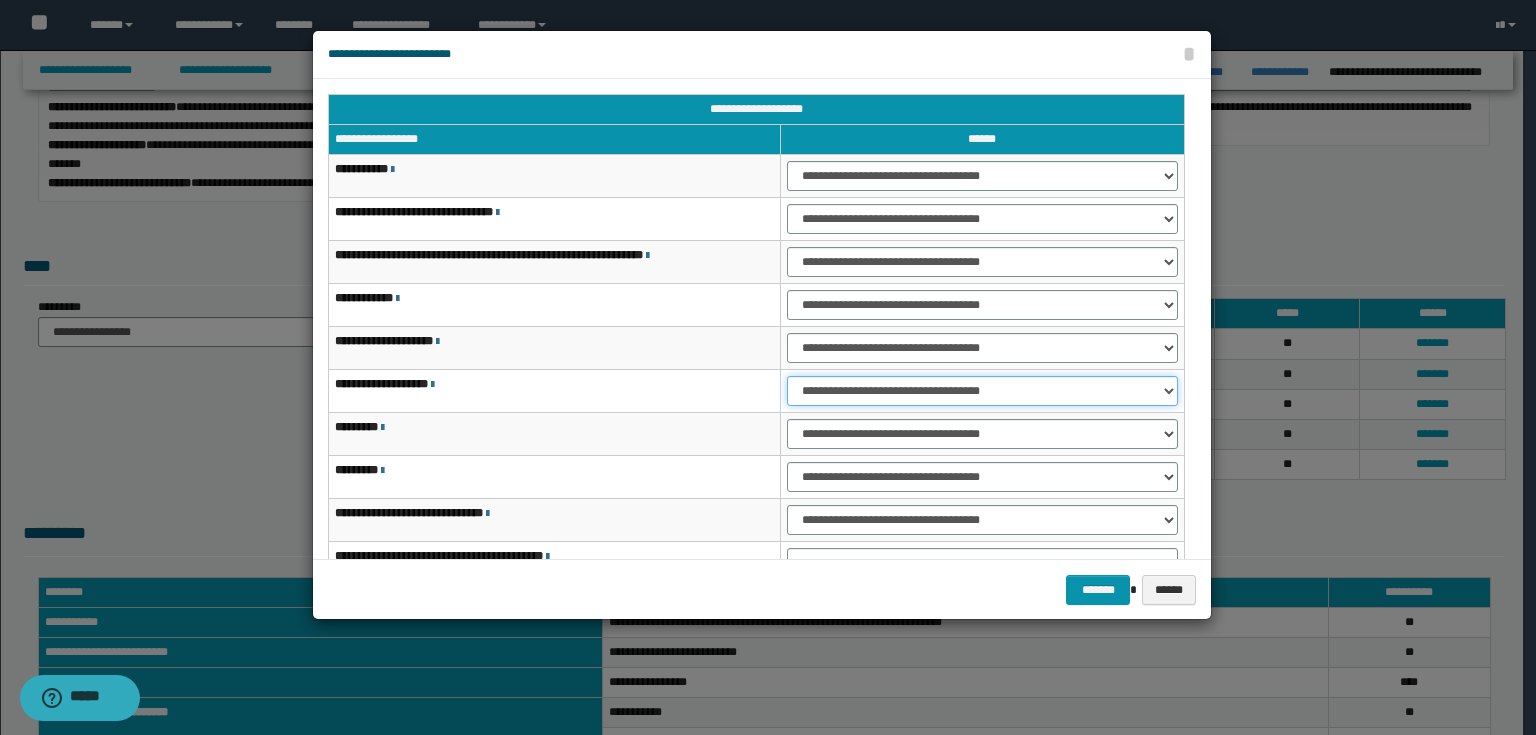 click on "**********" at bounding box center (982, 391) 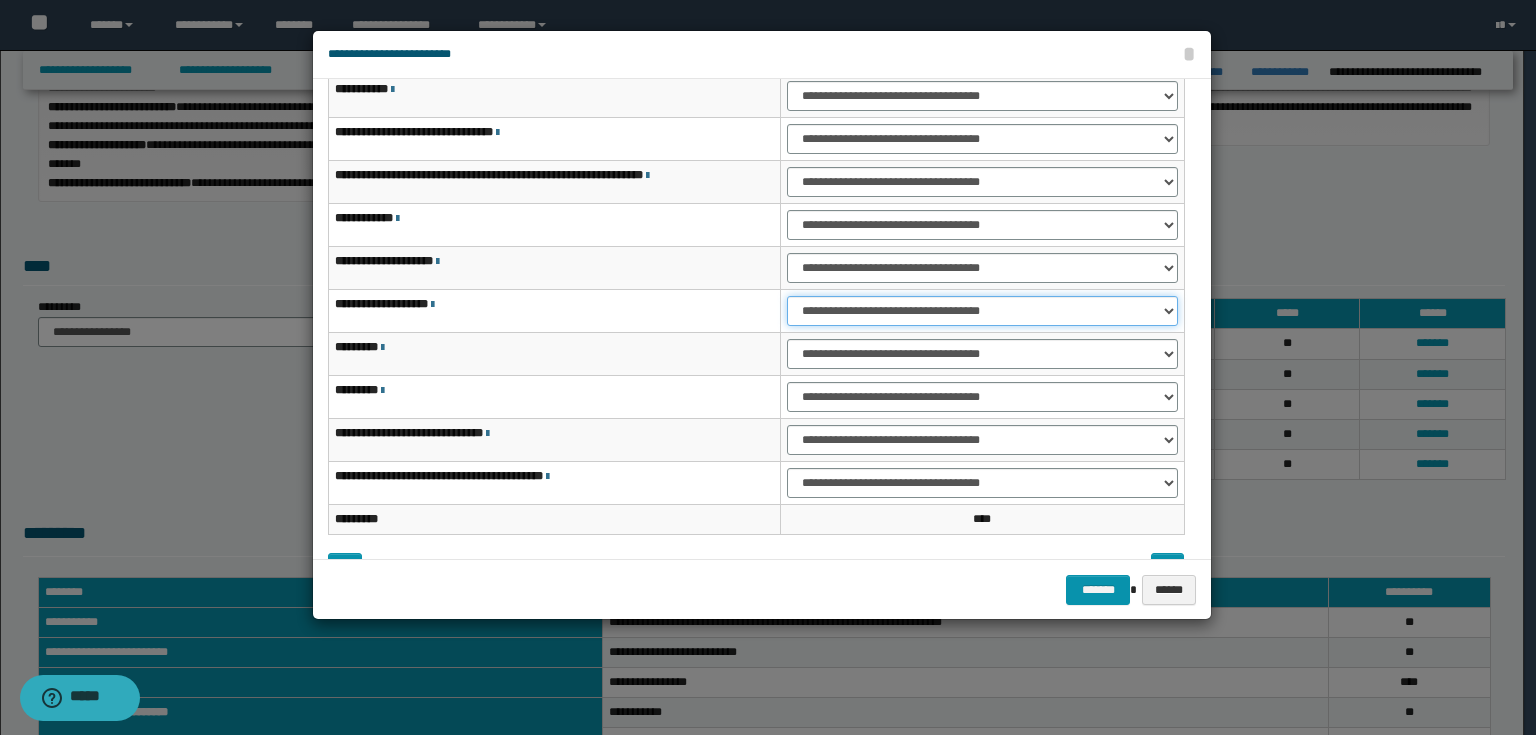 scroll, scrollTop: 118, scrollLeft: 0, axis: vertical 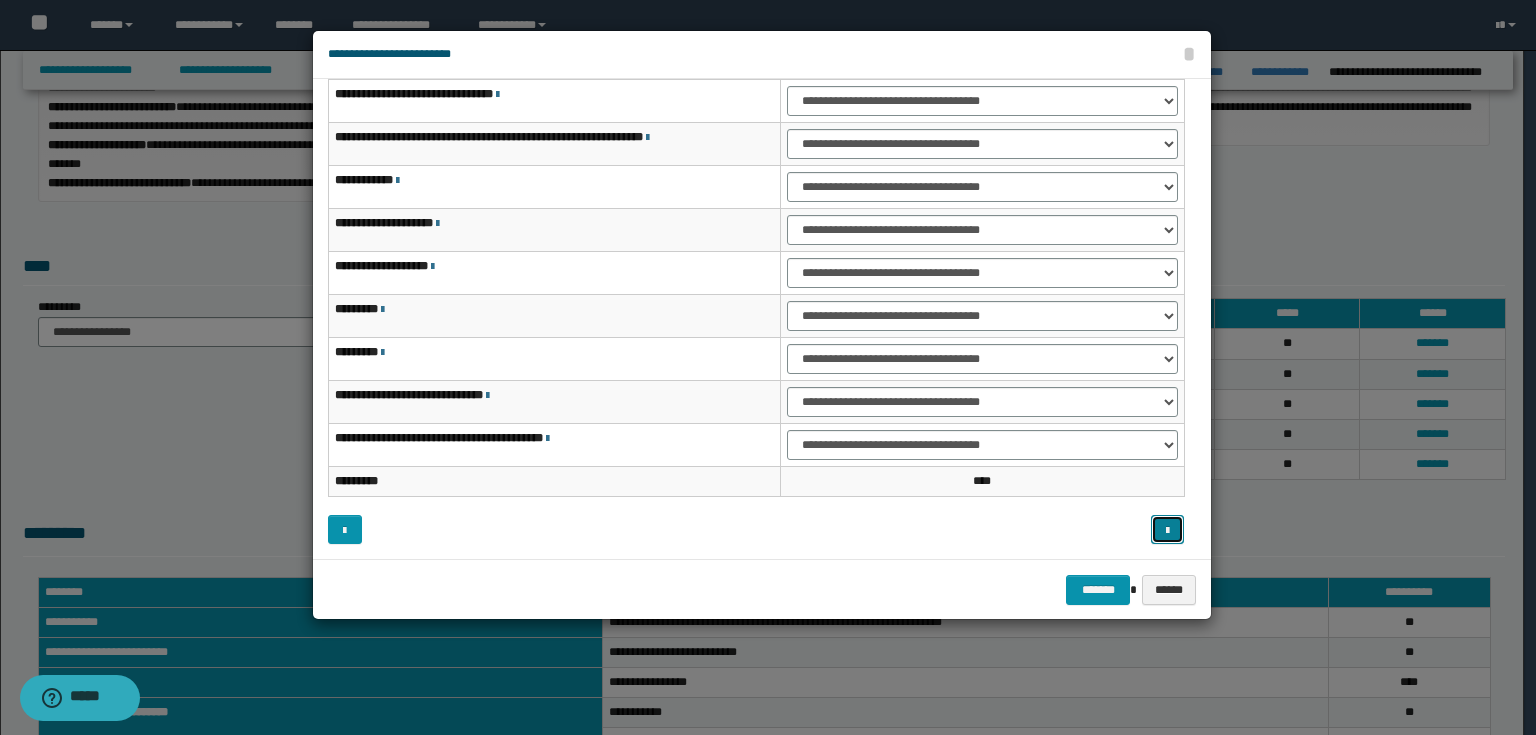 click at bounding box center [1168, 530] 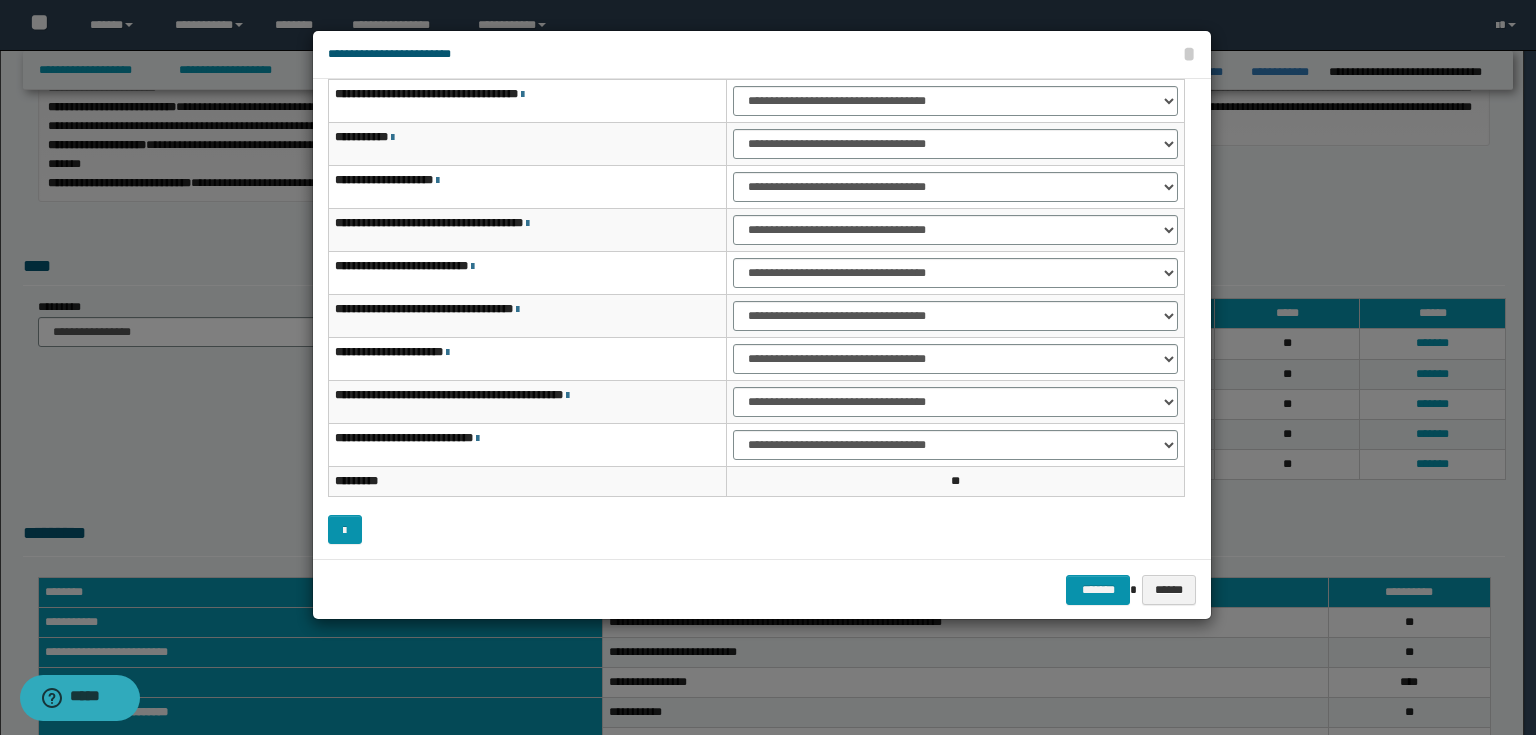 scroll, scrollTop: 0, scrollLeft: 0, axis: both 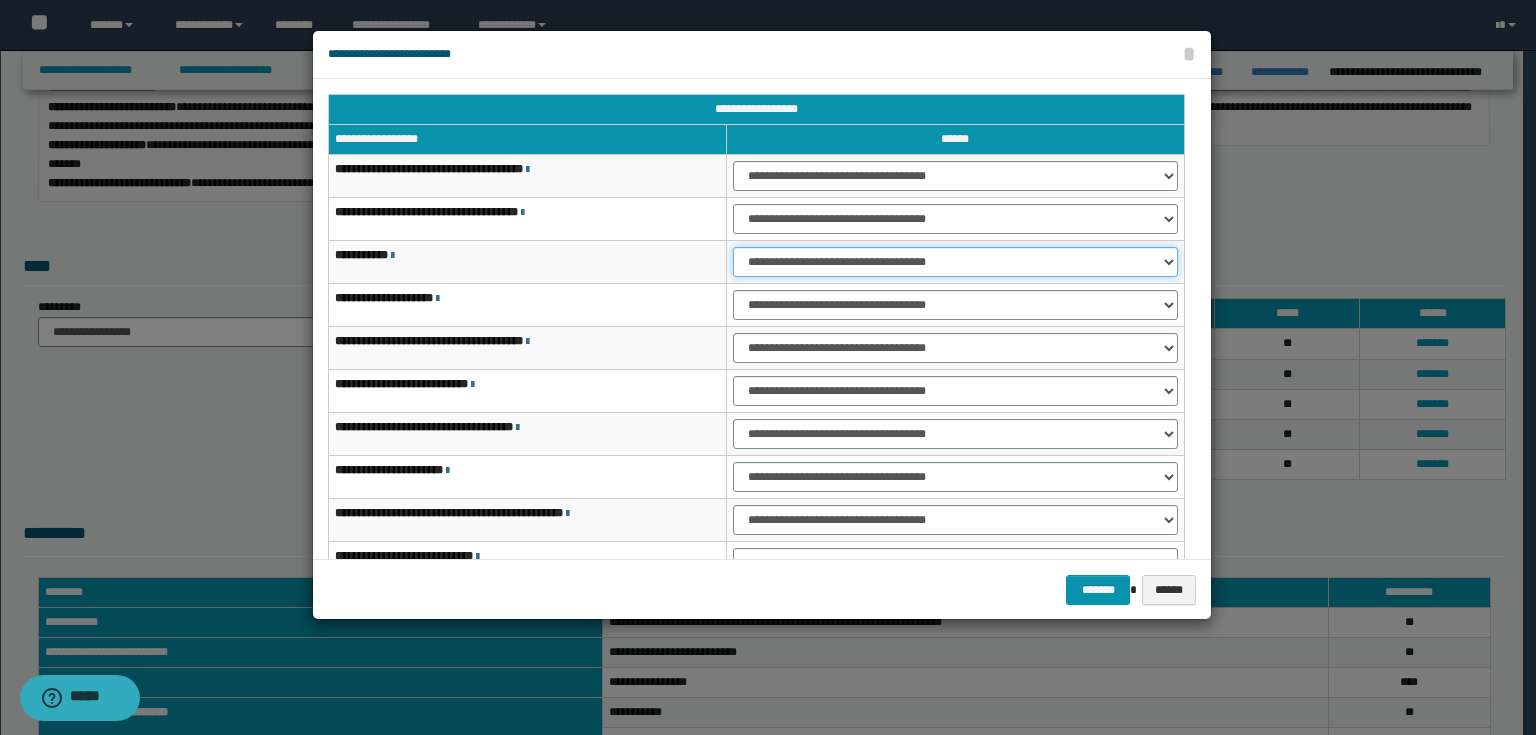 click on "**********" at bounding box center (955, 262) 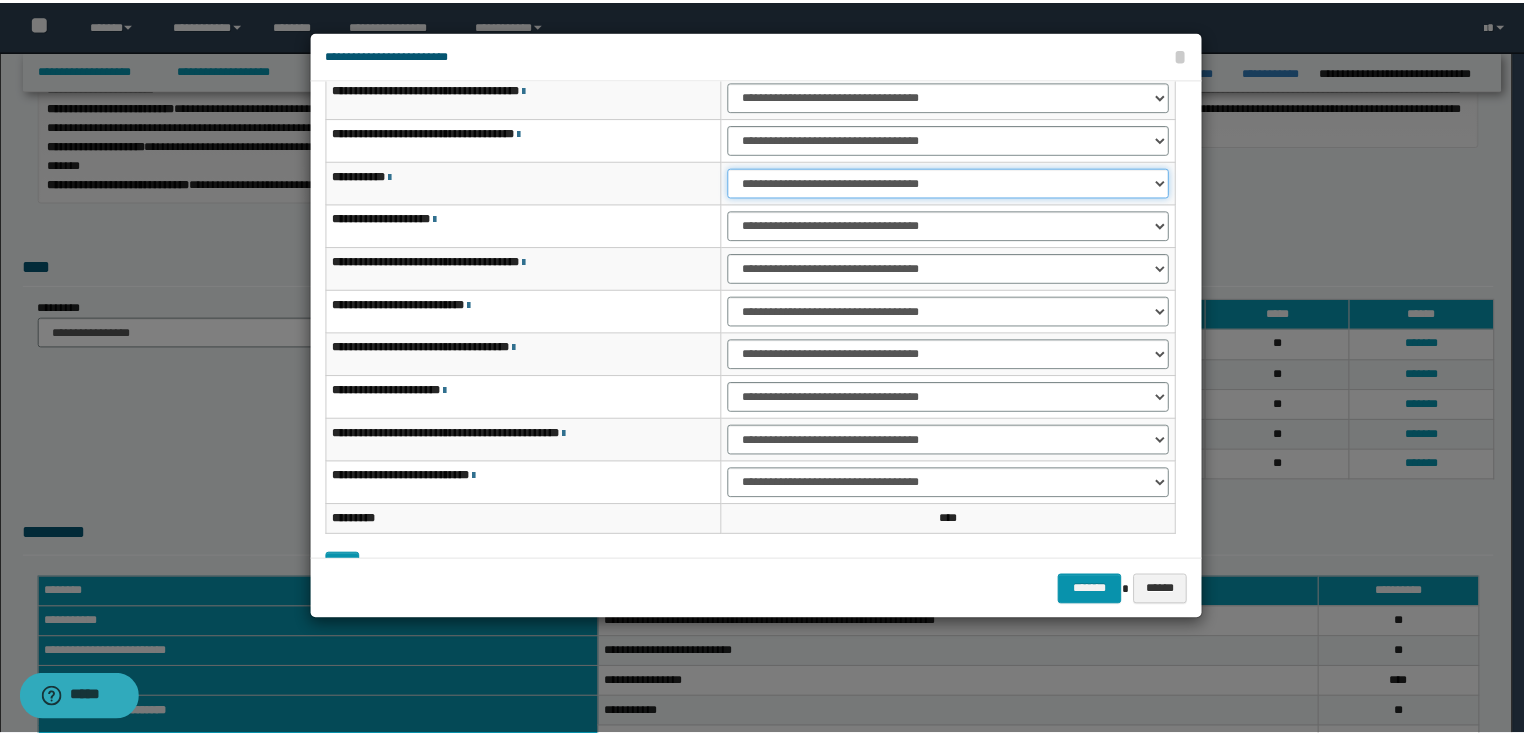 scroll, scrollTop: 118, scrollLeft: 0, axis: vertical 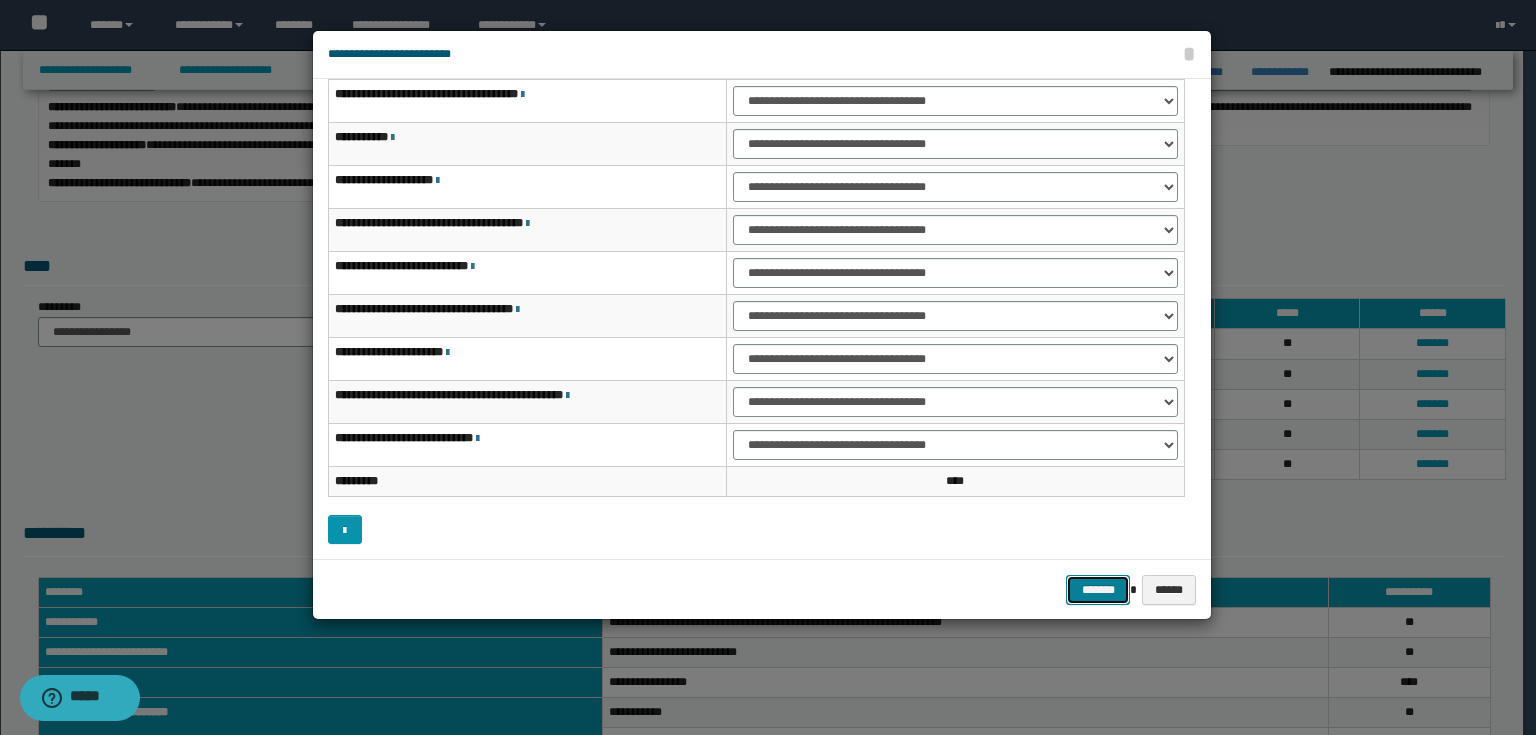 click on "*******" at bounding box center (1098, 590) 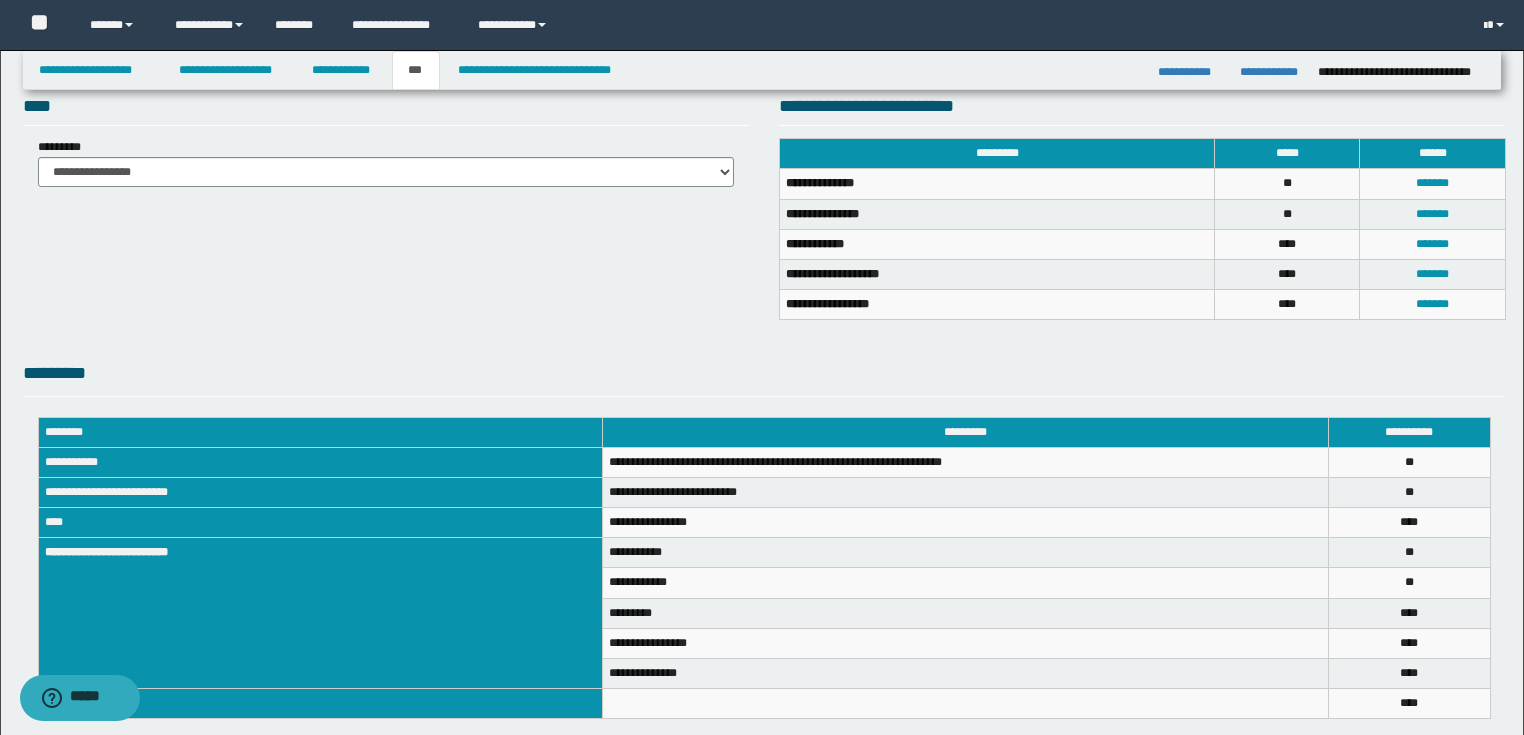 scroll, scrollTop: 320, scrollLeft: 0, axis: vertical 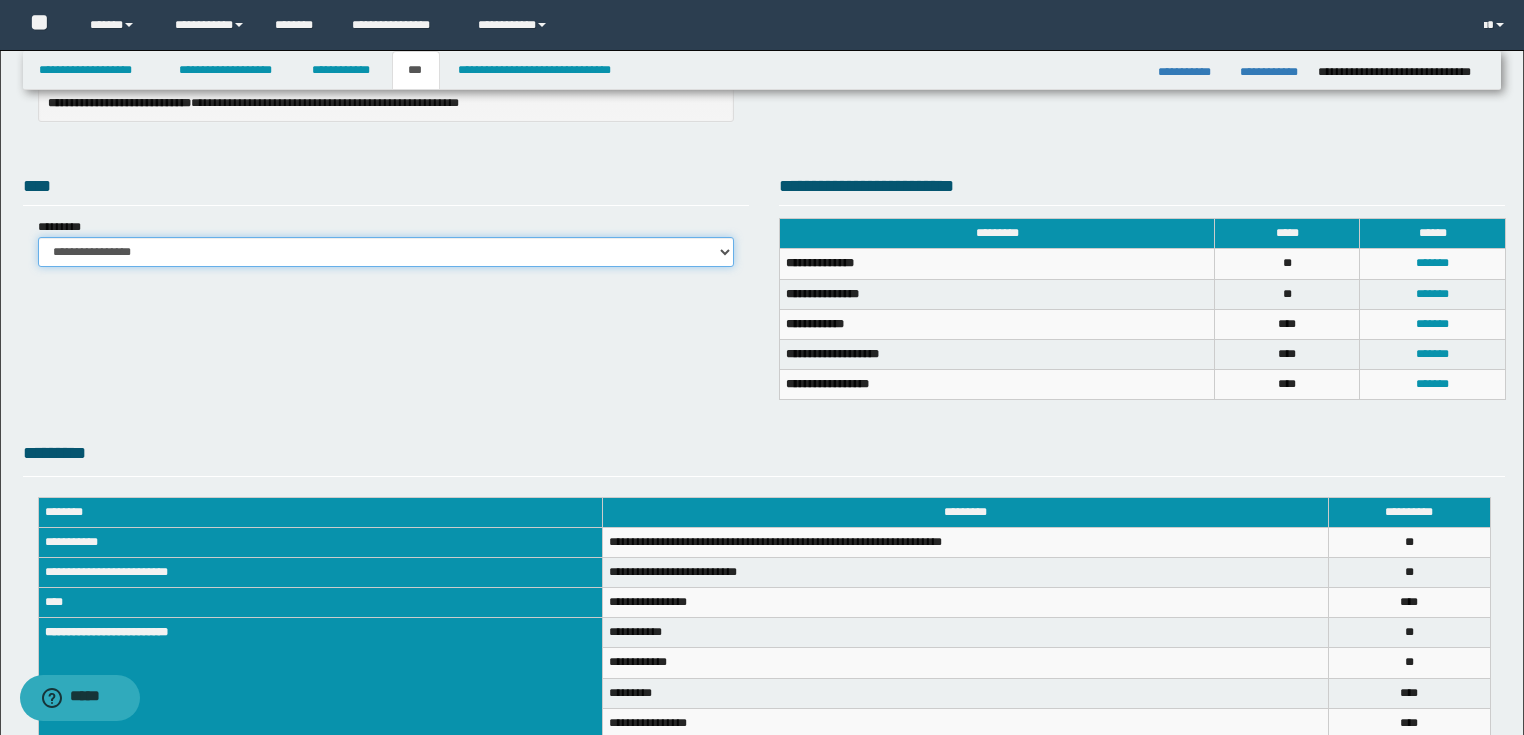 click on "**********" at bounding box center [386, 252] 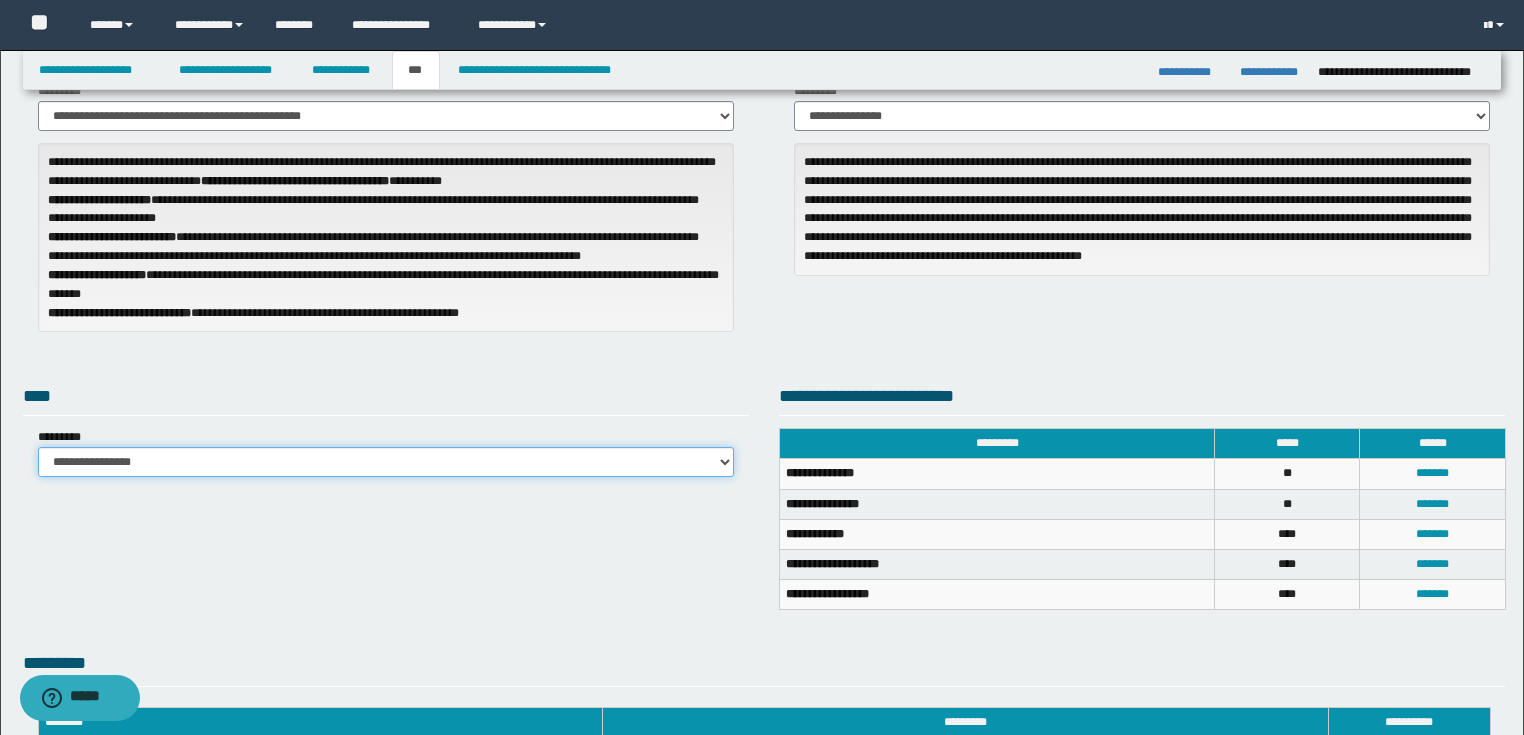 scroll, scrollTop: 0, scrollLeft: 0, axis: both 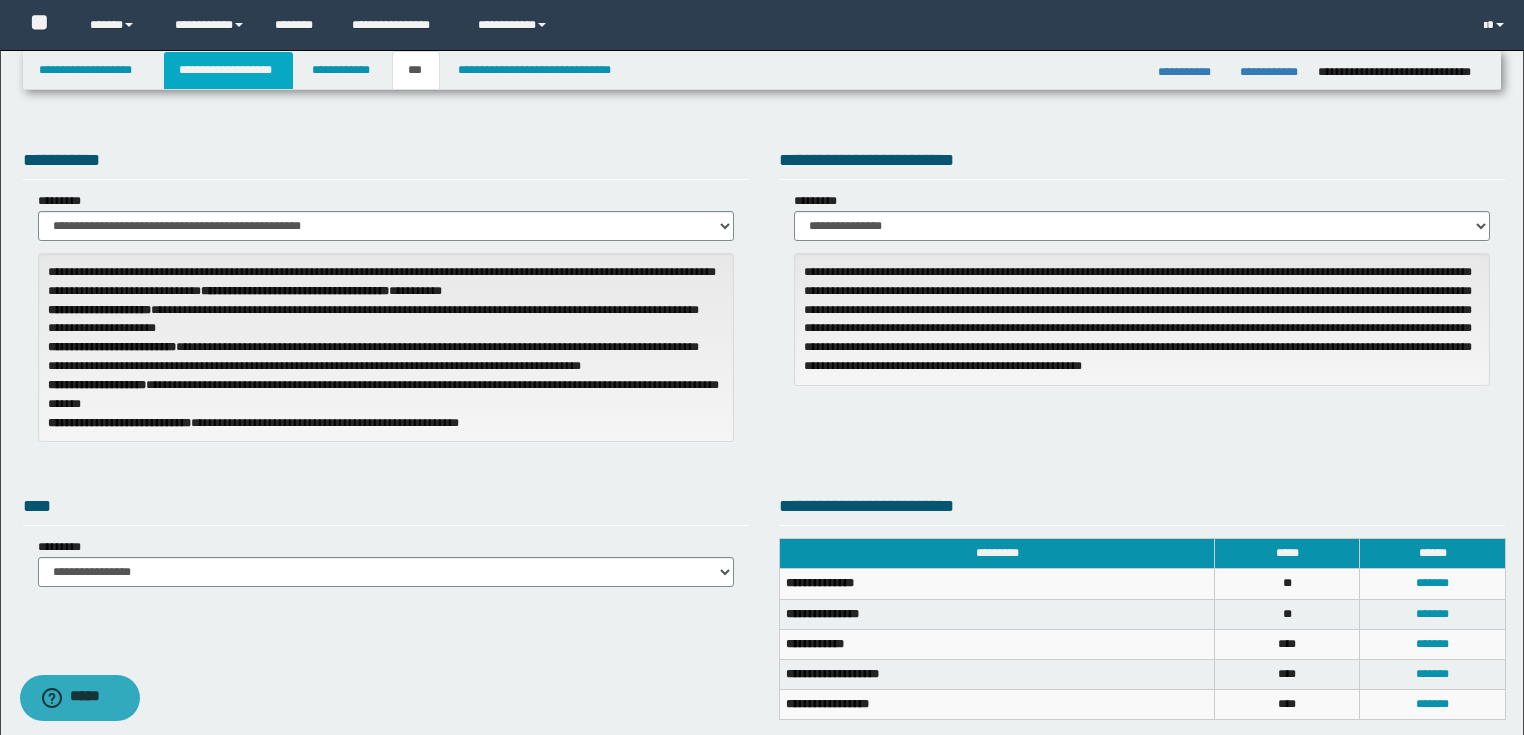 click on "**********" at bounding box center (228, 70) 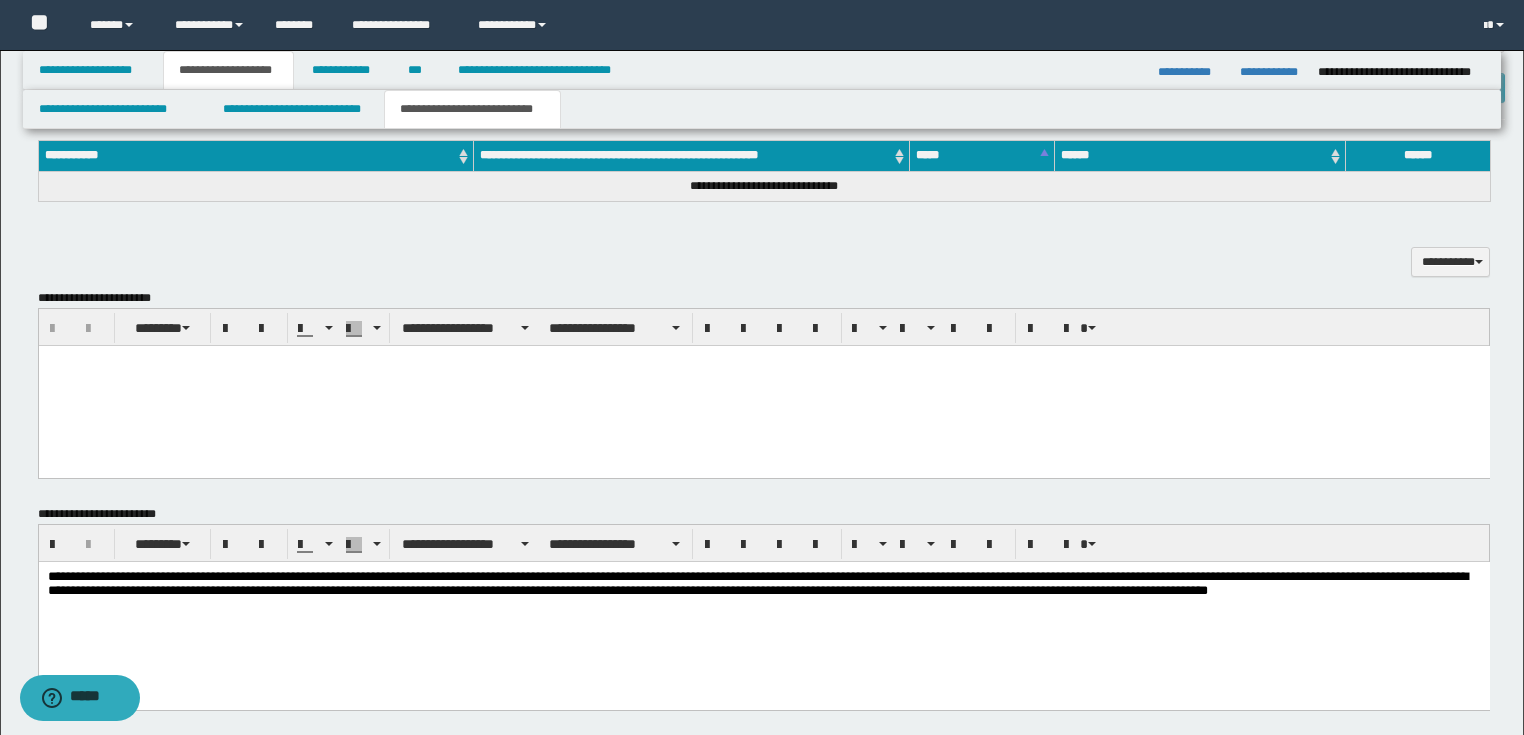 scroll, scrollTop: 560, scrollLeft: 0, axis: vertical 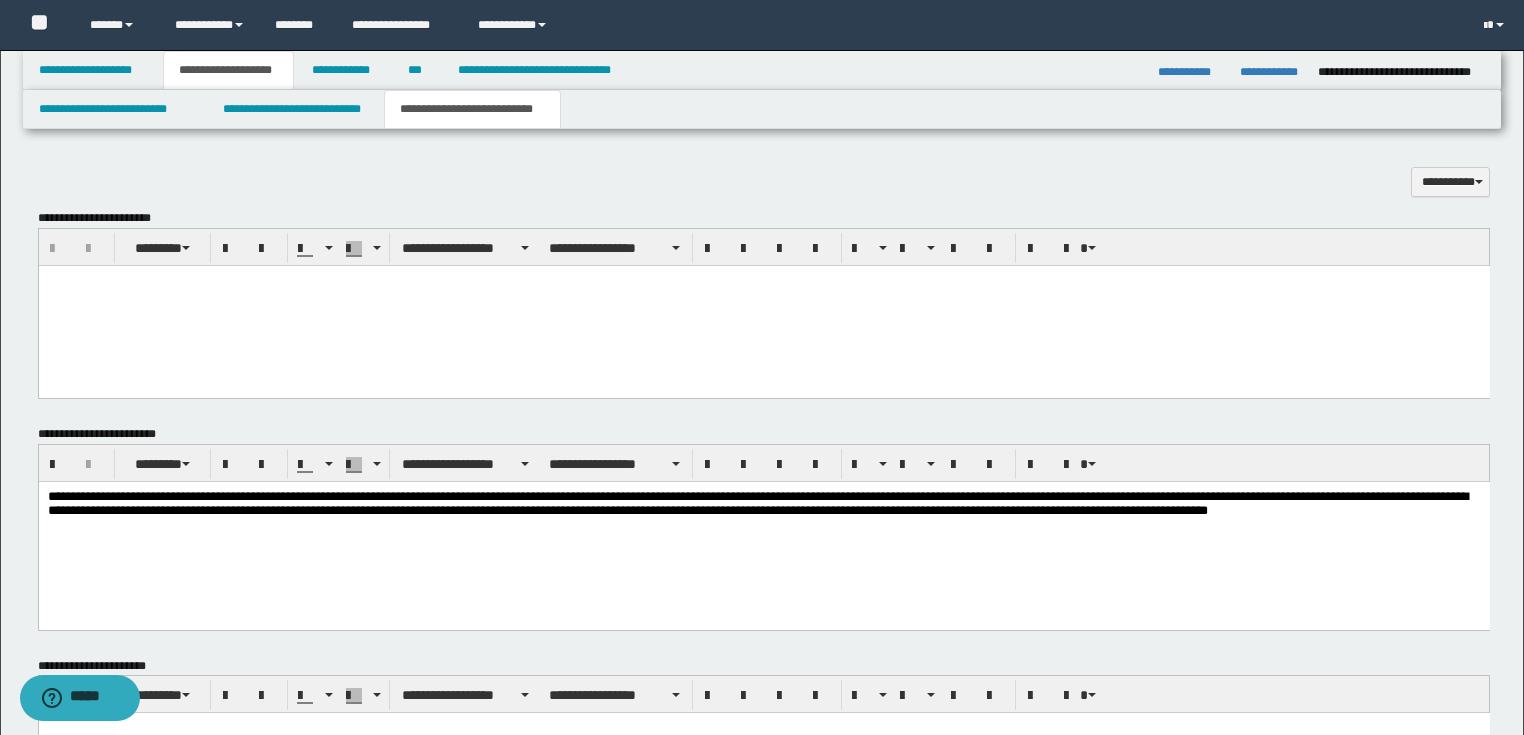 click on "**********" at bounding box center [763, 505] 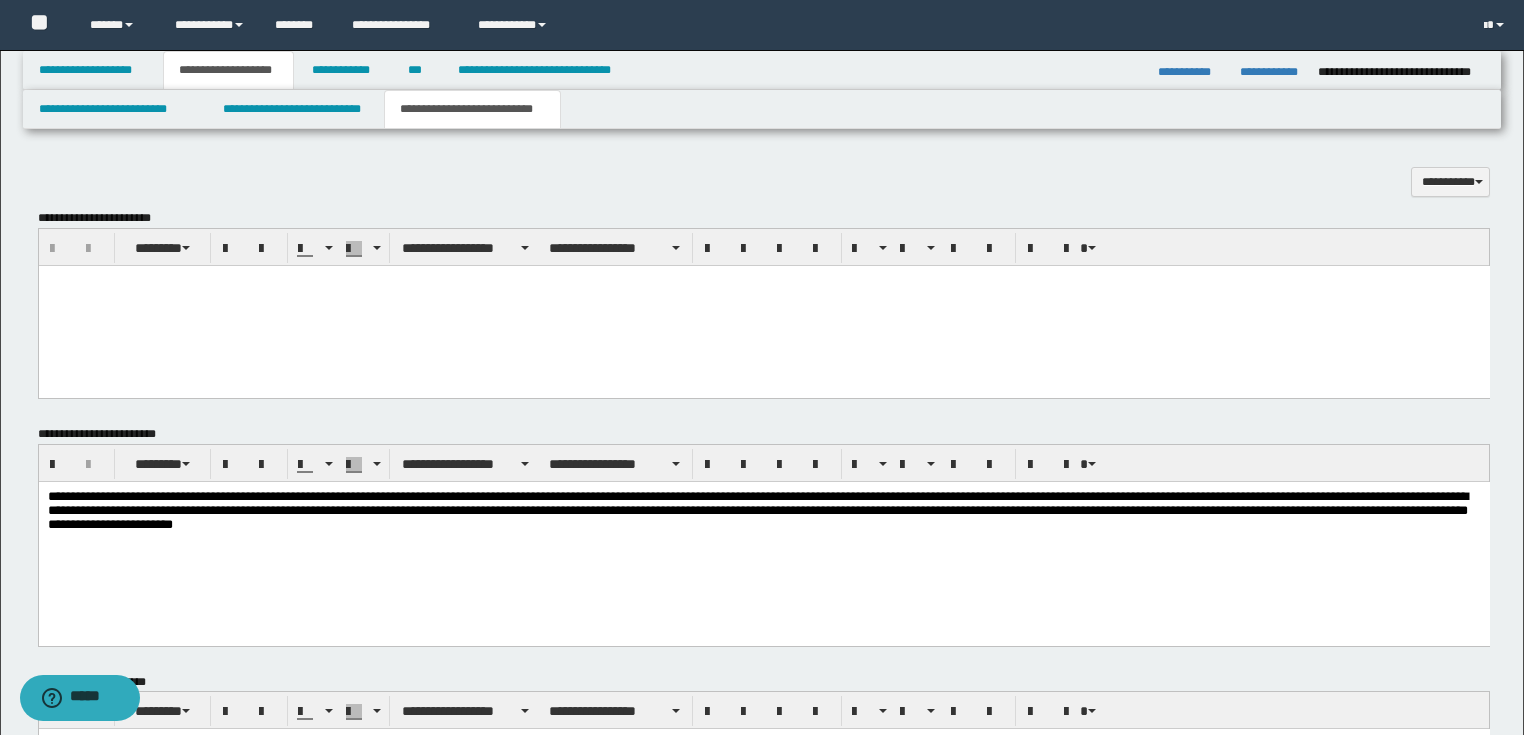 click on "**********" at bounding box center (763, 513) 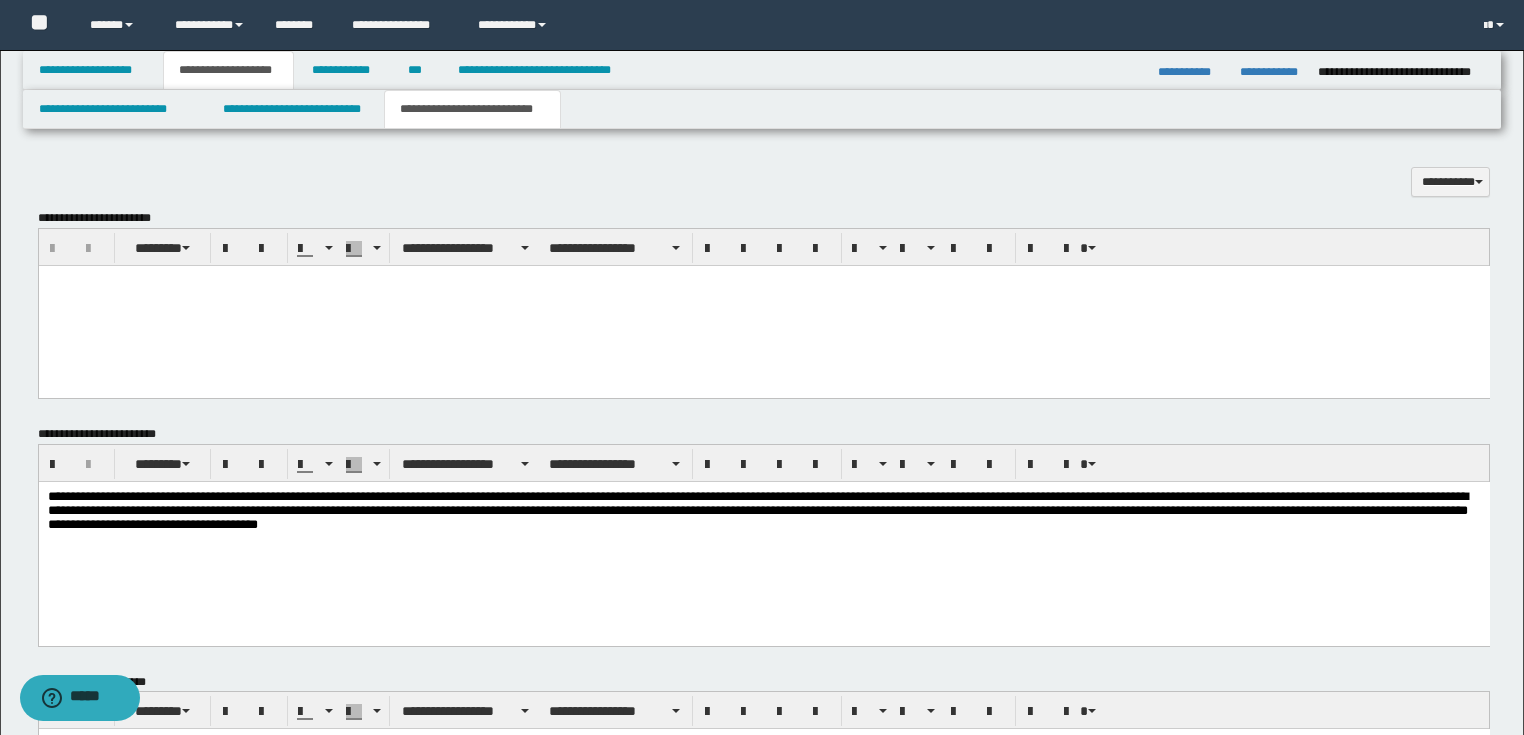 click on "**********" at bounding box center [763, 513] 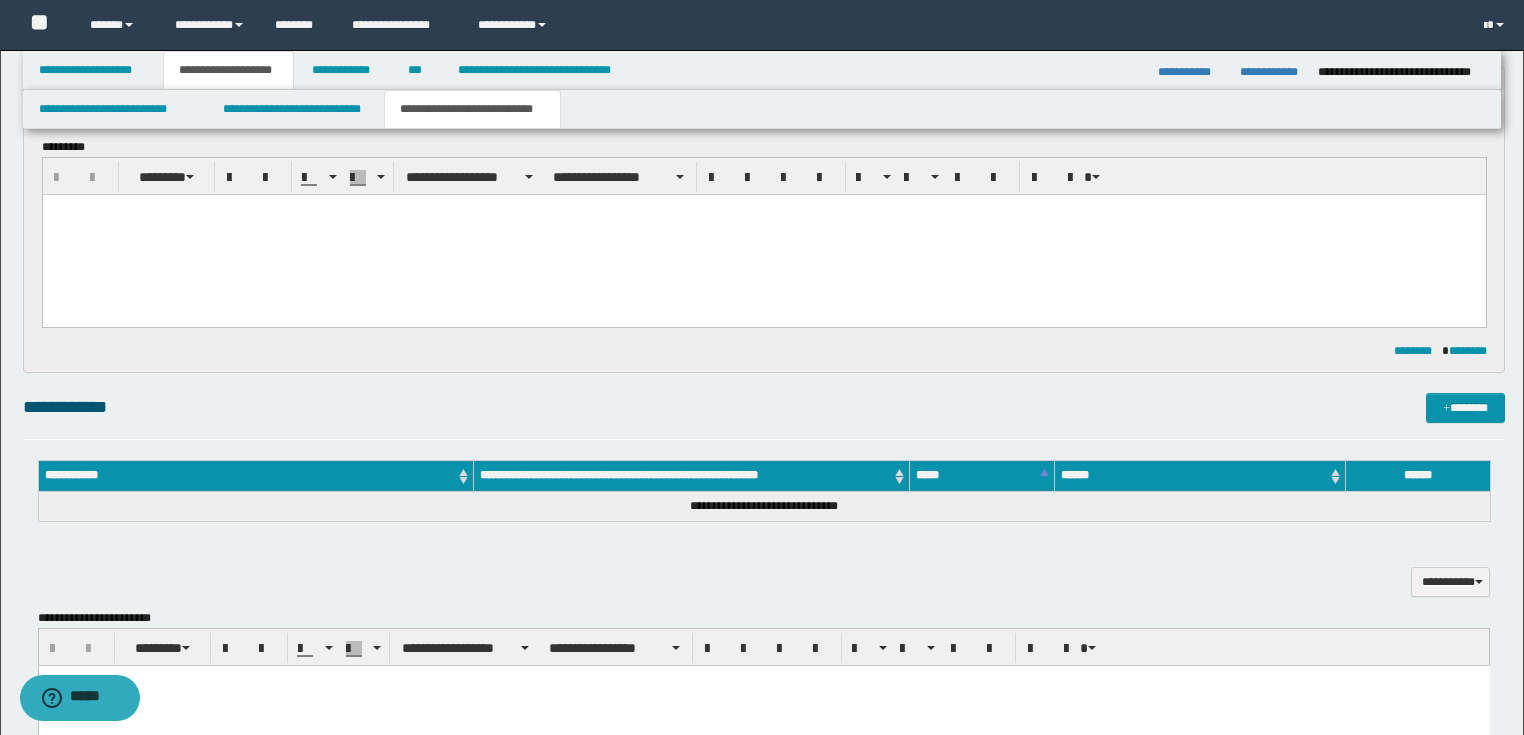 scroll, scrollTop: 80, scrollLeft: 0, axis: vertical 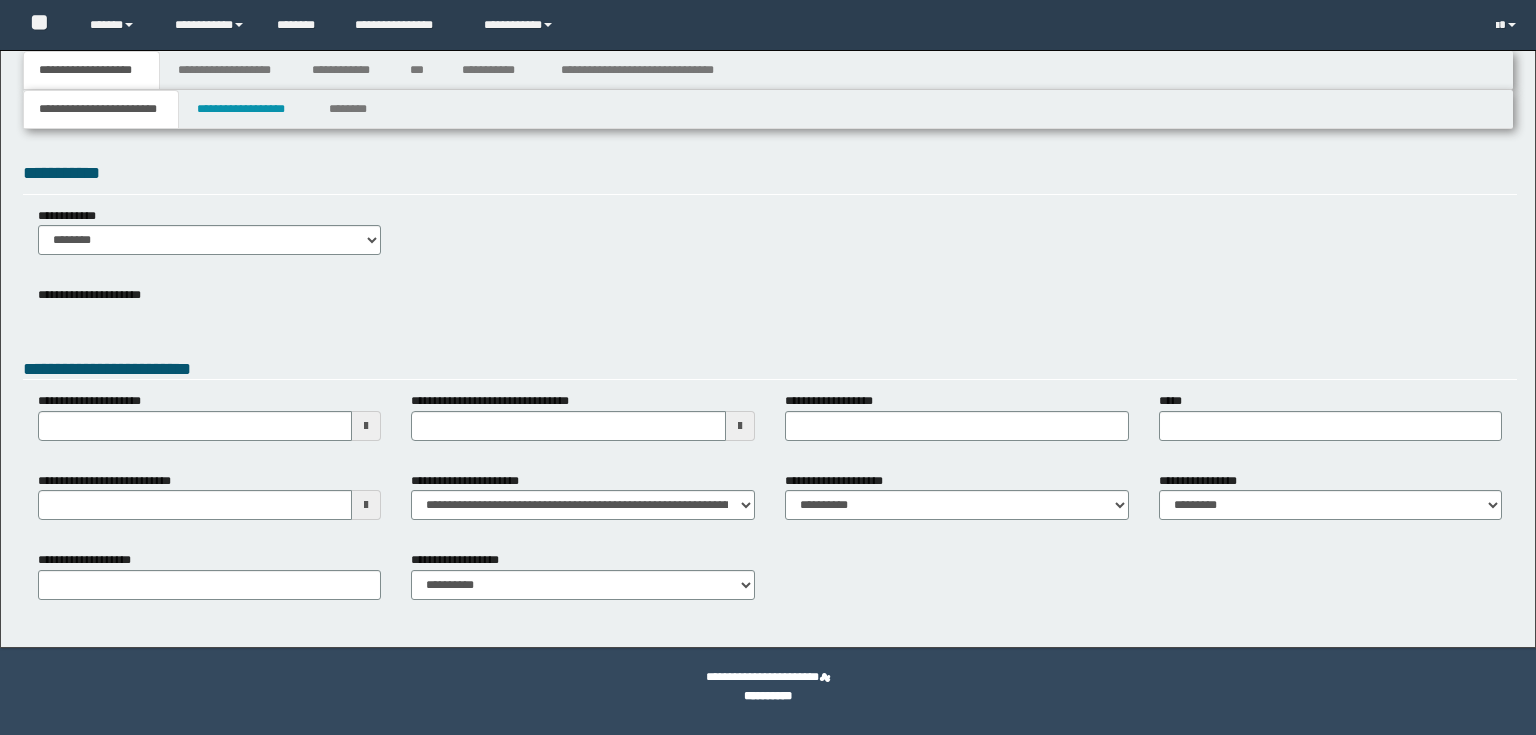 type 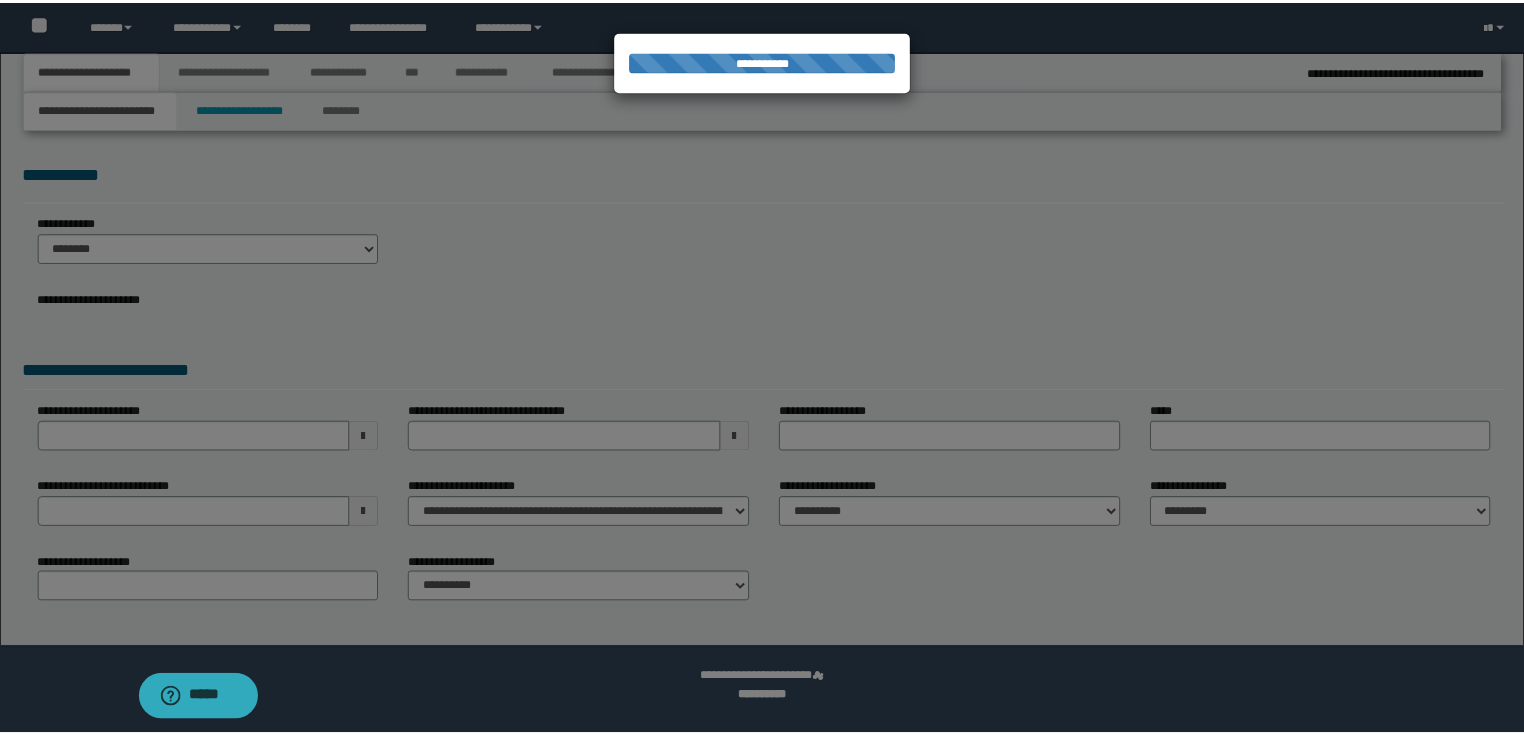 scroll, scrollTop: 0, scrollLeft: 0, axis: both 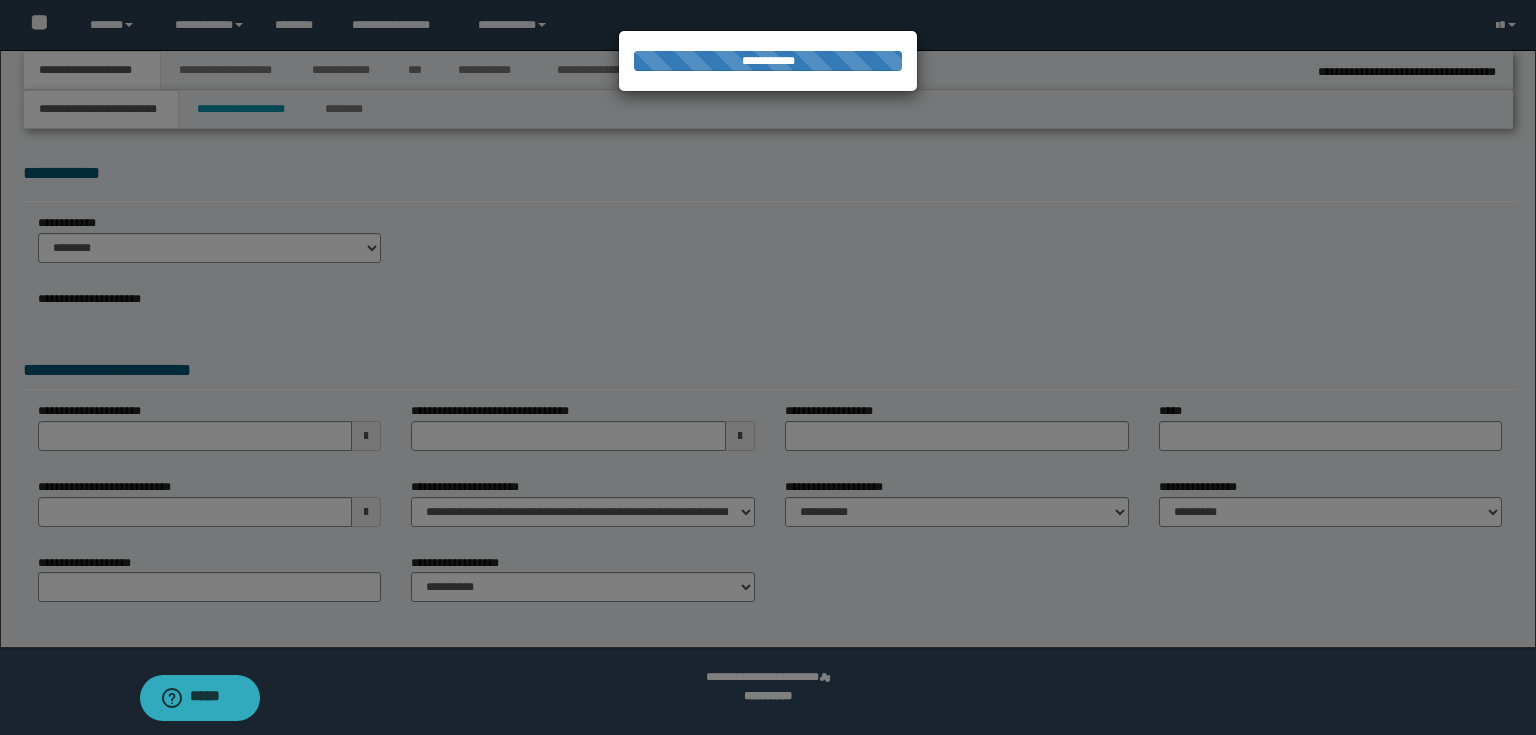 select on "*" 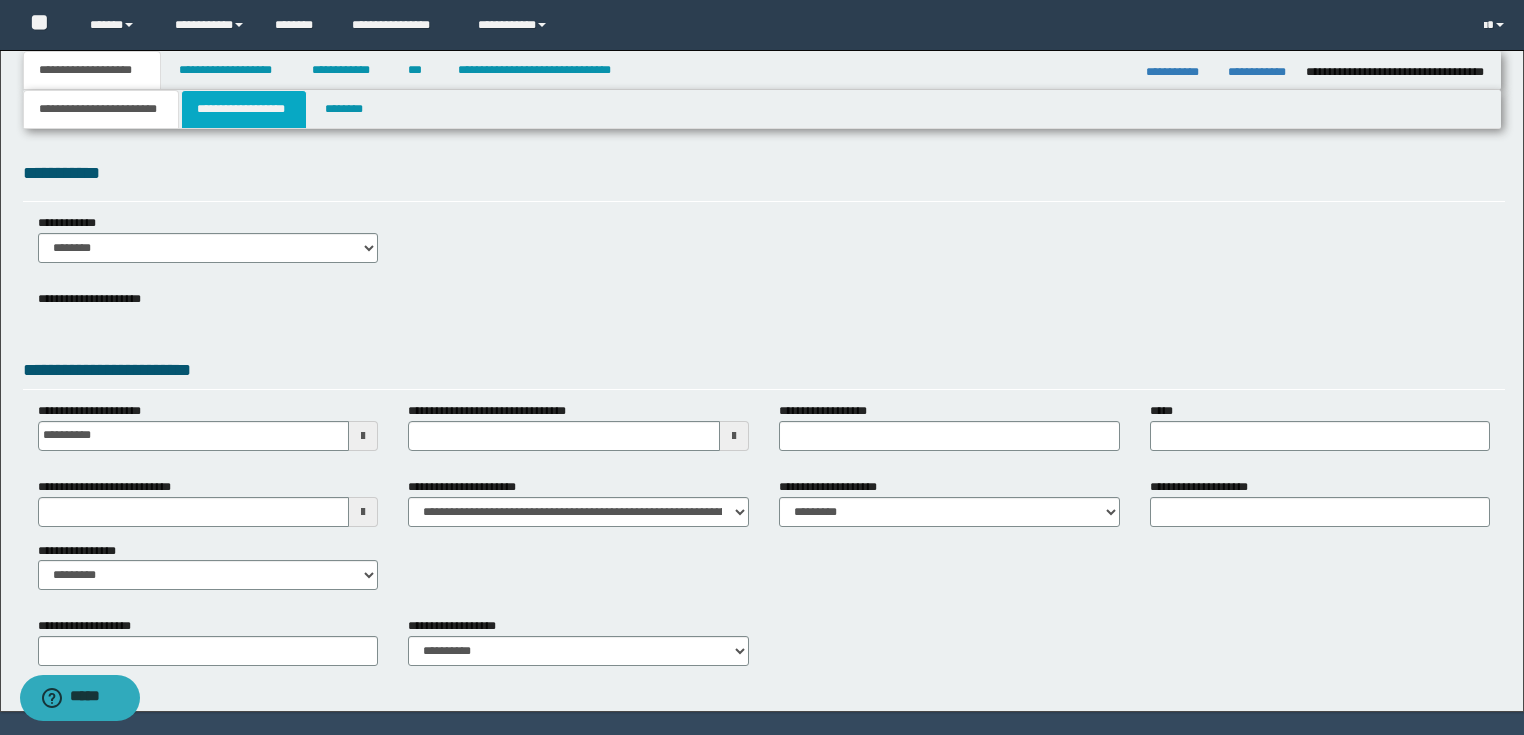 click on "**********" at bounding box center [244, 109] 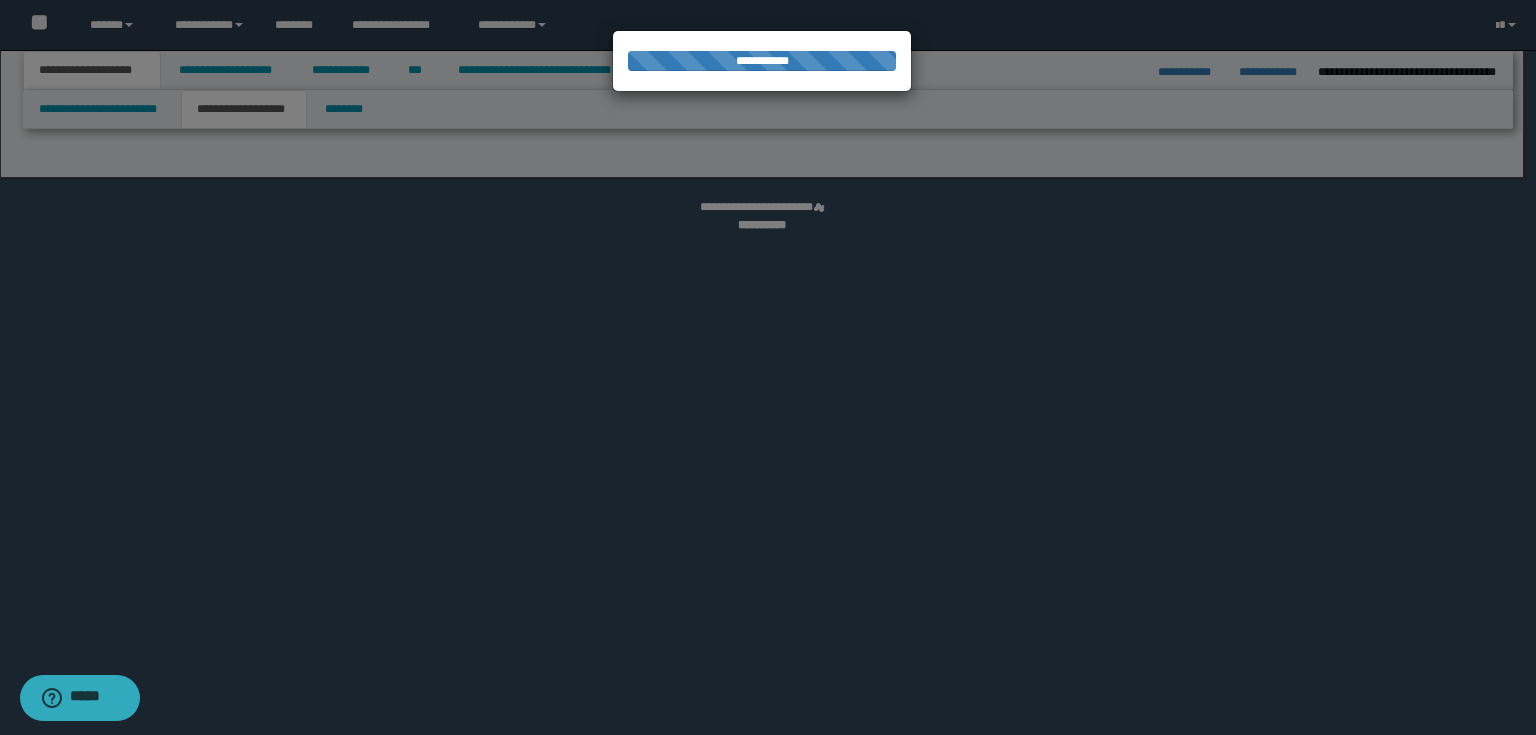 select on "*" 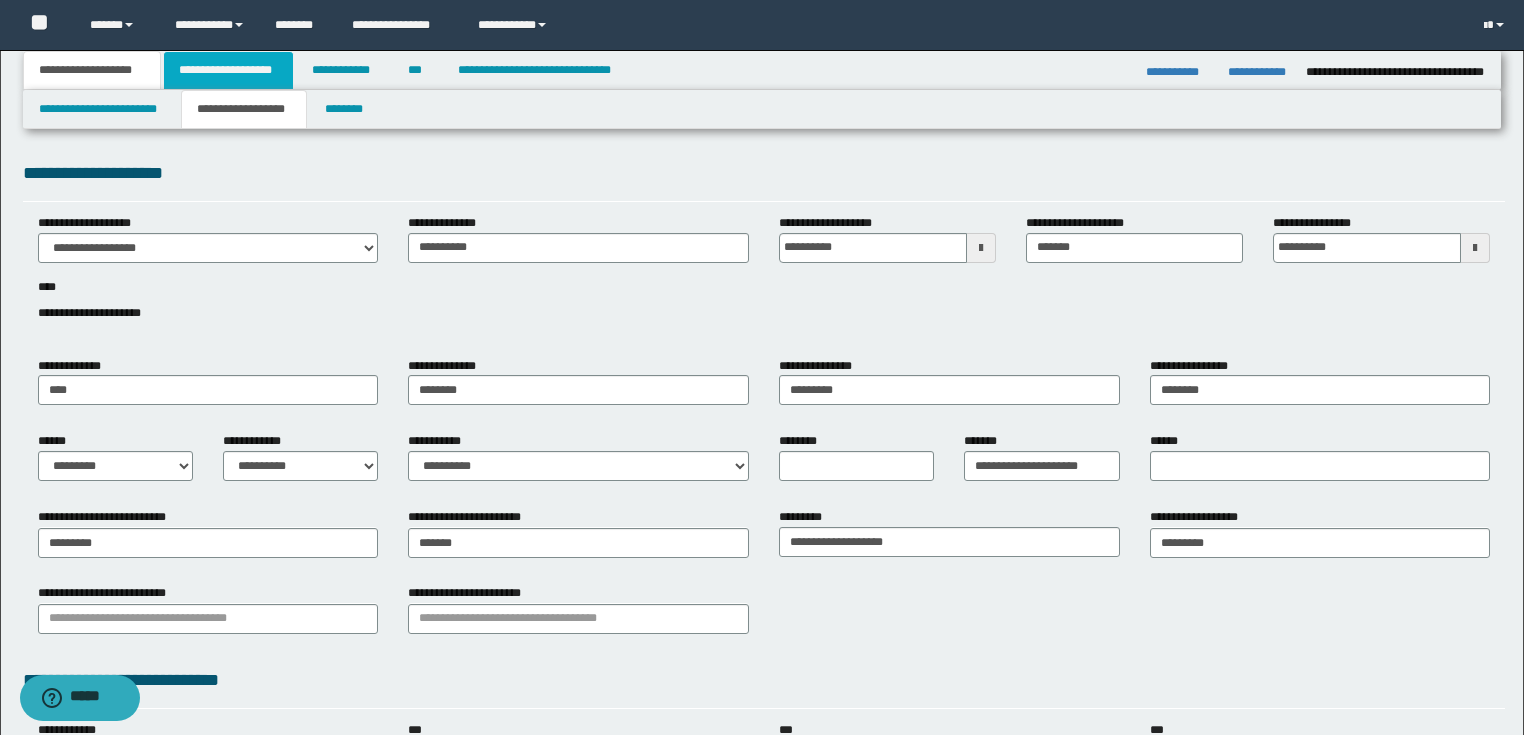 click on "**********" at bounding box center (228, 70) 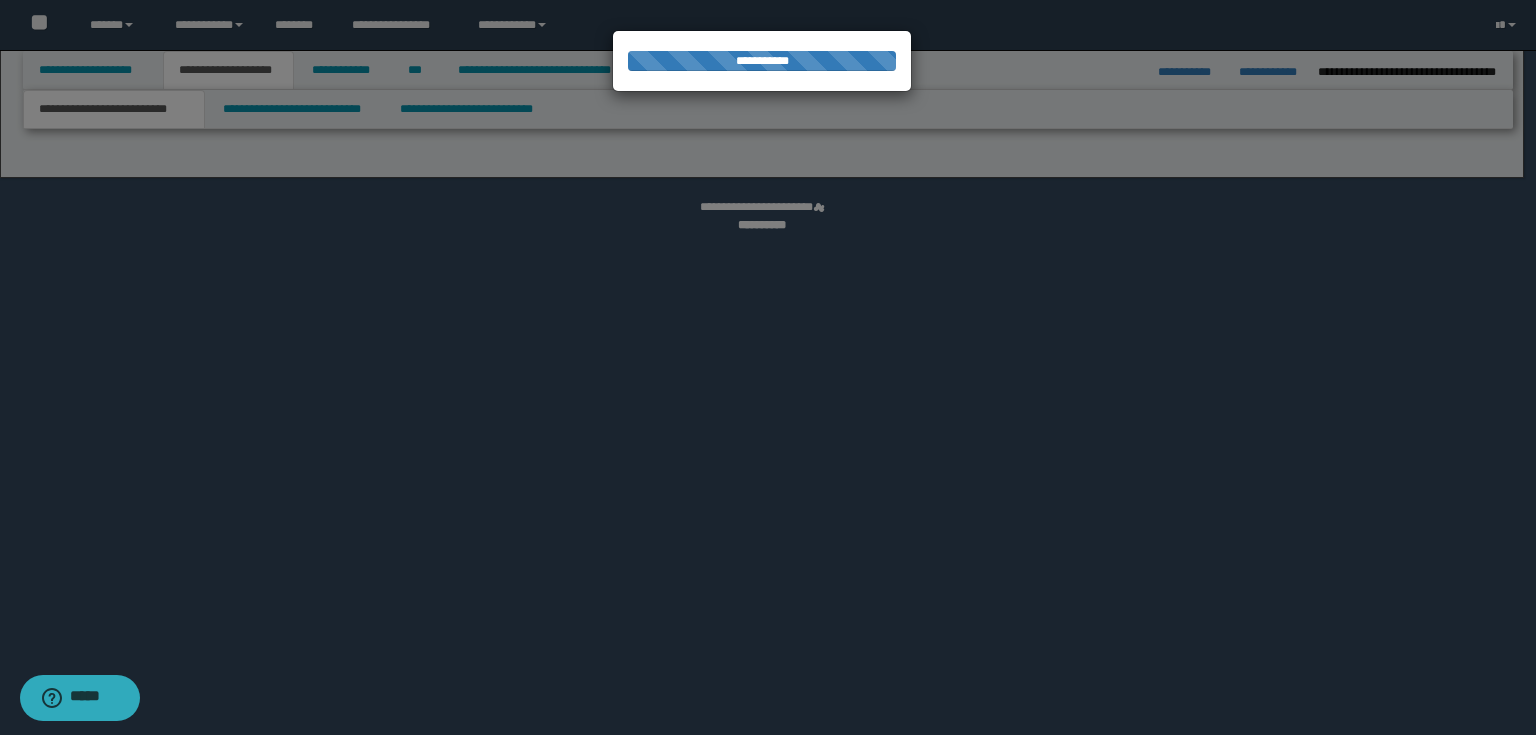 select on "*" 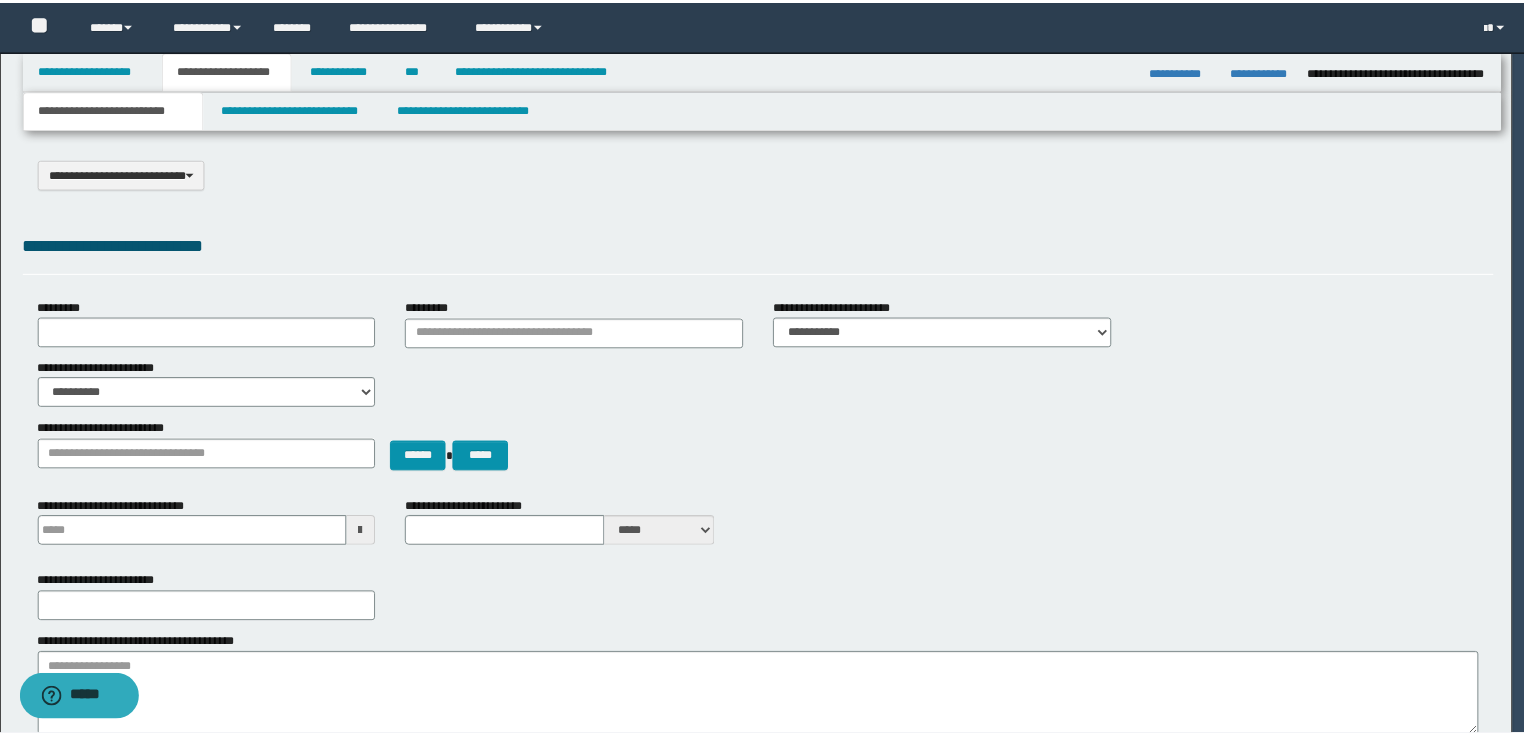 scroll, scrollTop: 0, scrollLeft: 0, axis: both 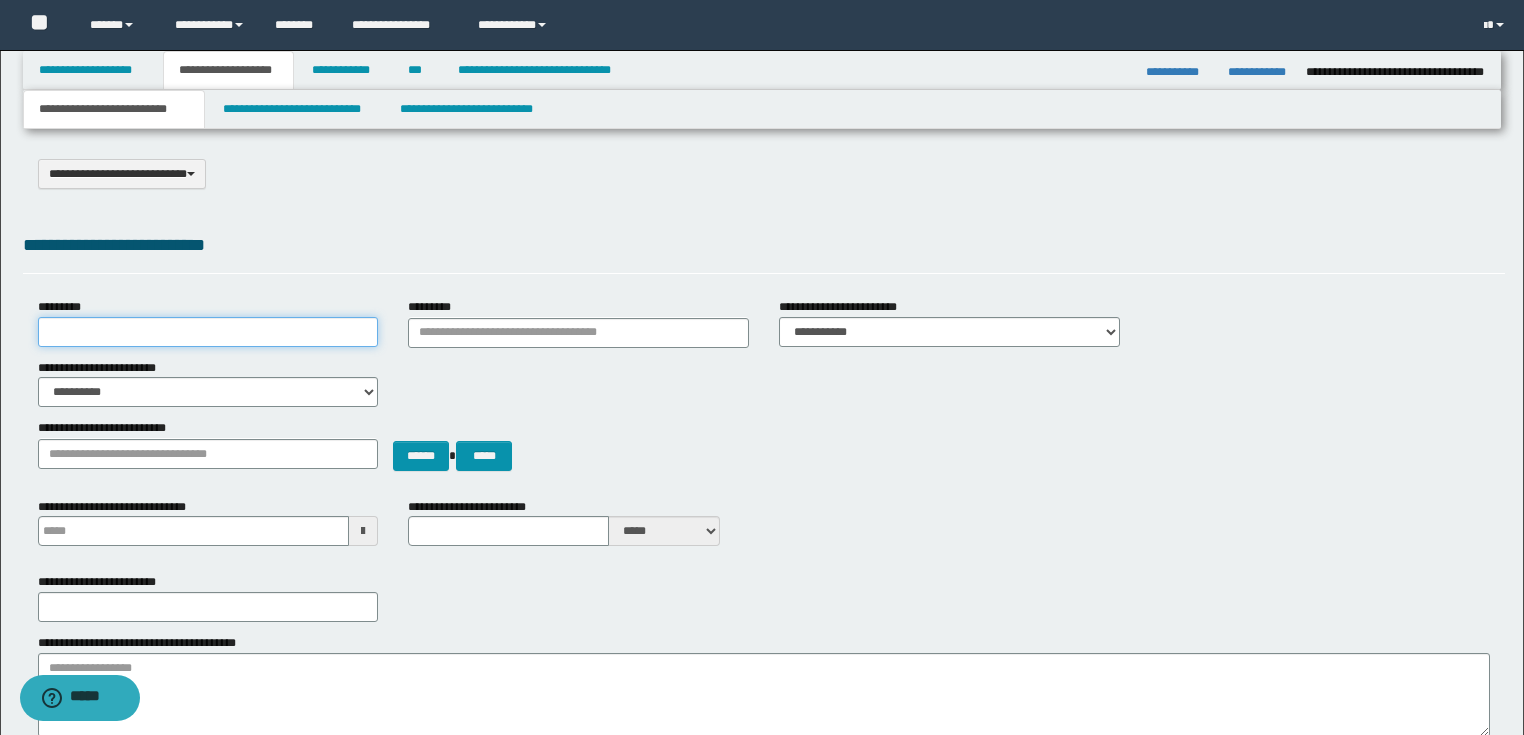 click on "*********" at bounding box center [208, 332] 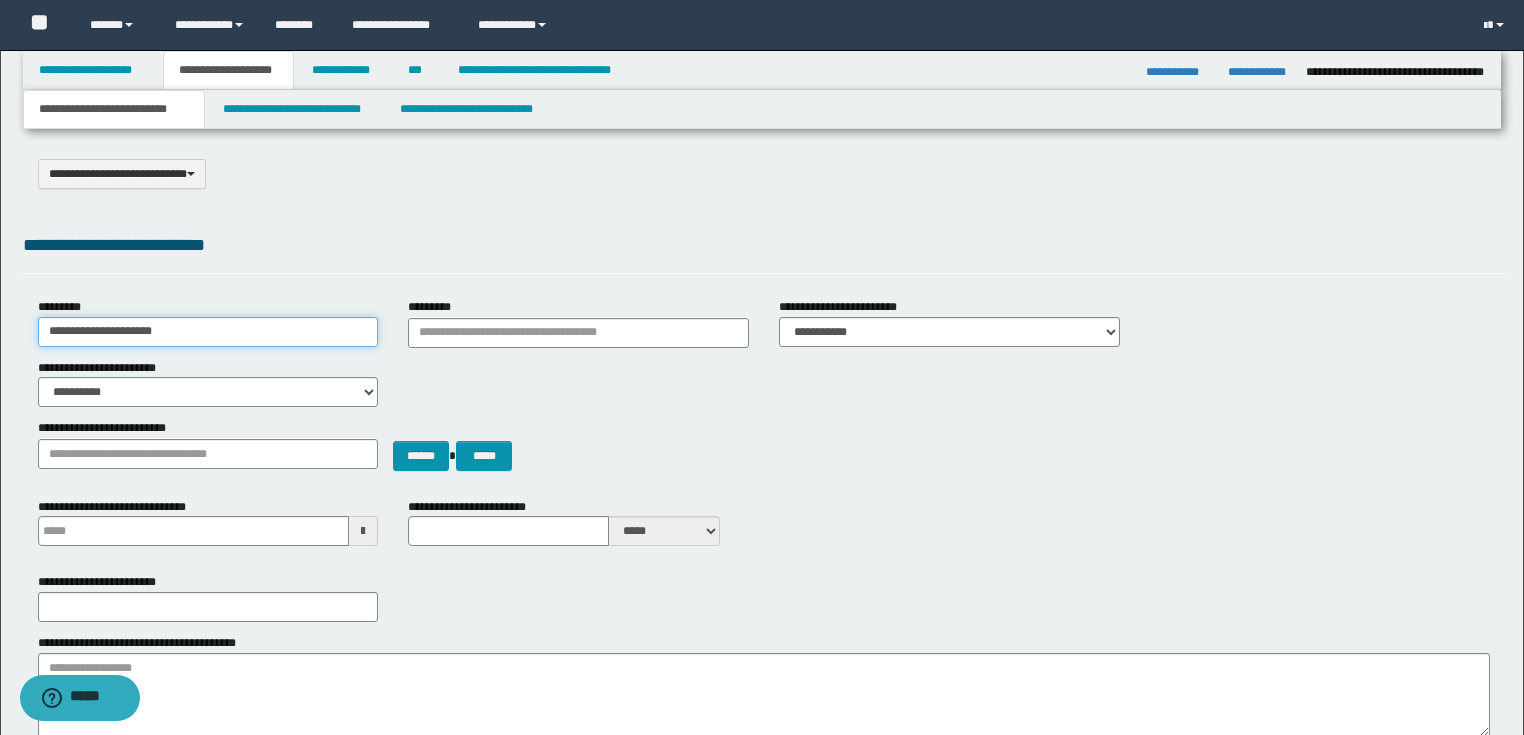 type on "**********" 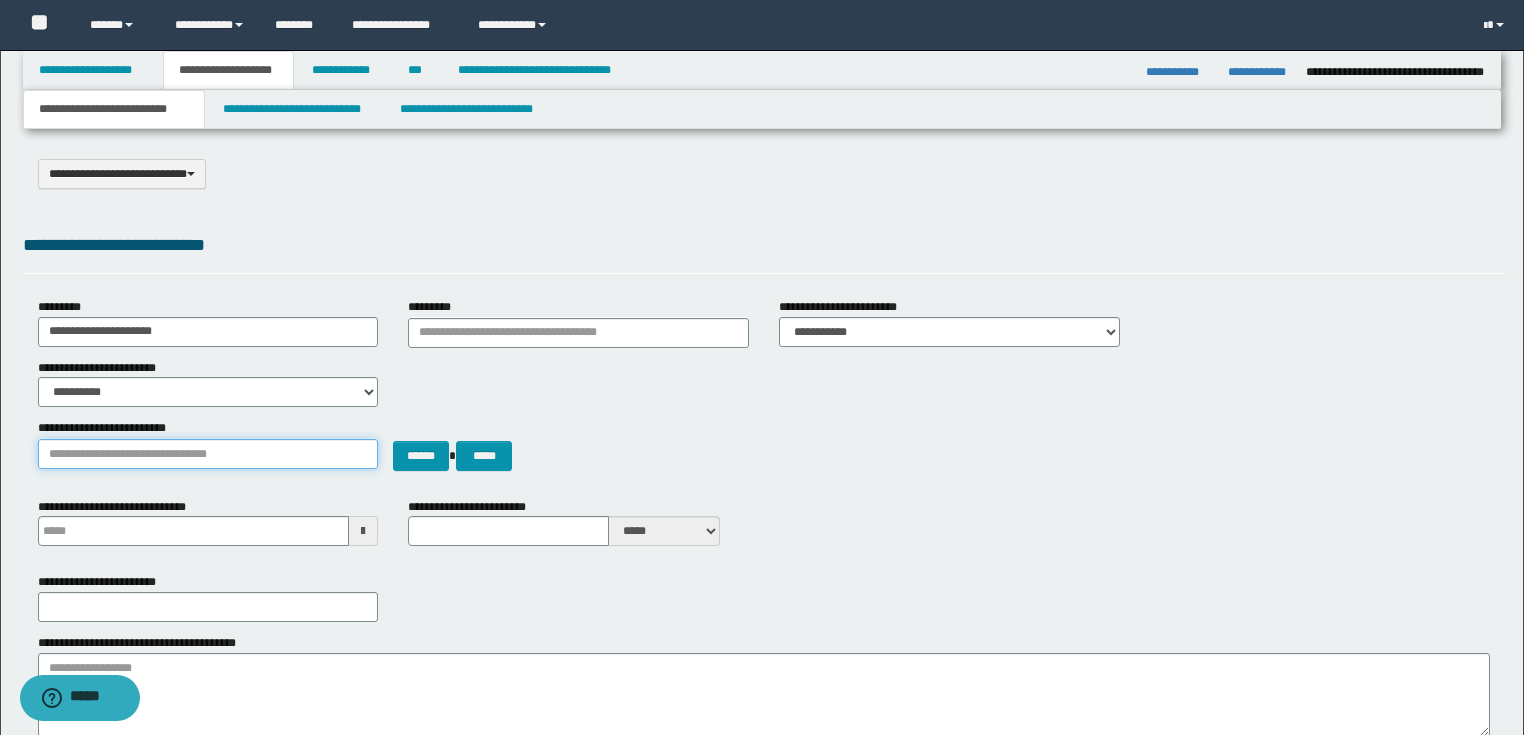 click on "**********" at bounding box center [208, 454] 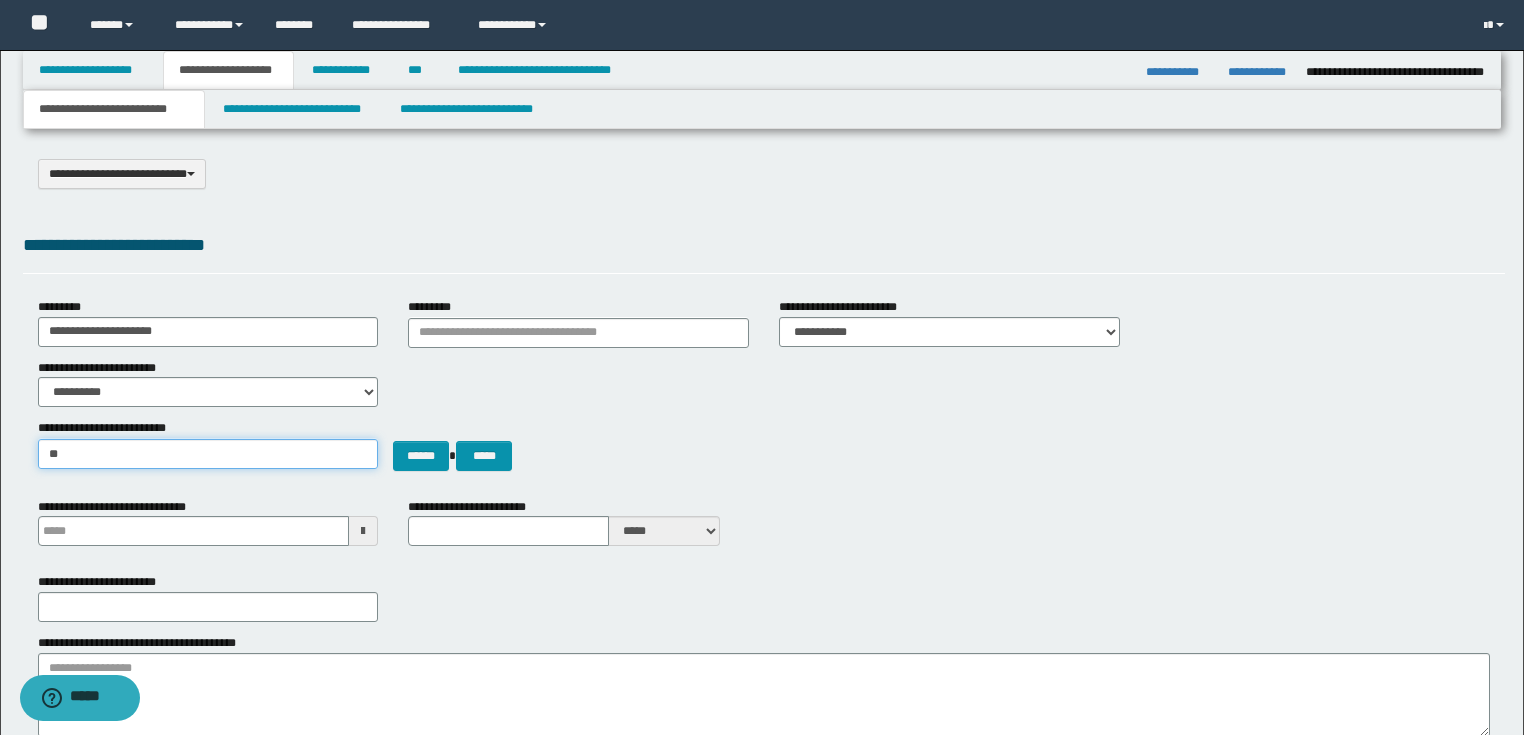 type on "***" 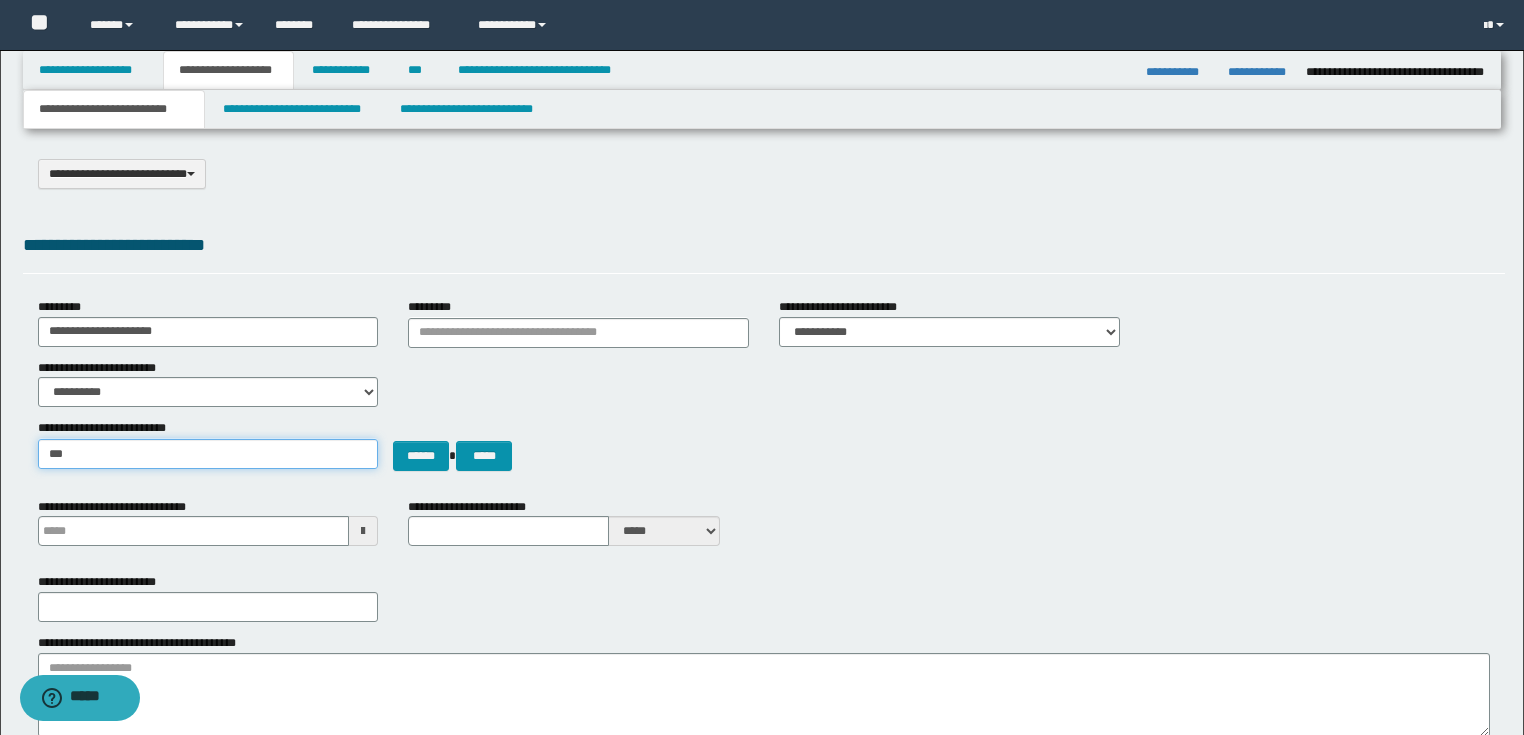type on "**********" 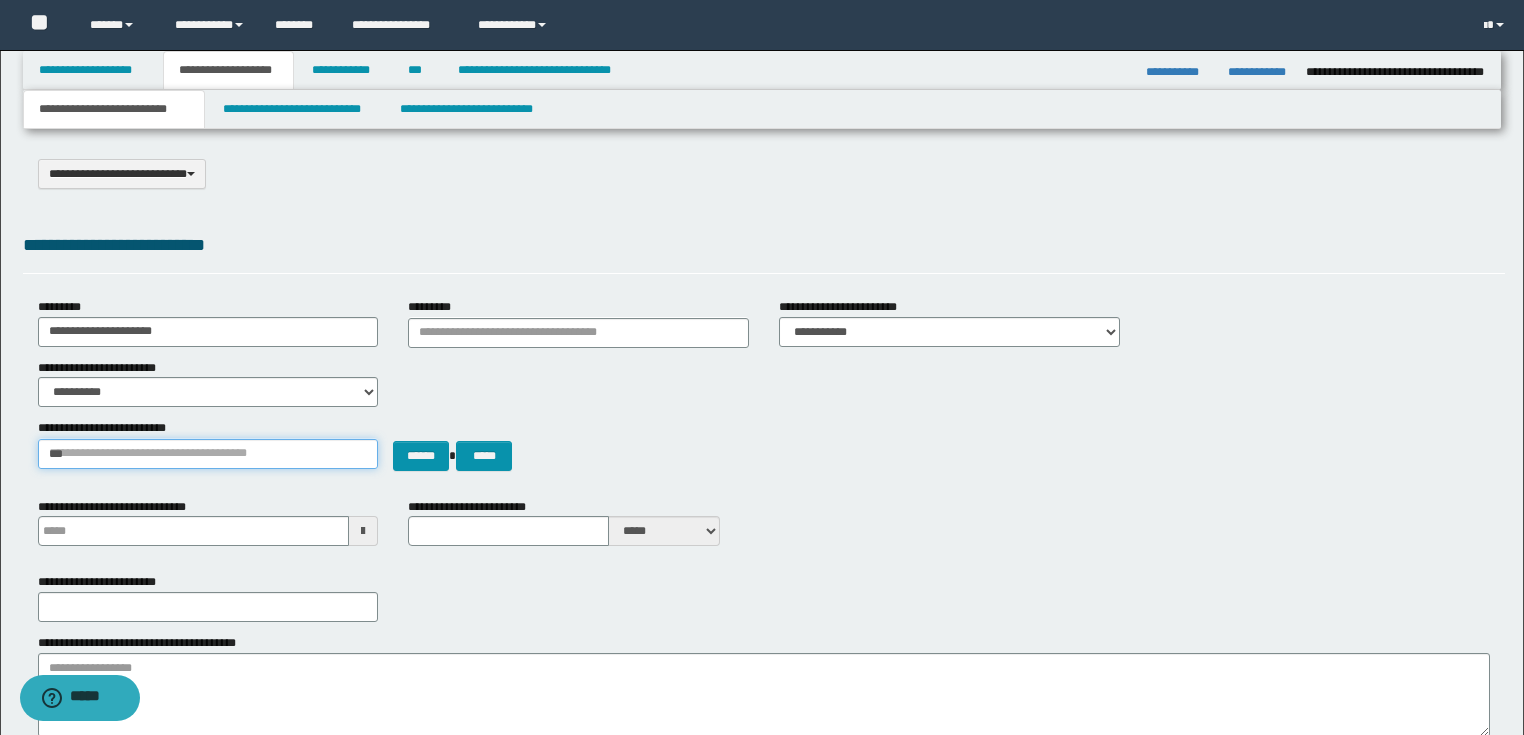 type 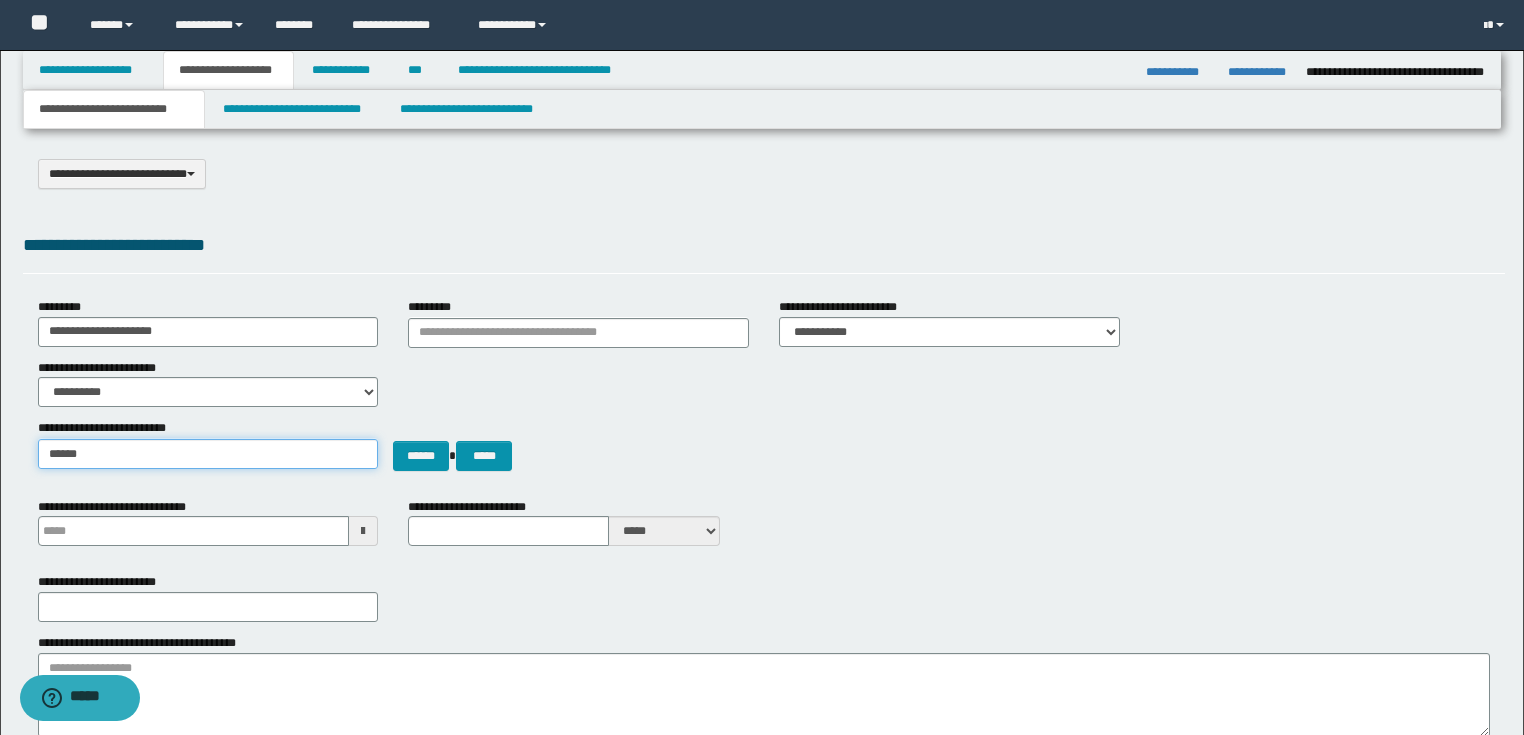 type on "*******" 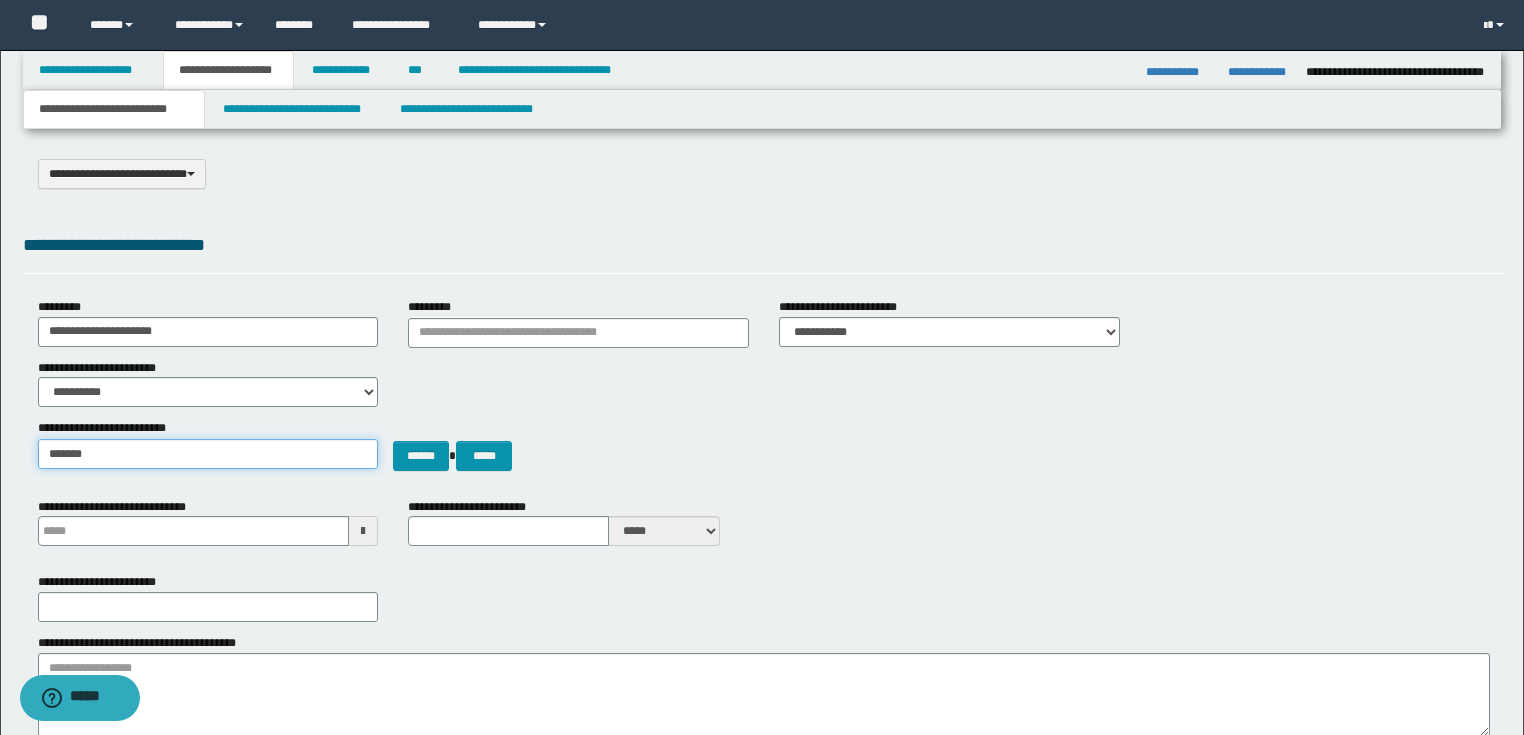 type on "**********" 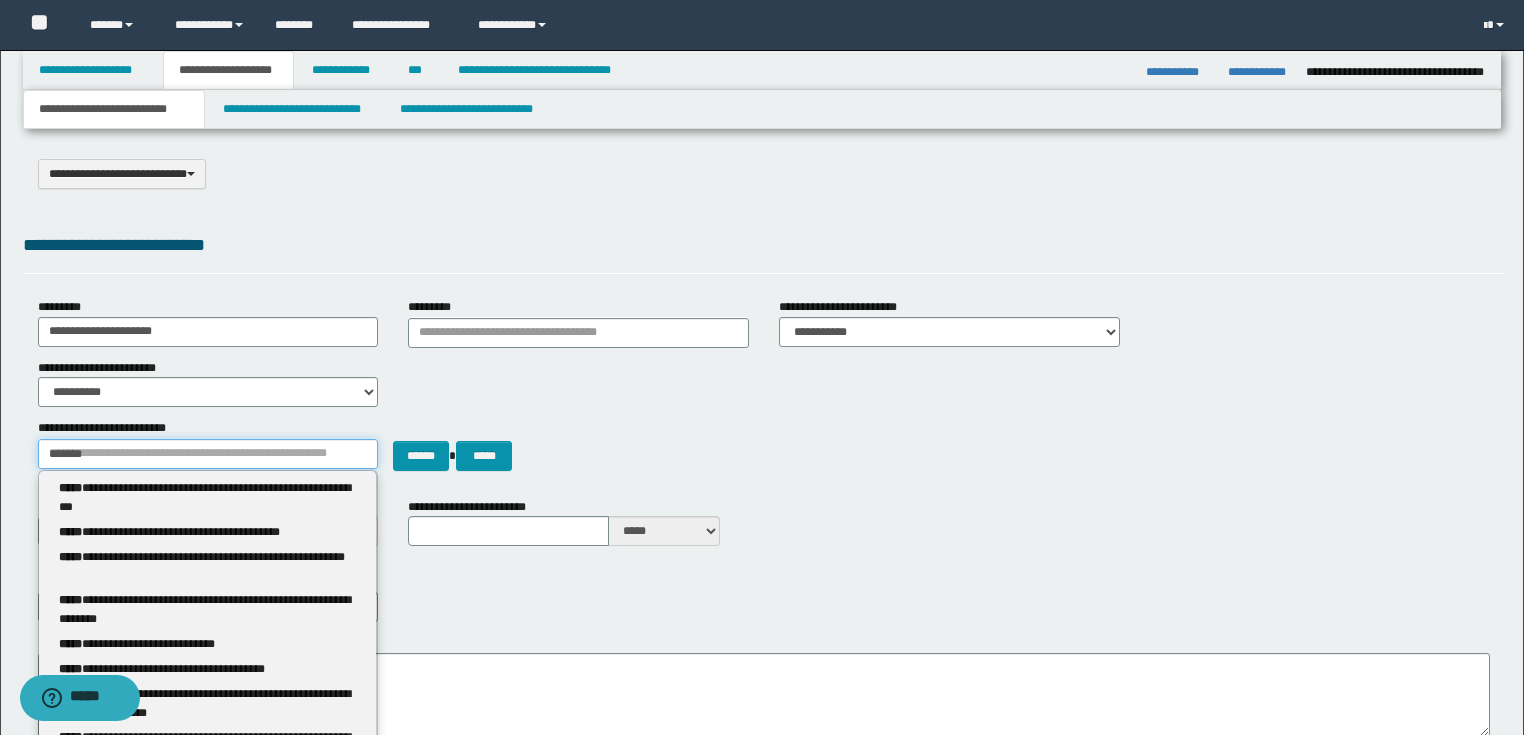 type 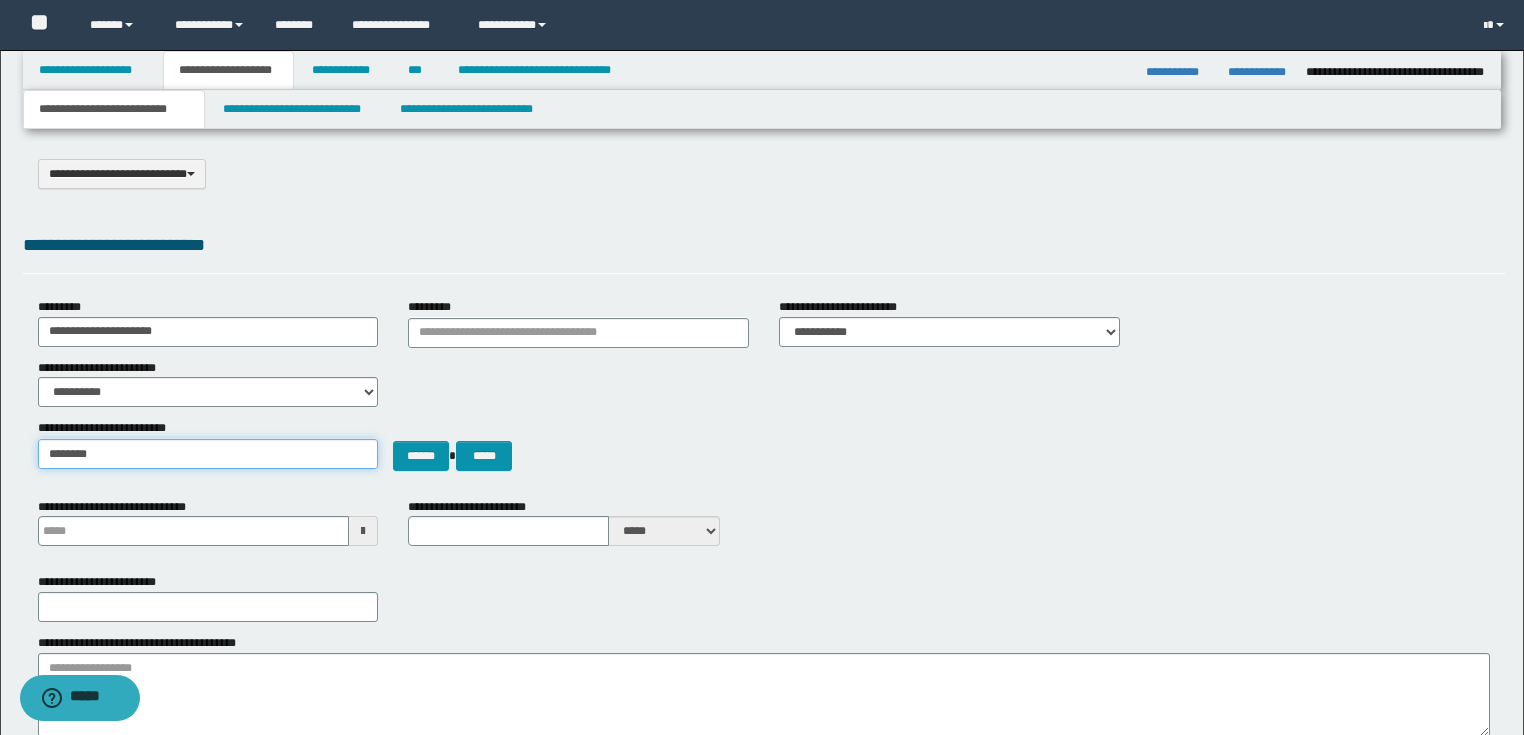type on "**********" 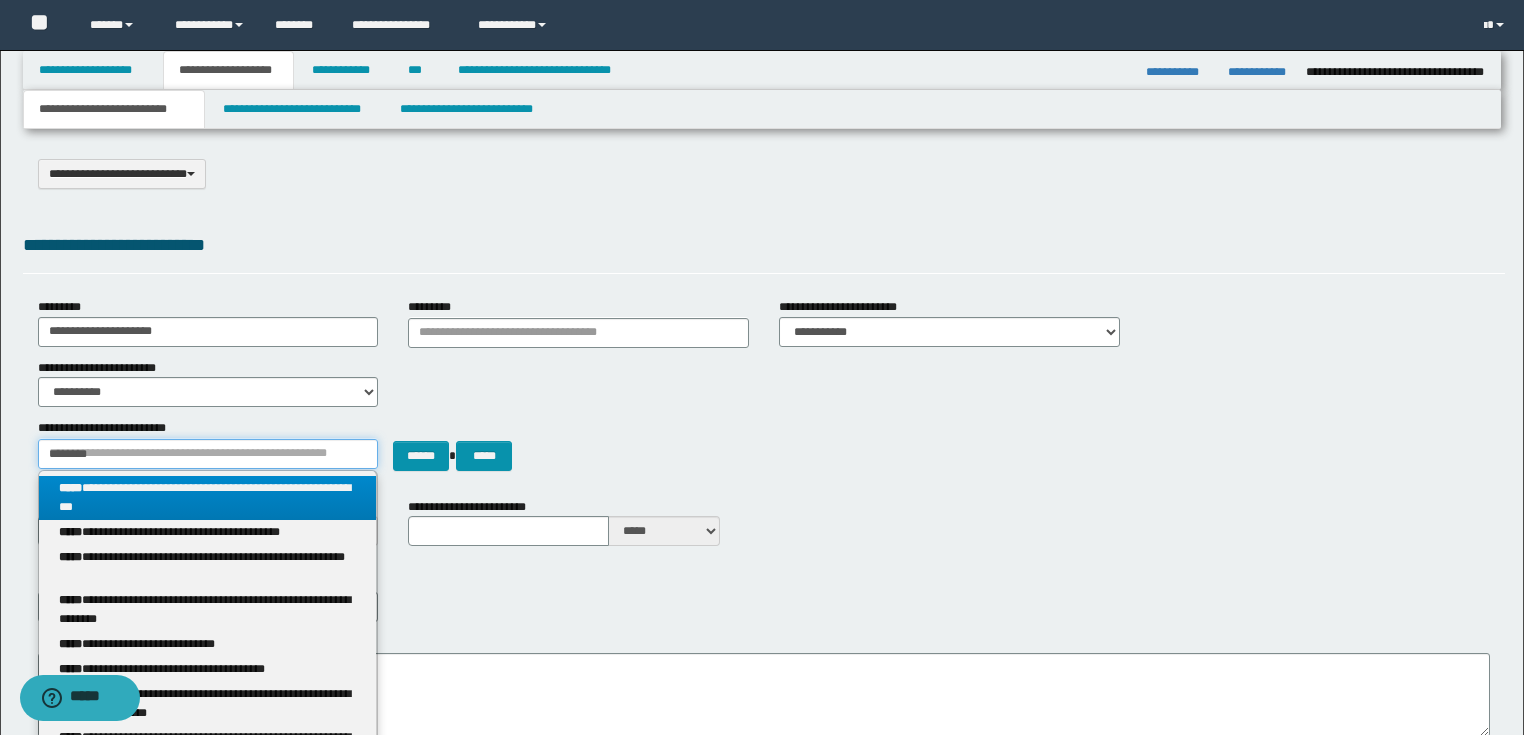 type on "********" 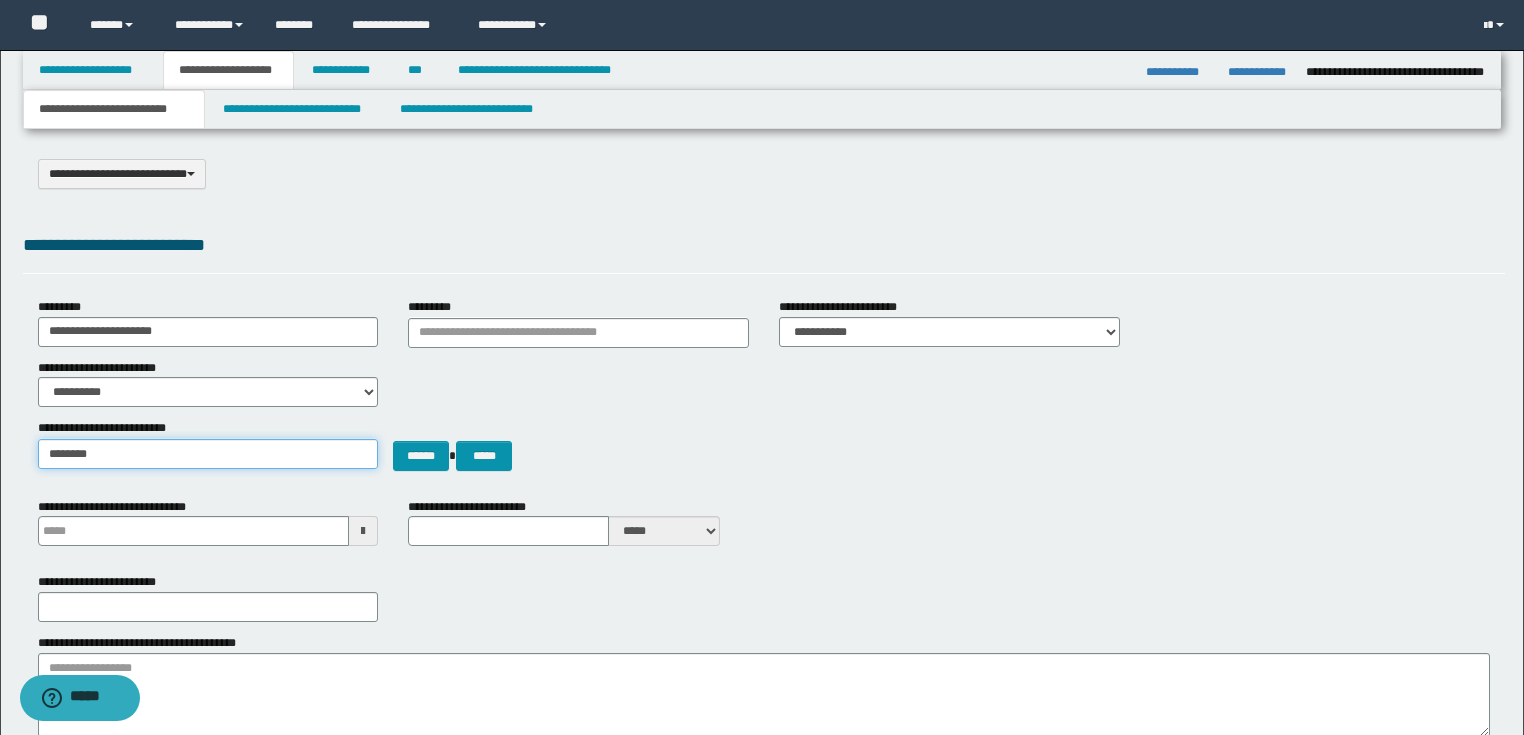 type on "**********" 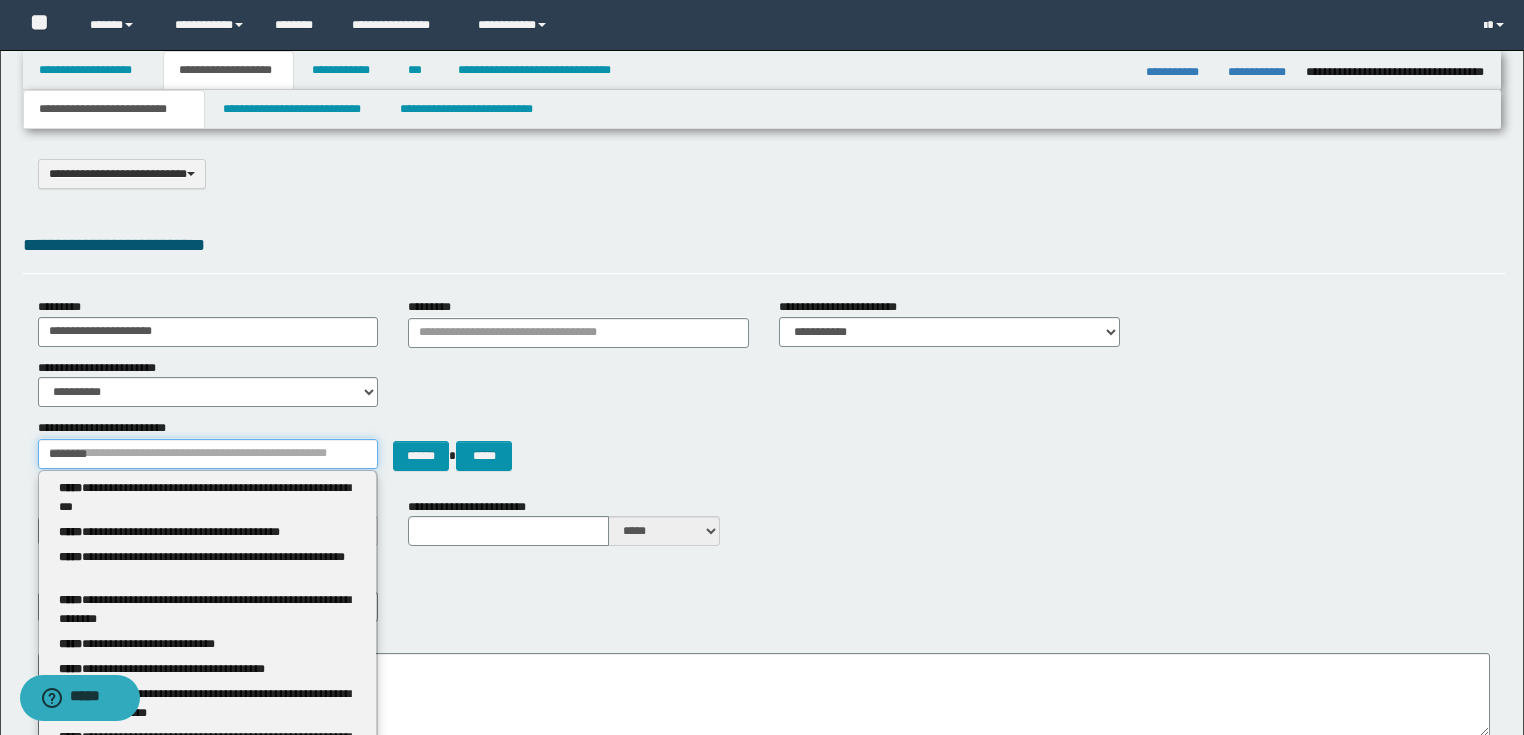 drag, startPoint x: 0, startPoint y: 384, endPoint x: 111, endPoint y: 442, distance: 125.23977 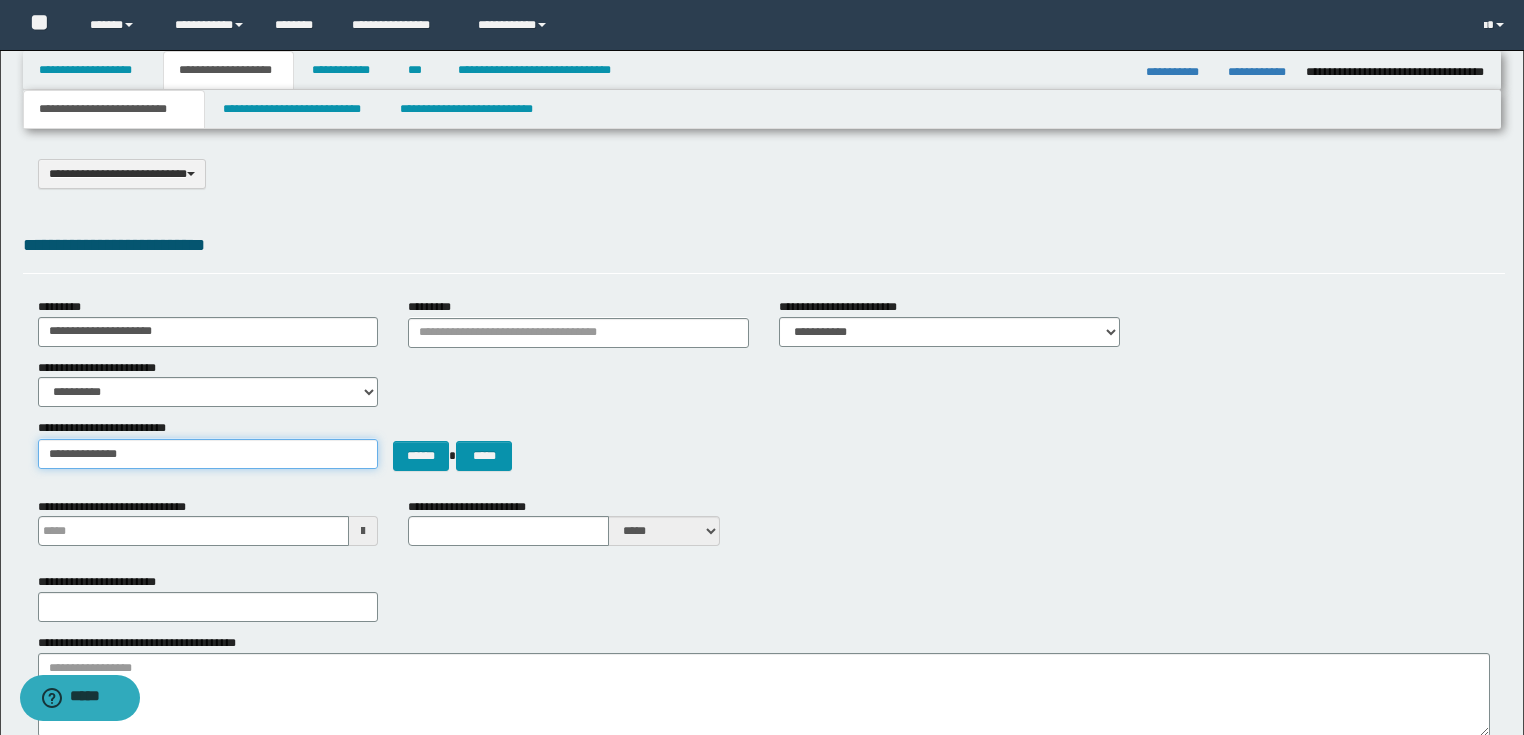 type on "**********" 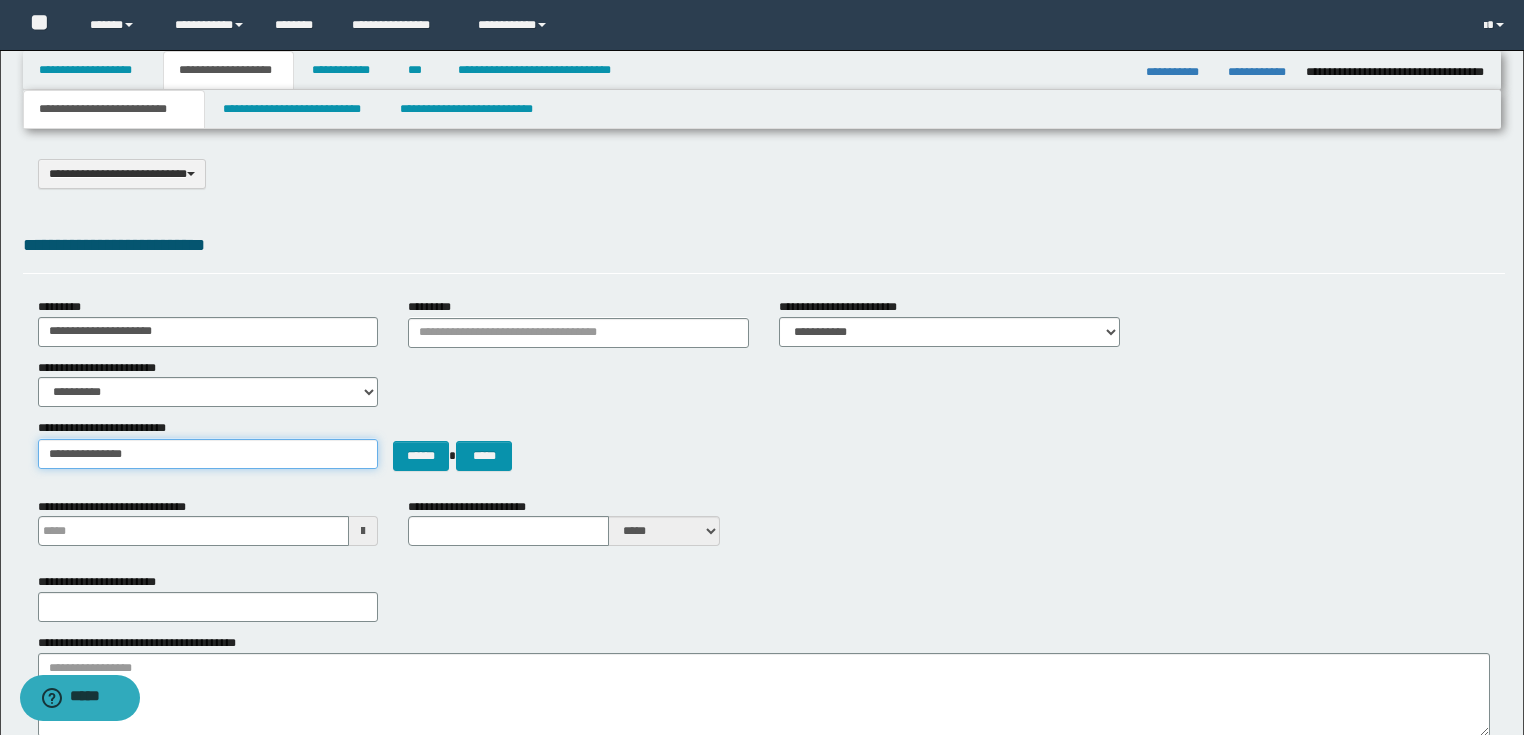 type on "**********" 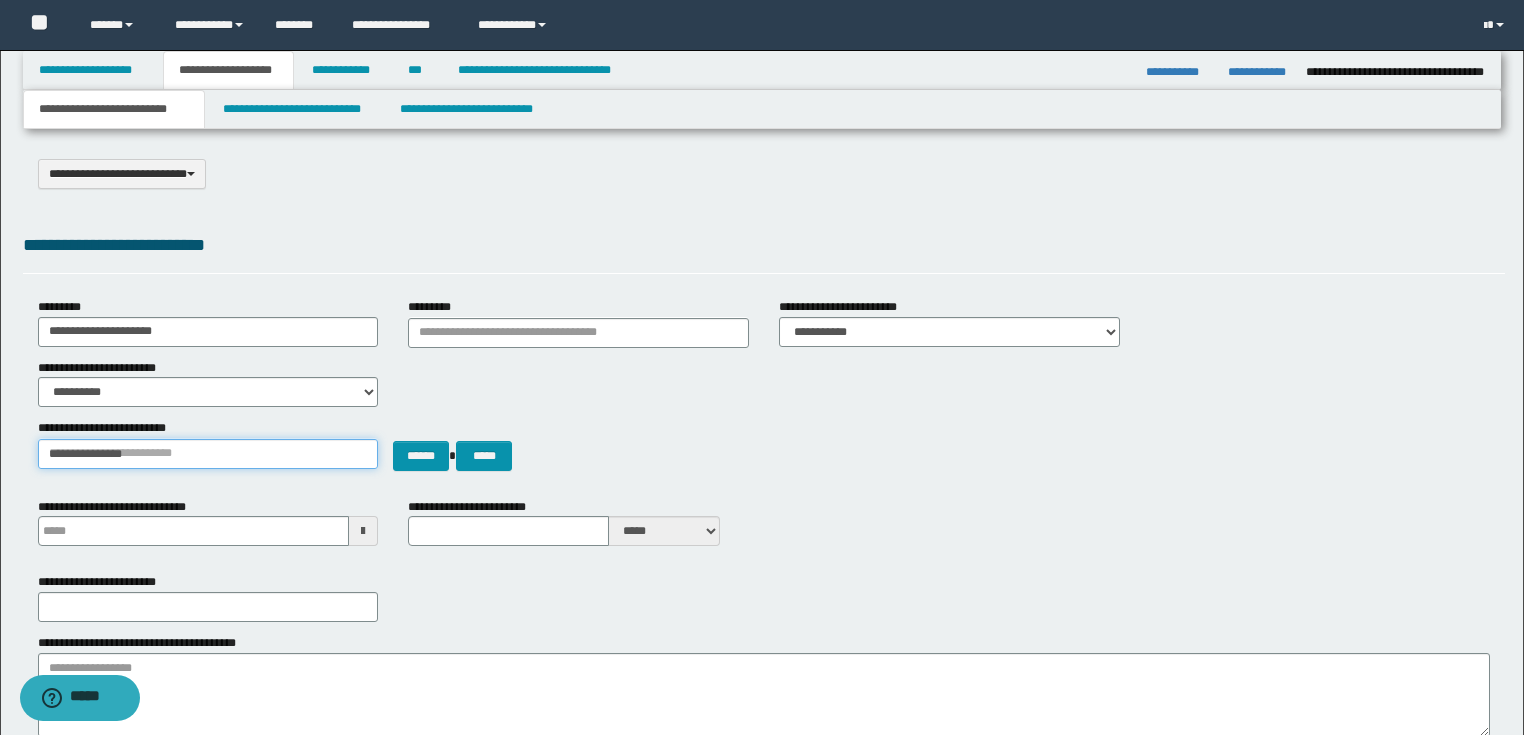 type 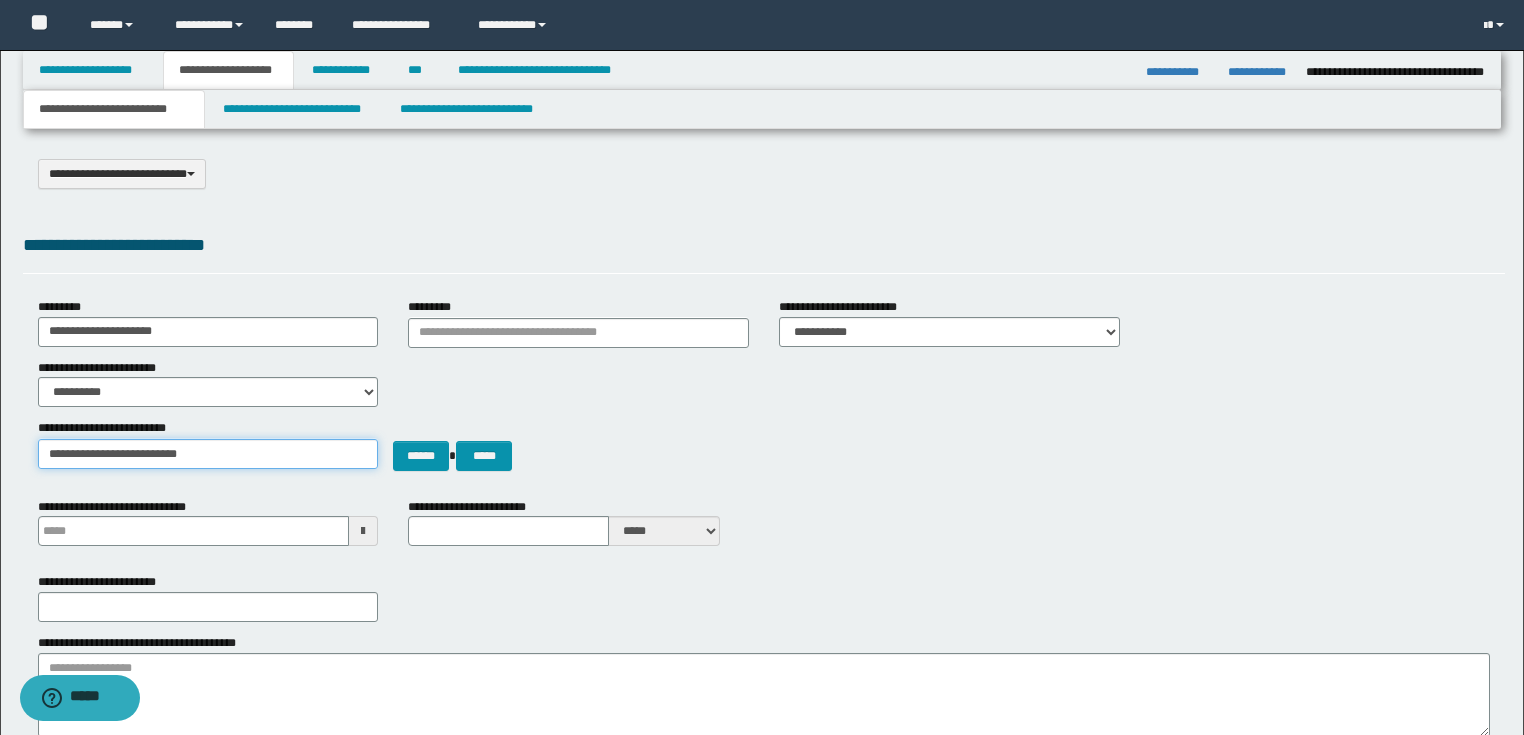 type on "**********" 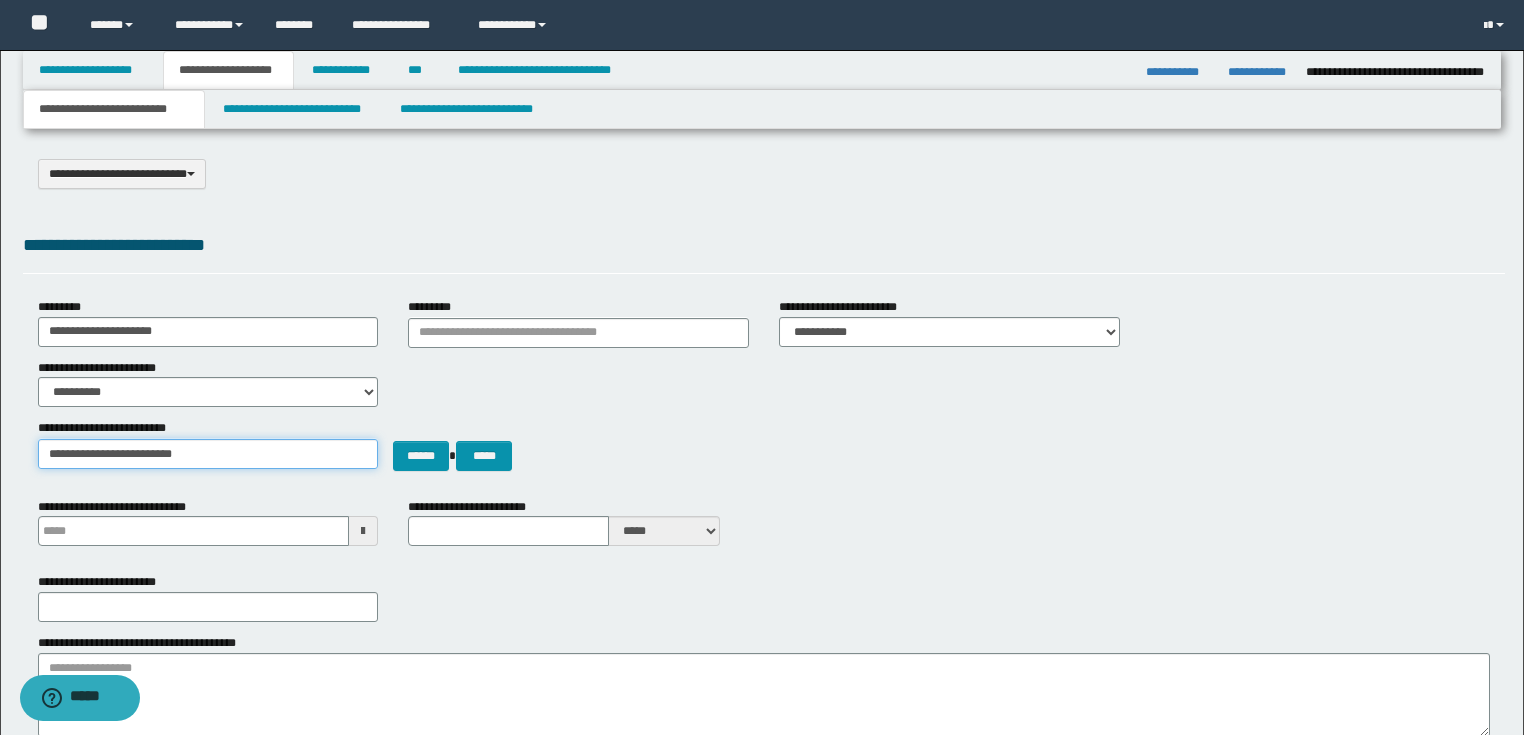 type on "**********" 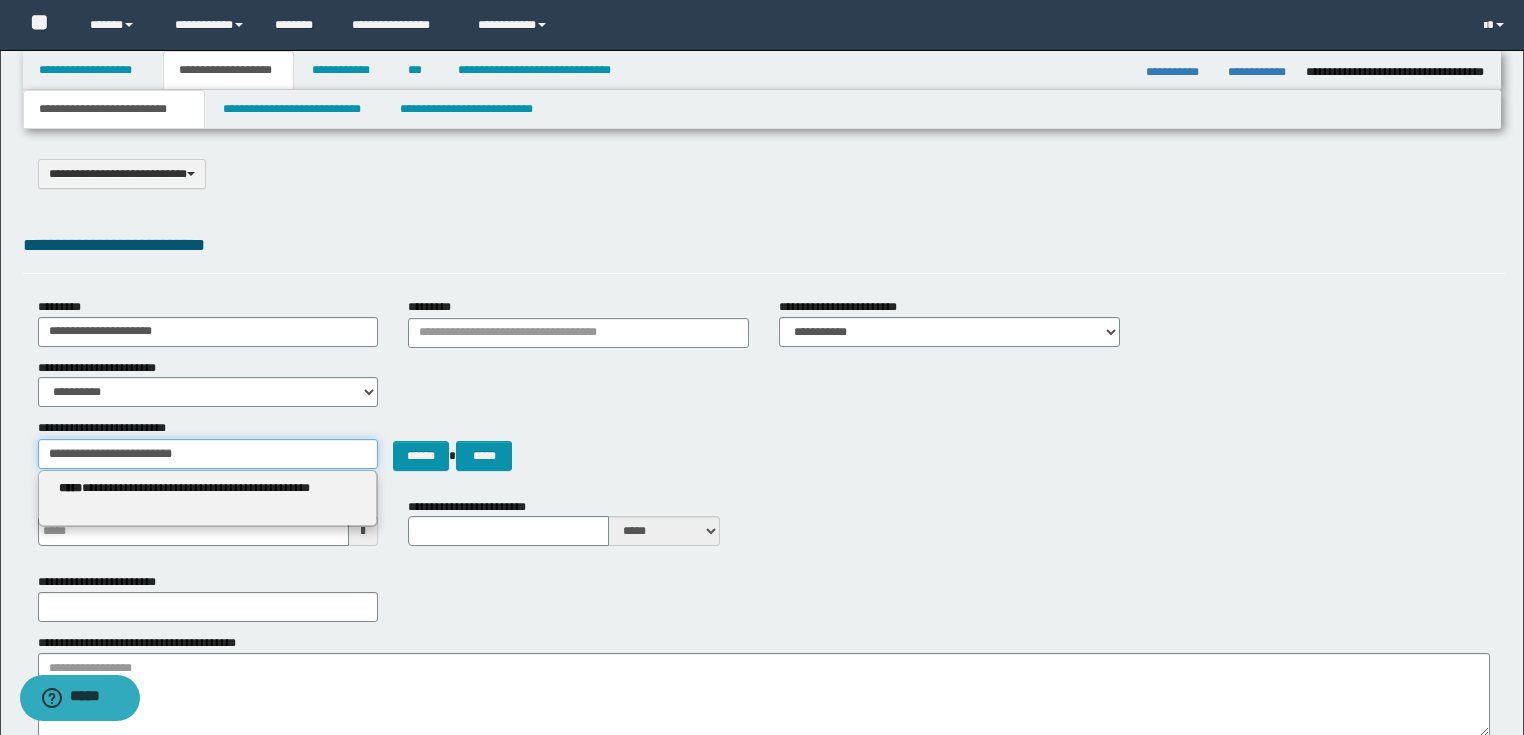 type 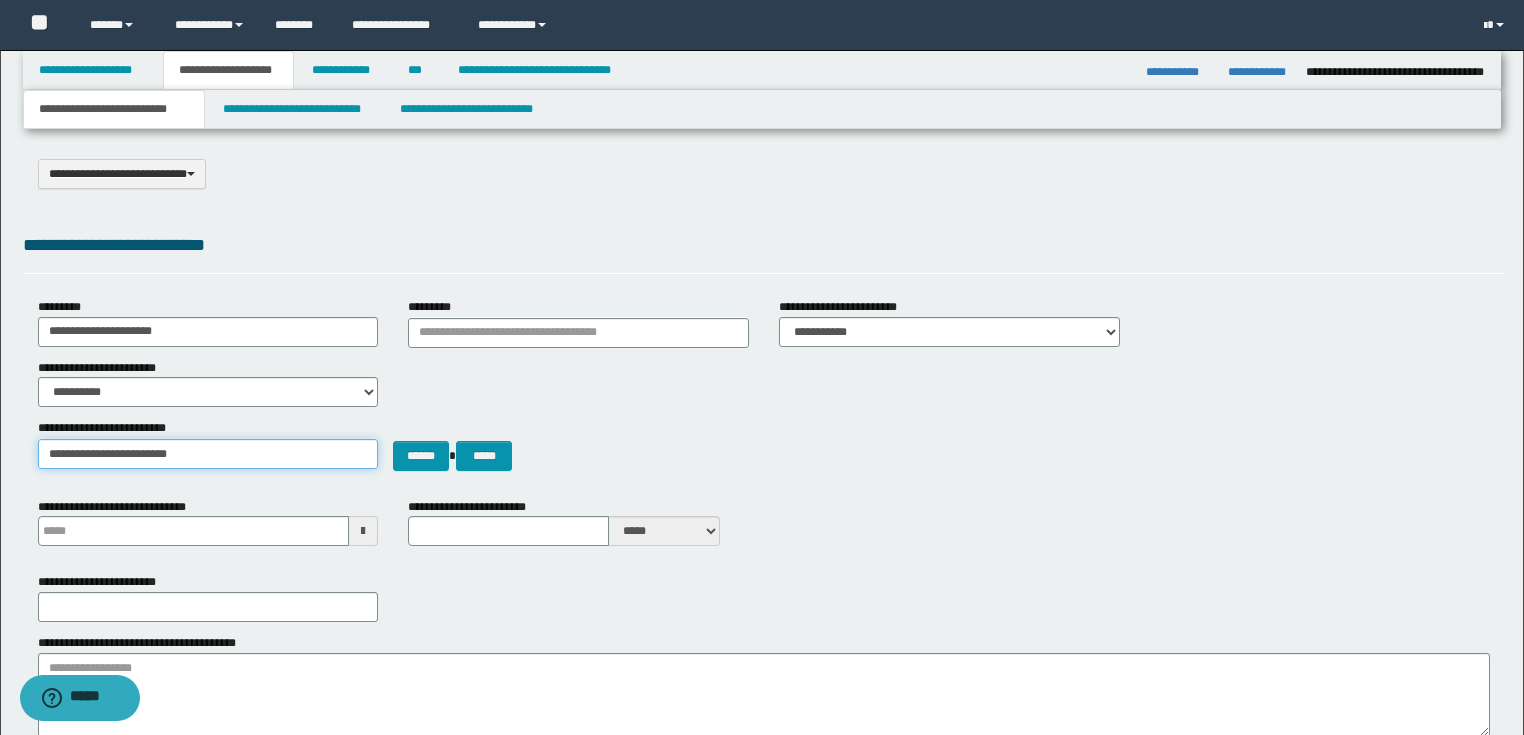 type on "**********" 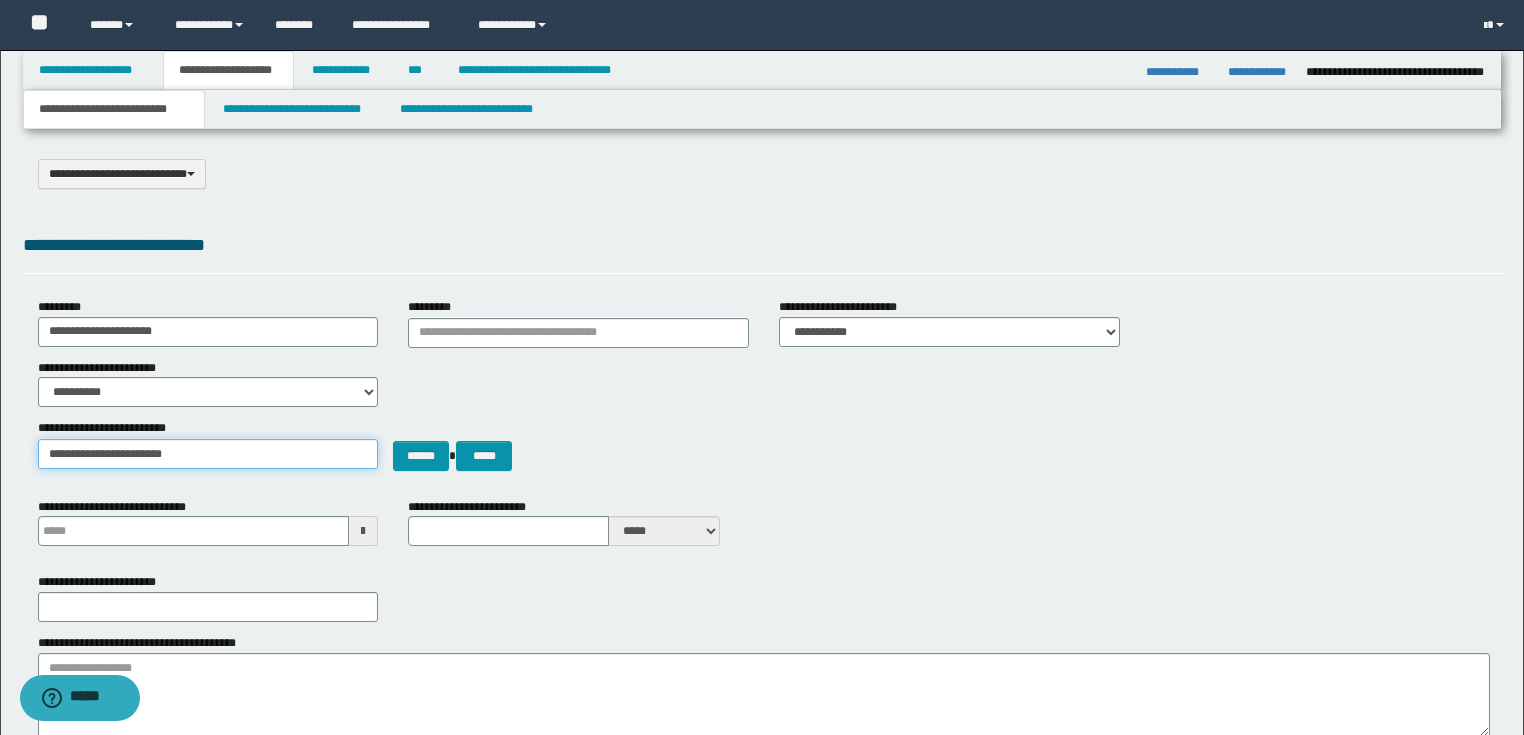 type on "**********" 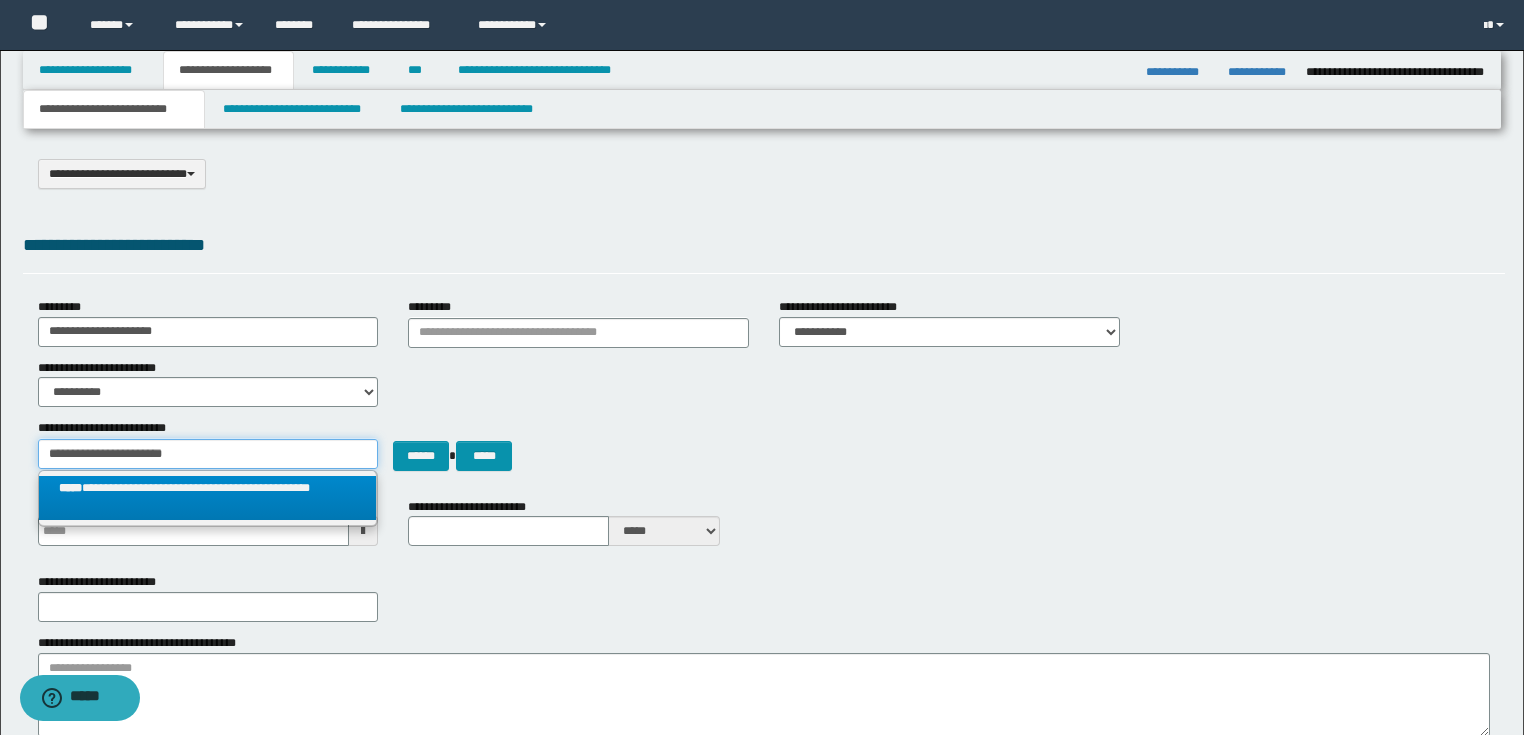 type on "**********" 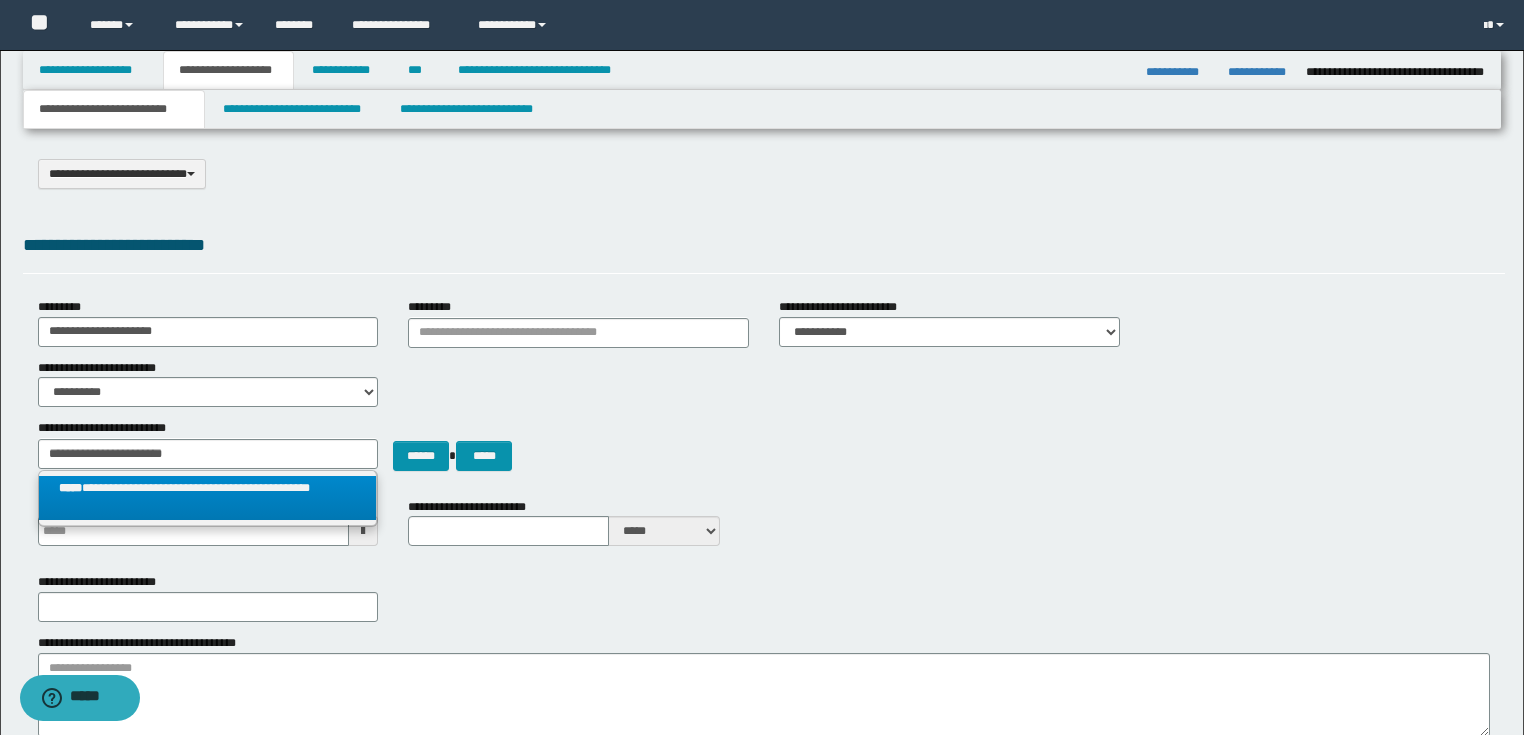 click on "**********" at bounding box center (208, 498) 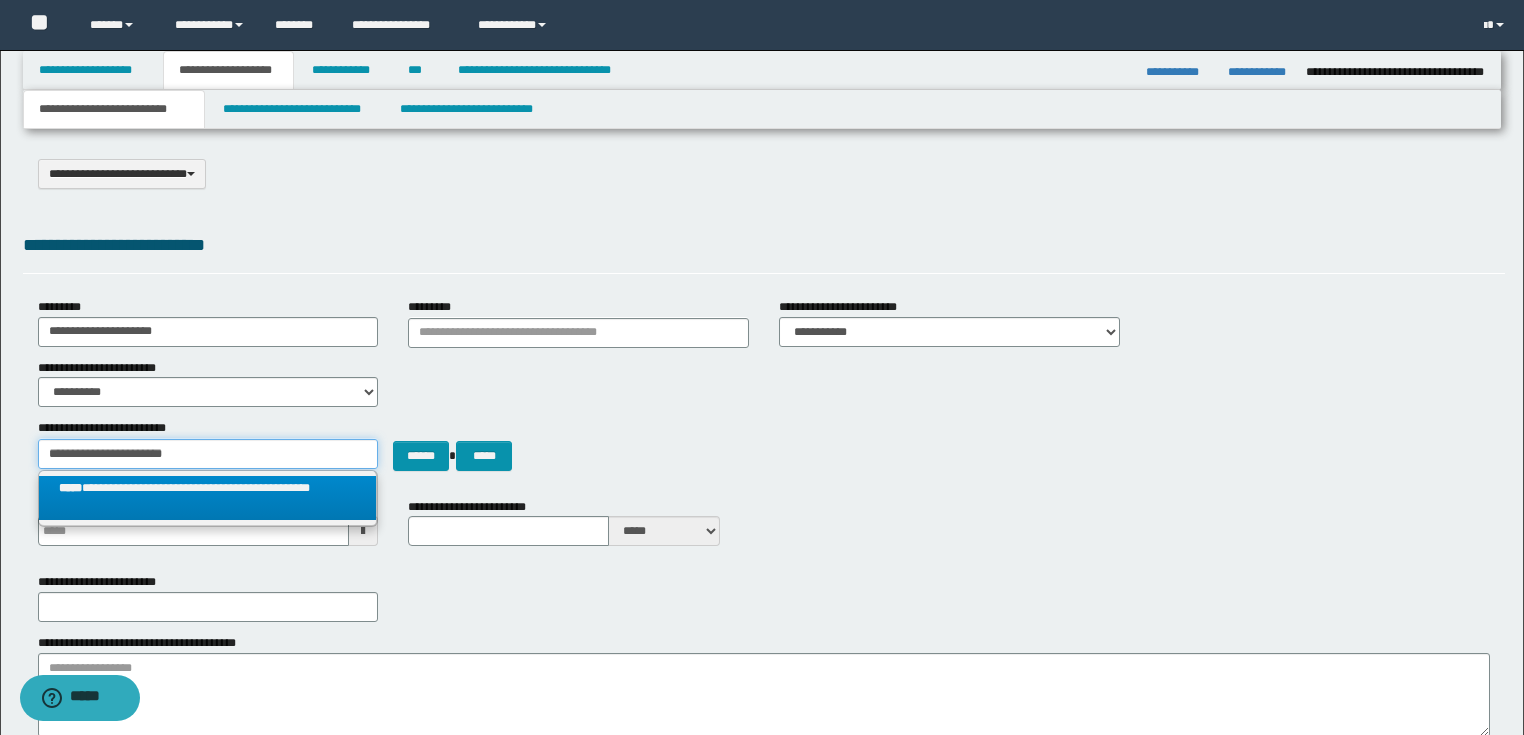 type 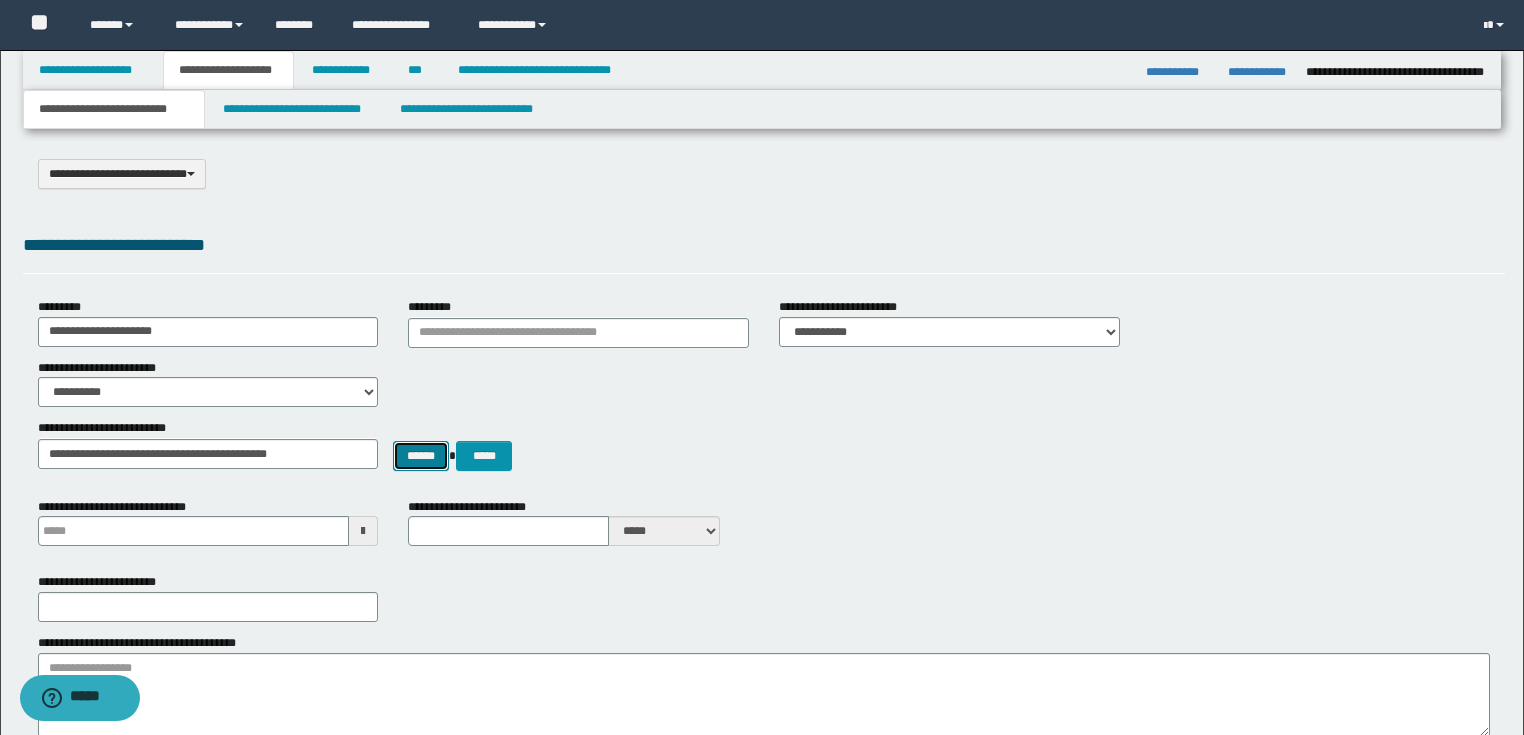 click on "******" at bounding box center (421, 456) 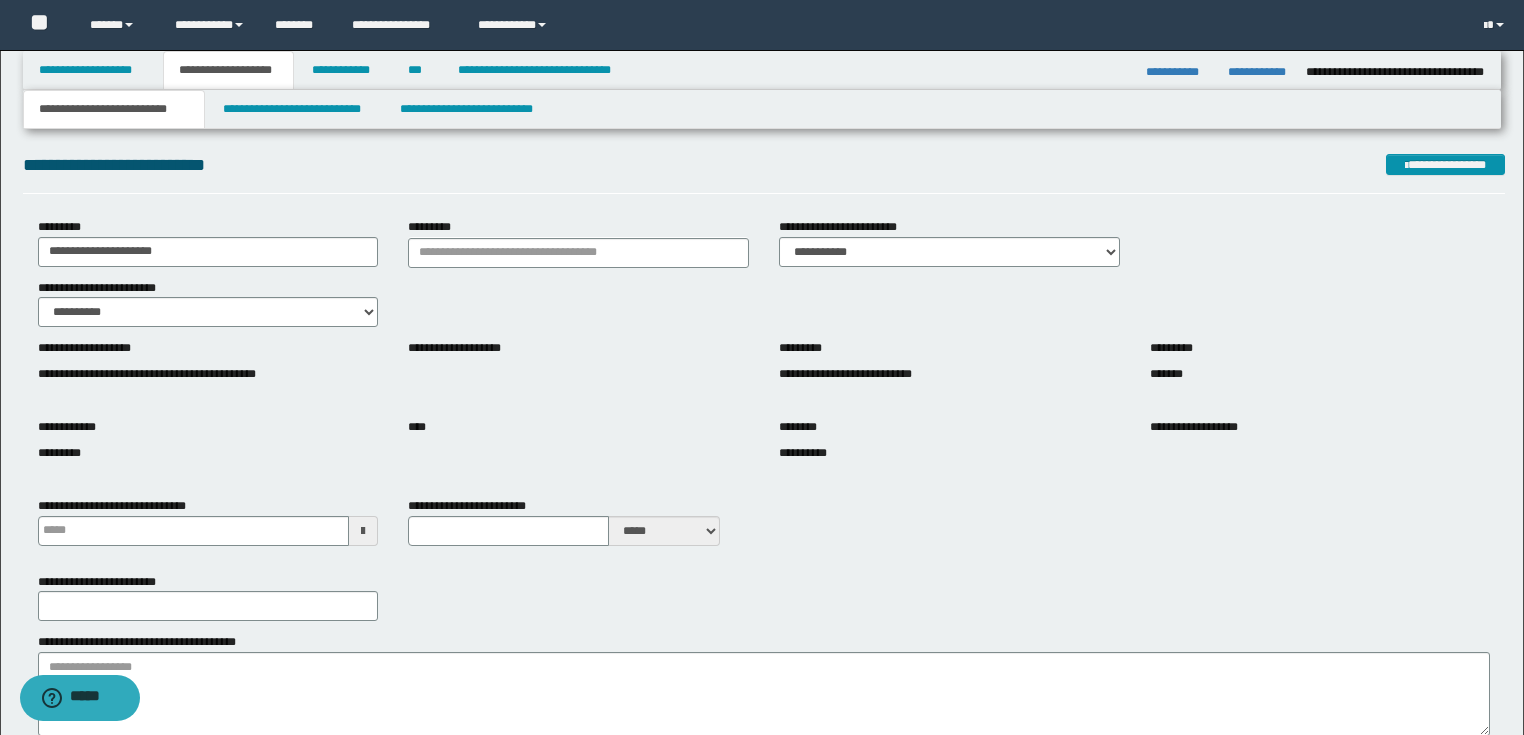 scroll, scrollTop: 0, scrollLeft: 0, axis: both 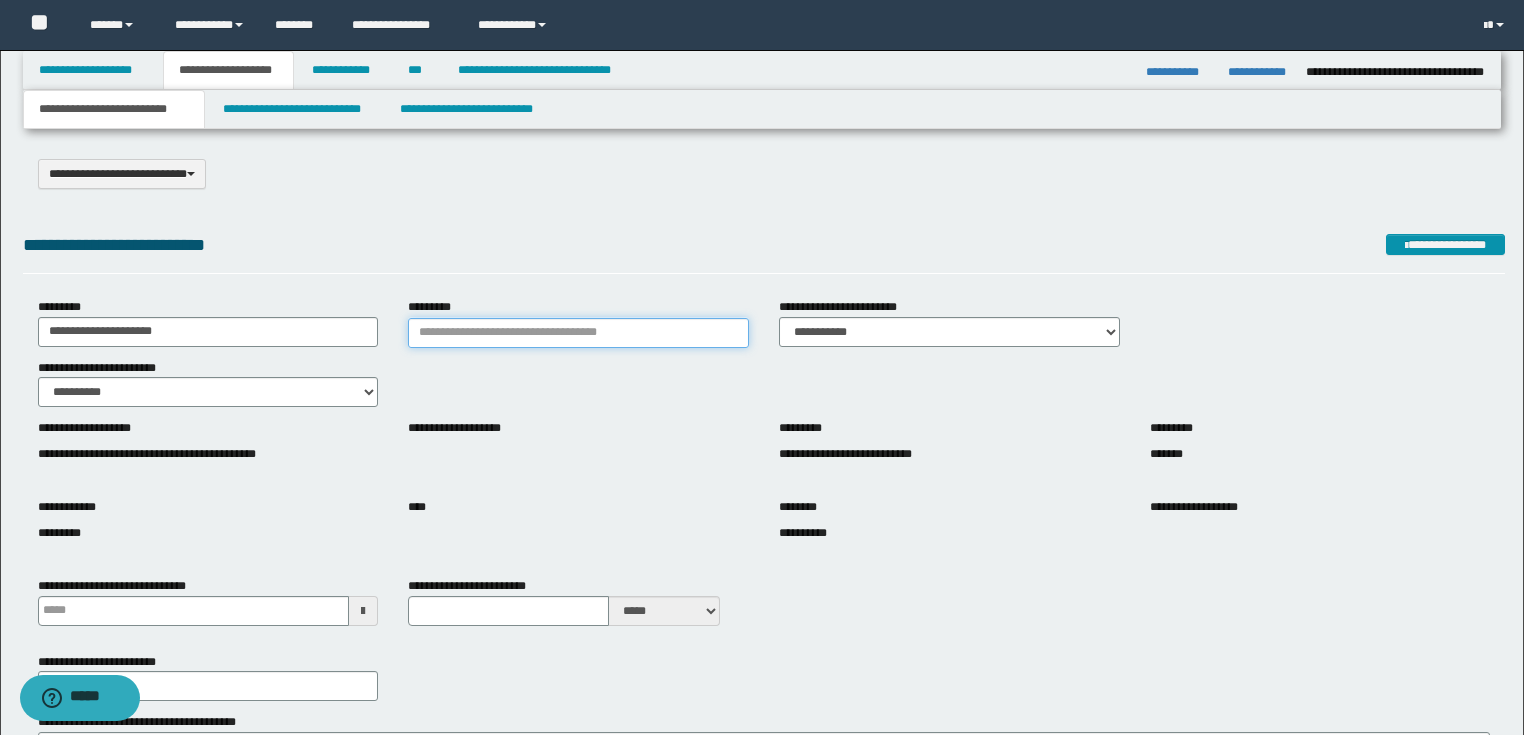 click on "*********" at bounding box center [578, 333] 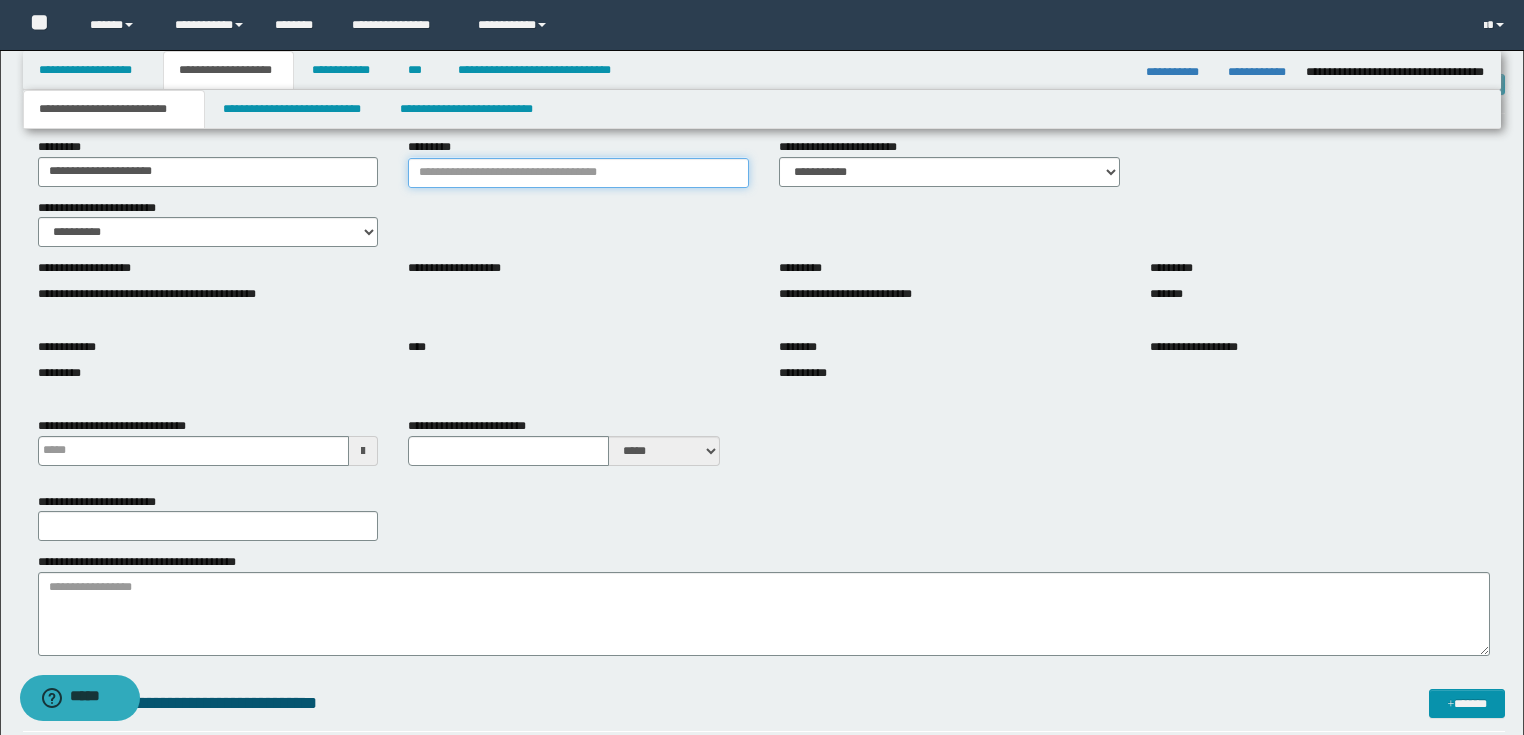 scroll, scrollTop: 240, scrollLeft: 0, axis: vertical 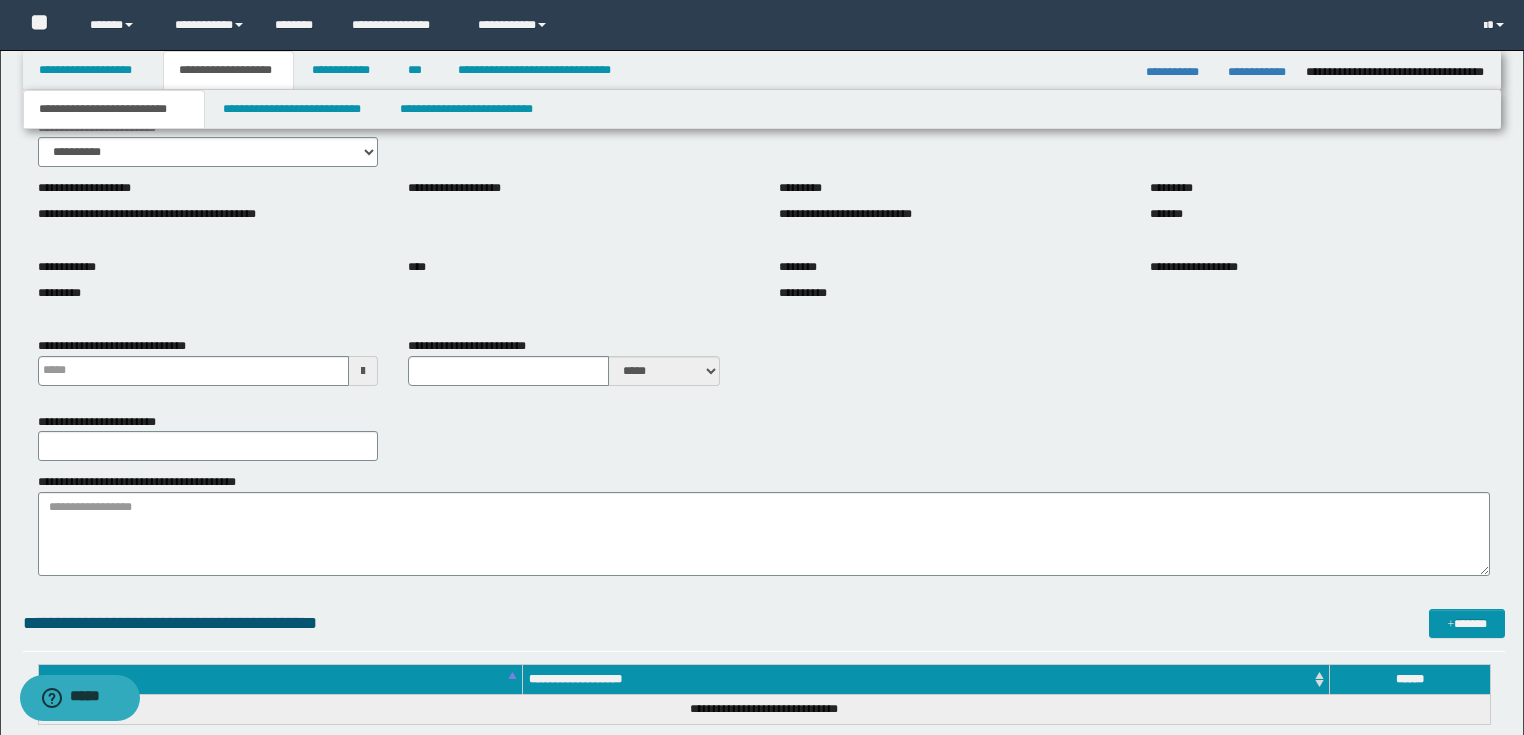 type 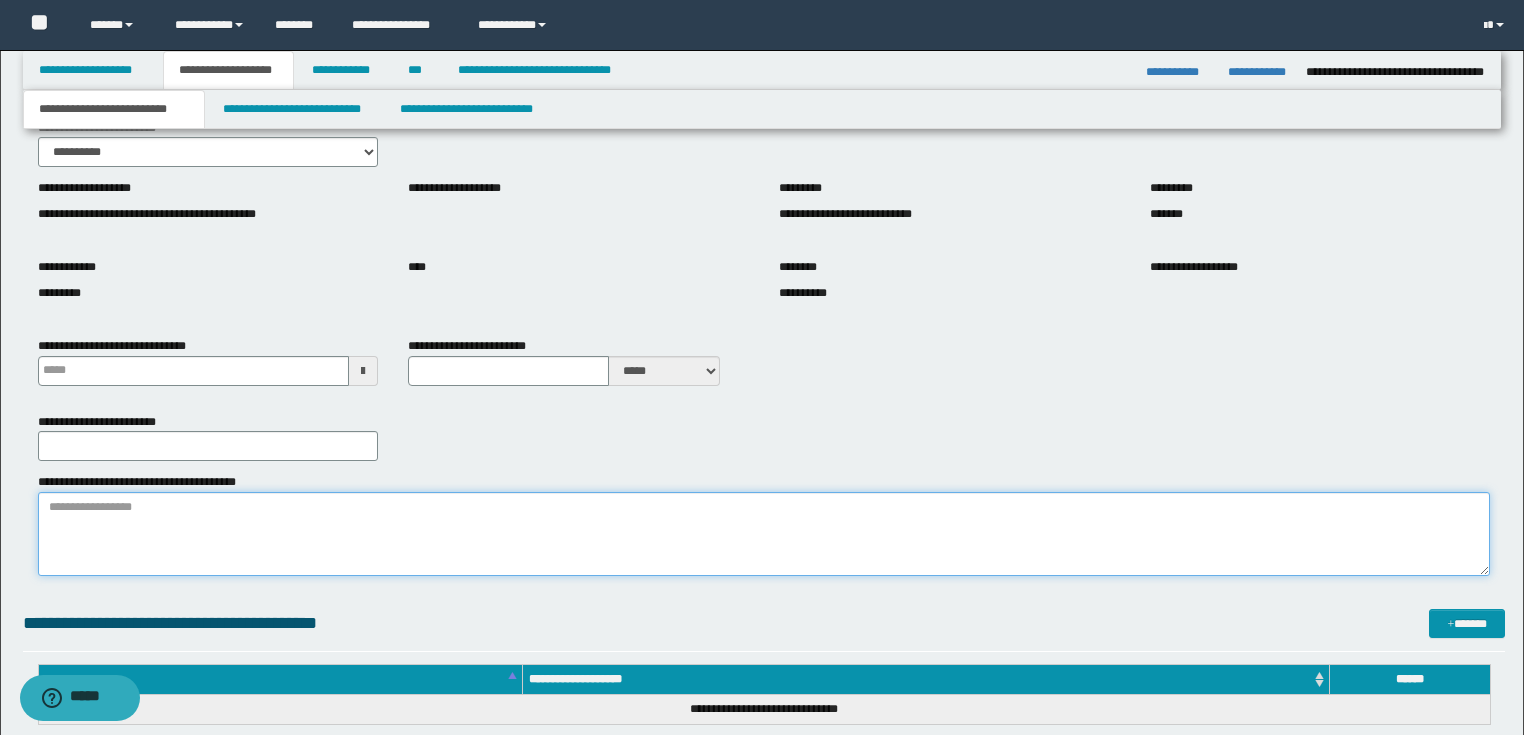 click on "**********" at bounding box center (764, 534) 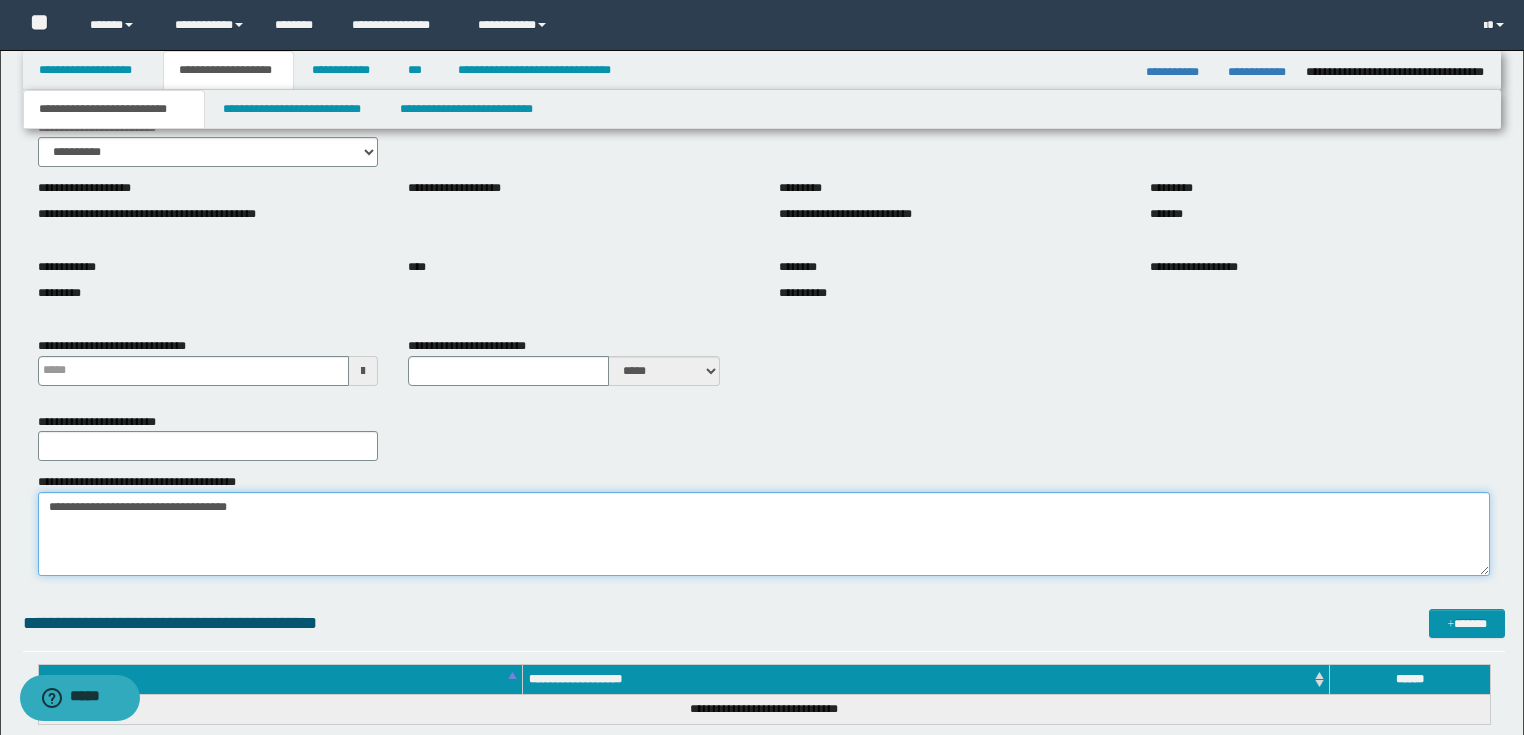 type on "**********" 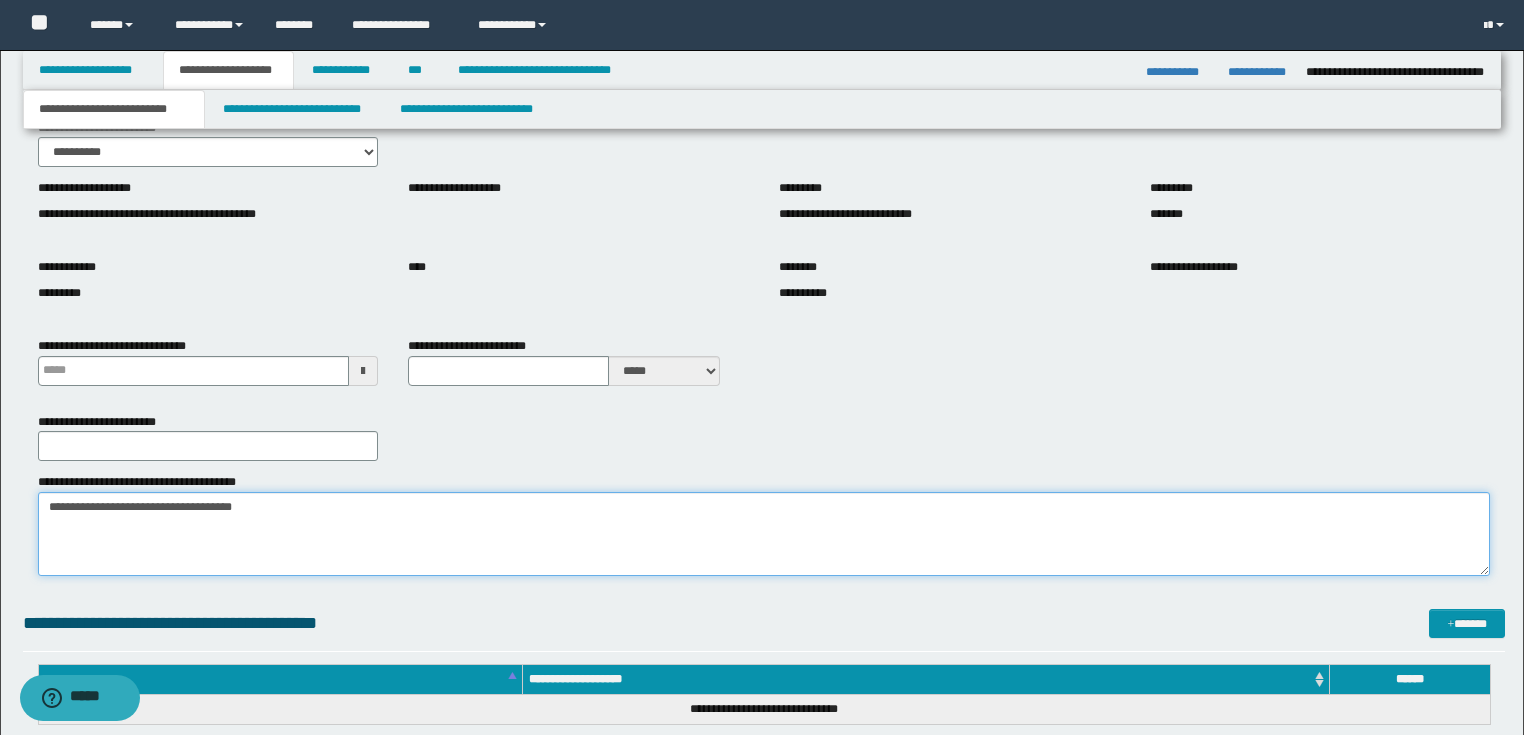 type 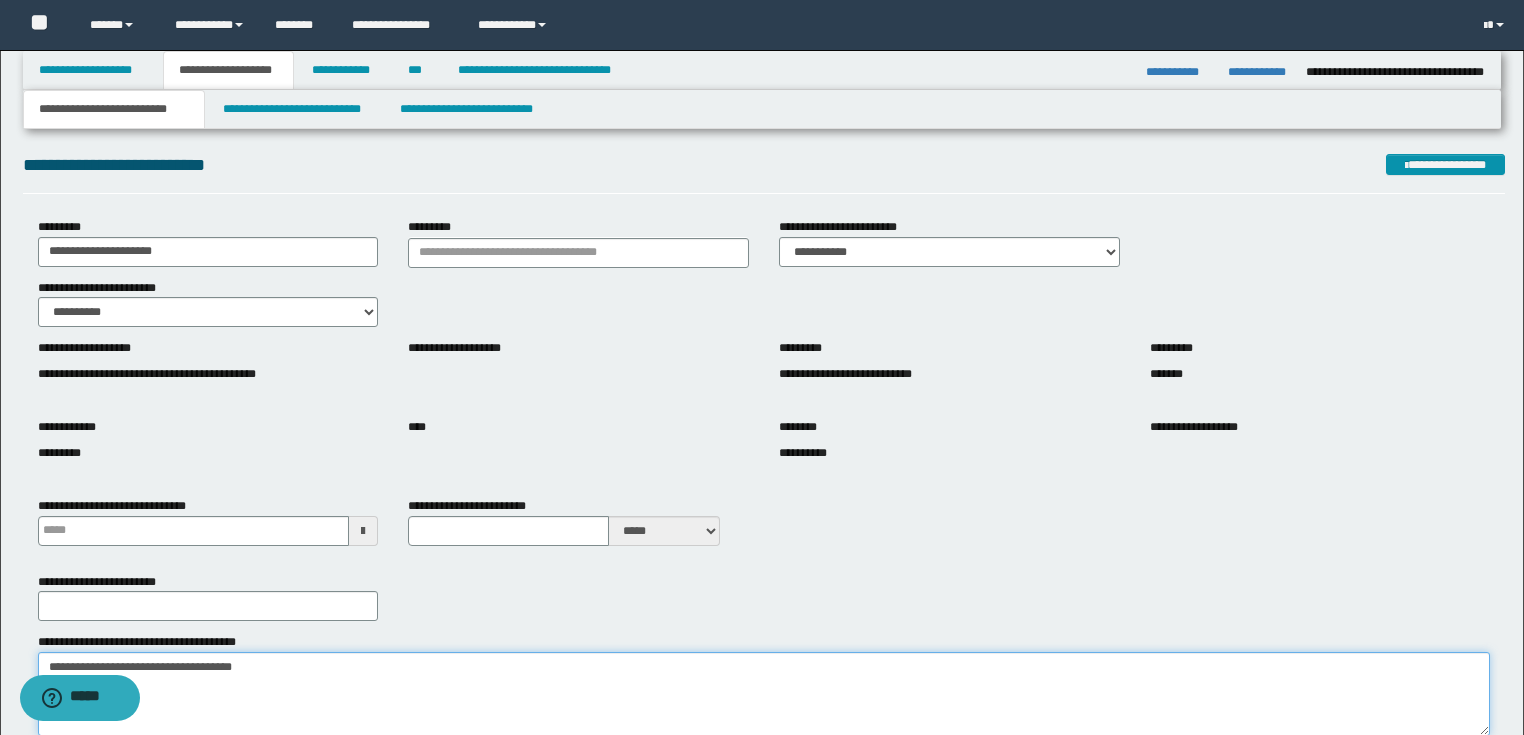 type on "**********" 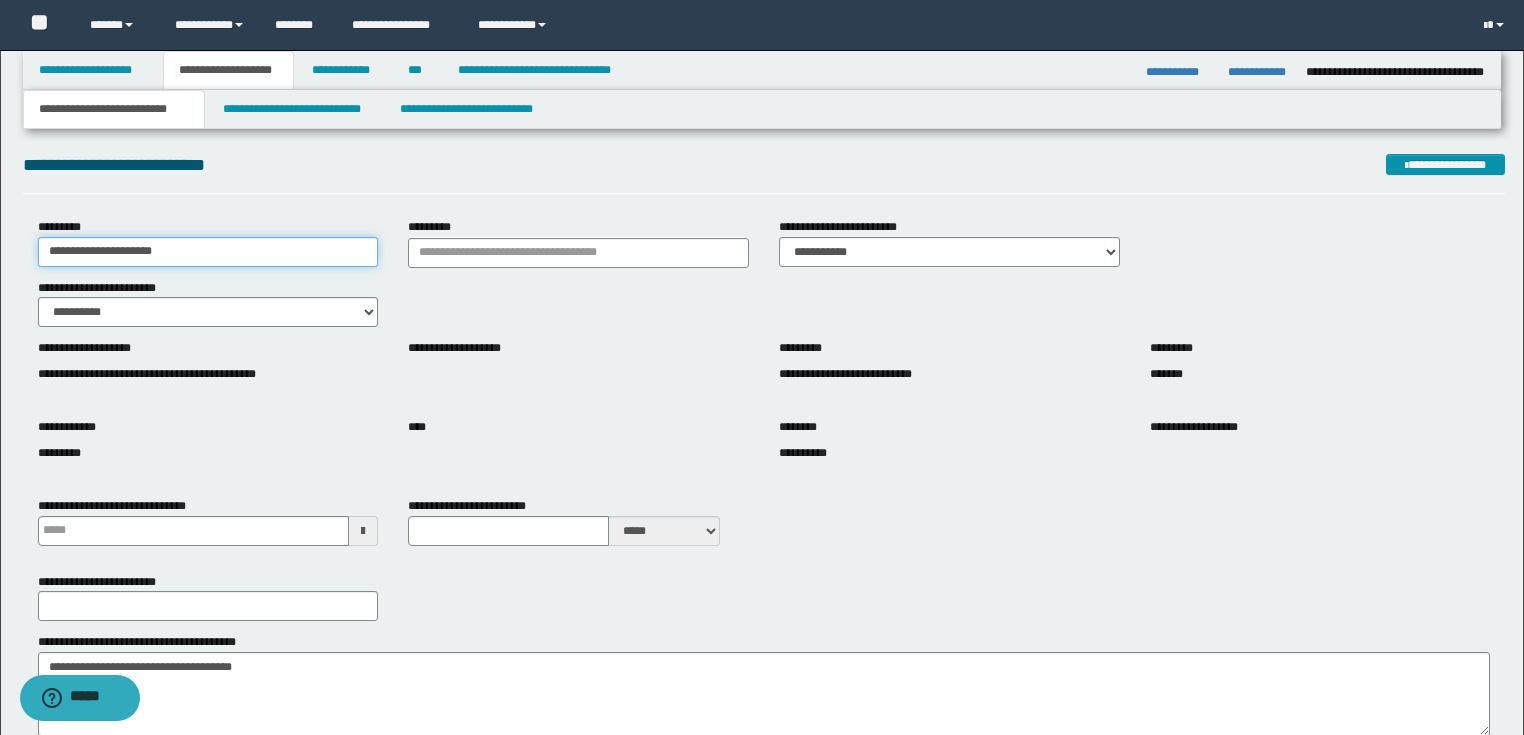 click on "**********" at bounding box center (208, 252) 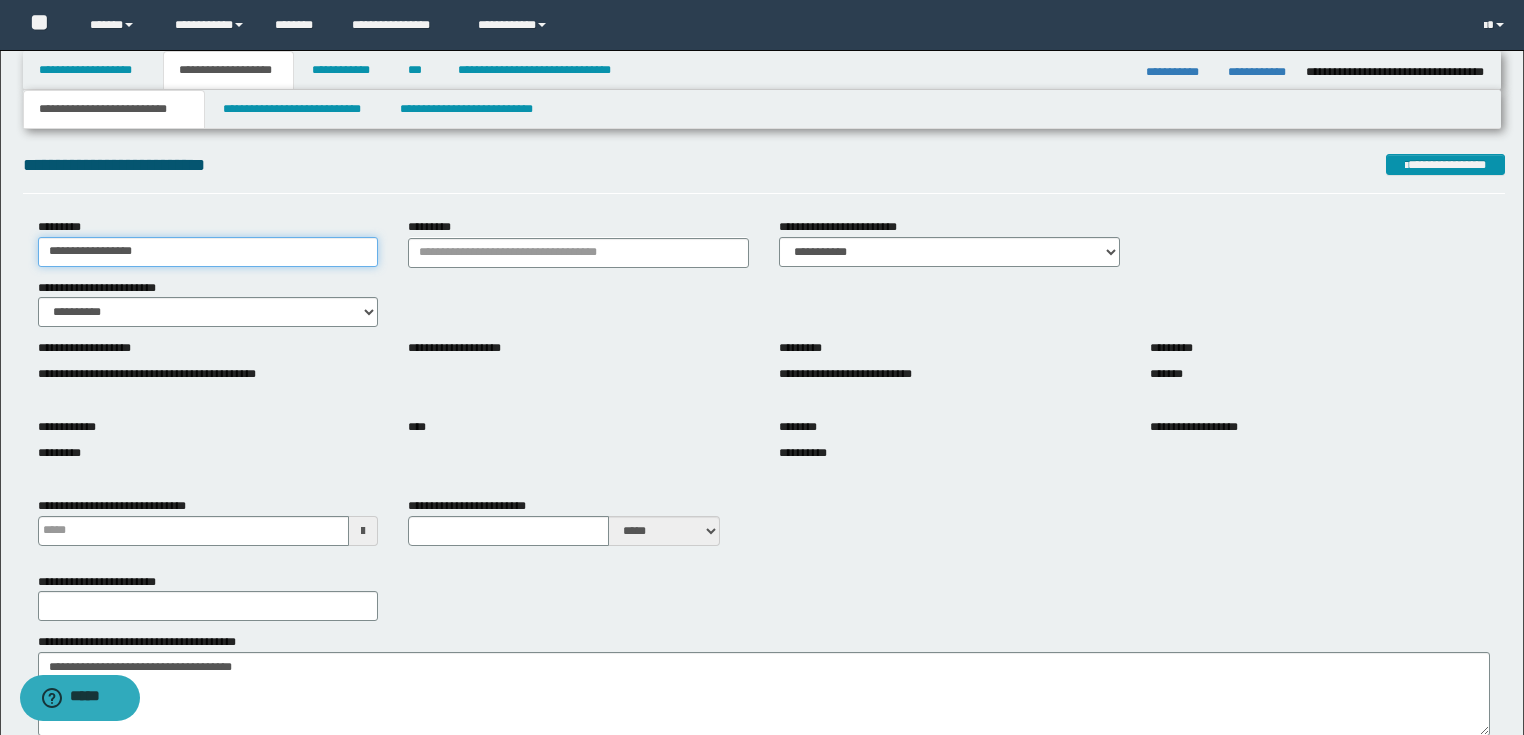 type on "**********" 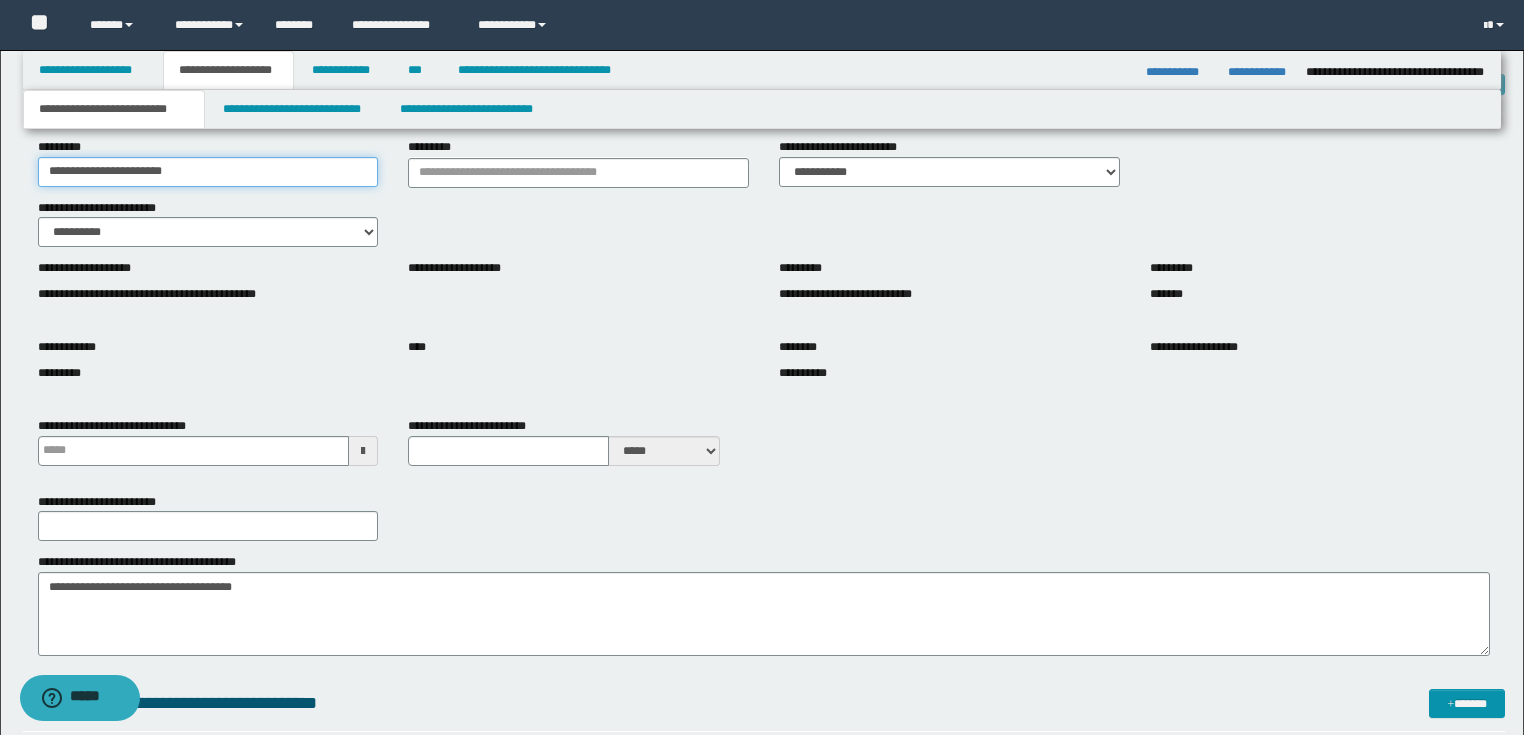 scroll, scrollTop: 240, scrollLeft: 0, axis: vertical 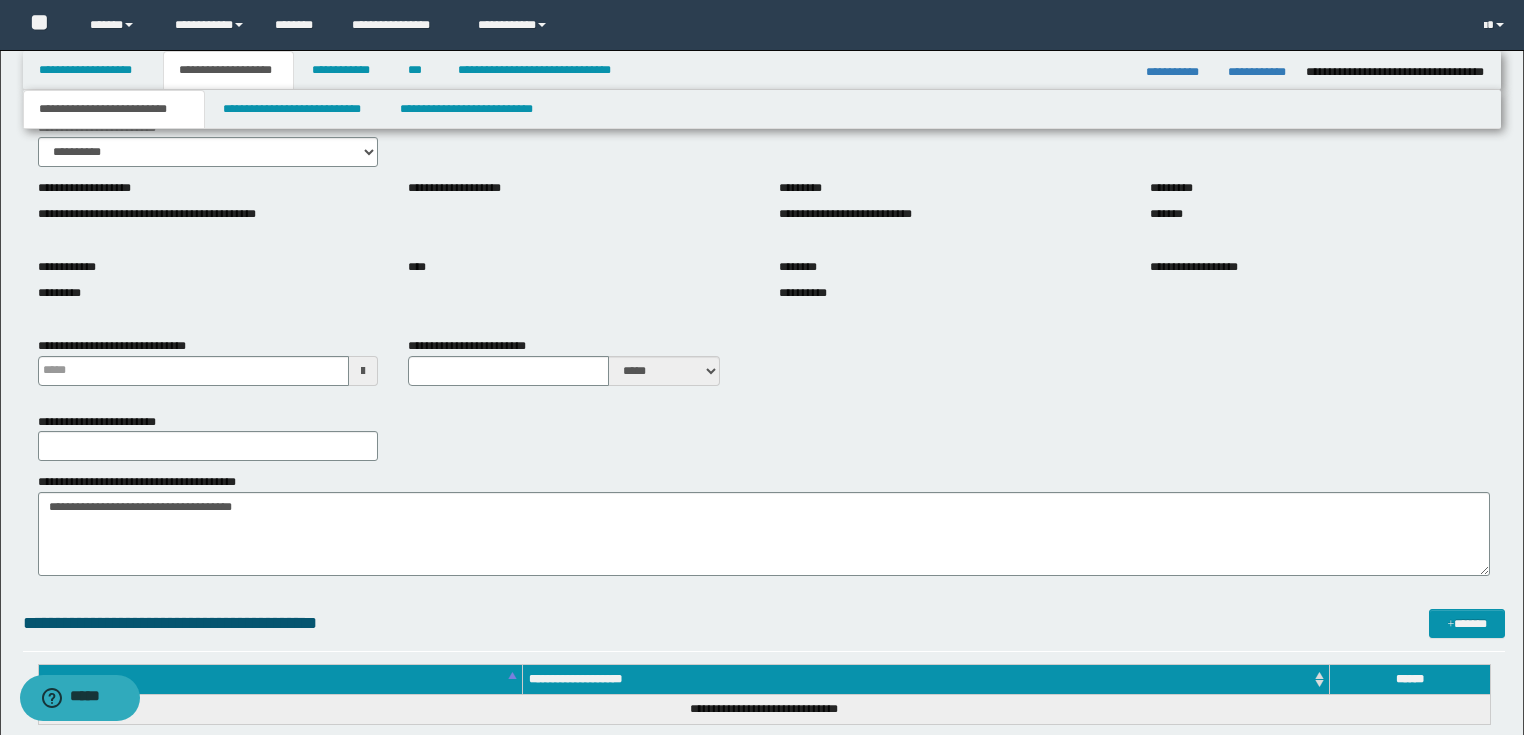 type 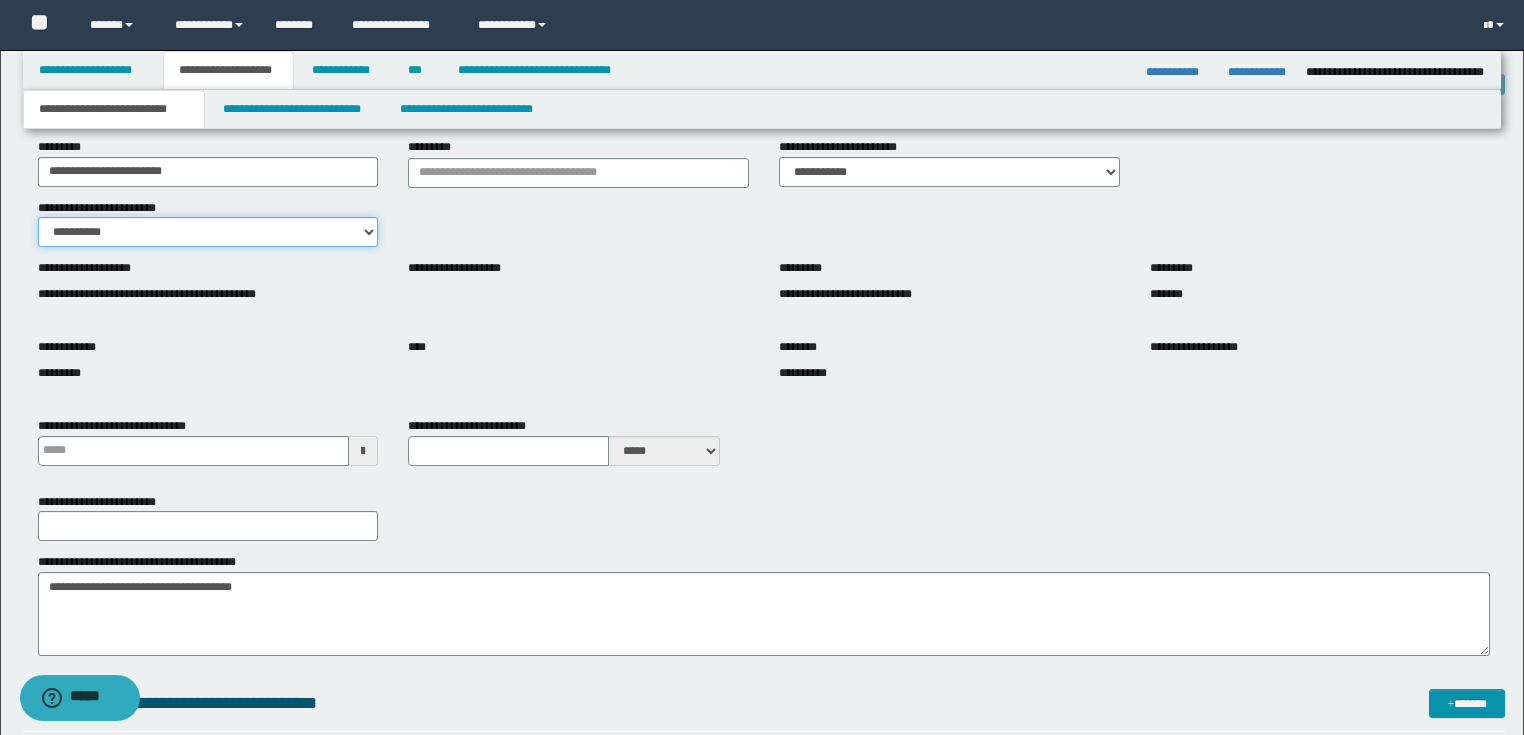 click on "**********" at bounding box center (208, 232) 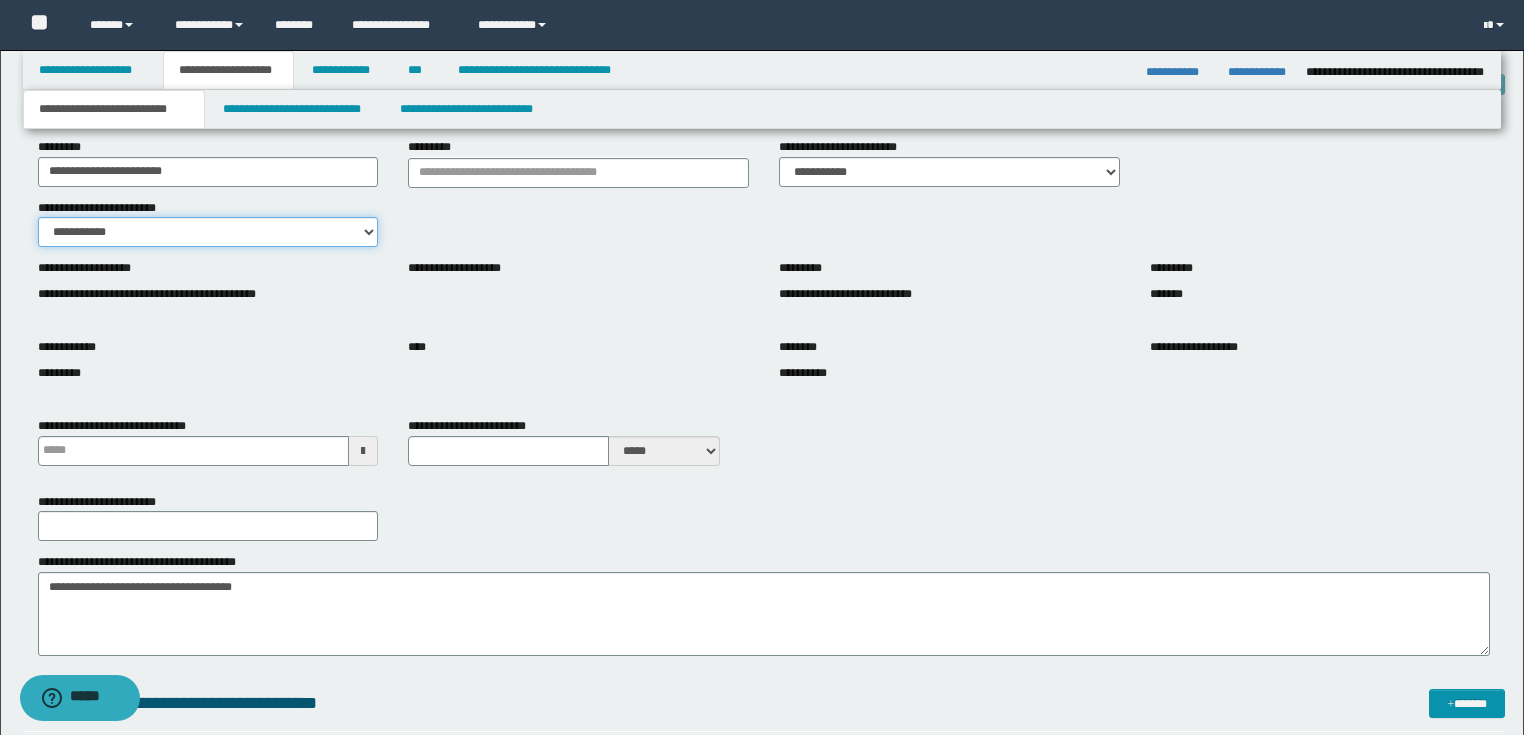 click on "**********" at bounding box center [208, 232] 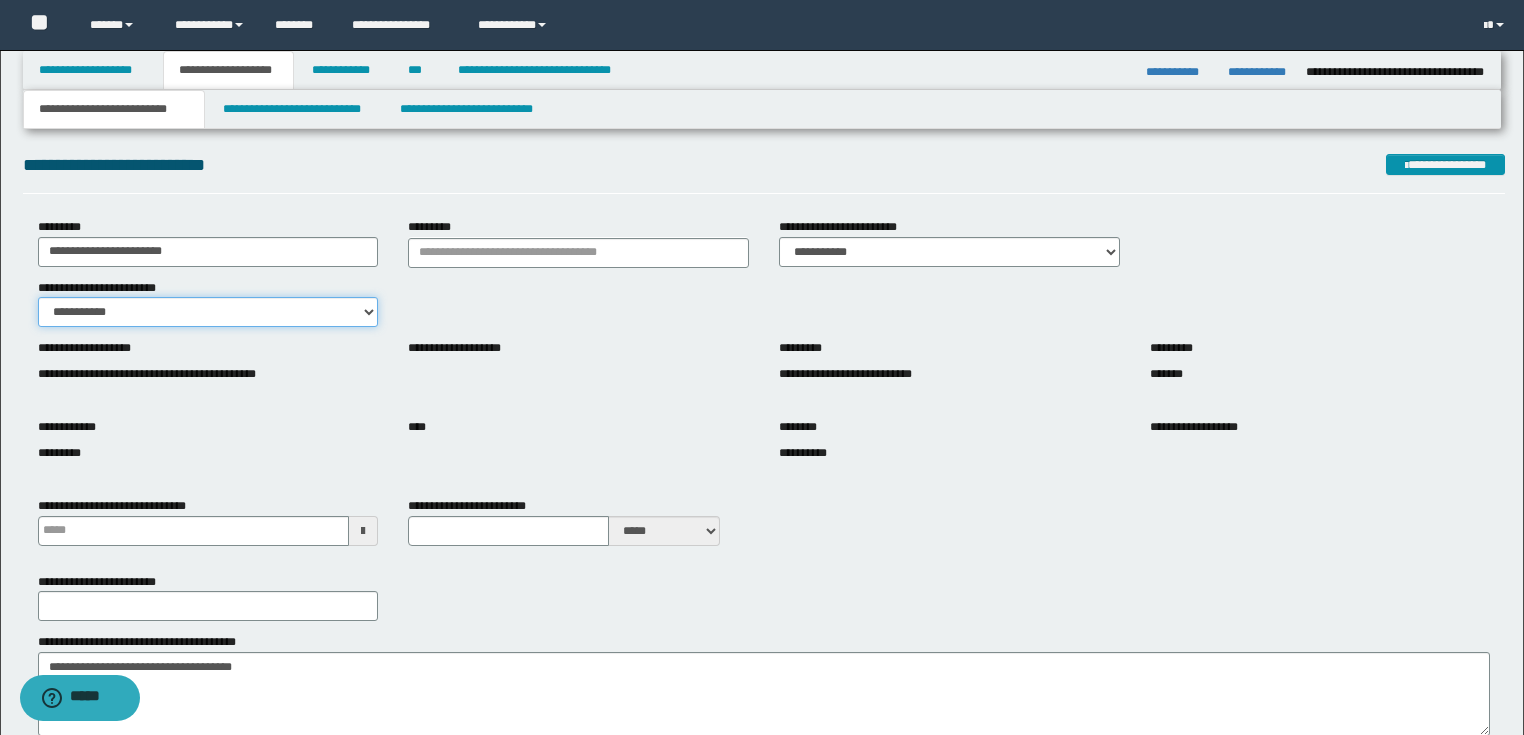 scroll, scrollTop: 0, scrollLeft: 0, axis: both 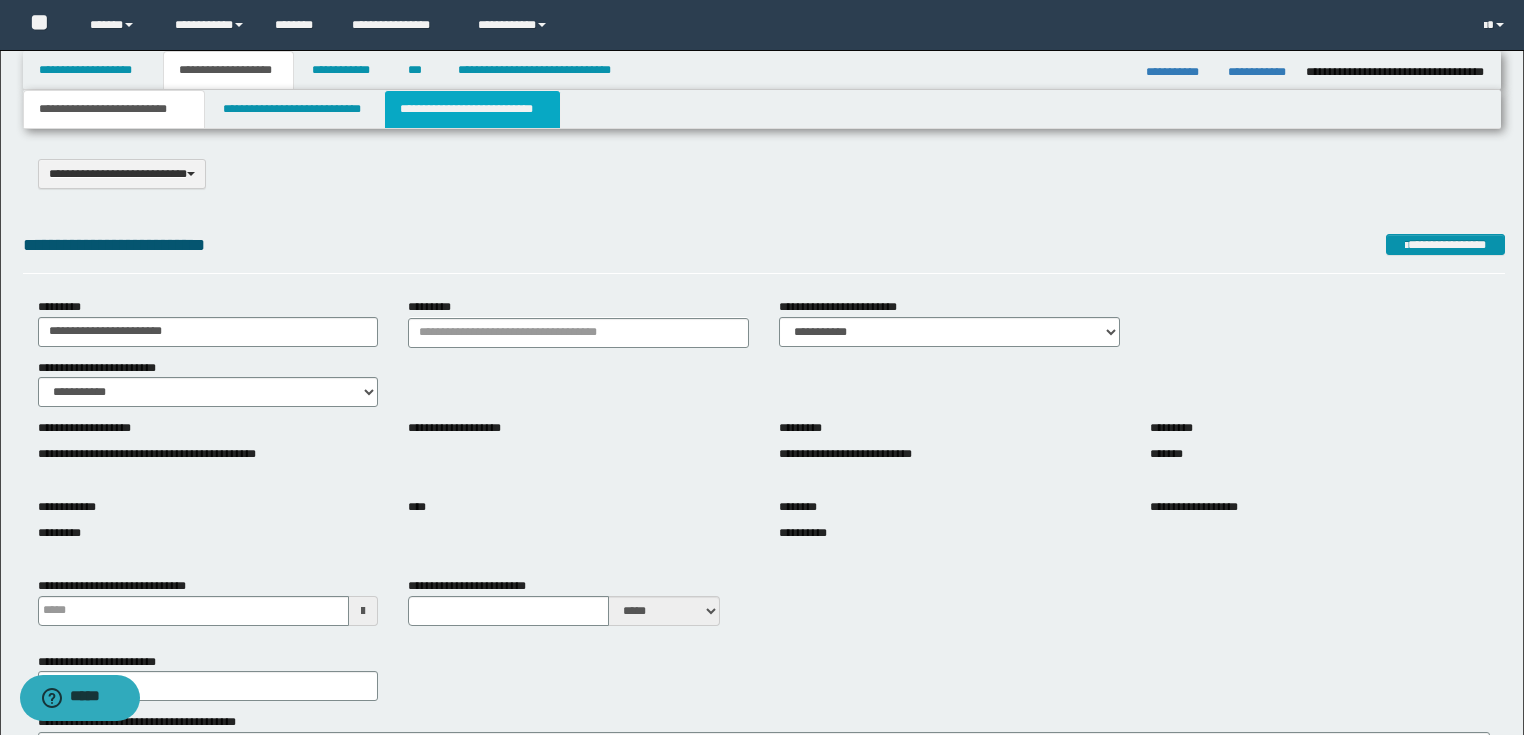 click on "**********" at bounding box center (472, 109) 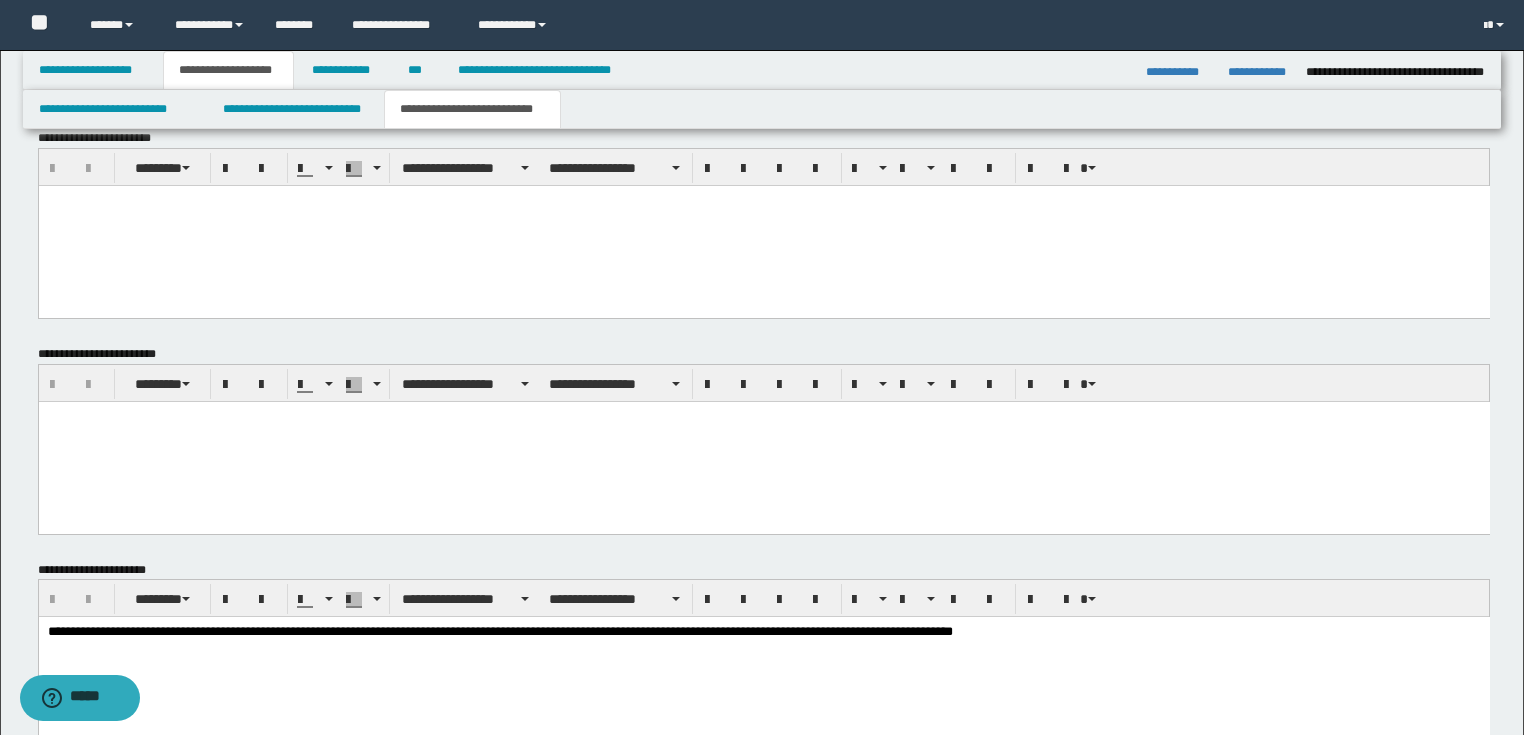 scroll, scrollTop: 720, scrollLeft: 0, axis: vertical 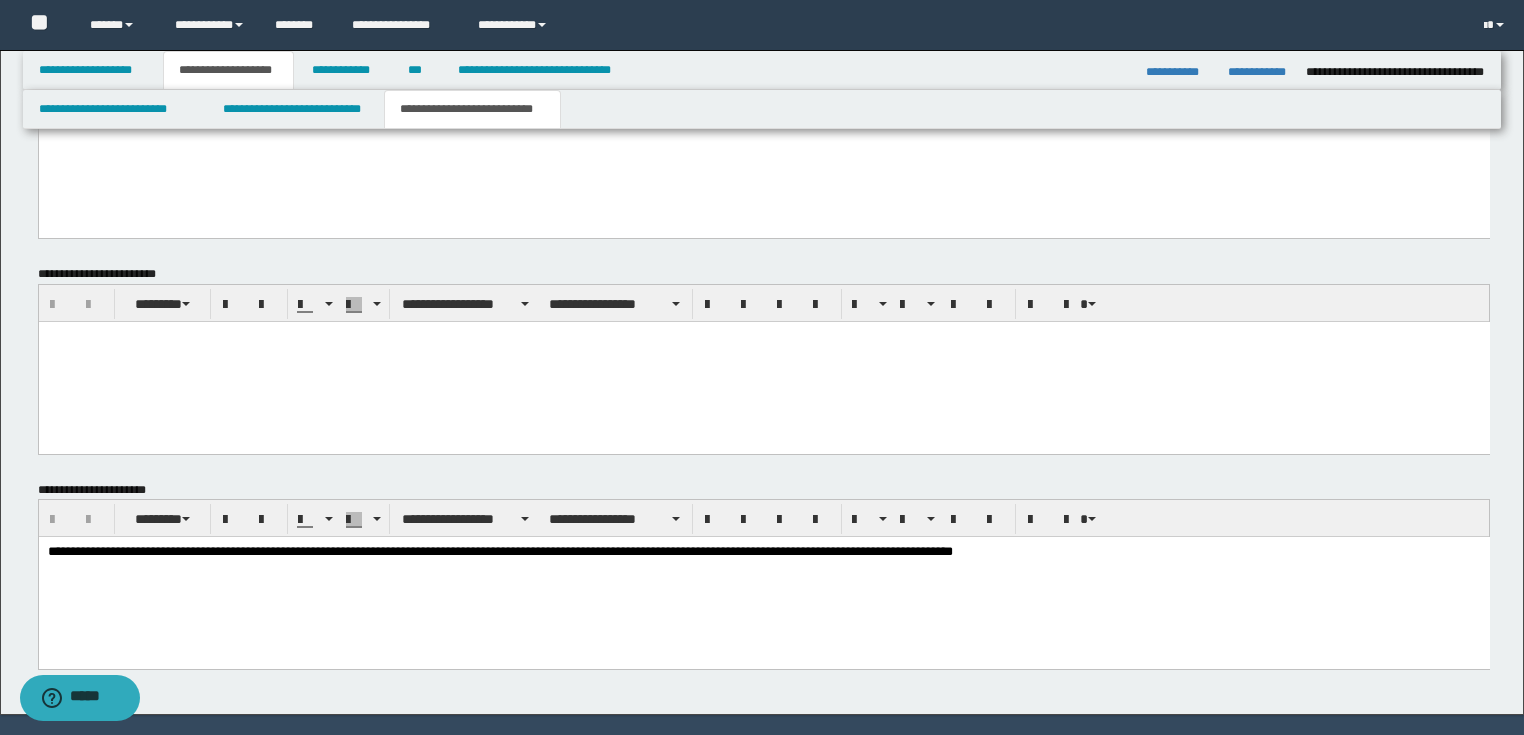 click at bounding box center [763, 336] 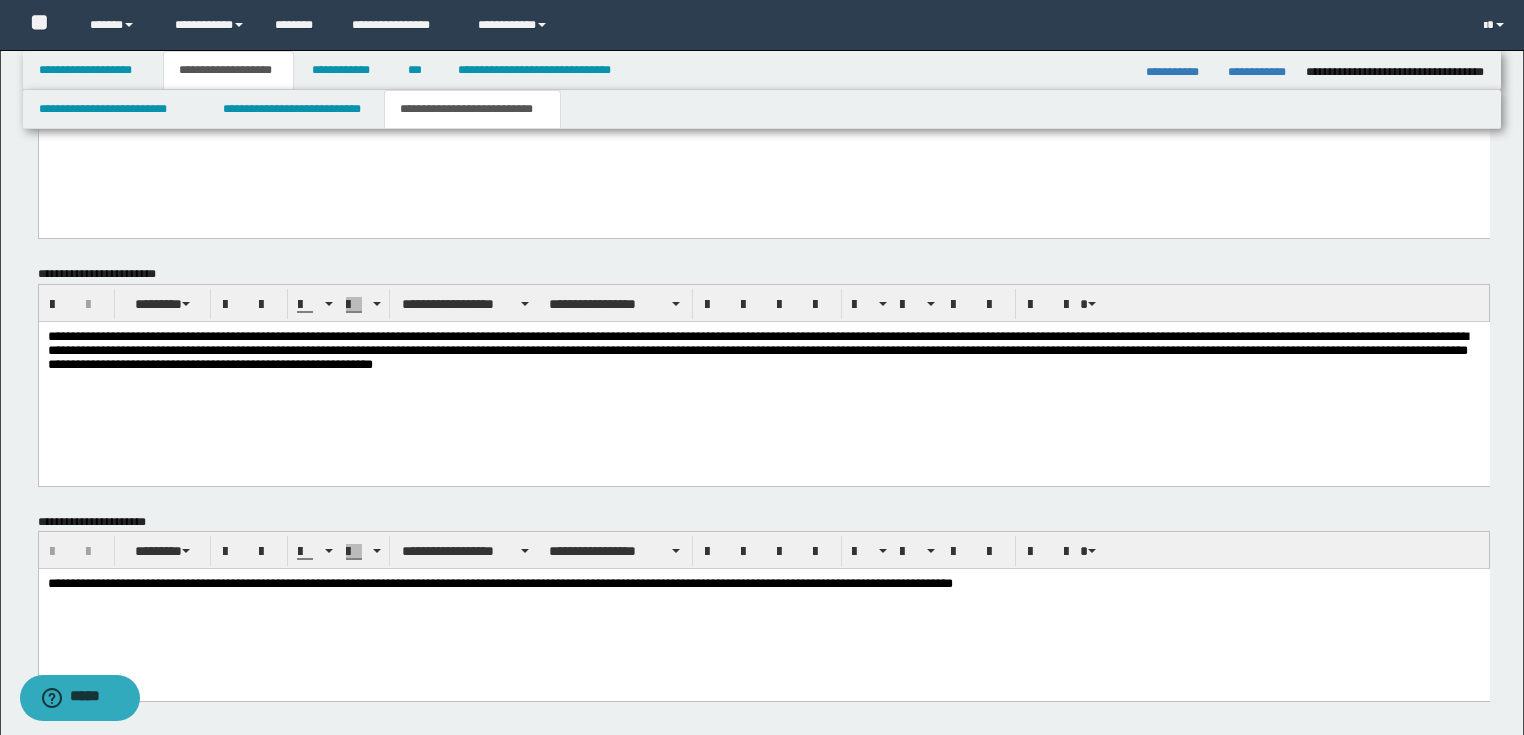 click on "**********" at bounding box center [763, 353] 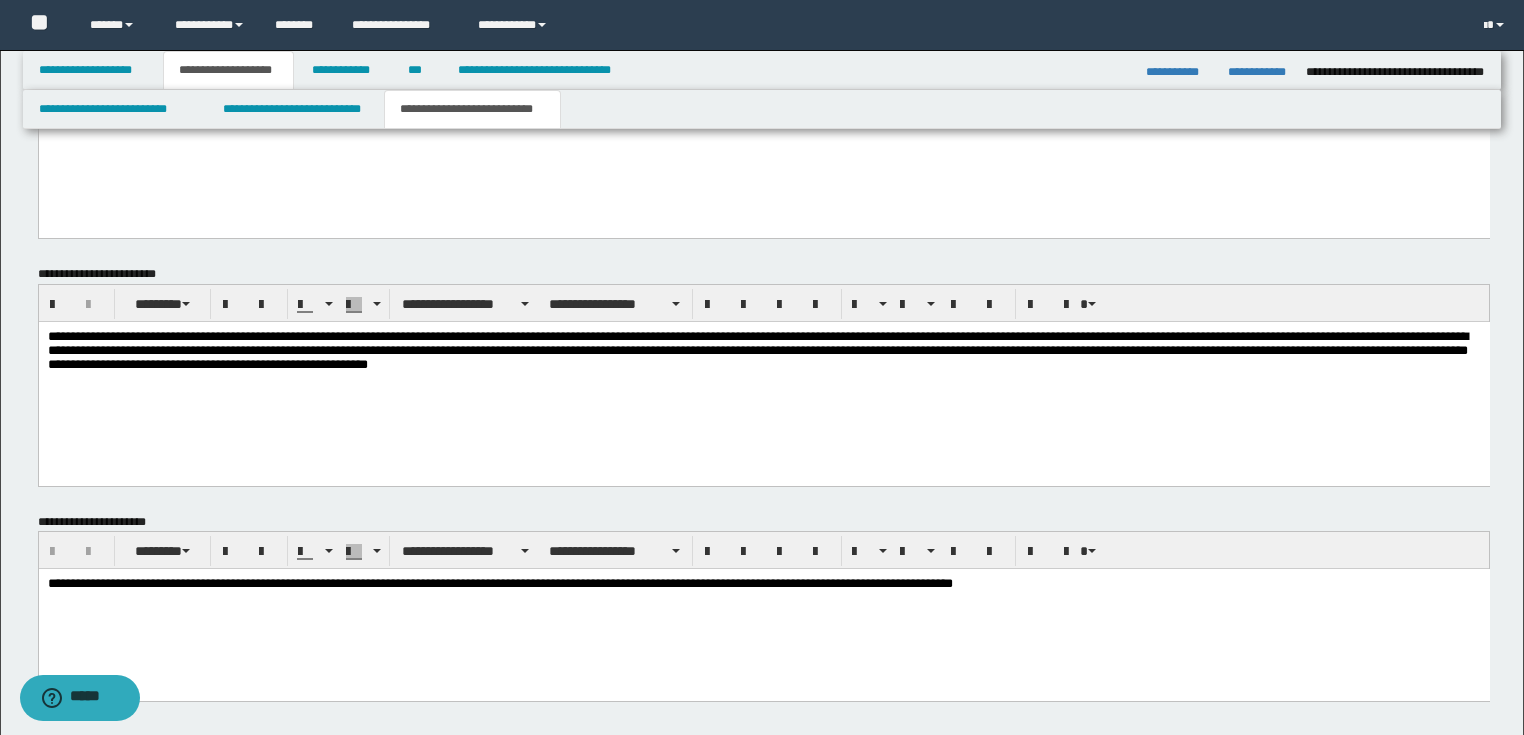 click on "**********" at bounding box center [763, 353] 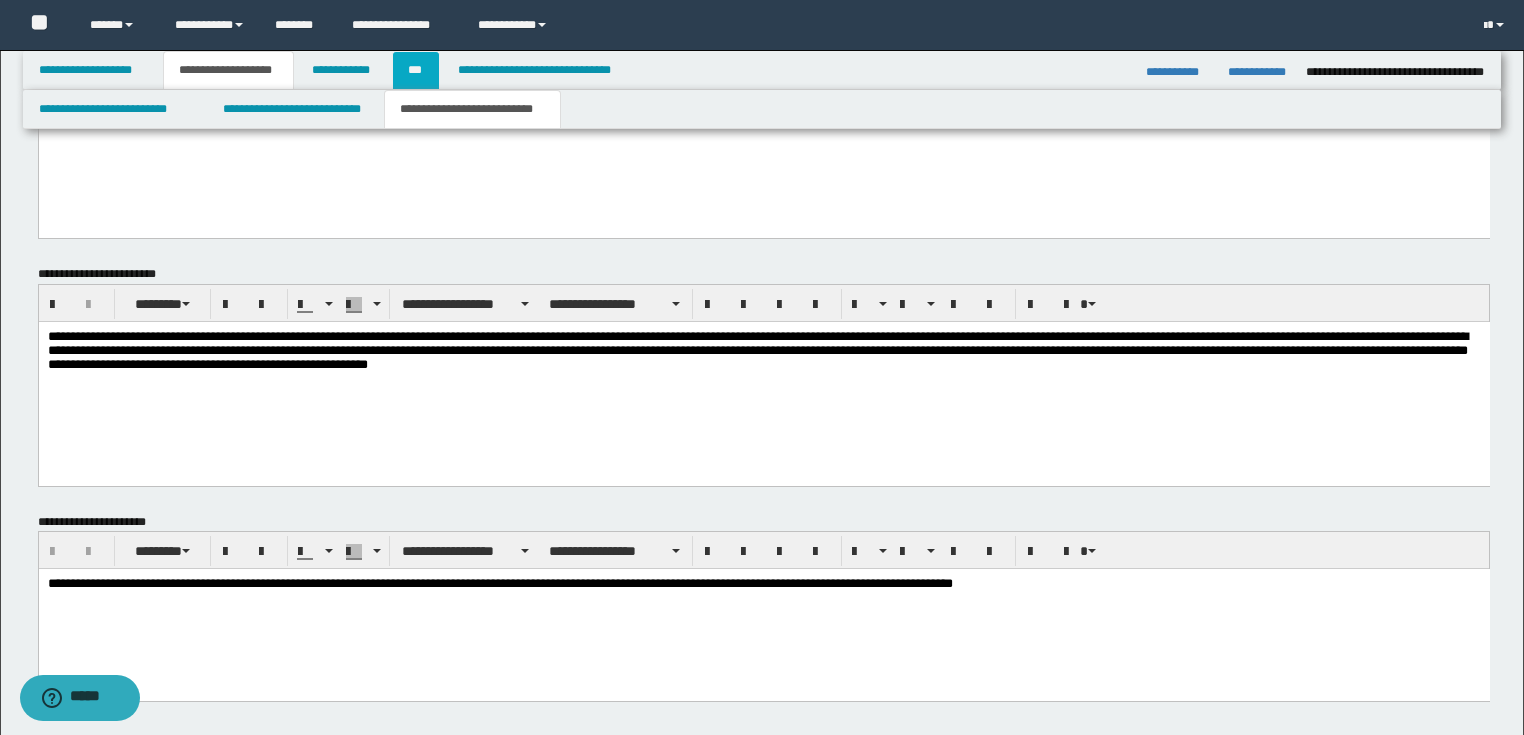 click on "***" at bounding box center (416, 70) 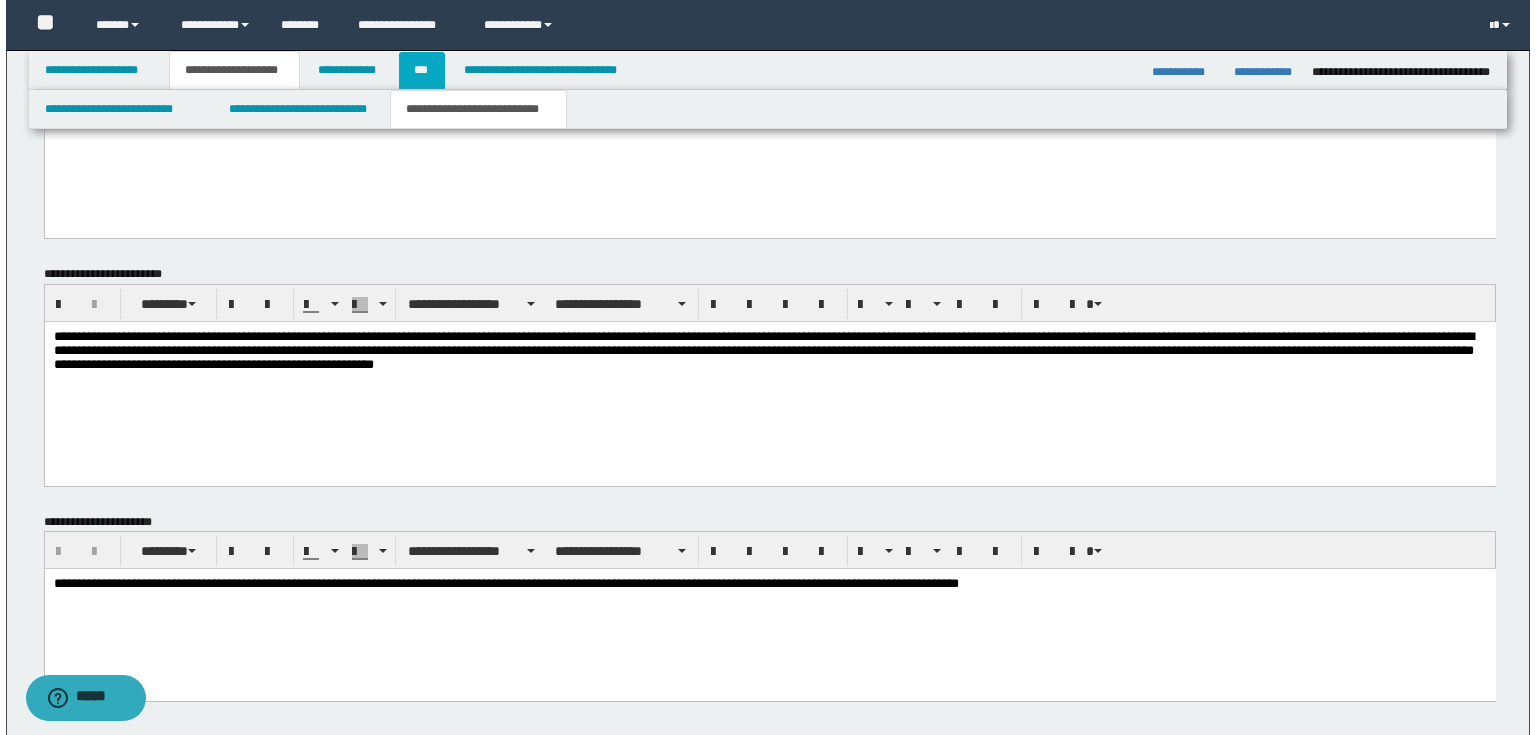 scroll, scrollTop: 0, scrollLeft: 0, axis: both 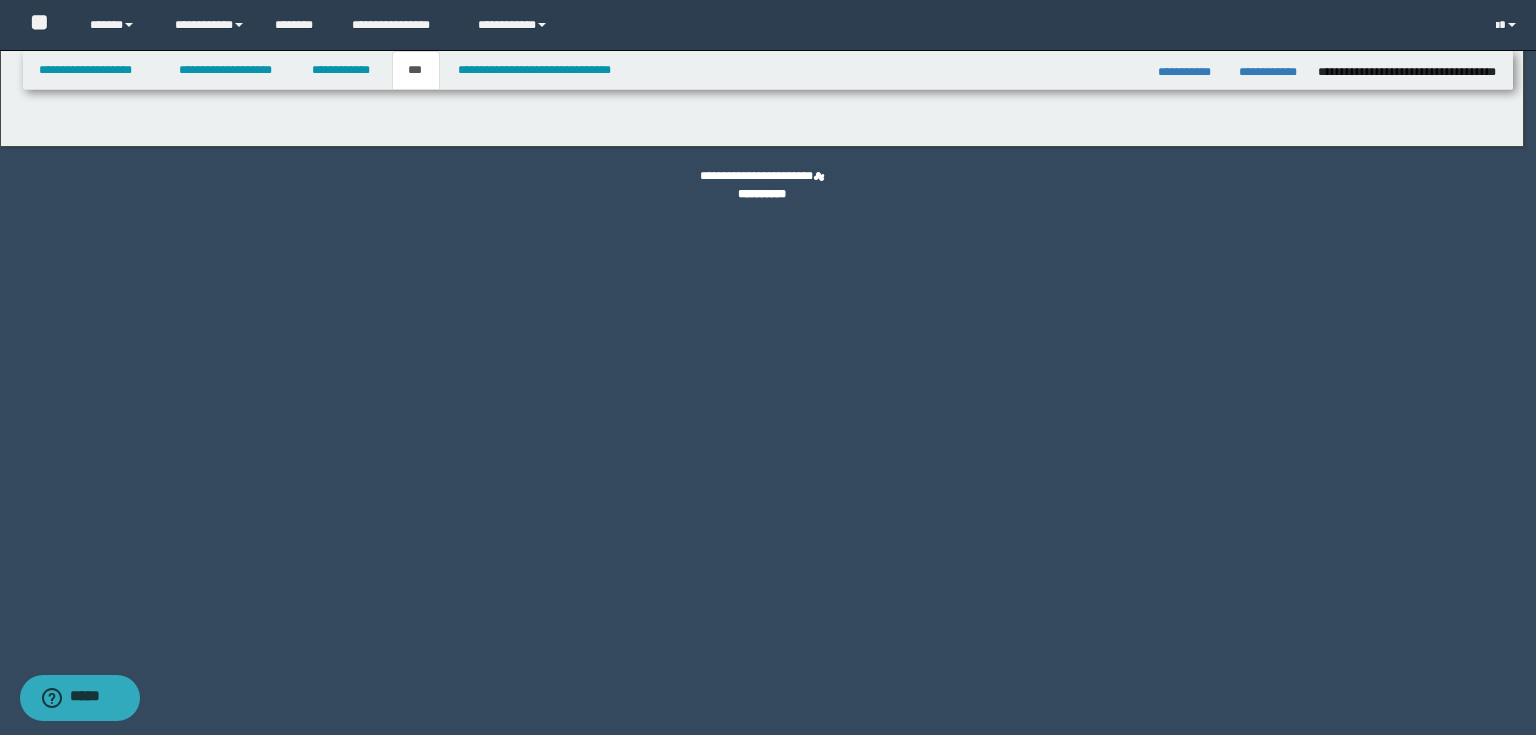 select on "*" 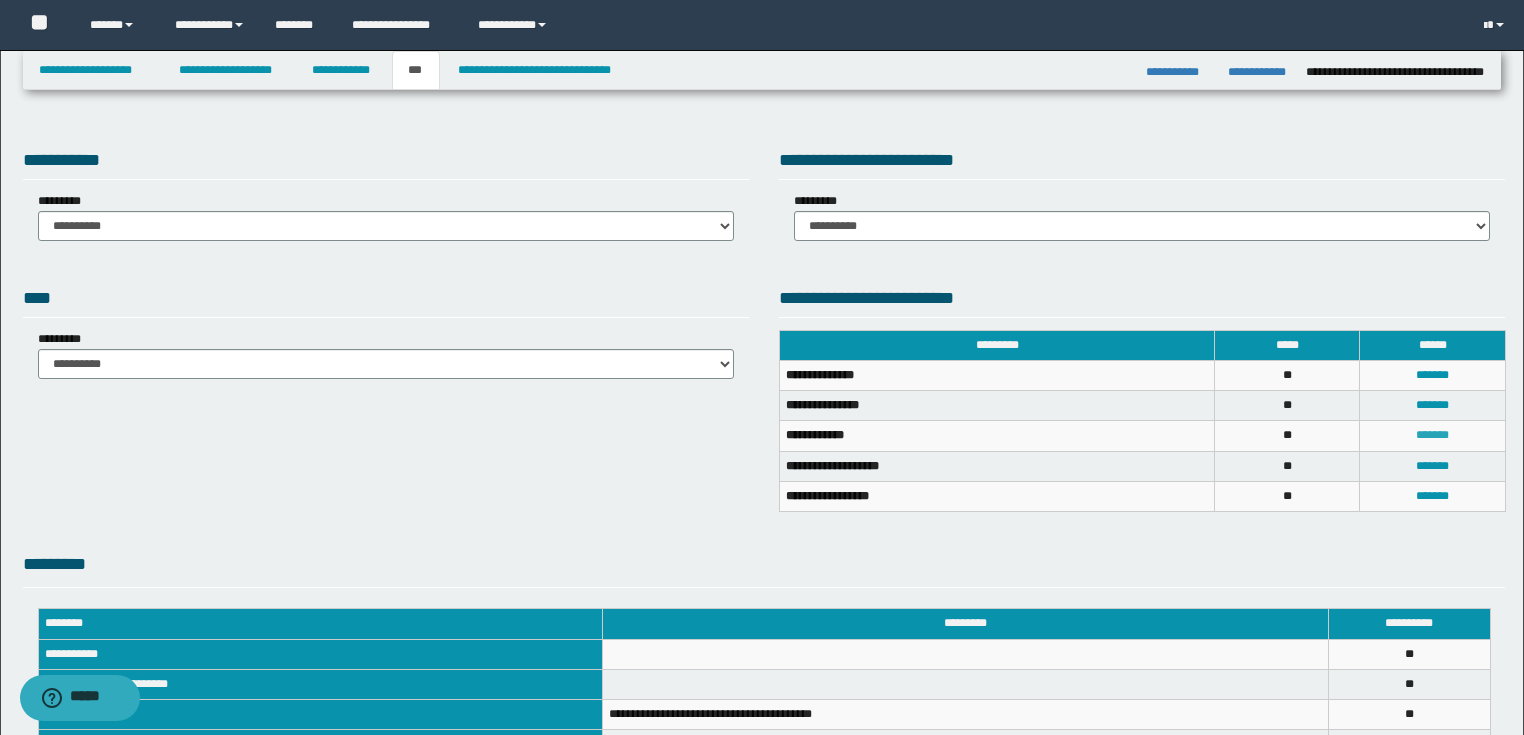 click on "*******" at bounding box center [1432, 435] 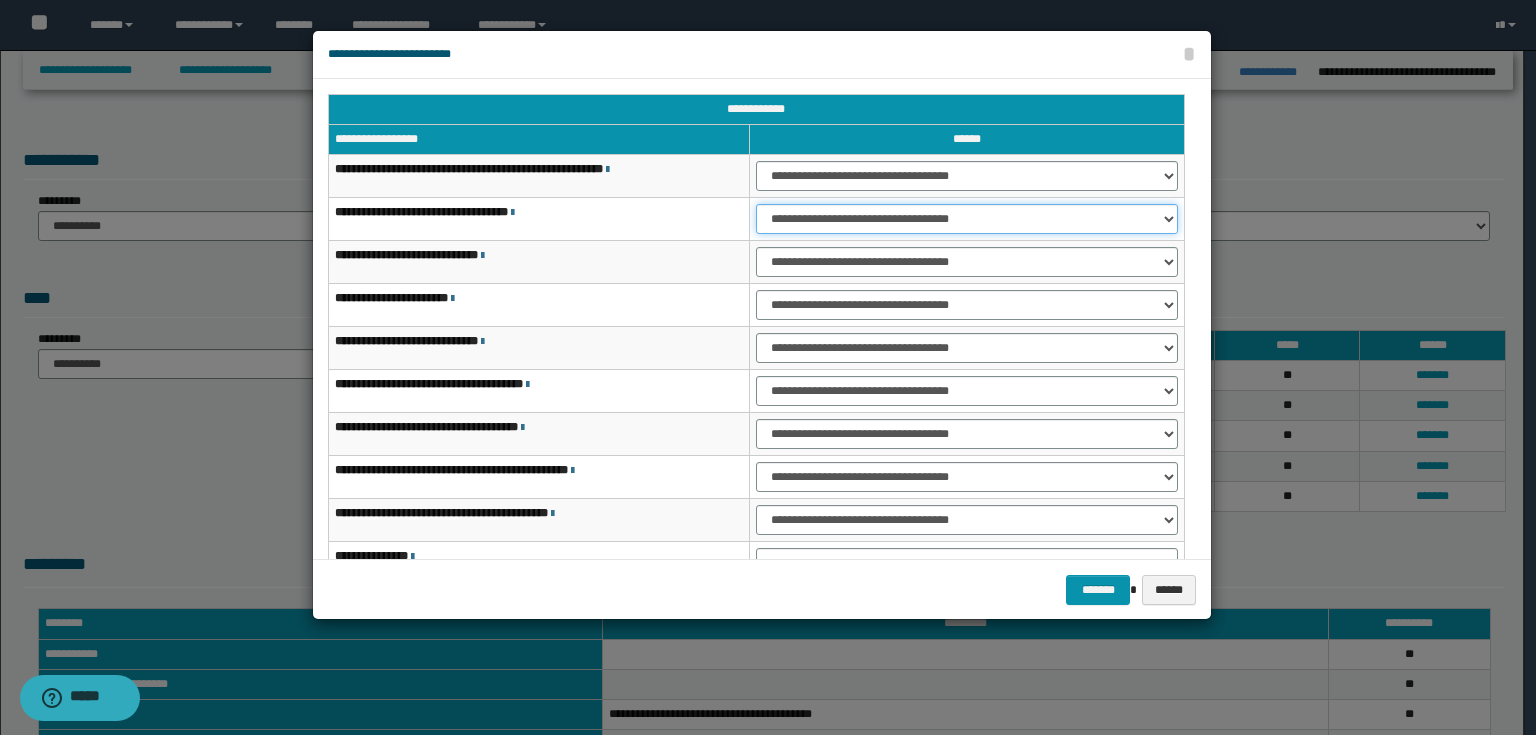 click on "**********" at bounding box center [967, 219] 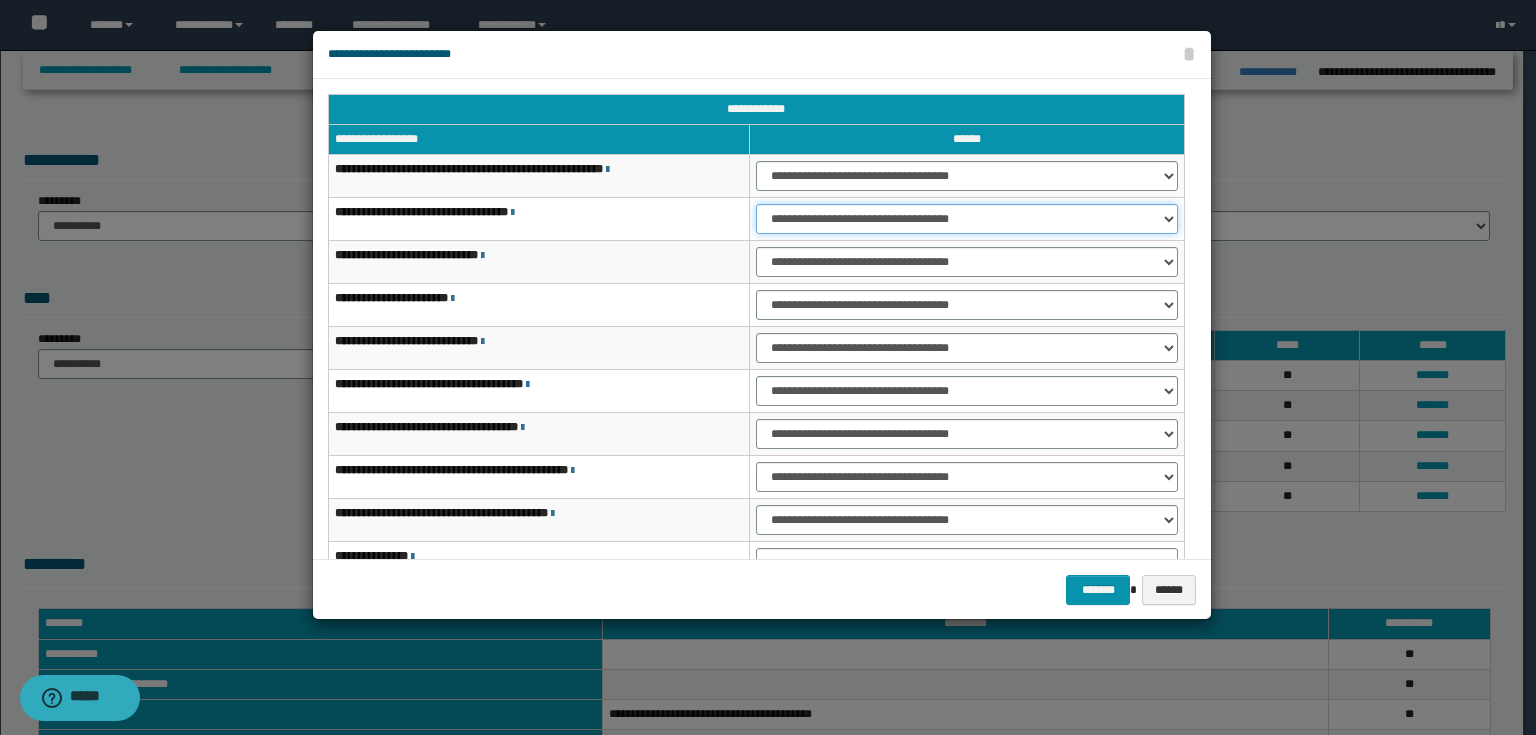 select on "***" 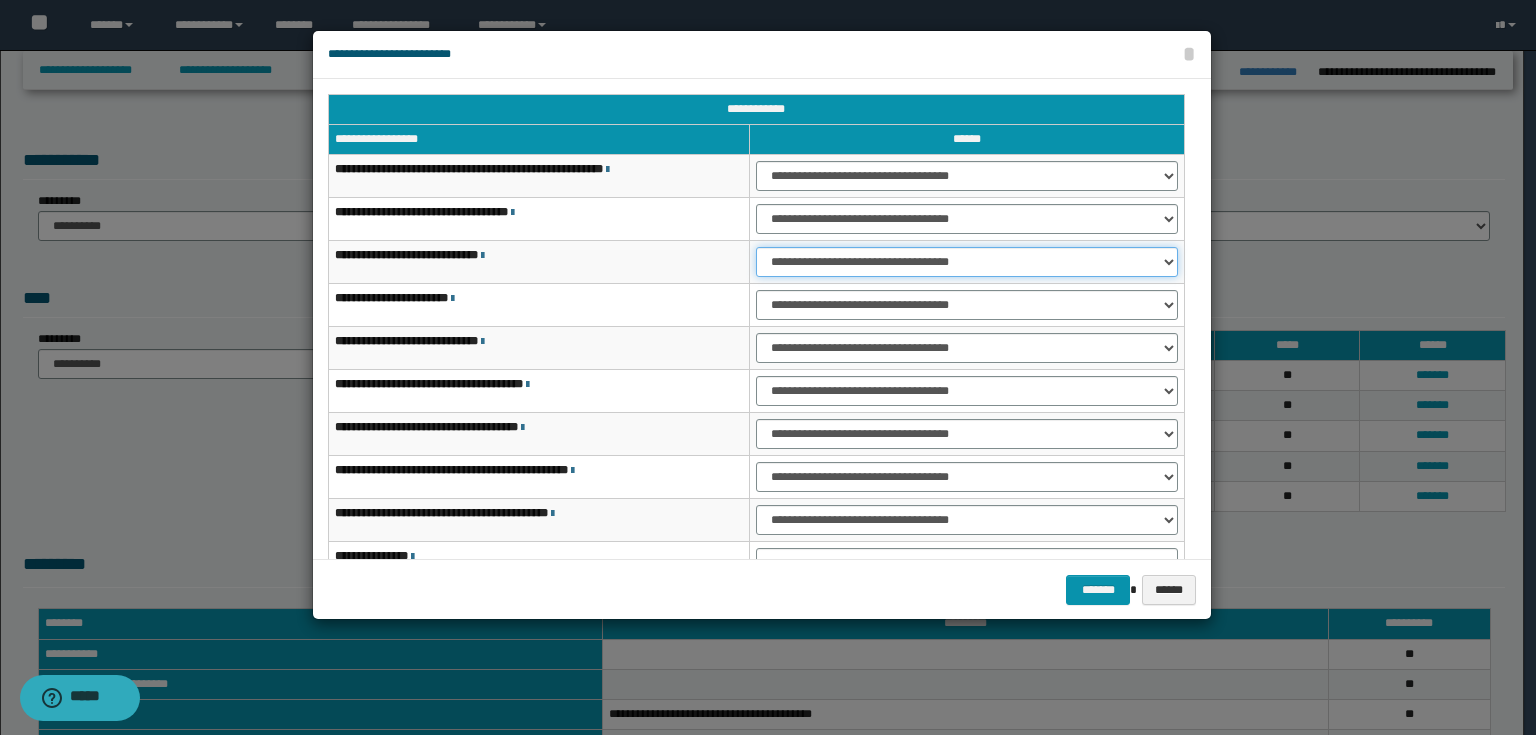 click on "**********" at bounding box center [967, 262] 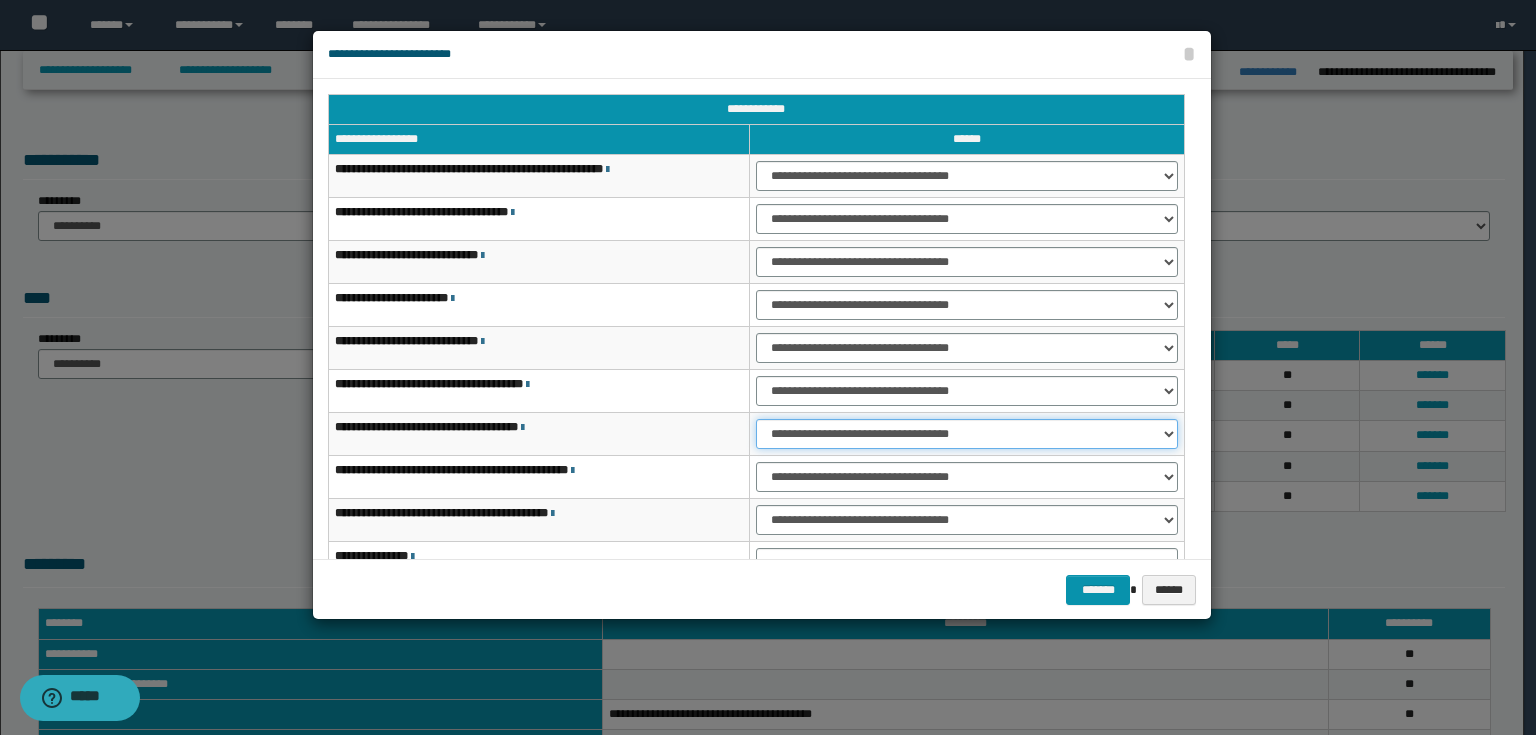 click on "**********" at bounding box center [967, 434] 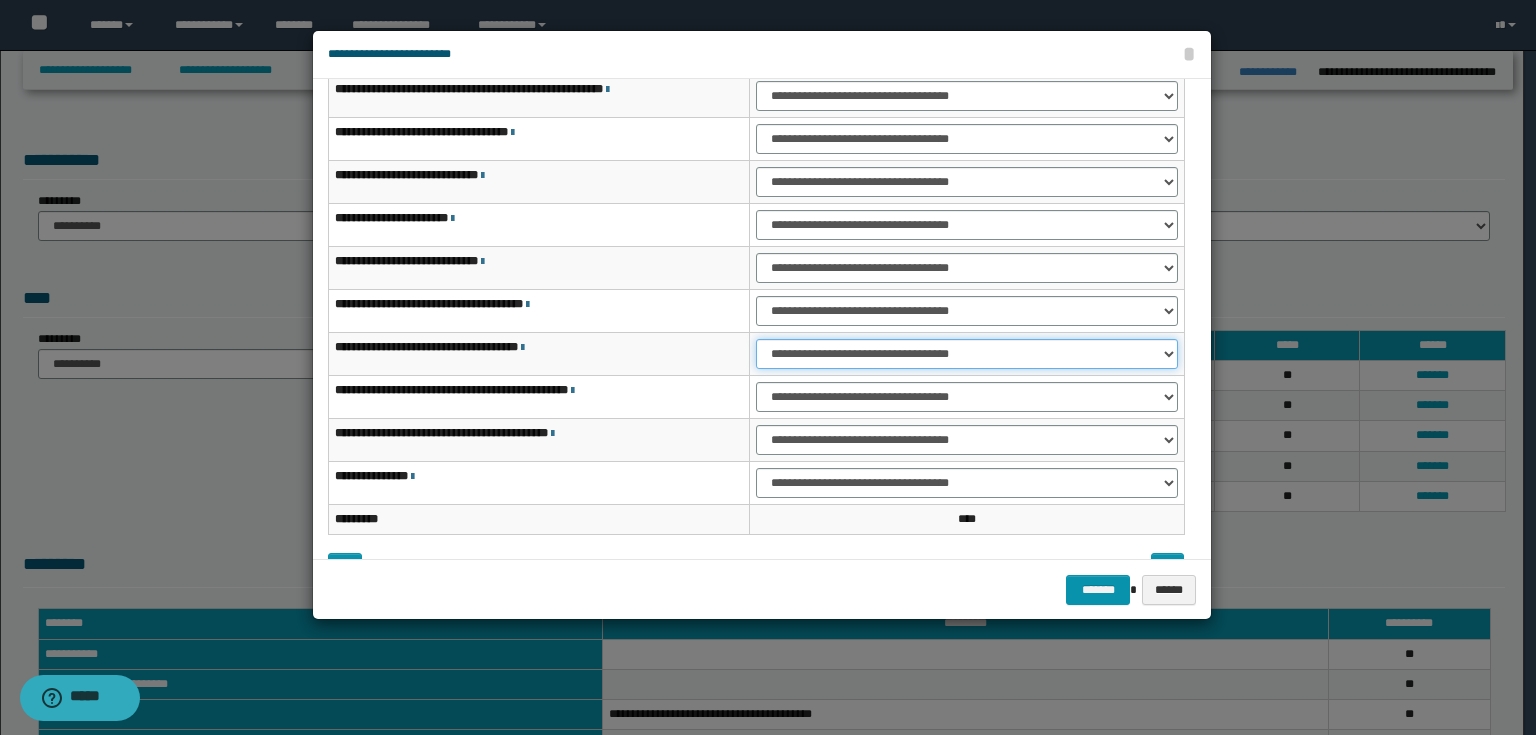 scroll, scrollTop: 118, scrollLeft: 0, axis: vertical 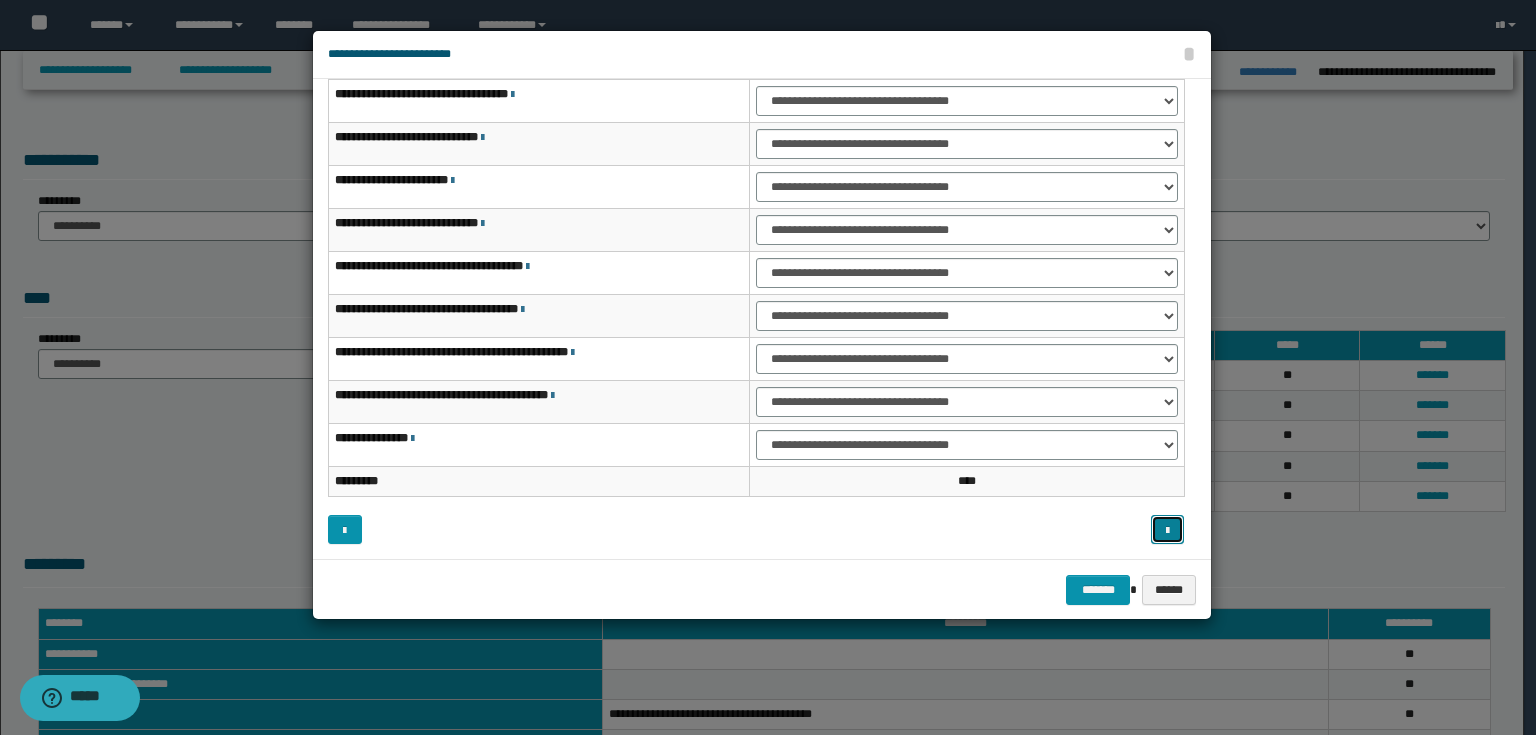 click at bounding box center (1167, 531) 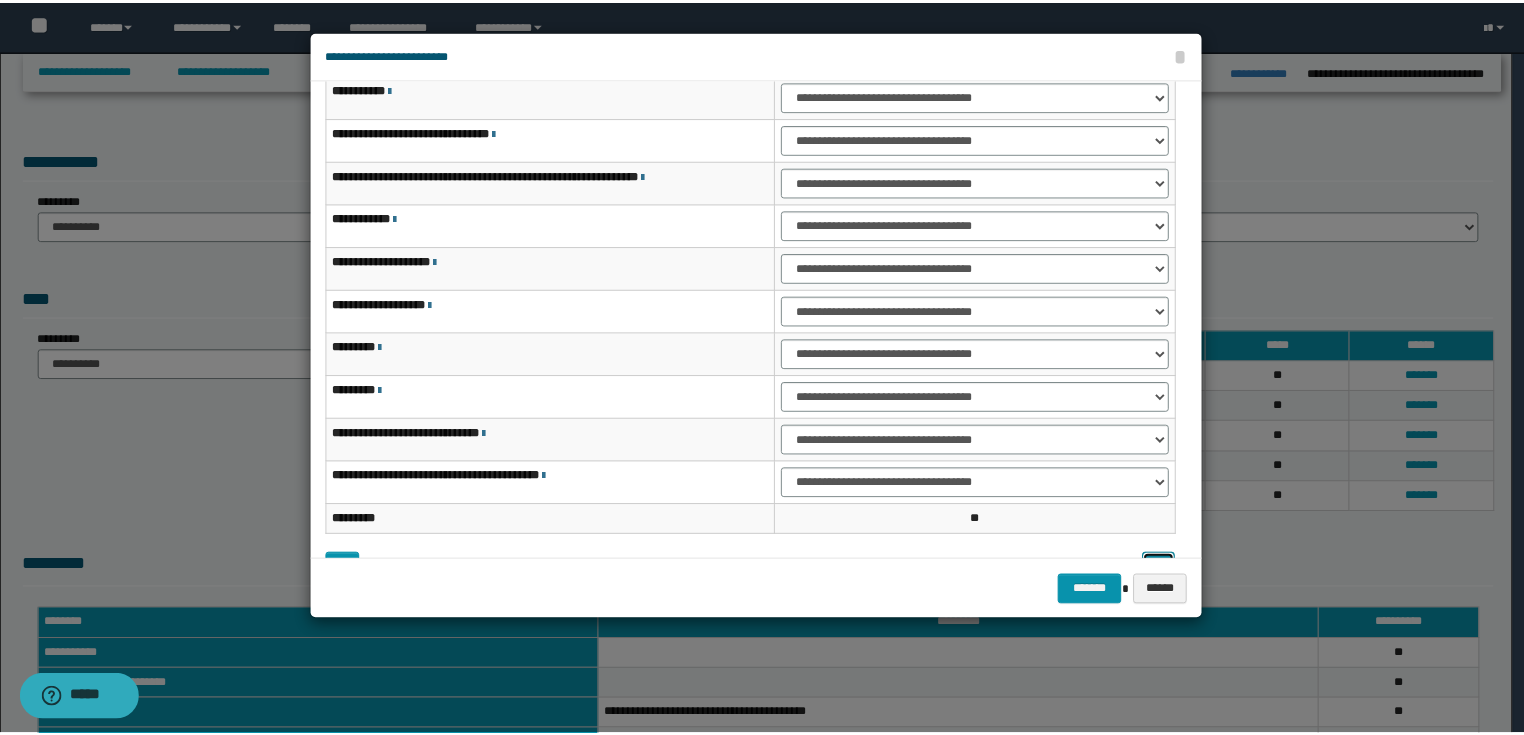 scroll, scrollTop: 118, scrollLeft: 0, axis: vertical 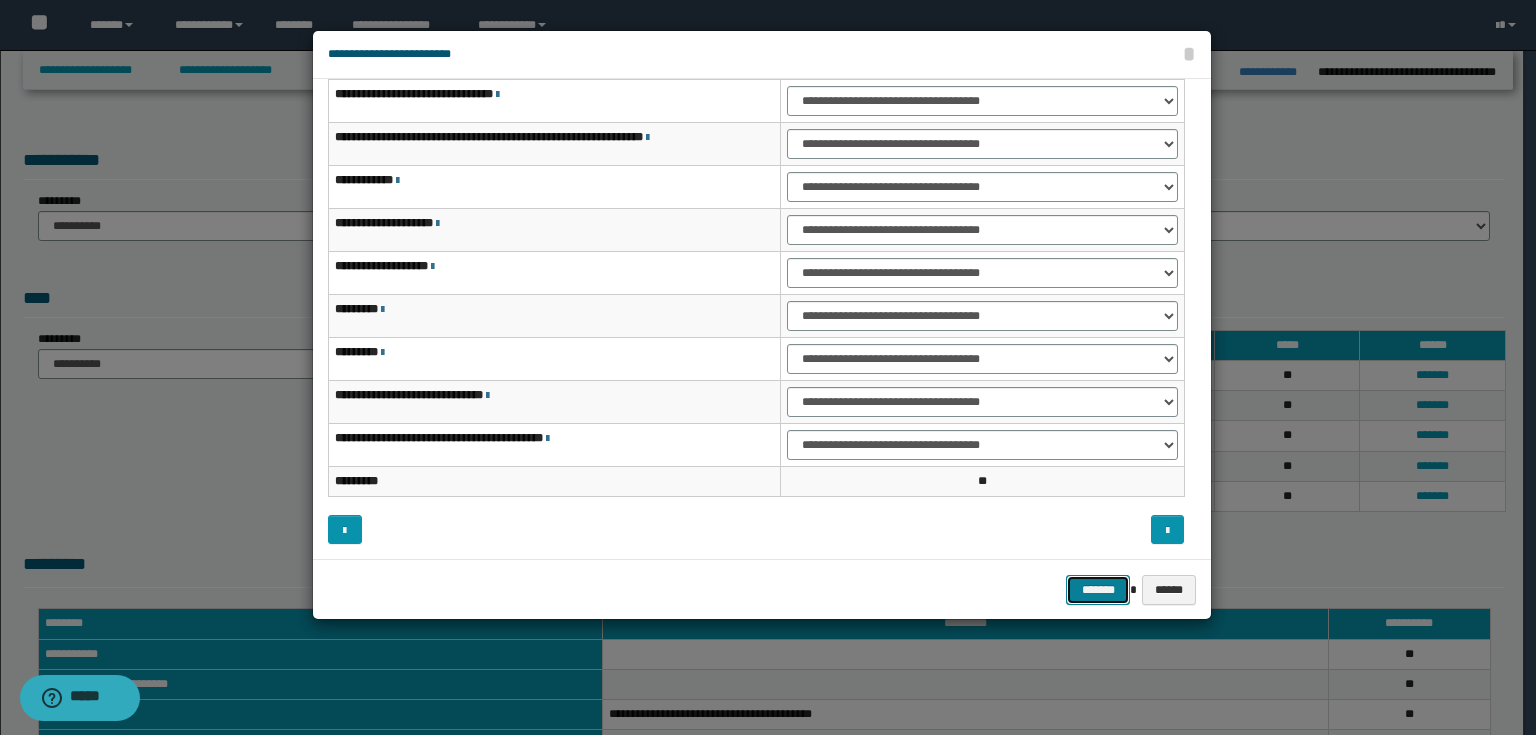 click on "*******" at bounding box center (1098, 590) 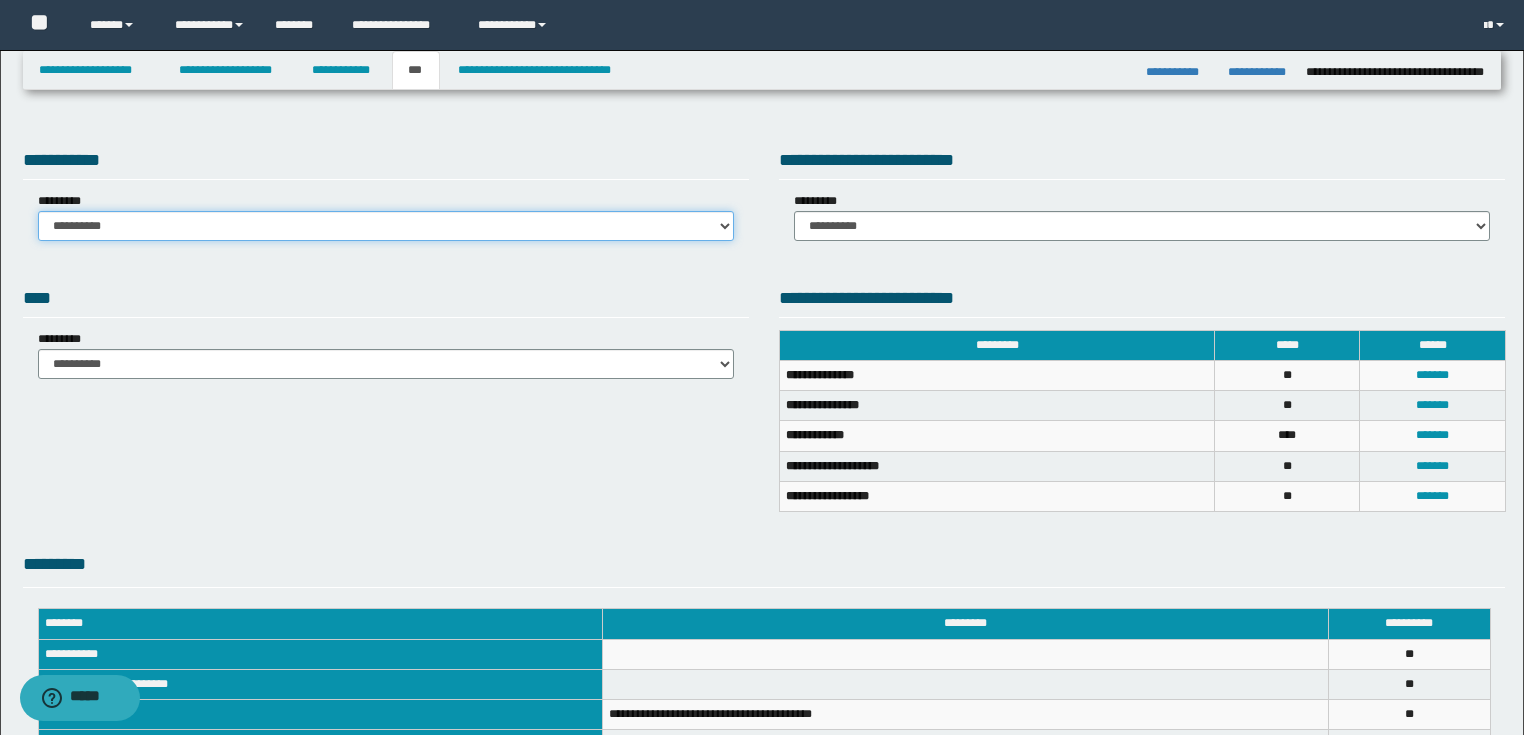 click on "**********" at bounding box center (386, 226) 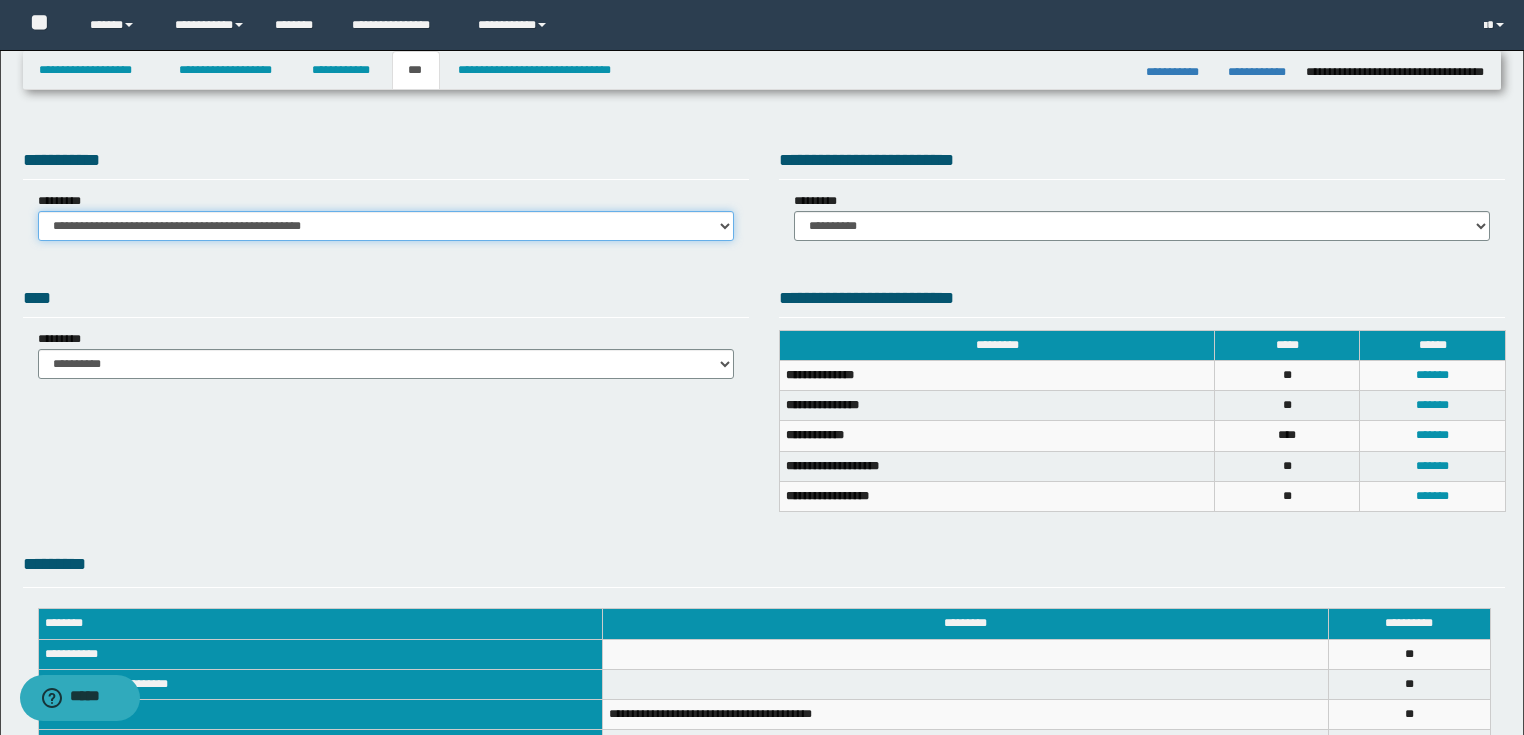 click on "**********" at bounding box center [386, 226] 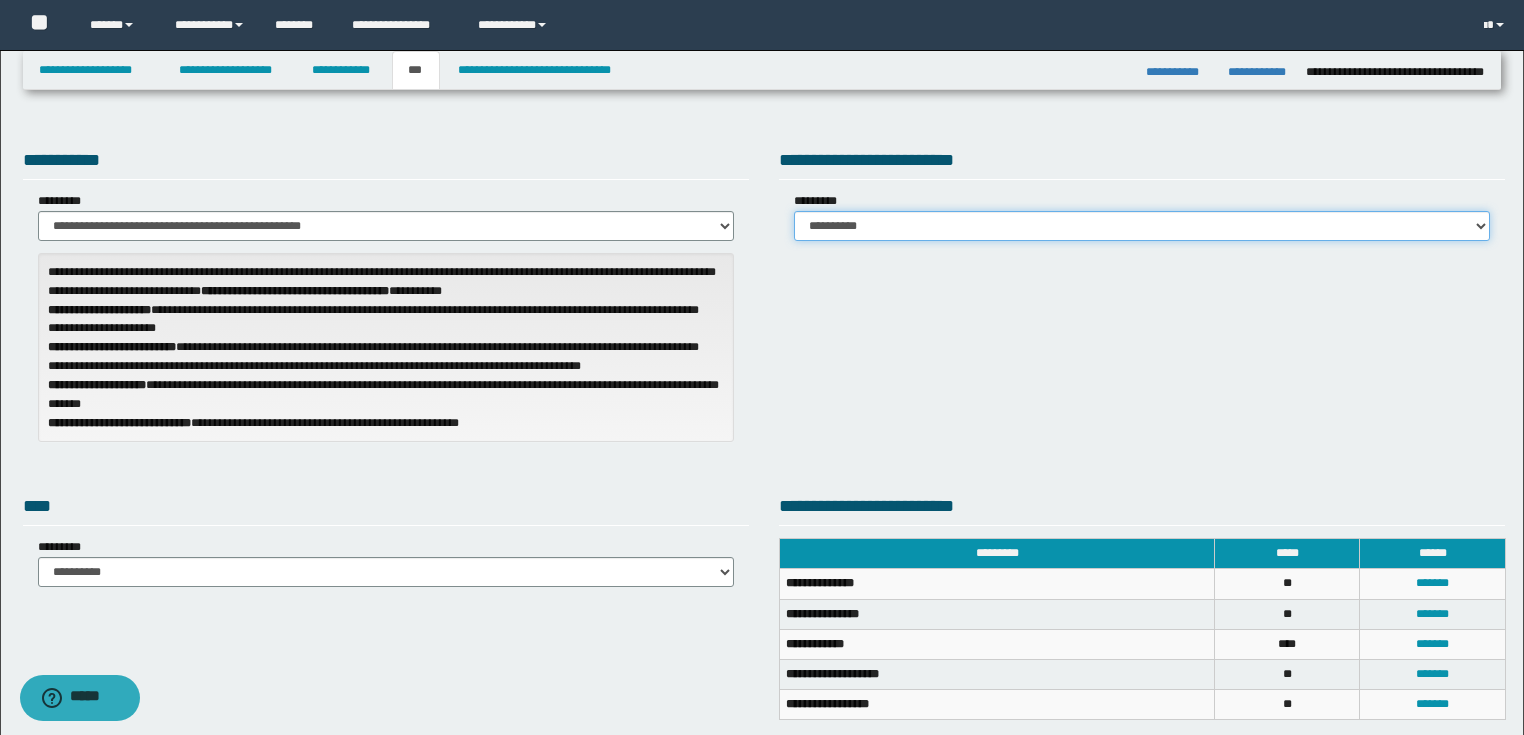click on "**********" at bounding box center [1142, 226] 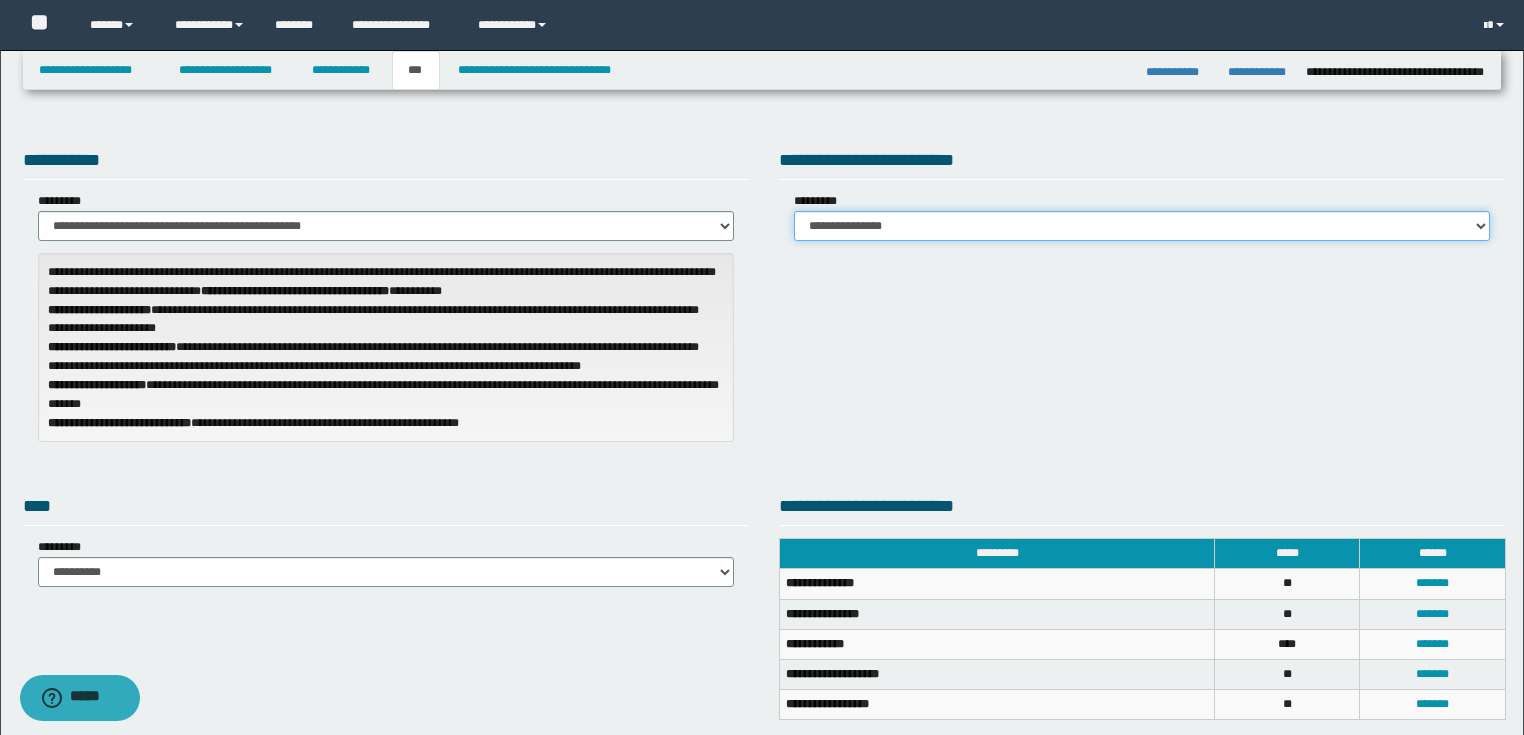 click on "**********" at bounding box center [1142, 226] 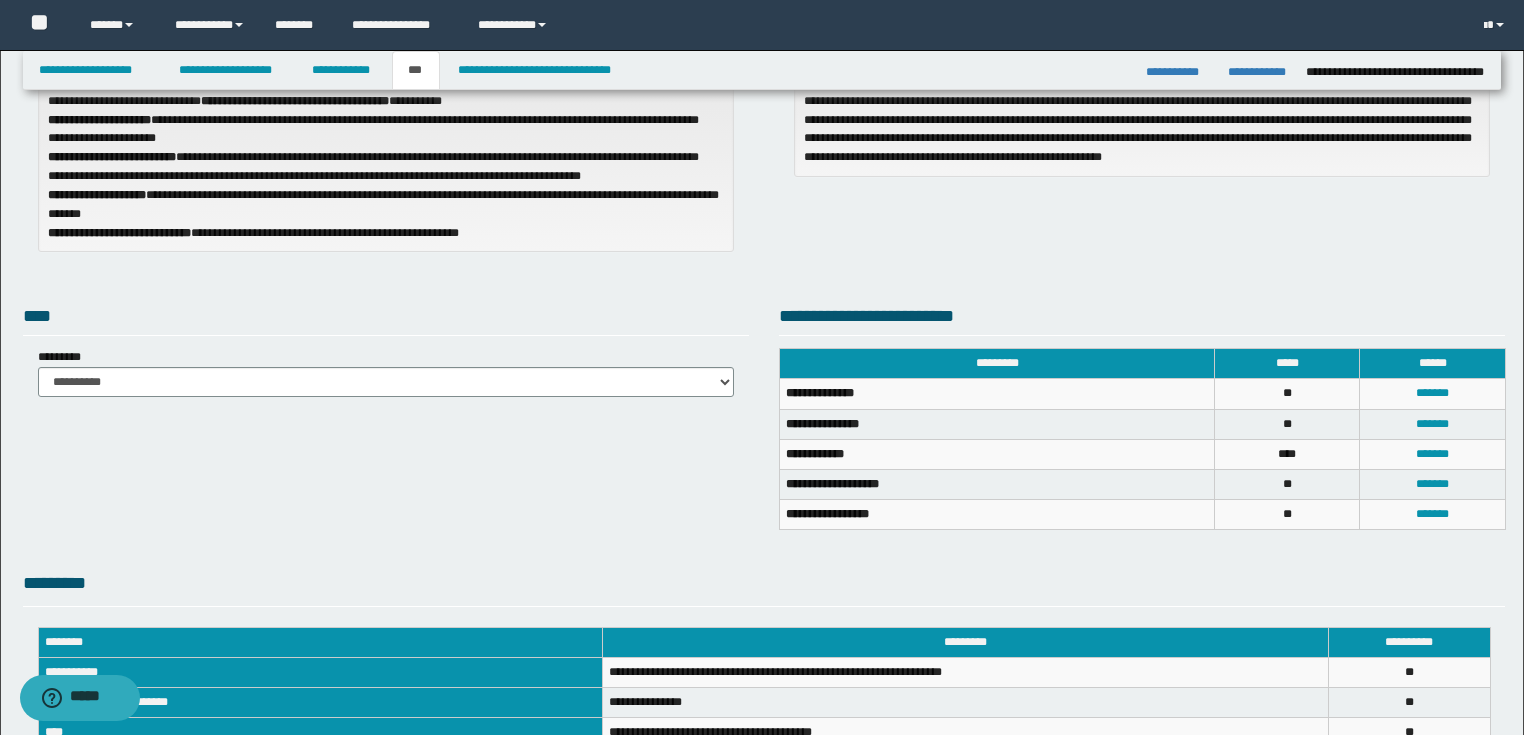 scroll, scrollTop: 0, scrollLeft: 0, axis: both 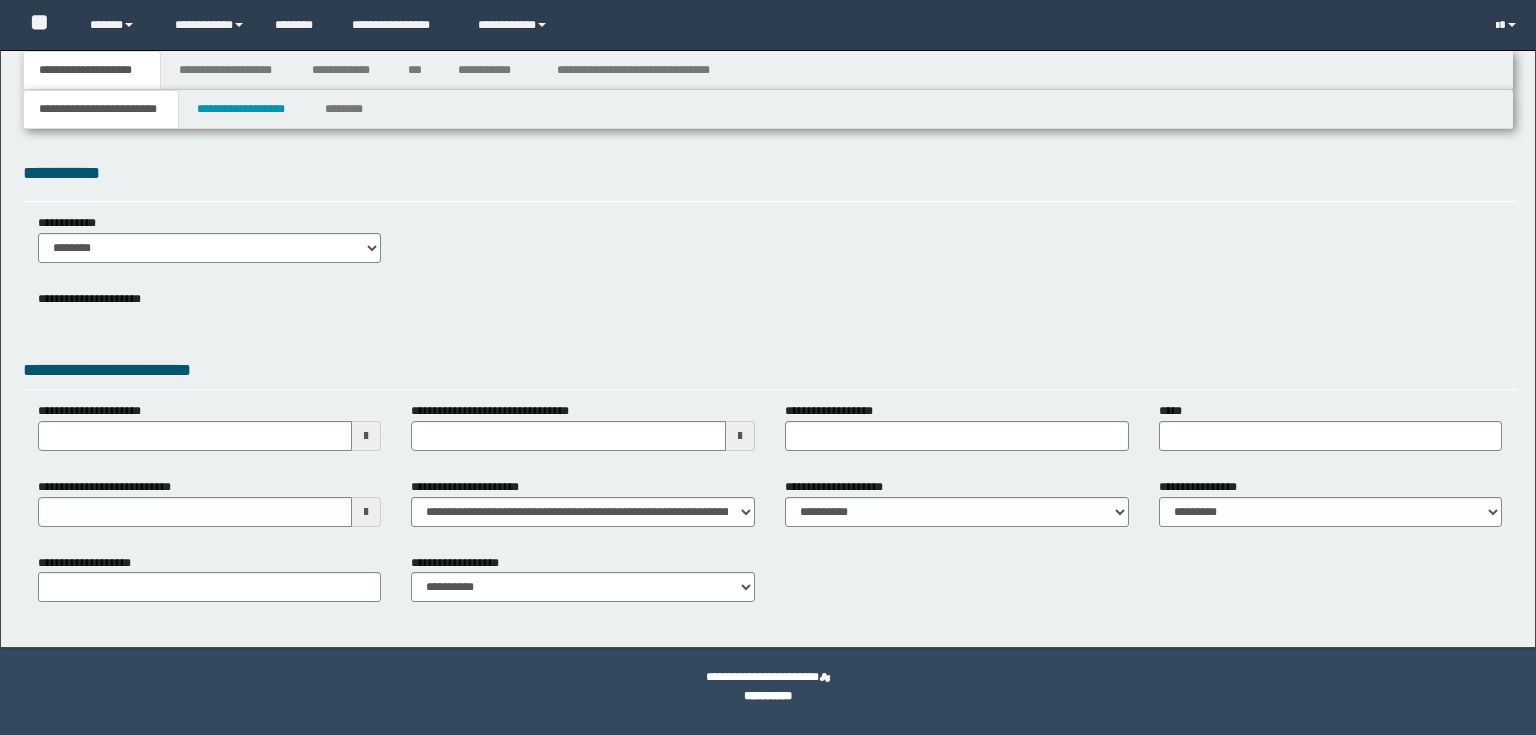 type 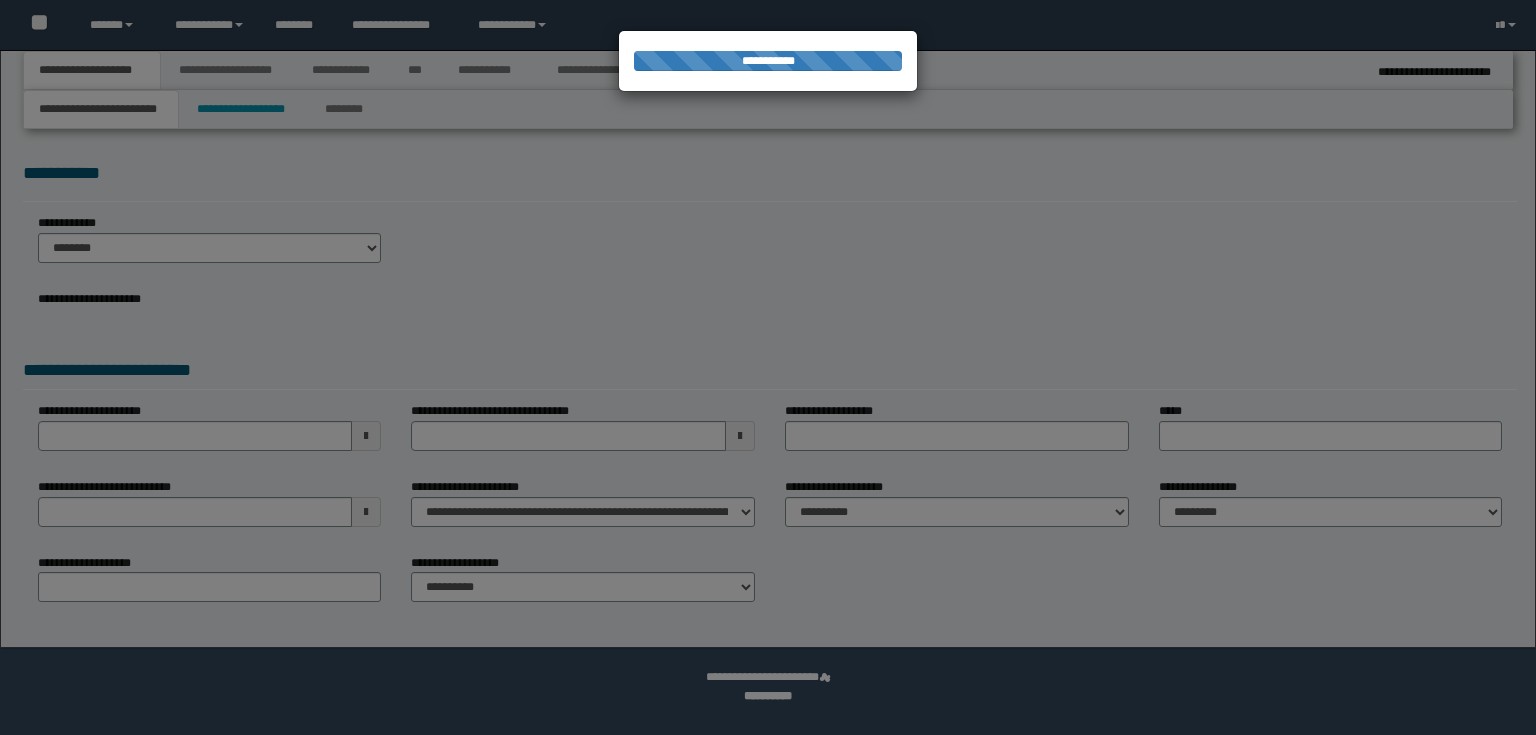 type on "**********" 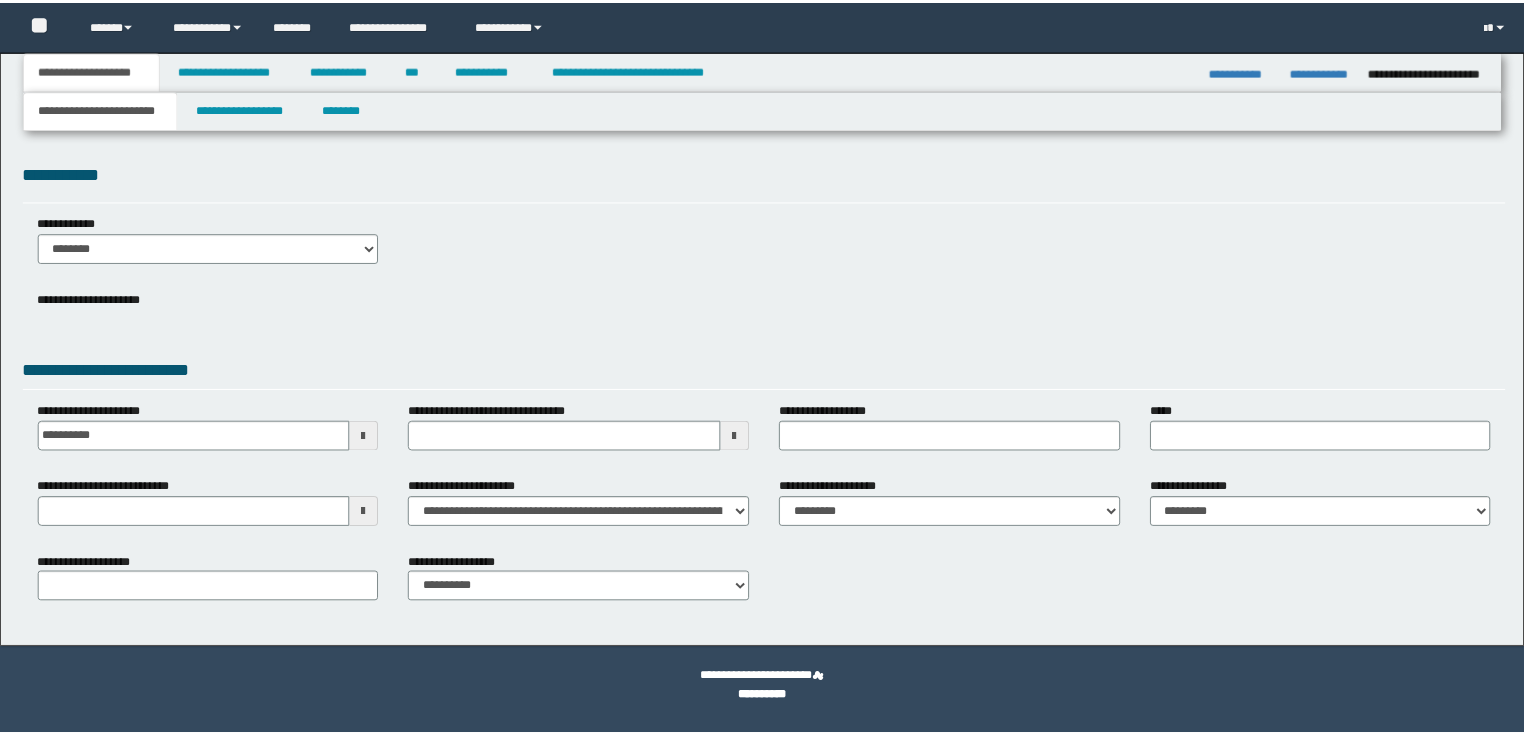 scroll, scrollTop: 0, scrollLeft: 0, axis: both 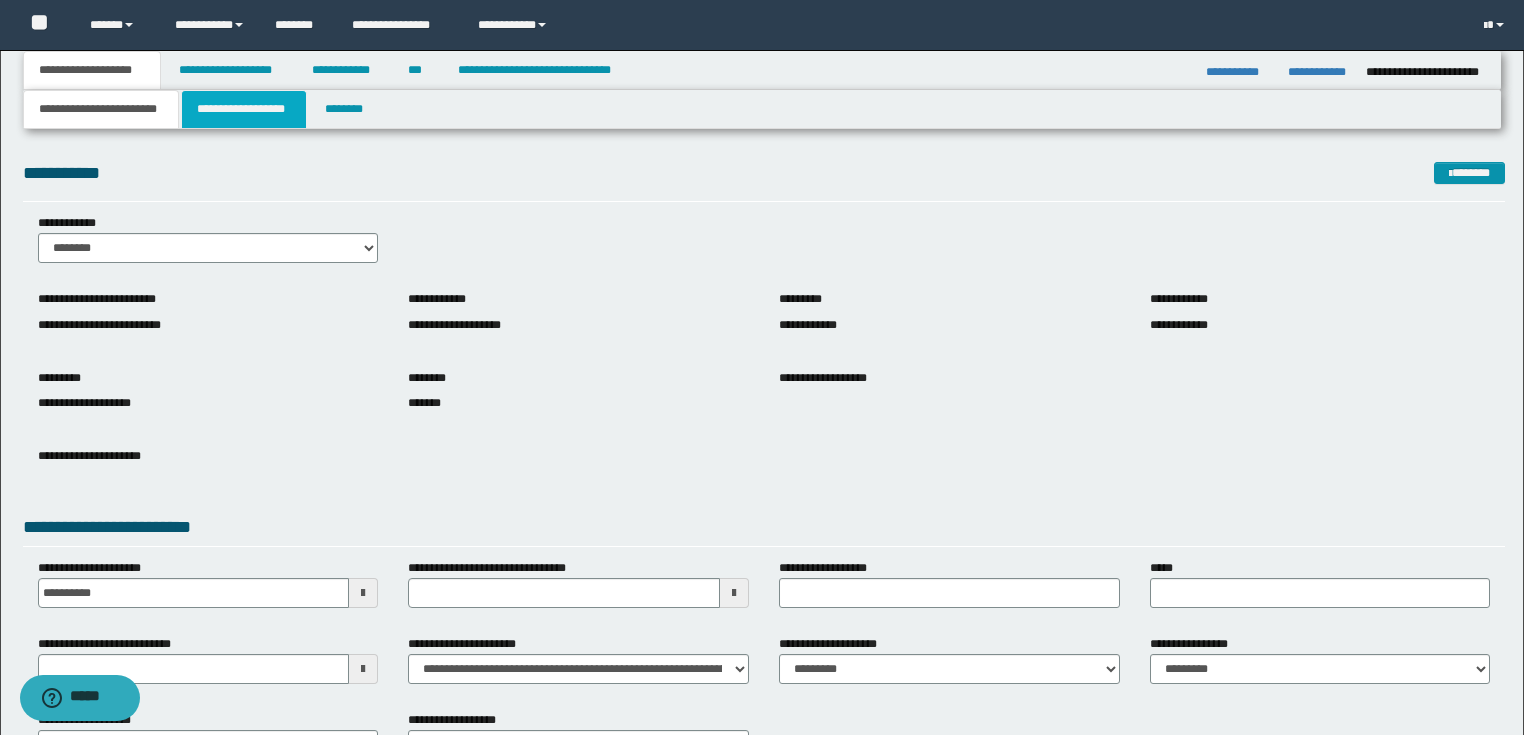 click on "**********" at bounding box center [244, 109] 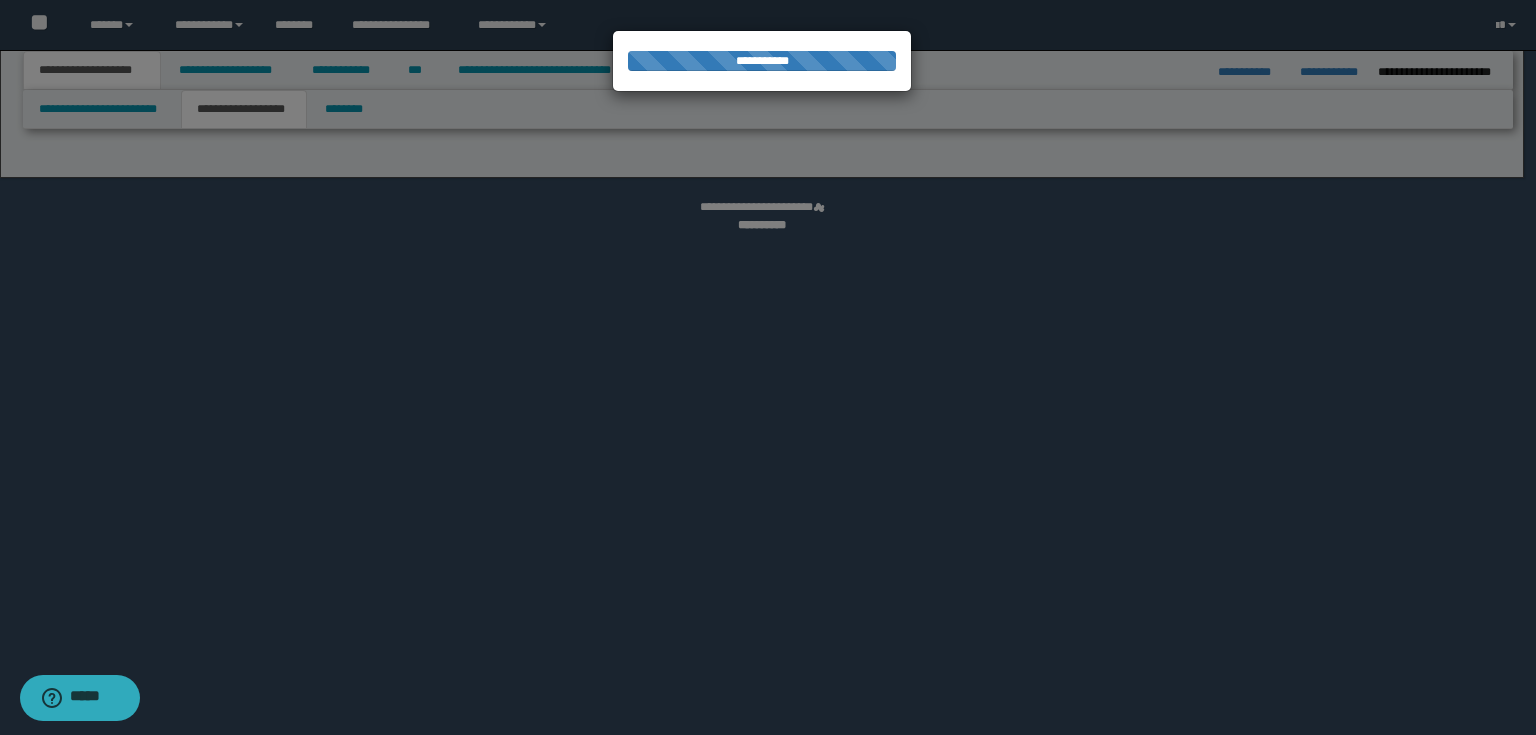 select on "*" 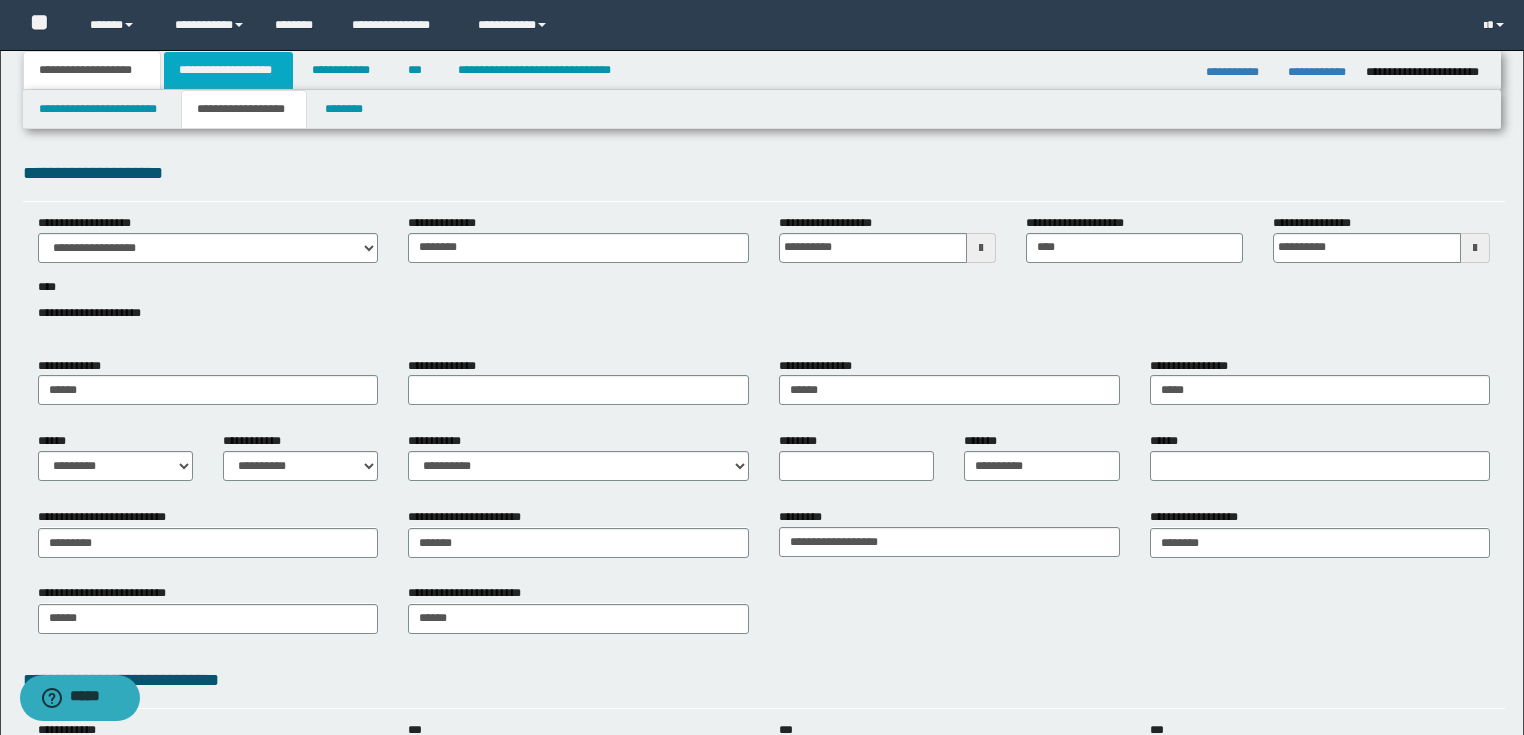 click on "**********" at bounding box center [228, 70] 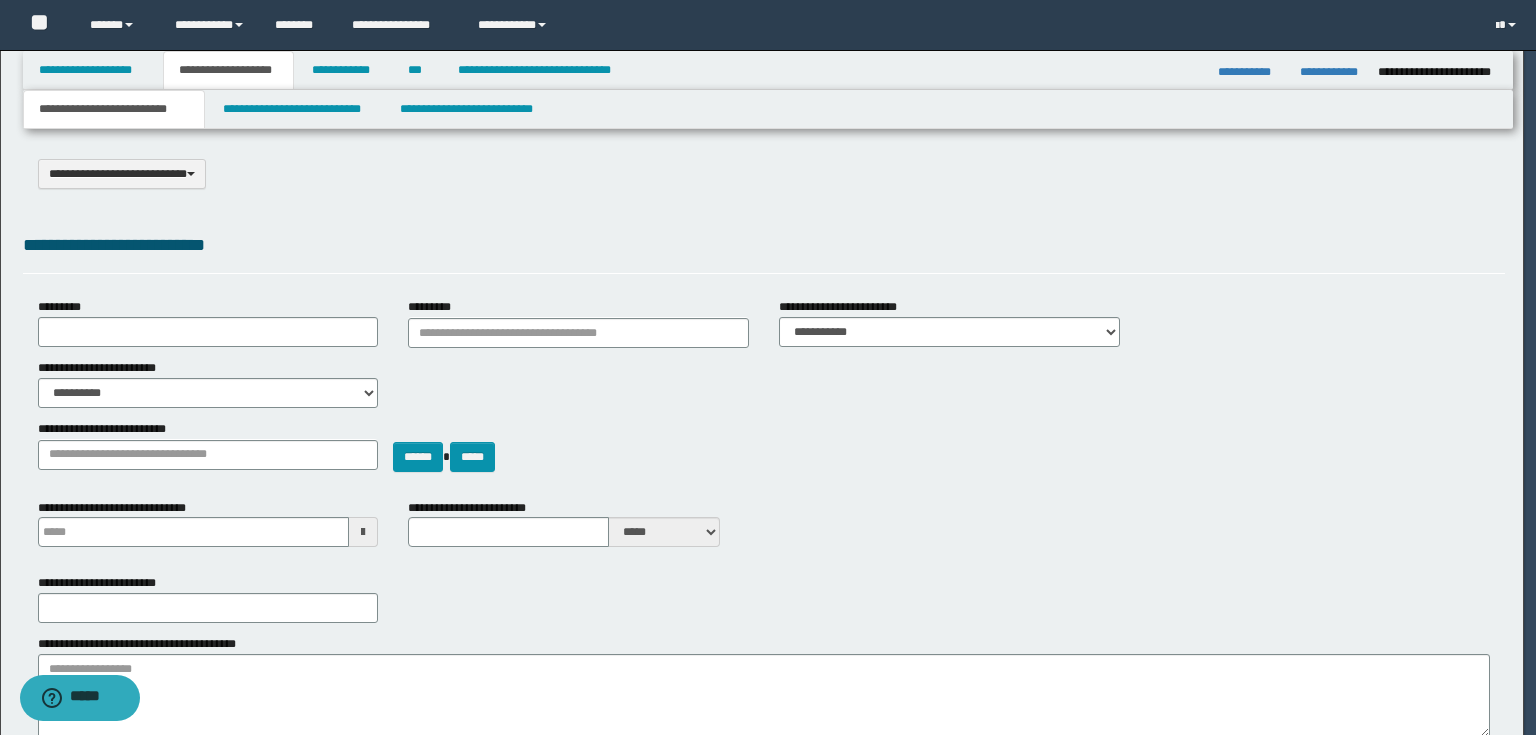 select on "*" 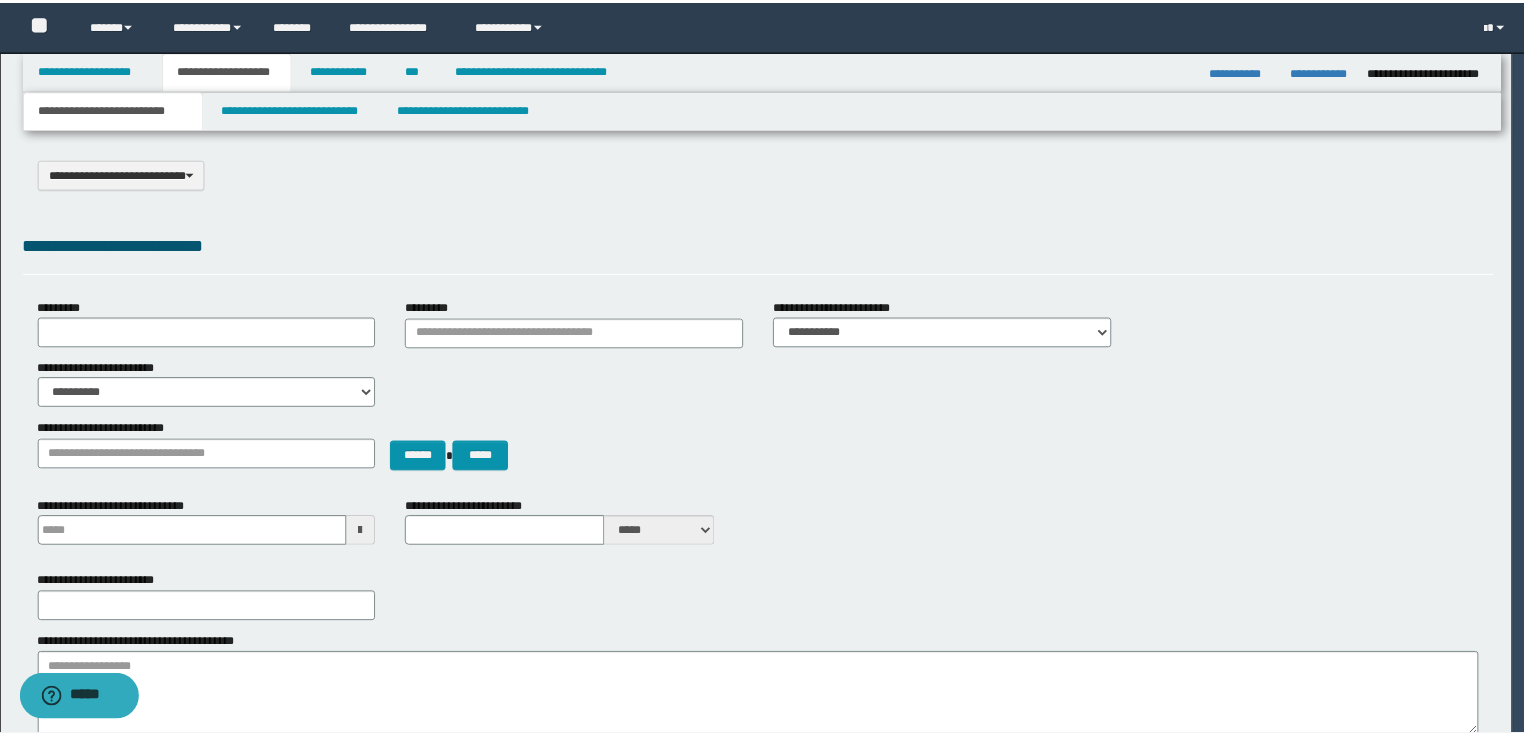 scroll, scrollTop: 0, scrollLeft: 0, axis: both 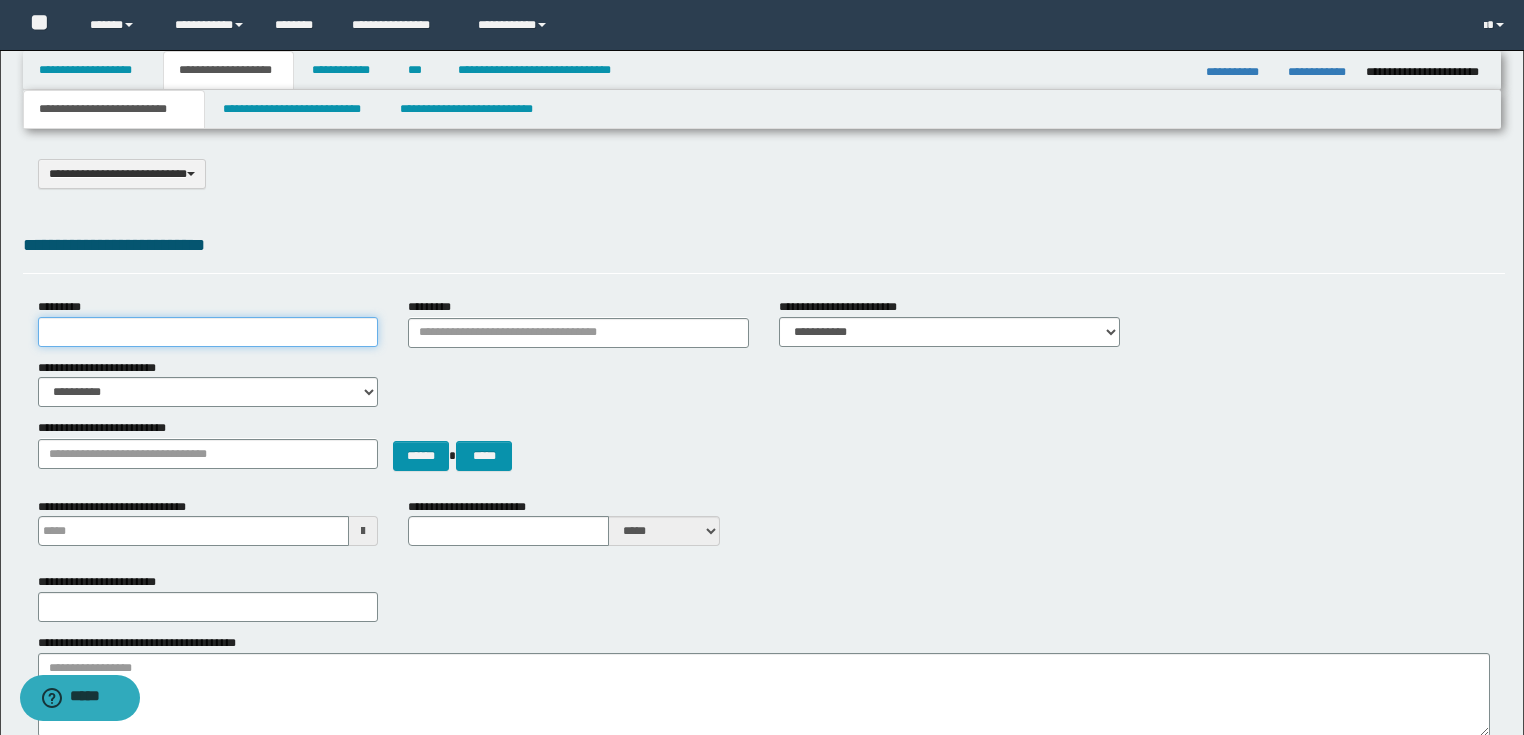 click on "*********" at bounding box center [208, 332] 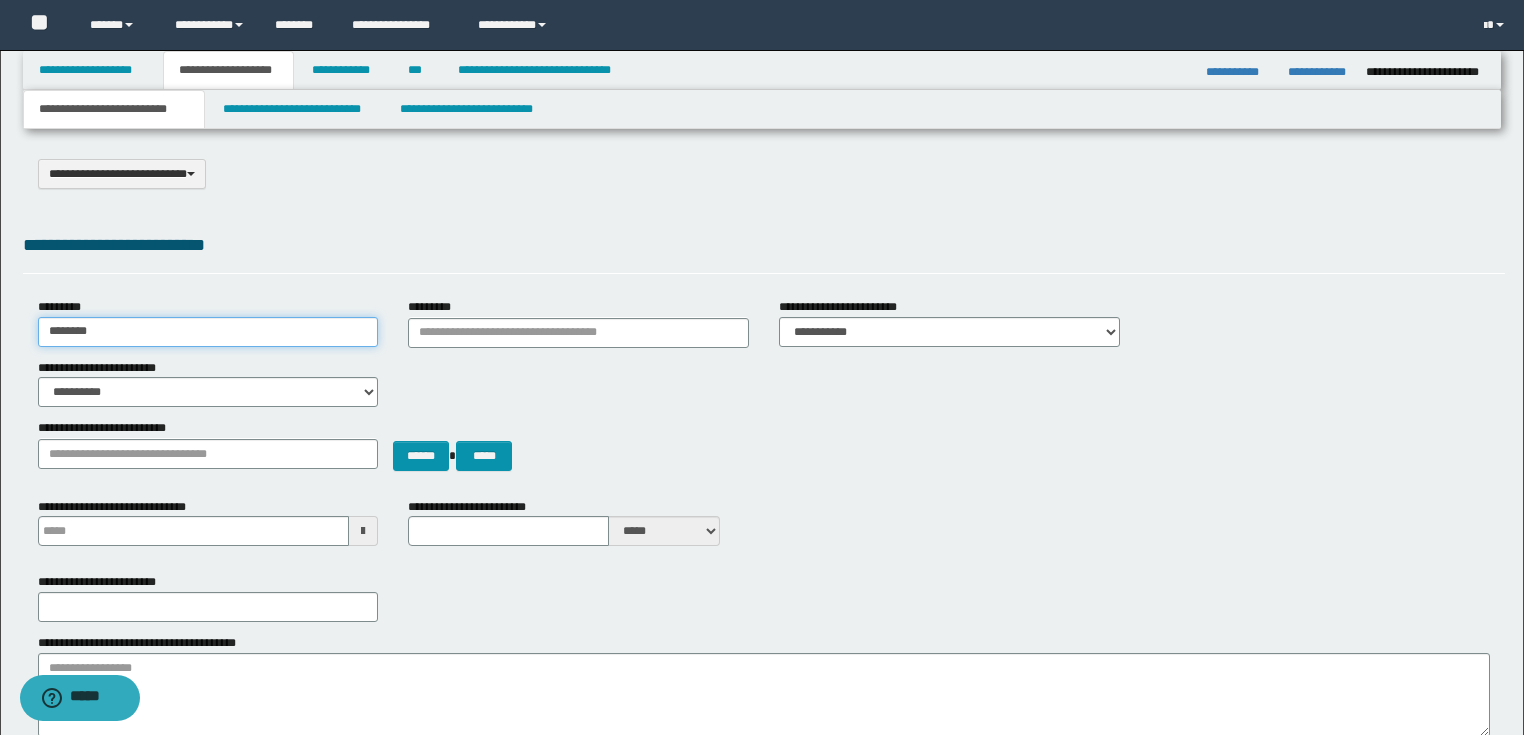type on "**********" 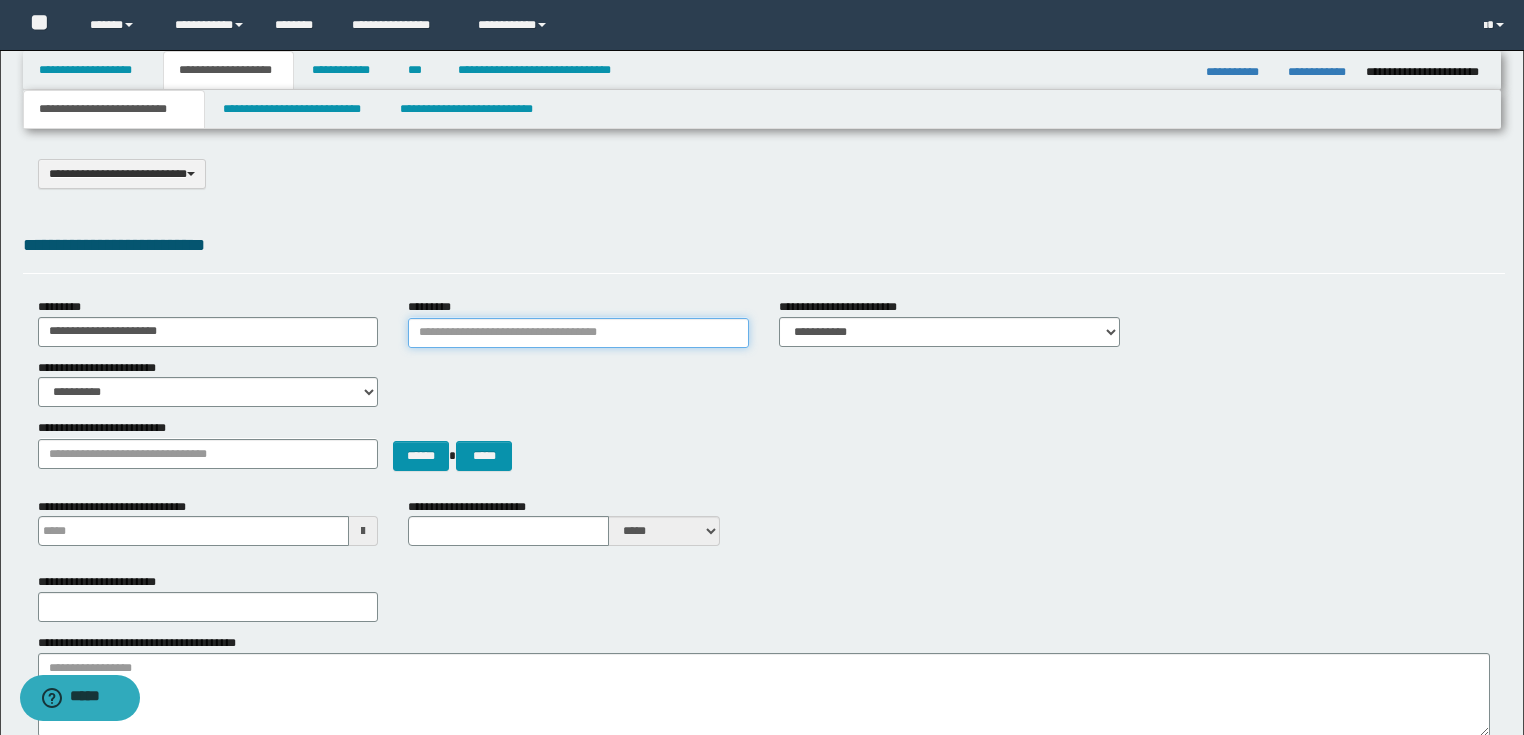 click on "*********" at bounding box center [578, 333] 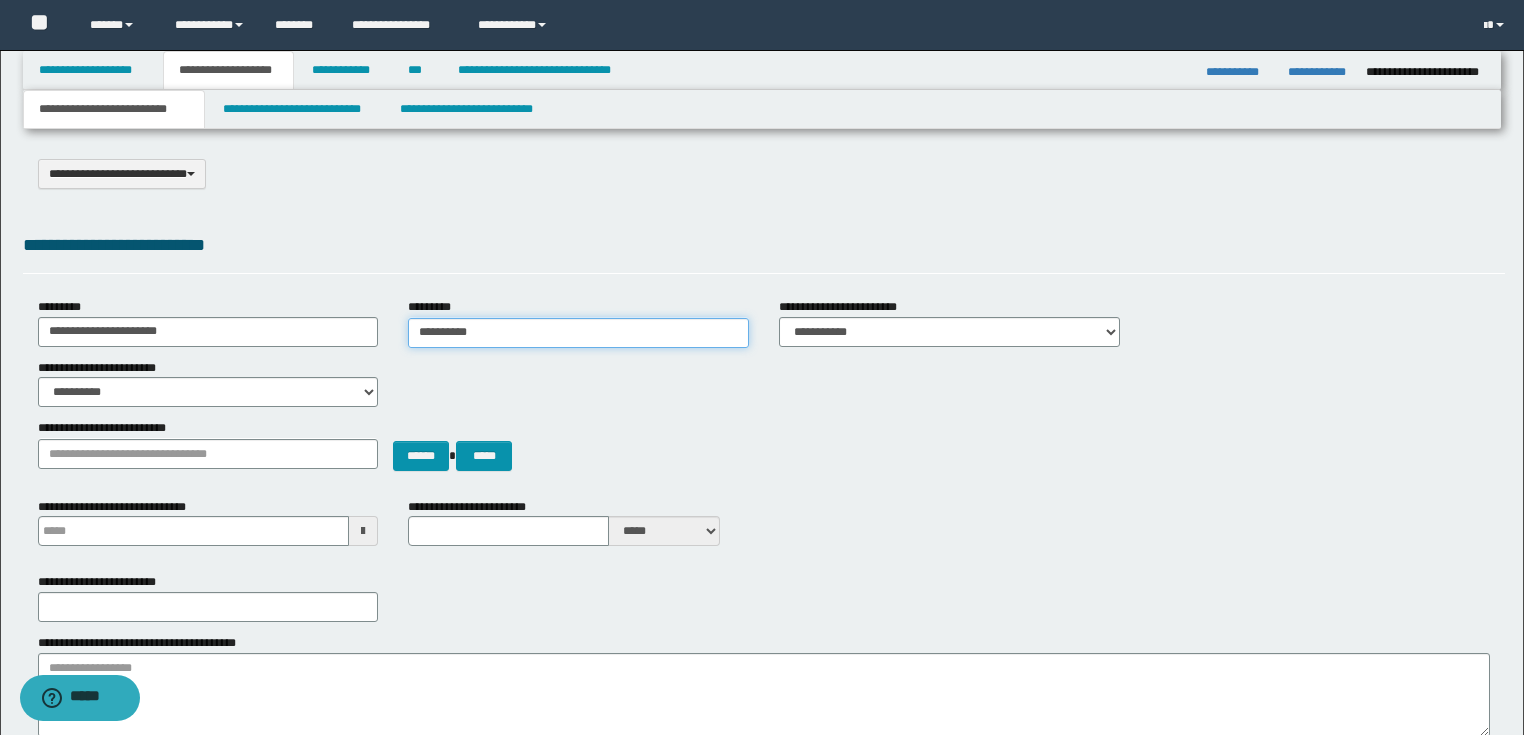click on "**********" at bounding box center [578, 333] 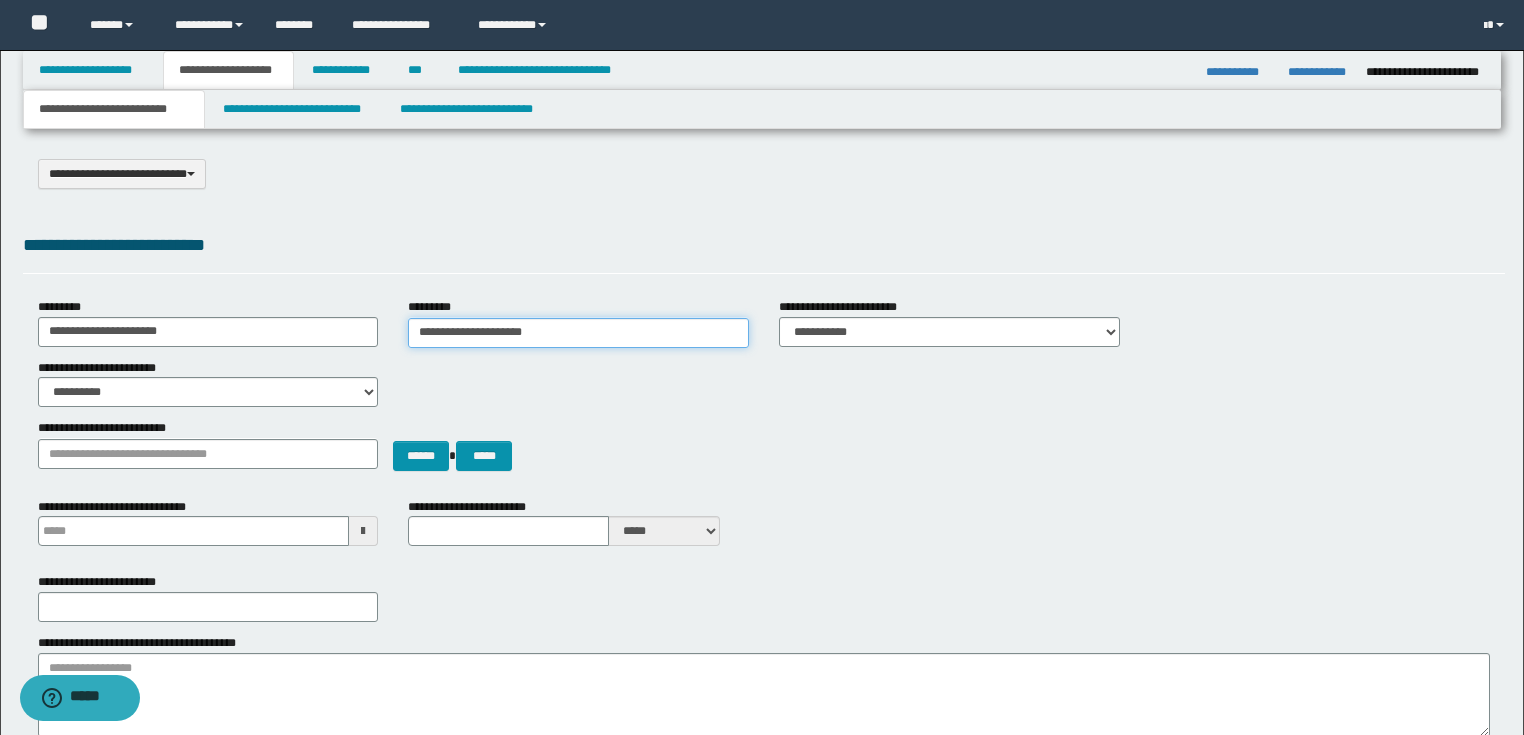 click on "**********" at bounding box center (578, 333) 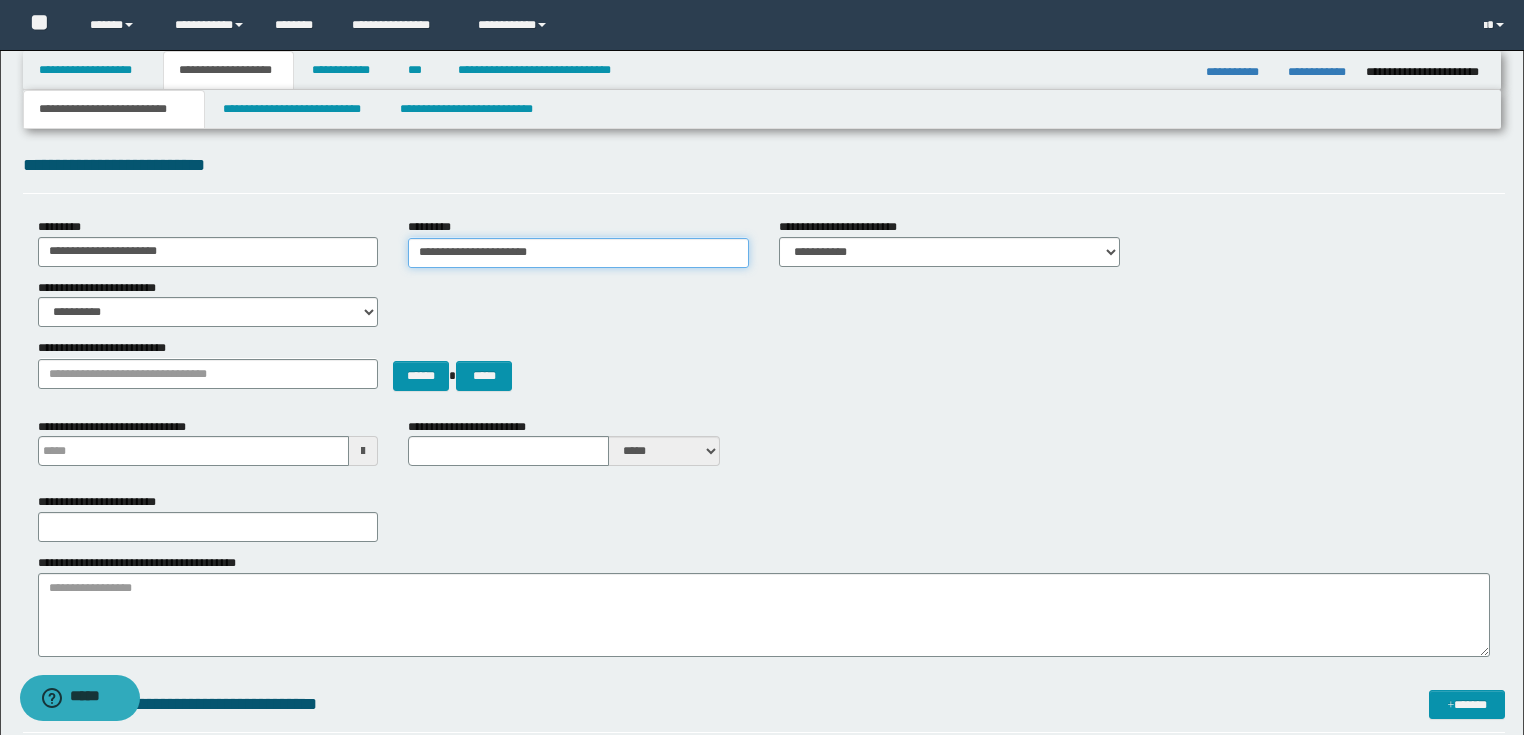 scroll, scrollTop: 160, scrollLeft: 0, axis: vertical 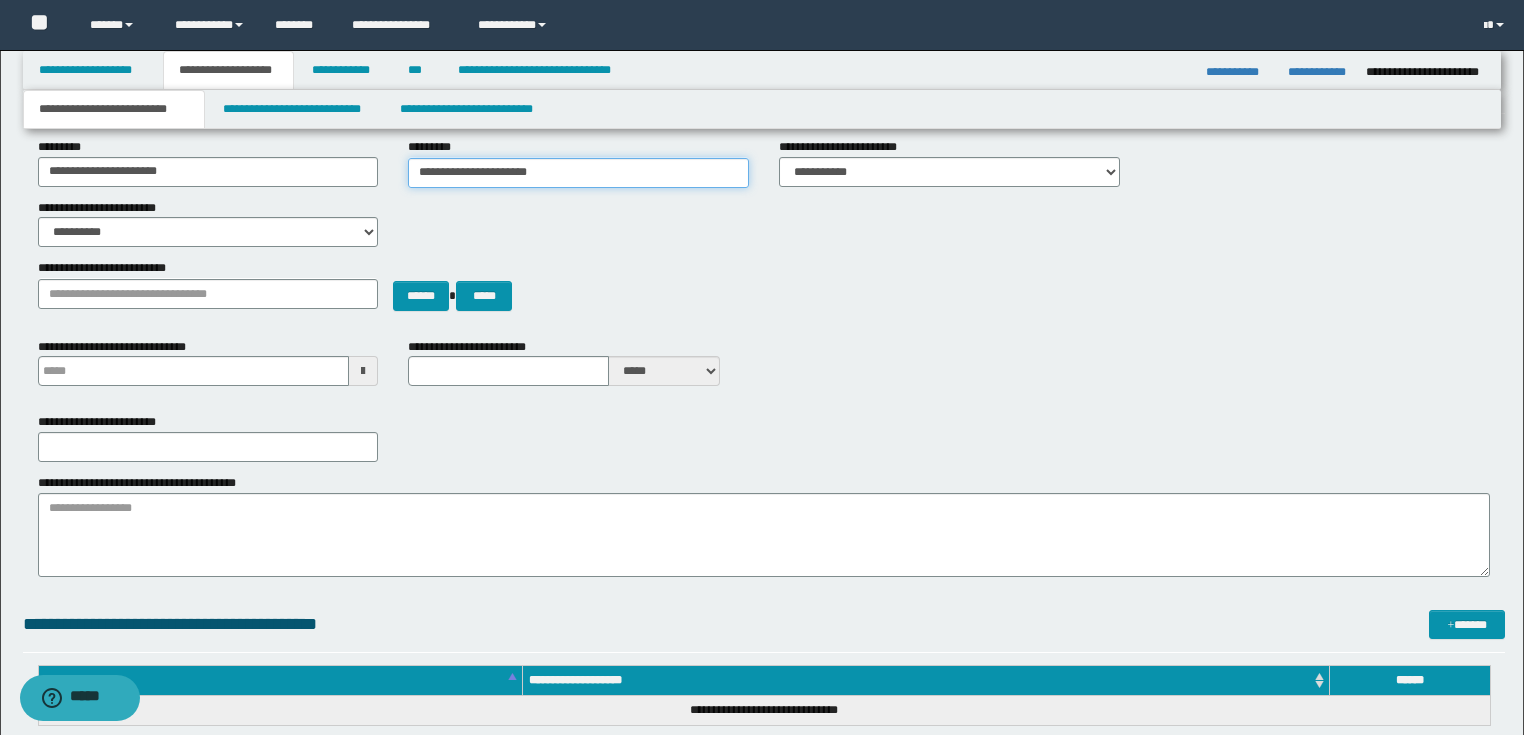 type 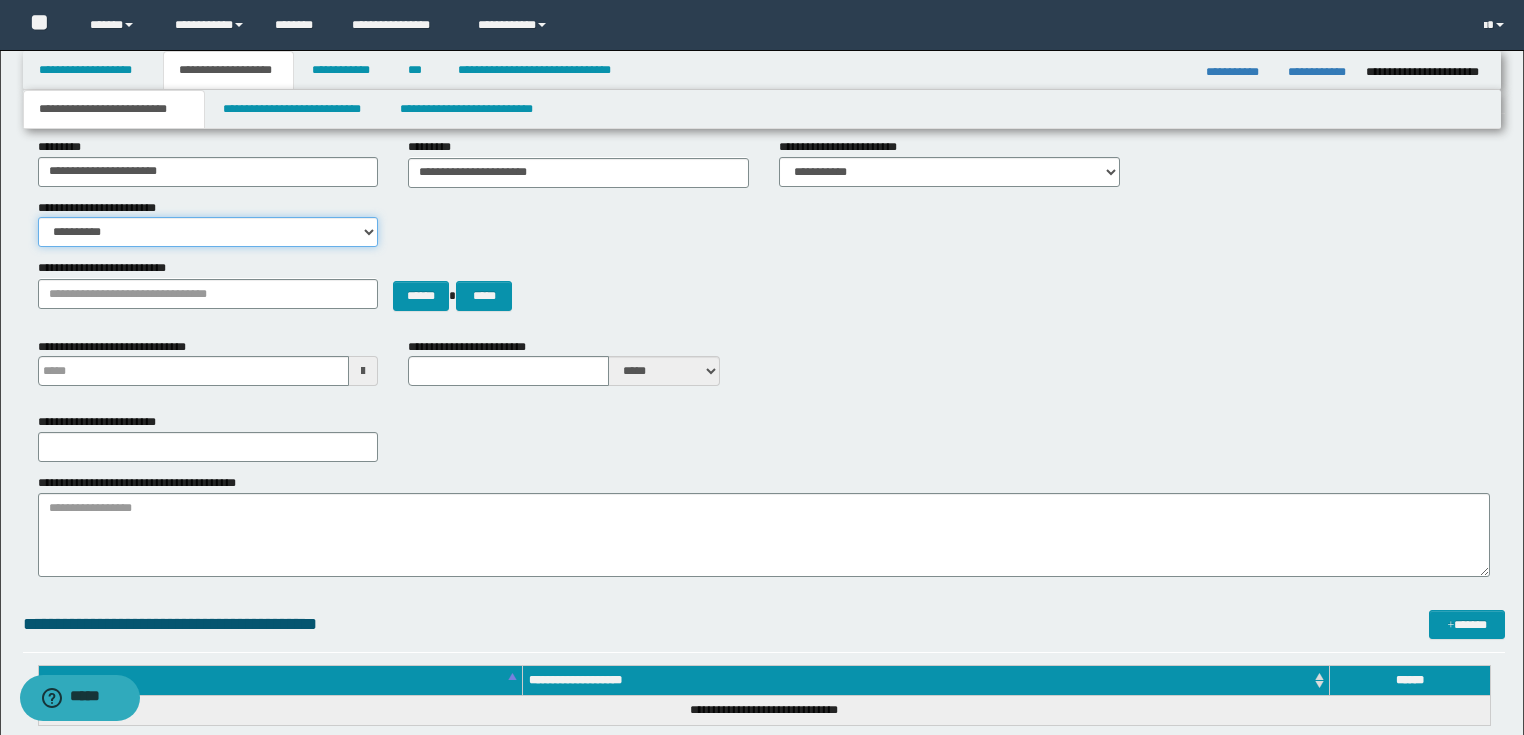 click on "**********" at bounding box center [208, 232] 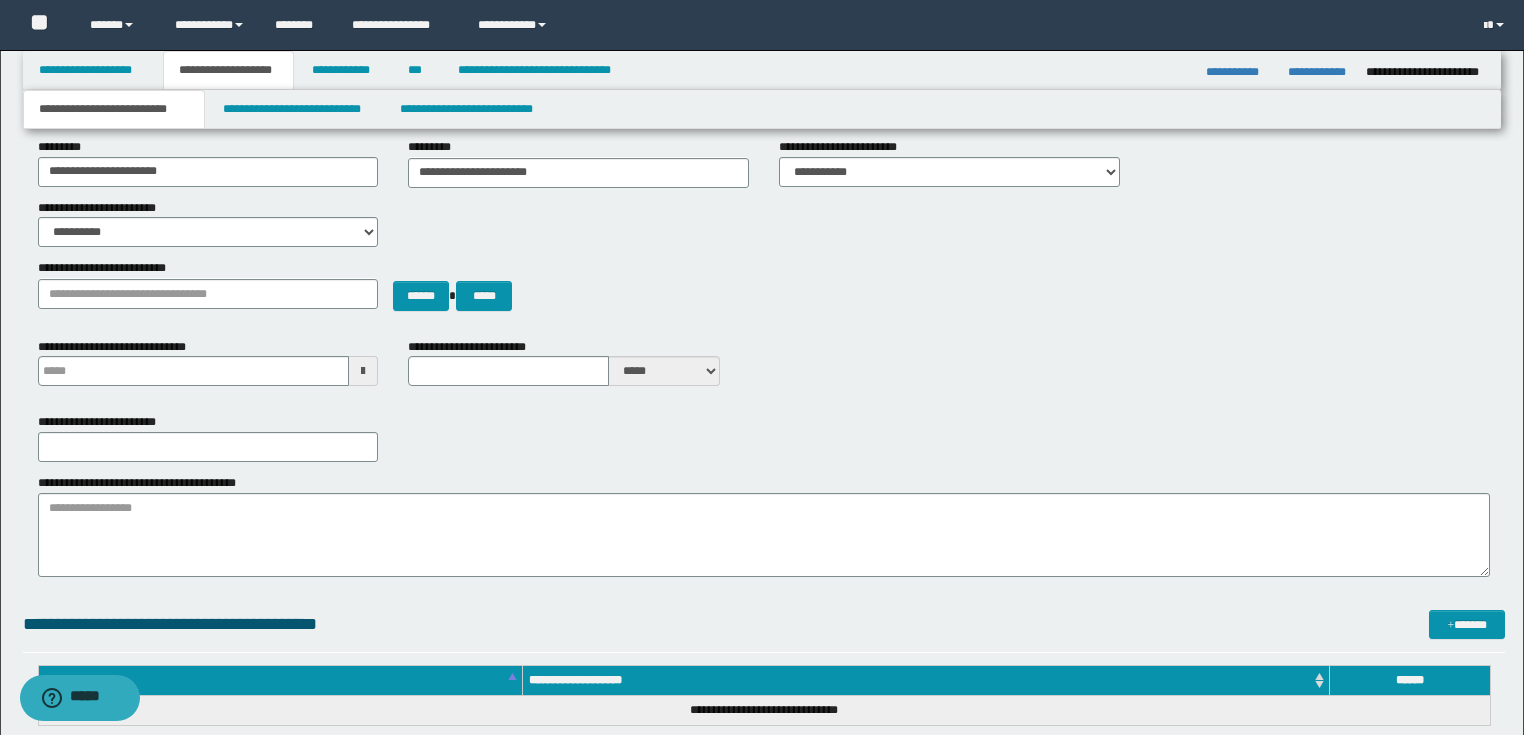 click on "**********" at bounding box center [764, 437] 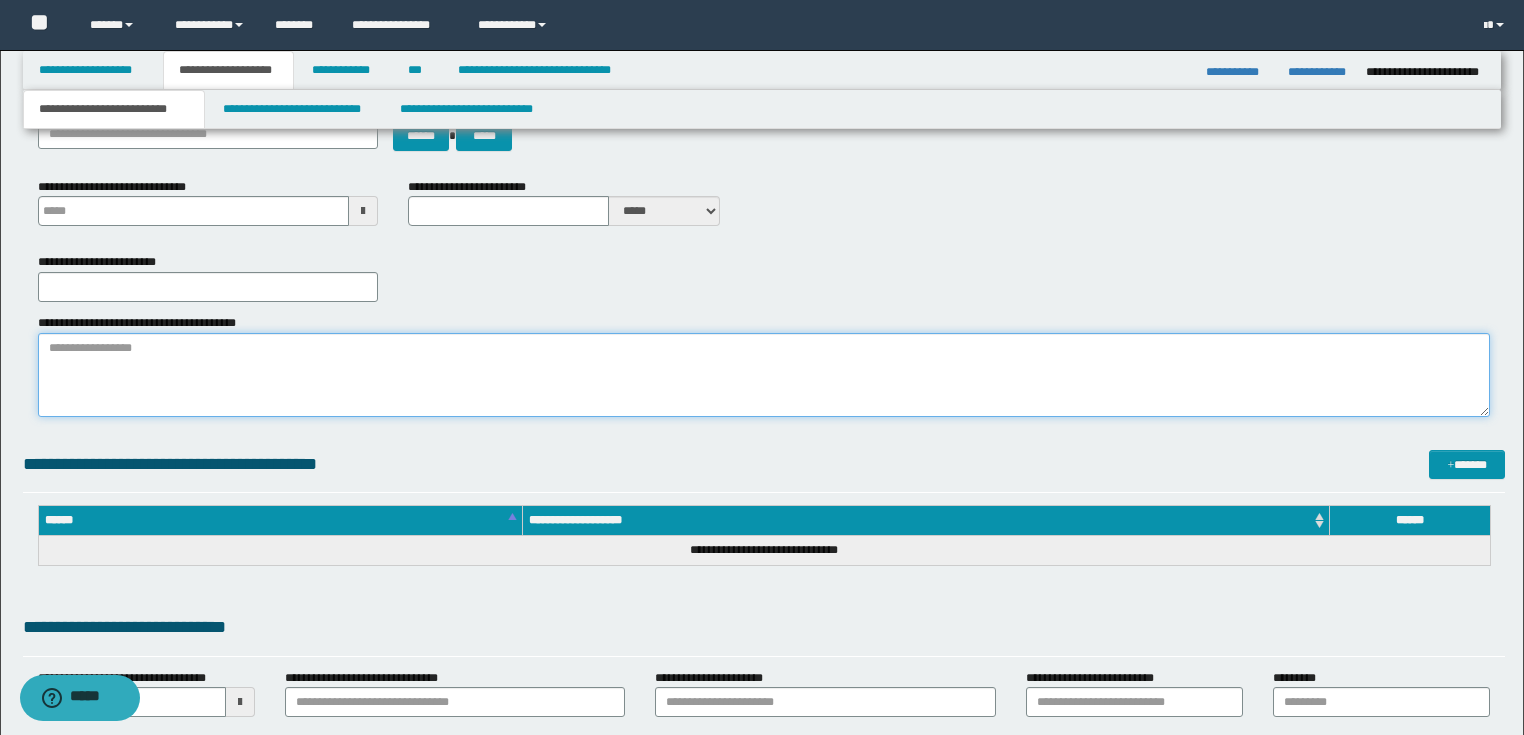 click on "**********" at bounding box center (764, 375) 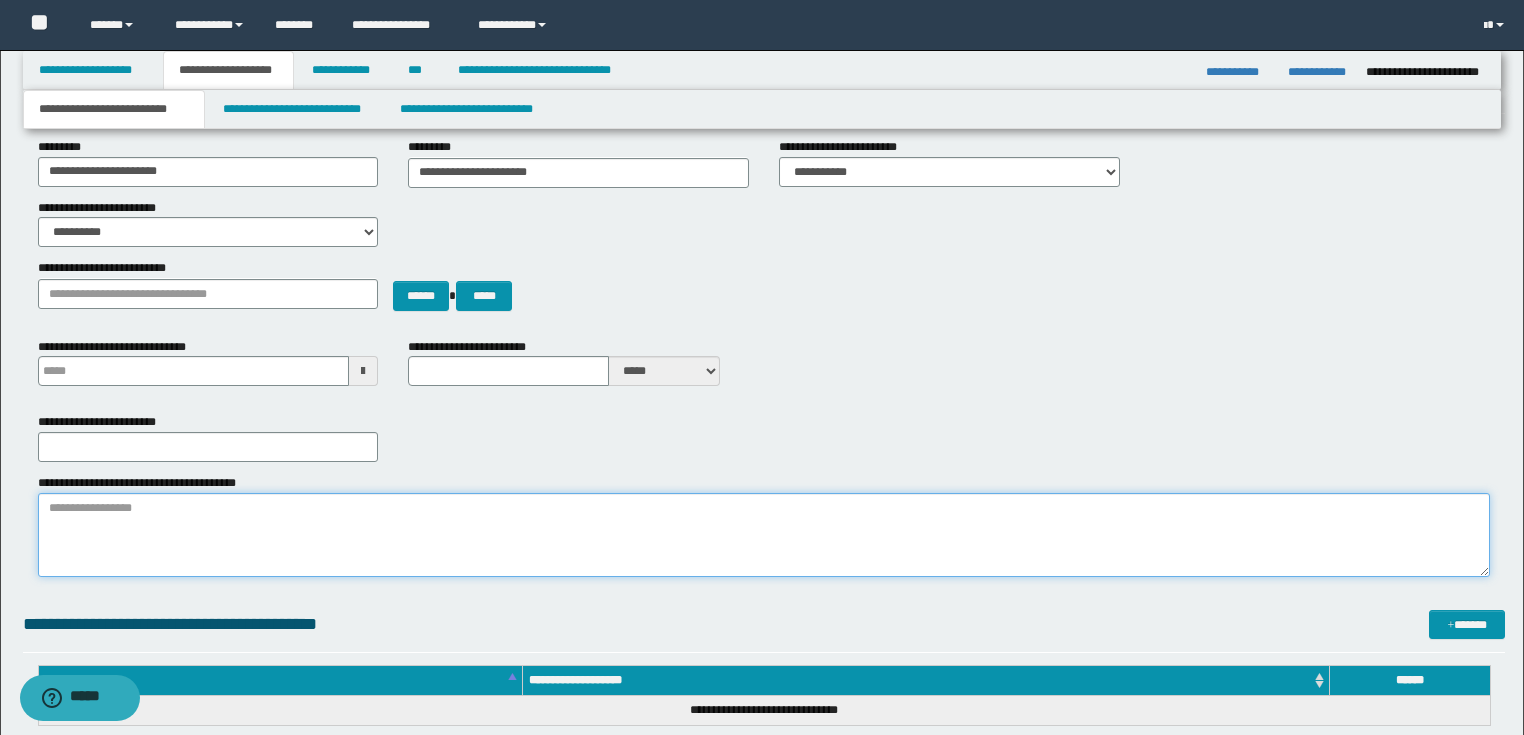 type 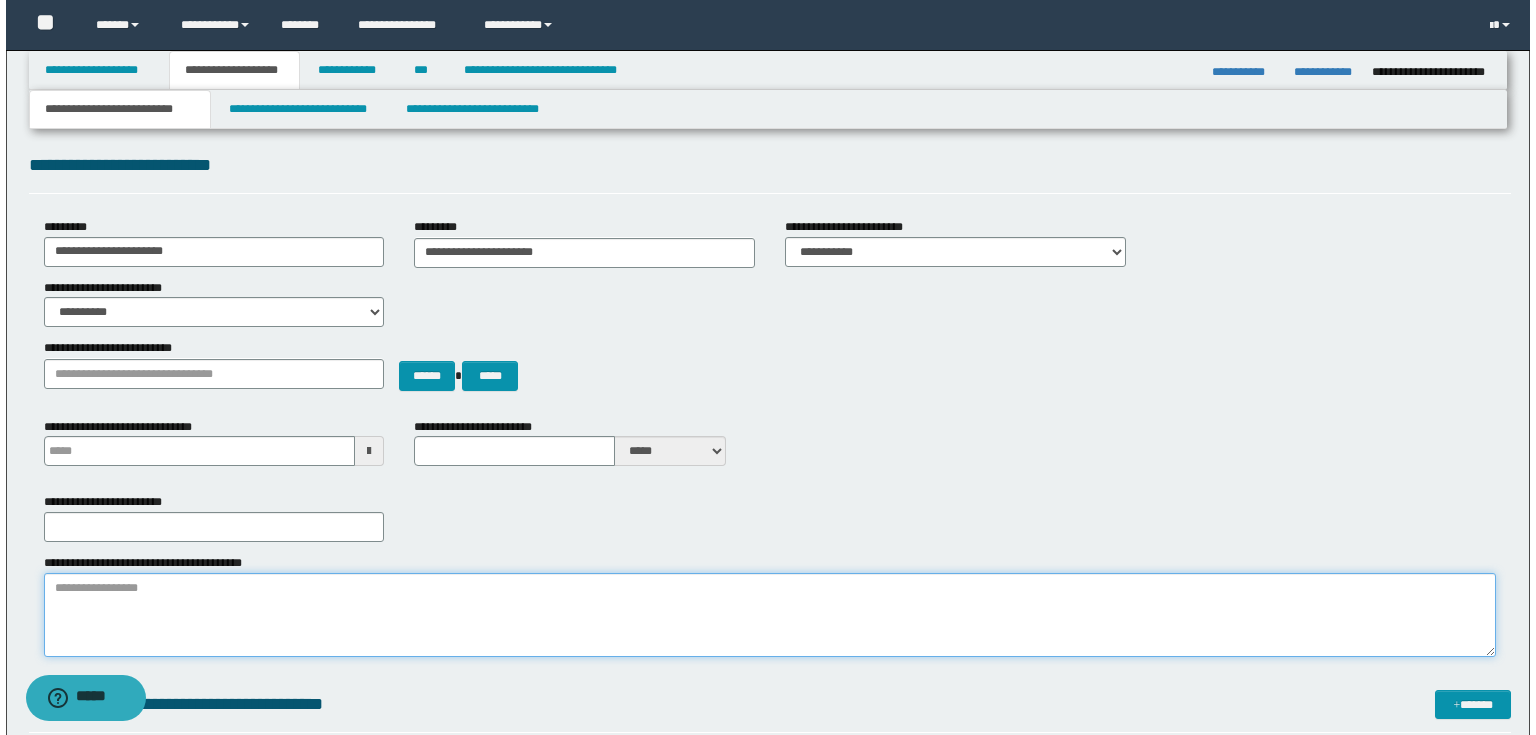 scroll, scrollTop: 0, scrollLeft: 0, axis: both 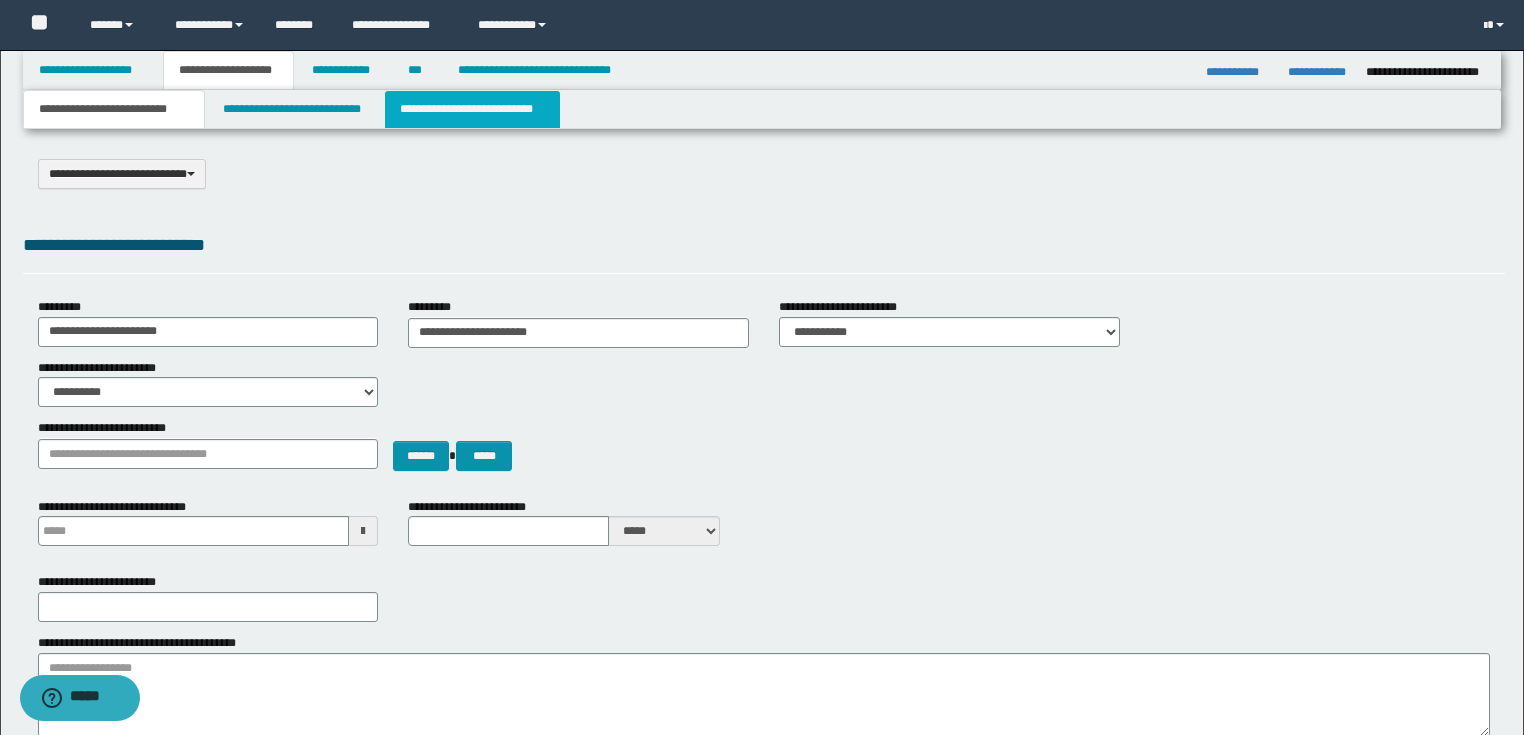 click on "**********" at bounding box center (472, 109) 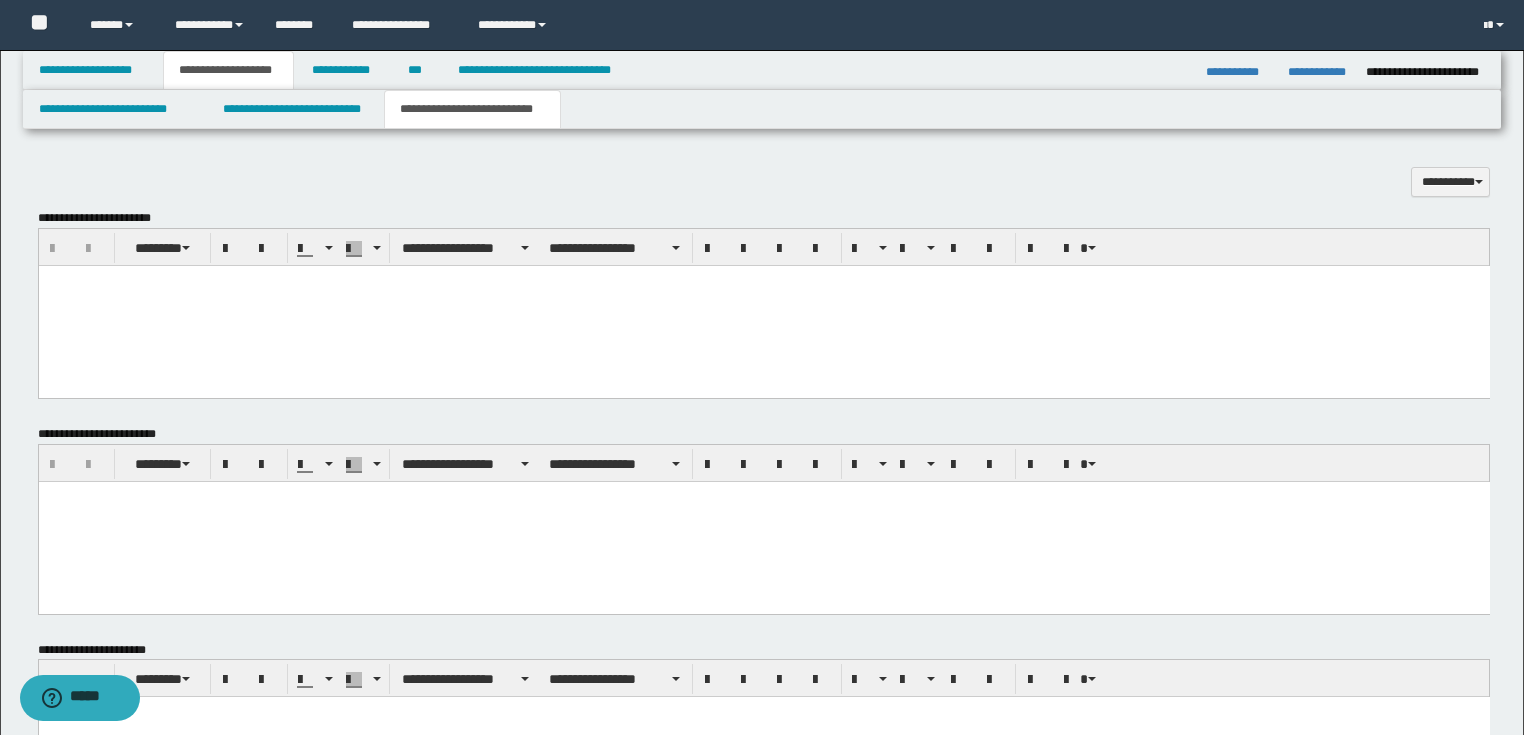 scroll, scrollTop: 640, scrollLeft: 0, axis: vertical 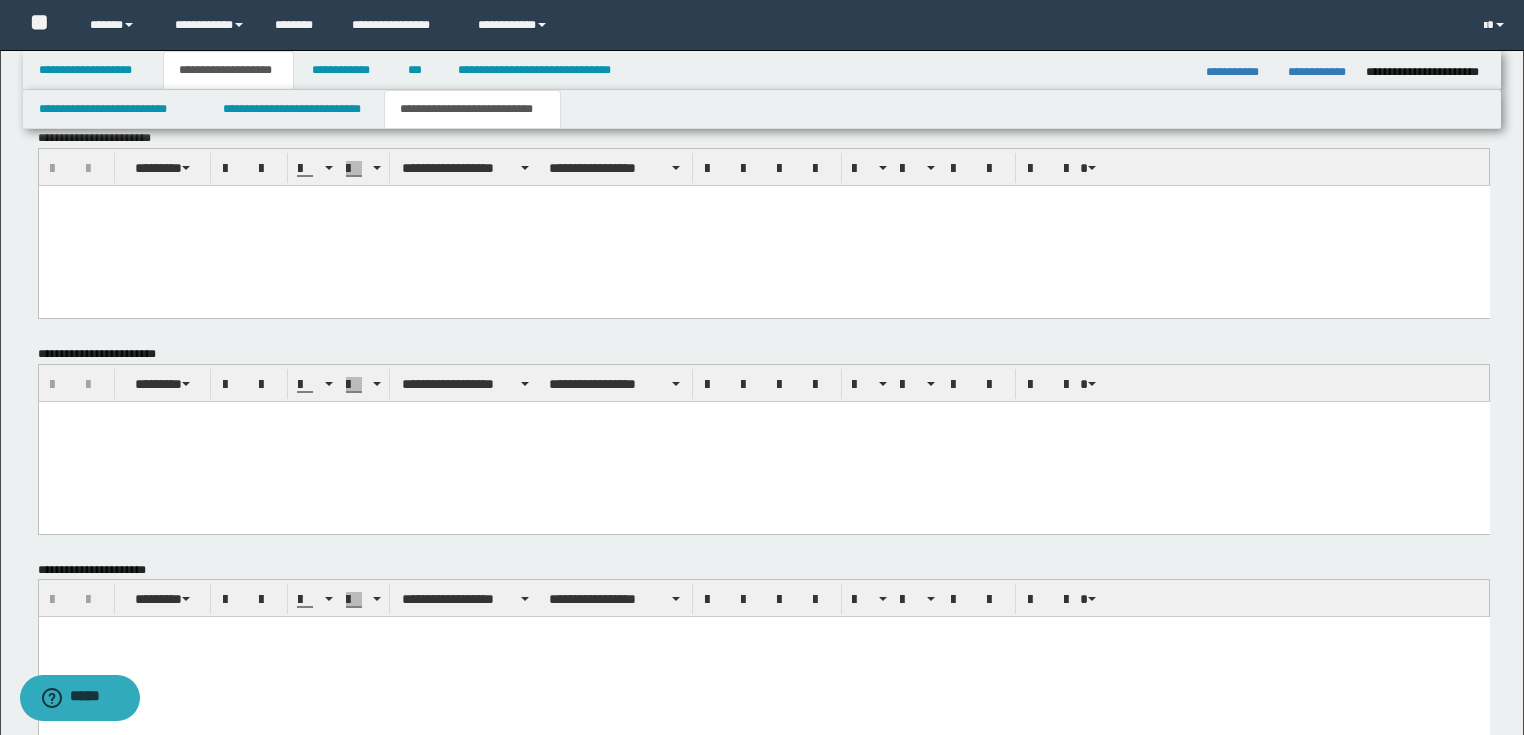 click at bounding box center [763, 441] 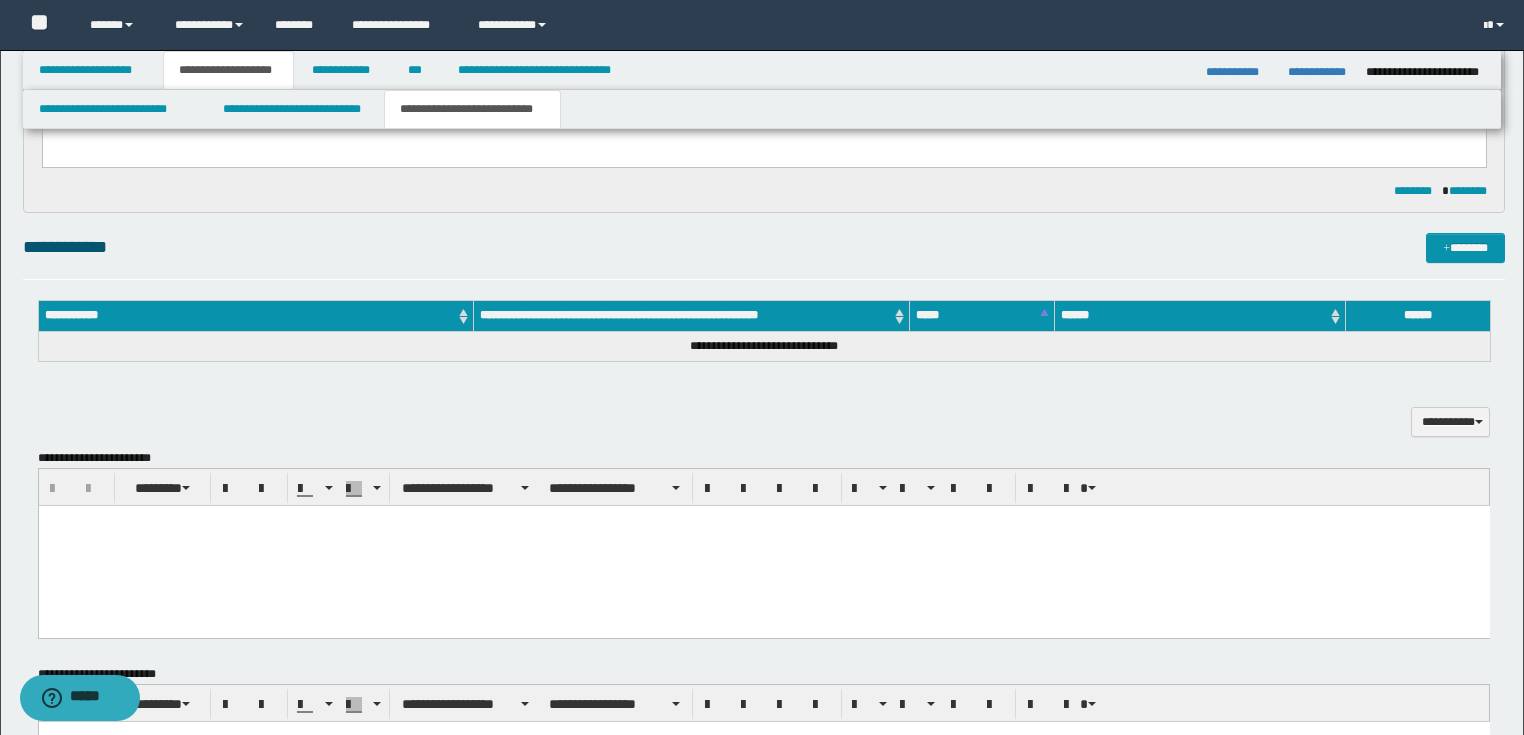 scroll, scrollTop: 0, scrollLeft: 0, axis: both 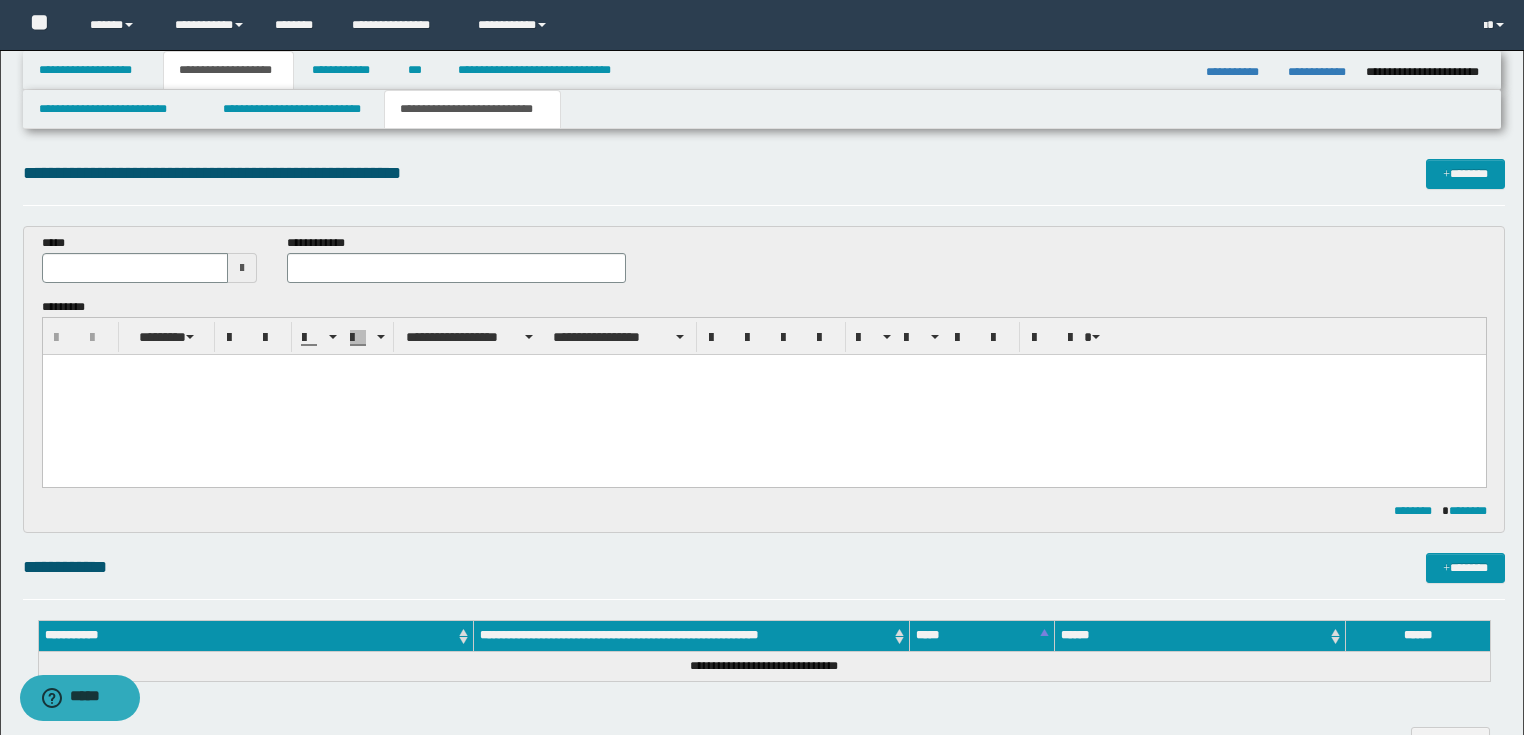 type 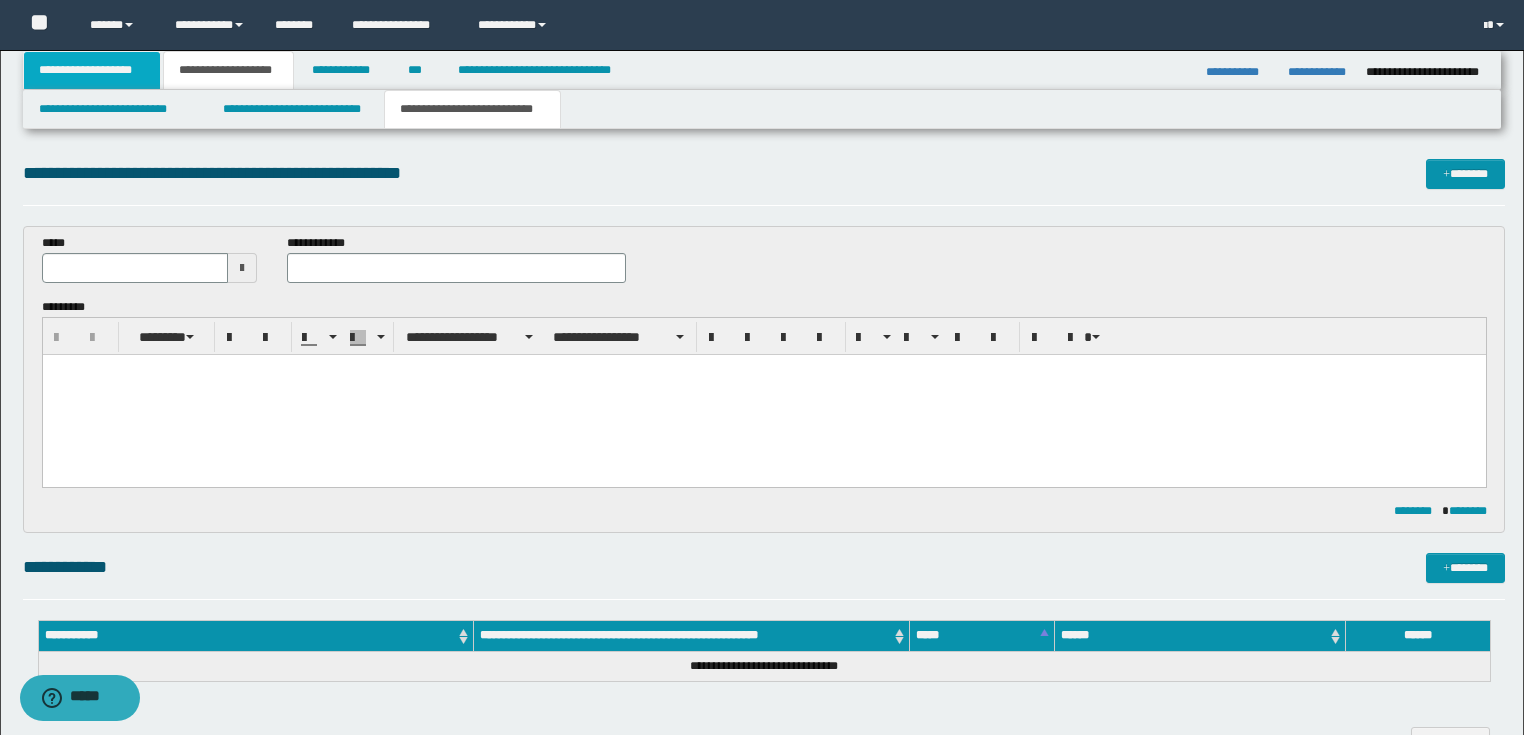 click on "**********" at bounding box center (92, 70) 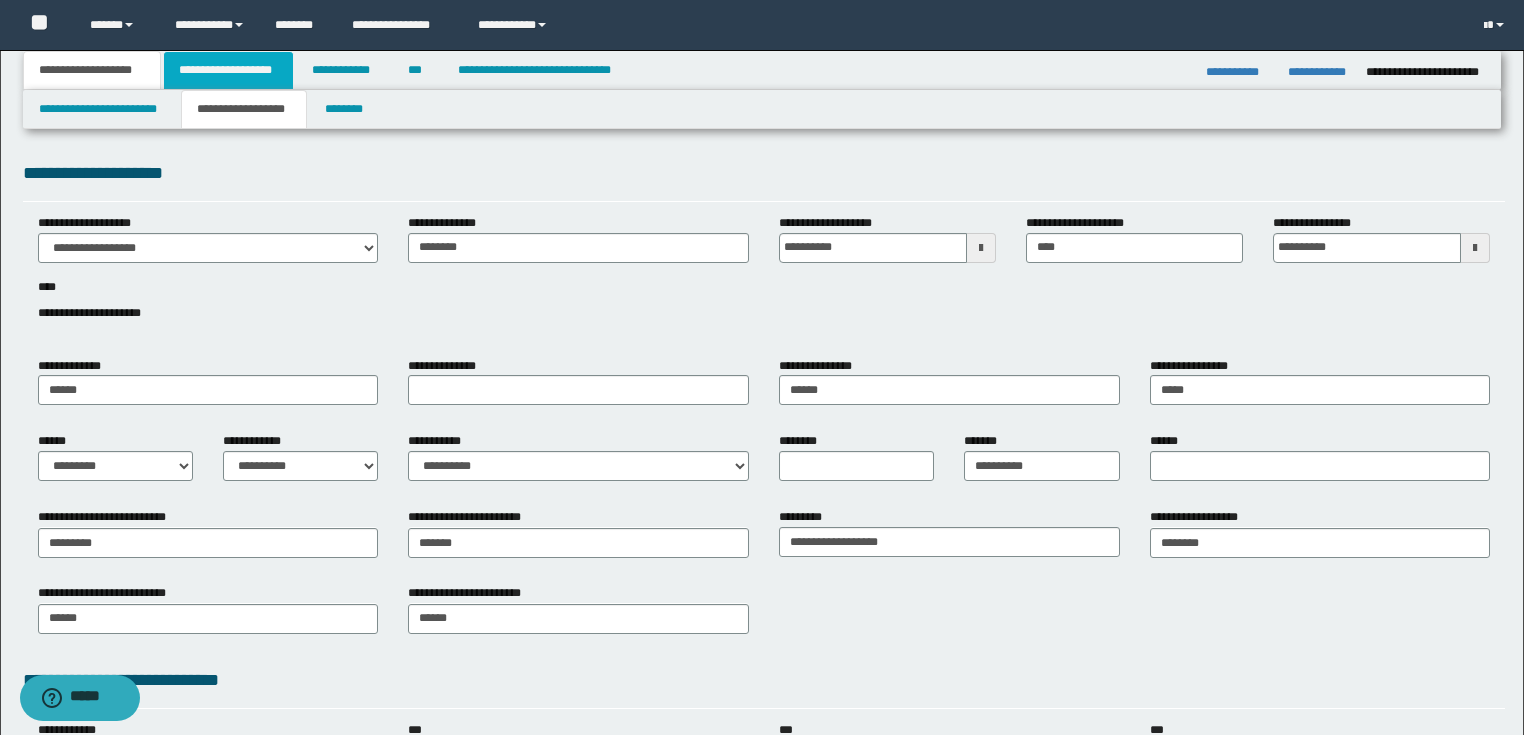 click on "**********" at bounding box center (228, 70) 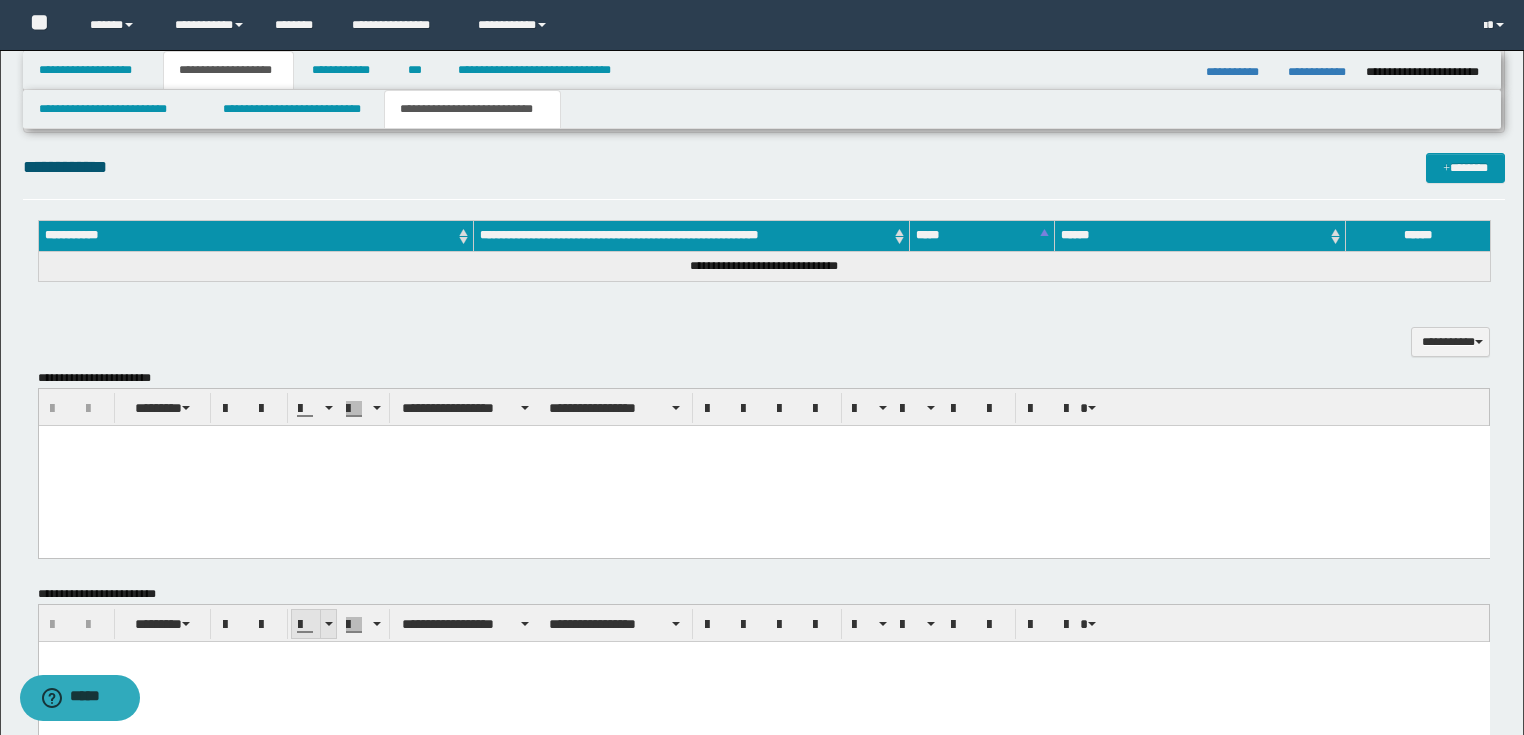 scroll, scrollTop: 560, scrollLeft: 0, axis: vertical 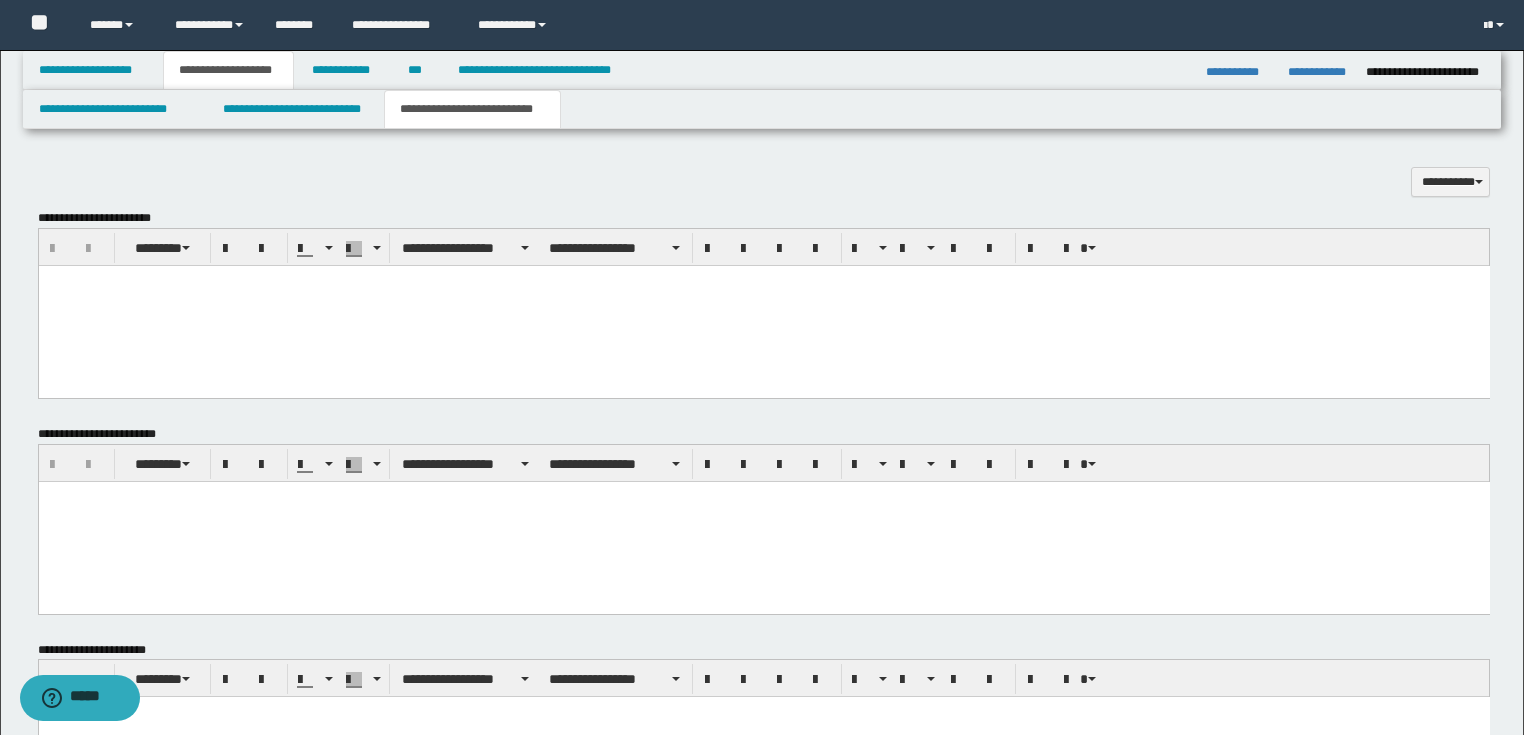 click at bounding box center (763, 521) 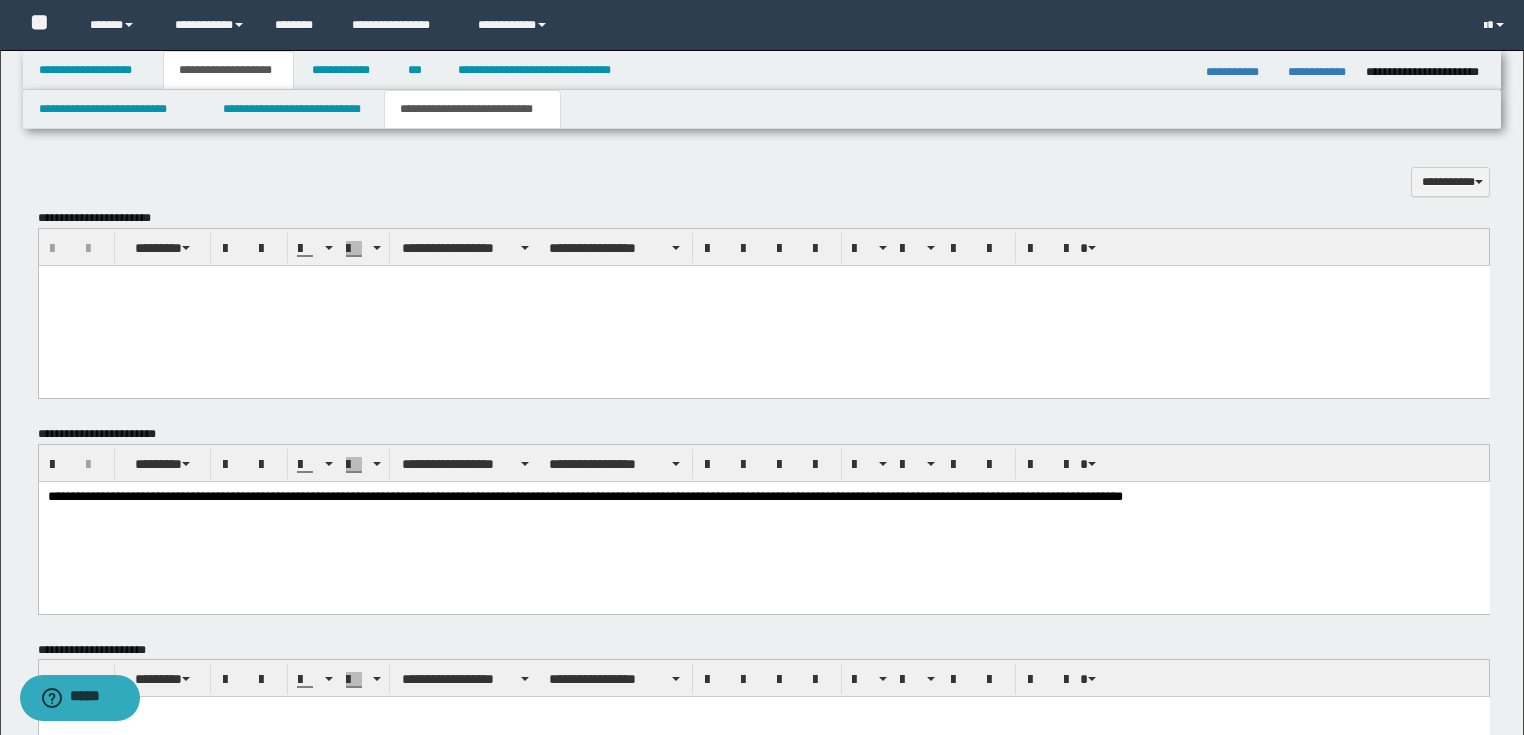 click on "**********" at bounding box center [763, 497] 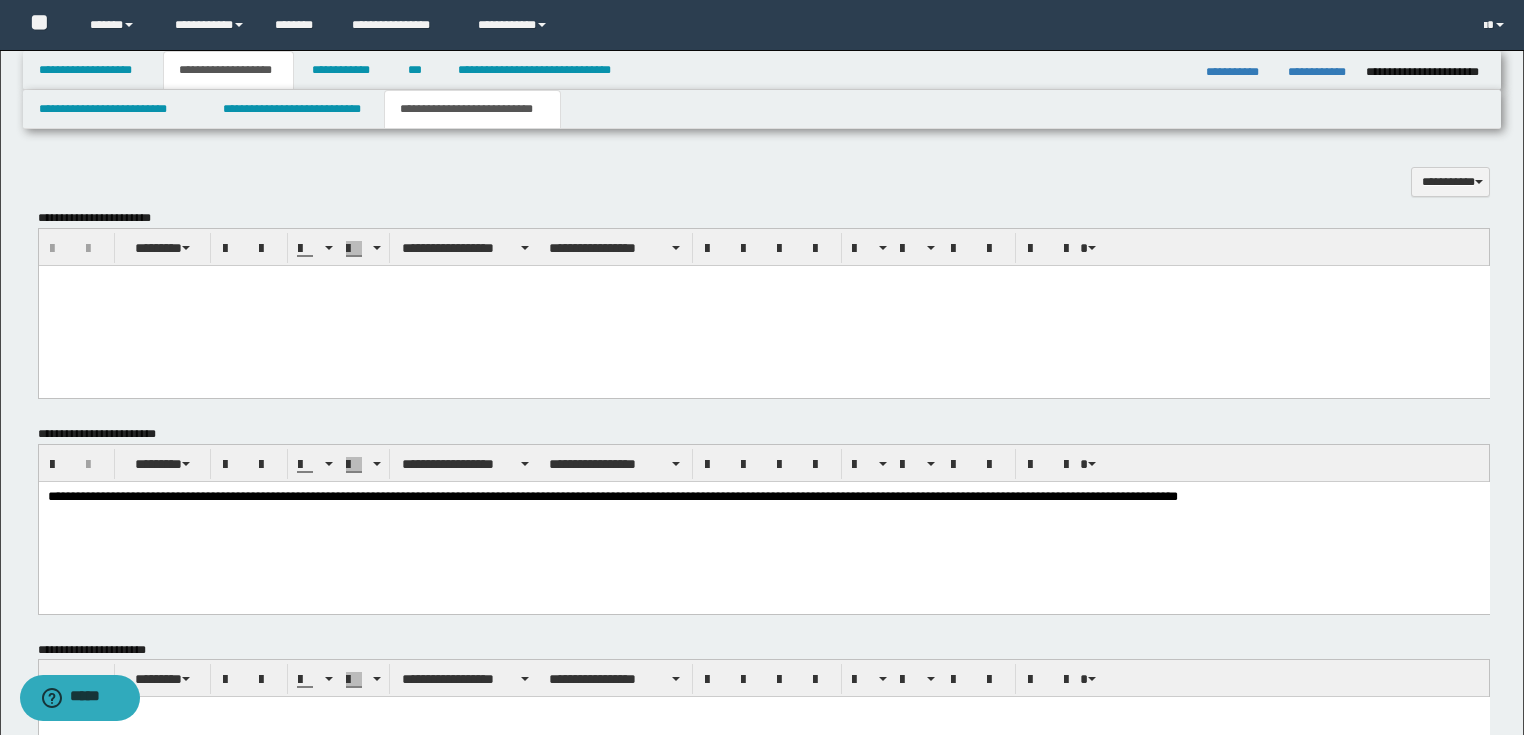click on "**********" at bounding box center [763, 522] 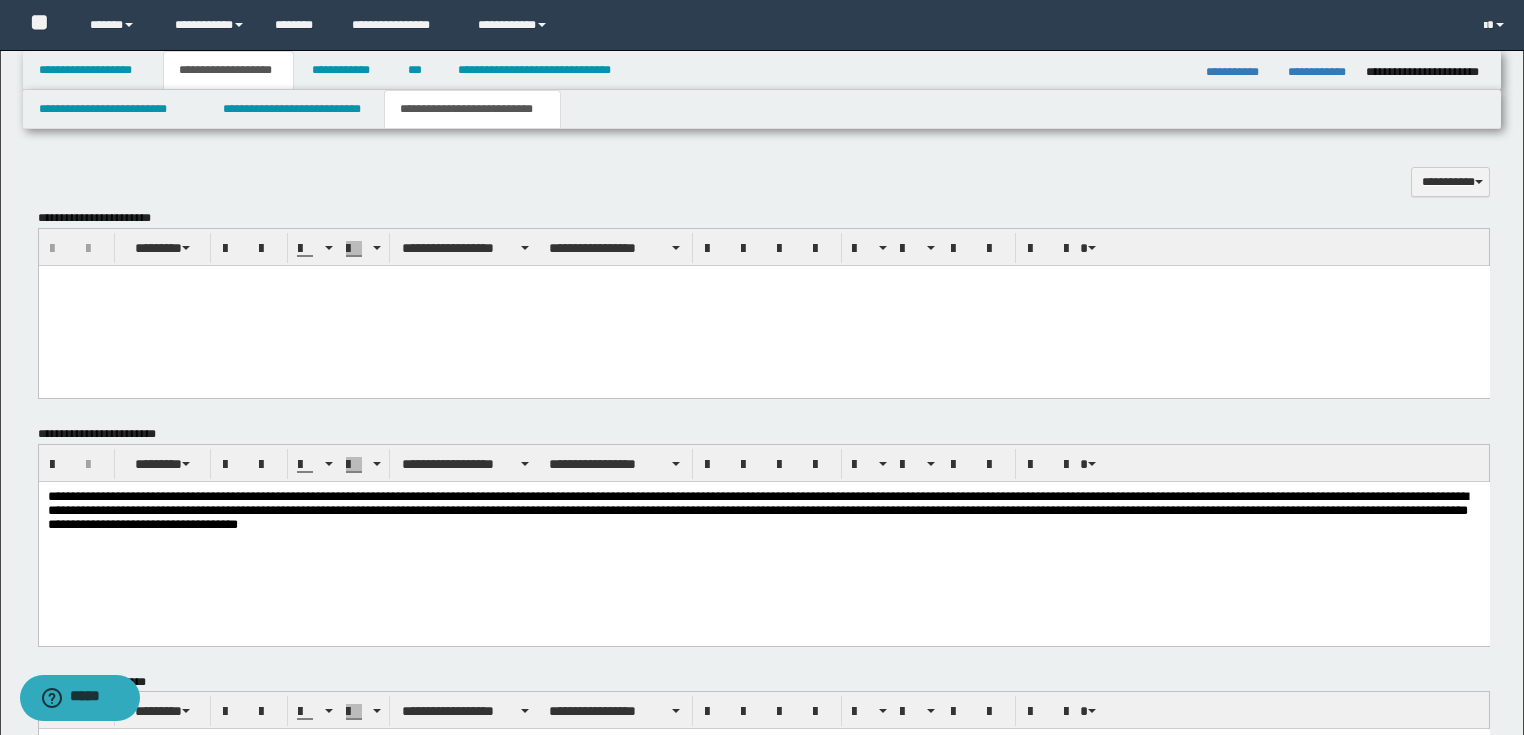 click on "**********" at bounding box center (763, 513) 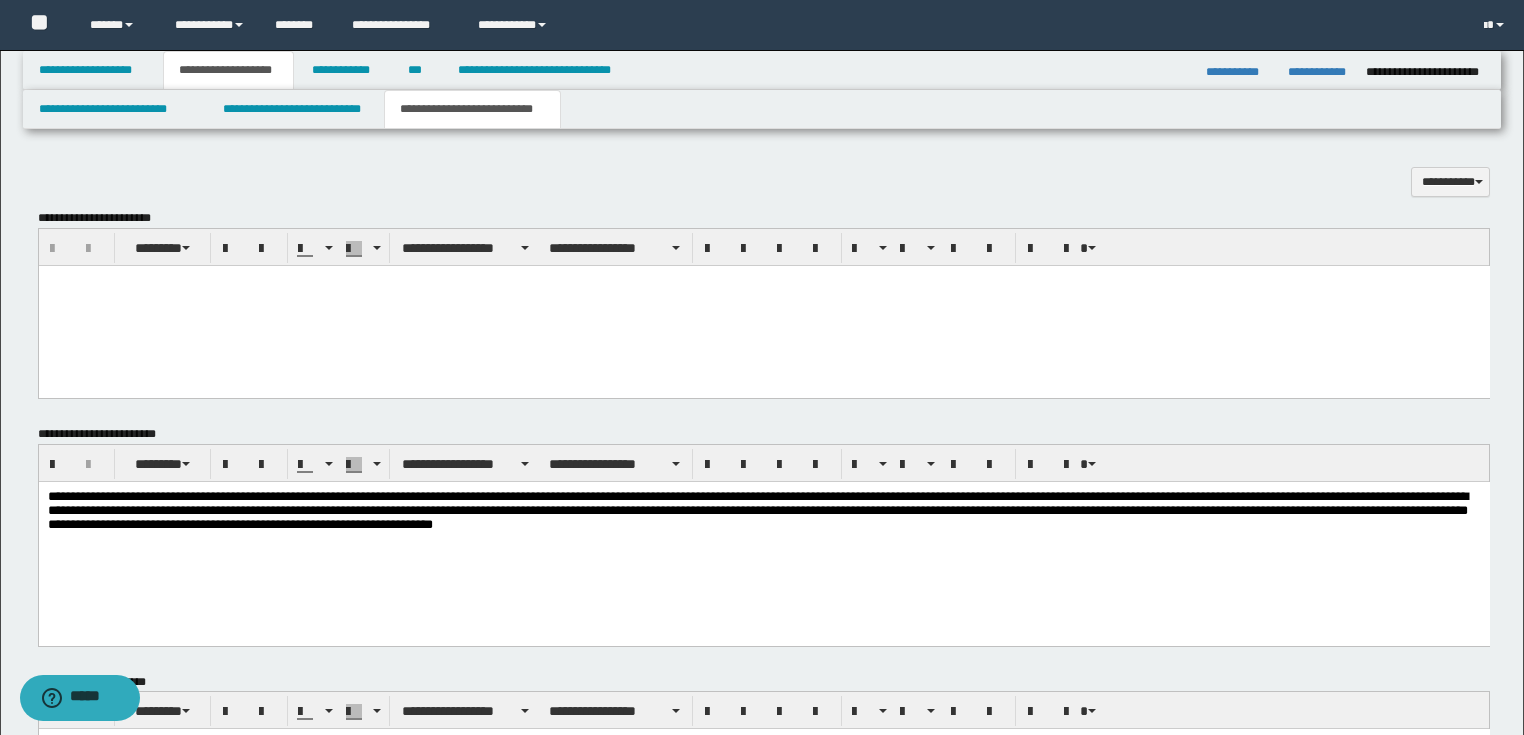 click on "**********" at bounding box center [763, 538] 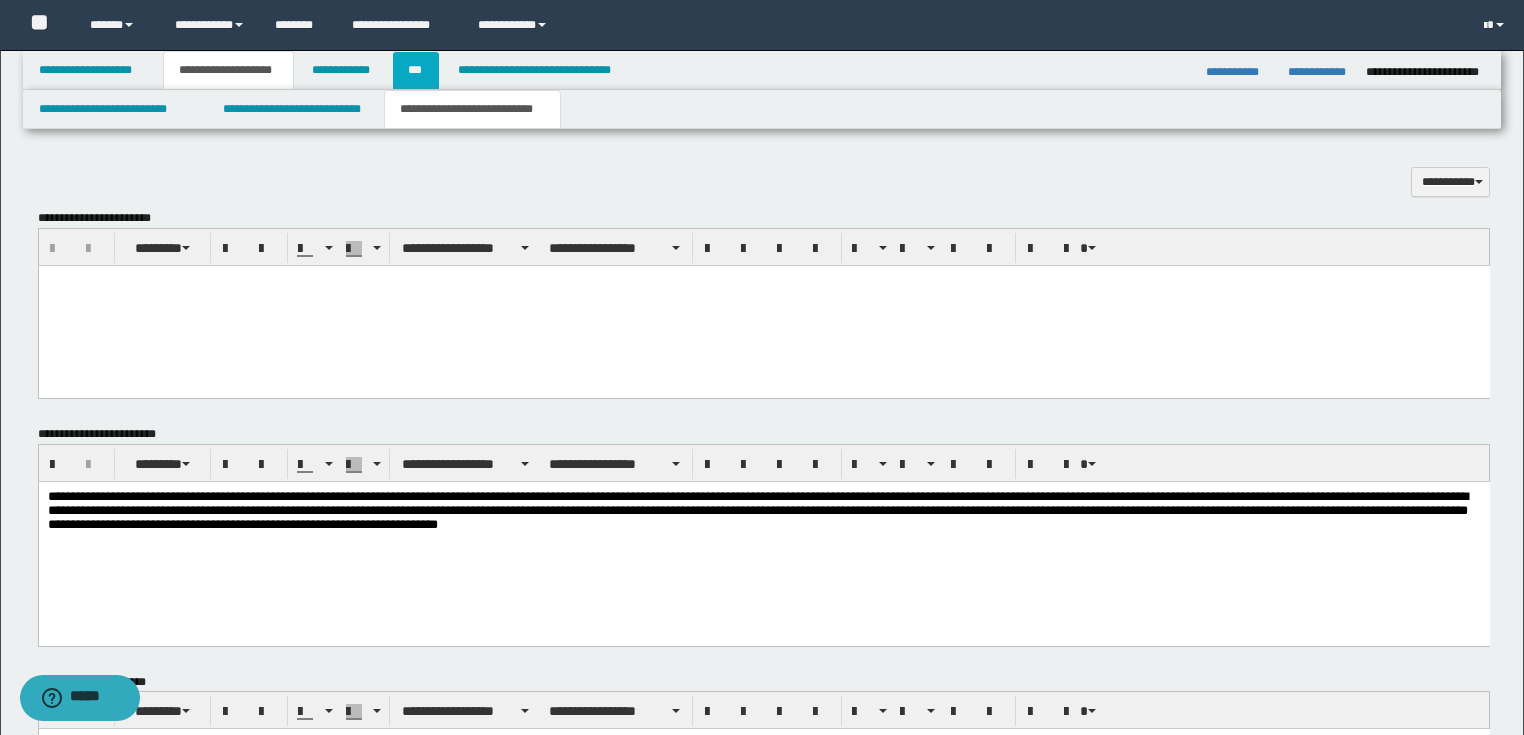 click on "***" at bounding box center (416, 70) 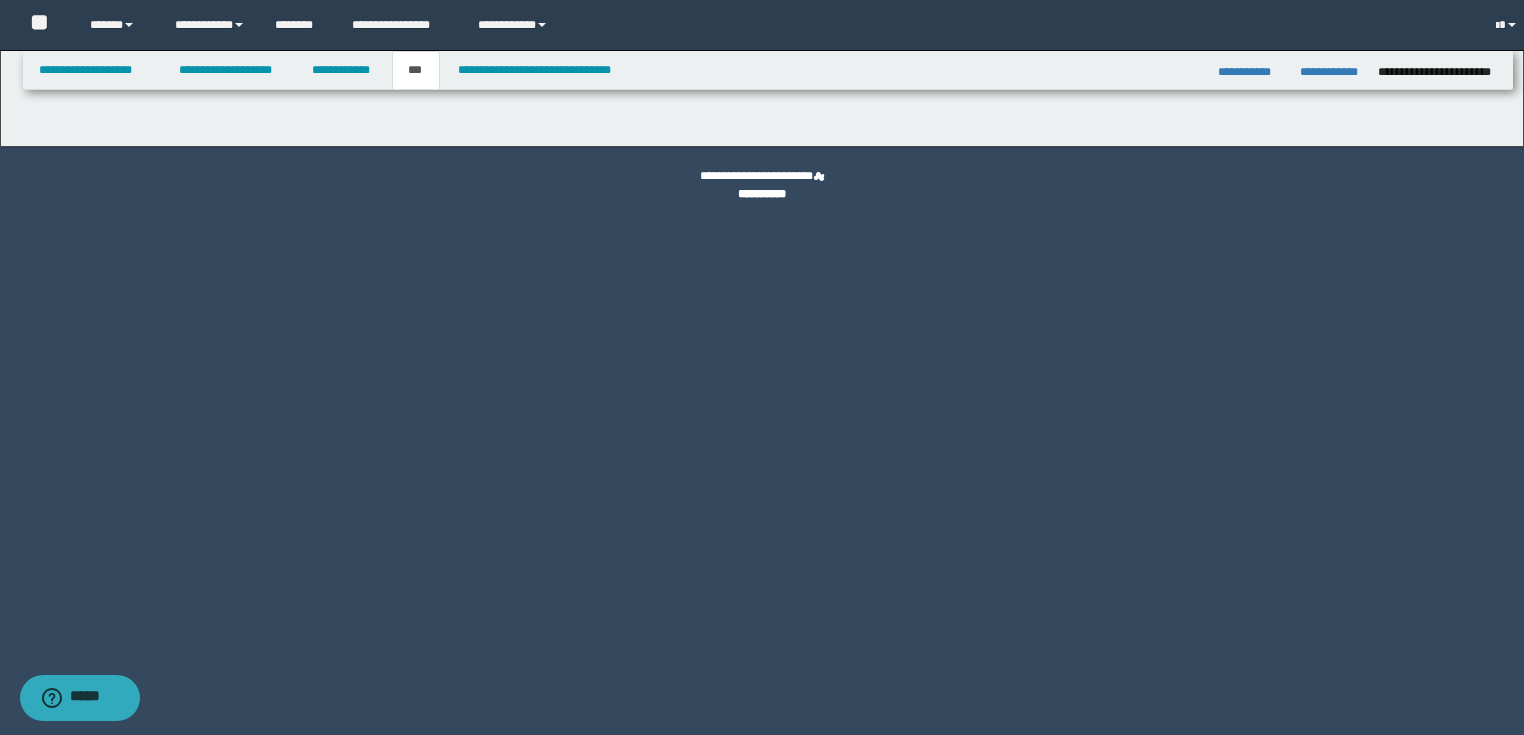 scroll, scrollTop: 0, scrollLeft: 0, axis: both 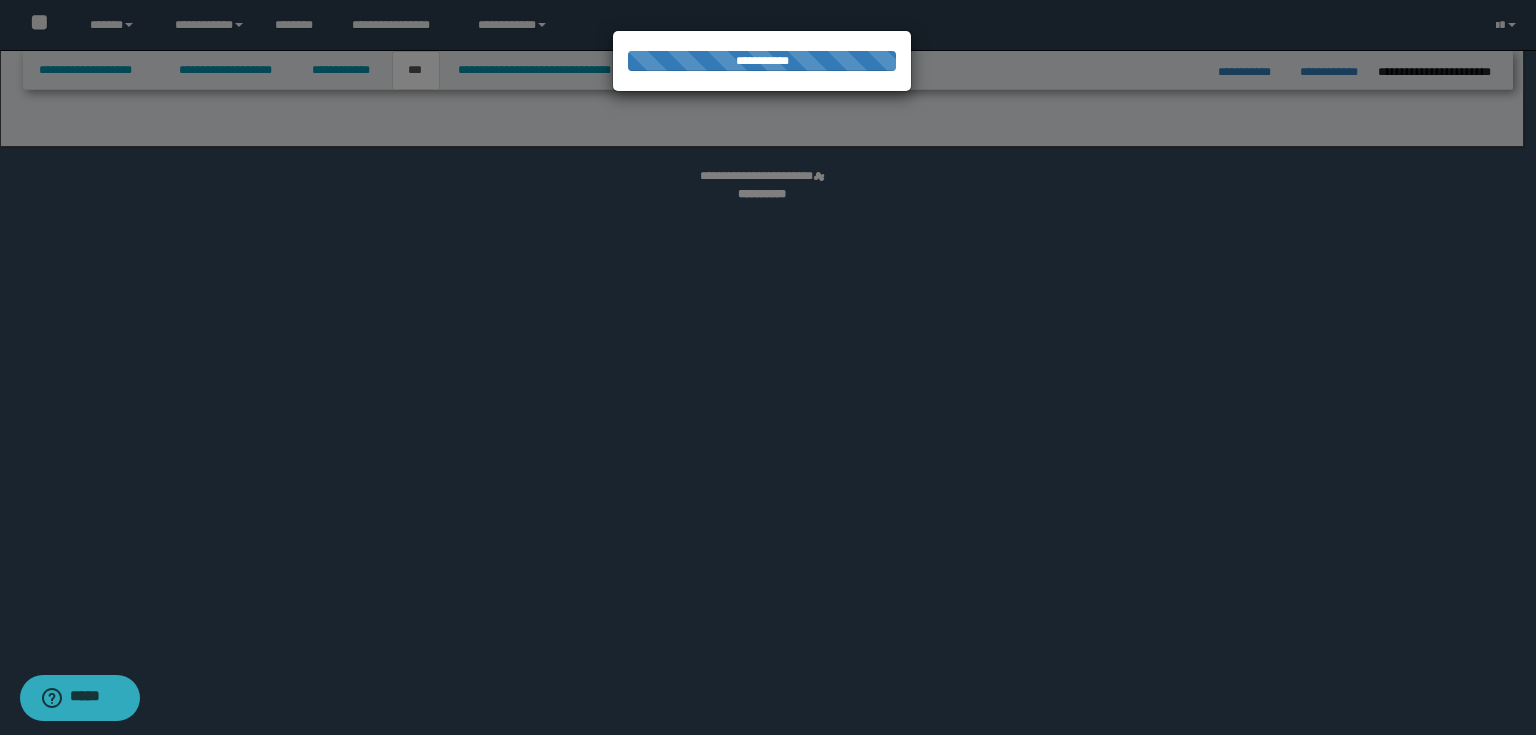 select on "*" 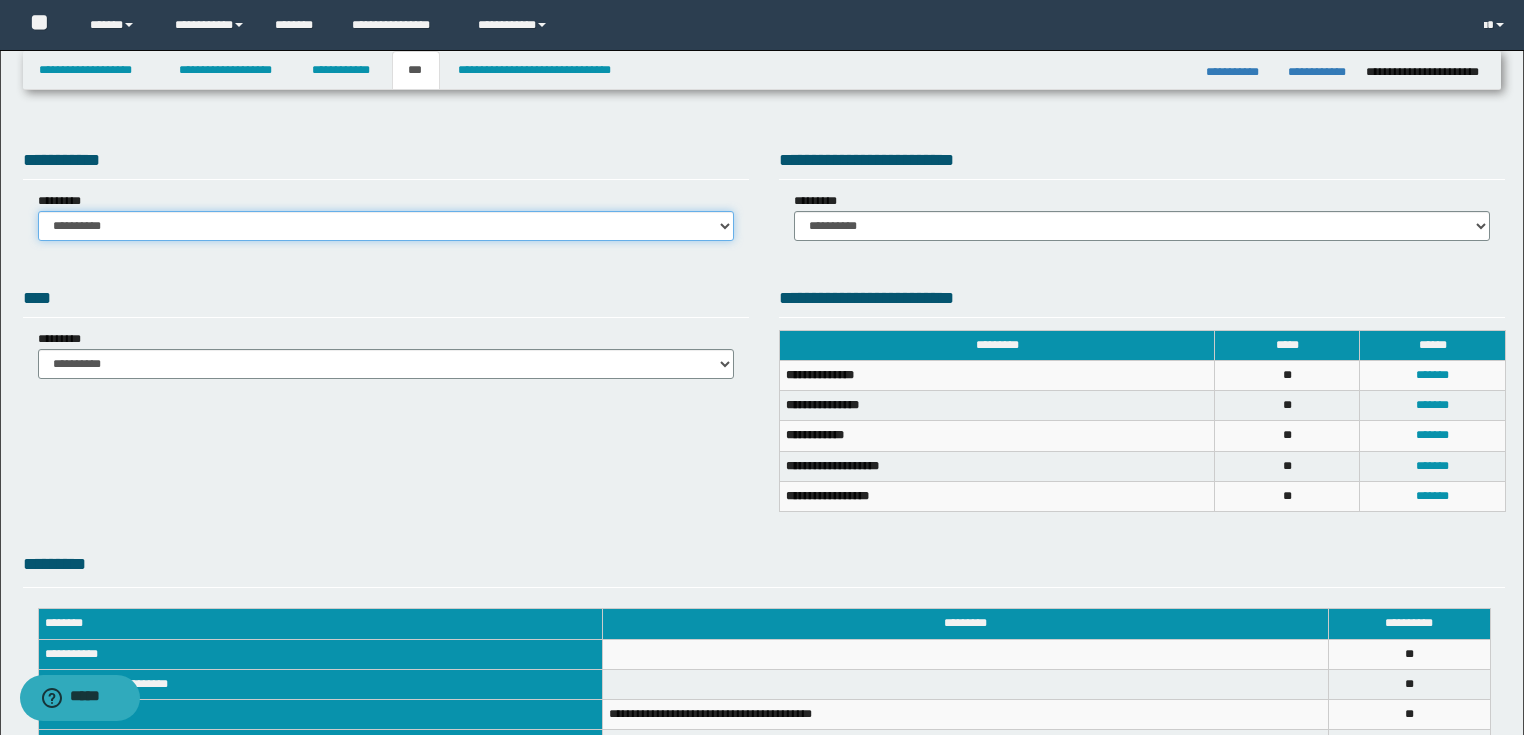 click on "**********" at bounding box center [386, 226] 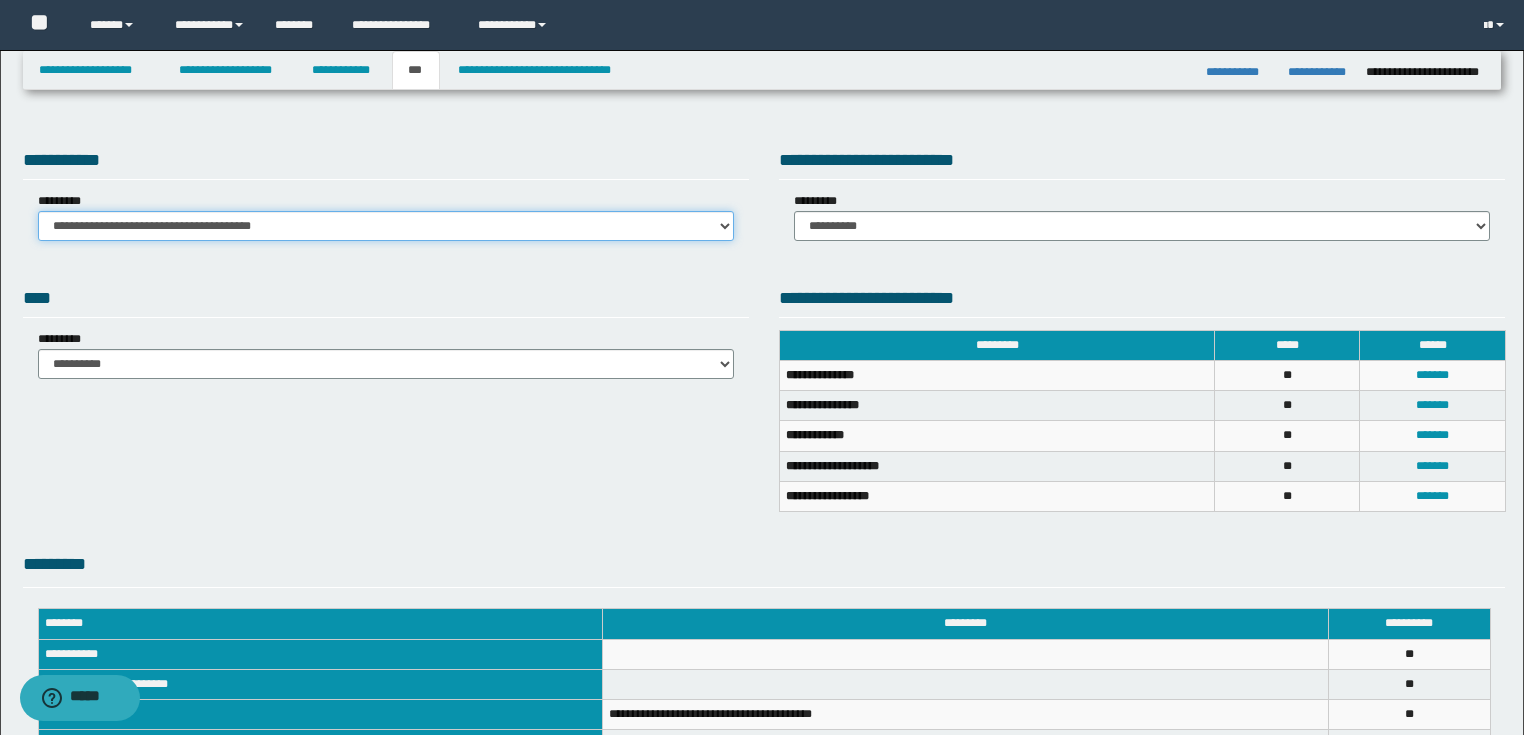 click on "**********" at bounding box center (386, 226) 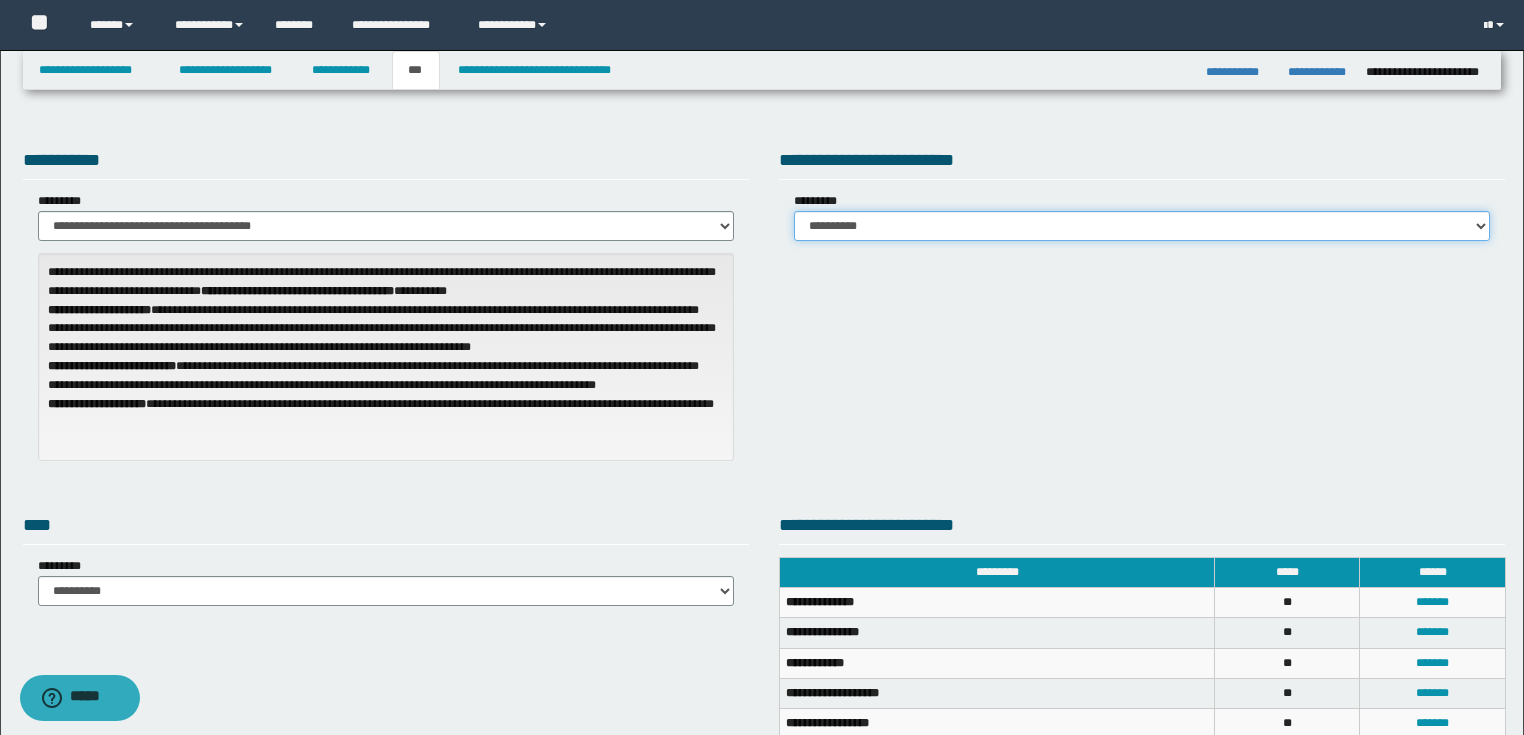 click on "**********" at bounding box center [1142, 226] 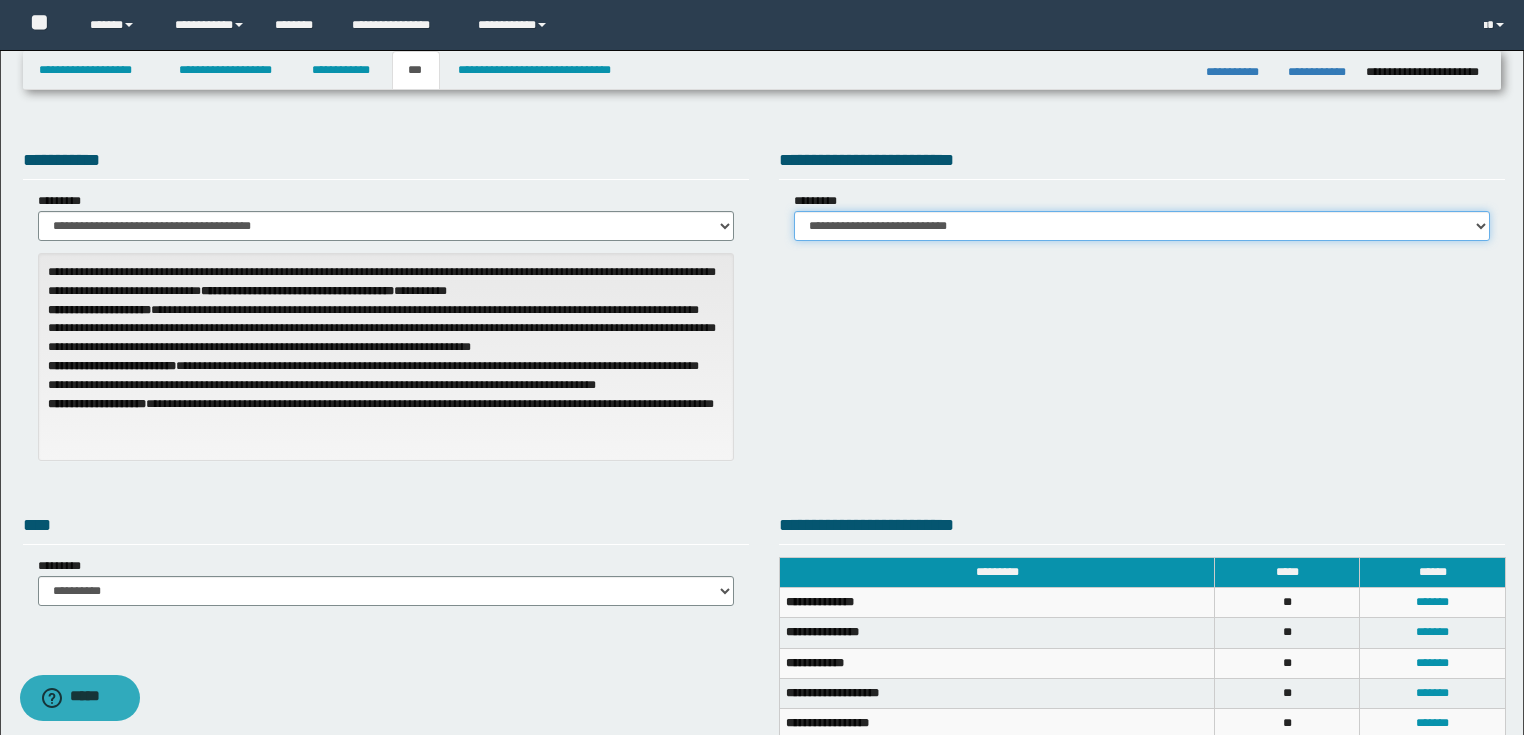 click on "**********" at bounding box center (1142, 226) 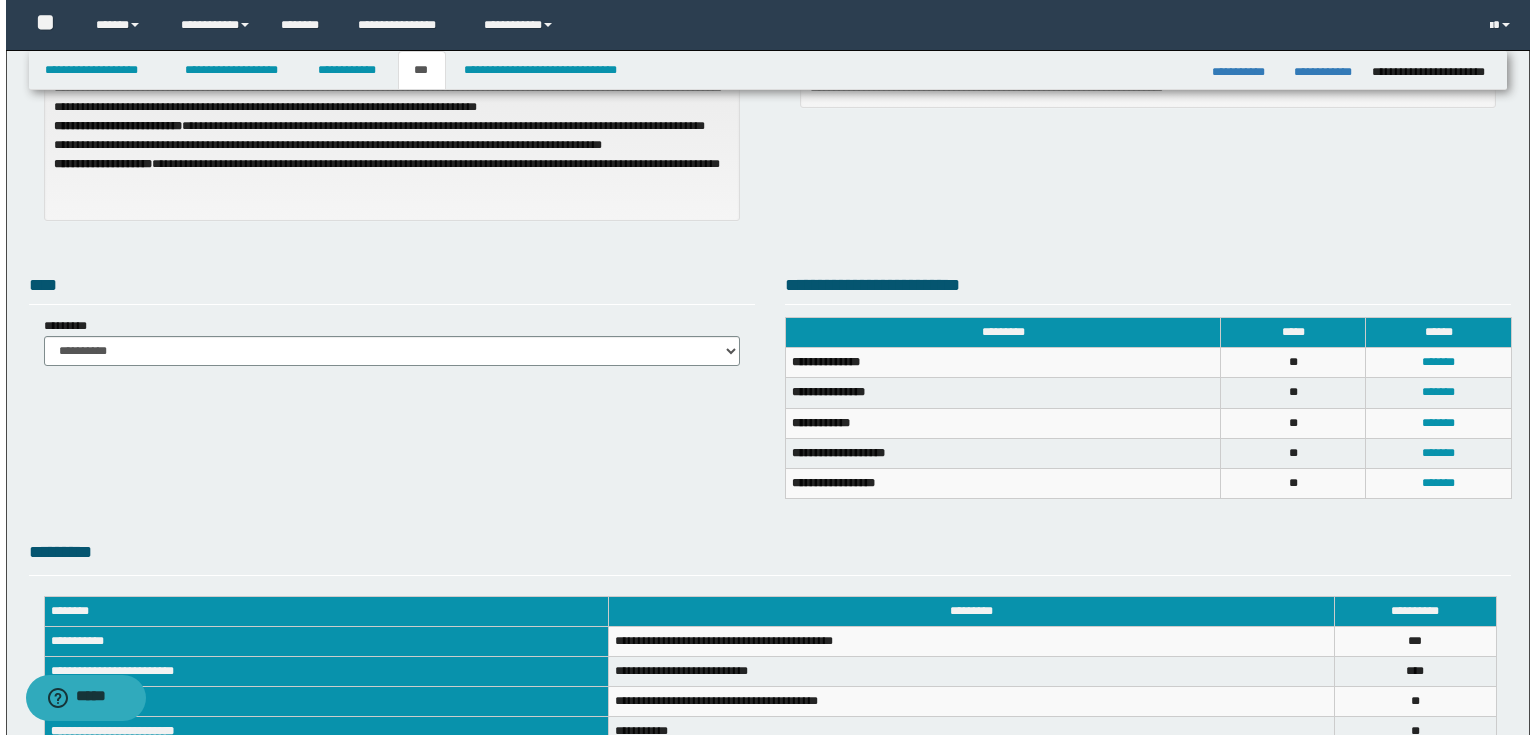 scroll, scrollTop: 320, scrollLeft: 0, axis: vertical 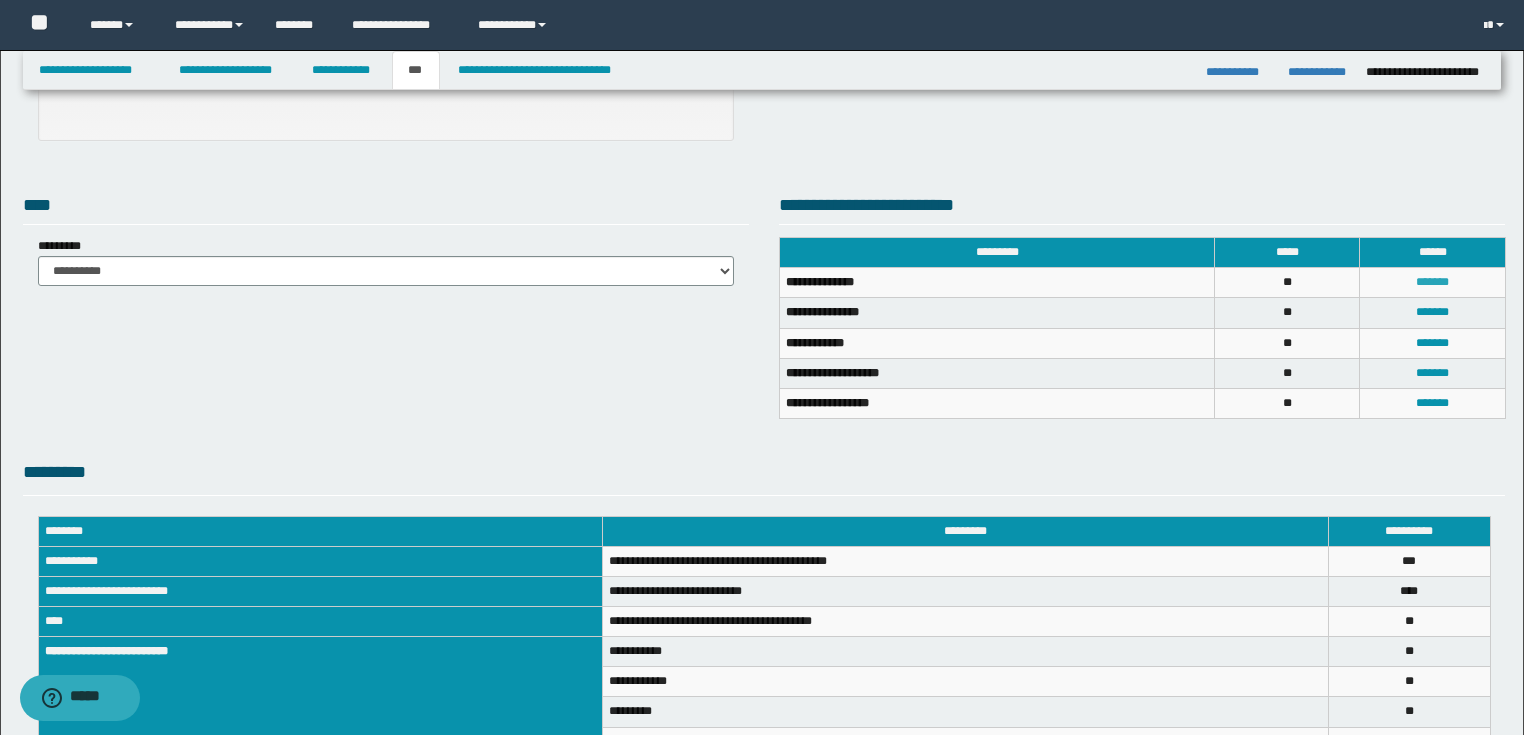 click on "*******" at bounding box center (1432, 282) 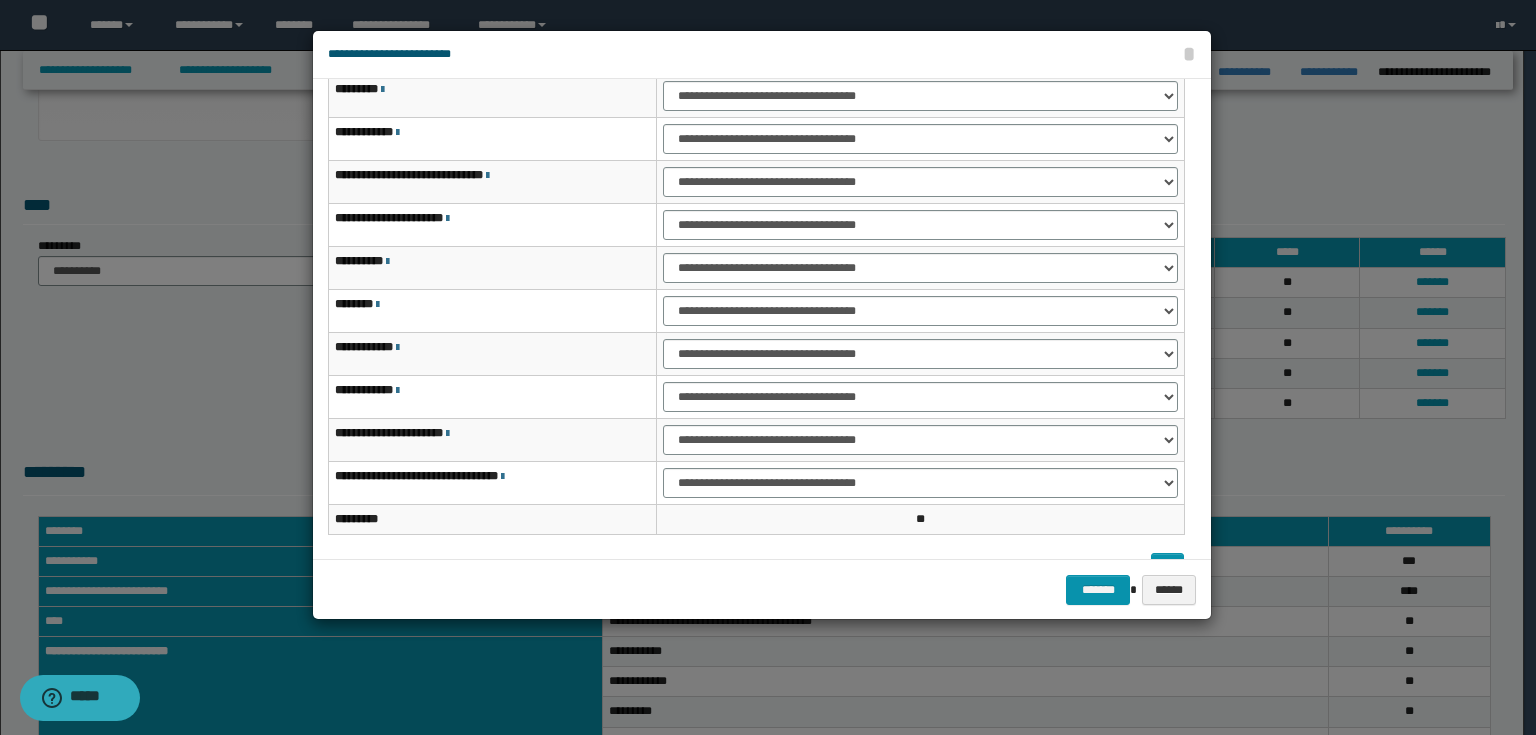 scroll, scrollTop: 118, scrollLeft: 0, axis: vertical 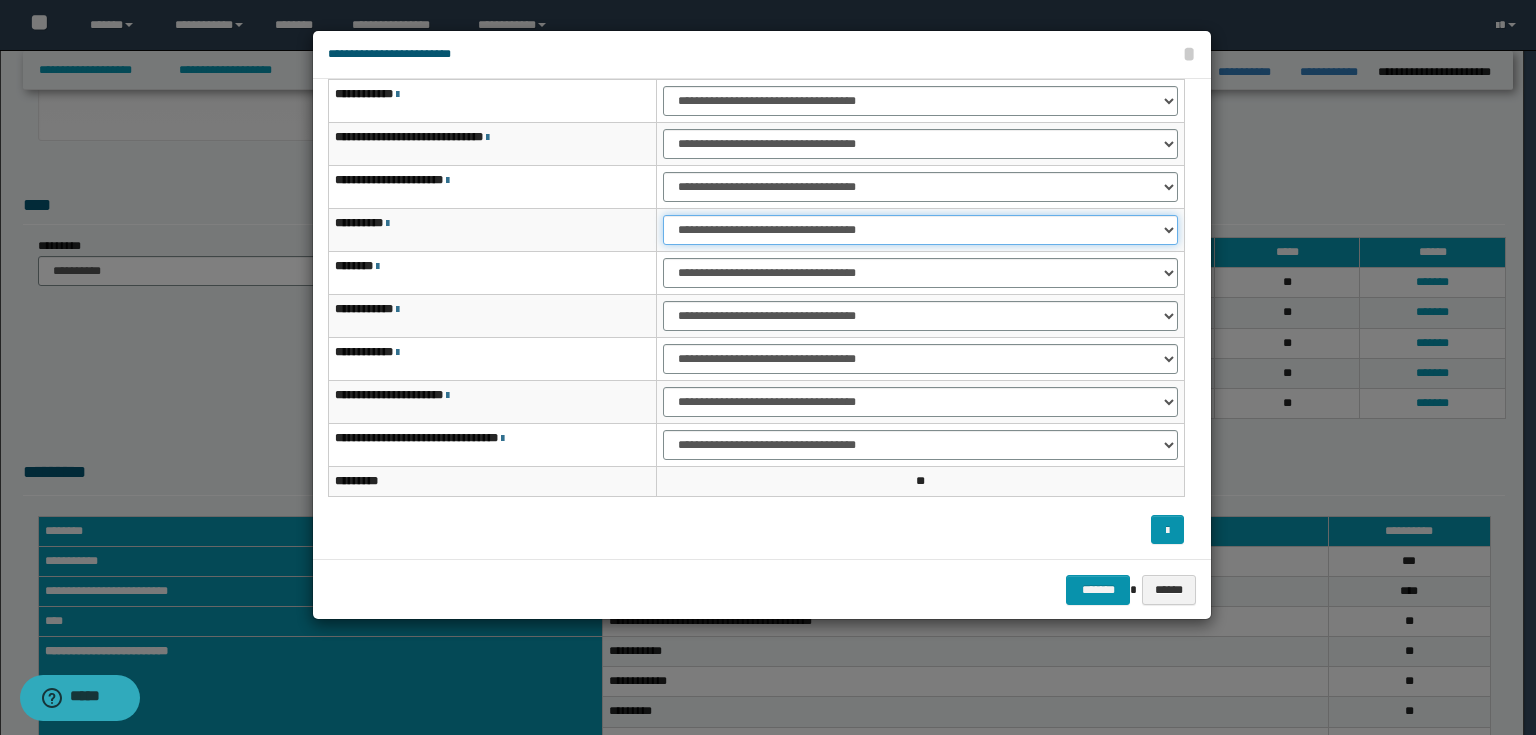 click on "**********" at bounding box center [920, 230] 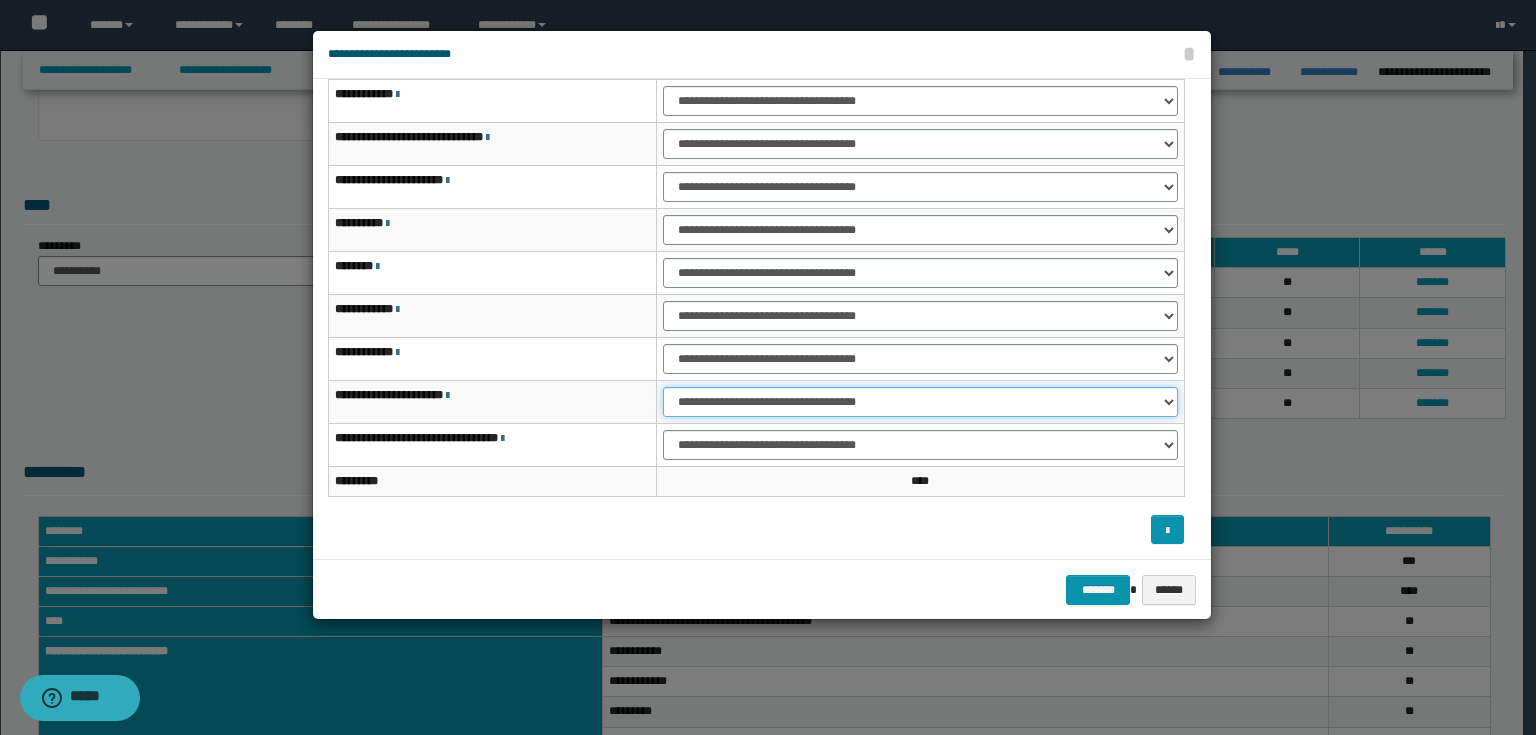 click on "**********" at bounding box center (920, 402) 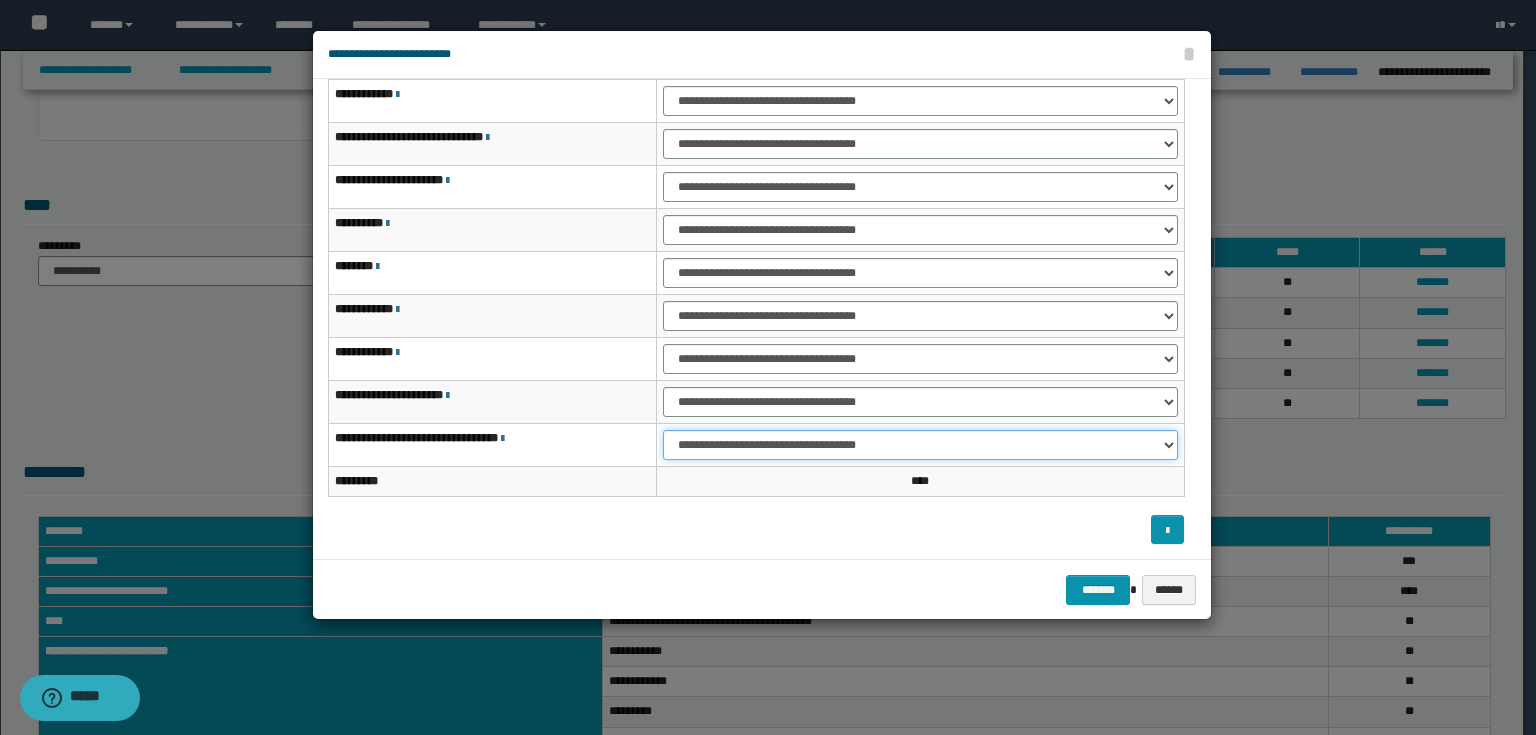click on "**********" at bounding box center [920, 445] 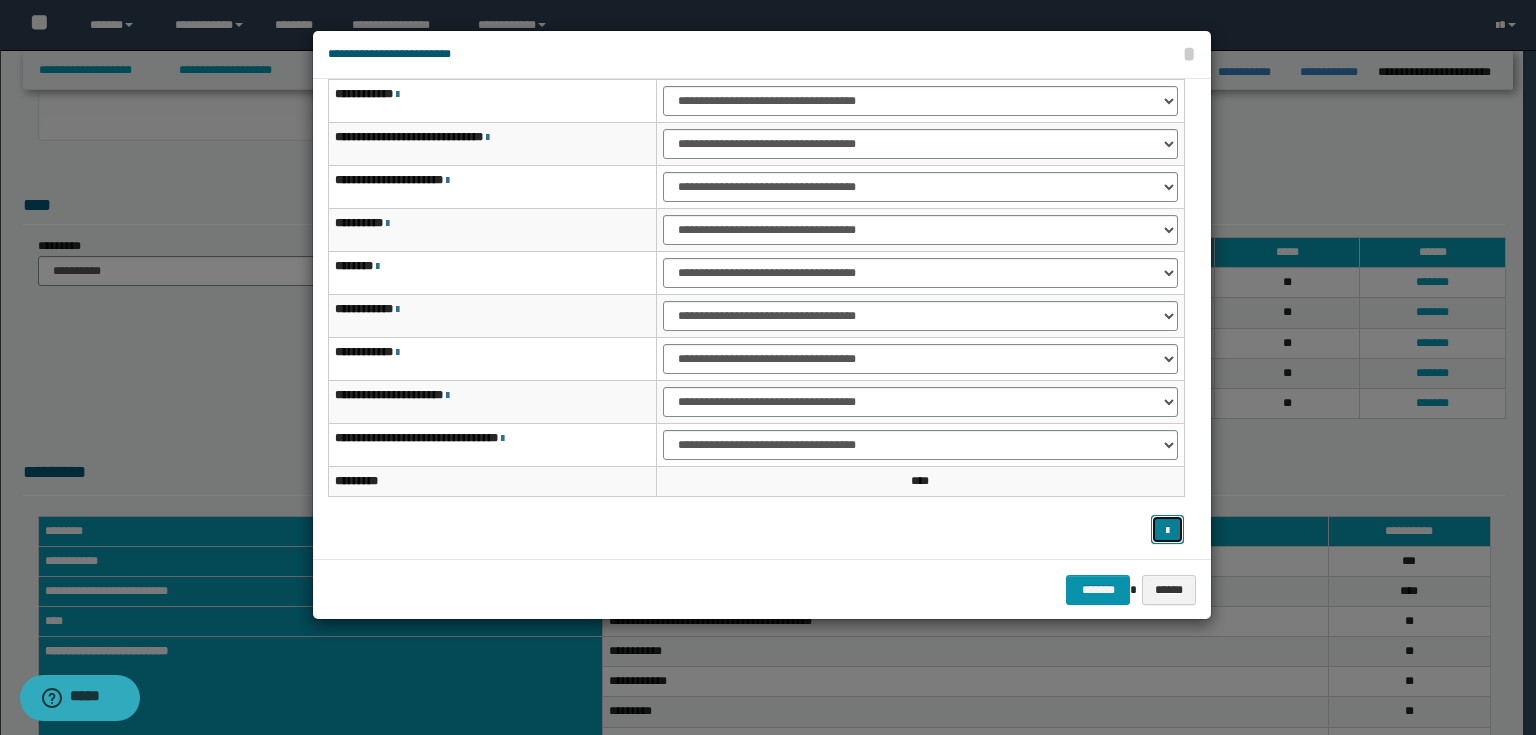 click at bounding box center (1167, 531) 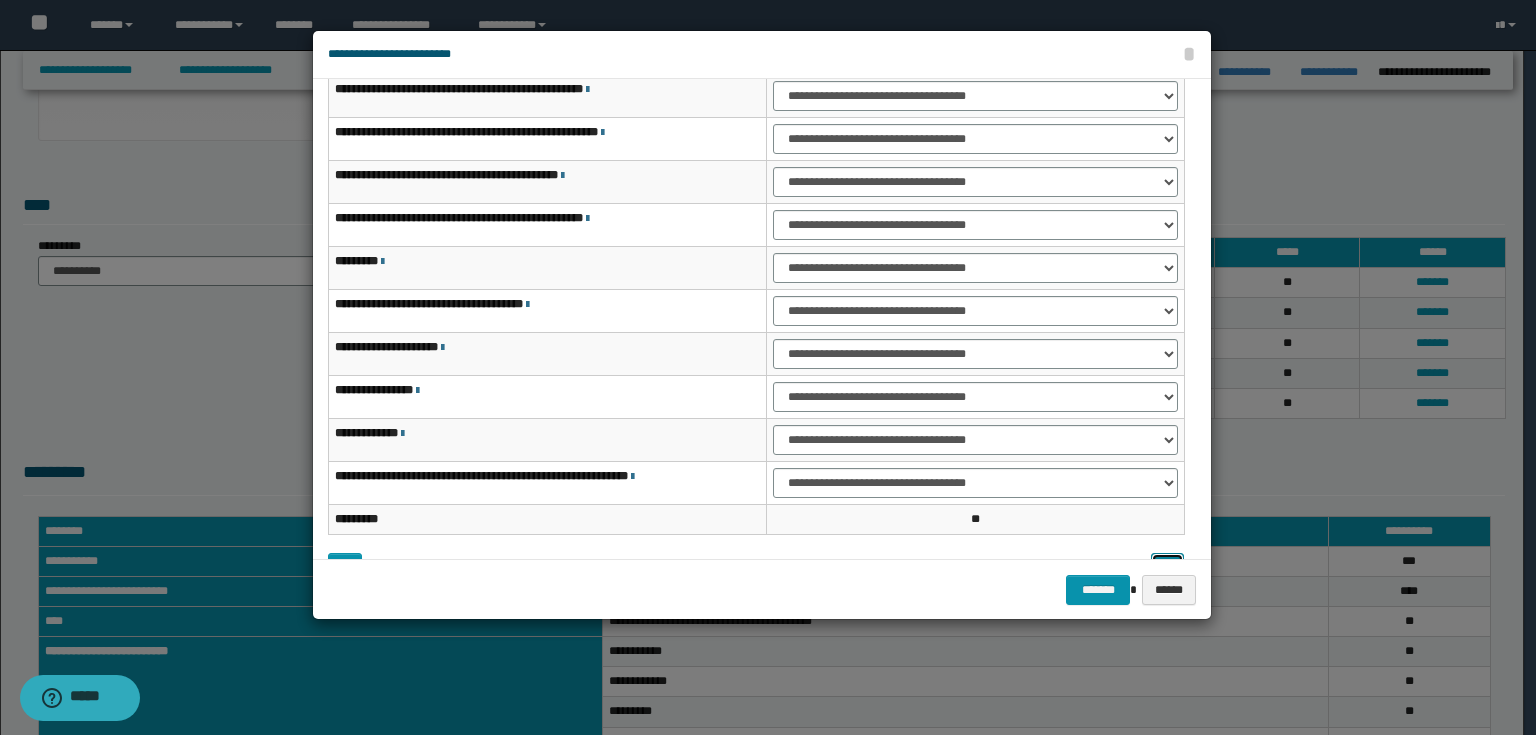 scroll, scrollTop: 118, scrollLeft: 0, axis: vertical 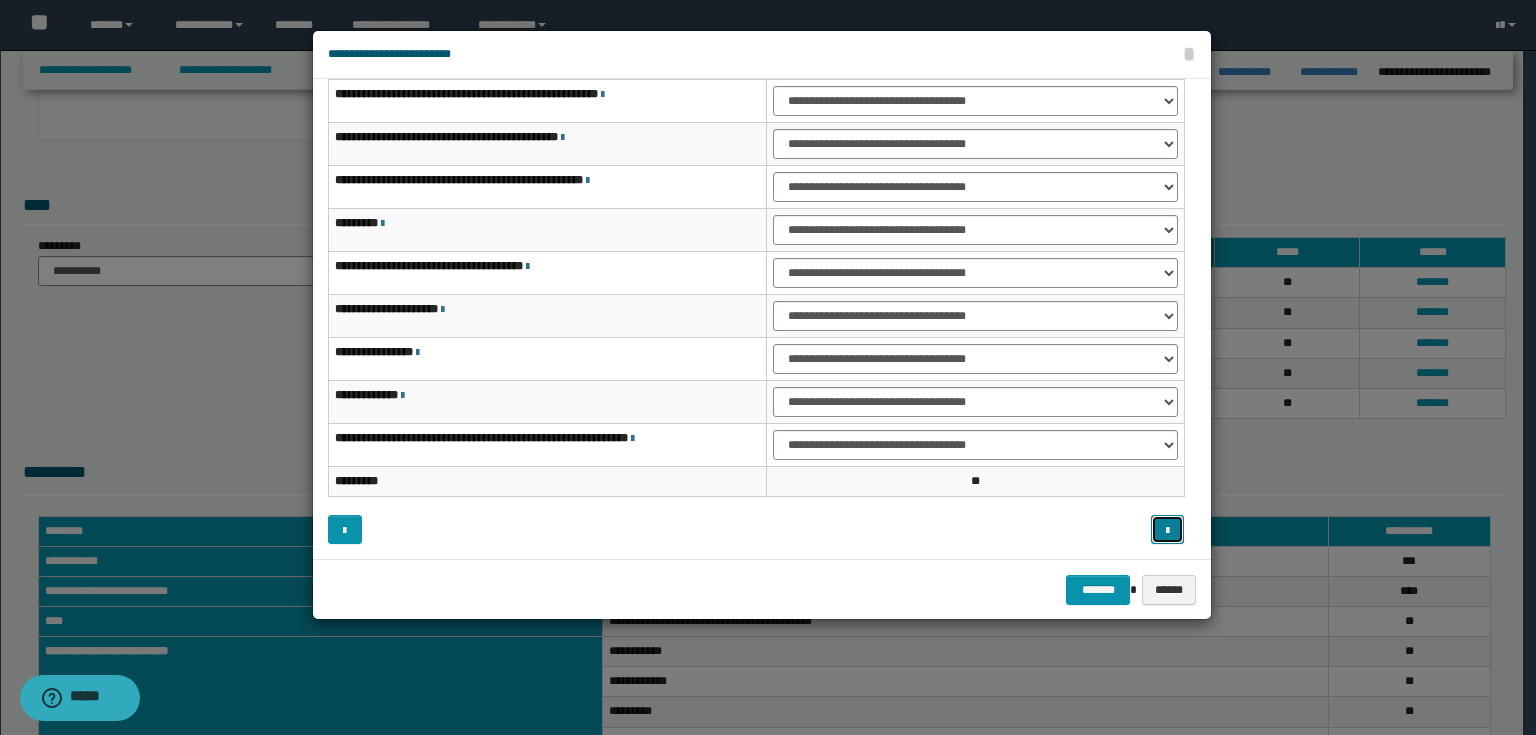 click at bounding box center (1167, 531) 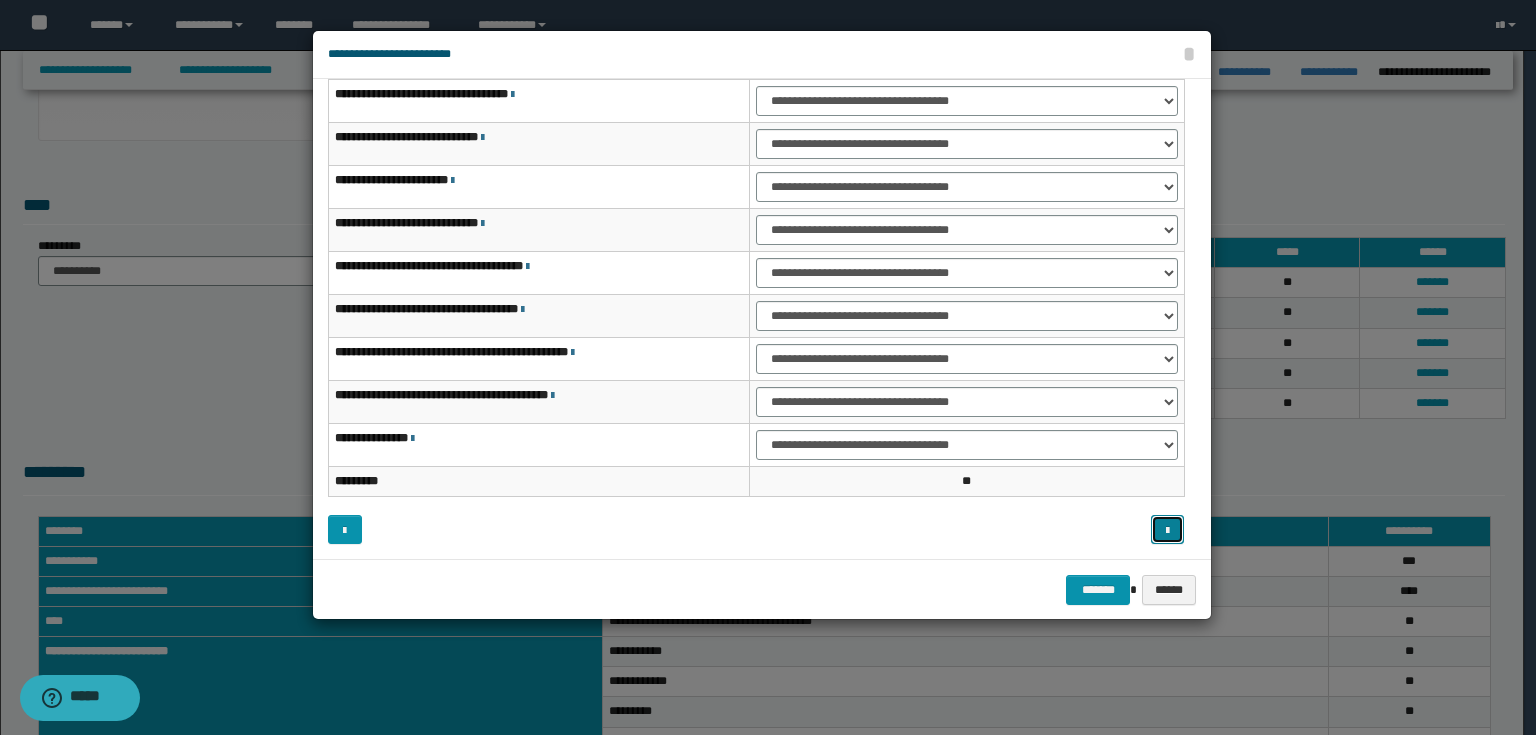 scroll, scrollTop: 38, scrollLeft: 0, axis: vertical 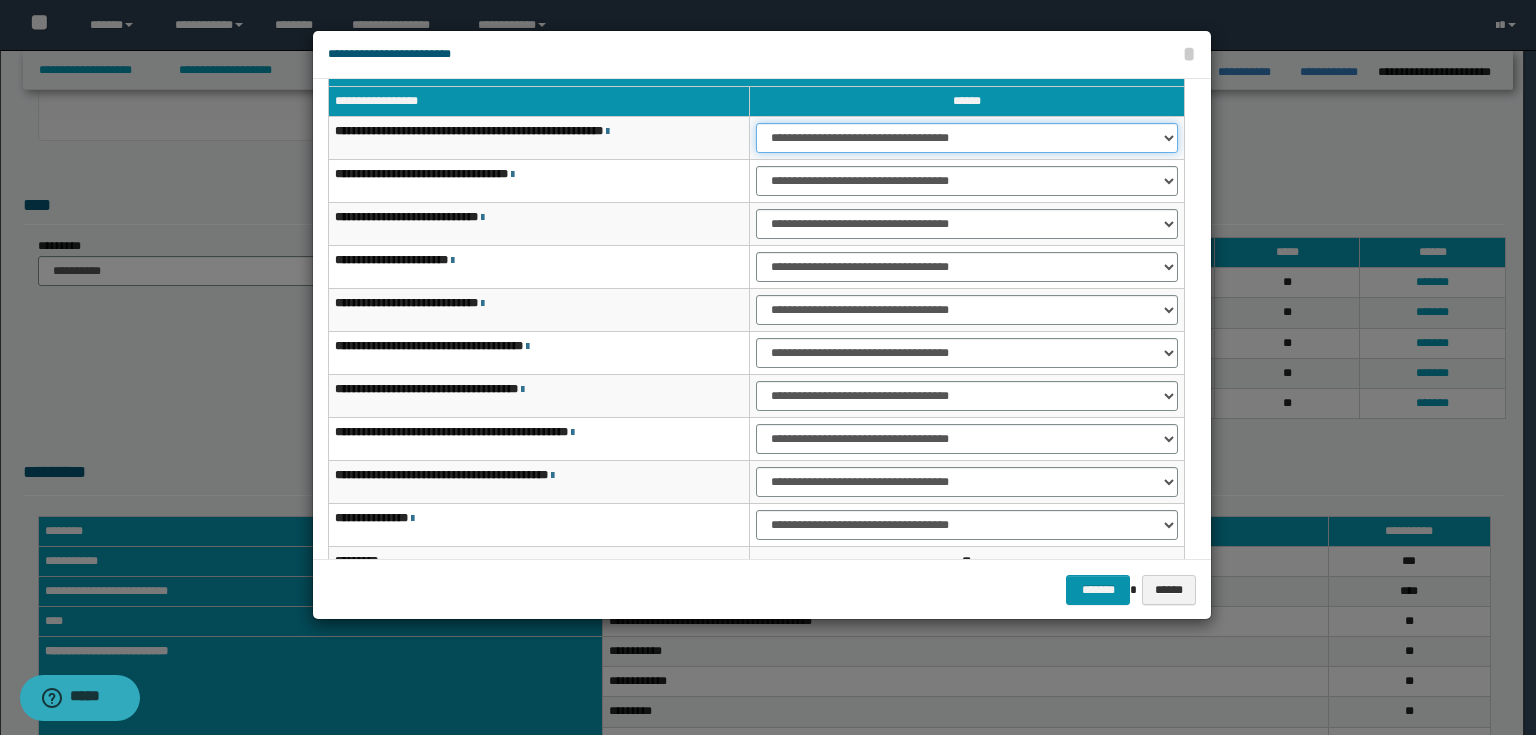 click on "**********" at bounding box center (967, 138) 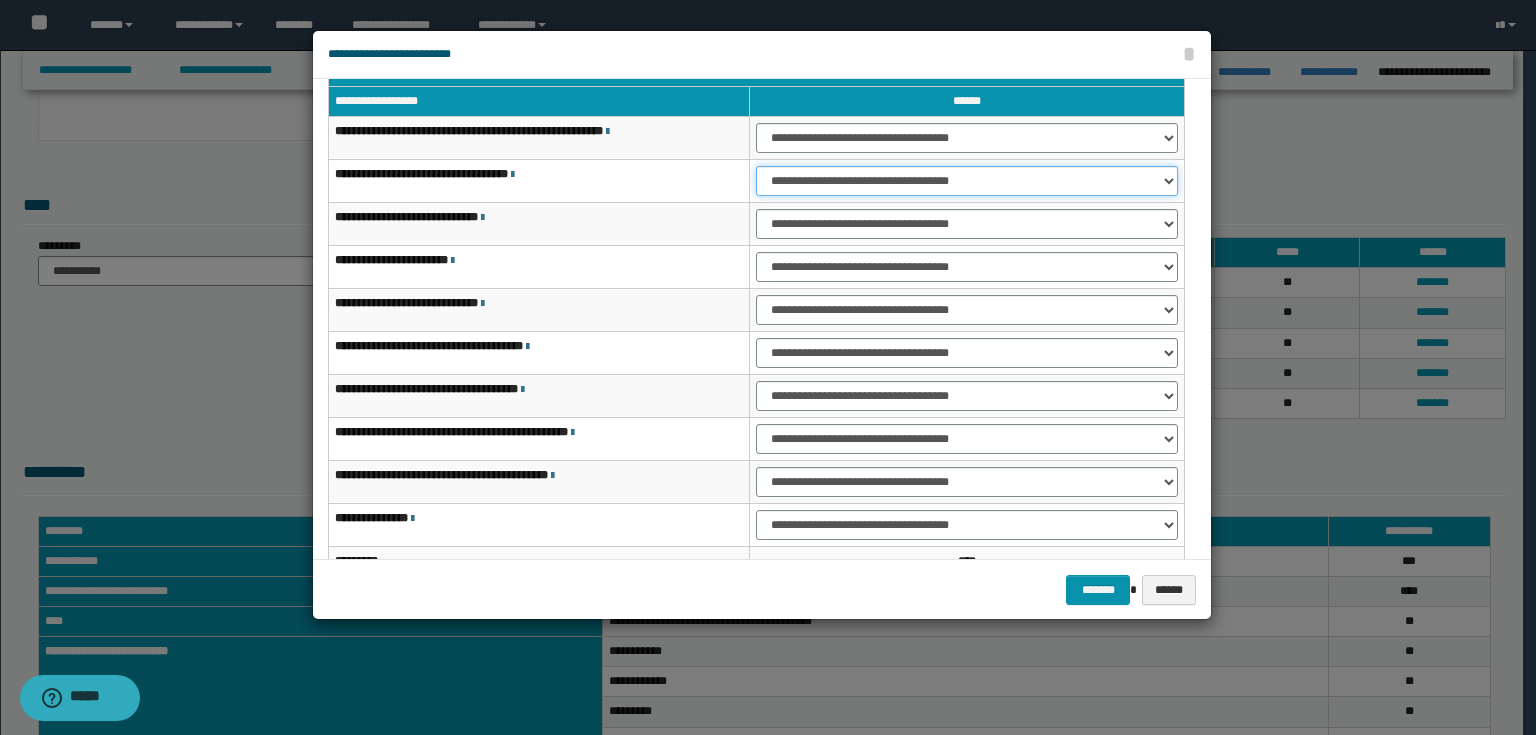 click on "**********" at bounding box center [967, 181] 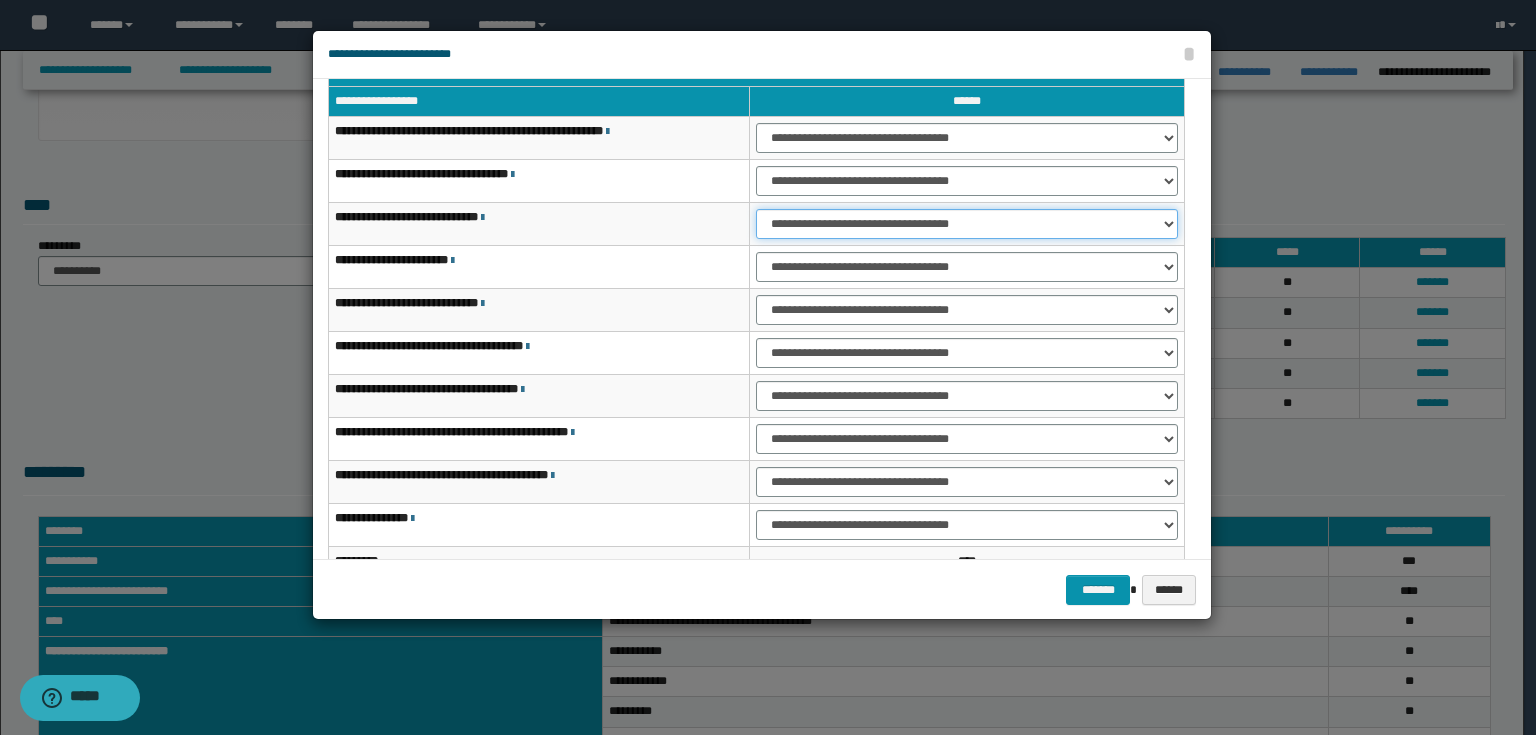 click on "**********" at bounding box center (967, 224) 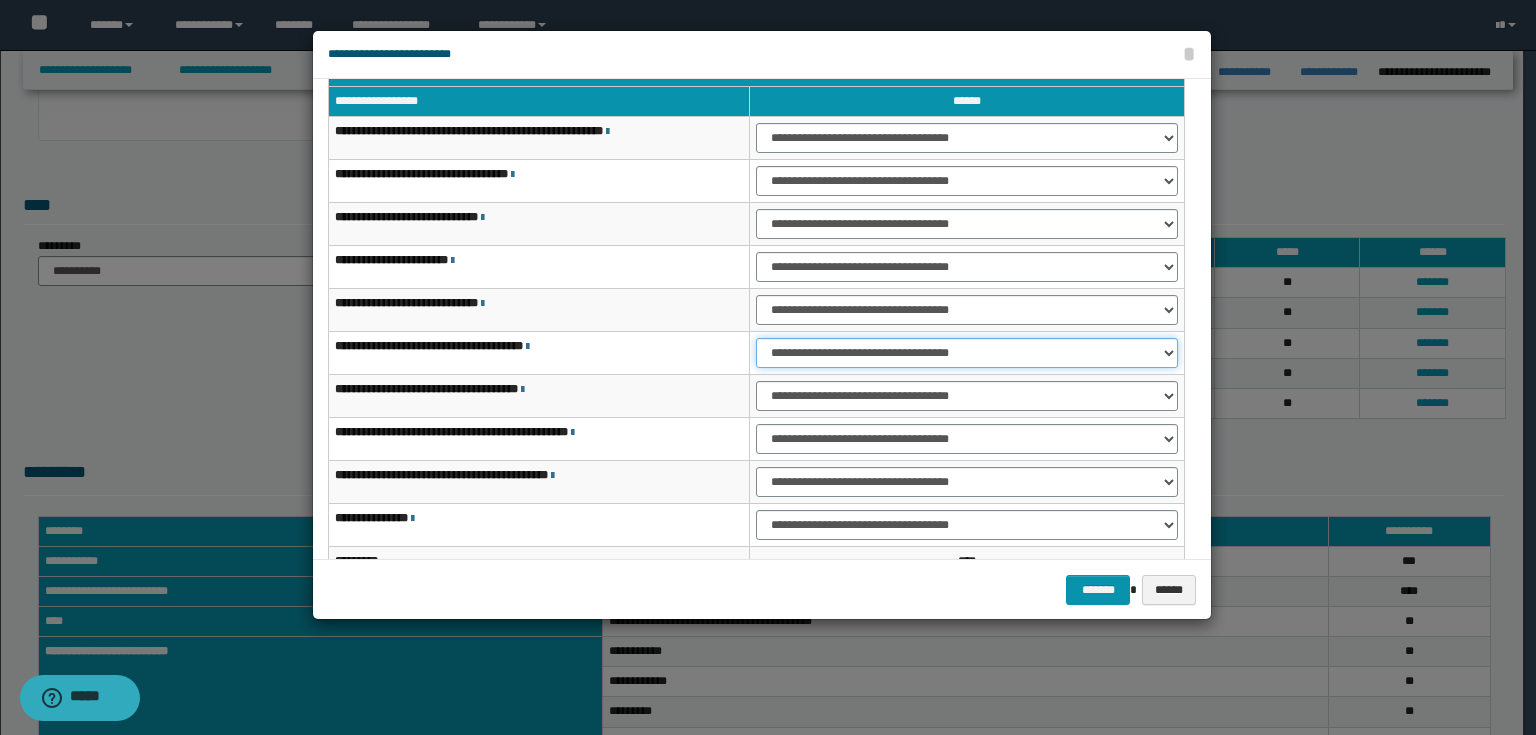 click on "**********" at bounding box center [967, 353] 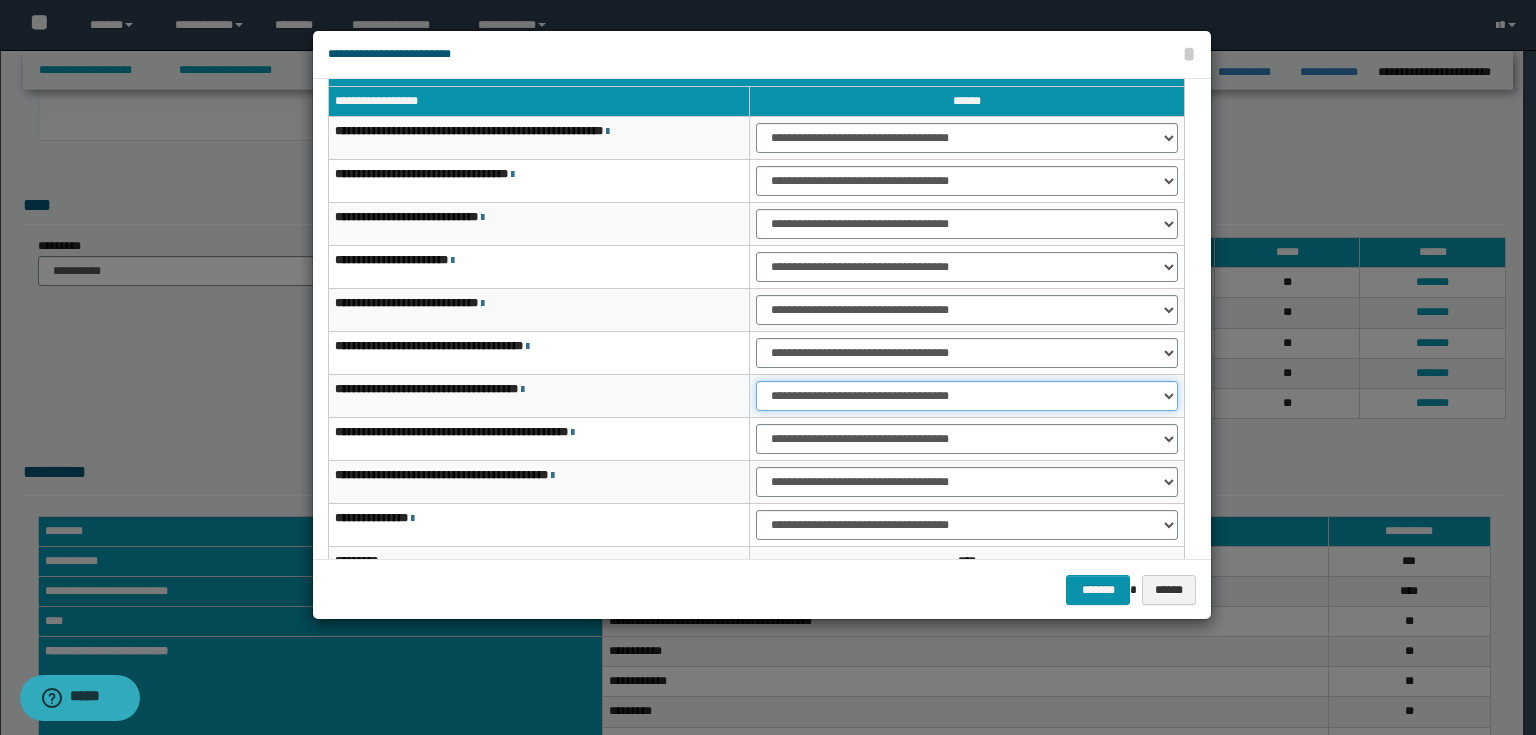 click on "**********" at bounding box center (967, 396) 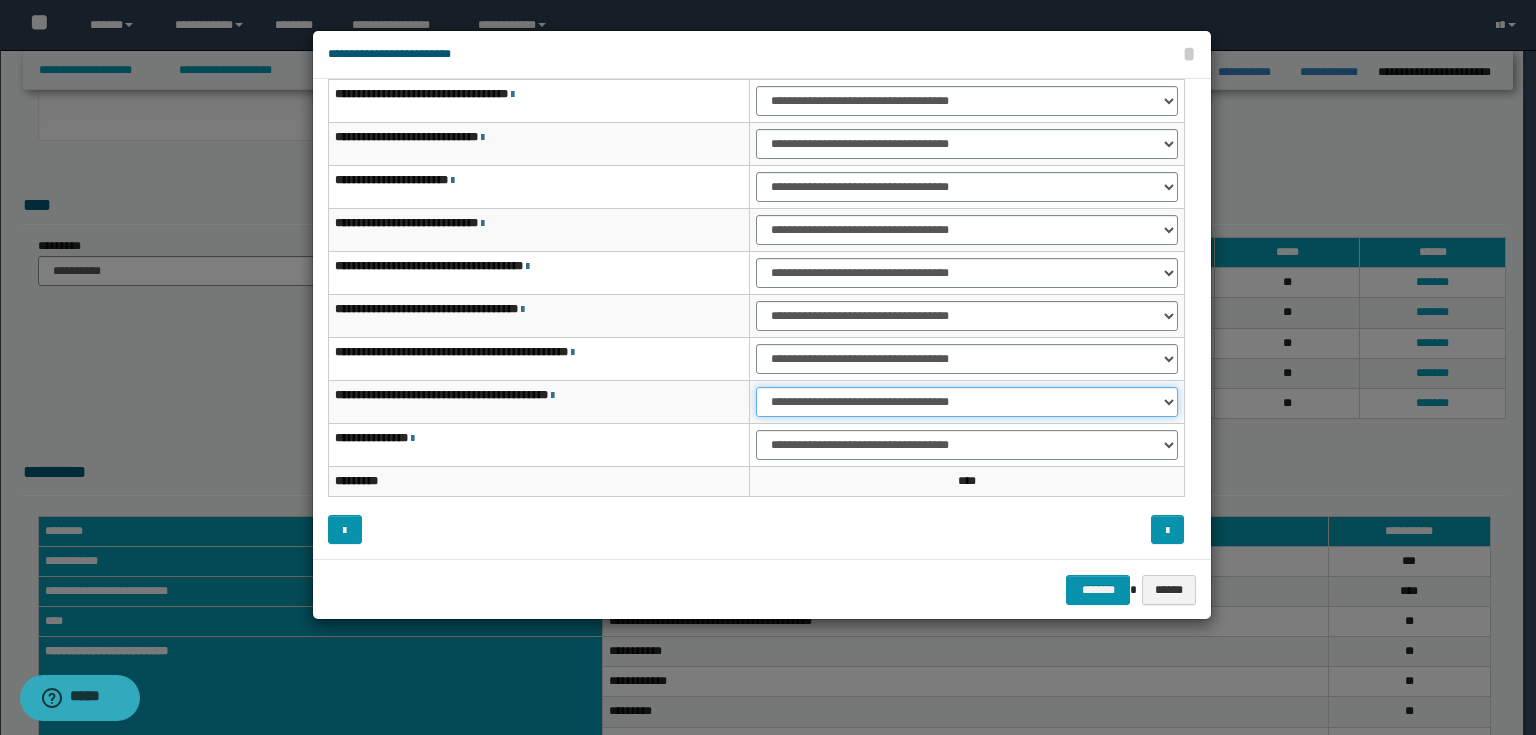 click on "**********" at bounding box center (967, 402) 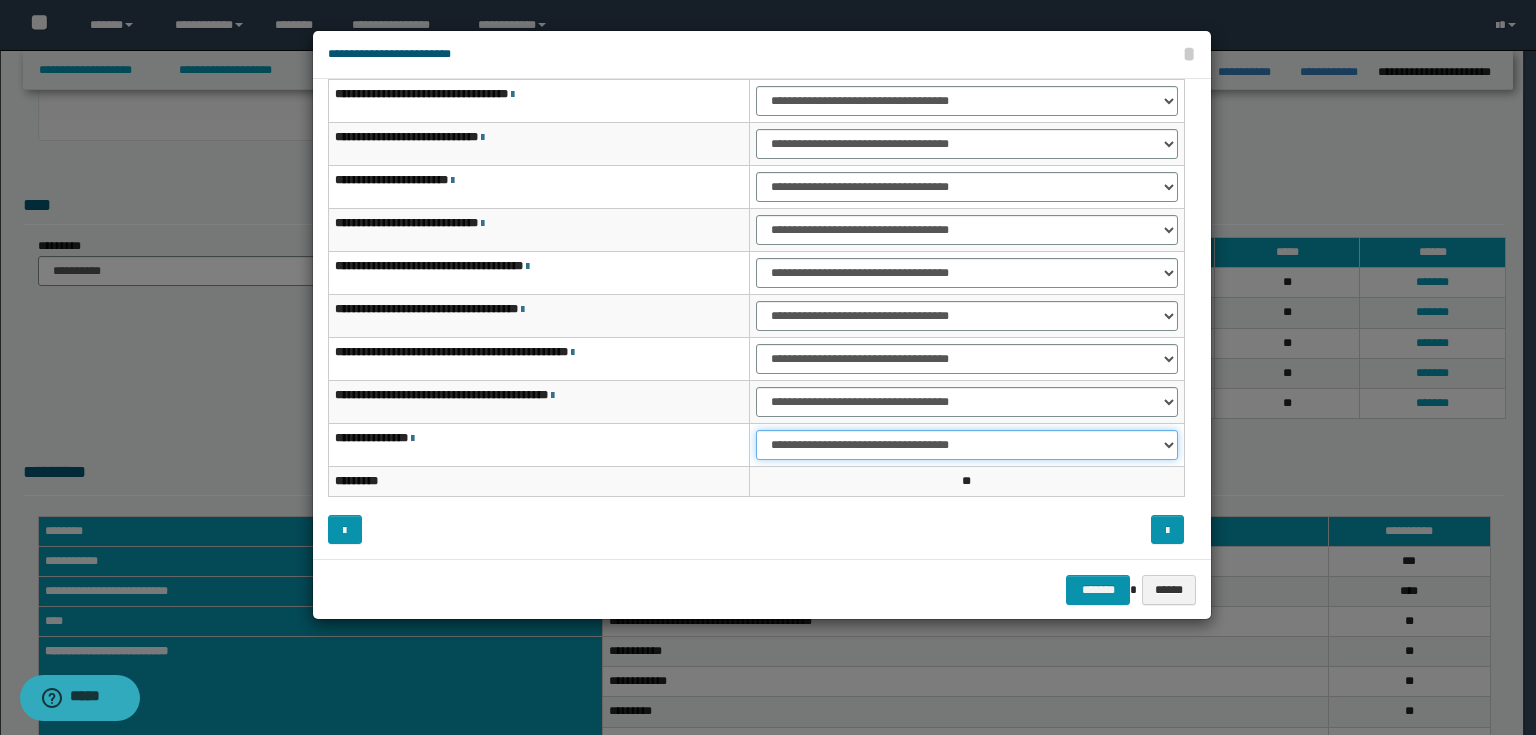 click on "**********" at bounding box center (967, 445) 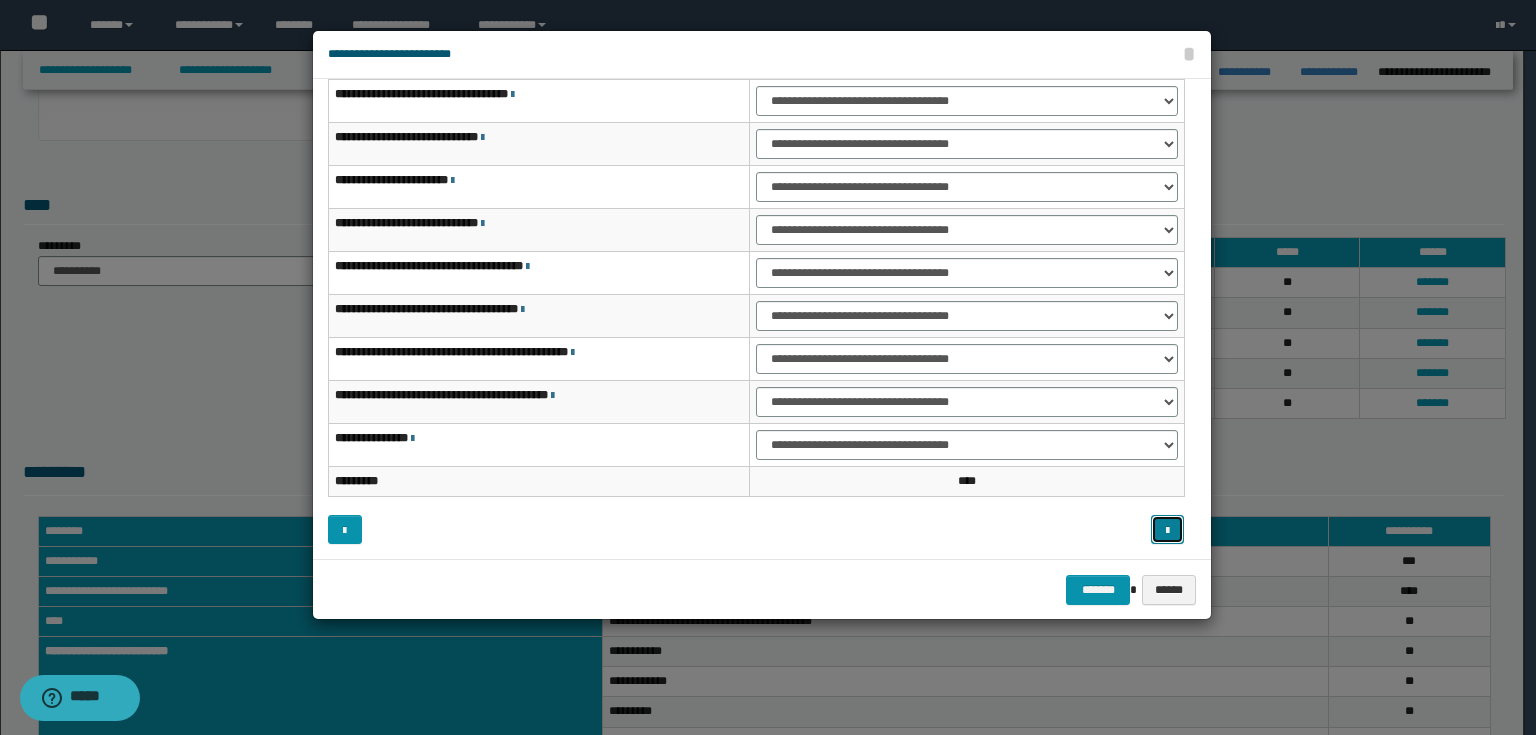 click at bounding box center [1168, 530] 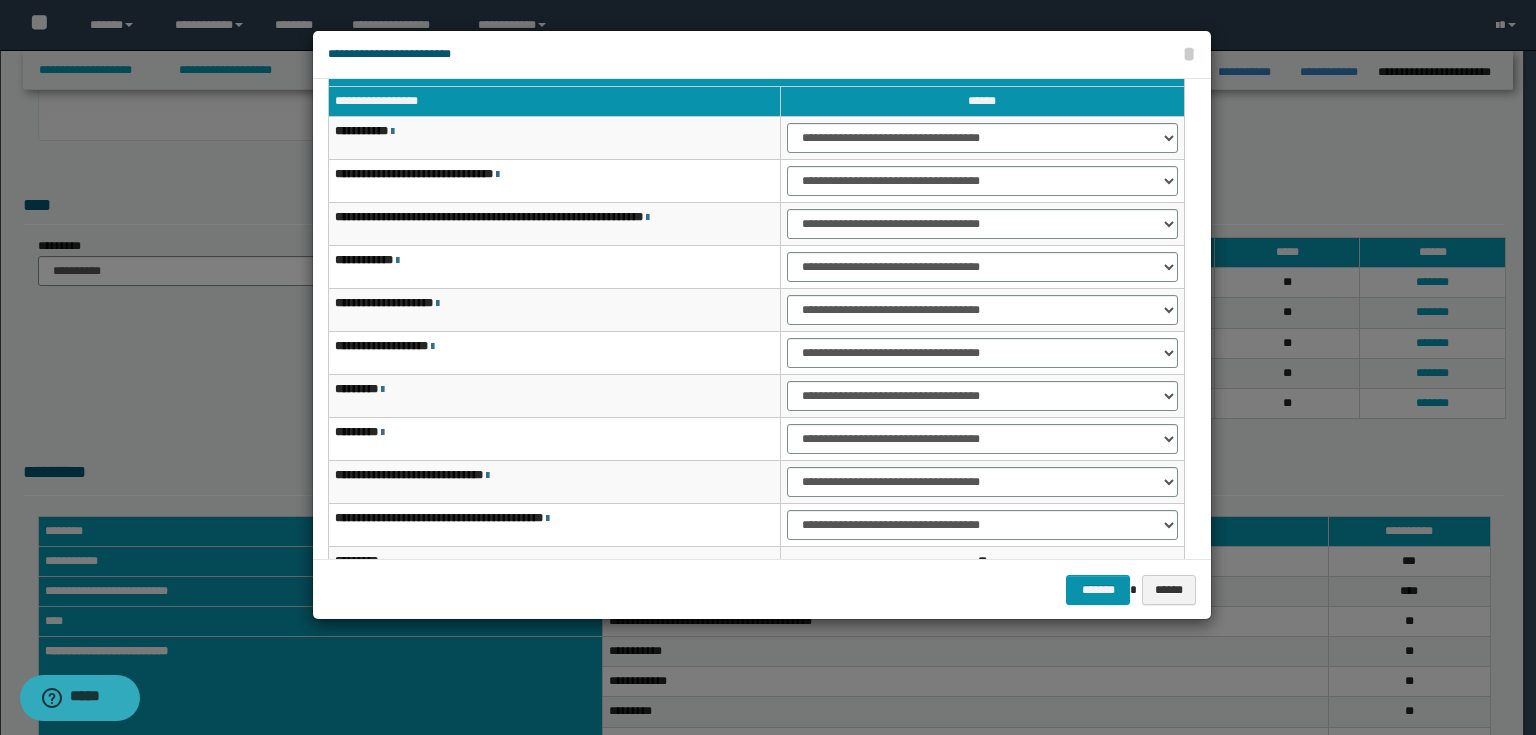 scroll, scrollTop: 0, scrollLeft: 0, axis: both 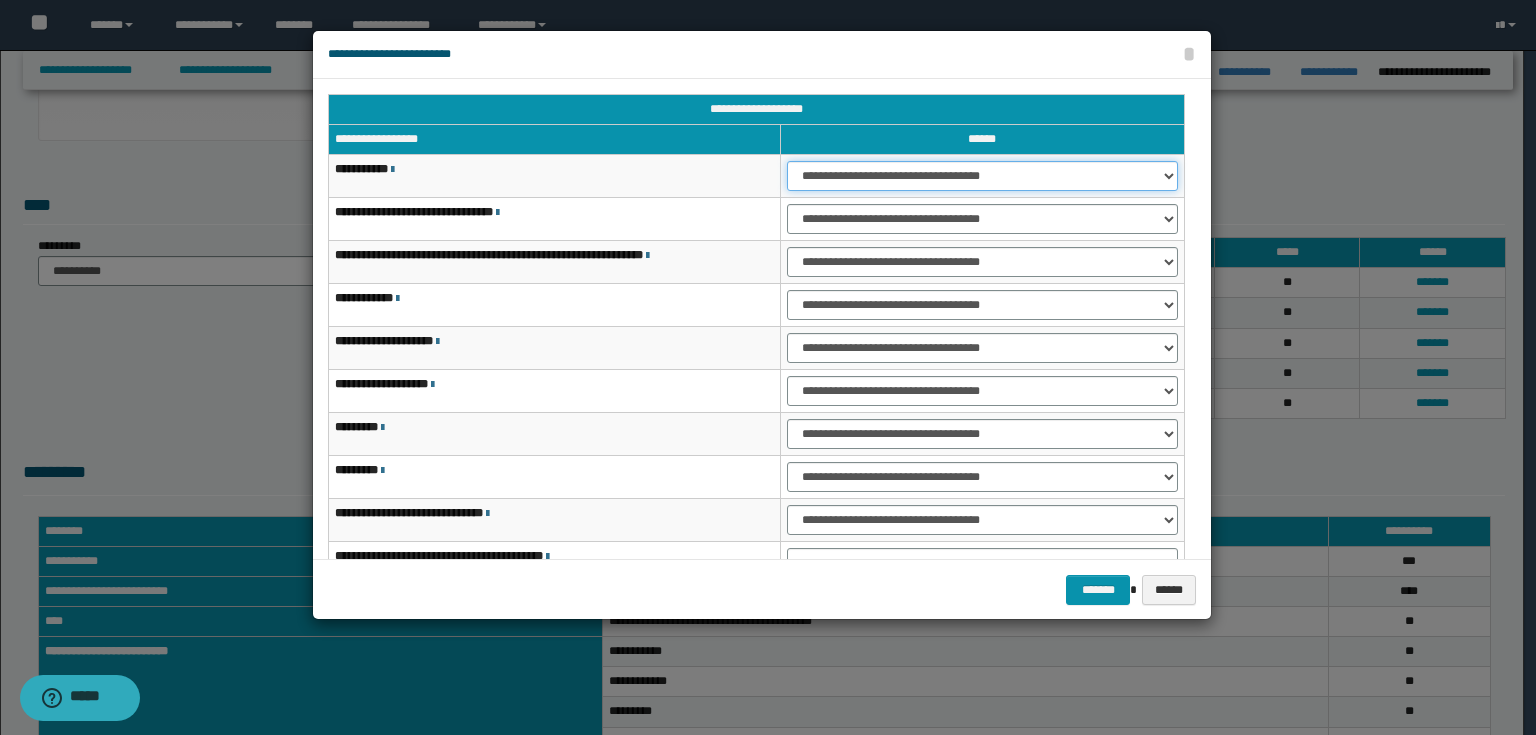 click on "**********" at bounding box center (982, 176) 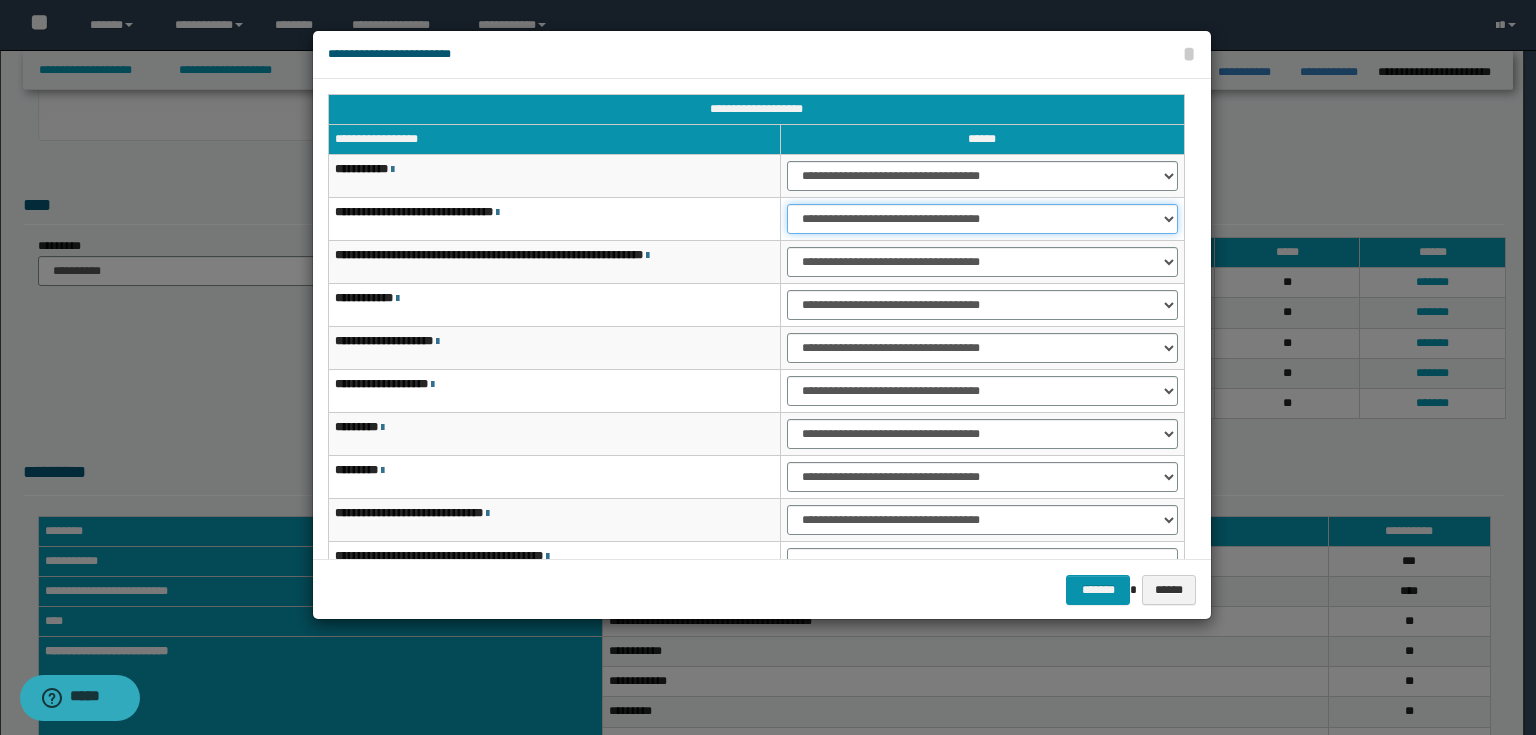 click on "**********" at bounding box center (982, 219) 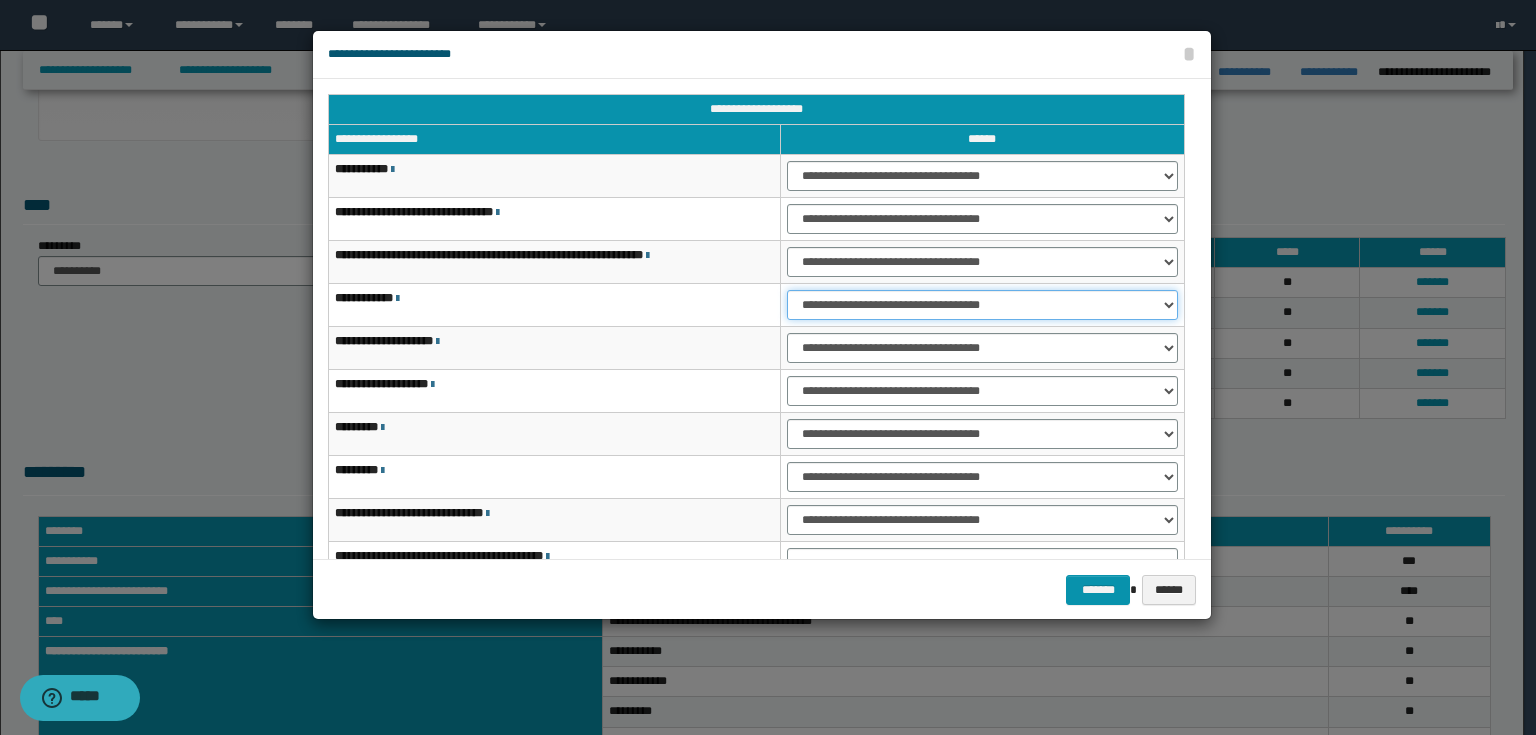 click on "**********" at bounding box center (982, 305) 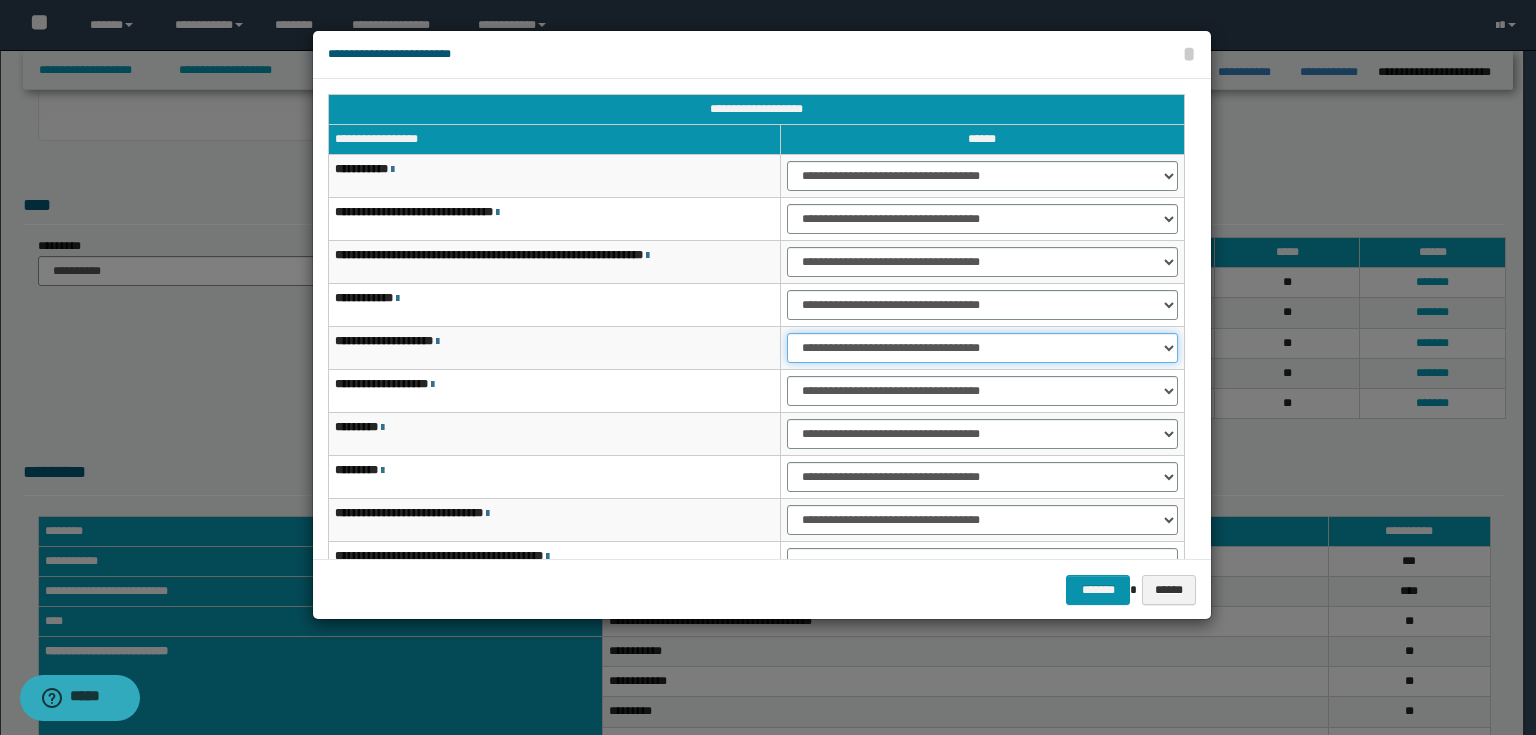 click on "**********" at bounding box center (982, 348) 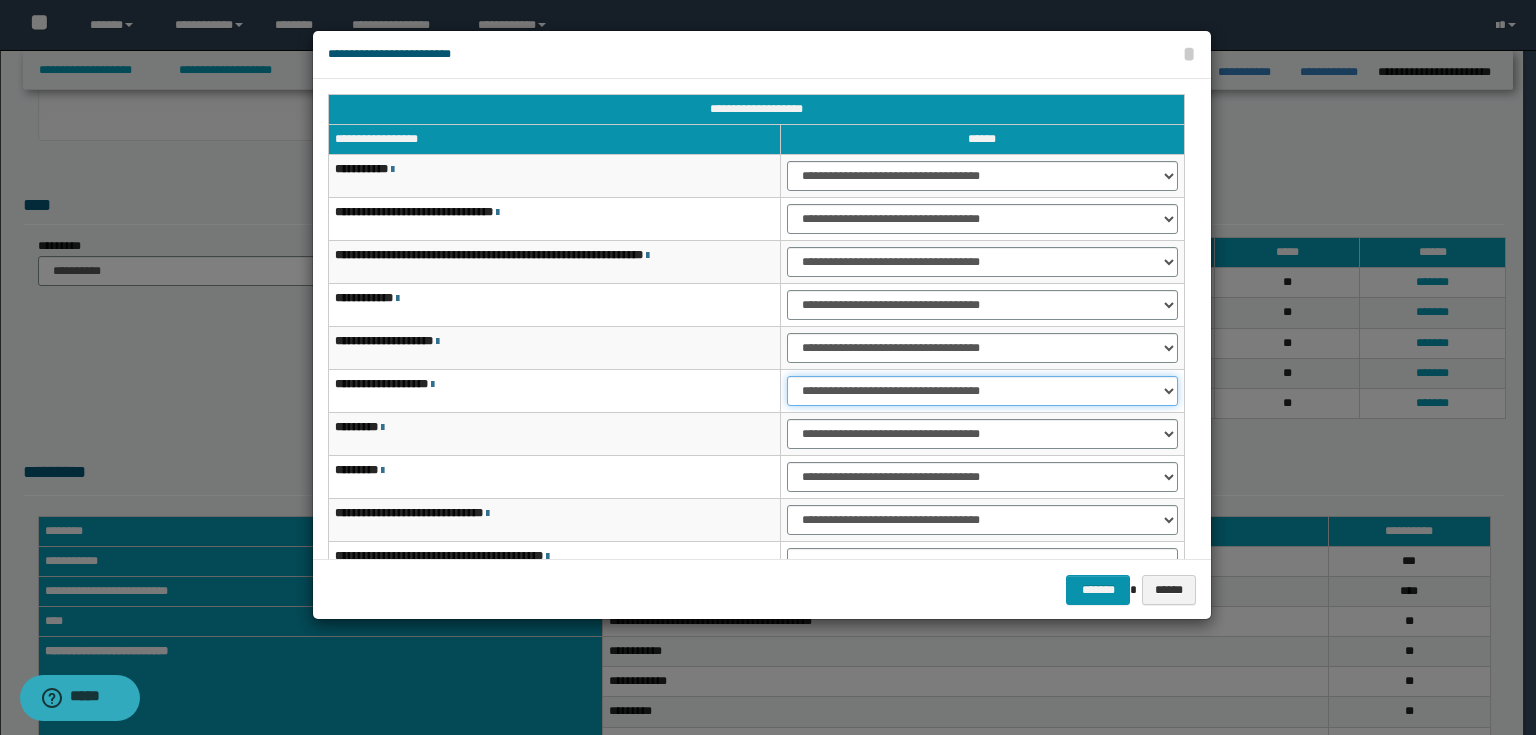click on "**********" at bounding box center [982, 391] 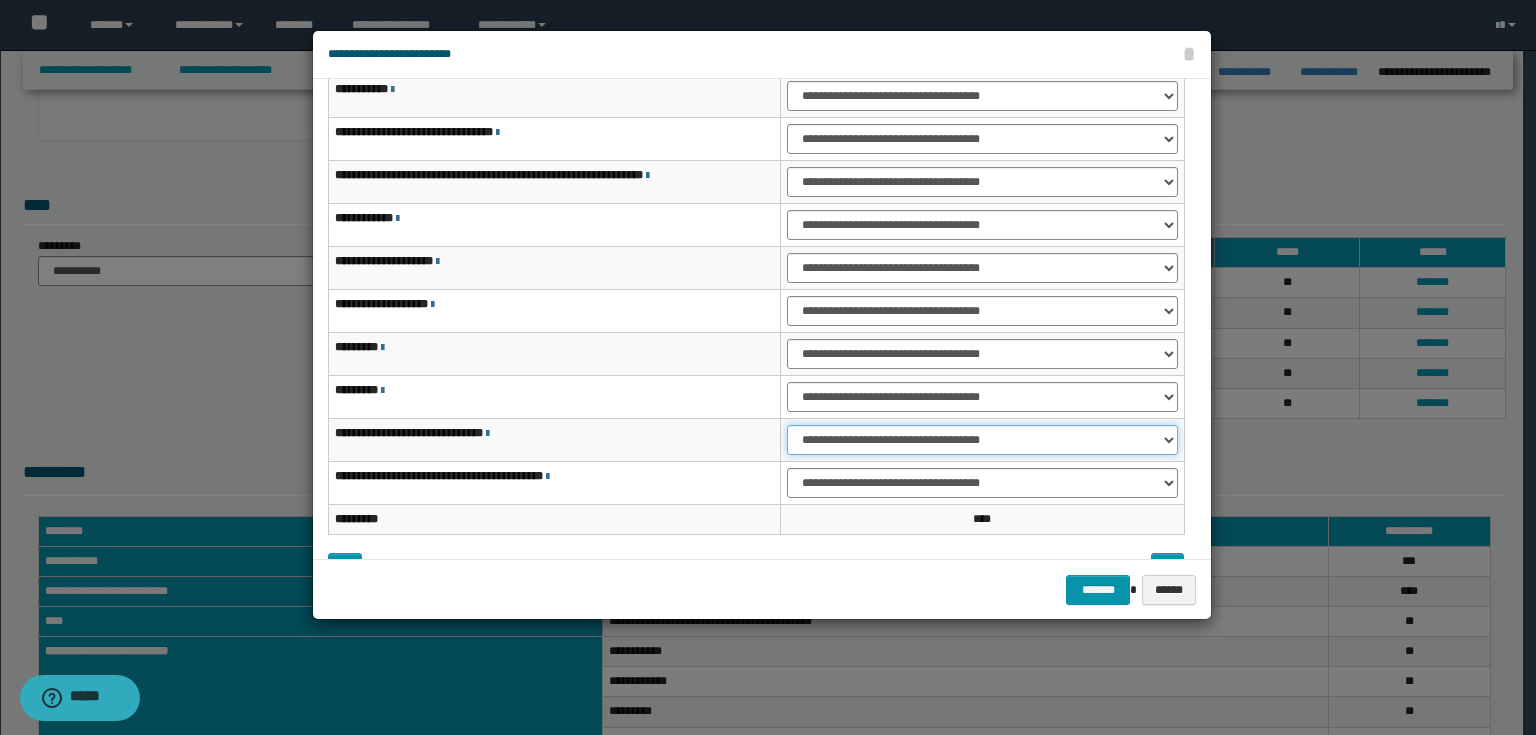 click on "**********" at bounding box center [982, 440] 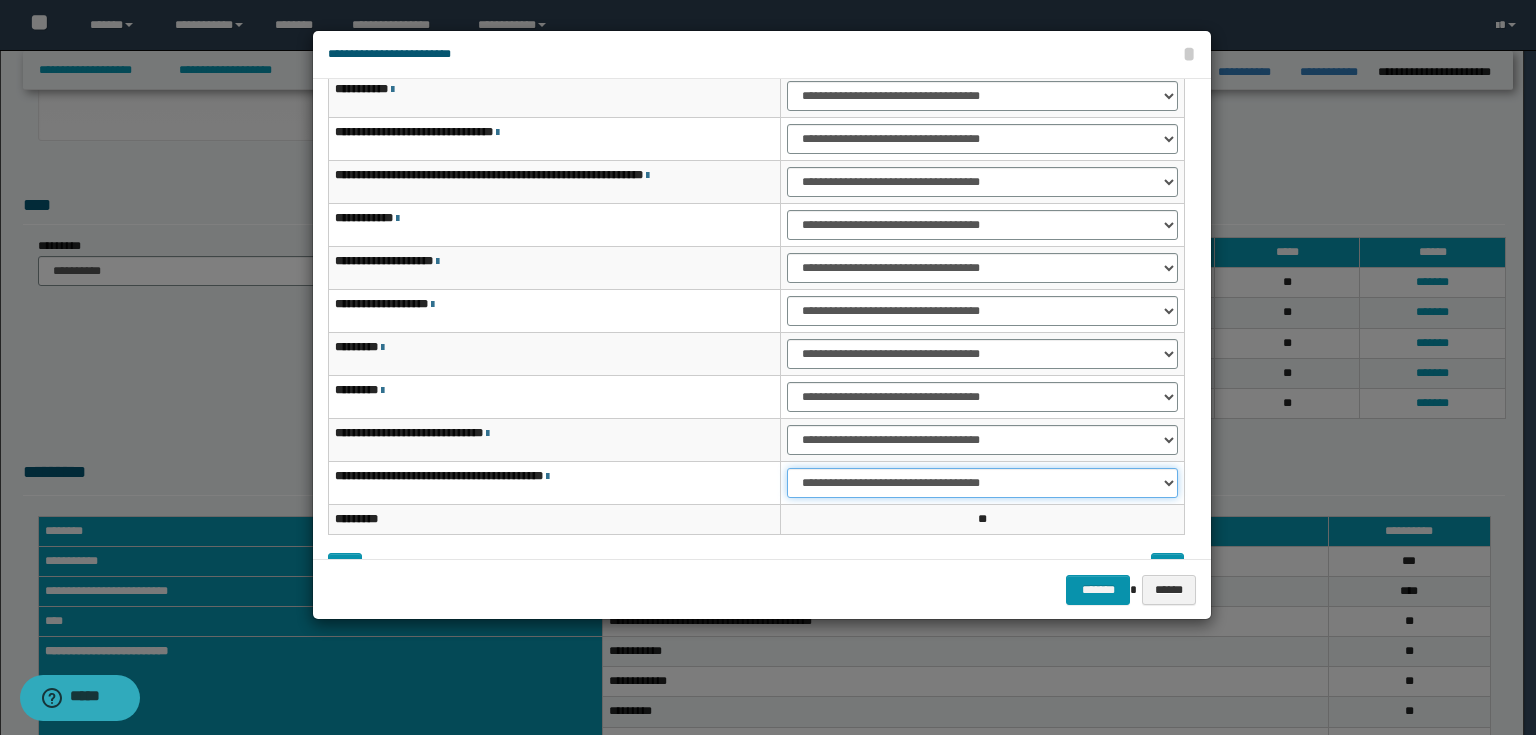 click on "**********" at bounding box center (982, 483) 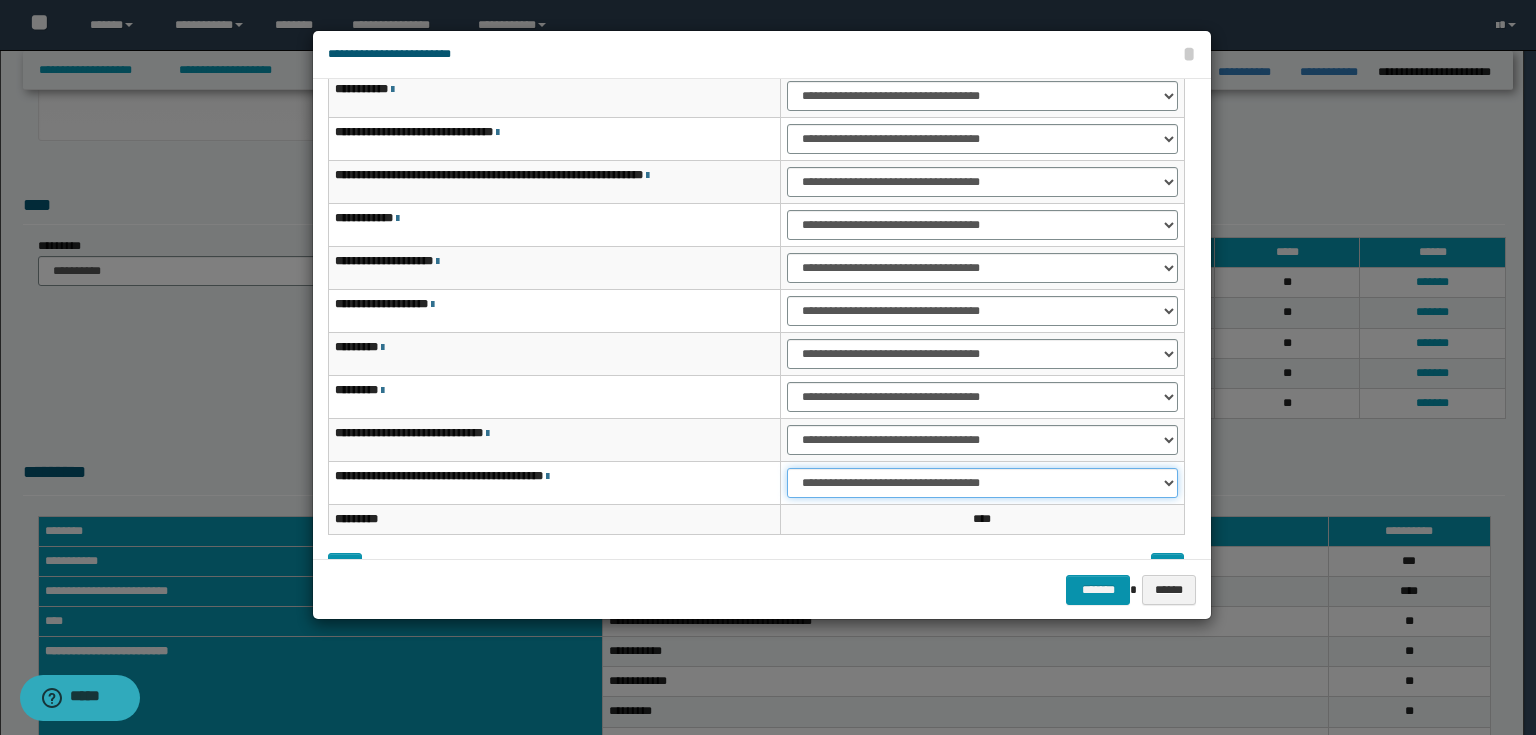 scroll, scrollTop: 118, scrollLeft: 0, axis: vertical 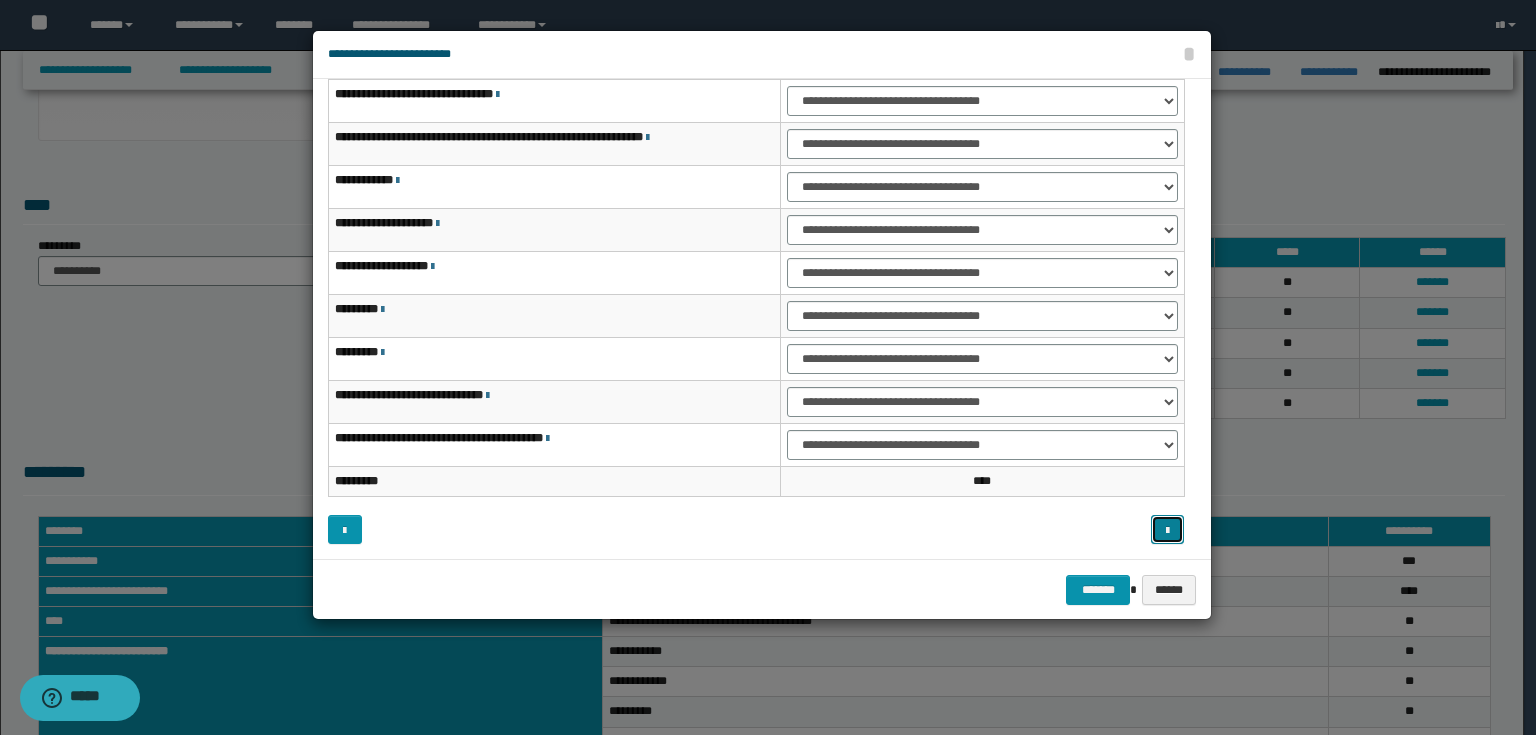 click at bounding box center [1167, 531] 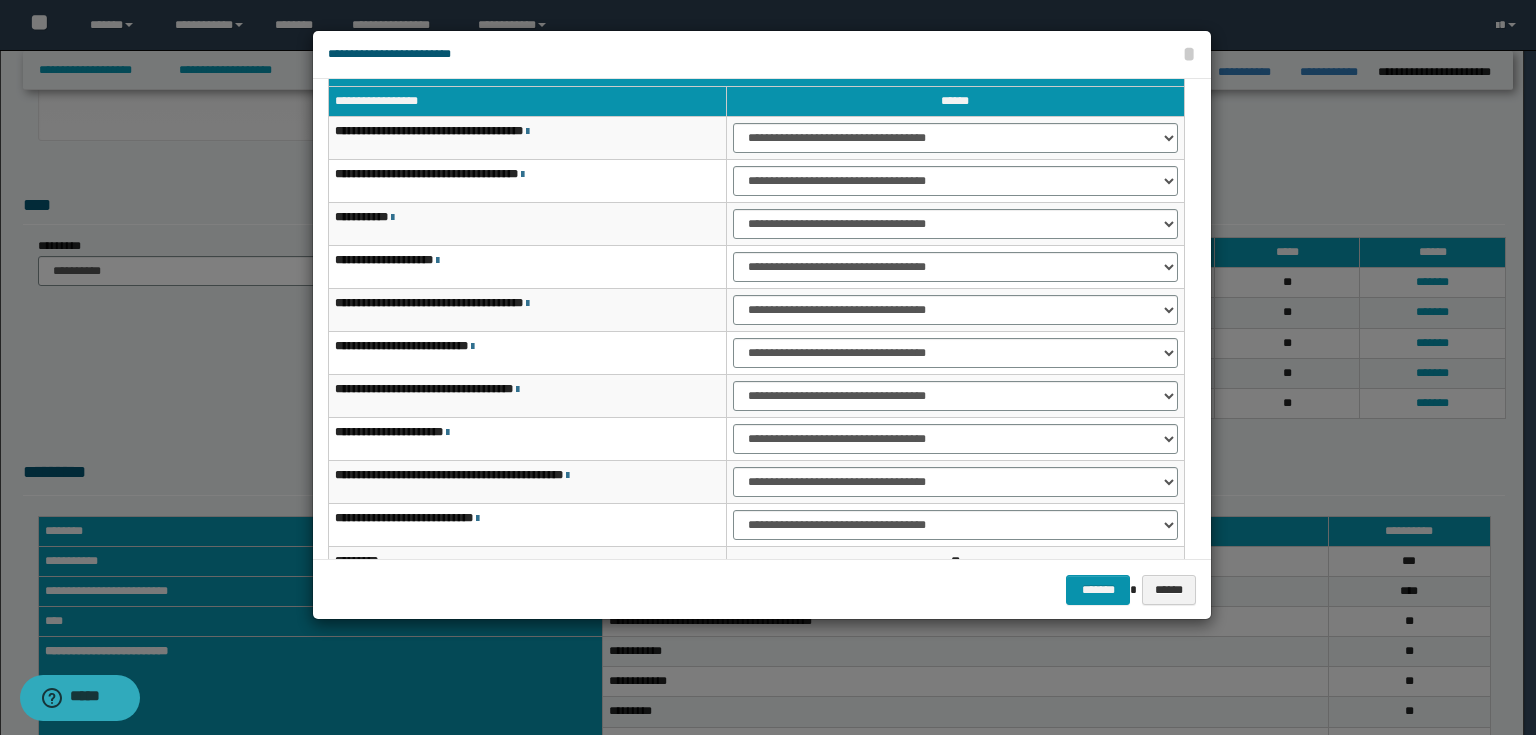 scroll, scrollTop: 0, scrollLeft: 0, axis: both 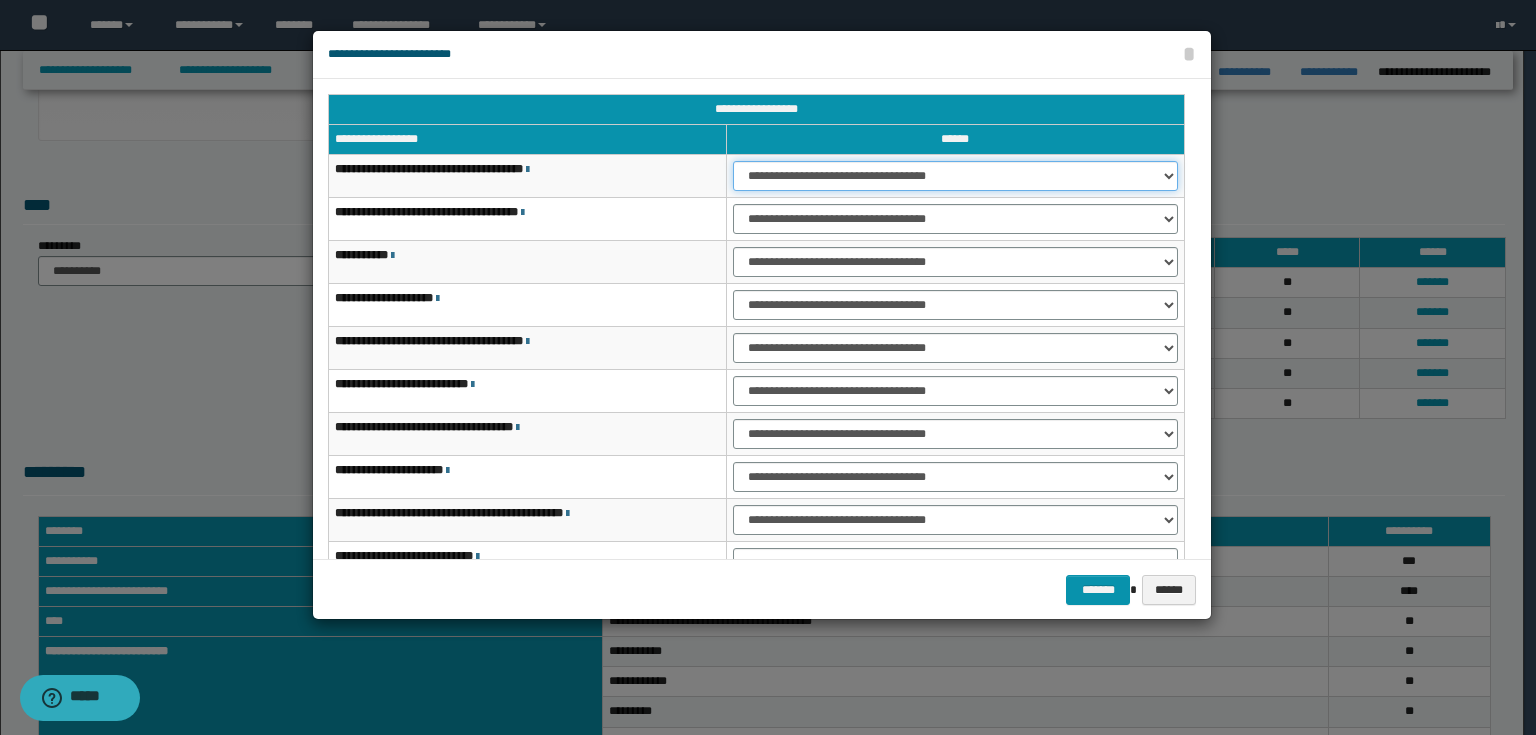 click on "**********" at bounding box center (955, 176) 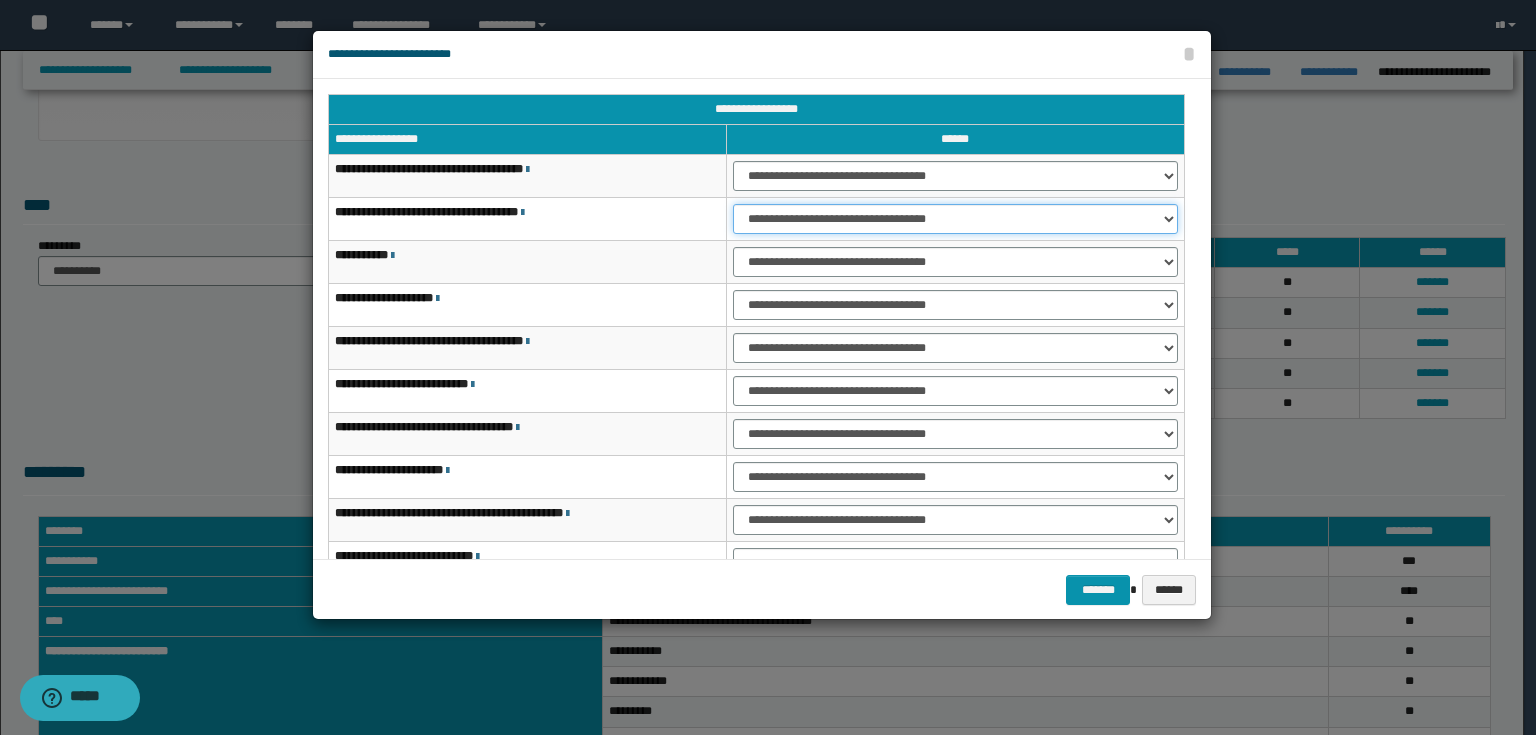 click on "**********" at bounding box center (955, 219) 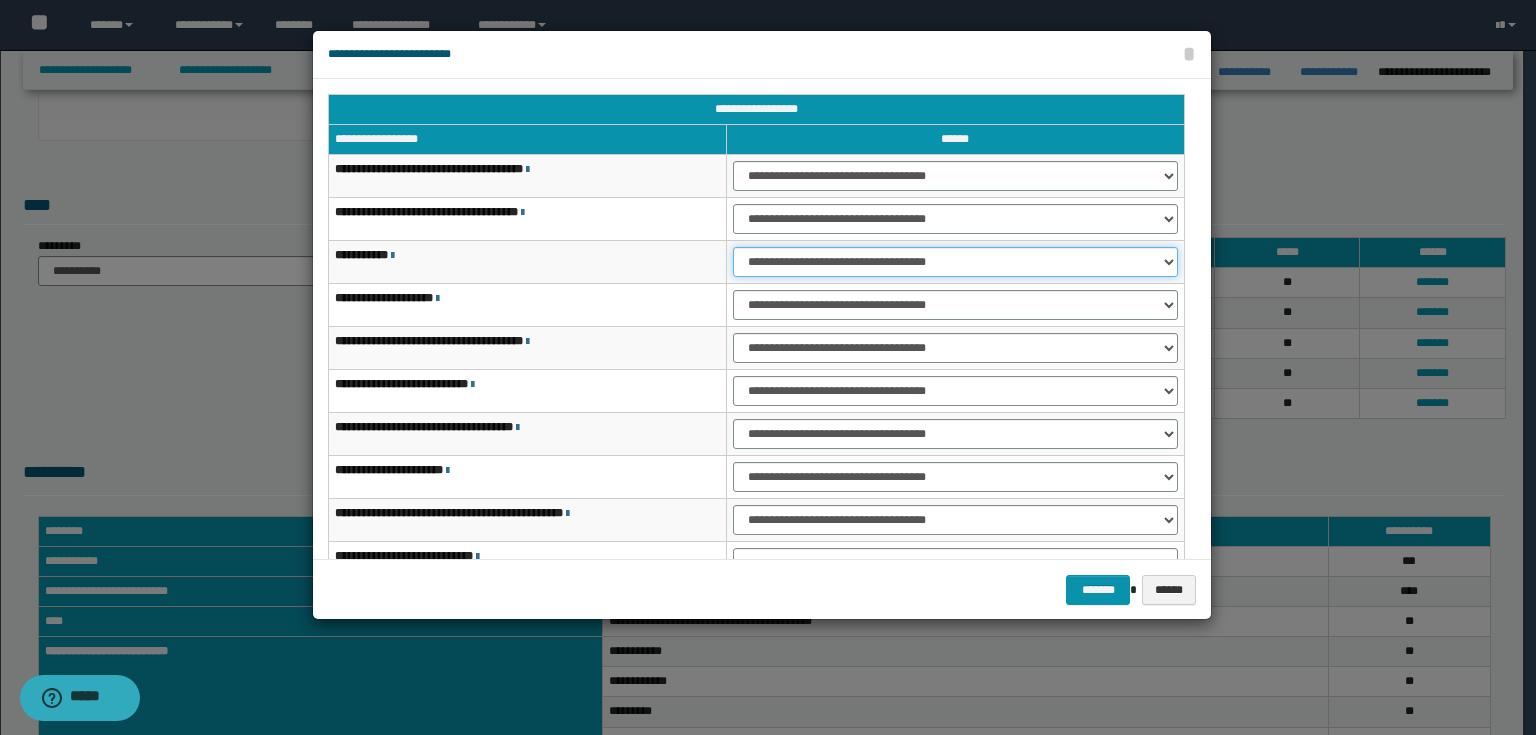 click on "**********" at bounding box center (955, 262) 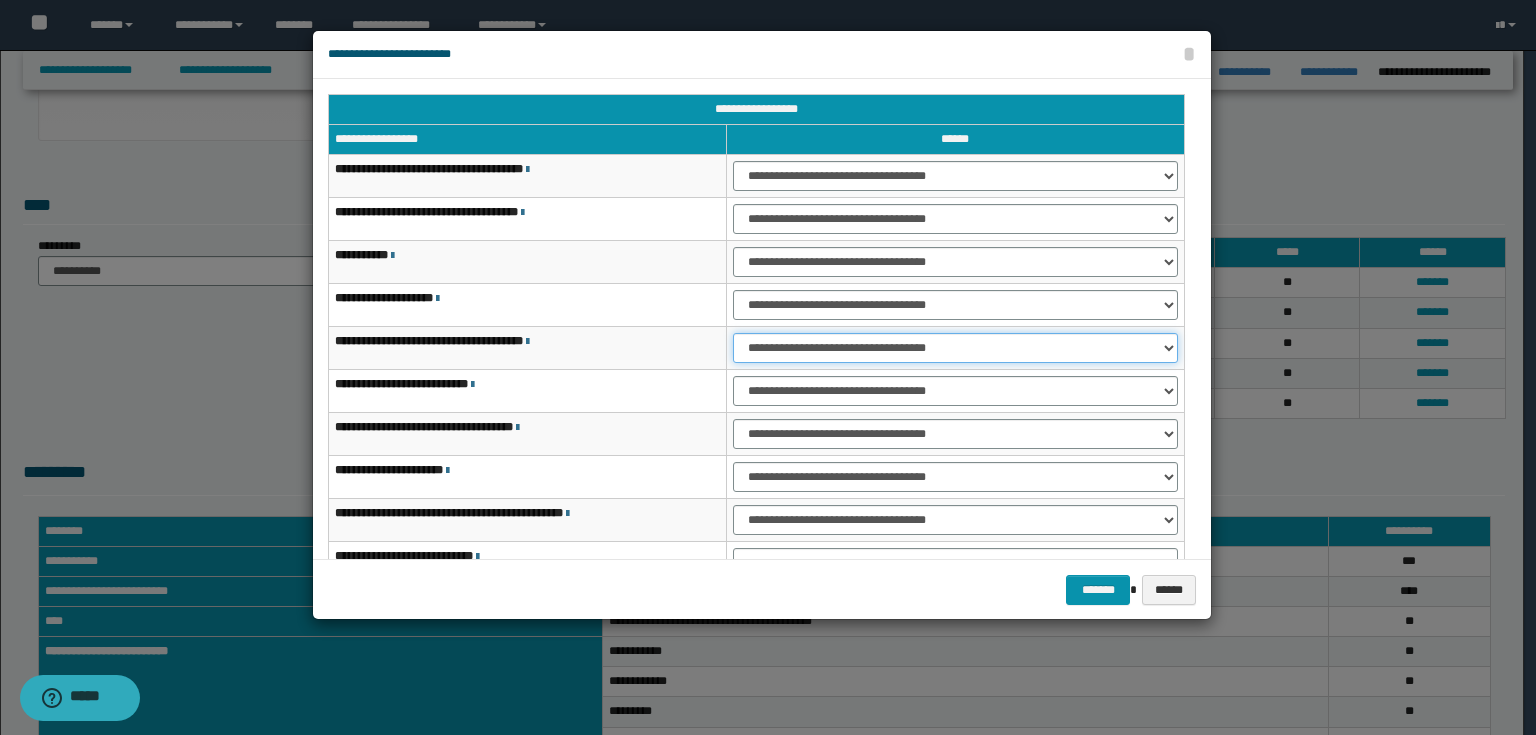 click on "**********" at bounding box center [955, 348] 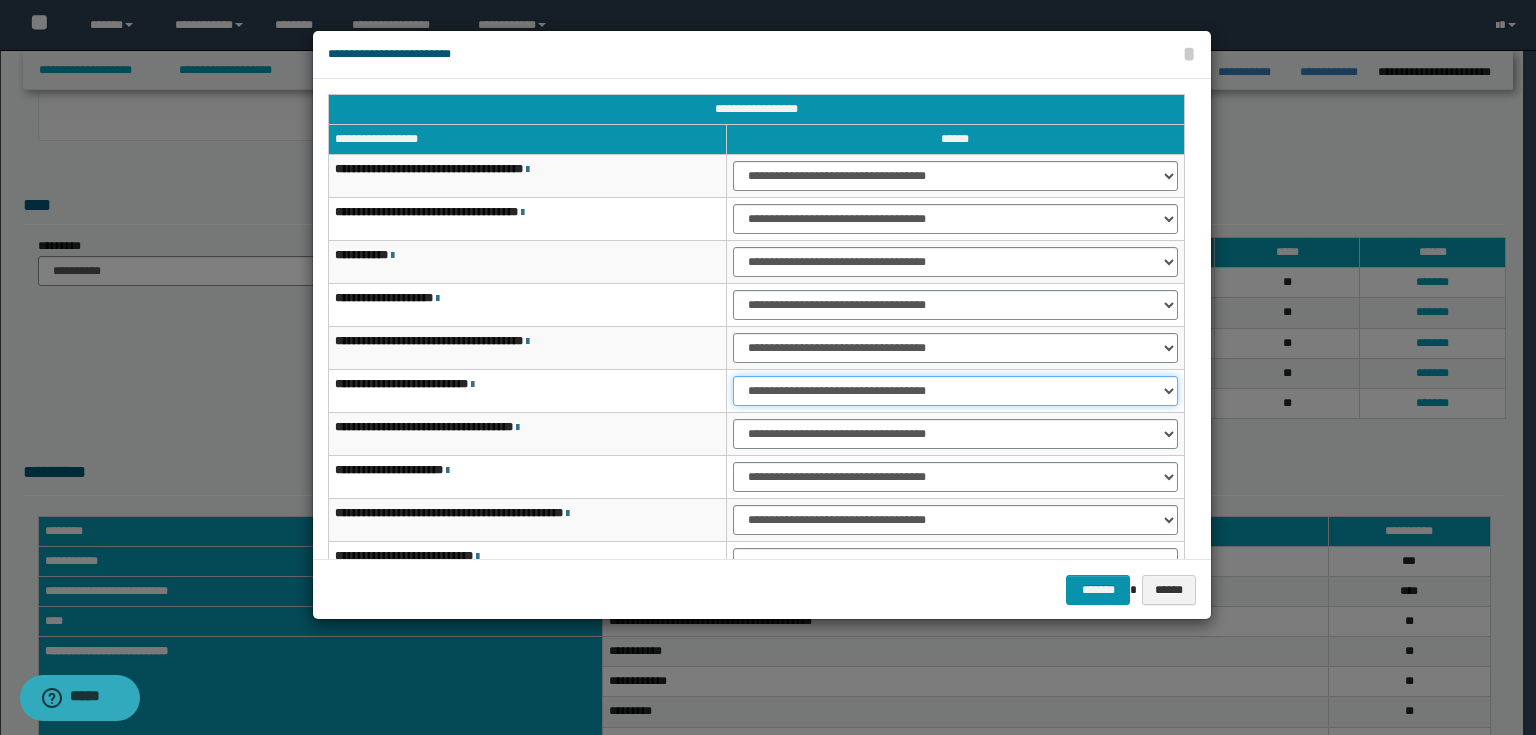 click on "**********" at bounding box center [955, 391] 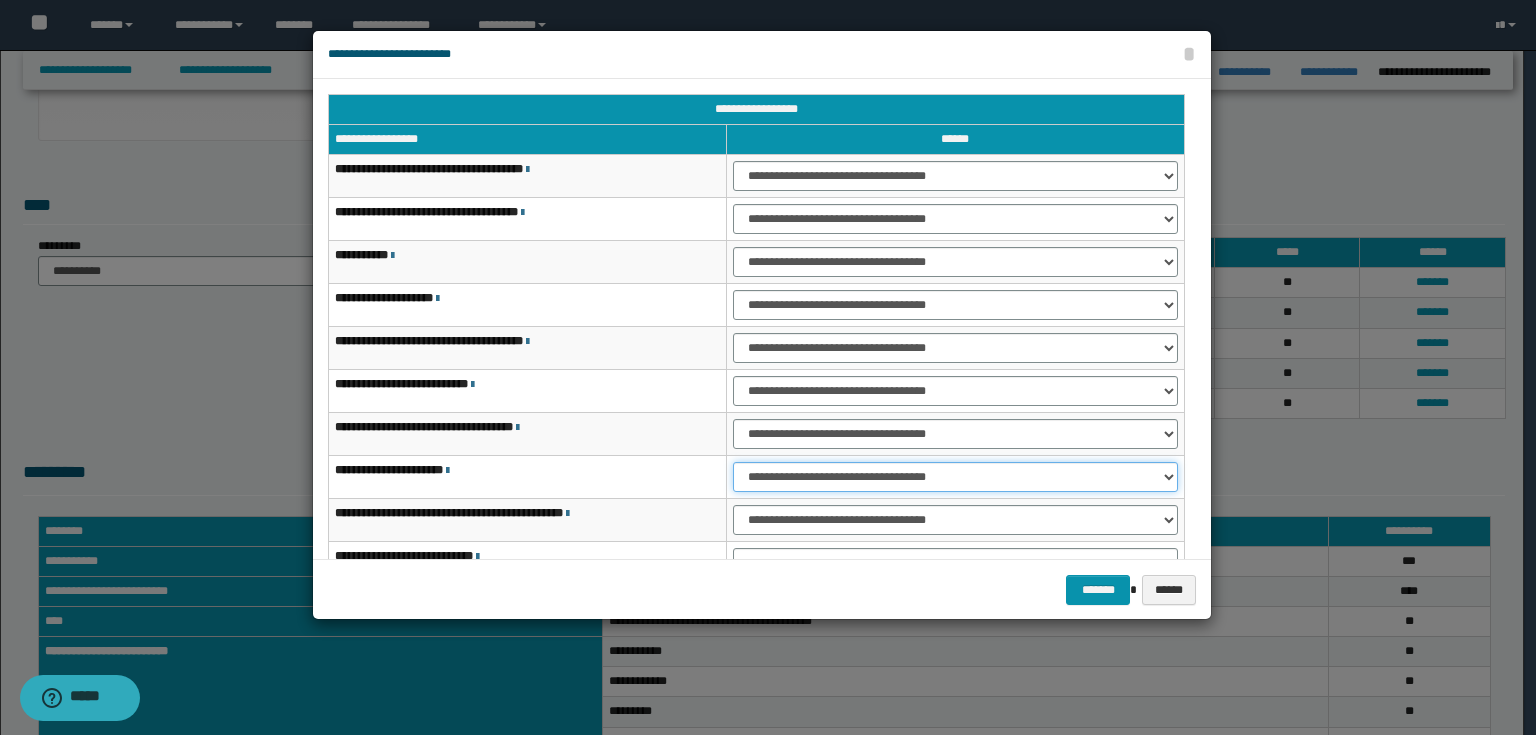 click on "**********" at bounding box center [955, 477] 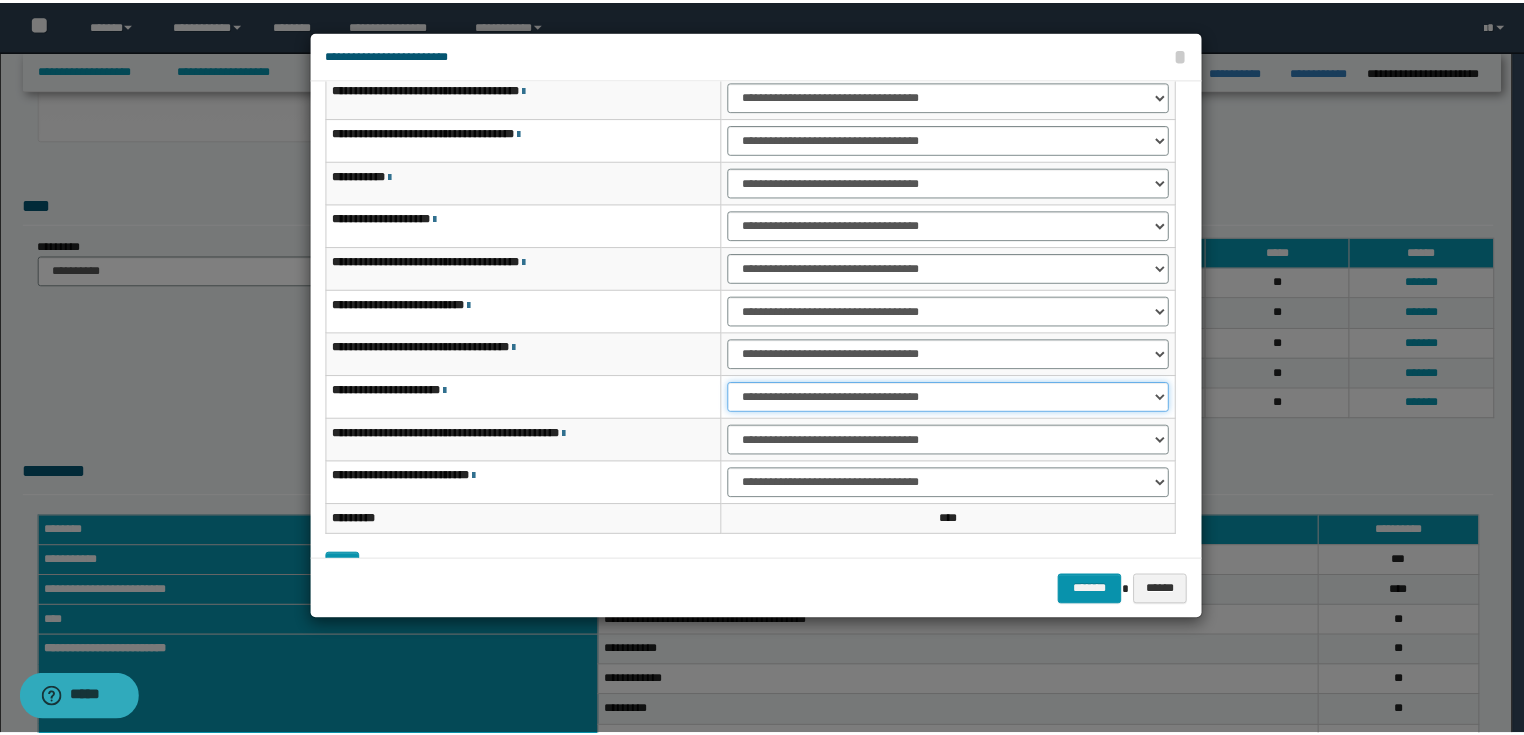 scroll, scrollTop: 118, scrollLeft: 0, axis: vertical 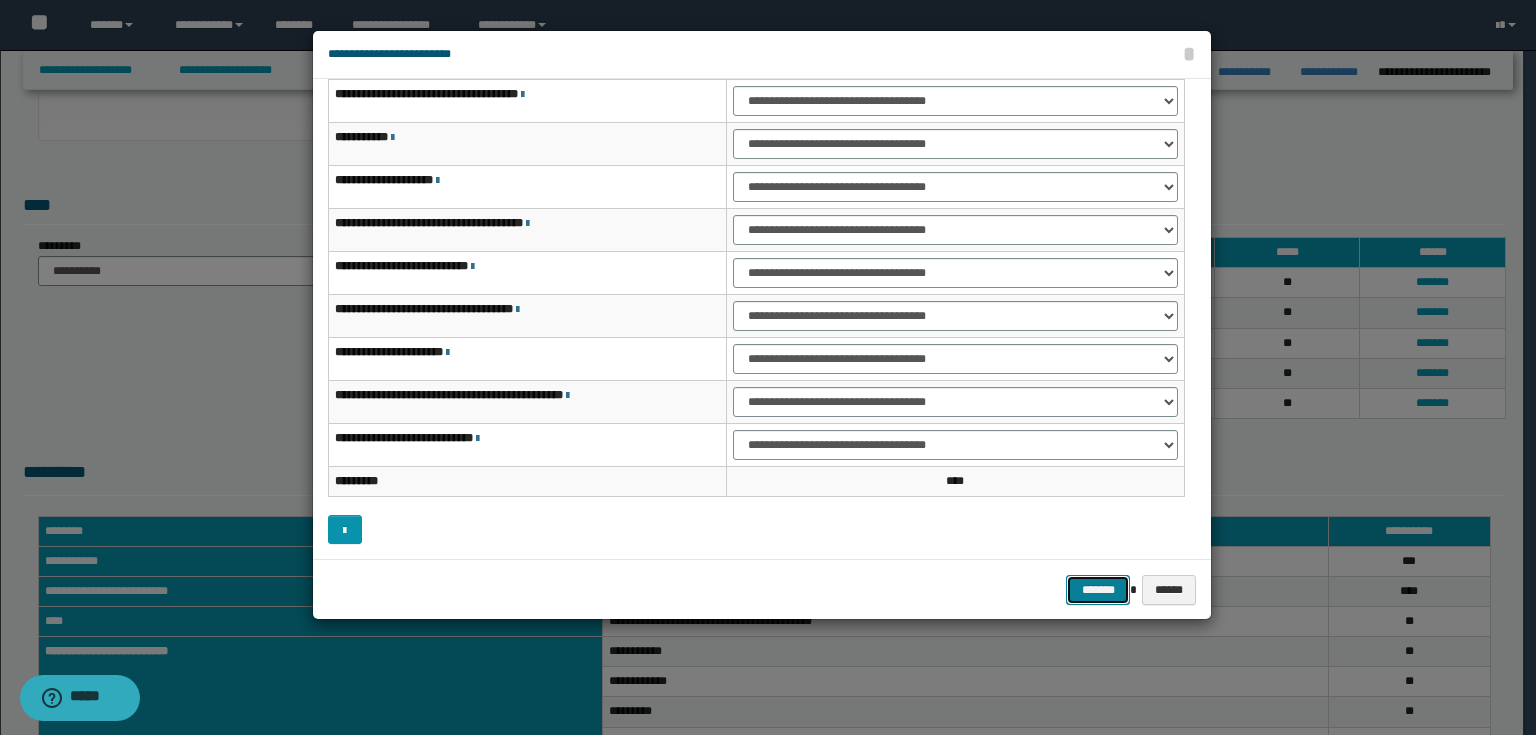 click on "*******" at bounding box center (1098, 590) 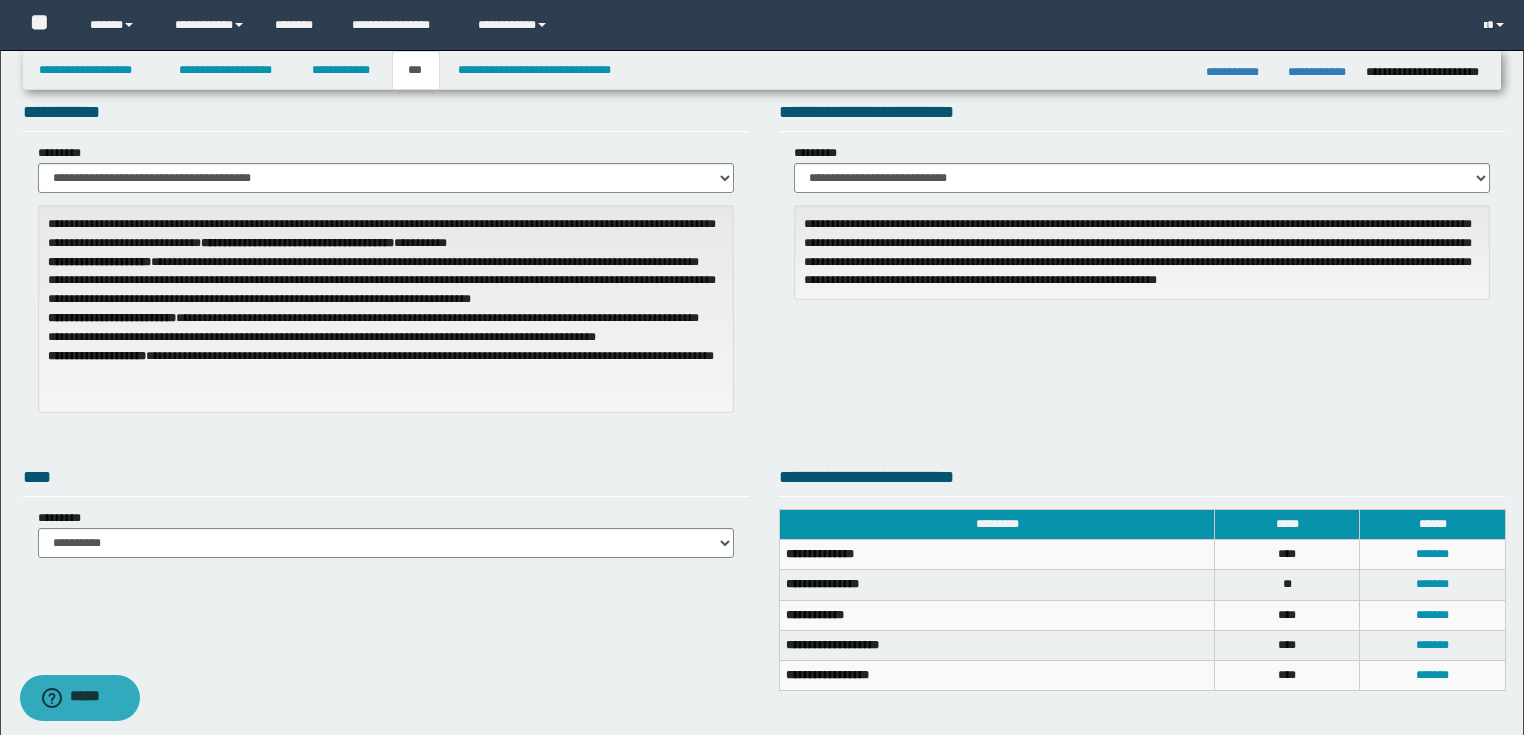 scroll, scrollTop: 0, scrollLeft: 0, axis: both 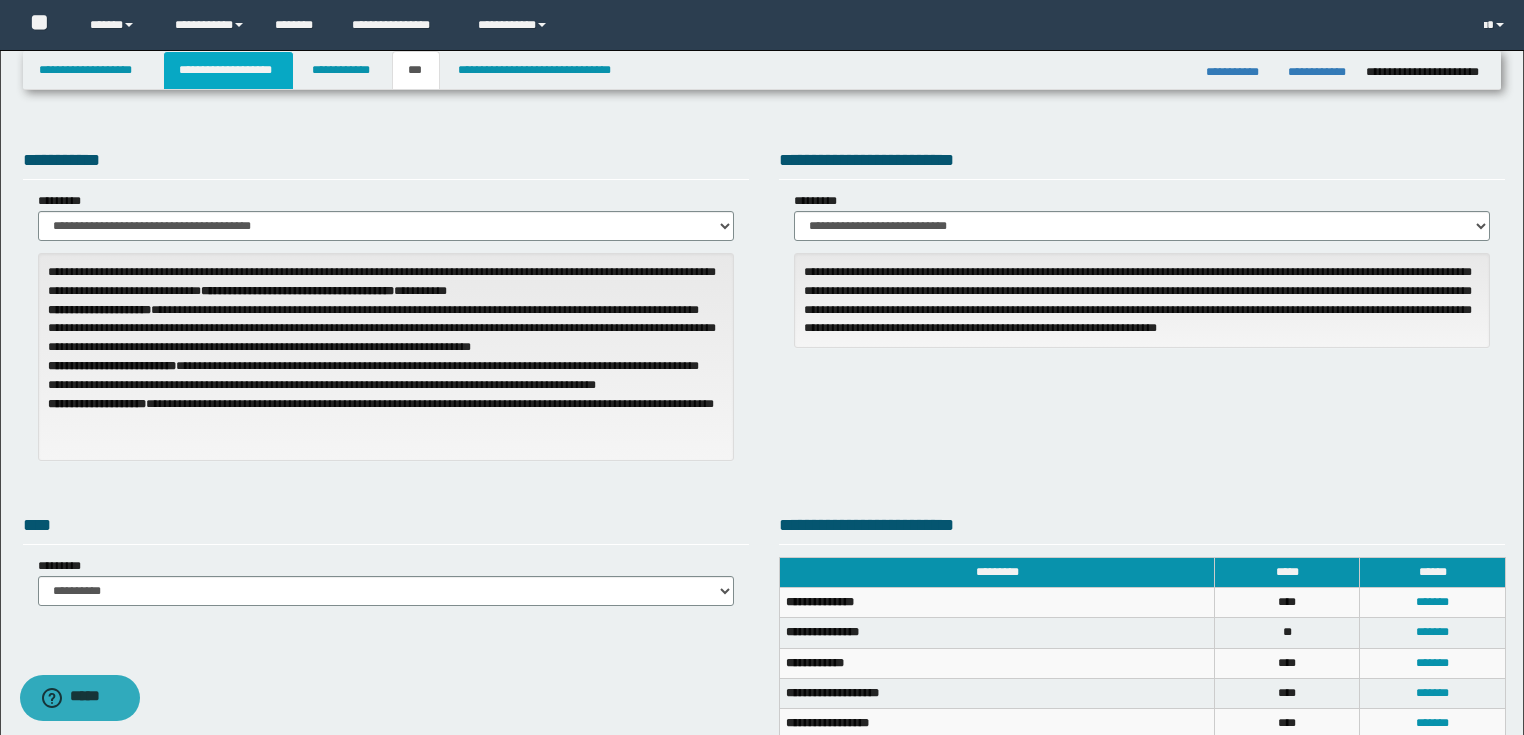 click on "**********" at bounding box center (228, 70) 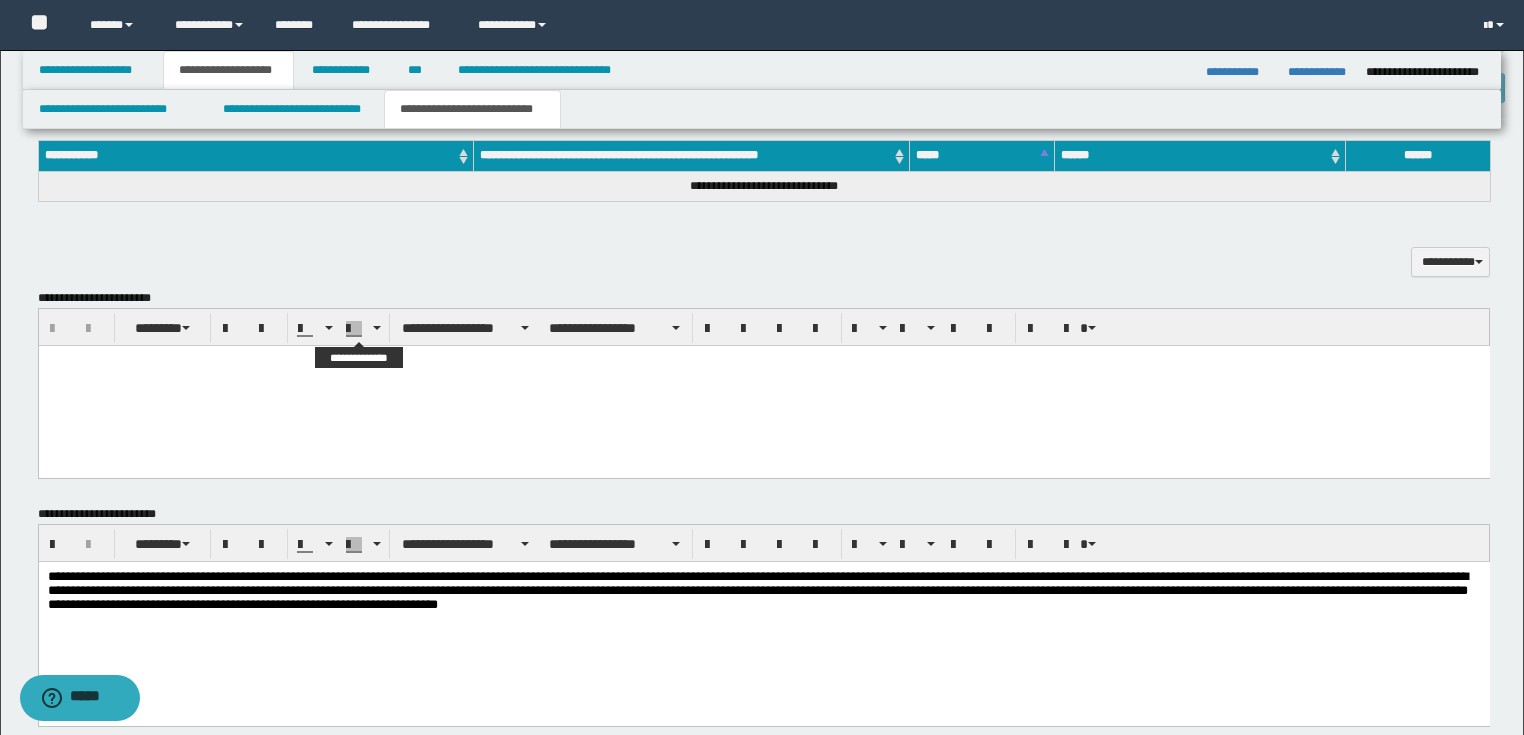 scroll, scrollTop: 640, scrollLeft: 0, axis: vertical 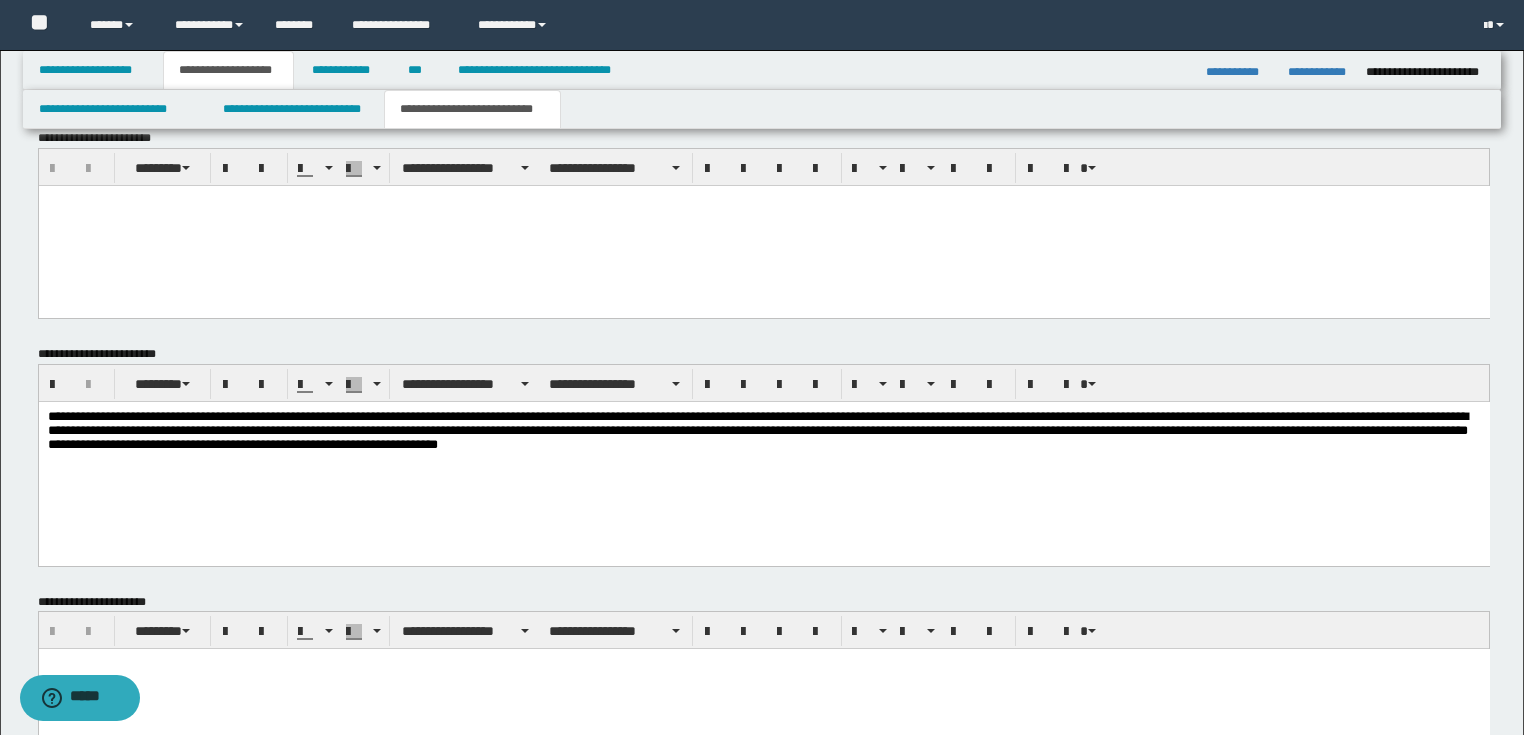 click on "**********" at bounding box center [763, 433] 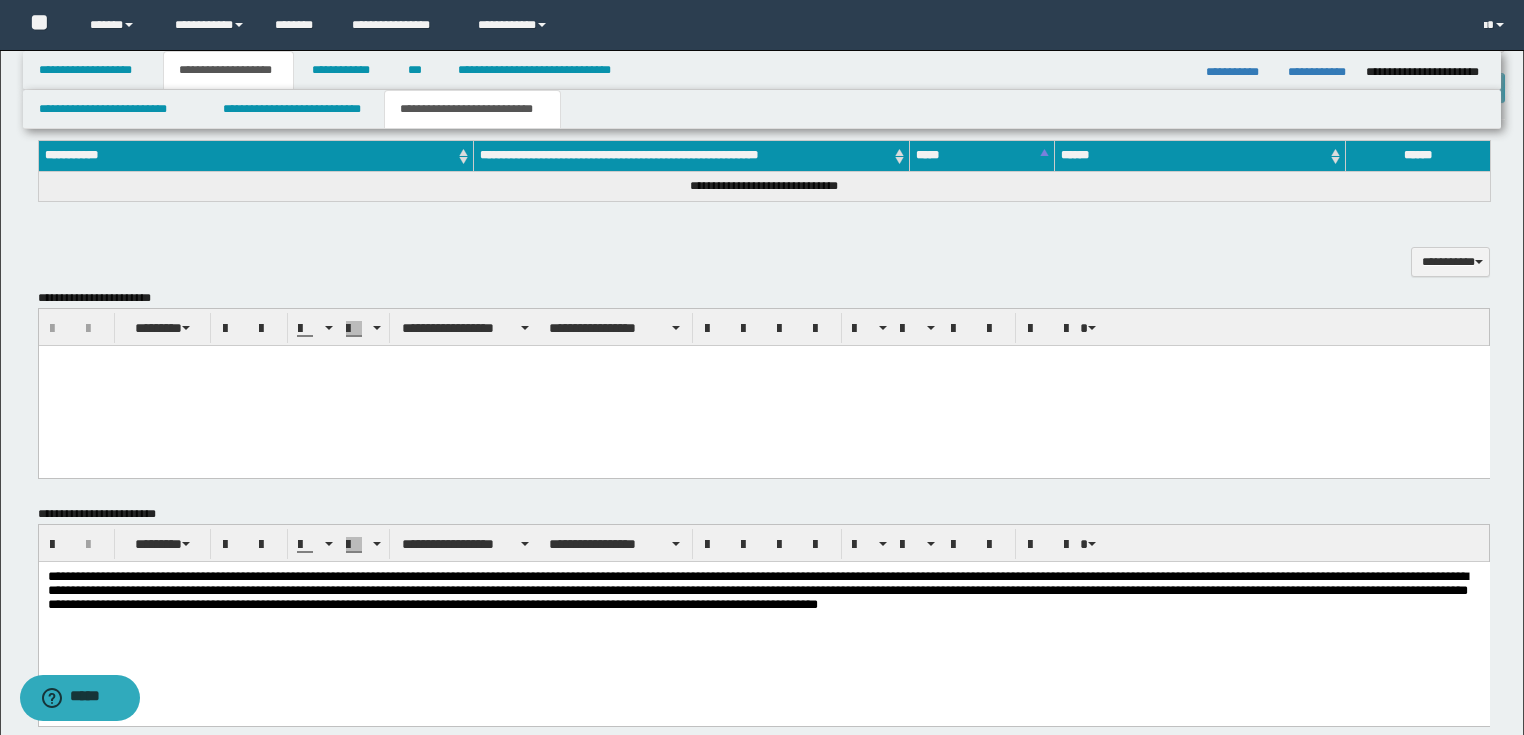 scroll, scrollTop: 400, scrollLeft: 0, axis: vertical 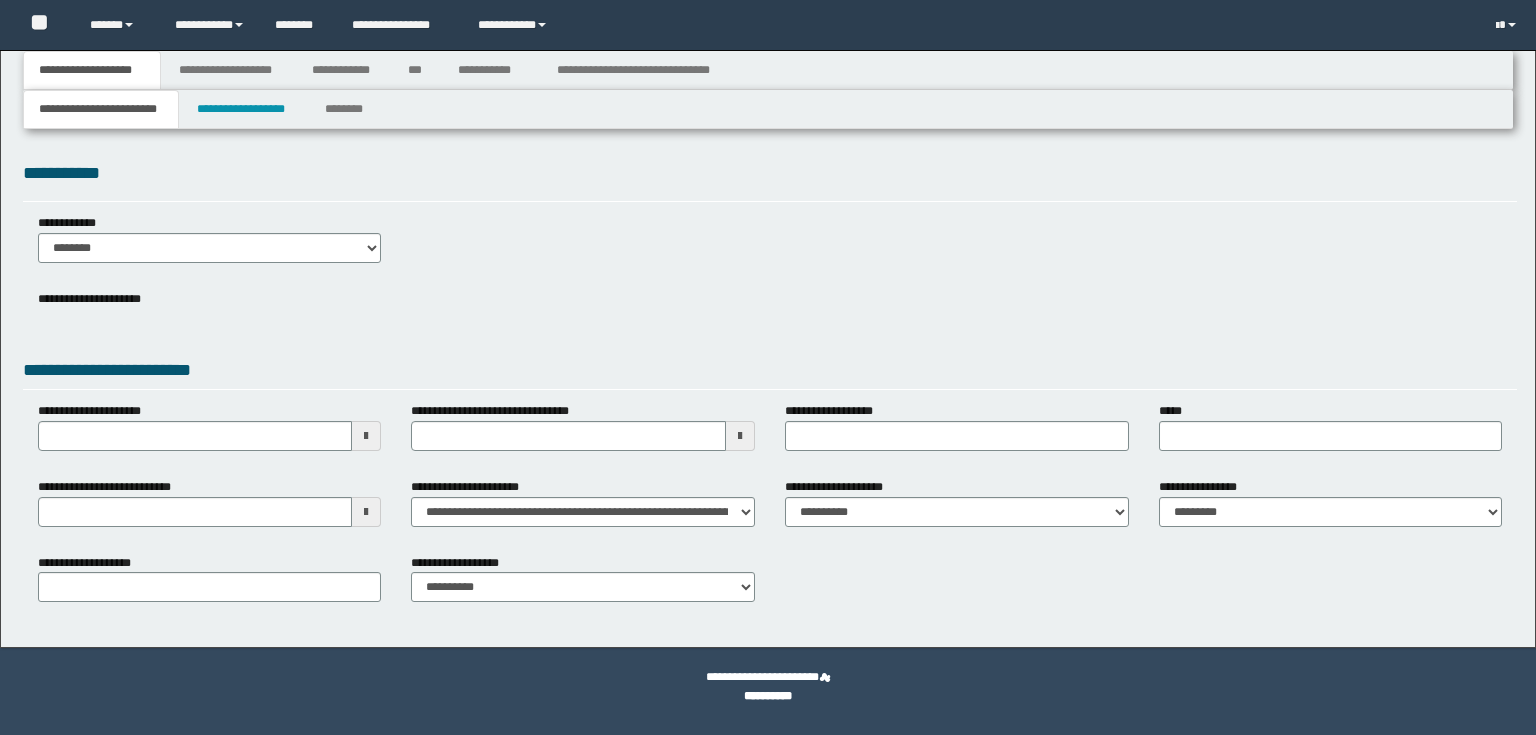 type 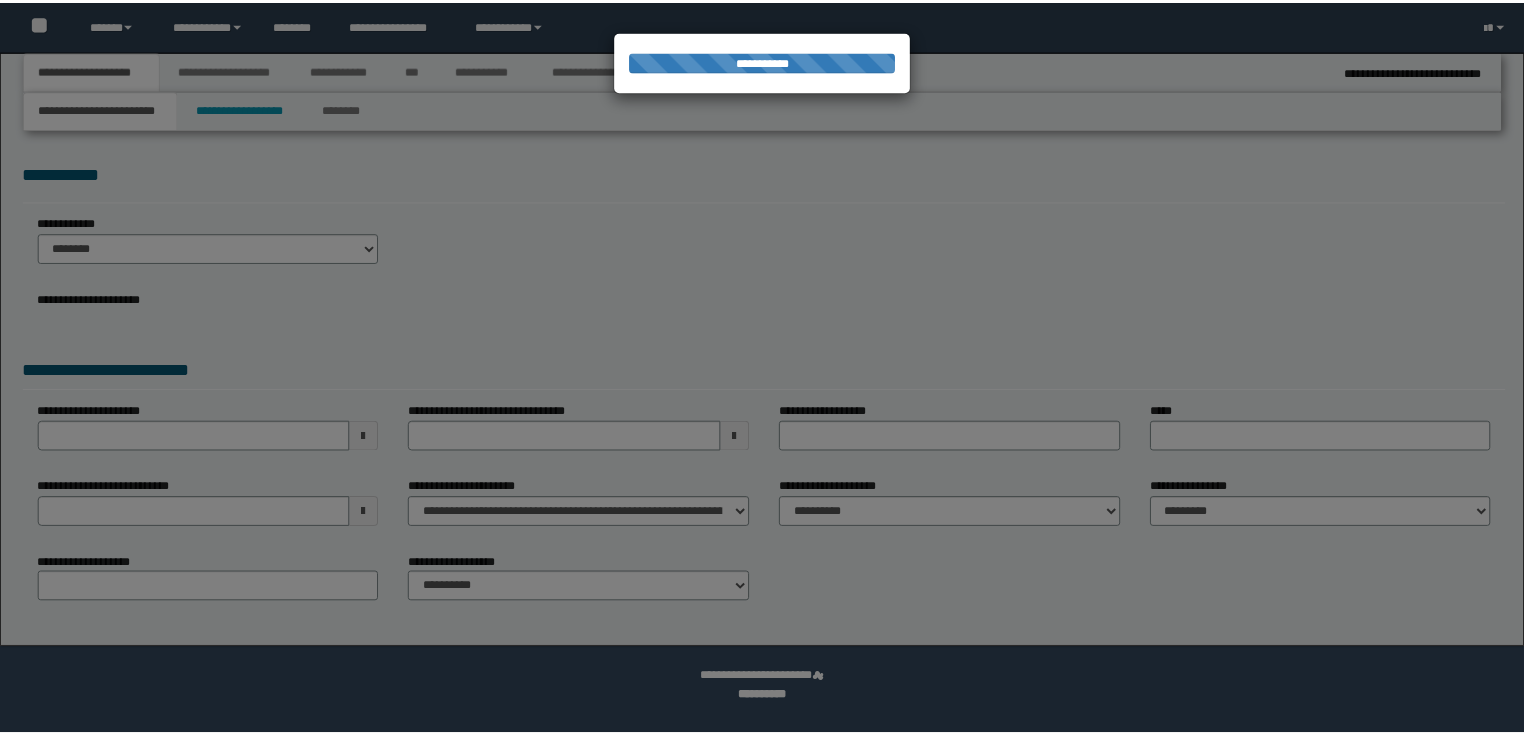 scroll, scrollTop: 0, scrollLeft: 0, axis: both 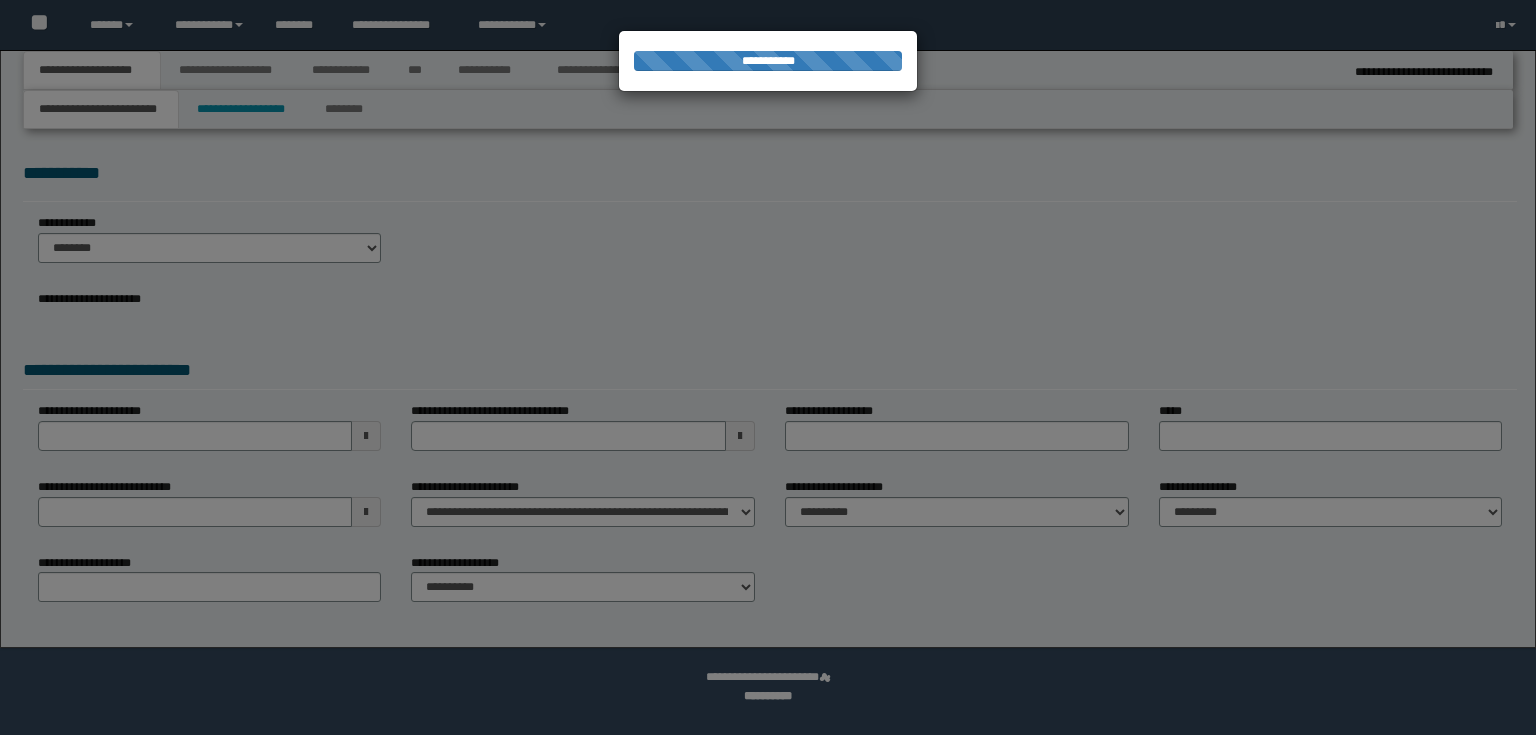 type on "**********" 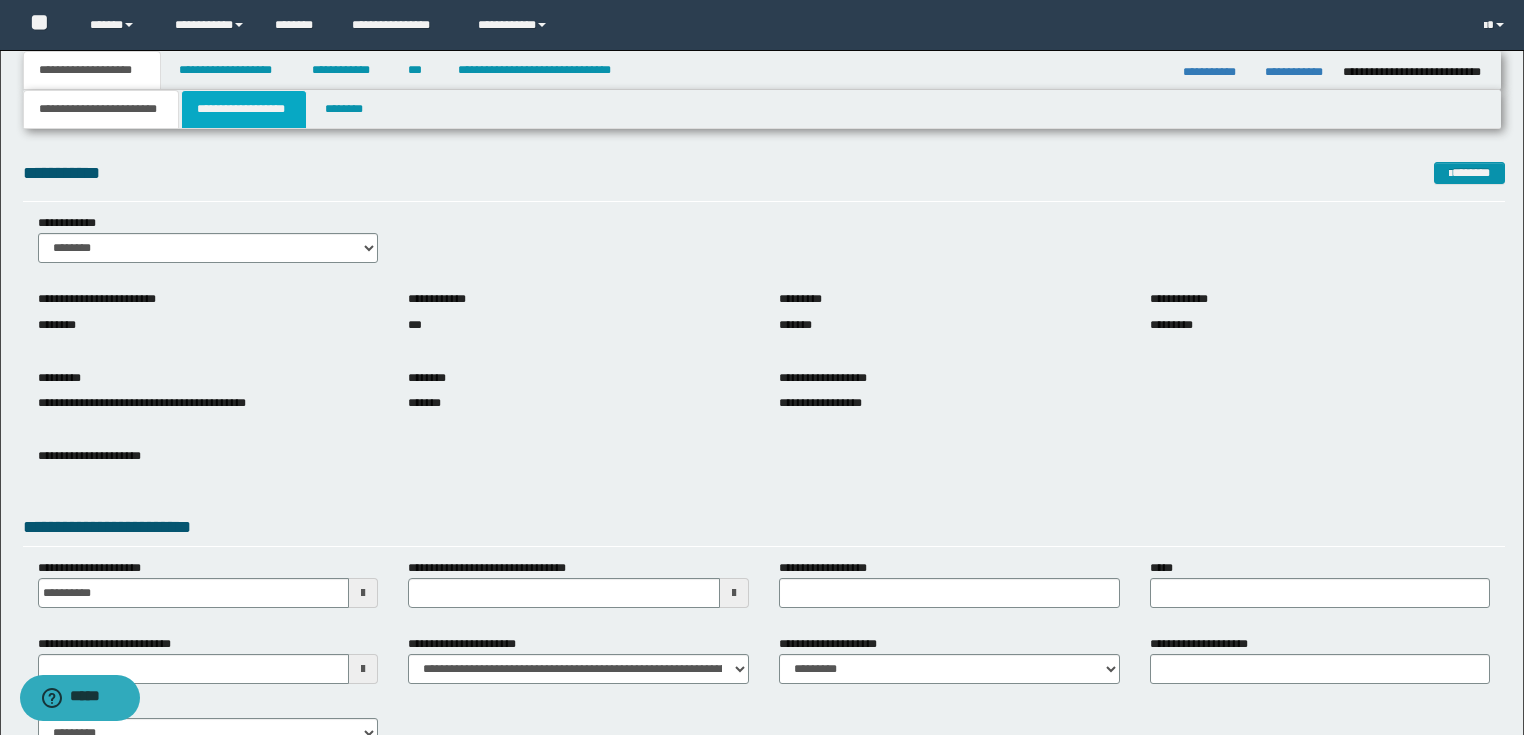 click on "**********" at bounding box center (244, 109) 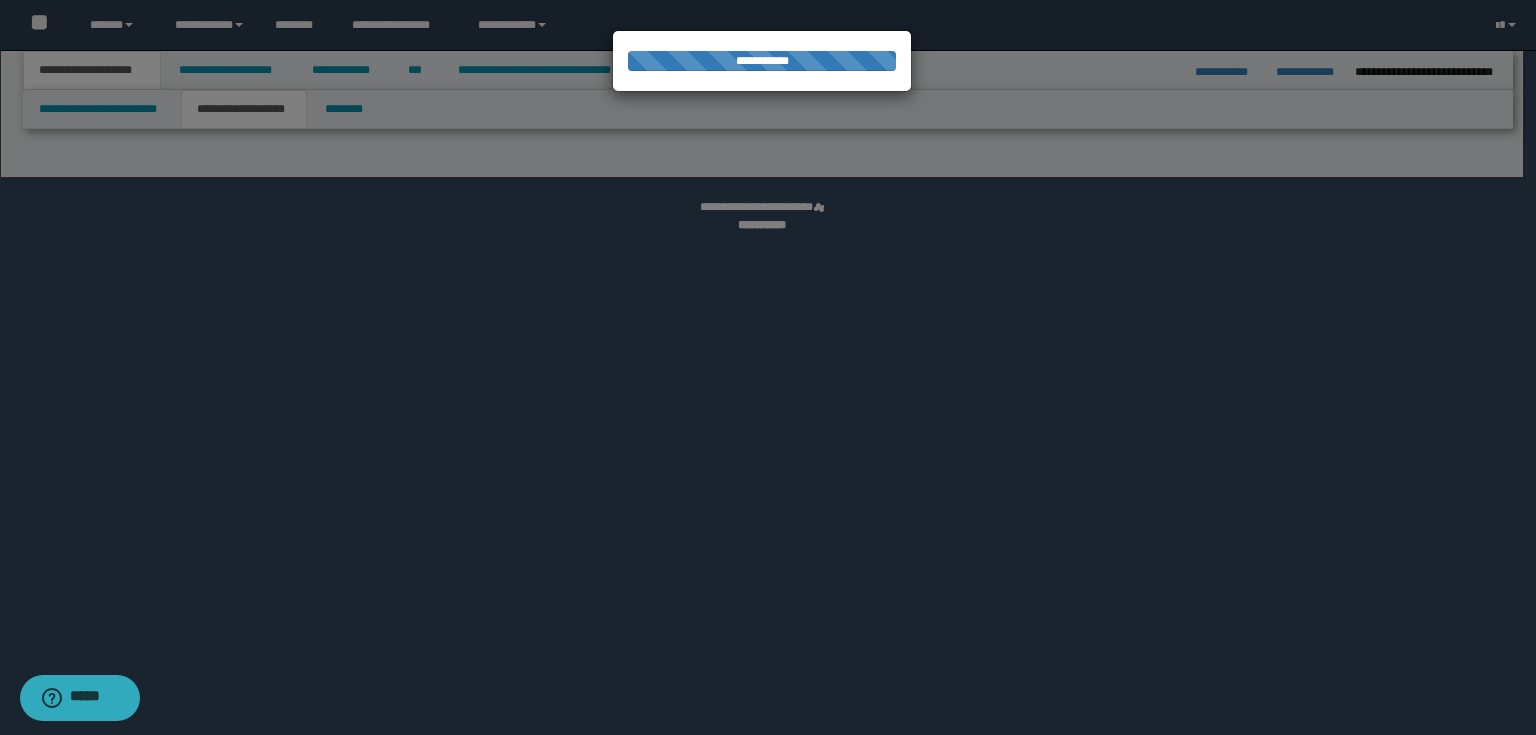 select on "*" 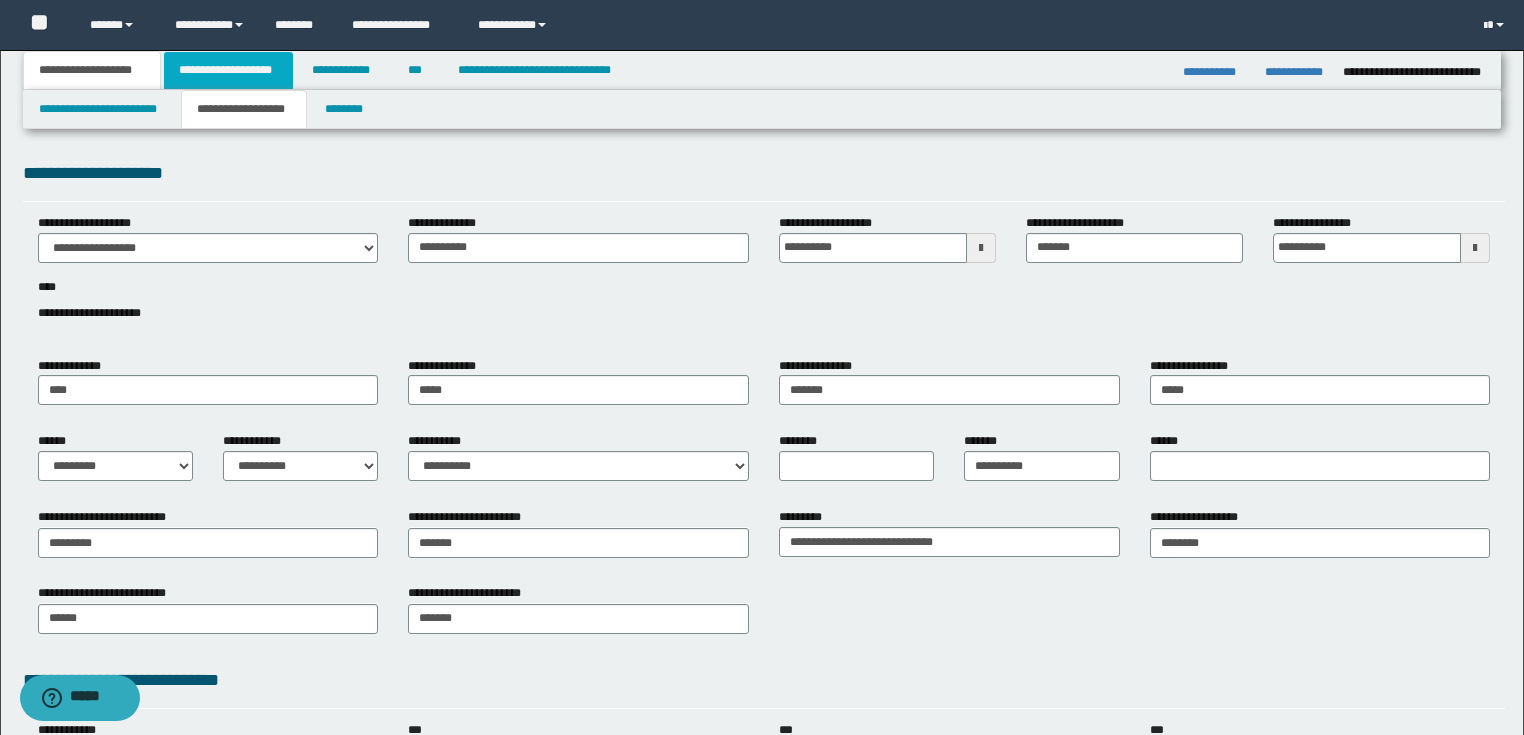 click on "**********" at bounding box center [228, 70] 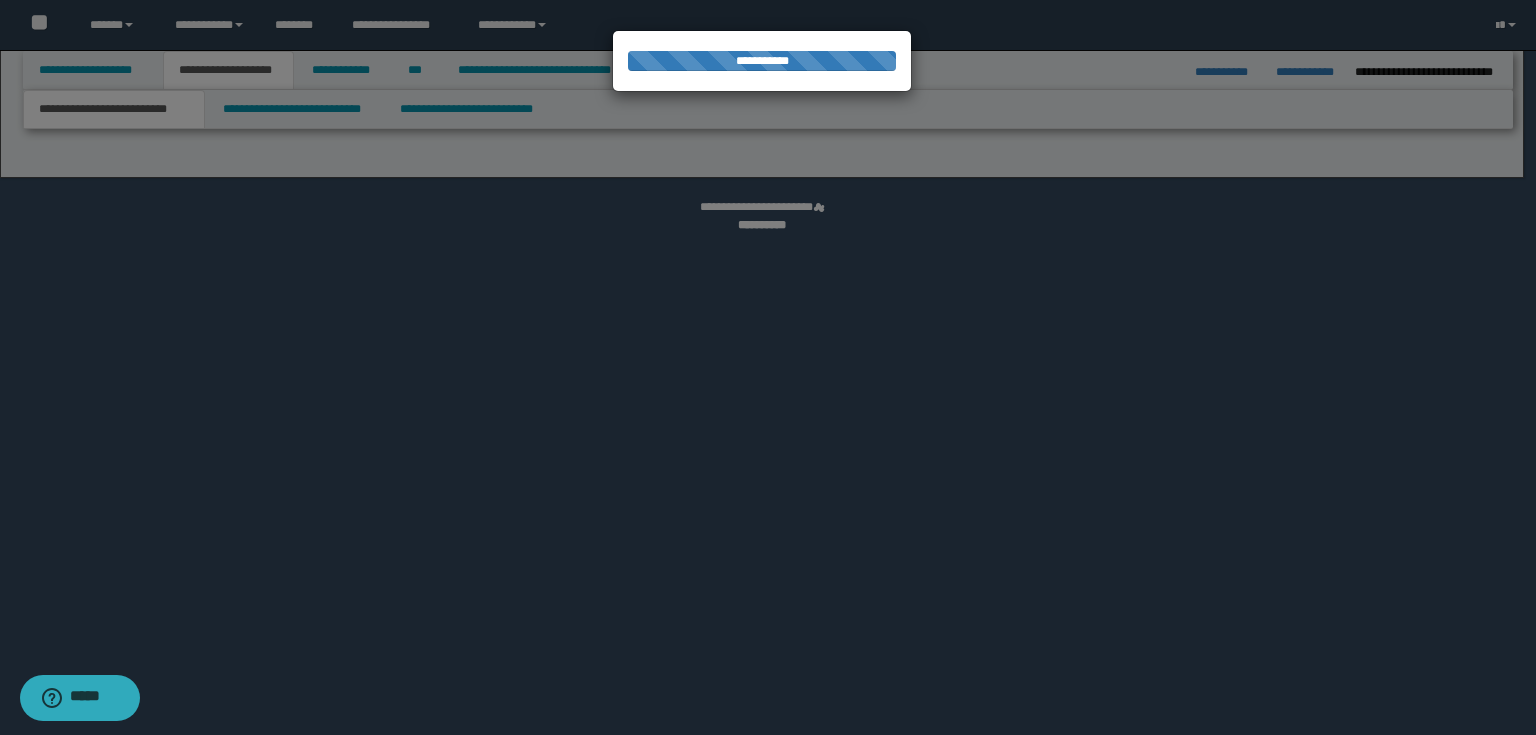 select on "*" 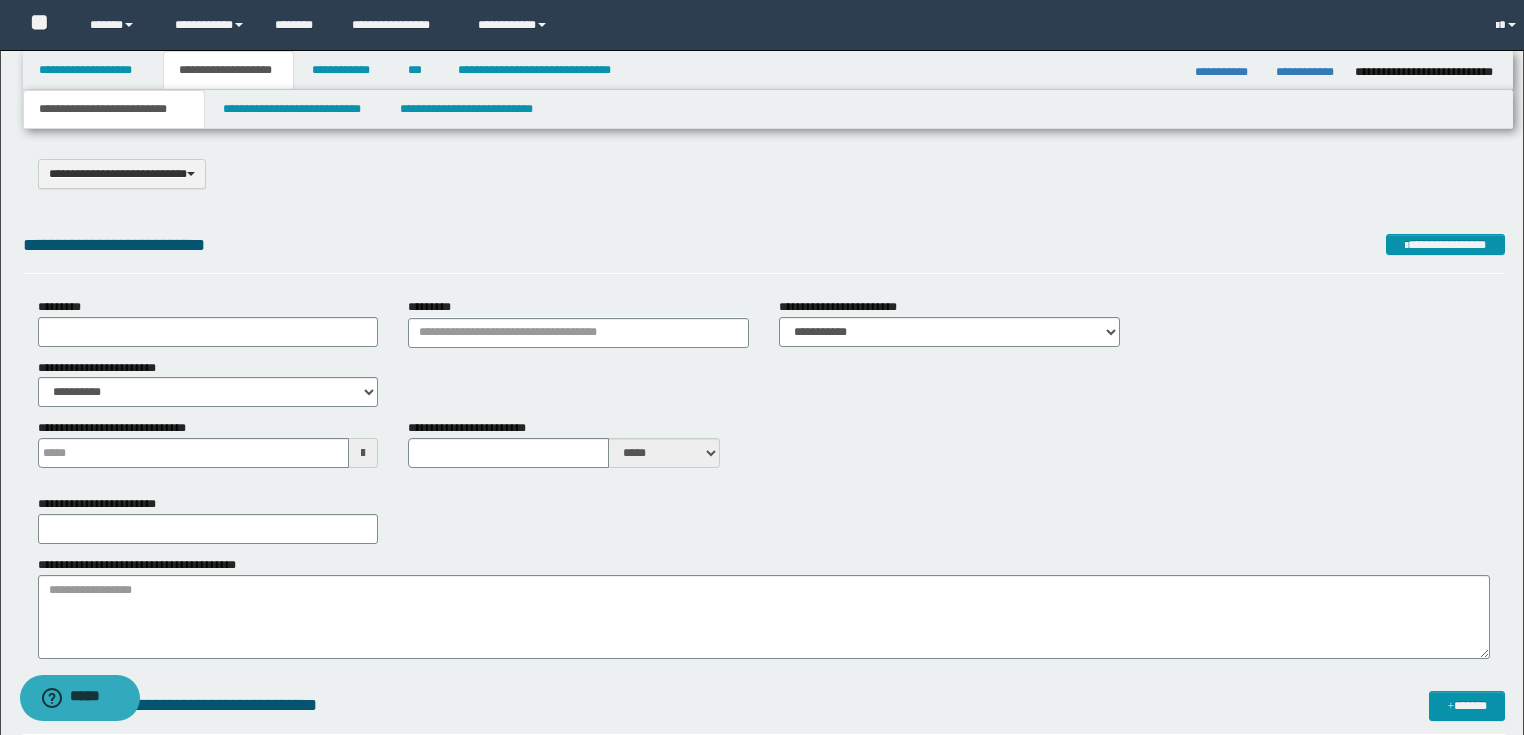 scroll, scrollTop: 0, scrollLeft: 0, axis: both 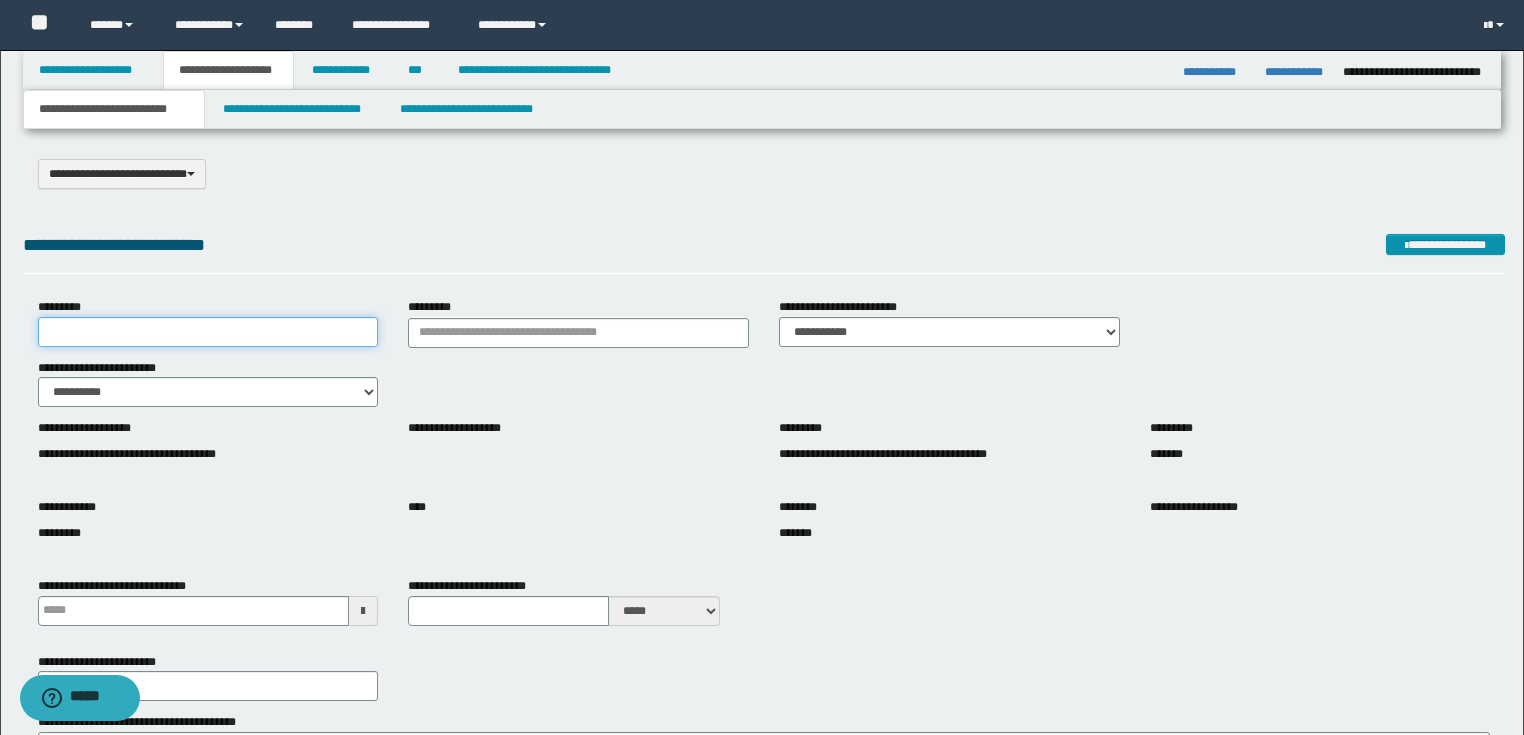 click on "*********" at bounding box center [208, 332] 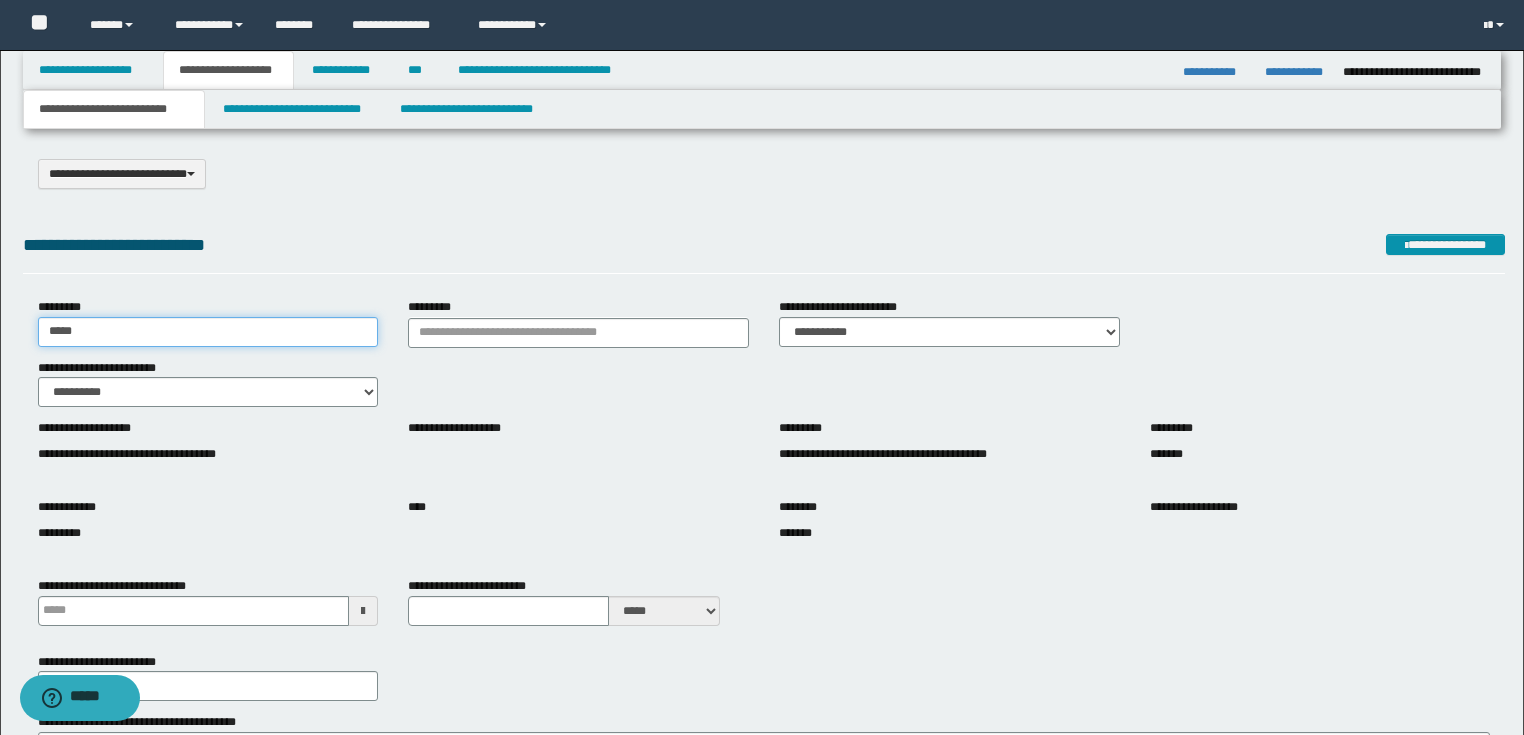 type on "**********" 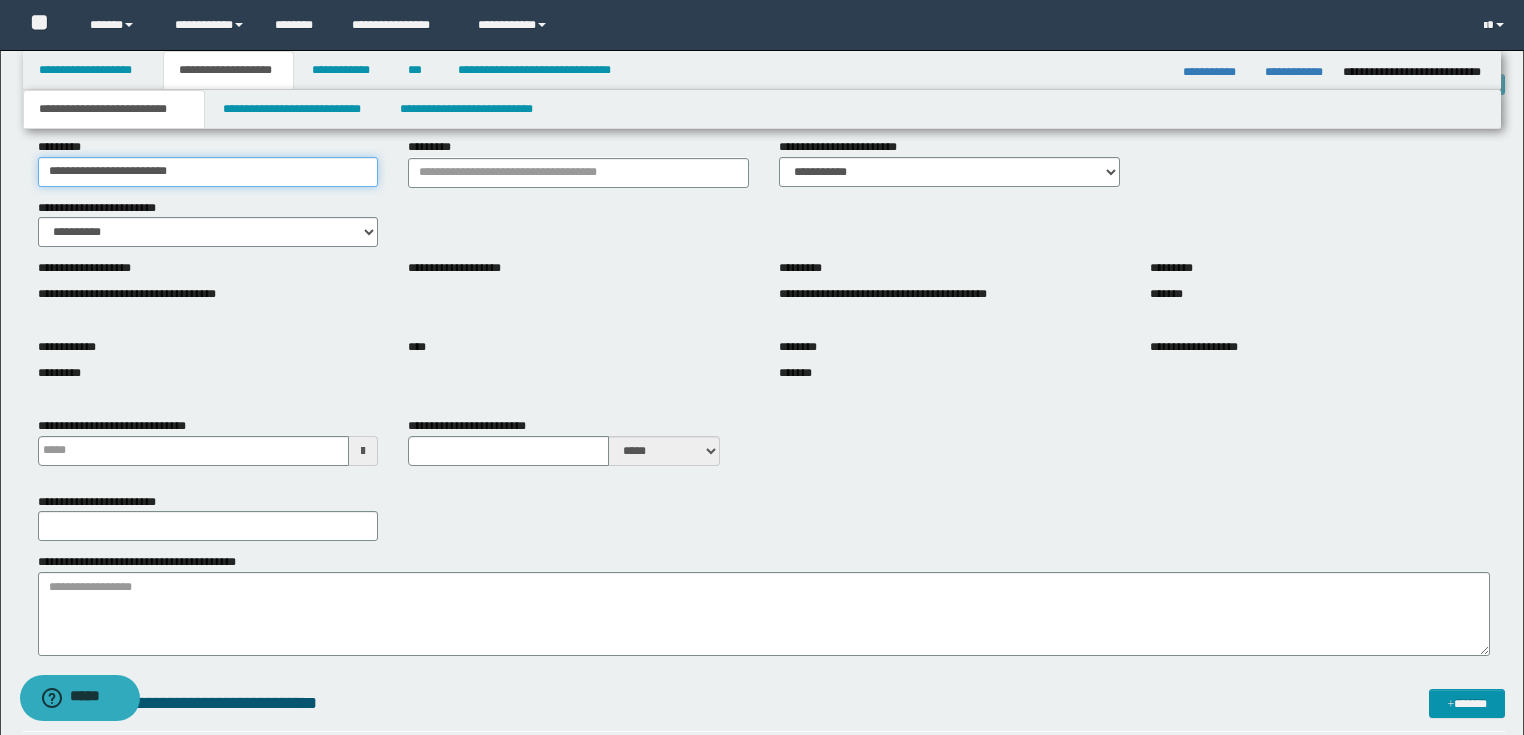 scroll, scrollTop: 240, scrollLeft: 0, axis: vertical 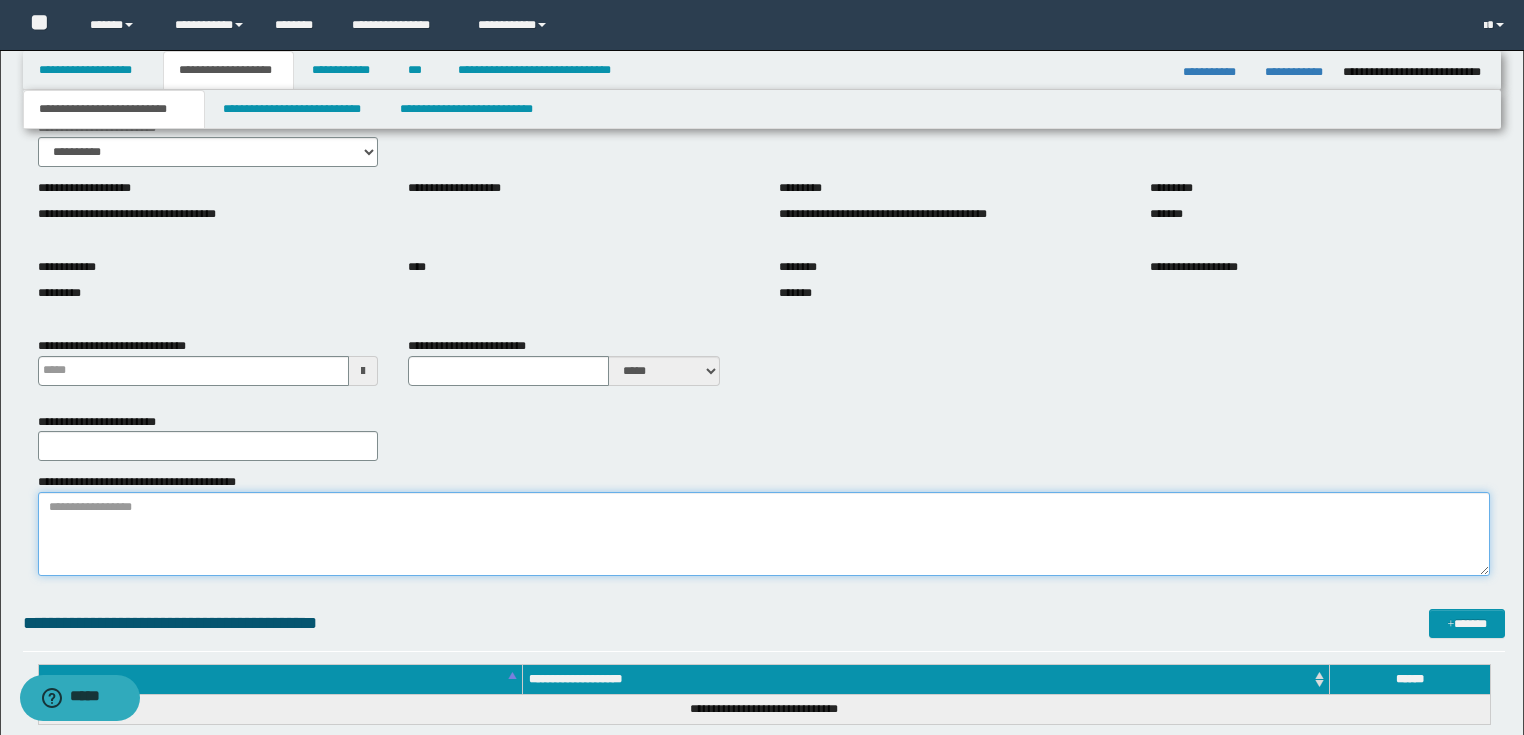 click on "**********" at bounding box center (764, 534) 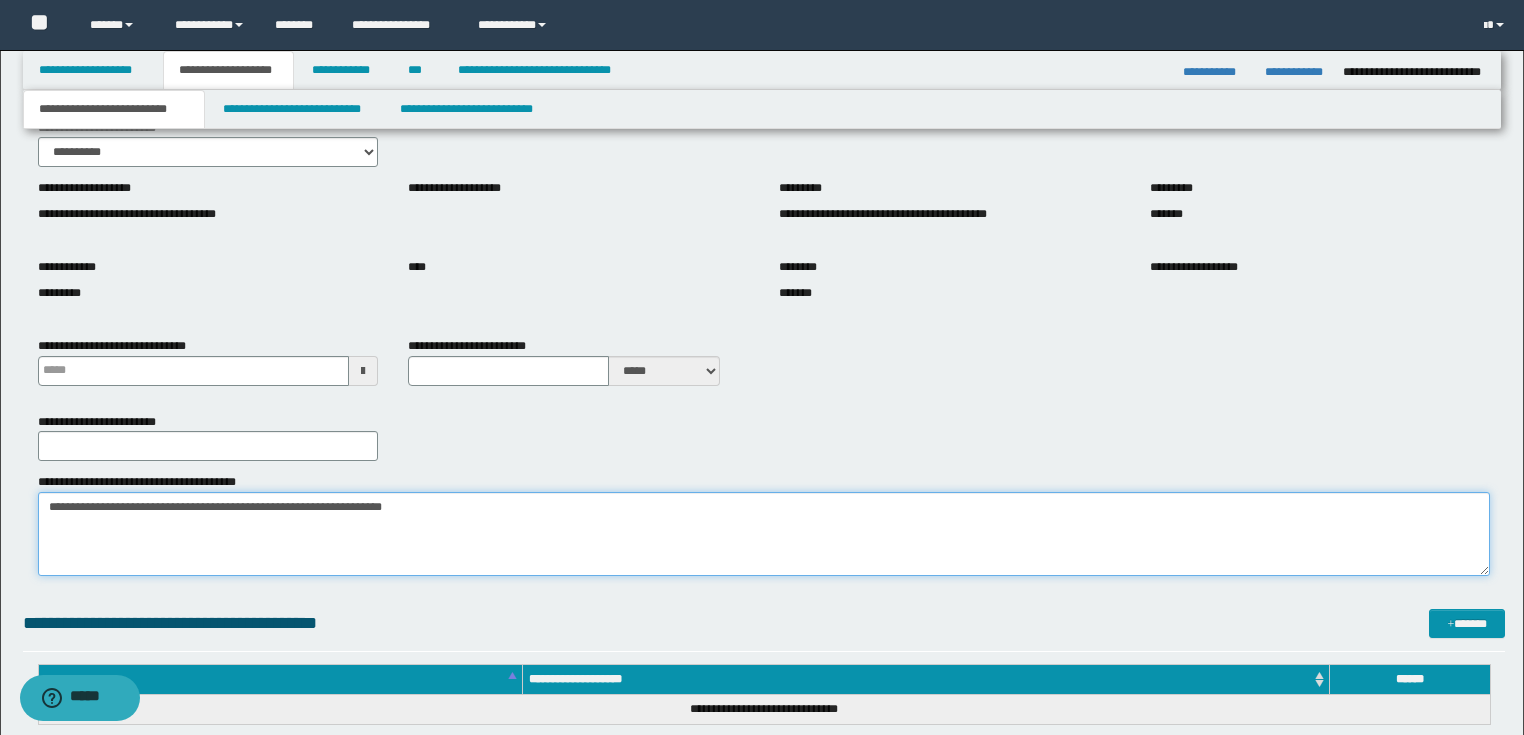 click on "**********" at bounding box center [764, 534] 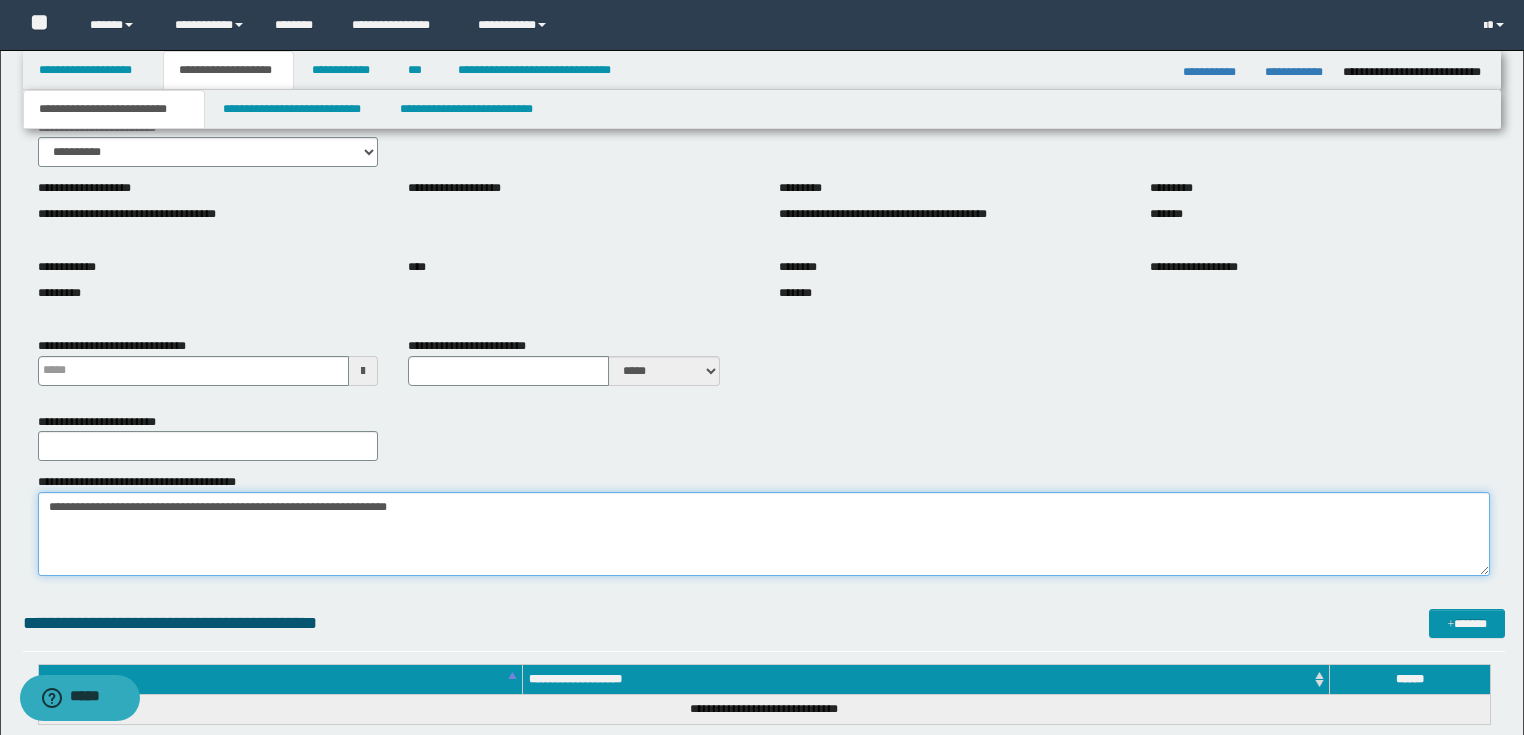 click on "**********" at bounding box center (764, 534) 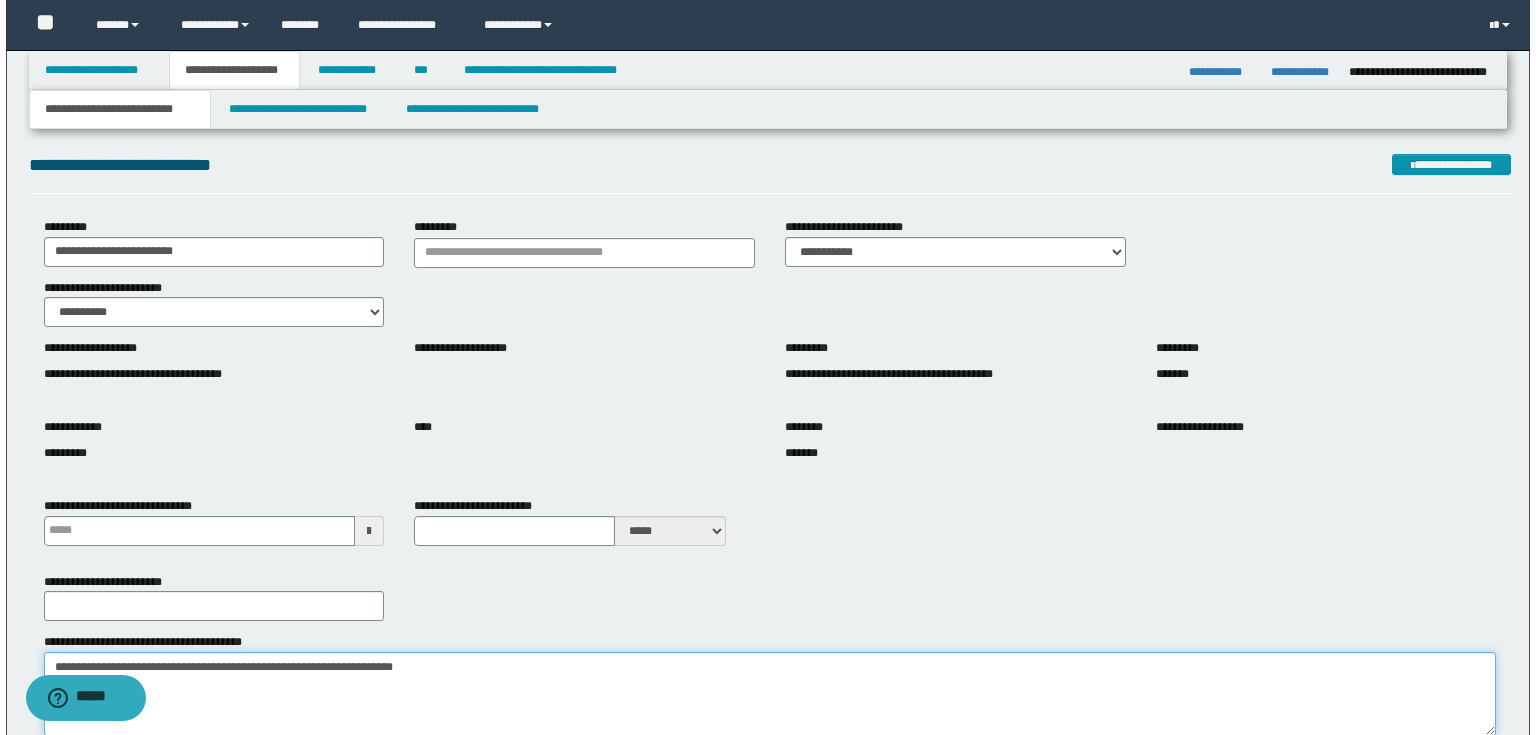 scroll, scrollTop: 0, scrollLeft: 0, axis: both 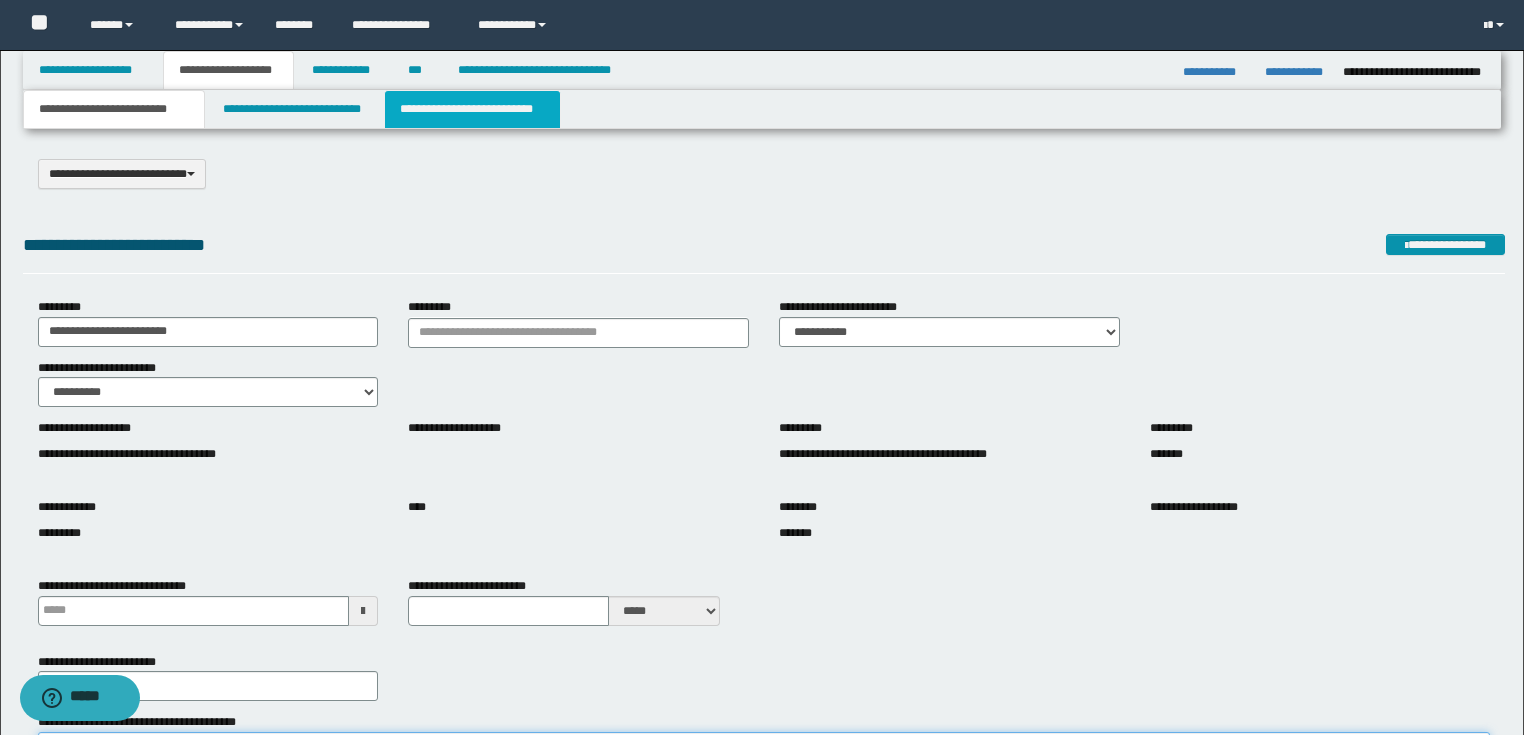 type on "**********" 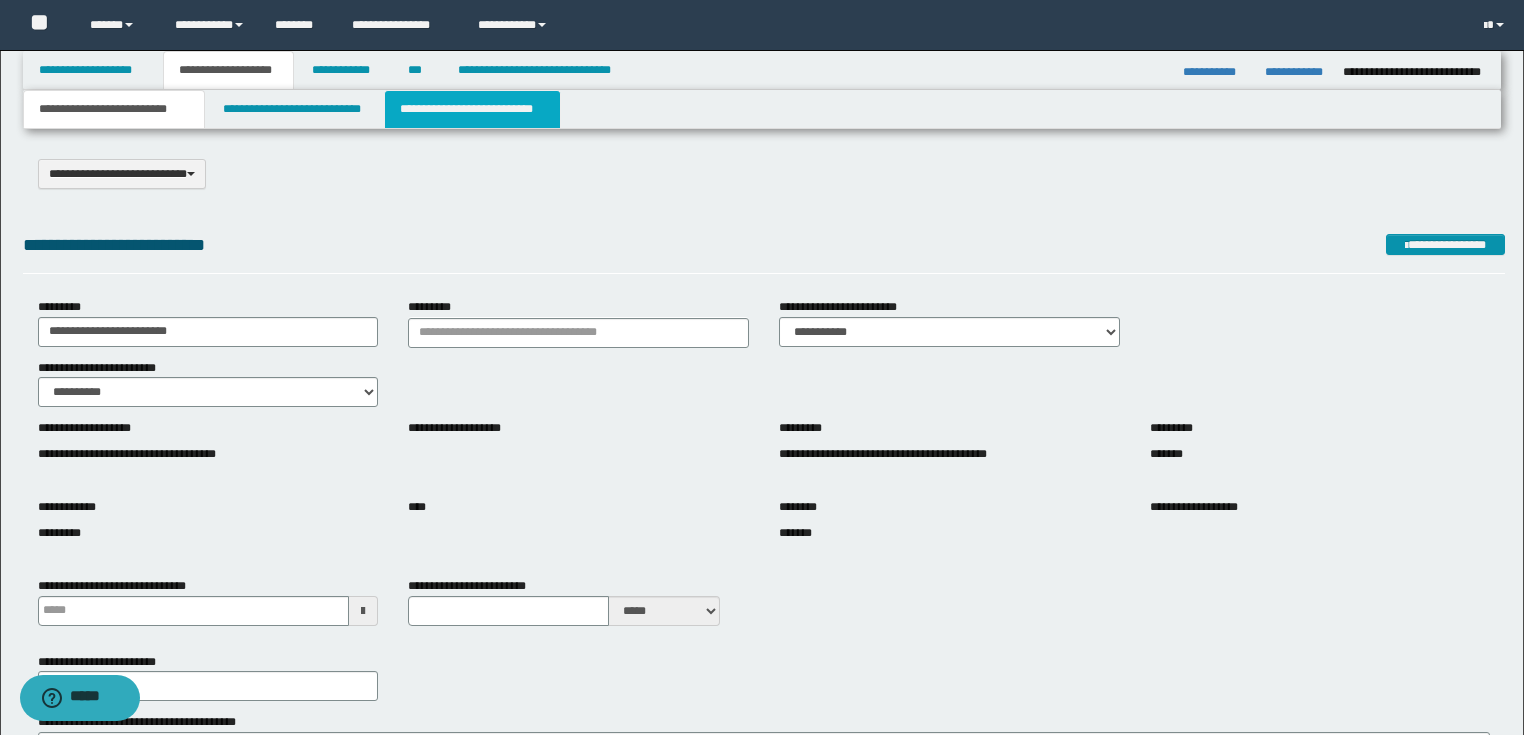 click on "**********" at bounding box center [472, 109] 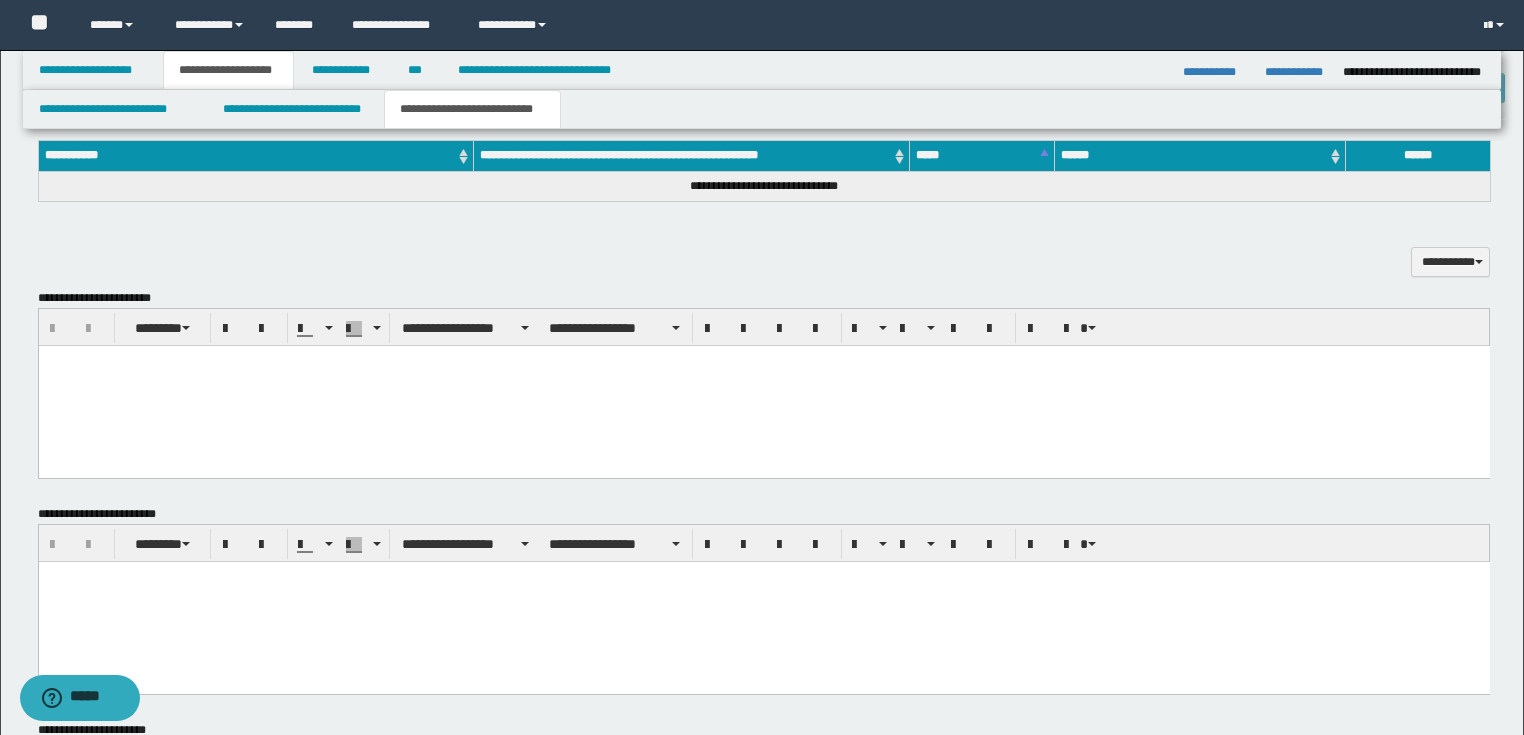 scroll, scrollTop: 560, scrollLeft: 0, axis: vertical 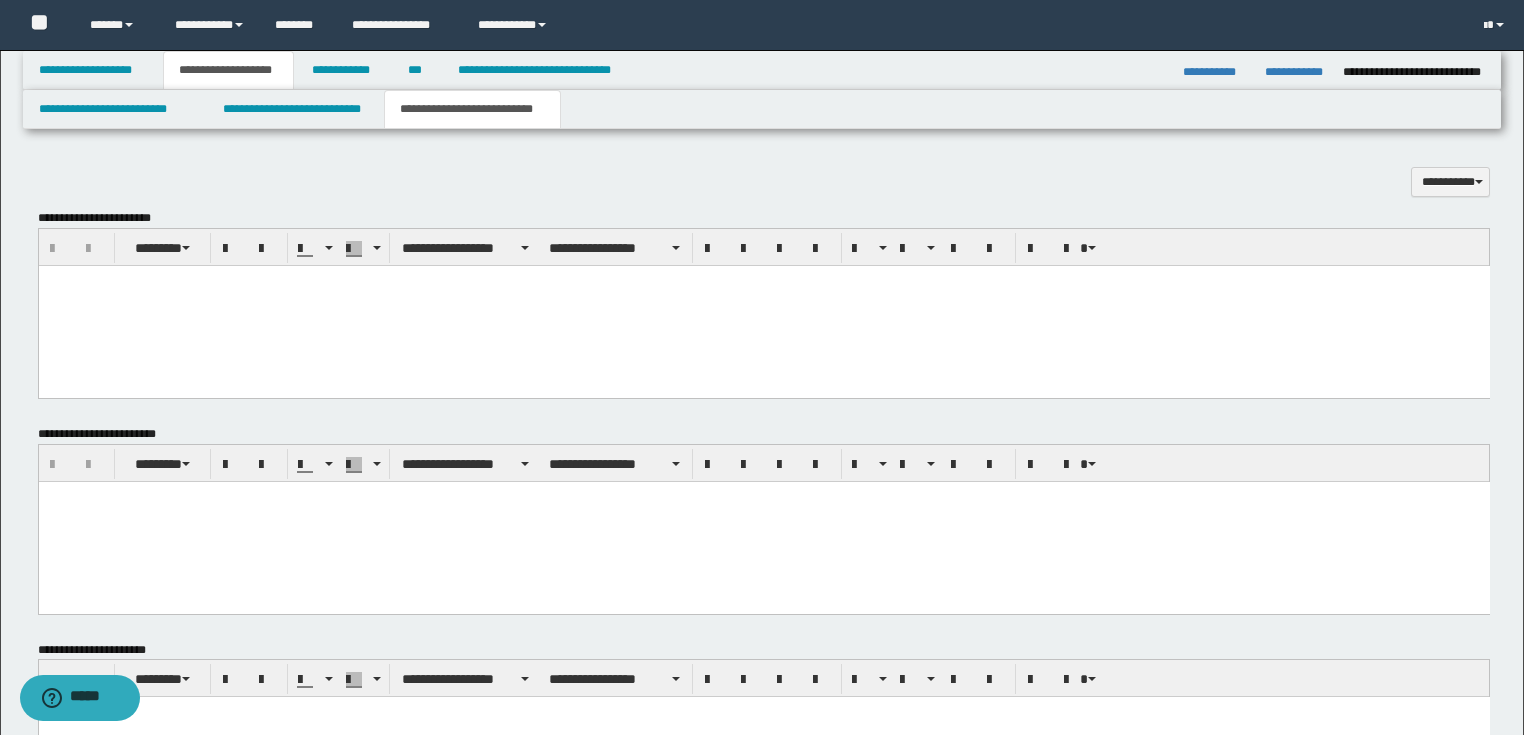 click at bounding box center [763, 521] 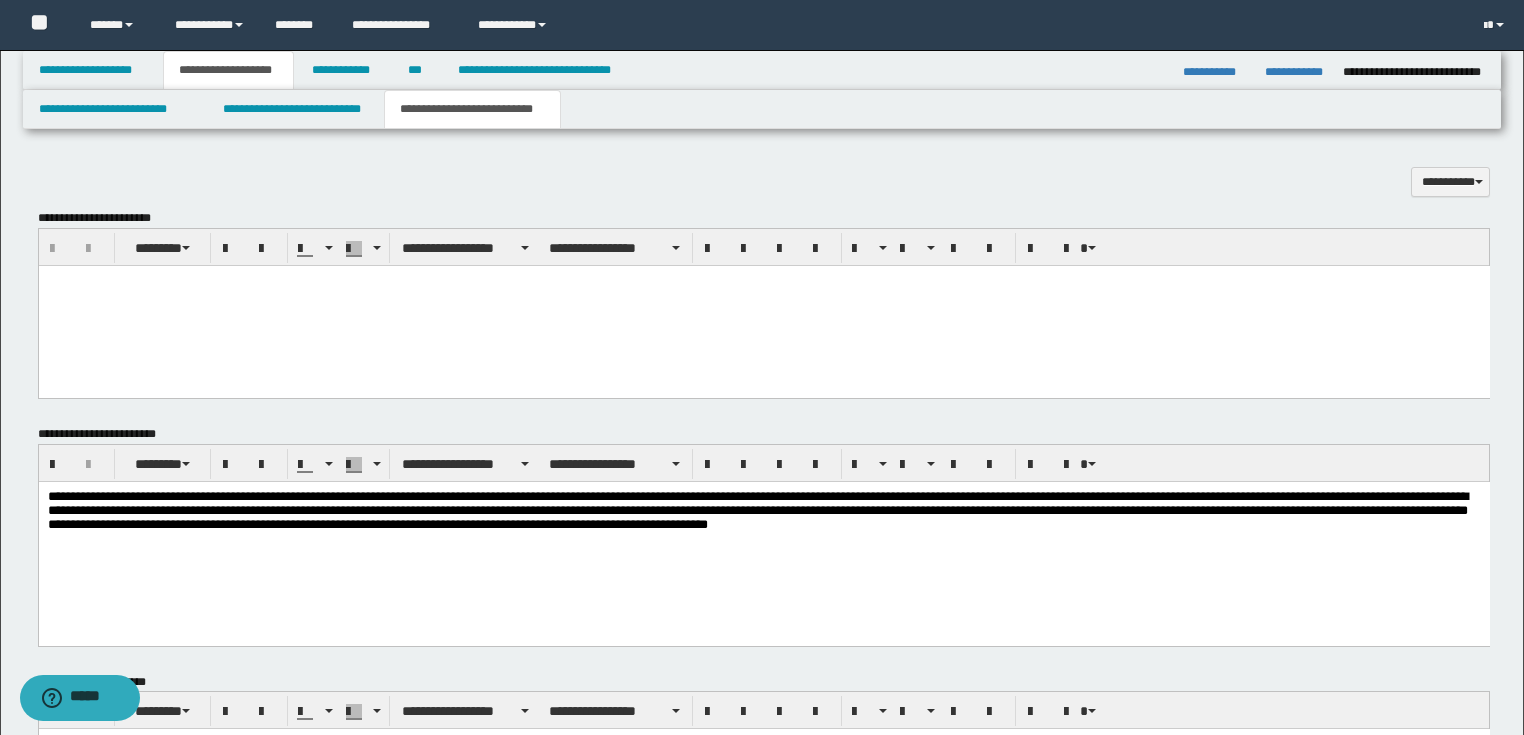 click on "**********" at bounding box center (763, 513) 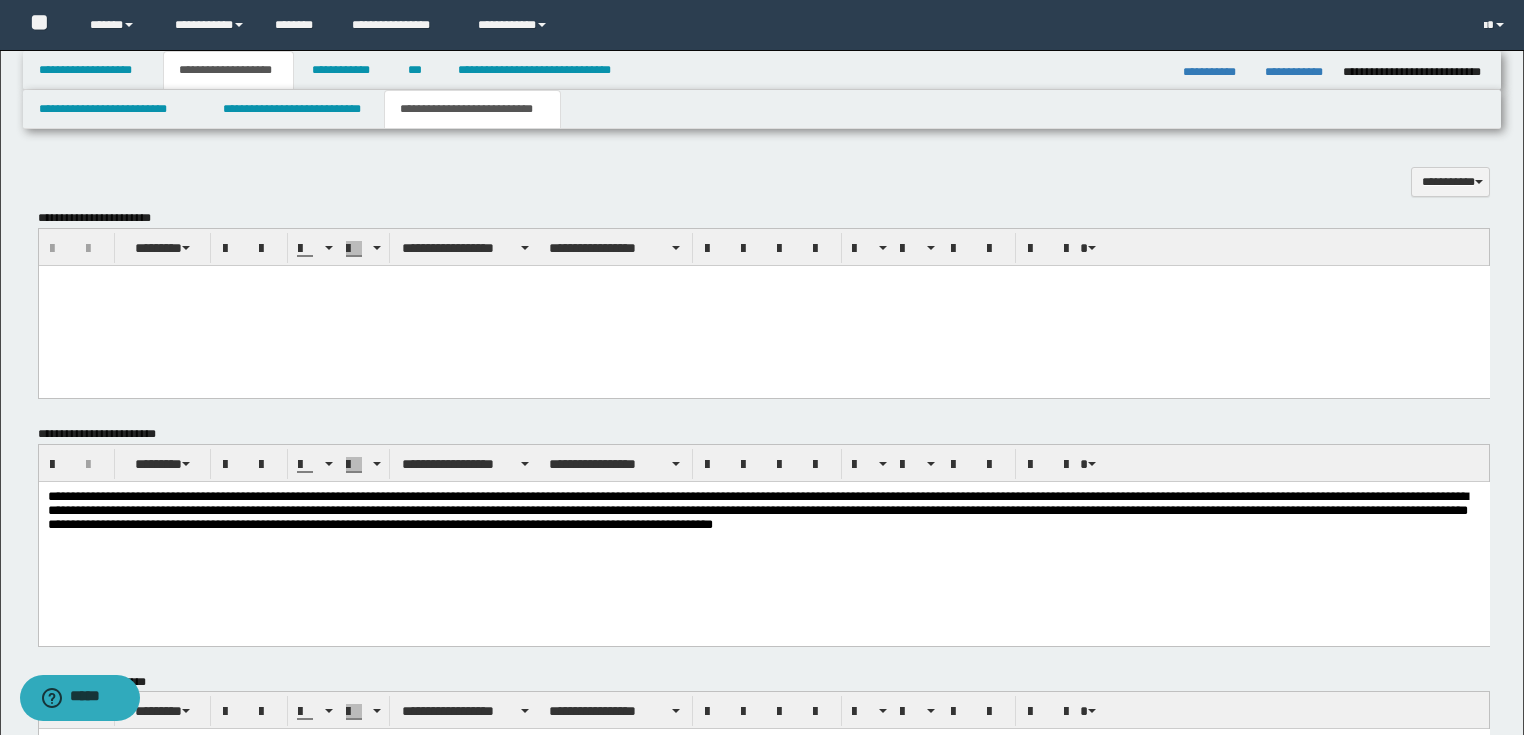 click on "**********" at bounding box center [763, 513] 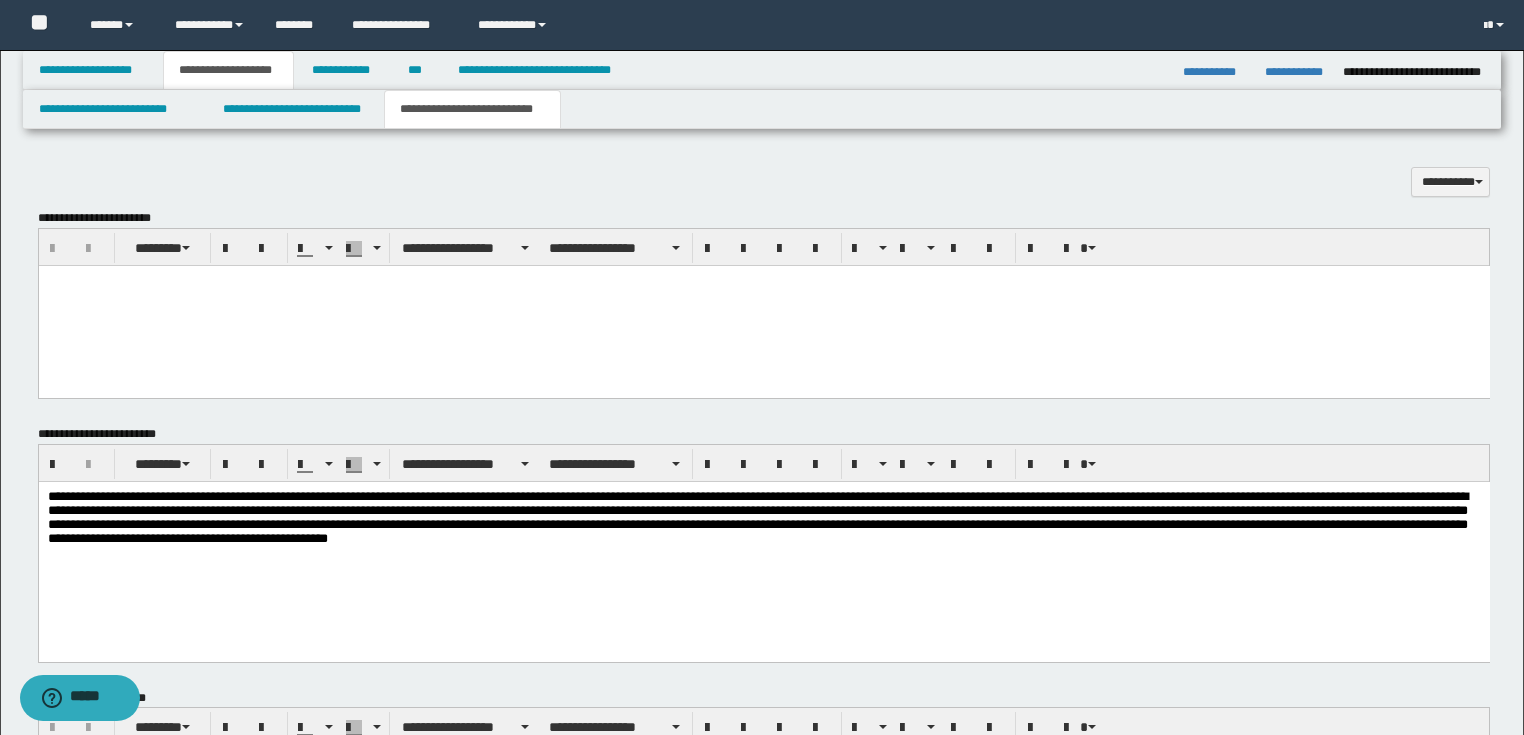 click on "**********" at bounding box center [763, 521] 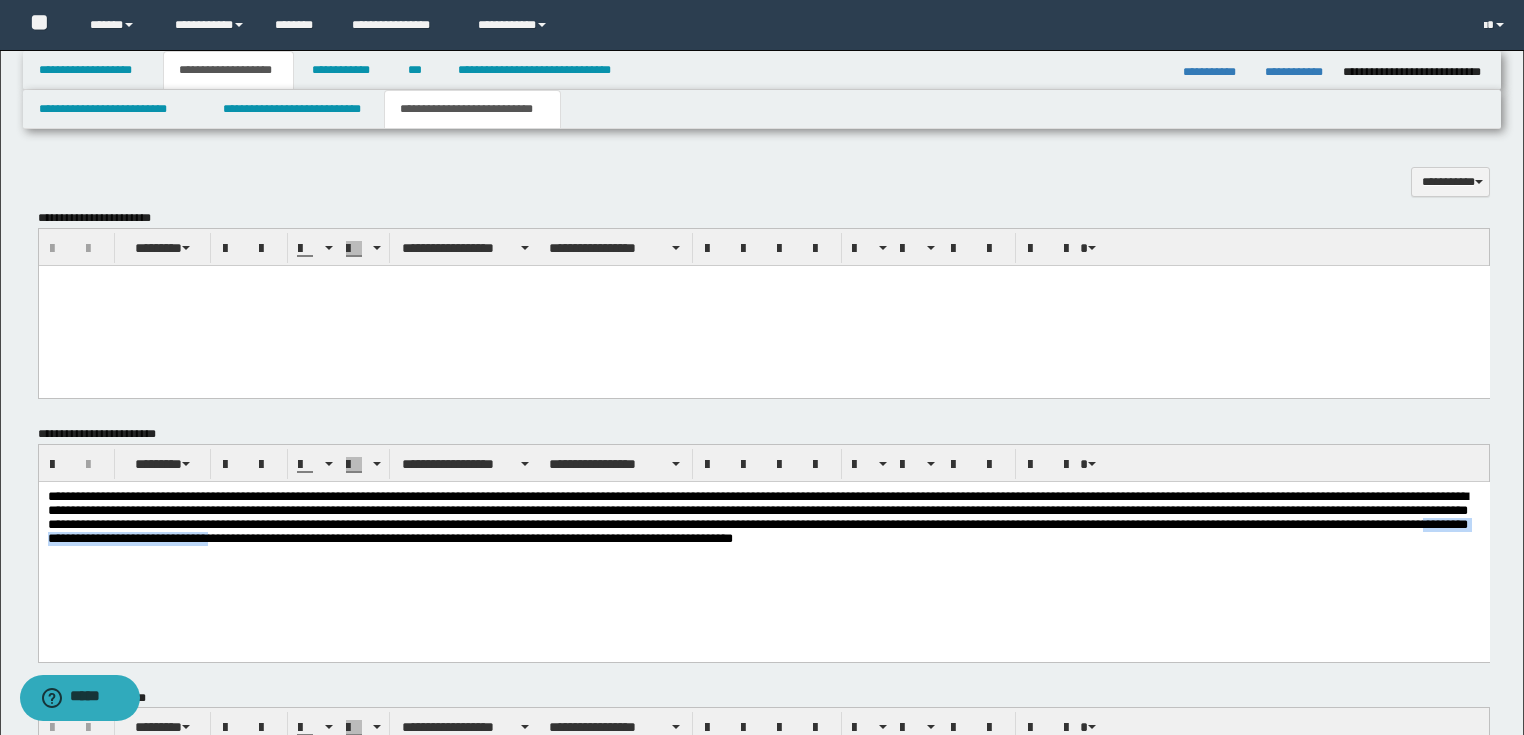 drag, startPoint x: 268, startPoint y: 544, endPoint x: 492, endPoint y: 552, distance: 224.1428 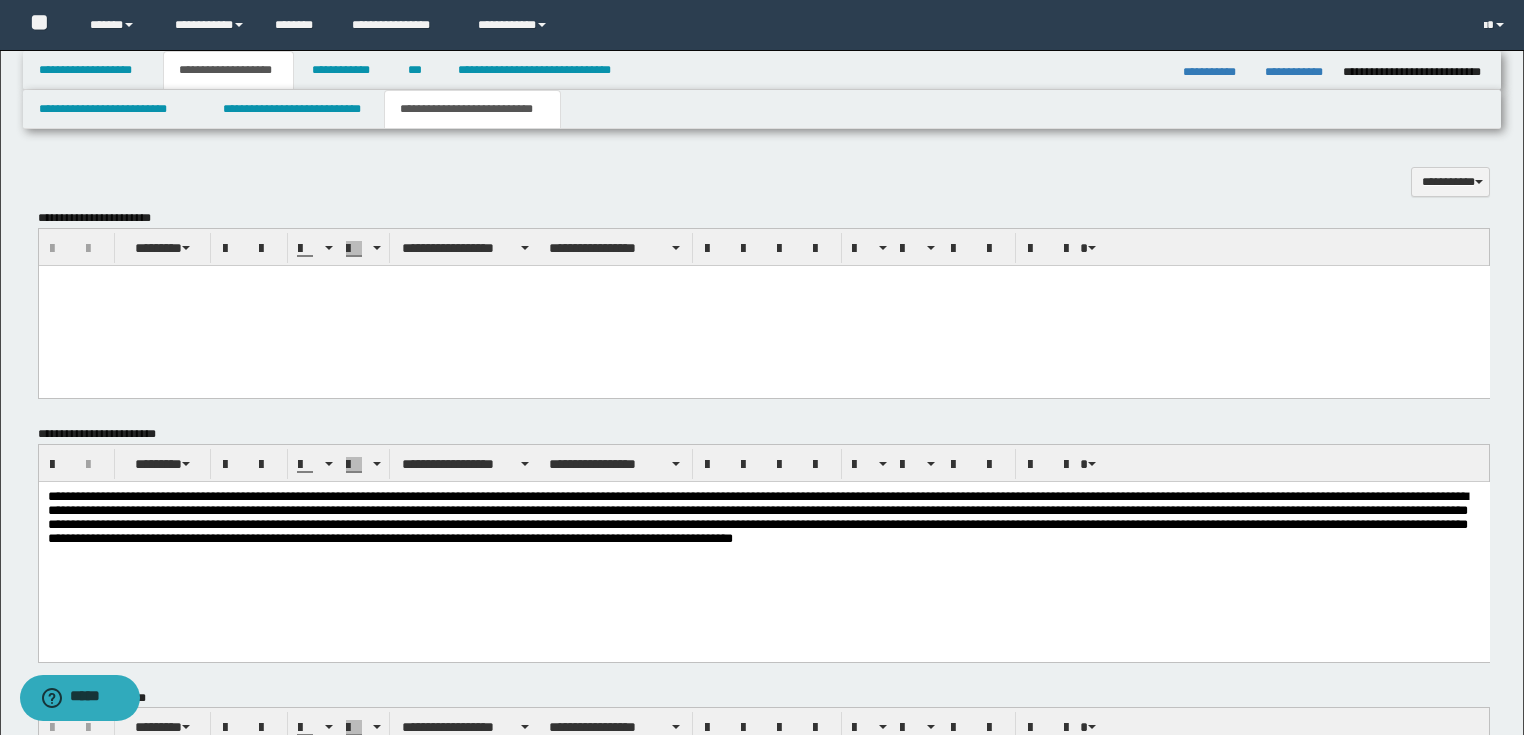 click on "**********" at bounding box center [763, 546] 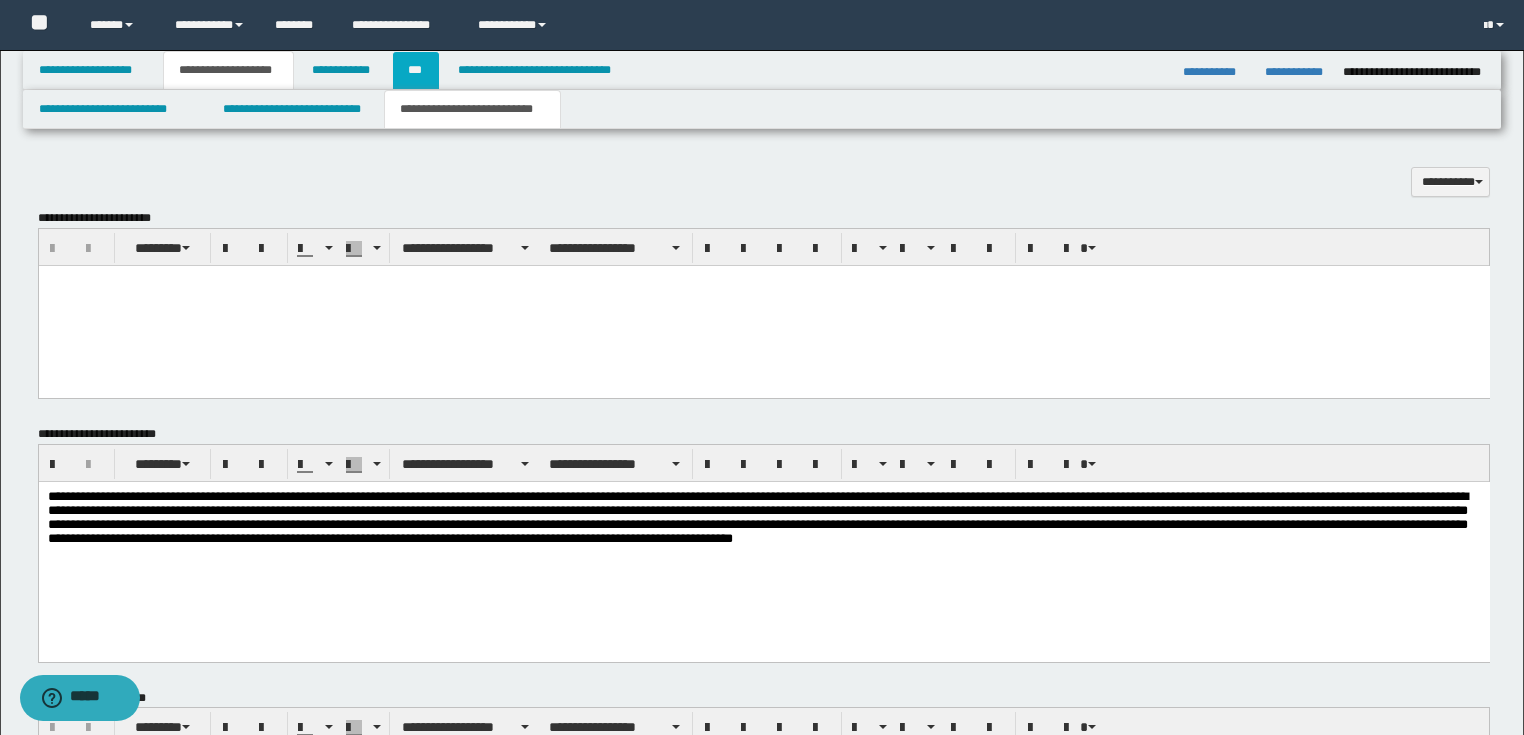 click on "***" at bounding box center [416, 70] 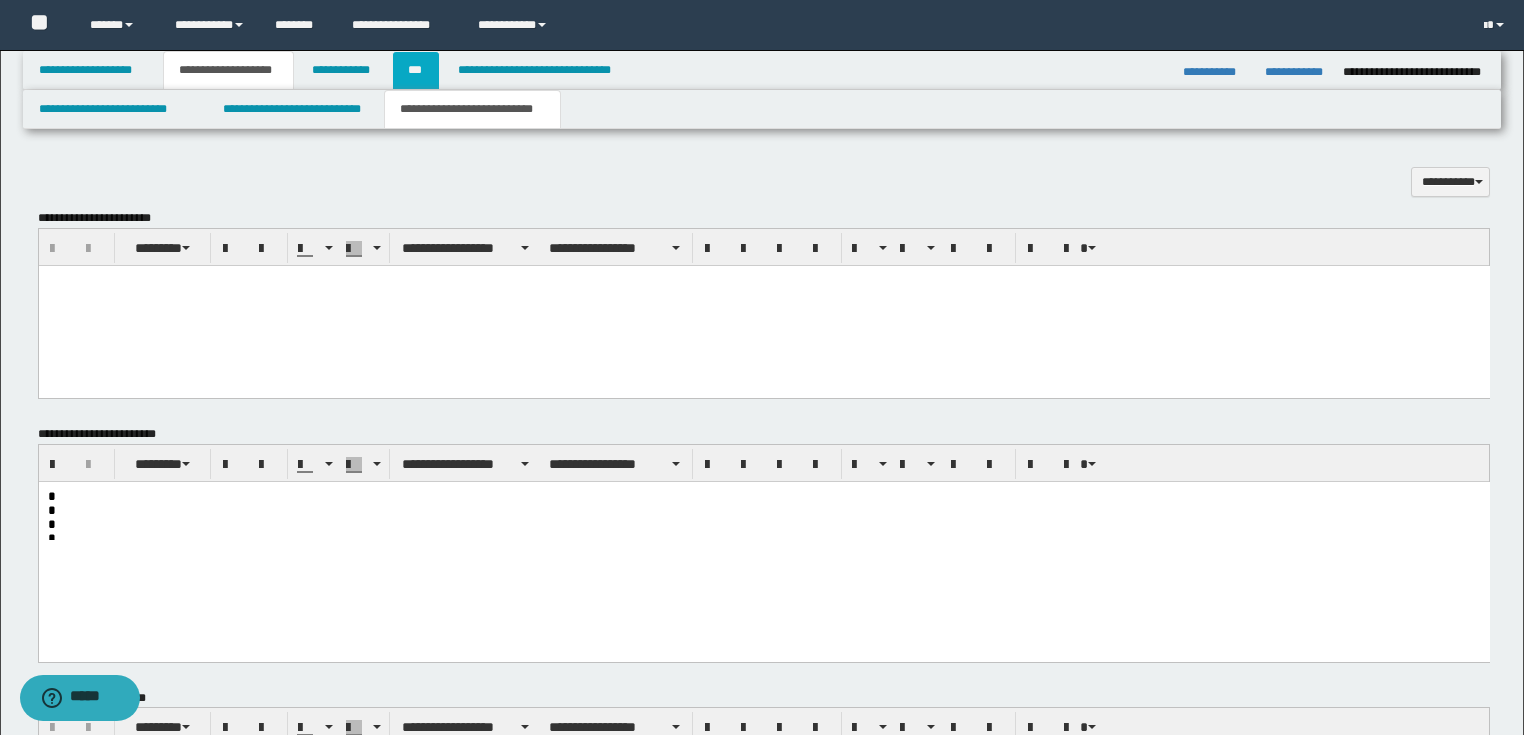 scroll, scrollTop: 0, scrollLeft: 0, axis: both 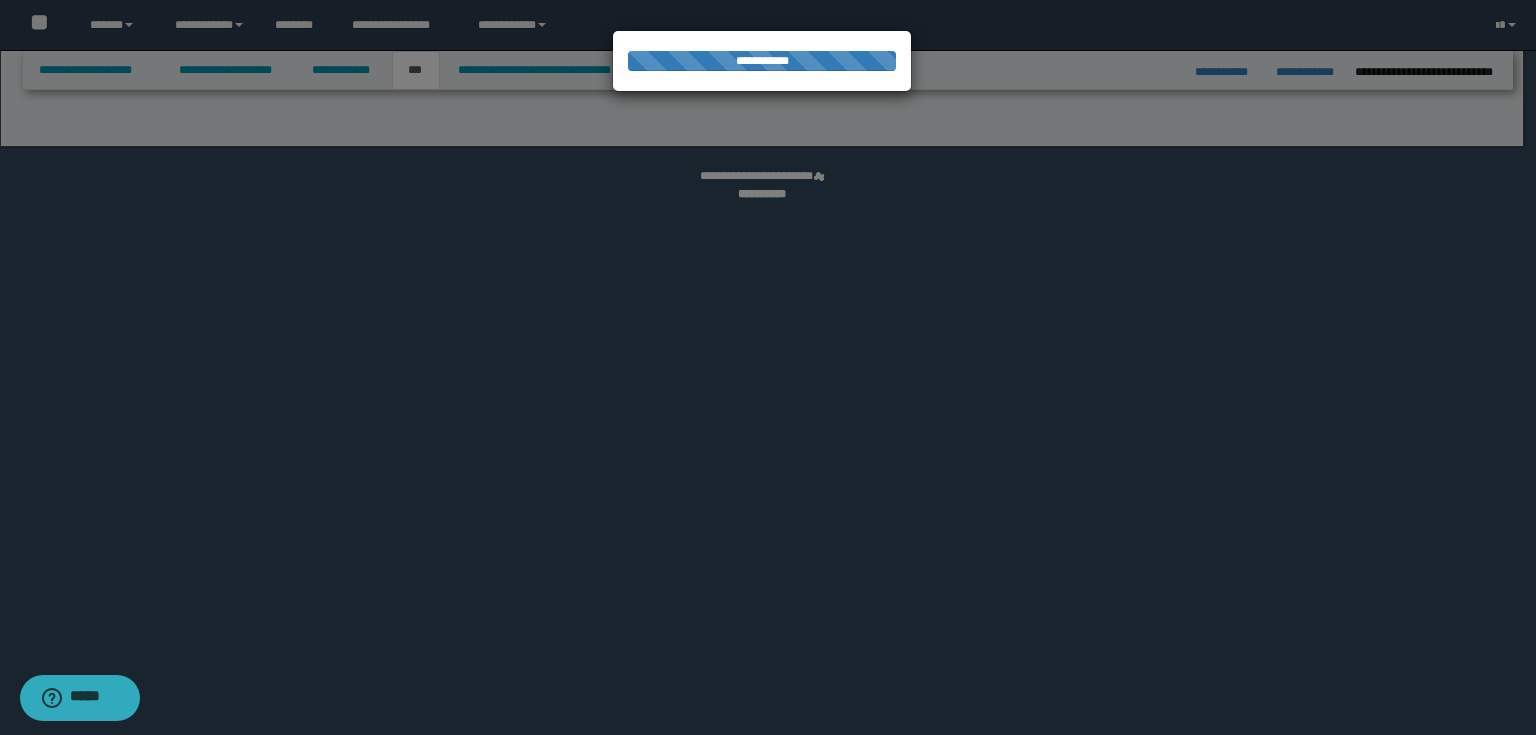 select on "*" 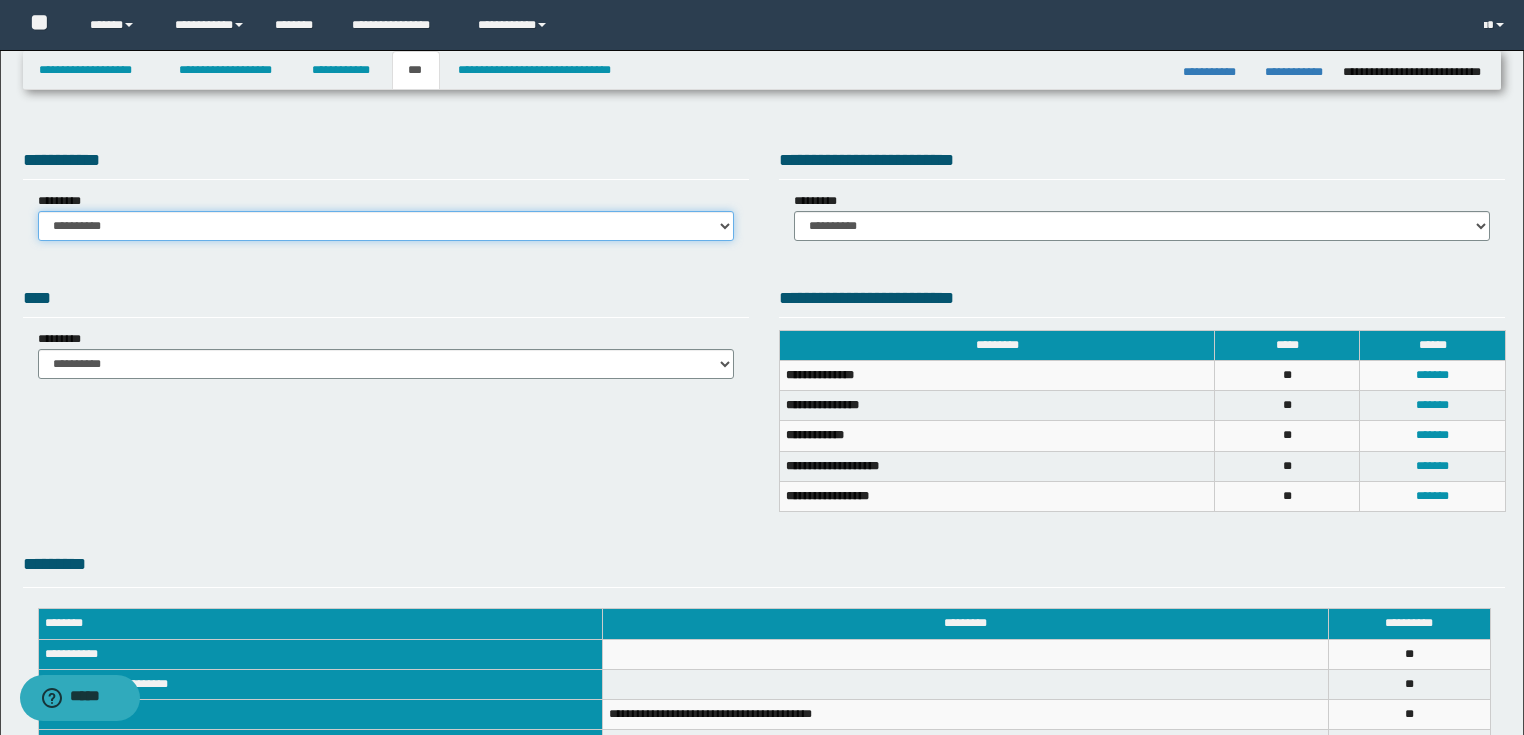 click on "**********" at bounding box center (386, 226) 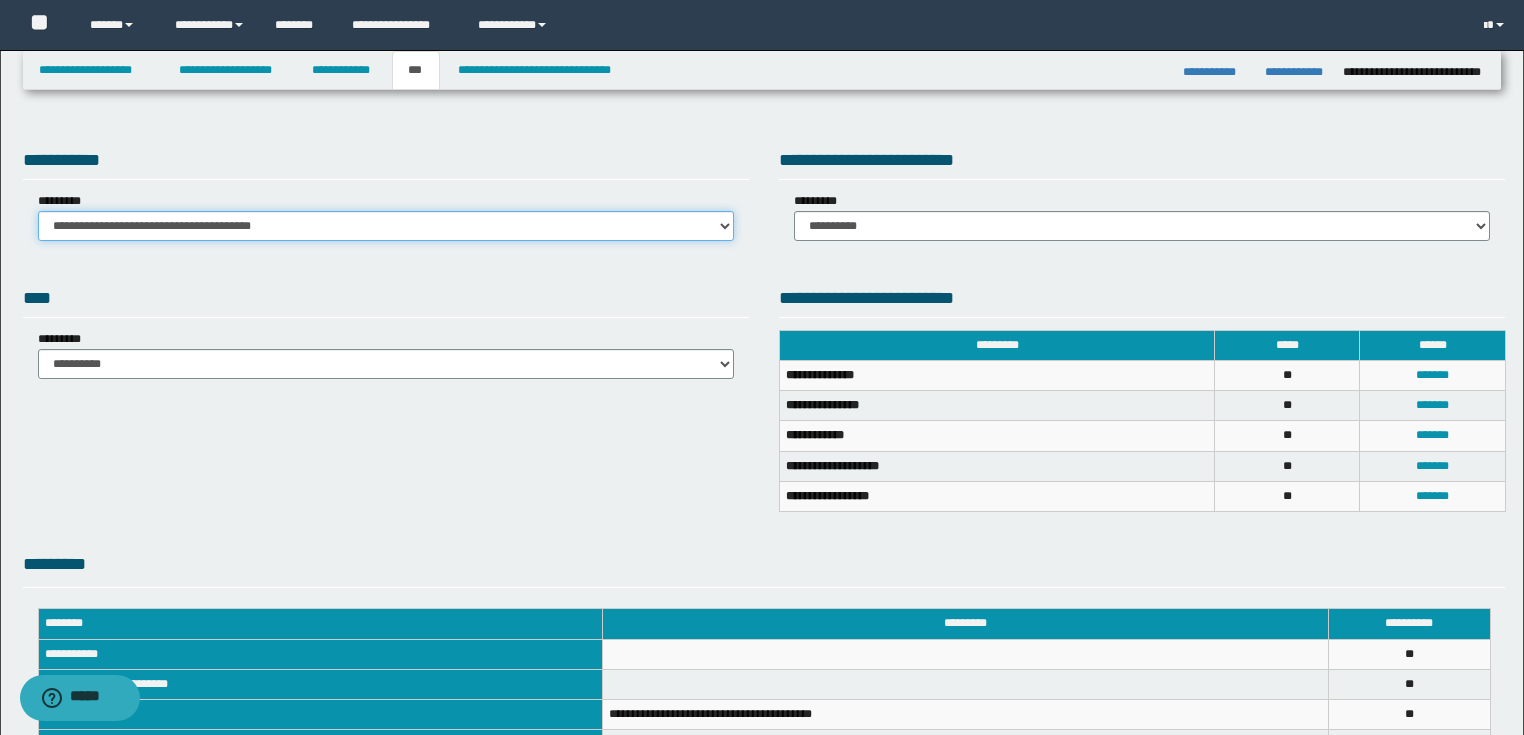 click on "**********" at bounding box center [386, 226] 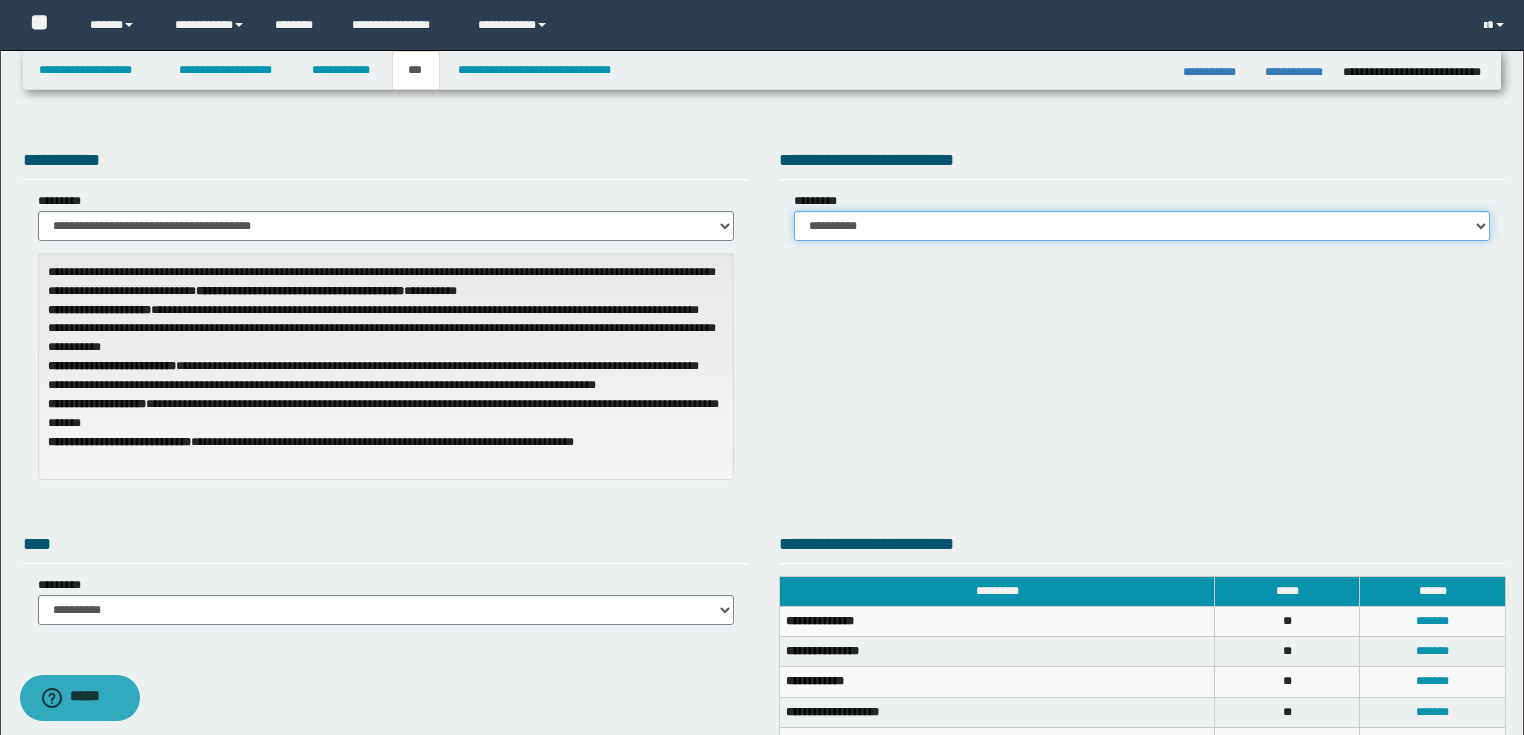 click on "**********" at bounding box center [1142, 226] 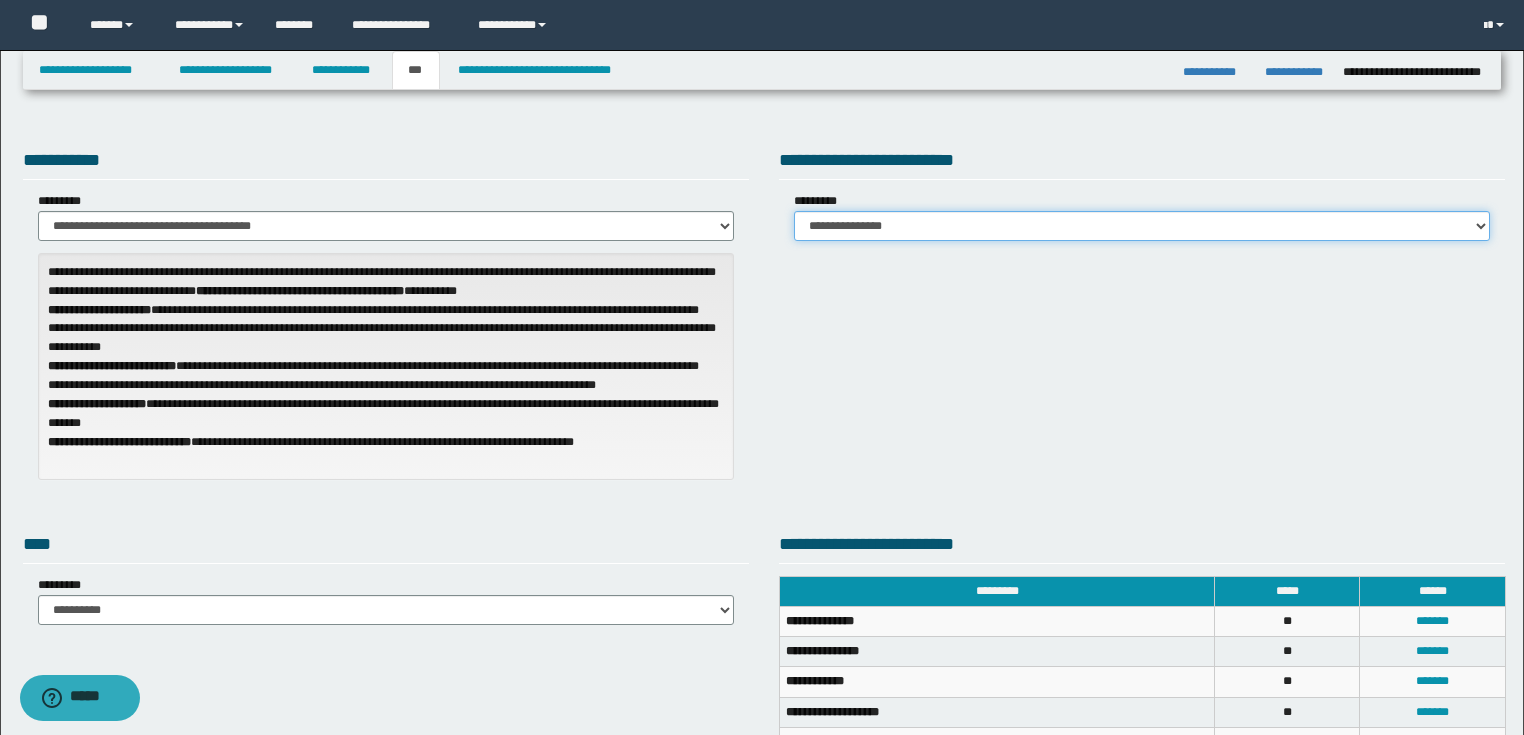 click on "**********" at bounding box center [1142, 226] 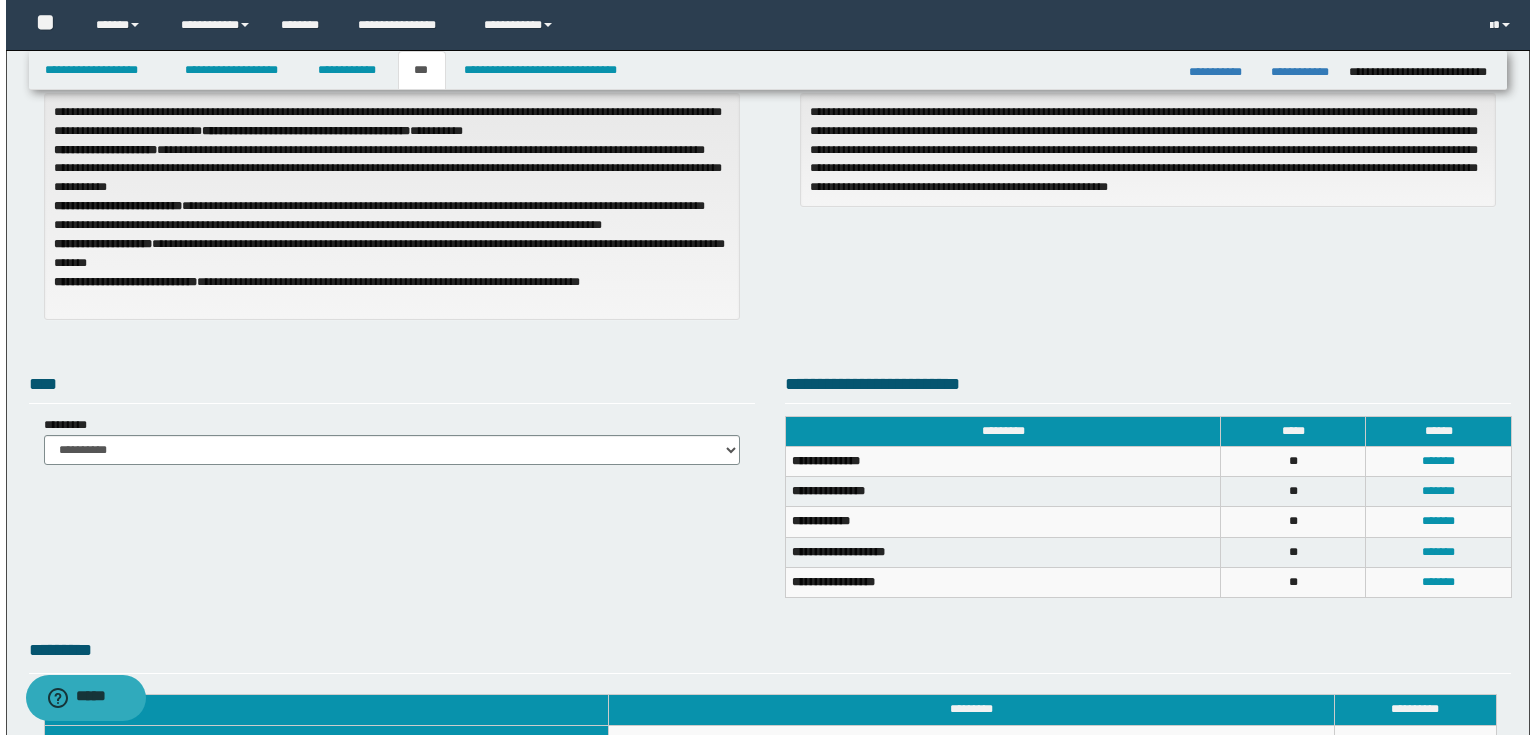 scroll, scrollTop: 240, scrollLeft: 0, axis: vertical 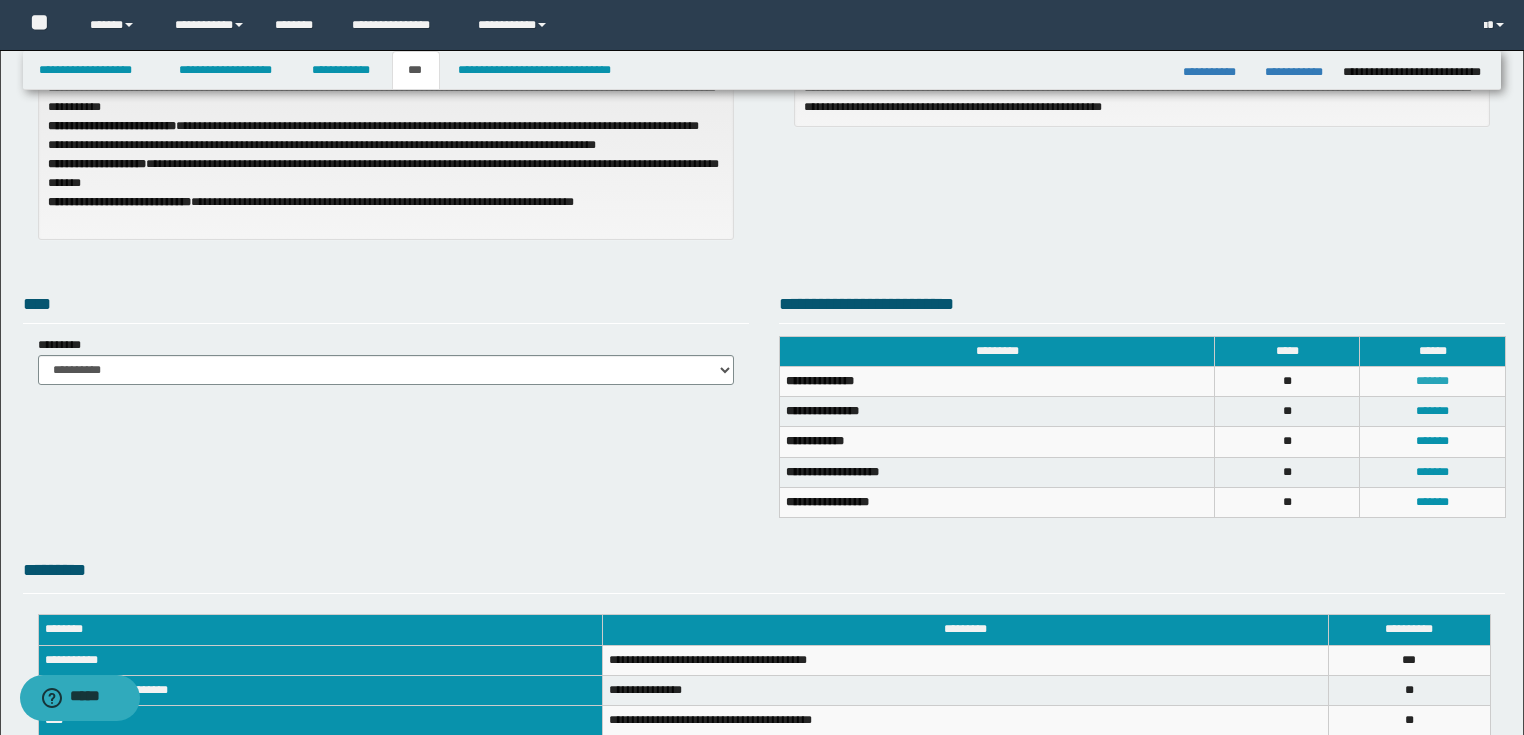 click on "*******" at bounding box center (1432, 381) 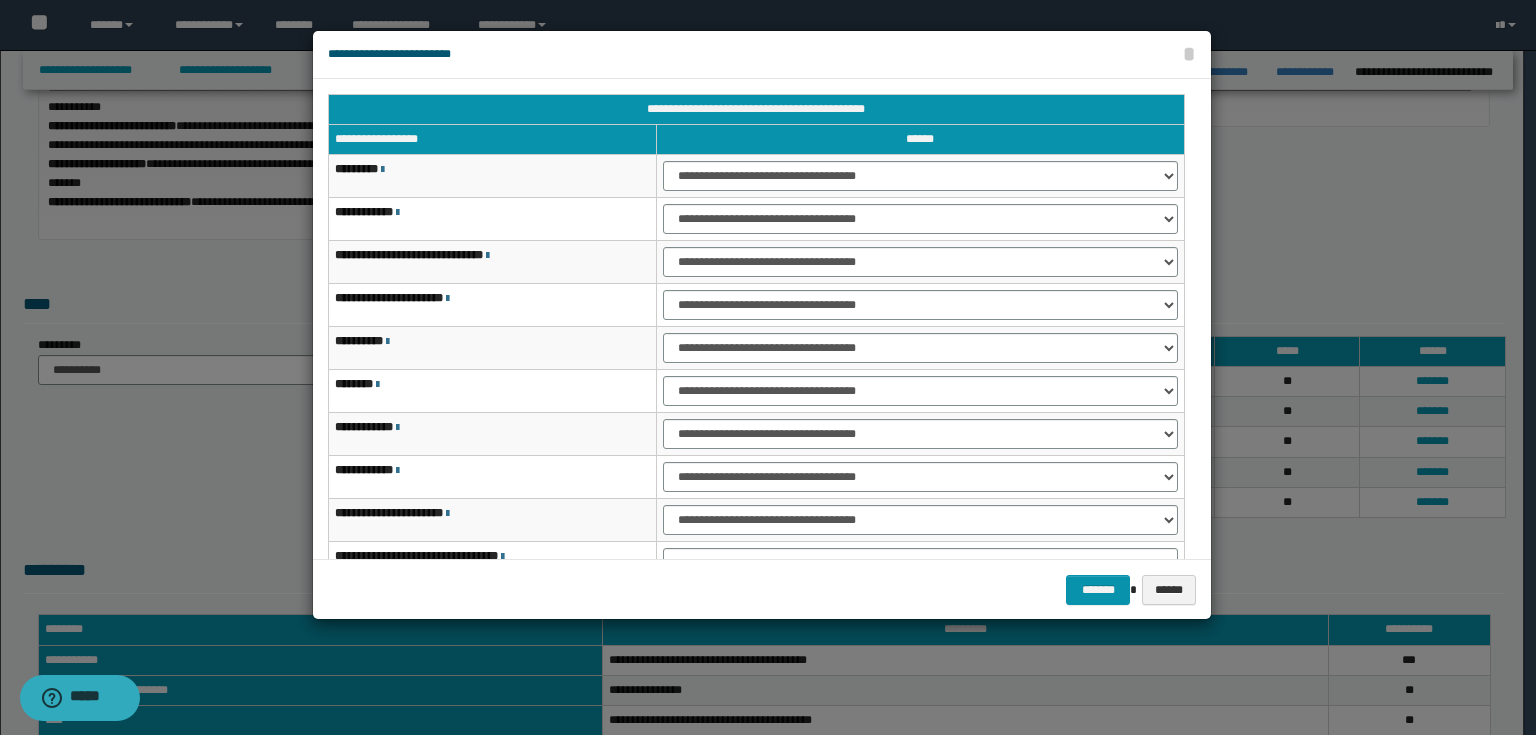 scroll, scrollTop: 118, scrollLeft: 0, axis: vertical 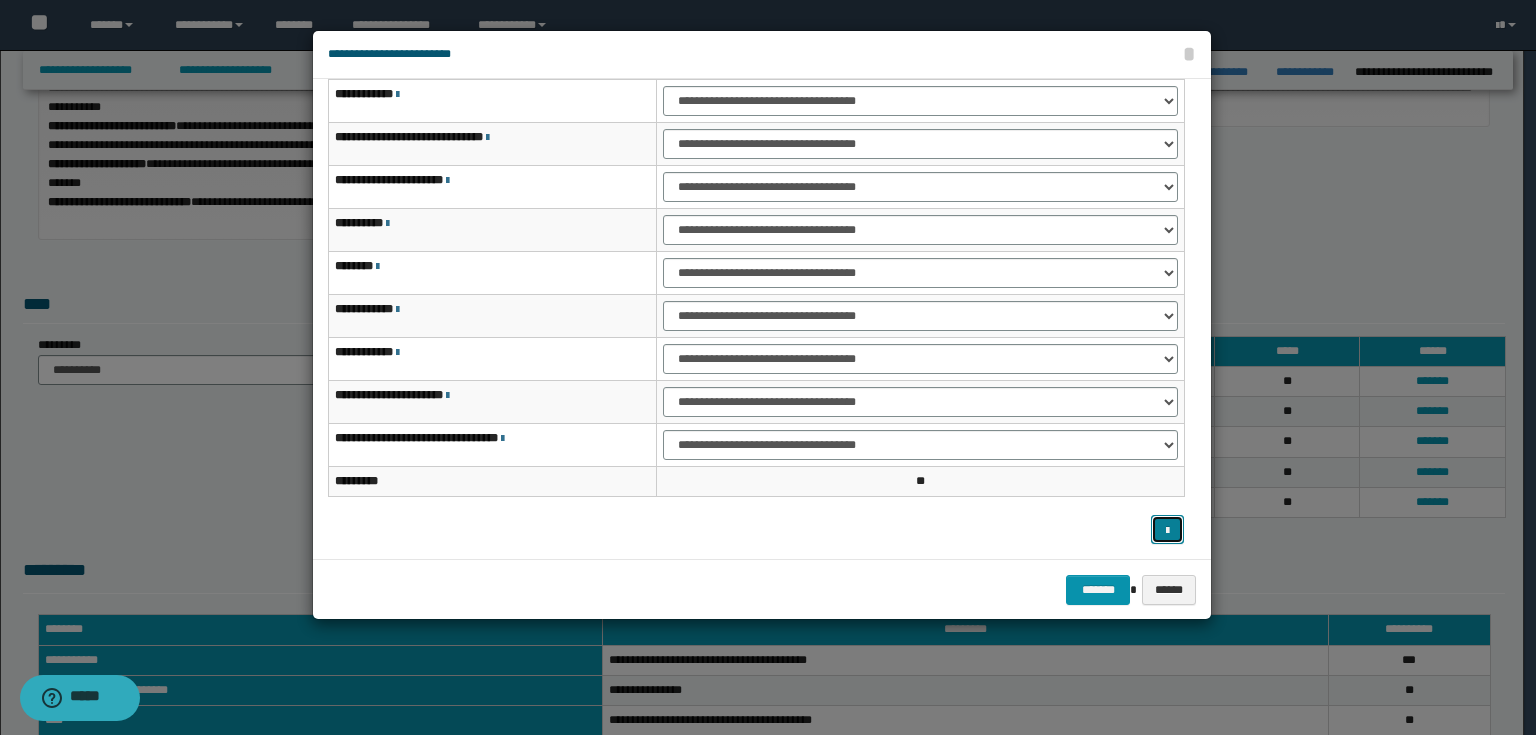 click at bounding box center (1167, 531) 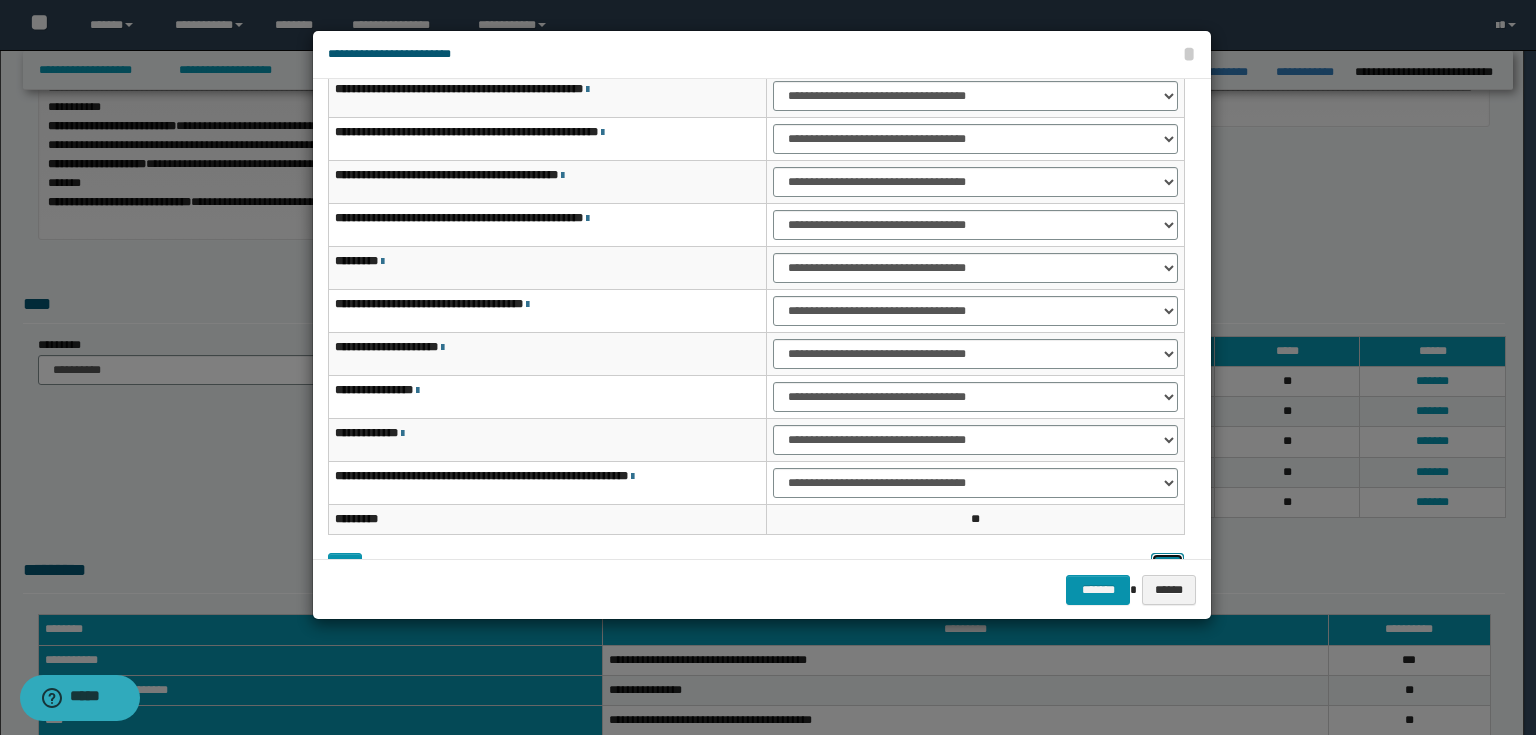 scroll, scrollTop: 118, scrollLeft: 0, axis: vertical 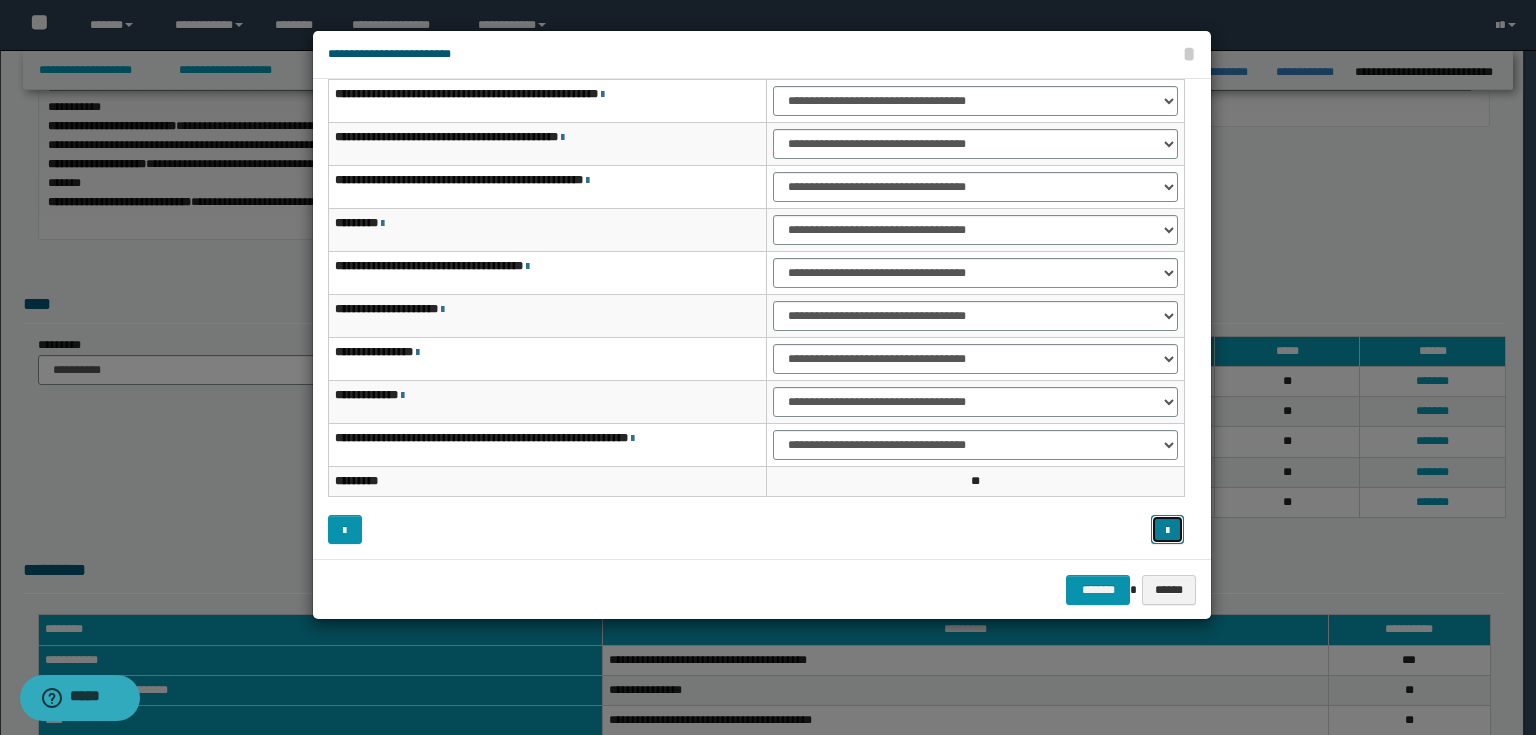 click at bounding box center (1168, 530) 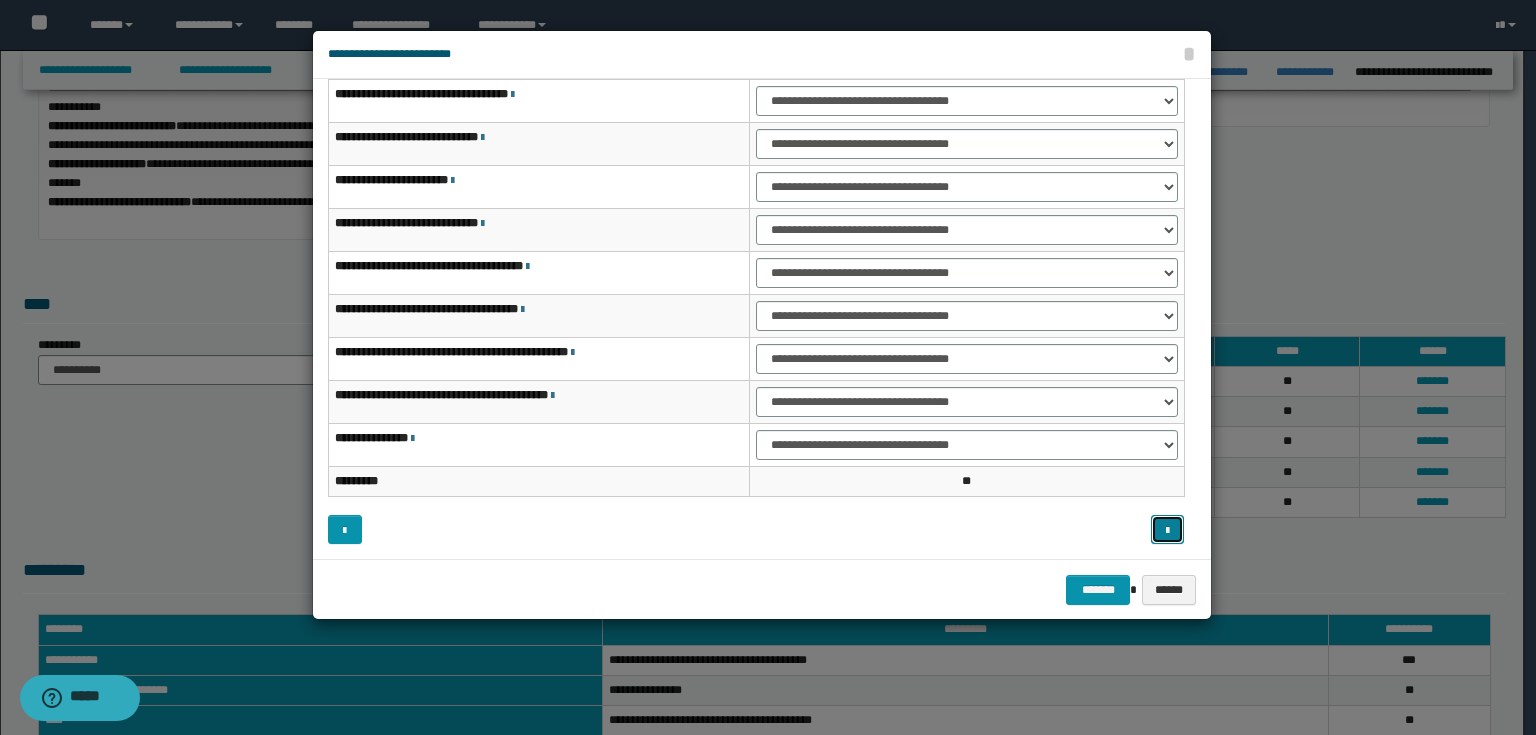 scroll, scrollTop: 38, scrollLeft: 0, axis: vertical 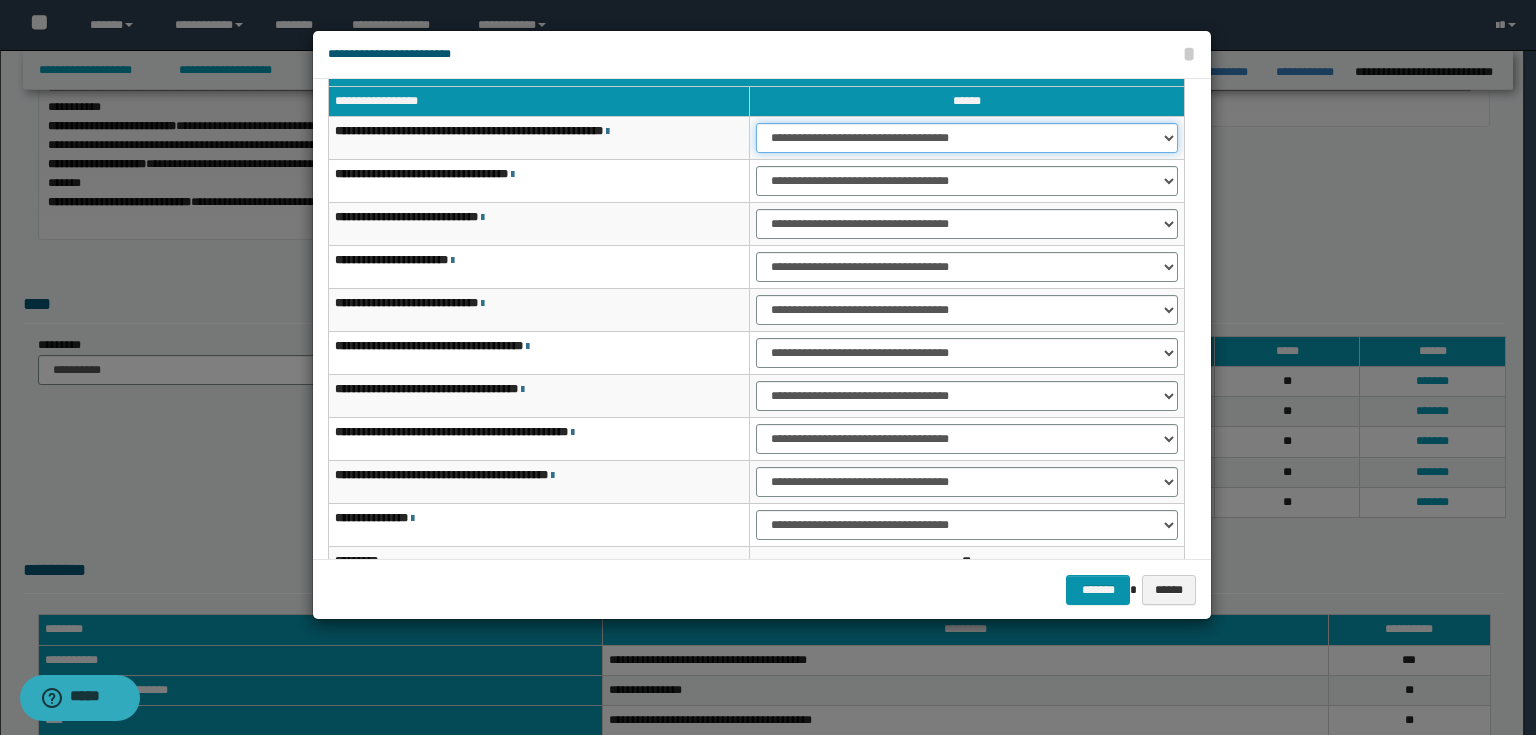 click on "**********" at bounding box center (967, 138) 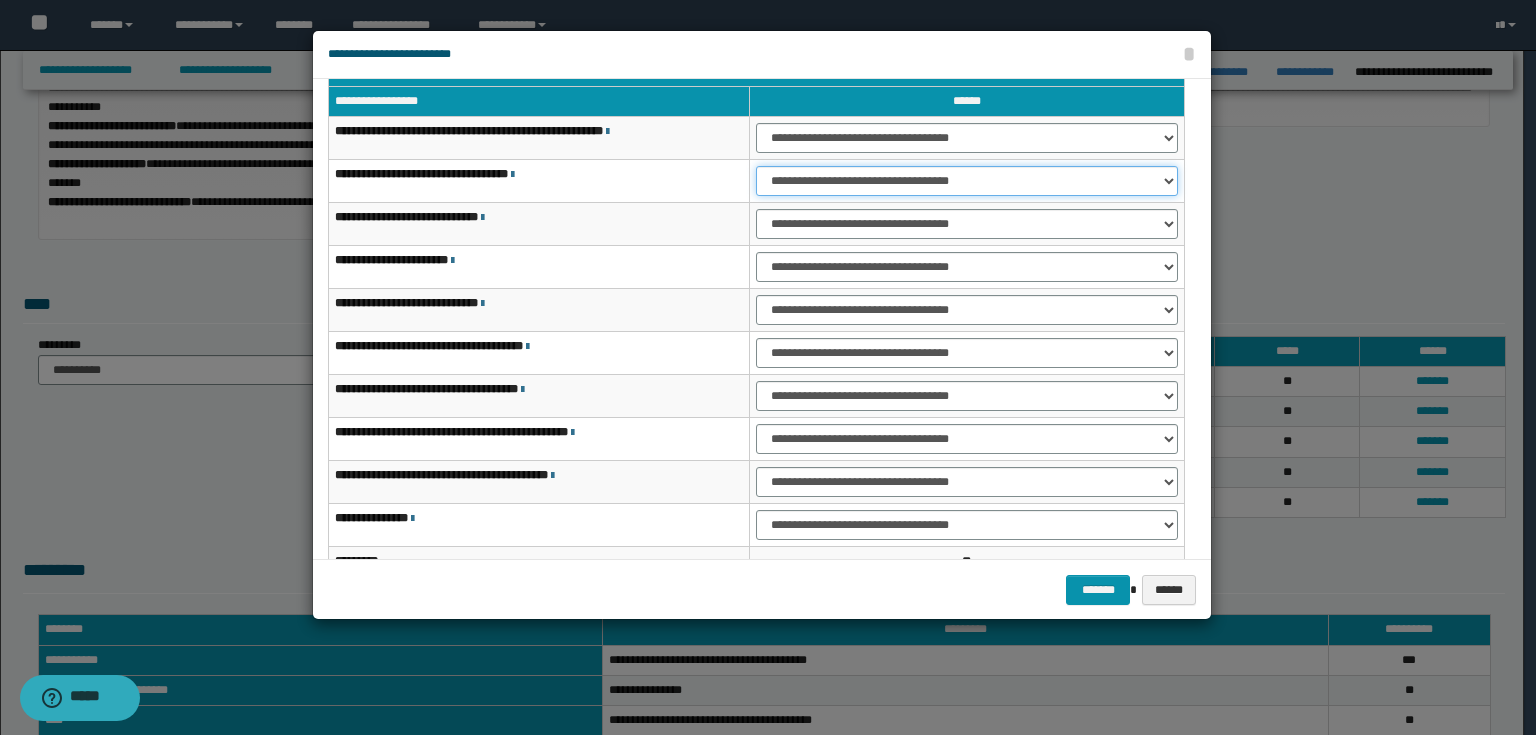click on "**********" at bounding box center (967, 181) 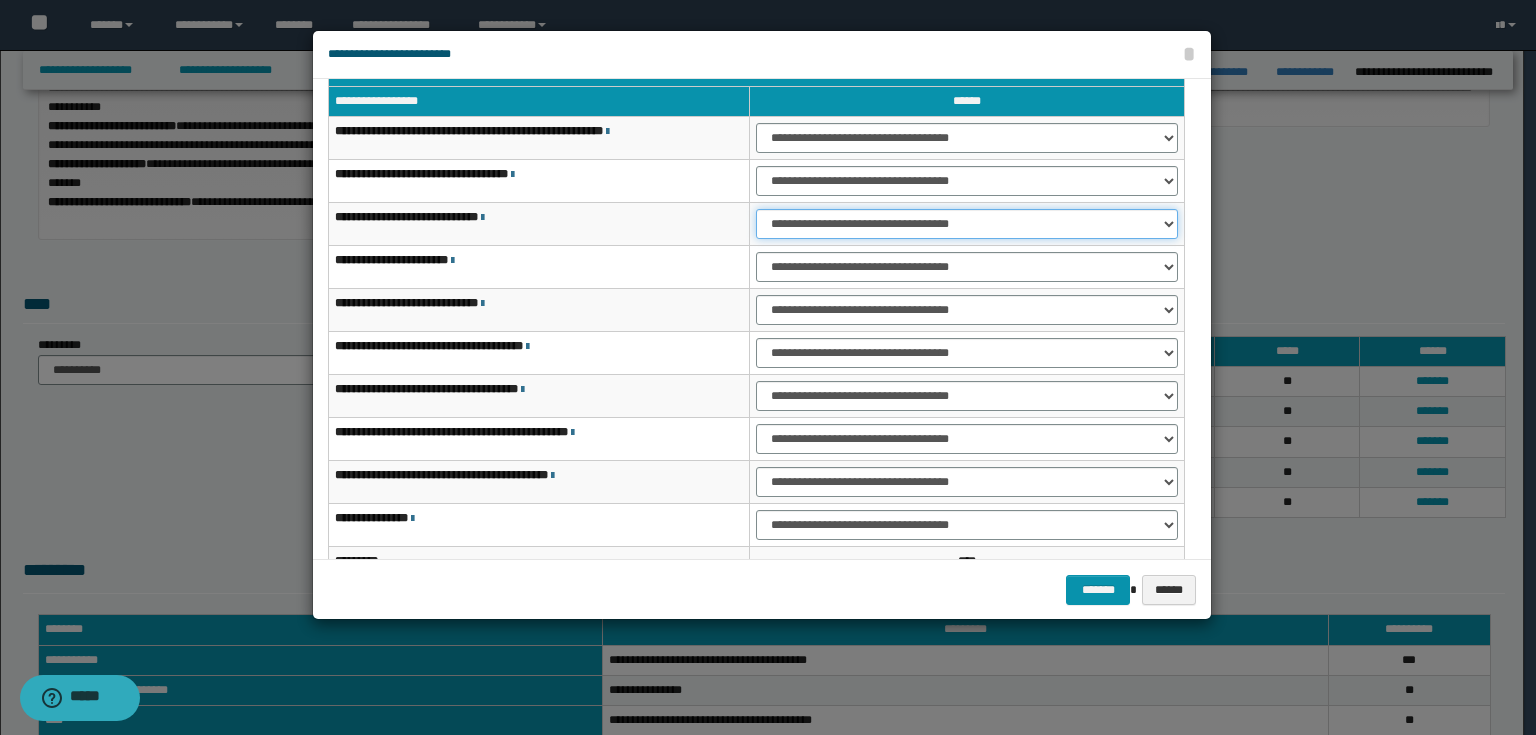 click on "**********" at bounding box center [967, 224] 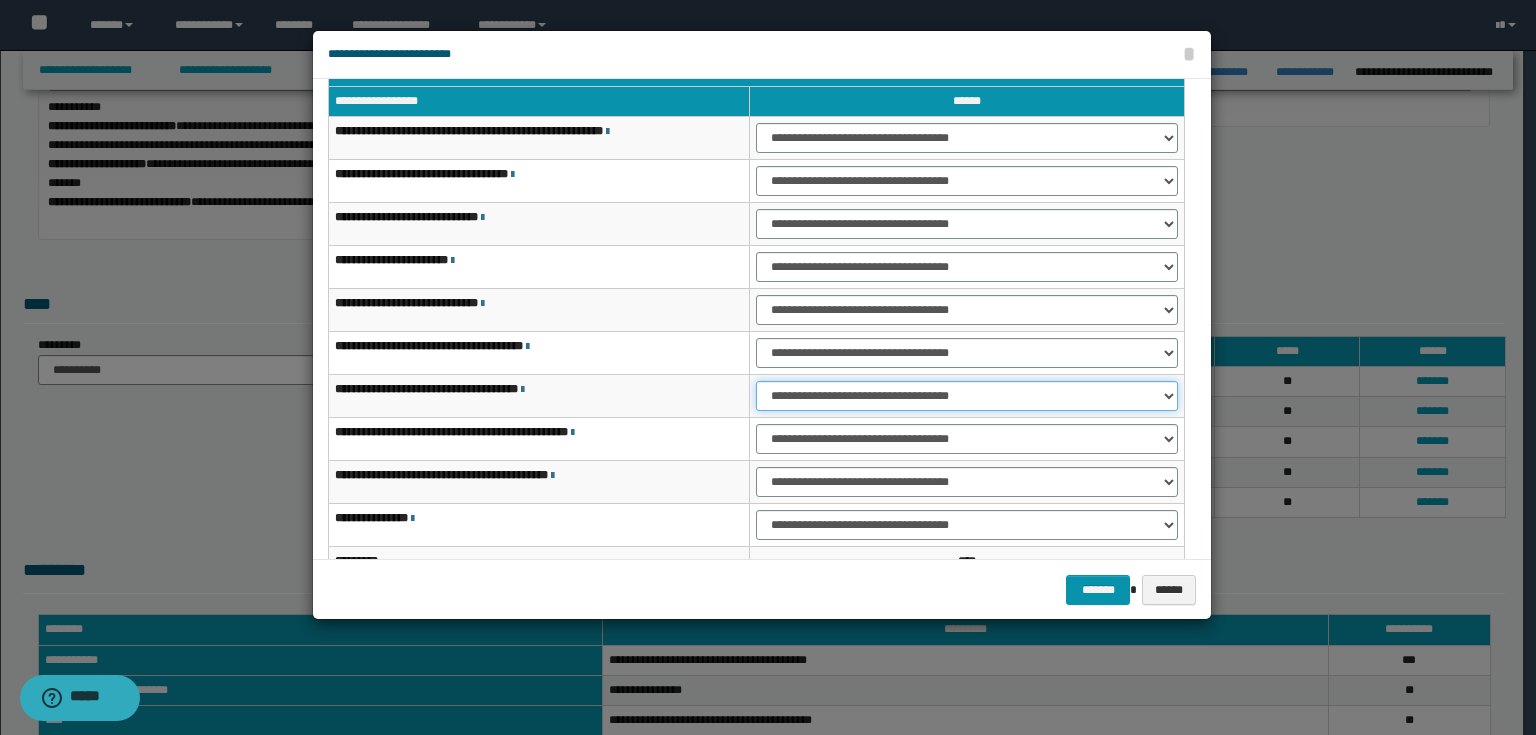 click on "**********" at bounding box center (967, 396) 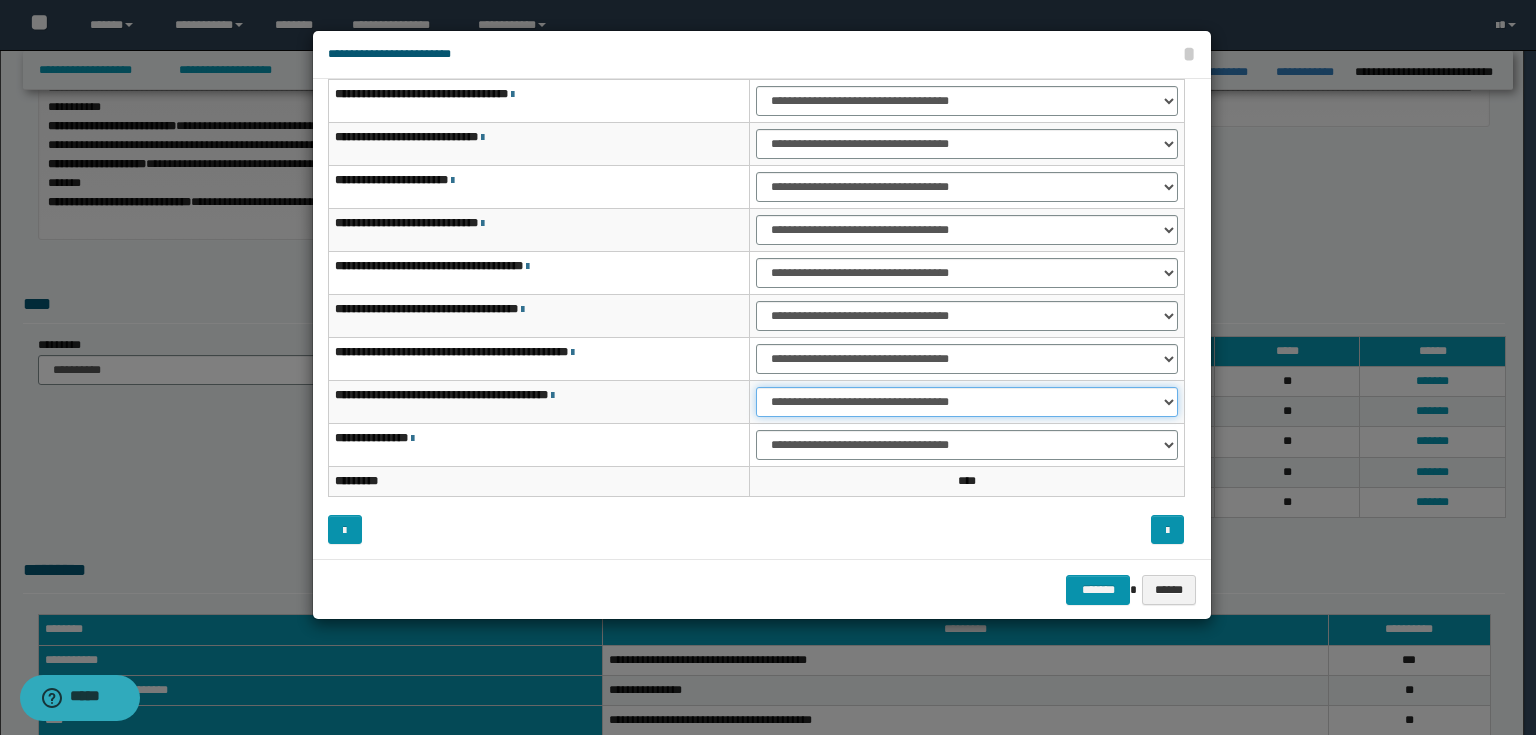 click on "**********" at bounding box center (967, 402) 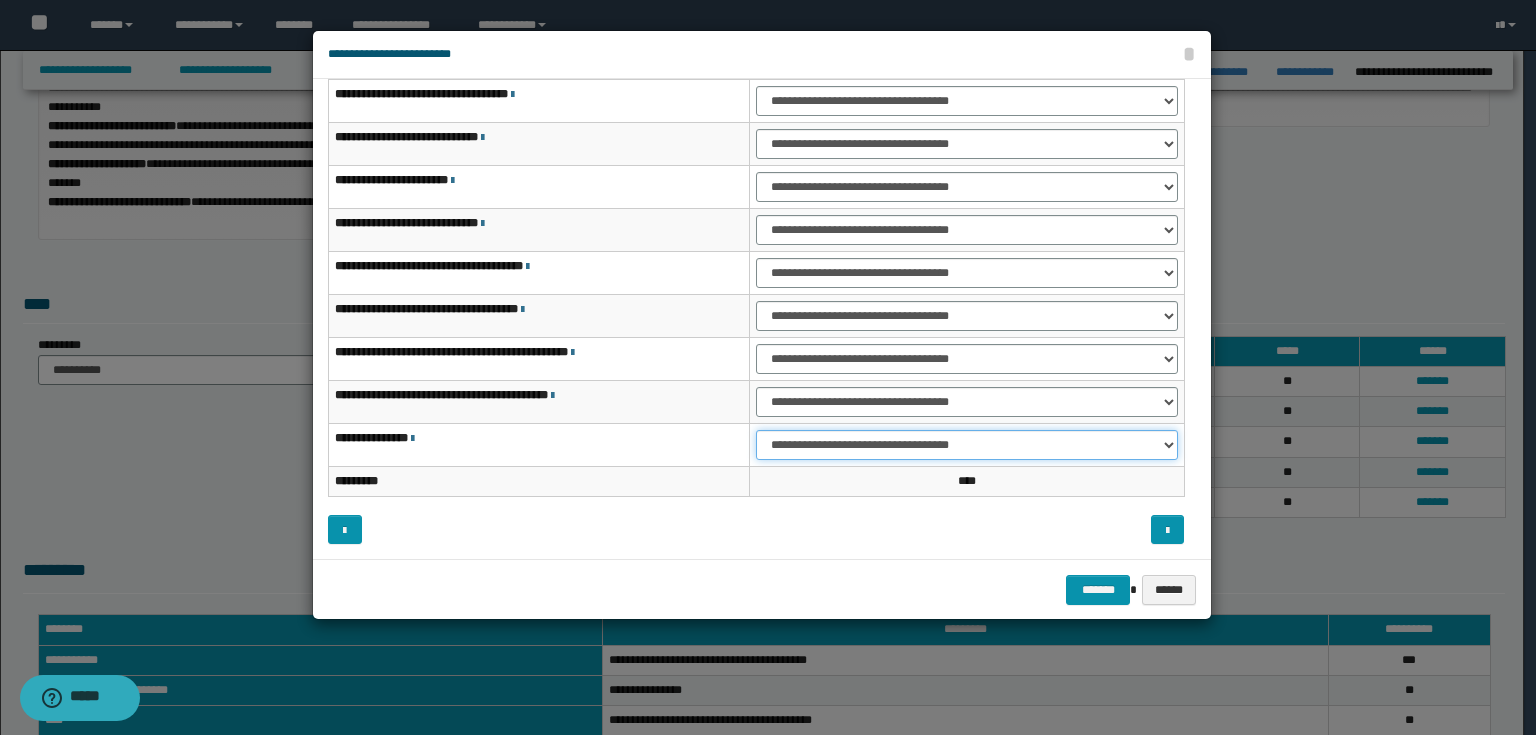 click on "**********" at bounding box center [967, 445] 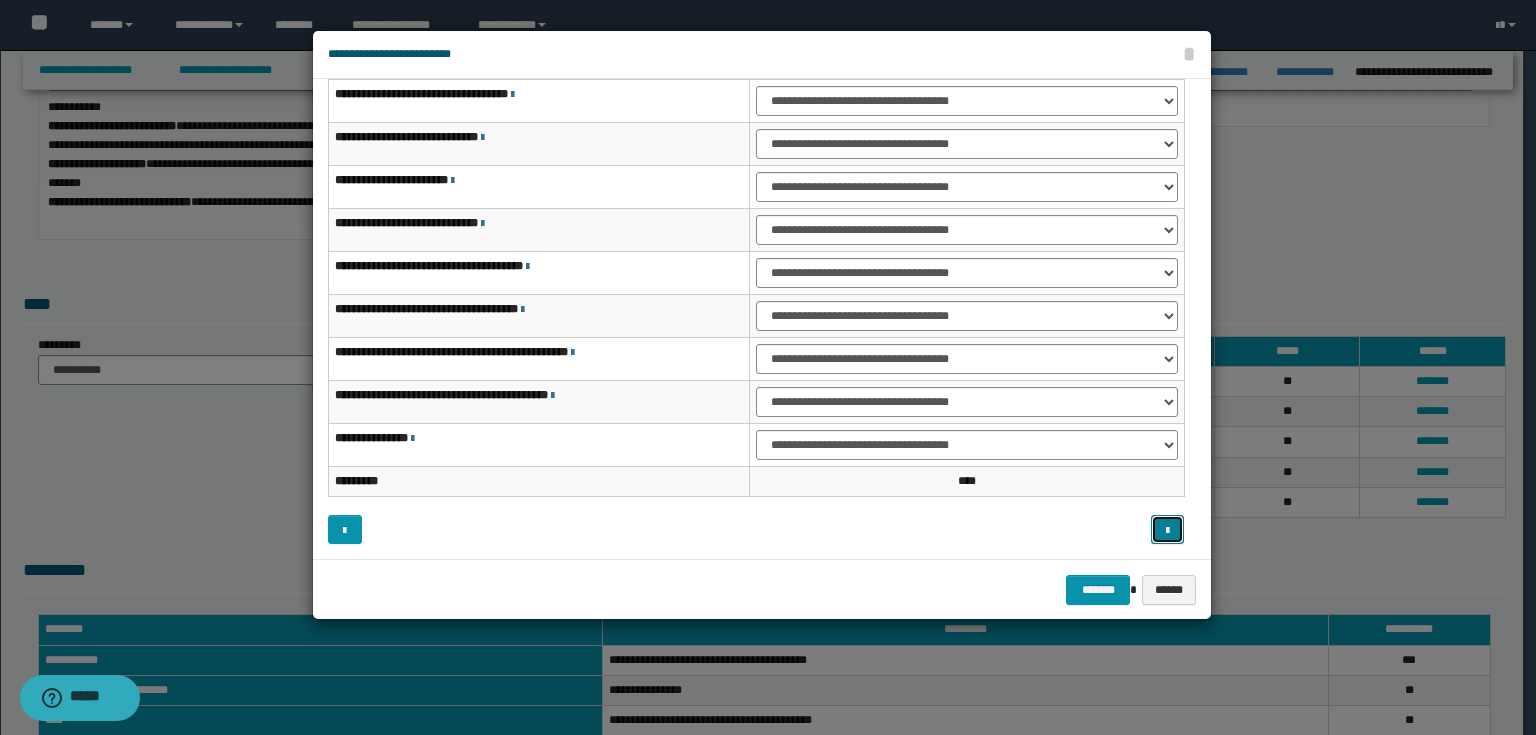 click at bounding box center [1167, 531] 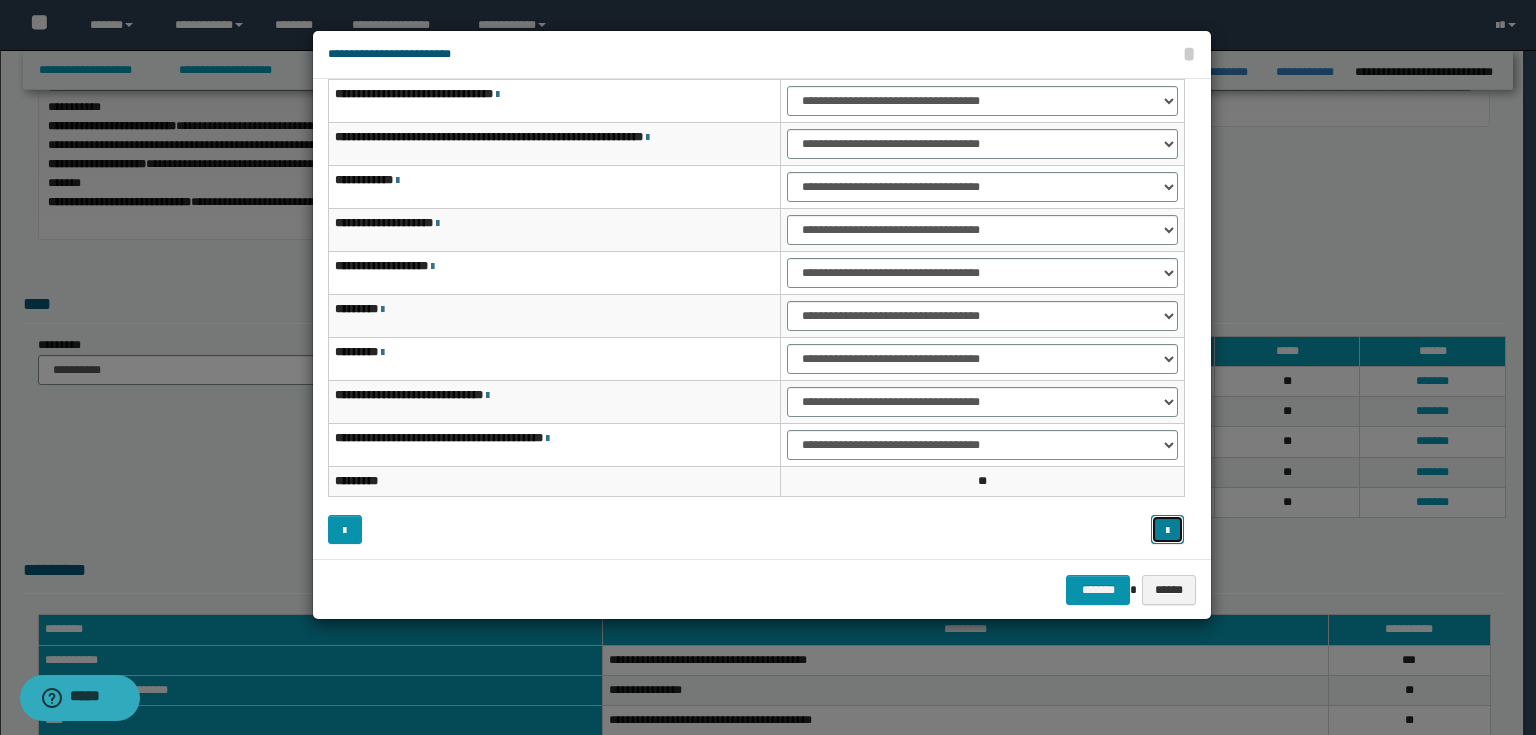 scroll, scrollTop: 38, scrollLeft: 0, axis: vertical 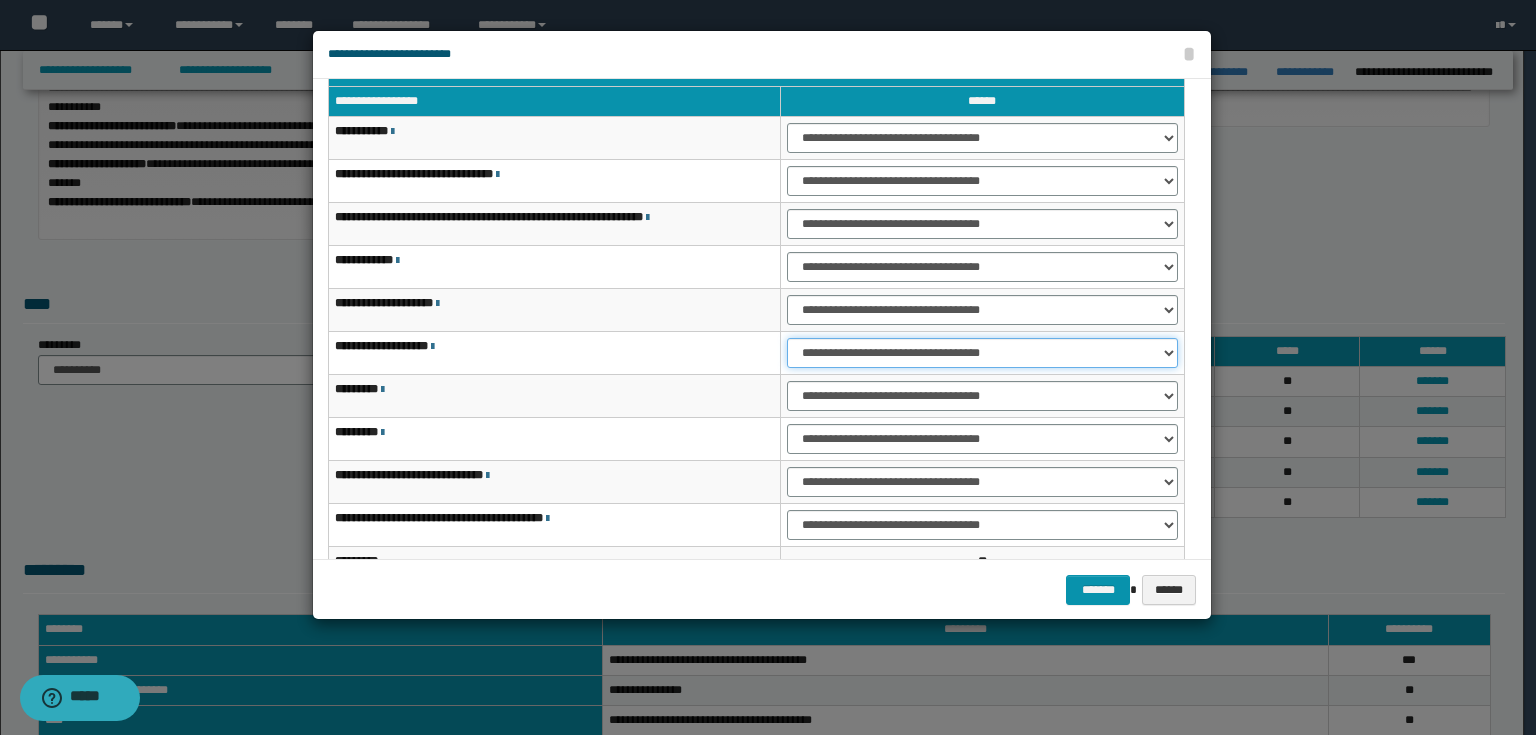 click on "**********" at bounding box center [982, 353] 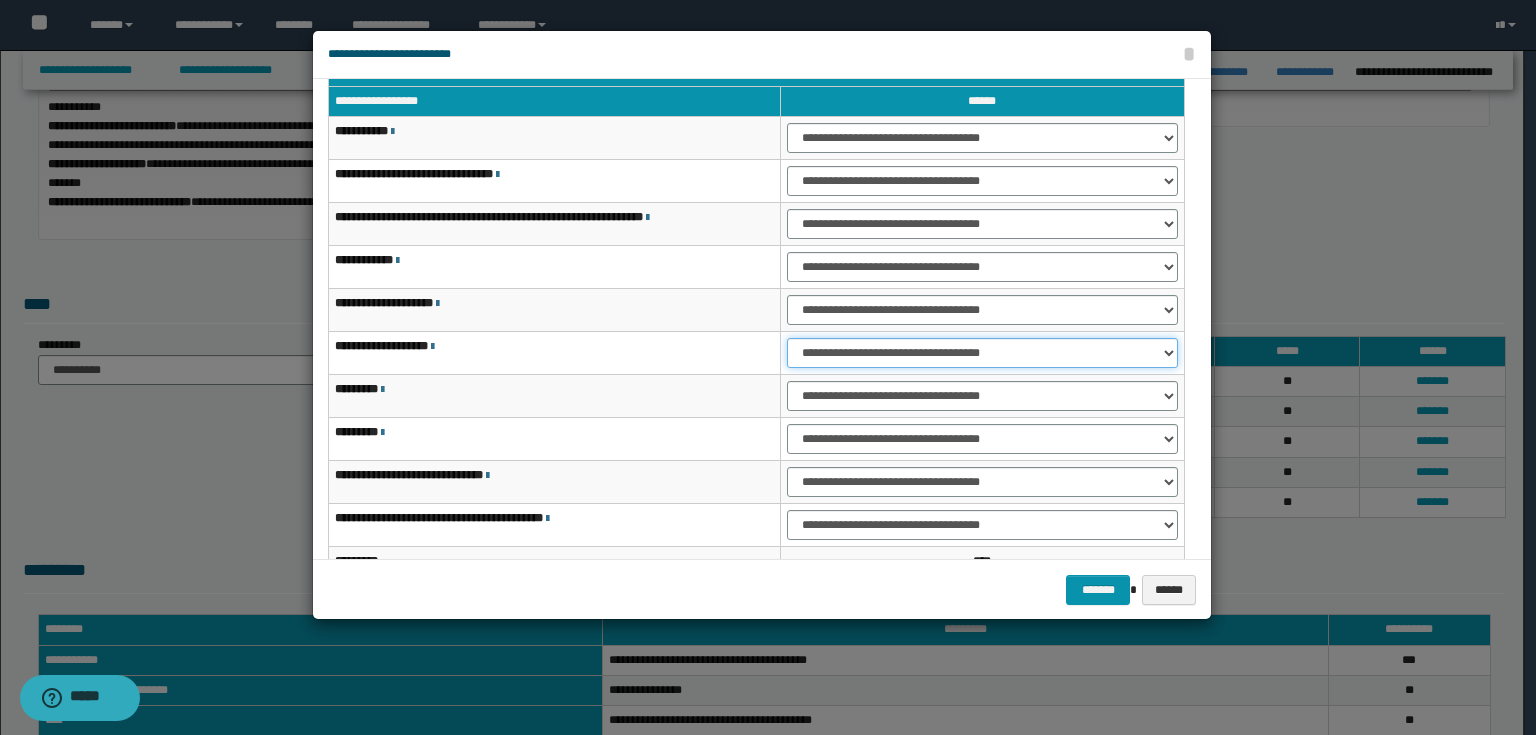 scroll, scrollTop: 118, scrollLeft: 0, axis: vertical 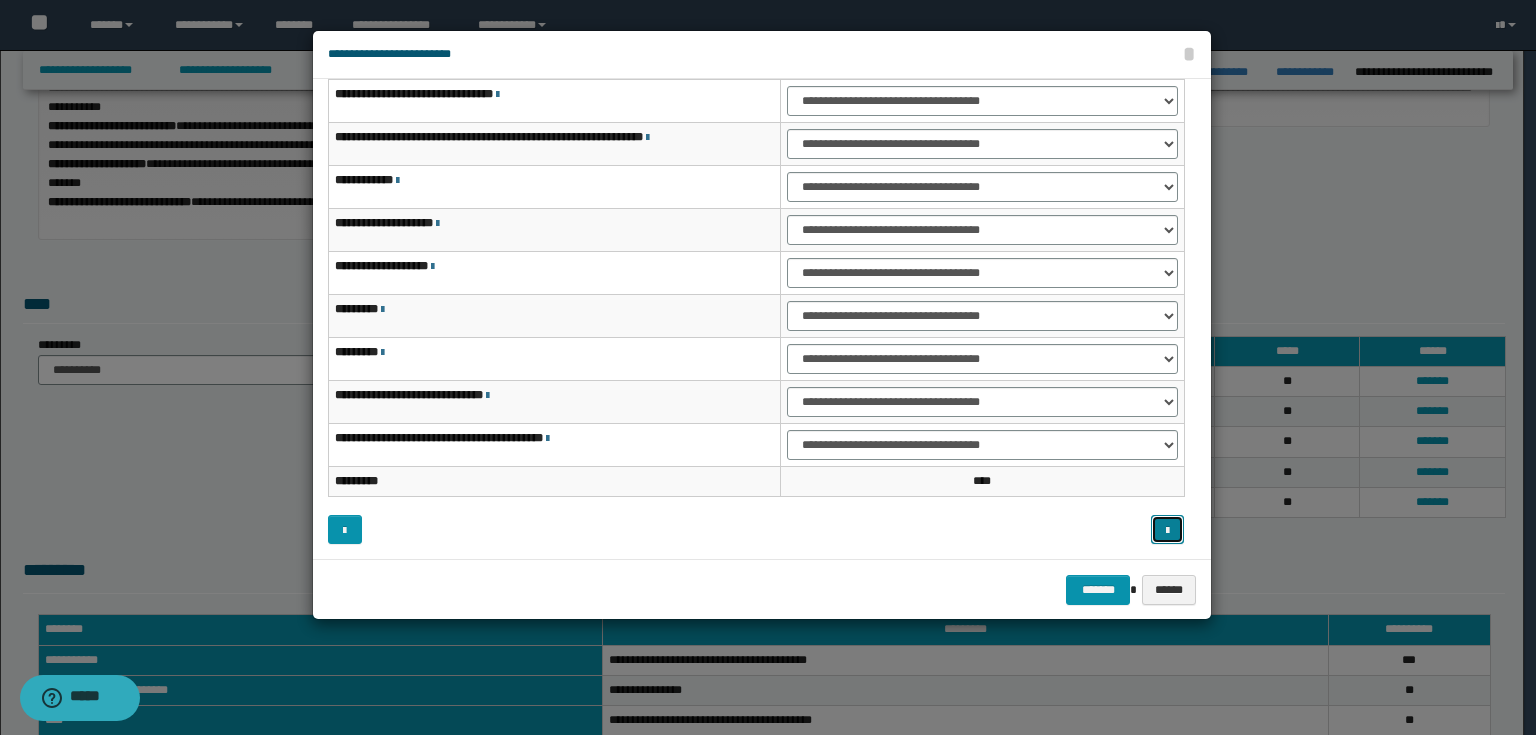 click at bounding box center (1167, 531) 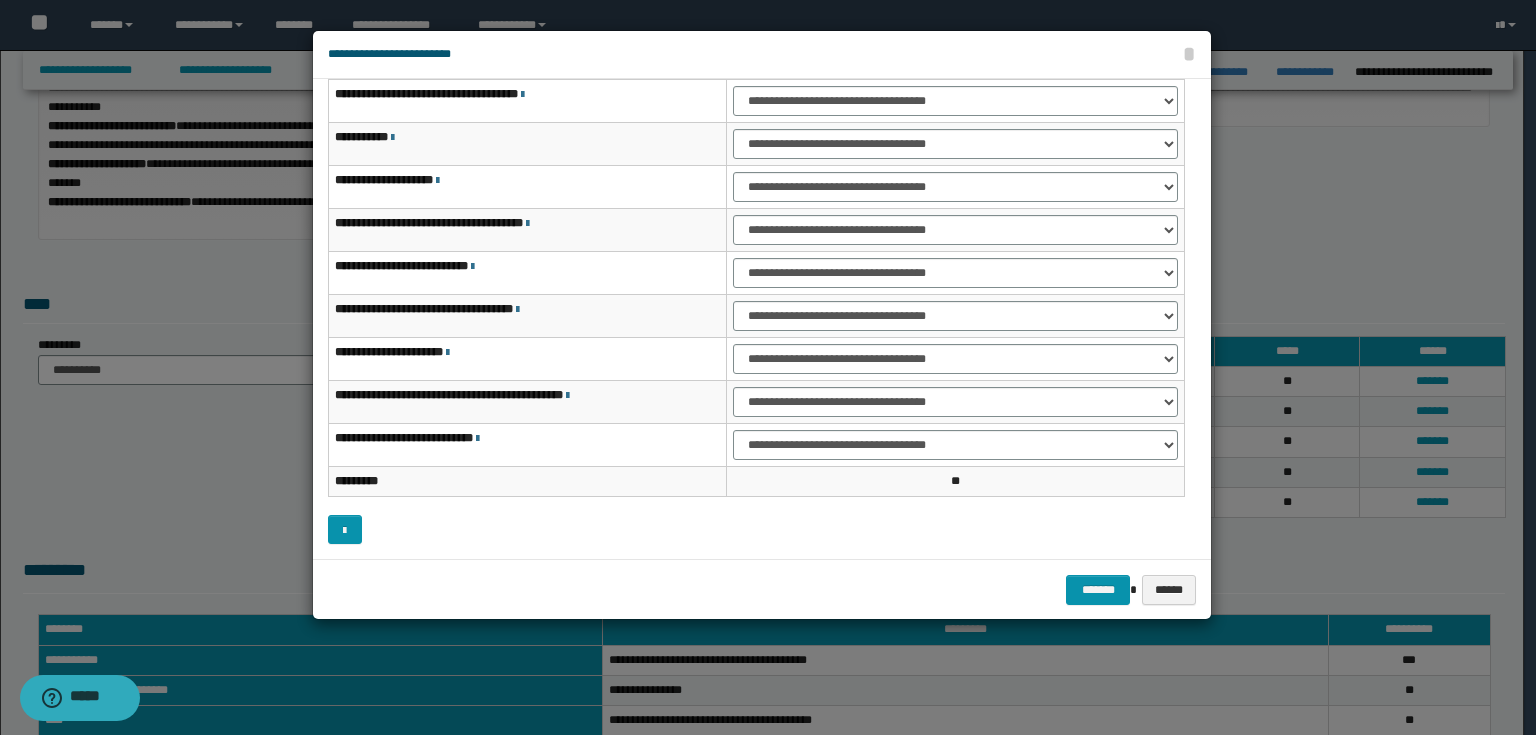scroll, scrollTop: 38, scrollLeft: 0, axis: vertical 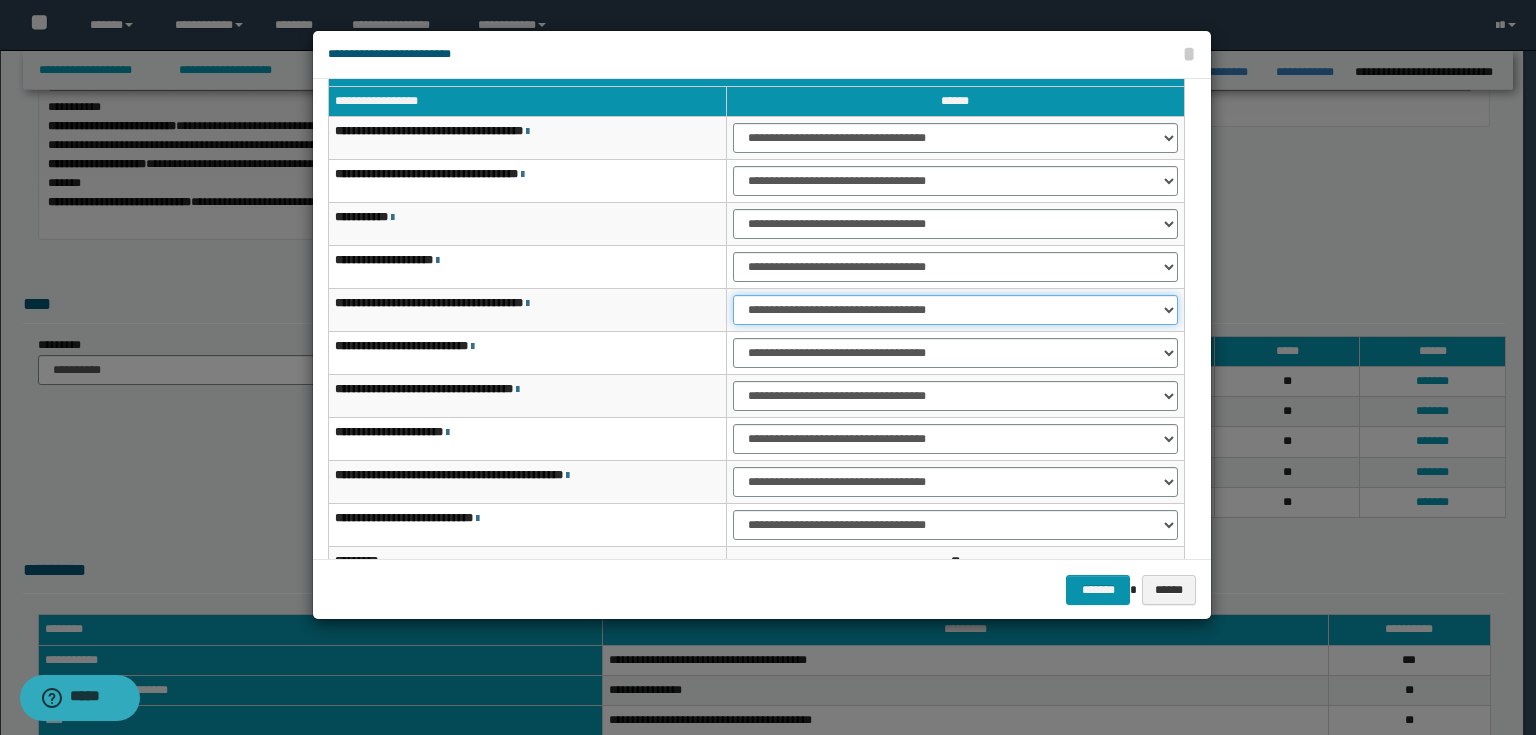 click on "**********" at bounding box center (955, 310) 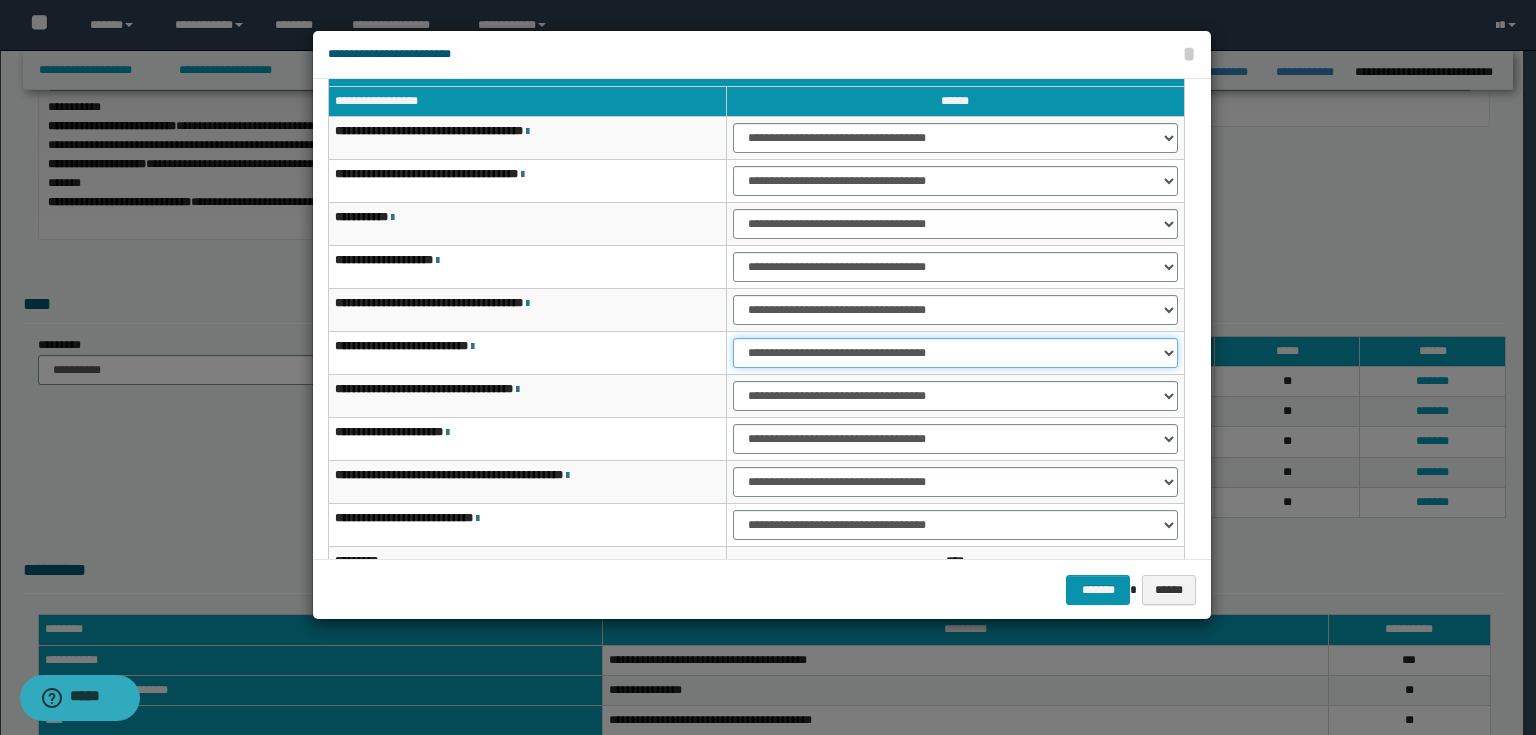 click on "**********" at bounding box center [955, 353] 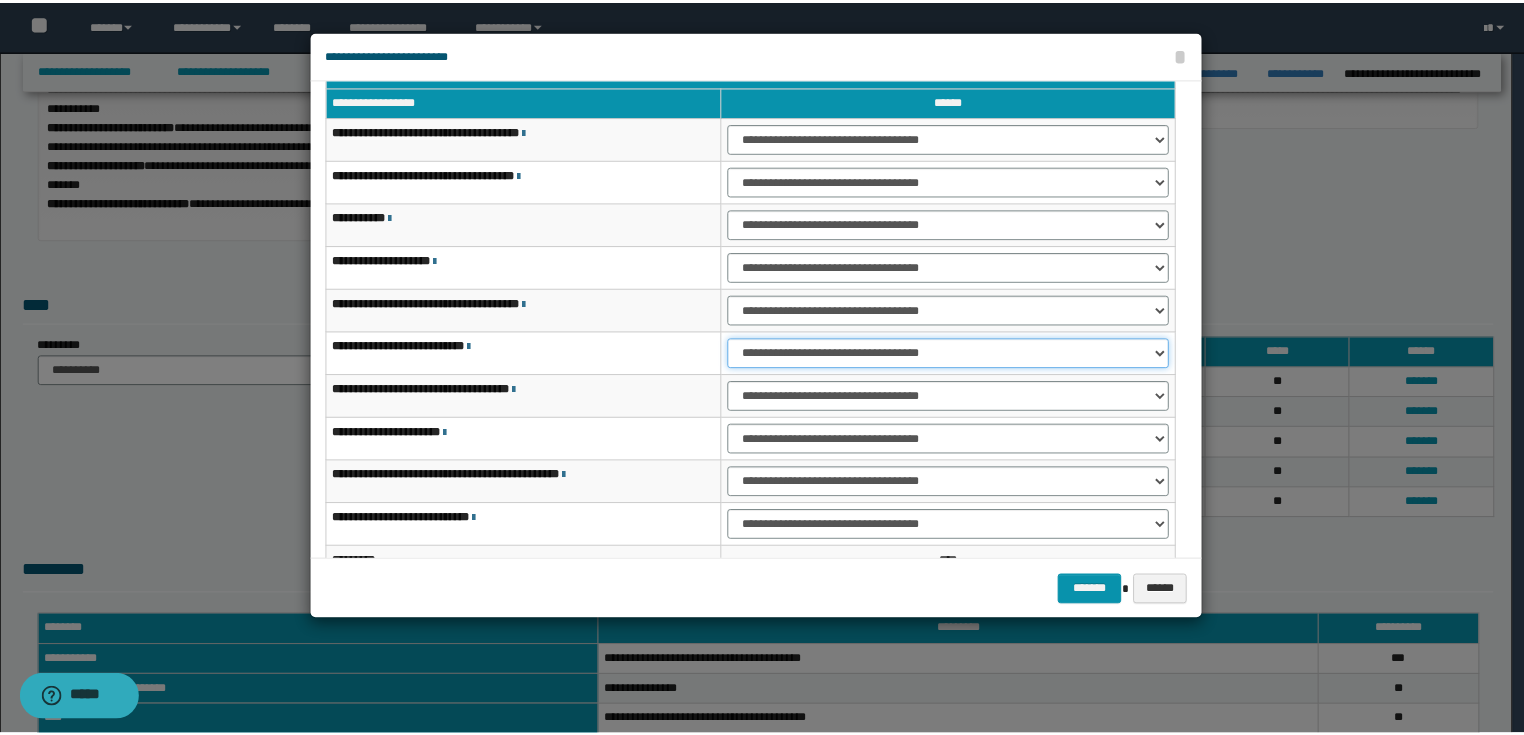 scroll, scrollTop: 118, scrollLeft: 0, axis: vertical 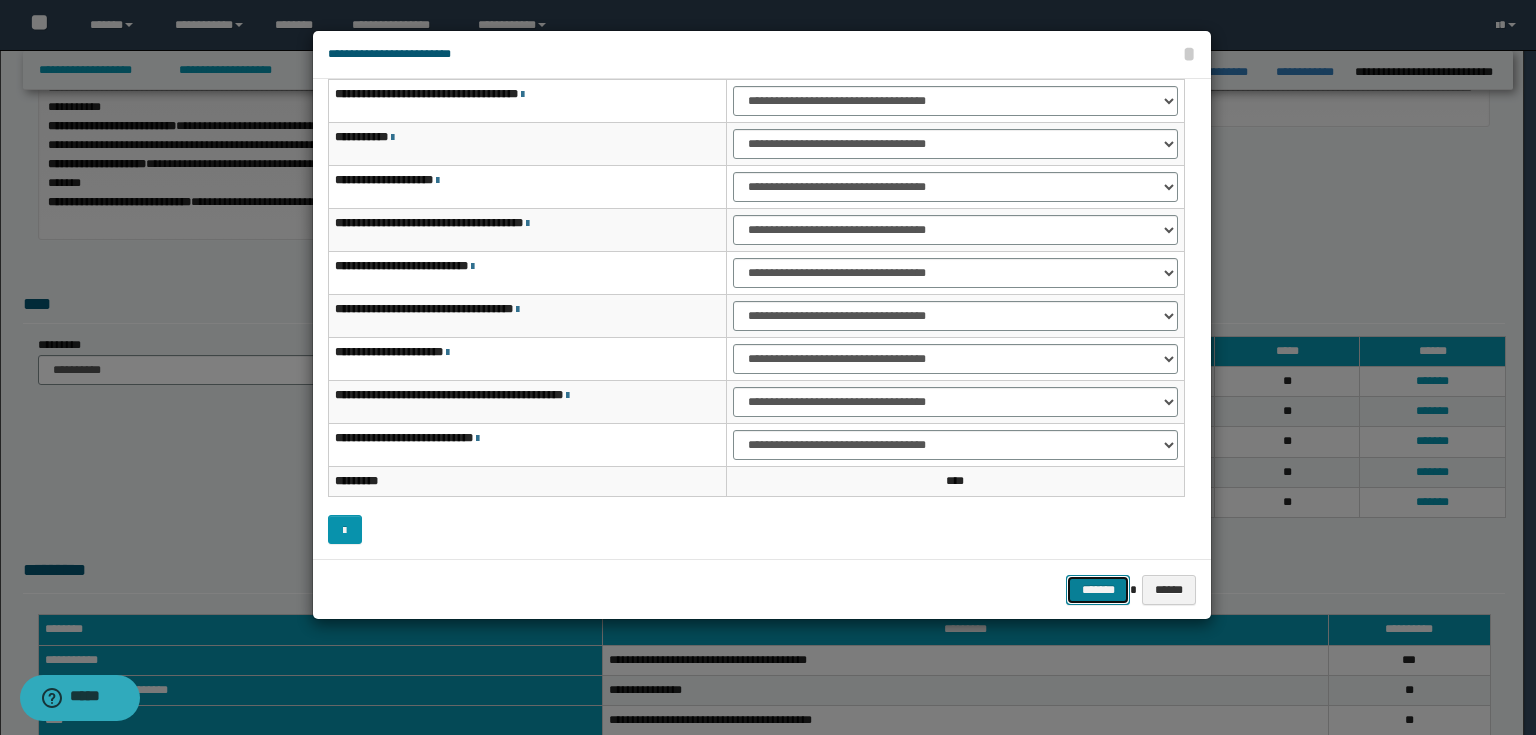 click on "*******" at bounding box center [1098, 590] 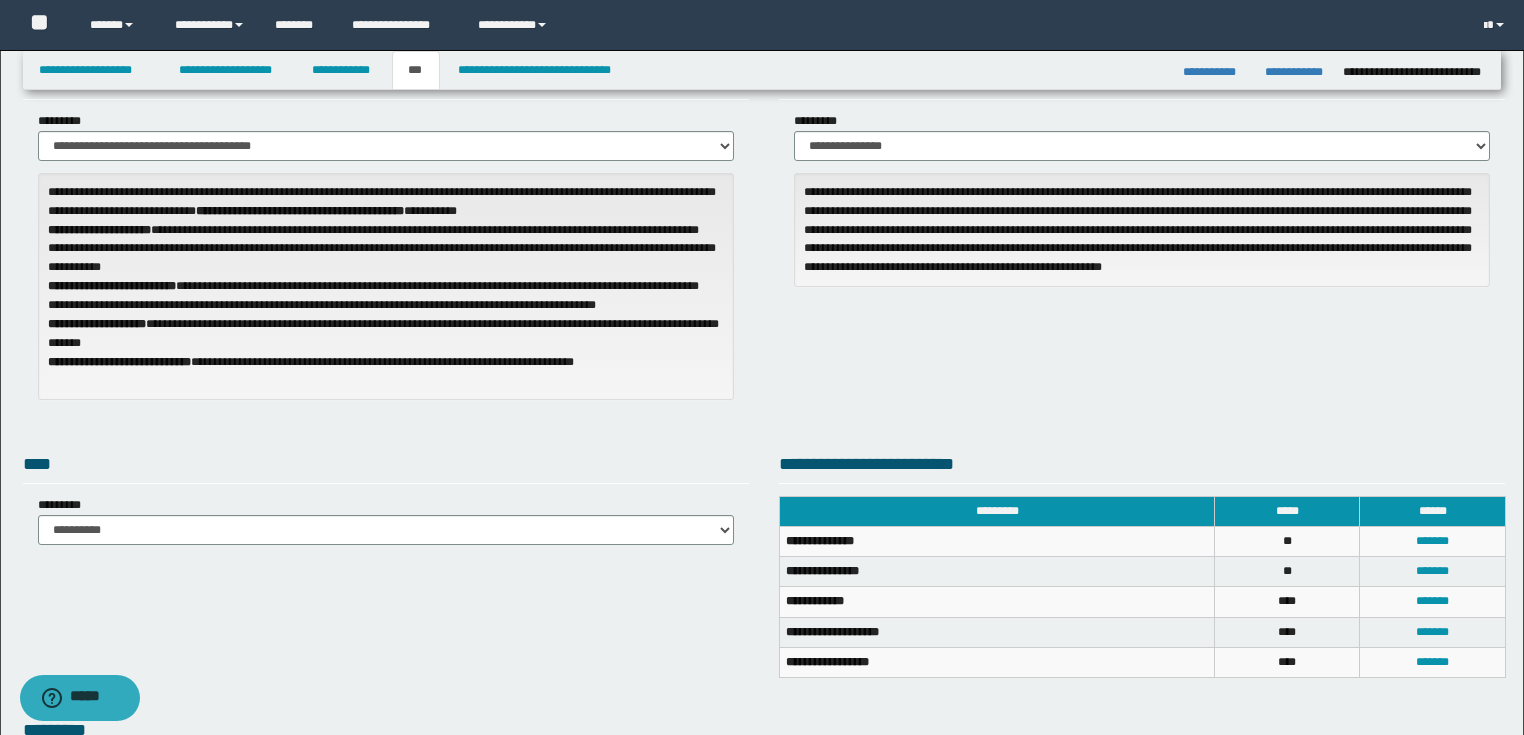 scroll, scrollTop: 0, scrollLeft: 0, axis: both 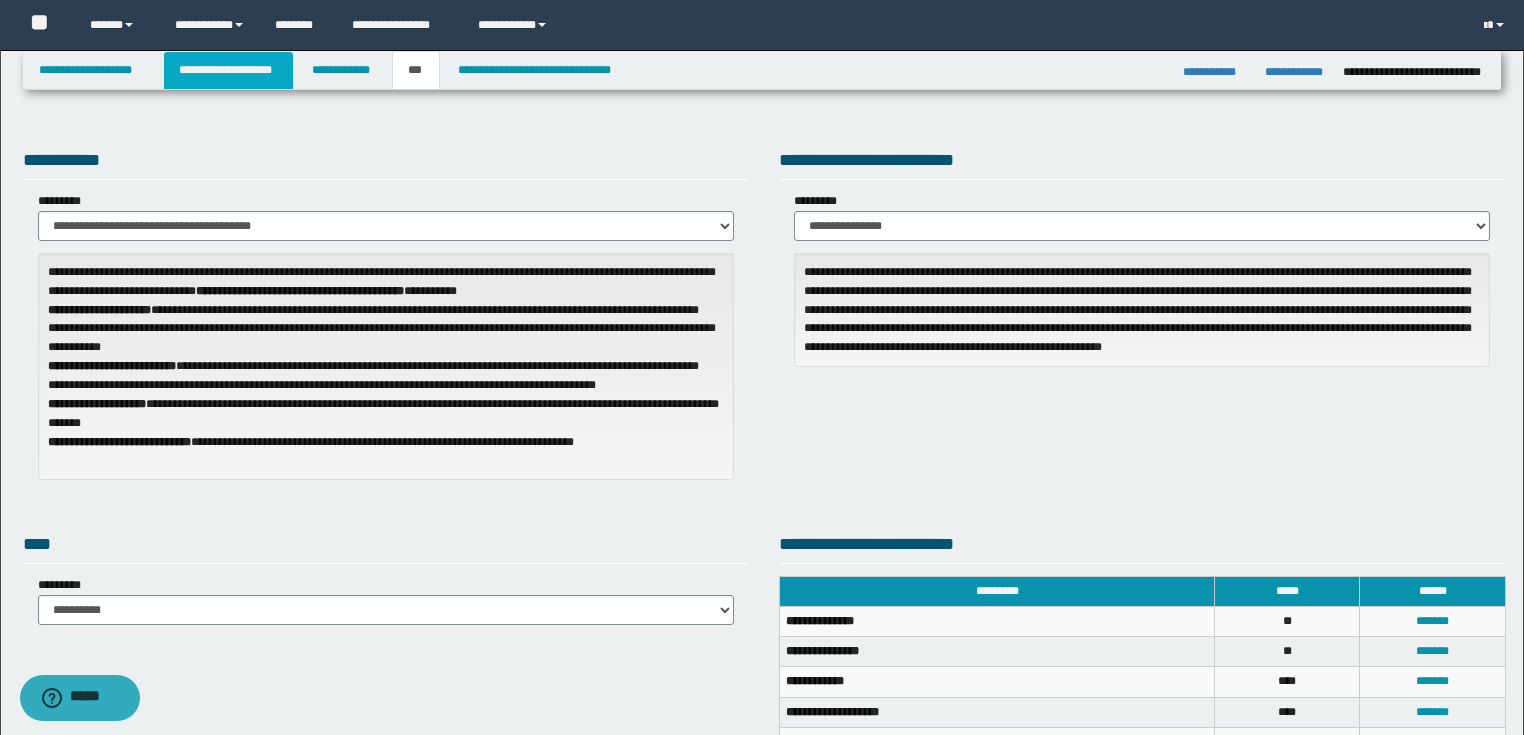 click on "**********" at bounding box center [228, 70] 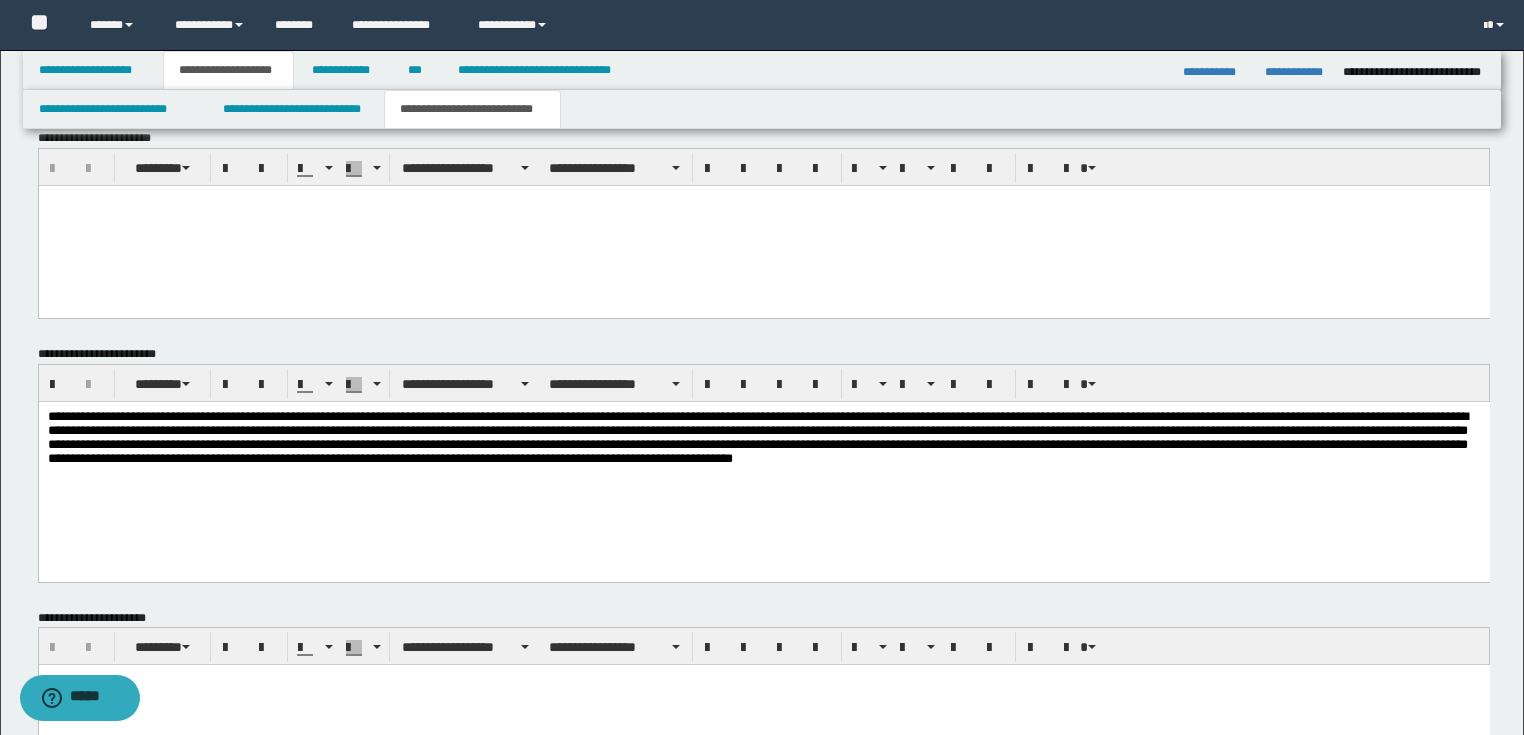 scroll, scrollTop: 800, scrollLeft: 0, axis: vertical 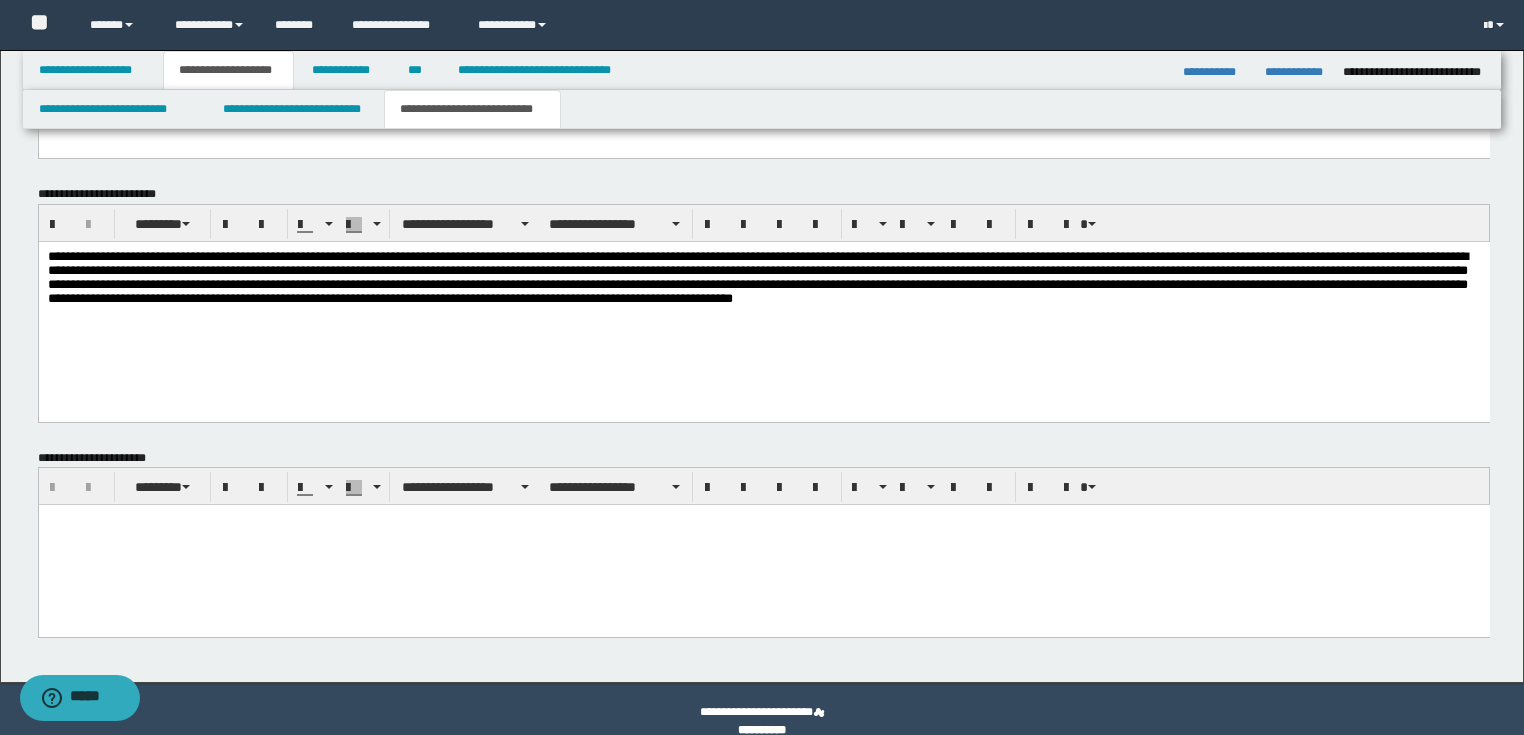 click on "**********" at bounding box center [763, 281] 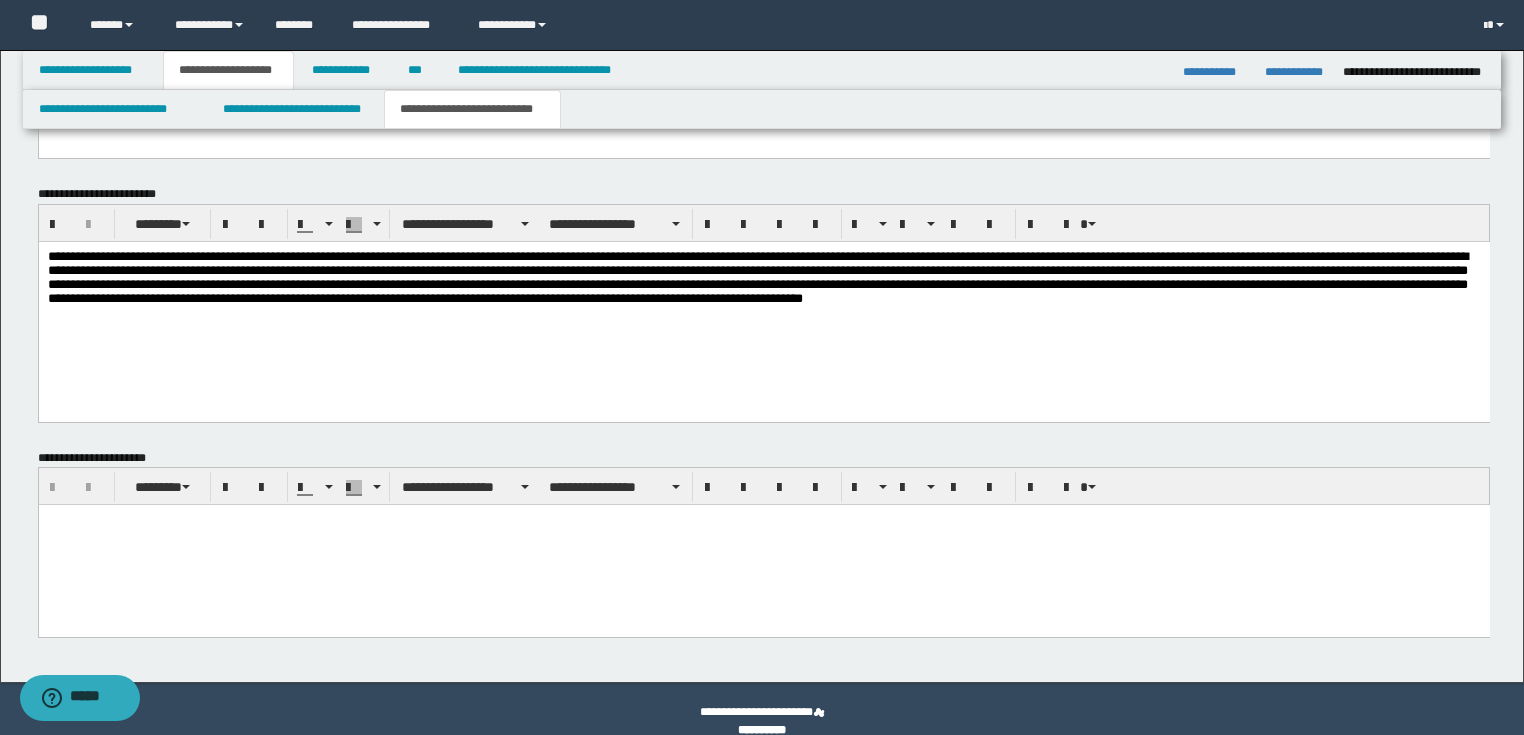 click on "**********" at bounding box center (763, 281) 